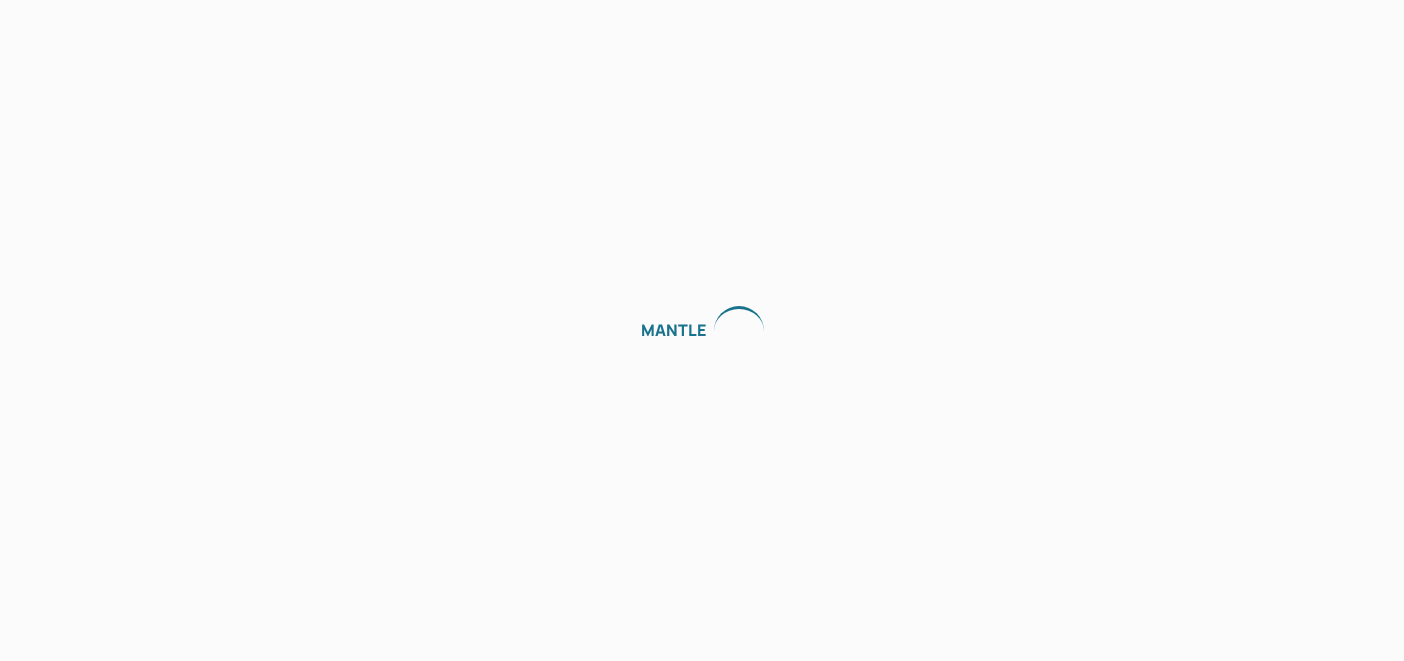 scroll, scrollTop: 0, scrollLeft: 0, axis: both 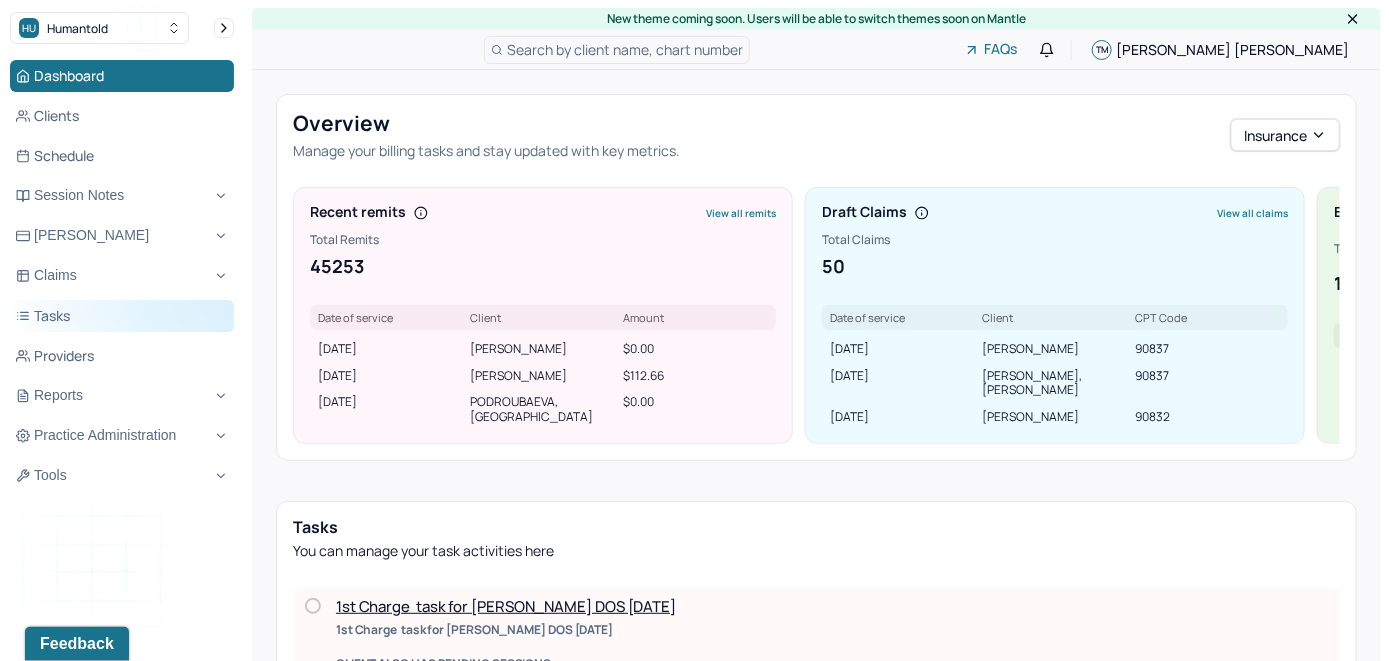 click on "Tasks" at bounding box center (122, 316) 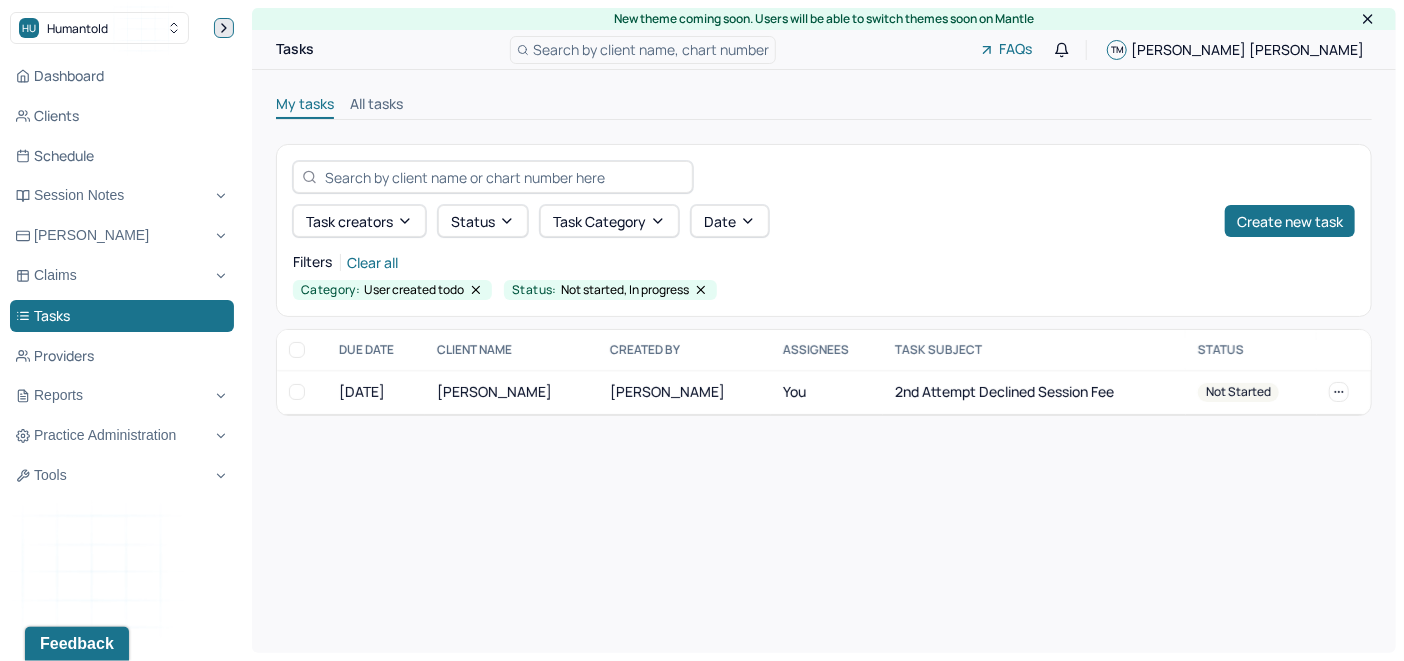 click 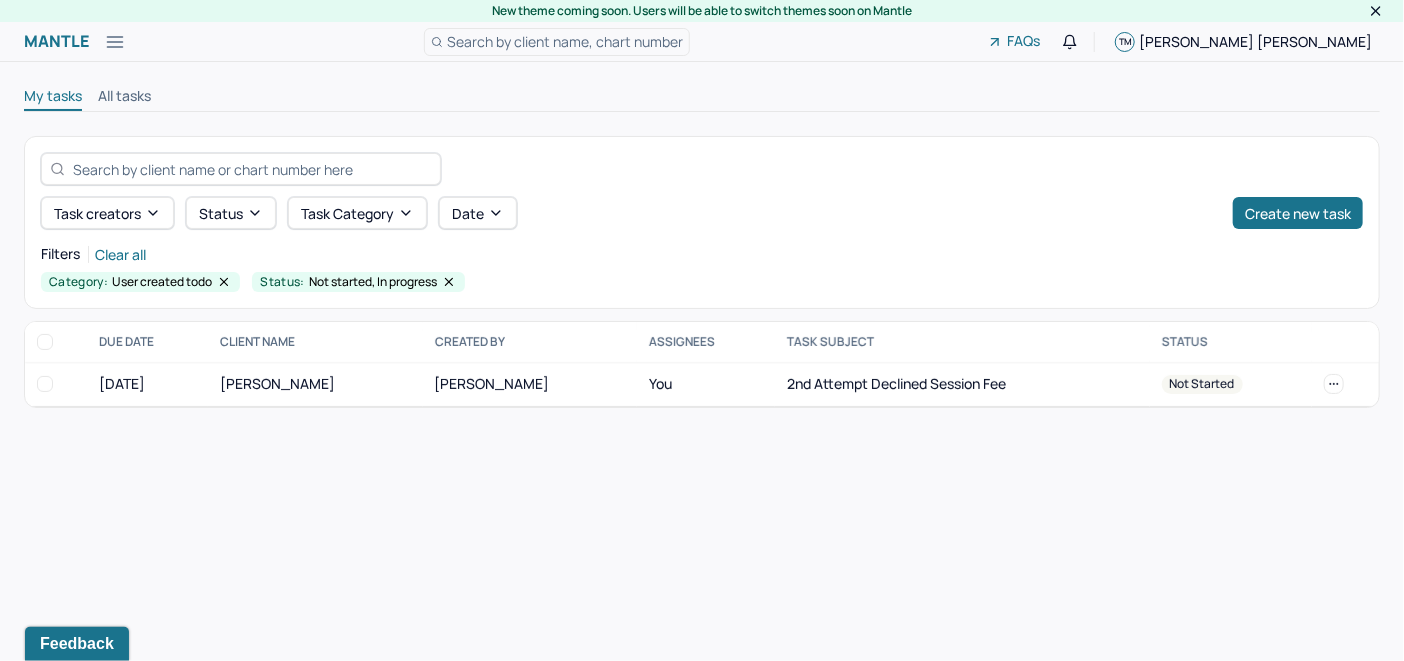 click on "Search by client name, chart number" at bounding box center (565, 41) 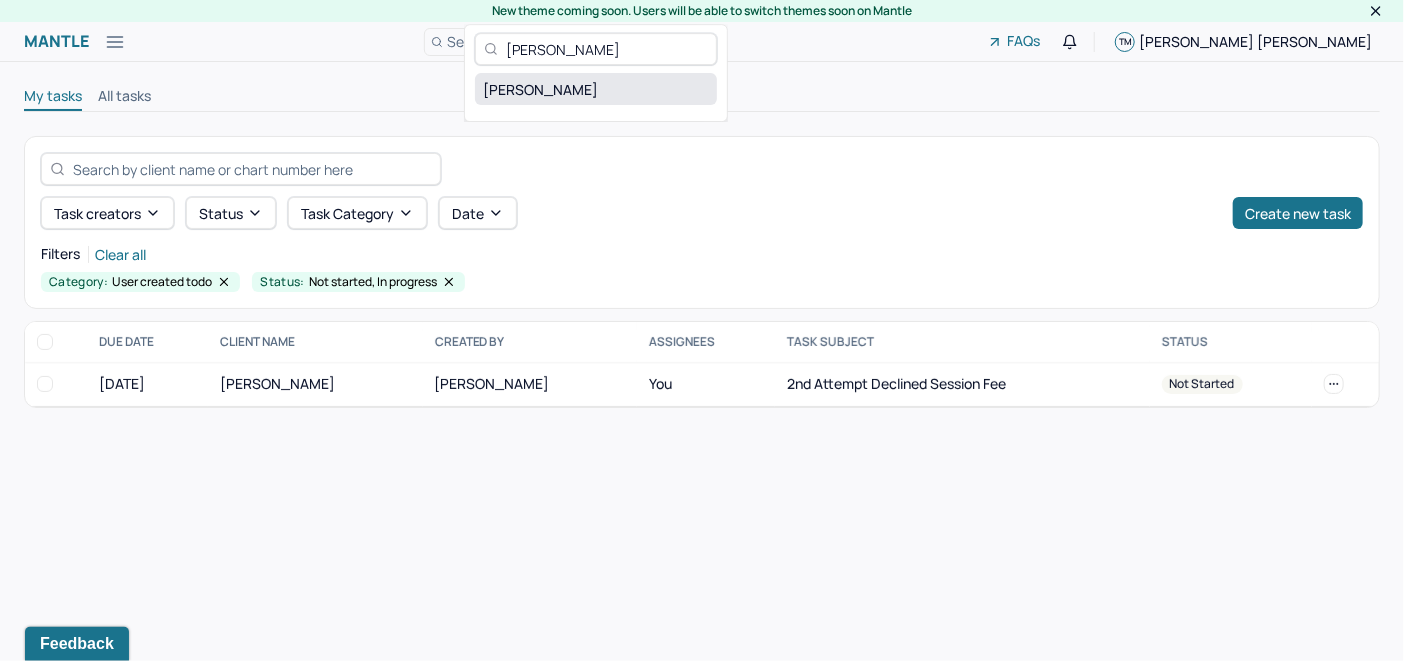 type on "[PERSON_NAME]" 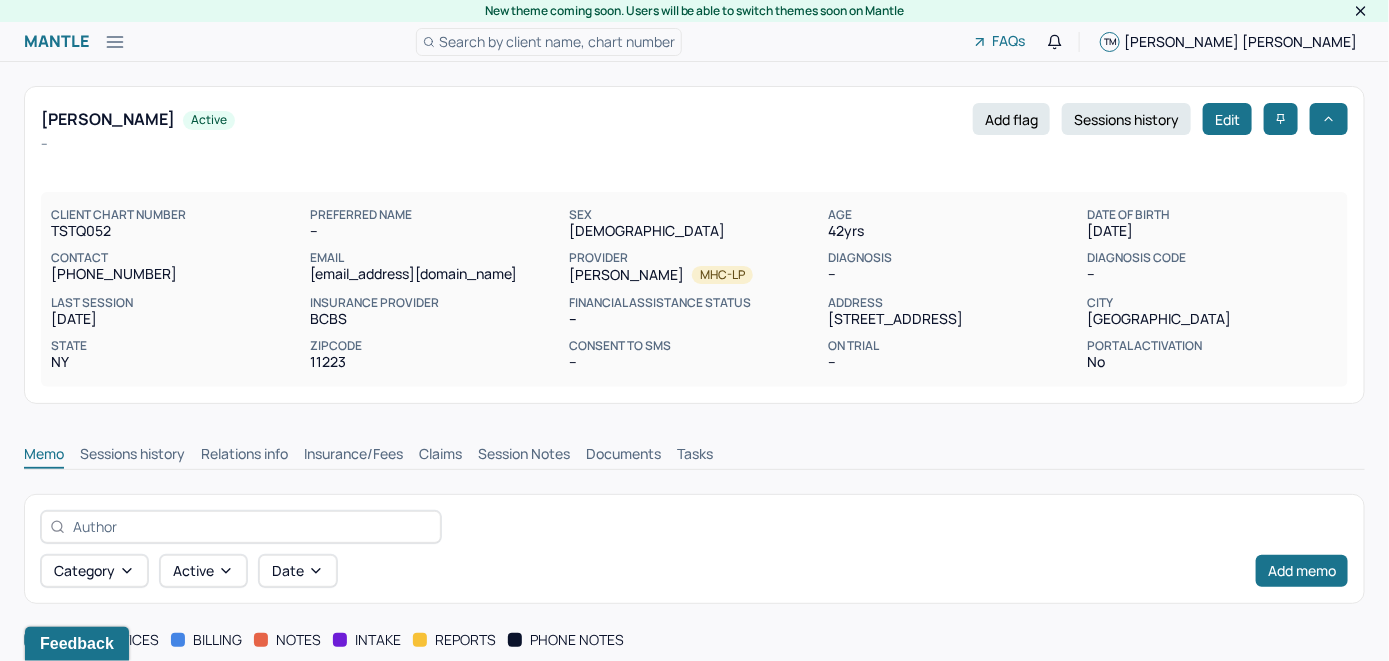 scroll, scrollTop: 0, scrollLeft: 0, axis: both 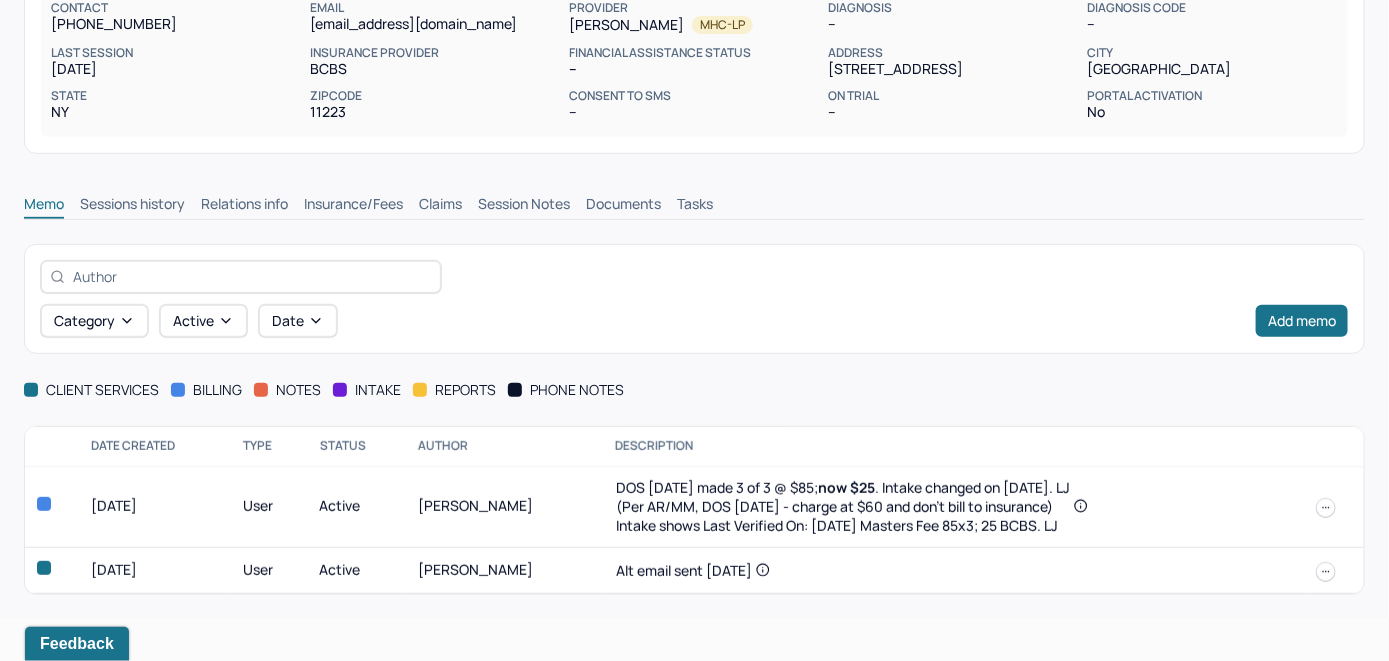 click on "Insurance/Fees" at bounding box center [353, 206] 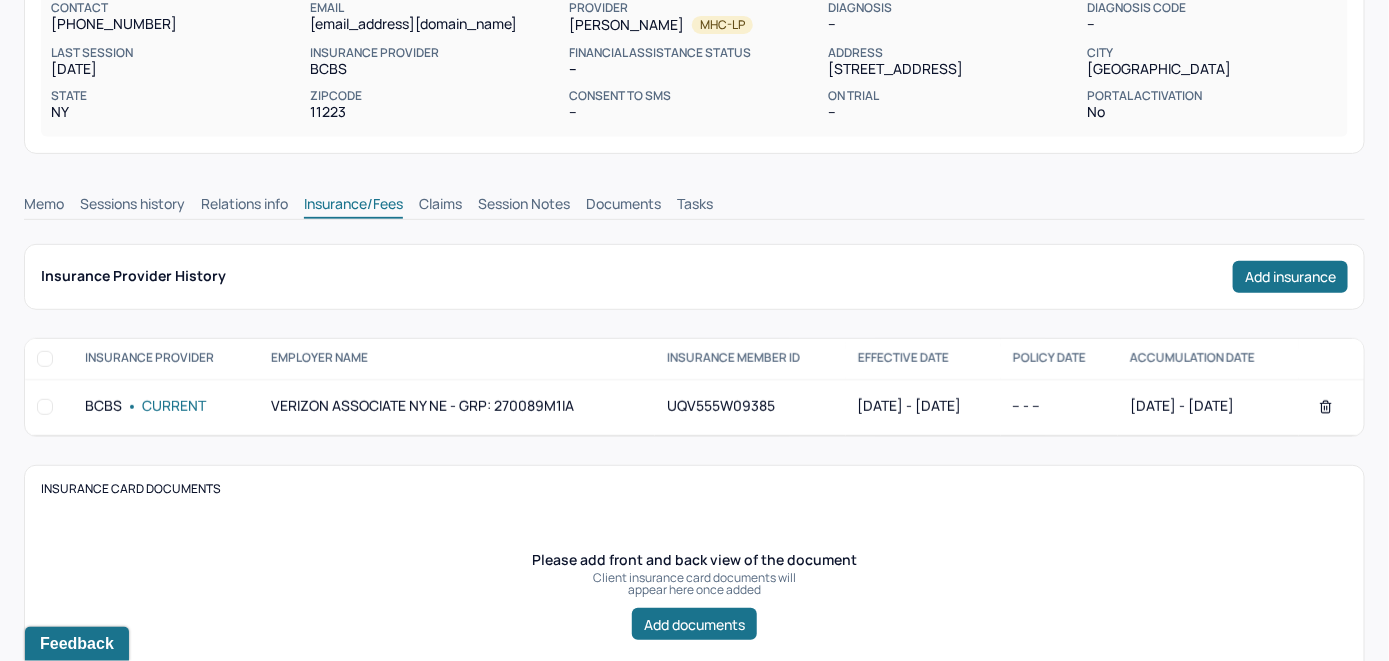 click on "Claims" at bounding box center (440, 206) 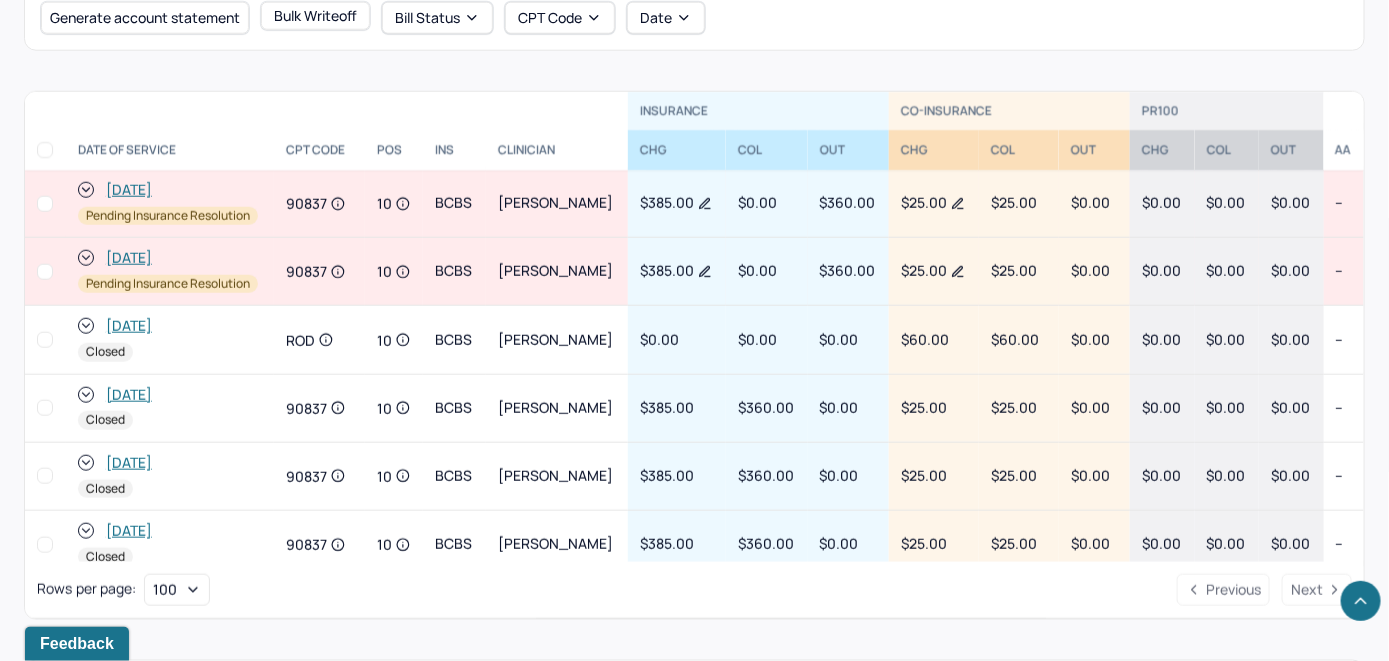 scroll, scrollTop: 800, scrollLeft: 0, axis: vertical 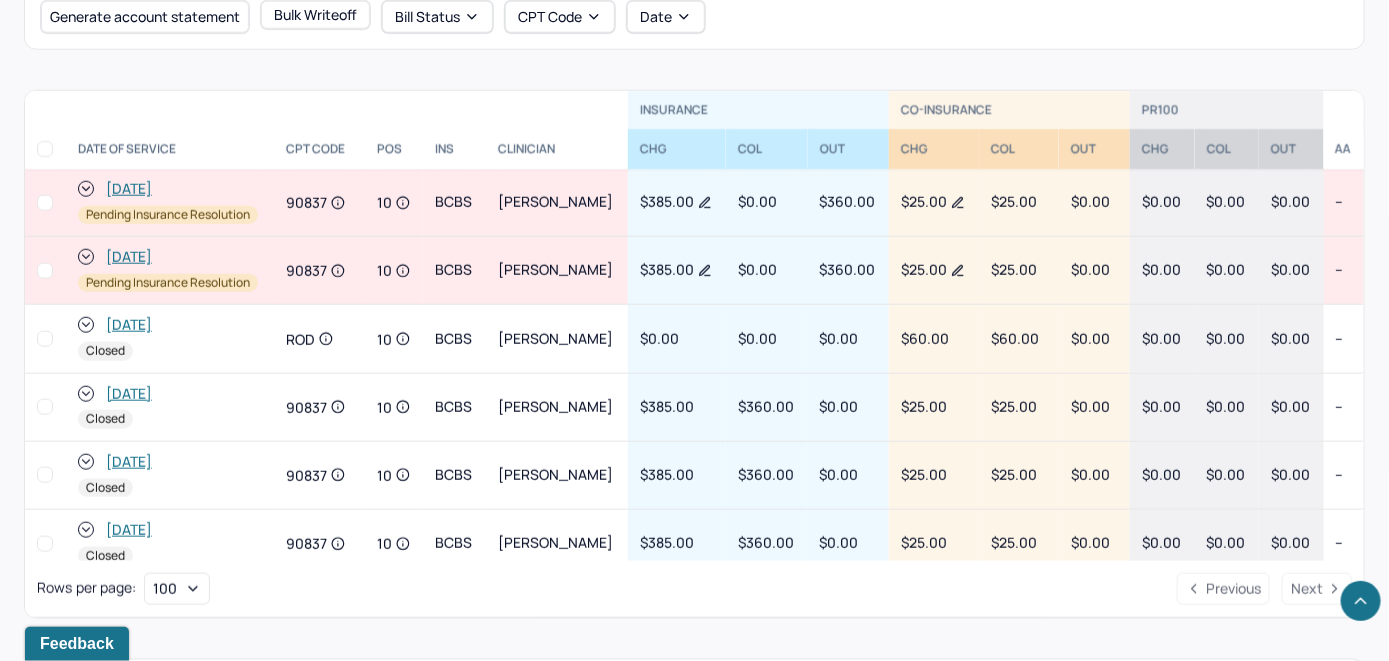 click 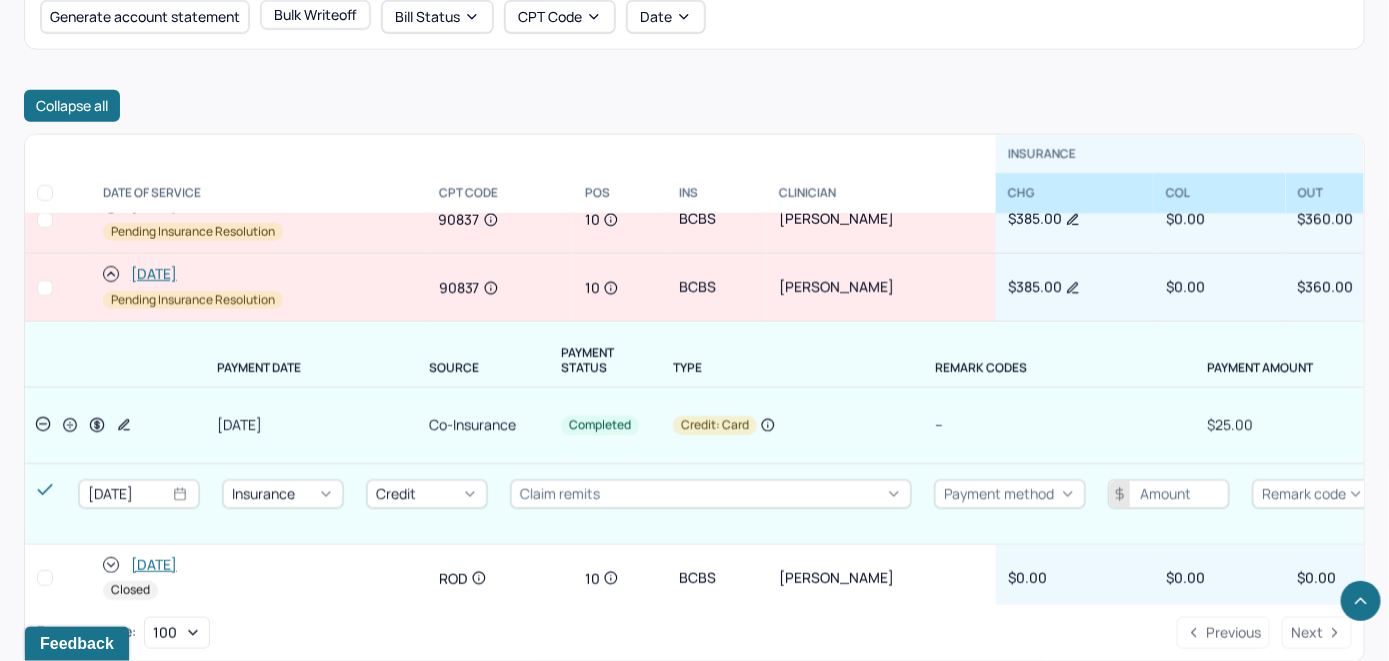 scroll, scrollTop: 0, scrollLeft: 0, axis: both 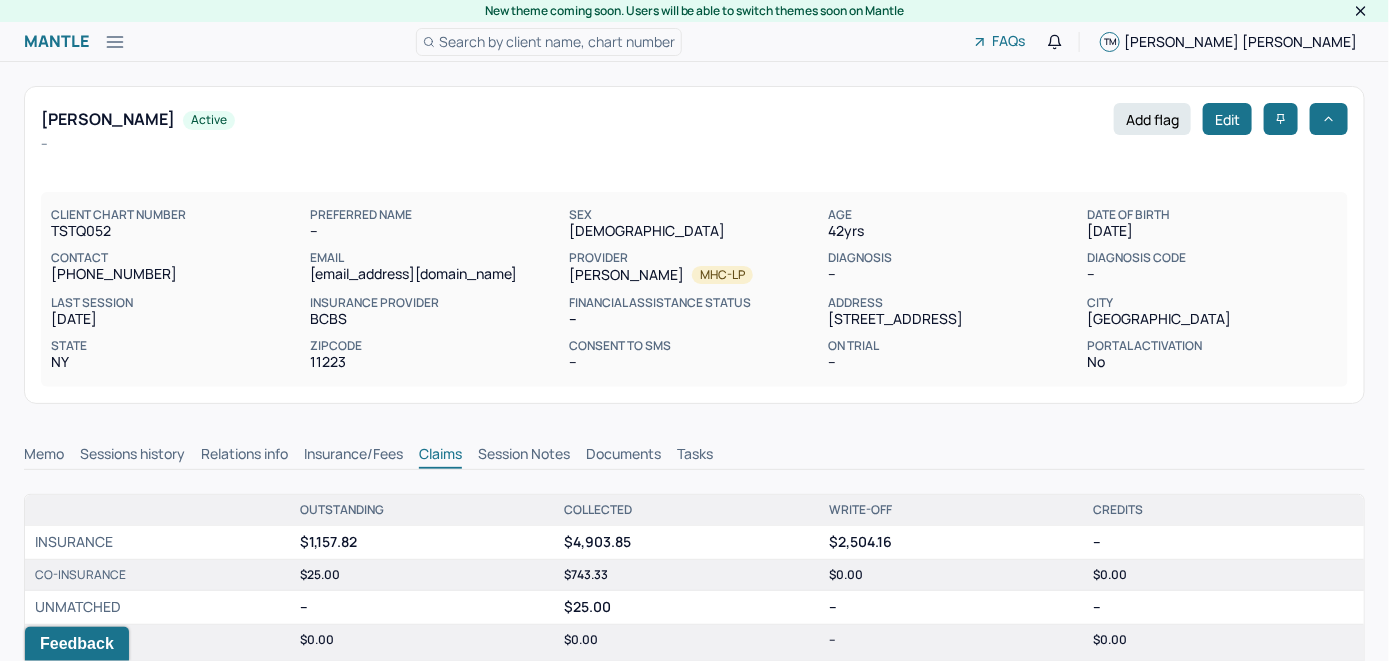 click on "Memo" at bounding box center (44, 456) 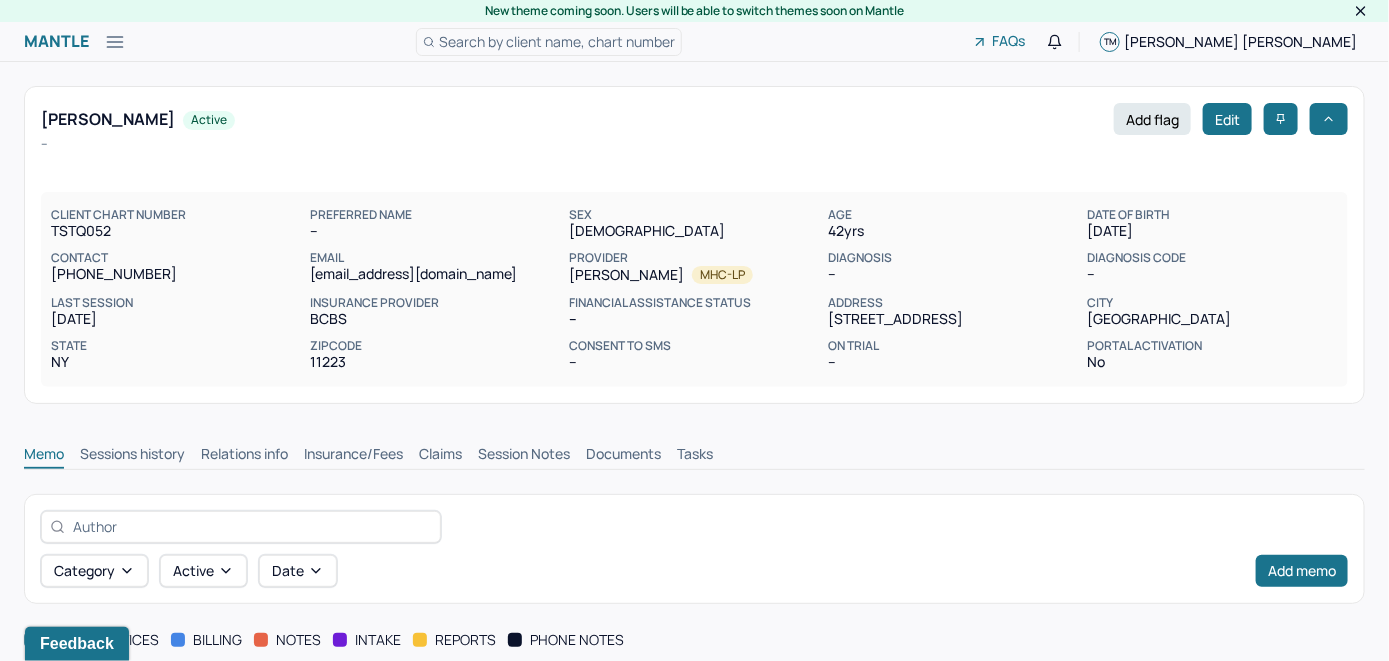 click on "Claims" at bounding box center (440, 456) 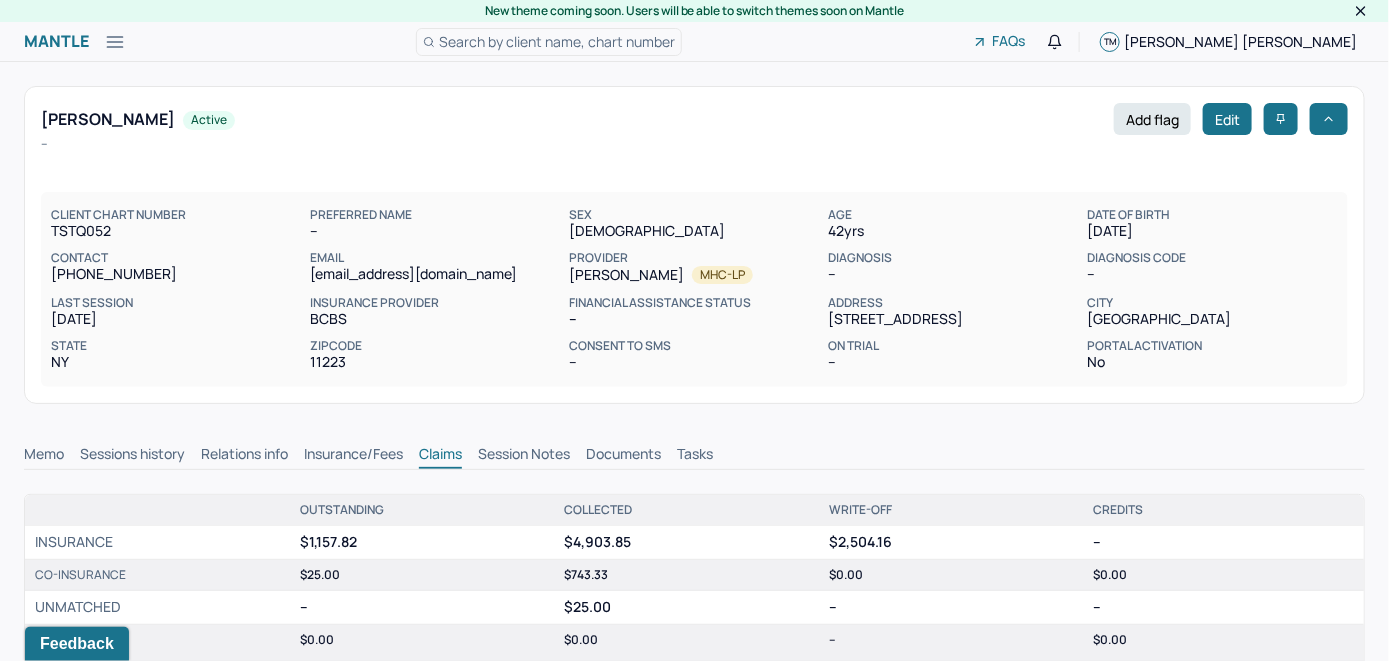 scroll, scrollTop: 0, scrollLeft: 0, axis: both 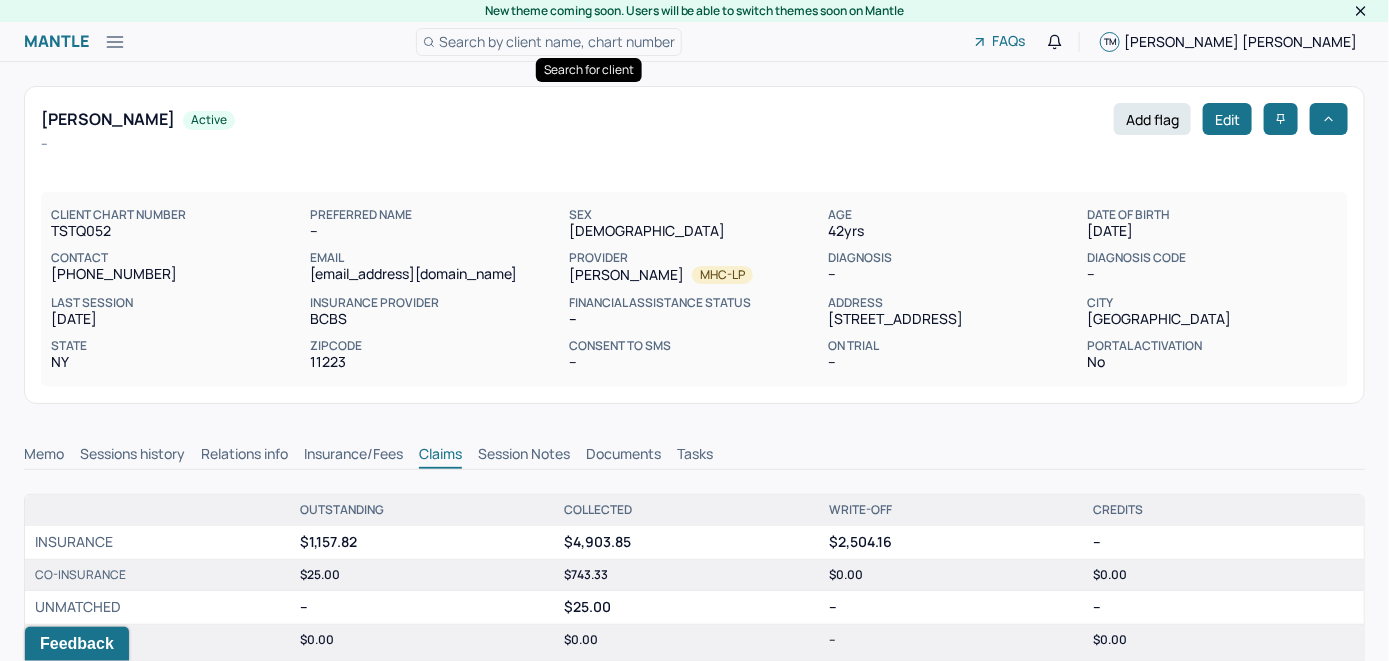 click on "Search by client name, chart number" at bounding box center (557, 41) 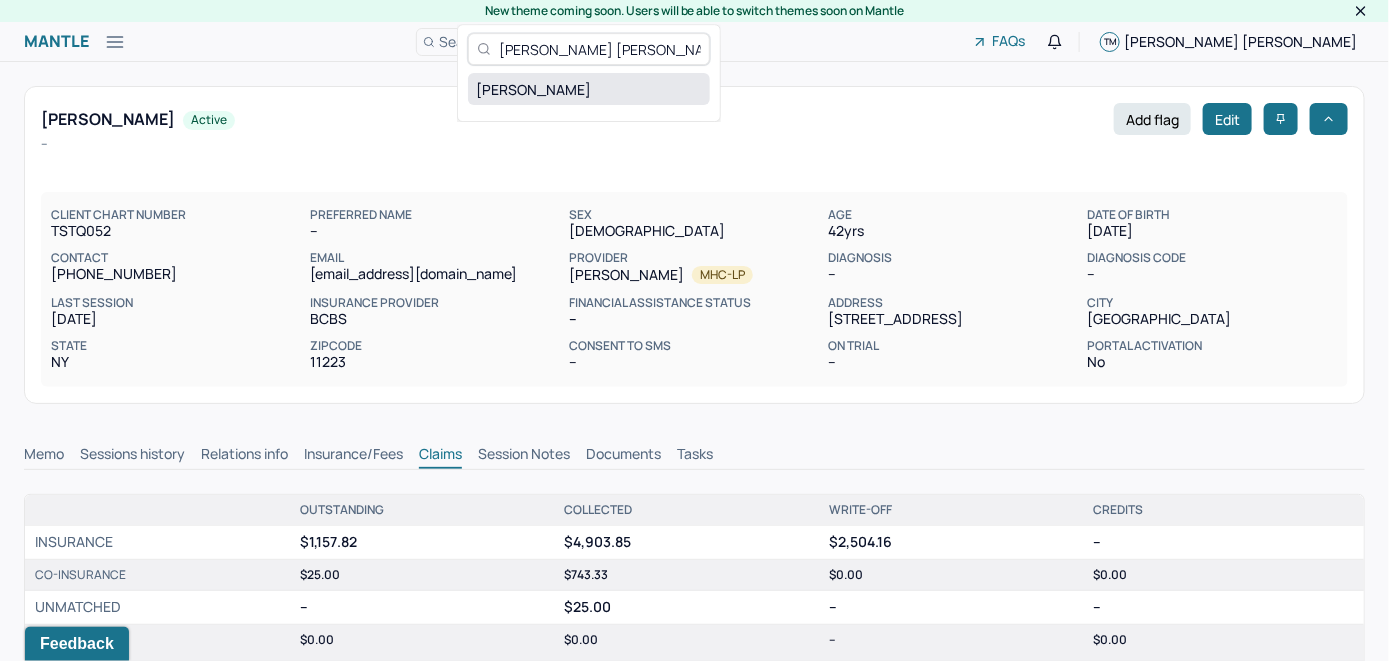 type on "[PERSON_NAME] [PERSON_NAME]" 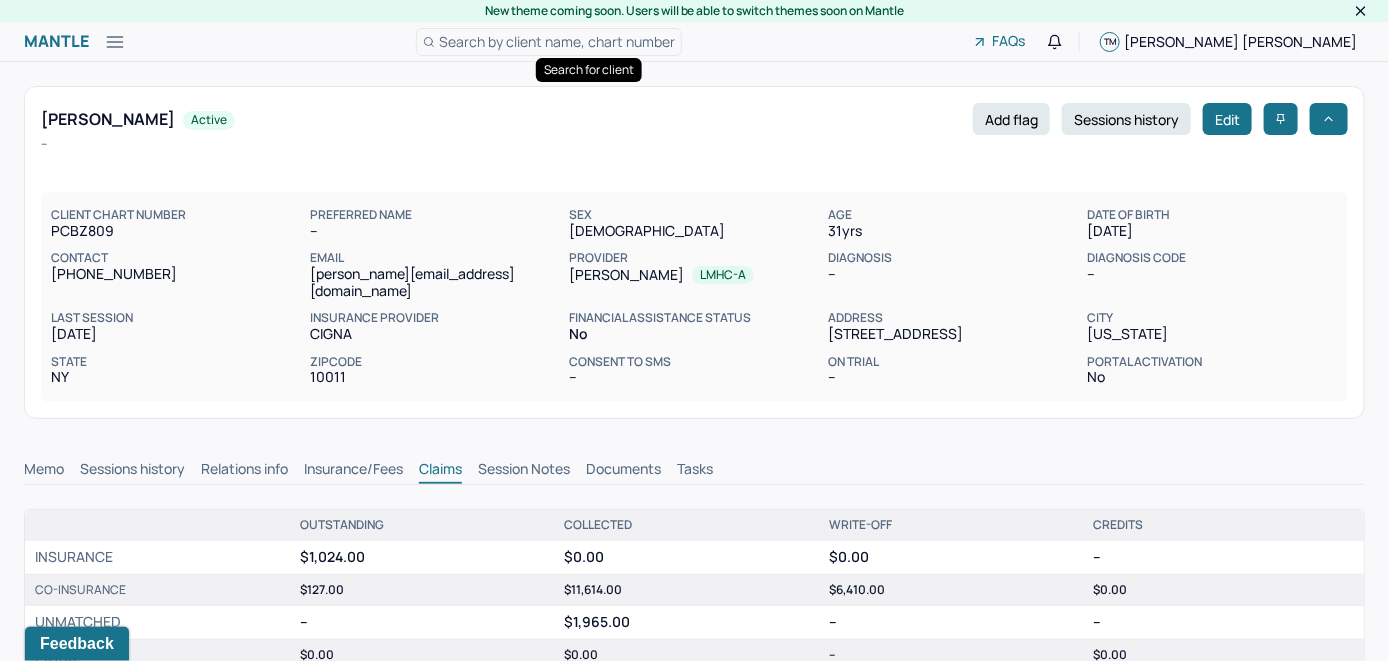 scroll, scrollTop: 0, scrollLeft: 0, axis: both 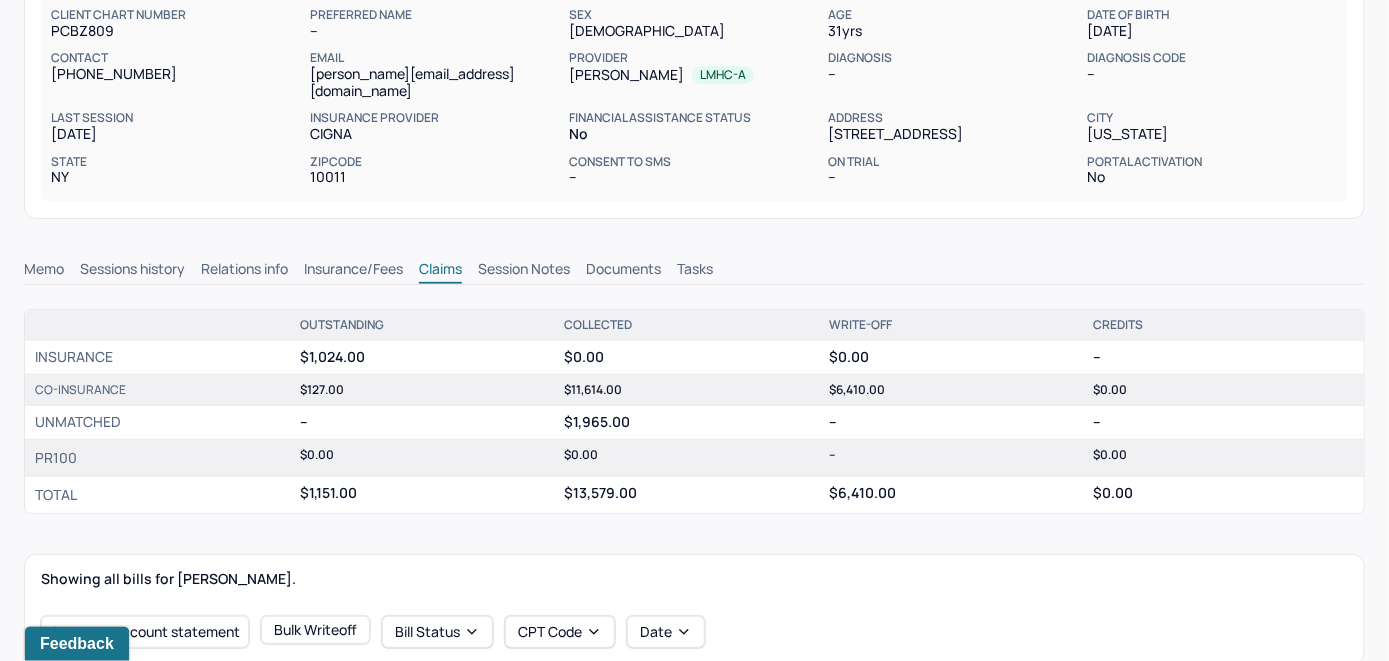 click on "Memo" at bounding box center (44, 271) 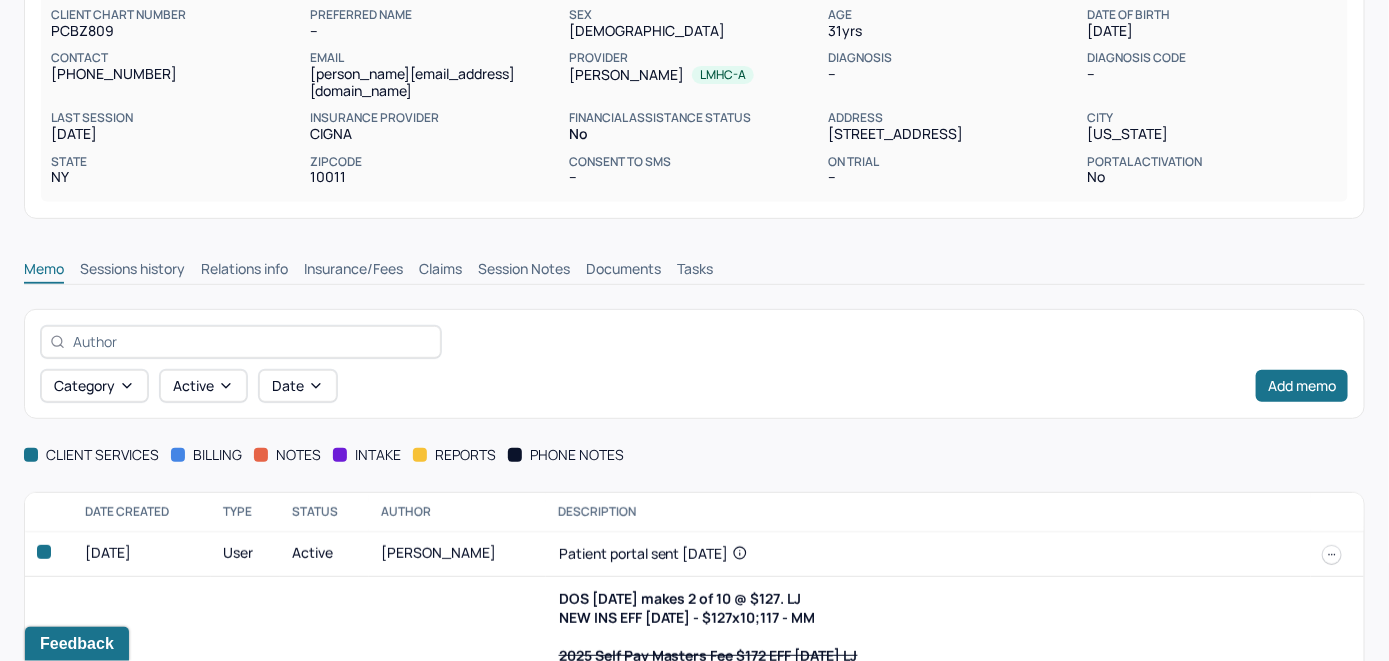 scroll, scrollTop: 300, scrollLeft: 0, axis: vertical 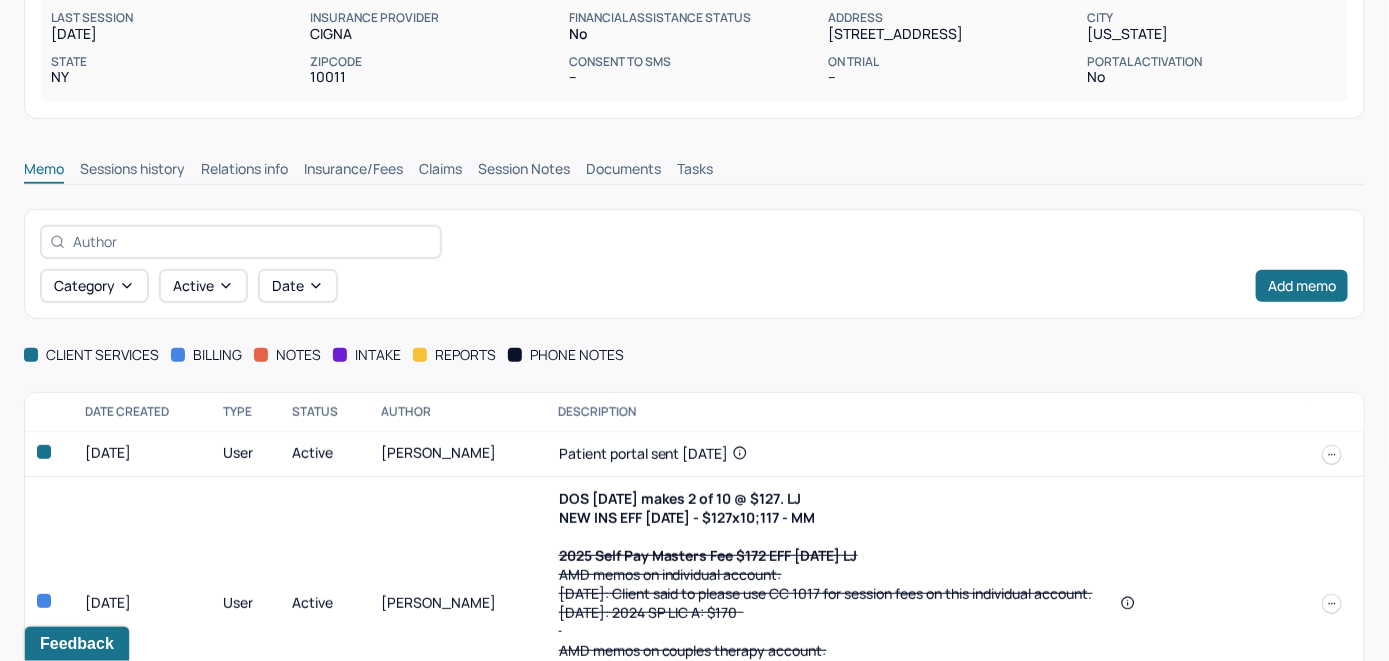click on "Insurance/Fees" at bounding box center (353, 171) 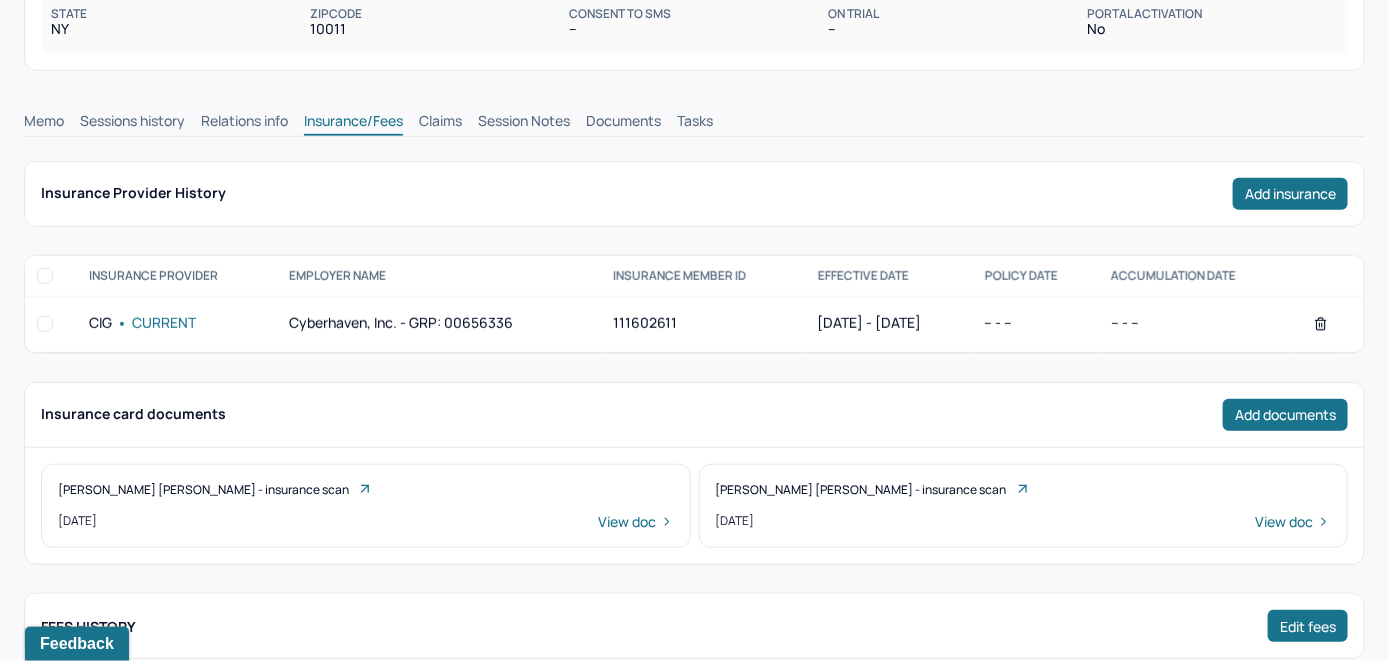 scroll, scrollTop: 300, scrollLeft: 0, axis: vertical 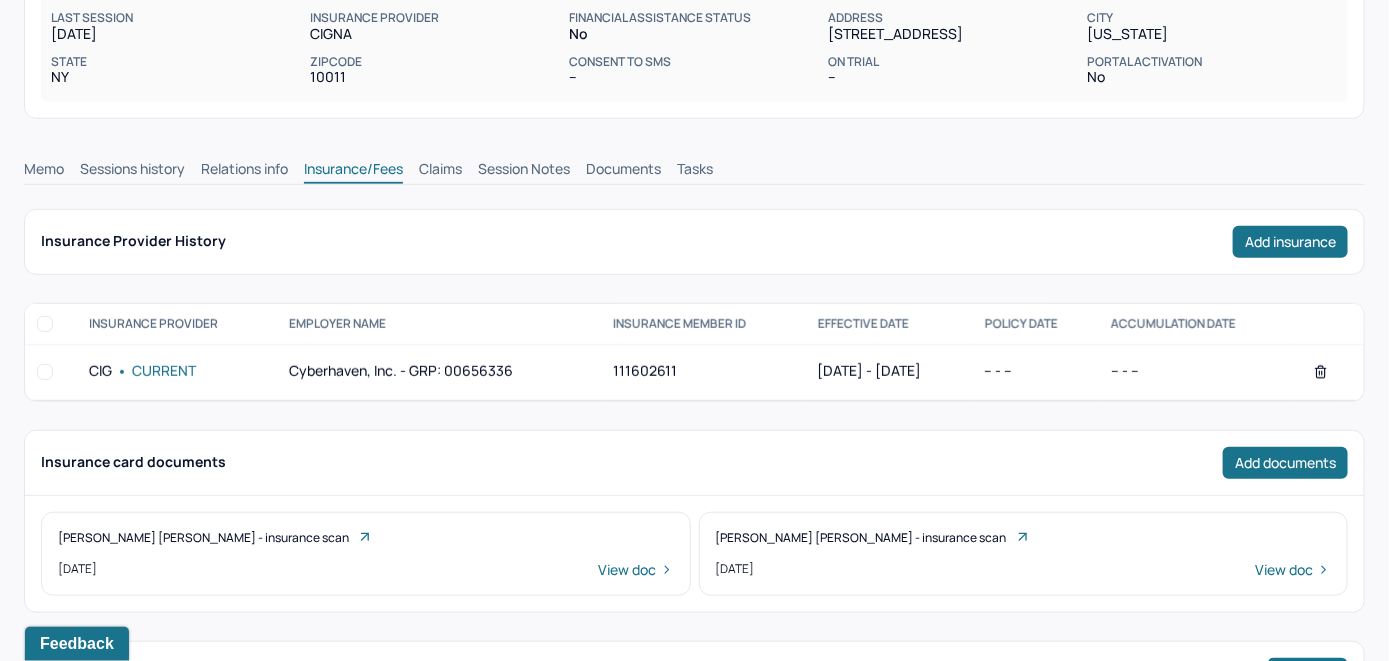 click on "Claims" at bounding box center (440, 171) 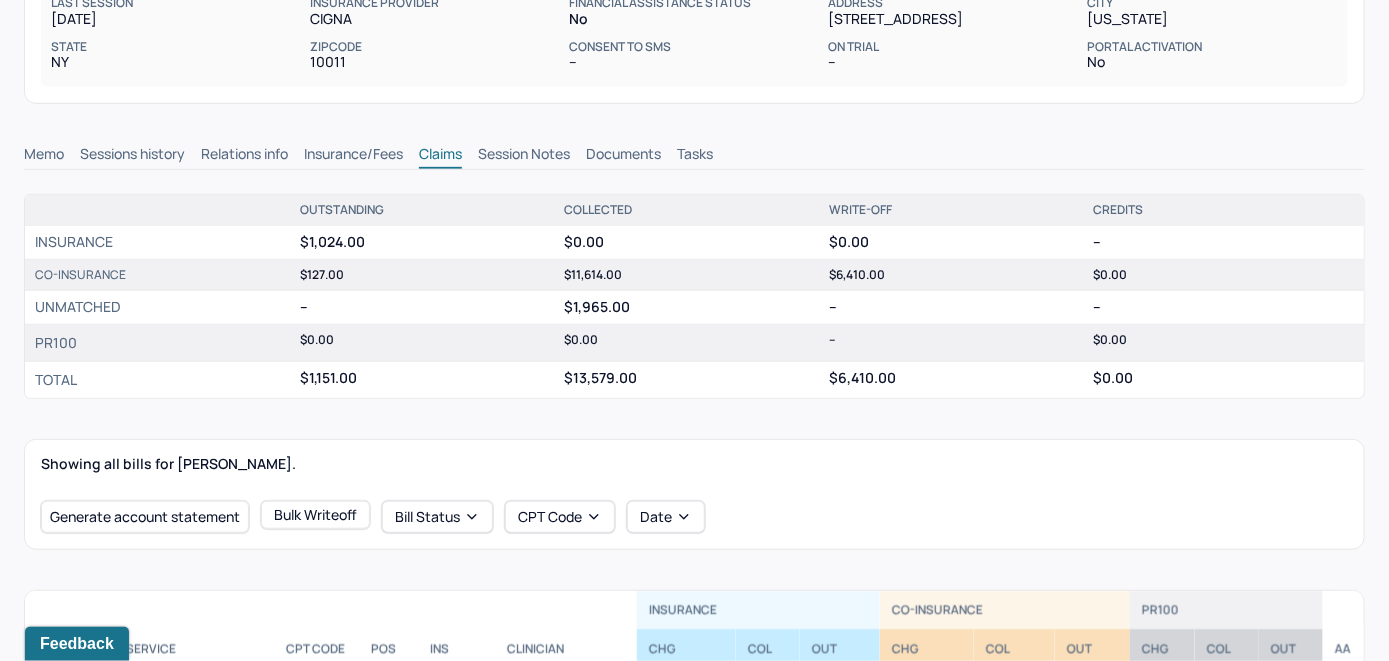 scroll, scrollTop: 300, scrollLeft: 0, axis: vertical 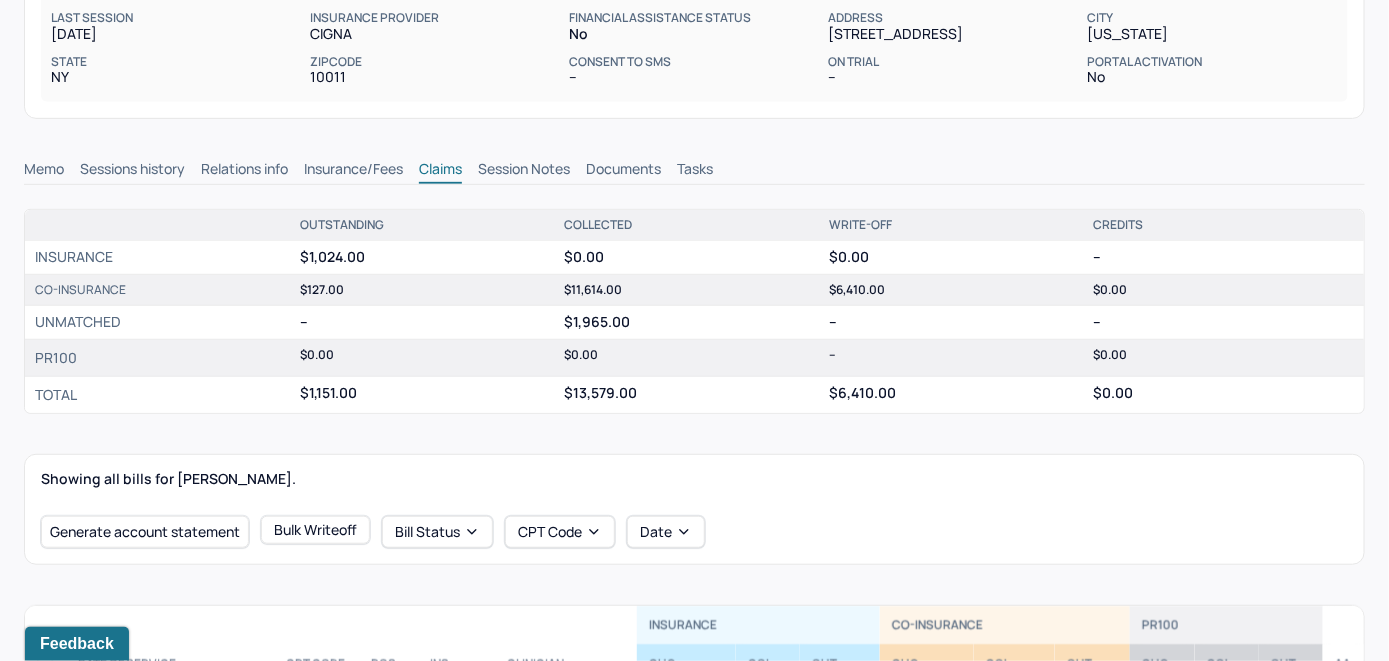 click on "Memo" at bounding box center (44, 171) 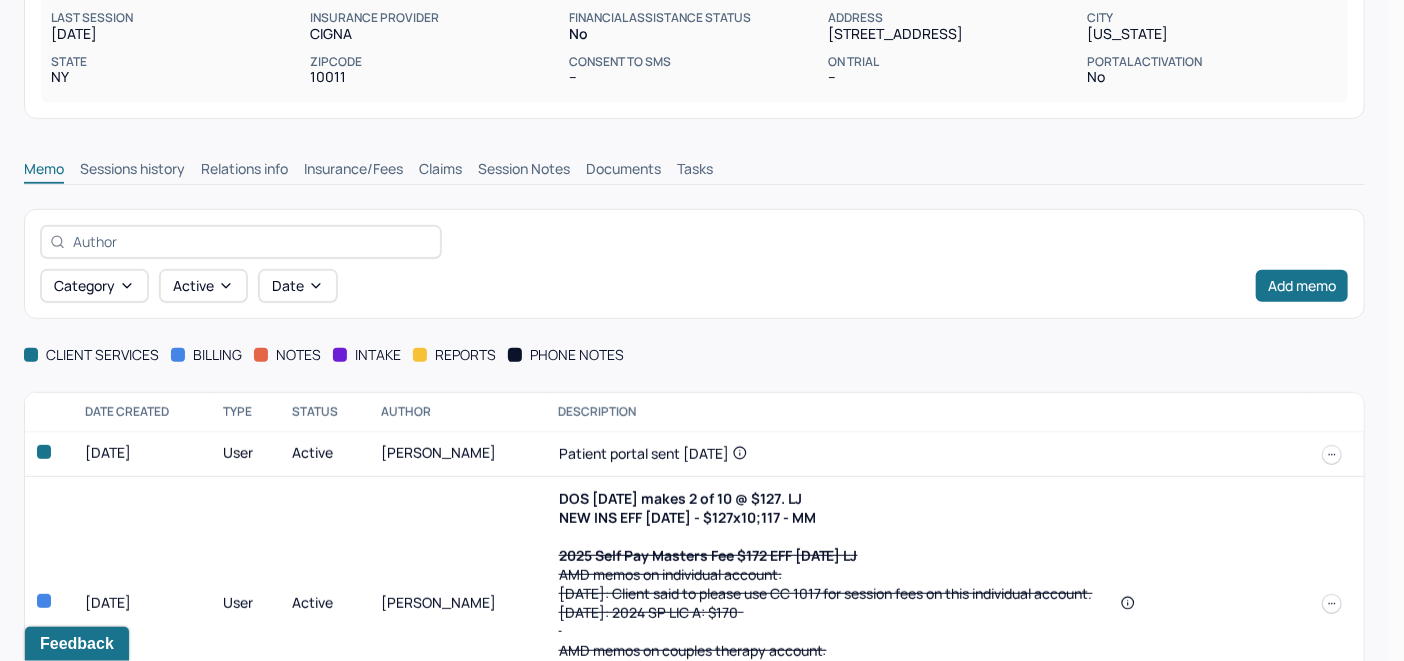 click at bounding box center (1332, 604) 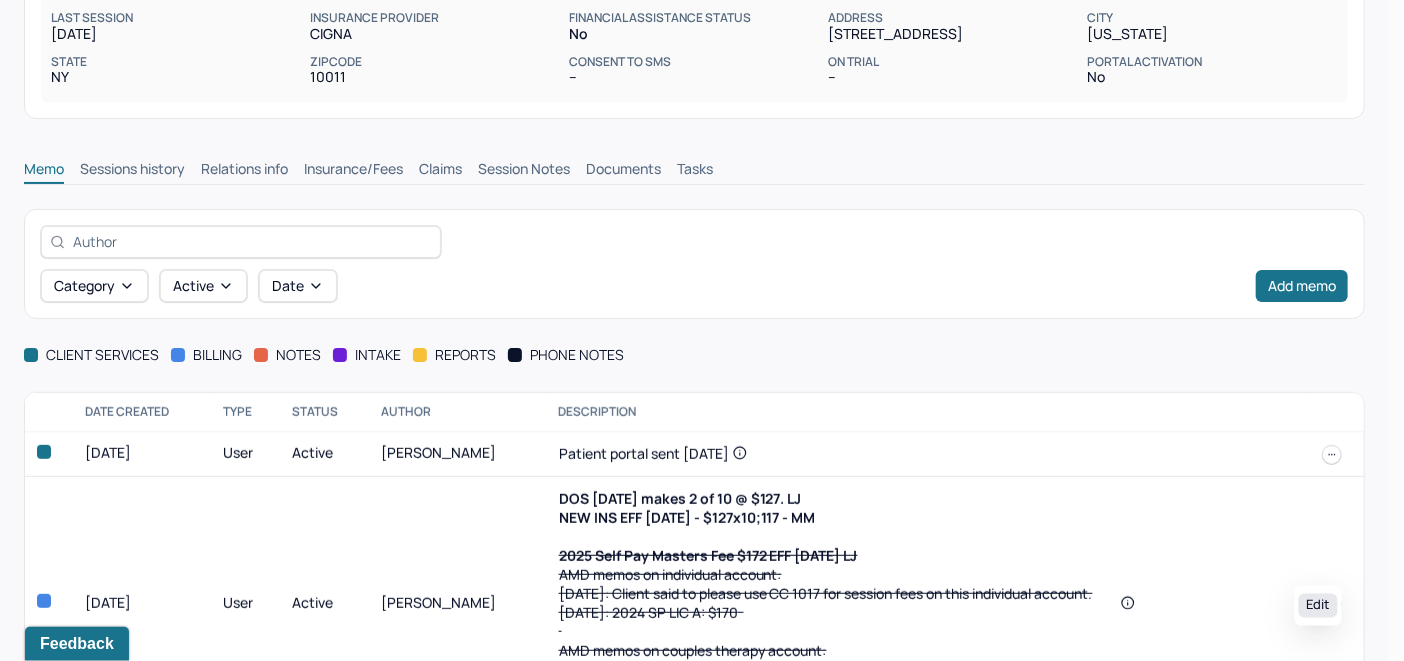 click on "Edit" at bounding box center [1318, 606] 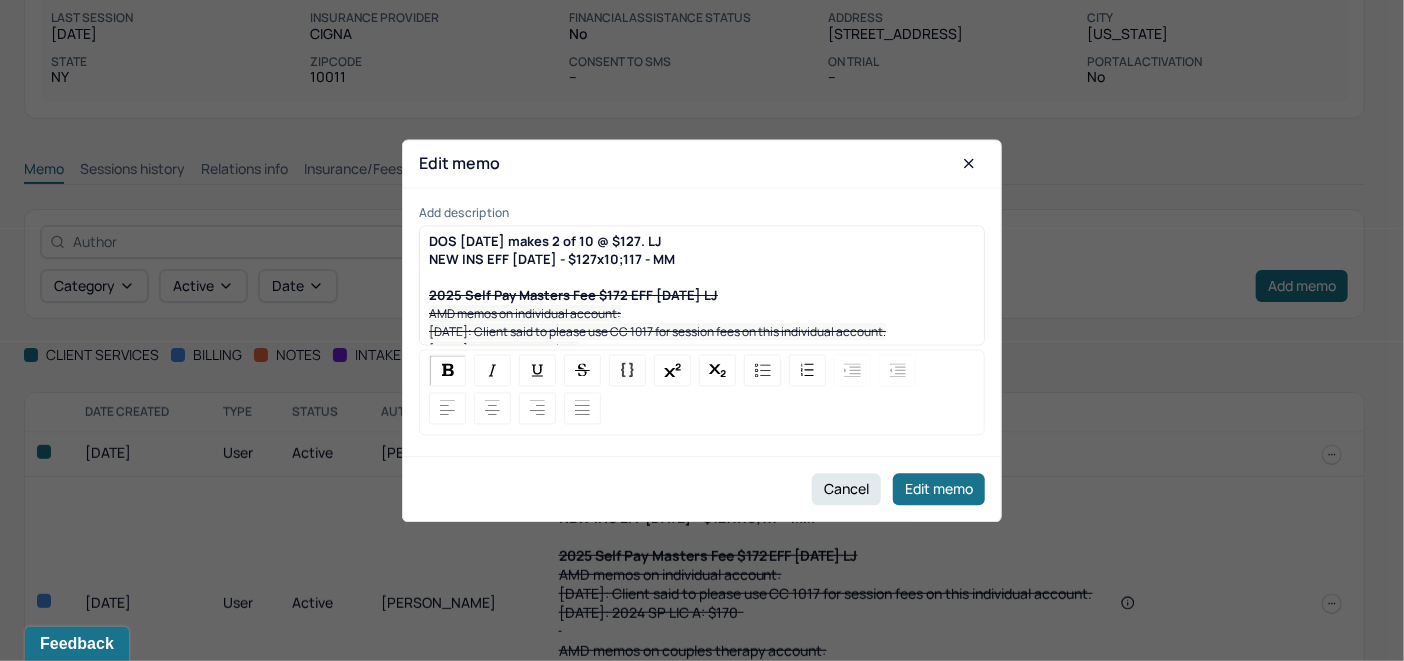 click on "DOS [DATE] makes 2 of 10 @ $127. LJ NEW INS EFF [DATE] - $127x10;117 - MM 2025 Self Pay Masters Fee $172 EFF [DATE] LJ AMD memos on individual account: [DATE]: Client said to please use CC 1017 for session fees on this individual account. [DATE]: 2024 SP LIC A: $170      AMD memos on couples therapy account: [DATE] Use these cards when charging session fees- 1579- Individual & 9071- Couples [DATE]: 2024 SP LIC A (RENEGOTIATED): $170 [DATE]: We will waive the balance due on this account and drop the session fee to $170 ." at bounding box center (702, 340) 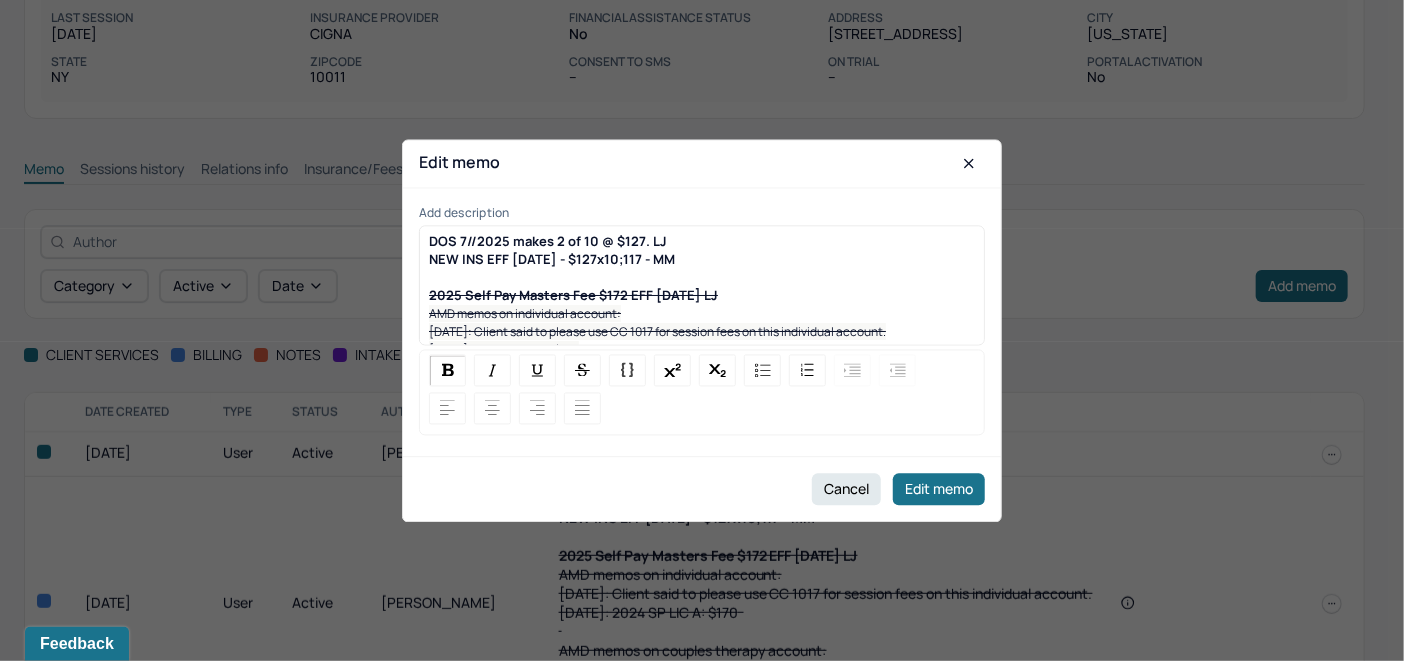 type 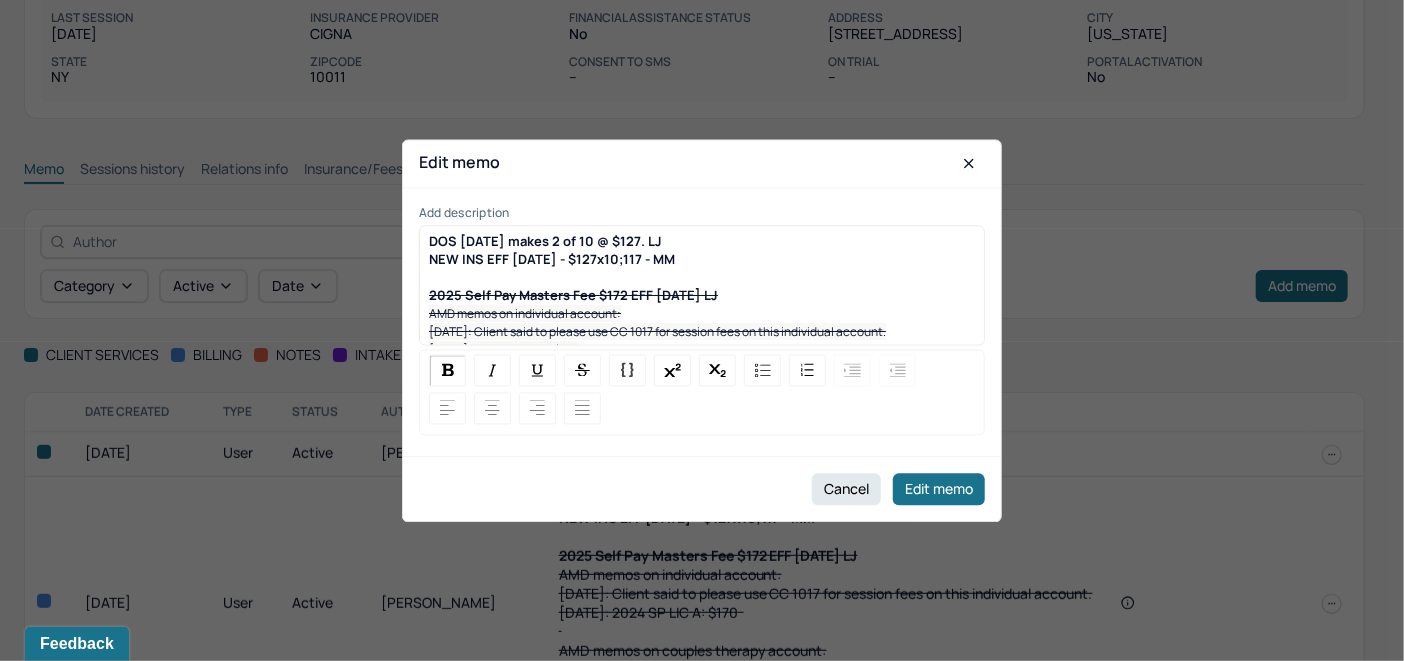 click on "DOS [DATE] makes 2 of 10 @ $127. LJ" at bounding box center (545, 241) 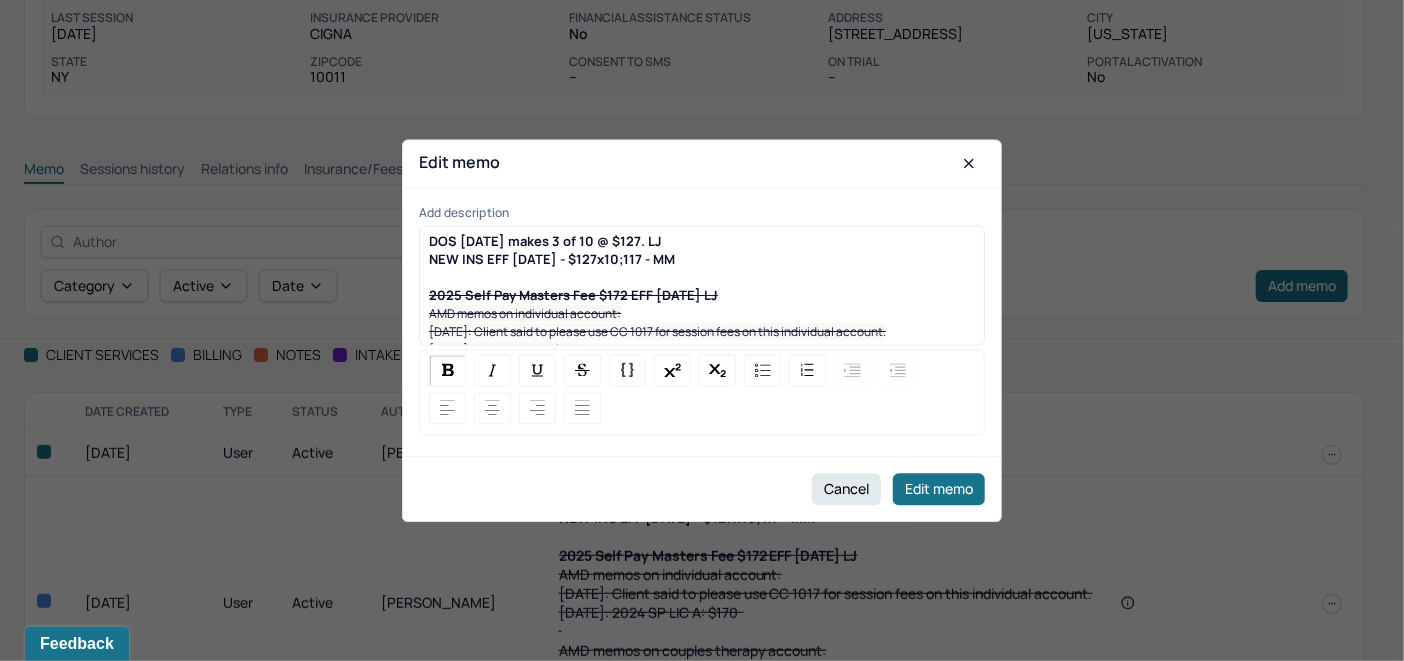 click on "DOS [DATE] makes 3 of 10 @ $127. LJ" at bounding box center [545, 241] 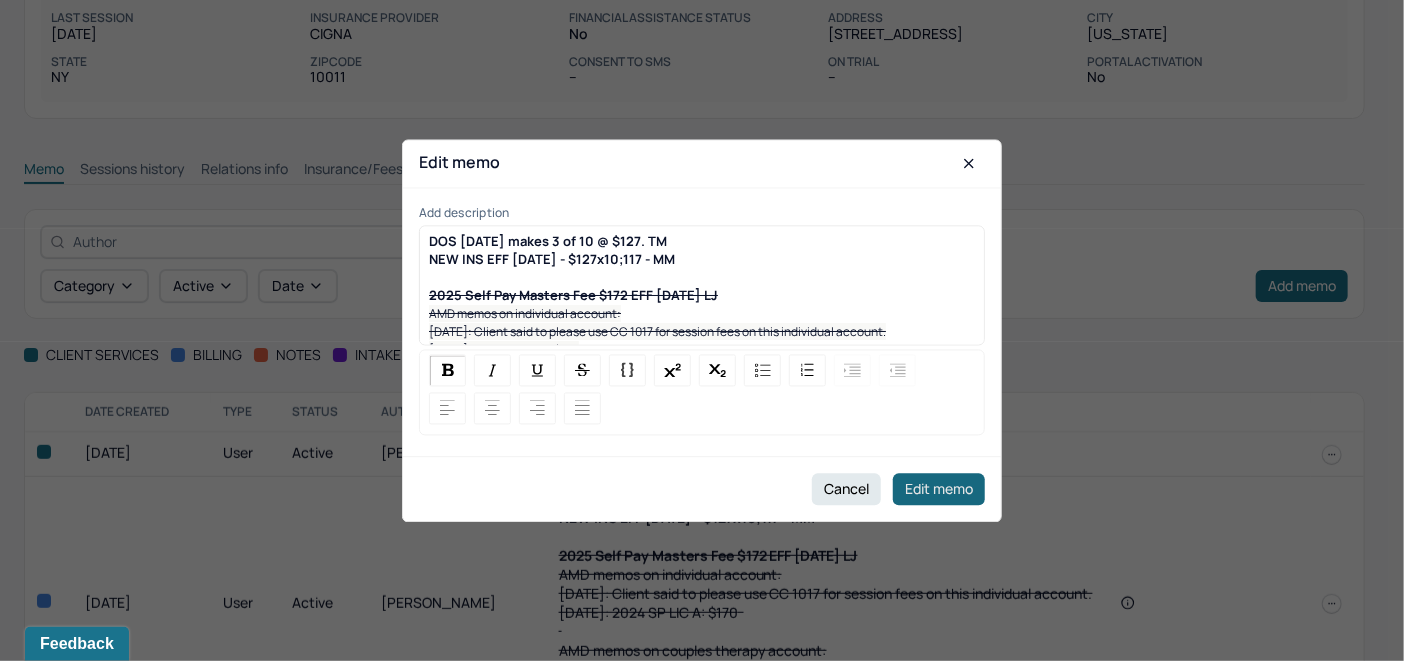click on "Edit memo" at bounding box center [939, 489] 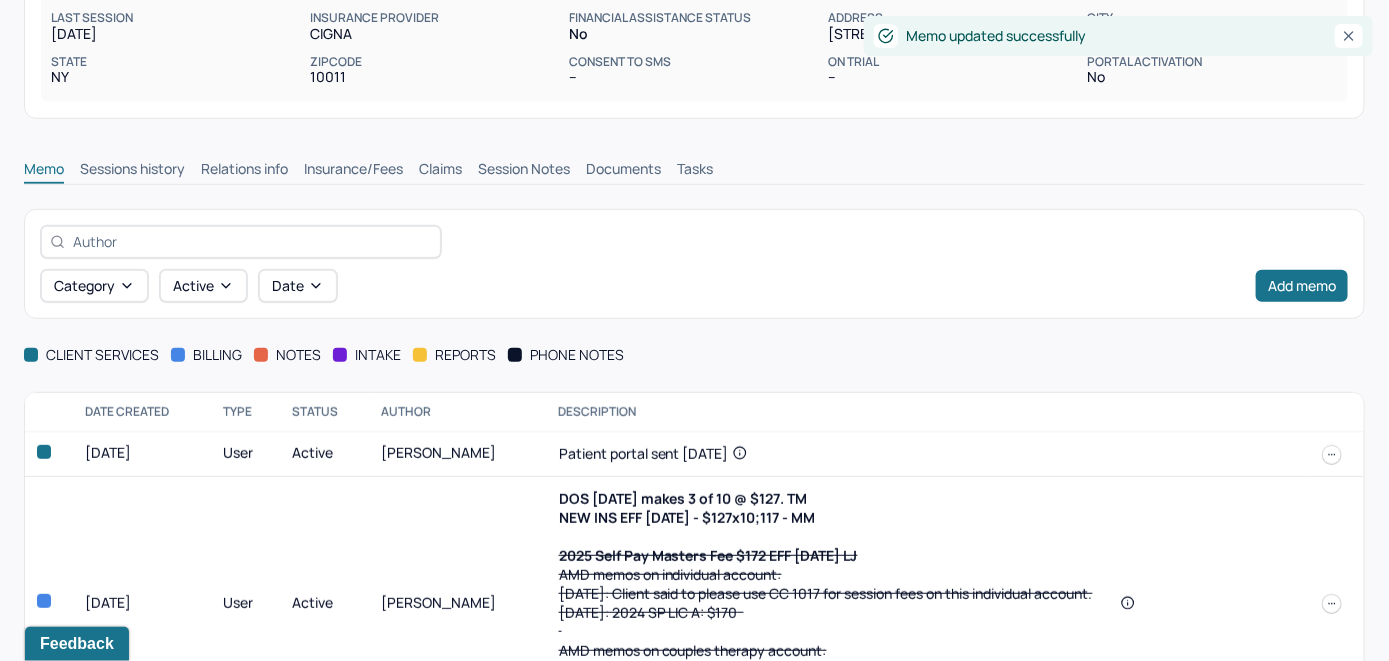 click on "Claims" at bounding box center [440, 171] 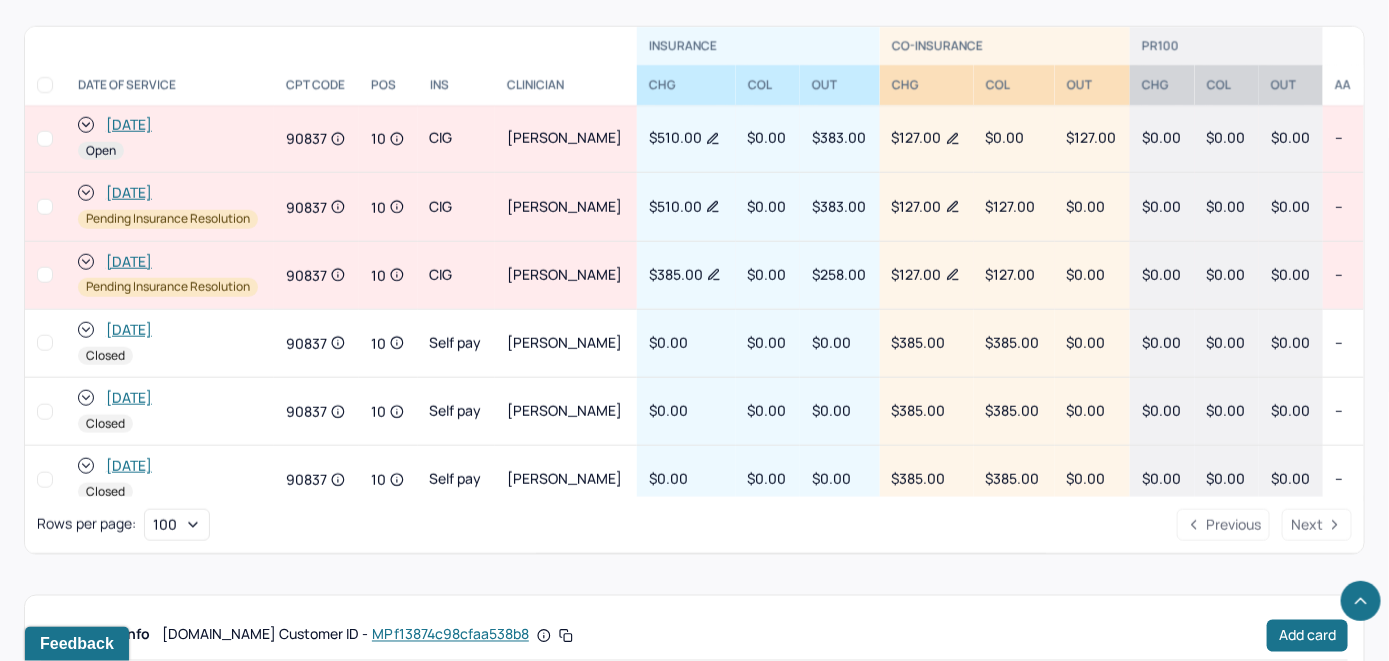 scroll, scrollTop: 742, scrollLeft: 0, axis: vertical 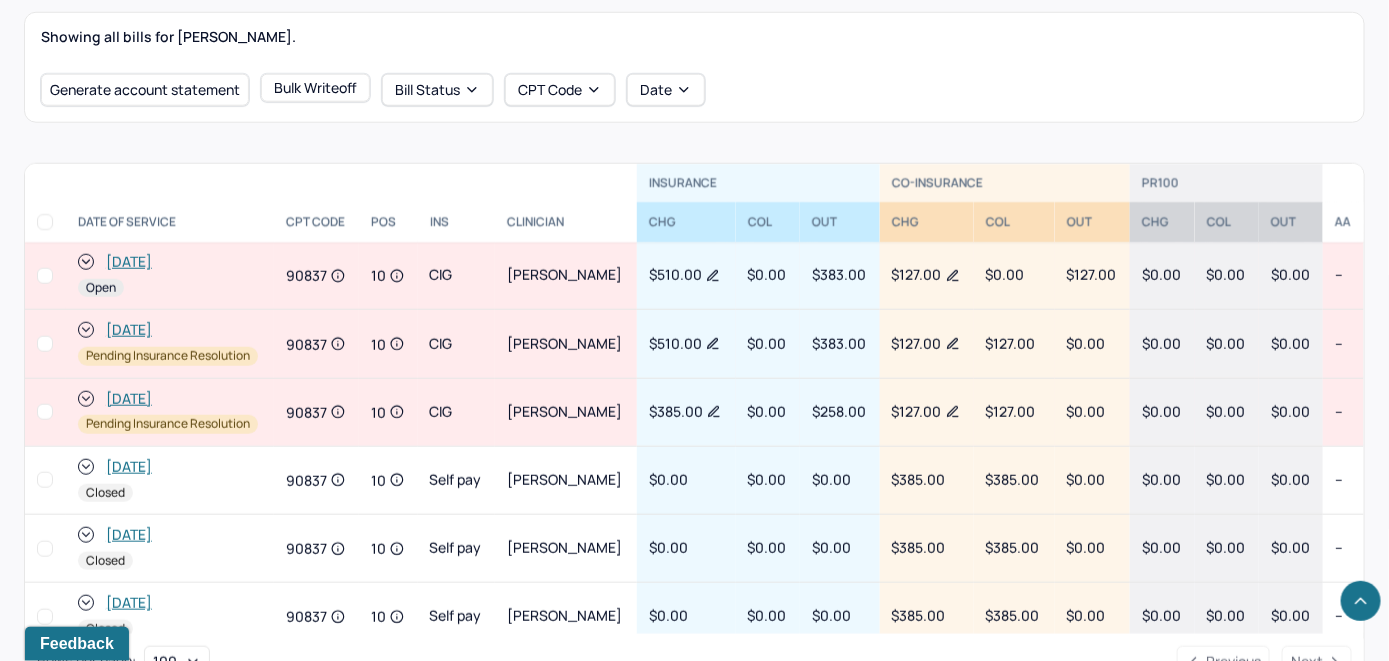 click on "[DATE]" at bounding box center (129, 262) 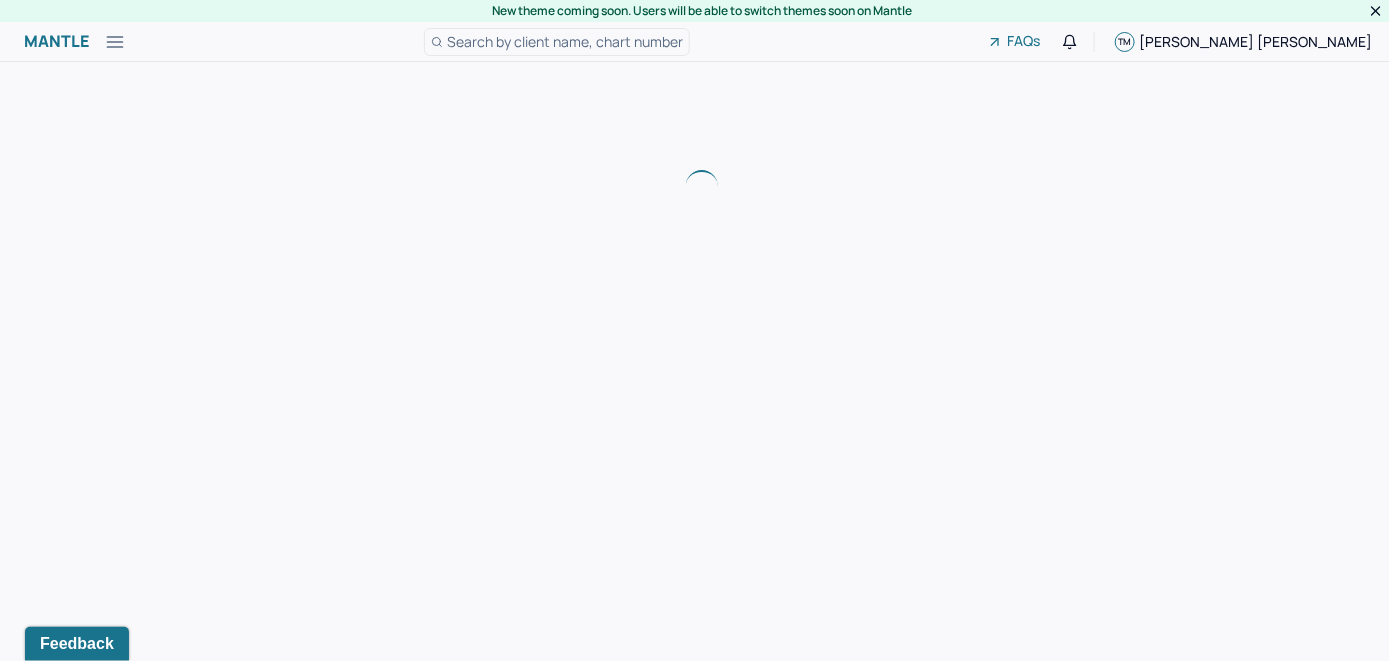 scroll, scrollTop: 0, scrollLeft: 0, axis: both 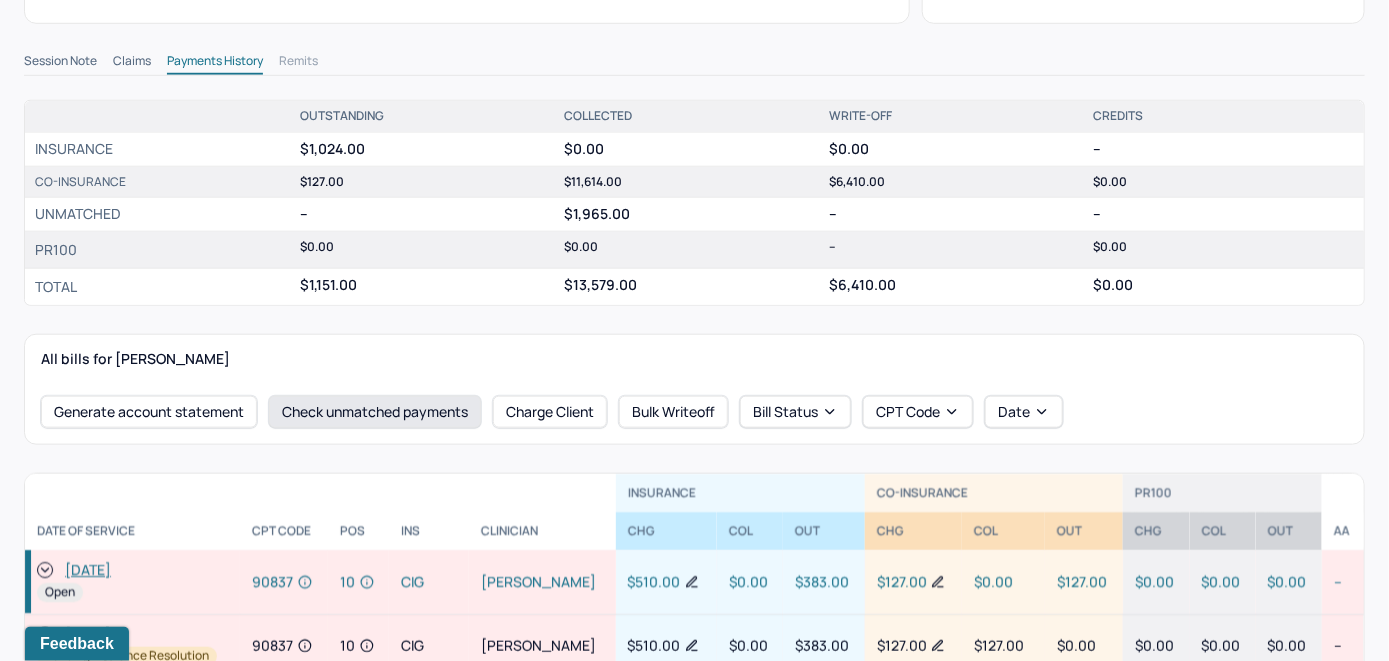 click on "Check unmatched payments" at bounding box center [375, 412] 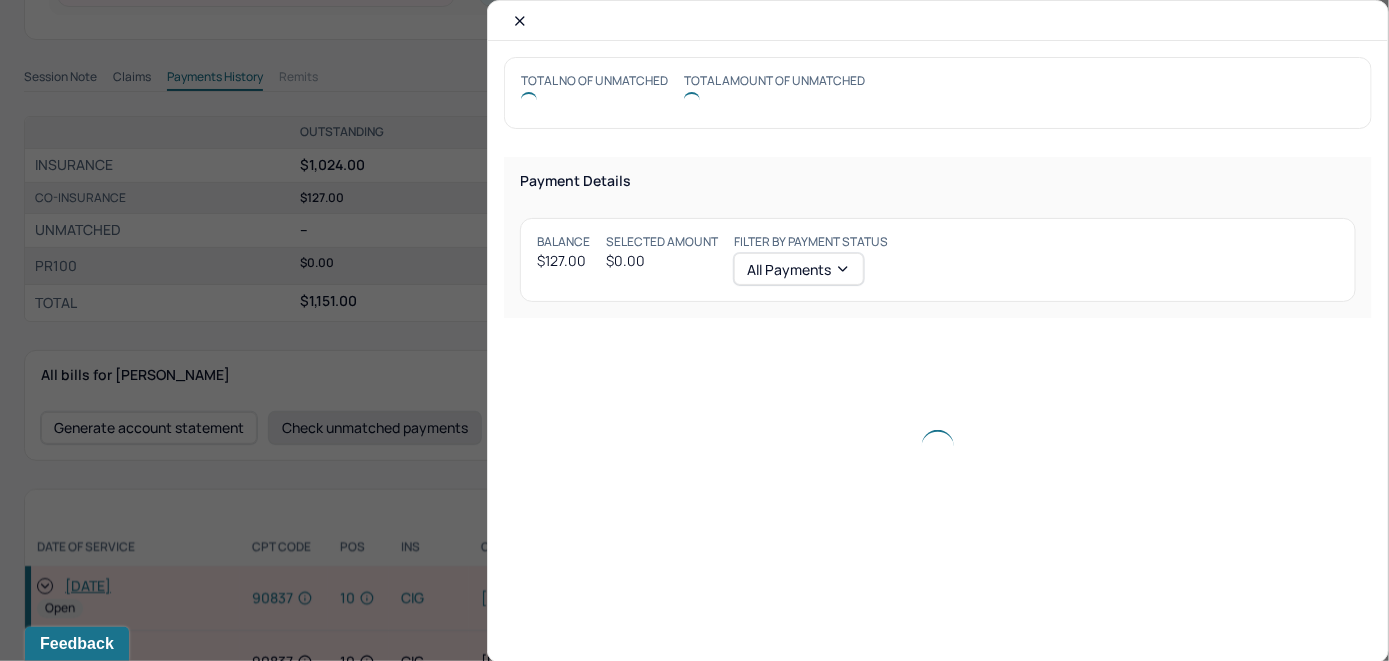 scroll, scrollTop: 616, scrollLeft: 0, axis: vertical 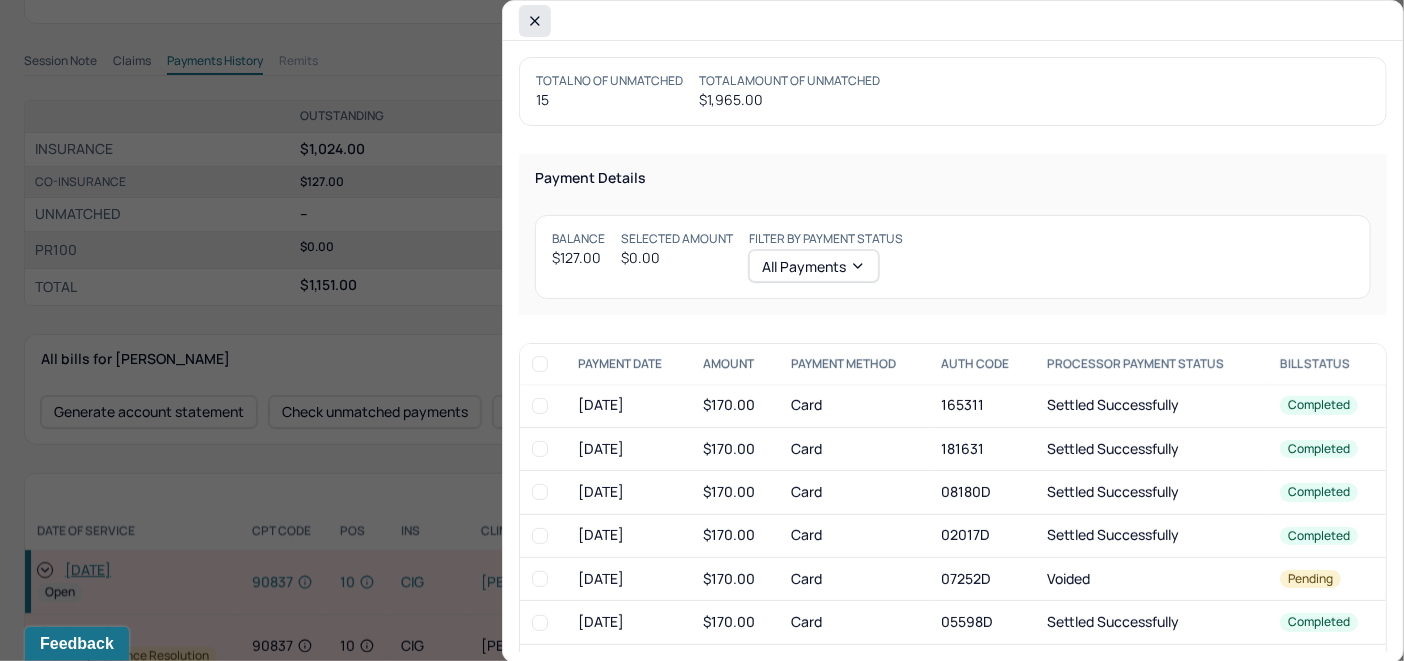 click 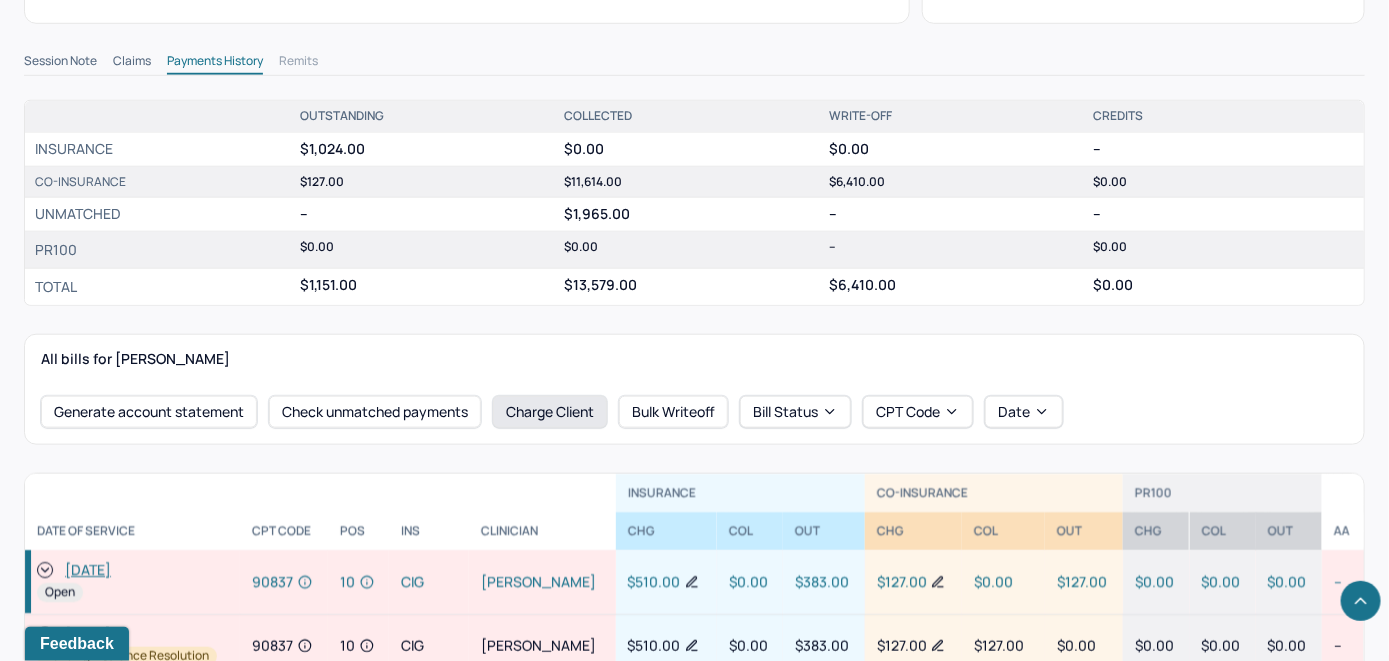 click on "Charge Client" at bounding box center [550, 412] 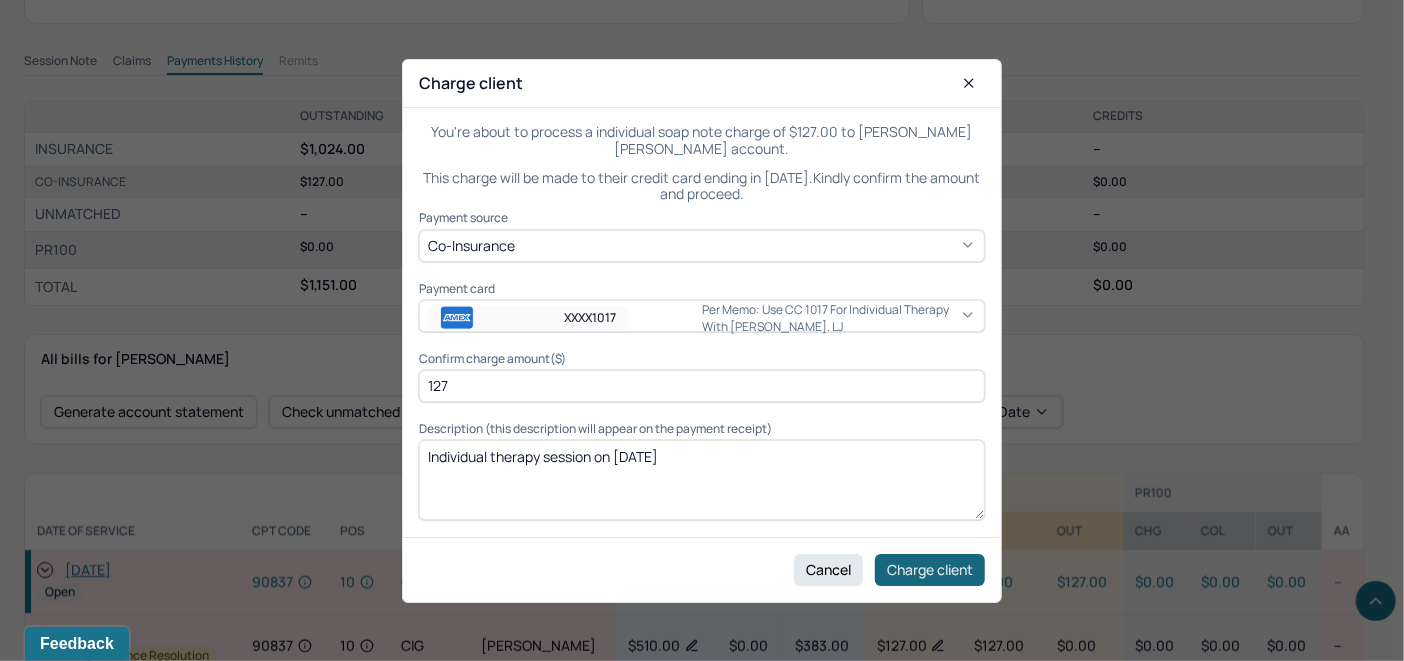 click on "Charge client" at bounding box center (930, 569) 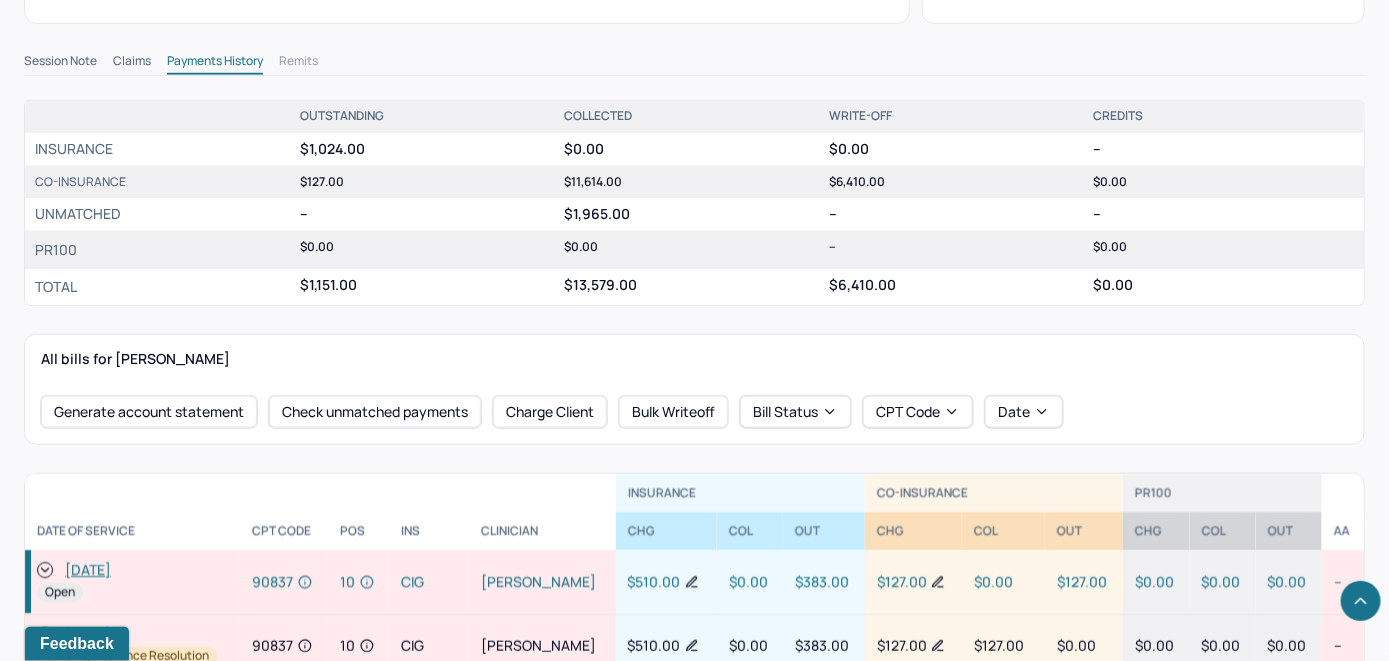 drag, startPoint x: 40, startPoint y: 566, endPoint x: 173, endPoint y: 484, distance: 156.2466 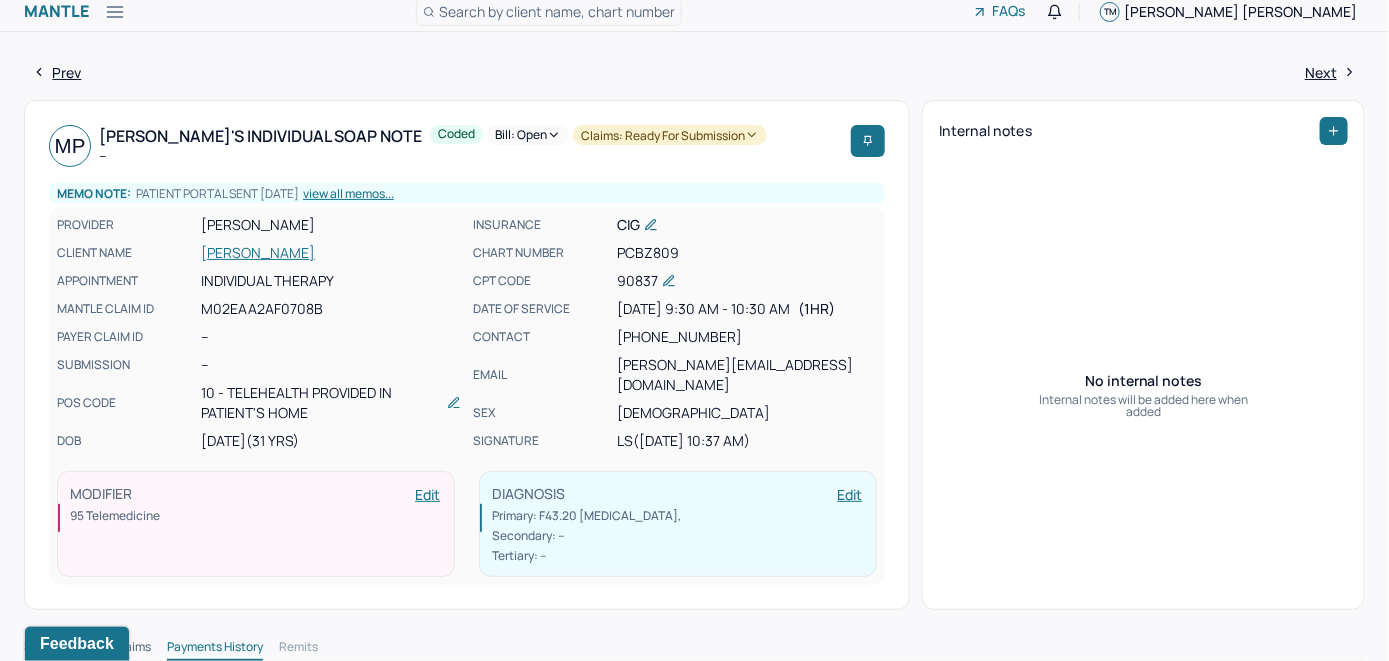scroll, scrollTop: 0, scrollLeft: 0, axis: both 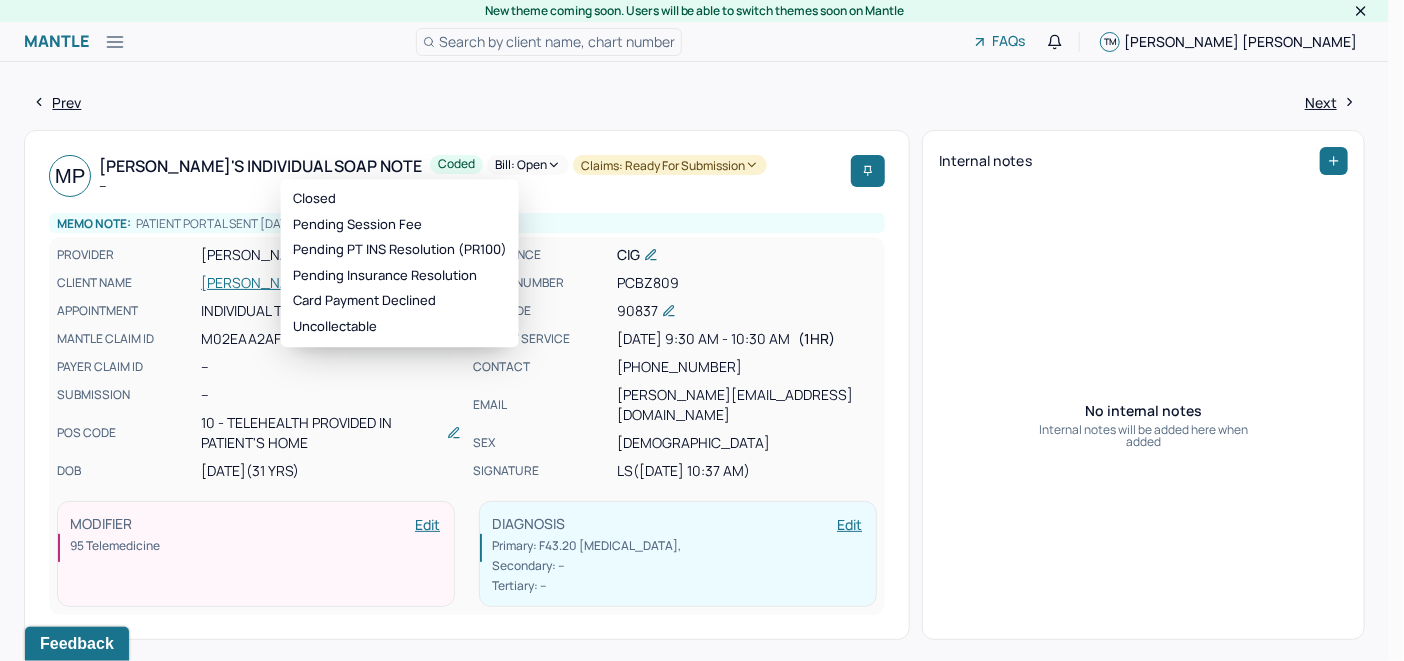 click on "Bill: Open" at bounding box center (528, 165) 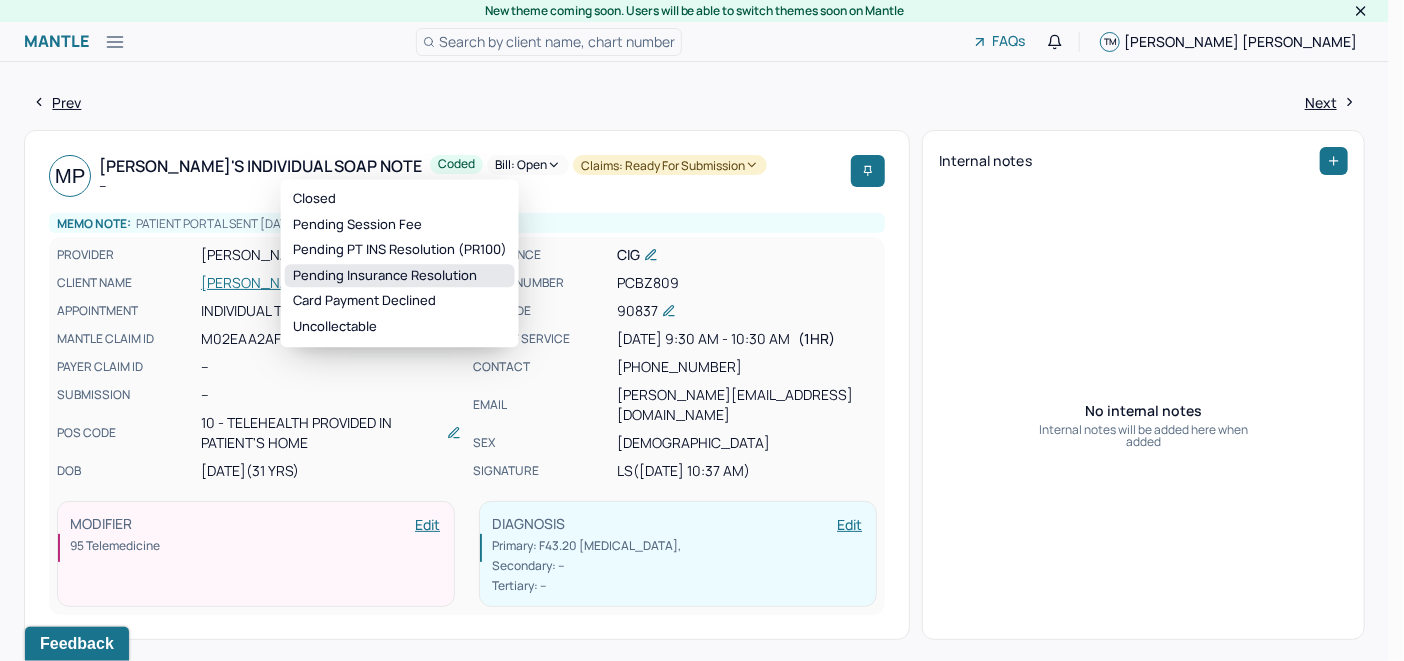 click on "Pending Insurance Resolution" at bounding box center (400, 276) 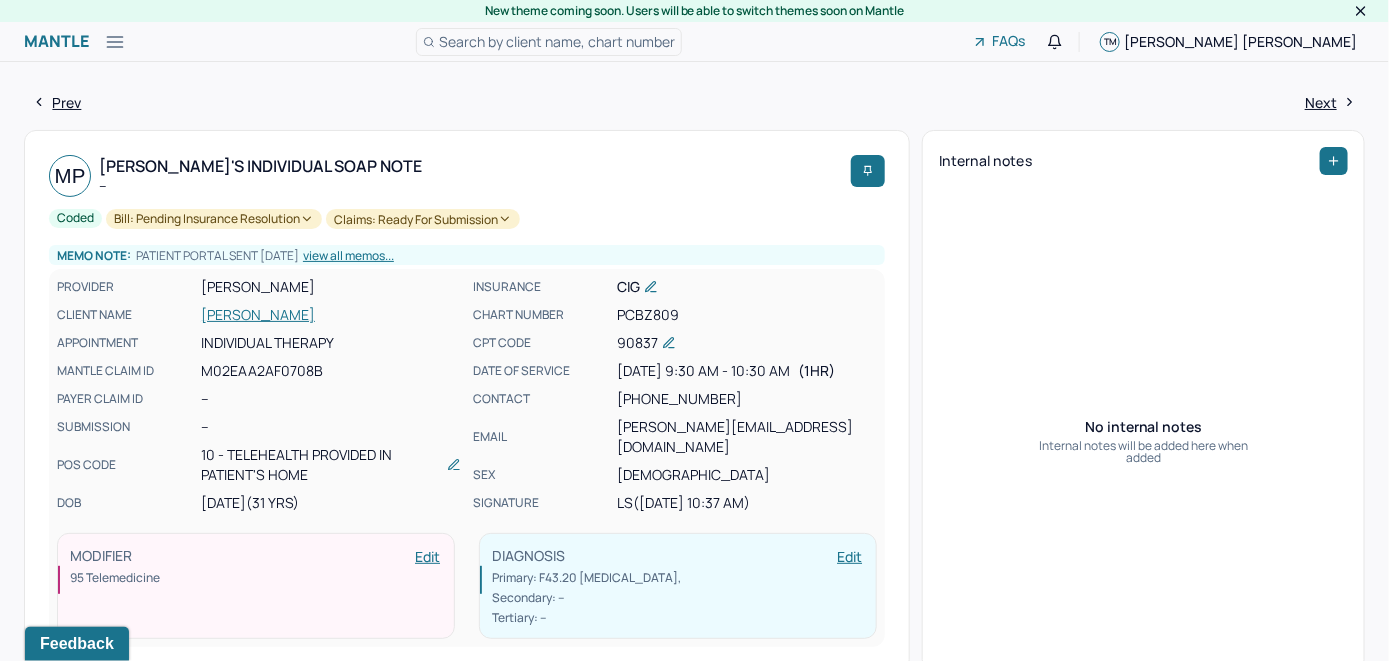 click on "Search by client name, chart number" at bounding box center (557, 41) 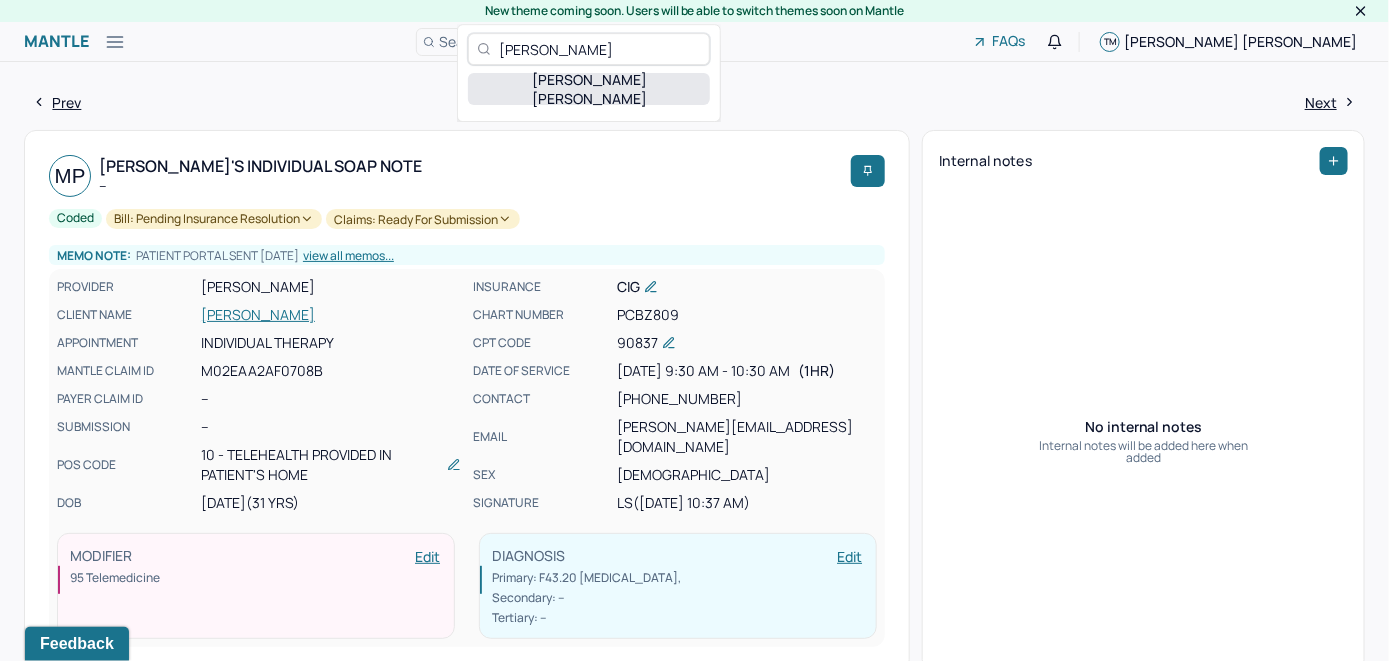 type on "[PERSON_NAME]" 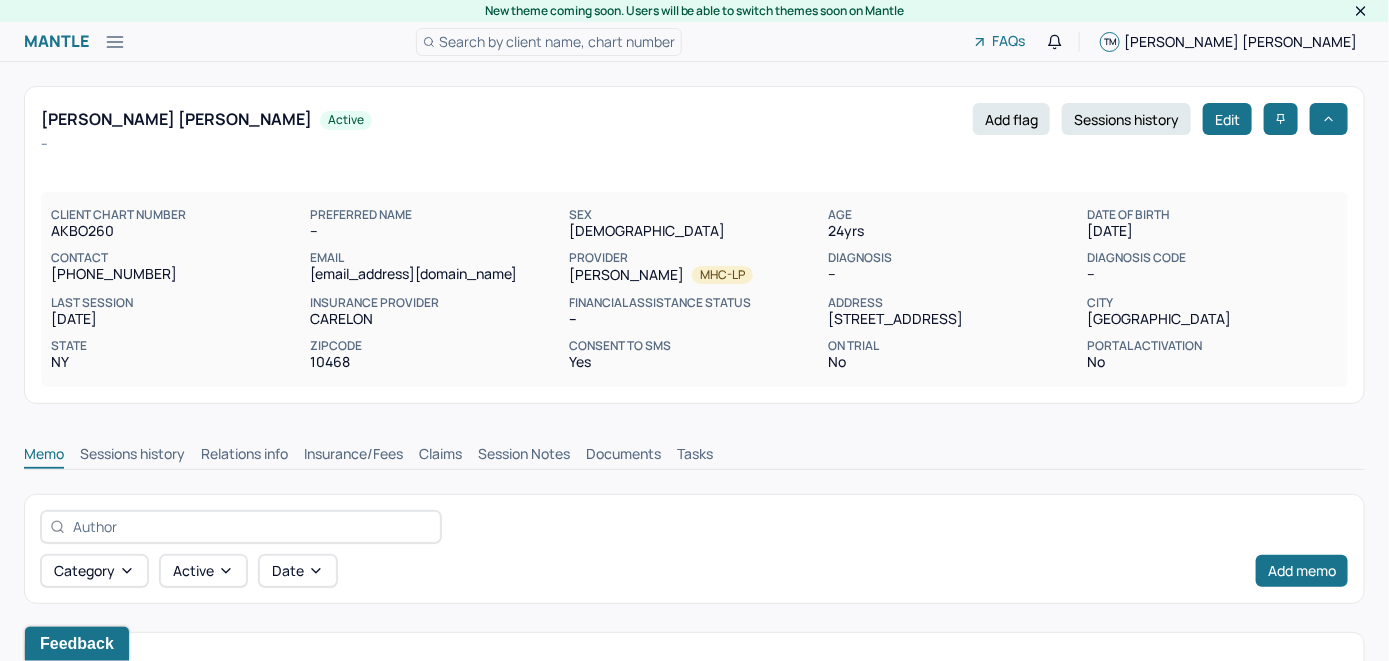 scroll, scrollTop: 0, scrollLeft: 0, axis: both 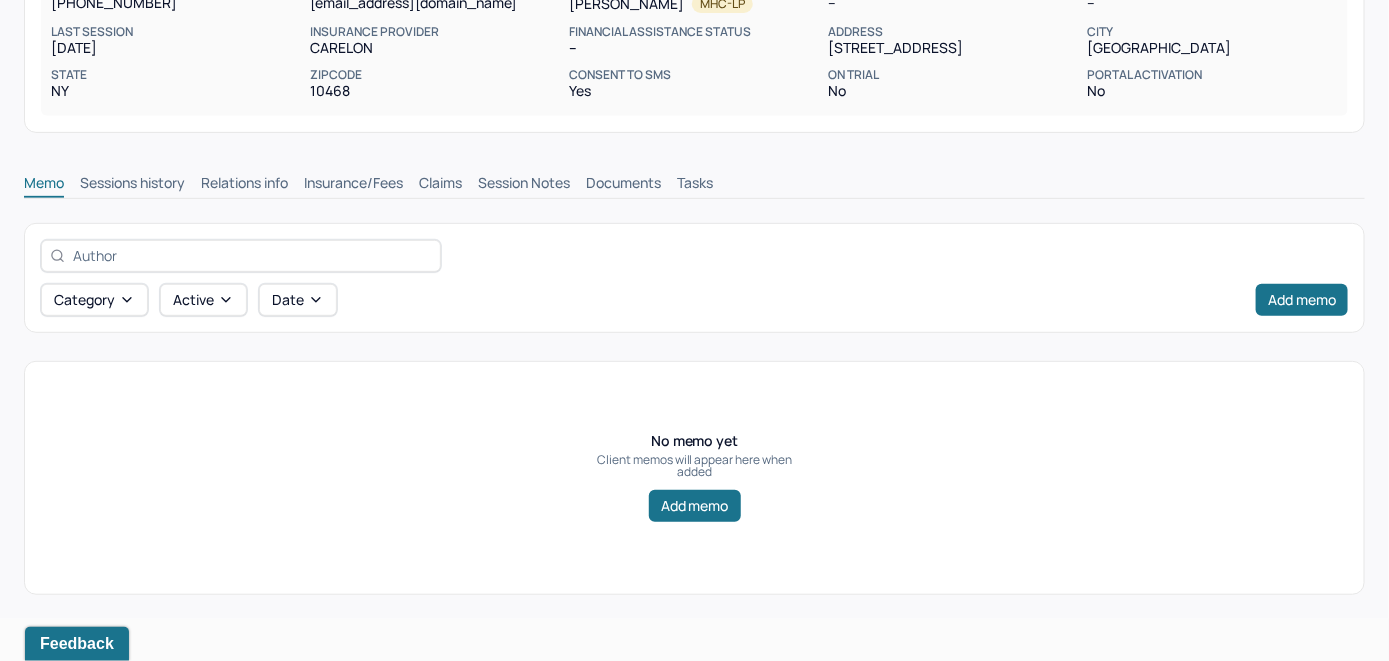 click on "Insurance/Fees" at bounding box center [353, 185] 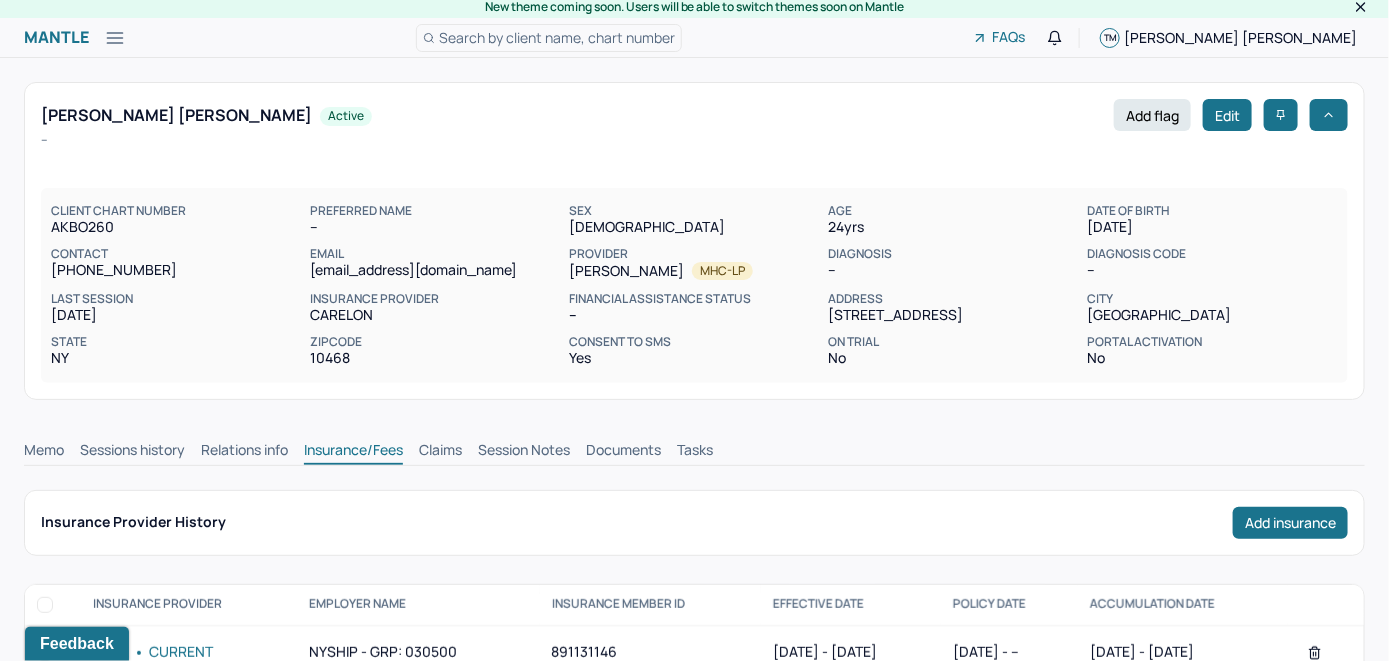 scroll, scrollTop: 0, scrollLeft: 0, axis: both 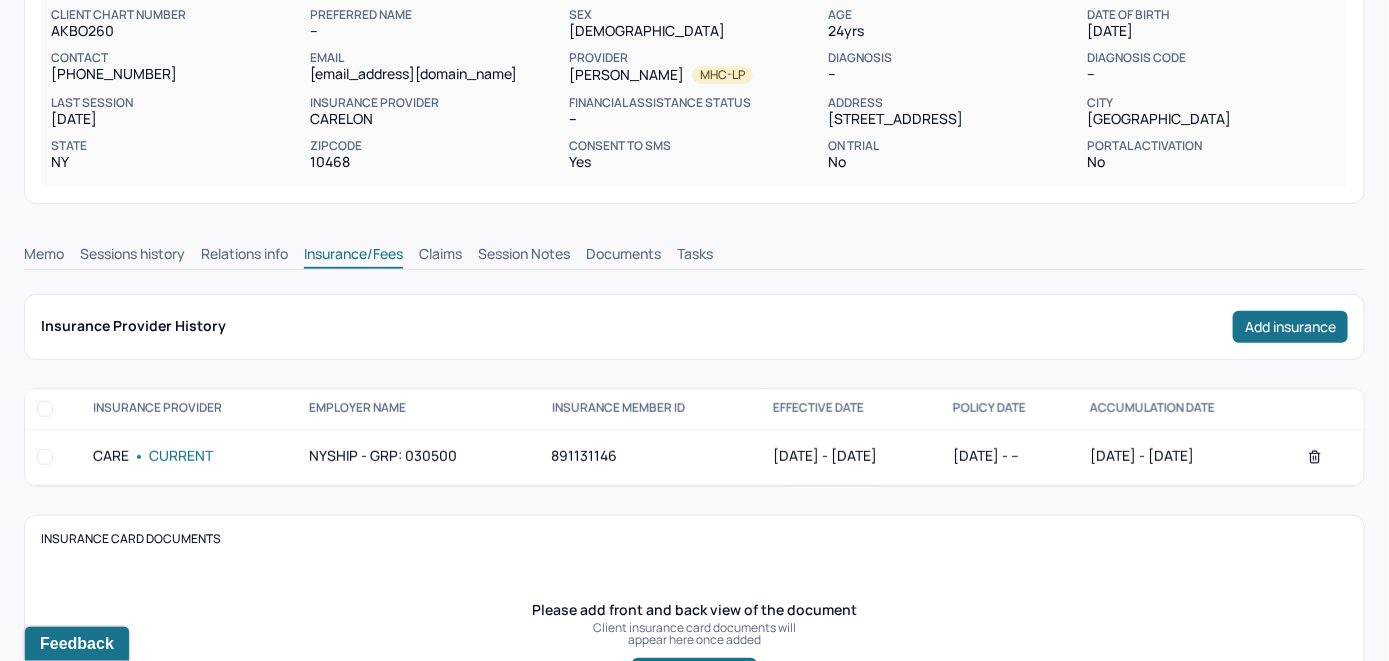 click on "Memo" at bounding box center (44, 256) 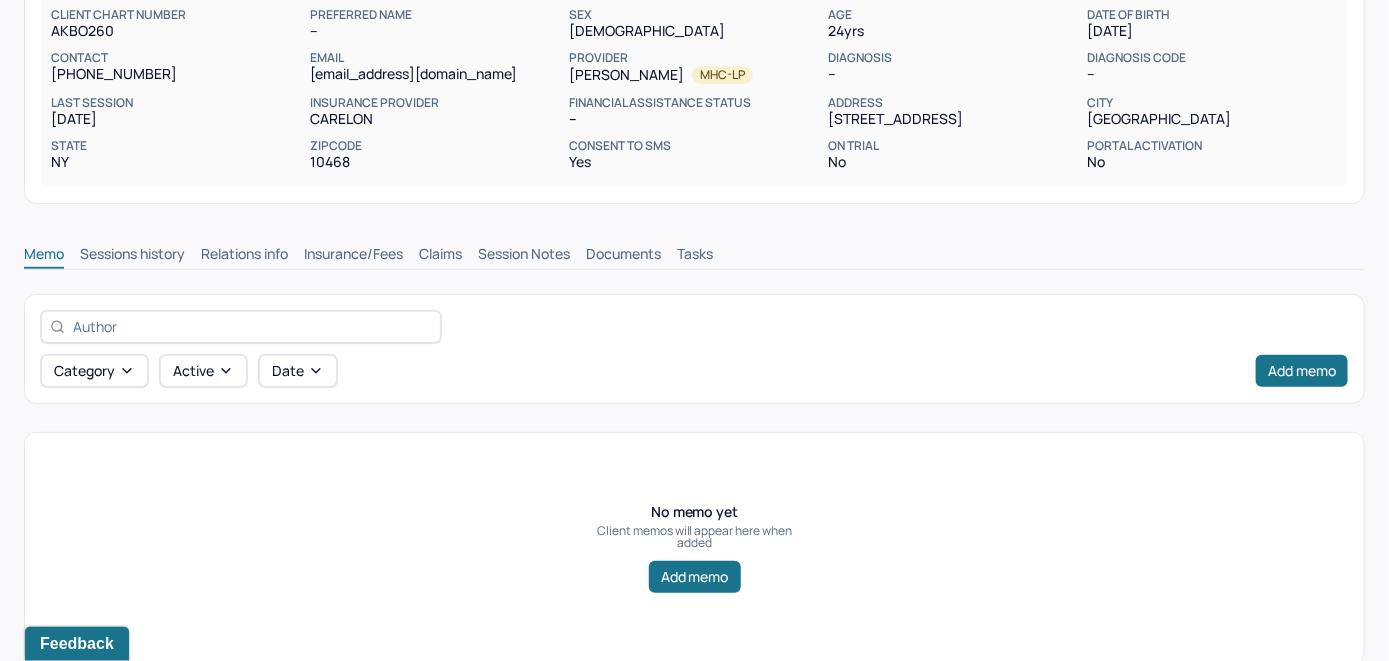 scroll, scrollTop: 271, scrollLeft: 0, axis: vertical 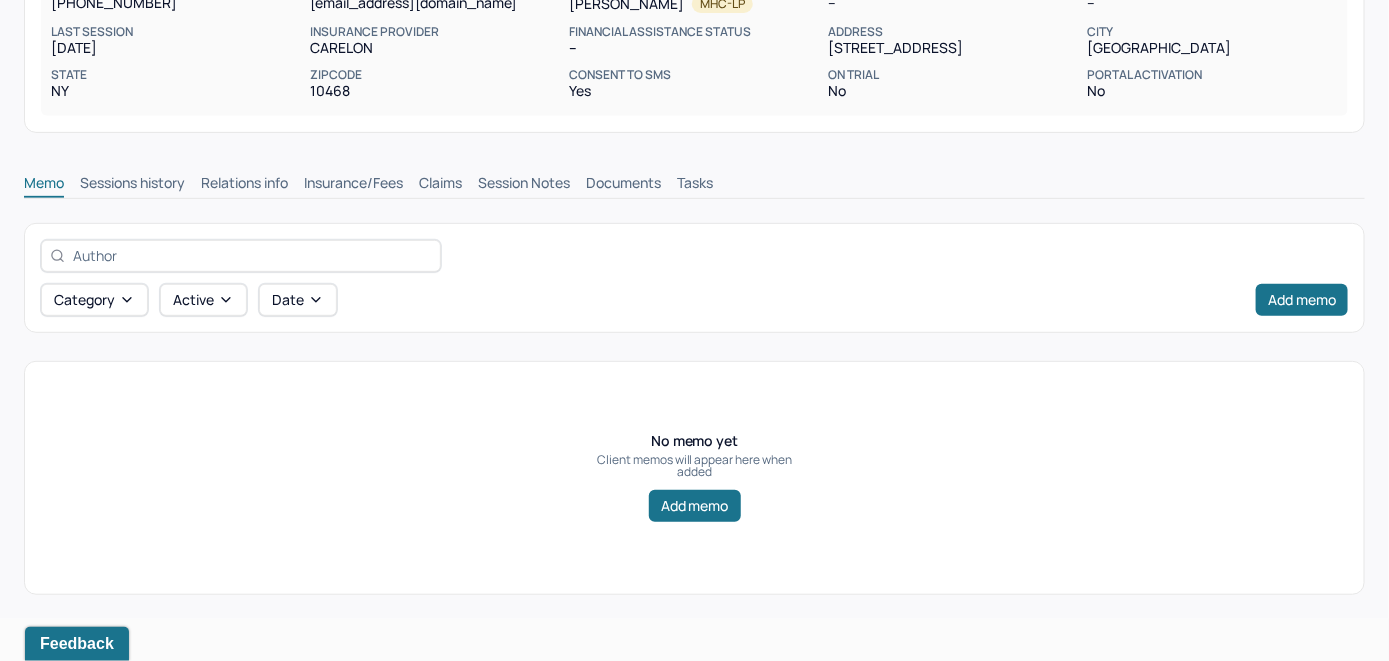 click on "Insurance/Fees" at bounding box center (353, 185) 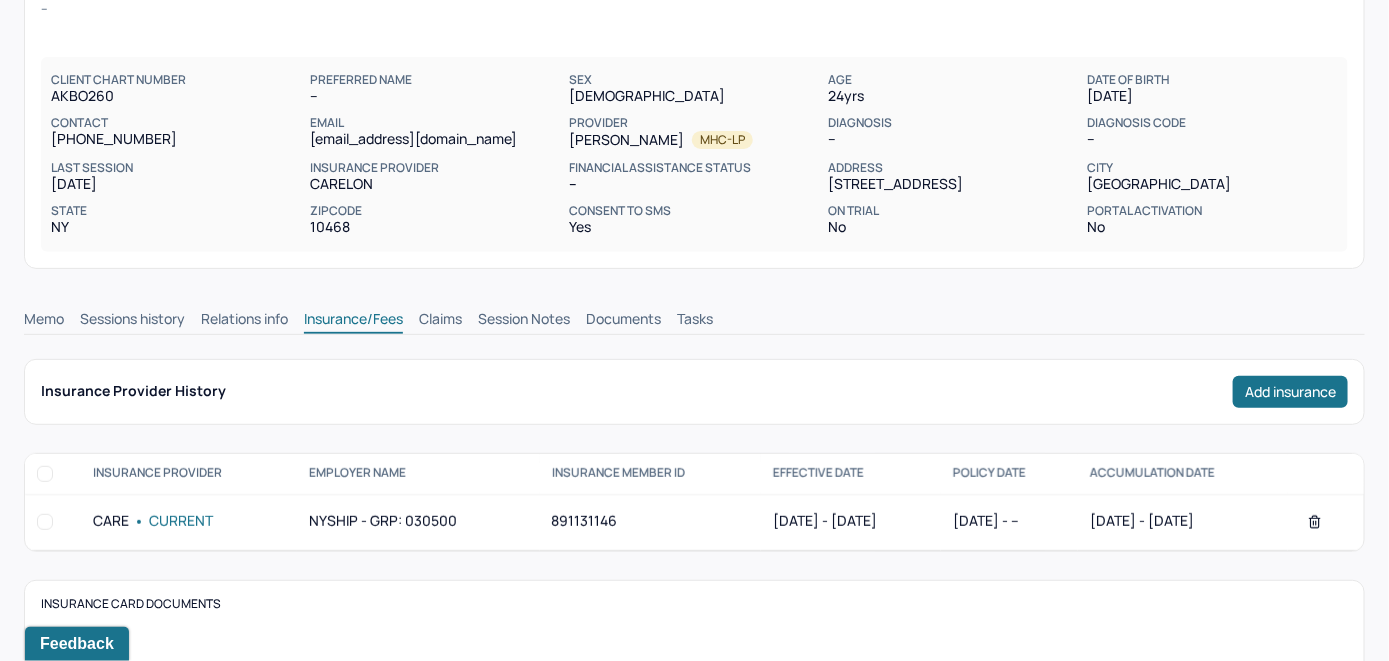 scroll, scrollTop: 171, scrollLeft: 0, axis: vertical 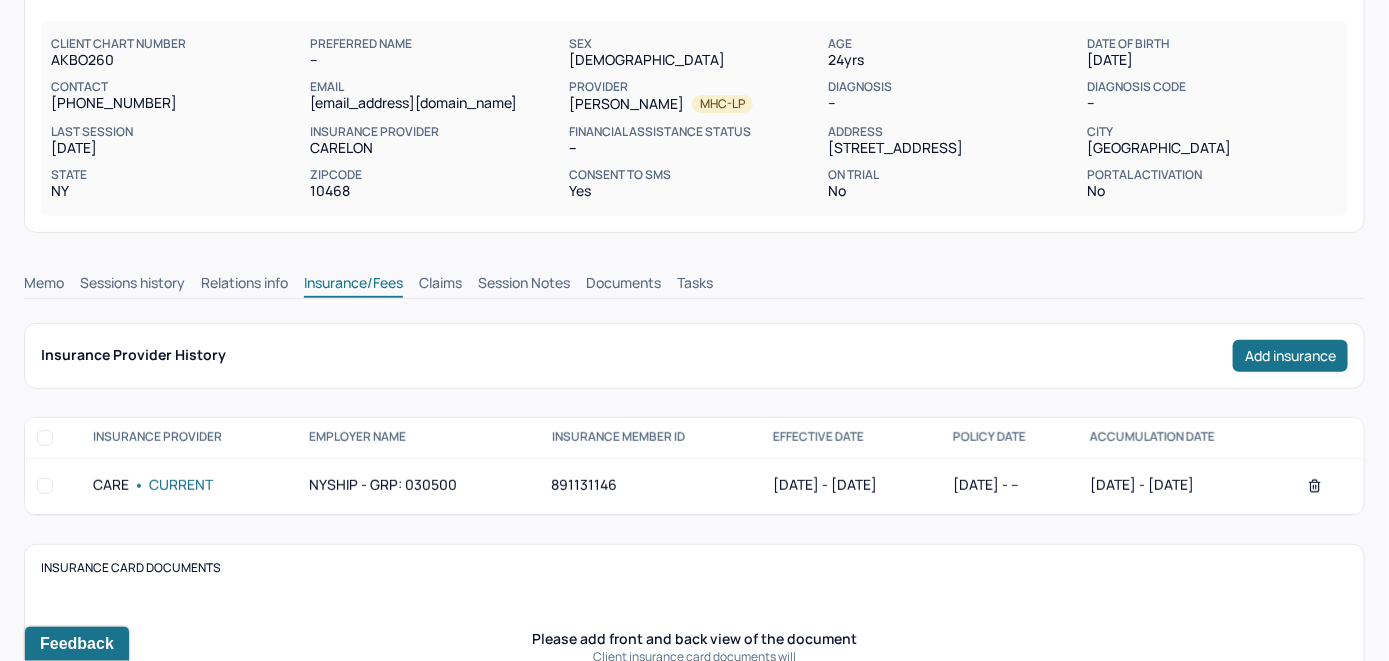 click on "Claims" at bounding box center (440, 285) 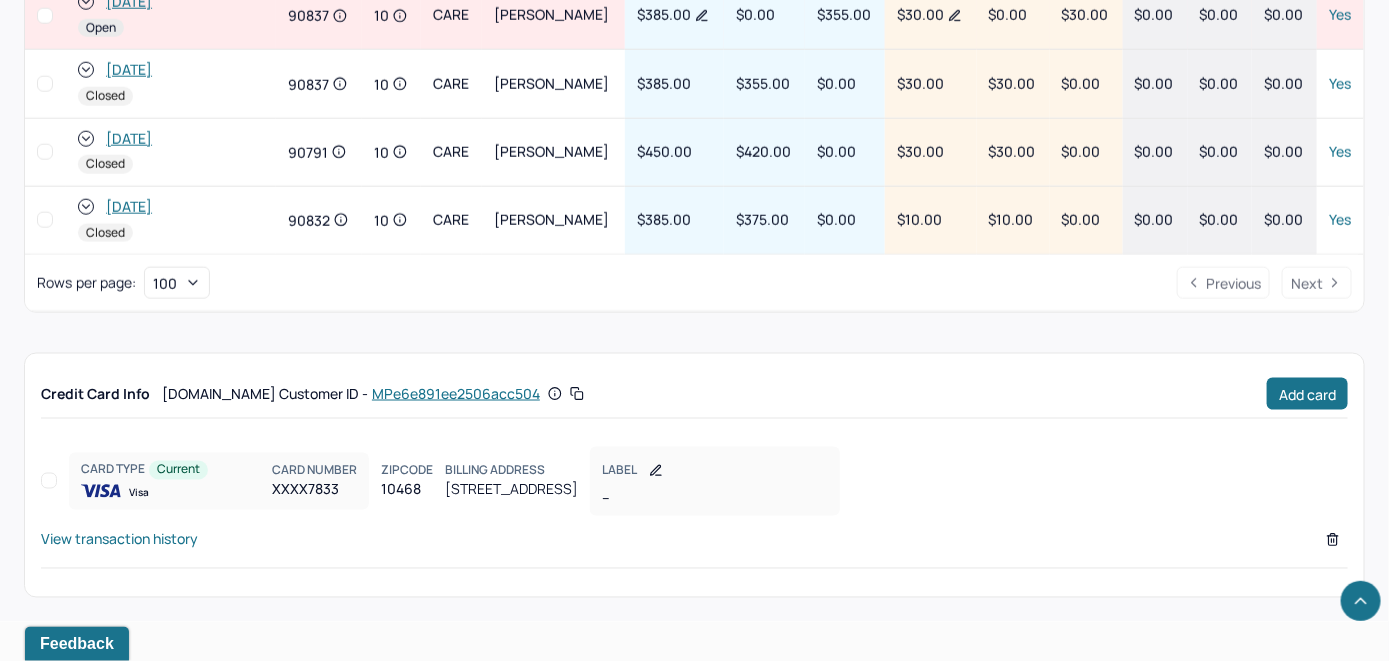 scroll, scrollTop: 855, scrollLeft: 0, axis: vertical 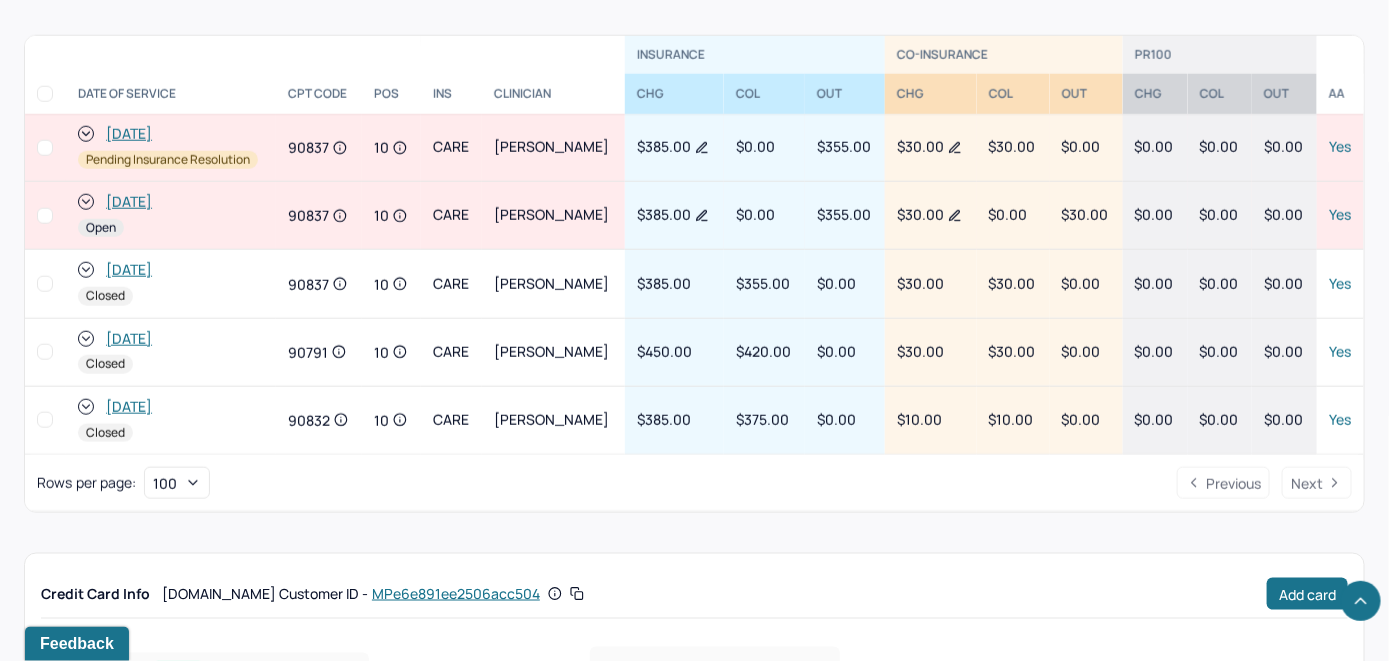click on "[DATE]" at bounding box center (129, 202) 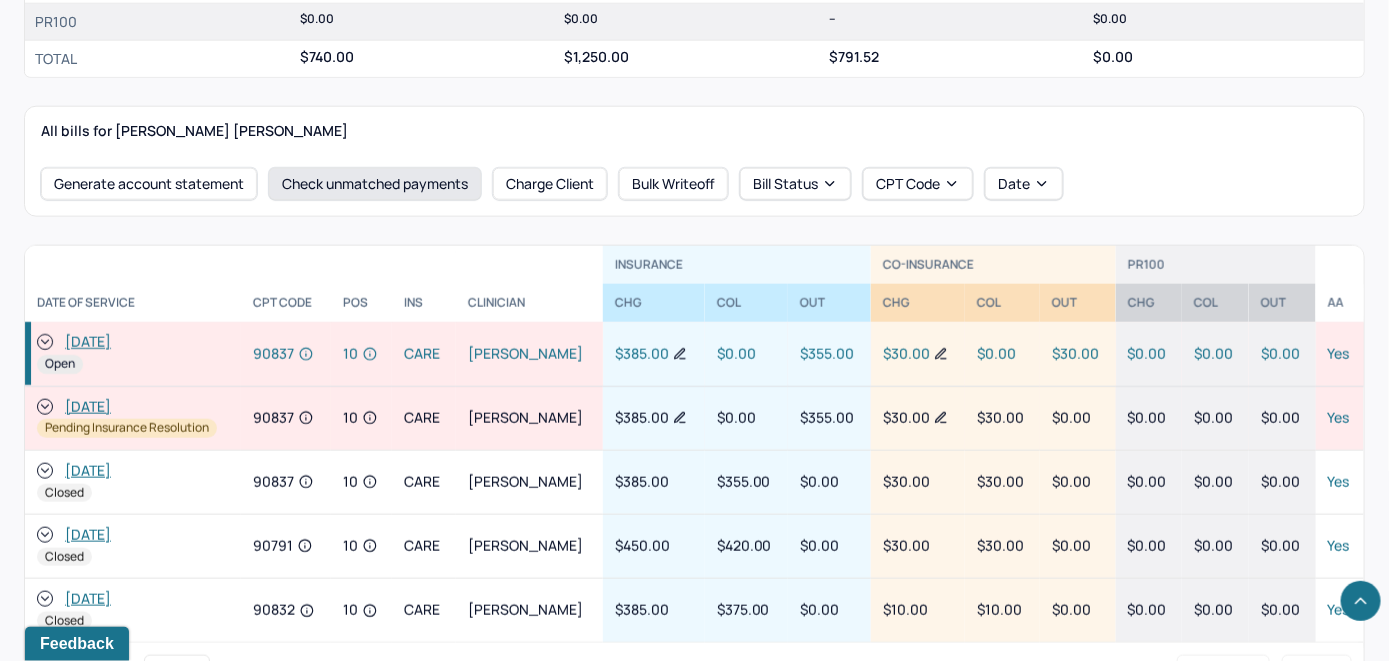 click on "Check unmatched payments" at bounding box center (375, 184) 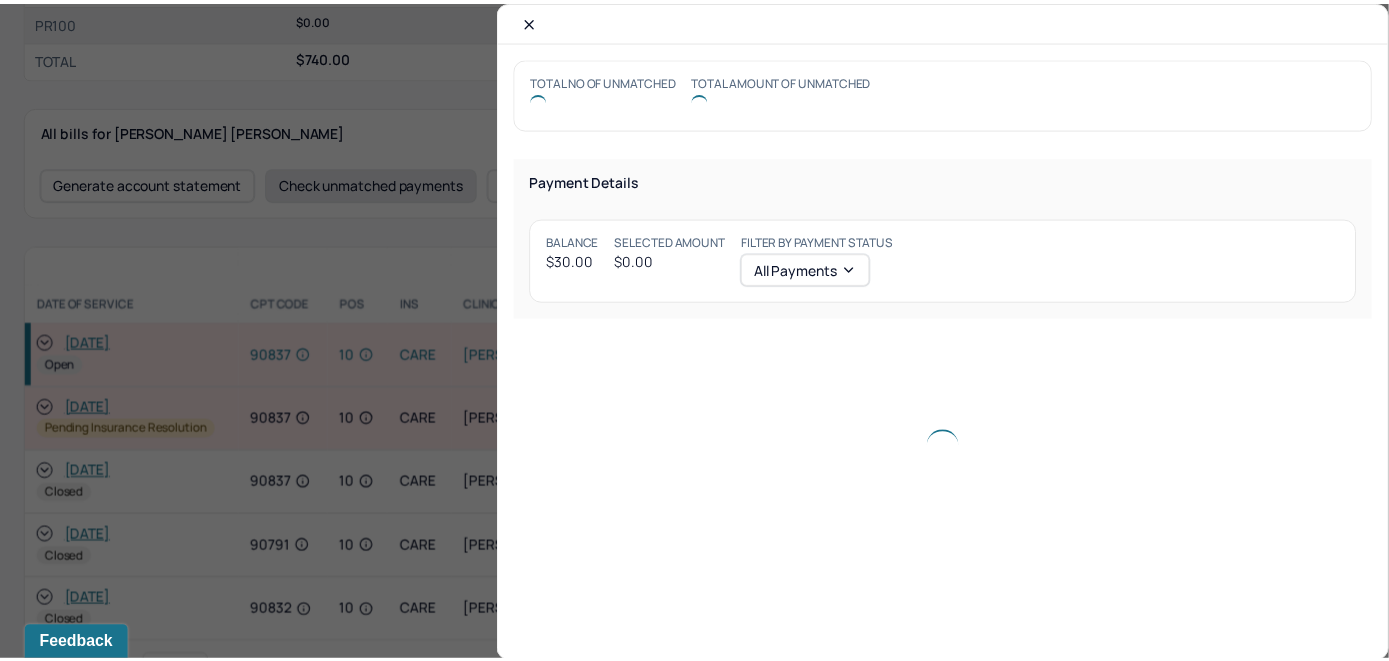 scroll, scrollTop: 815, scrollLeft: 0, axis: vertical 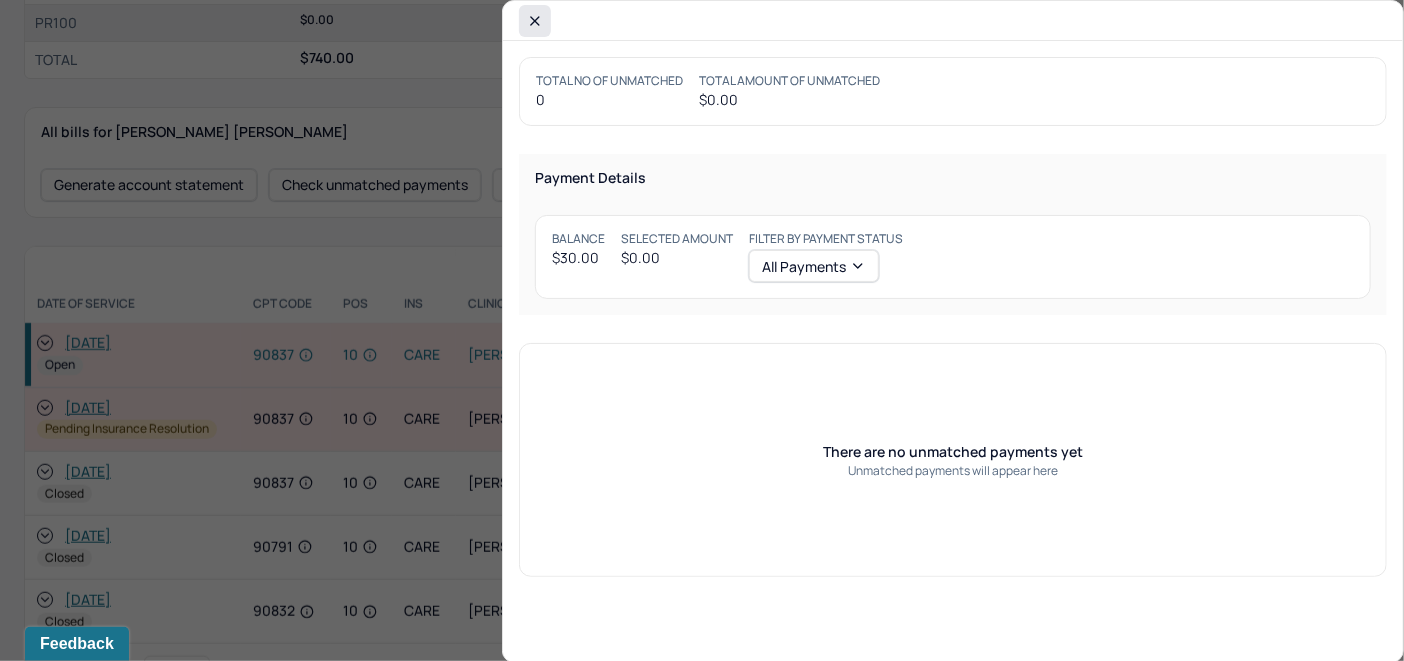 click 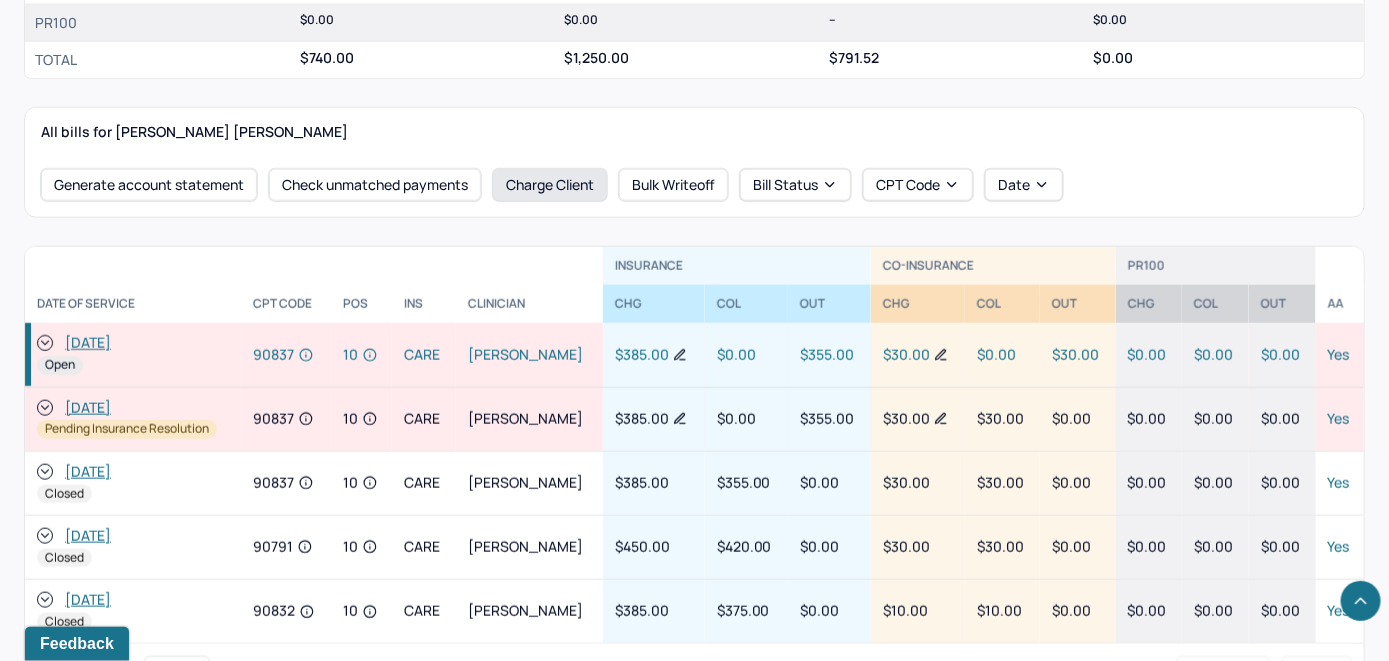 click on "Charge Client" at bounding box center (550, 185) 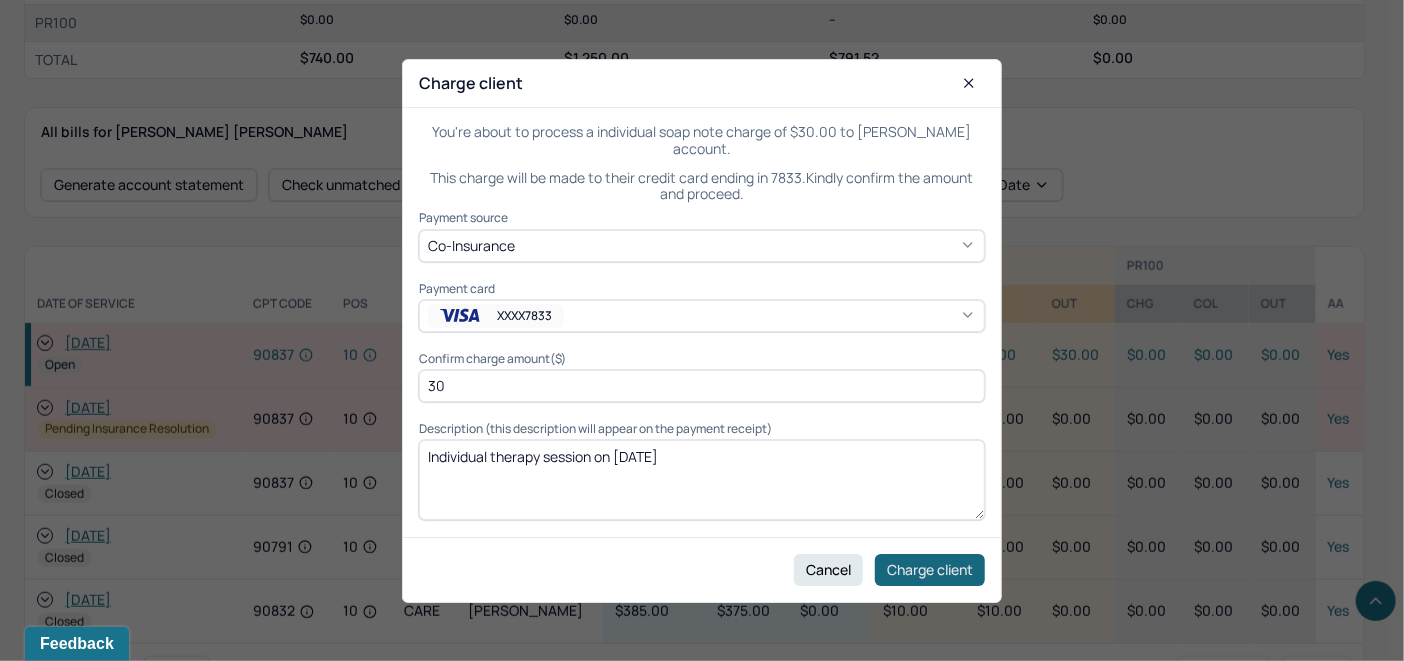 click on "Charge client" at bounding box center (930, 569) 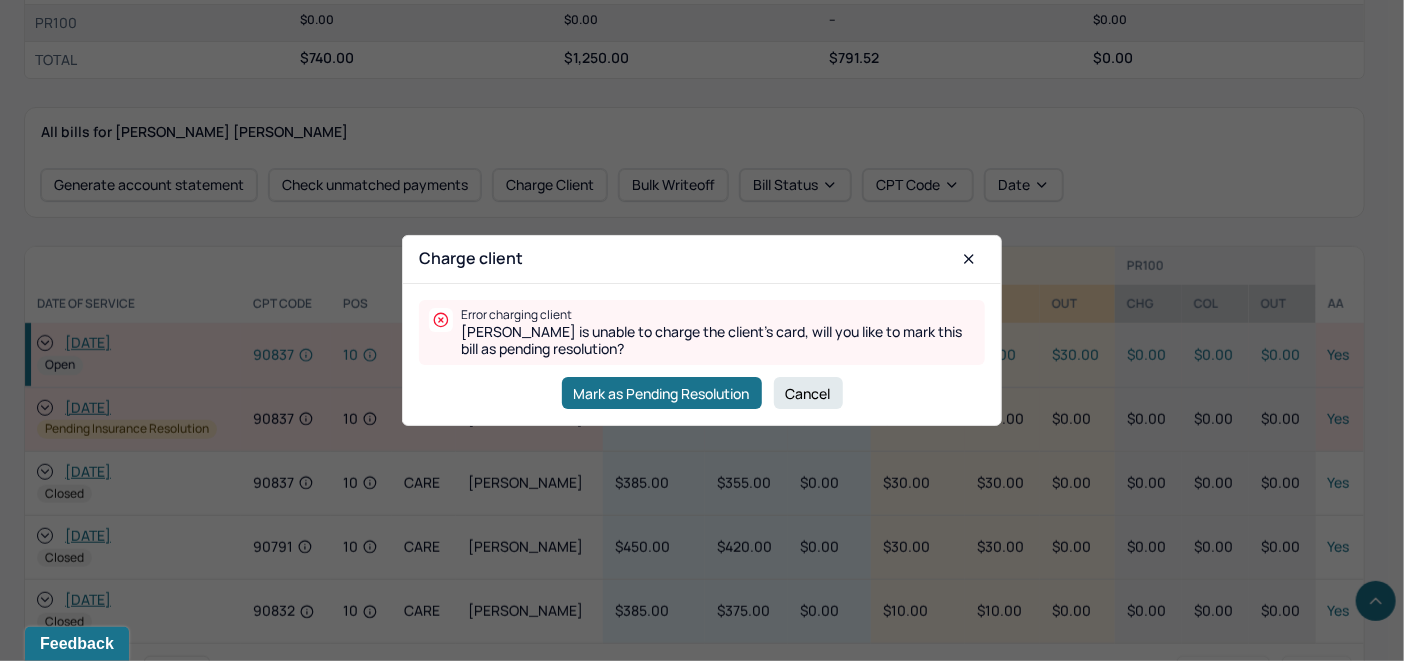 click on "Cancel" at bounding box center (808, 393) 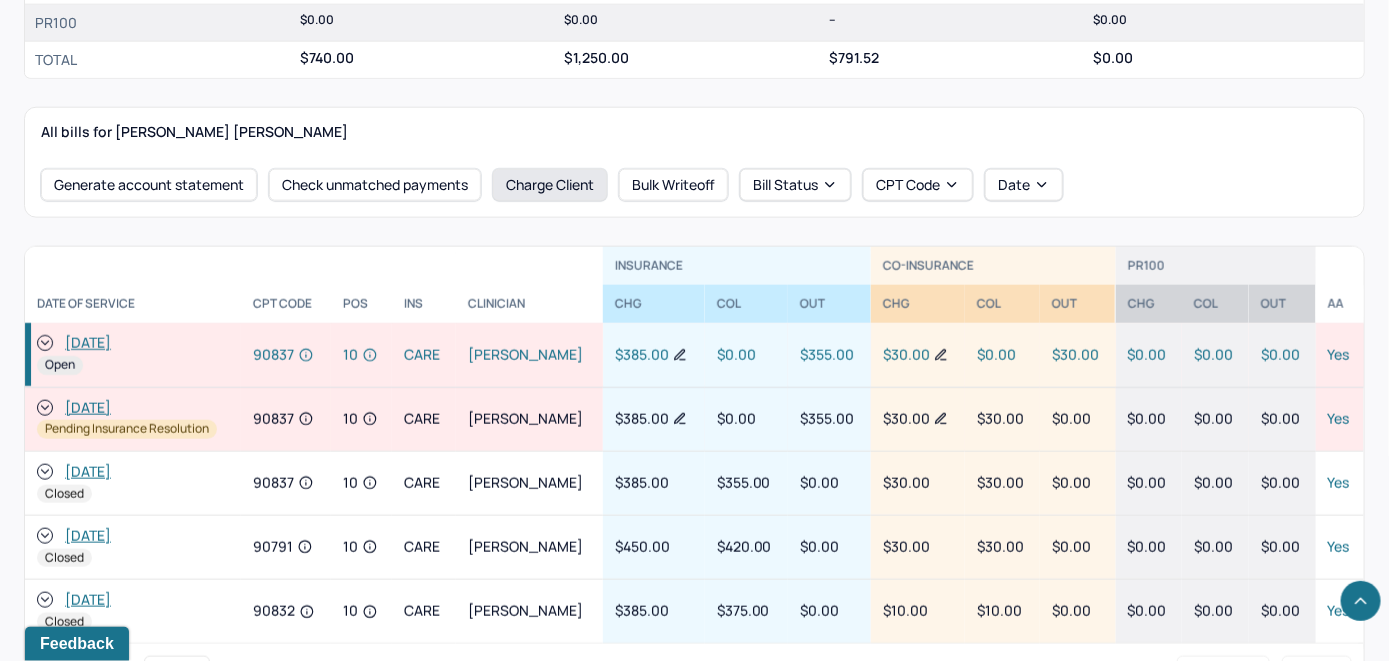 click on "Charge Client" at bounding box center [550, 185] 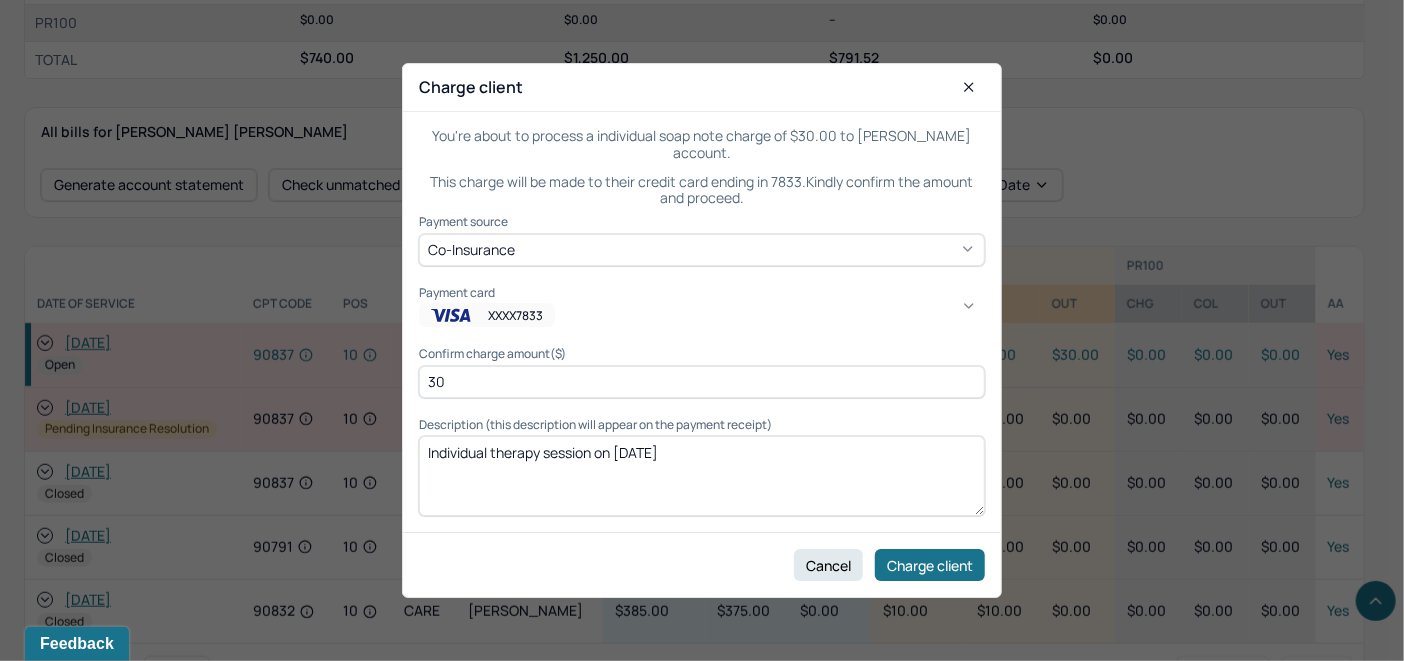 click 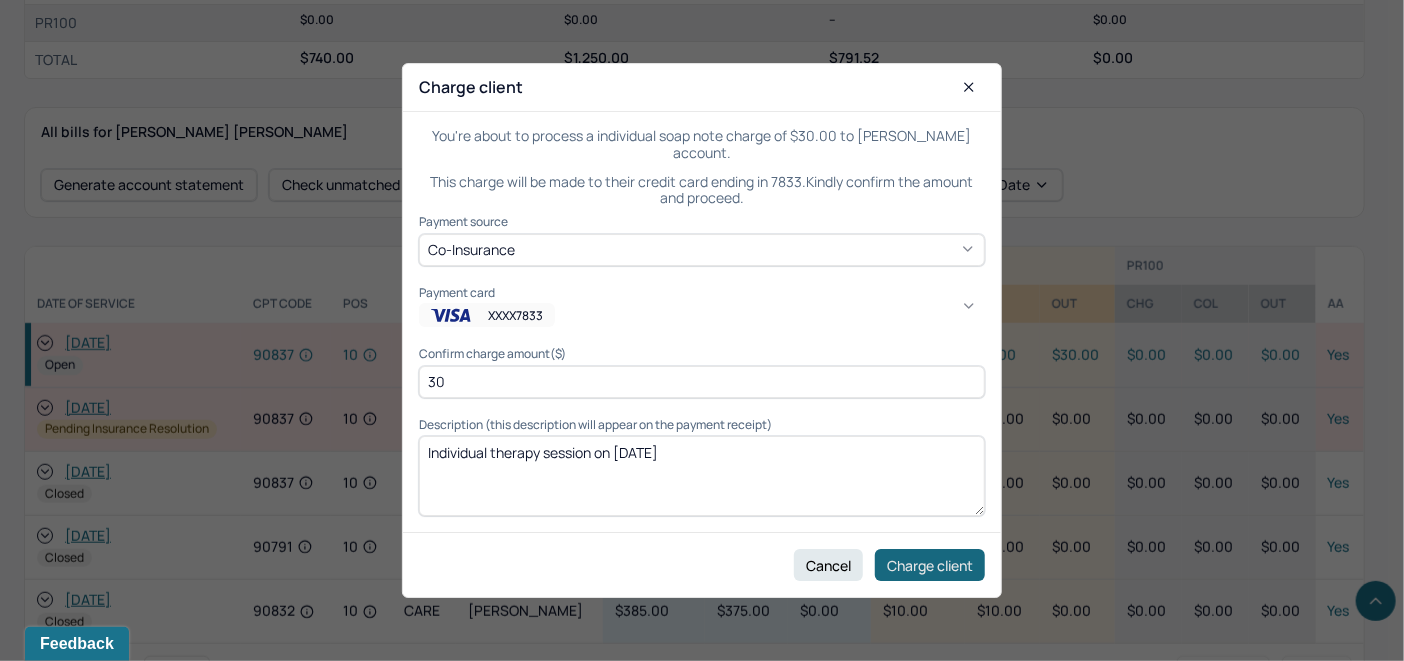 click on "Charge client" at bounding box center (930, 565) 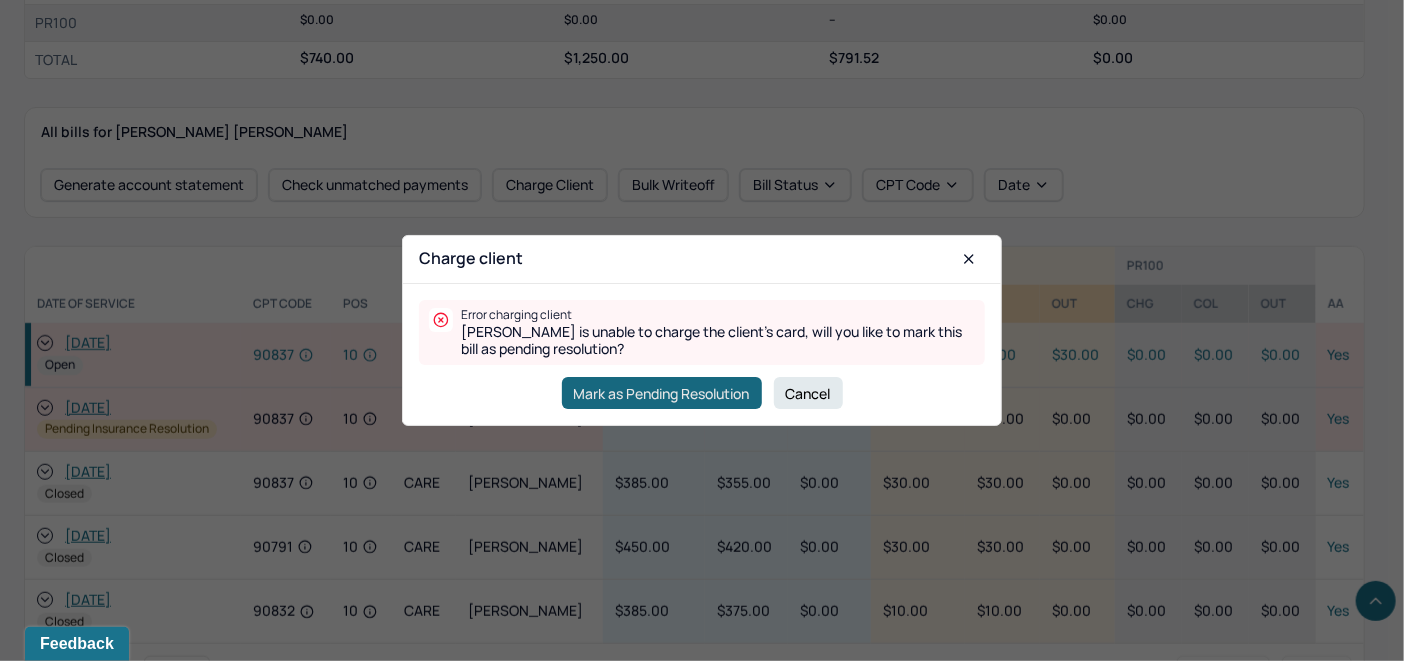click on "Mark as Pending Resolution" at bounding box center (662, 393) 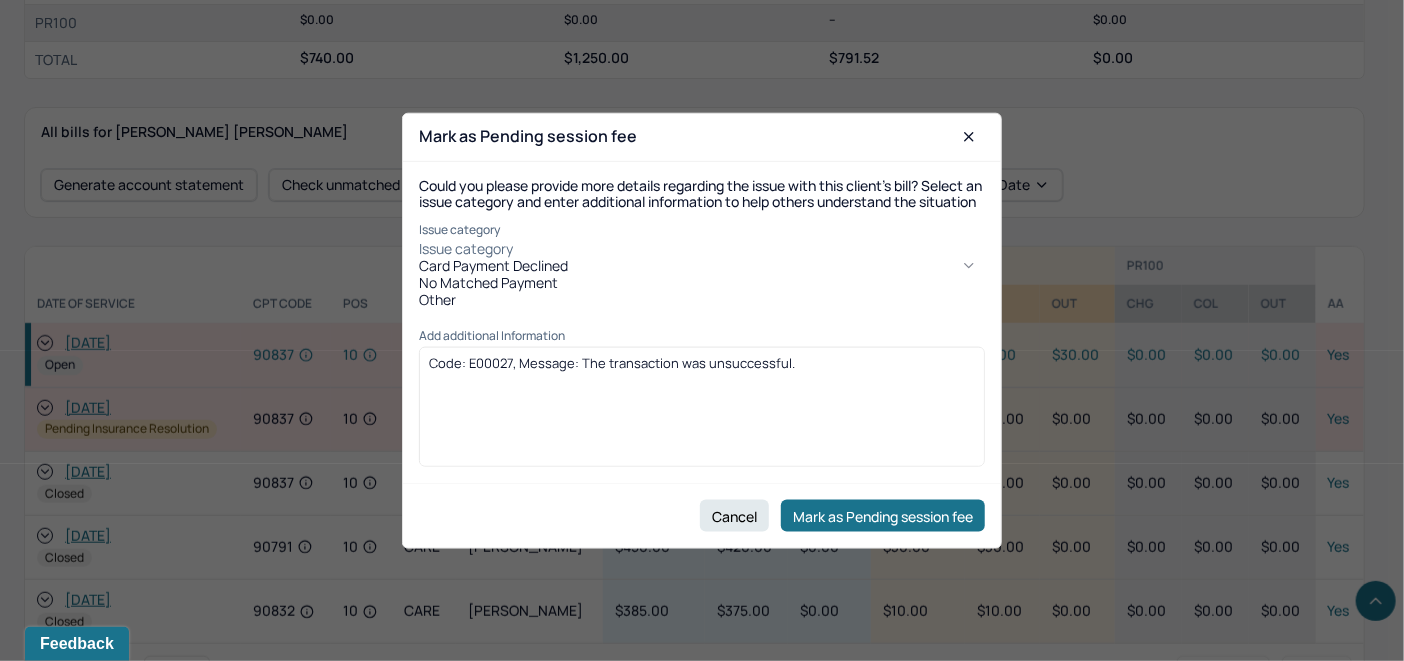 click 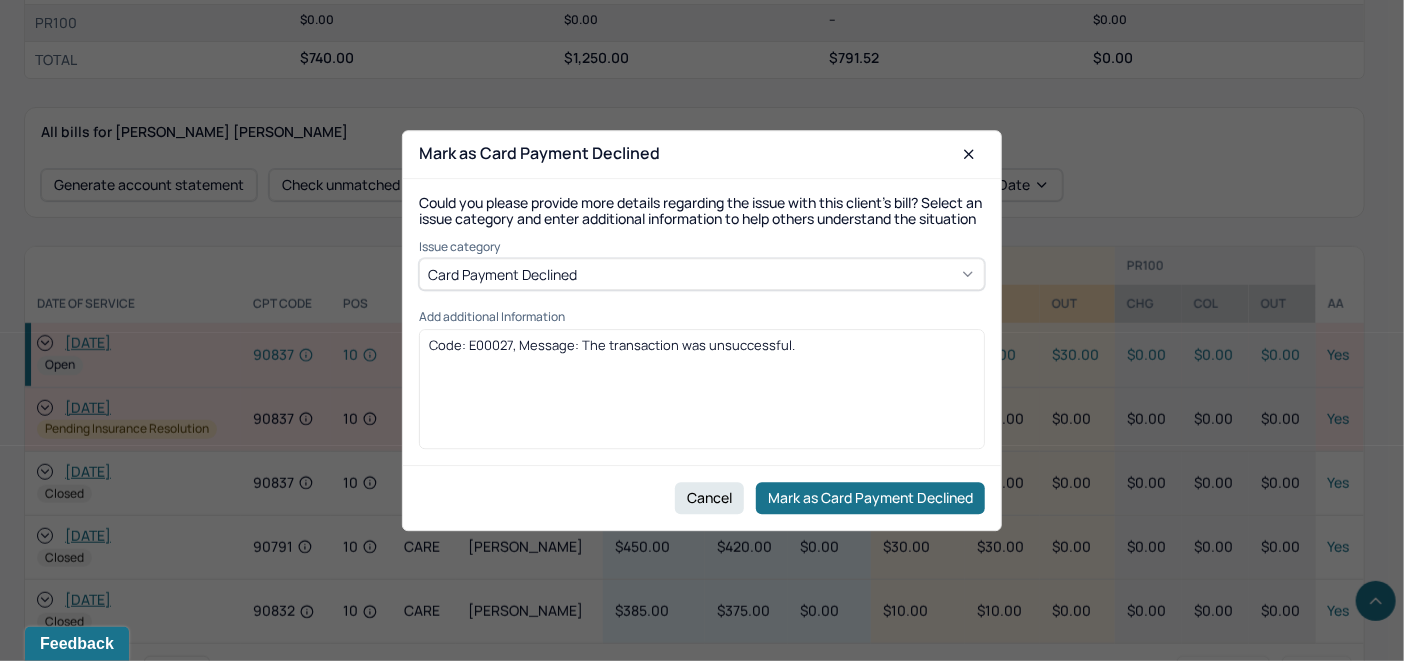 click on "Code: E00027, Message: The transaction was unsuccessful." at bounding box center [702, 345] 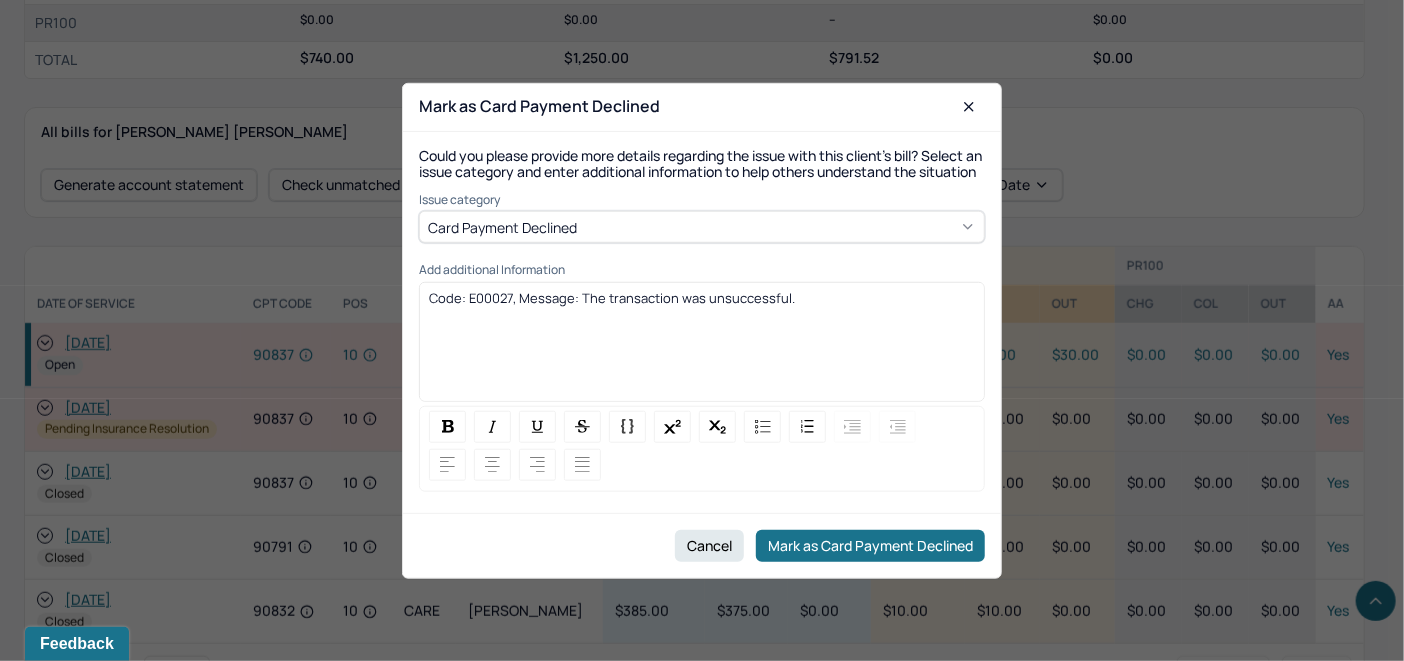 drag, startPoint x: 808, startPoint y: 313, endPoint x: 347, endPoint y: 313, distance: 461 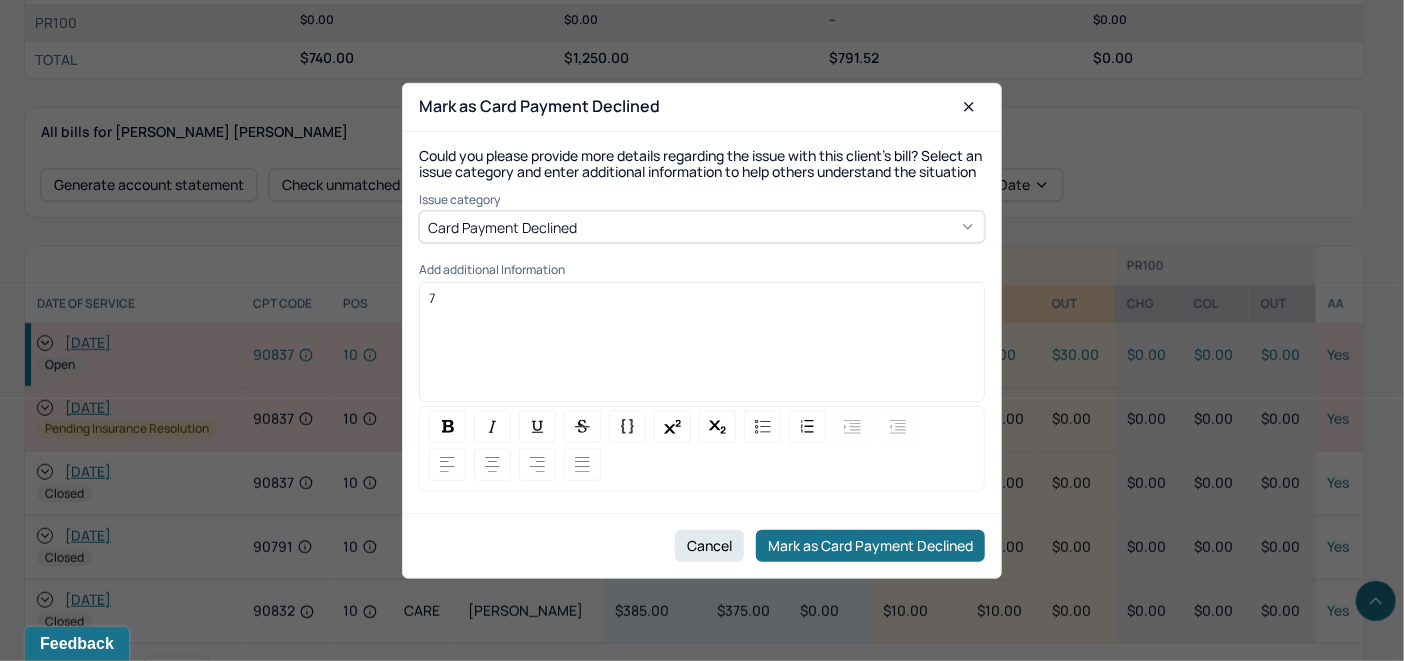 type 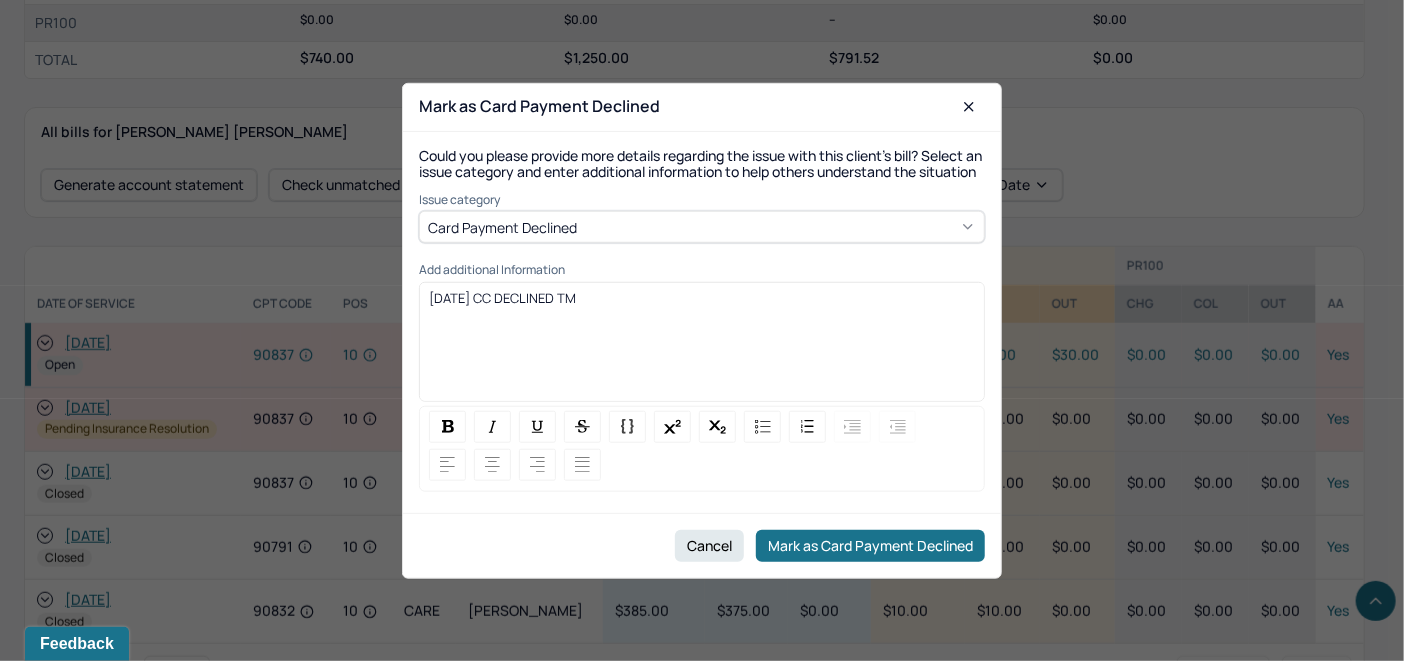 drag, startPoint x: 593, startPoint y: 310, endPoint x: 425, endPoint y: 389, distance: 185.64752 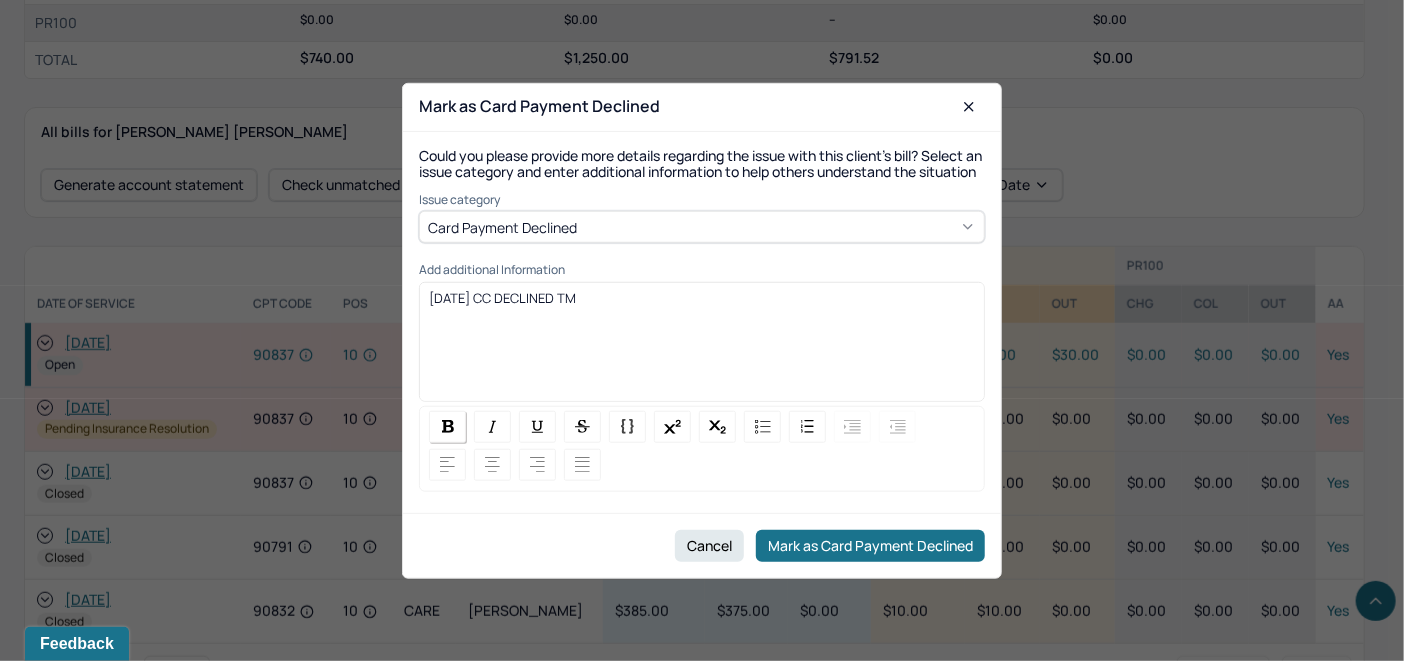 click at bounding box center [447, 427] 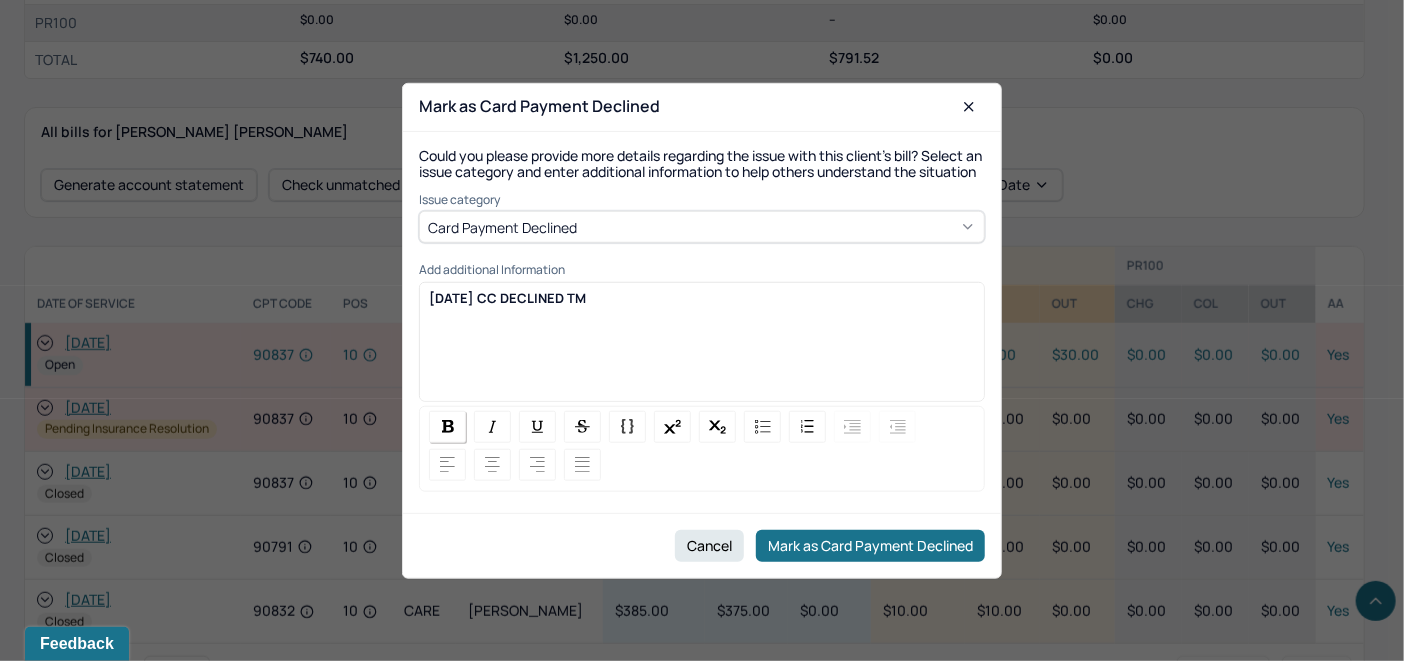 copy on "[DATE] CC DECLINED TM" 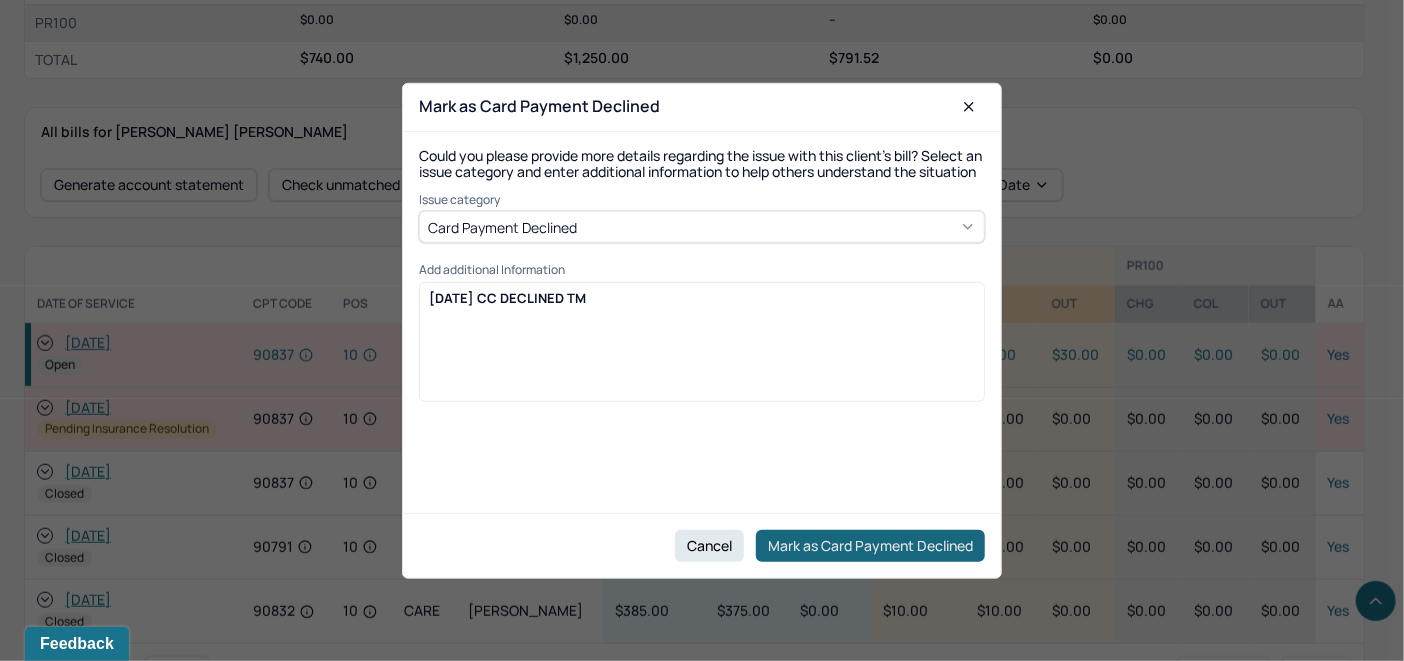 click on "Mark as Card Payment Declined" at bounding box center [870, 546] 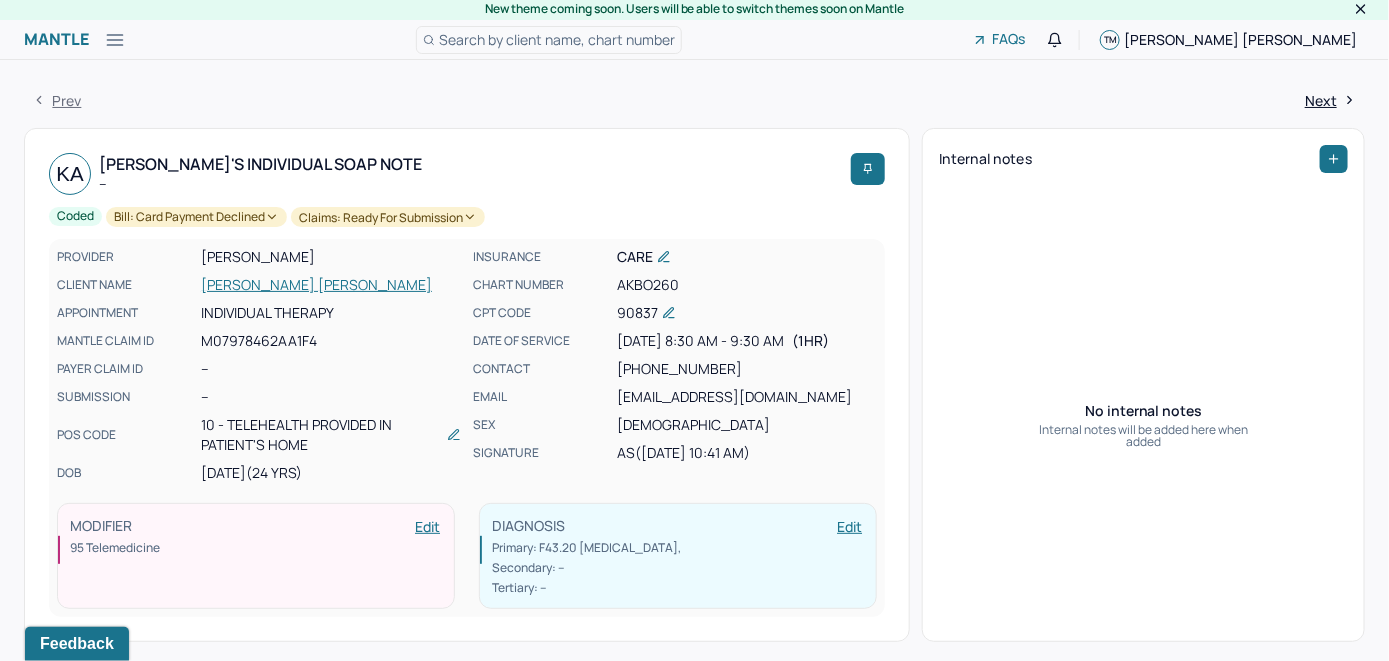 scroll, scrollTop: 0, scrollLeft: 0, axis: both 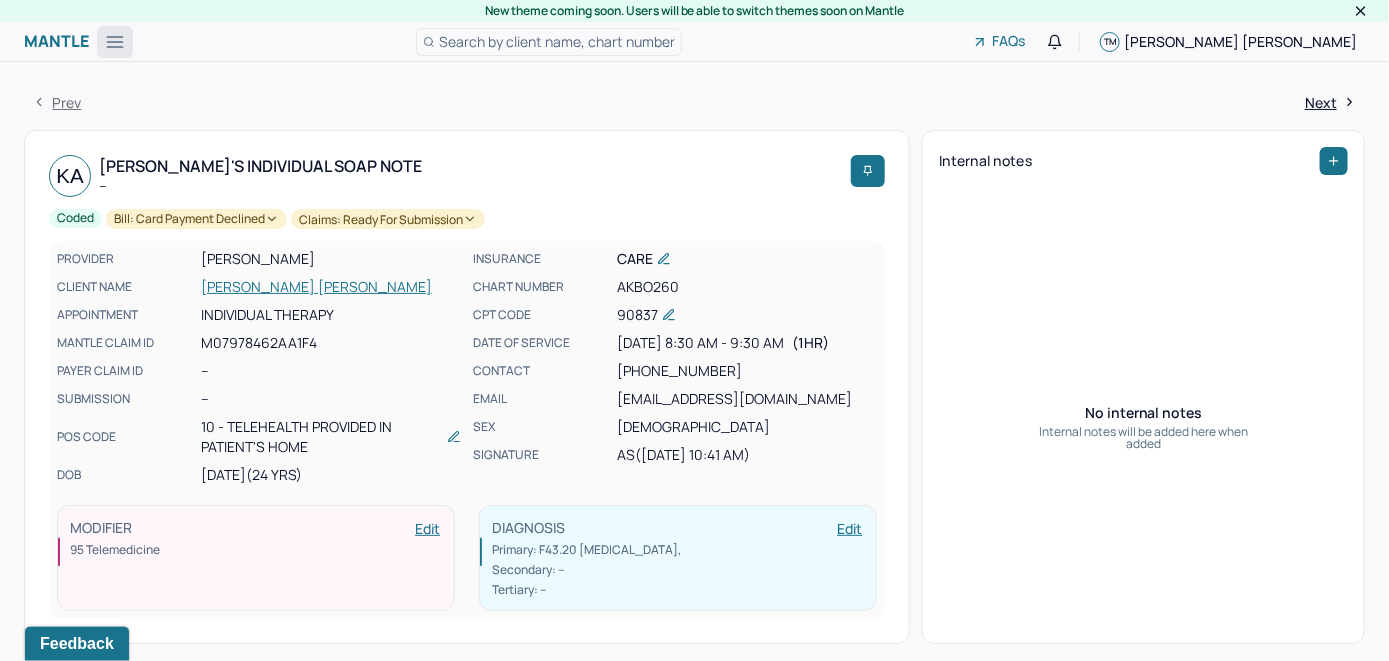 click 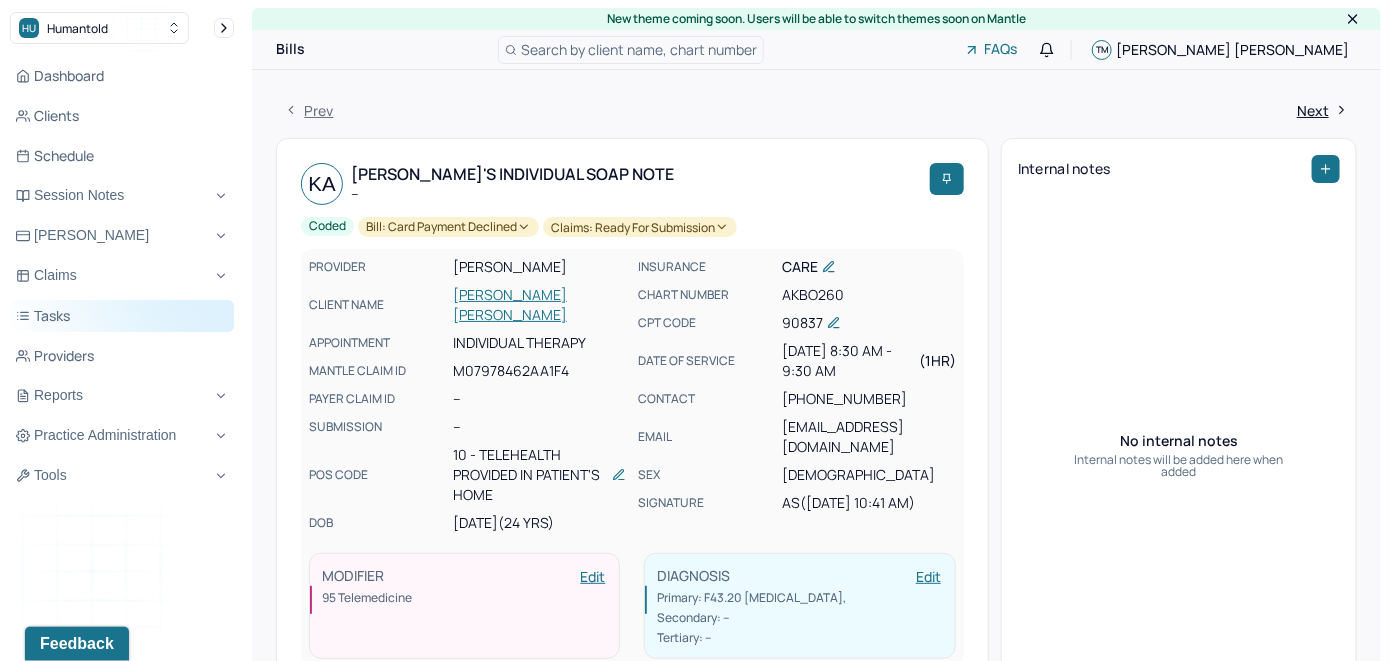 click on "Tasks" at bounding box center (122, 316) 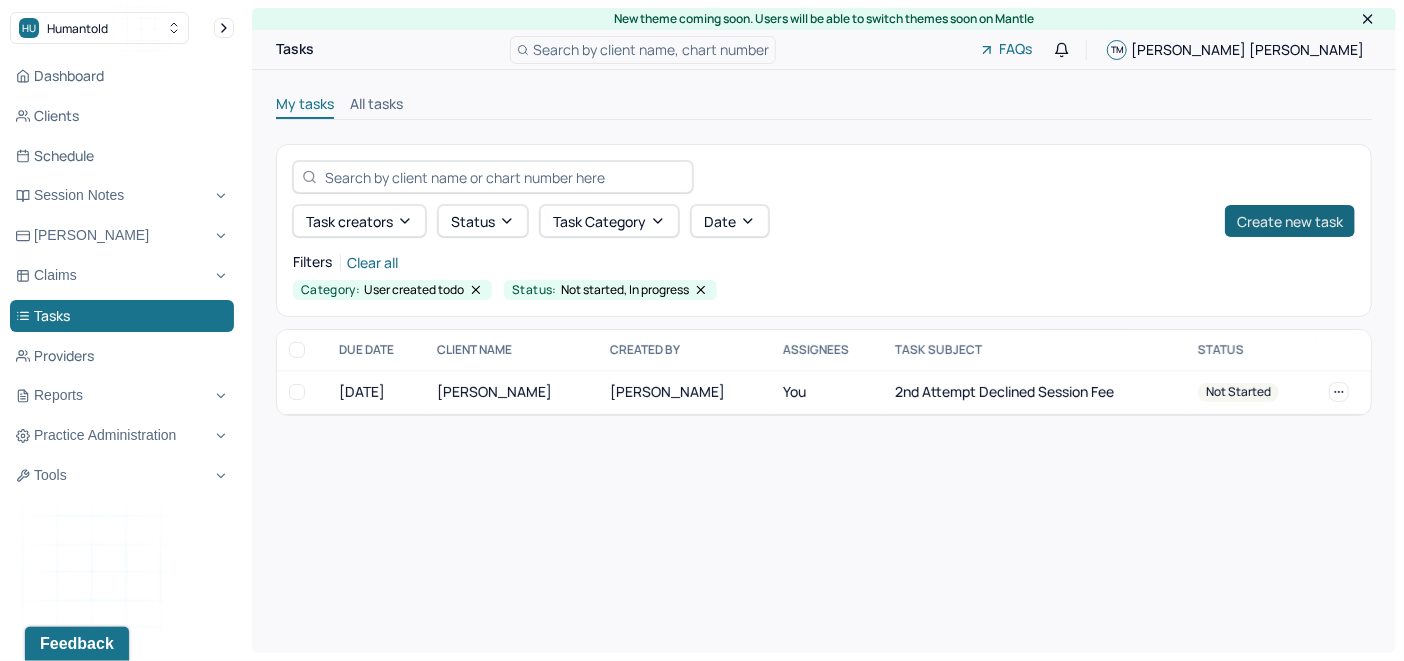 click on "Create new task" at bounding box center (1290, 221) 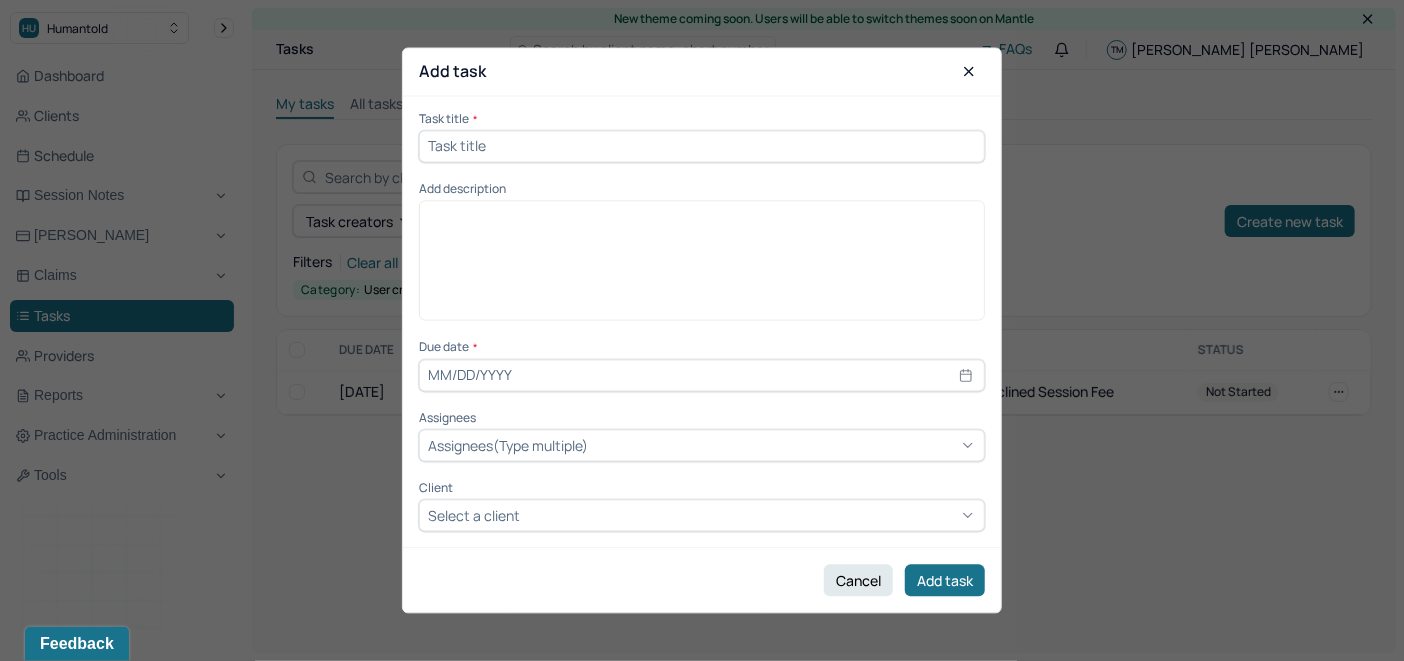 click at bounding box center [702, 146] 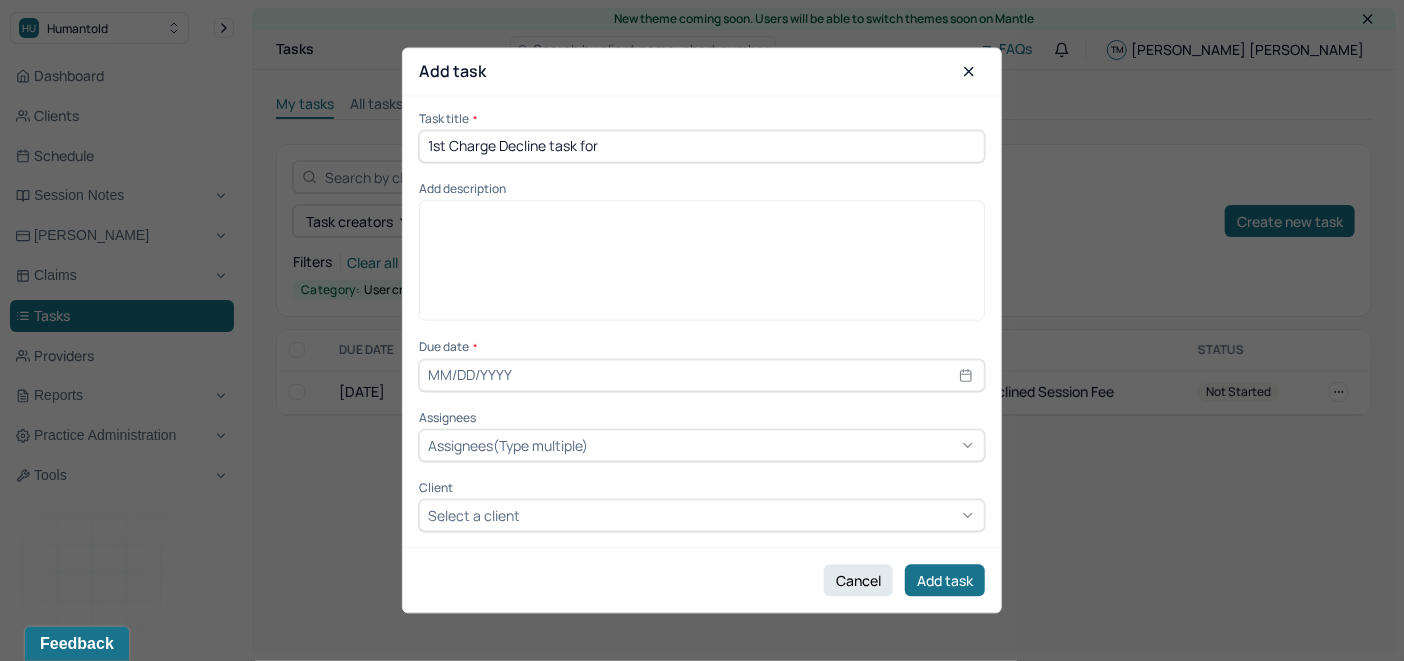 click on "1st Charge Decline task for" at bounding box center [702, 146] 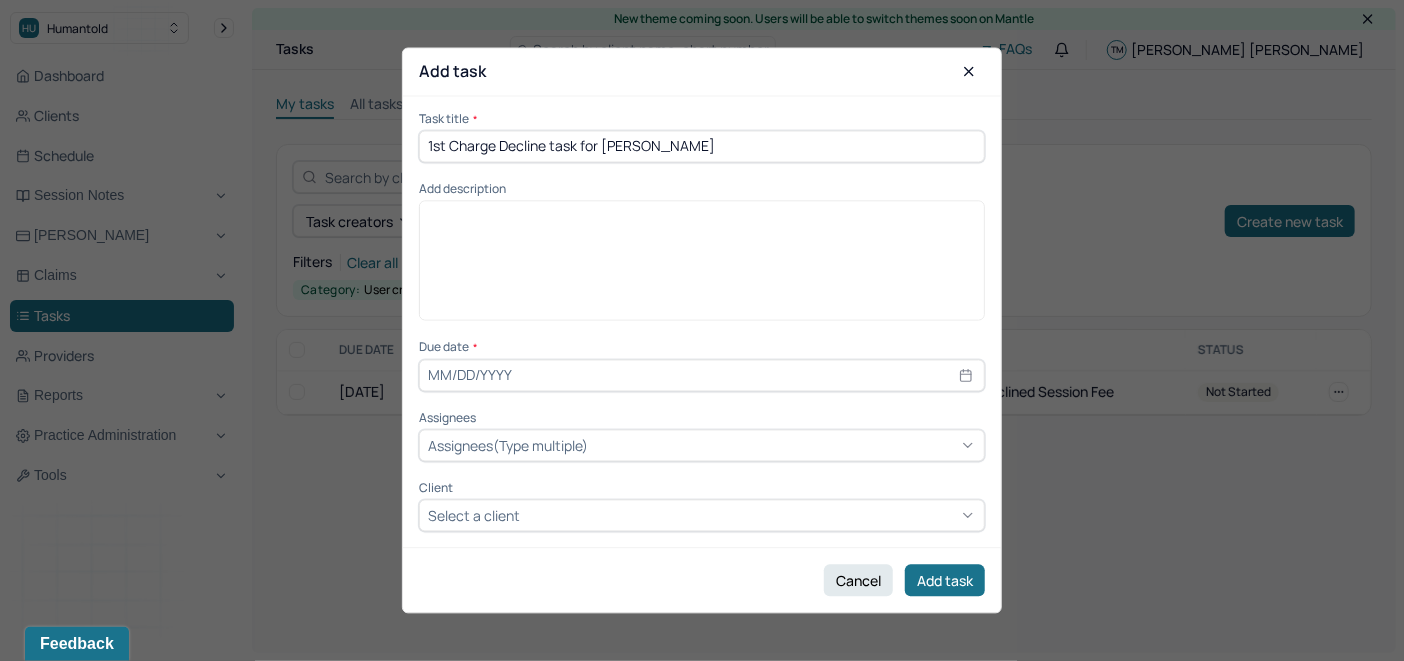 type on "1st Charge Decline task for [PERSON_NAME]" 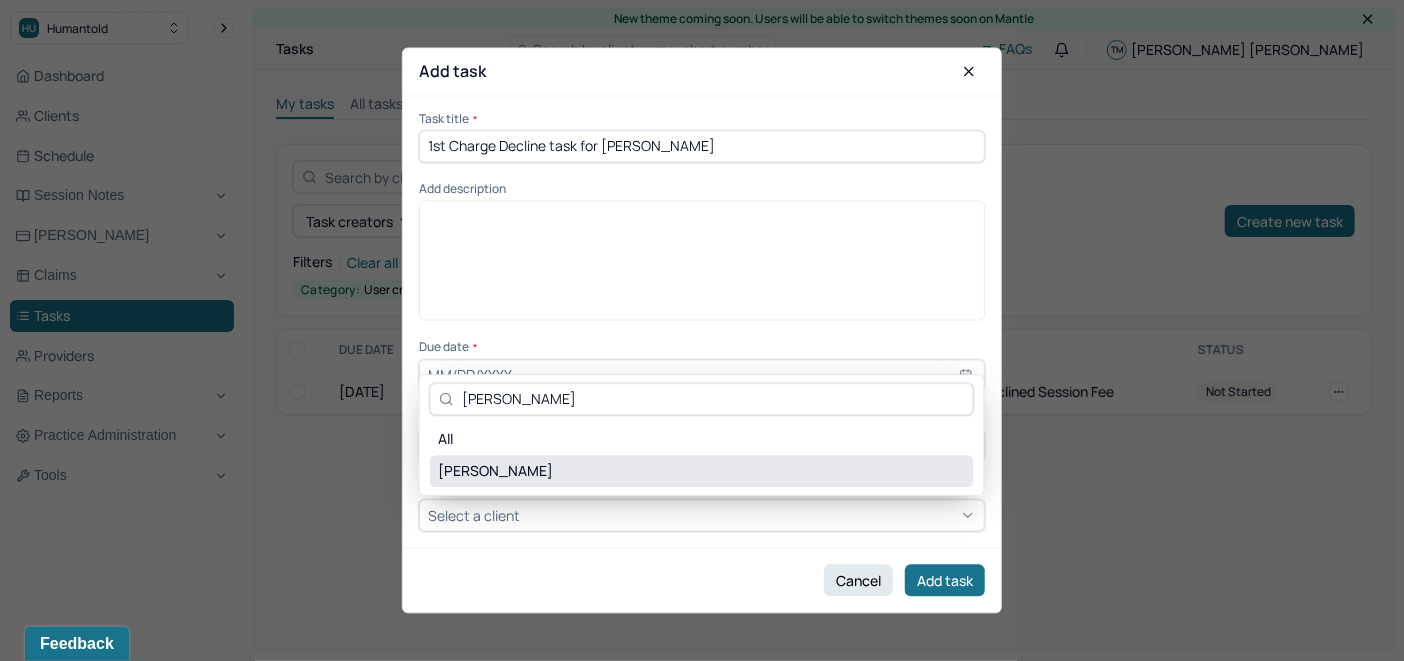 type on "[PERSON_NAME]" 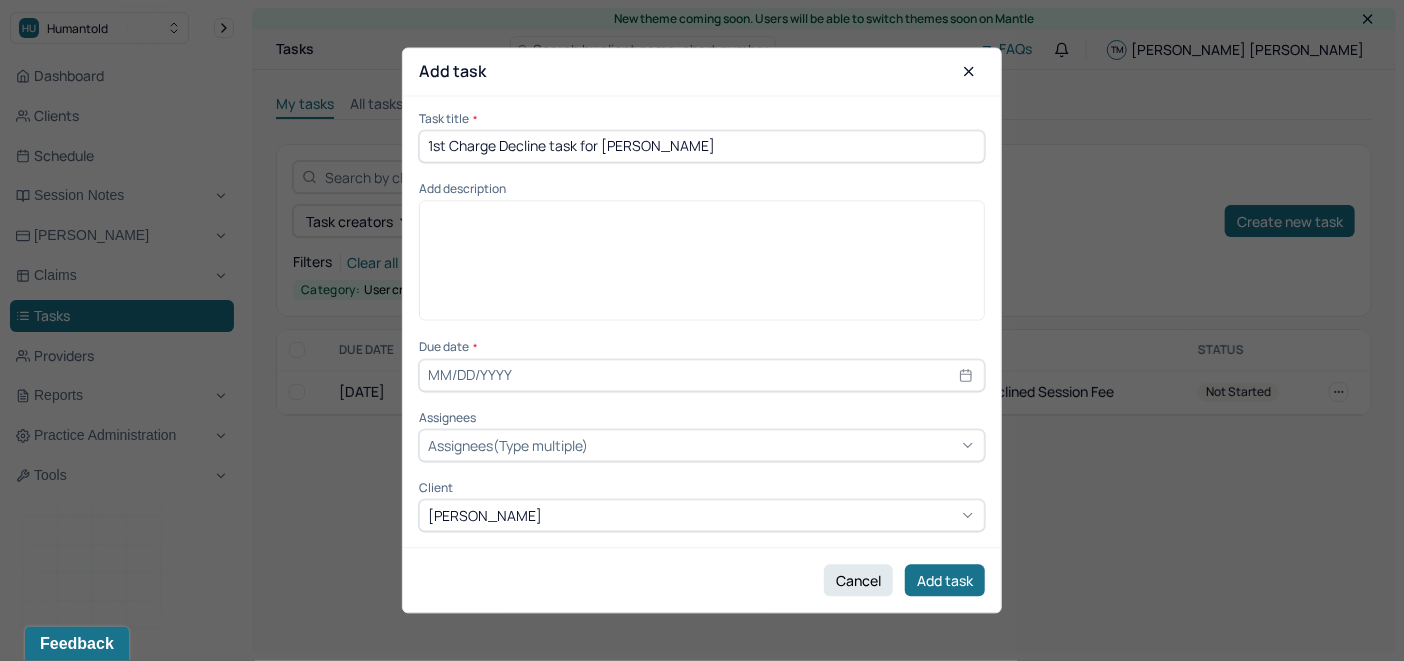click on "1st Charge Decline task for [PERSON_NAME]" at bounding box center (702, 146) 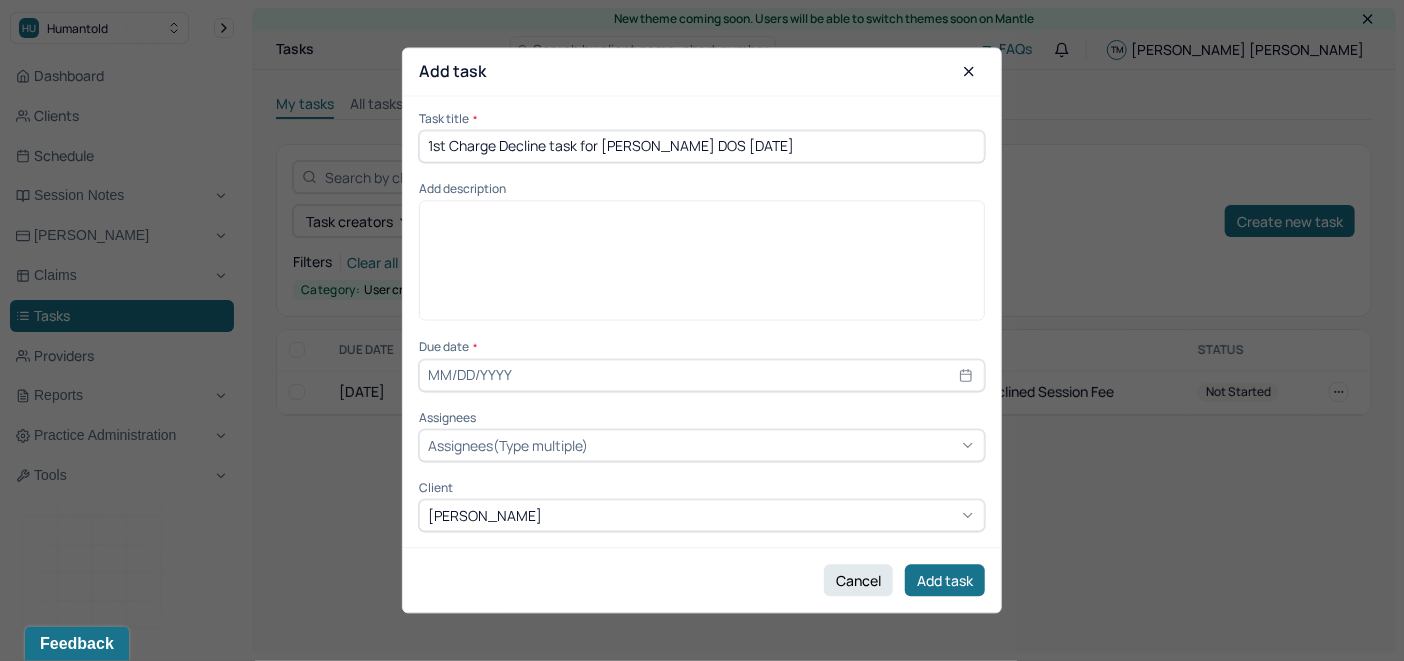drag, startPoint x: 823, startPoint y: 151, endPoint x: 413, endPoint y: 162, distance: 410.14752 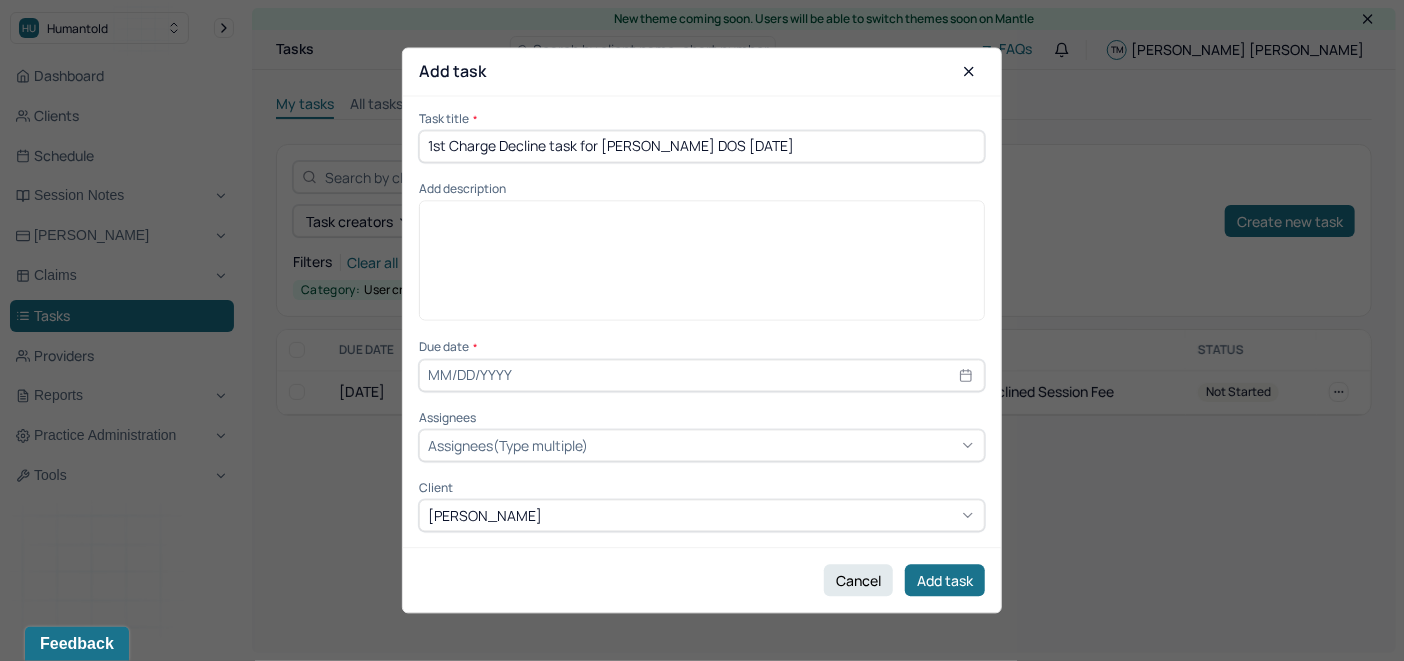 type on "1st Charge Decline task for [PERSON_NAME] DOS [DATE]" 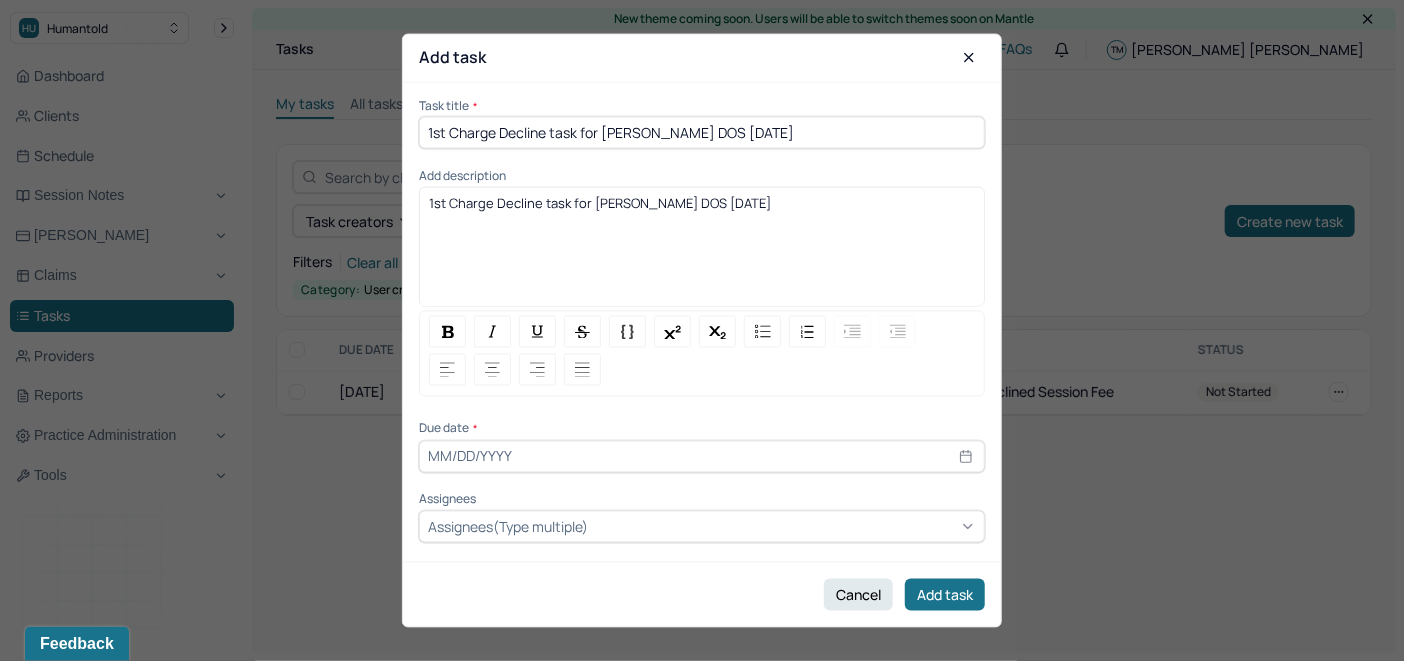 drag, startPoint x: 807, startPoint y: 212, endPoint x: 364, endPoint y: 262, distance: 445.81274 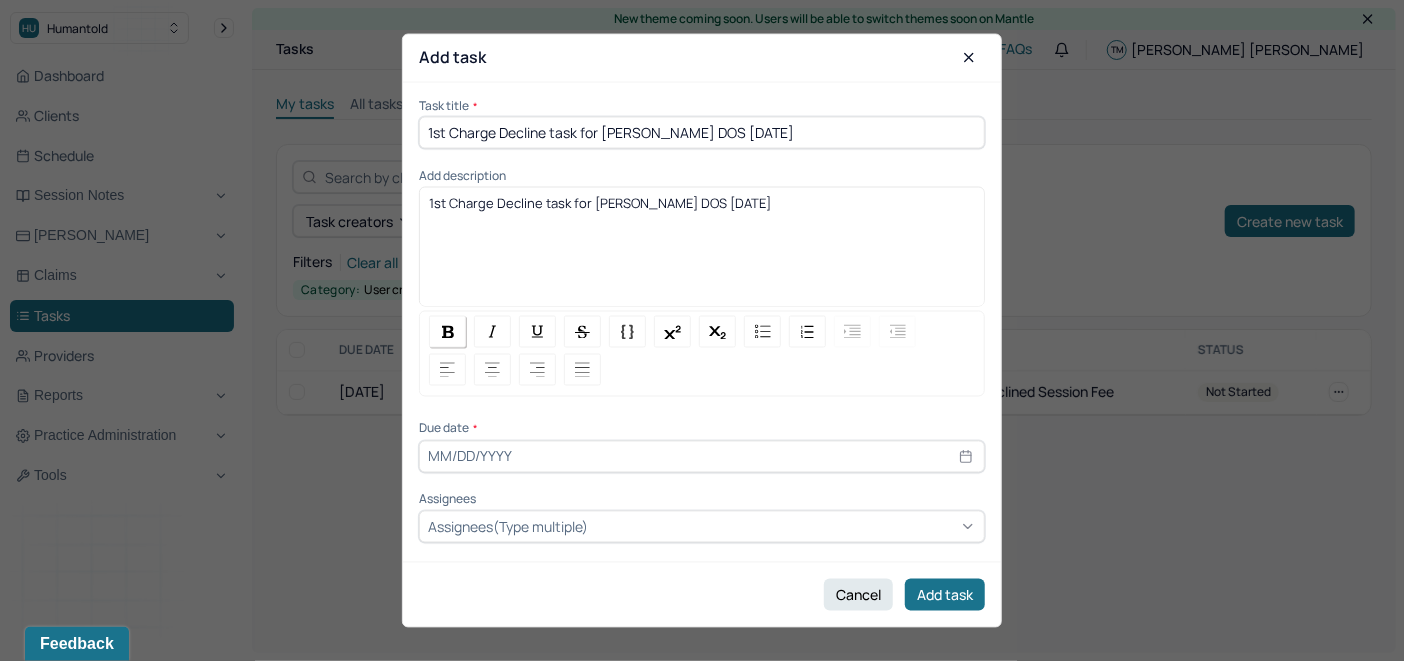 click at bounding box center (447, 332) 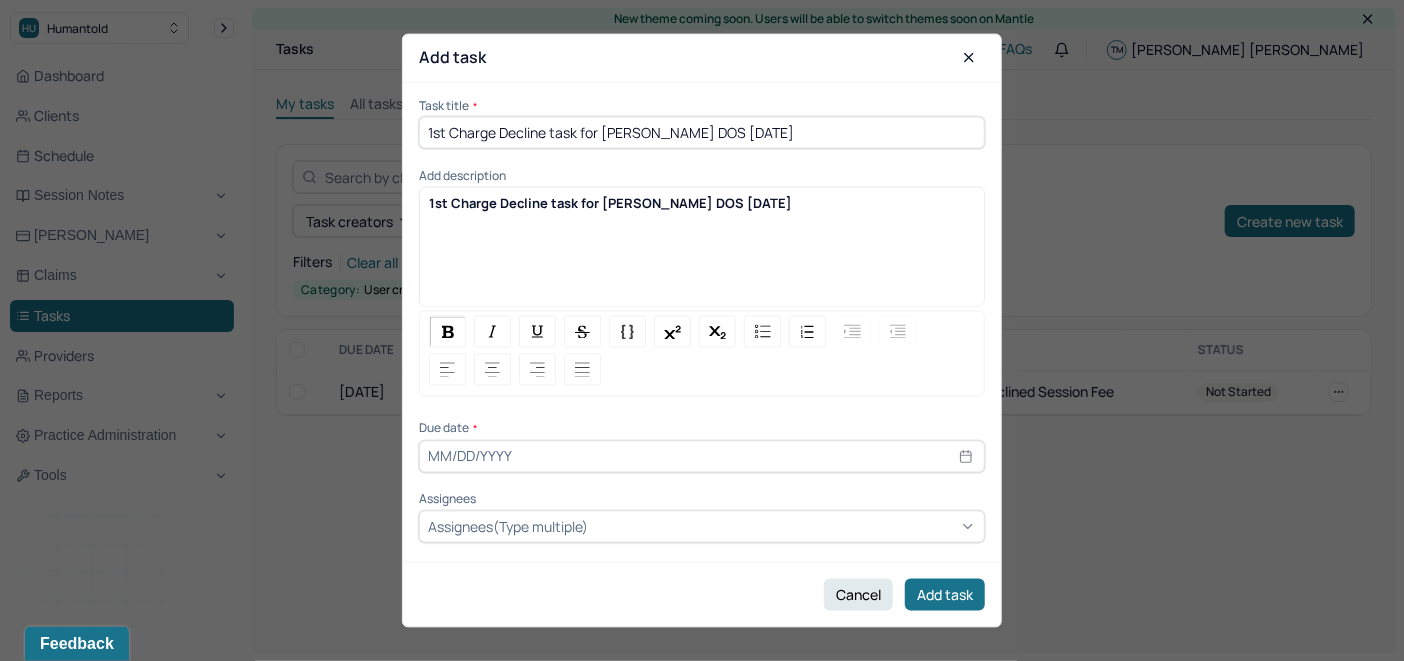 select on "6" 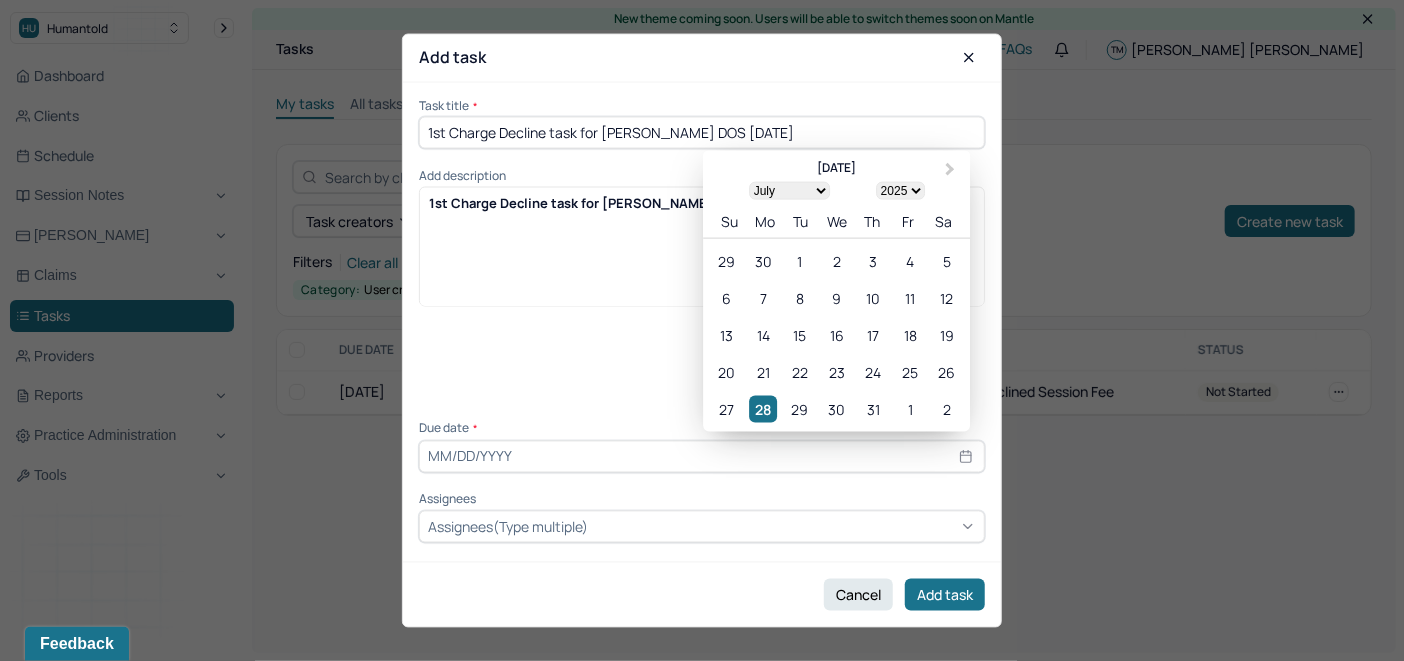 click at bounding box center (702, 456) 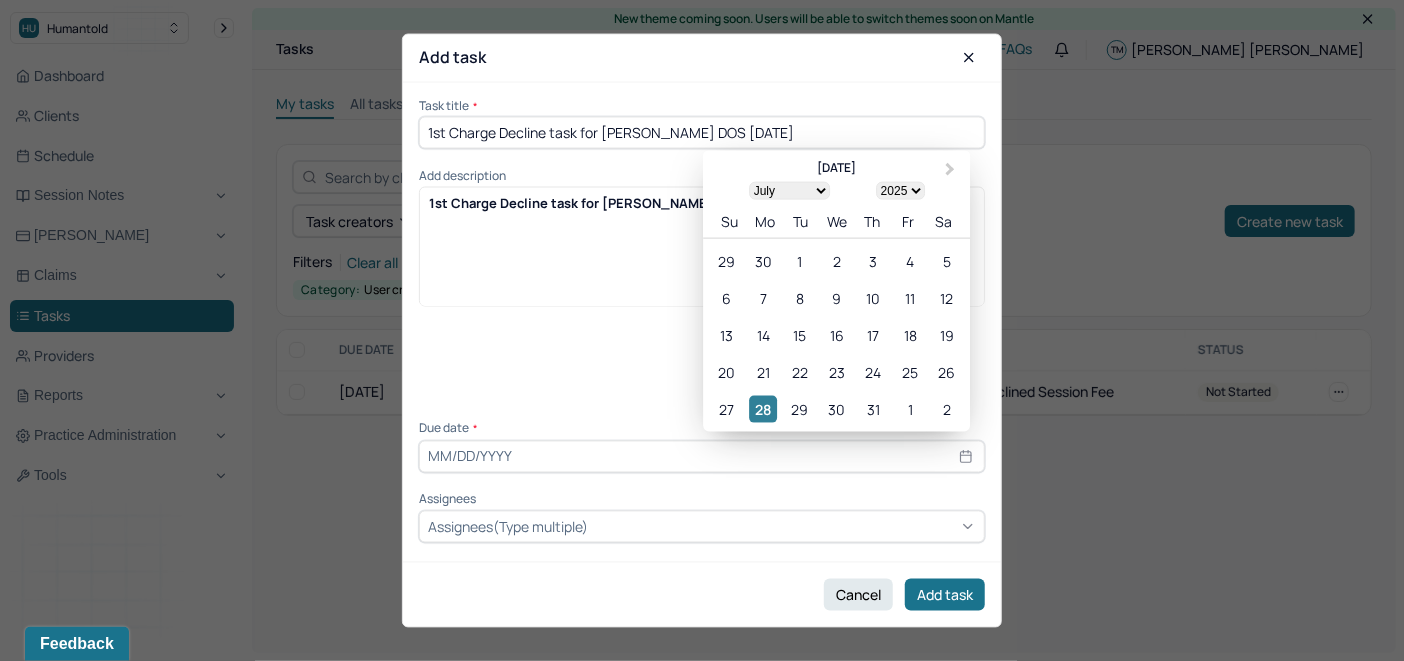 click on "28" at bounding box center (763, 408) 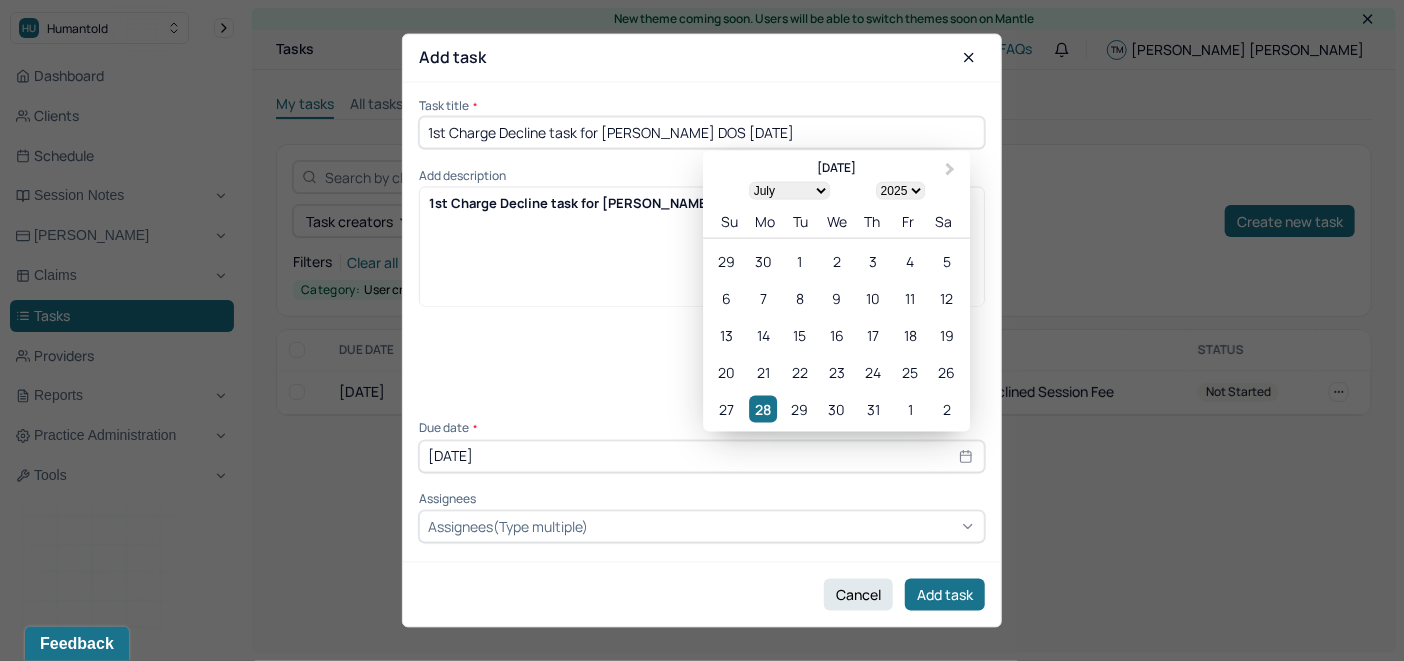 click on "Assignees(Type multiple)" at bounding box center [508, 526] 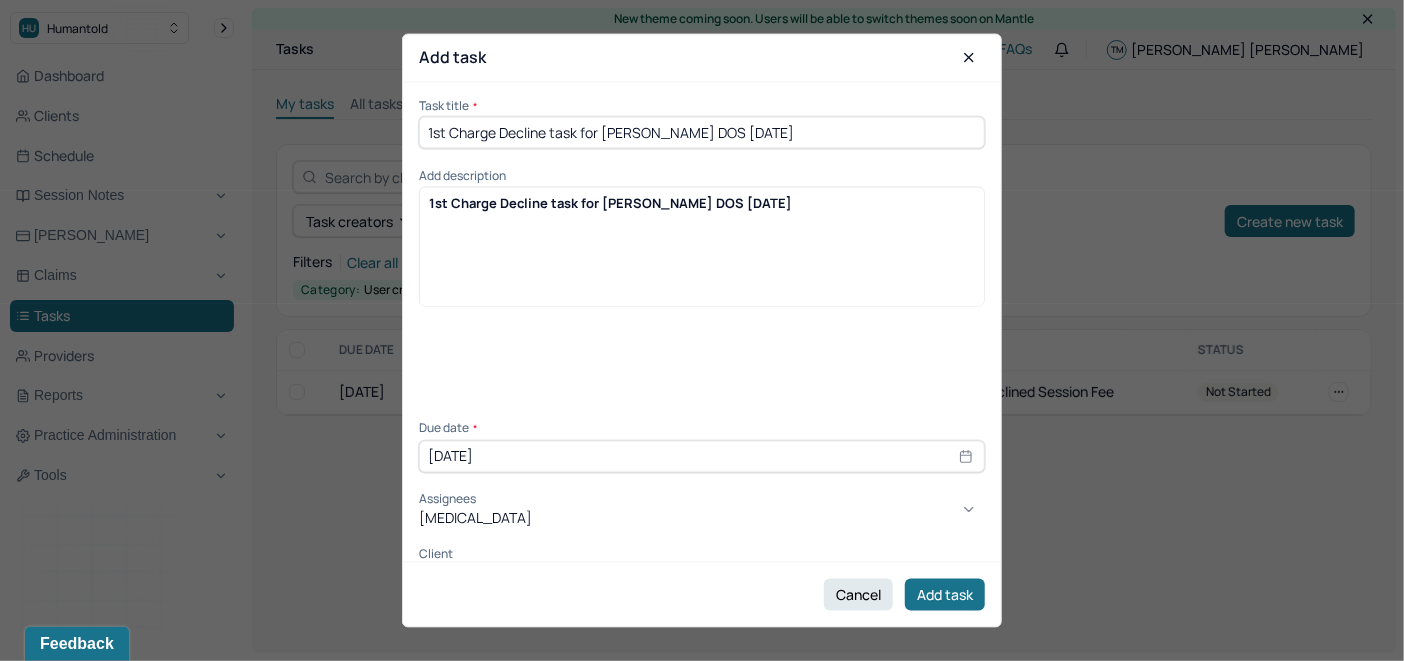 type on "ALLIE" 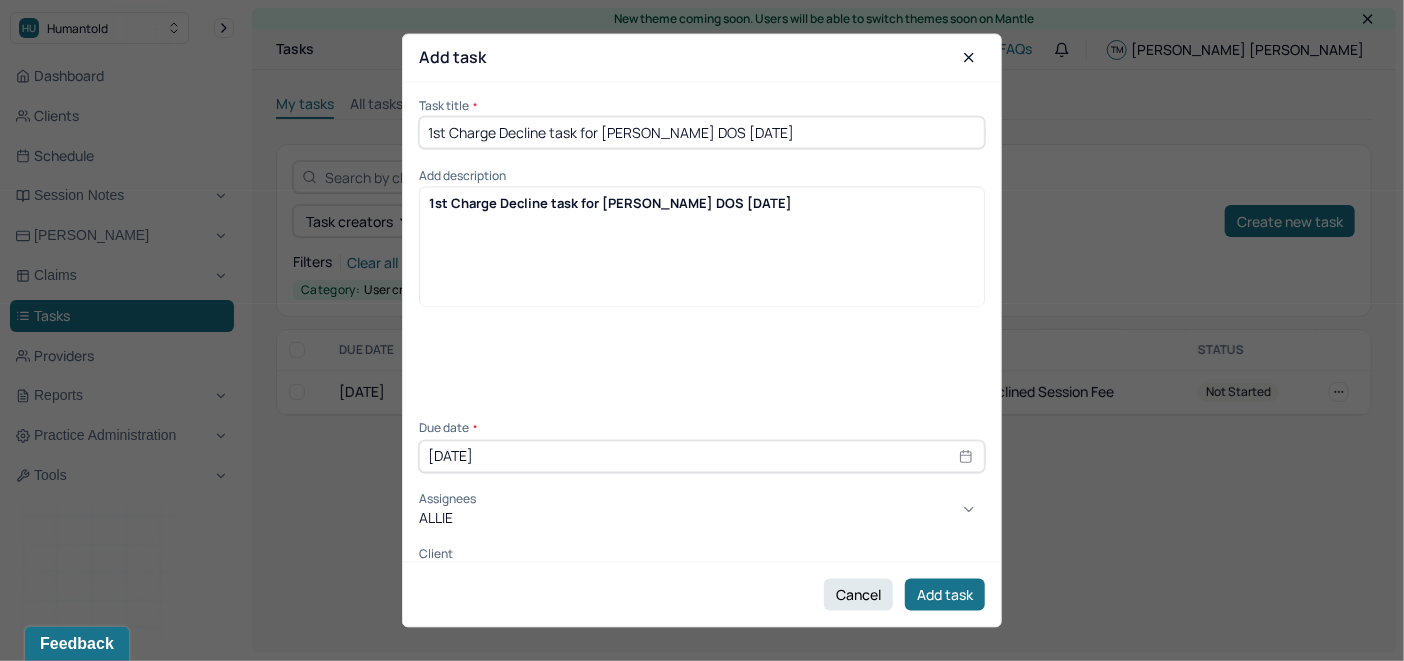 click on "[PERSON_NAME]" at bounding box center (702, 686) 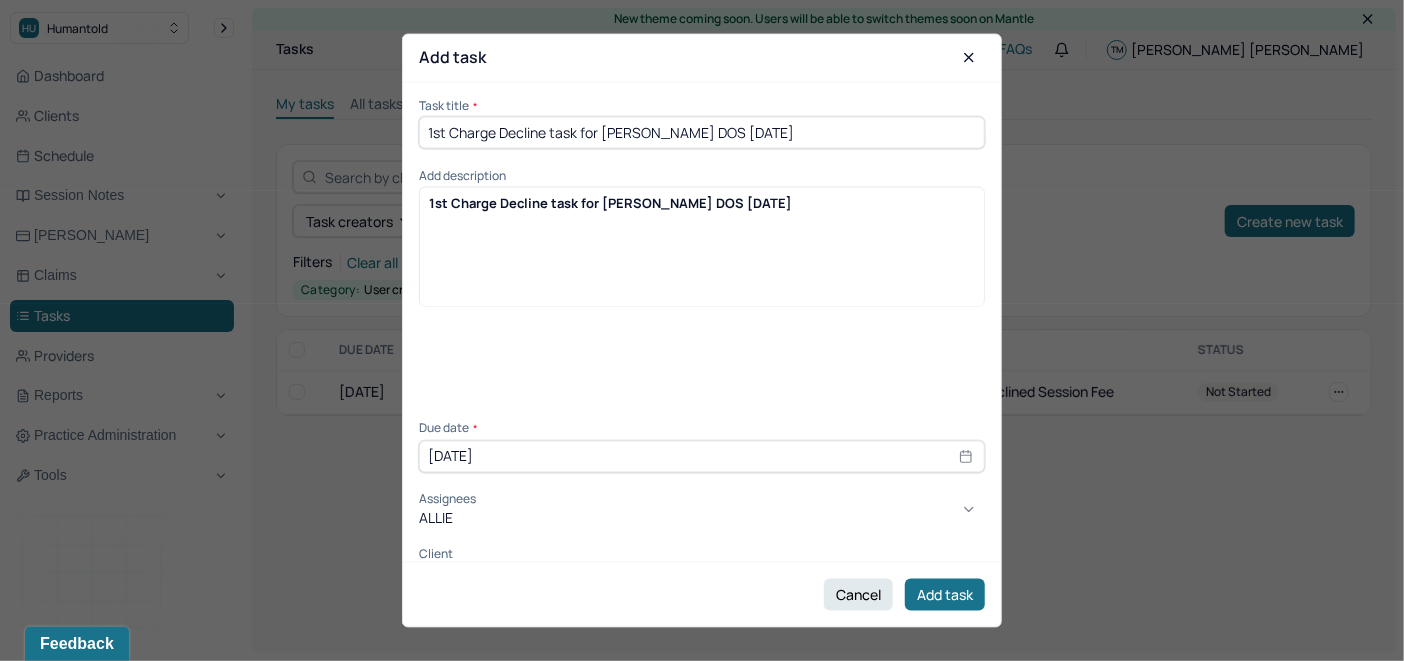 type 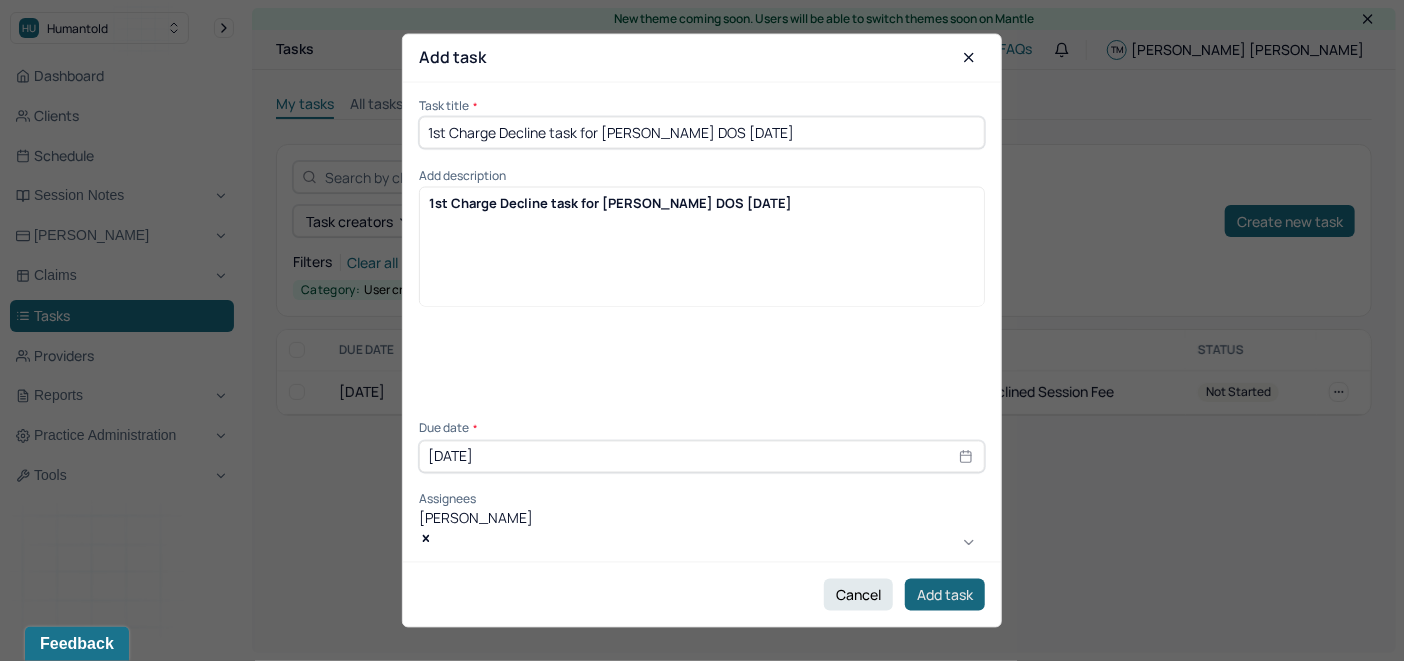 click on "Add task" at bounding box center (945, 595) 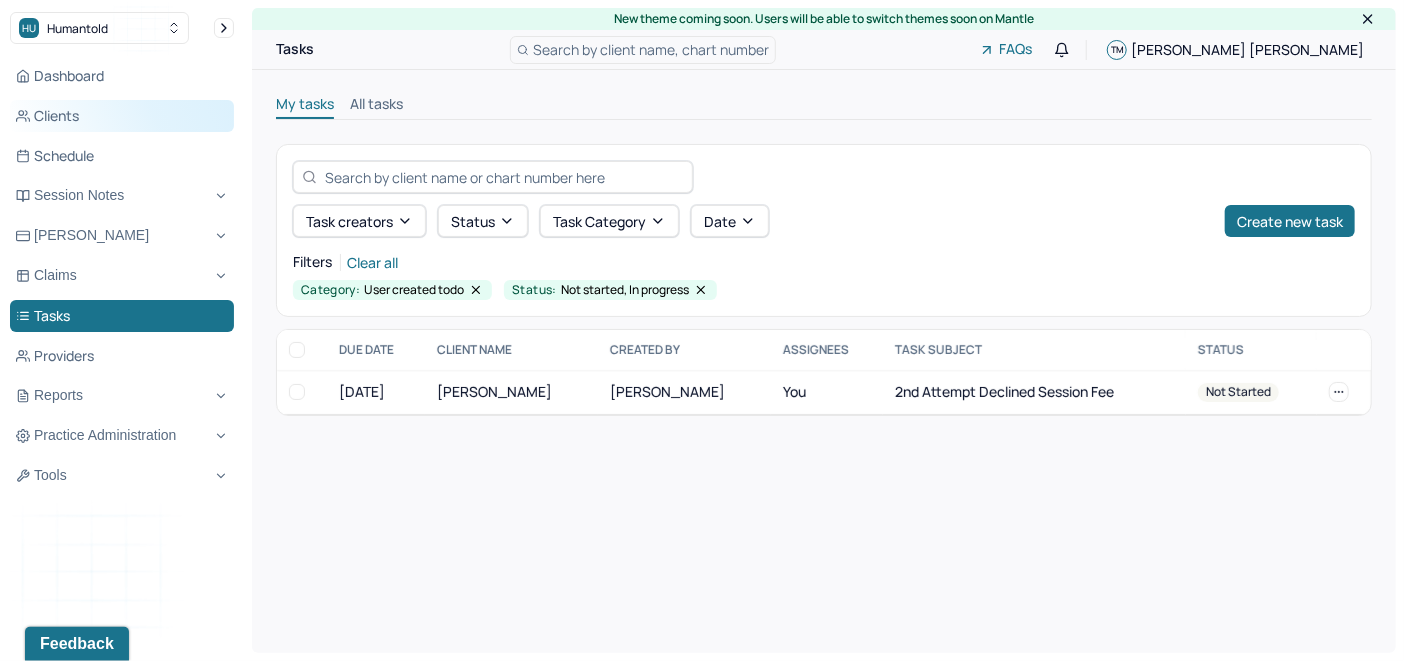 click on "Clients" at bounding box center [122, 116] 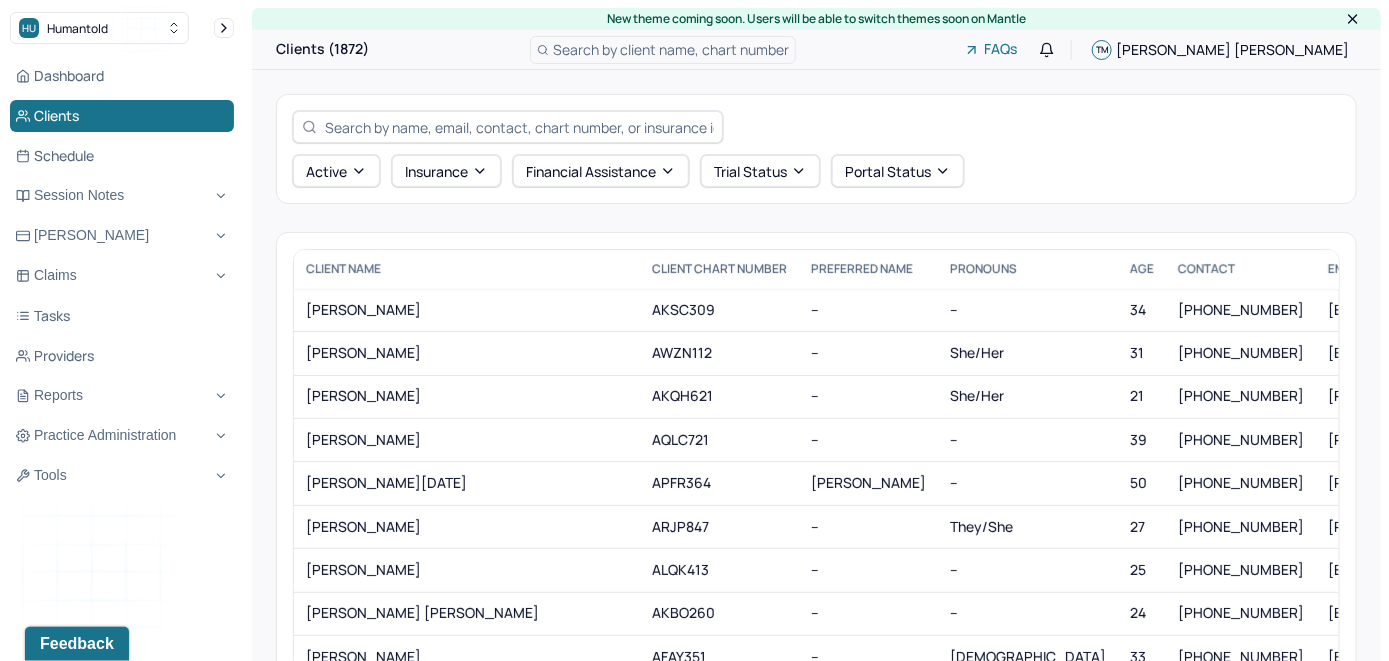 click on "Search by client name, chart number" at bounding box center [671, 49] 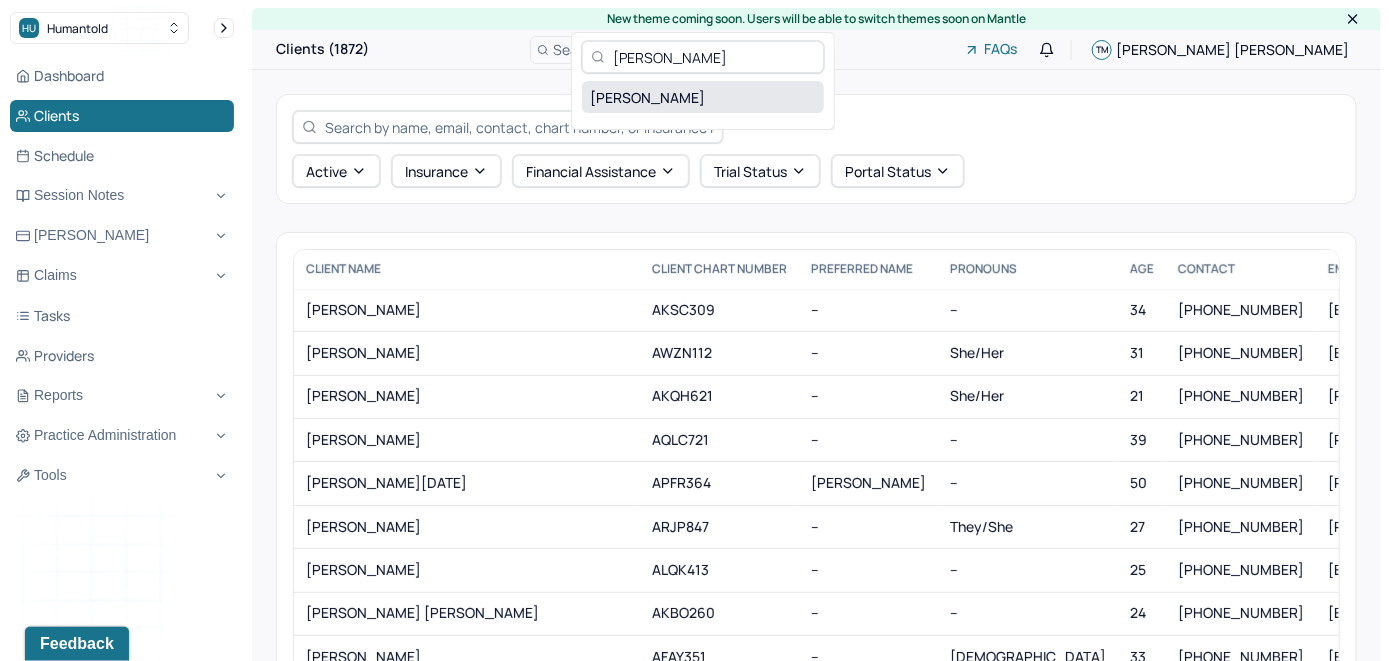 type on "[PERSON_NAME]" 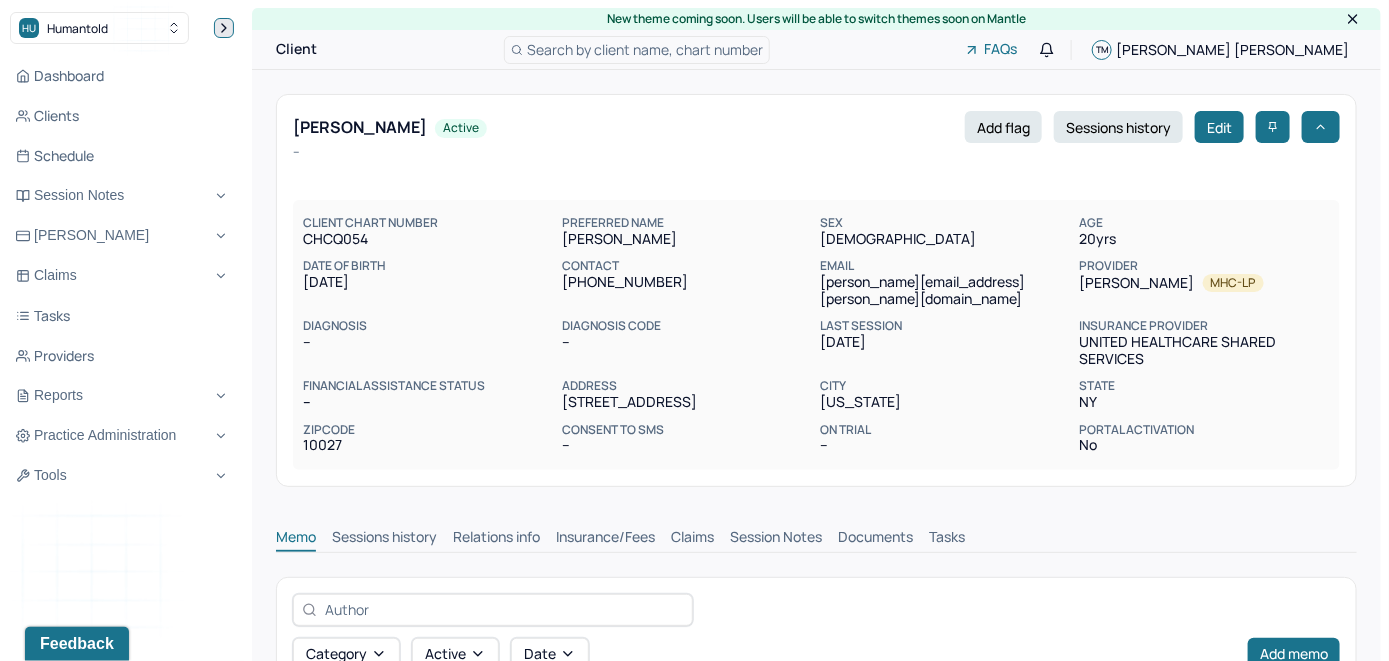 click 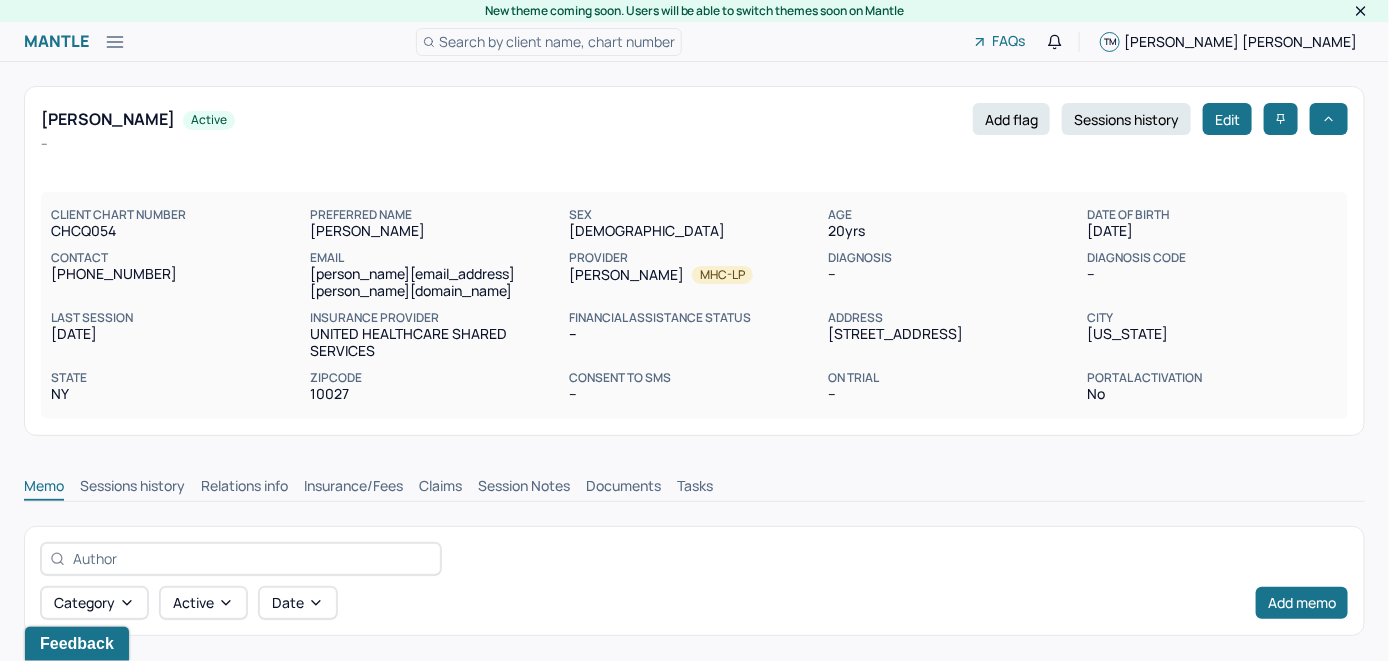 scroll, scrollTop: 0, scrollLeft: 0, axis: both 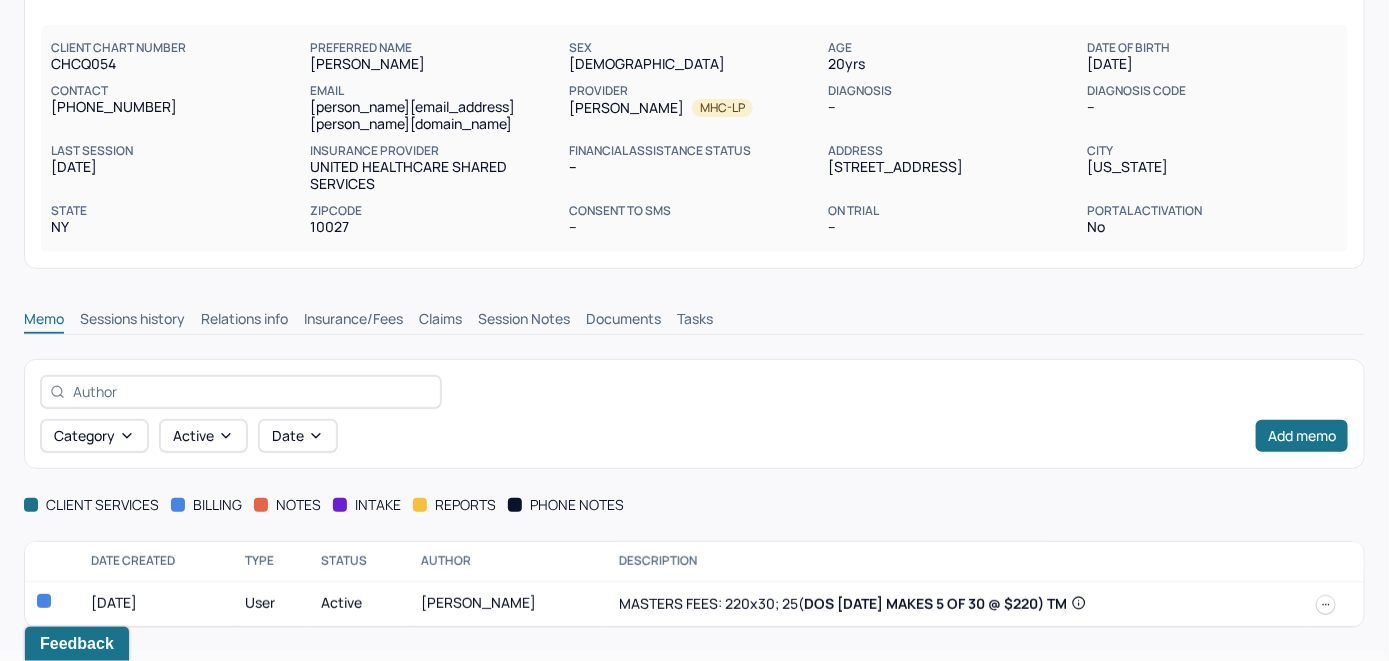 click on "Insurance/Fees" at bounding box center (353, 321) 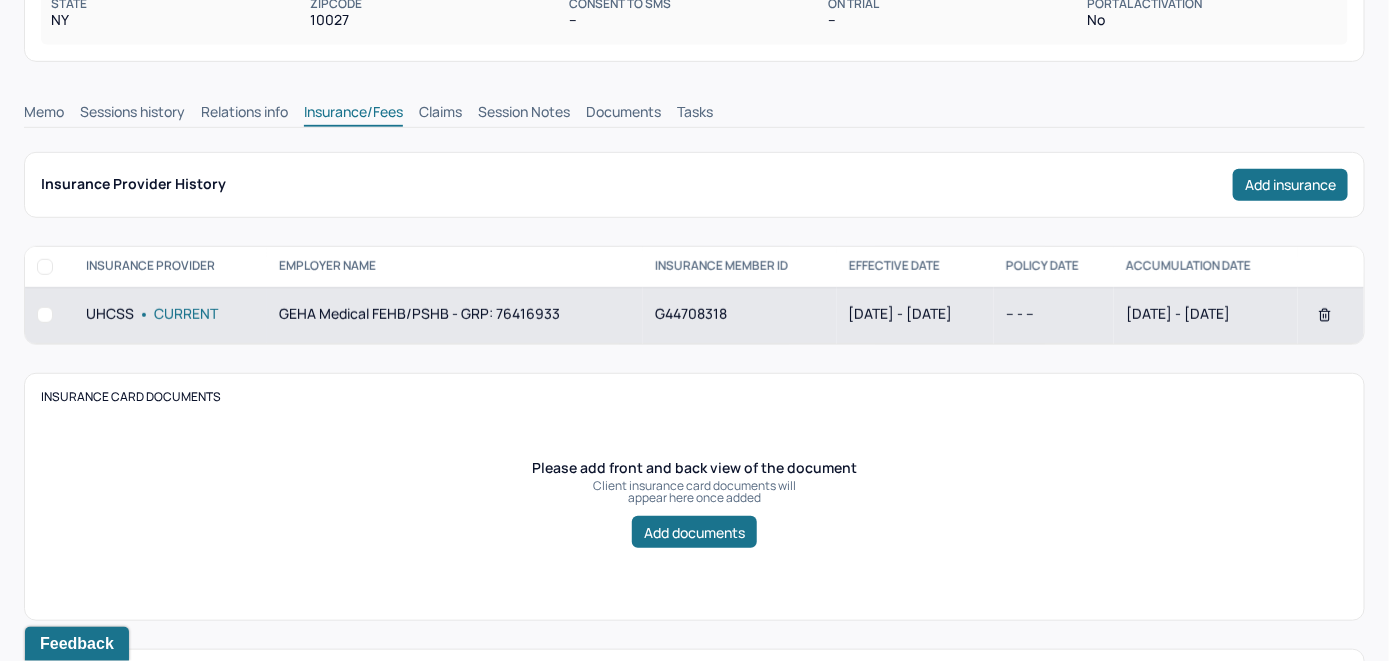 scroll, scrollTop: 367, scrollLeft: 0, axis: vertical 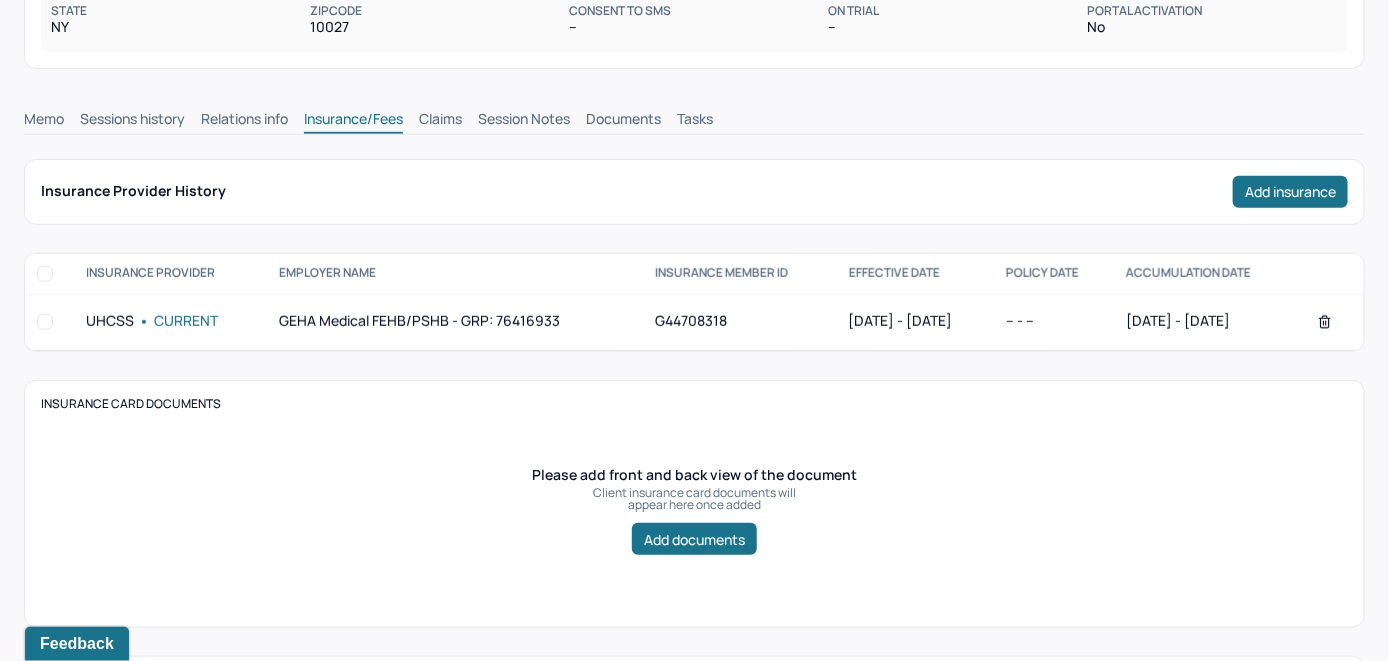 click on "Claims" at bounding box center (440, 121) 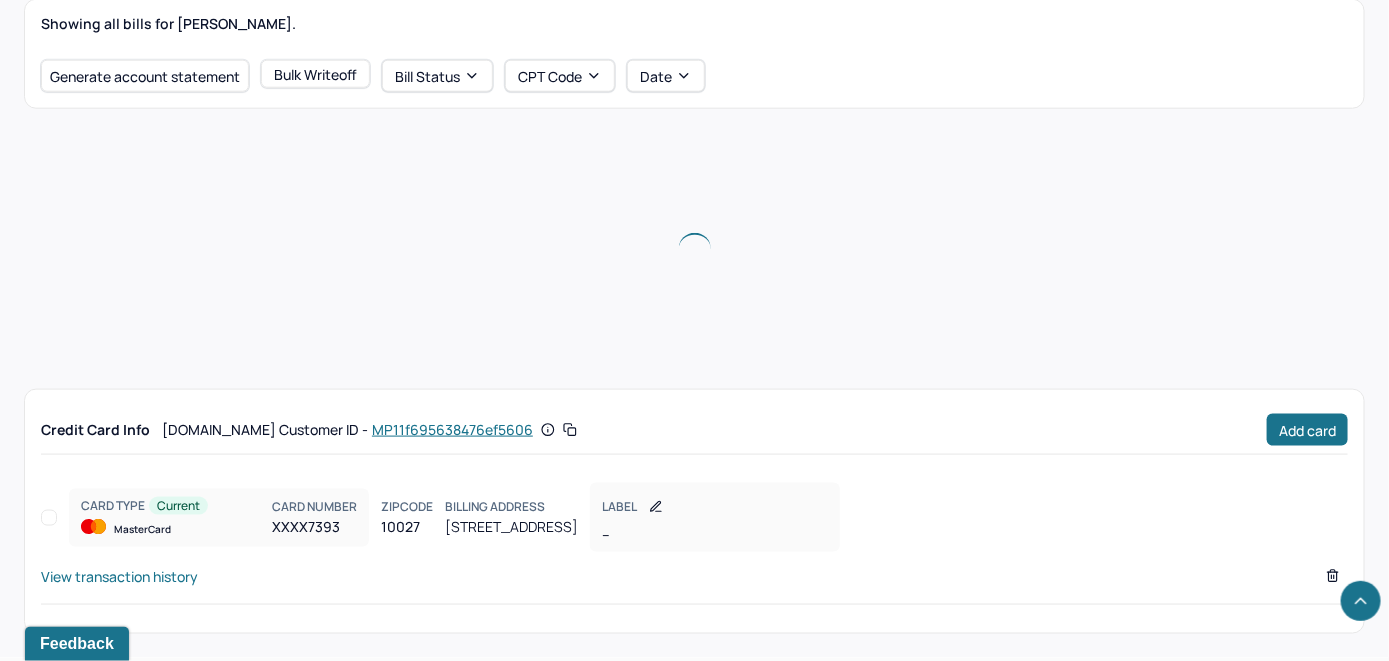 scroll, scrollTop: 773, scrollLeft: 0, axis: vertical 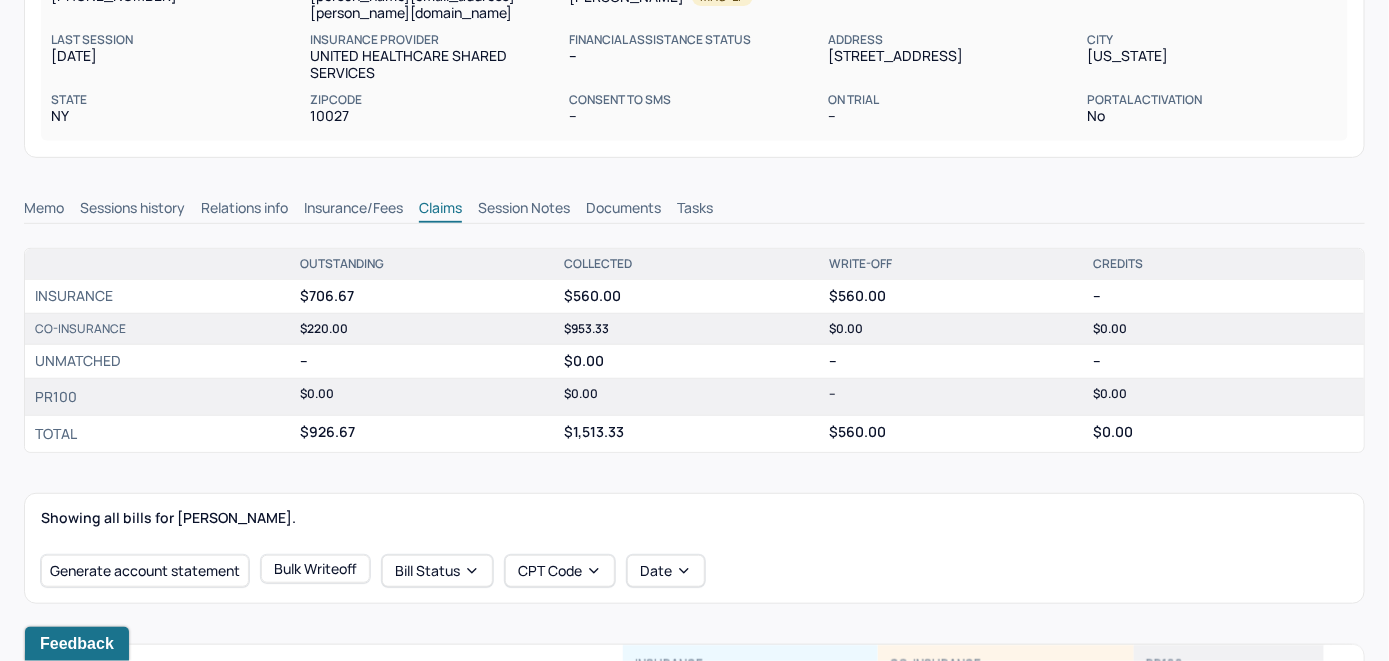 click on "Memo" at bounding box center (44, 210) 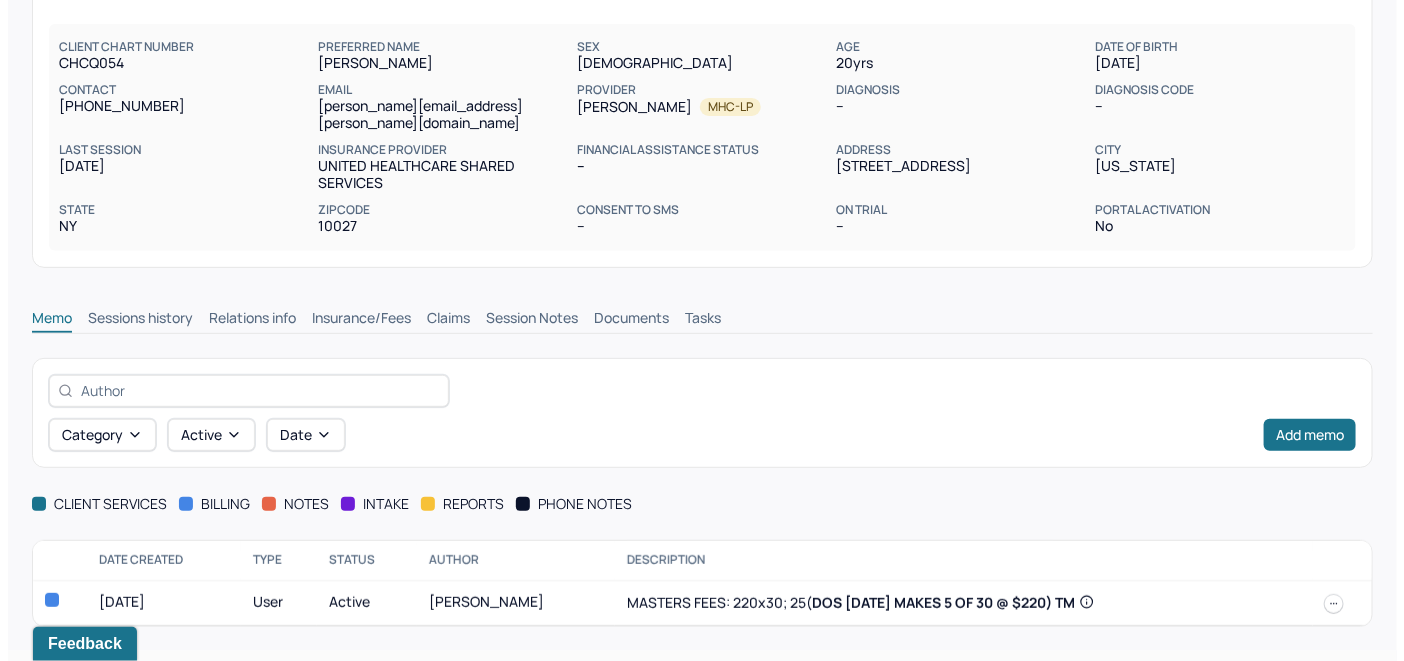 scroll, scrollTop: 167, scrollLeft: 0, axis: vertical 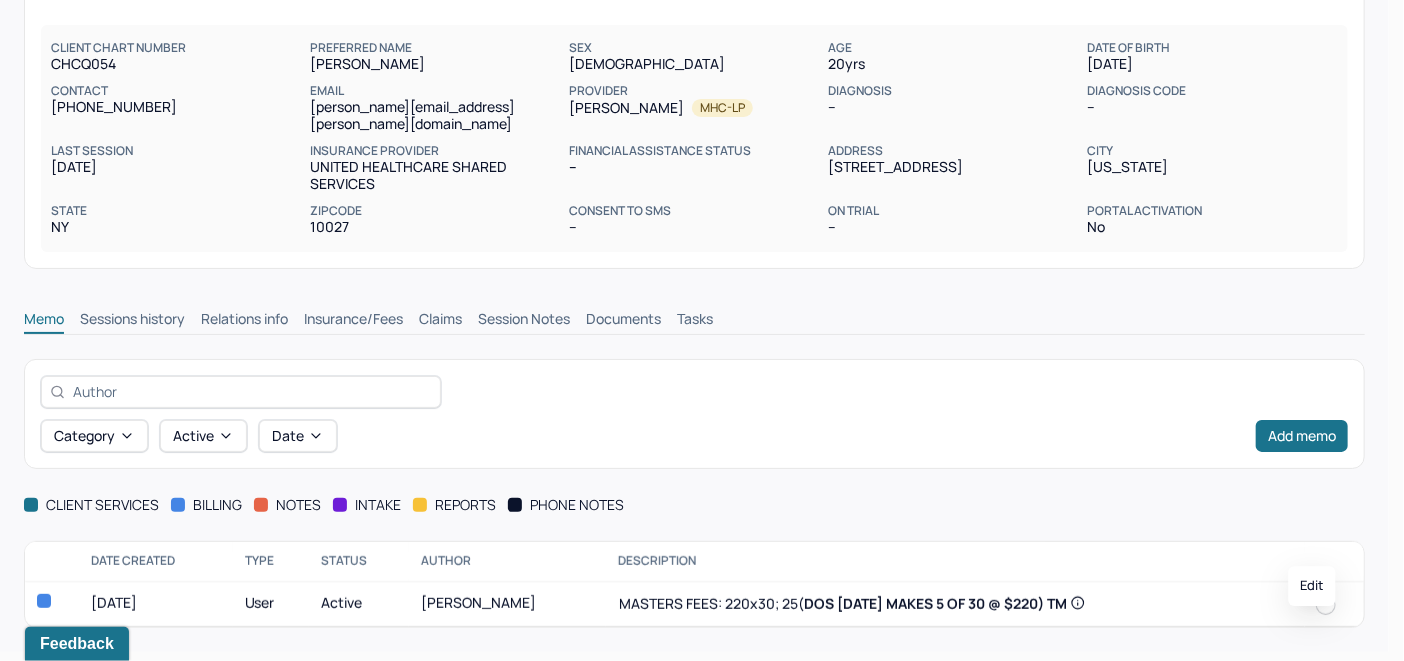 click at bounding box center [1326, 605] 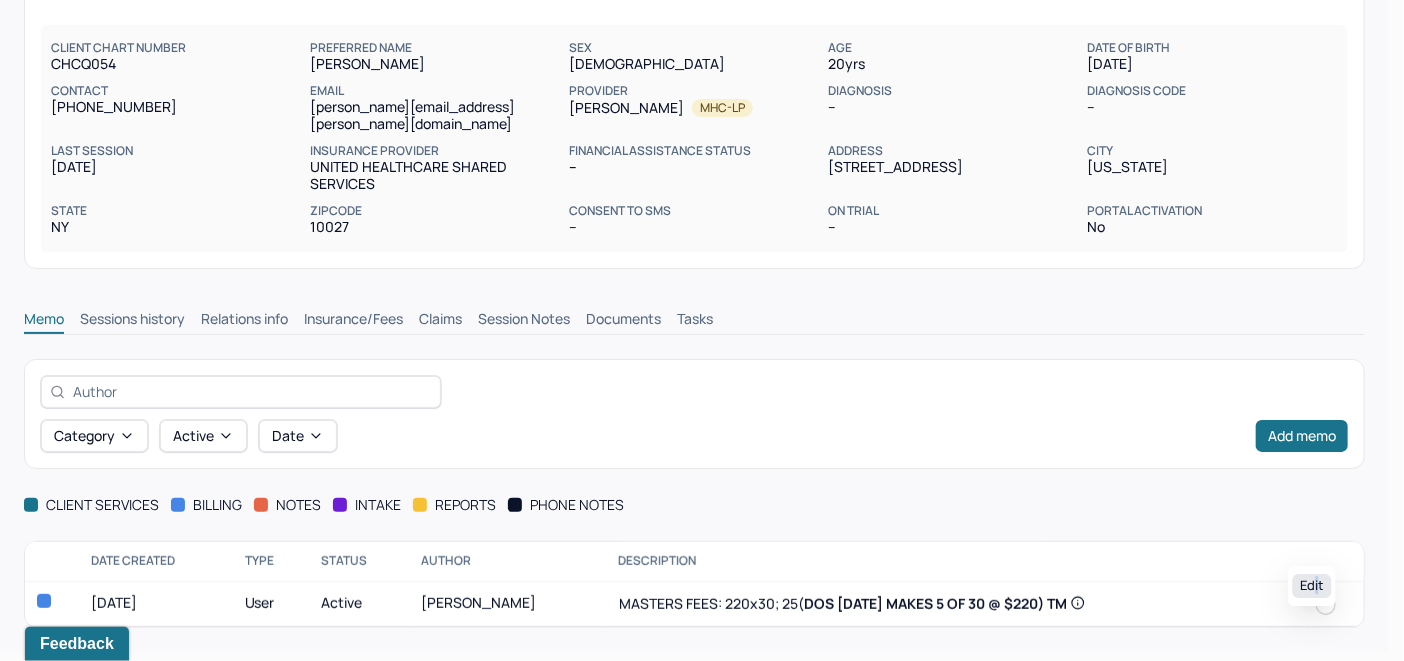 click on "Edit" at bounding box center (1312, 586) 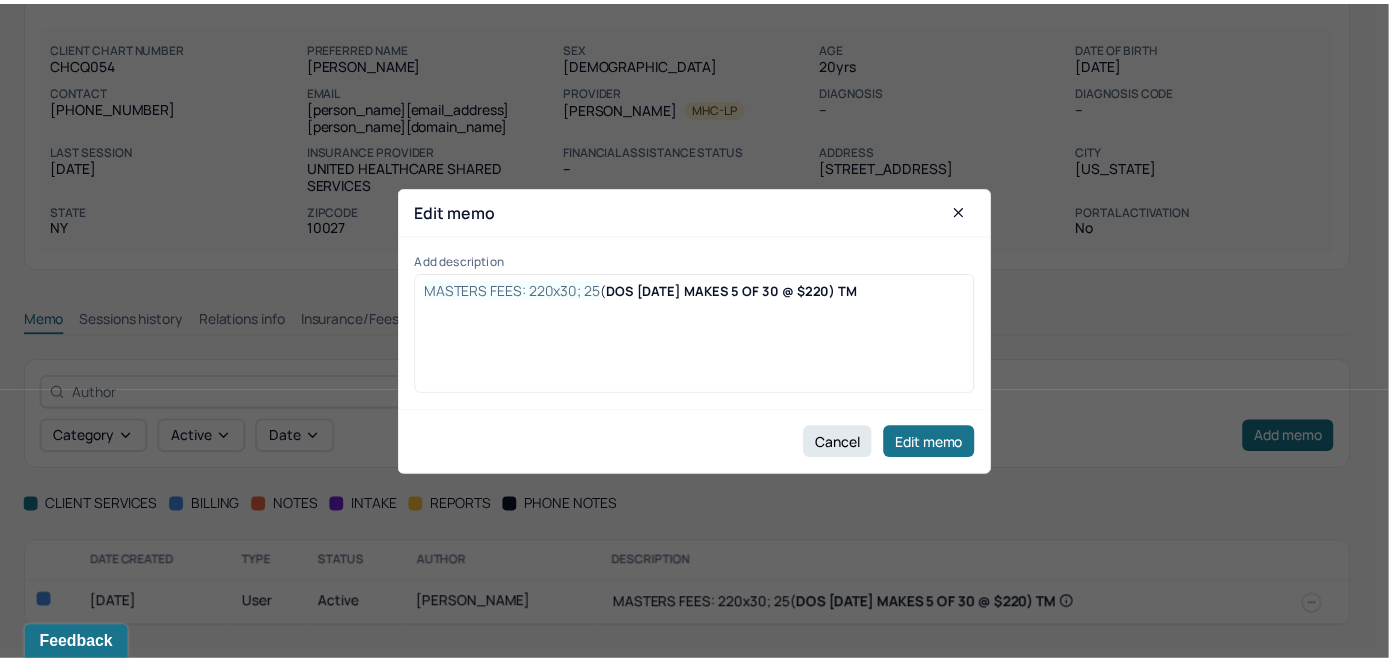 scroll, scrollTop: 141, scrollLeft: 0, axis: vertical 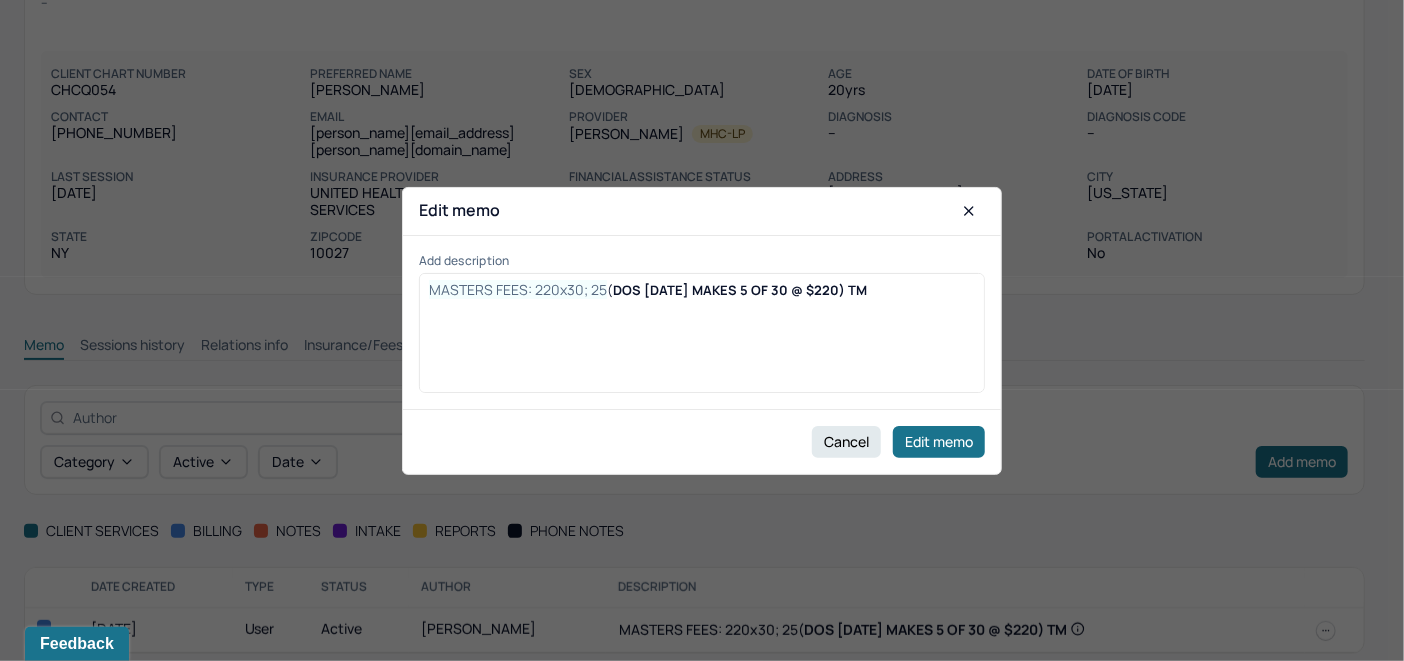 click on "MASTERS FEES: 220x30; 25   ( DOS [DATE] MAKES 5 OF 30 @ $220) TM" at bounding box center (702, 340) 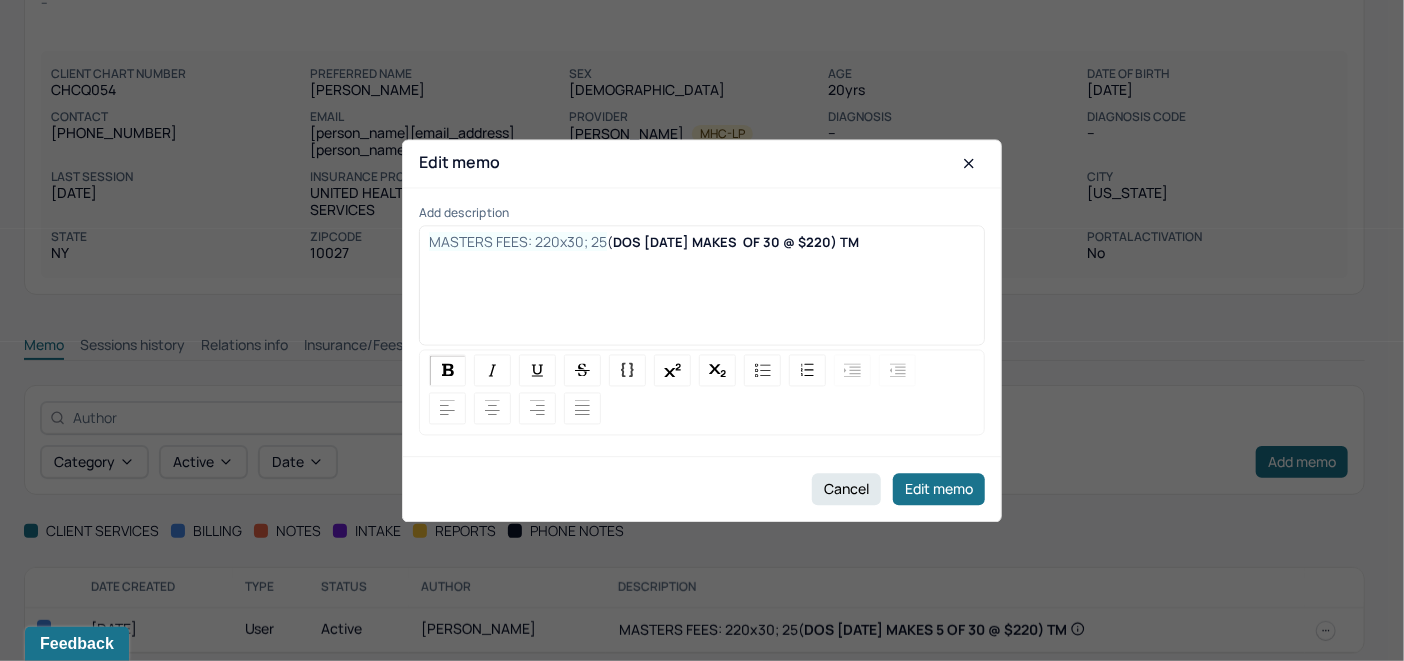 type 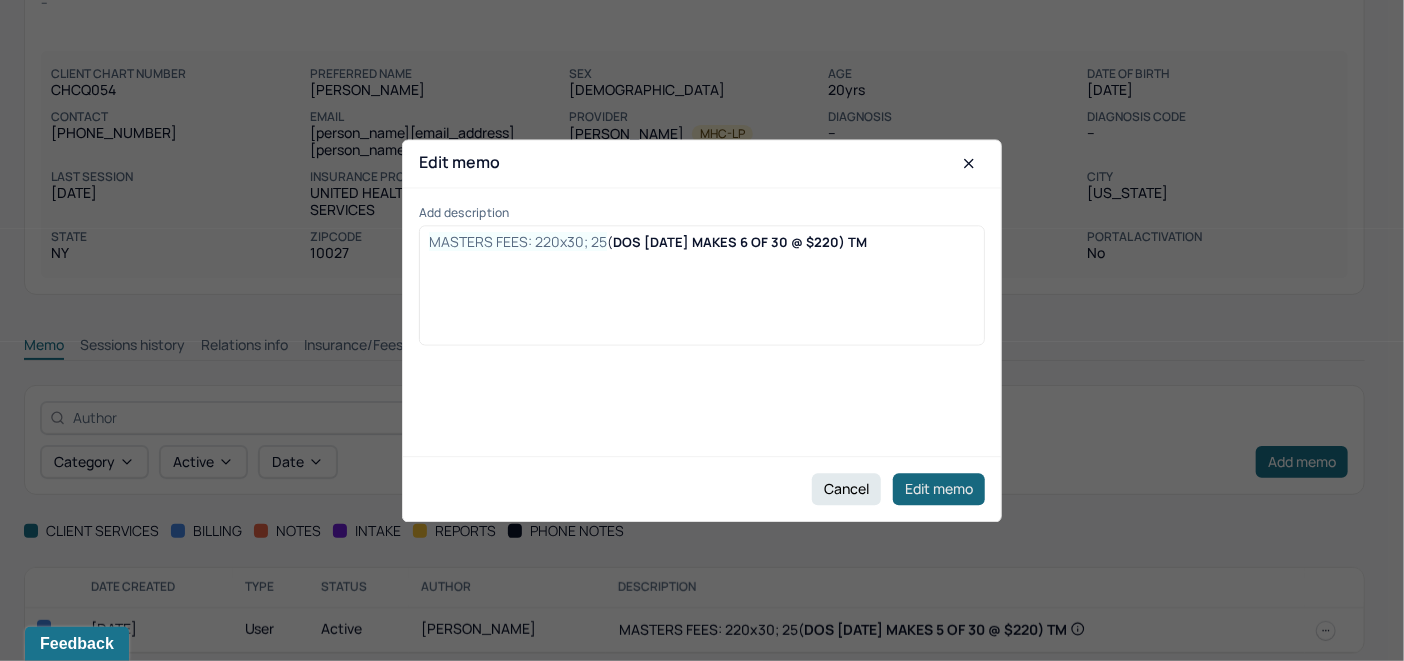 click on "Edit memo" at bounding box center [939, 489] 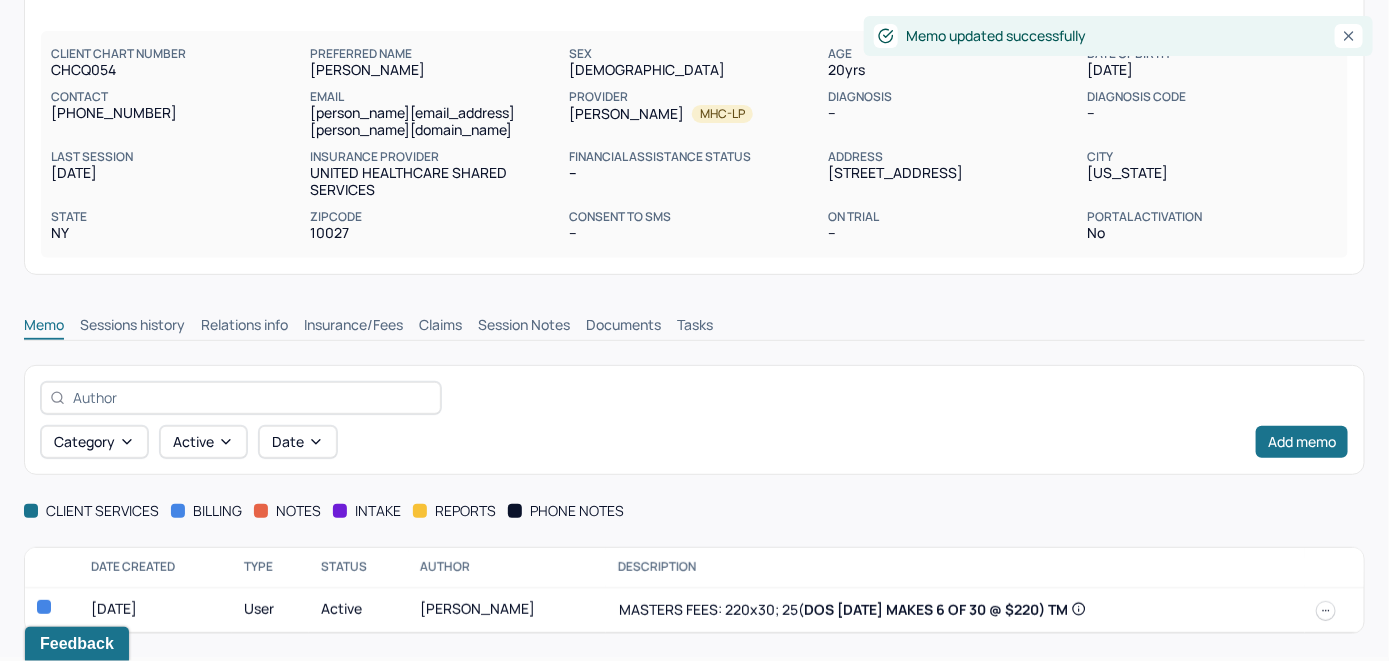 scroll, scrollTop: 167, scrollLeft: 0, axis: vertical 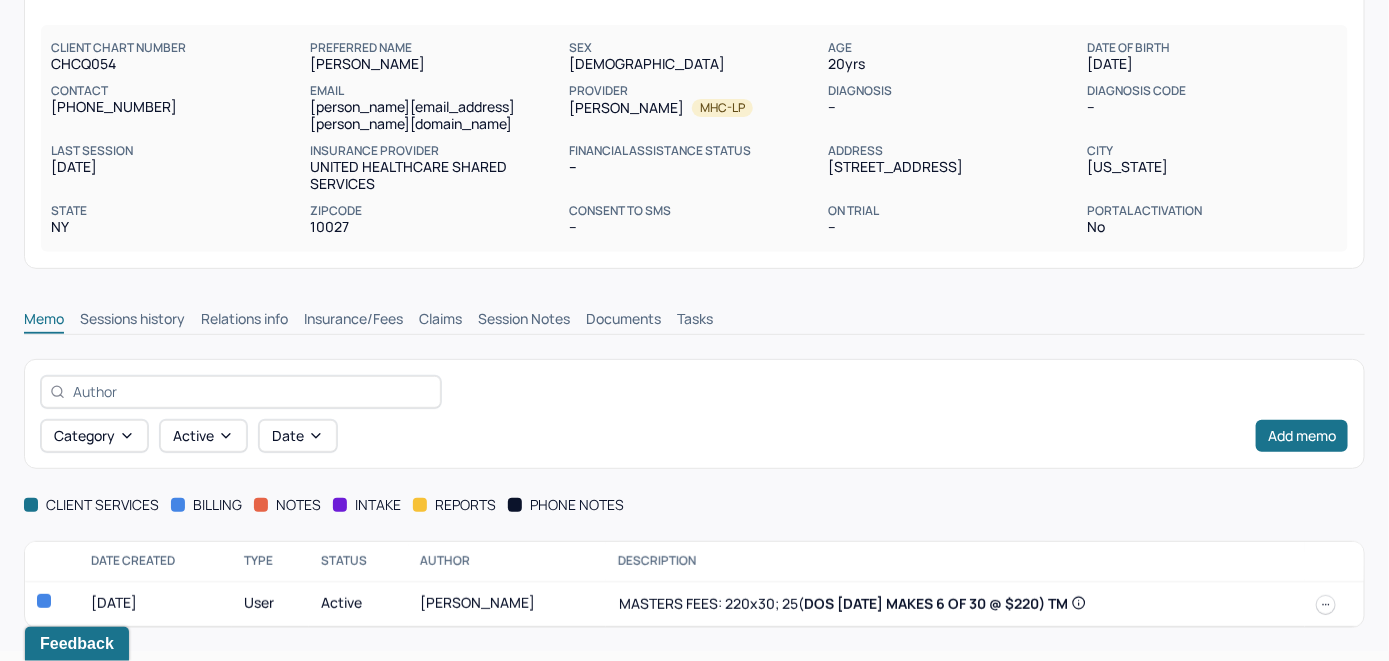click on "Claims" at bounding box center [440, 321] 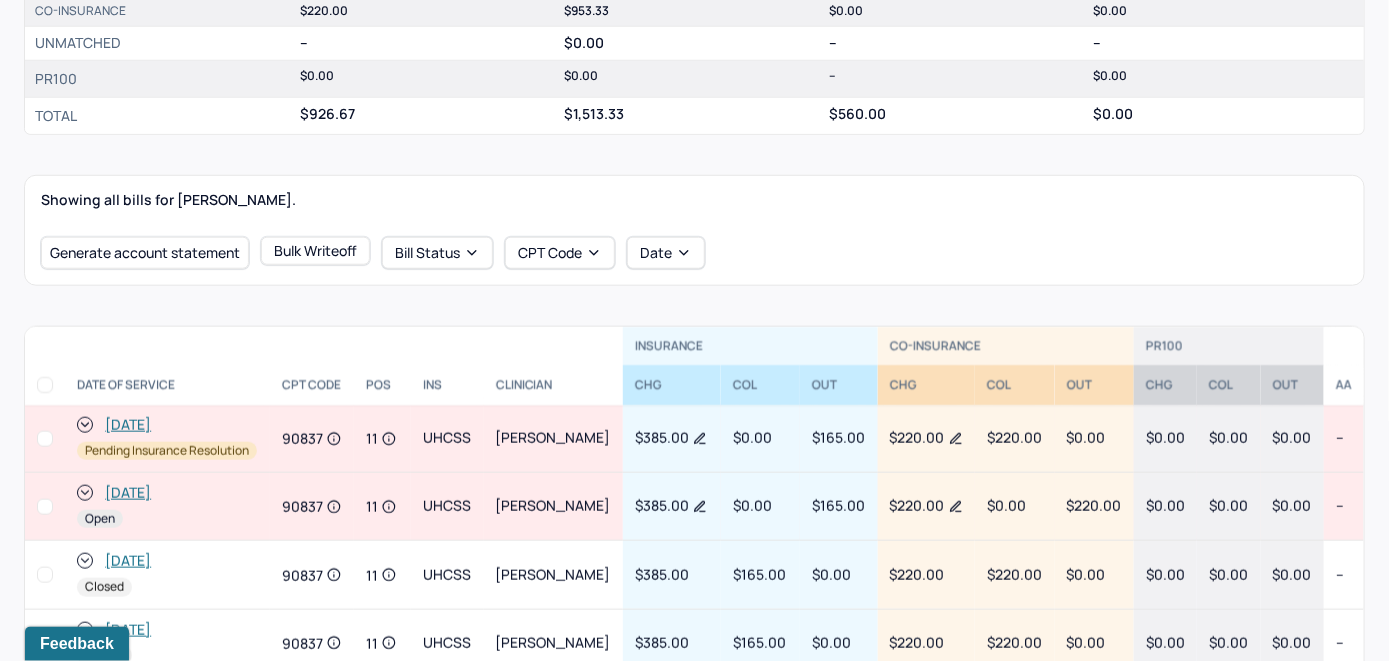 scroll, scrollTop: 767, scrollLeft: 0, axis: vertical 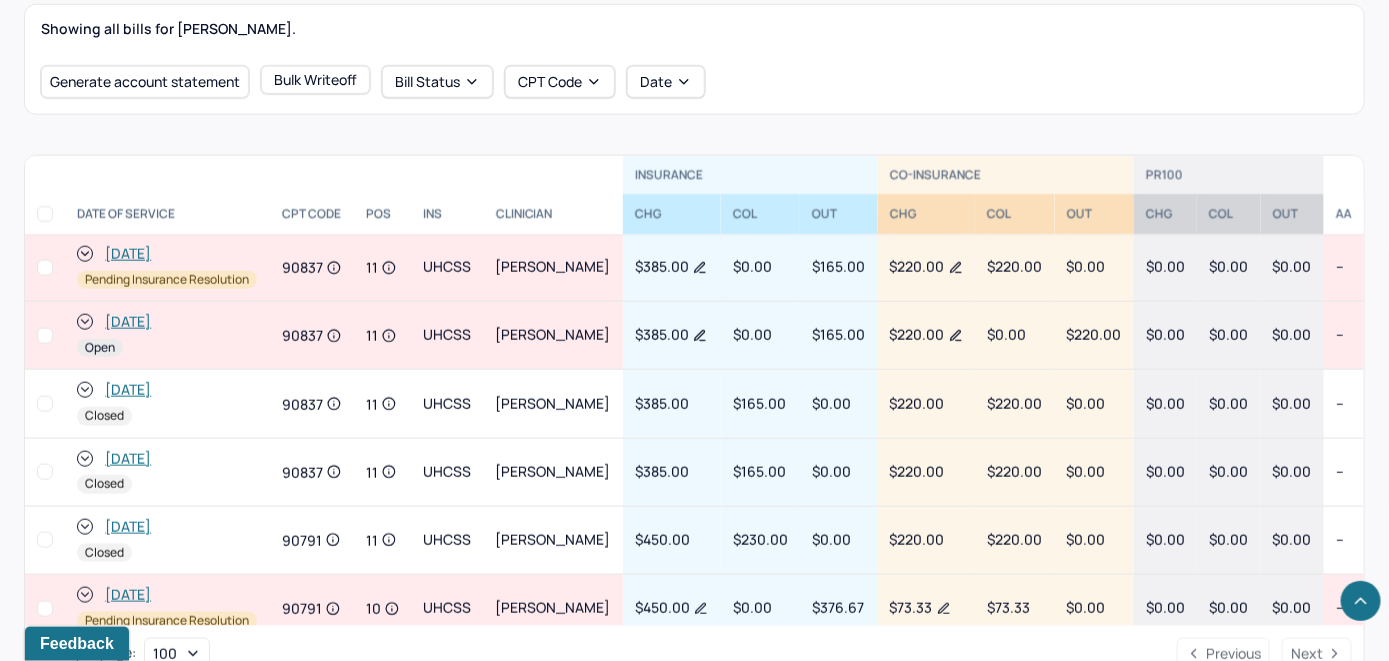 click on "Rows per page : 100 Previous Next" at bounding box center (694, 654) 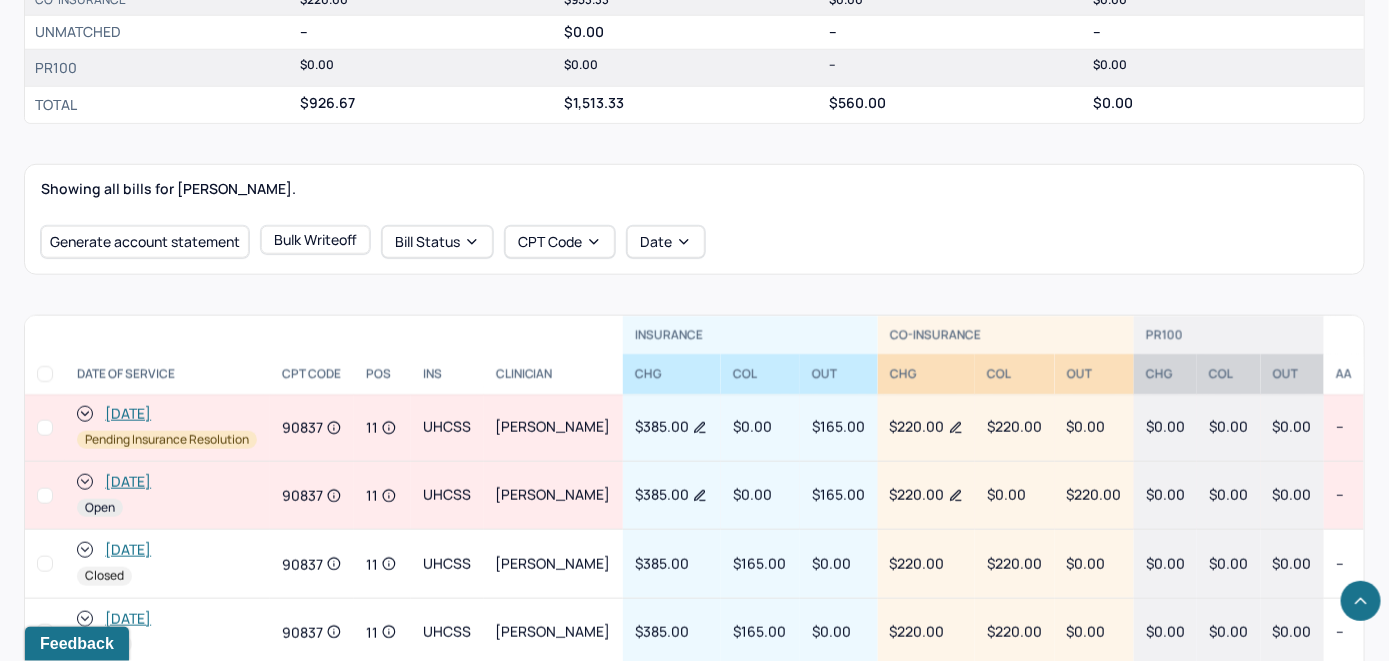 scroll, scrollTop: 607, scrollLeft: 0, axis: vertical 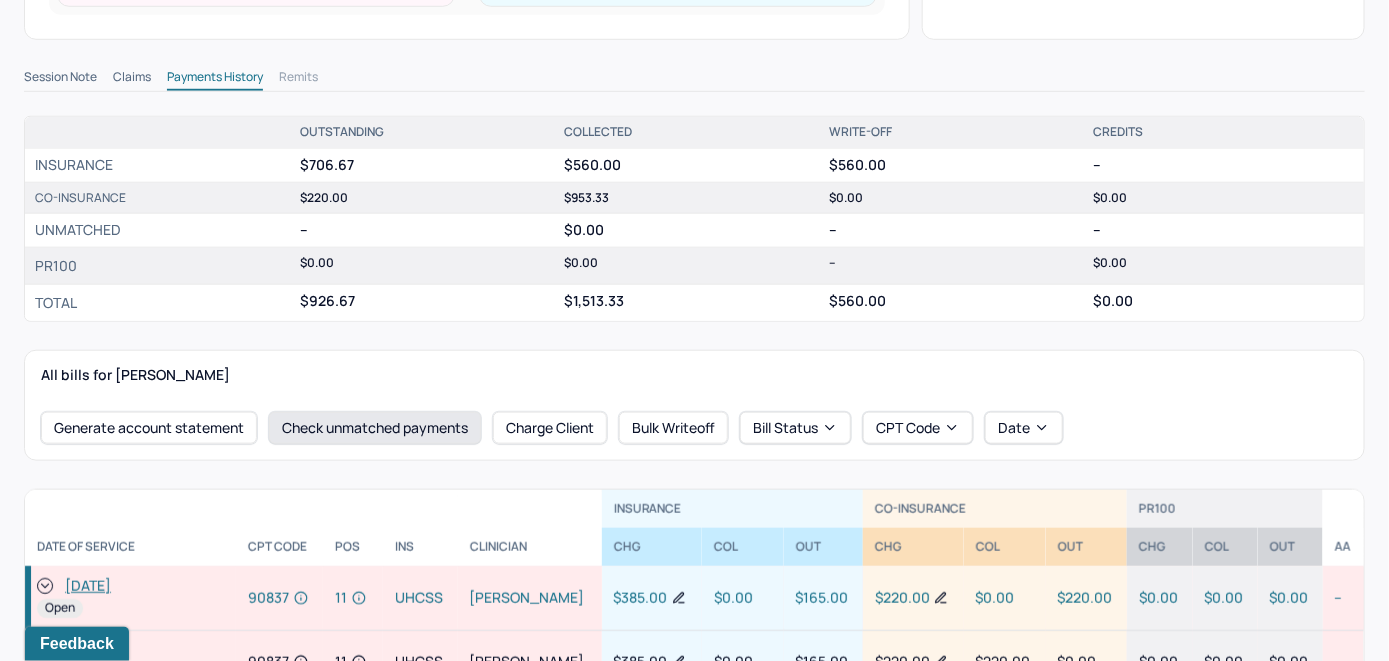 click on "Check unmatched payments" at bounding box center (375, 428) 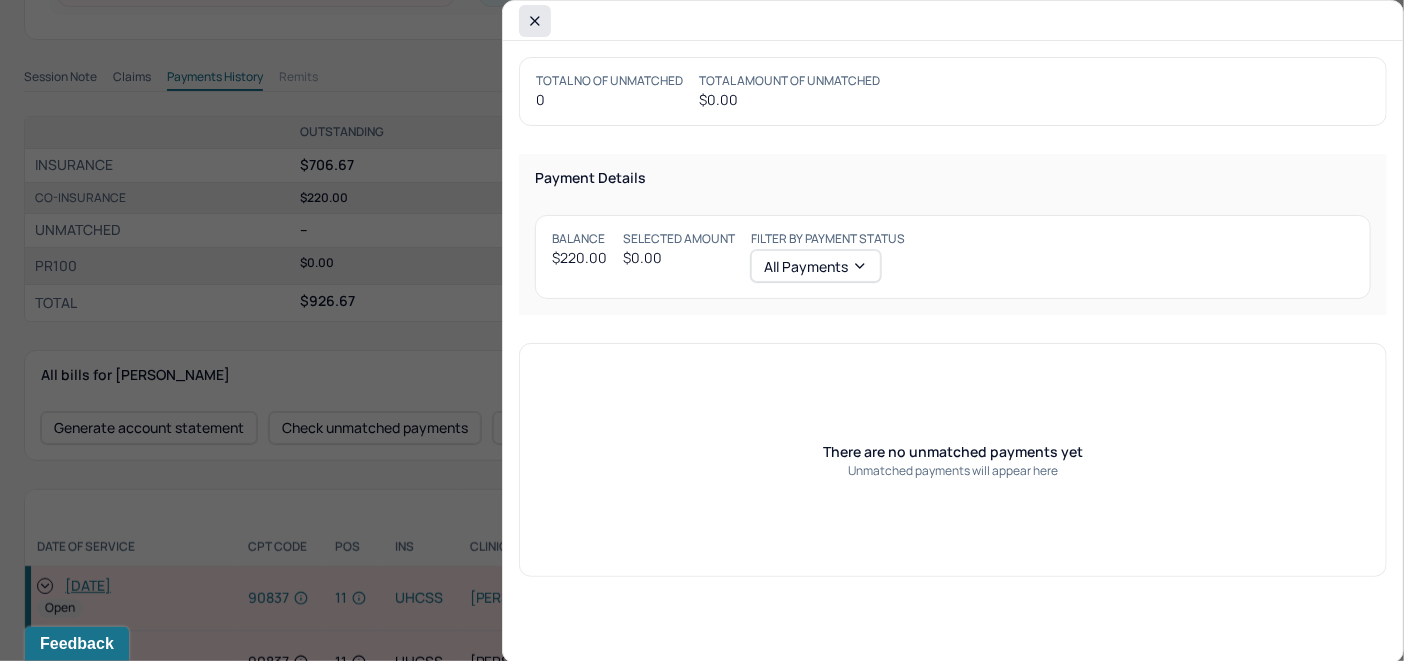click 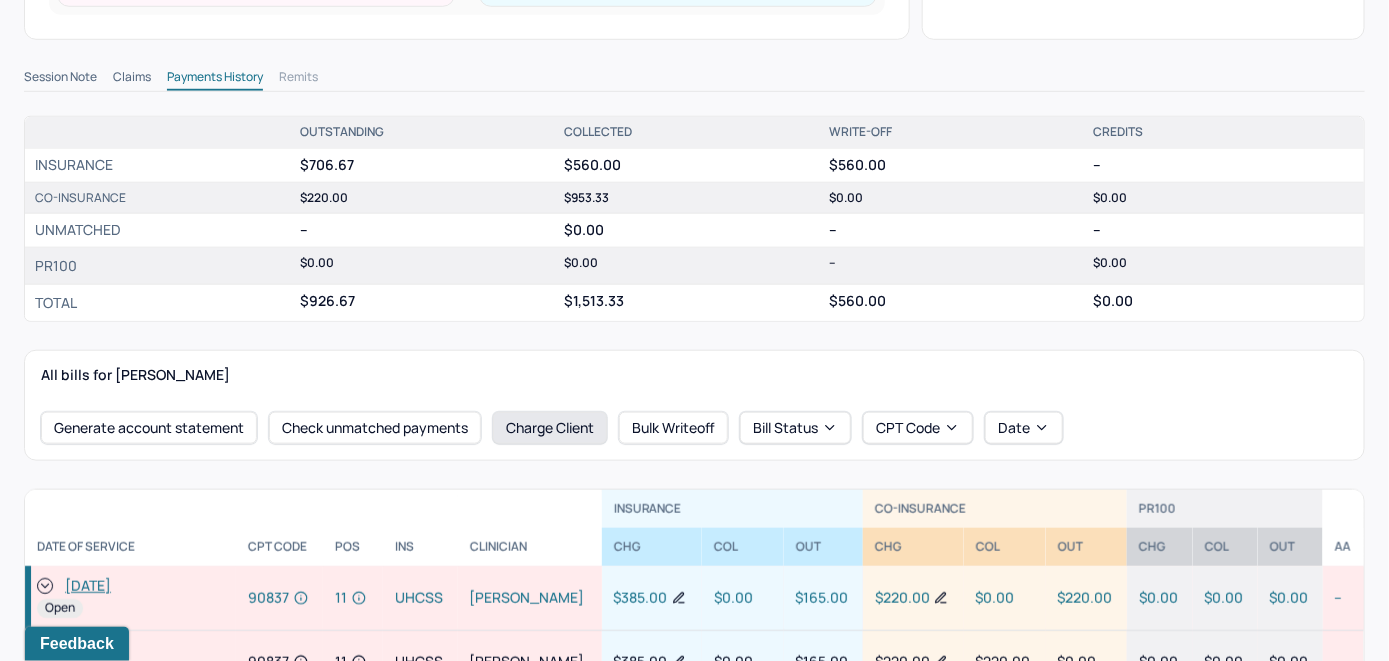 click on "Charge Client" at bounding box center (550, 428) 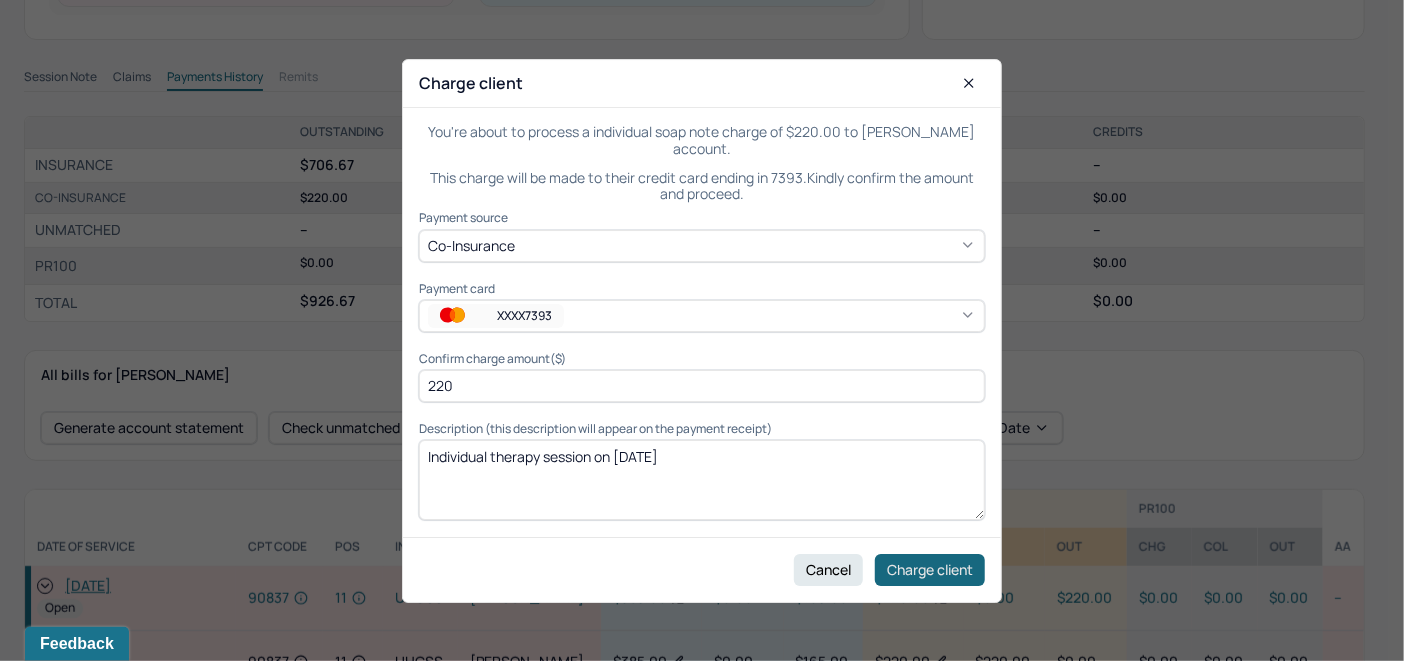 click on "Charge client" at bounding box center [930, 569] 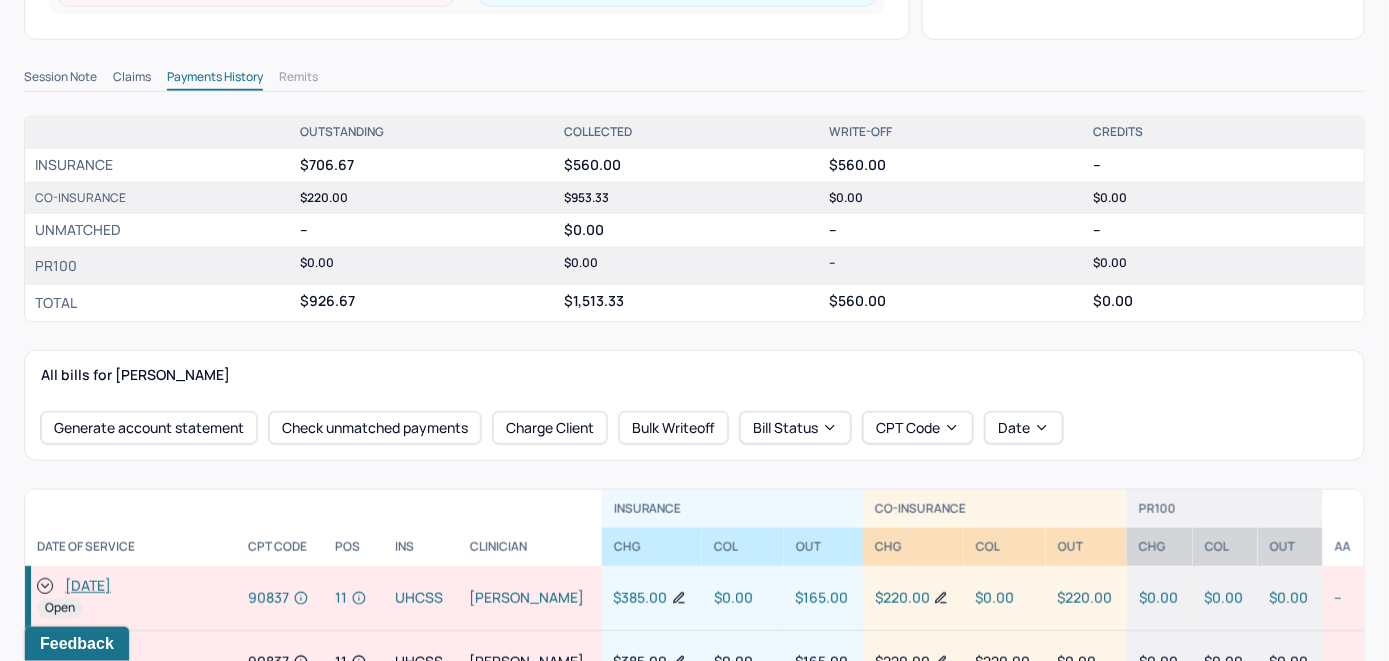 click 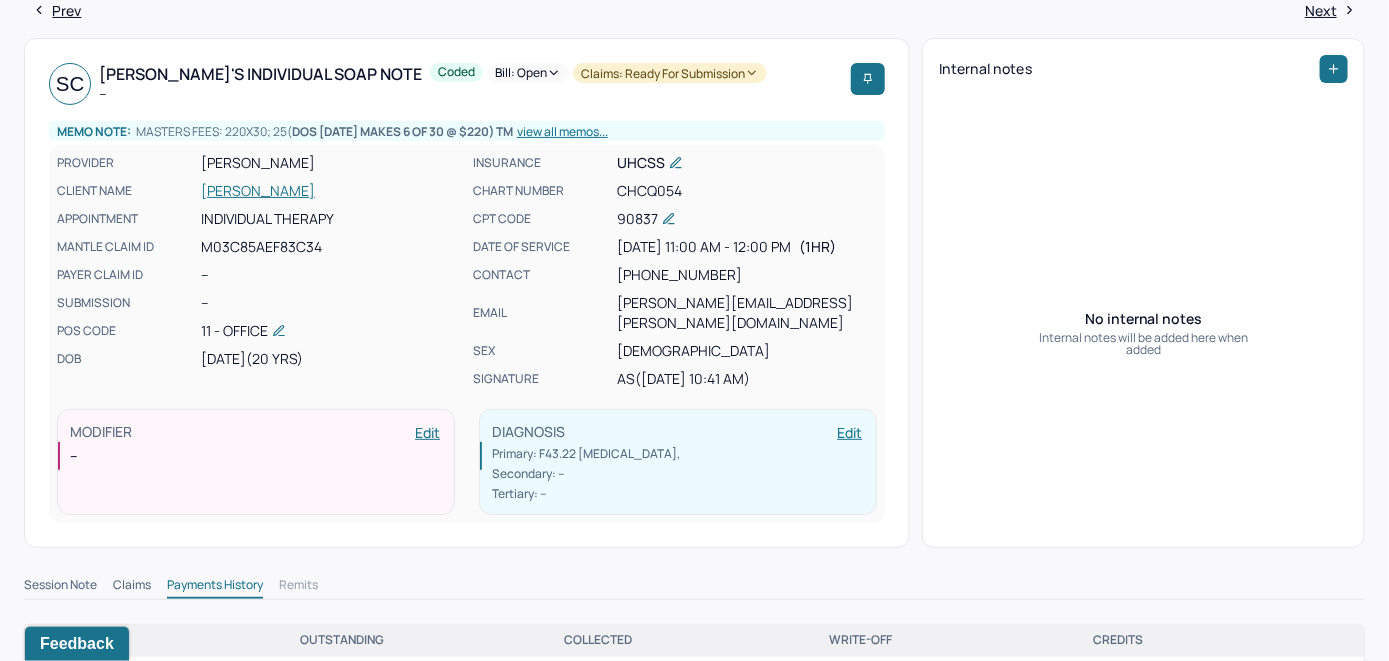 scroll, scrollTop: 0, scrollLeft: 0, axis: both 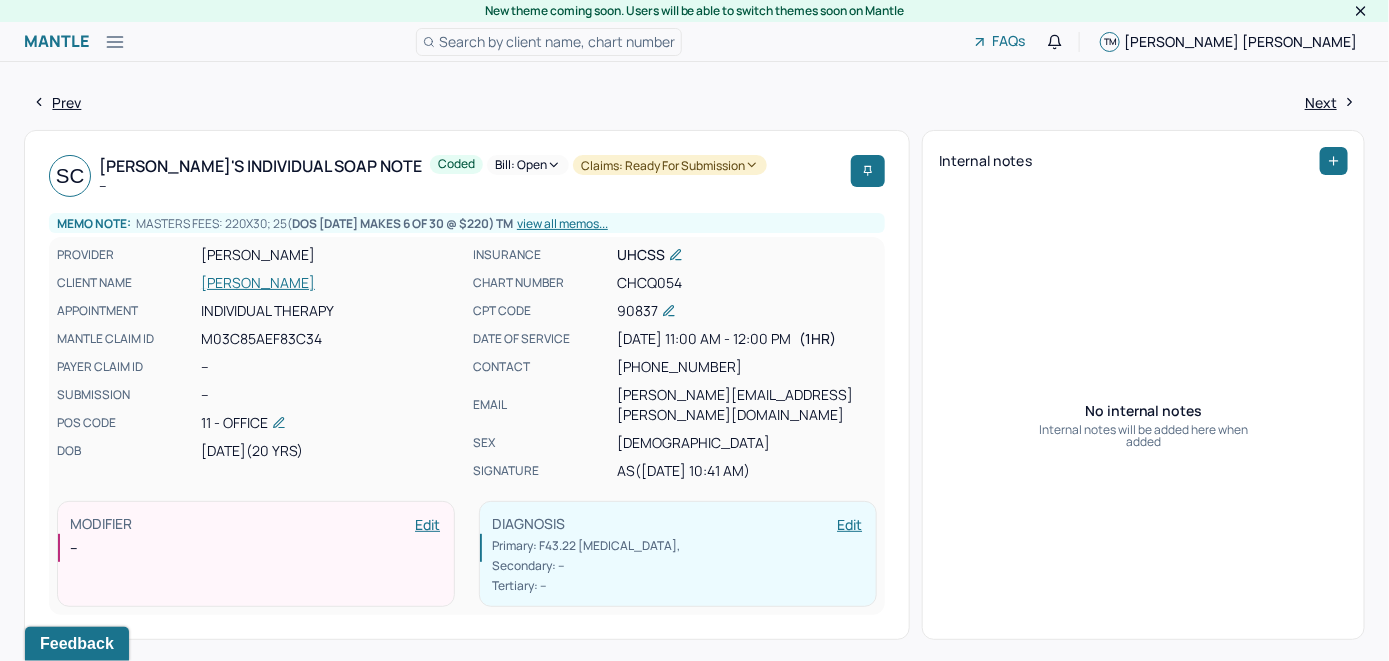 click on "Bill: Open" at bounding box center (528, 165) 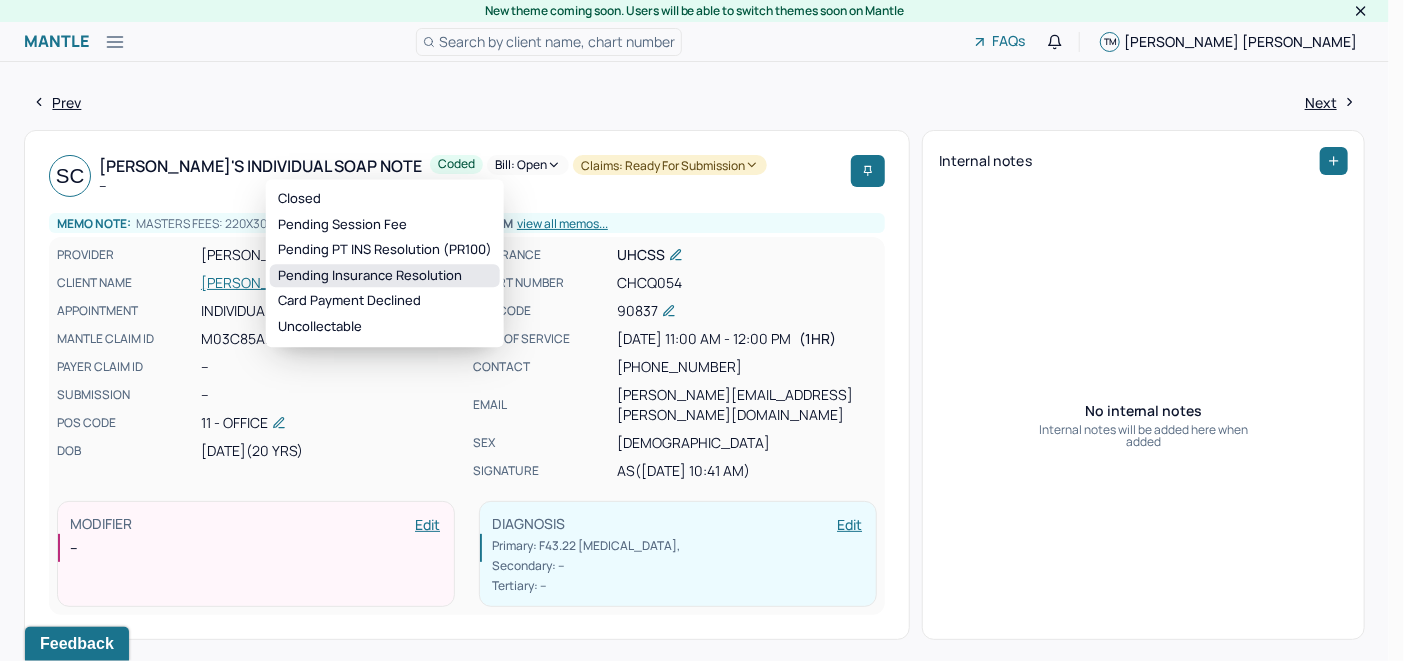 click on "Pending Insurance Resolution" at bounding box center [385, 276] 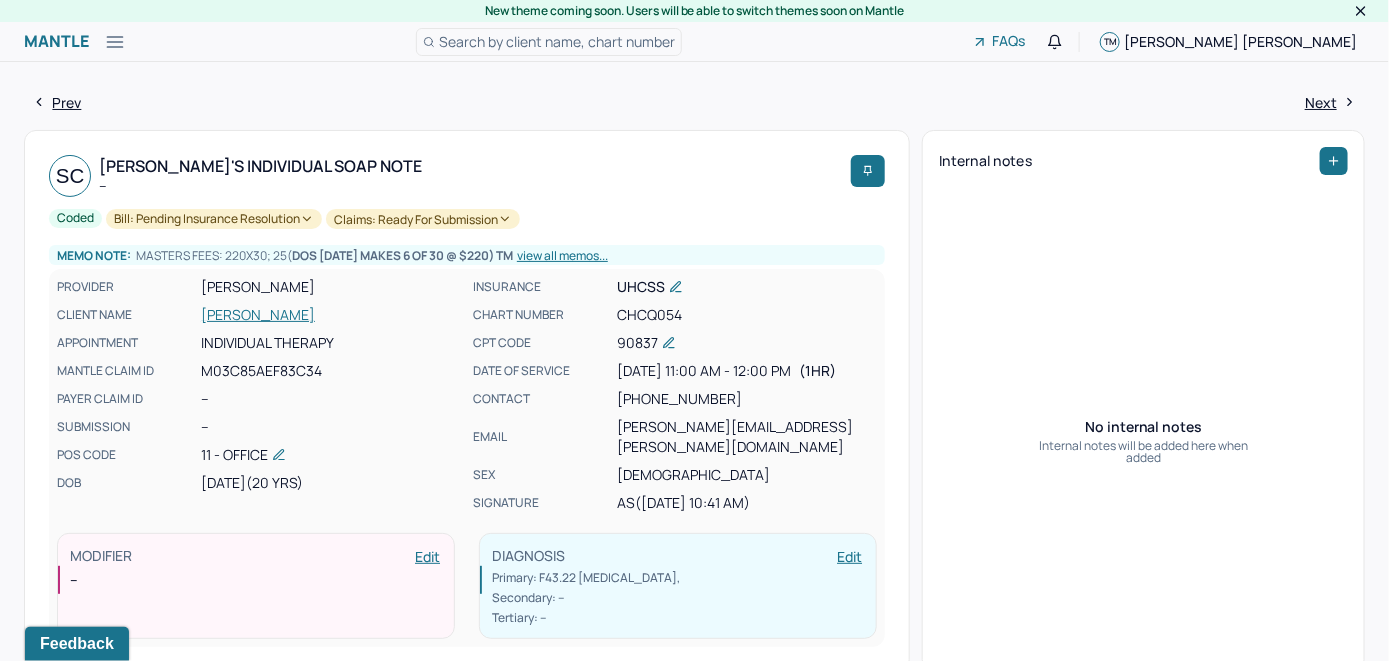 click on "Search by client name, chart number" at bounding box center (557, 41) 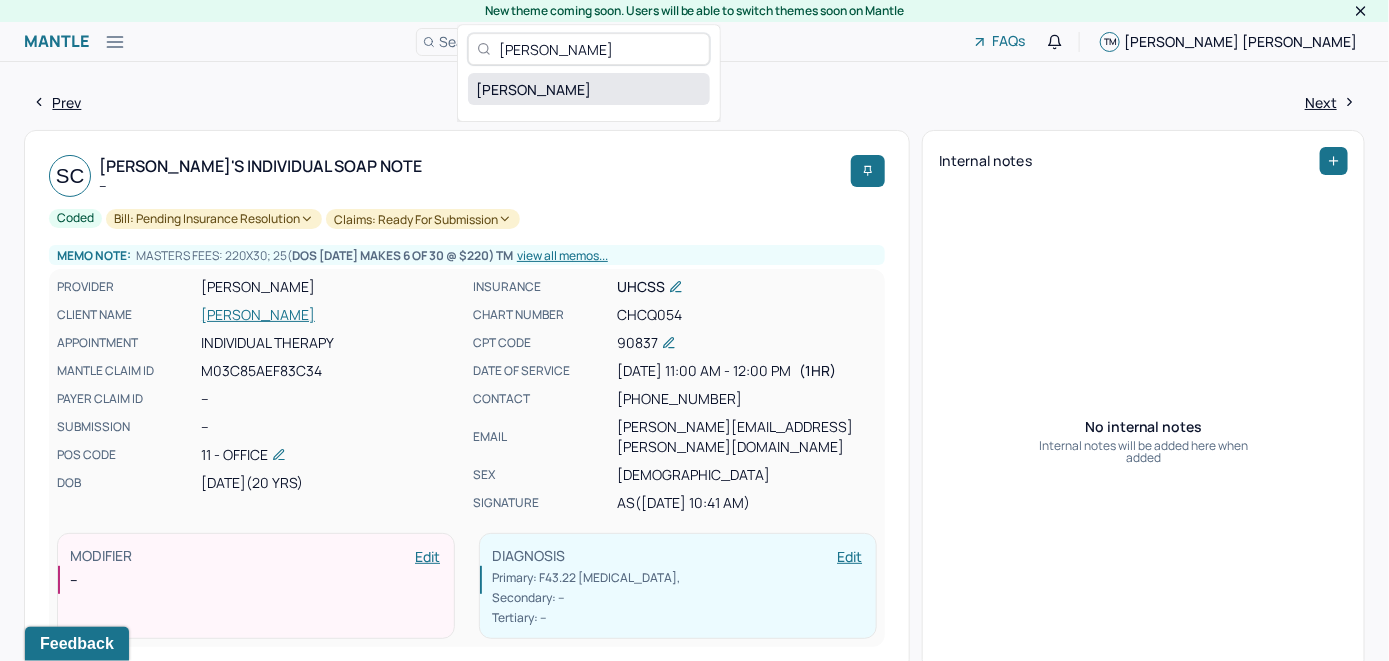 type on "[PERSON_NAME]" 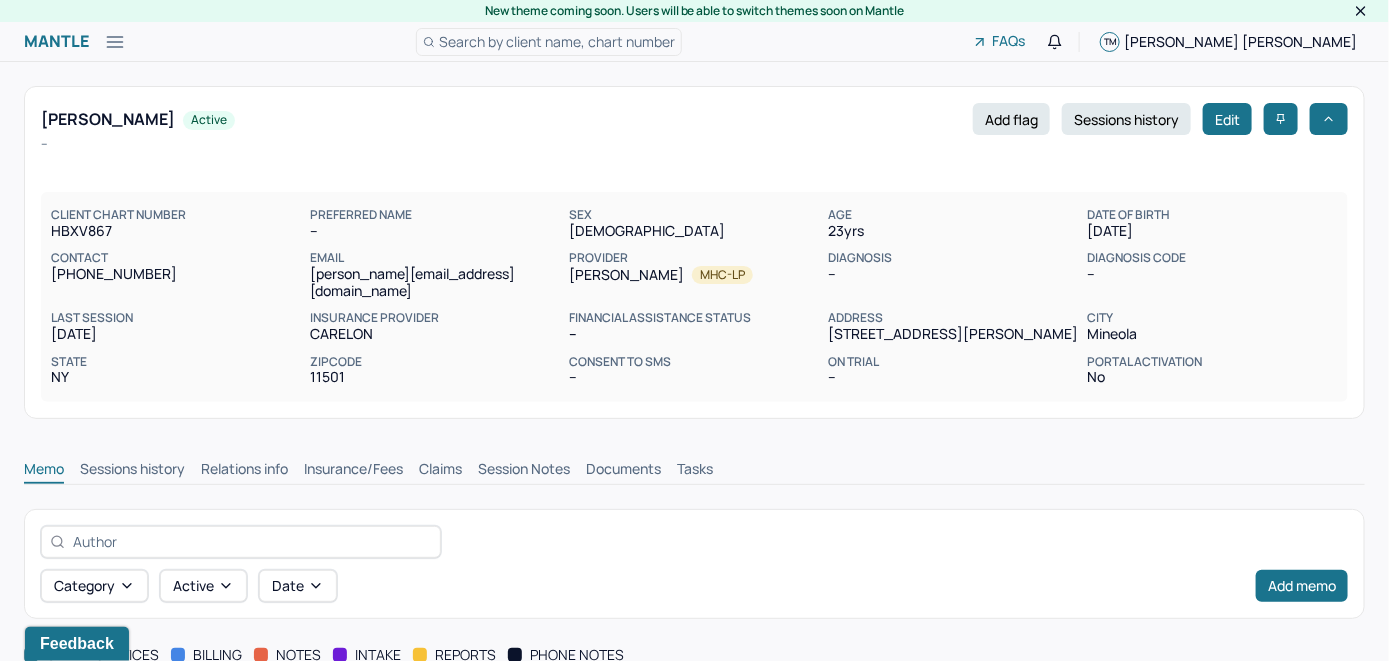 scroll, scrollTop: 0, scrollLeft: 0, axis: both 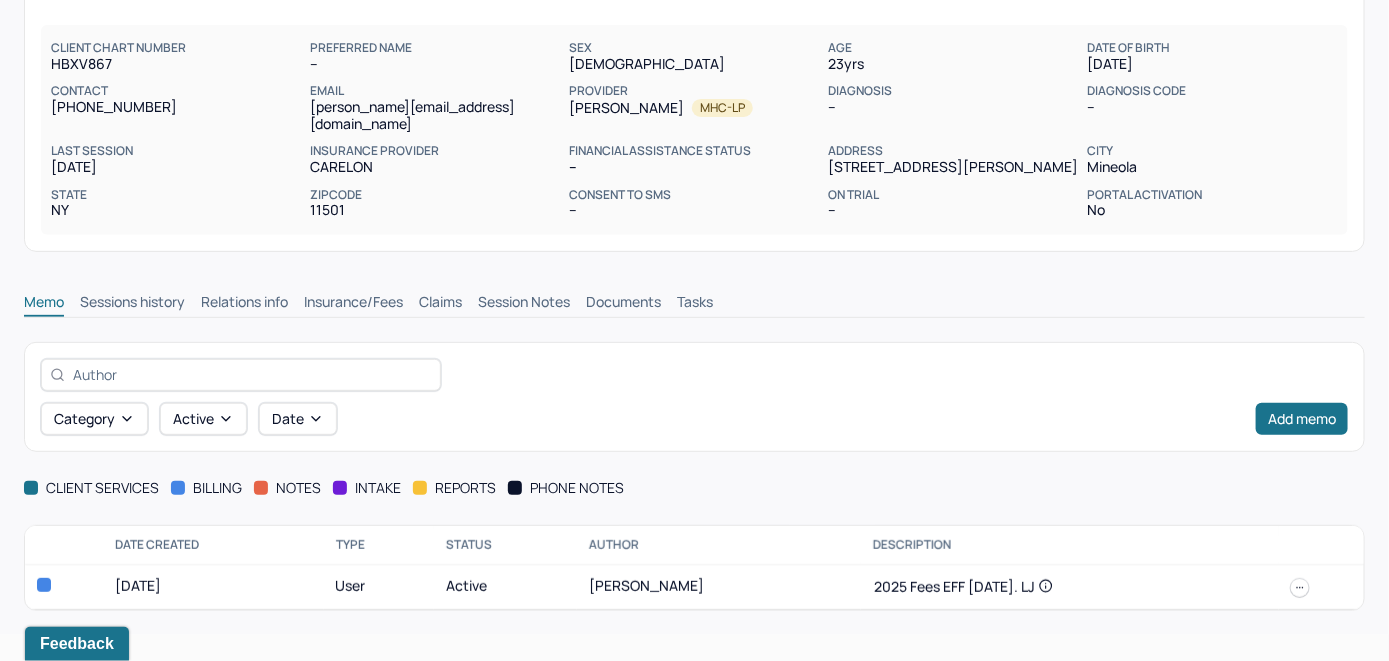 click on "Insurance/Fees" at bounding box center (353, 304) 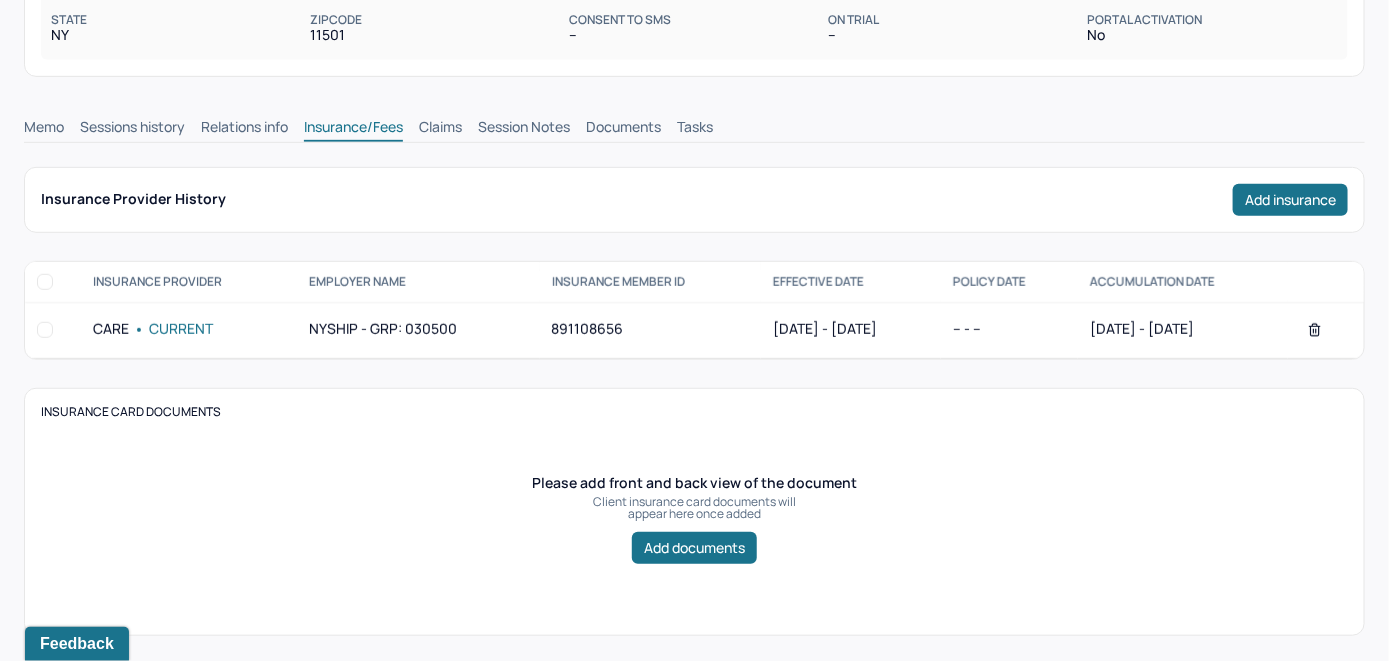scroll, scrollTop: 267, scrollLeft: 0, axis: vertical 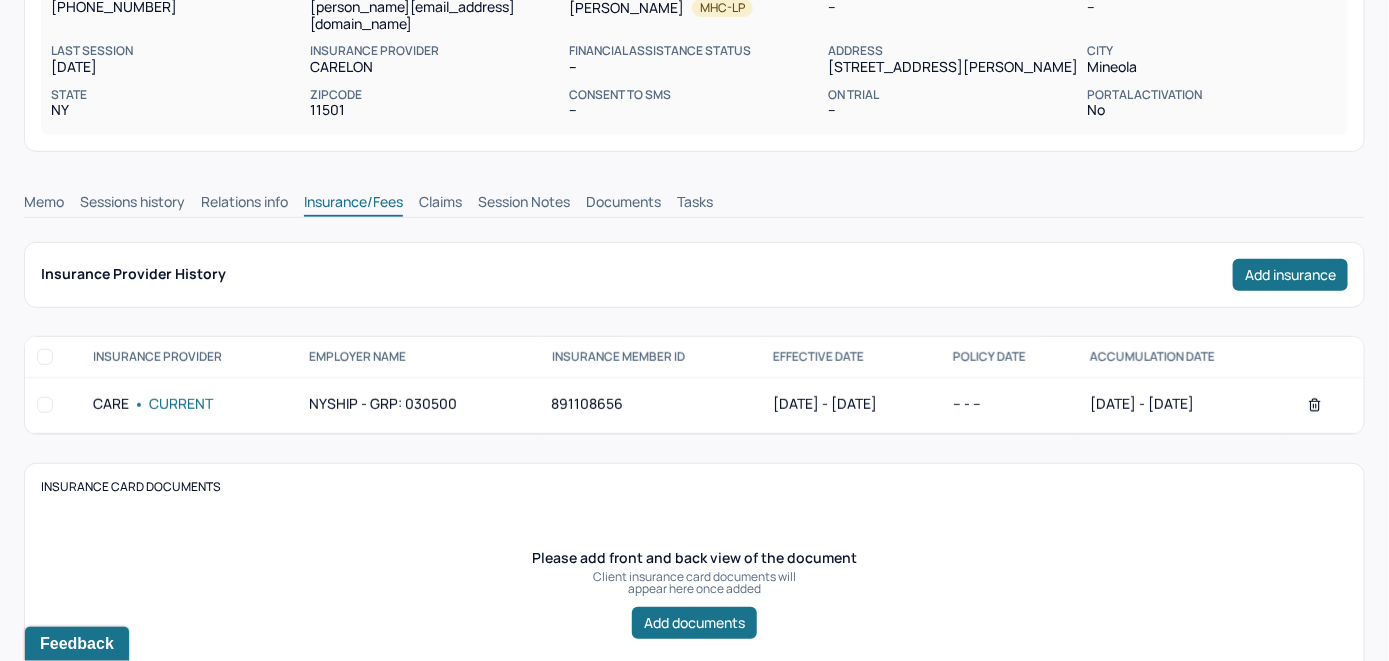 click on "Claims" at bounding box center [440, 204] 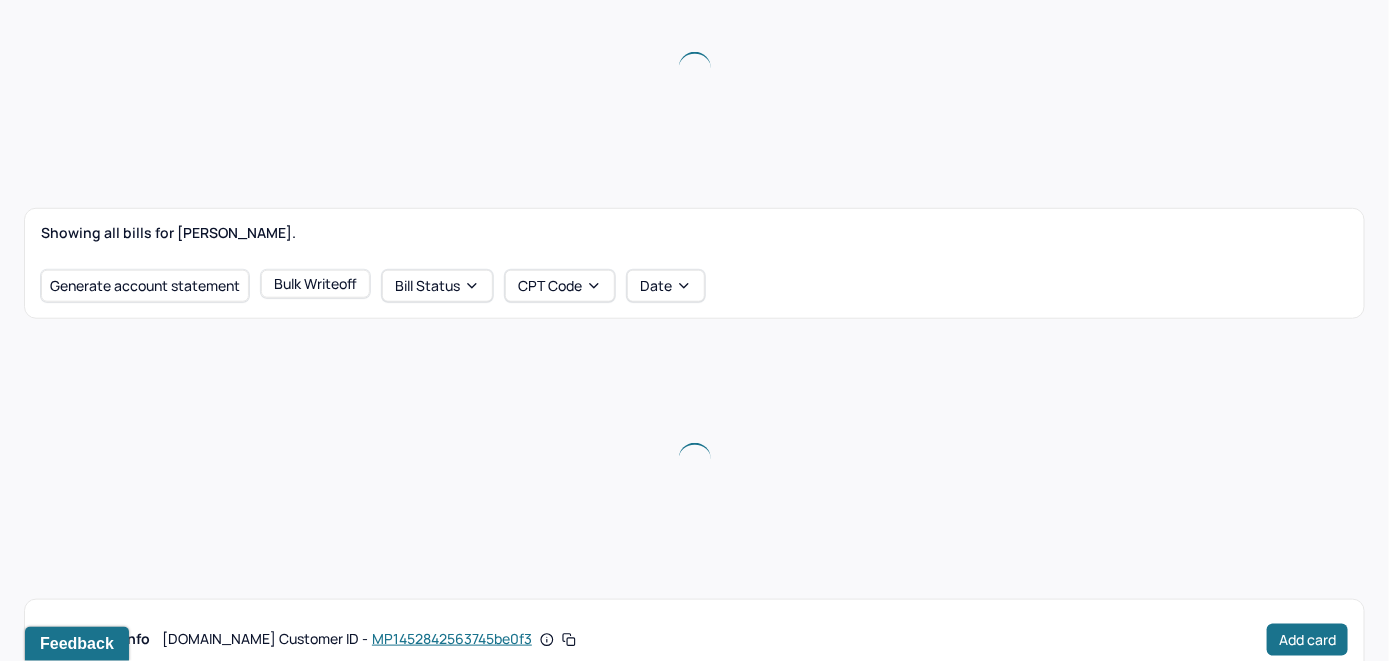 scroll, scrollTop: 545, scrollLeft: 0, axis: vertical 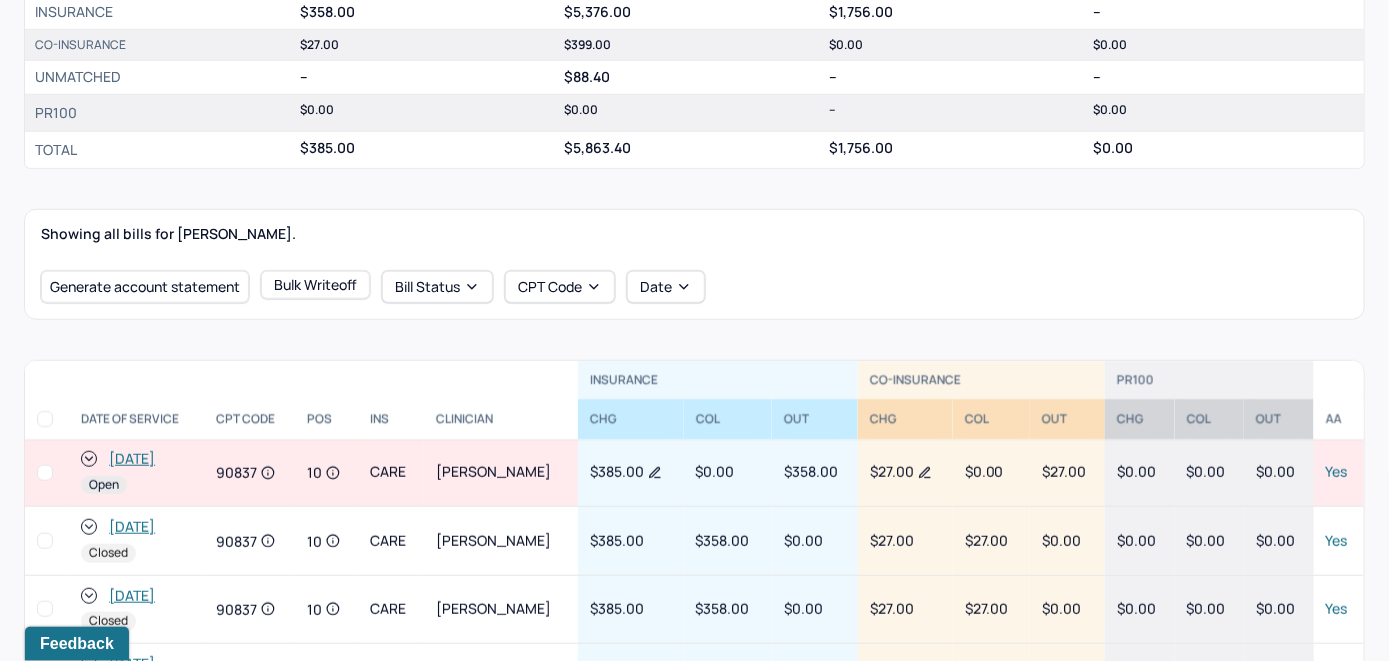 click on "[DATE]" at bounding box center (132, 459) 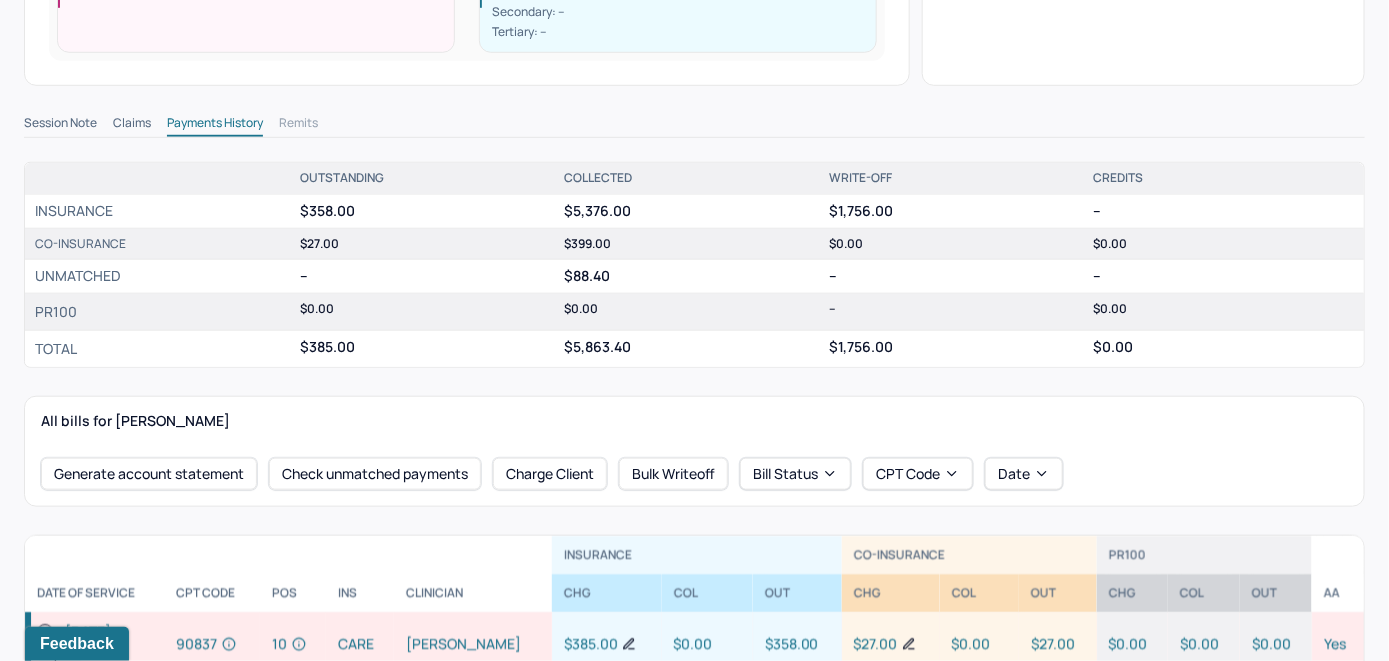 scroll, scrollTop: 600, scrollLeft: 0, axis: vertical 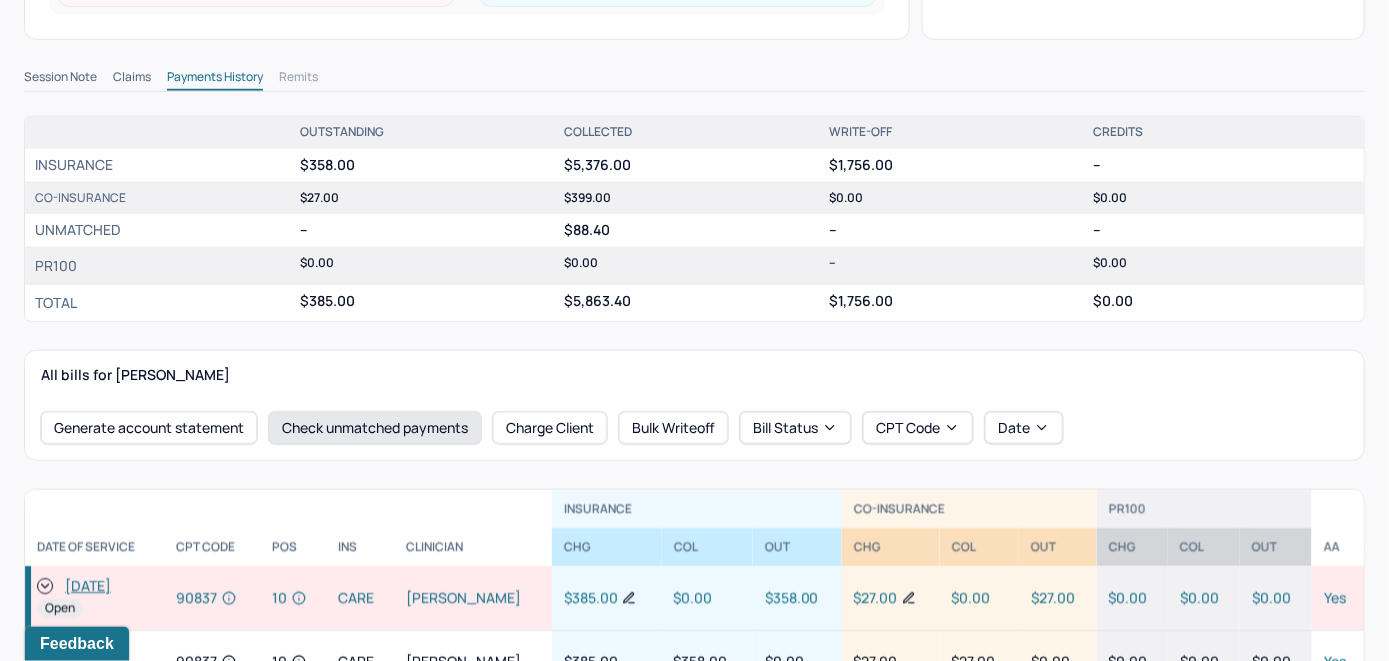 click on "Check unmatched payments" at bounding box center [375, 428] 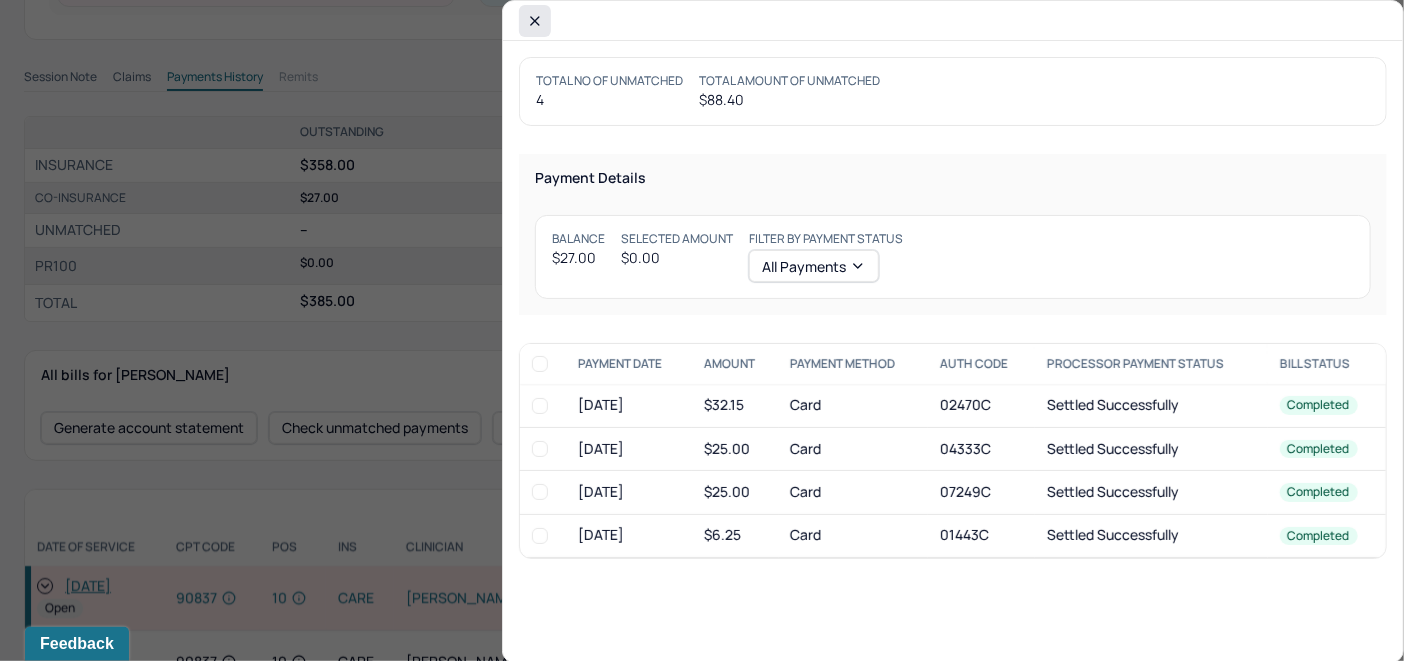 click at bounding box center [535, 21] 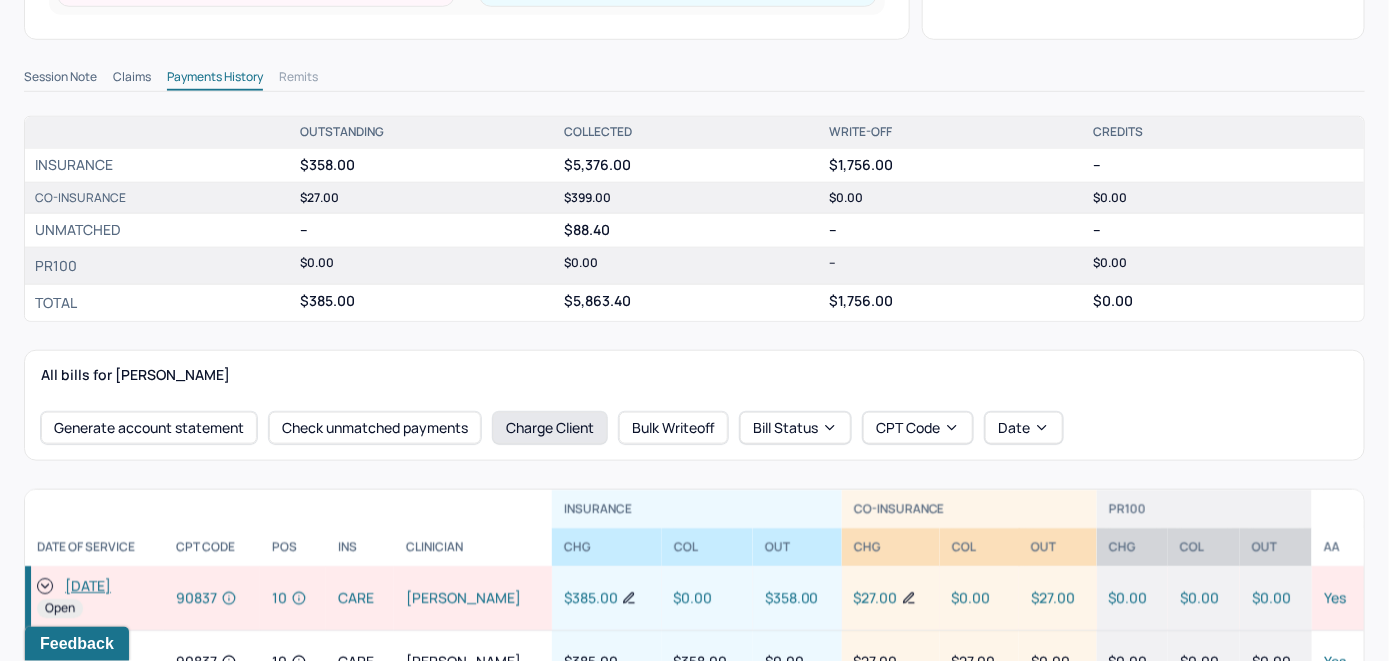 click on "Charge Client" at bounding box center [550, 428] 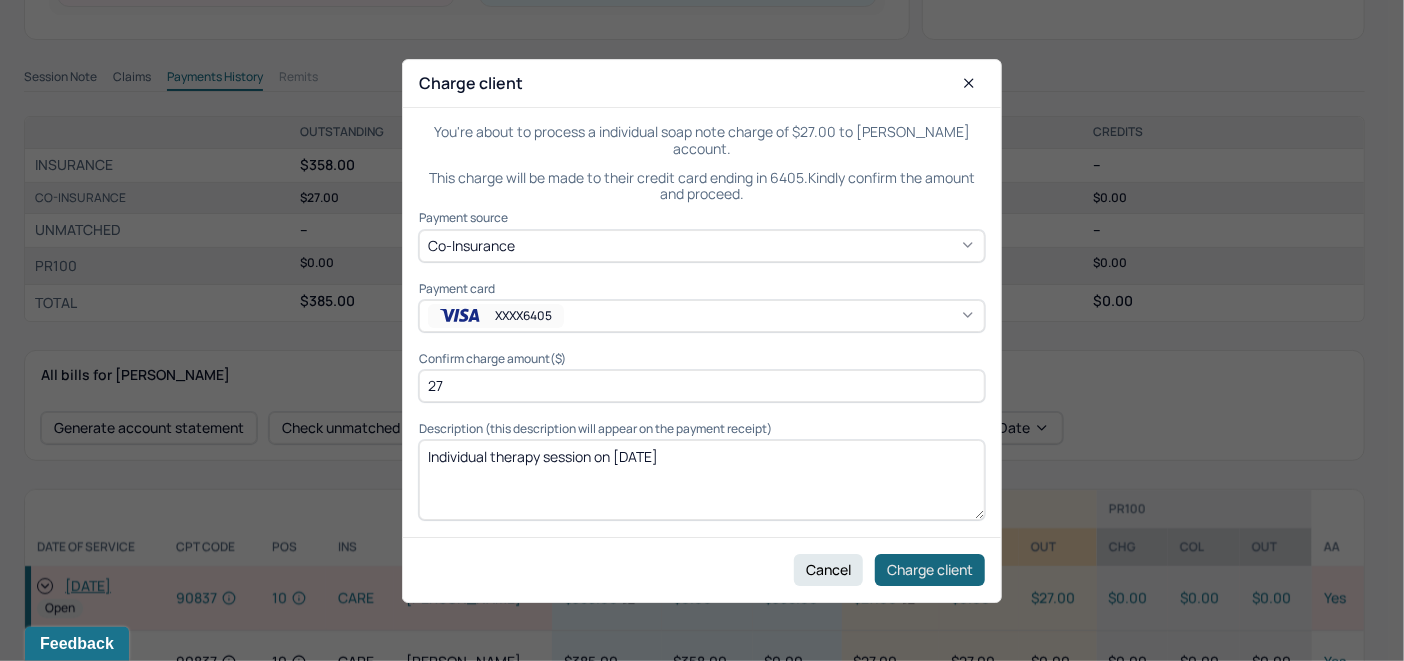 click on "Charge client" at bounding box center [930, 569] 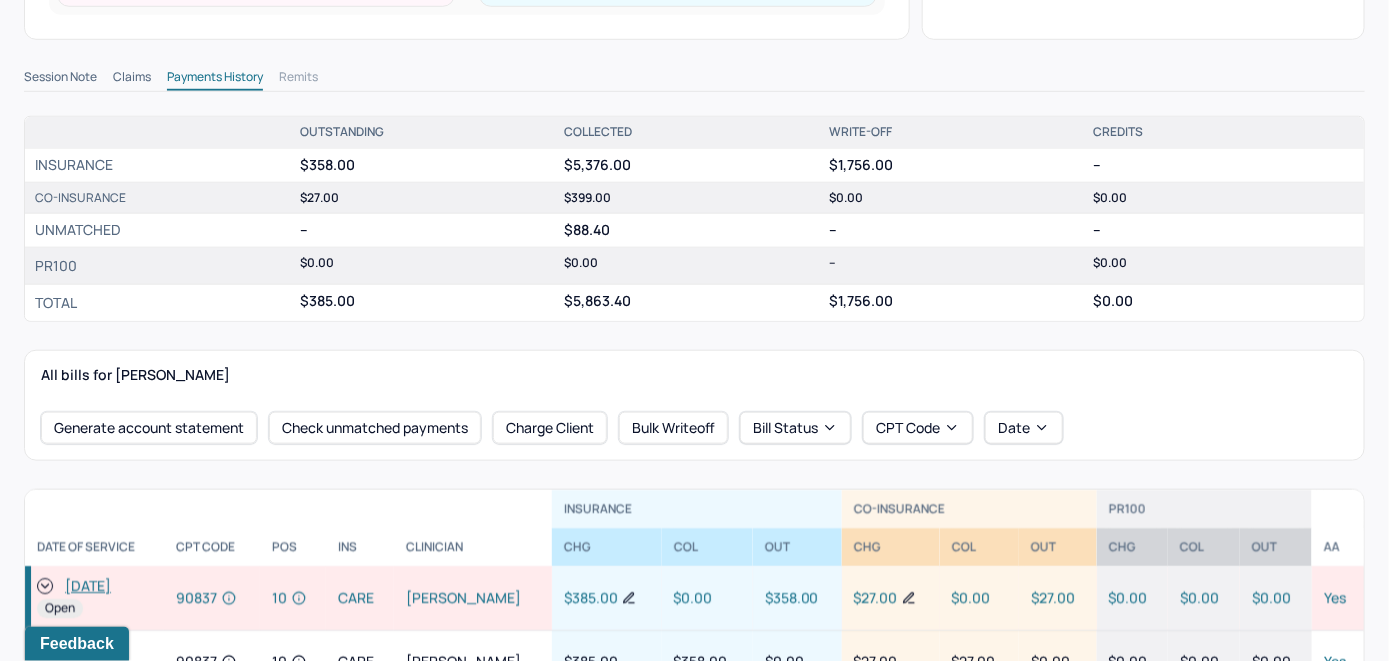 click 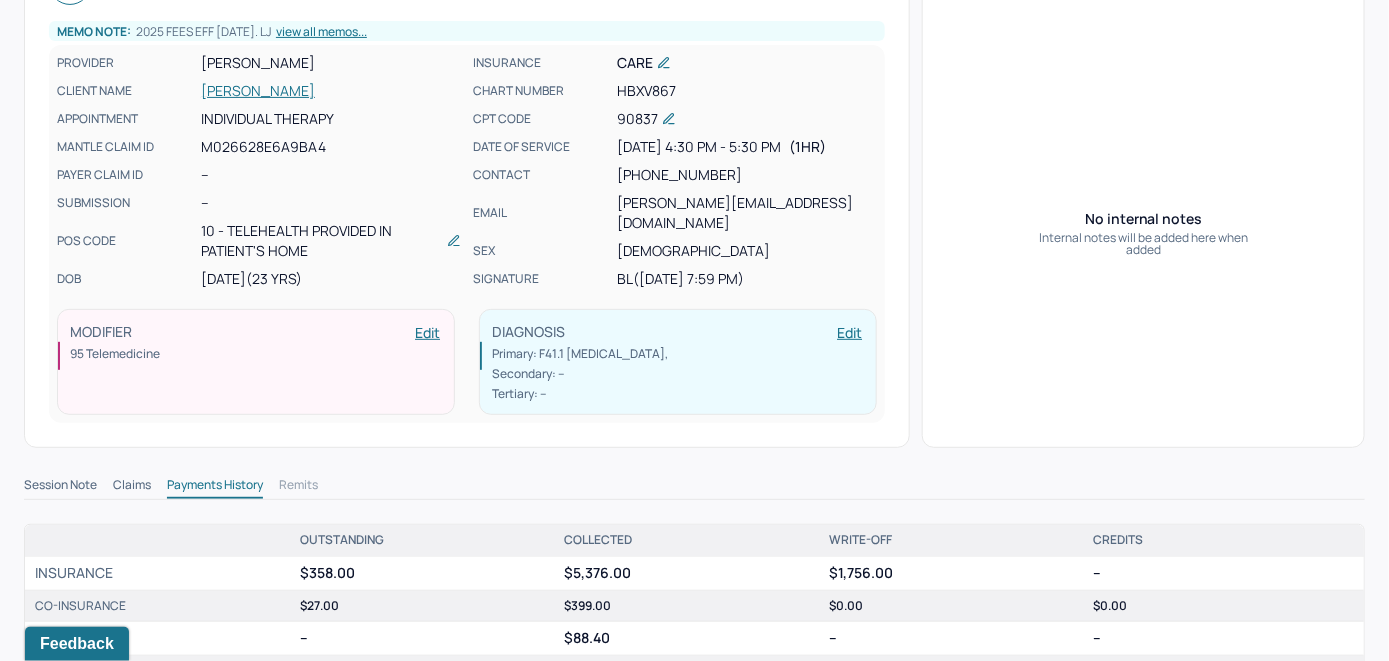 scroll, scrollTop: 0, scrollLeft: 0, axis: both 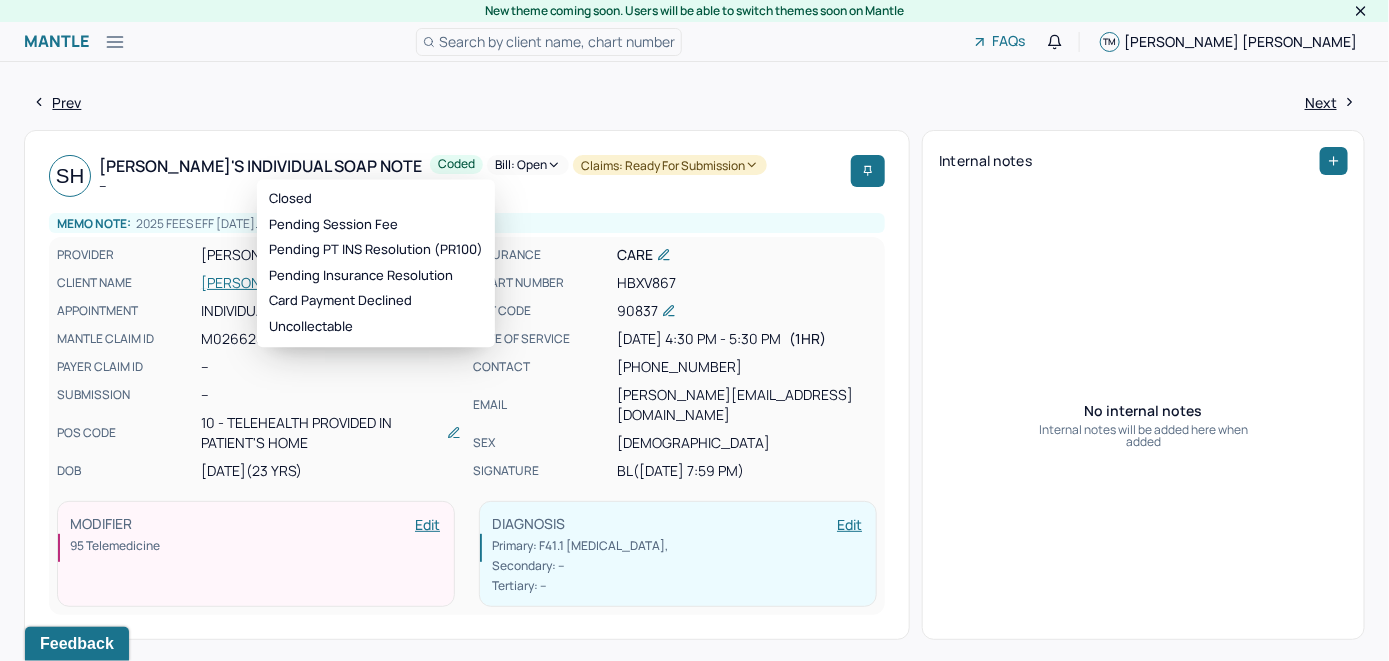 click on "Bill: Open" at bounding box center (528, 165) 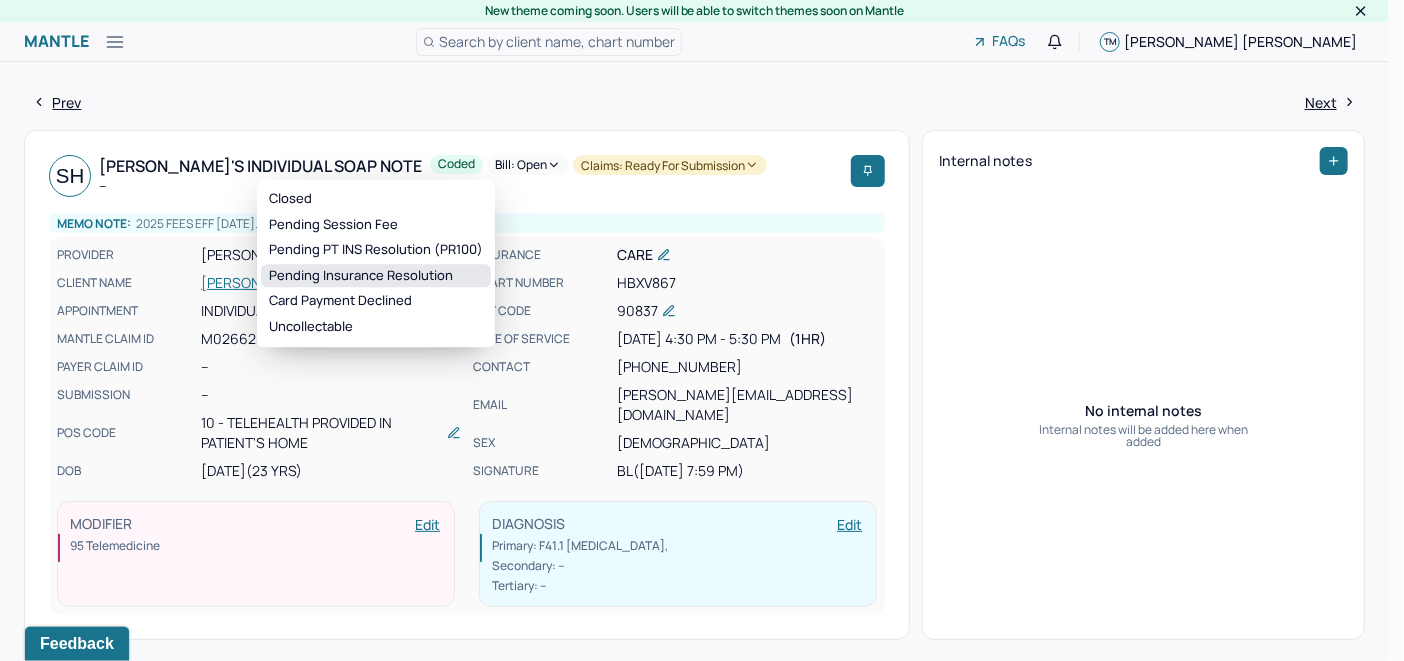 click on "Pending Insurance Resolution" at bounding box center [376, 276] 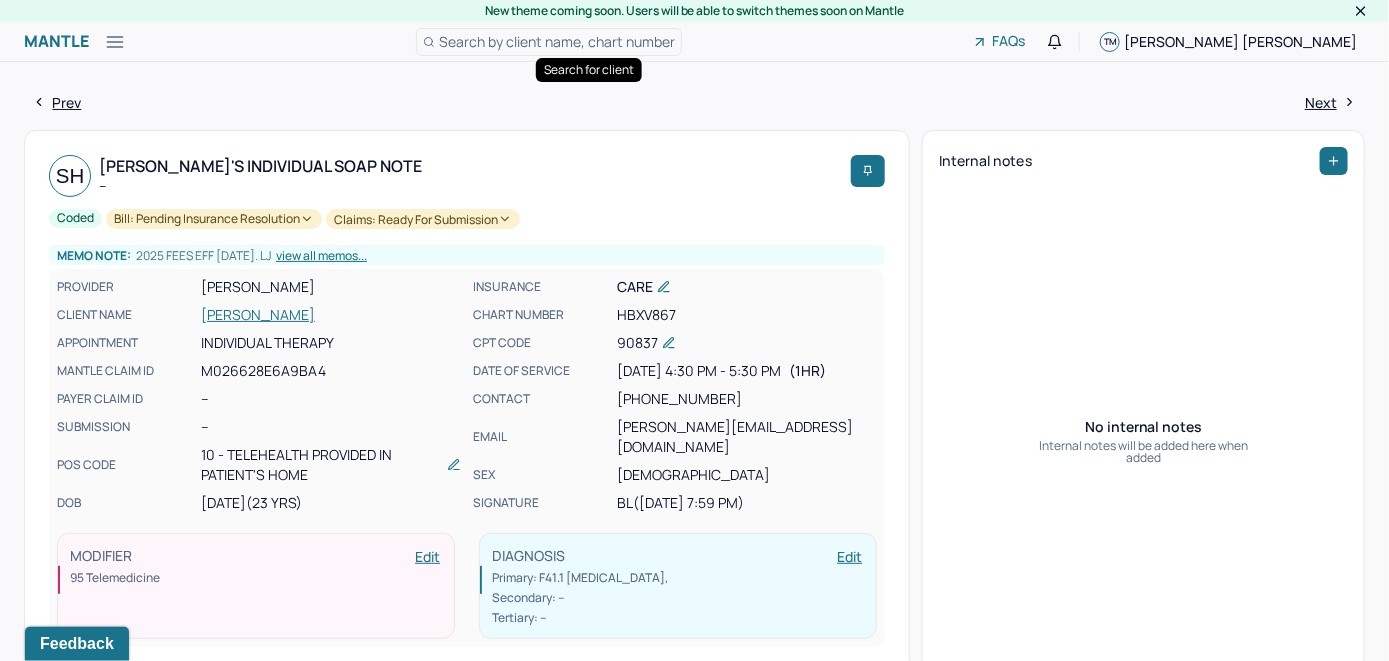 click on "Search by client name, chart number" at bounding box center [557, 41] 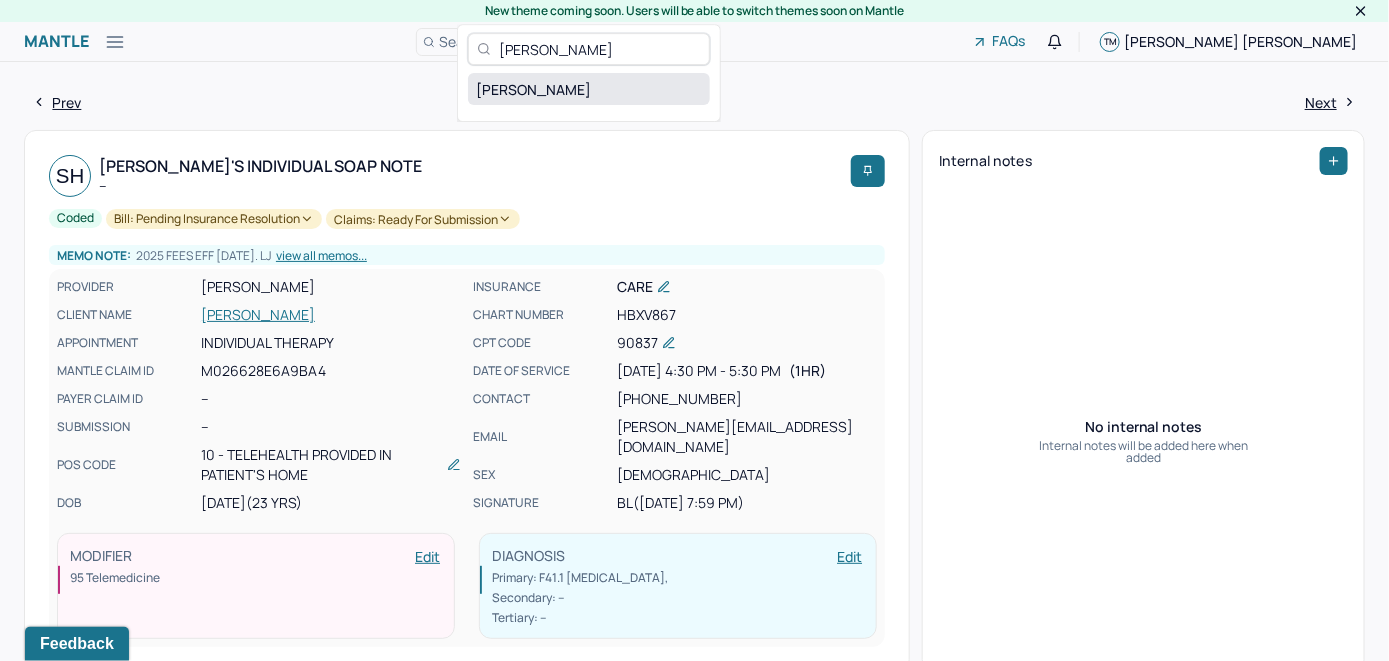 type on "[PERSON_NAME]" 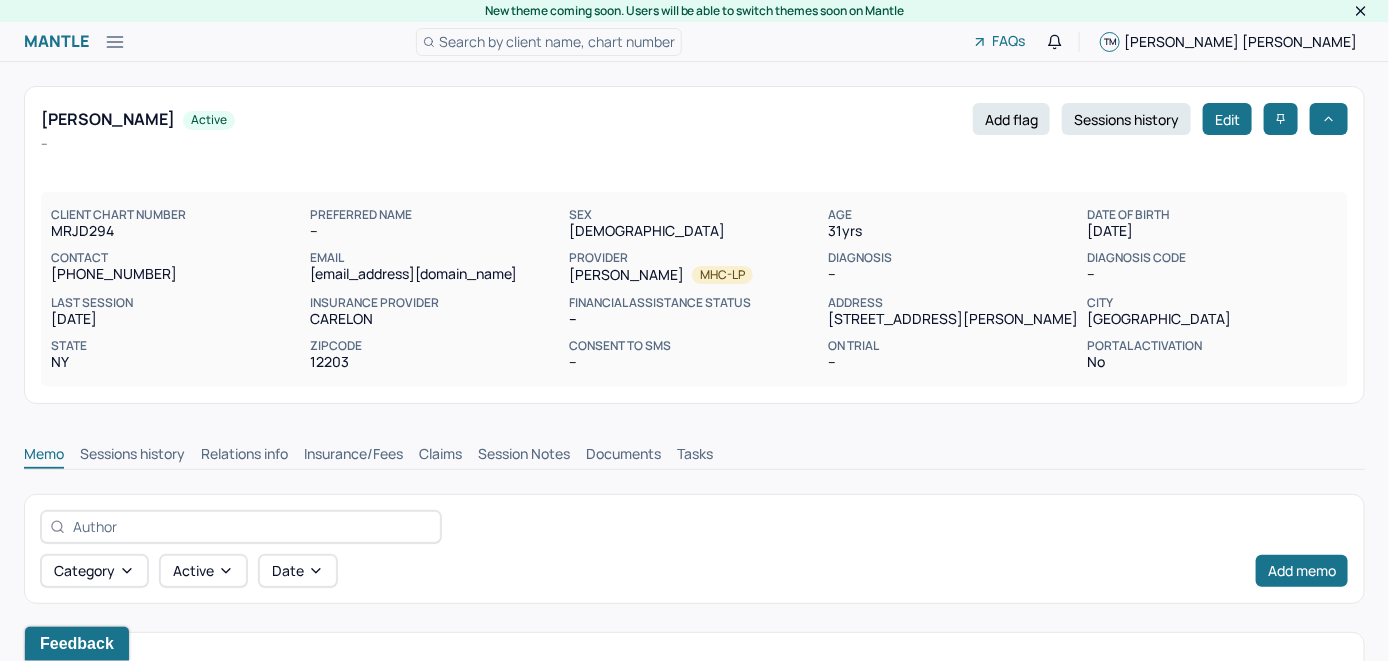 click on "Insurance/Fees" at bounding box center [353, 456] 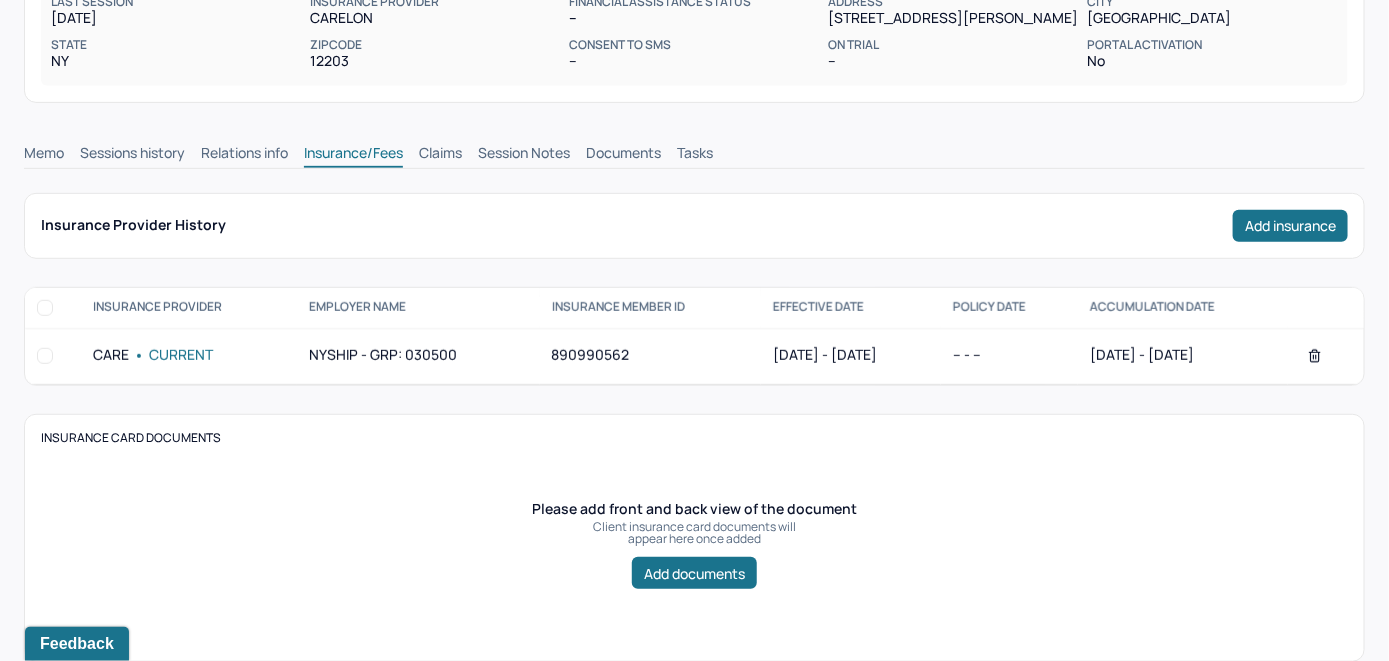 scroll, scrollTop: 200, scrollLeft: 0, axis: vertical 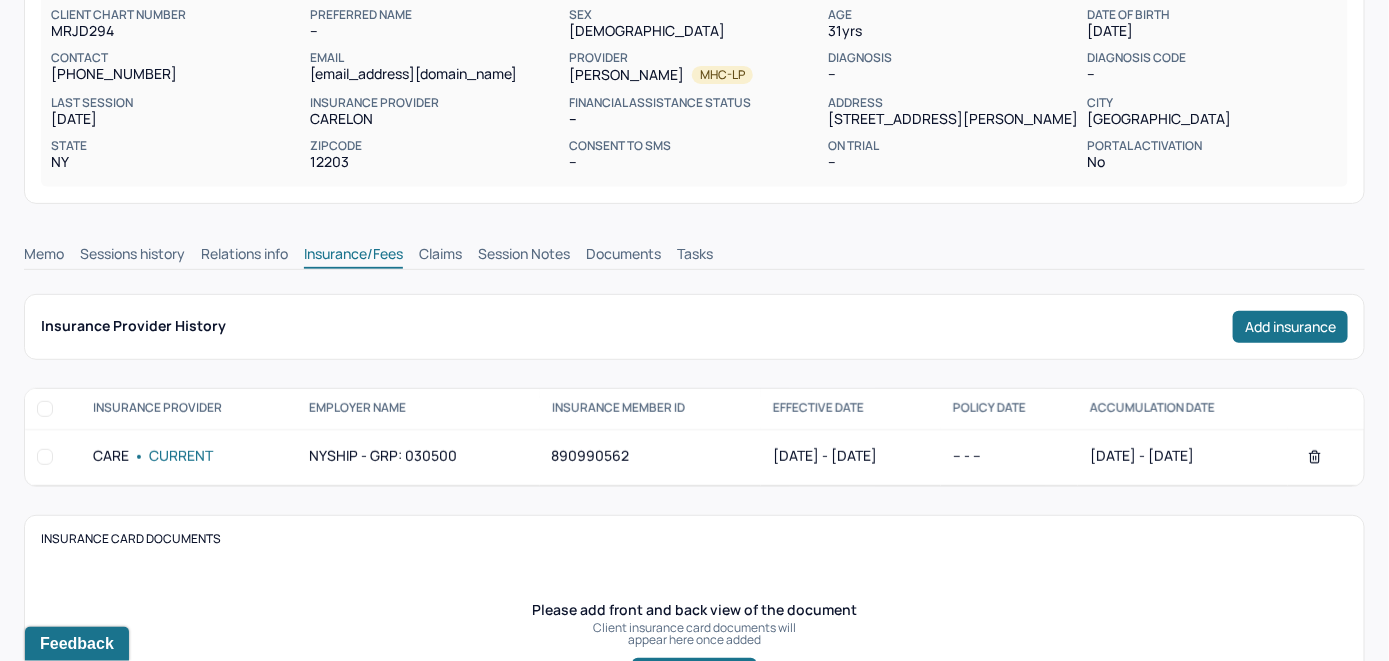click on "Claims" at bounding box center (440, 256) 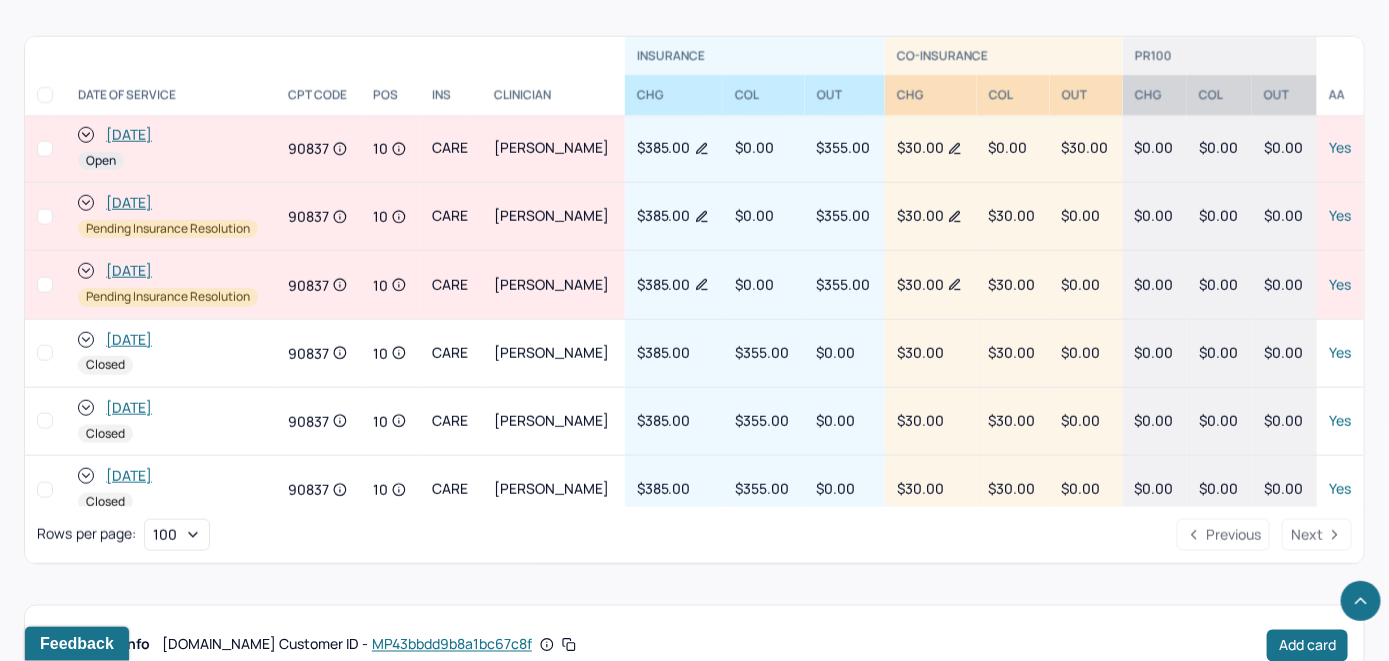 scroll, scrollTop: 733, scrollLeft: 0, axis: vertical 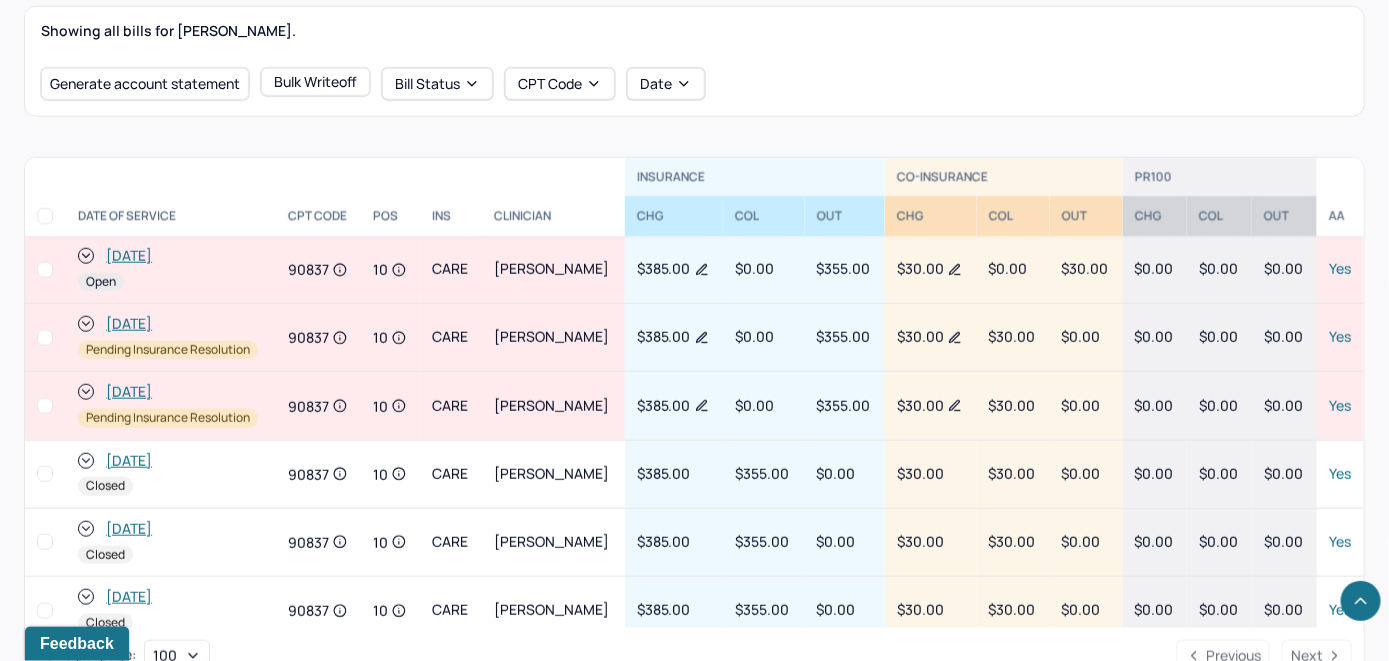 click on "[DATE]" at bounding box center (129, 256) 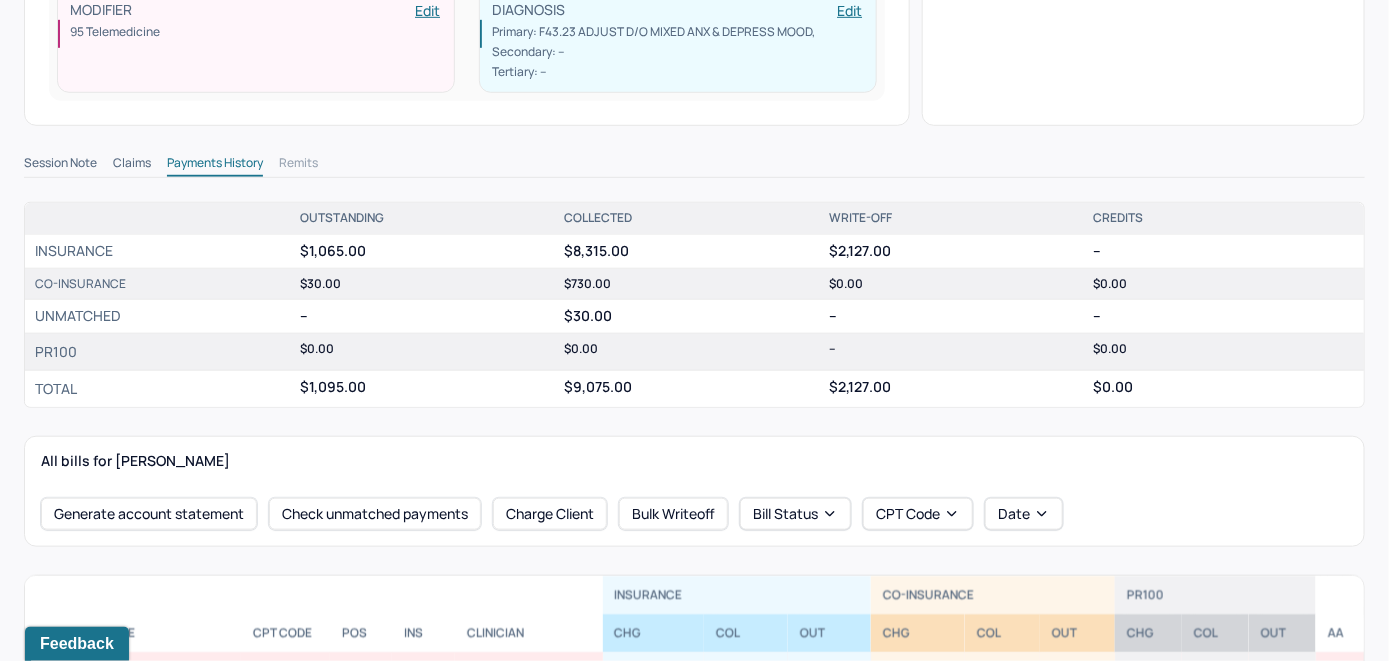 scroll, scrollTop: 500, scrollLeft: 0, axis: vertical 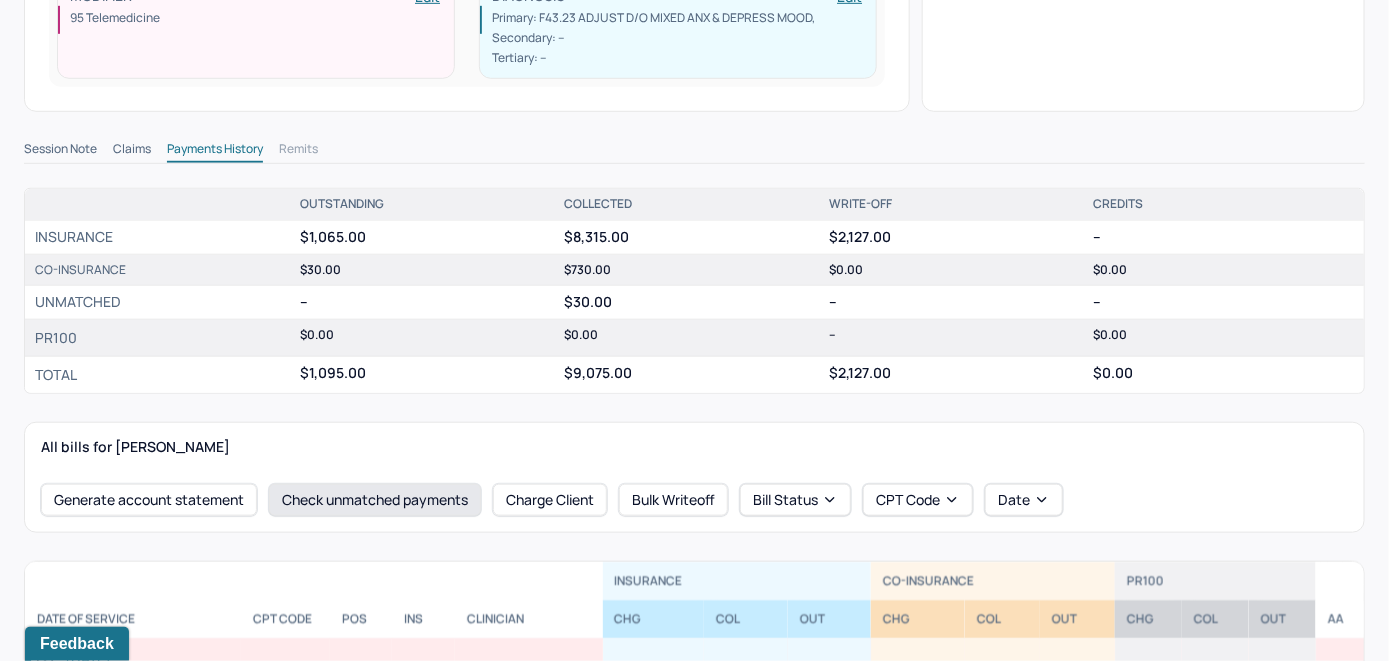 click on "Check unmatched payments" at bounding box center [375, 500] 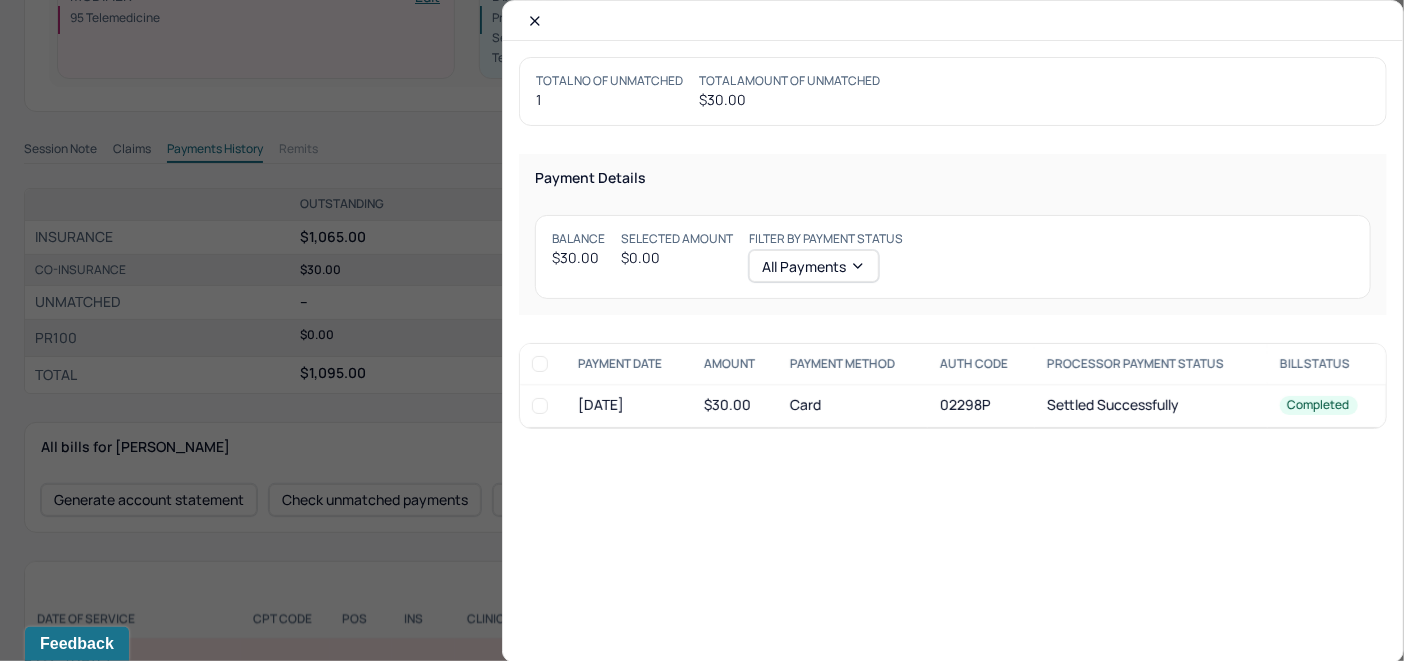 click at bounding box center [540, 406] 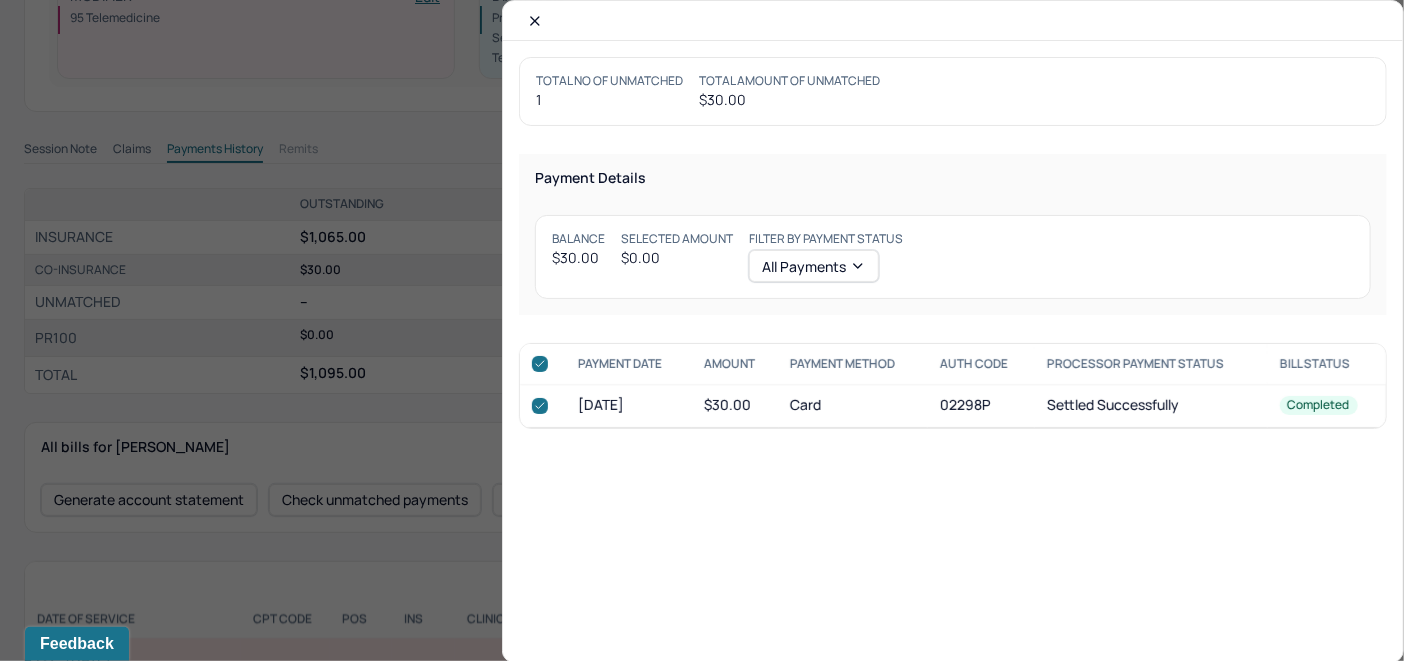 checkbox on "true" 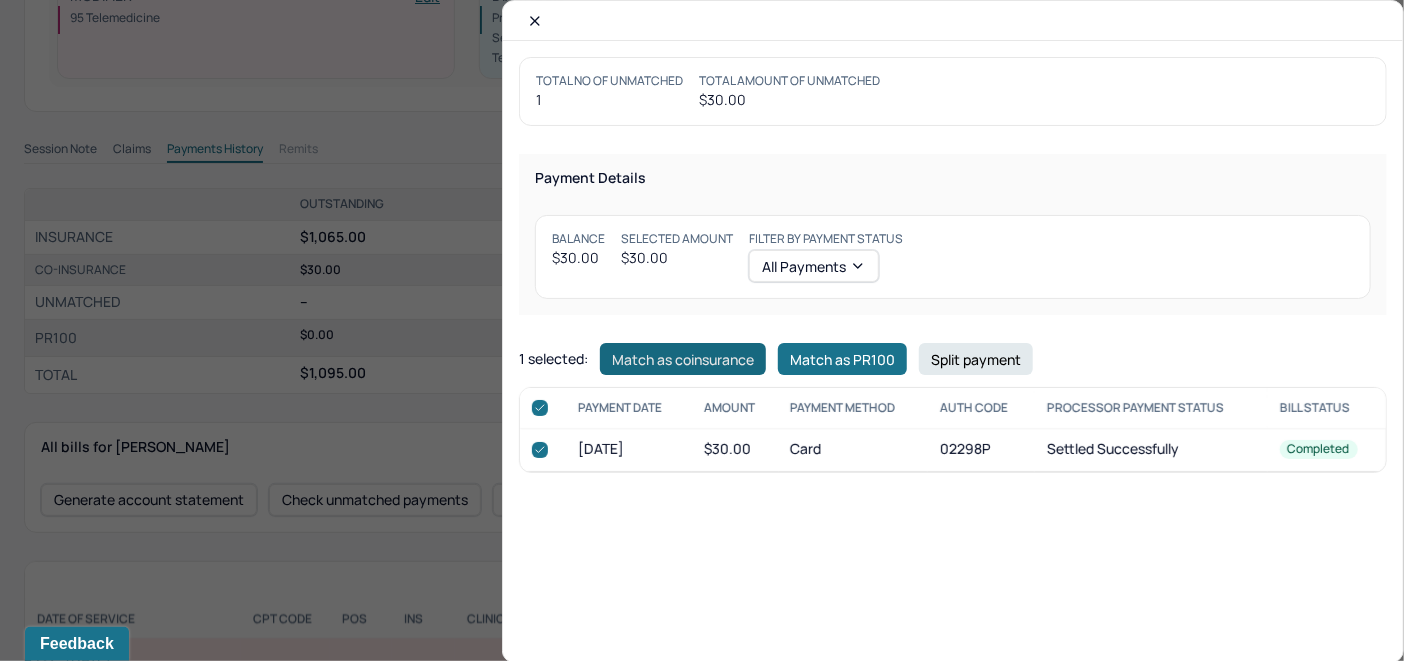 click on "Match as coinsurance" at bounding box center [683, 359] 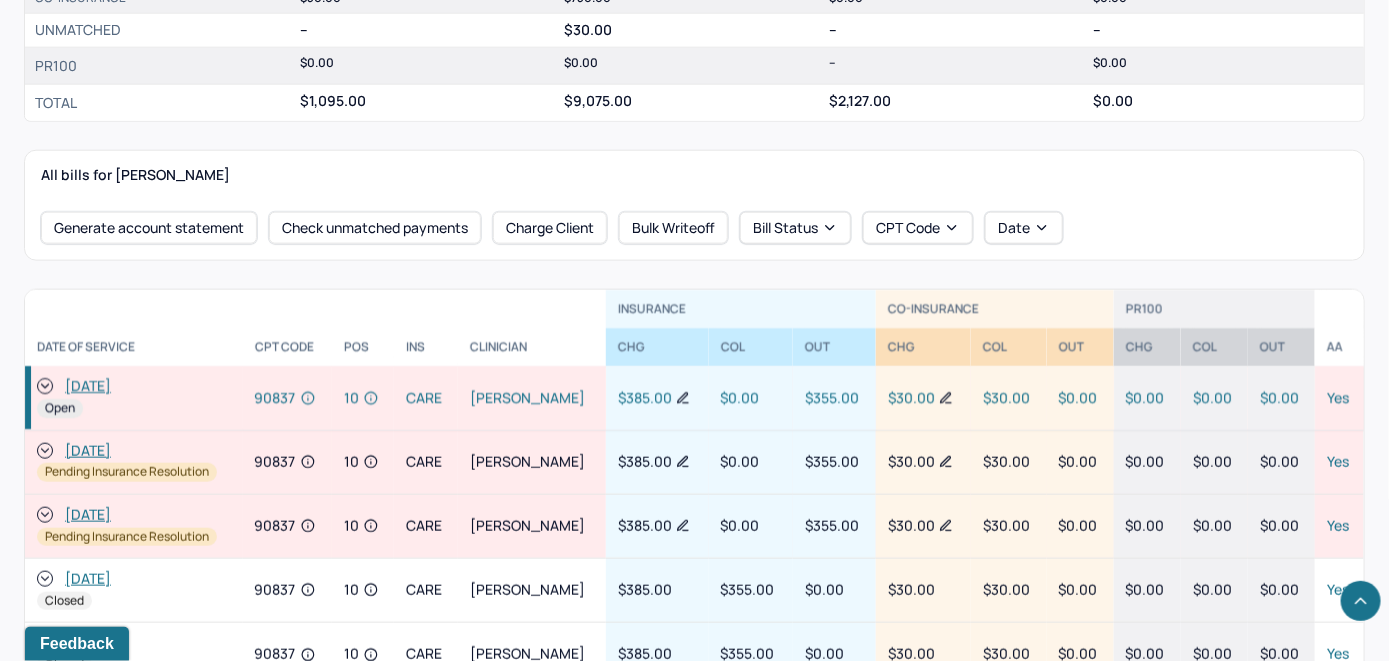 scroll, scrollTop: 800, scrollLeft: 0, axis: vertical 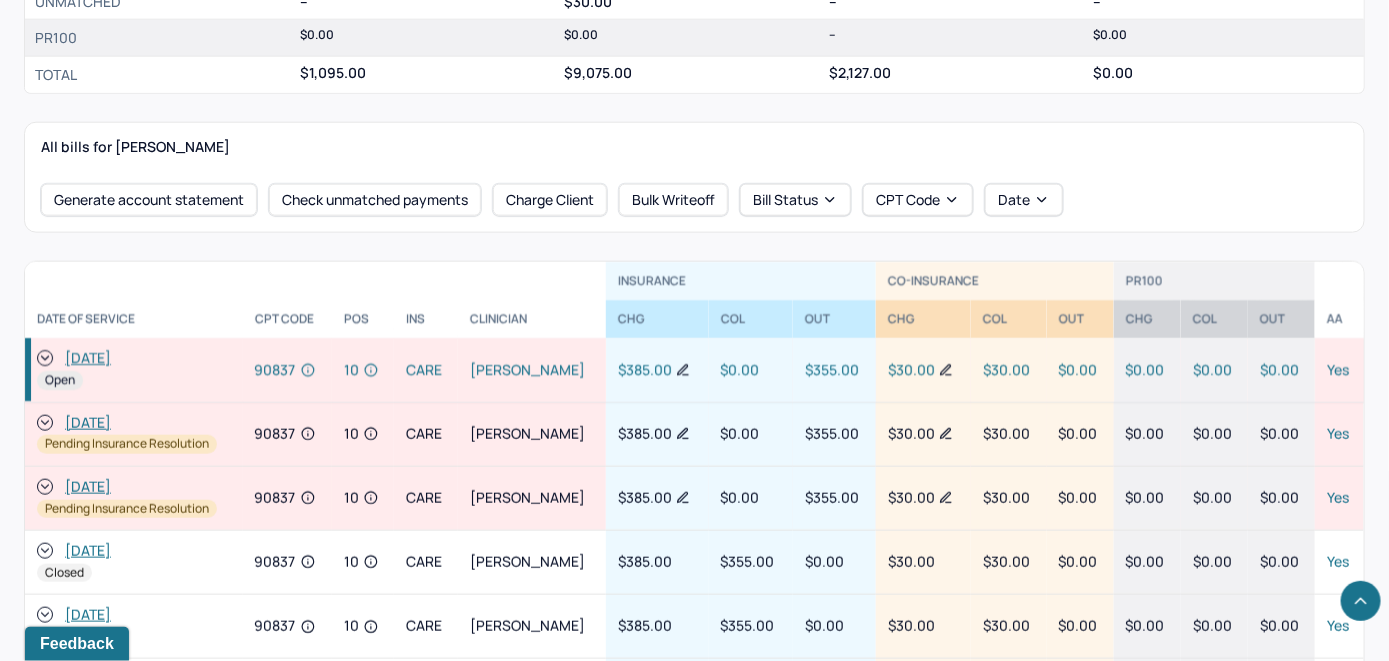 click 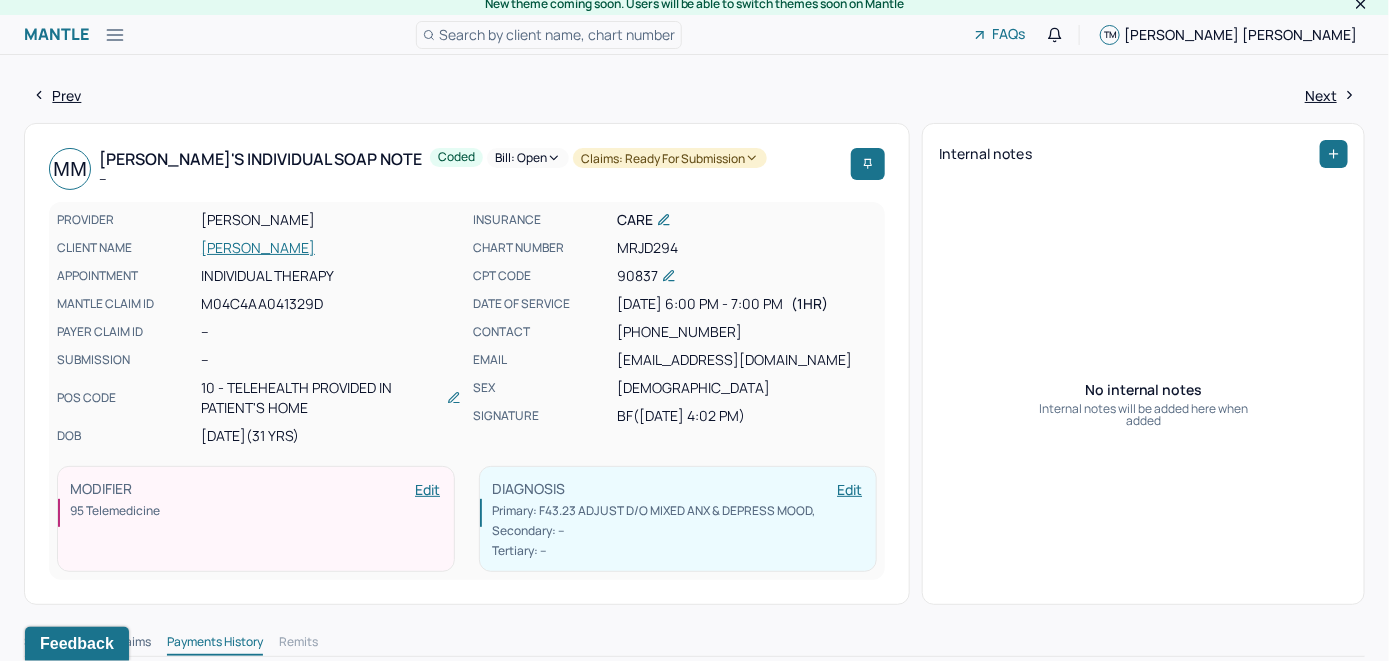 scroll, scrollTop: 0, scrollLeft: 0, axis: both 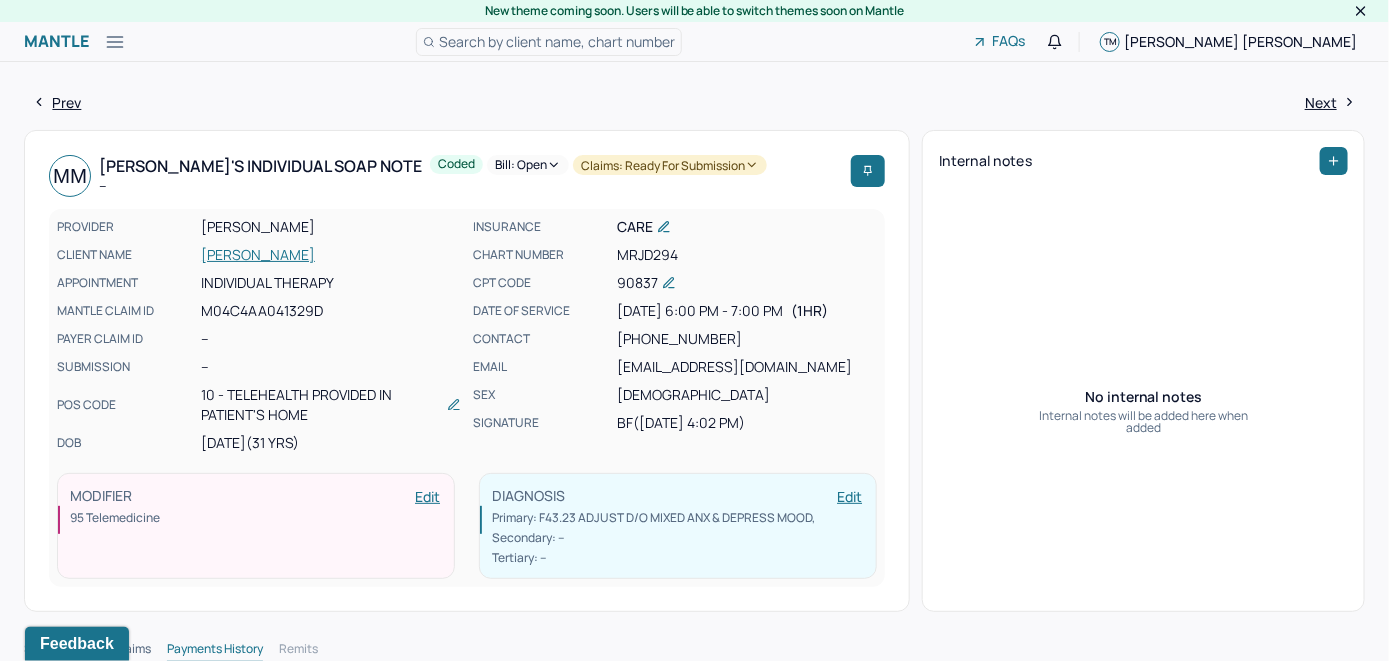 click on "Bill: Open" at bounding box center [528, 165] 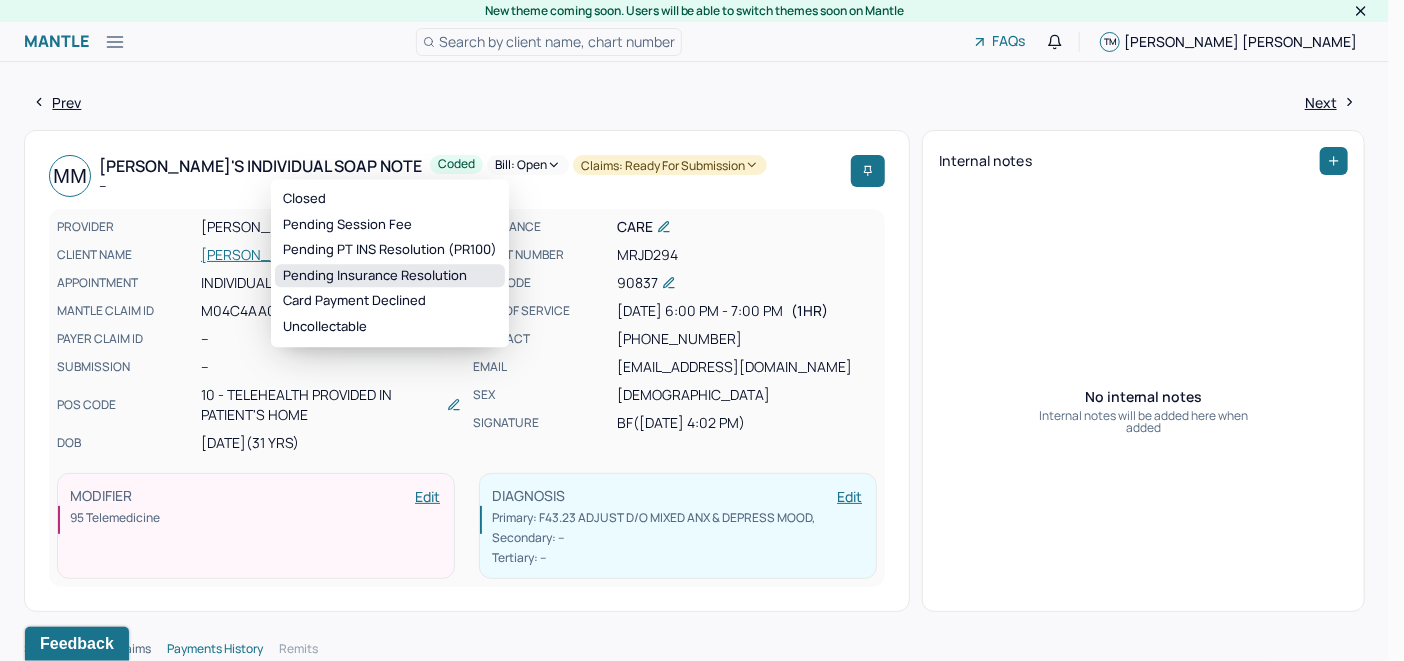 click on "Pending Insurance Resolution" at bounding box center (390, 276) 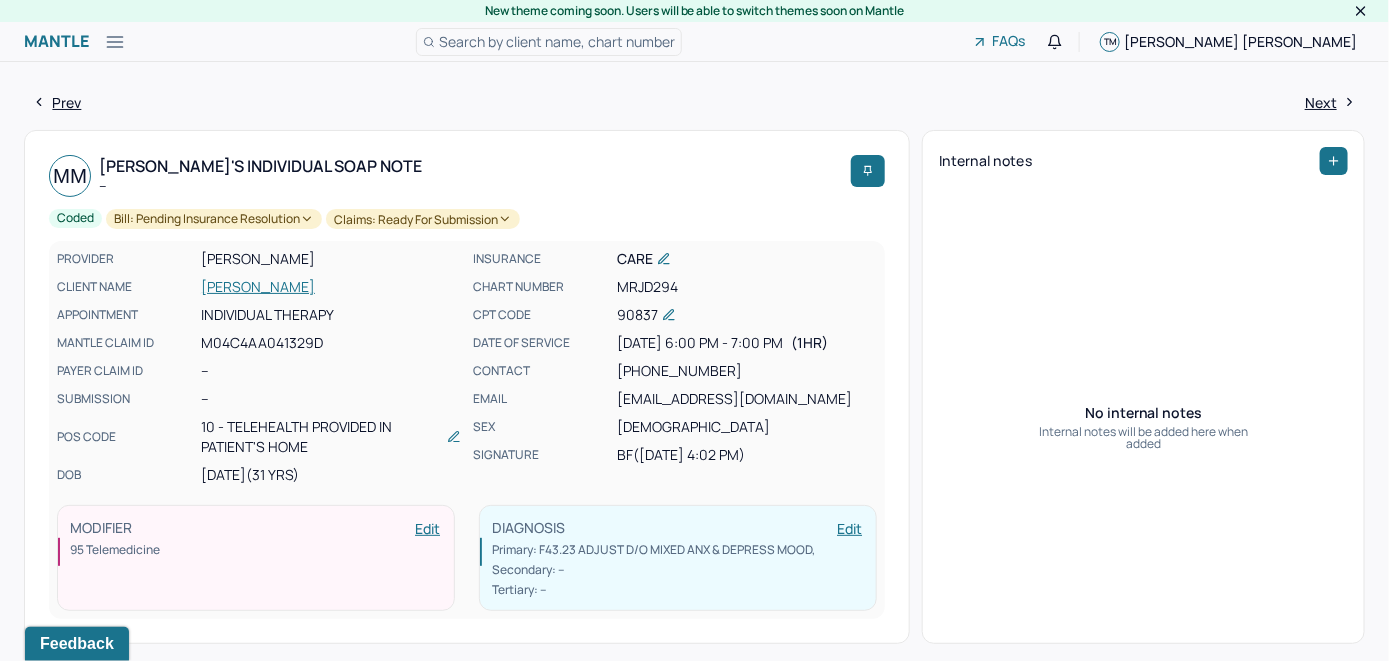 click on "Search by client name, chart number" at bounding box center [557, 41] 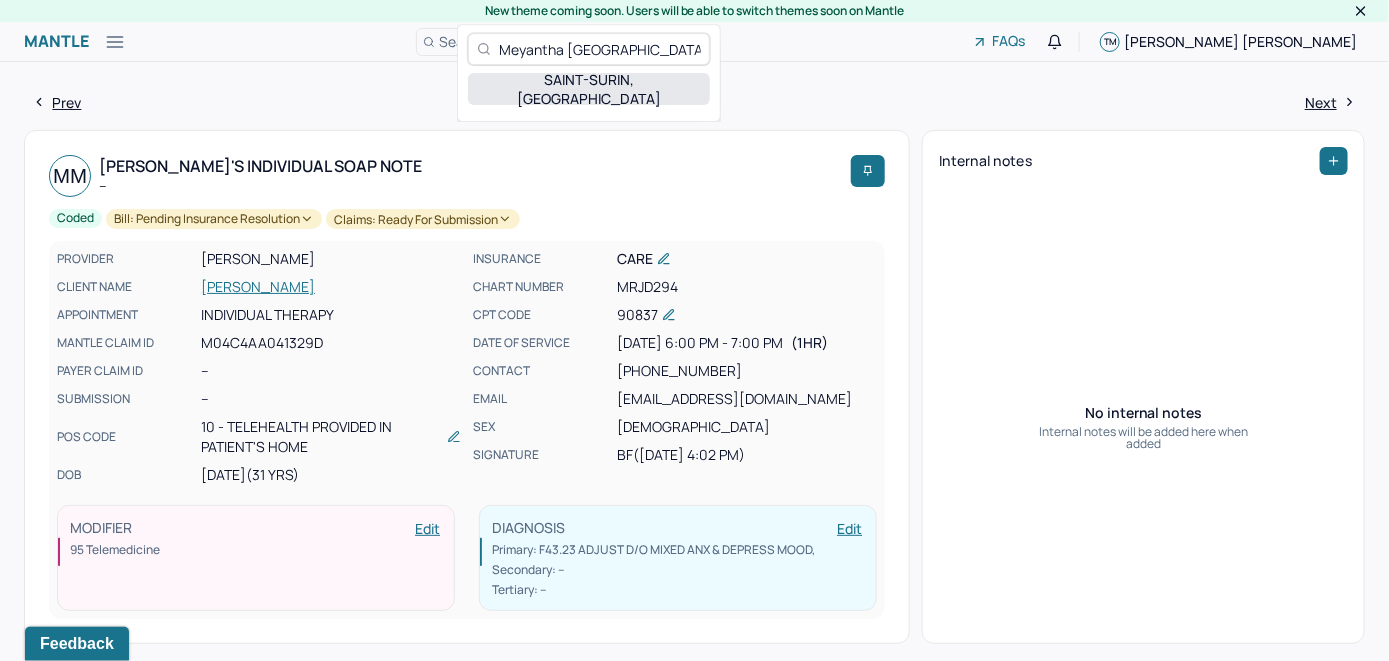 type on "Meyantha [GEOGRAPHIC_DATA]" 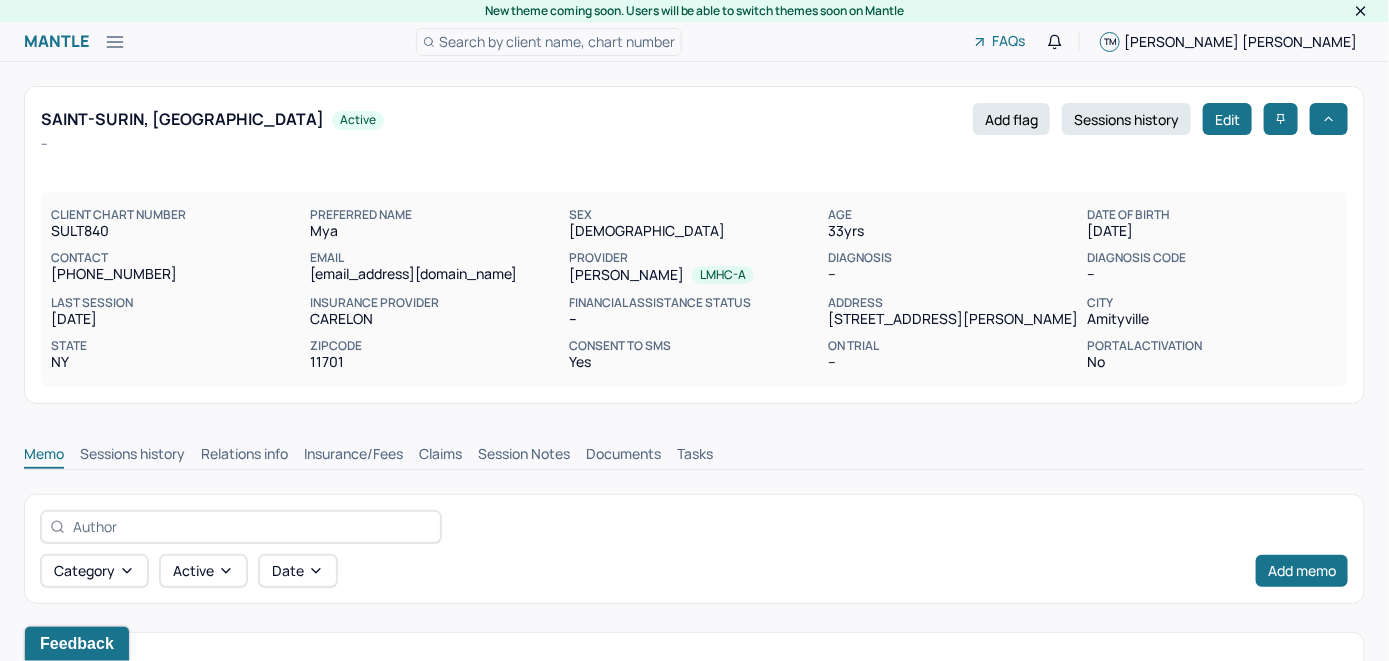 scroll, scrollTop: 0, scrollLeft: 0, axis: both 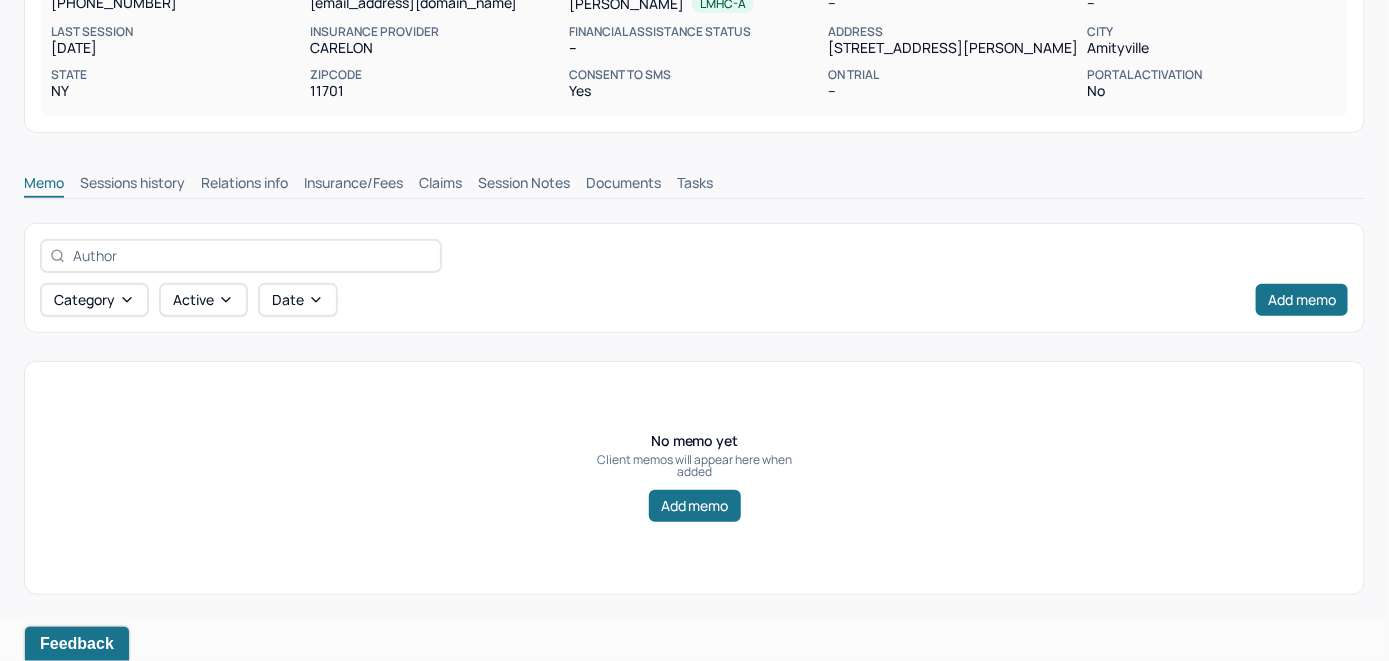 click on "Insurance/Fees" at bounding box center [353, 185] 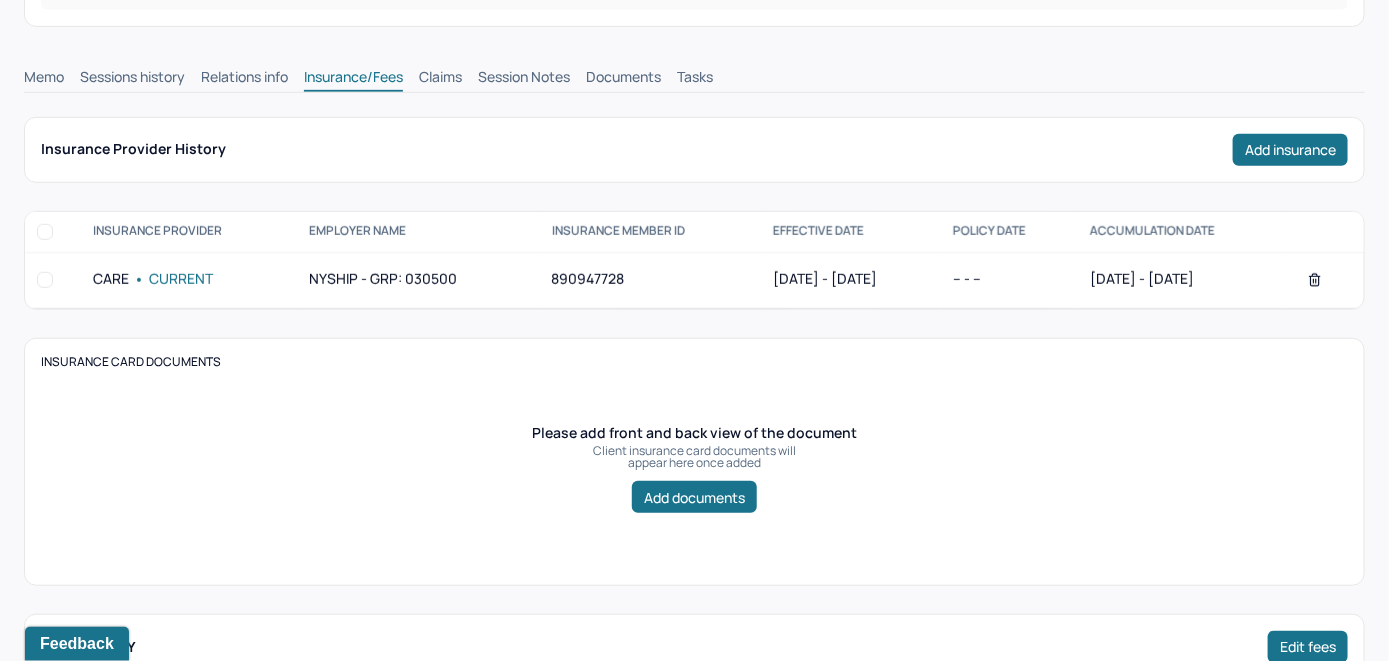 scroll, scrollTop: 372, scrollLeft: 0, axis: vertical 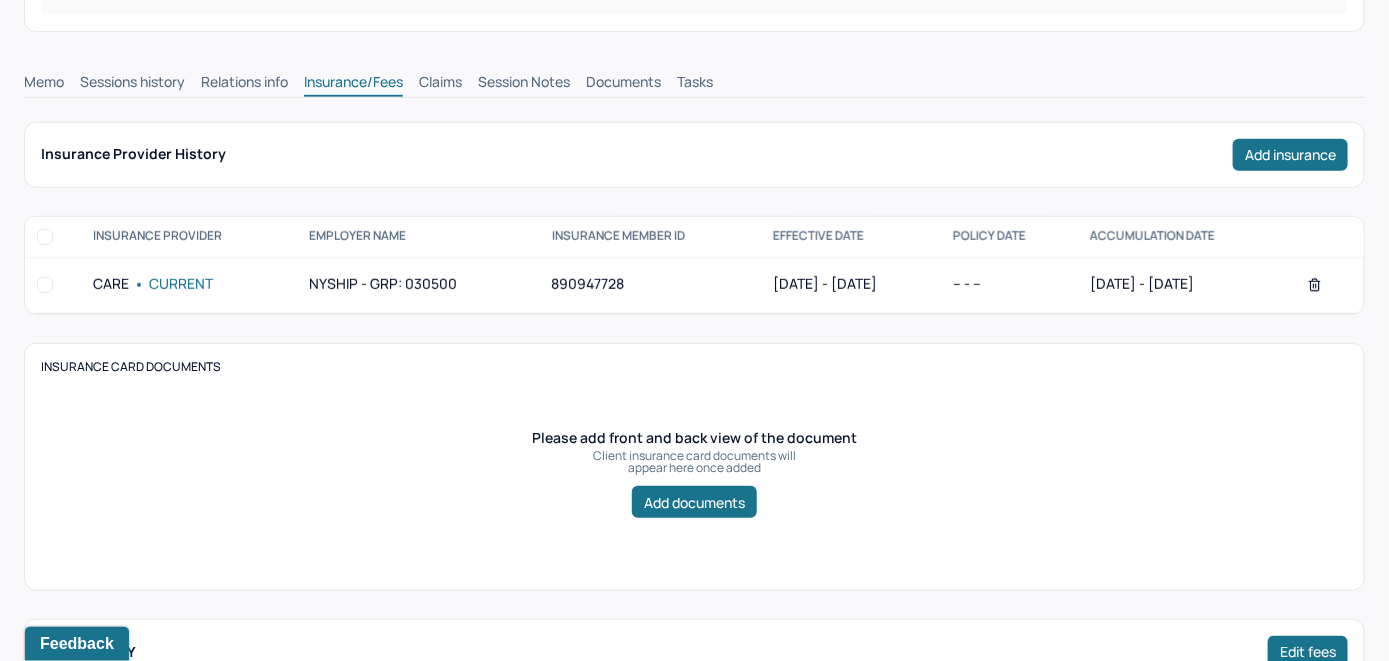 click on "Claims" at bounding box center [440, 84] 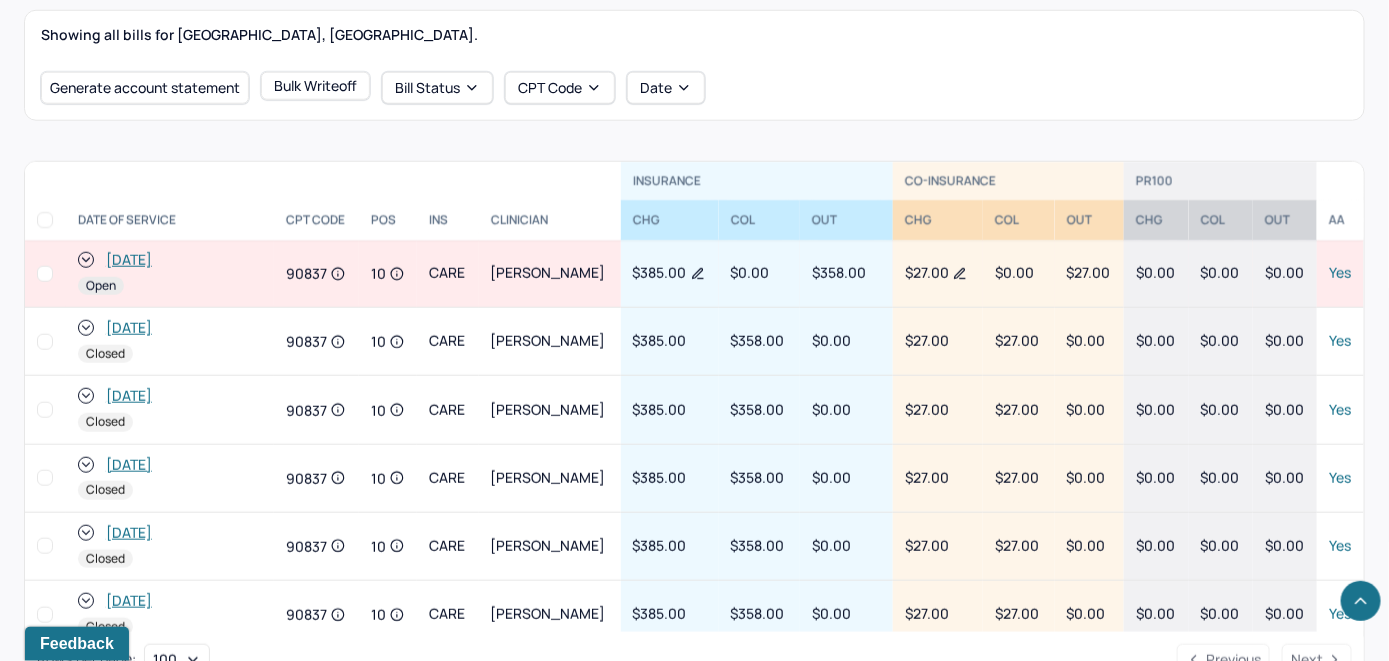 scroll, scrollTop: 734, scrollLeft: 0, axis: vertical 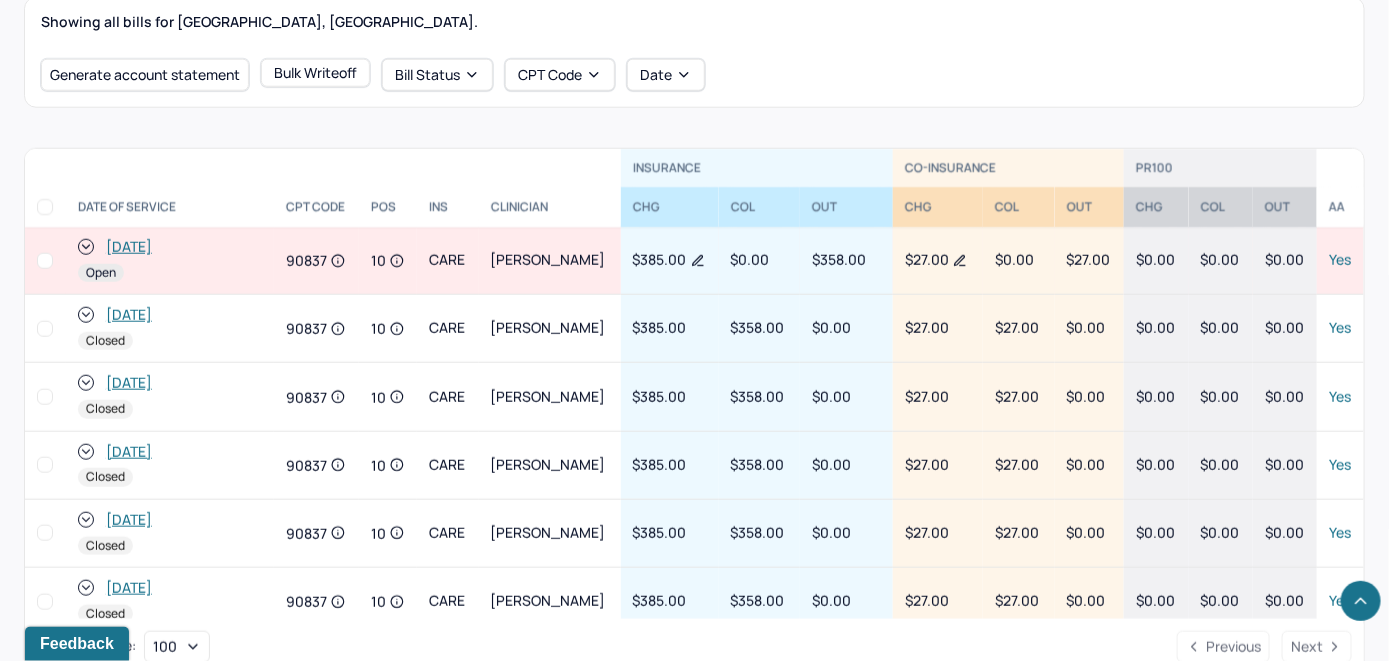 click on "[DATE]" at bounding box center (129, 247) 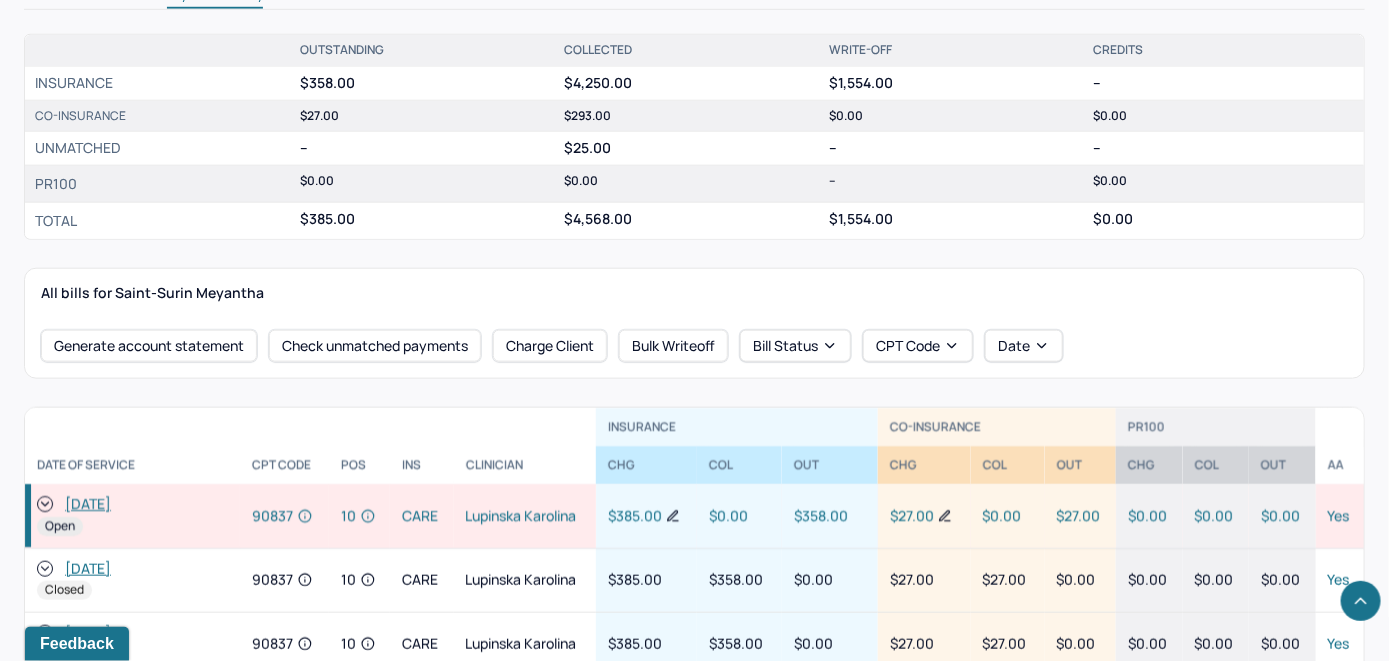 scroll, scrollTop: 700, scrollLeft: 0, axis: vertical 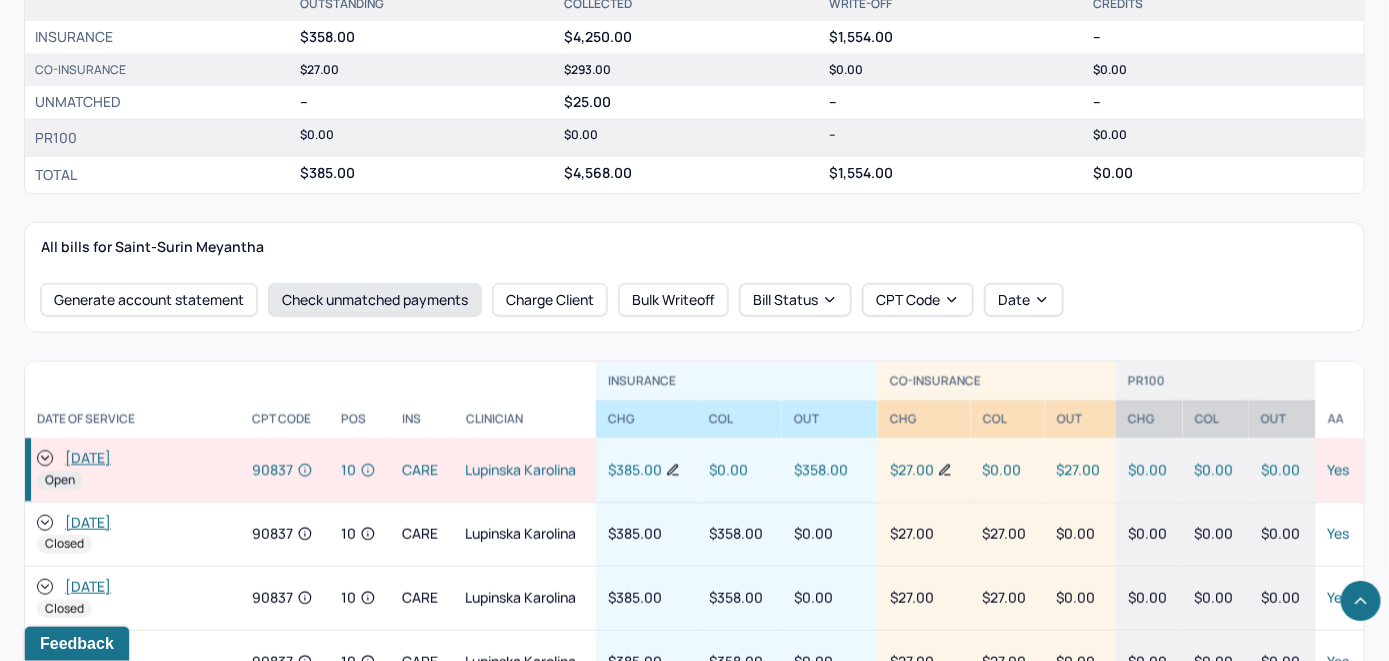 click on "Check unmatched payments" at bounding box center [375, 300] 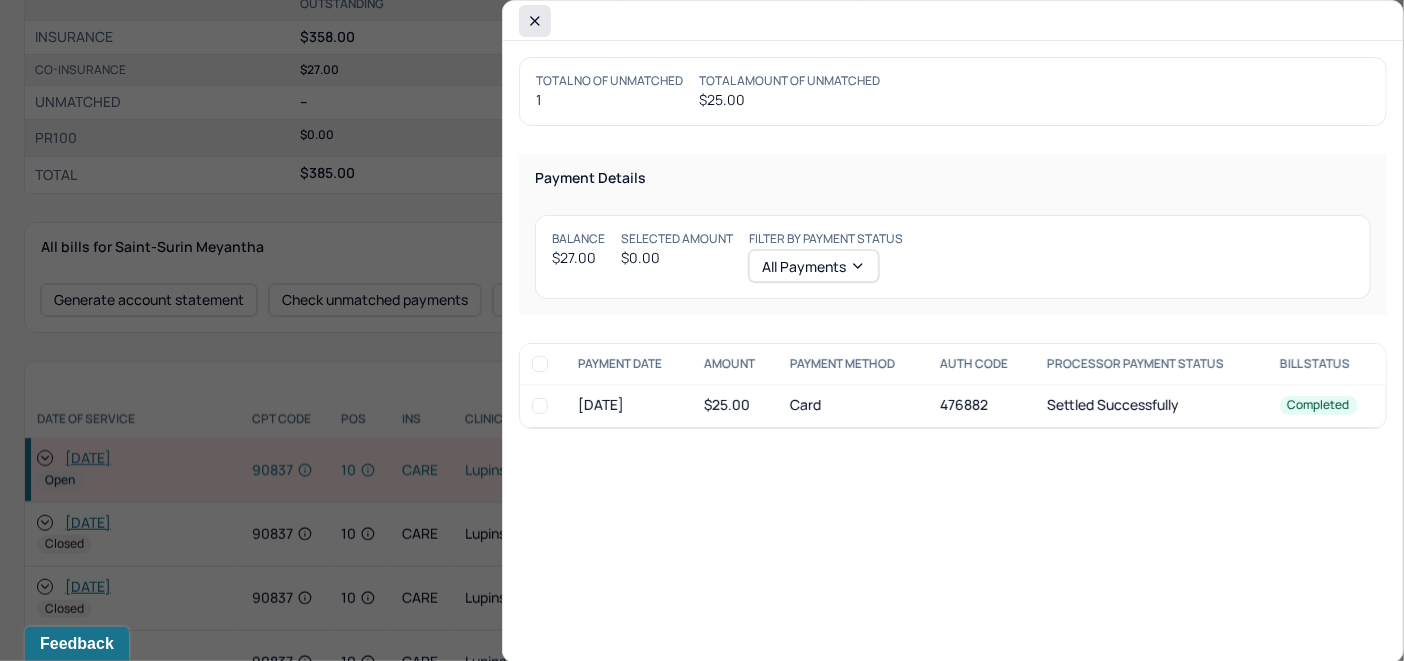 click 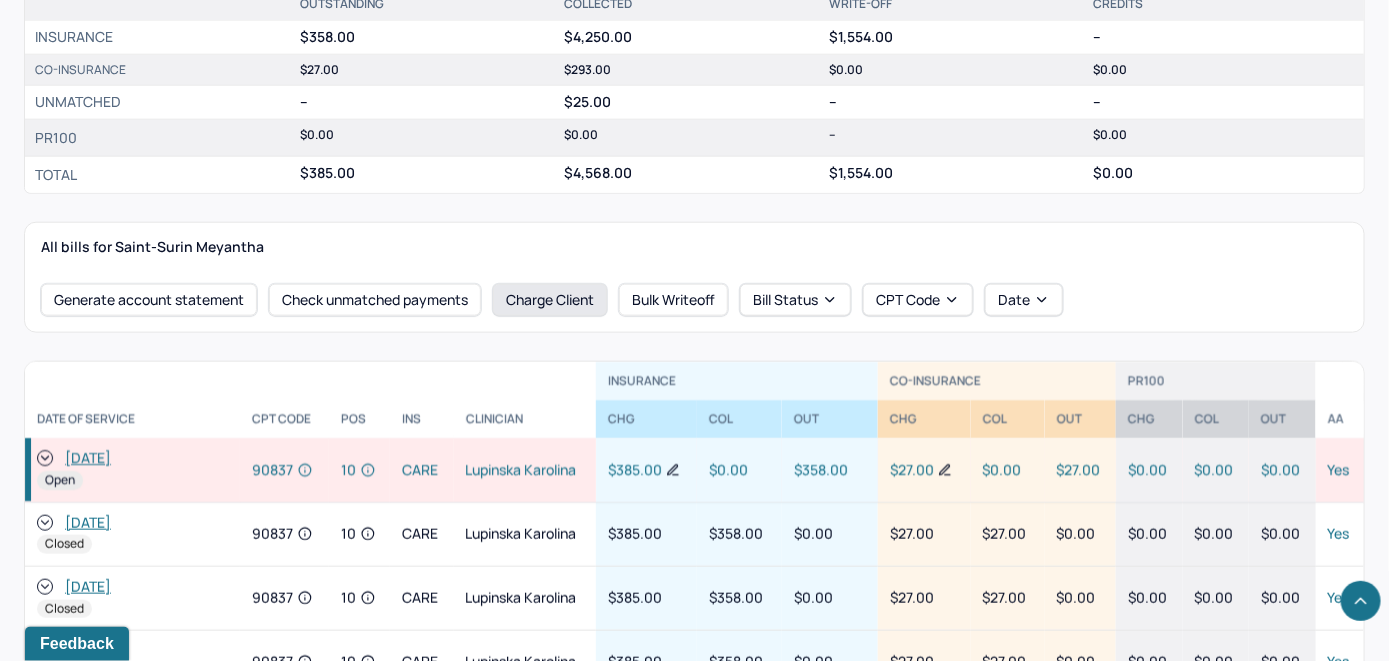 click on "Charge Client" at bounding box center [550, 300] 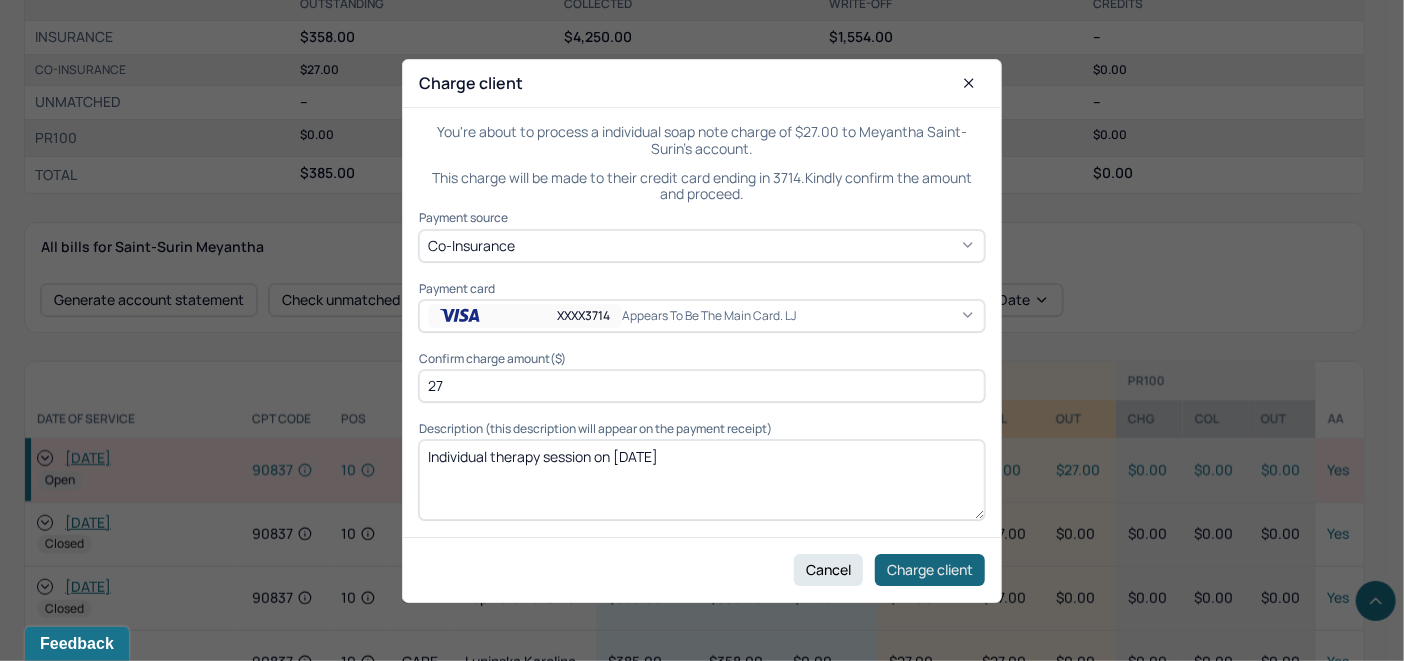 click on "Charge client" at bounding box center [930, 569] 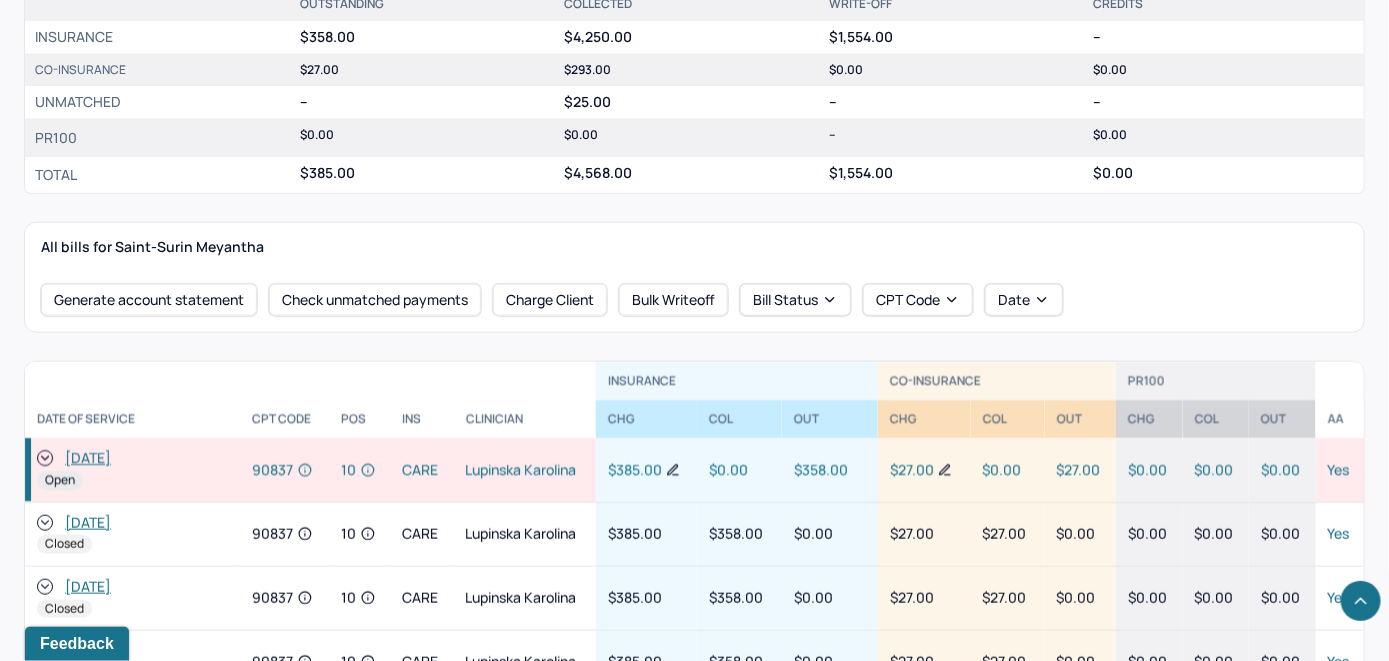 click 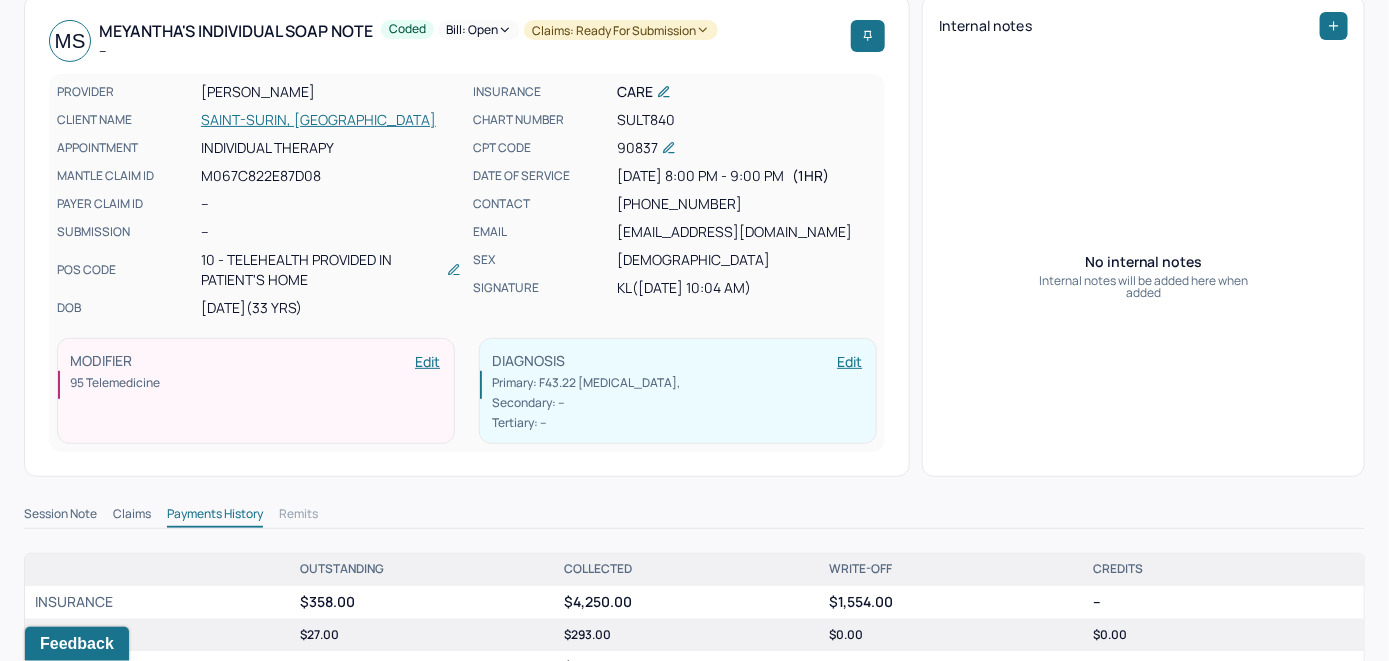 scroll, scrollTop: 0, scrollLeft: 0, axis: both 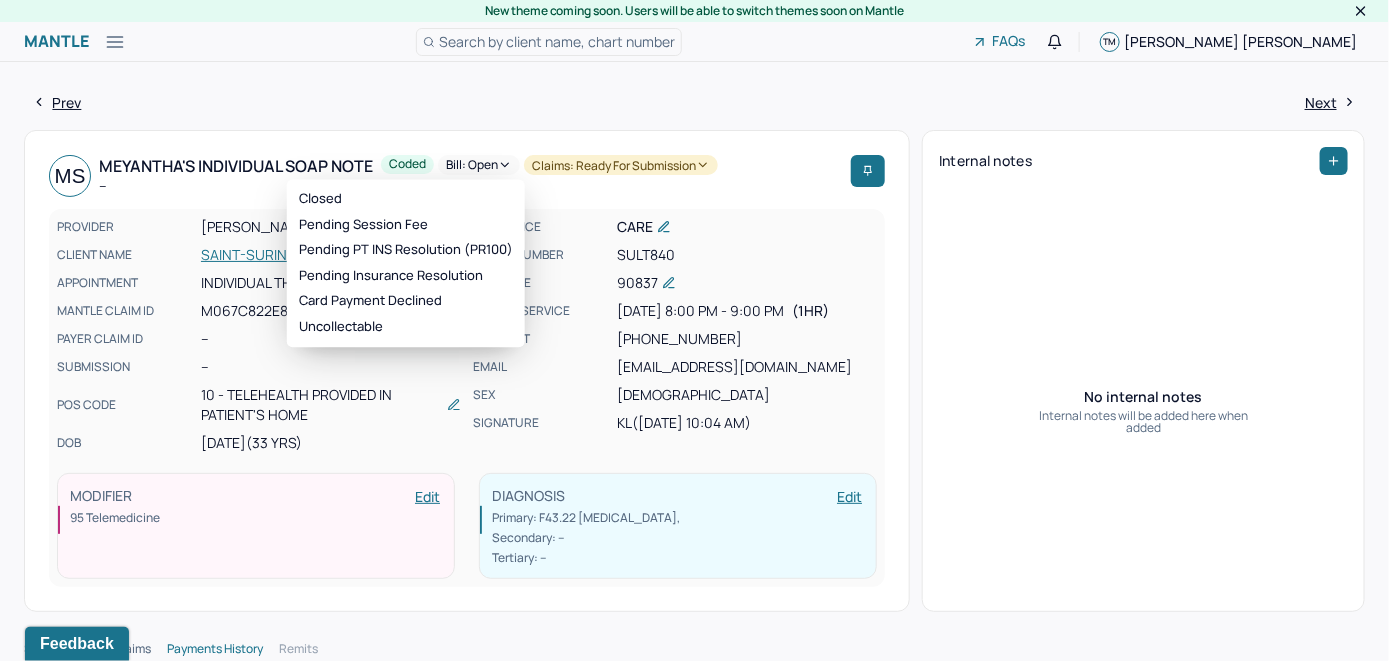 click on "Bill: Open" at bounding box center [479, 165] 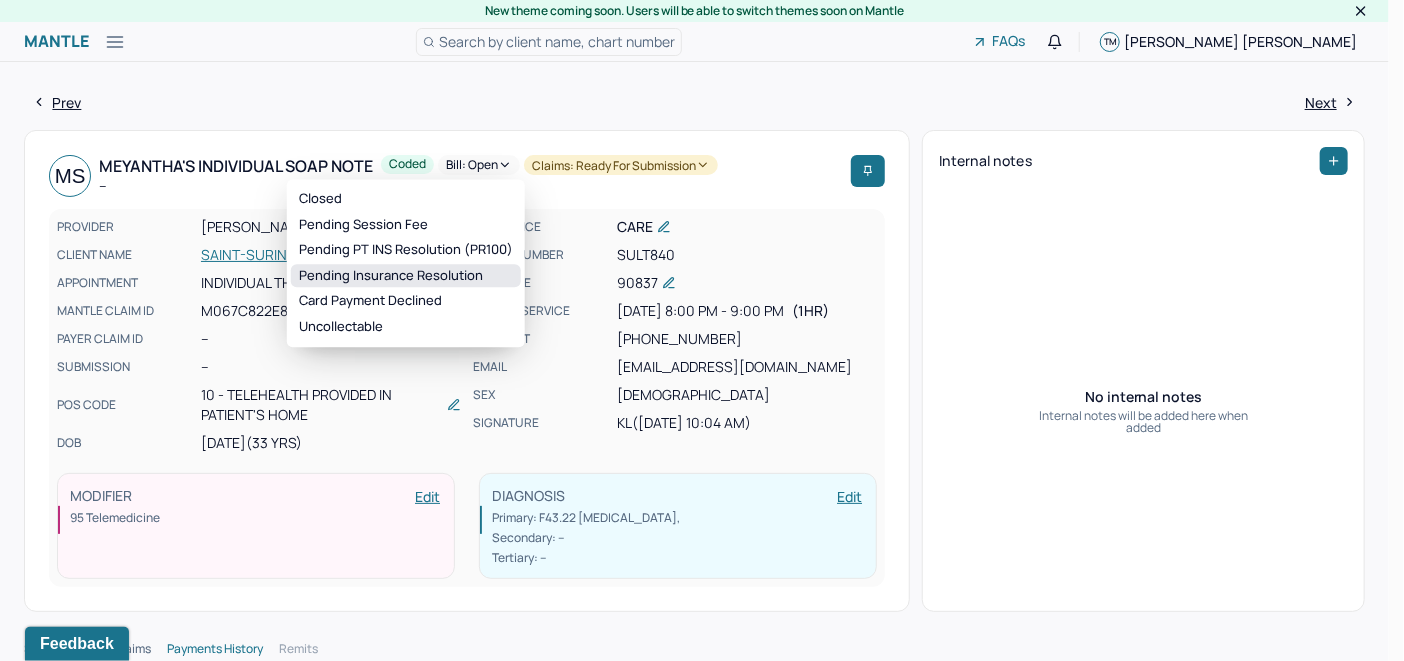 click on "Pending Insurance Resolution" at bounding box center [406, 276] 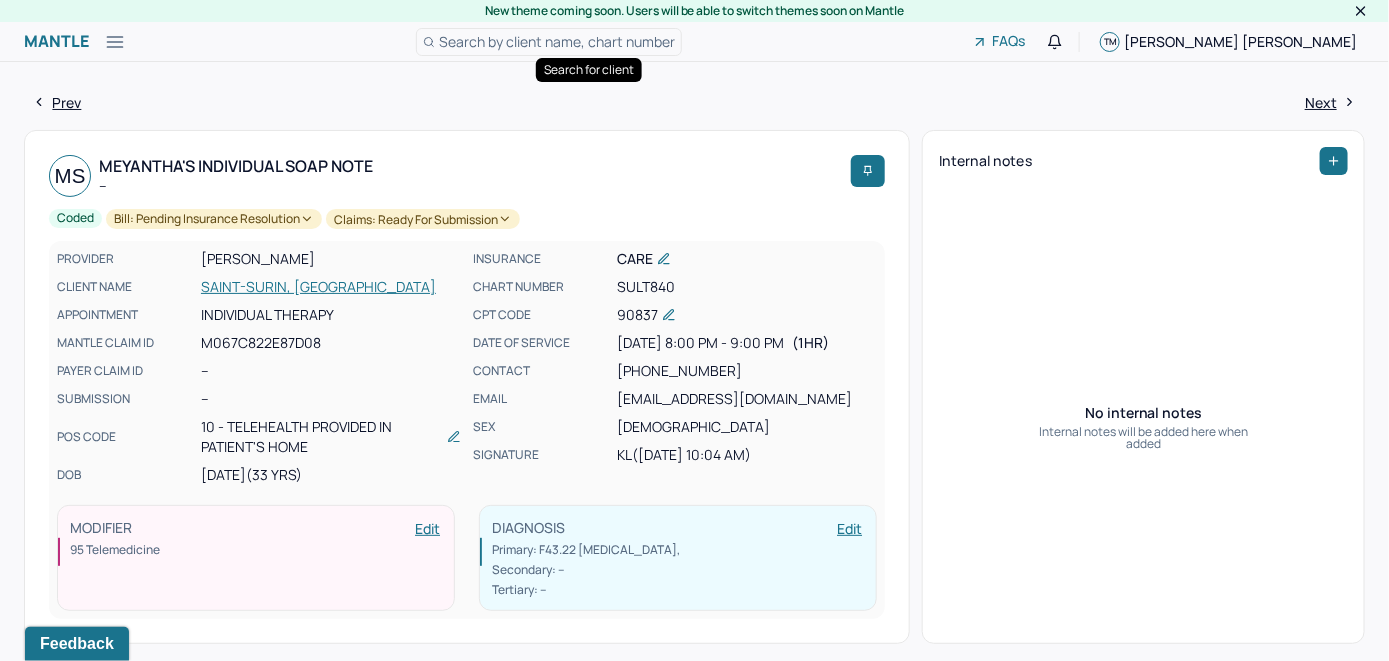 click on "Search by client name, chart number" at bounding box center (557, 41) 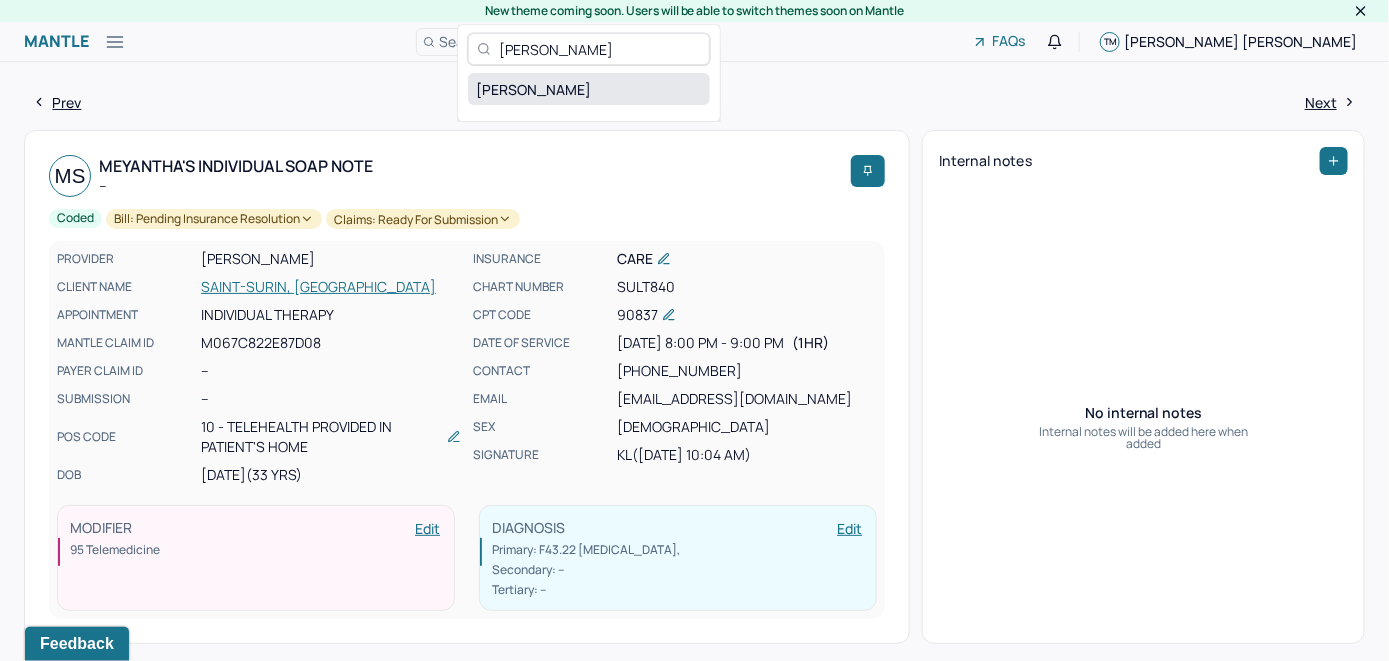 type on "[PERSON_NAME]" 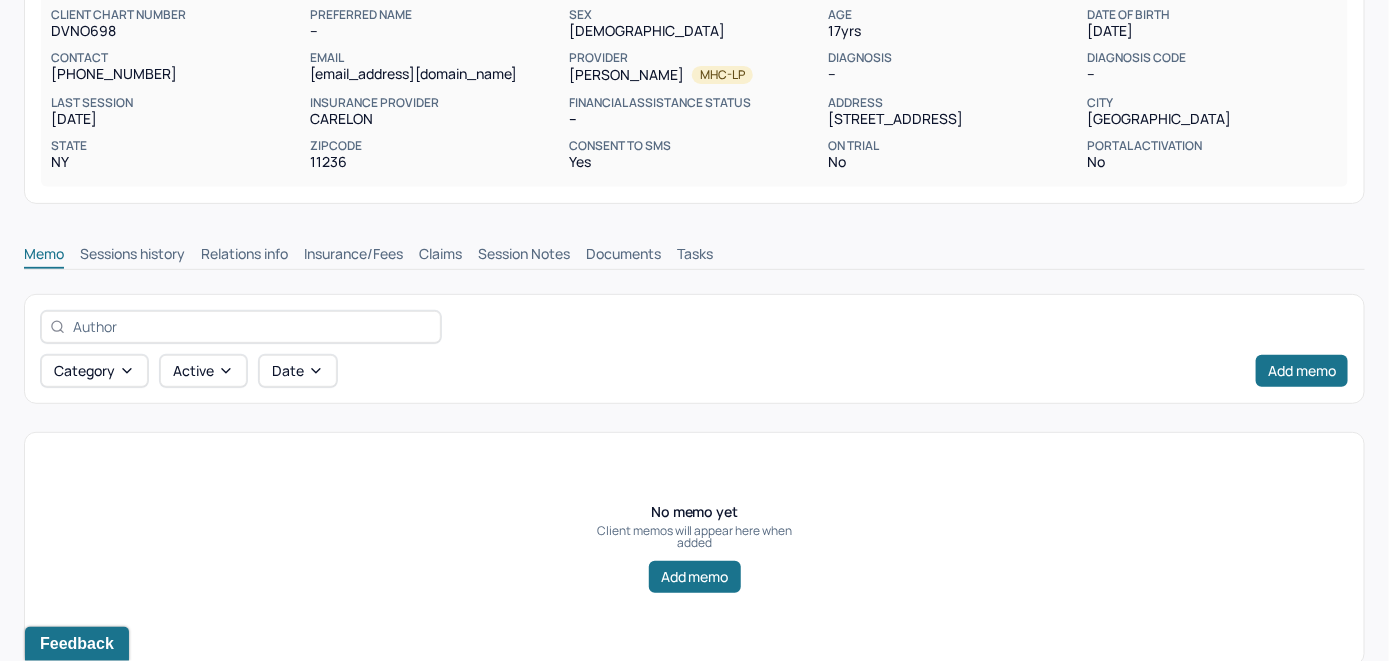 scroll, scrollTop: 271, scrollLeft: 0, axis: vertical 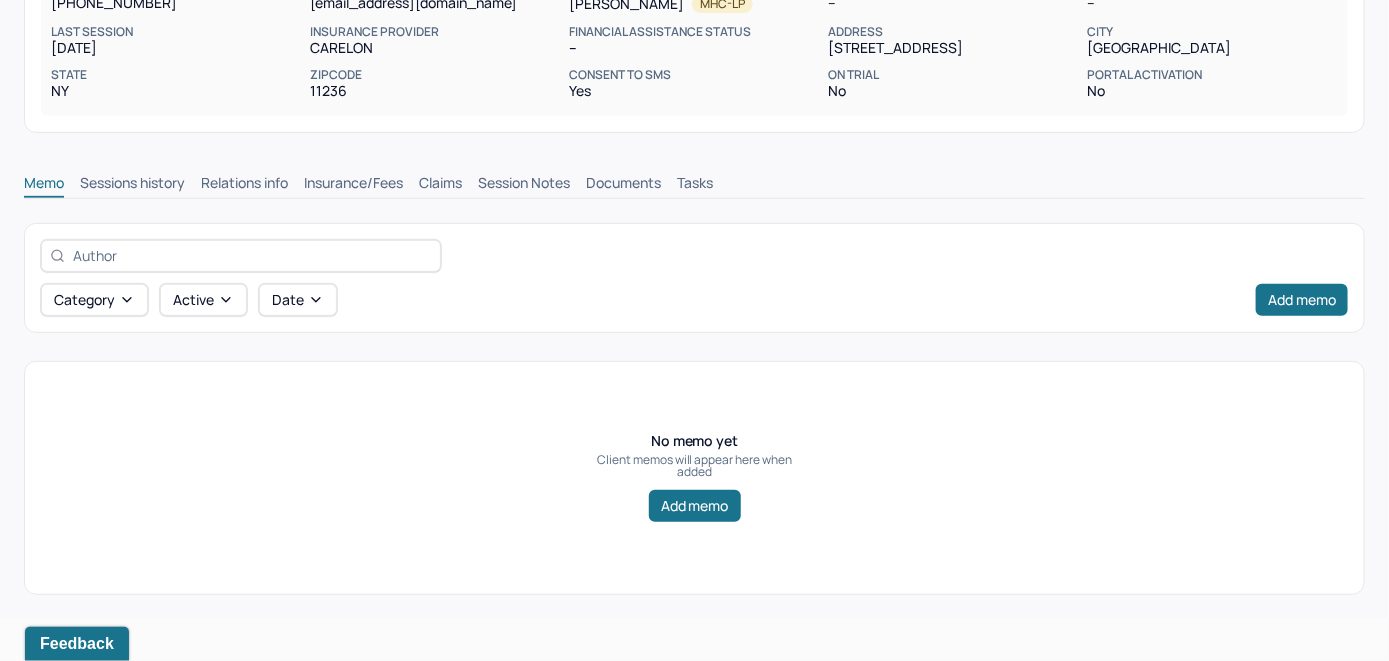 click on "Insurance/Fees" at bounding box center (353, 185) 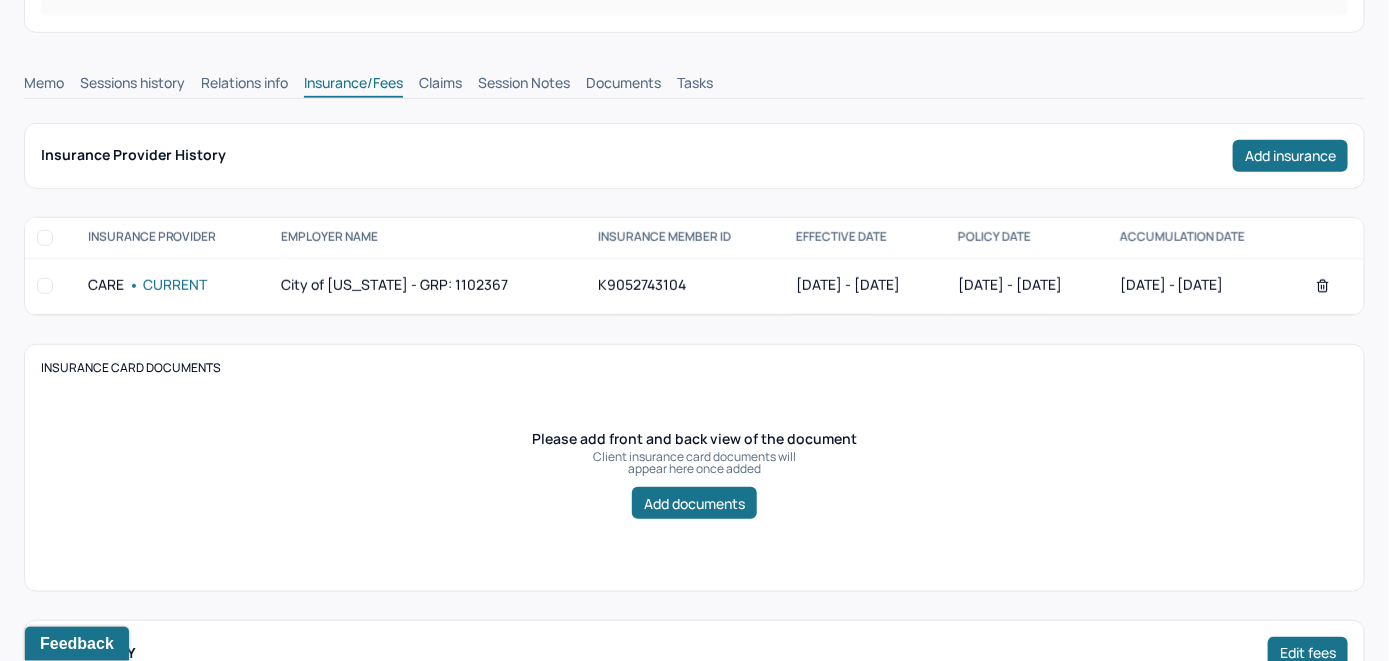 scroll, scrollTop: 371, scrollLeft: 0, axis: vertical 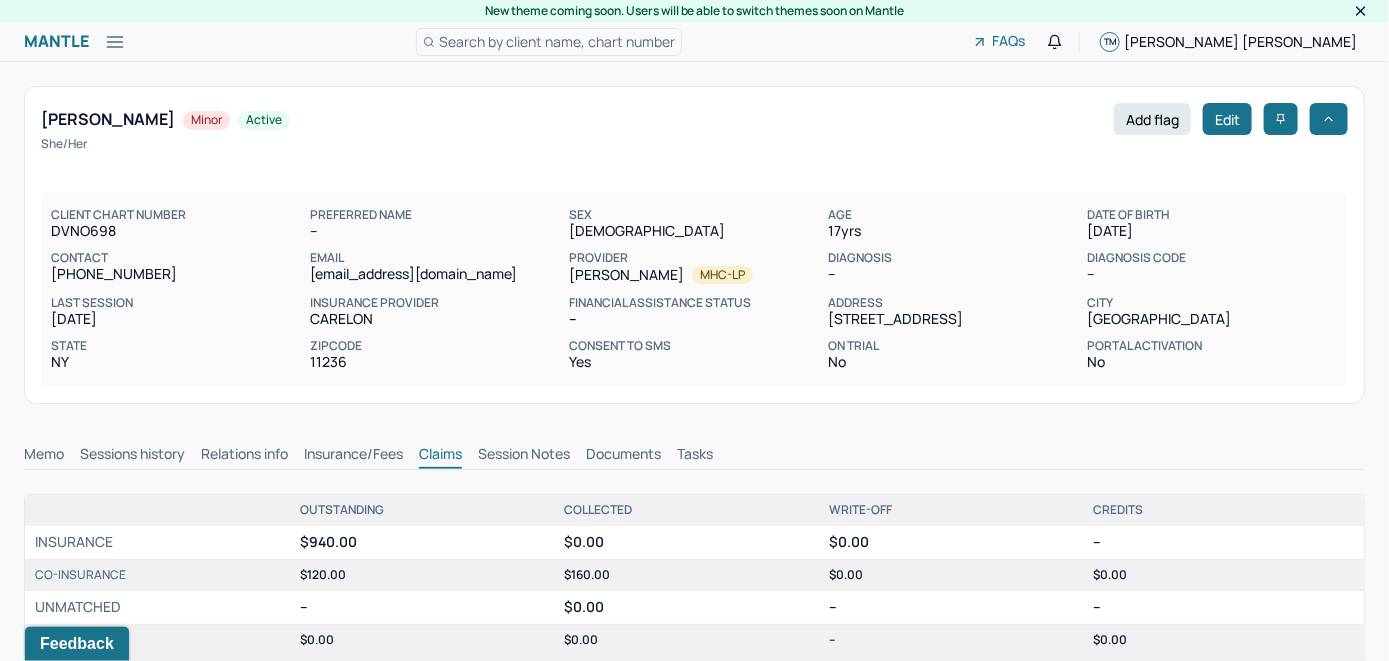 click on "Memo" at bounding box center (44, 456) 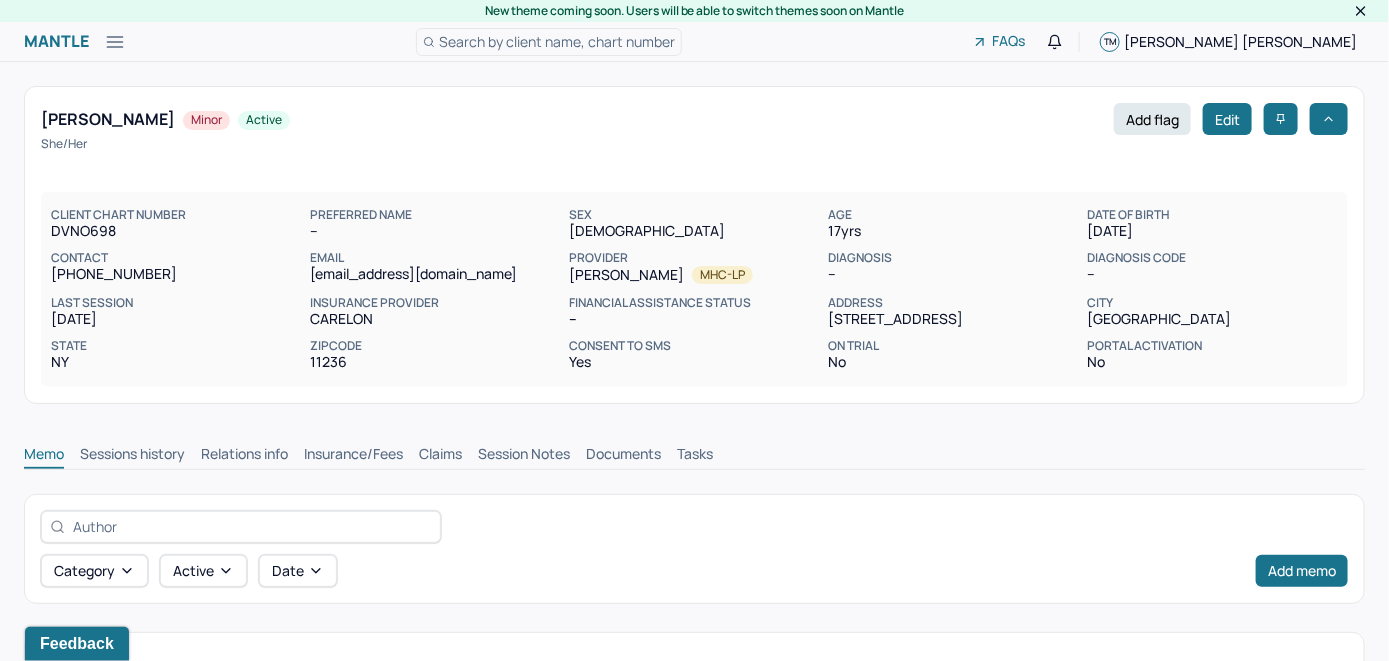 scroll, scrollTop: 0, scrollLeft: 0, axis: both 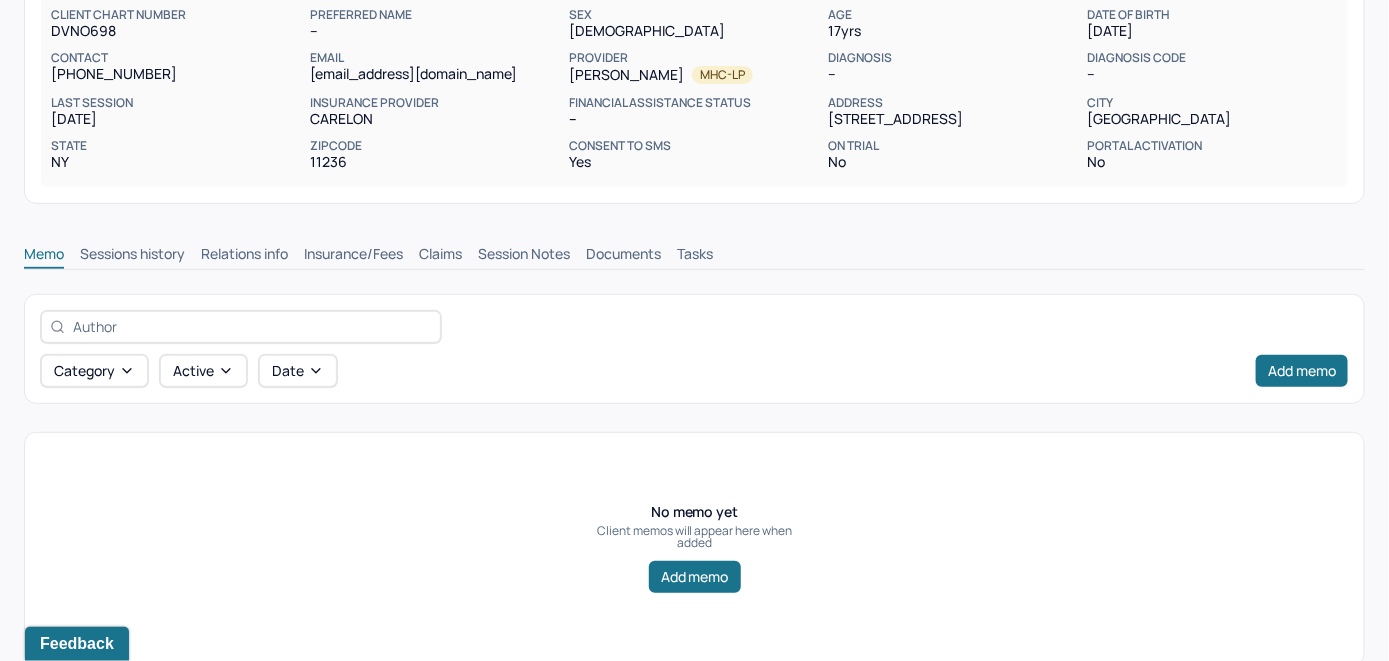 click on "Insurance/Fees" at bounding box center (353, 256) 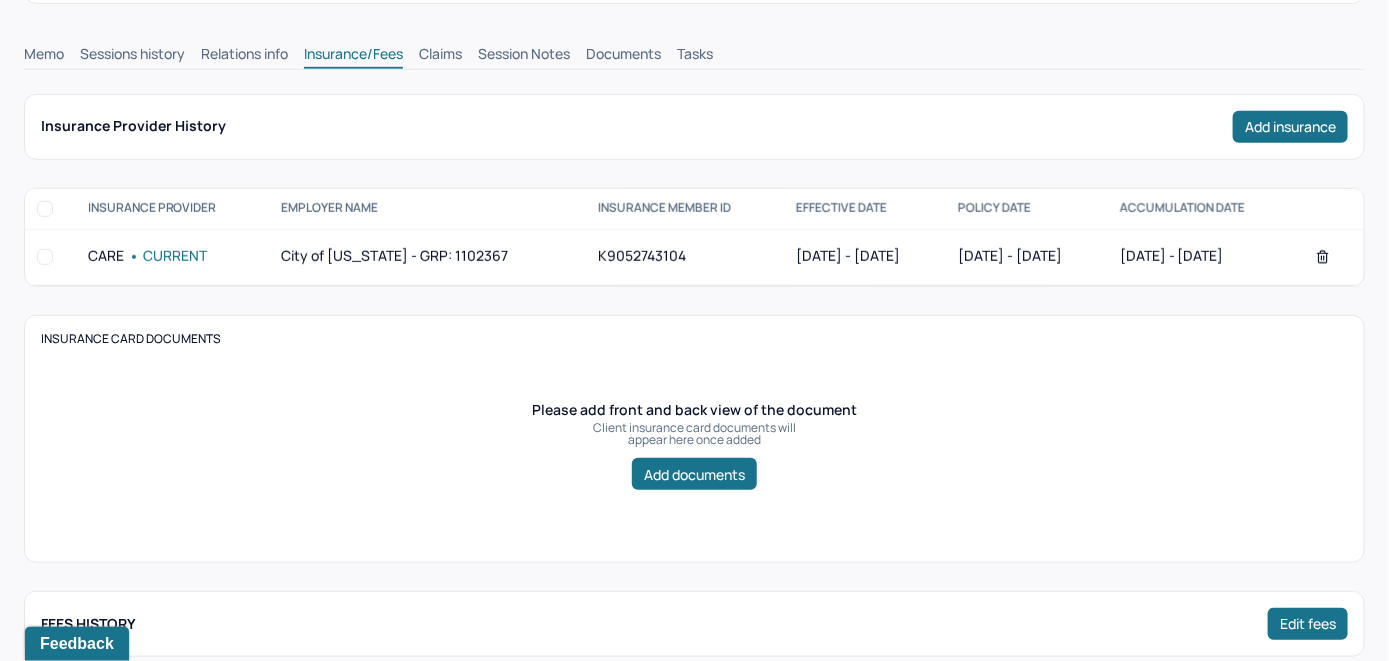 scroll, scrollTop: 300, scrollLeft: 0, axis: vertical 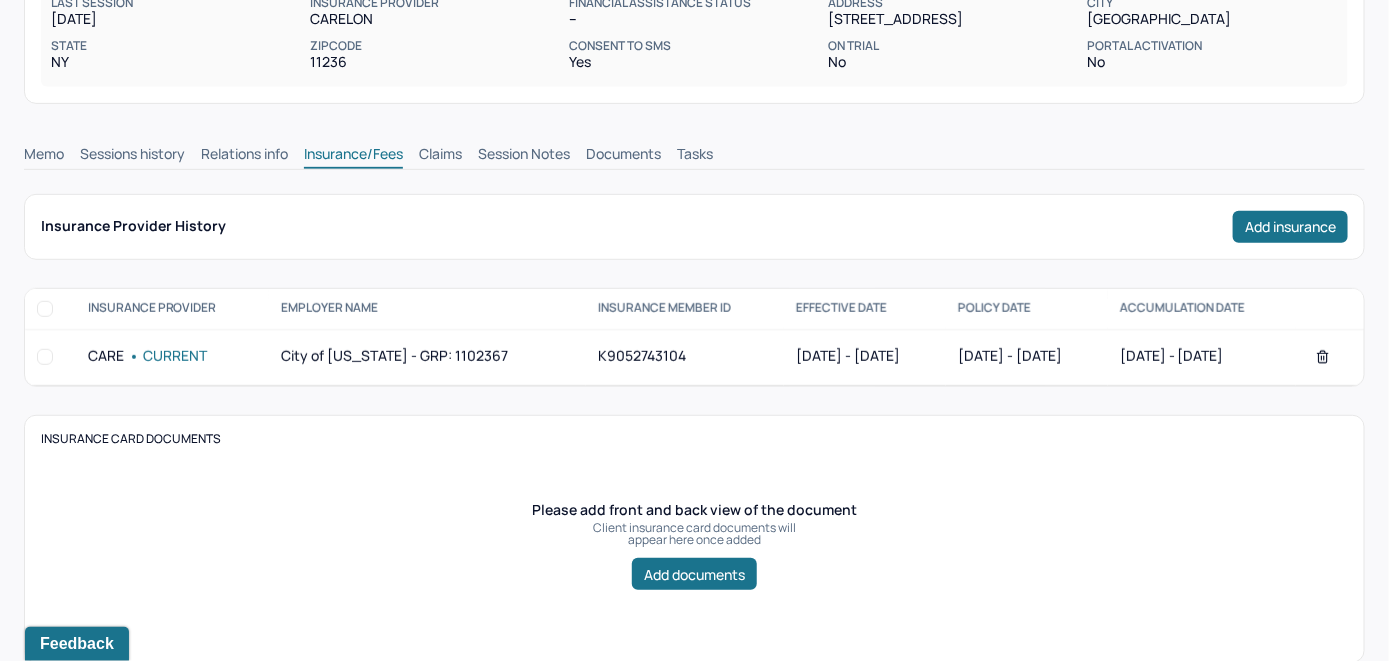 click on "Claims" at bounding box center [440, 156] 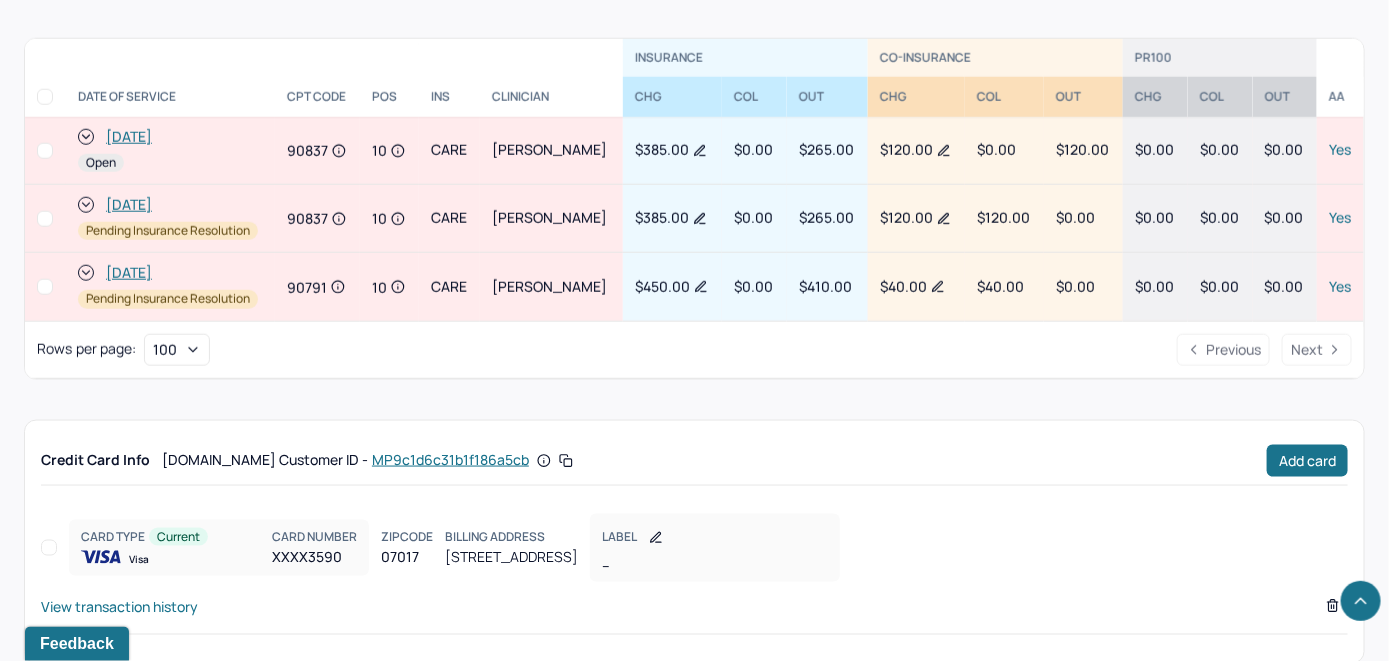 scroll, scrollTop: 819, scrollLeft: 0, axis: vertical 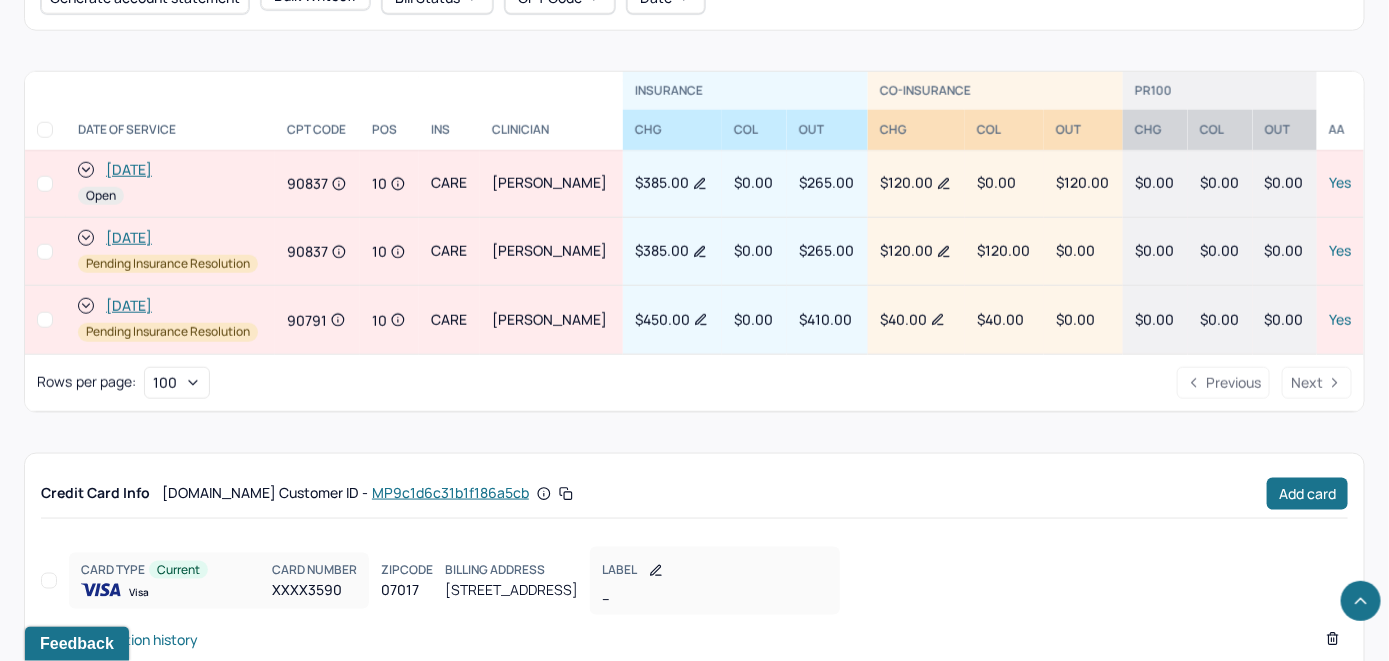 click on "[DATE]" at bounding box center (170, 170) 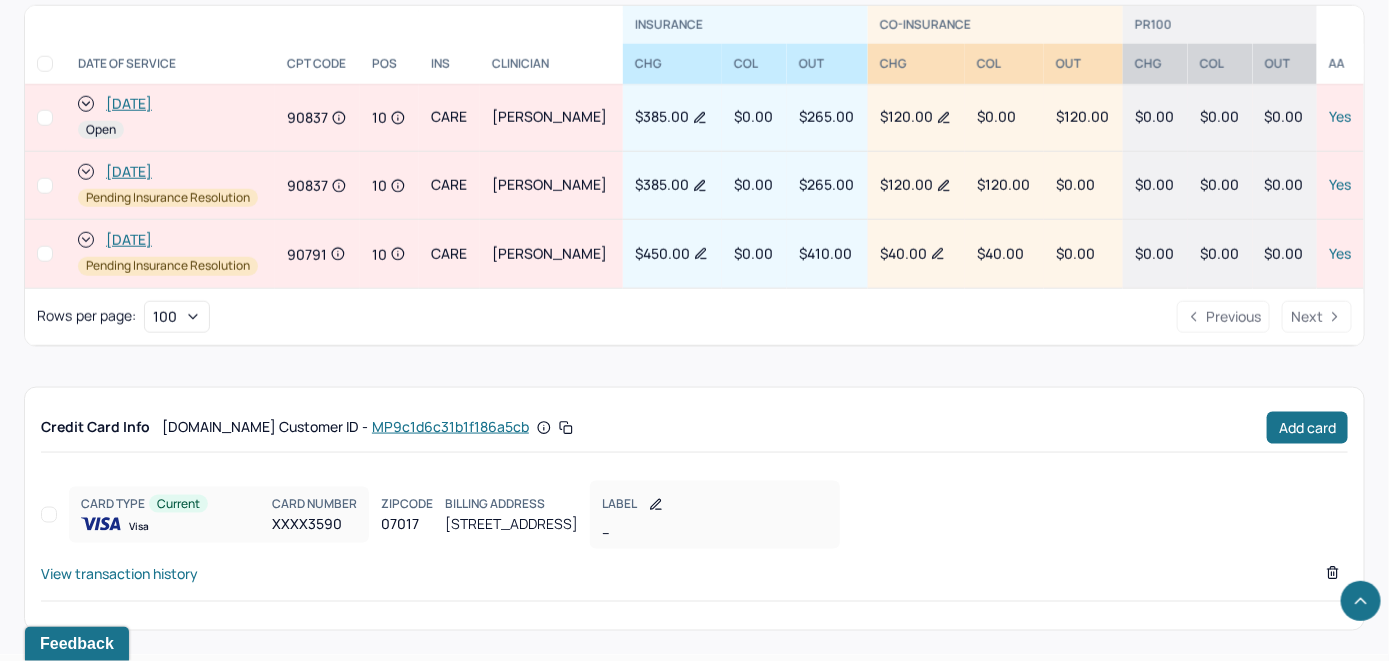 scroll, scrollTop: 919, scrollLeft: 0, axis: vertical 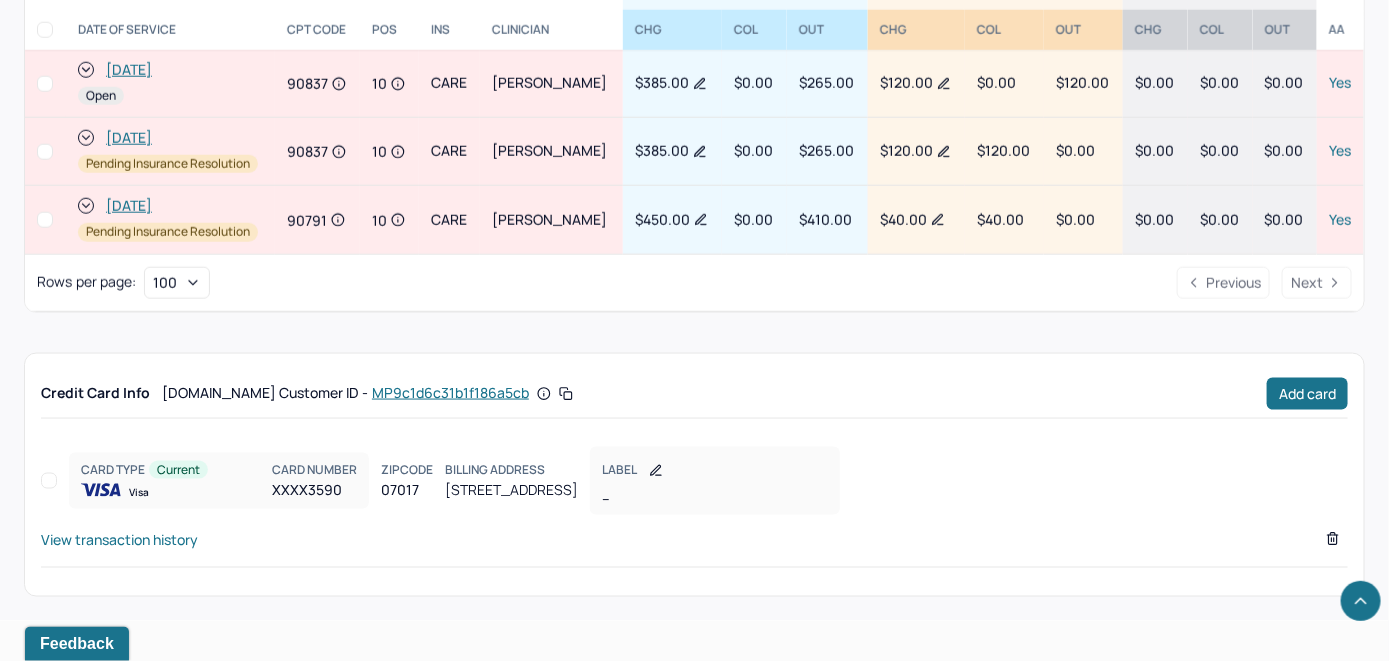 click on "[DATE]" at bounding box center [129, 70] 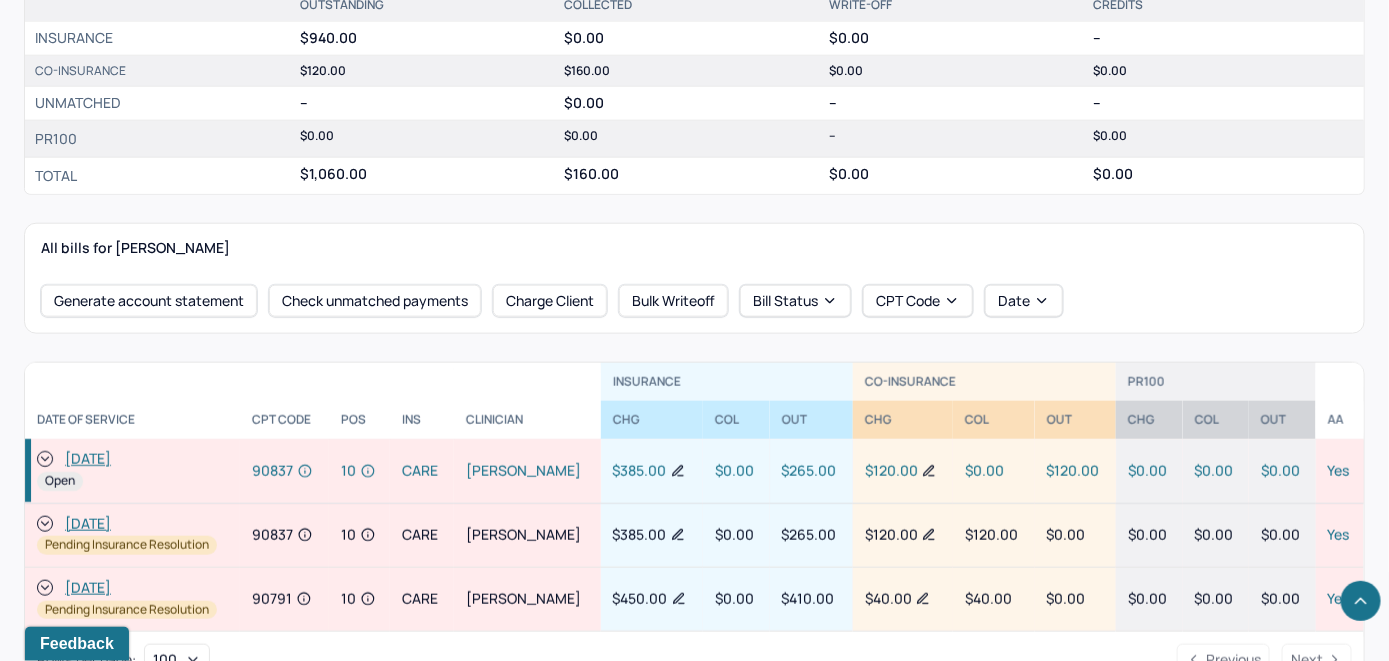 scroll, scrollTop: 700, scrollLeft: 0, axis: vertical 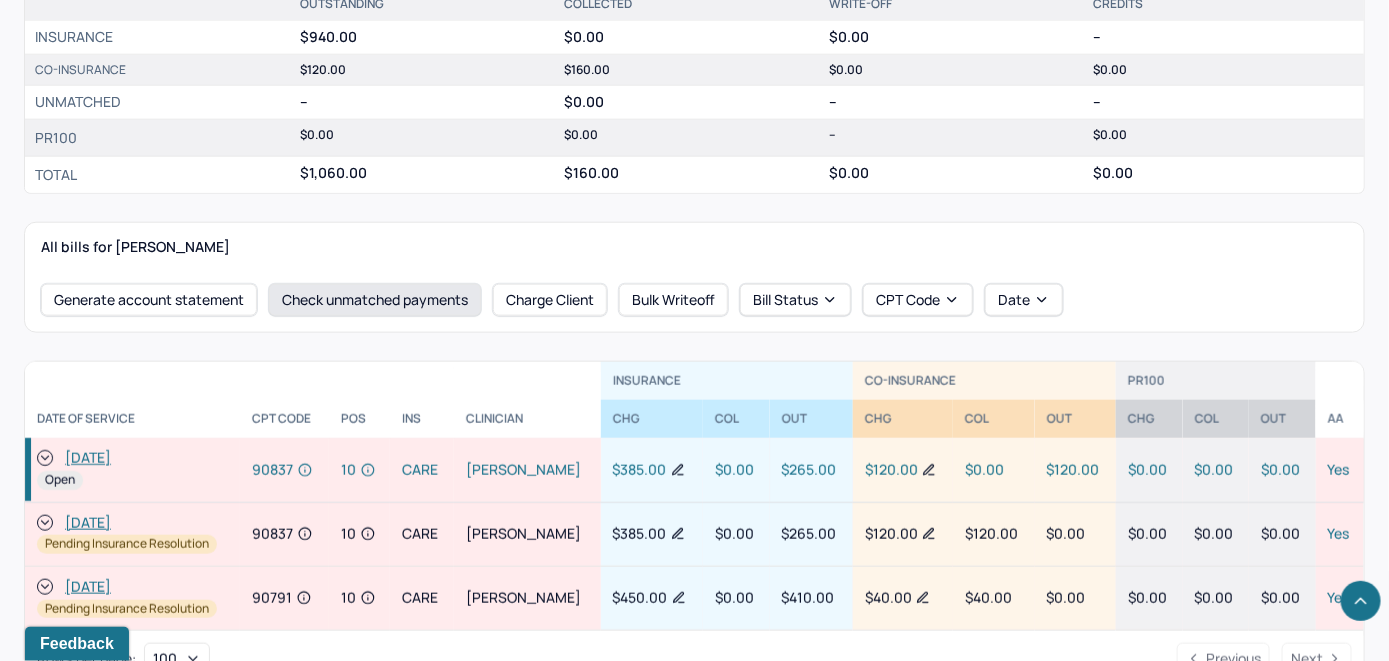 click on "Check unmatched payments" at bounding box center (375, 300) 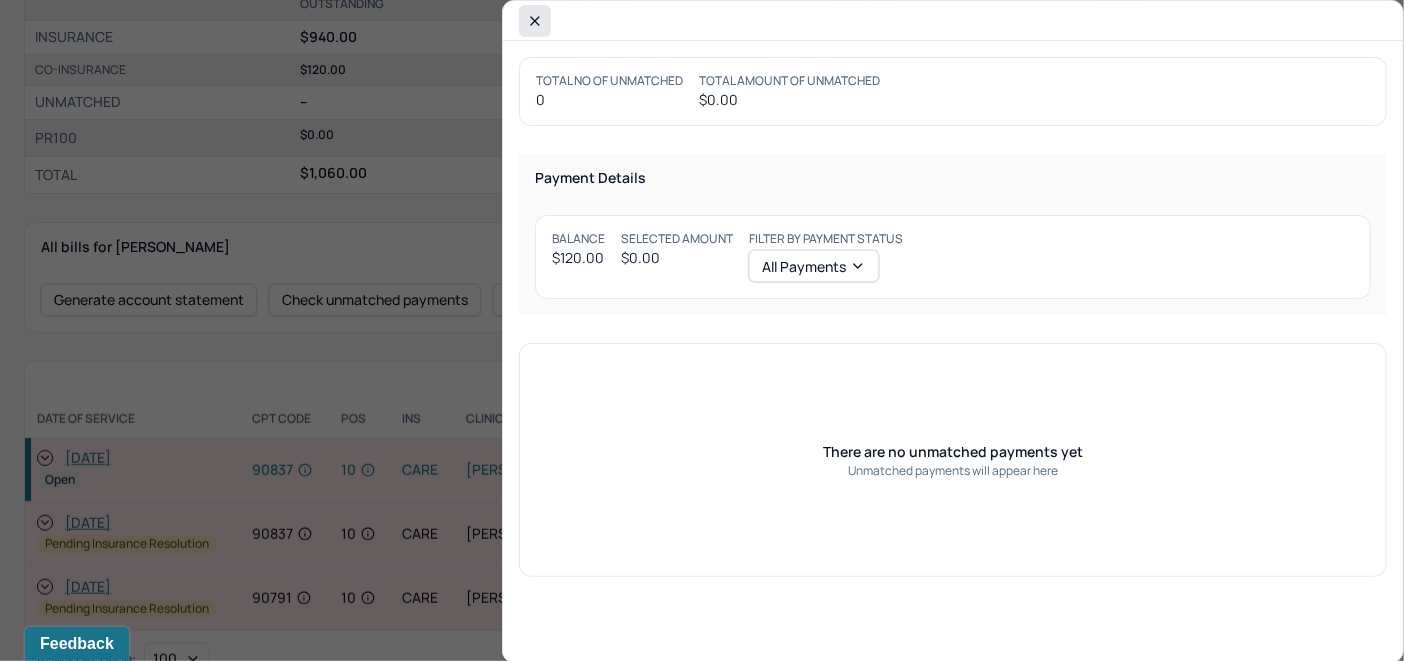 click 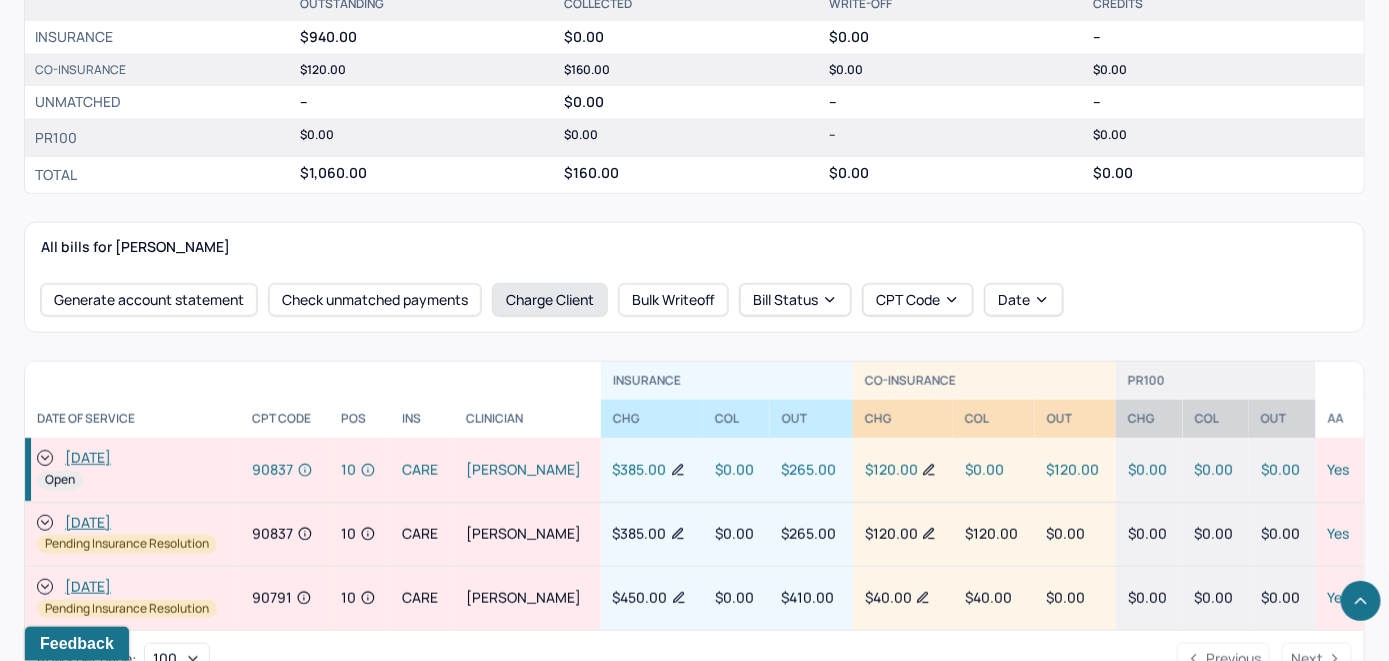 click on "Charge Client" at bounding box center (550, 300) 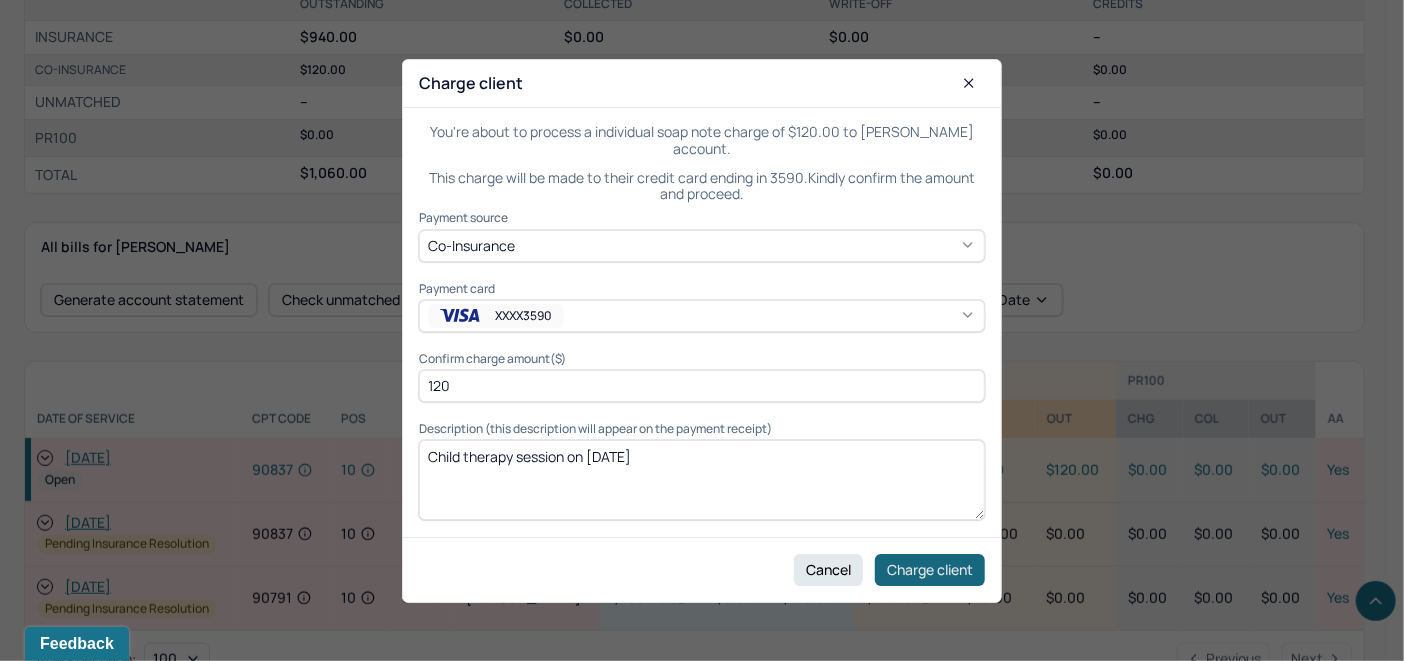 click on "Charge client" at bounding box center (930, 569) 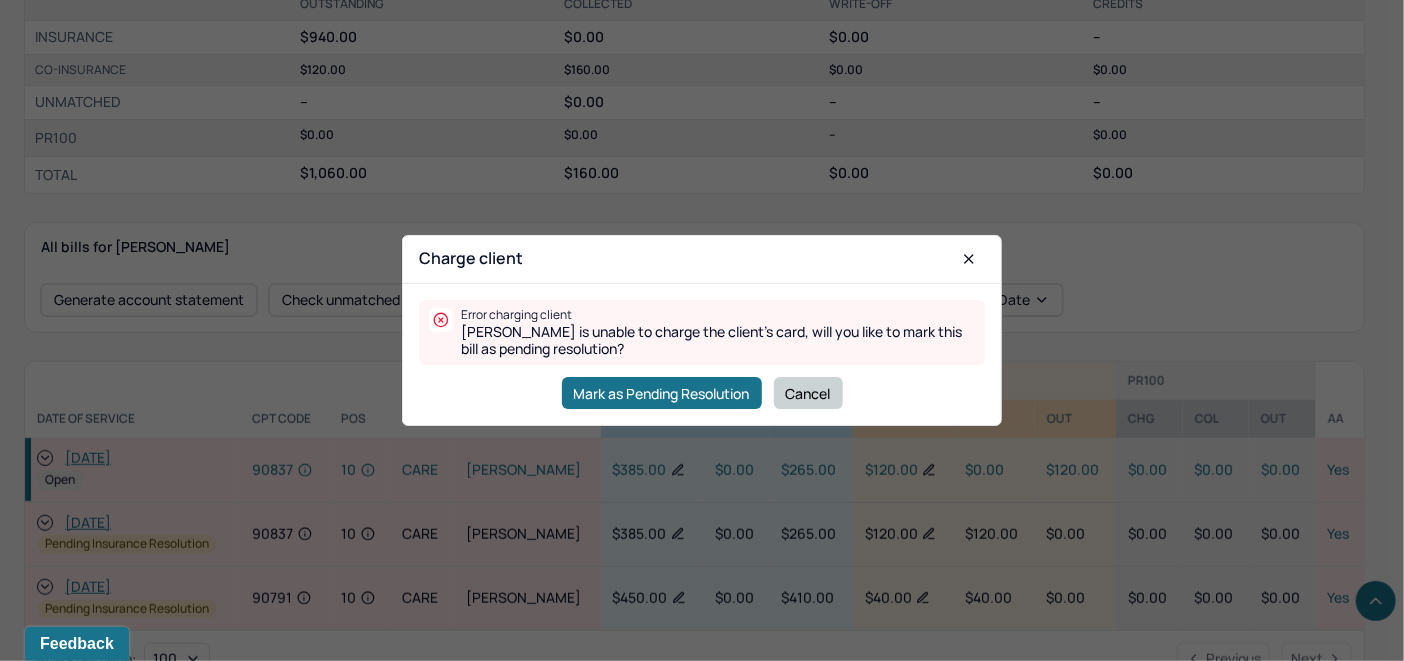 click on "Cancel" at bounding box center [808, 393] 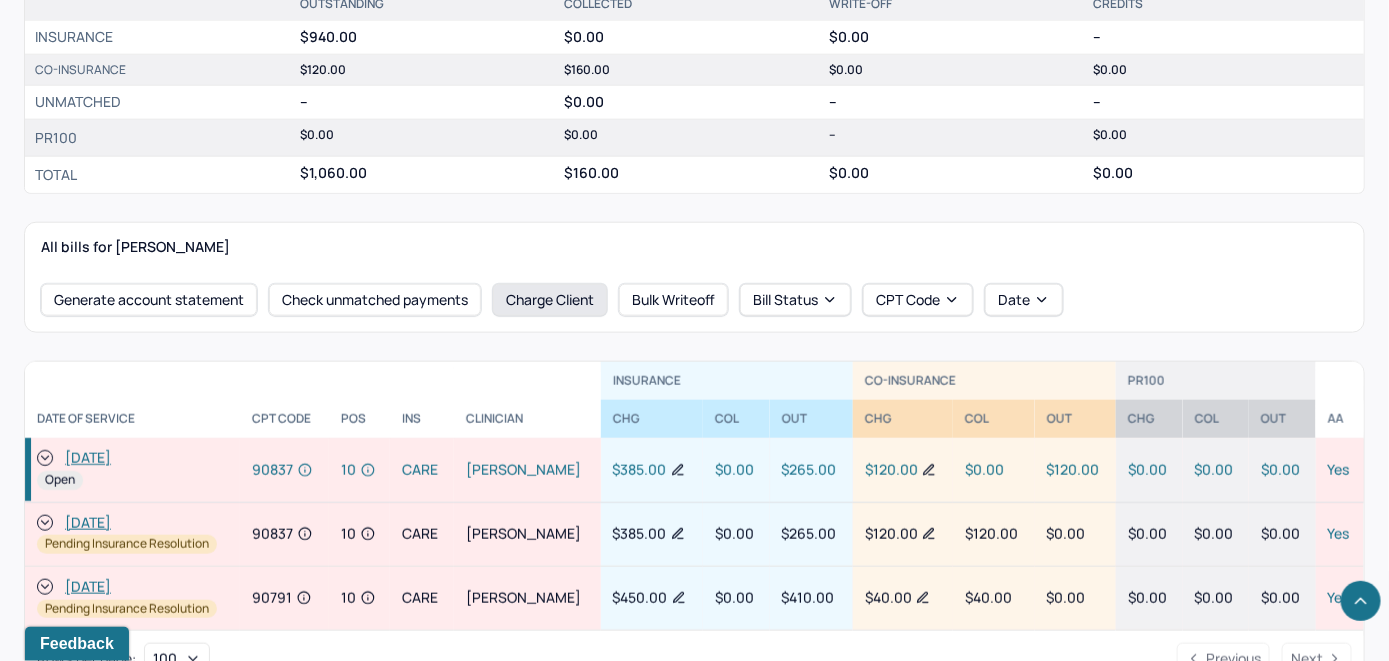 click on "Charge Client" at bounding box center (550, 300) 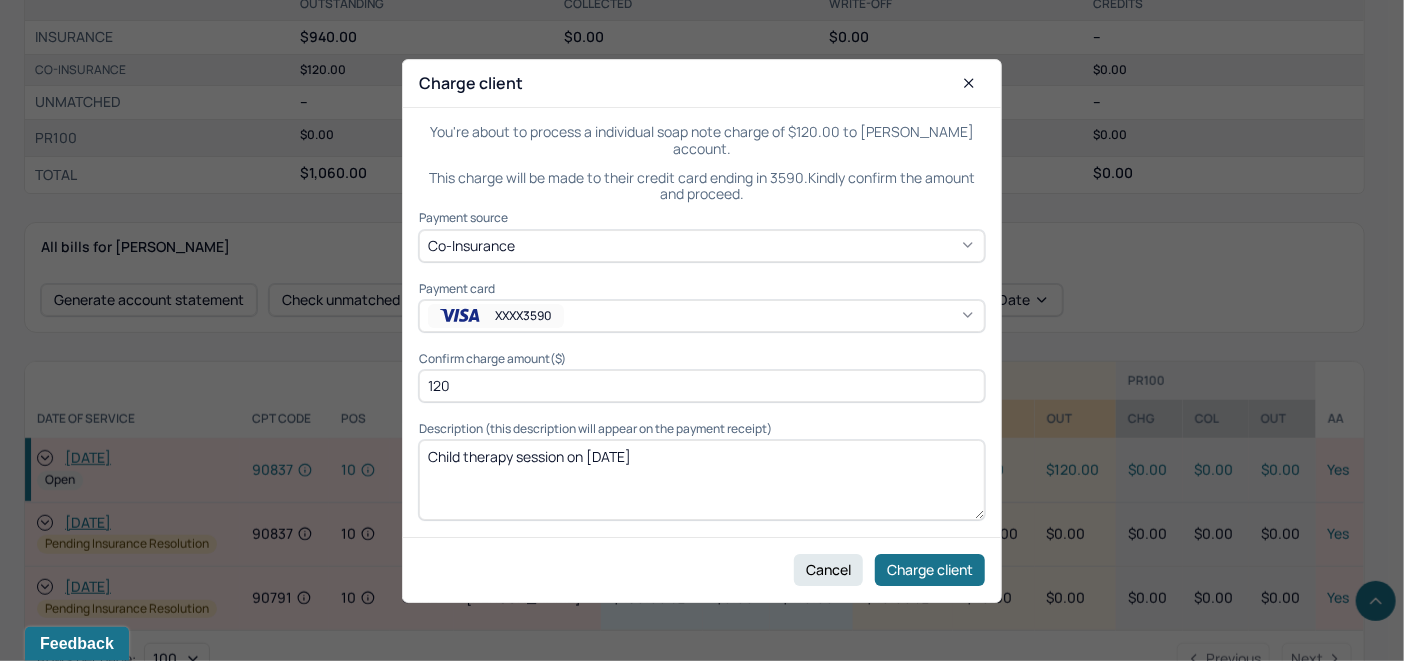 click 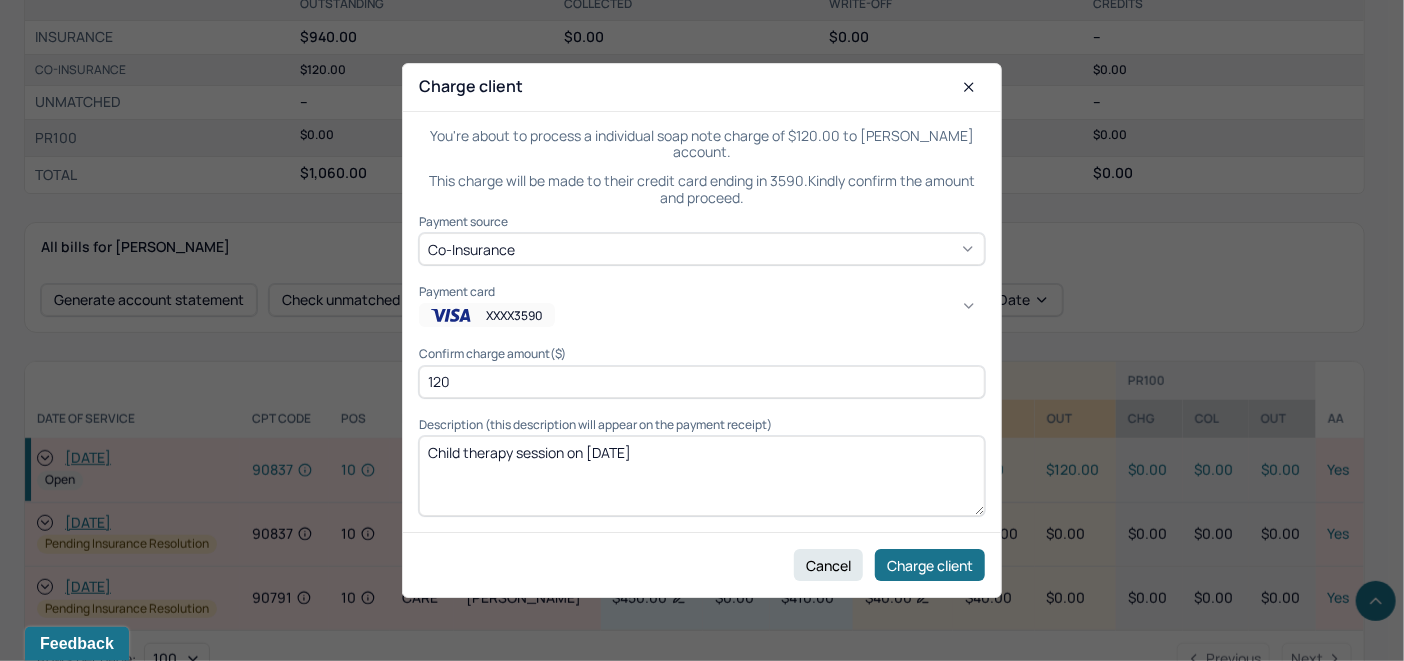 click on "XXXX3590" at bounding box center [694, 725] 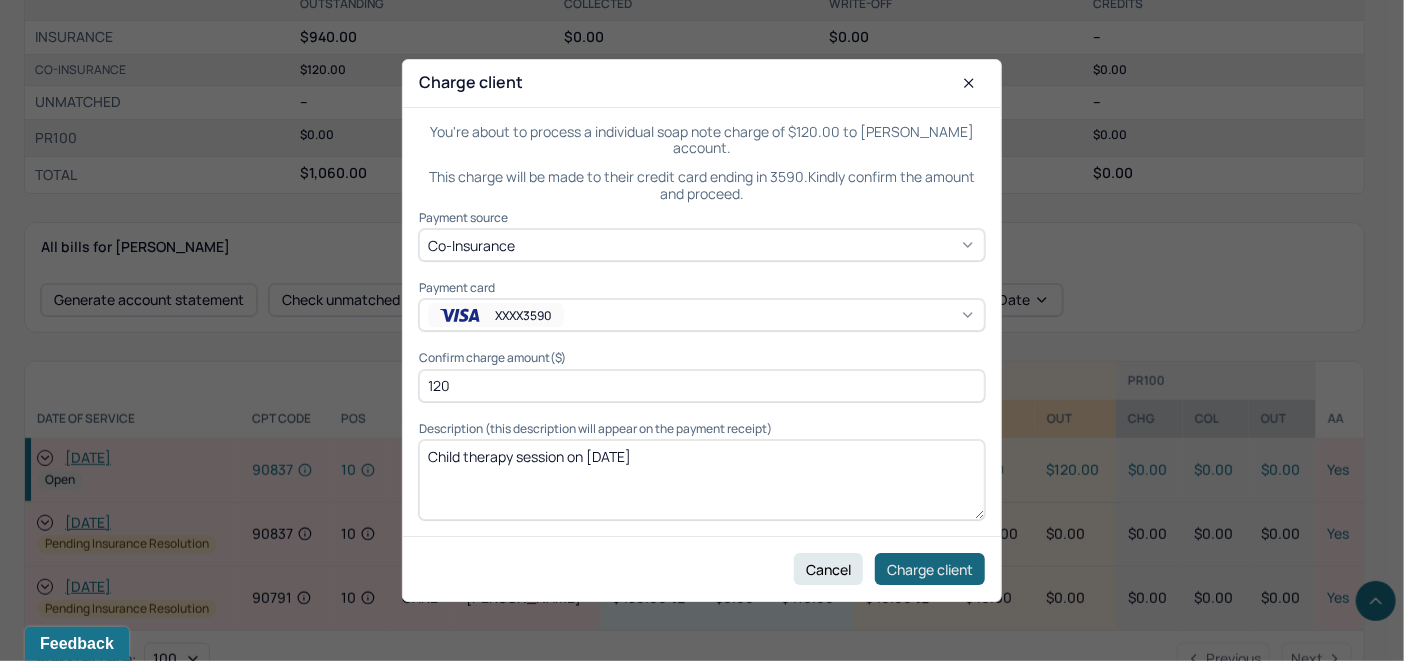 click on "Charge client" at bounding box center [930, 569] 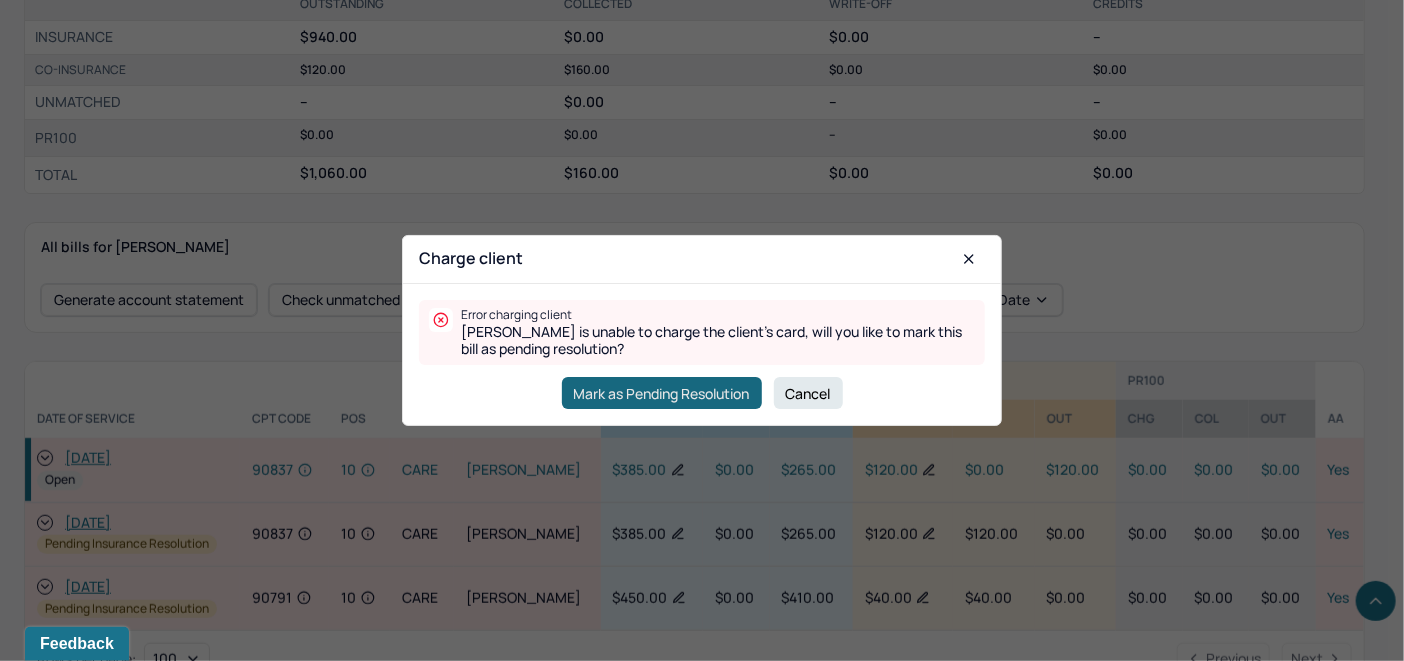 click on "Mark as Pending Resolution" at bounding box center [662, 393] 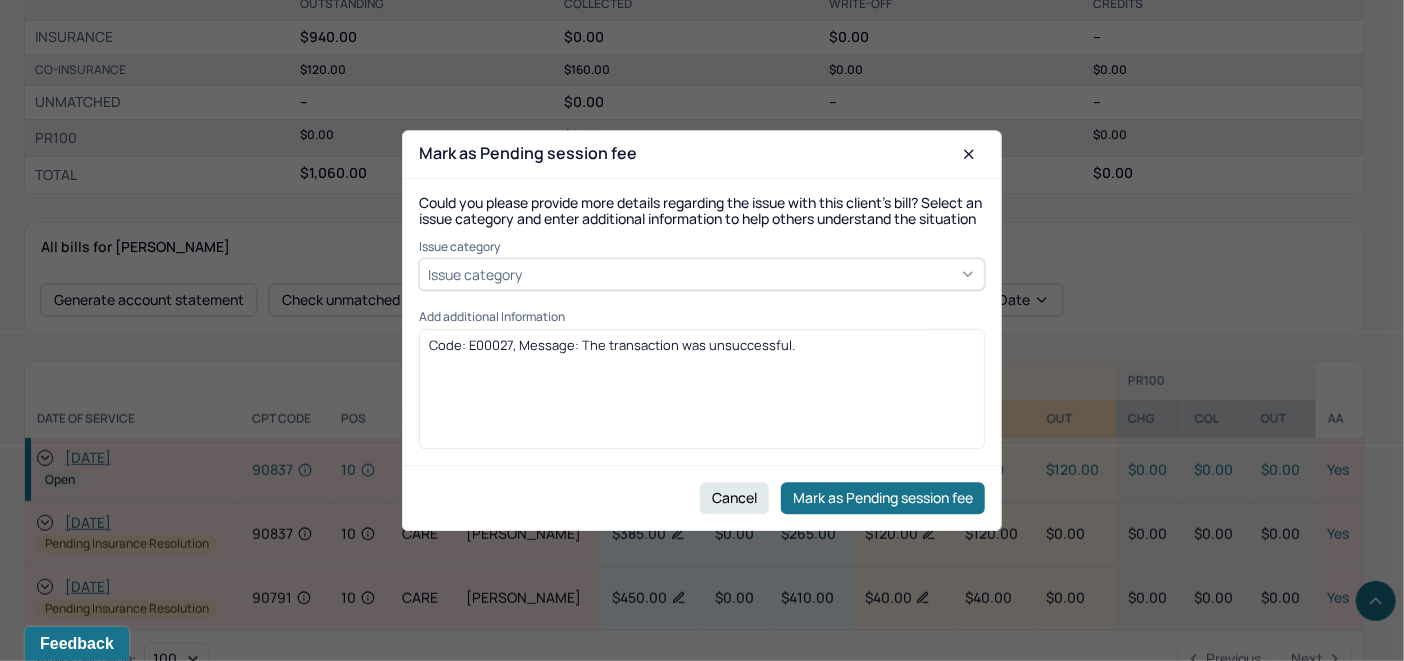 click 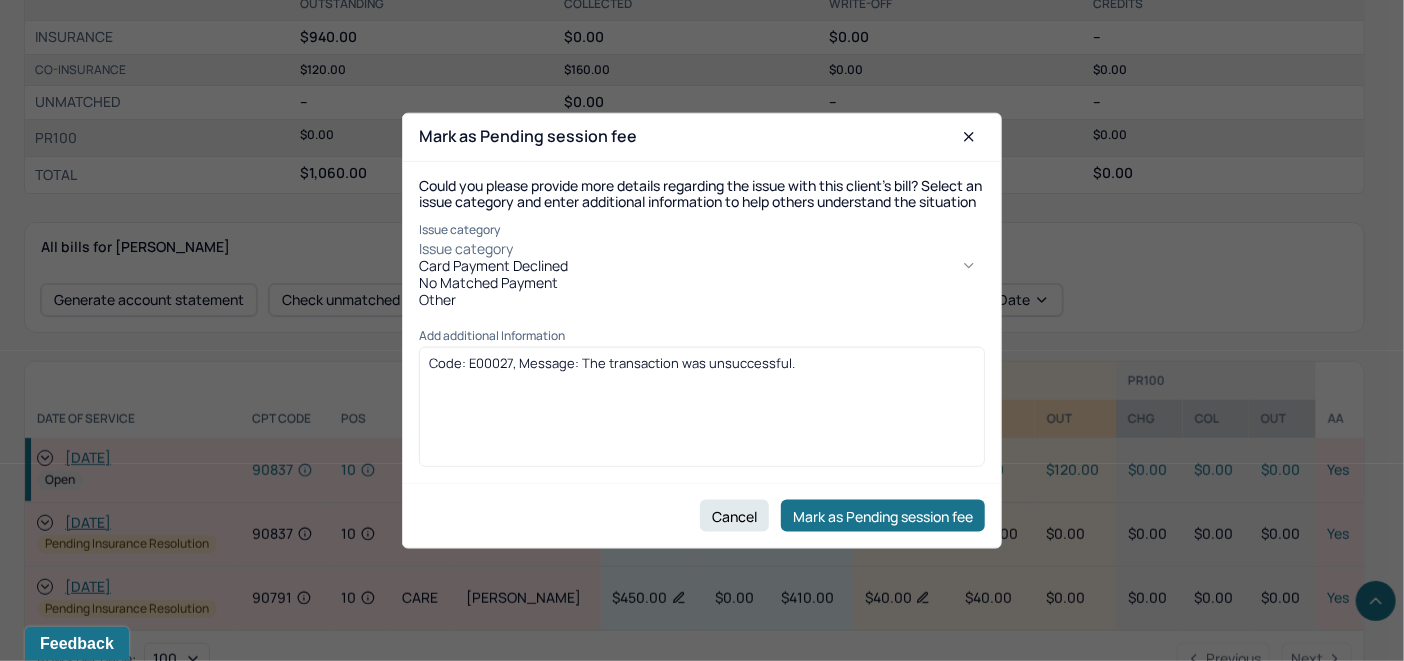 click on "Card Payment Declined" at bounding box center (702, 266) 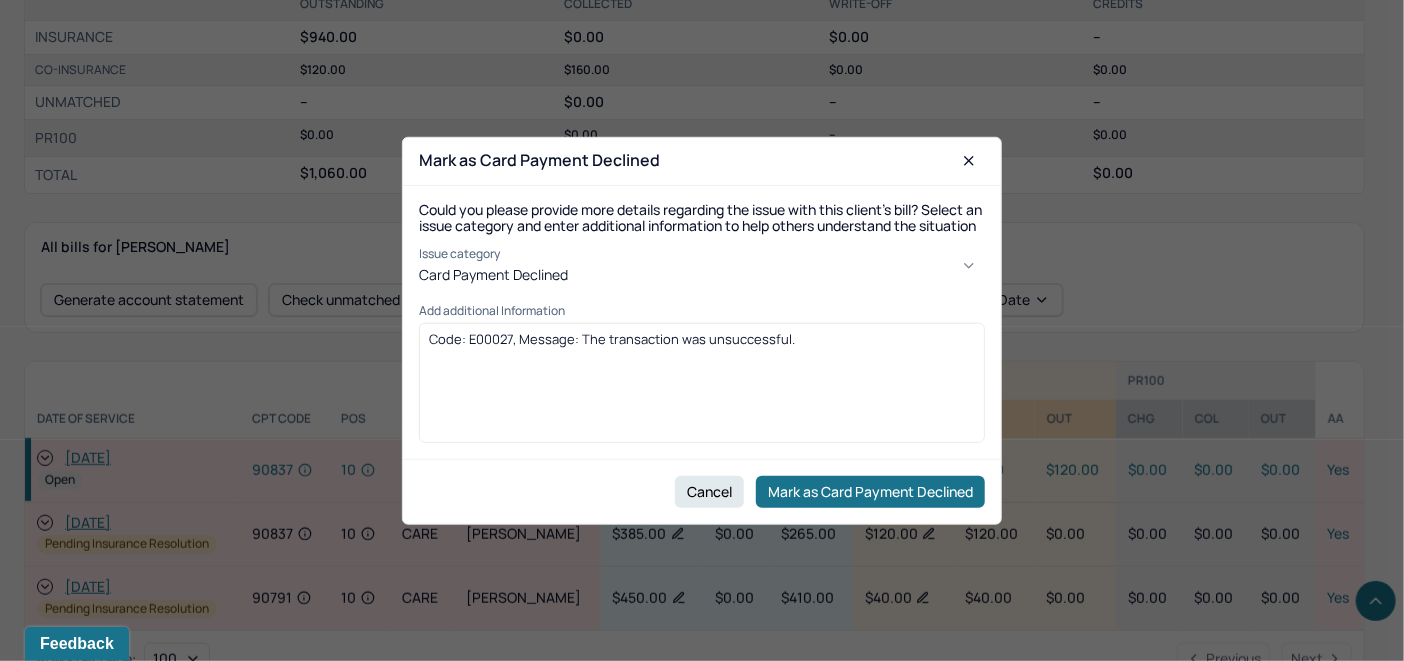 click on "Code: E00027, Message: The transaction was unsuccessful." at bounding box center [702, 339] 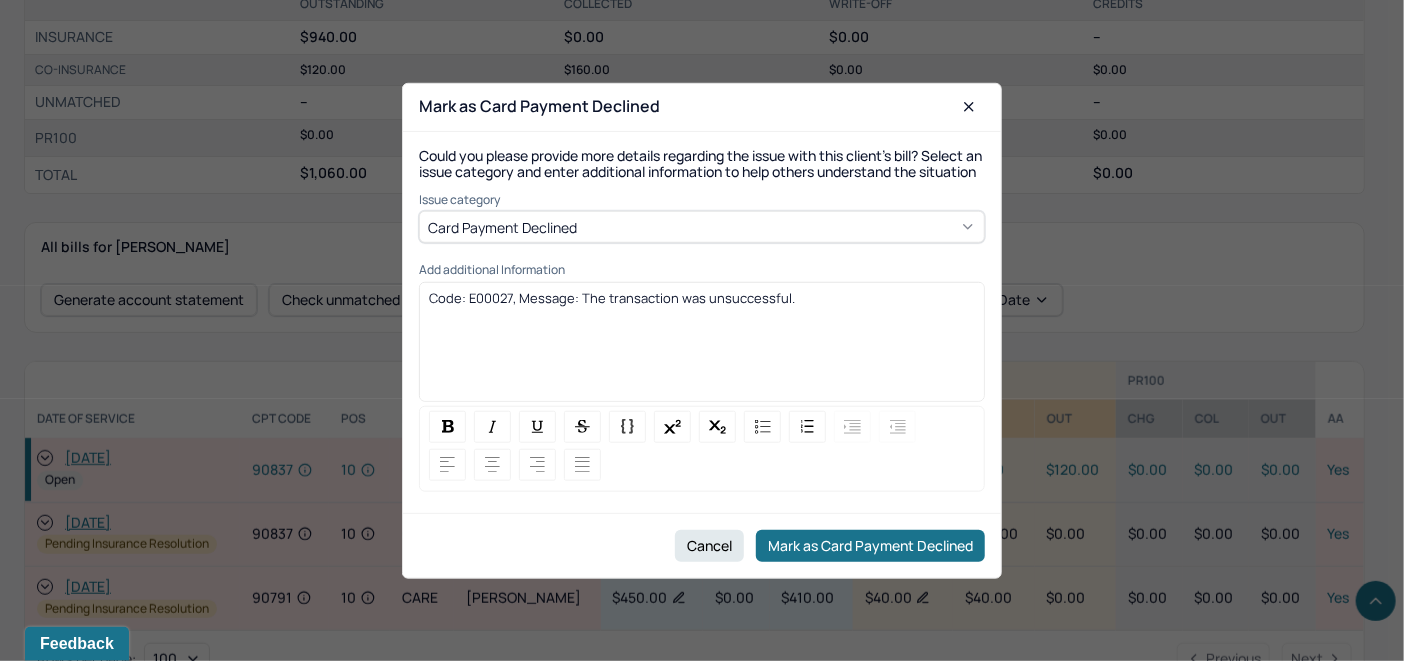 drag, startPoint x: 802, startPoint y: 314, endPoint x: 414, endPoint y: 314, distance: 388 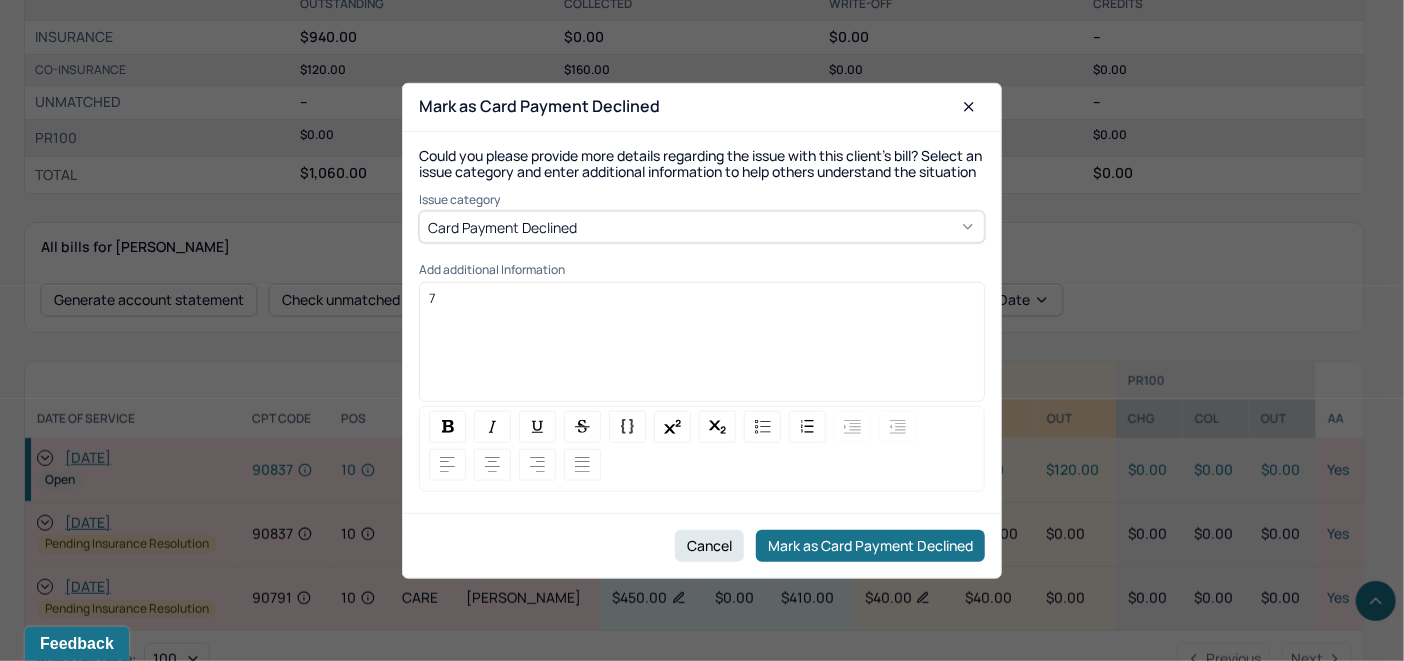 type 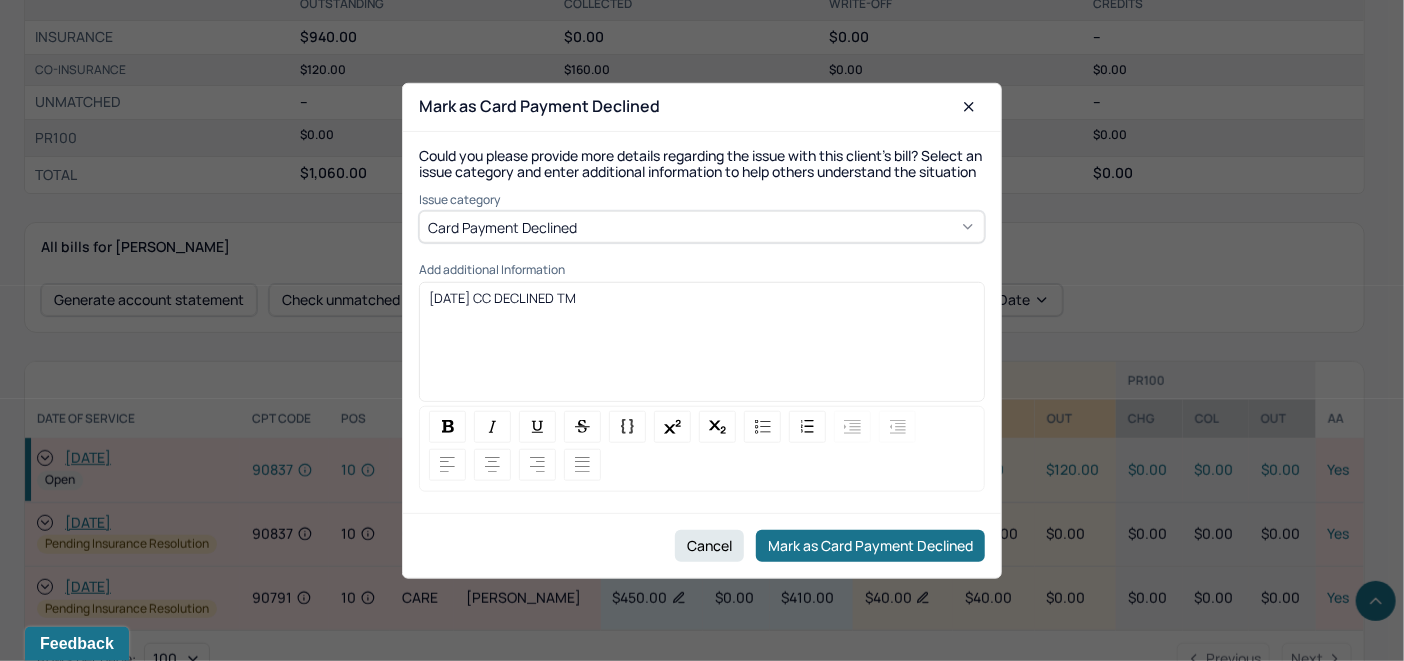 drag, startPoint x: 611, startPoint y: 312, endPoint x: 414, endPoint y: 317, distance: 197.06345 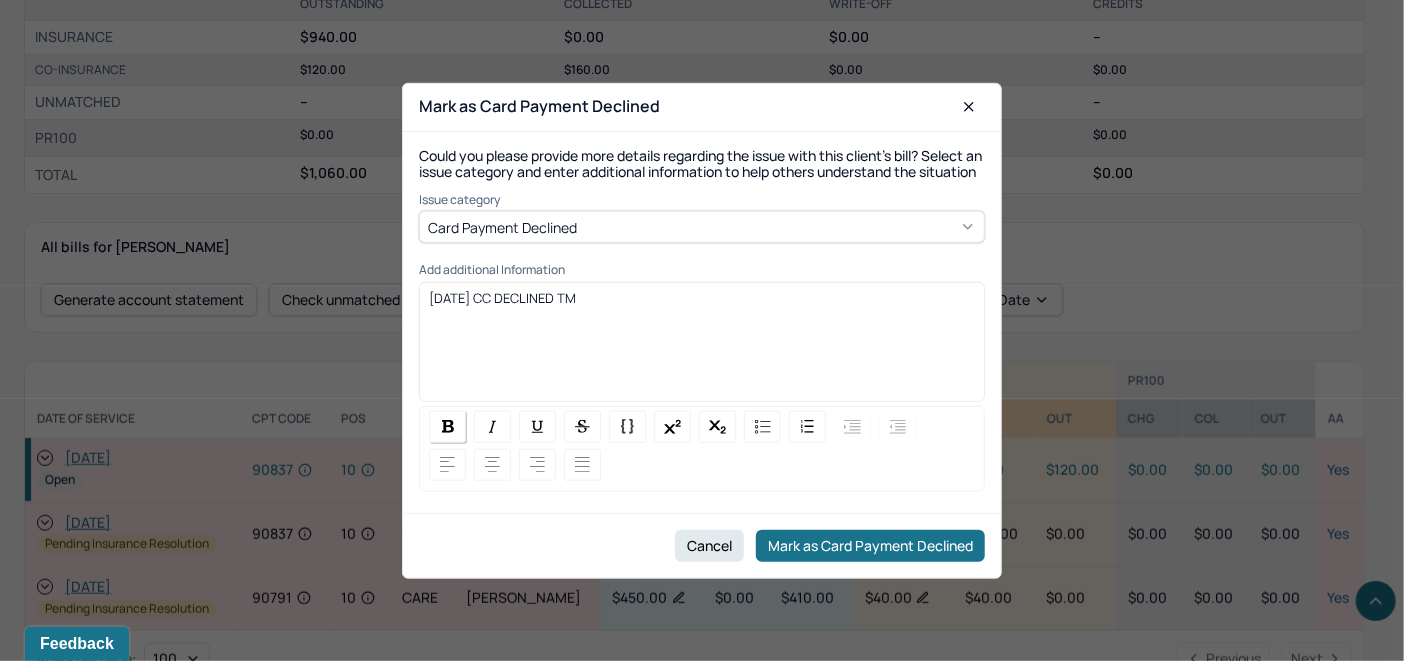 click at bounding box center [448, 426] 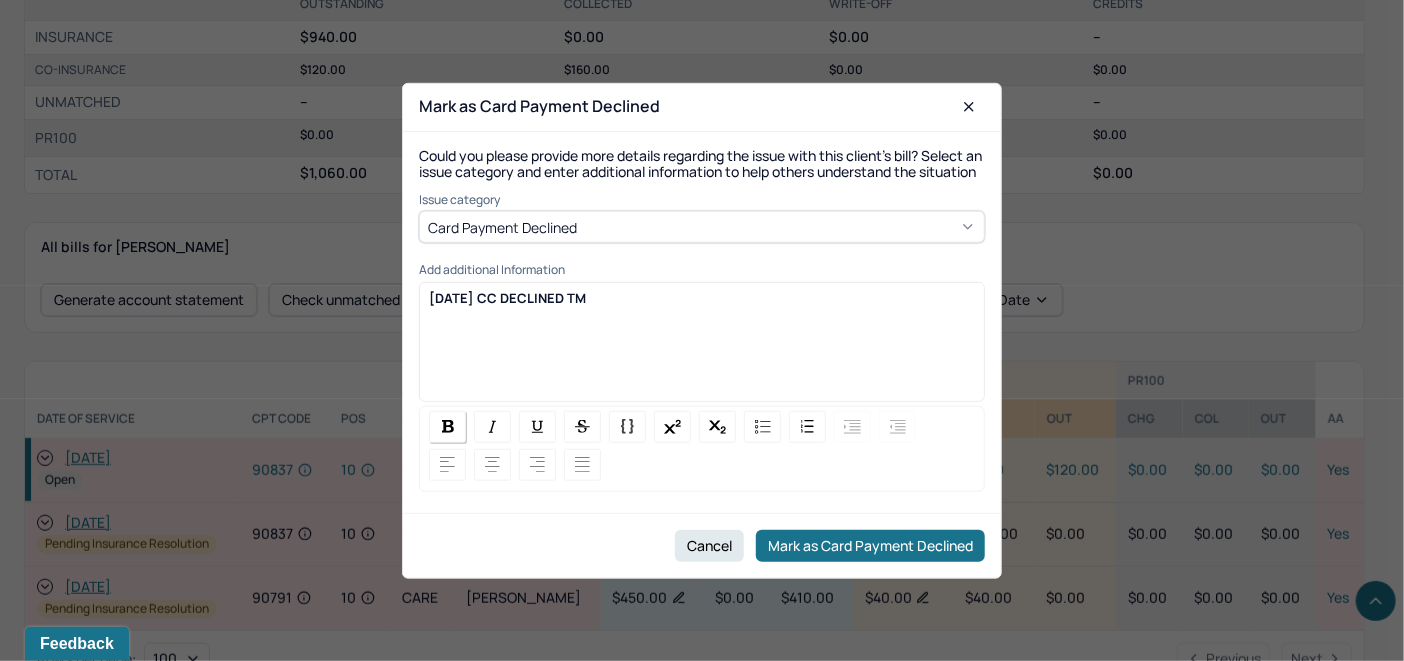 copy on "[DATE] CC DECLINED TM" 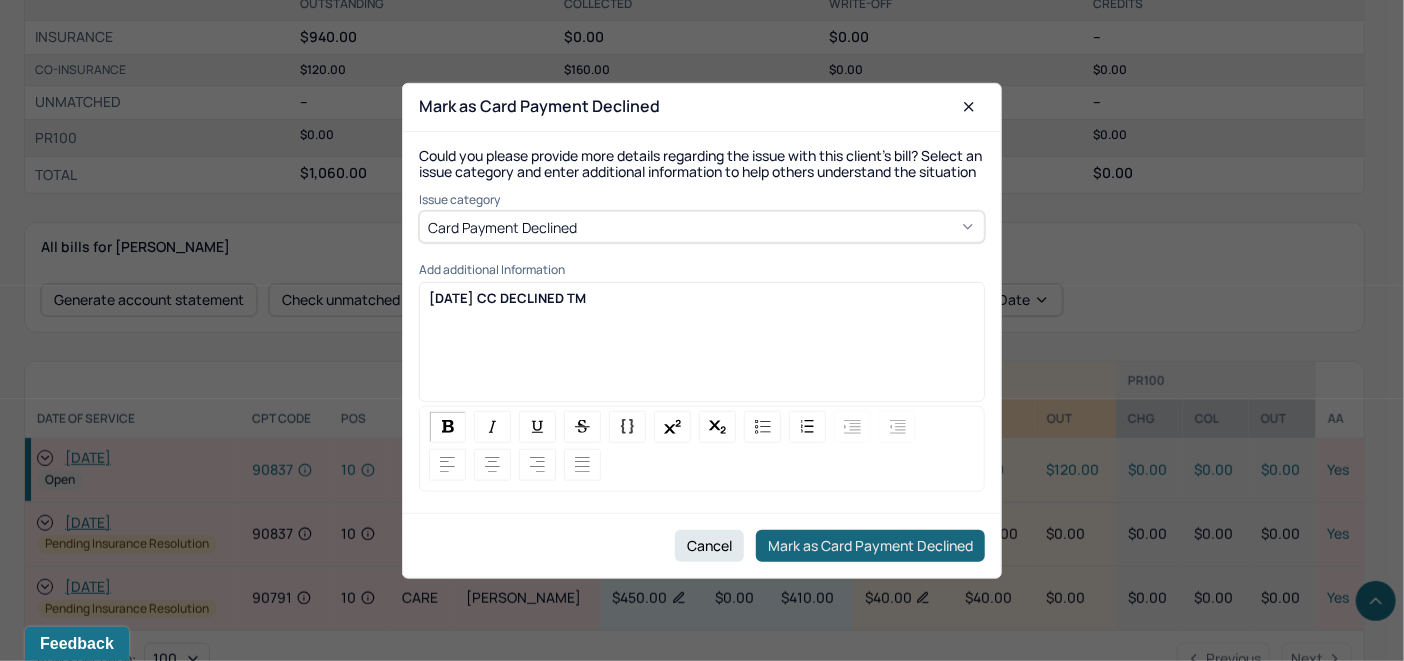 click on "Mark as Card Payment Declined" at bounding box center [870, 546] 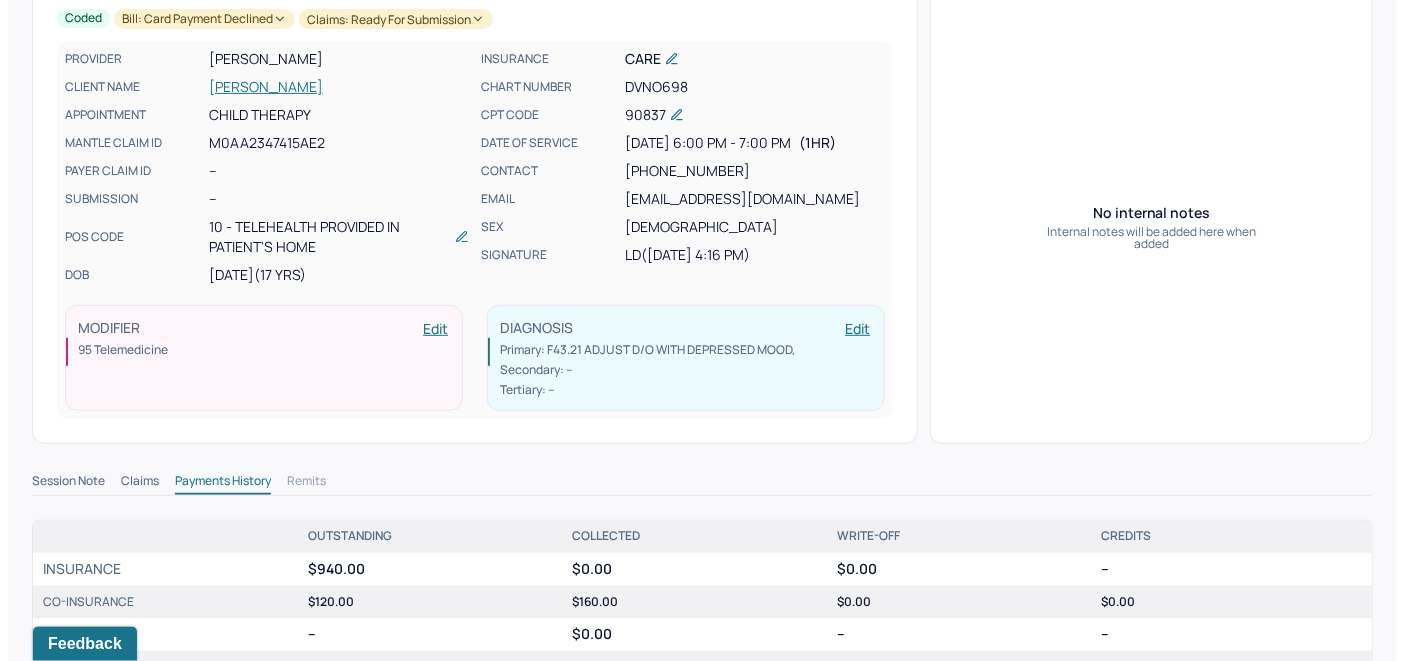 scroll, scrollTop: 0, scrollLeft: 0, axis: both 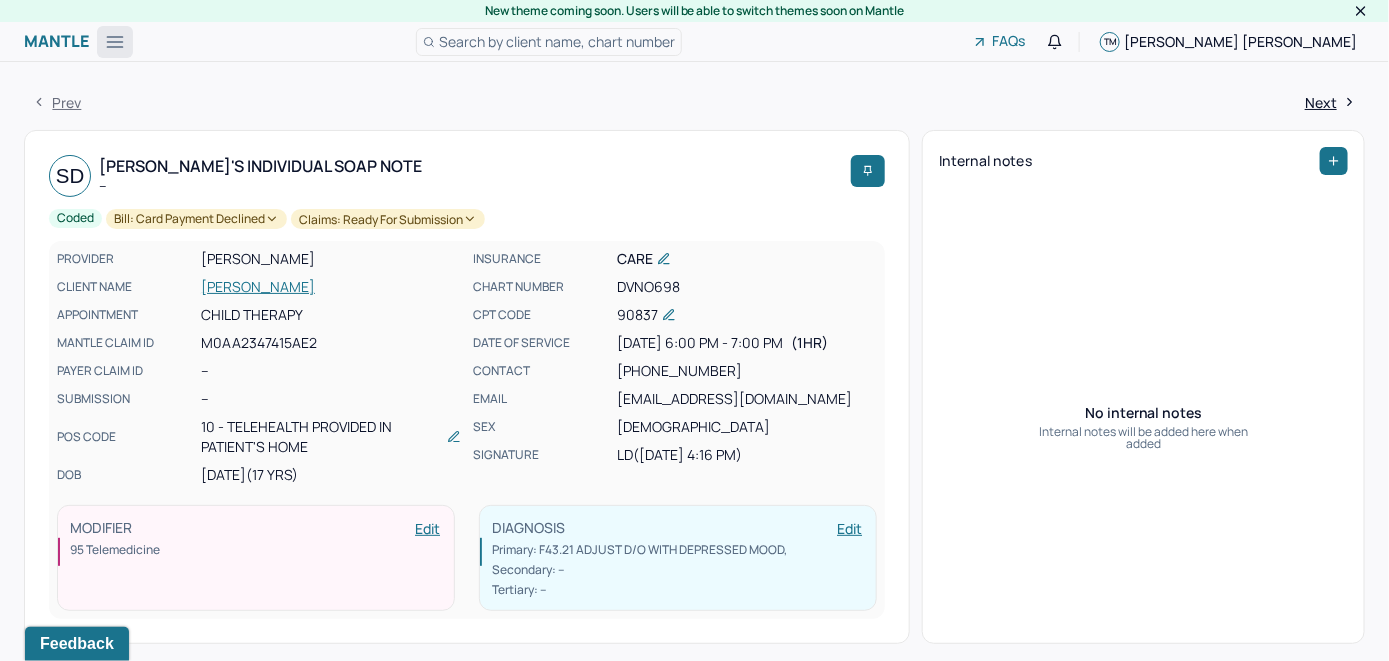 click 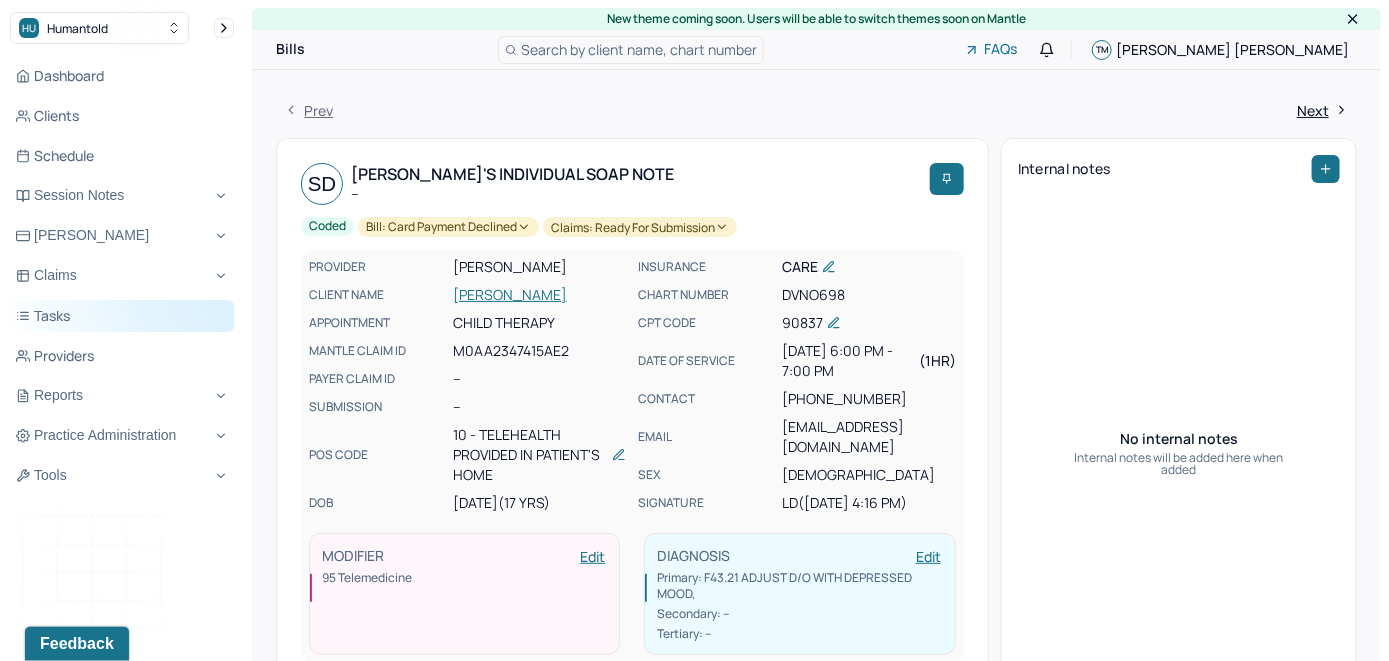 click on "Tasks" at bounding box center (122, 316) 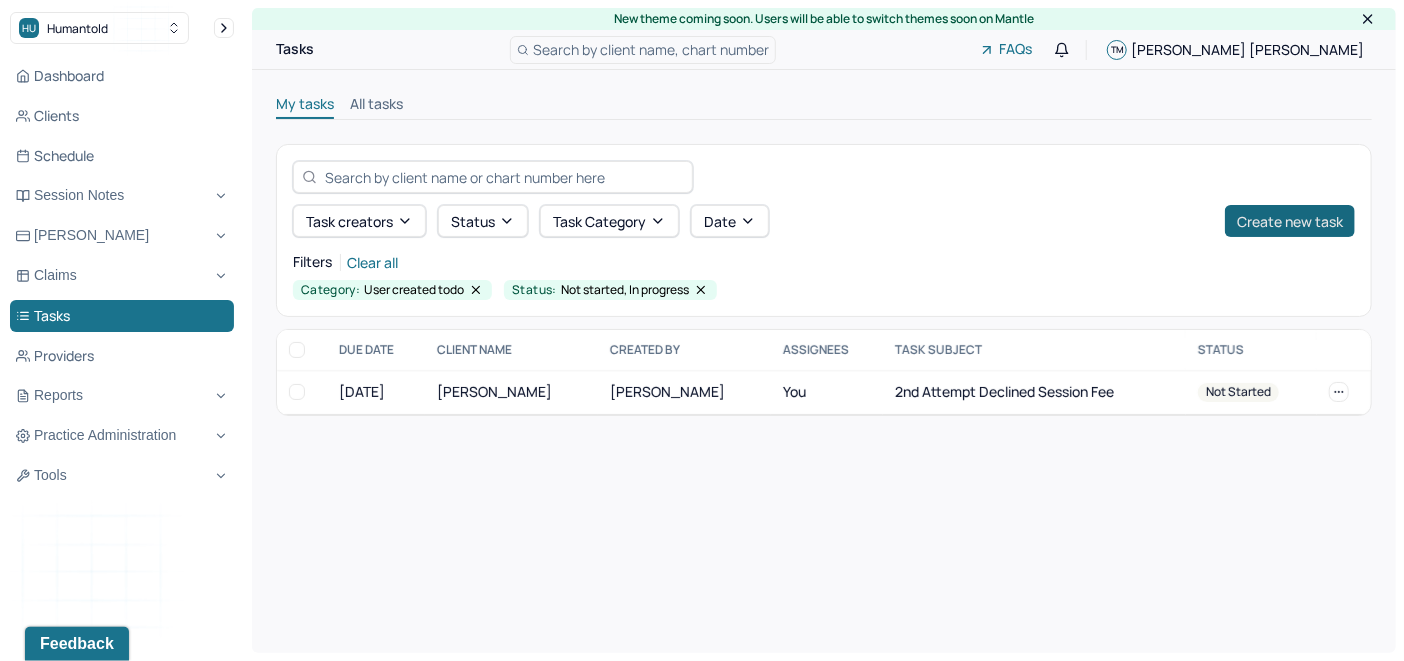 click on "Create new task" at bounding box center (1290, 221) 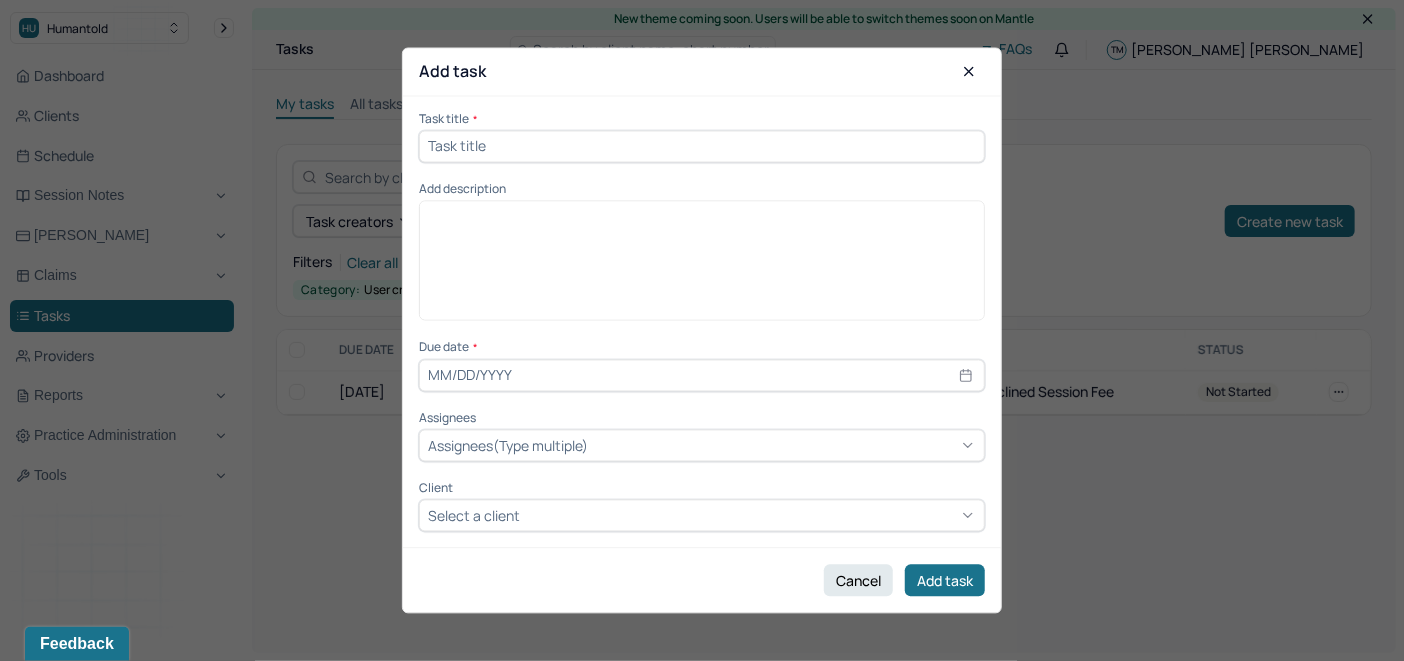 click on "Task title *" at bounding box center [702, 137] 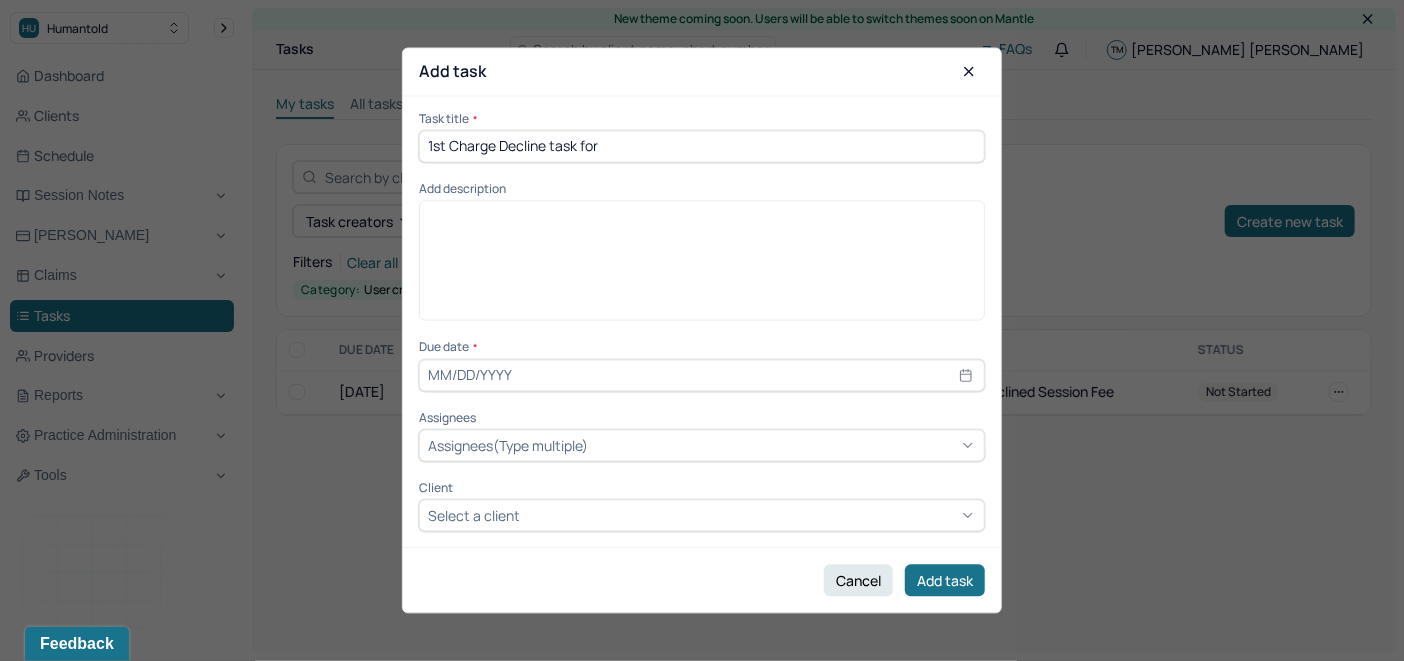 click on "1st Charge Decline task for" at bounding box center (702, 146) 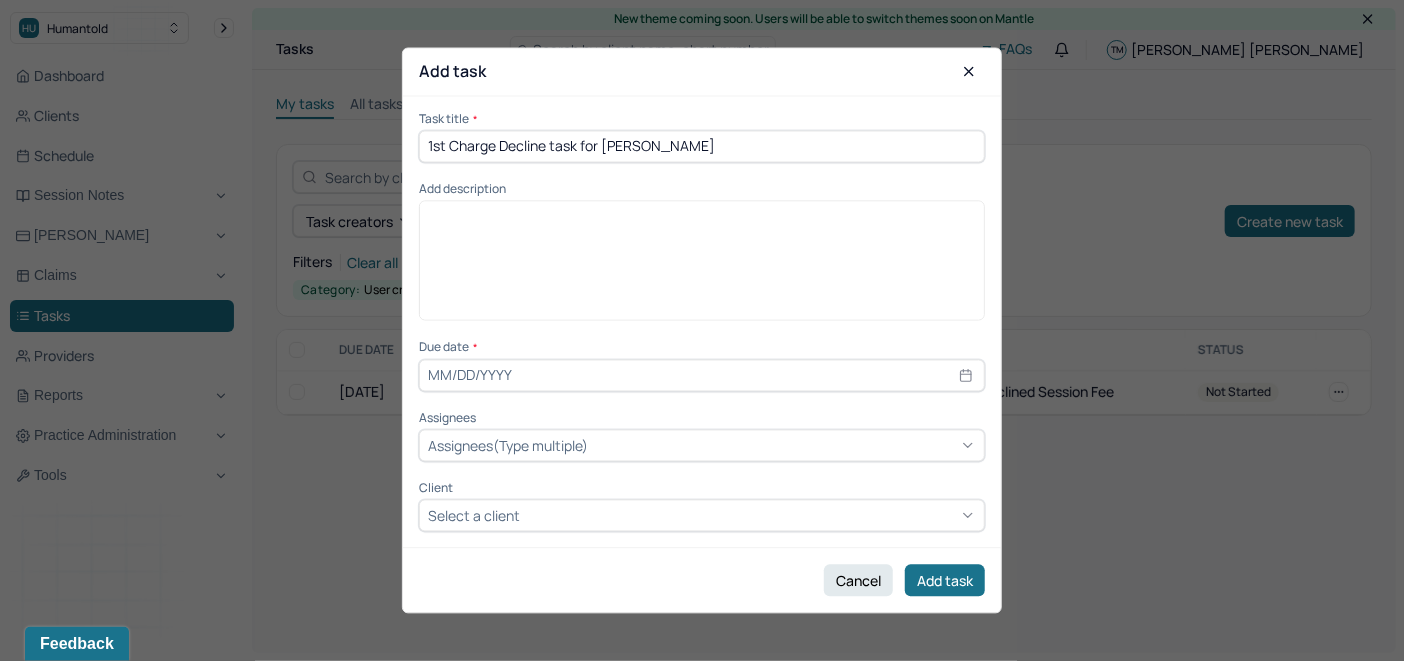 type on "1st Charge Decline task for [PERSON_NAME]" 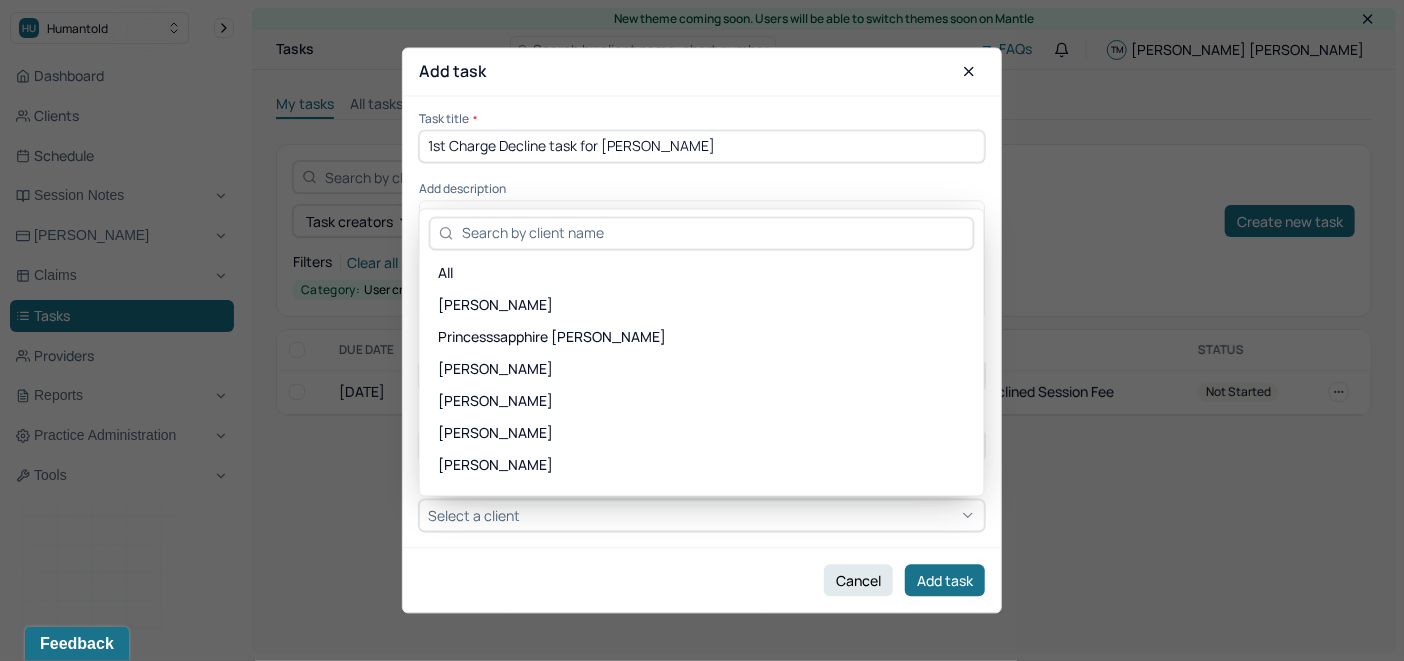 click at bounding box center [713, 233] 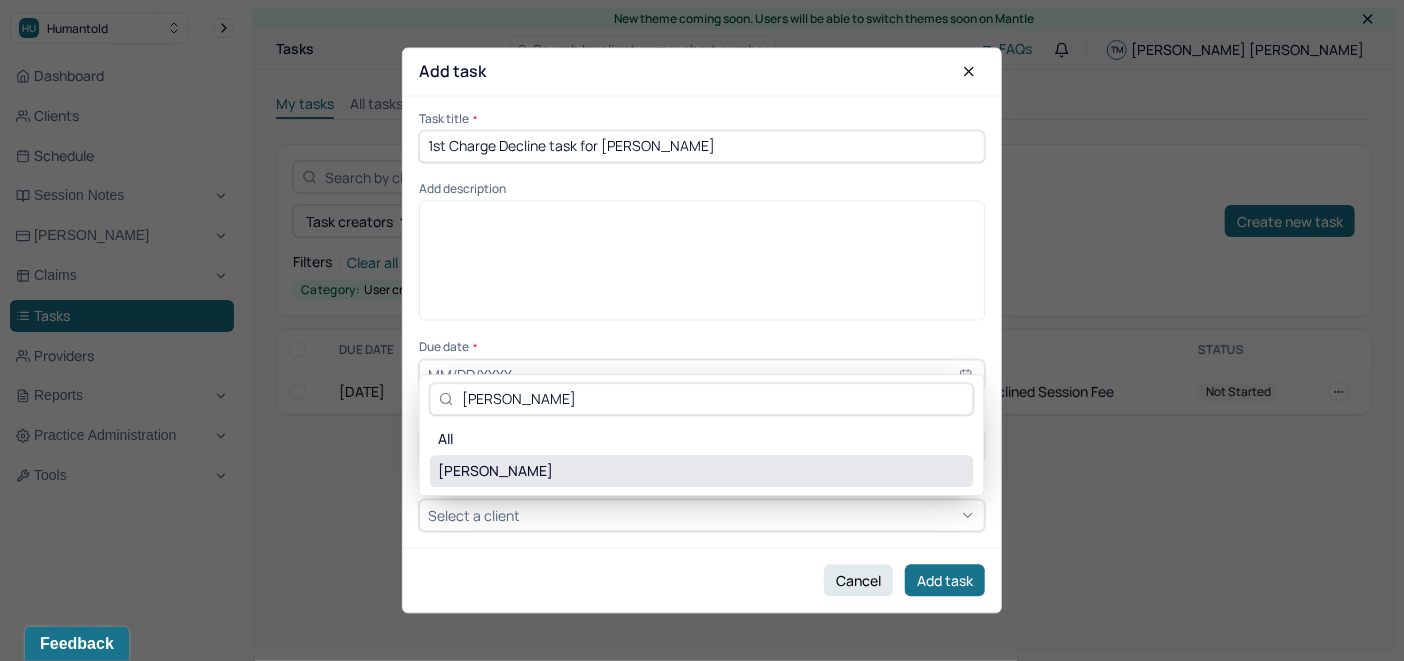 type on "[PERSON_NAME]" 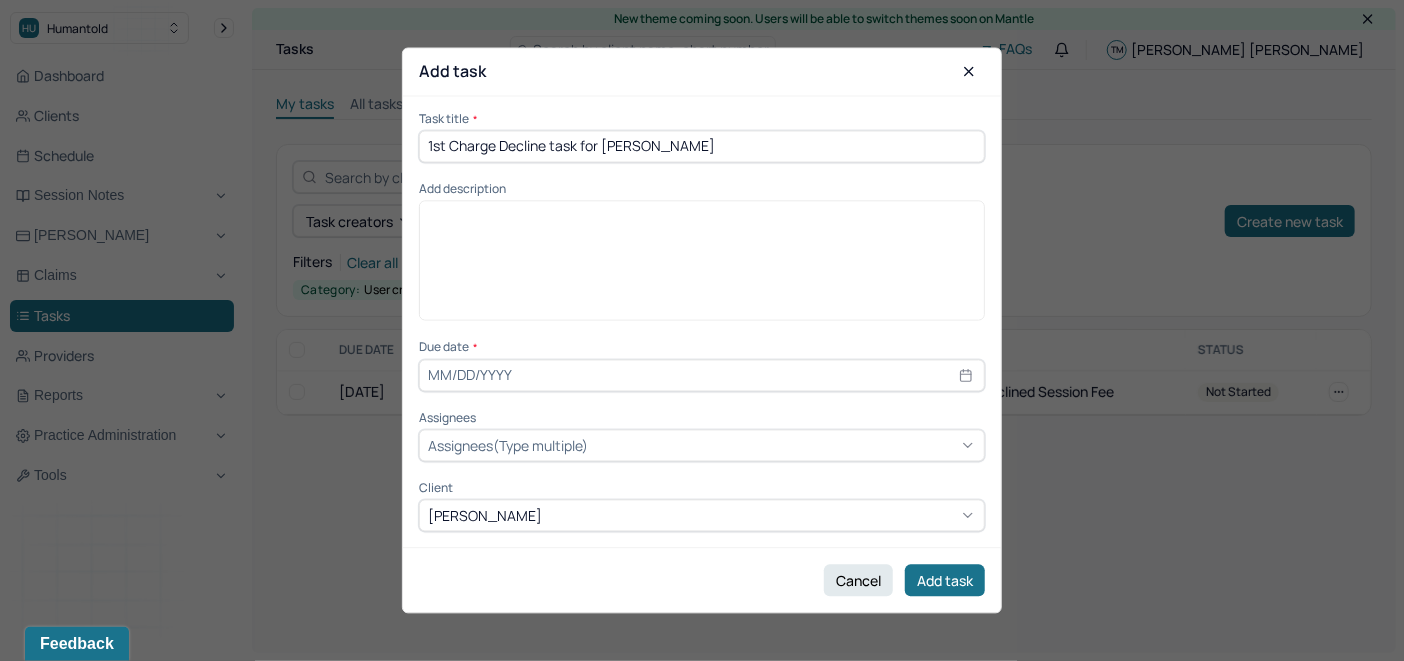 click on "1st Charge Decline task for [PERSON_NAME]" at bounding box center (702, 146) 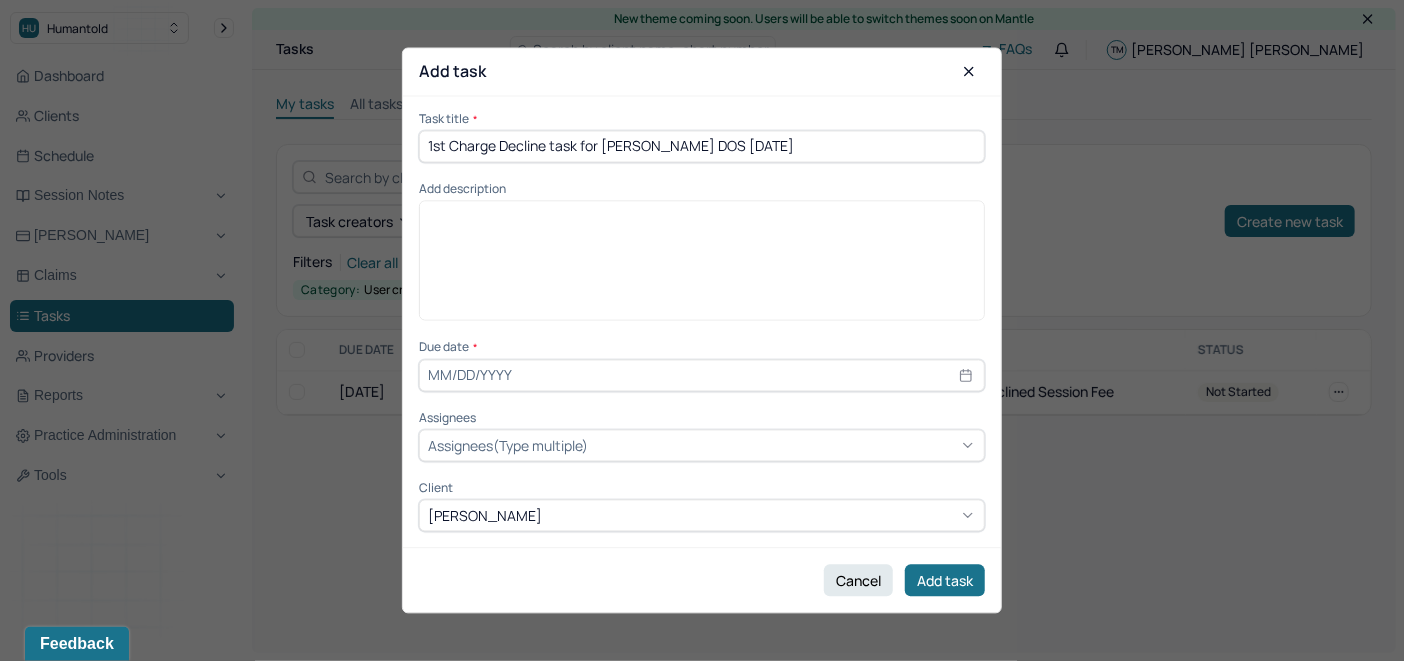 drag, startPoint x: 781, startPoint y: 148, endPoint x: 302, endPoint y: 176, distance: 479.8177 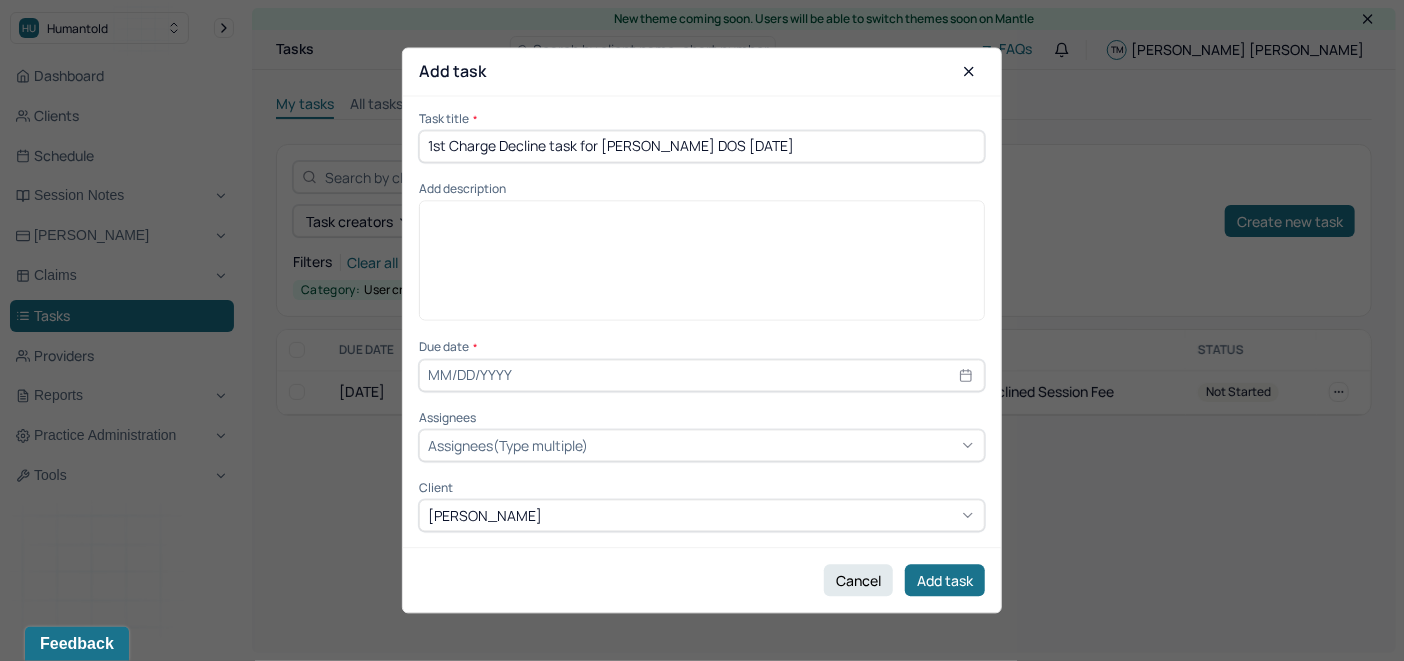 type on "1st Charge Decline task for [PERSON_NAME] DOS [DATE]" 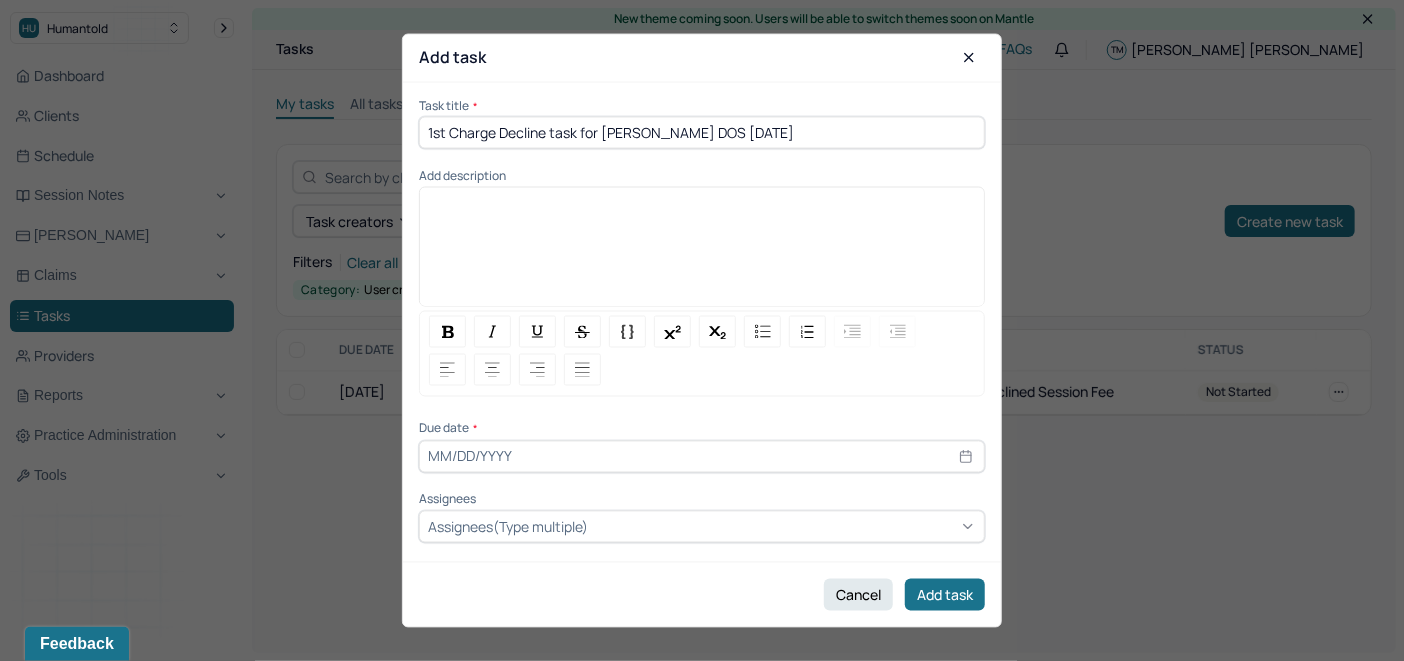 click at bounding box center (702, 254) 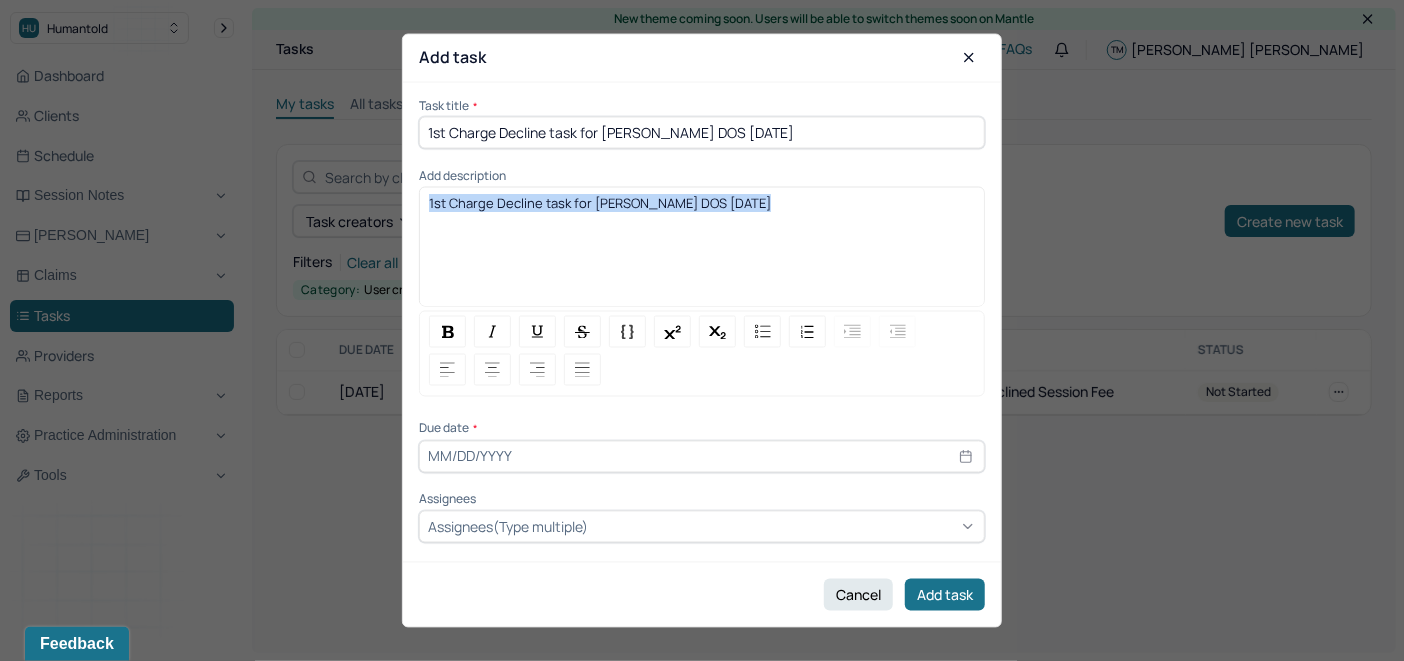 drag, startPoint x: 754, startPoint y: 200, endPoint x: 417, endPoint y: 220, distance: 337.59296 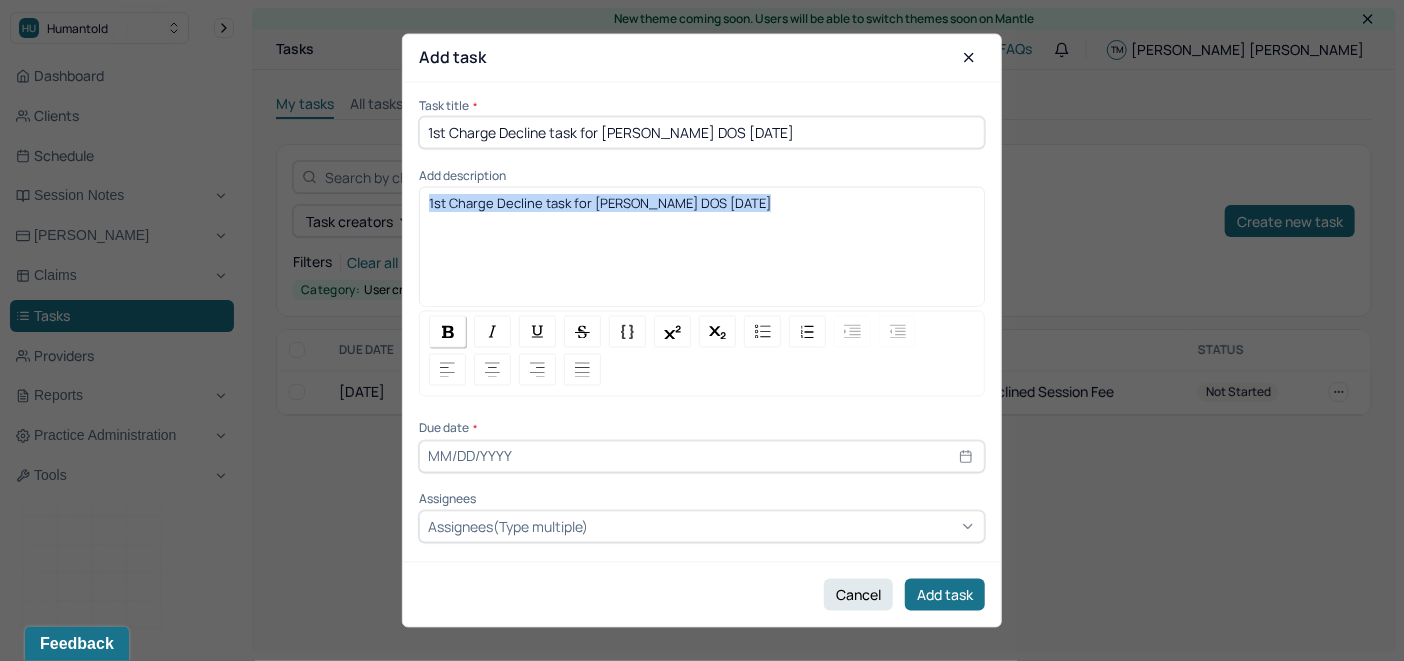 click at bounding box center [448, 331] 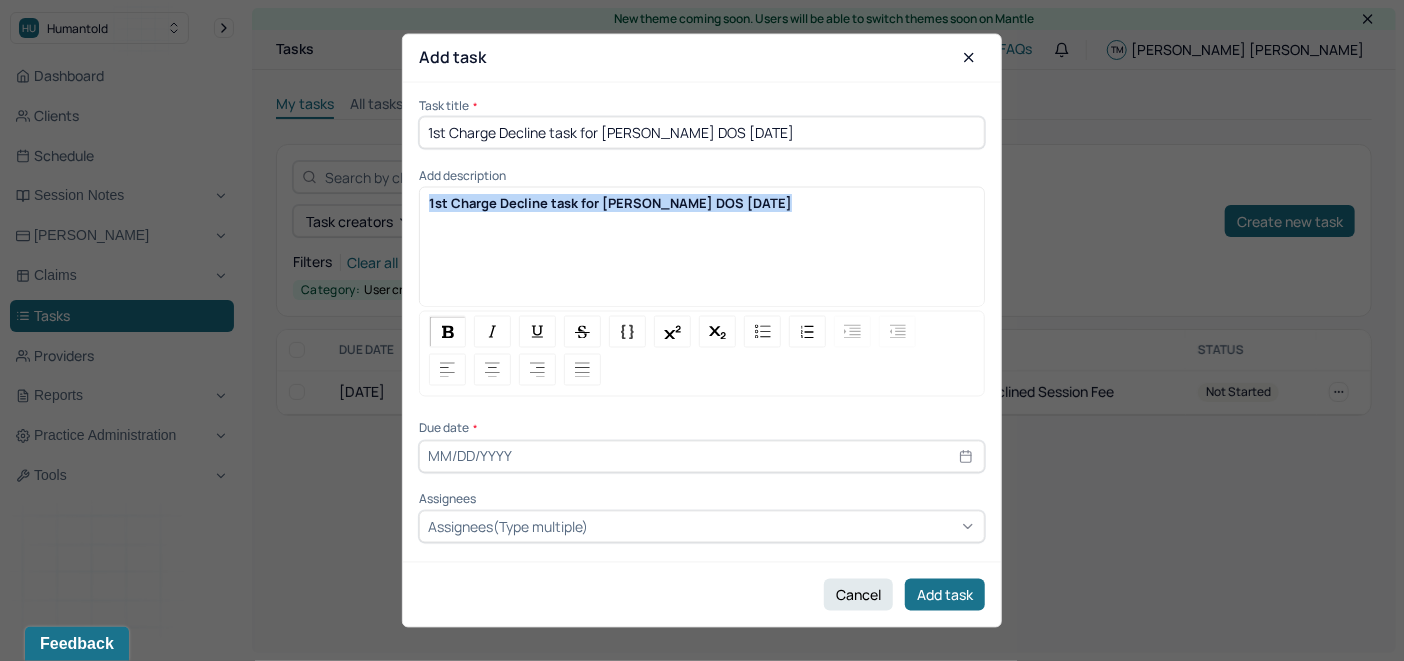 select on "6" 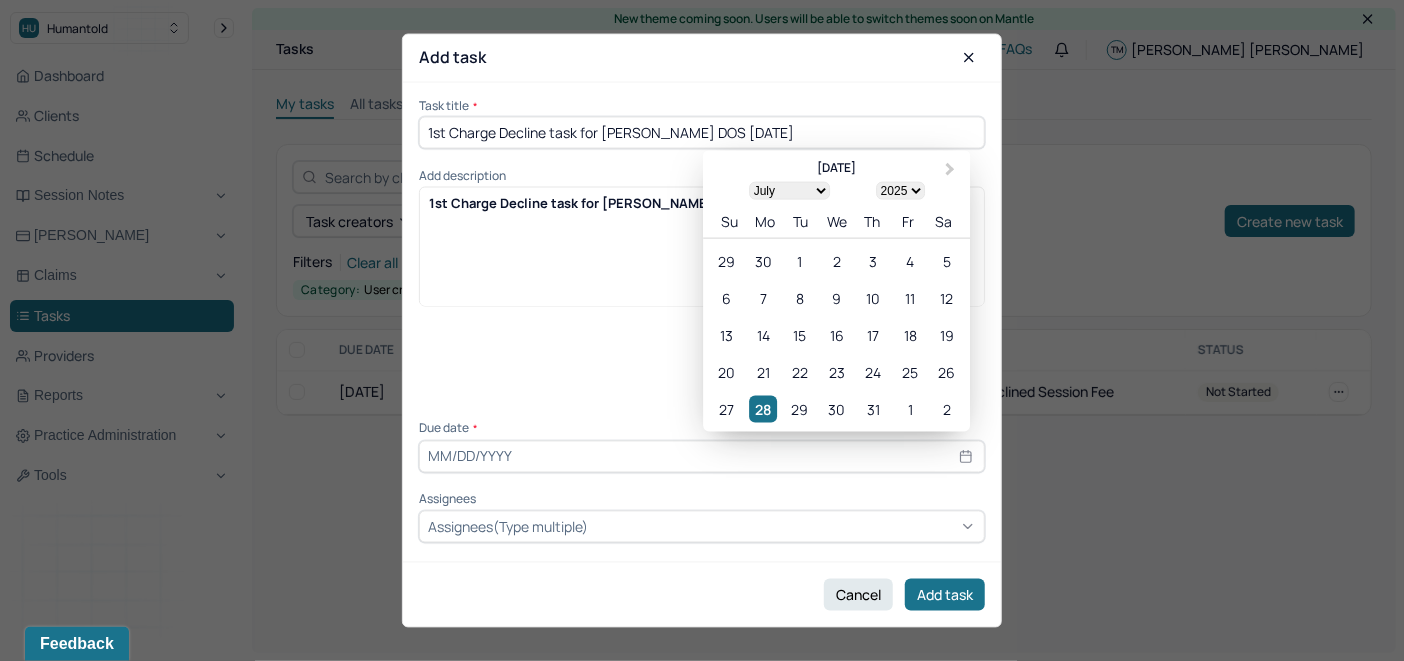 click at bounding box center (702, 456) 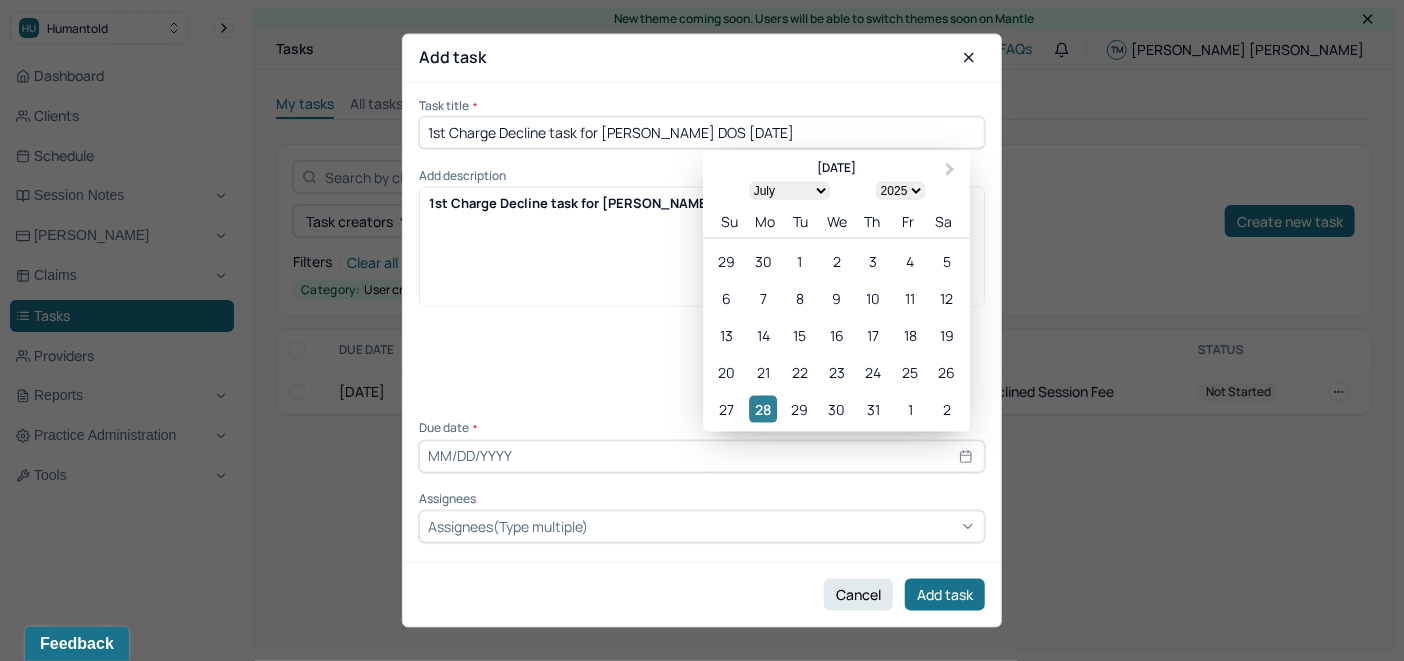 click on "28" at bounding box center (763, 408) 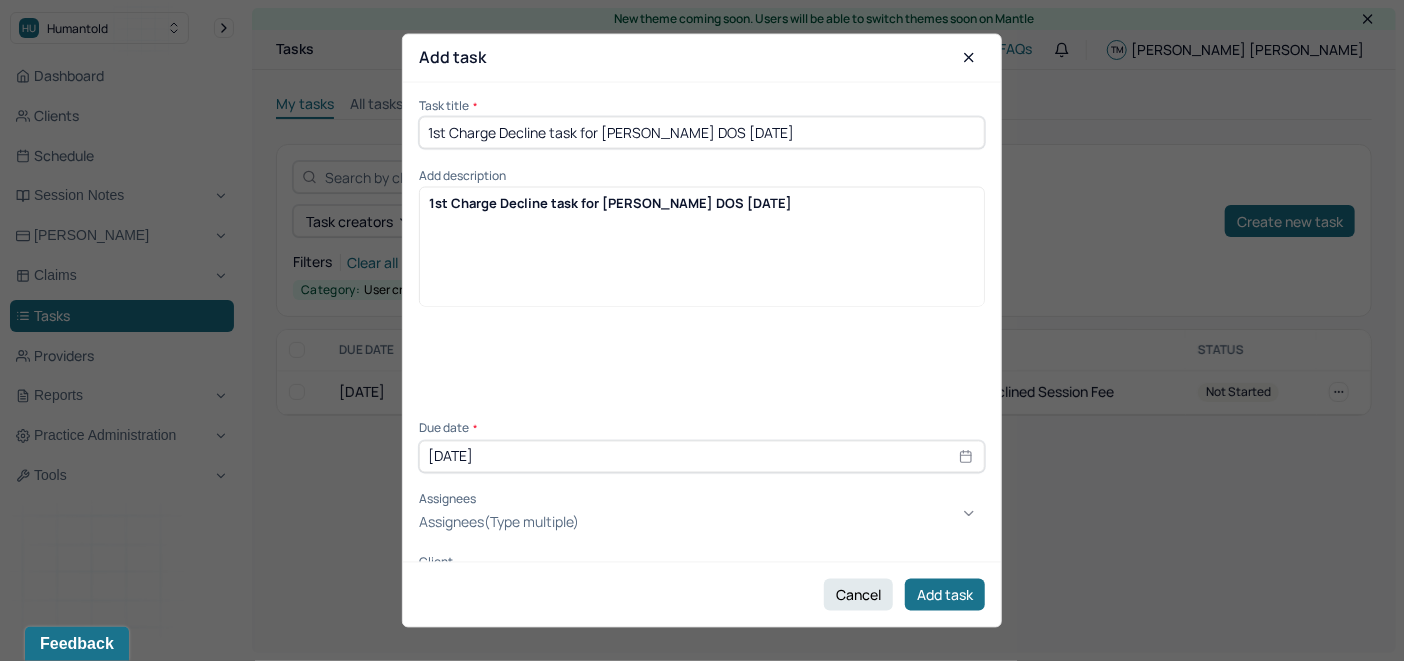 click on "Assignees(Type multiple)" at bounding box center [499, 523] 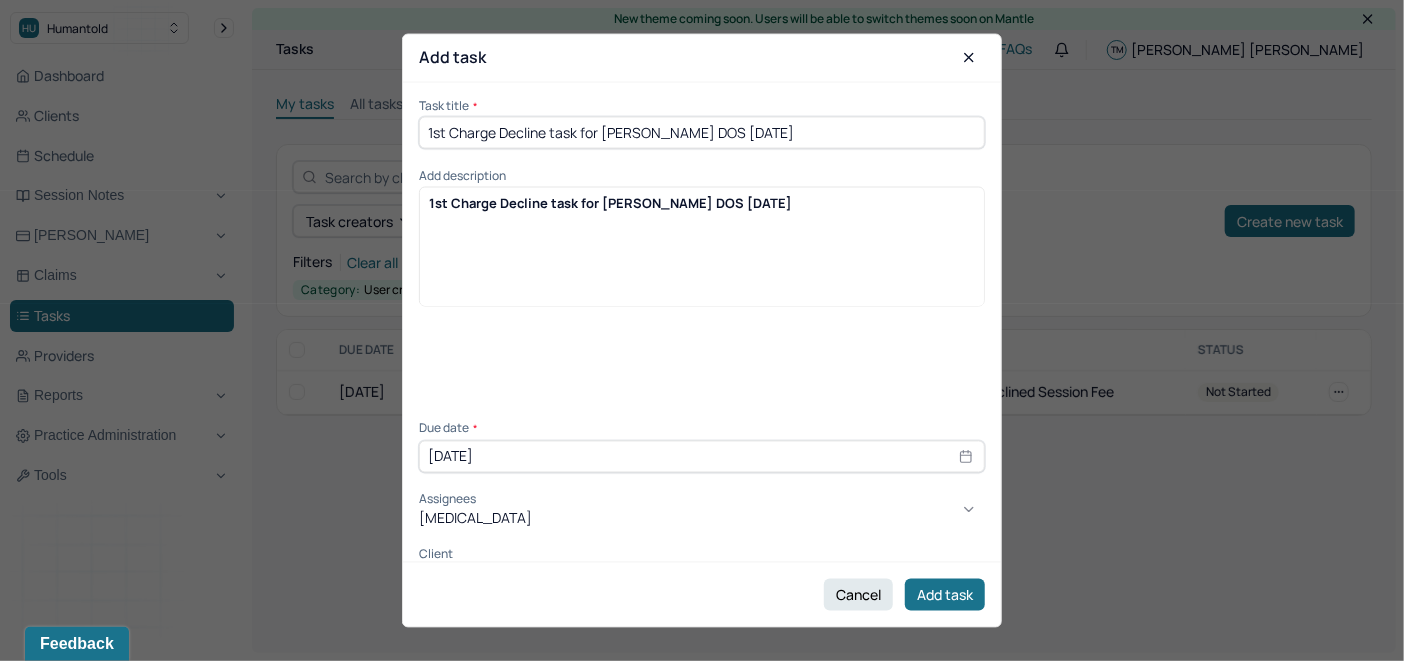 type on "ALLIE" 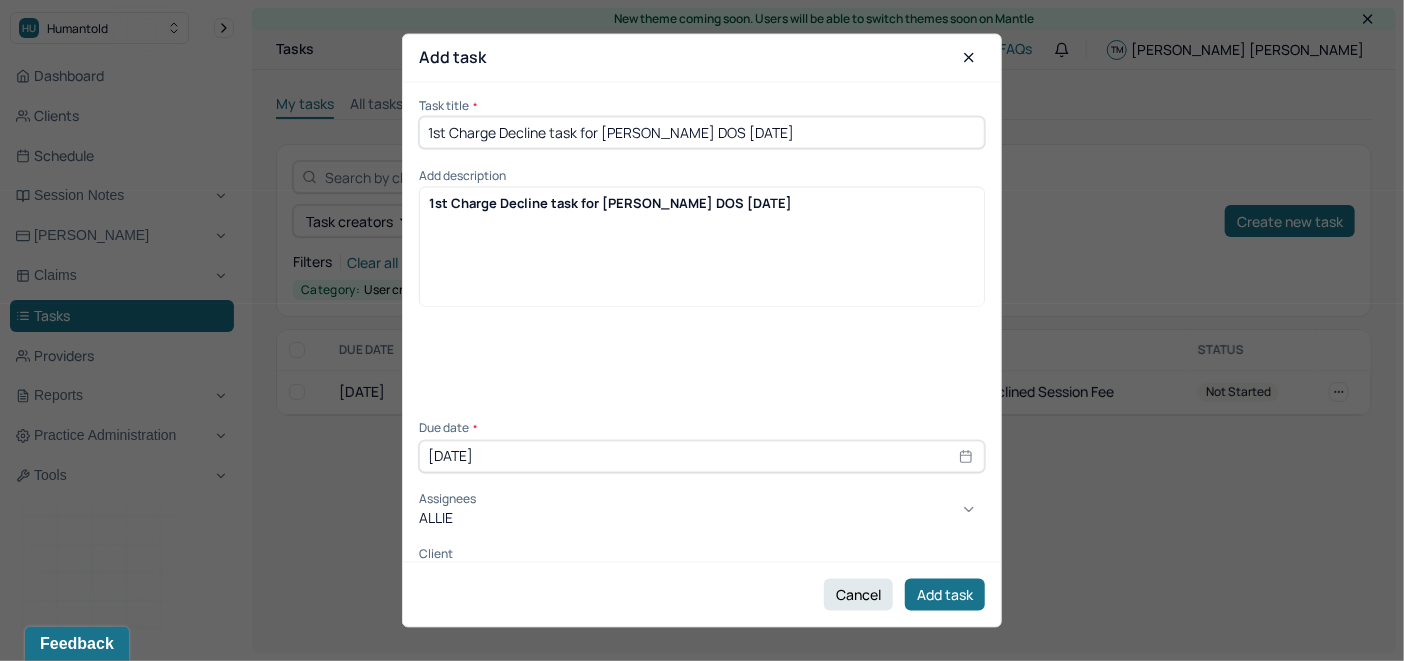 click on "[PERSON_NAME]" at bounding box center [702, 686] 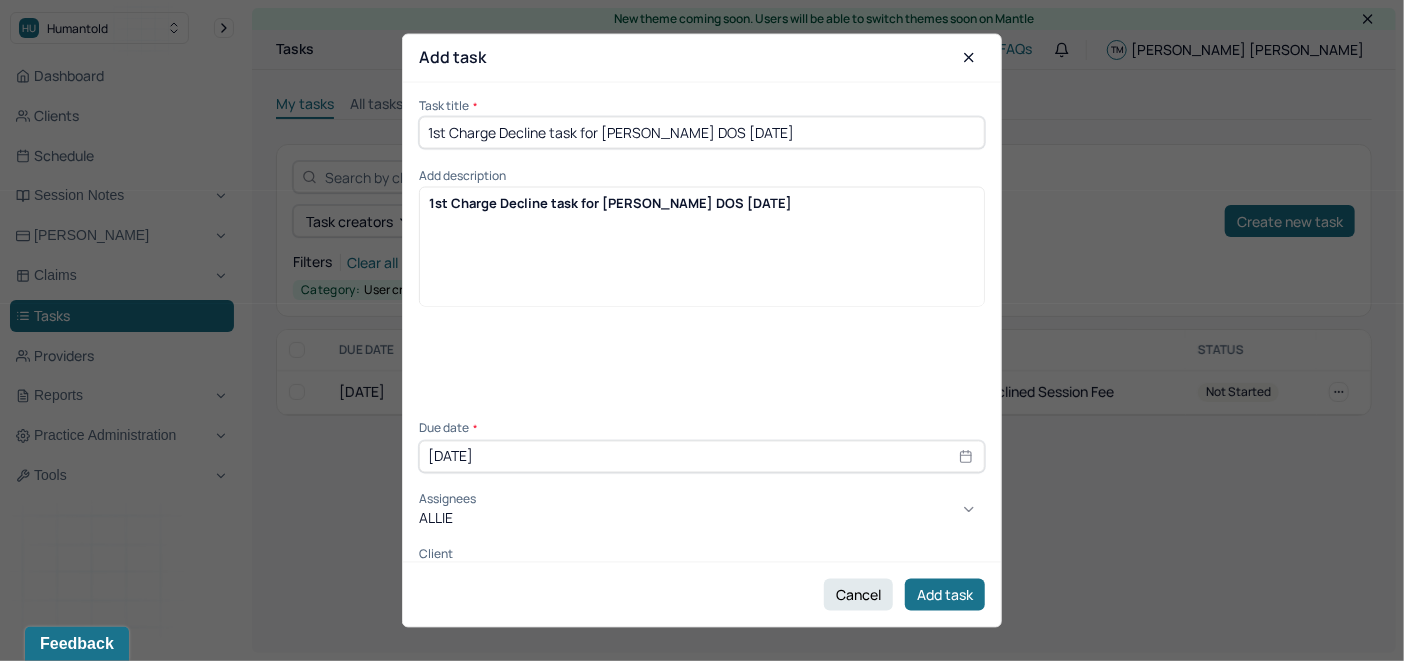 type 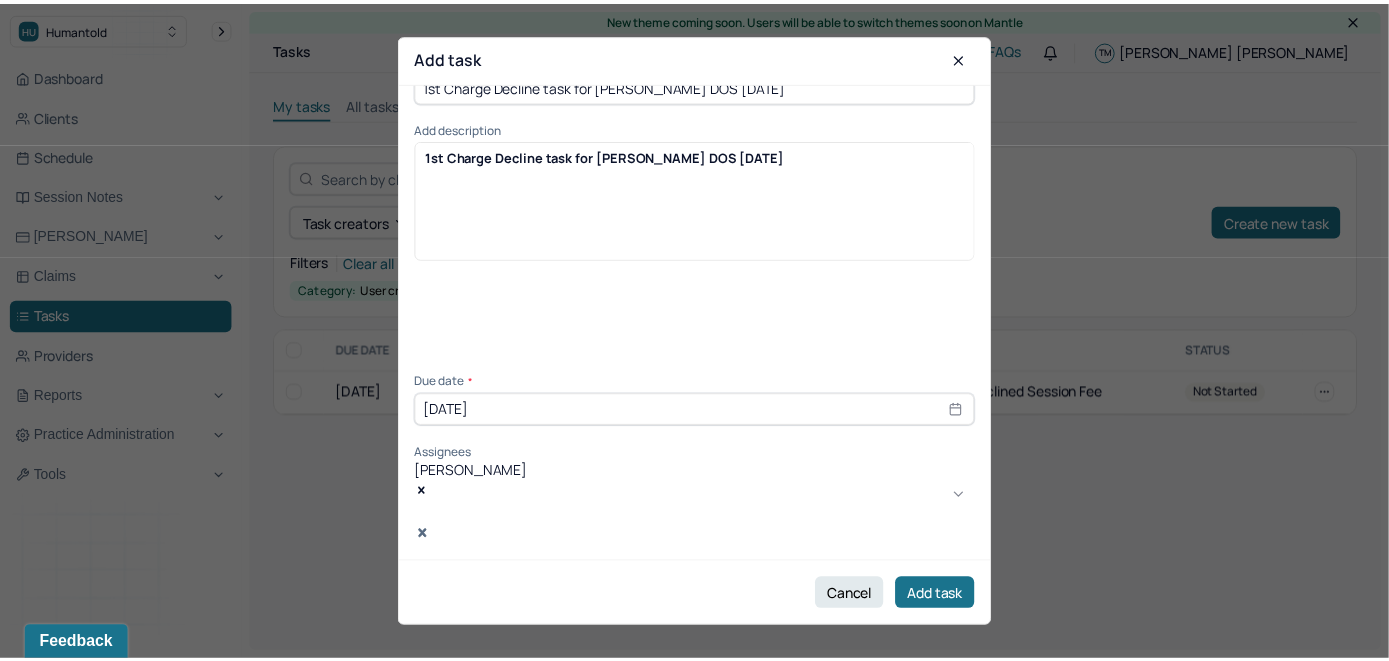 scroll, scrollTop: 70, scrollLeft: 0, axis: vertical 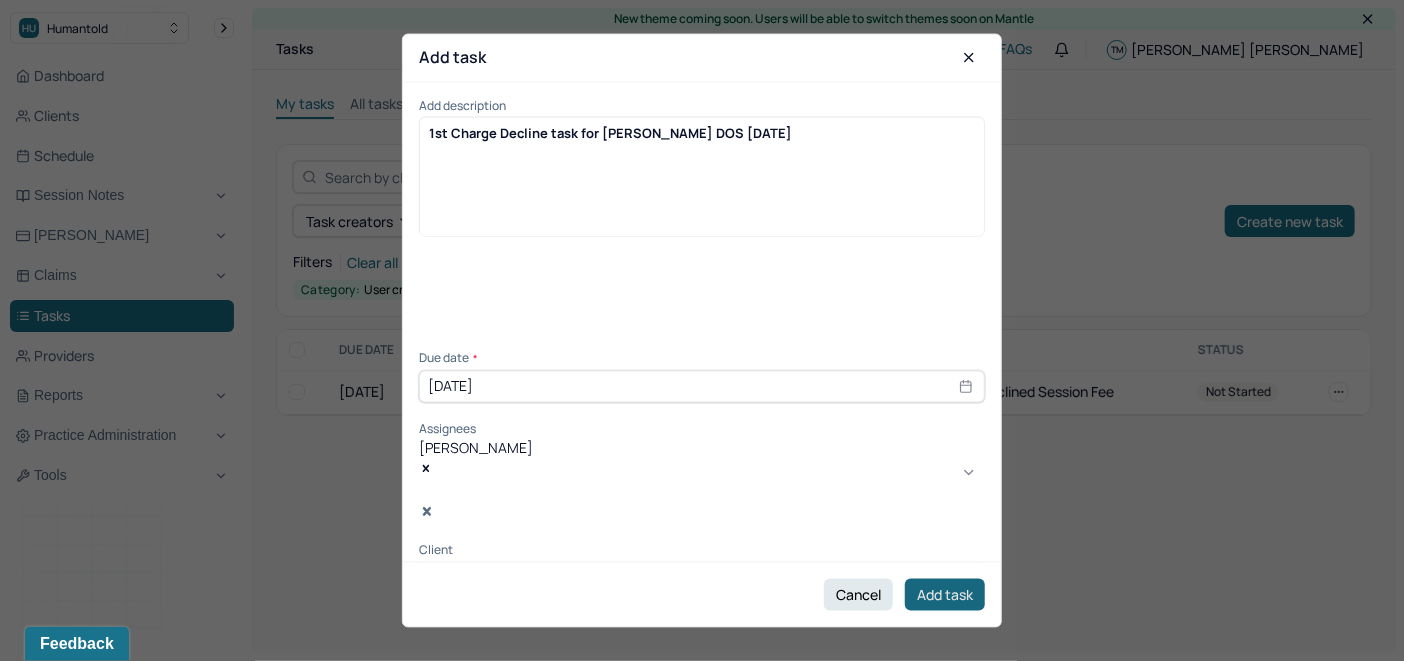 click on "Add task" at bounding box center (945, 595) 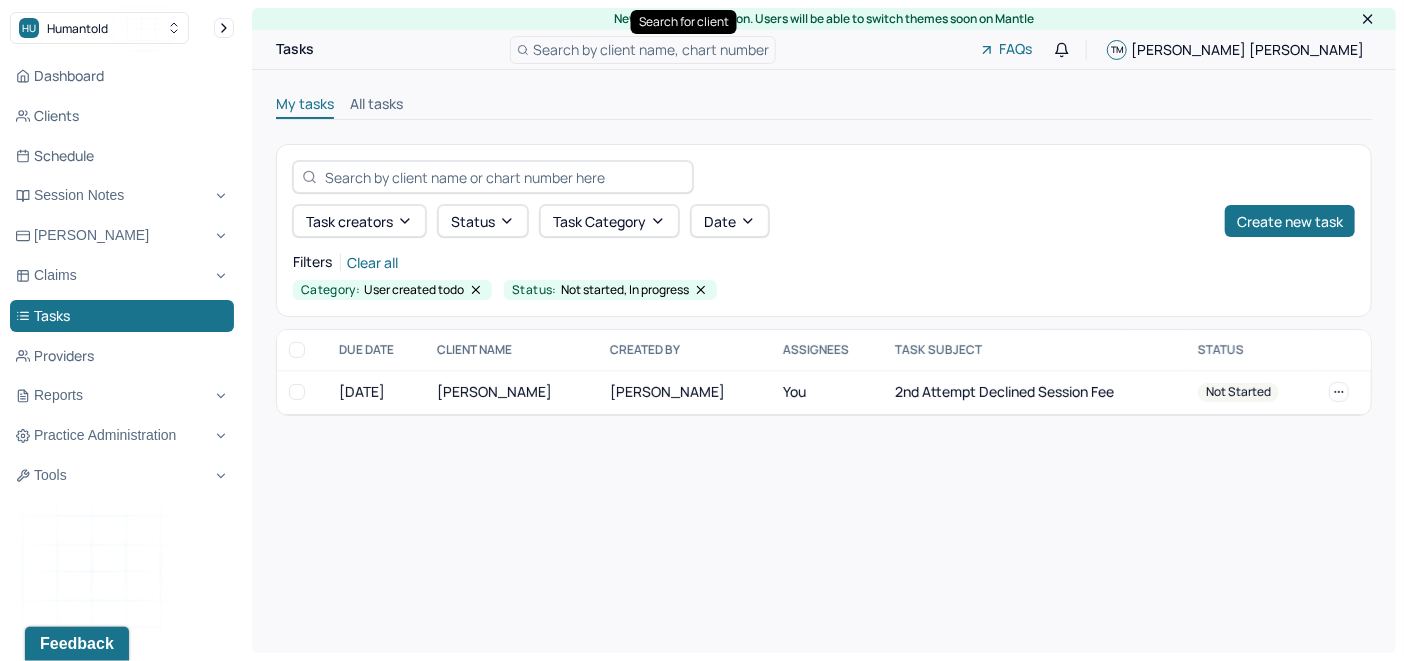 click on "Search by client name, chart number" at bounding box center [651, 49] 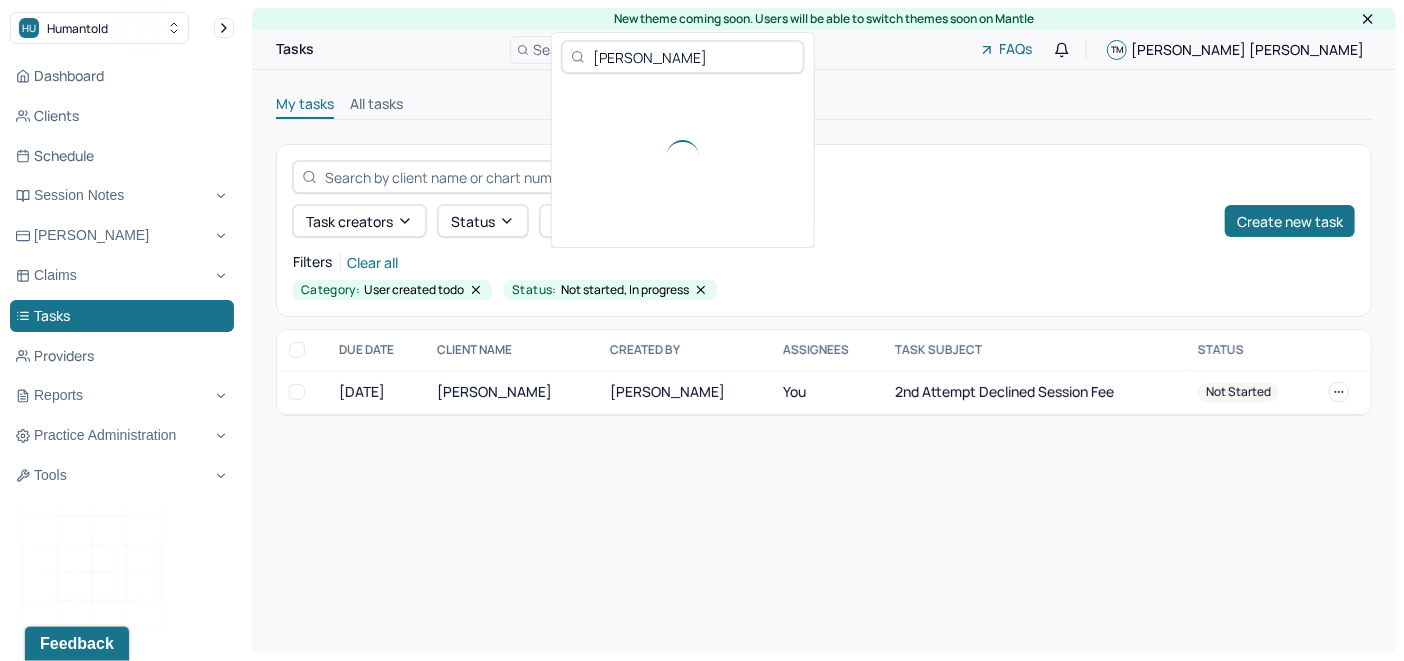type on "[PERSON_NAME]" 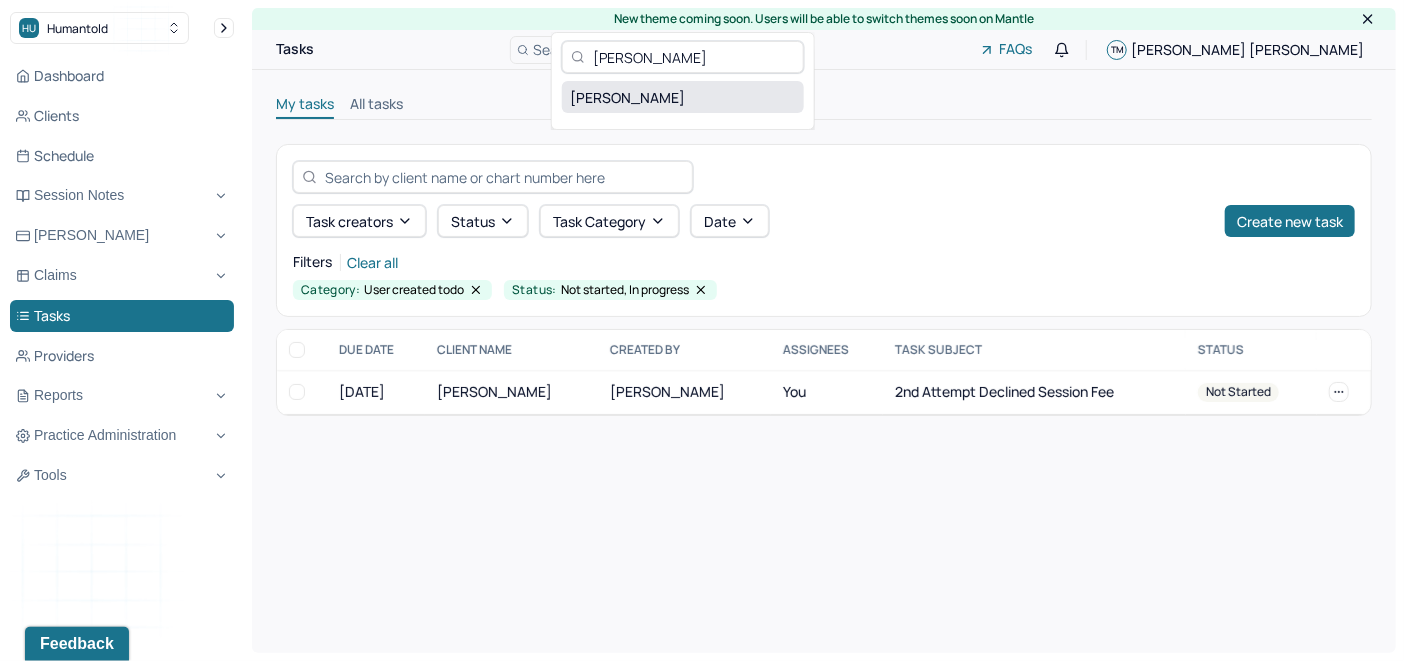 click on "[PERSON_NAME]" at bounding box center [683, 97] 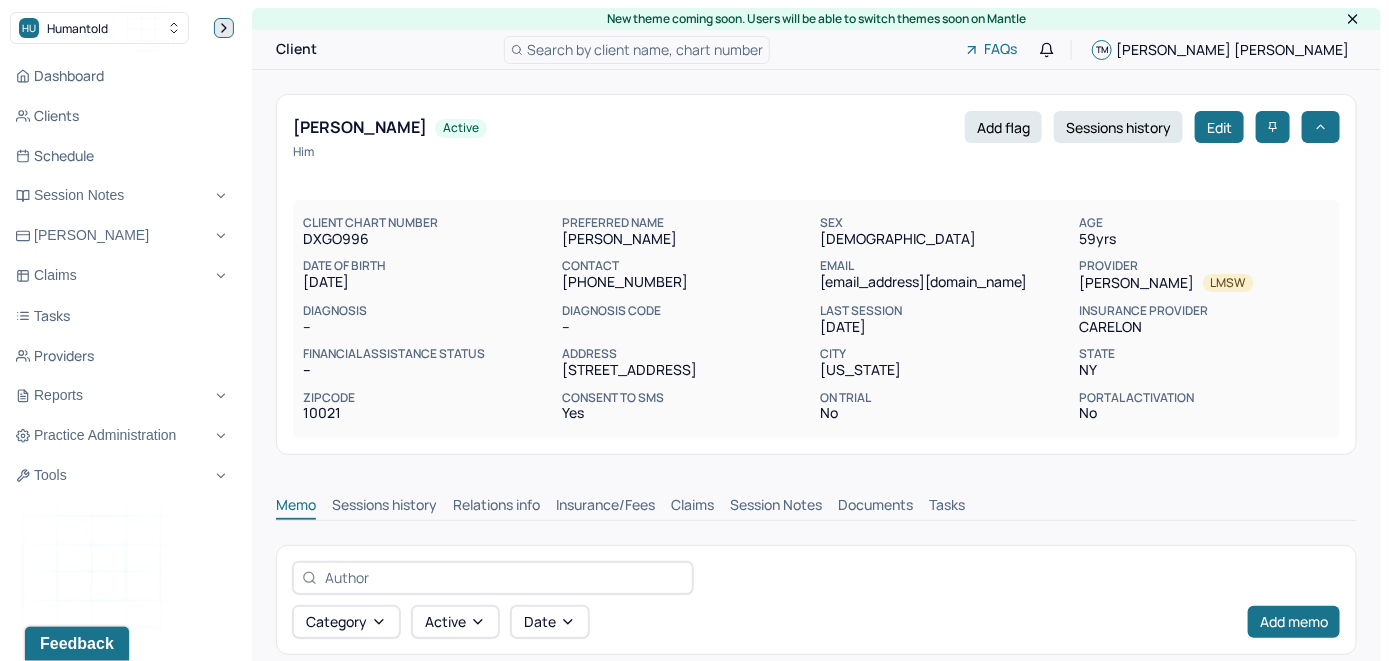 click 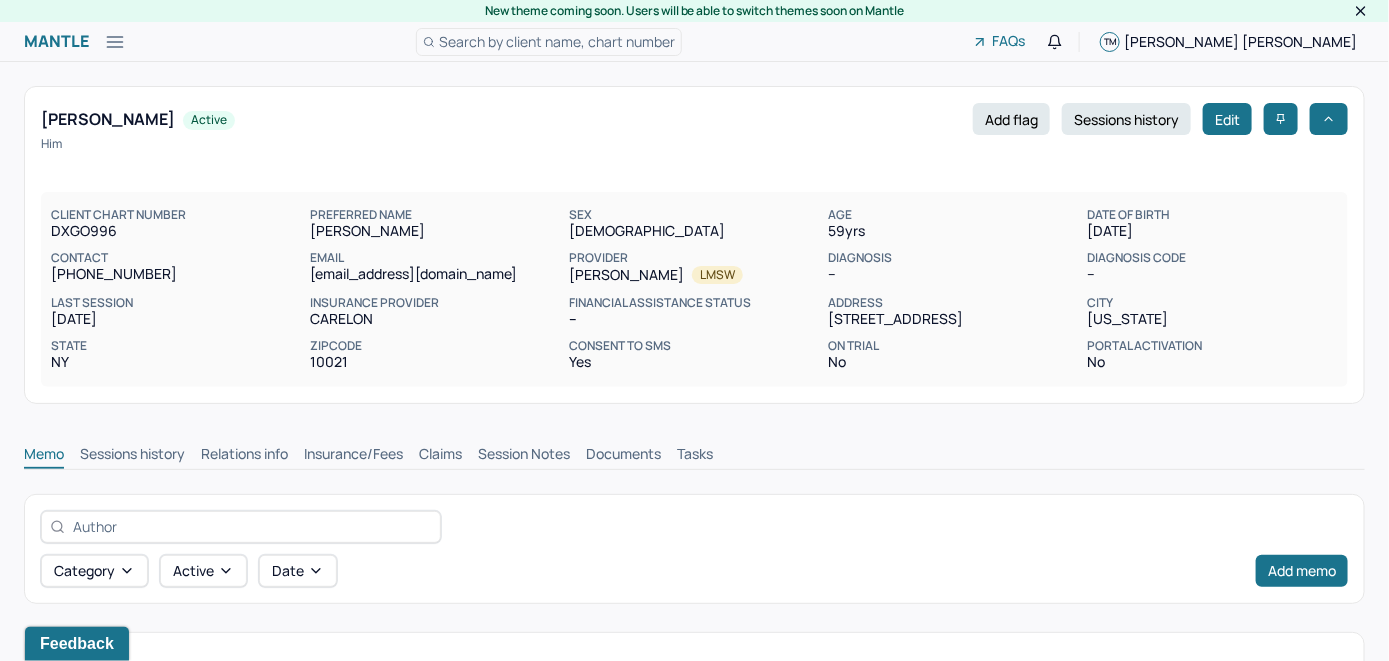 scroll, scrollTop: 0, scrollLeft: 0, axis: both 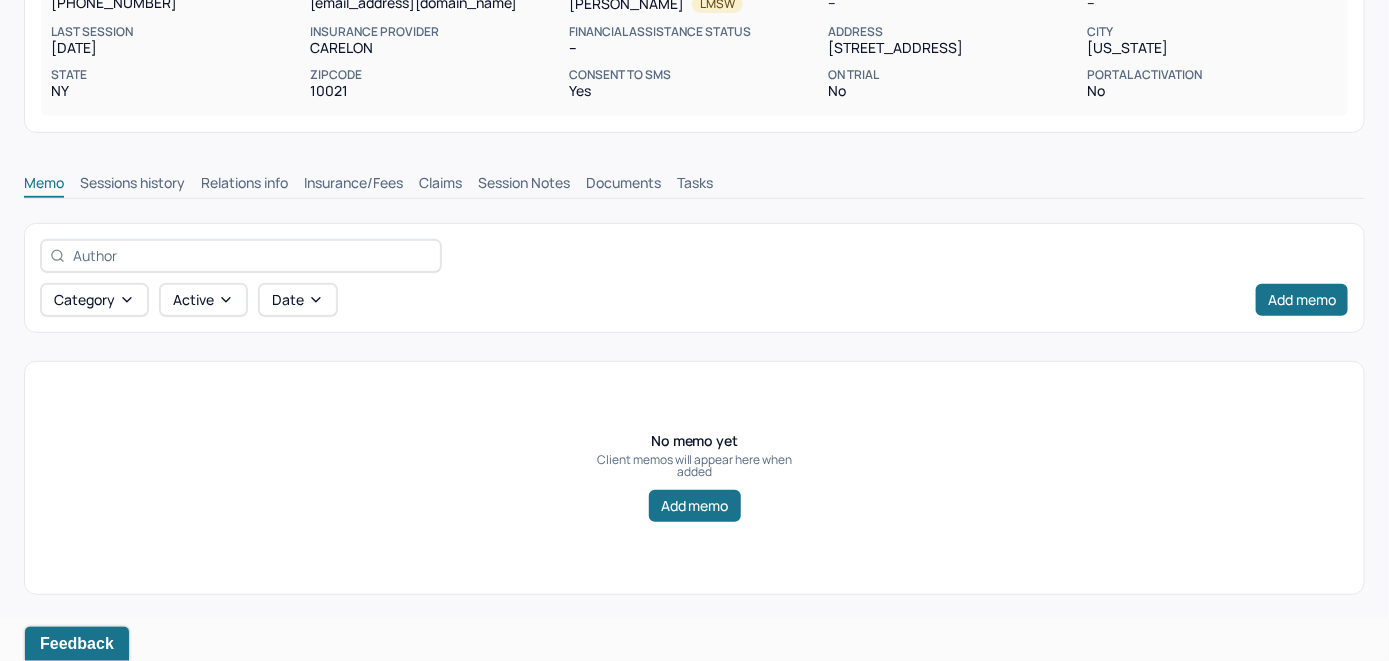 click on "Insurance/Fees" at bounding box center [353, 185] 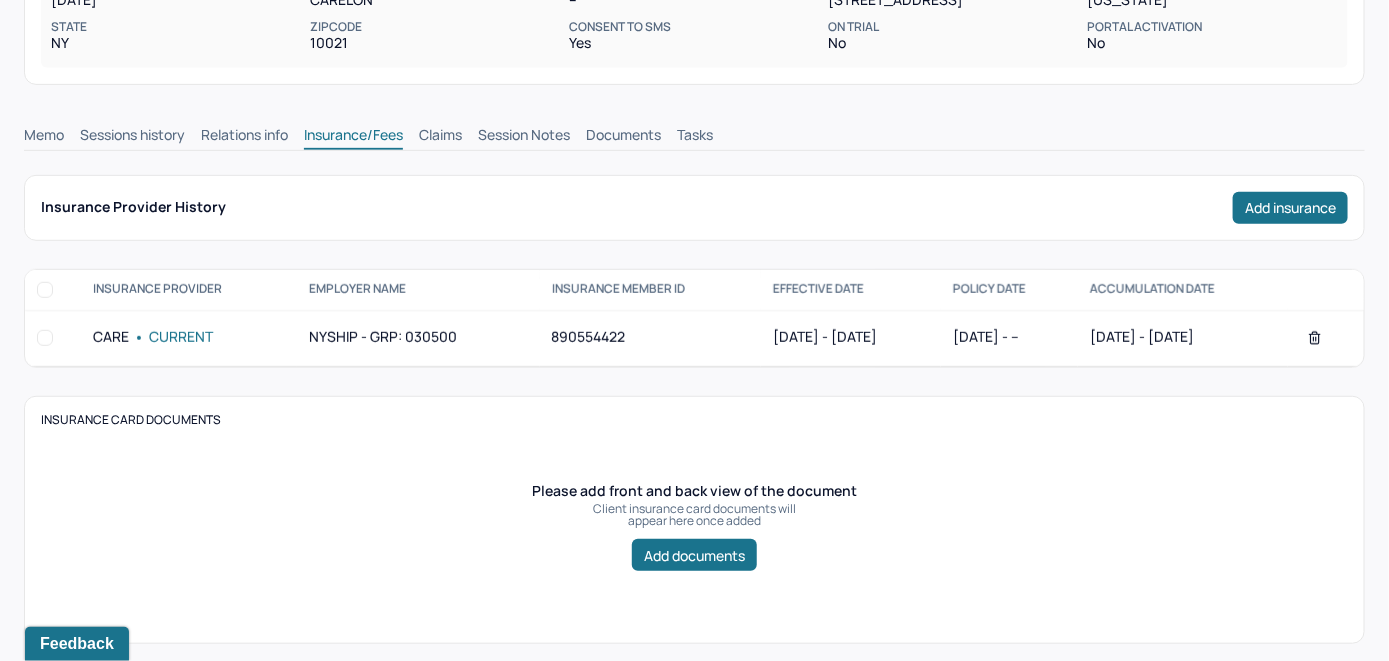 scroll, scrollTop: 271, scrollLeft: 0, axis: vertical 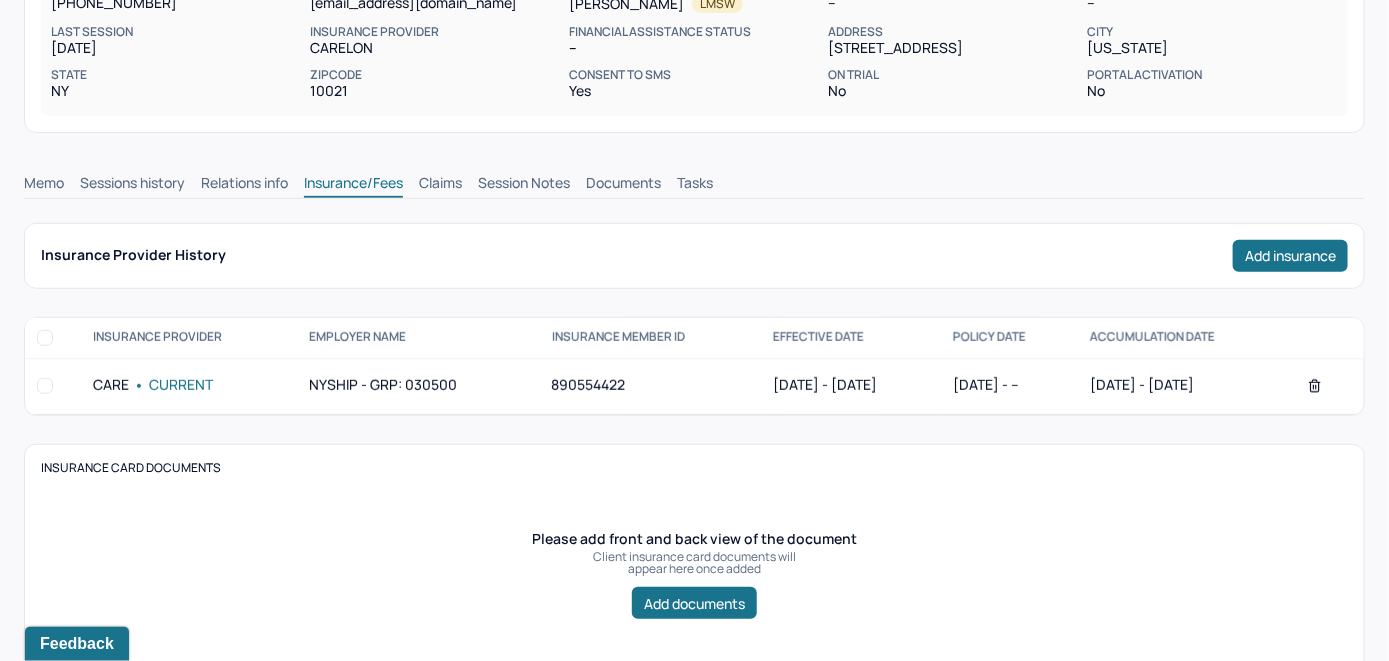click on "Claims" at bounding box center [440, 185] 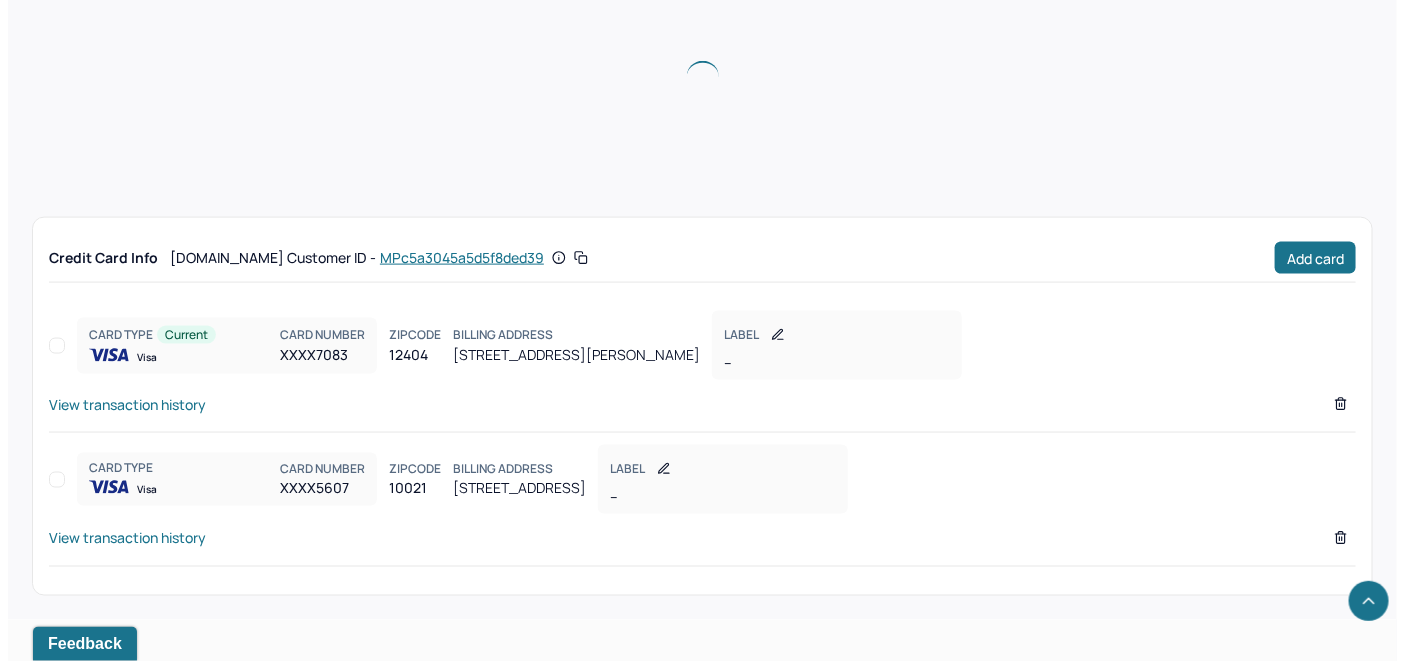 scroll, scrollTop: 916, scrollLeft: 0, axis: vertical 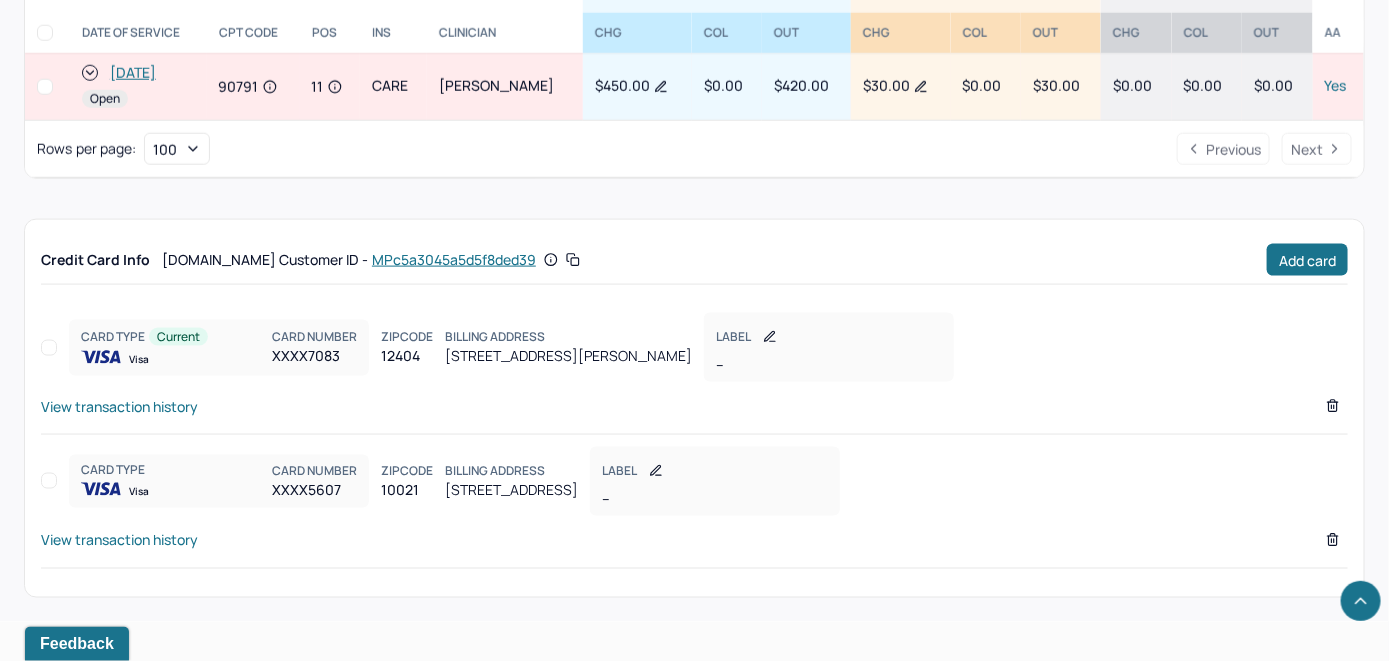 click on "View transaction history" at bounding box center [119, 406] 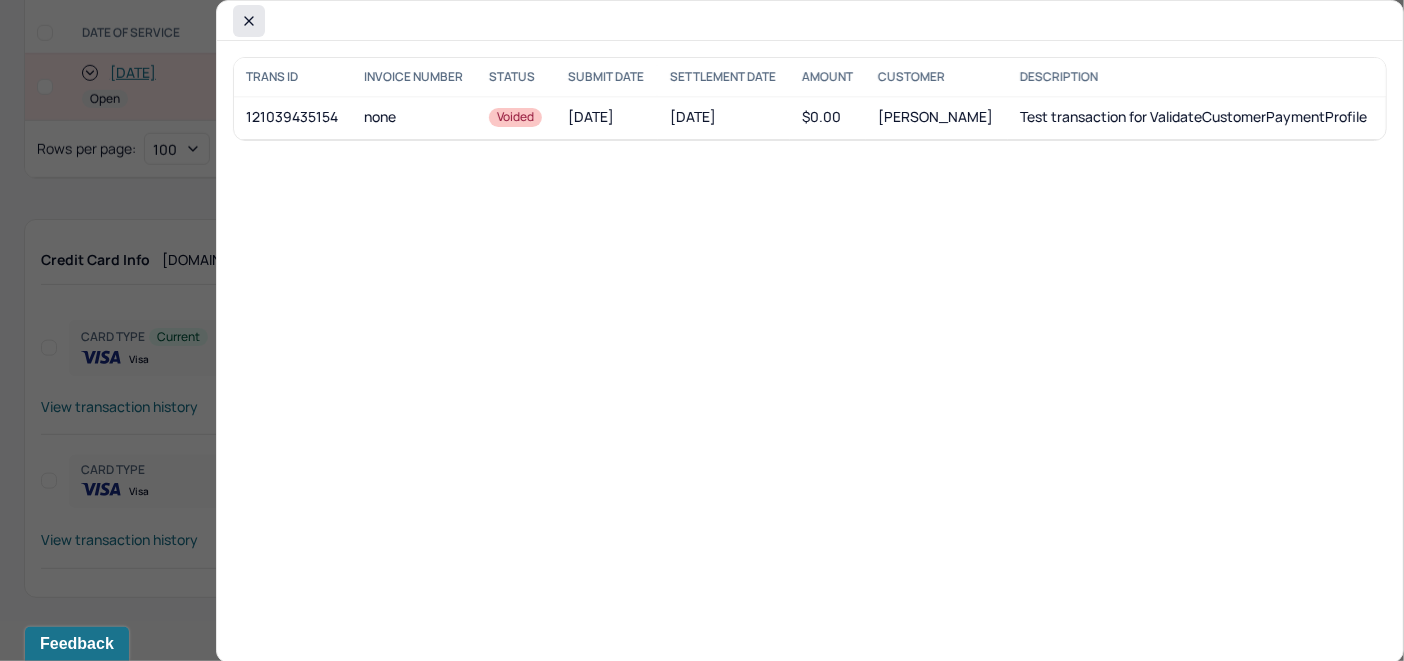 click 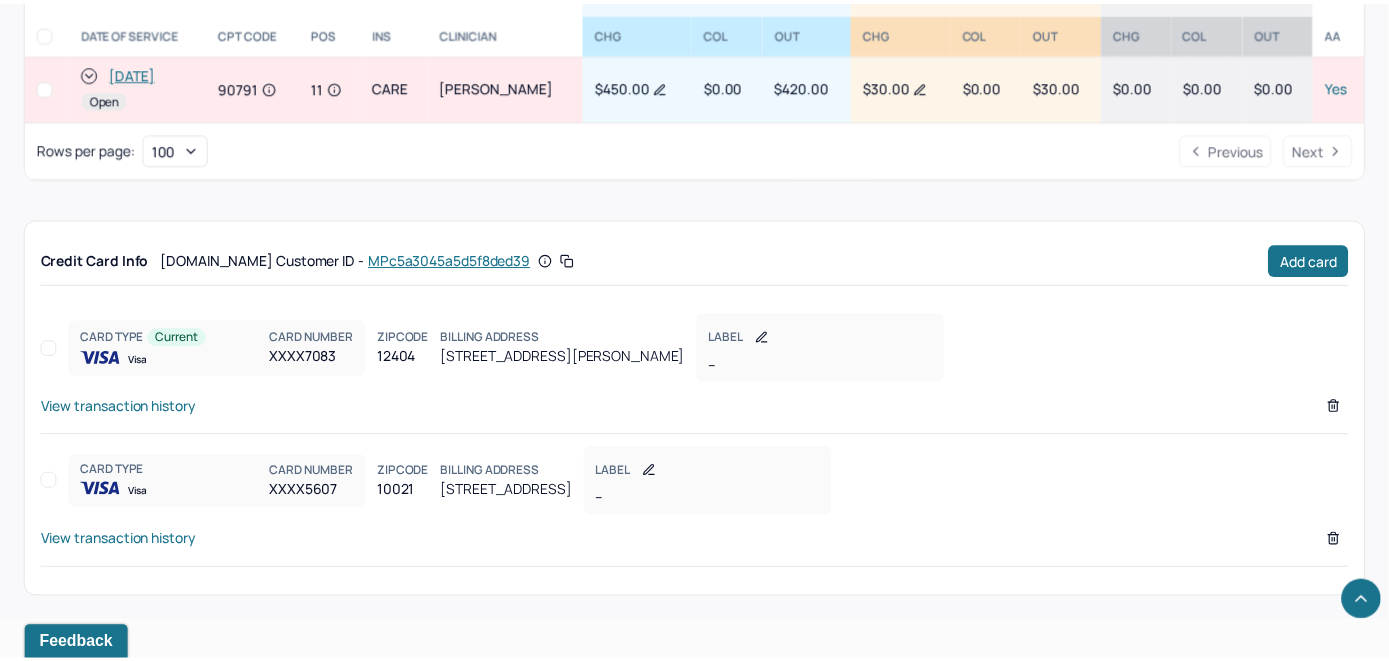 scroll, scrollTop: 873, scrollLeft: 0, axis: vertical 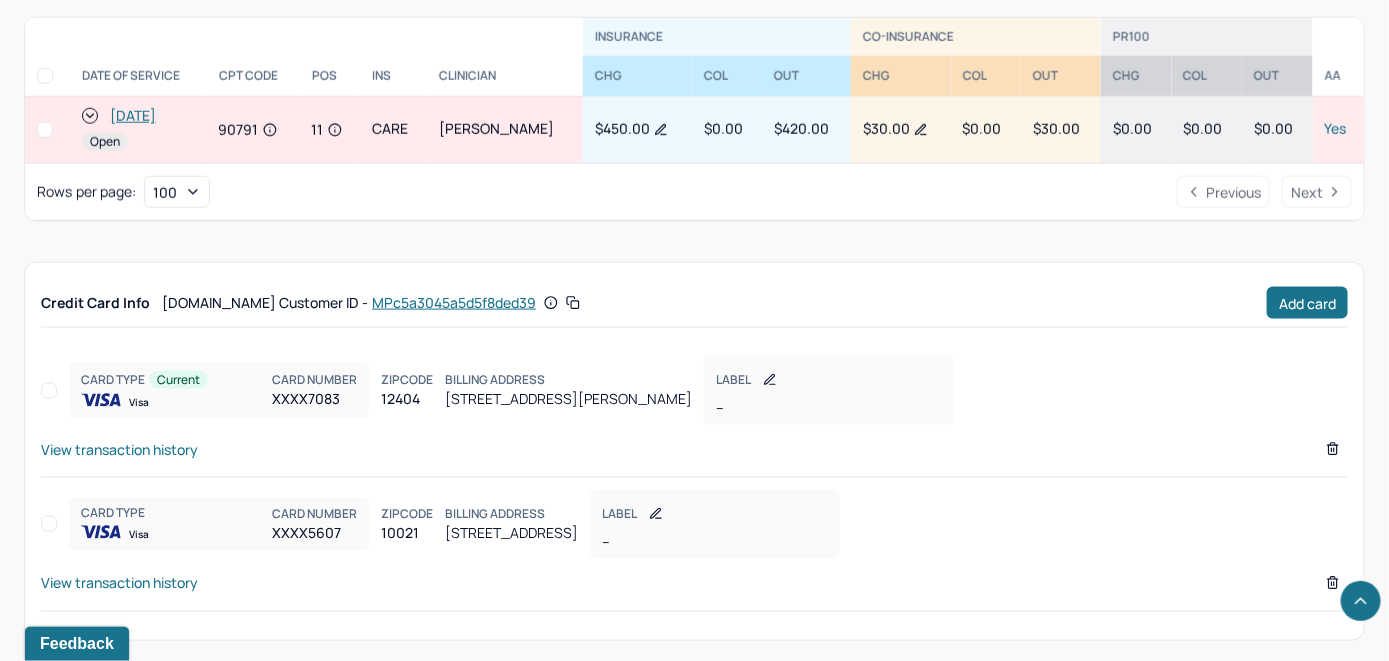 click on "View transaction history" at bounding box center [119, 582] 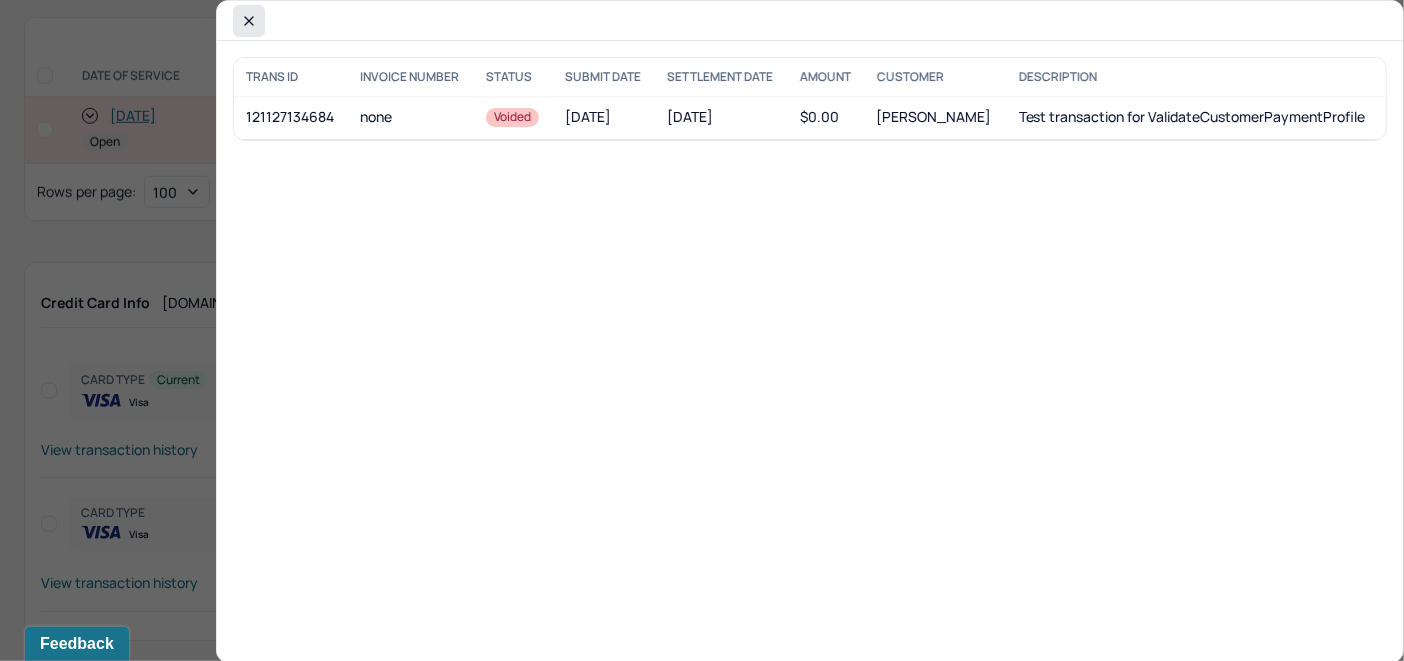click 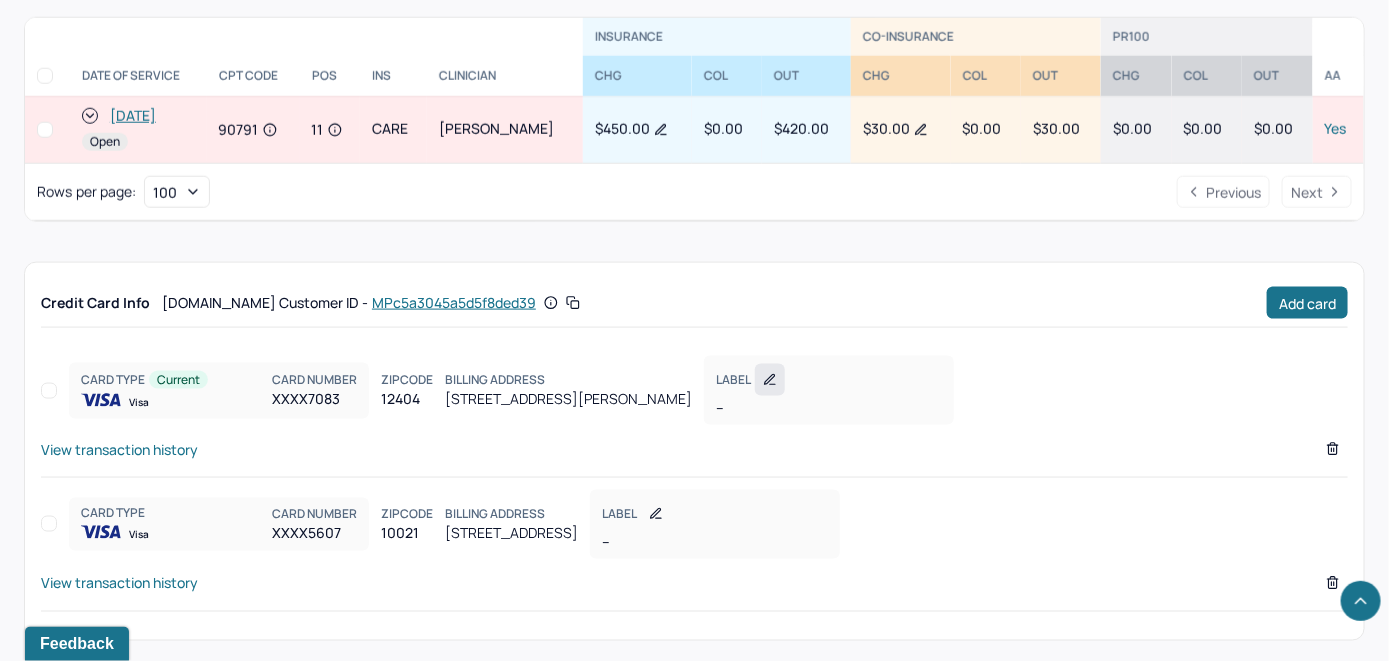 click 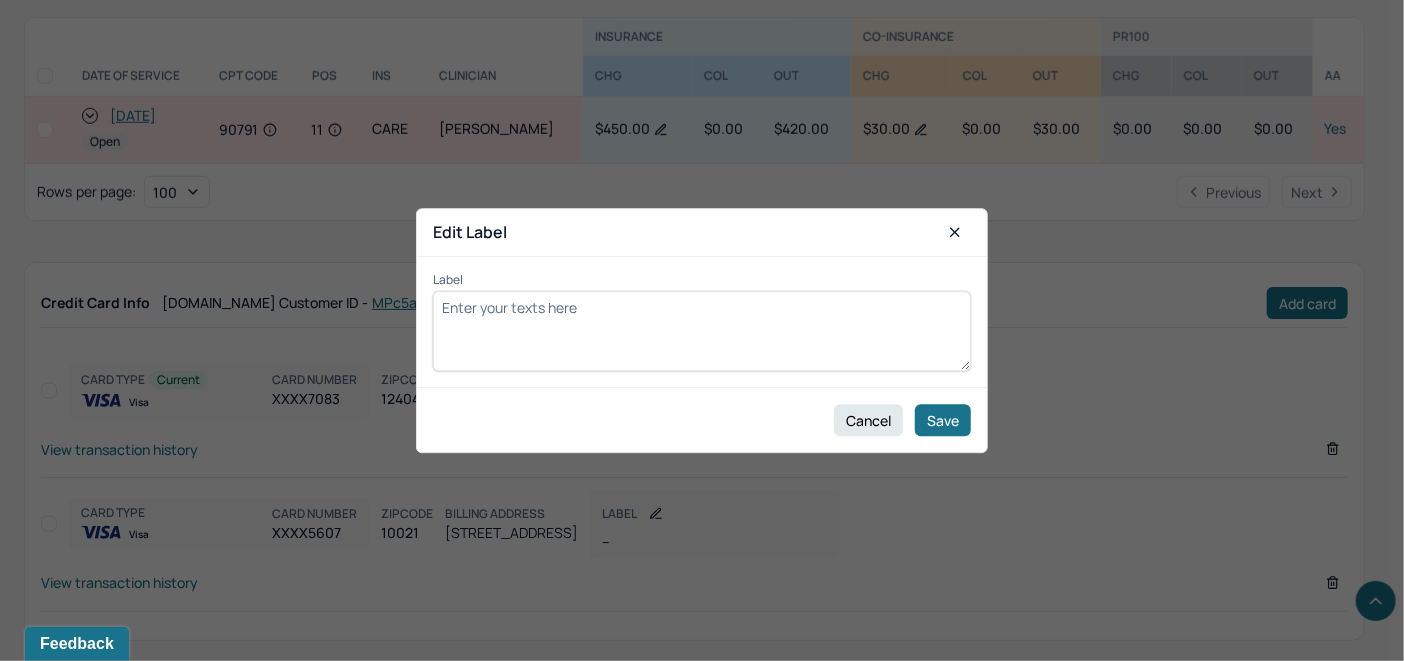 click on "Label" at bounding box center (702, 331) 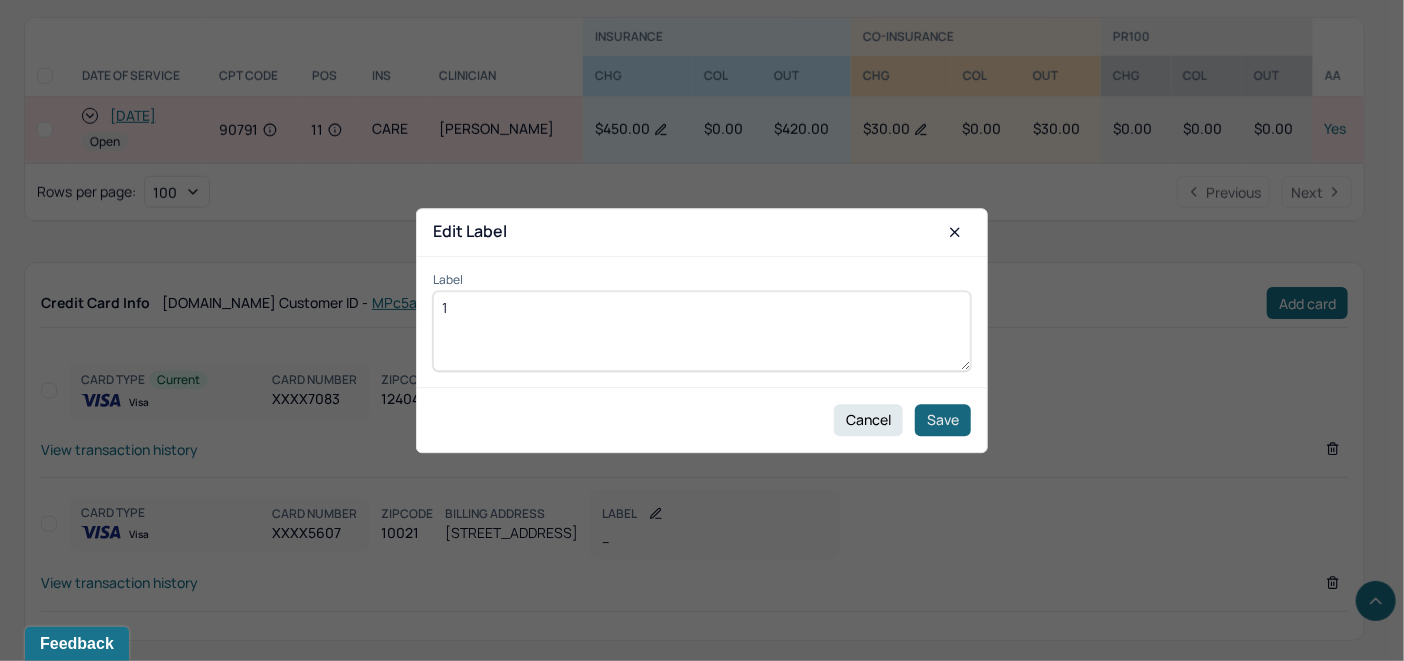 type on "1" 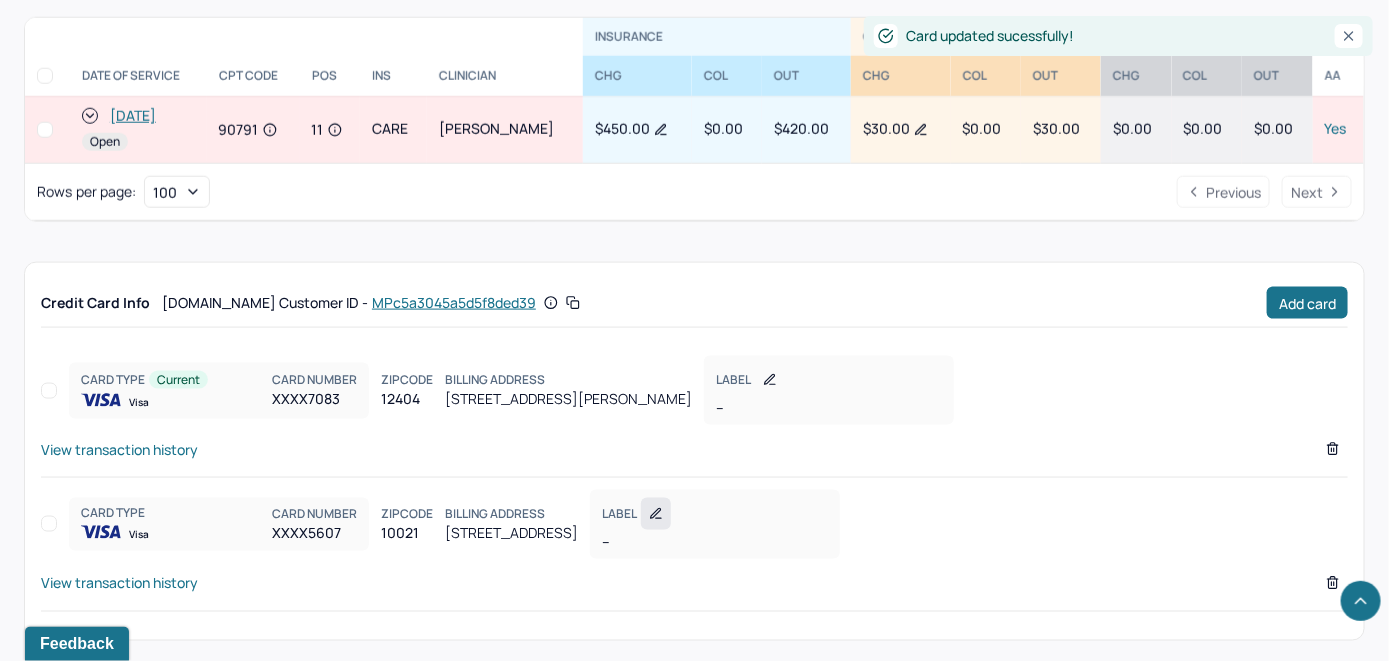 click 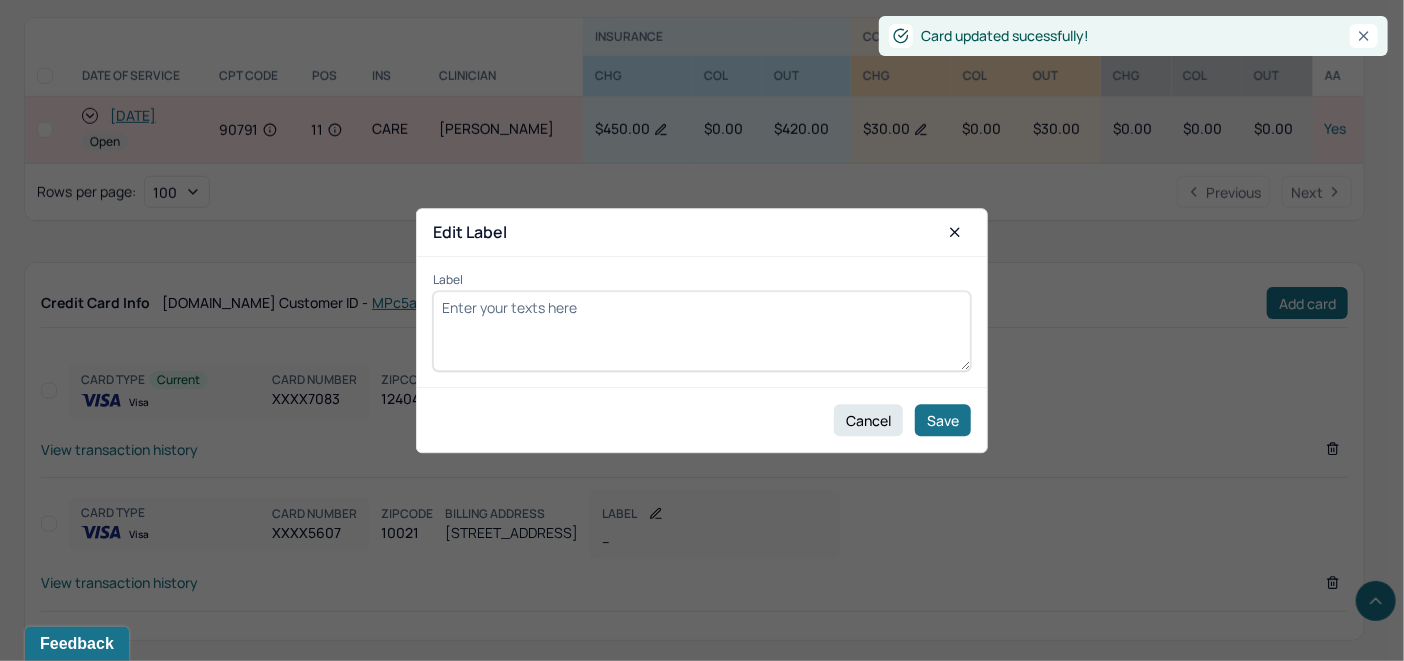 click on "Label" at bounding box center (702, 331) 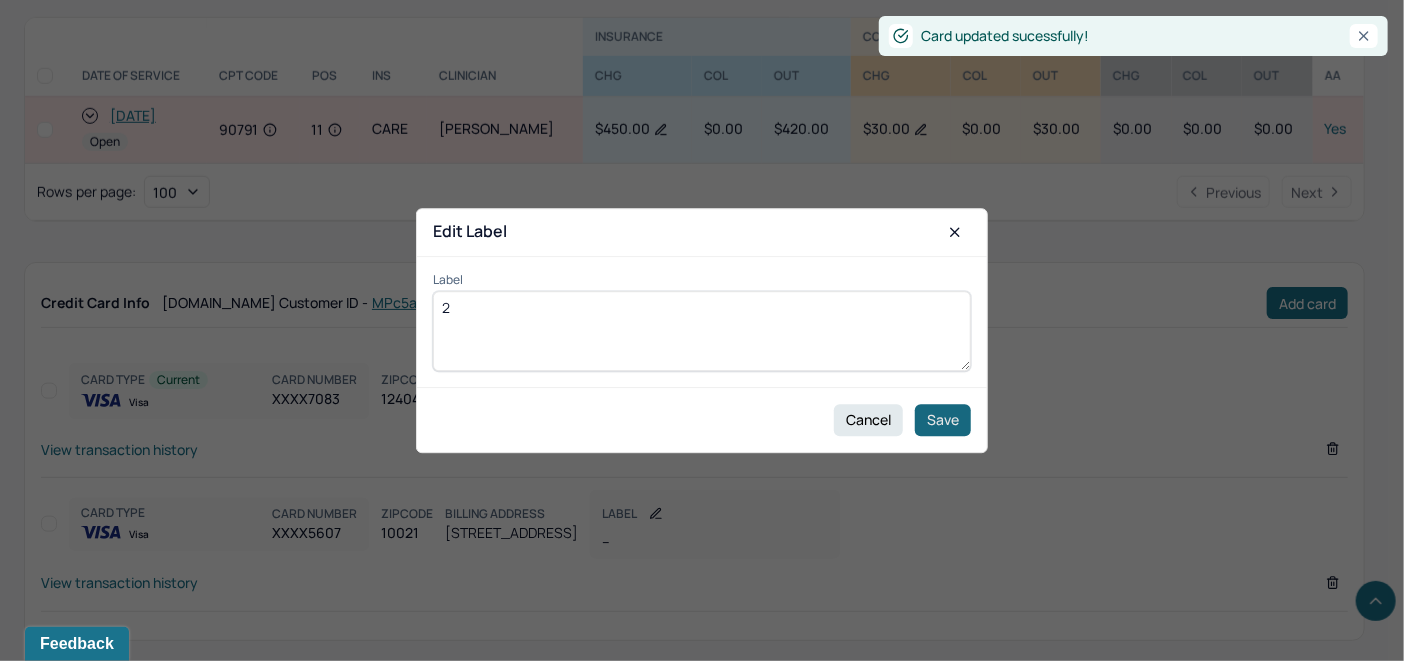type on "2" 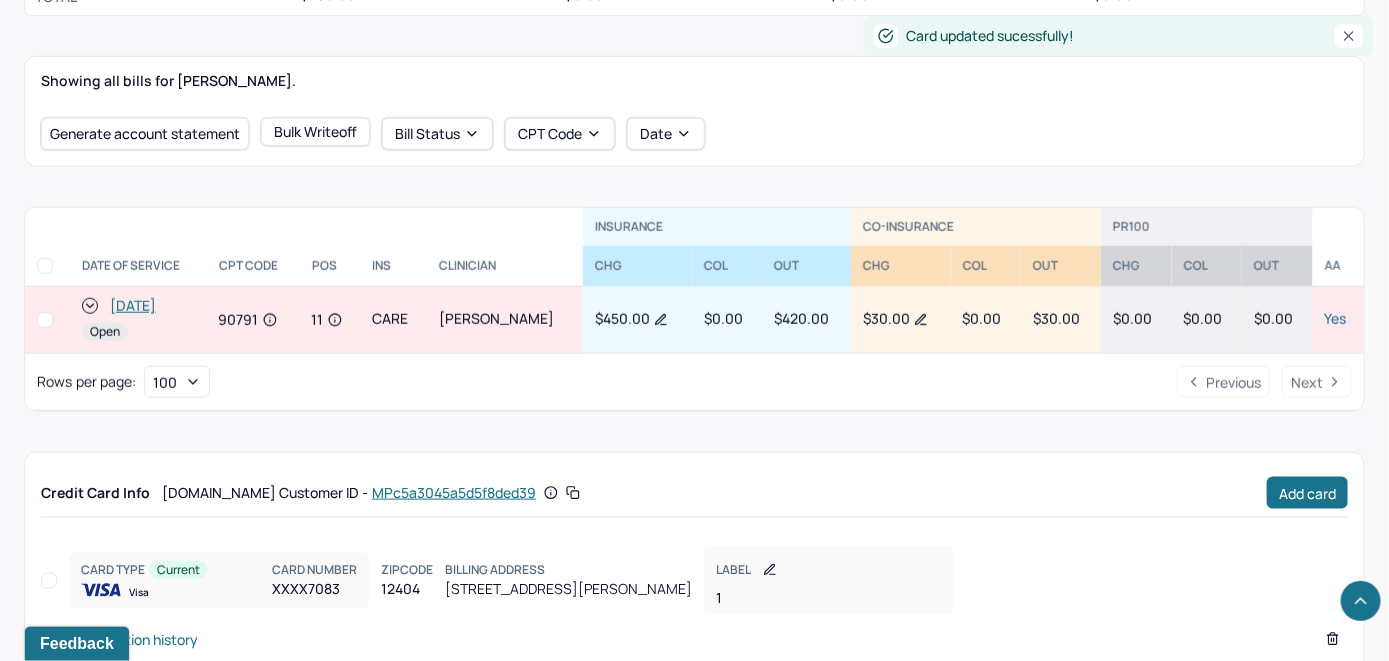 scroll, scrollTop: 673, scrollLeft: 0, axis: vertical 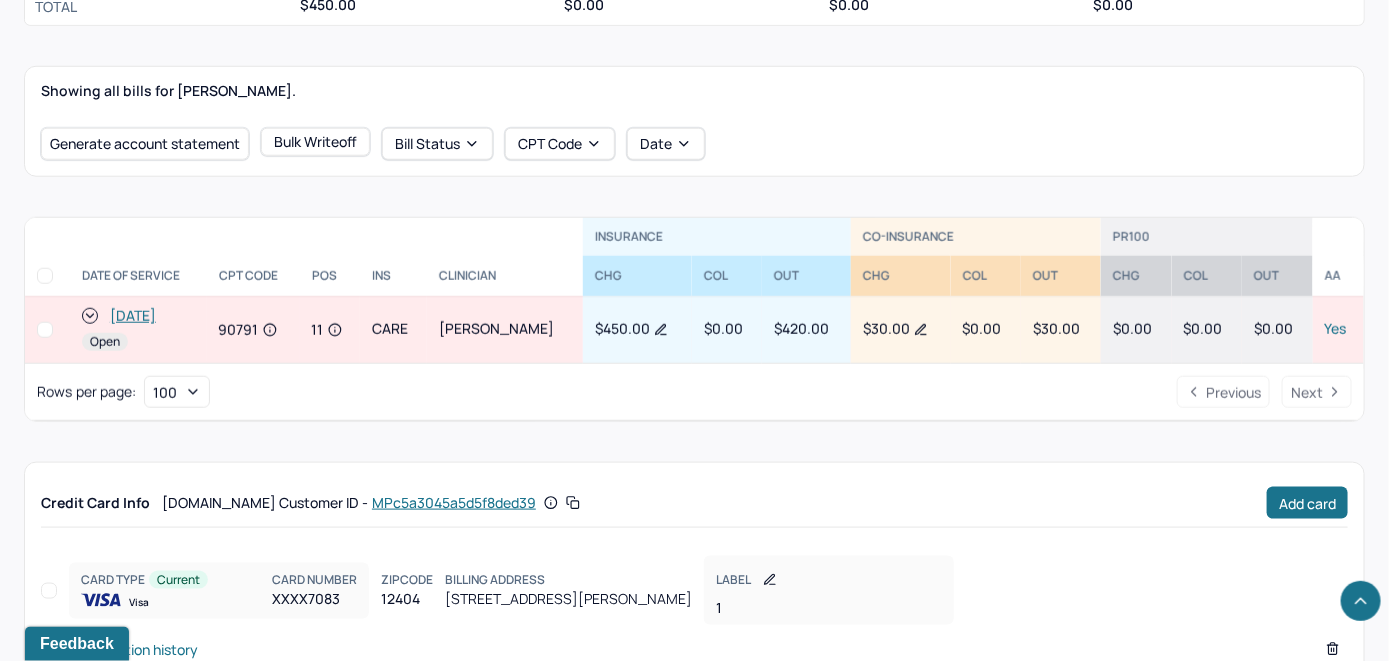 click on "[DATE]" at bounding box center (133, 316) 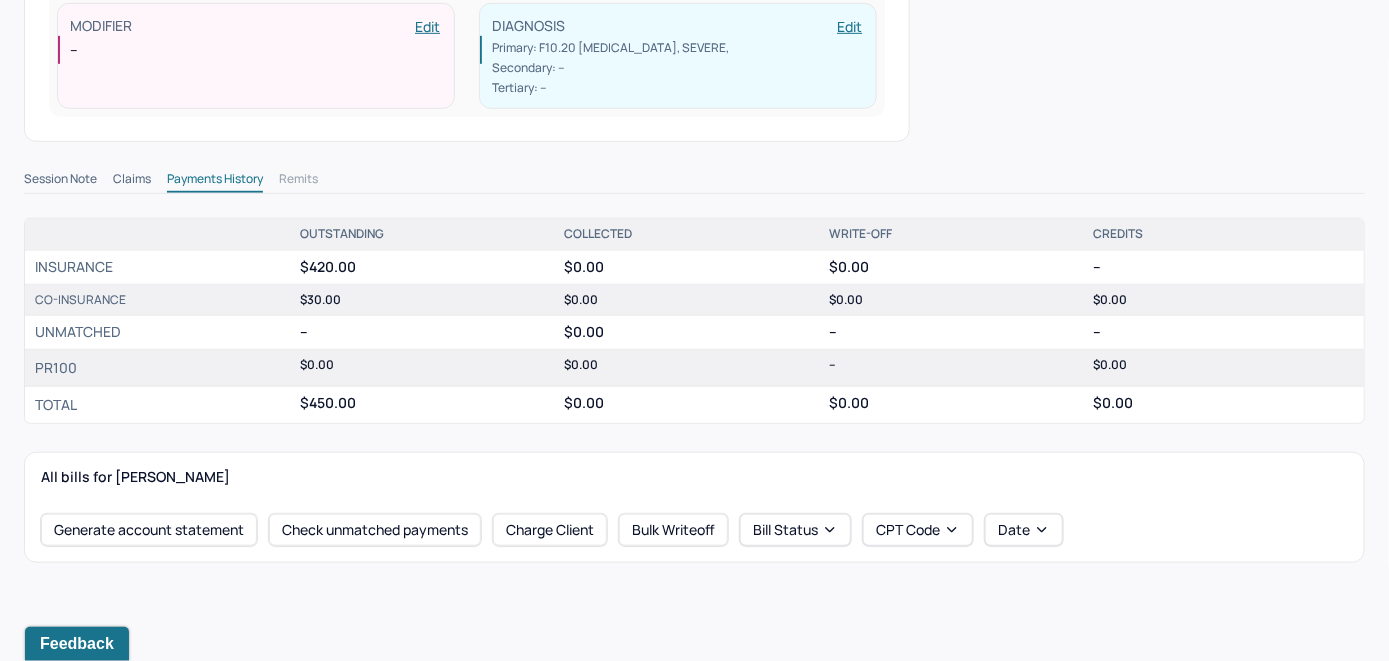 scroll, scrollTop: 500, scrollLeft: 0, axis: vertical 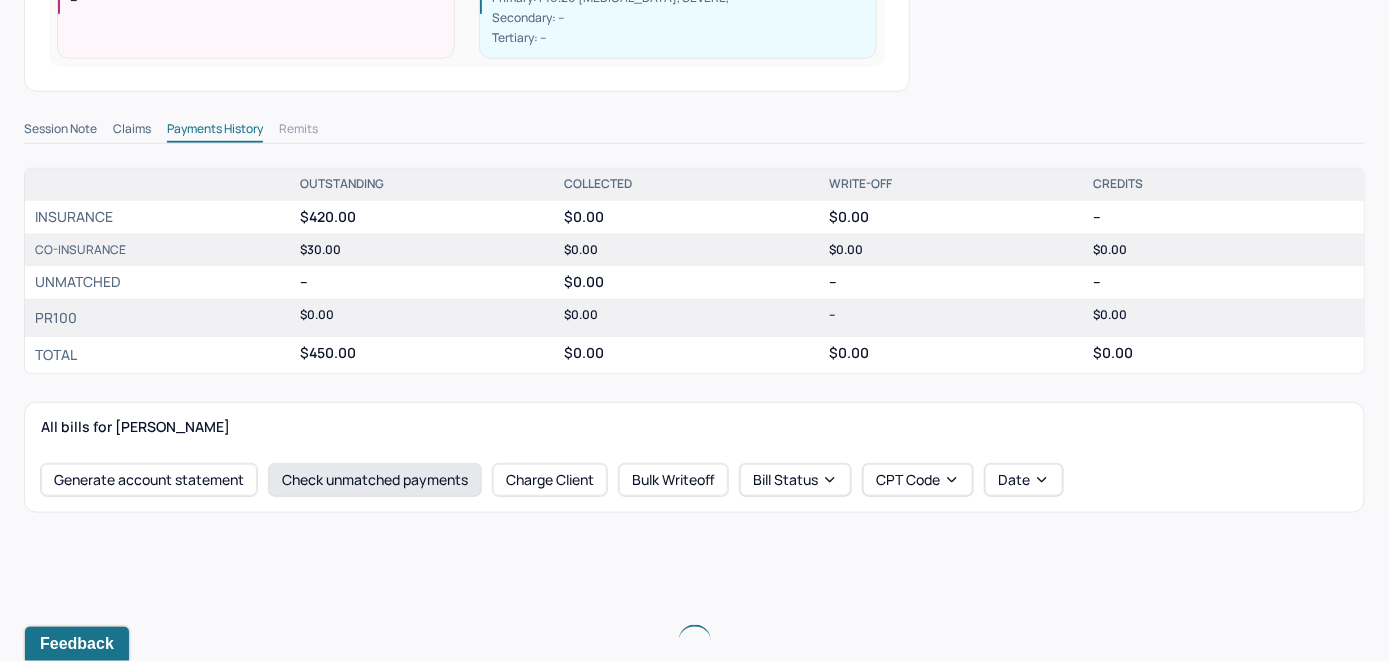 click on "Check unmatched payments" at bounding box center (375, 480) 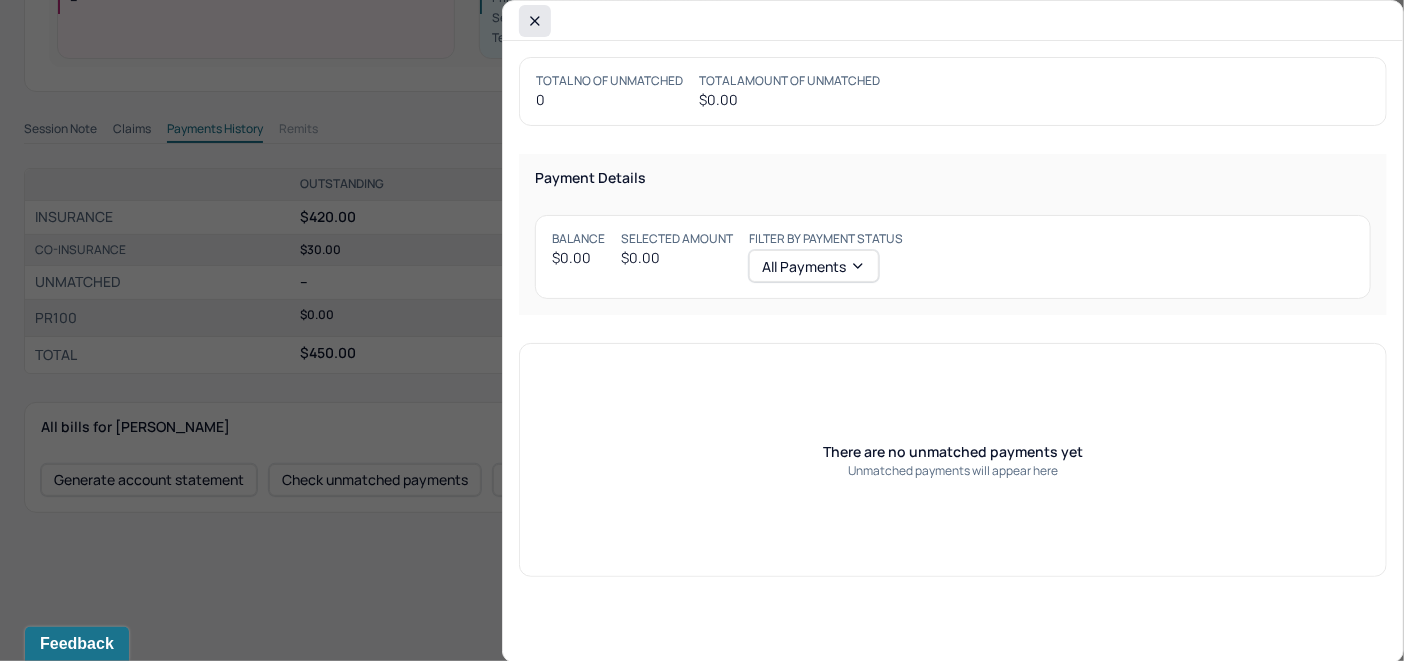 click at bounding box center [535, 21] 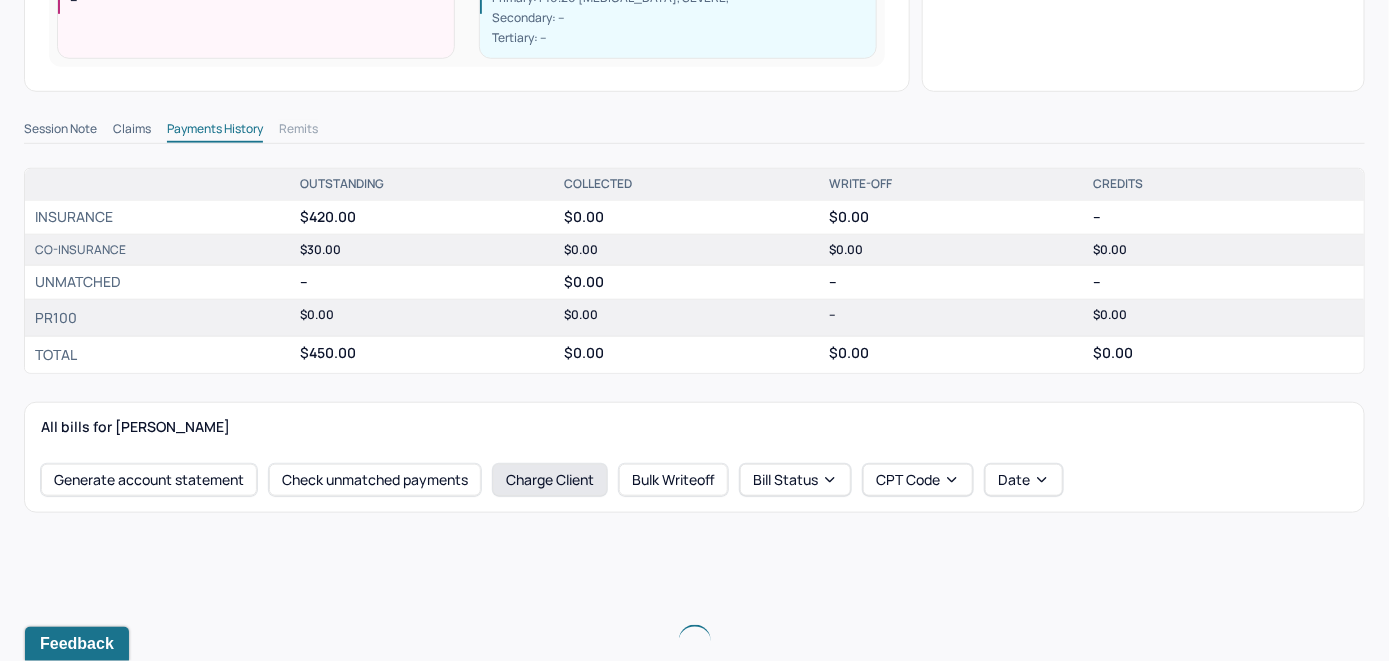 click on "Charge Client" at bounding box center [550, 480] 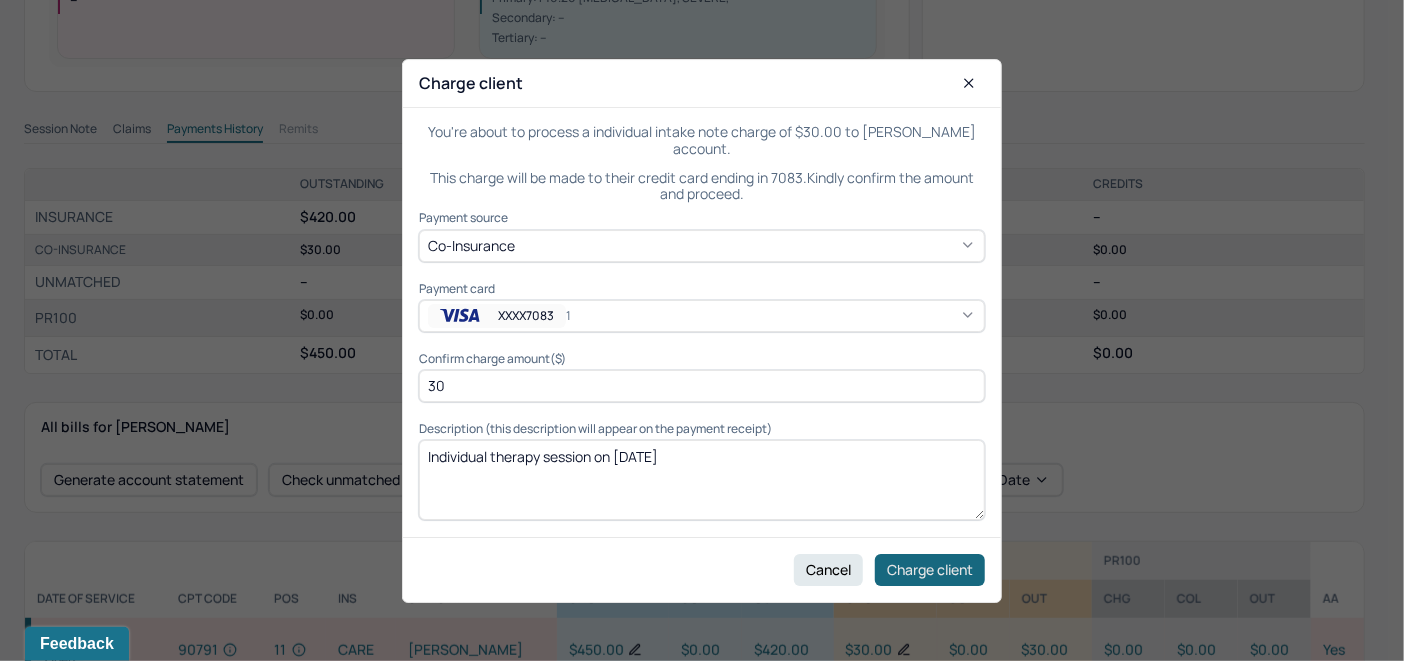 click on "Charge client" at bounding box center [930, 569] 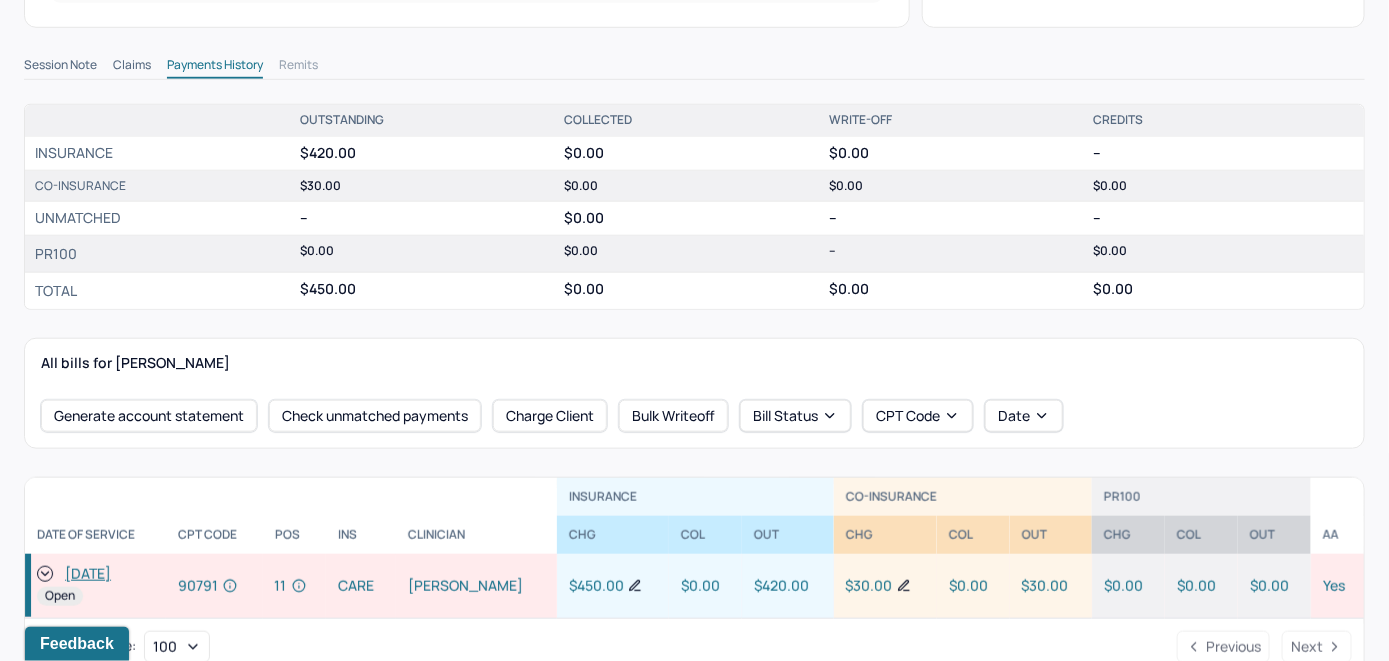 scroll, scrollTop: 600, scrollLeft: 0, axis: vertical 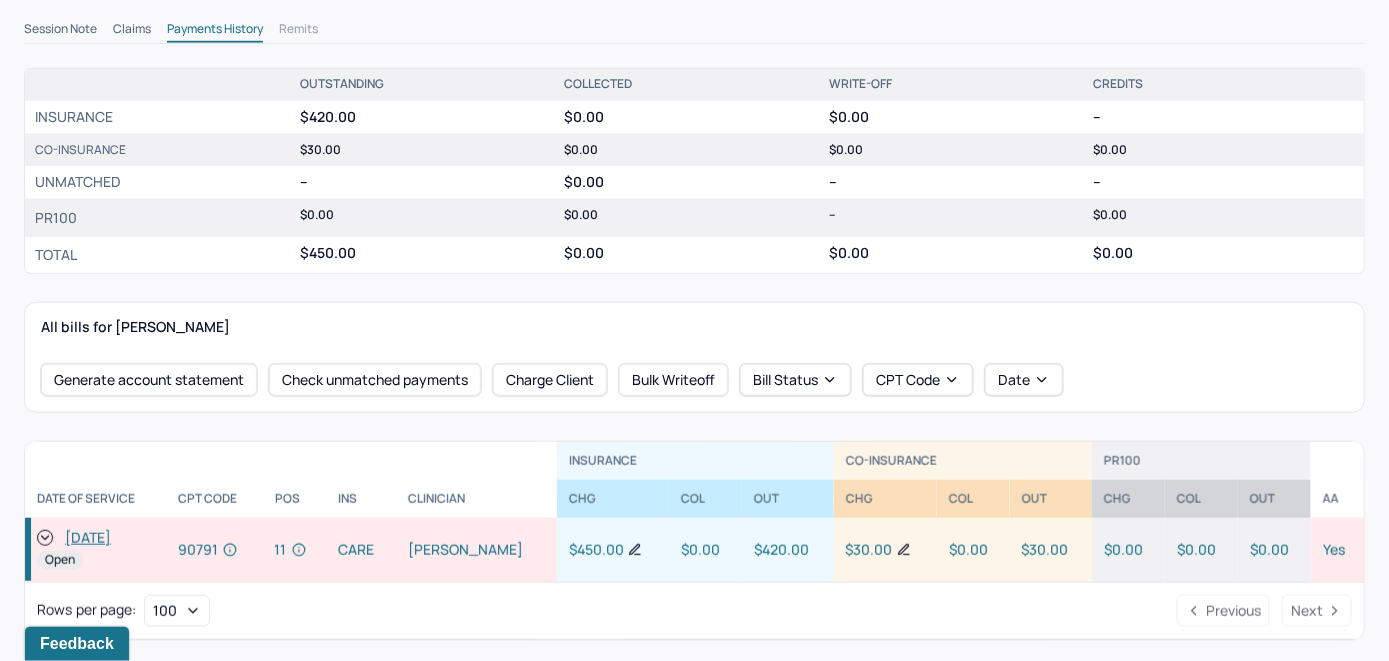 click 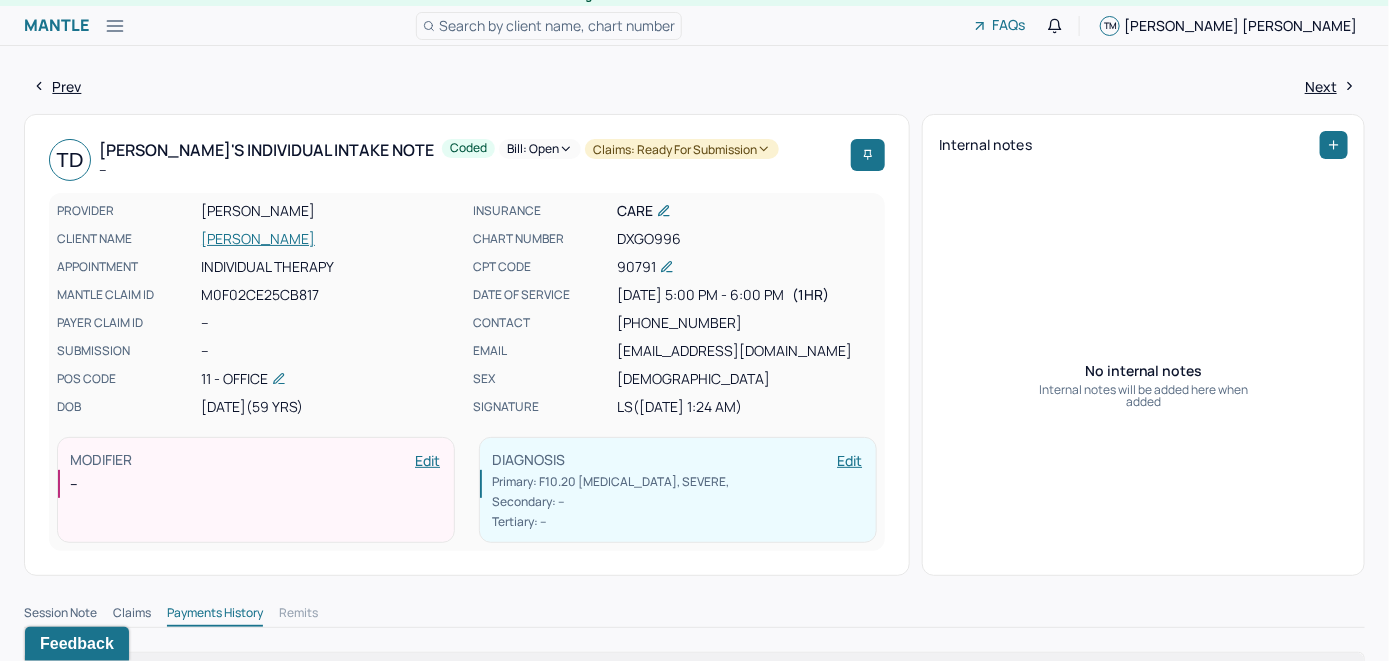 scroll, scrollTop: 0, scrollLeft: 0, axis: both 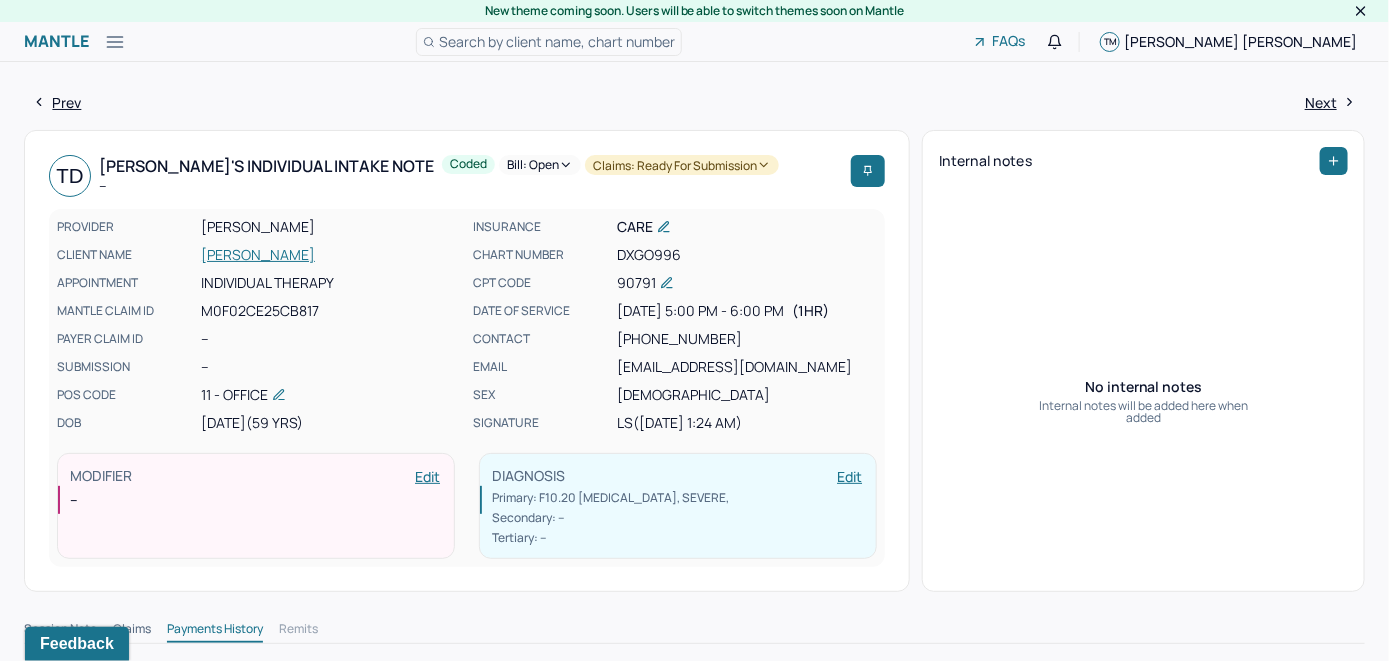 click on "Bill: Open" at bounding box center (540, 165) 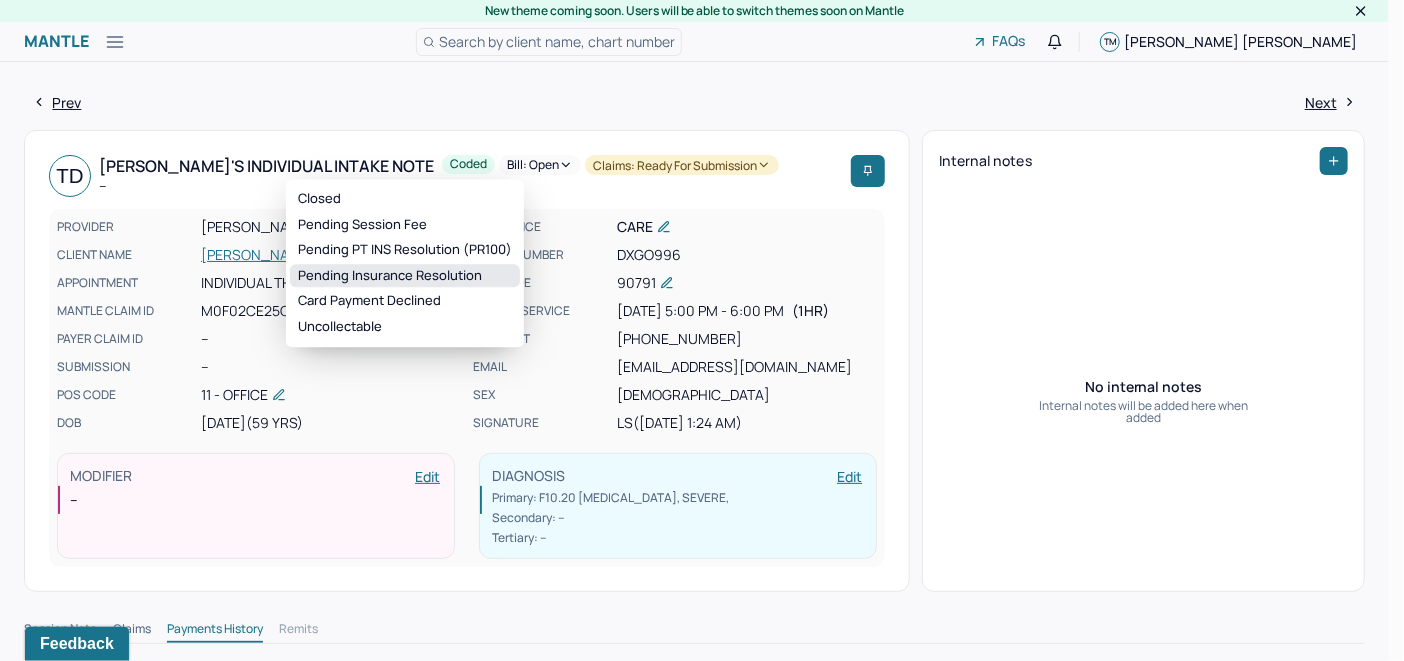 click on "Pending Insurance Resolution" at bounding box center [405, 276] 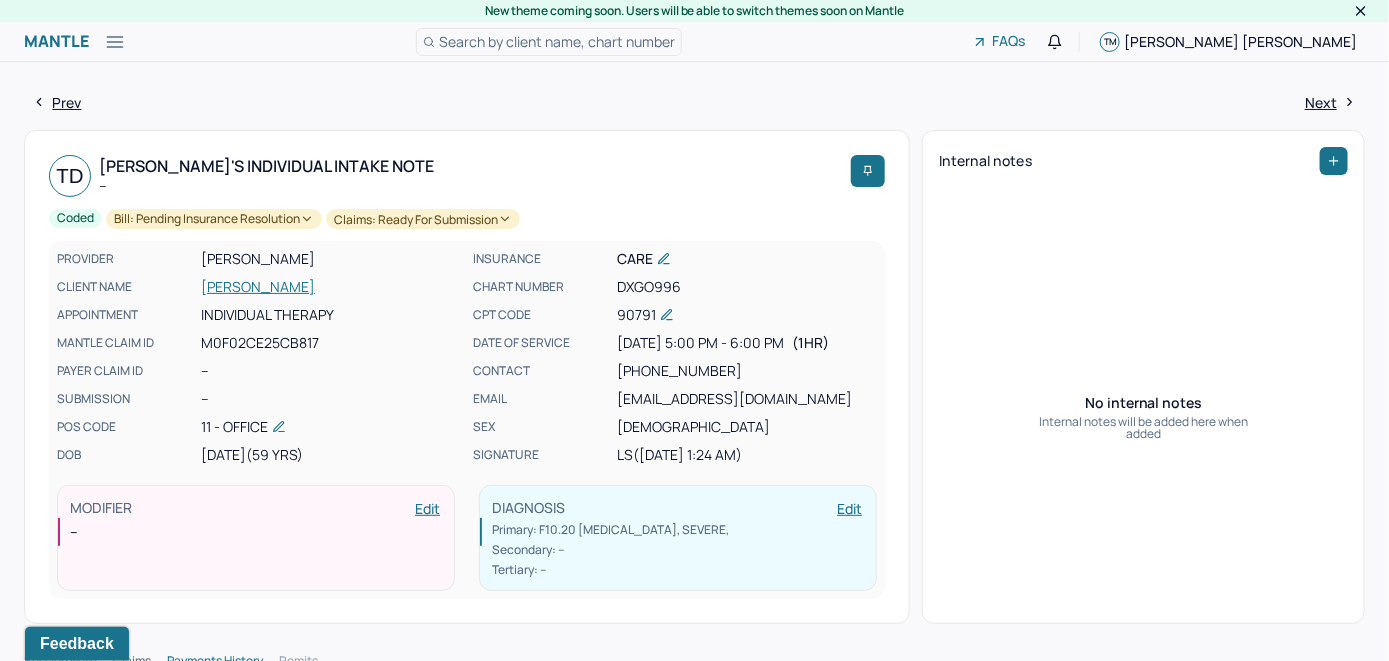 click on "Search by client name, chart number" at bounding box center [557, 41] 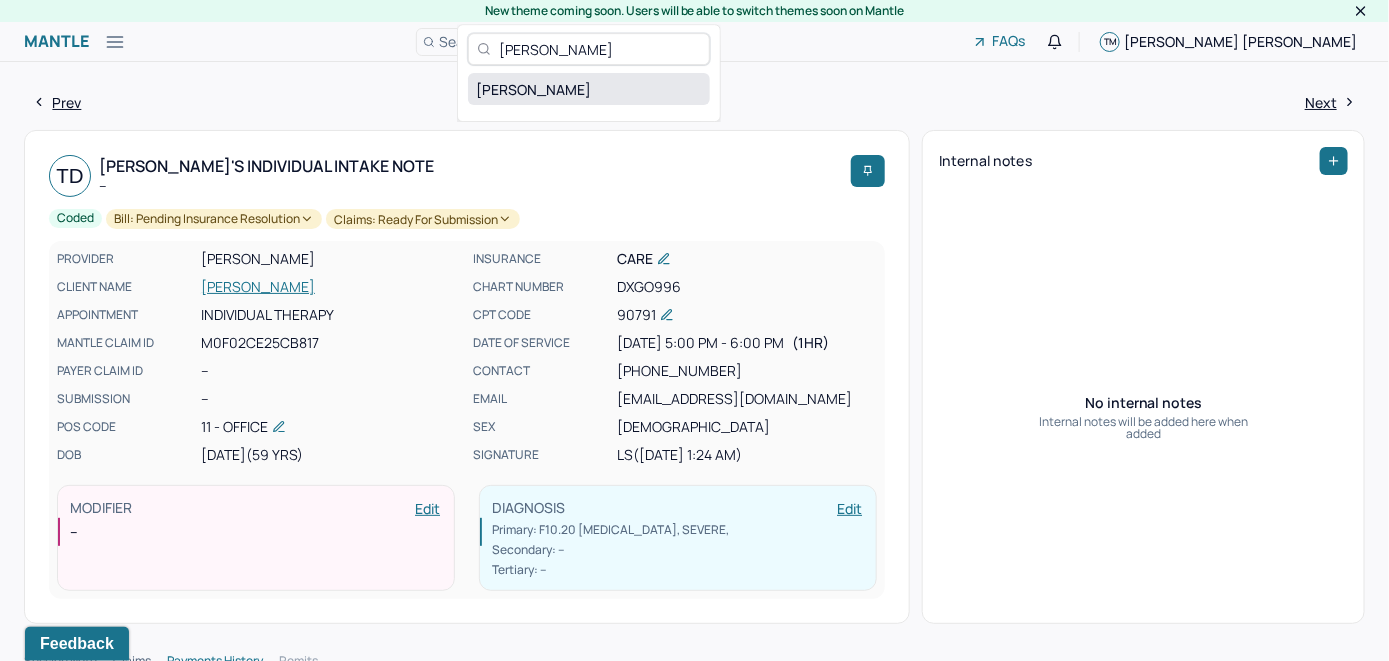type on "[PERSON_NAME]" 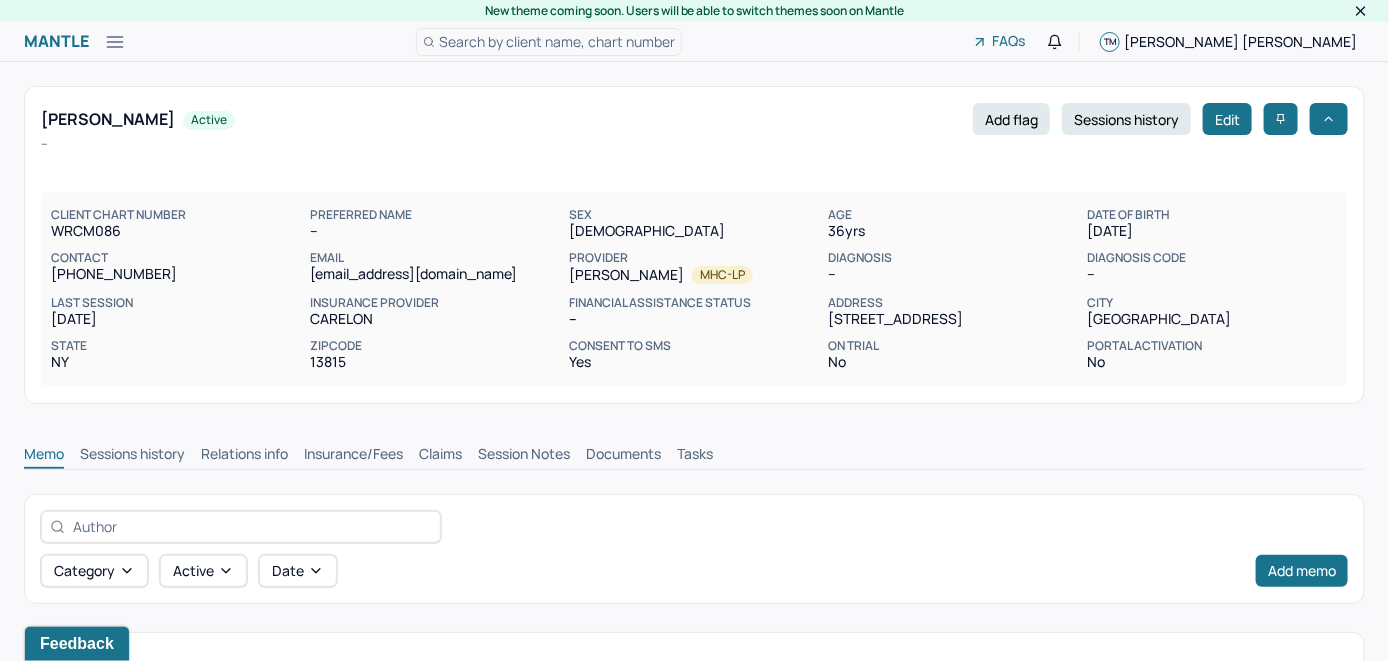scroll, scrollTop: 0, scrollLeft: 0, axis: both 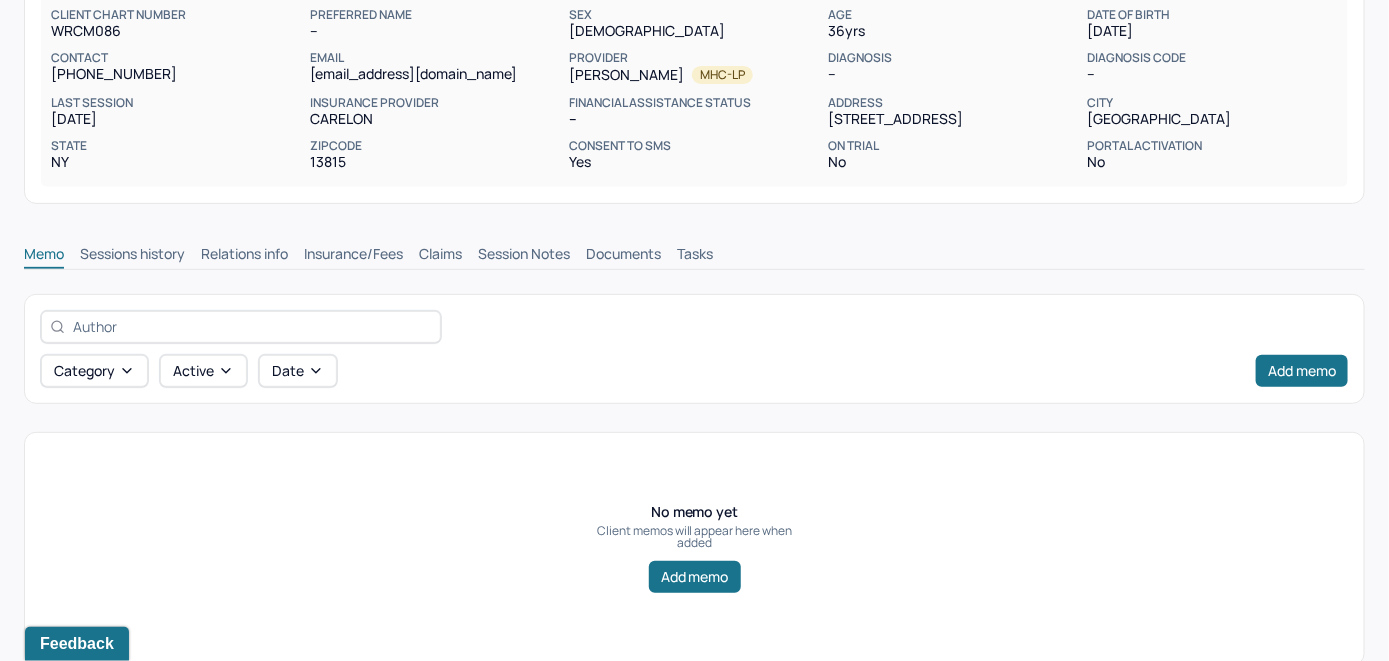 click on "Insurance/Fees" at bounding box center (353, 256) 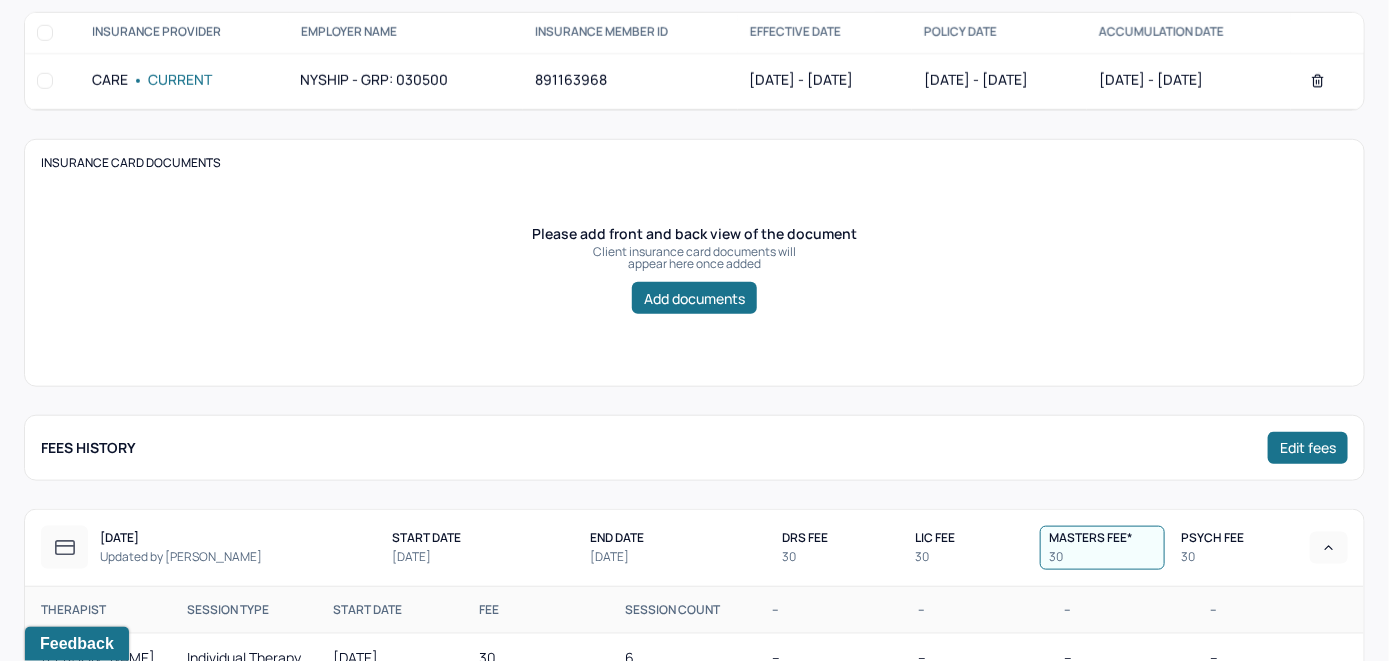 scroll, scrollTop: 400, scrollLeft: 0, axis: vertical 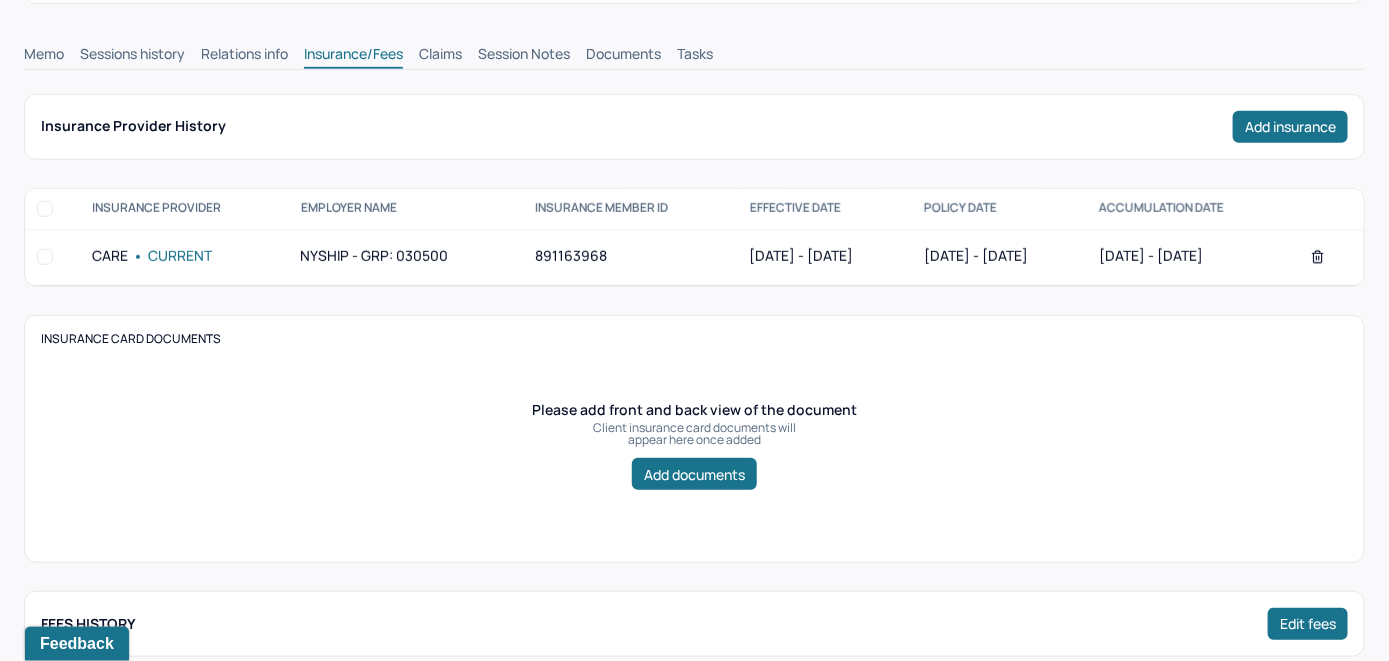 click on "Claims" at bounding box center [440, 56] 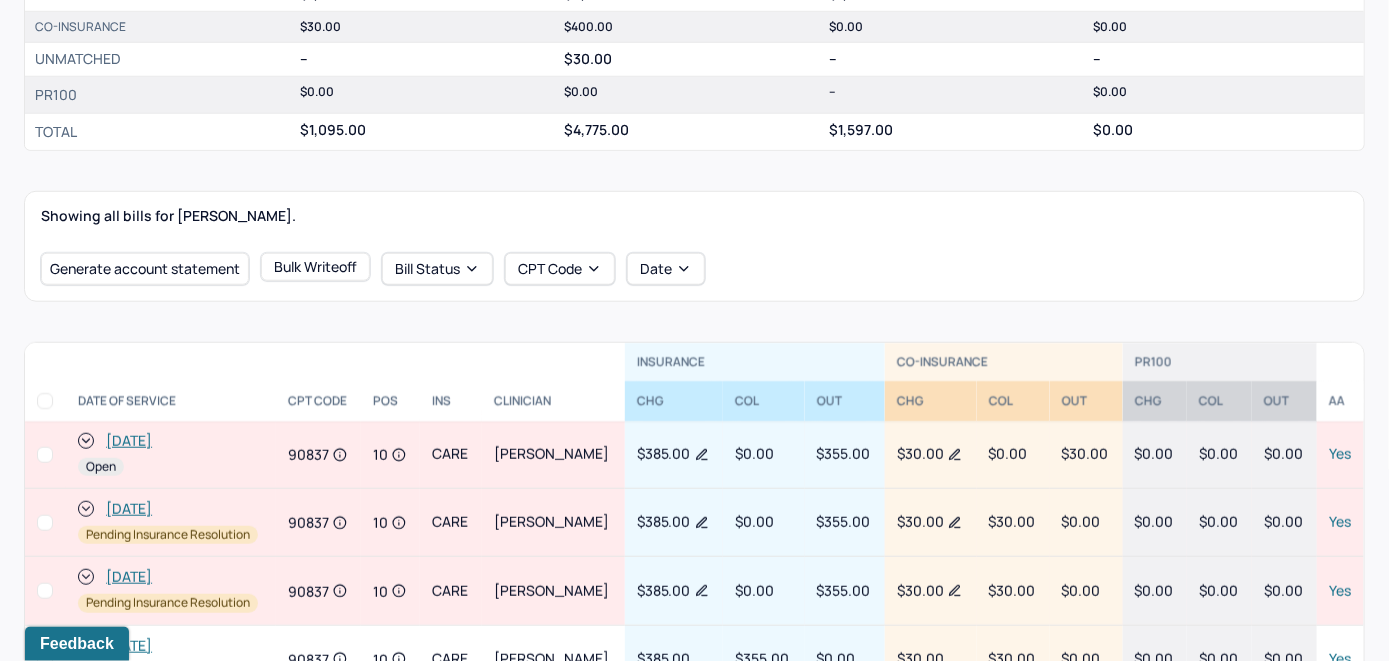 scroll, scrollTop: 600, scrollLeft: 0, axis: vertical 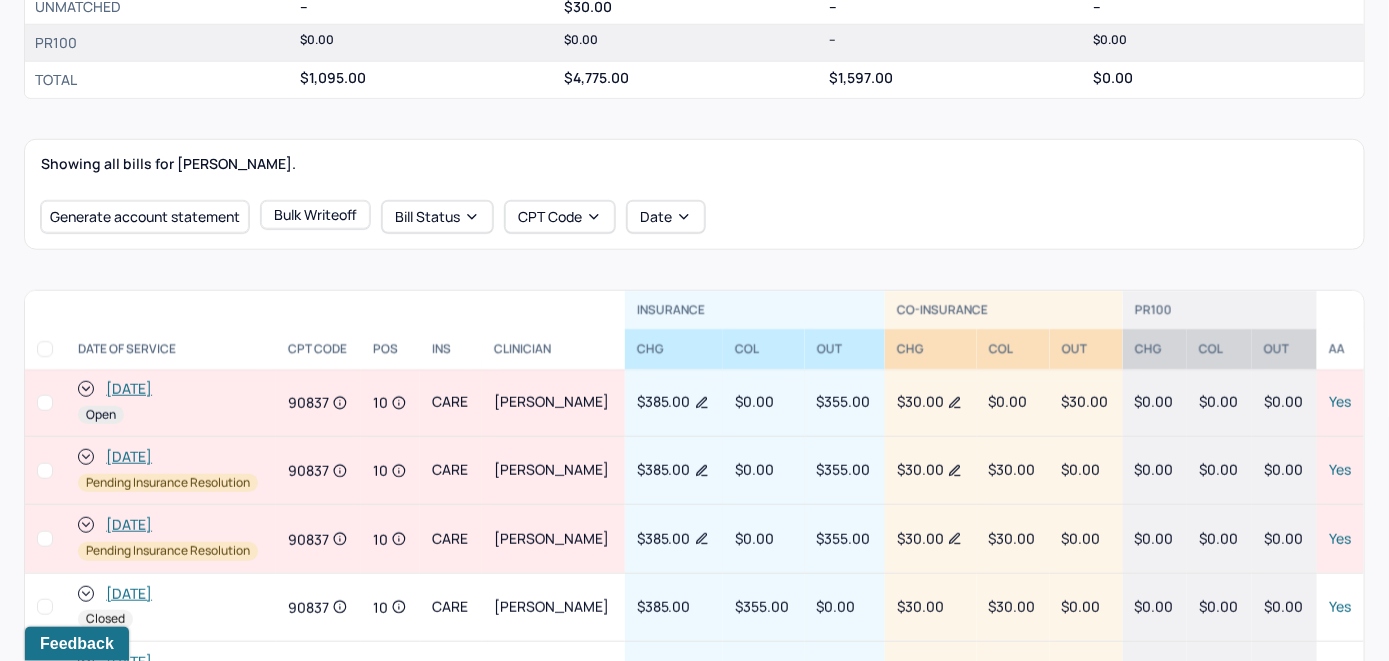 click on "[DATE]" at bounding box center [129, 389] 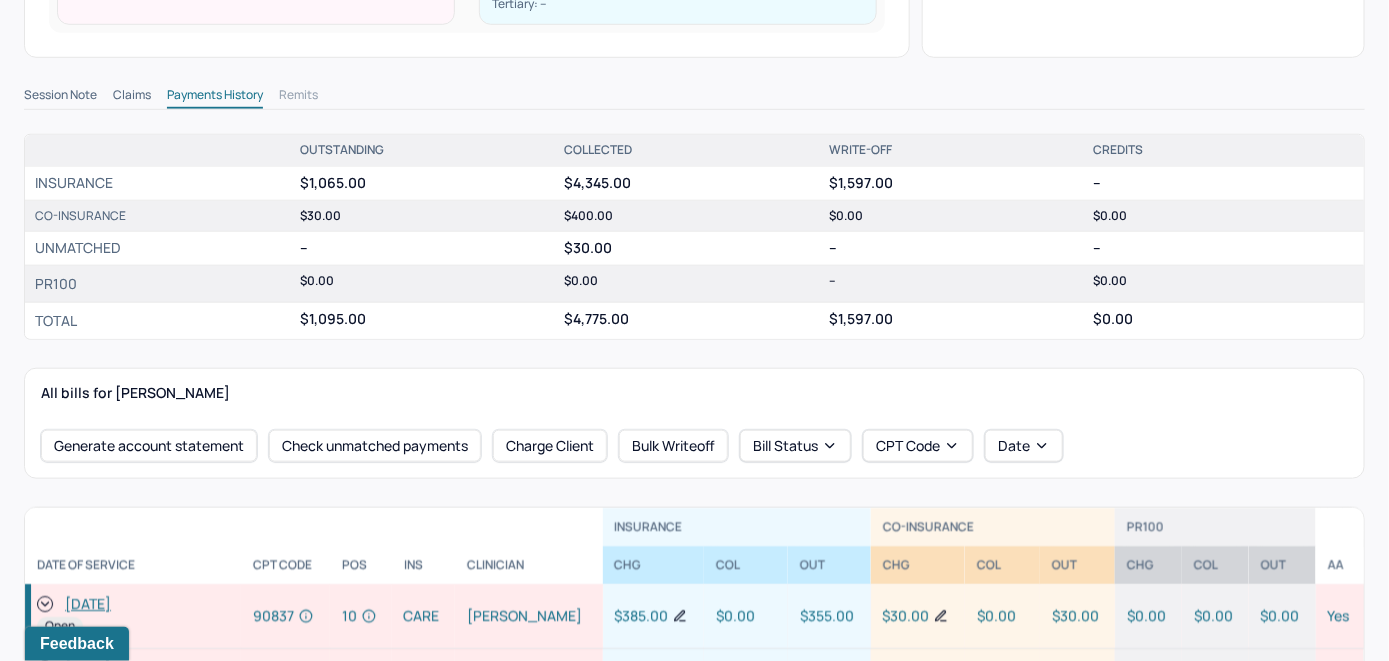 scroll, scrollTop: 600, scrollLeft: 0, axis: vertical 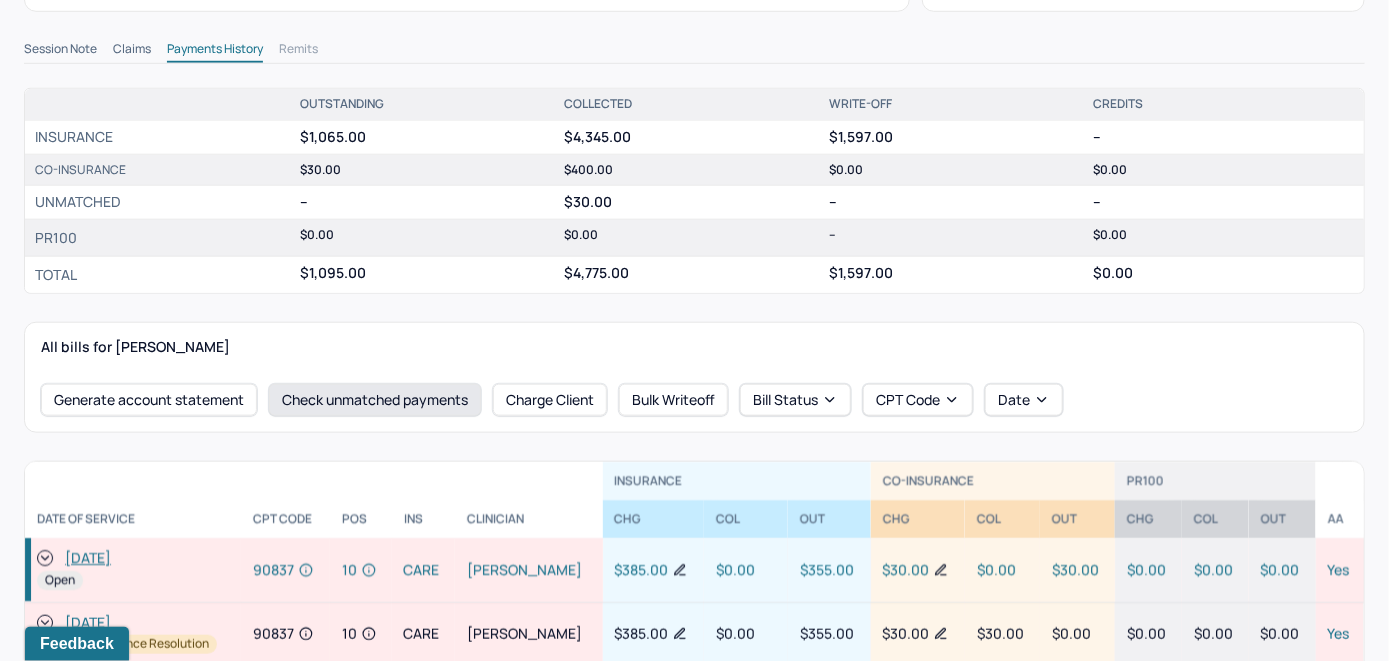 click on "Check unmatched payments" at bounding box center [375, 400] 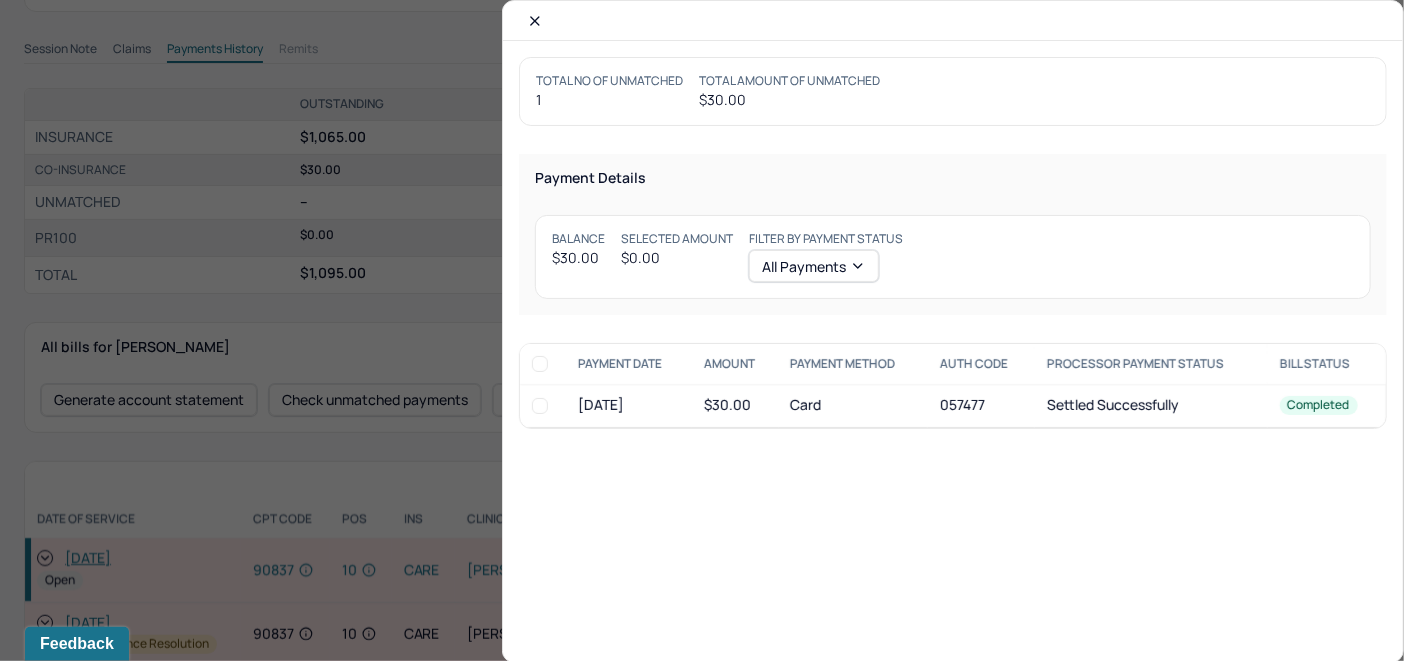 click at bounding box center (540, 406) 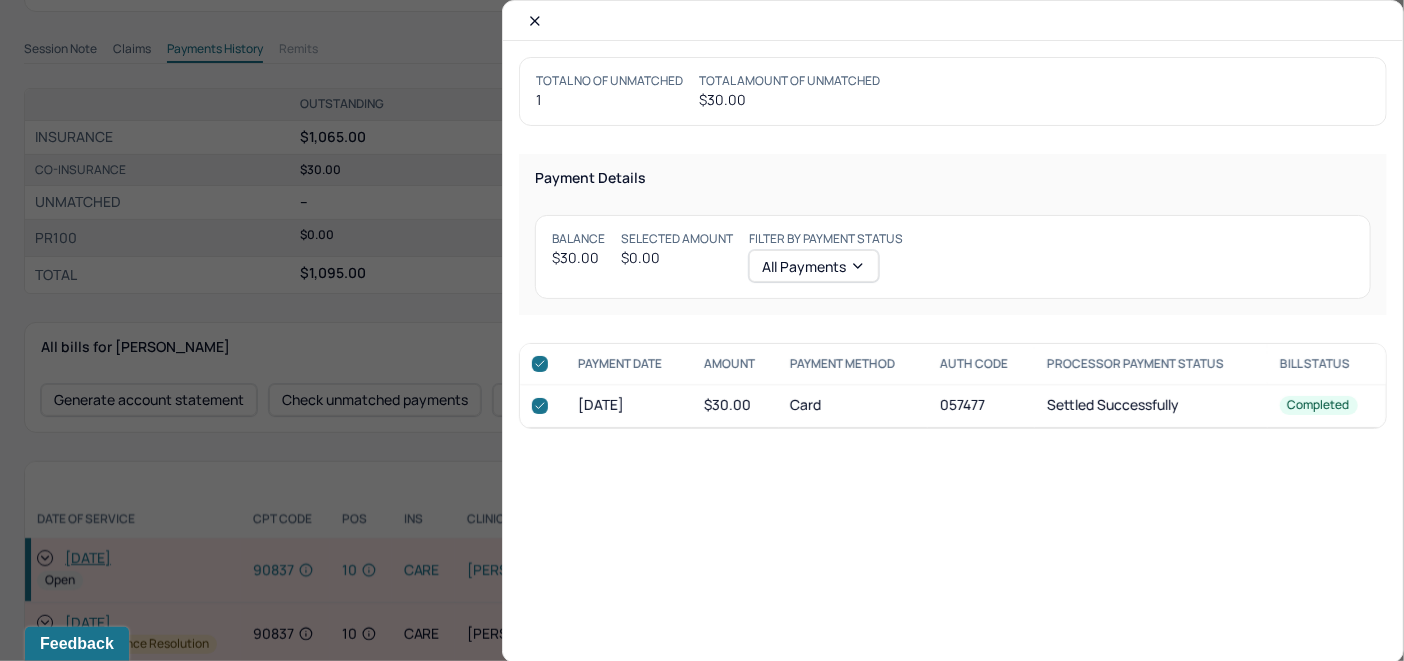 checkbox on "true" 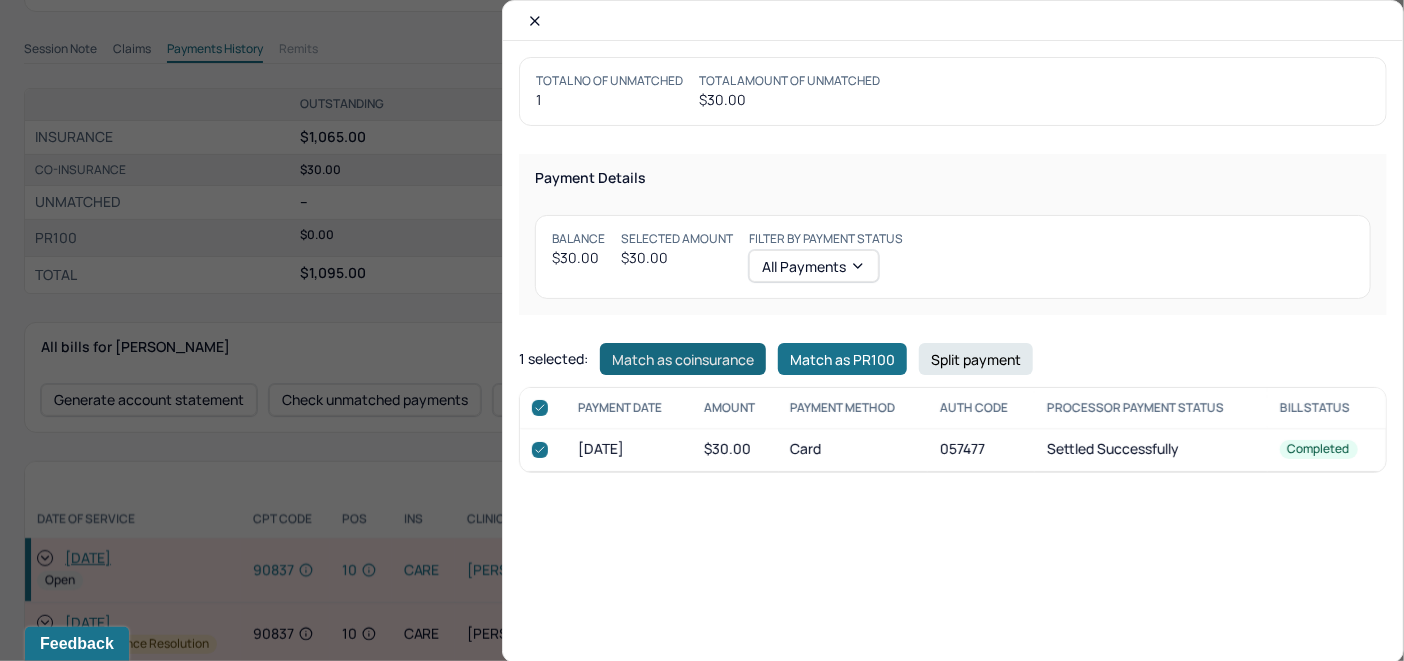 click on "Match as coinsurance" at bounding box center (683, 359) 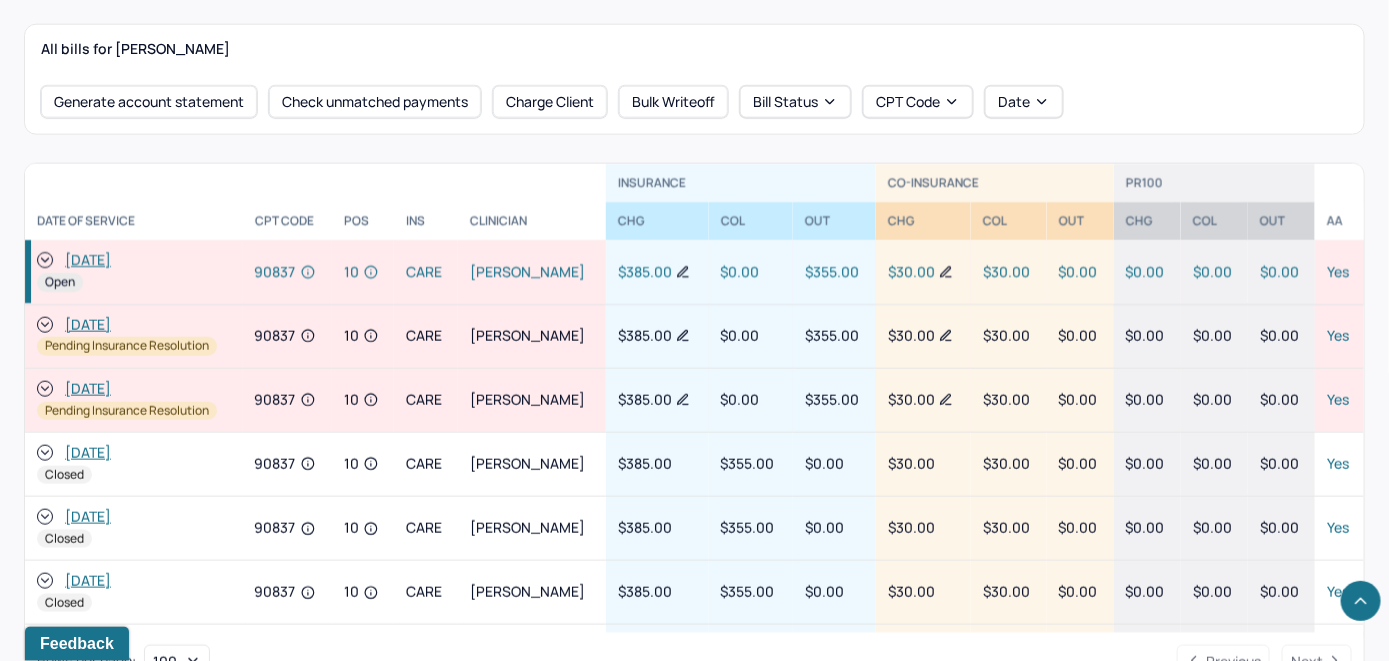 scroll, scrollTop: 900, scrollLeft: 0, axis: vertical 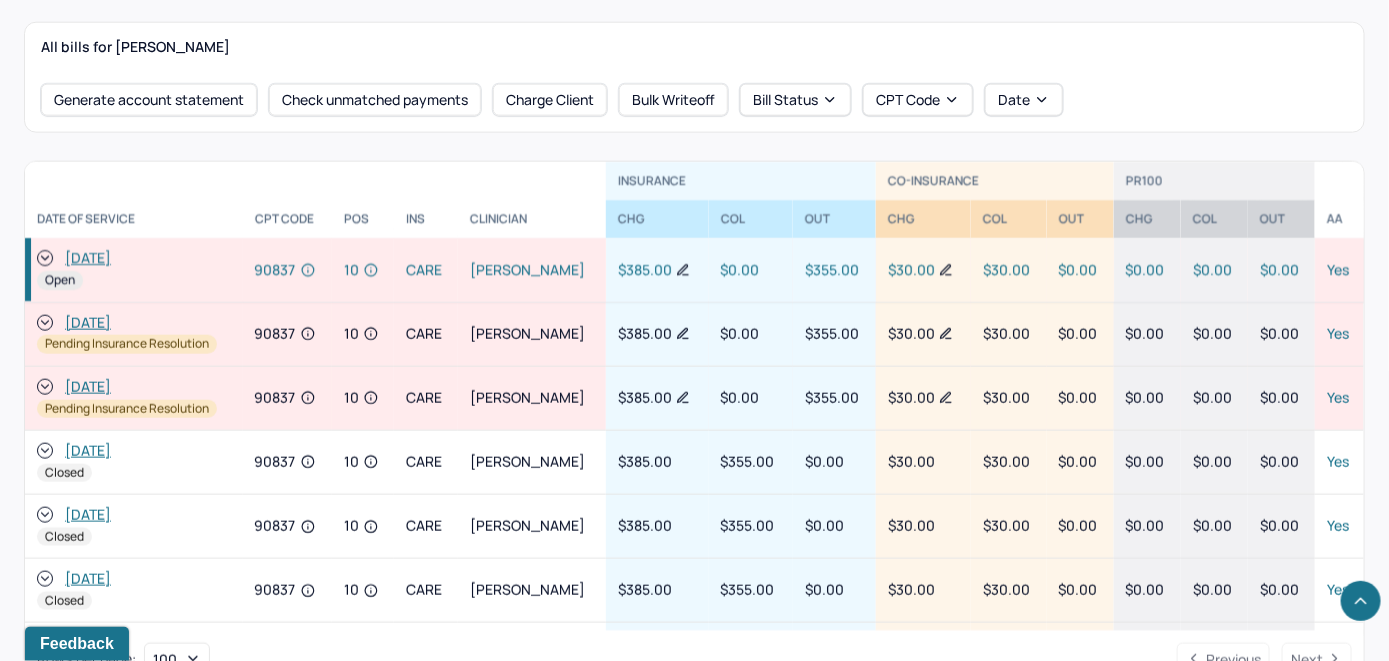 click 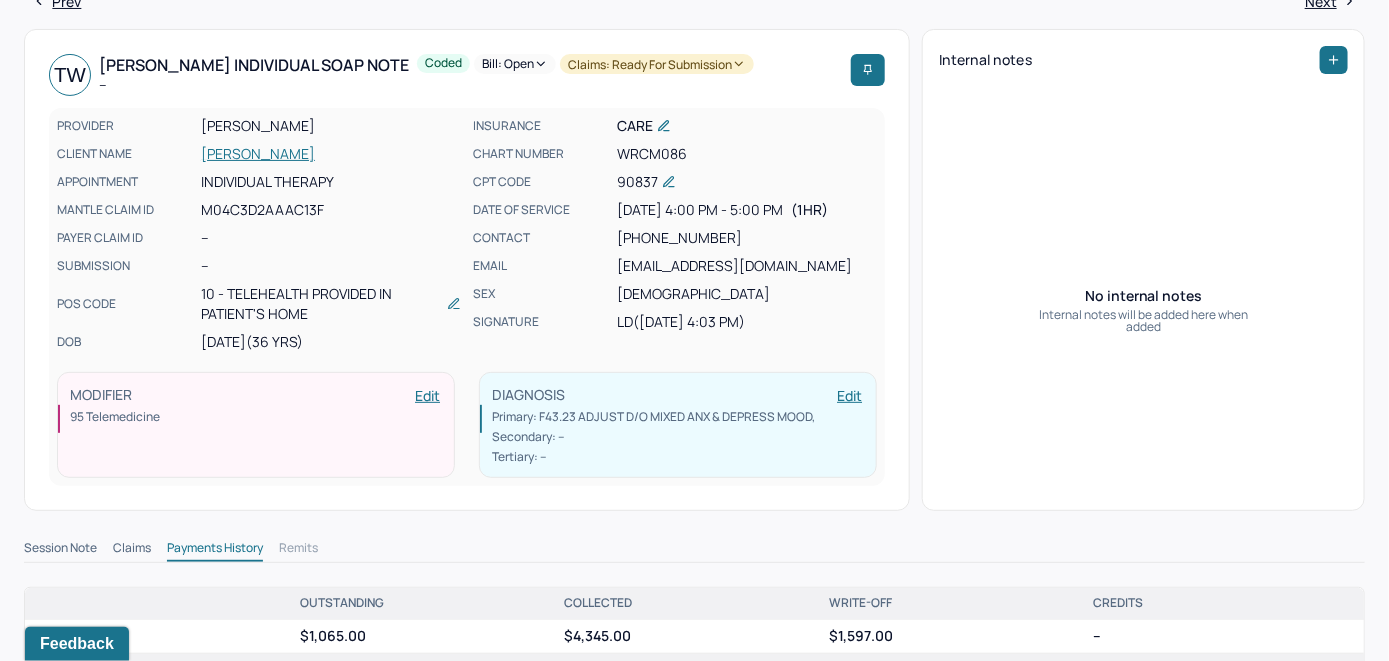 scroll, scrollTop: 0, scrollLeft: 0, axis: both 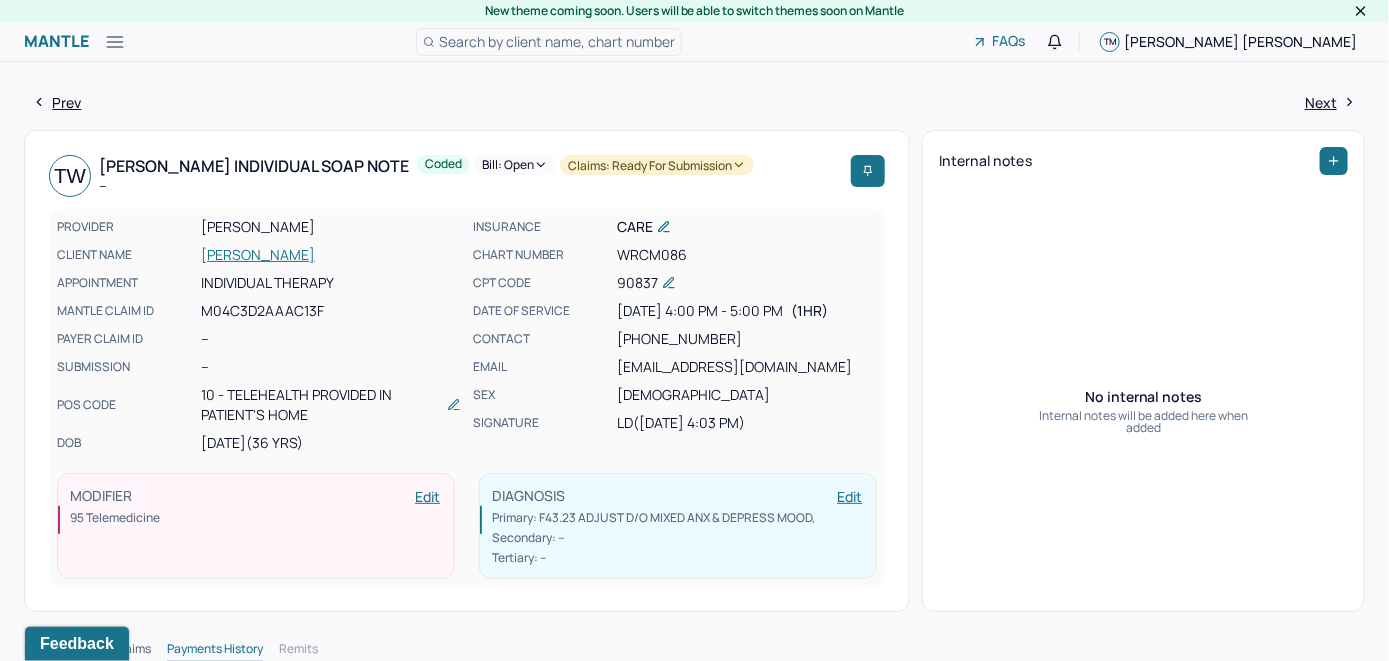 click on "Bill: Open" at bounding box center [515, 165] 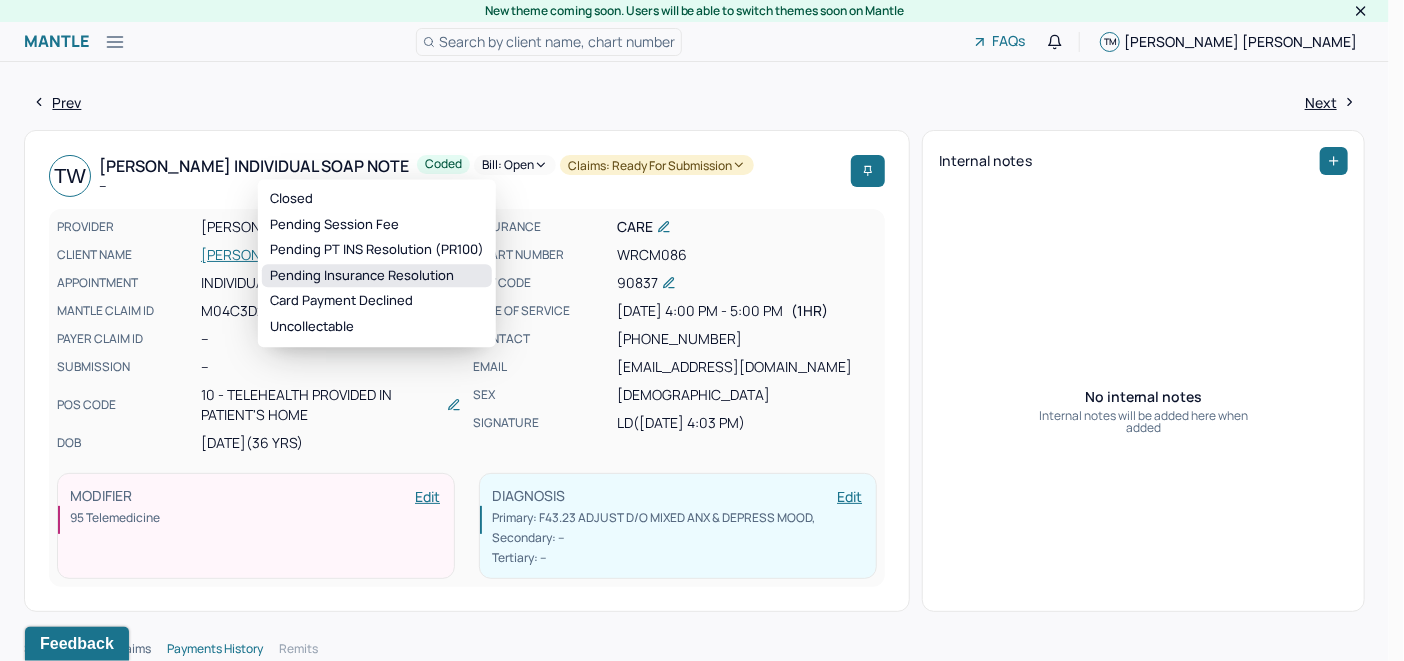 click on "Pending Insurance Resolution" at bounding box center (377, 276) 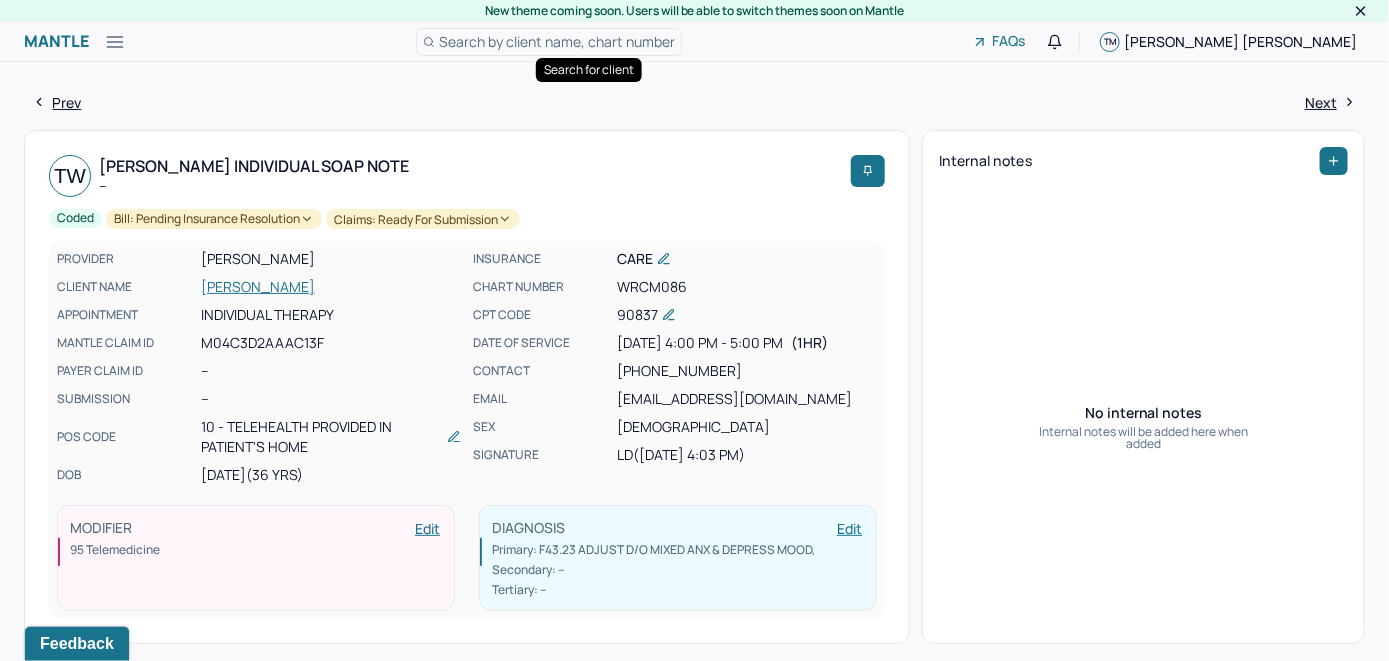 click on "Search by client name, chart number" at bounding box center [557, 41] 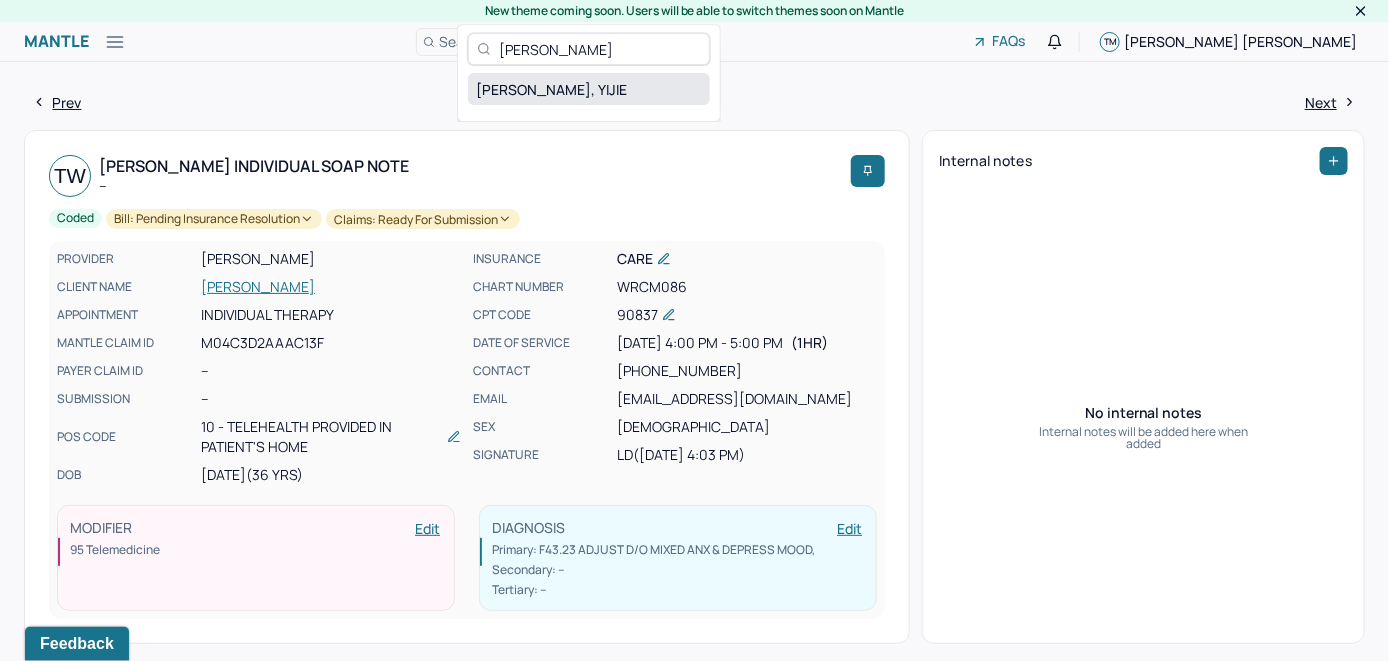 type on "[PERSON_NAME]" 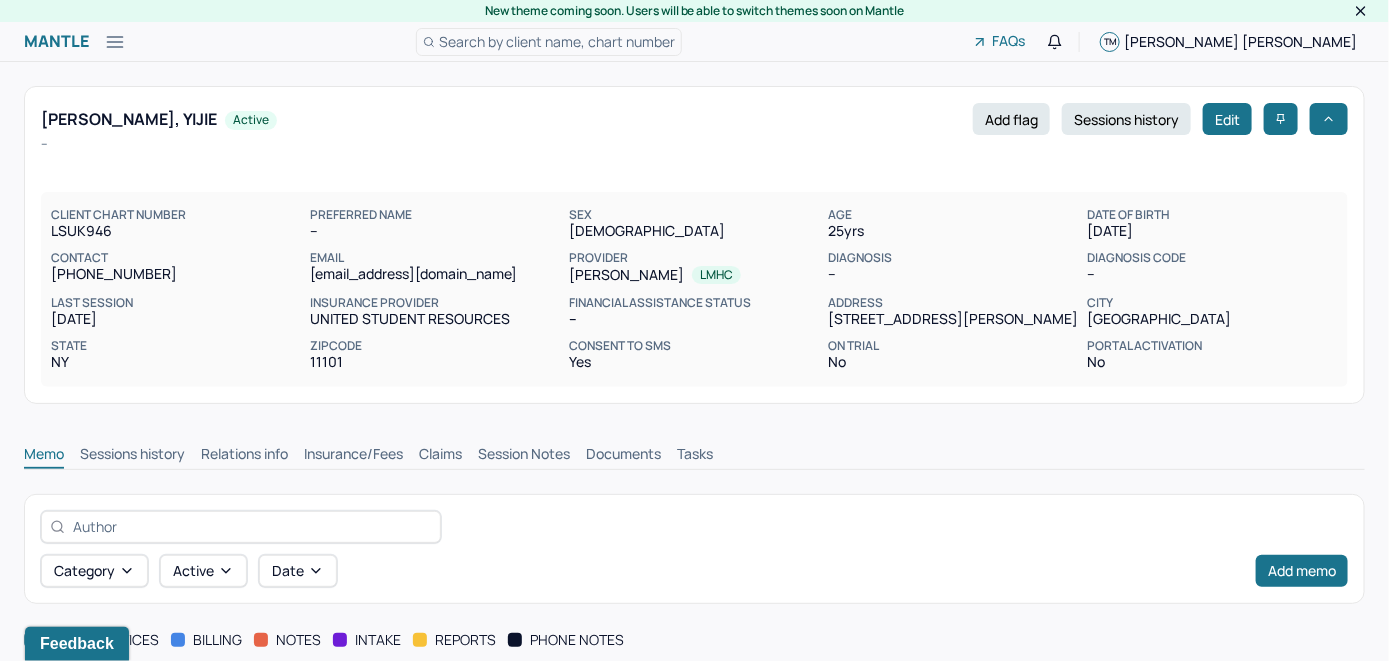 scroll, scrollTop: 0, scrollLeft: 0, axis: both 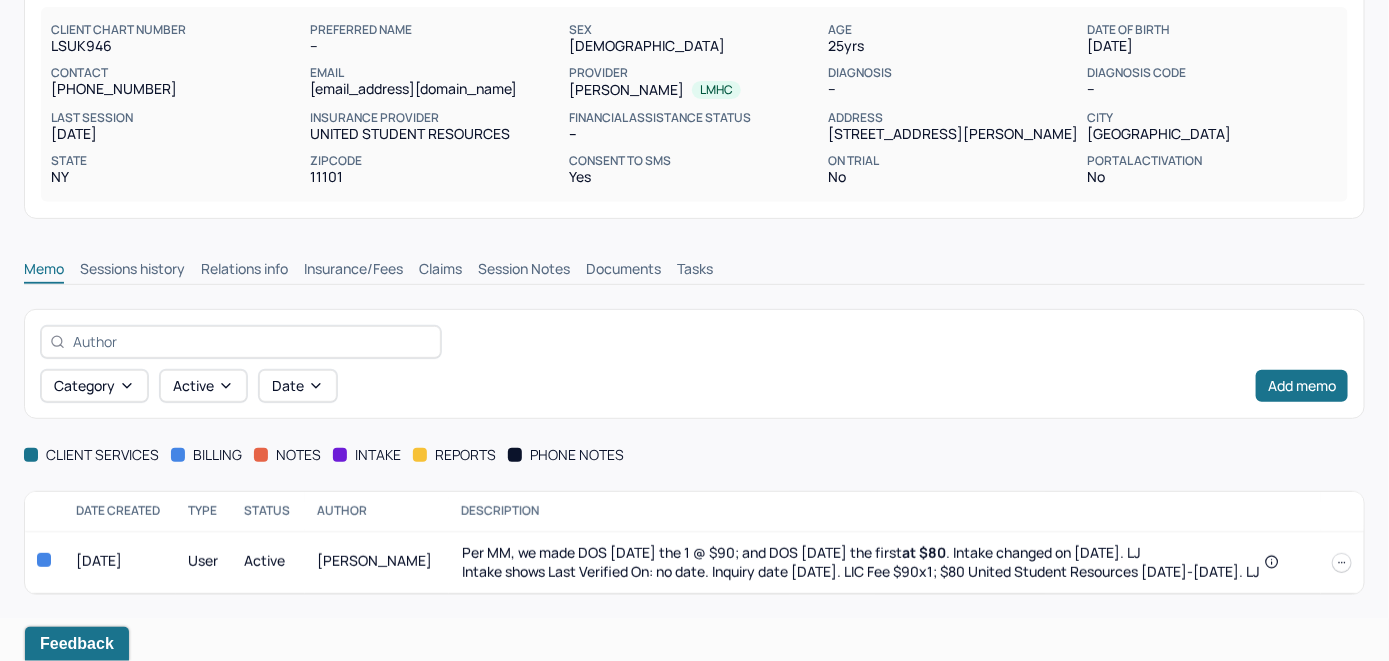click on "Insurance/Fees" at bounding box center [353, 271] 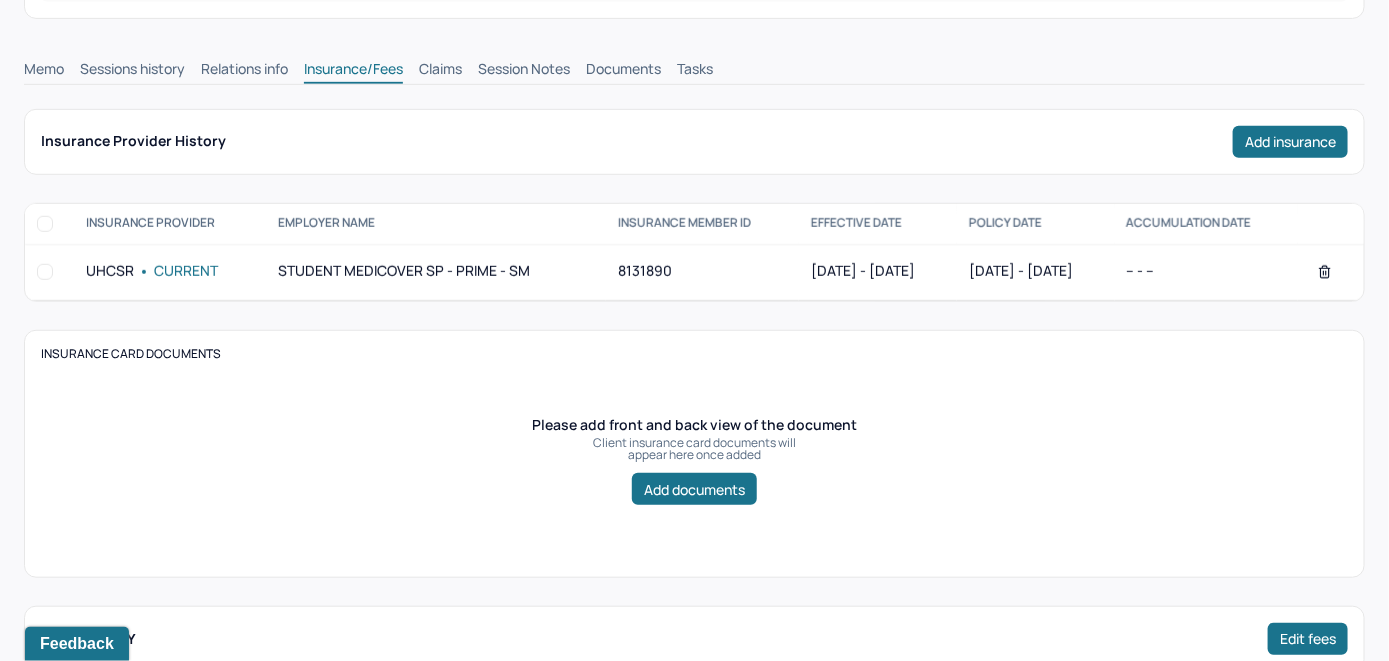 scroll, scrollTop: 285, scrollLeft: 0, axis: vertical 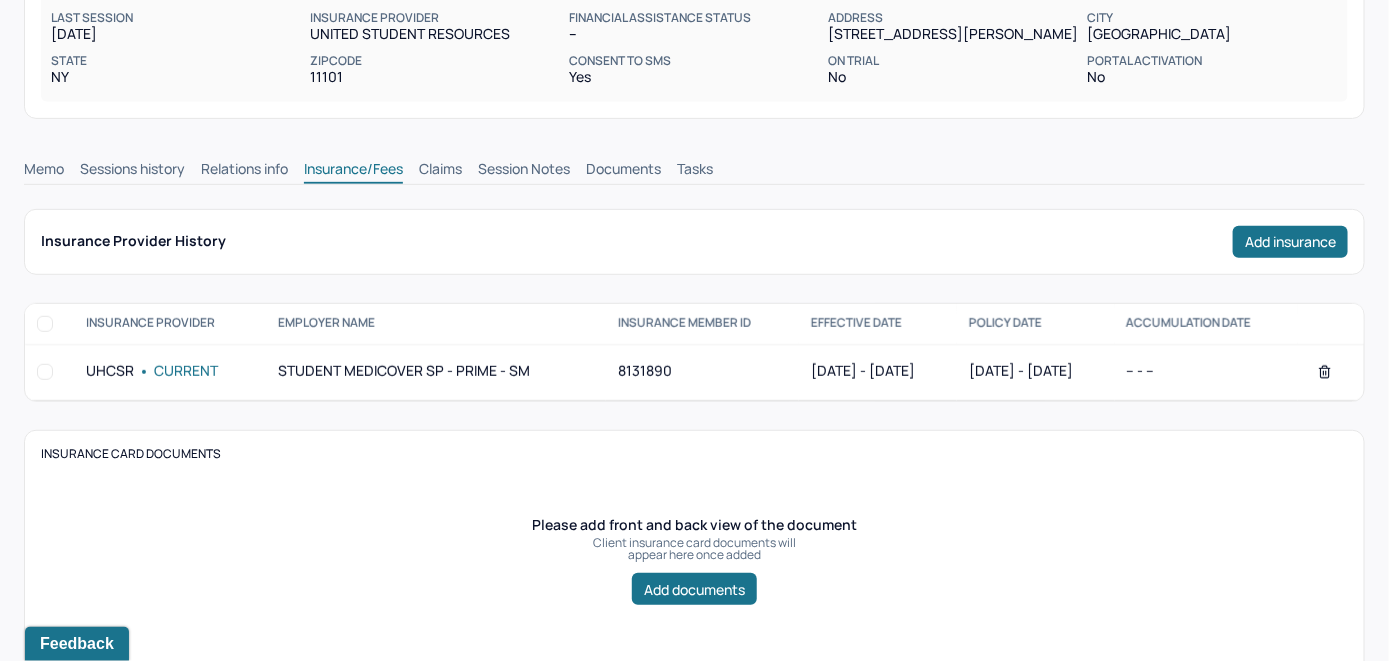 click on "Claims" at bounding box center [440, 171] 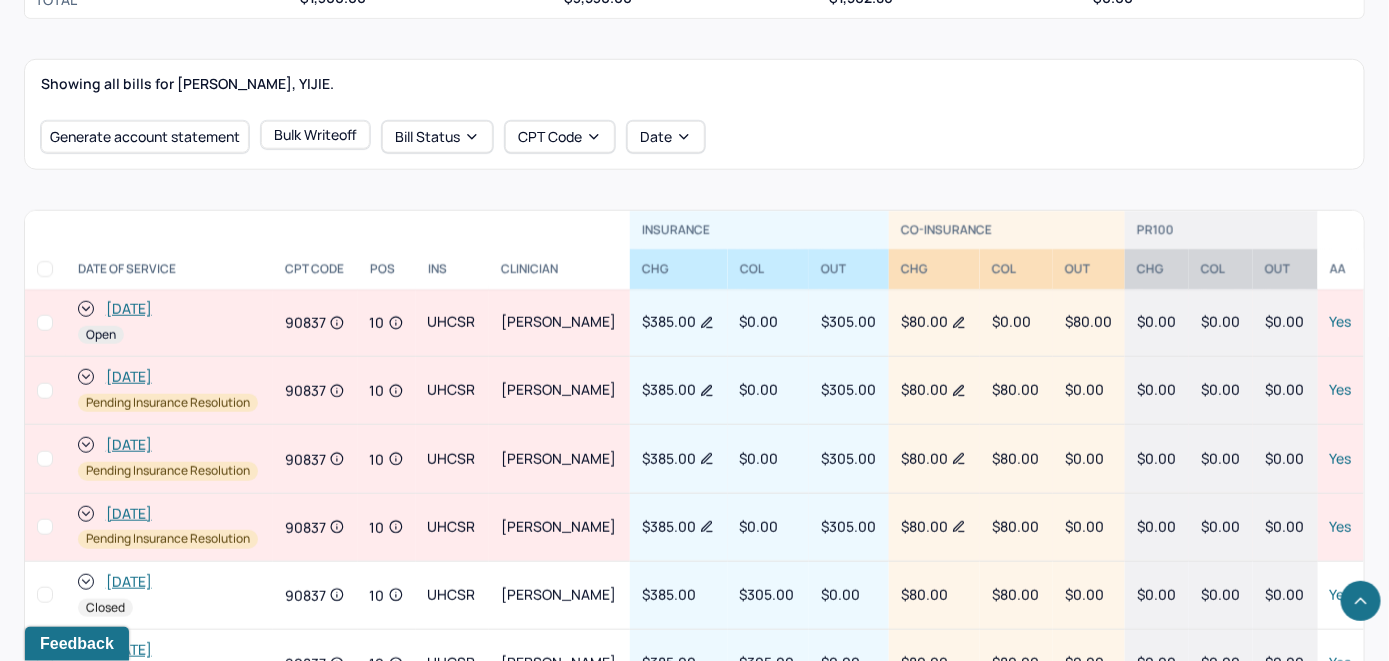 scroll, scrollTop: 685, scrollLeft: 0, axis: vertical 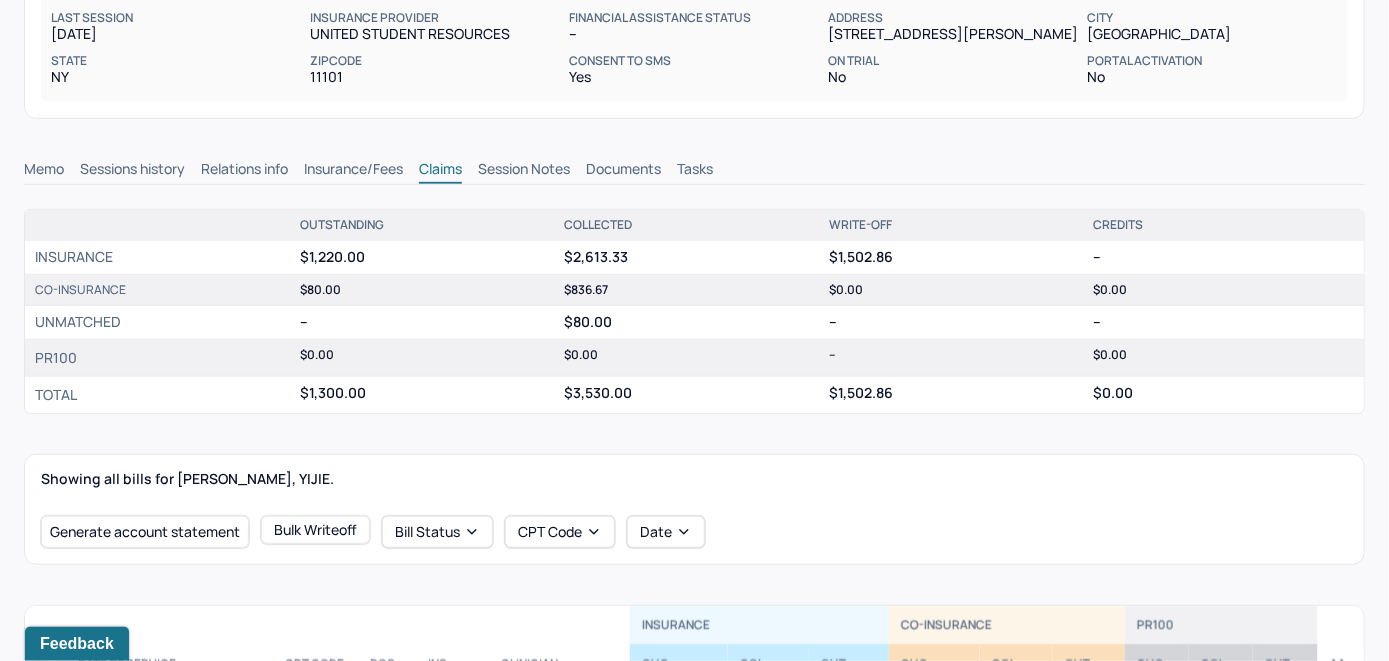 click on "Session Notes" at bounding box center [524, 171] 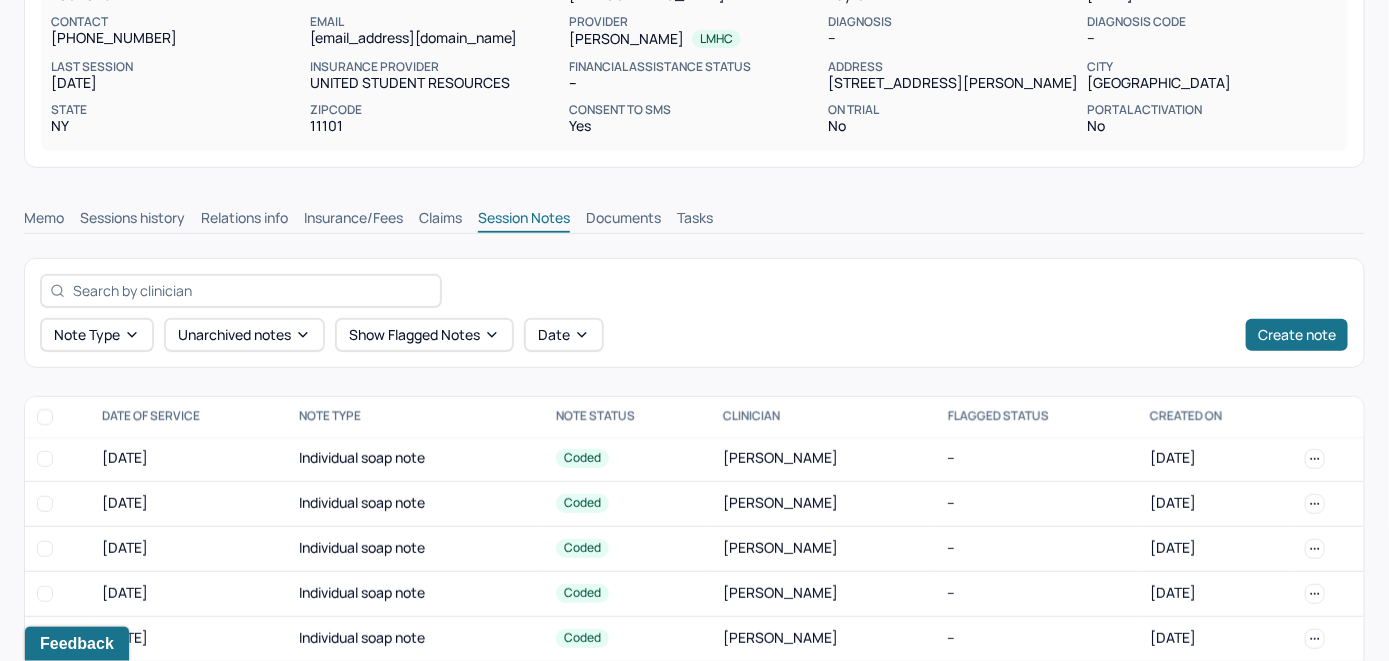 scroll, scrollTop: 285, scrollLeft: 0, axis: vertical 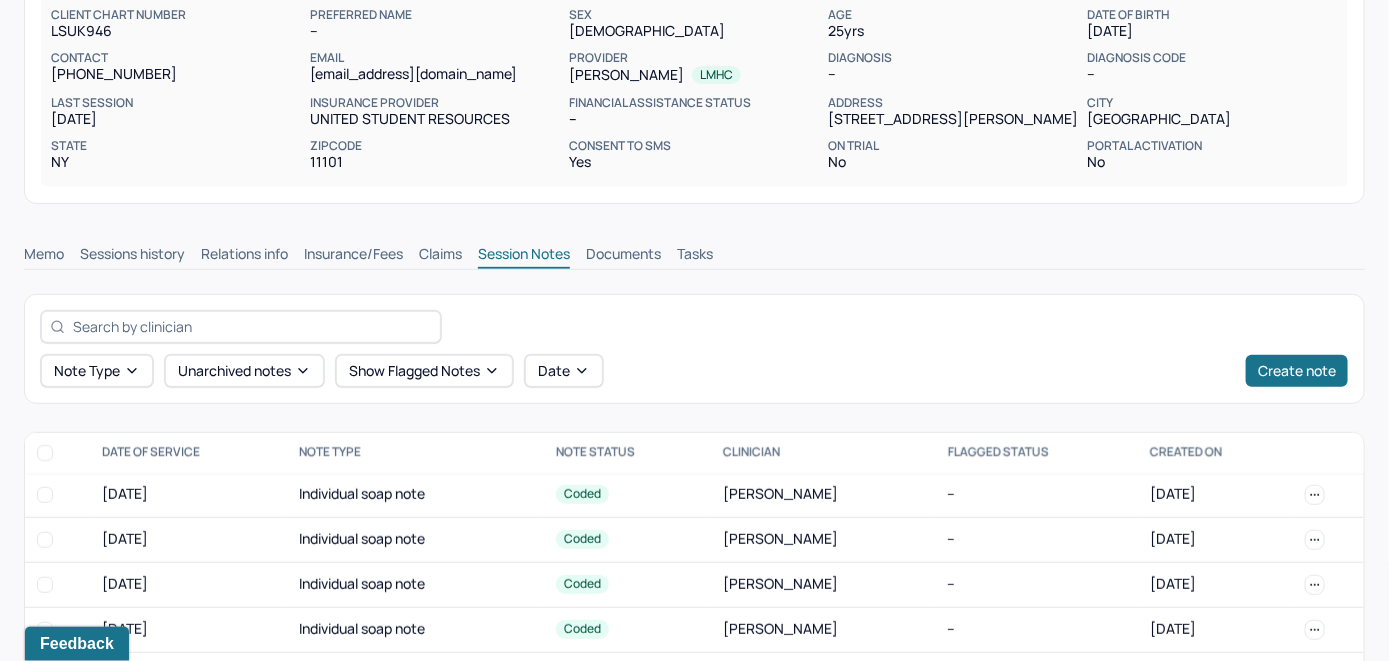 click on "Claims" at bounding box center [440, 256] 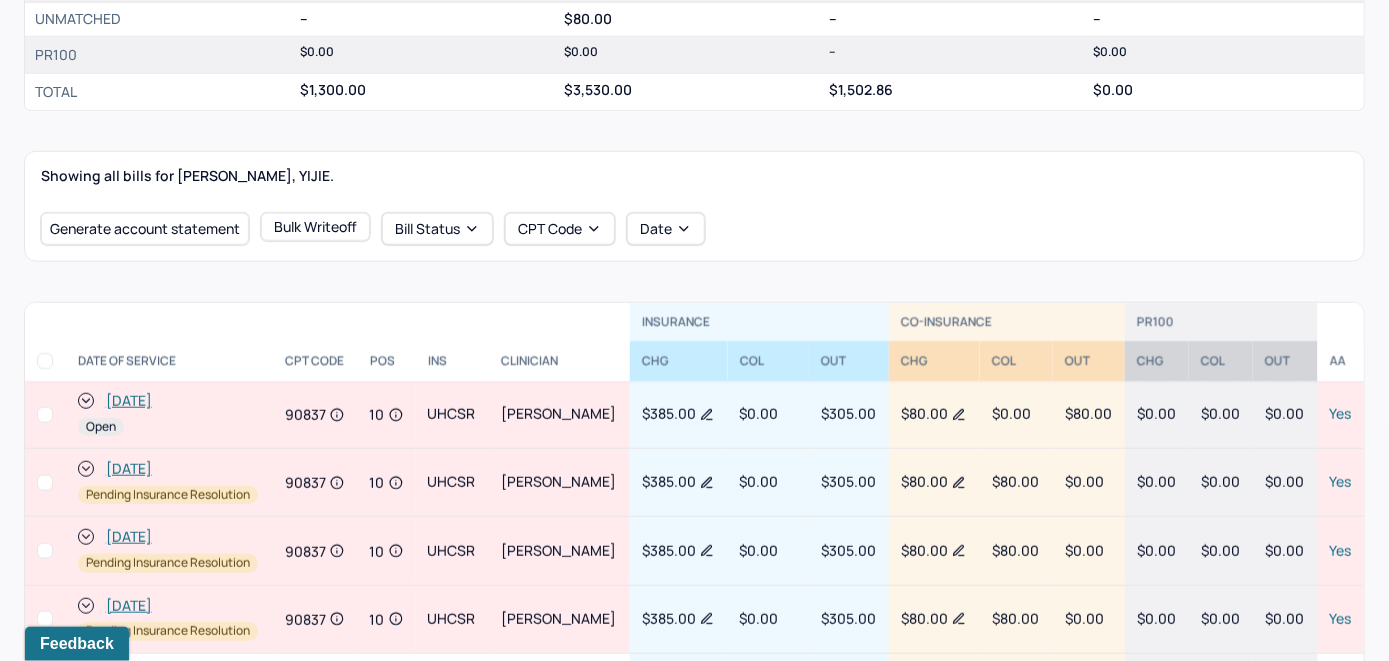 scroll, scrollTop: 600, scrollLeft: 0, axis: vertical 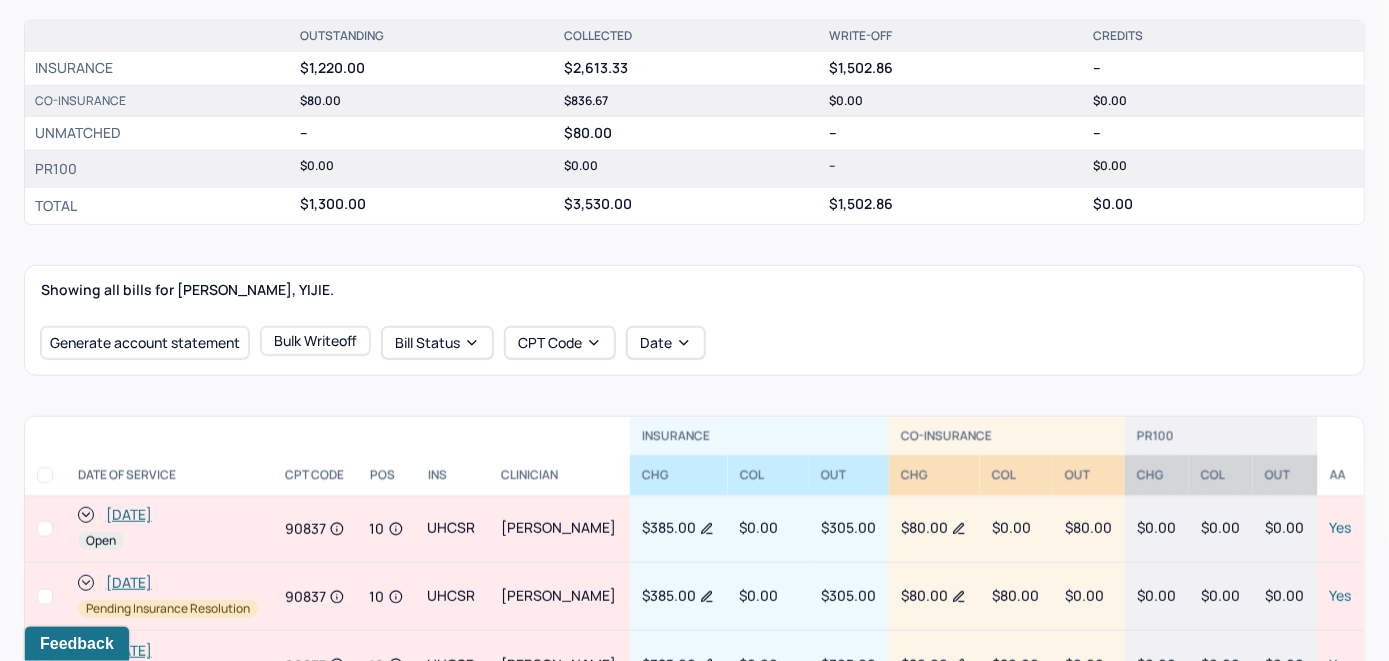 click on "[DATE]" at bounding box center (129, 515) 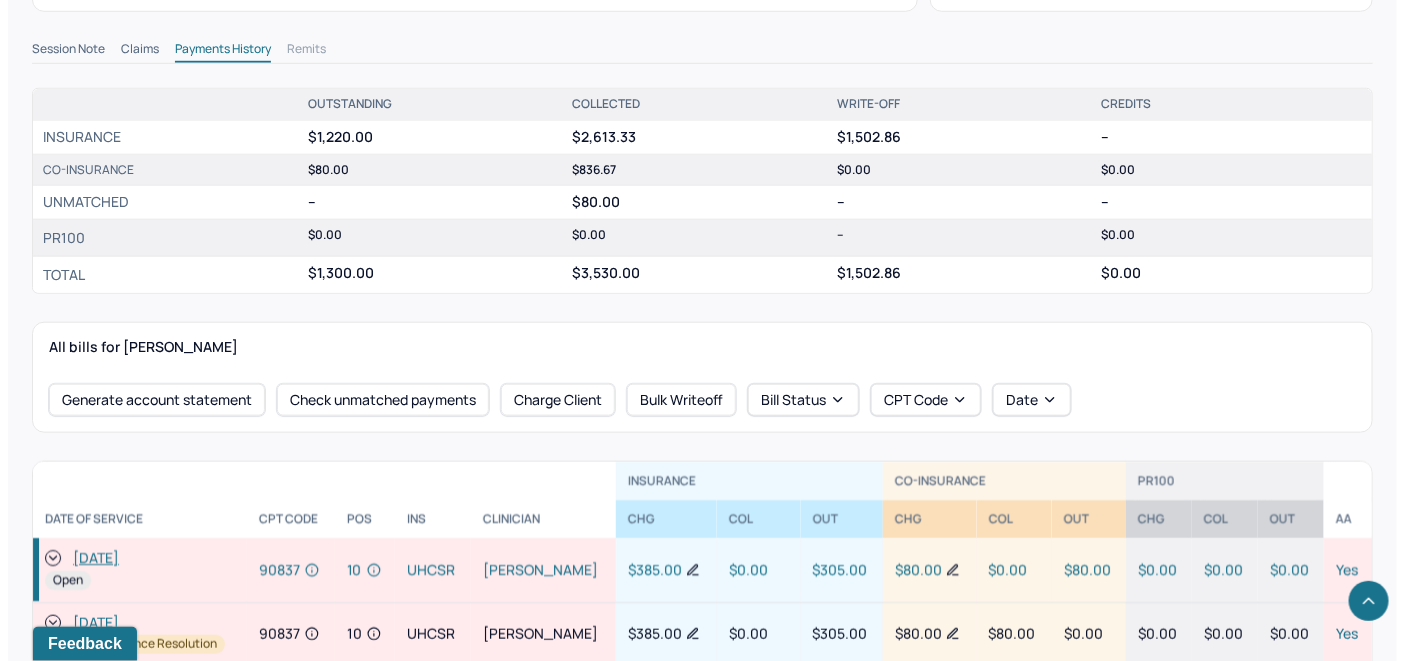 scroll, scrollTop: 700, scrollLeft: 0, axis: vertical 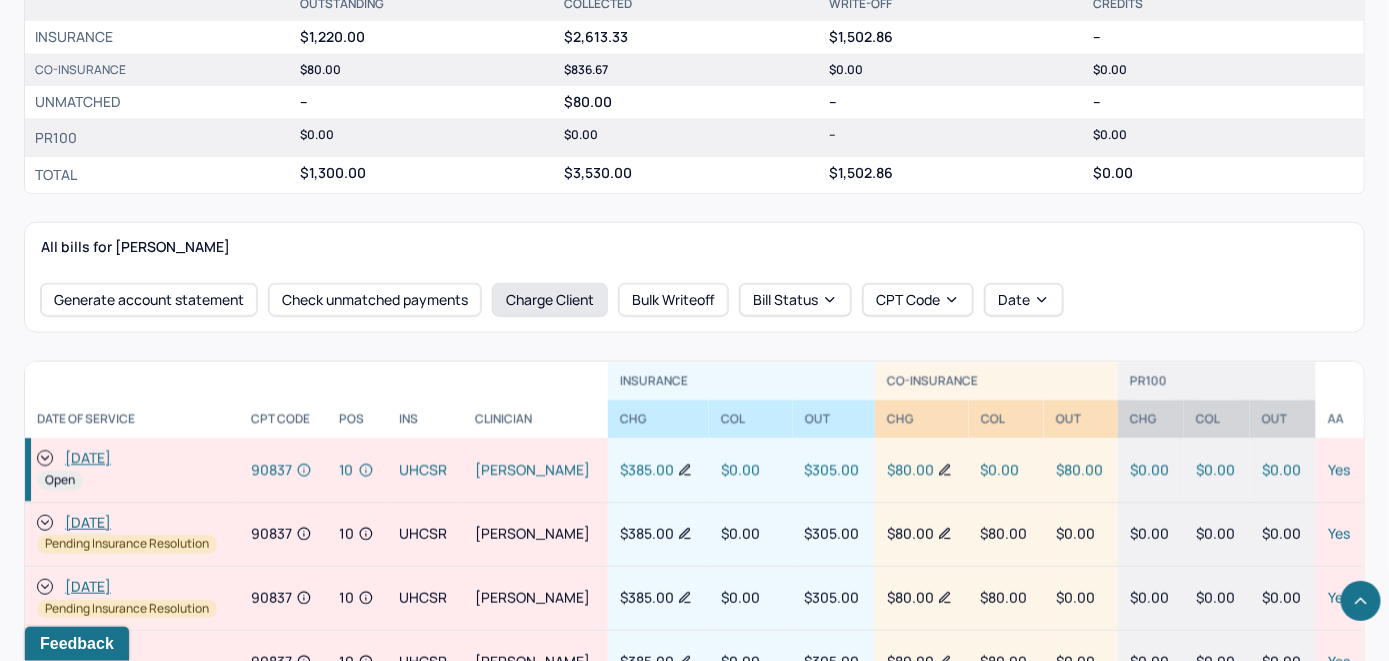 click on "Charge Client" at bounding box center (550, 300) 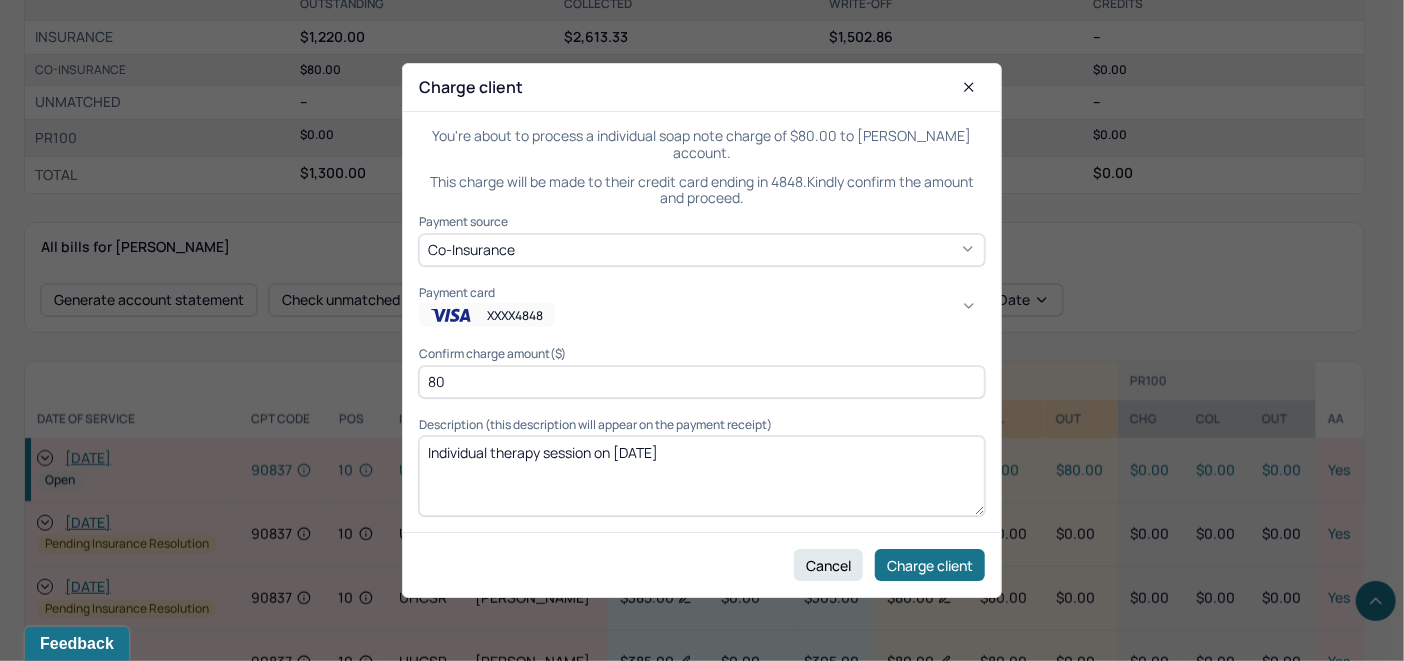 click 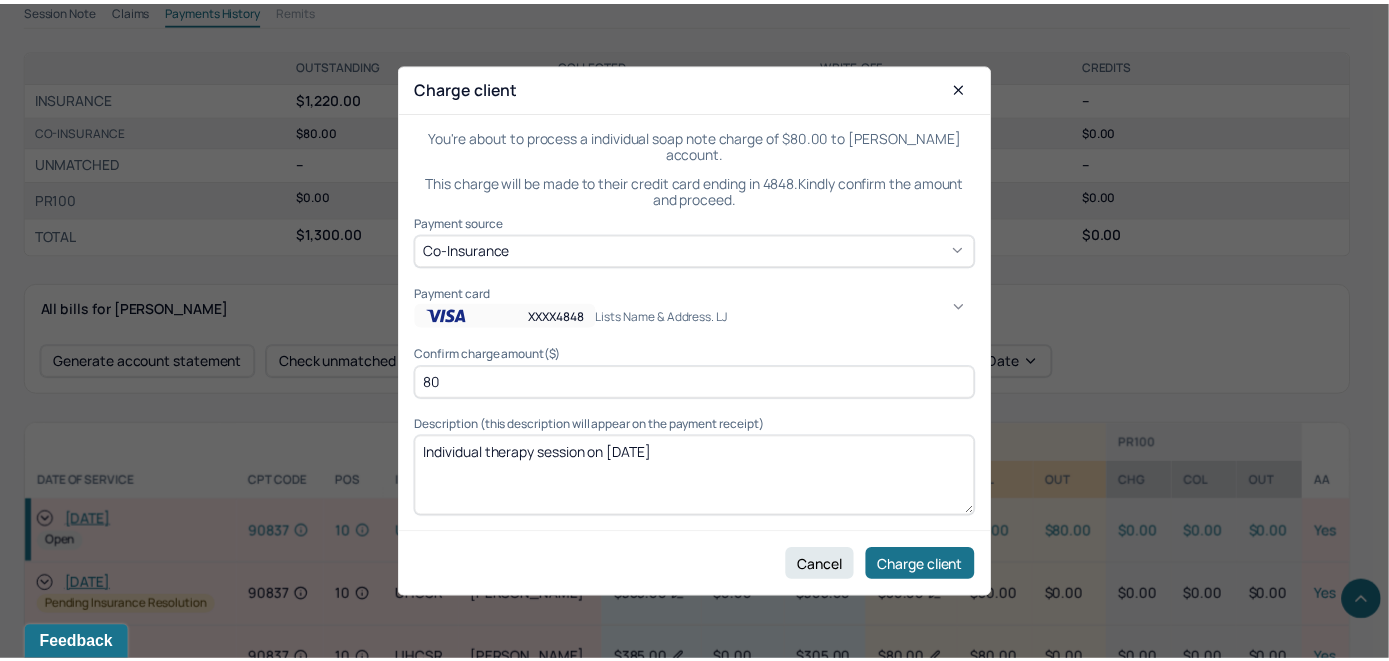 scroll, scrollTop: 777, scrollLeft: 0, axis: vertical 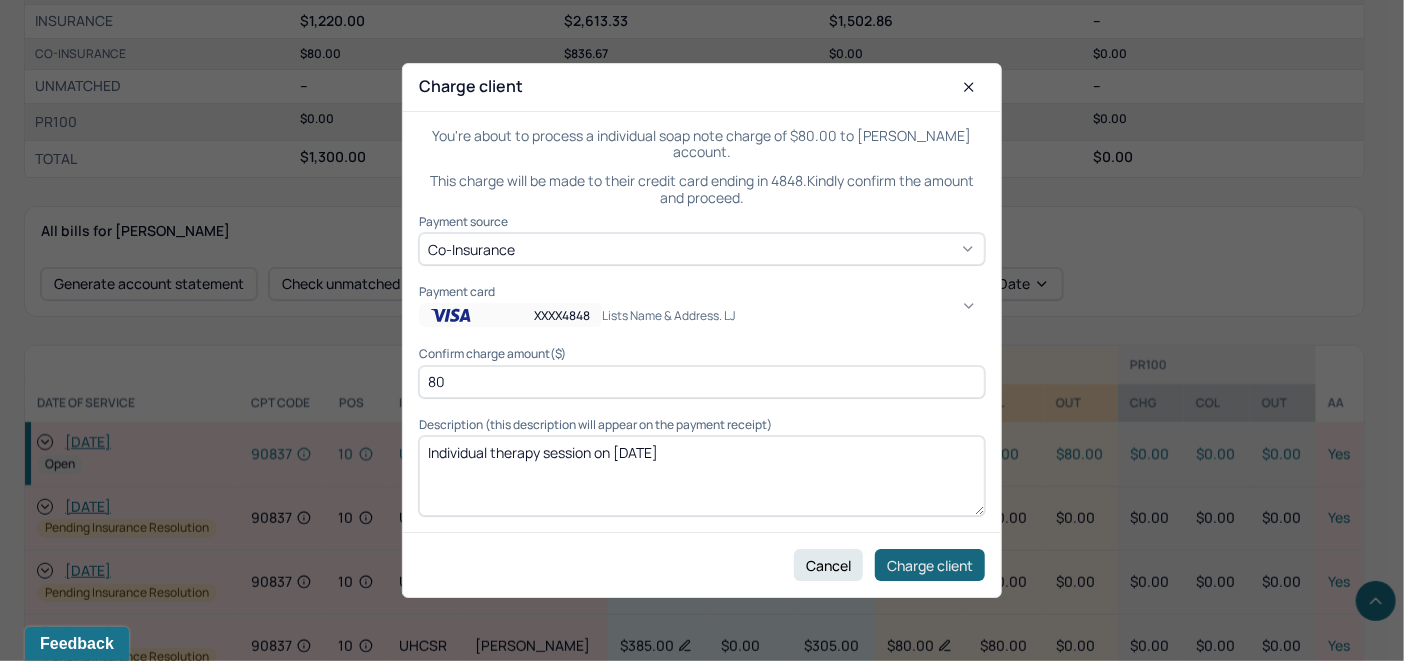 click on "Charge client" at bounding box center (930, 565) 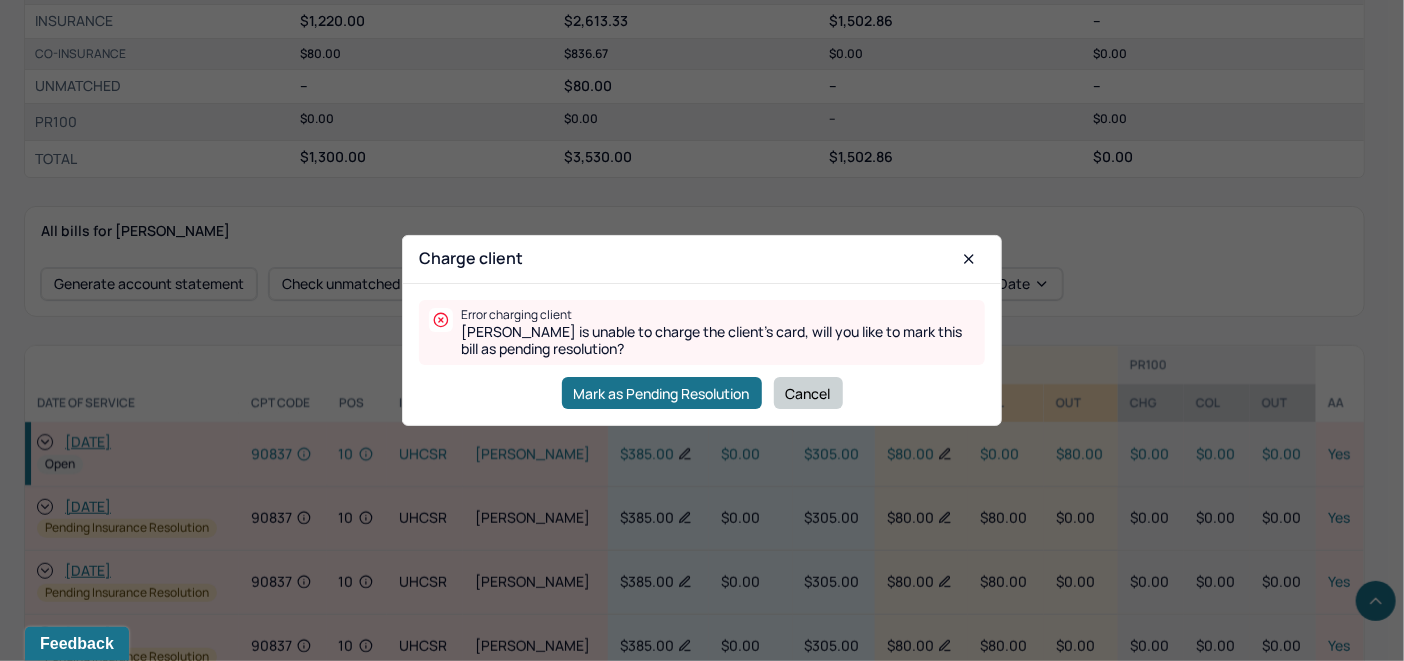 click on "Cancel" at bounding box center (808, 393) 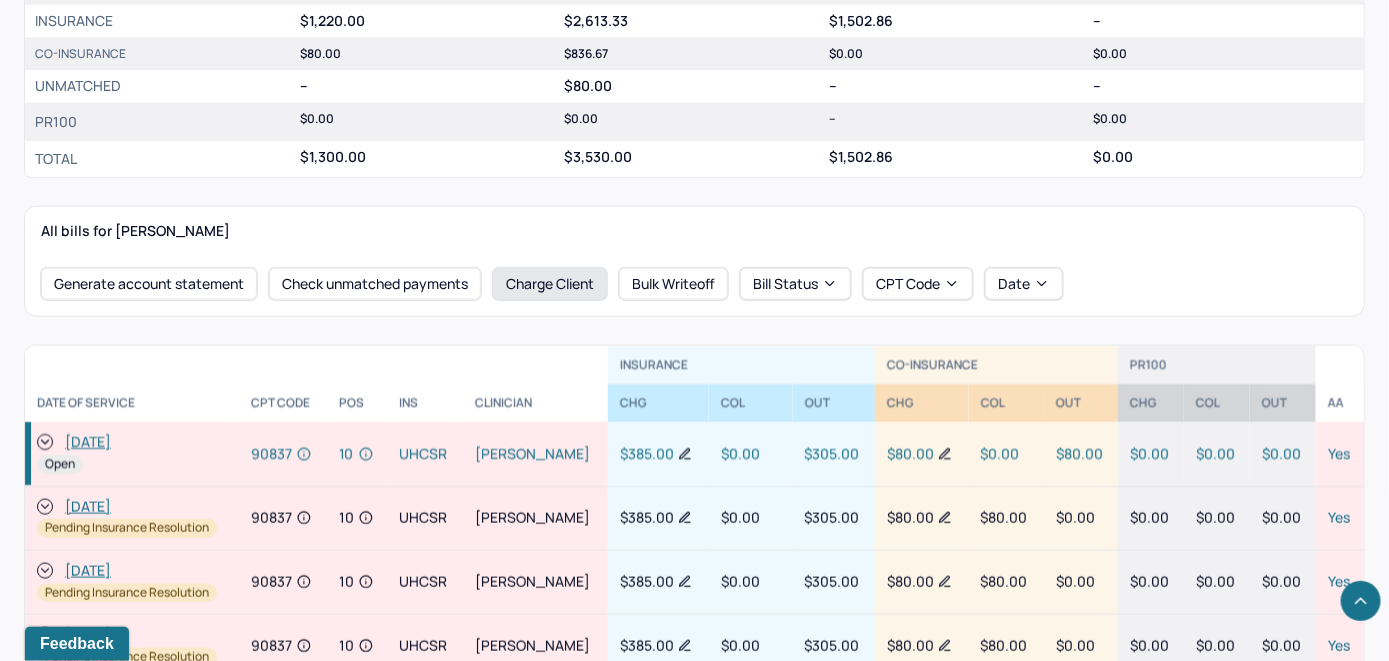click on "Charge Client" at bounding box center [550, 284] 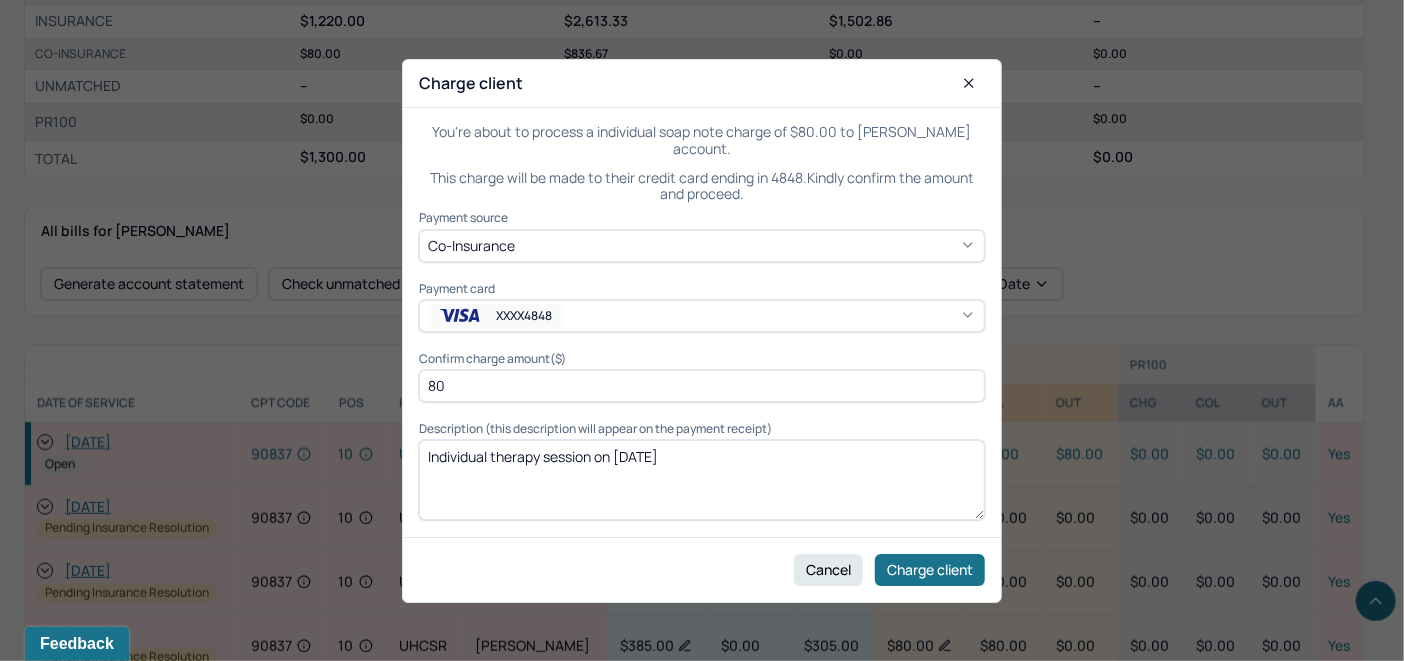 click 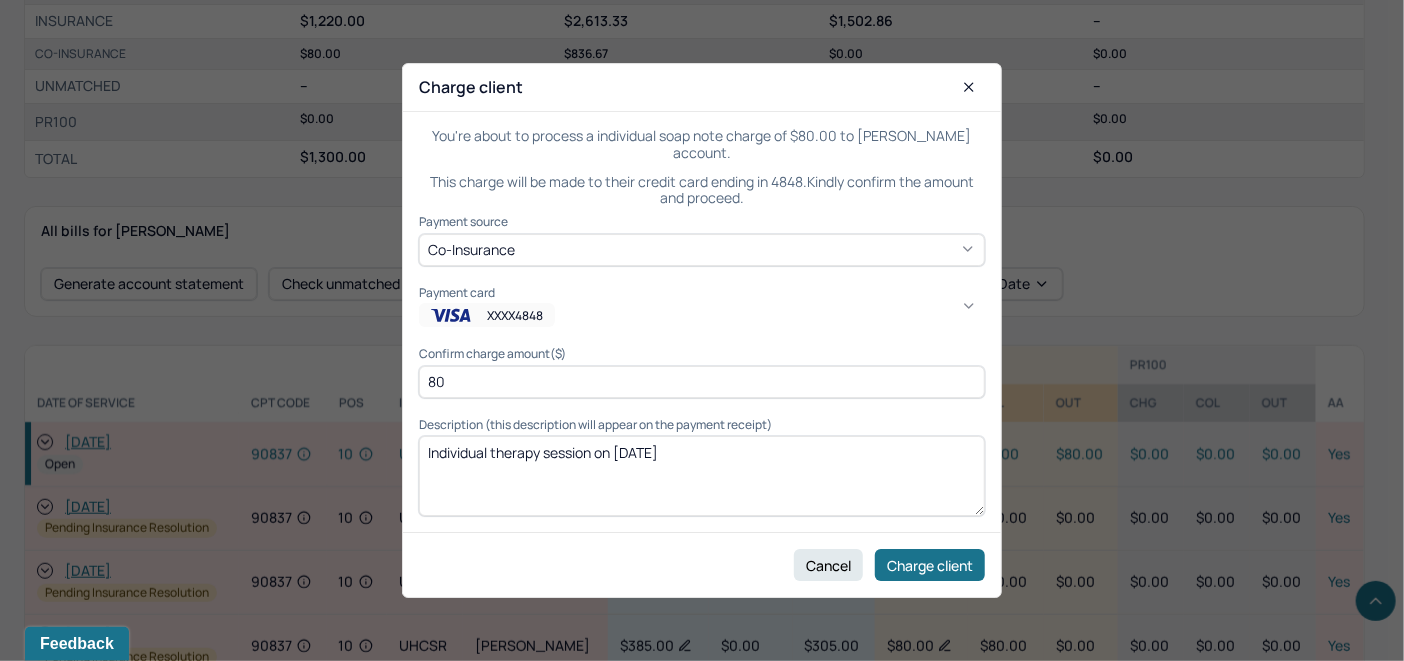 click on "XXXX4848 Lists name & address. LJ" at bounding box center (694, 957) 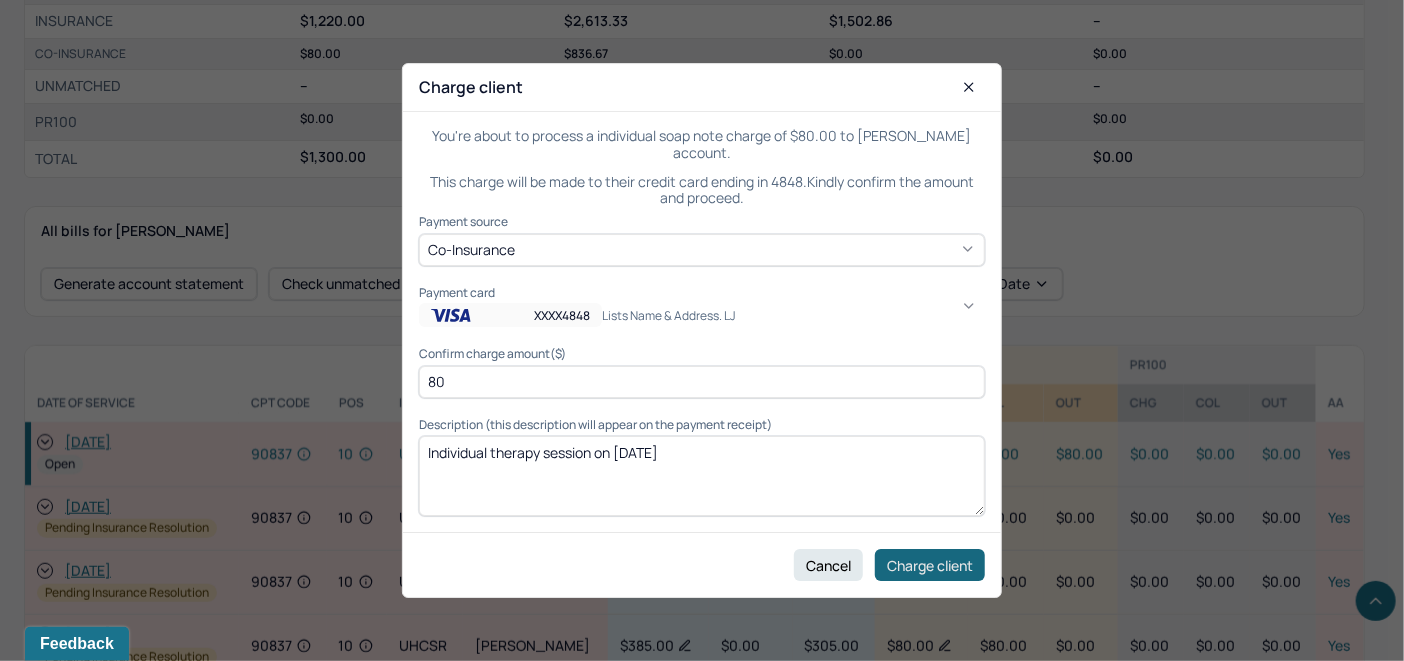 click on "Charge client" at bounding box center [930, 565] 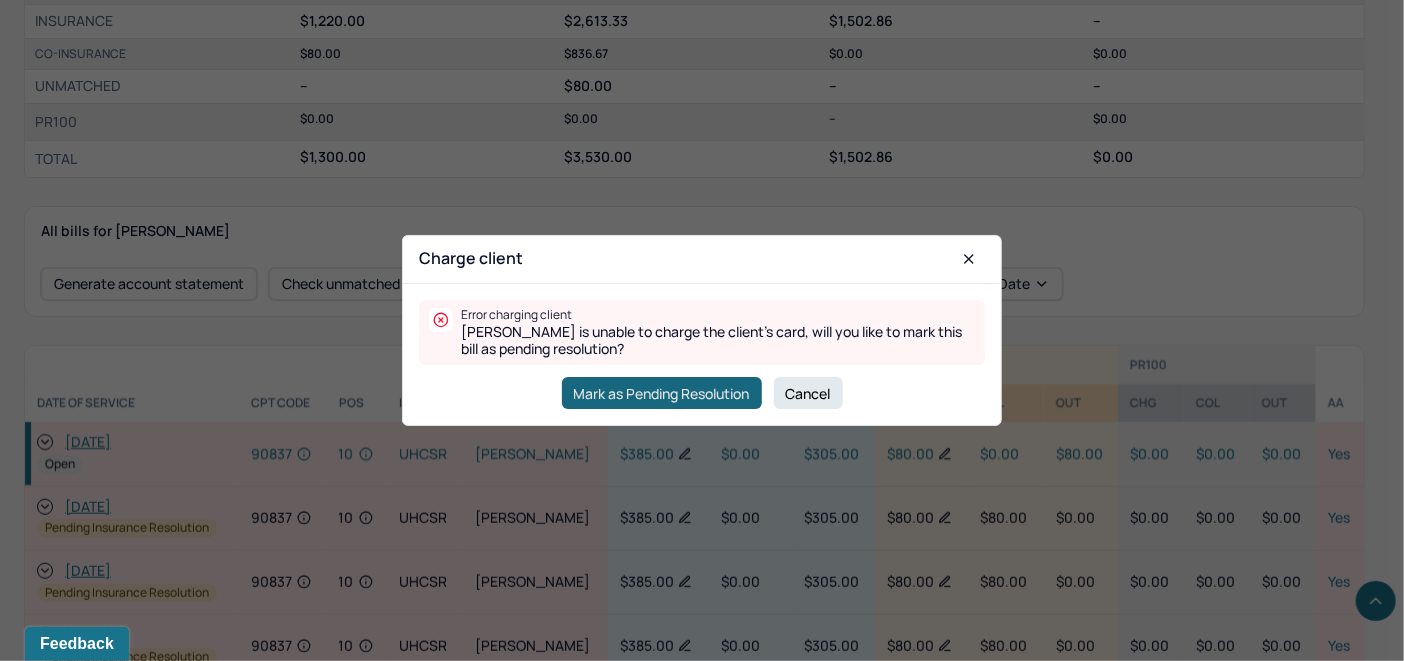 click on "Mark as Pending Resolution" at bounding box center (662, 393) 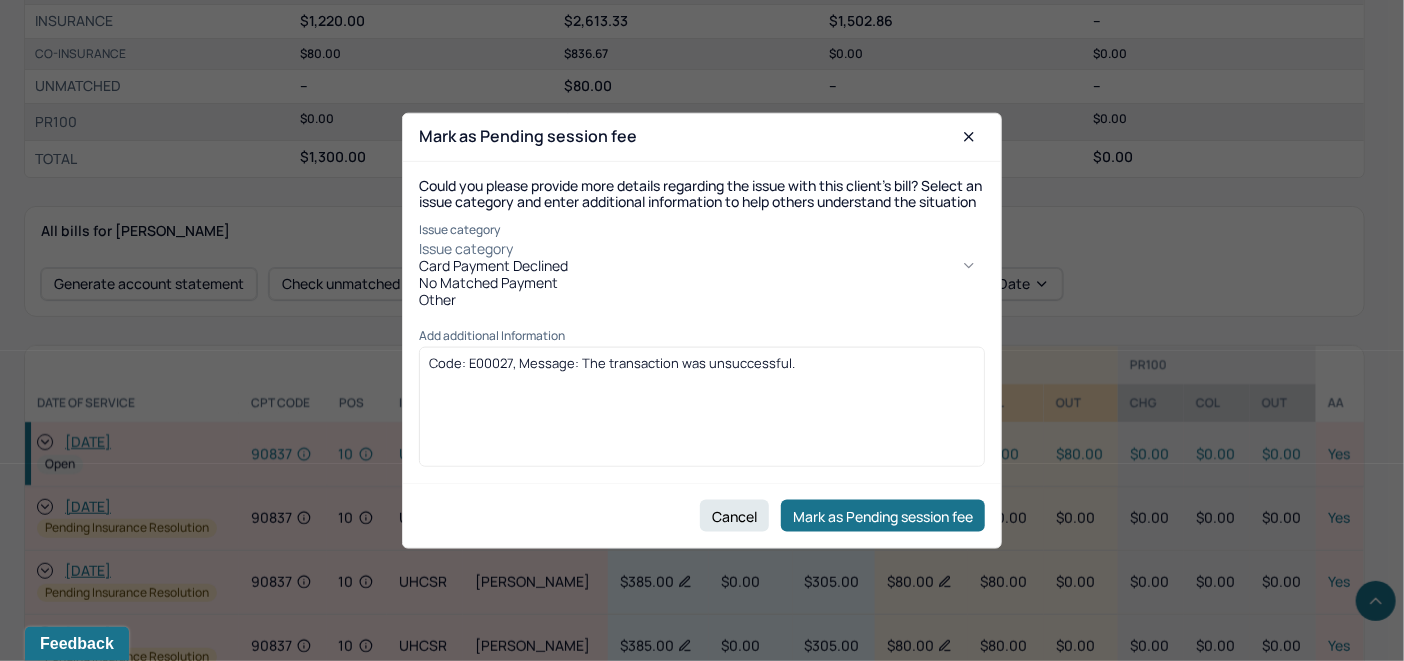 click 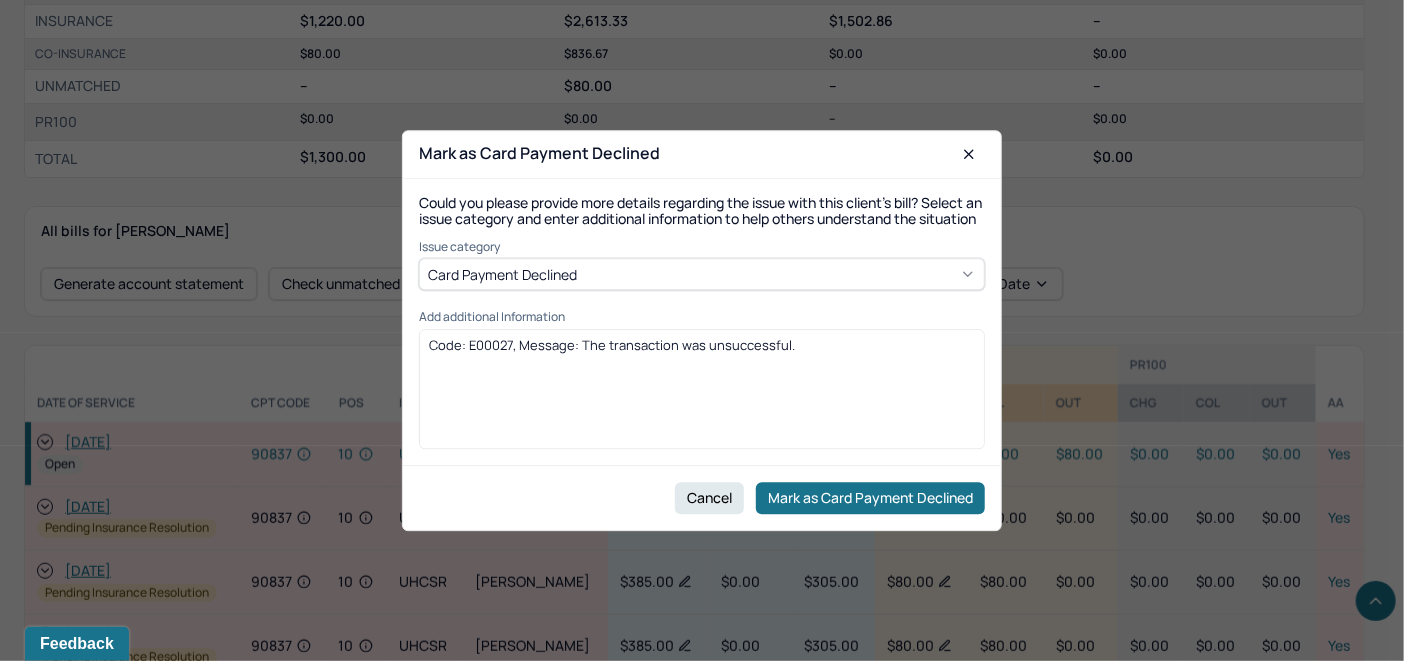 click on "Code: E00027, Message: The transaction was unsuccessful." at bounding box center (702, 389) 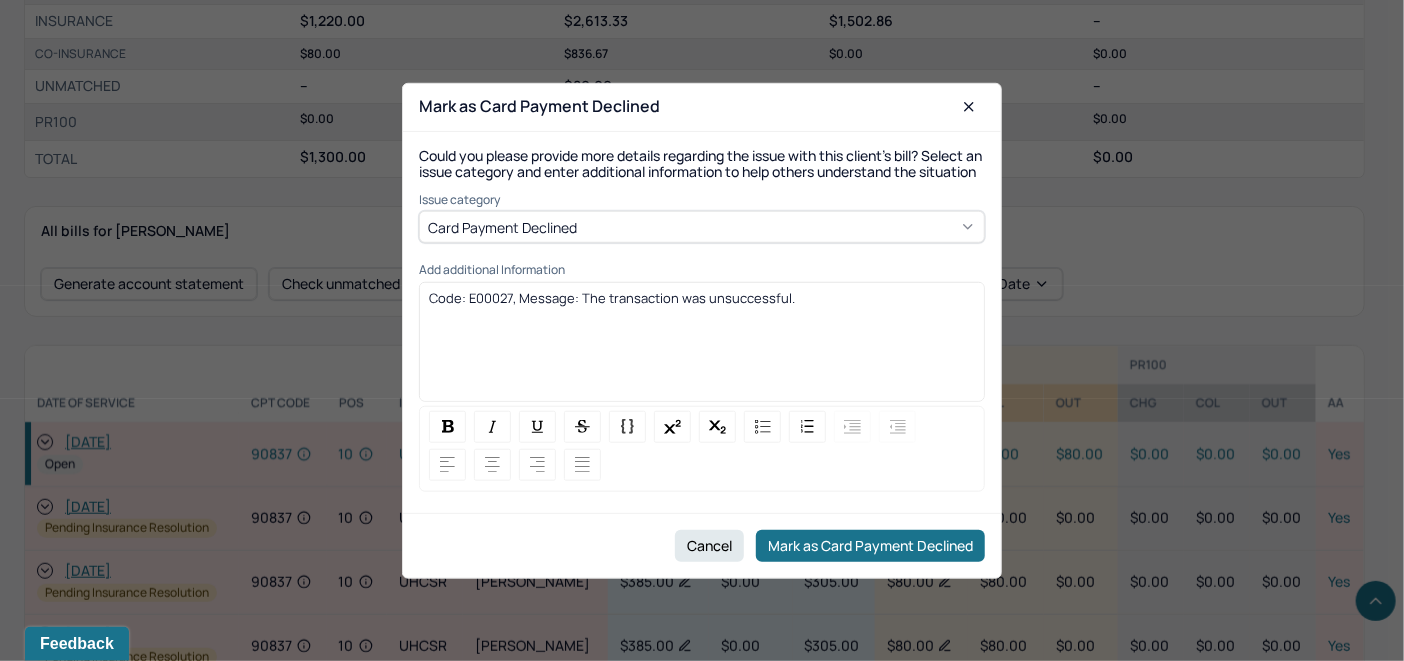 click on "Code: E00027, Message: The transaction was unsuccessful." at bounding box center (702, 298) 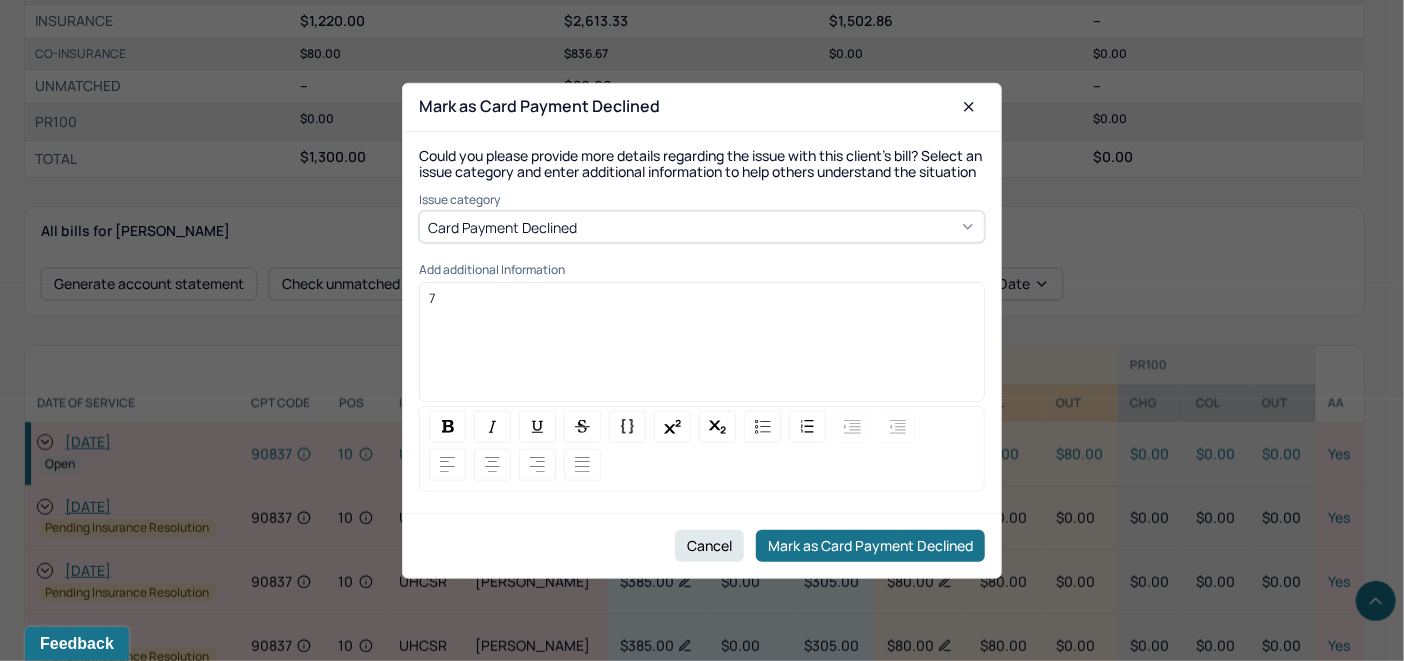 type 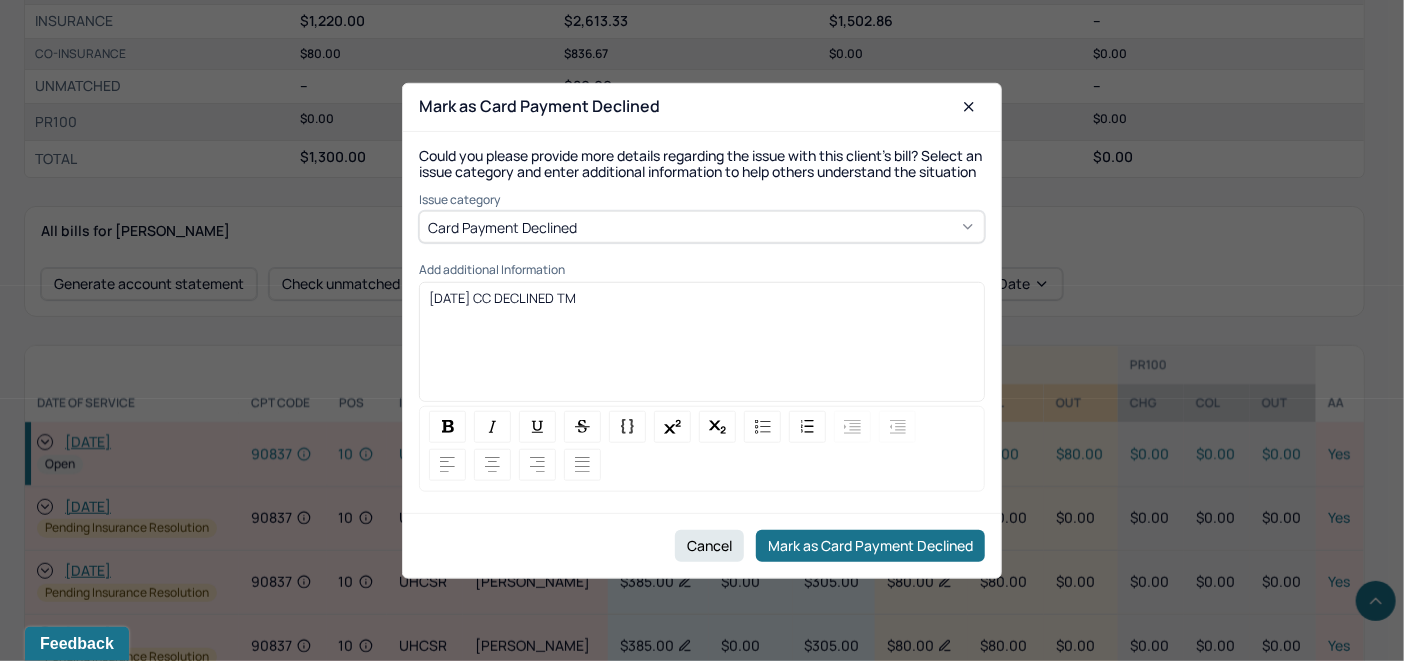 drag, startPoint x: 602, startPoint y: 311, endPoint x: 394, endPoint y: 443, distance: 246.34935 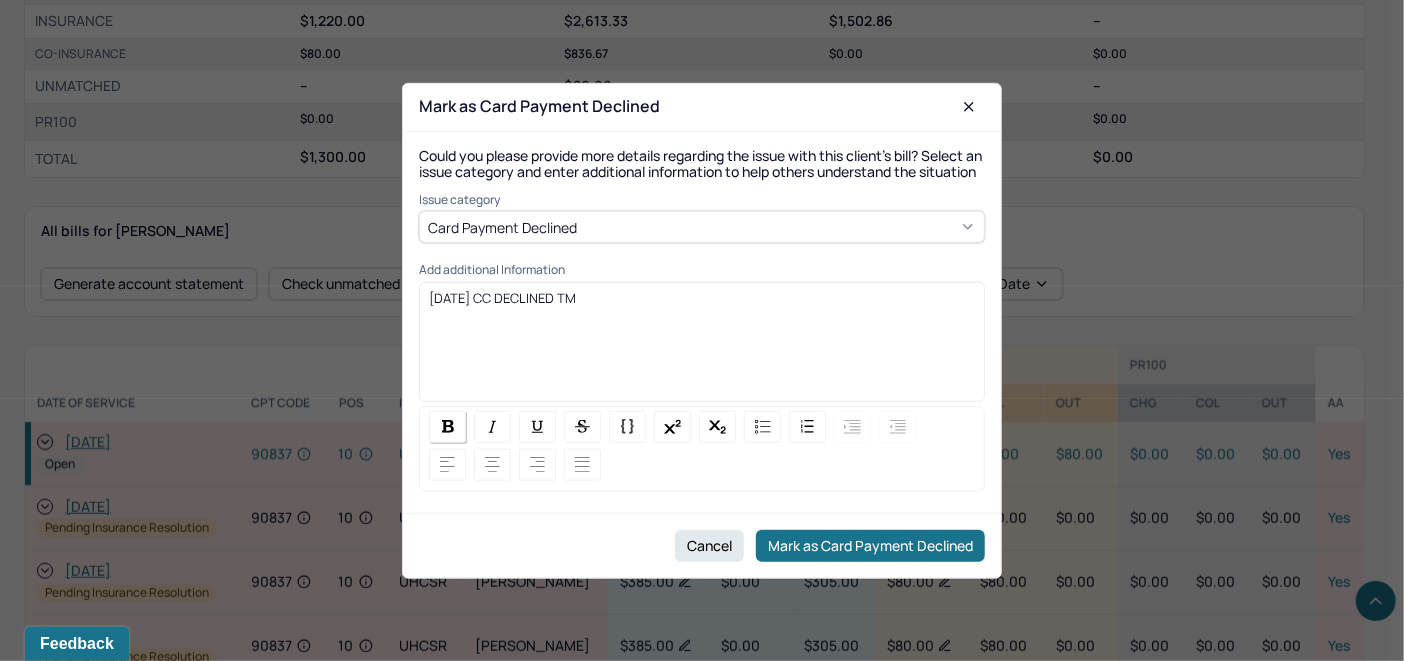 click at bounding box center [447, 427] 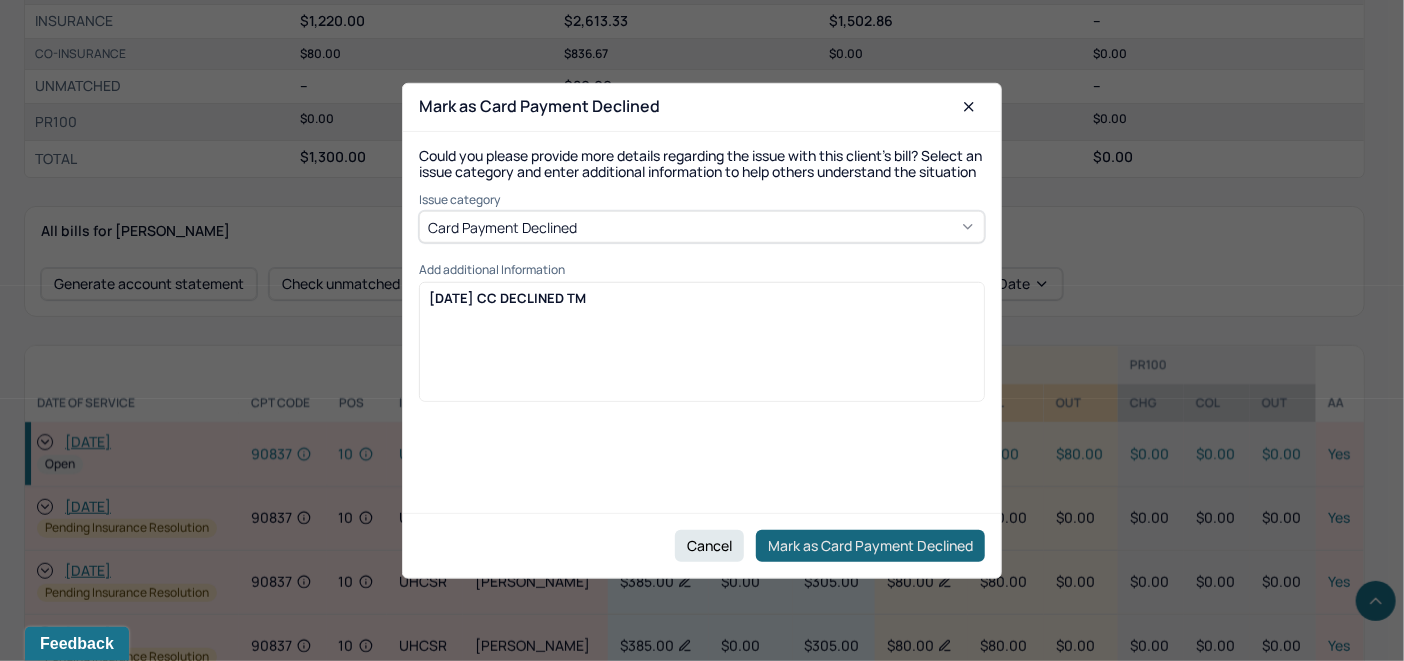 click on "Mark as Card Payment Declined" at bounding box center [870, 546] 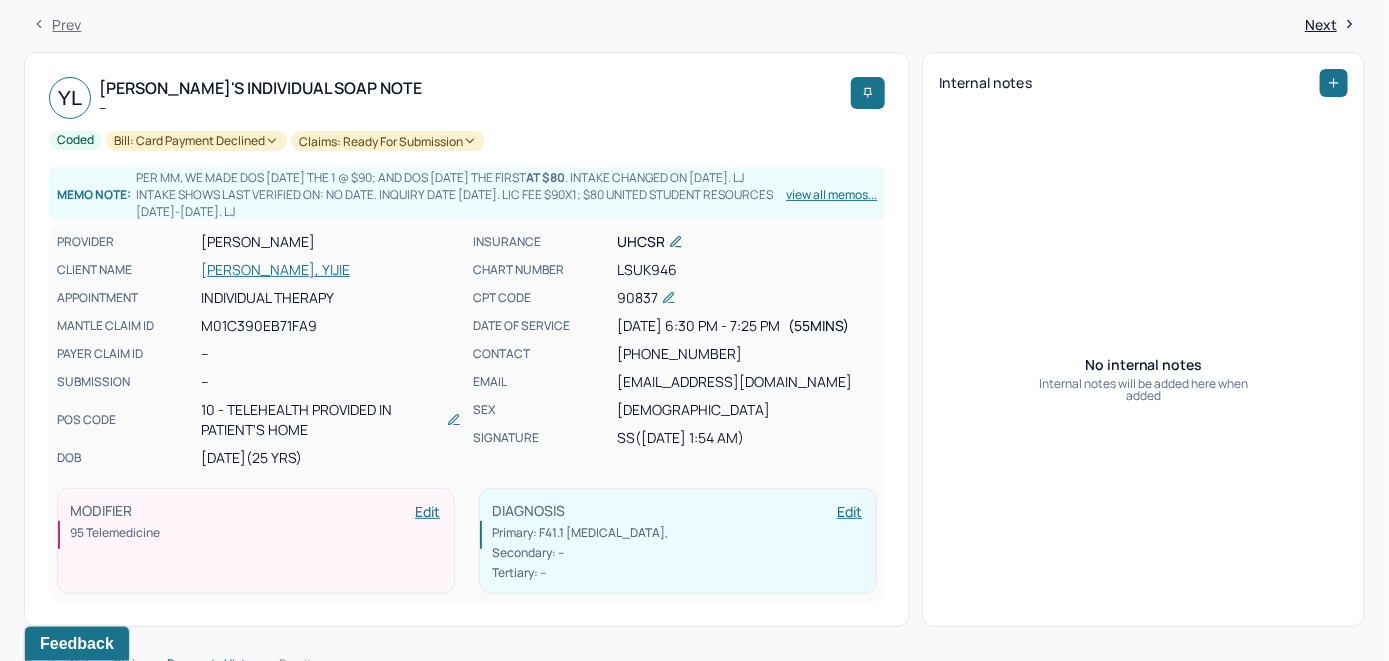 scroll, scrollTop: 0, scrollLeft: 0, axis: both 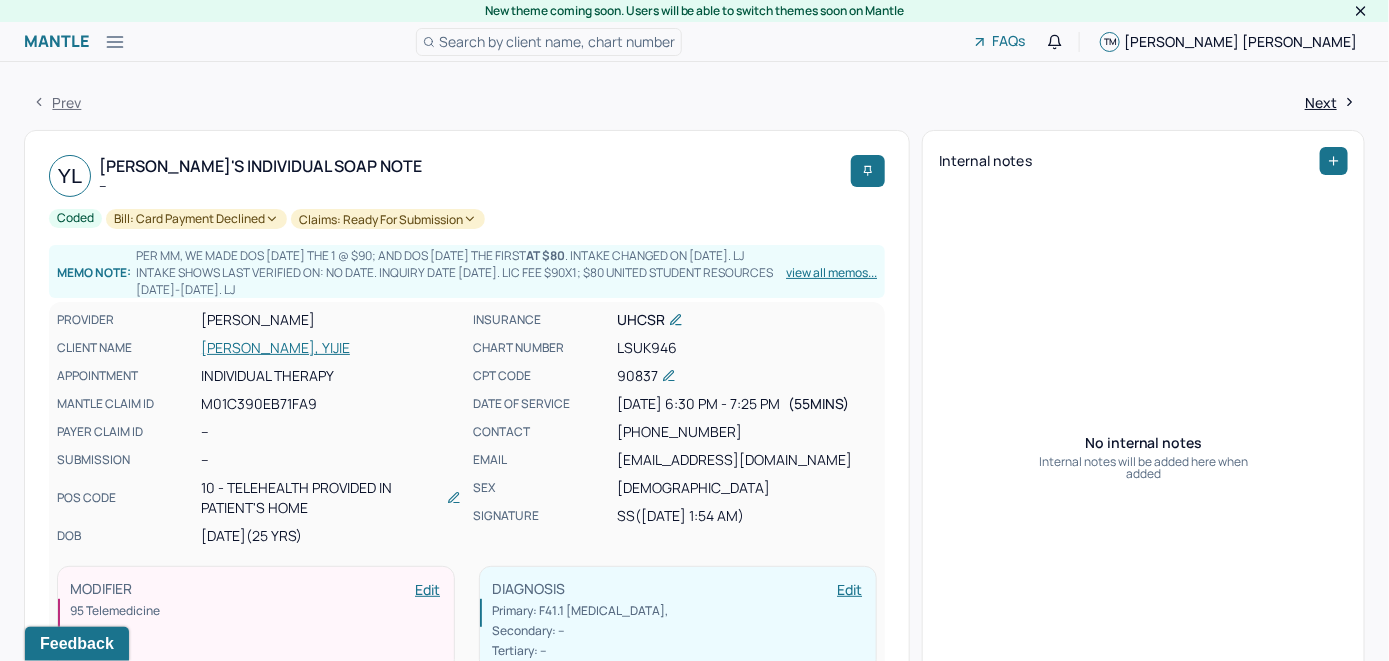 click 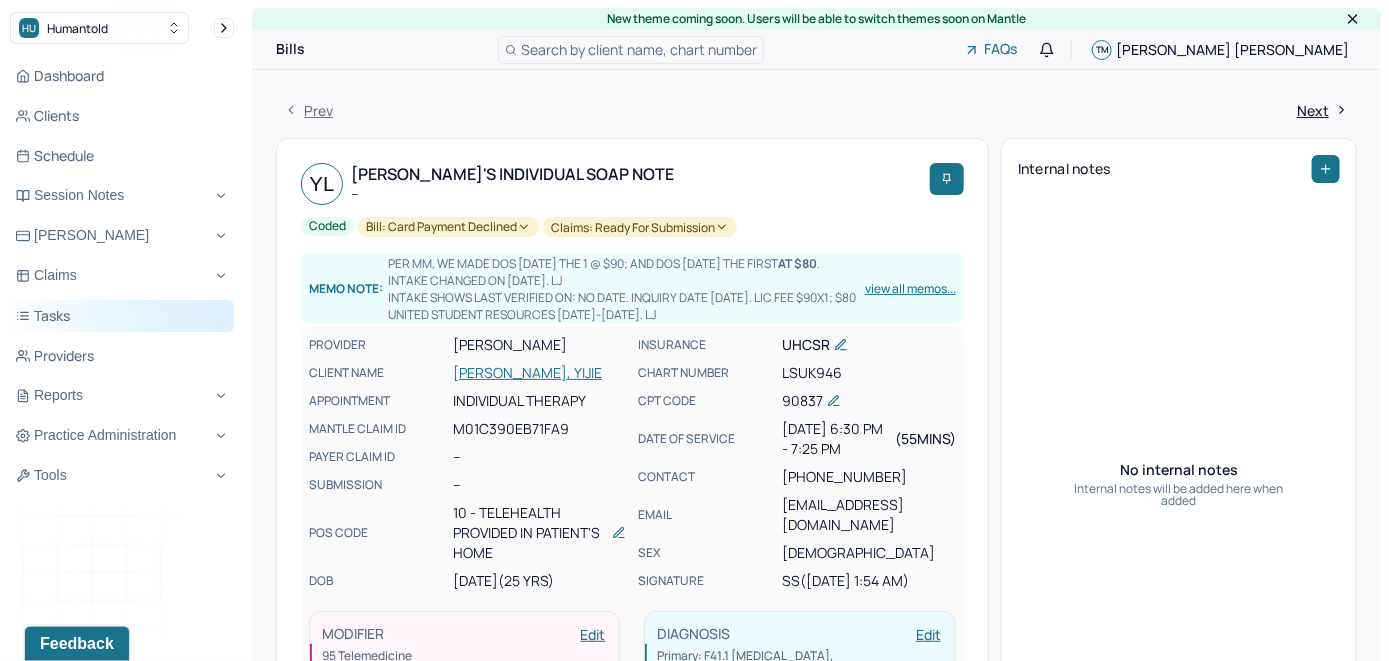 click on "Tasks" at bounding box center [122, 316] 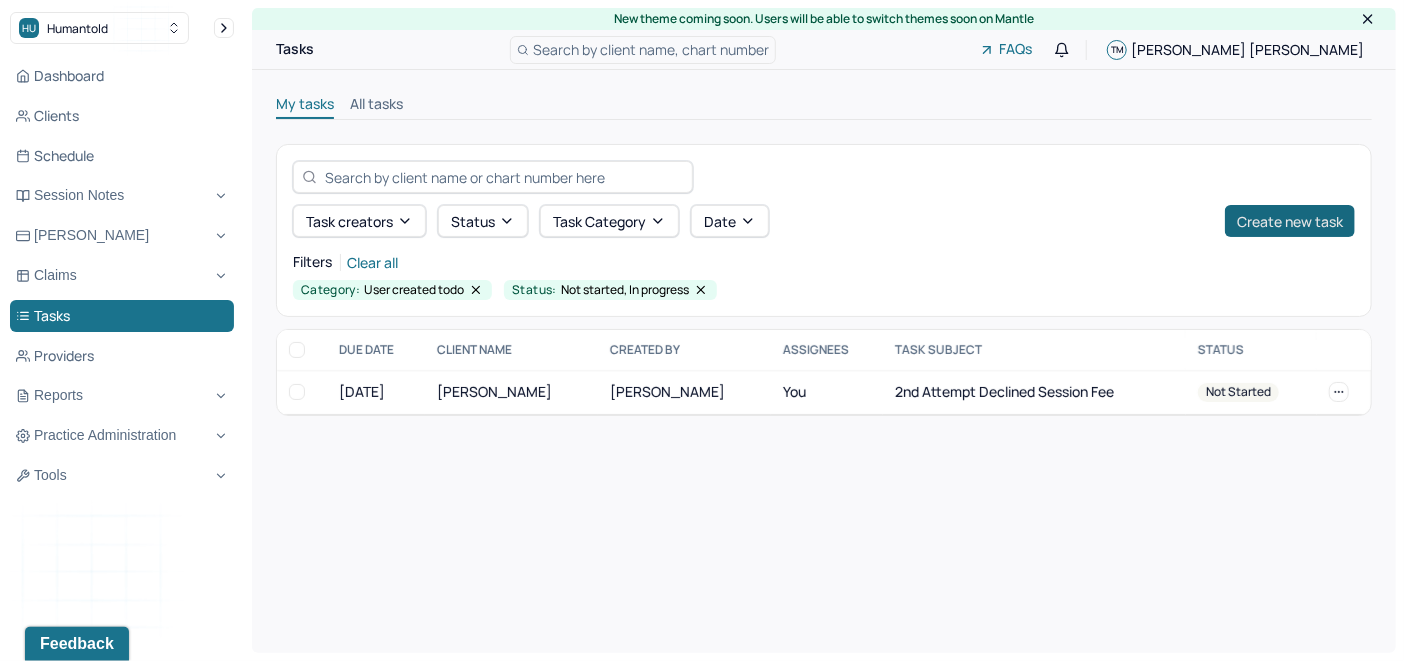 click on "Create new task" at bounding box center (1290, 221) 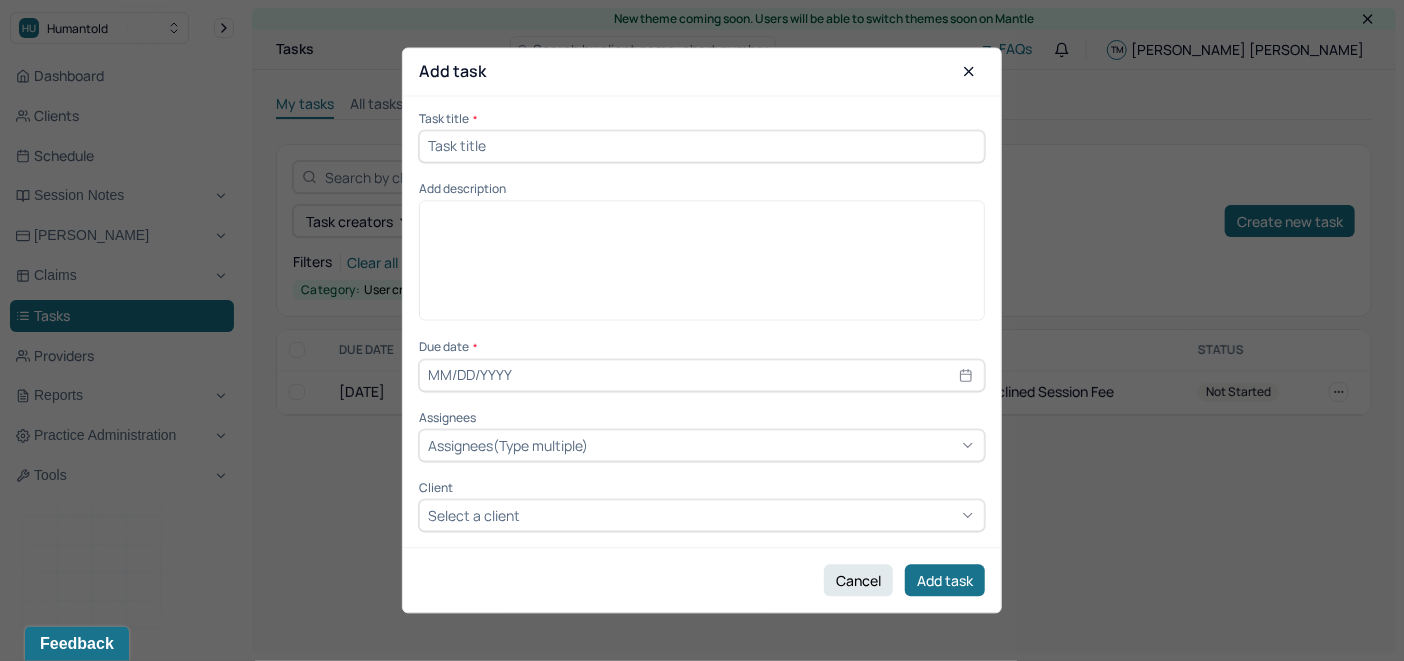 click at bounding box center [702, 146] 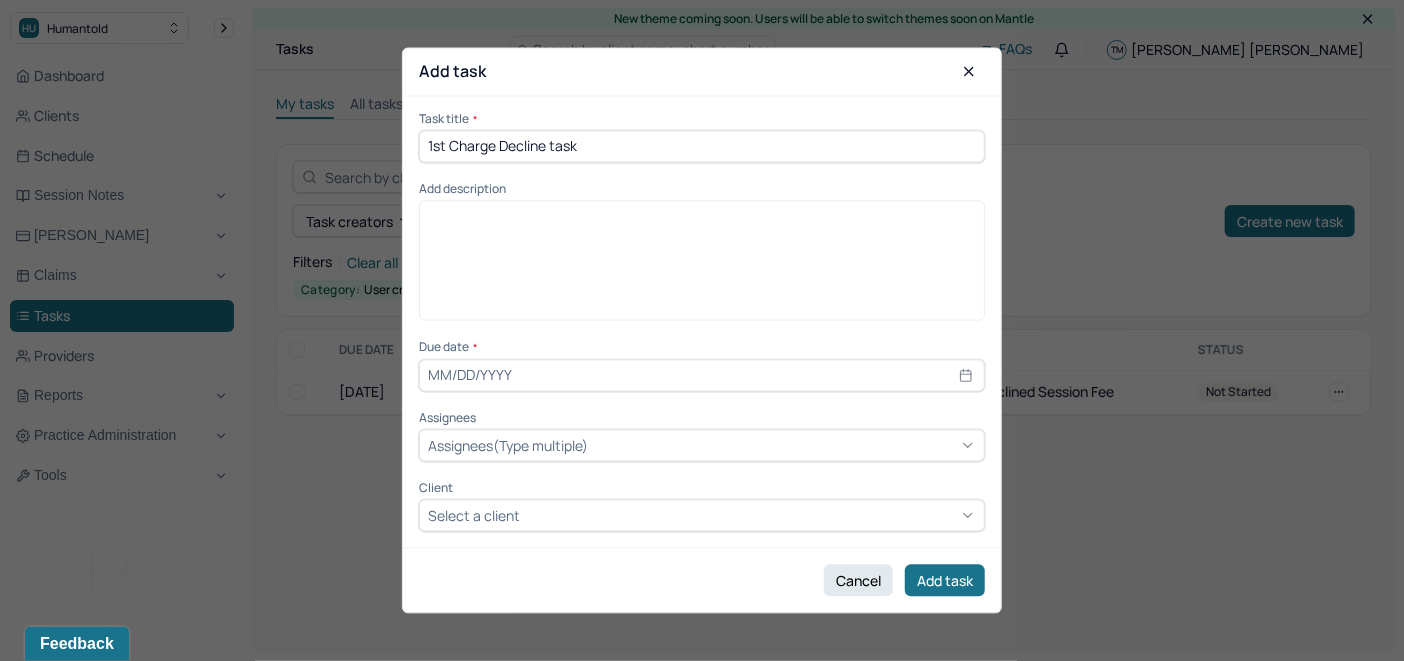 click on "1st Charge Decline task" at bounding box center [702, 146] 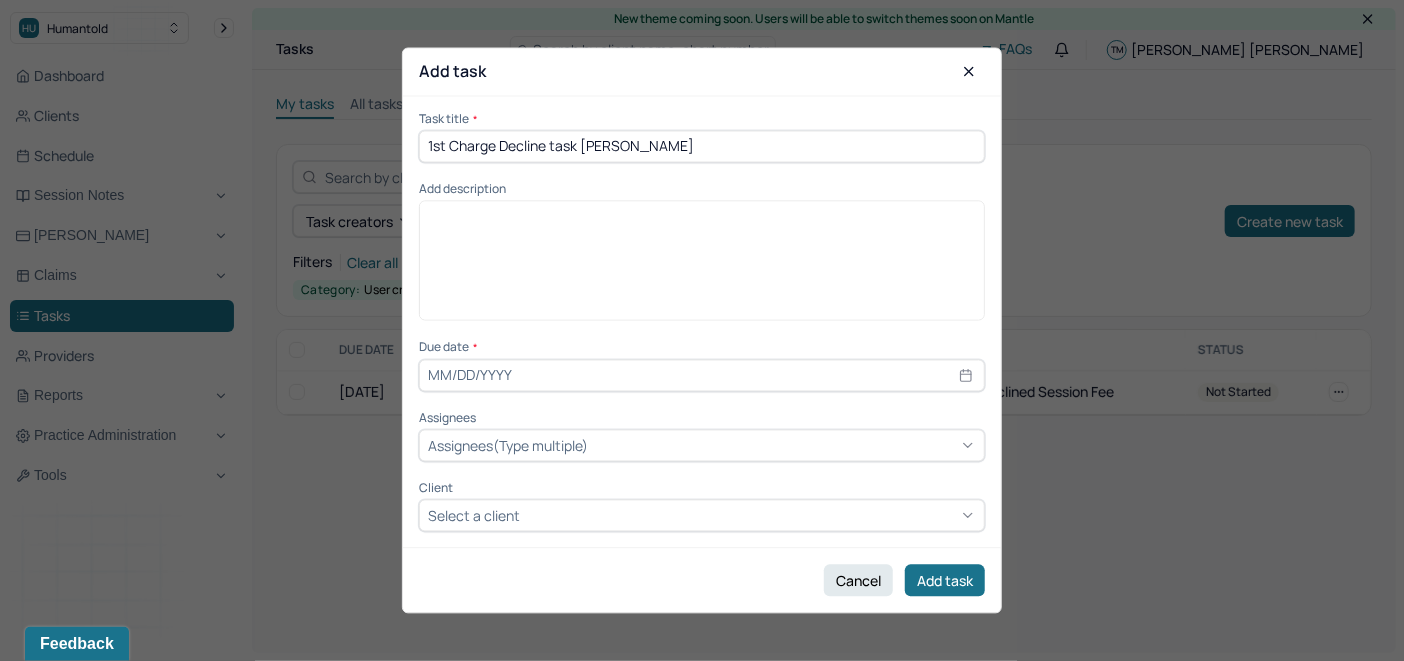type on "1st Charge Decline task [PERSON_NAME]" 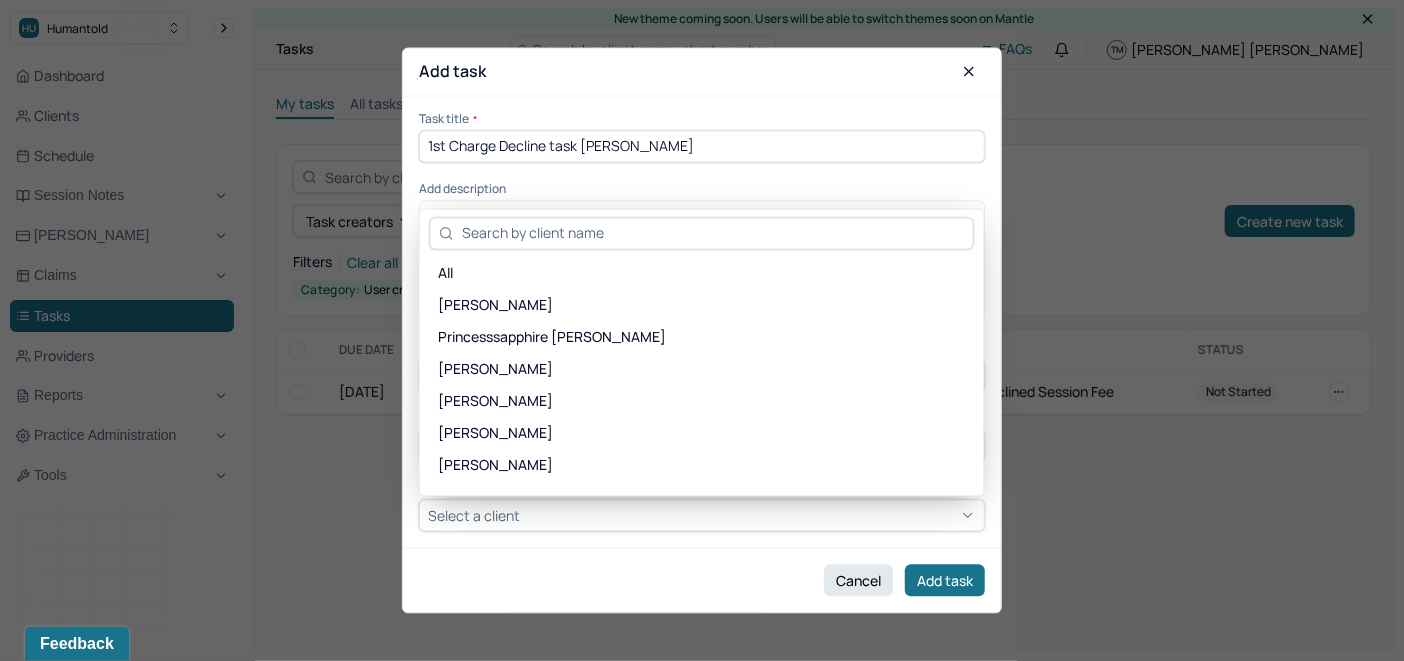click at bounding box center (713, 233) 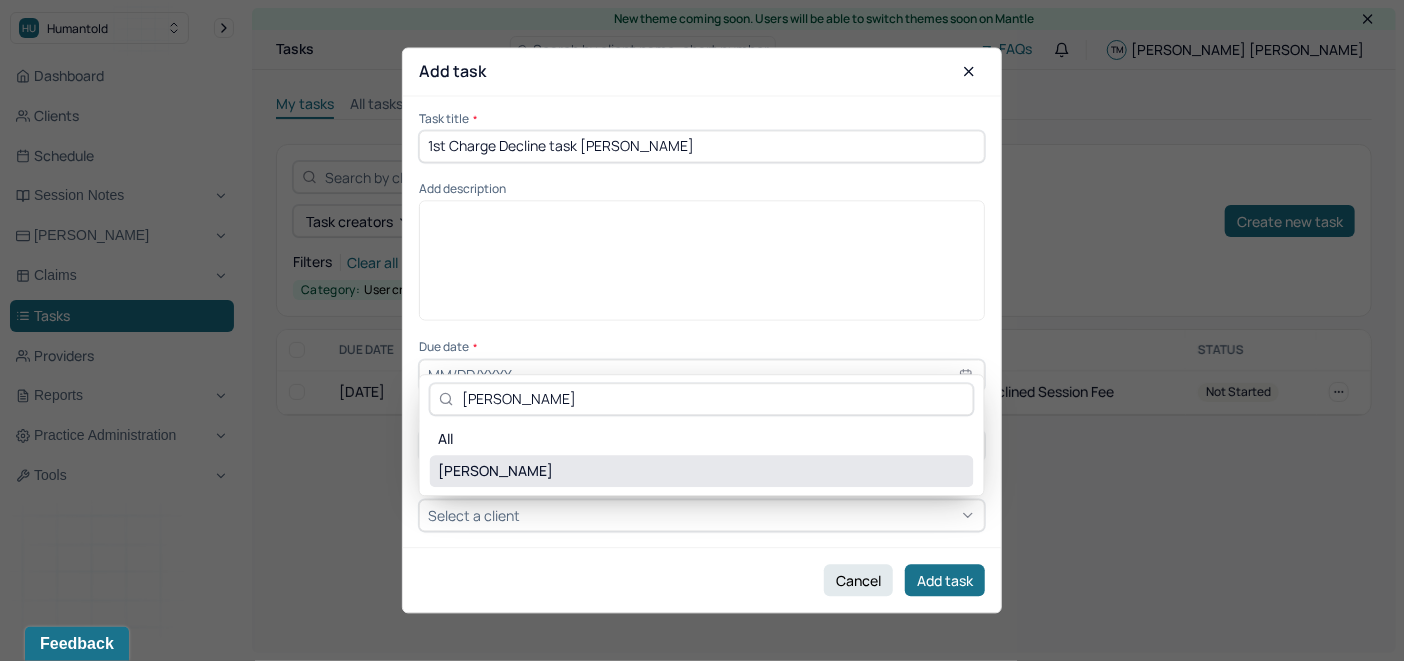 type on "[PERSON_NAME]" 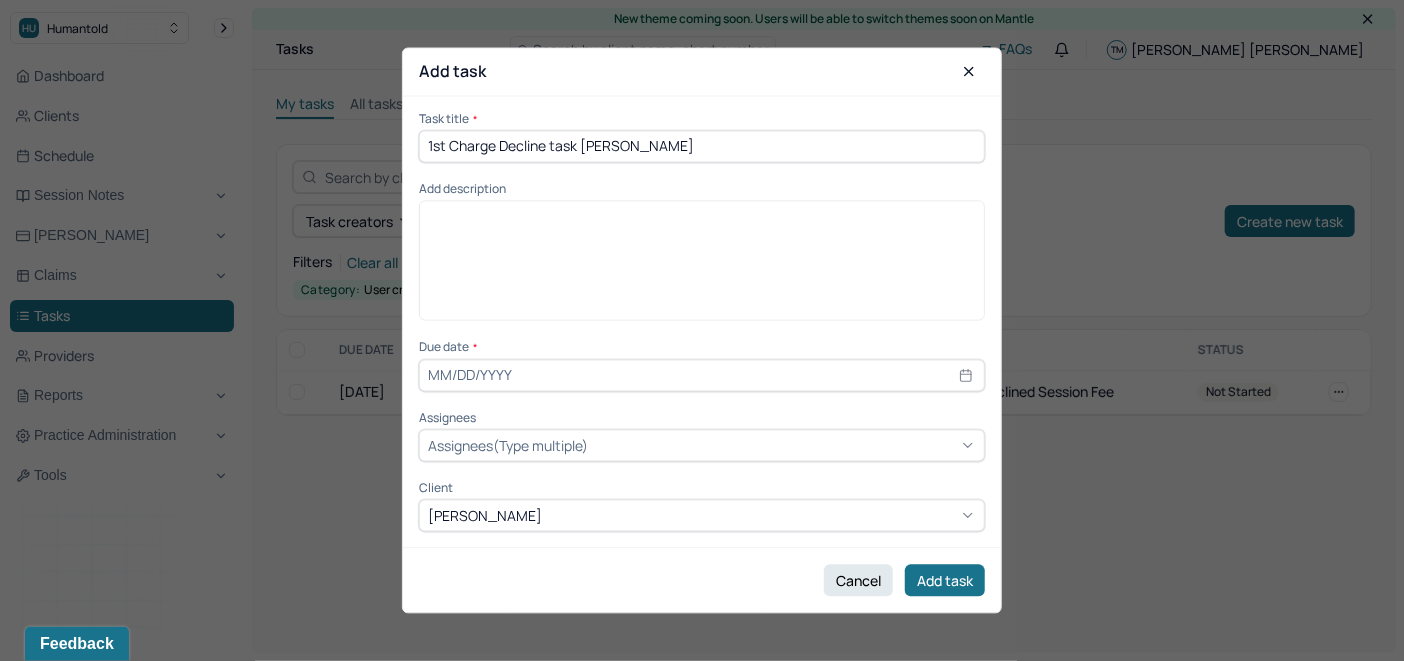 click on "1st Charge Decline task [PERSON_NAME]" at bounding box center (702, 146) 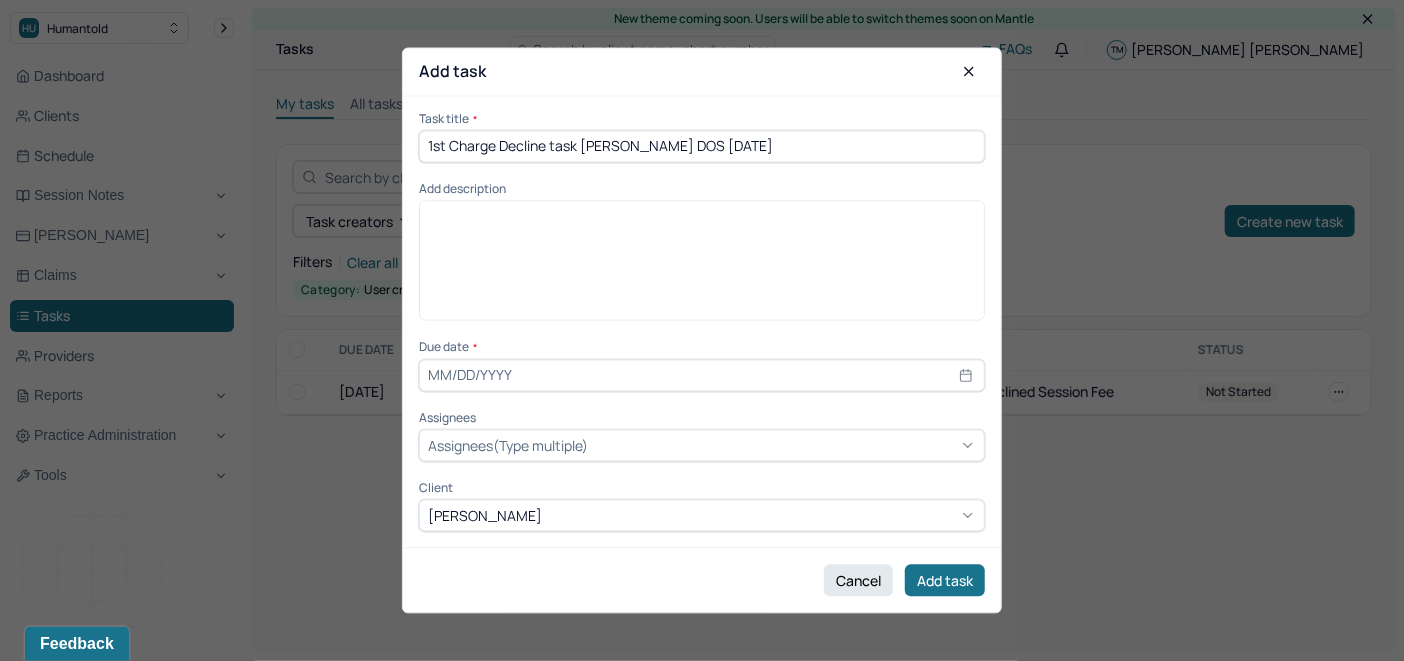 drag, startPoint x: 743, startPoint y: 148, endPoint x: 349, endPoint y: 145, distance: 394.0114 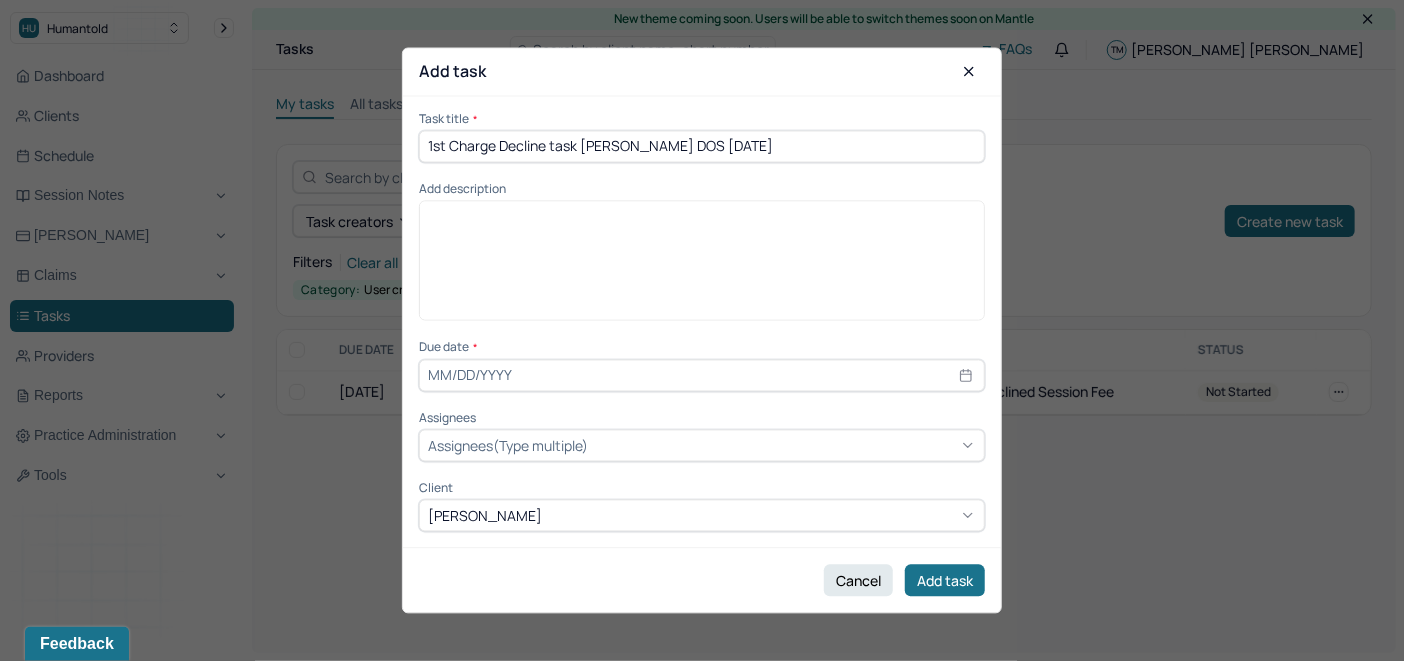 type on "1st Charge Decline task [PERSON_NAME] DOS [DATE]" 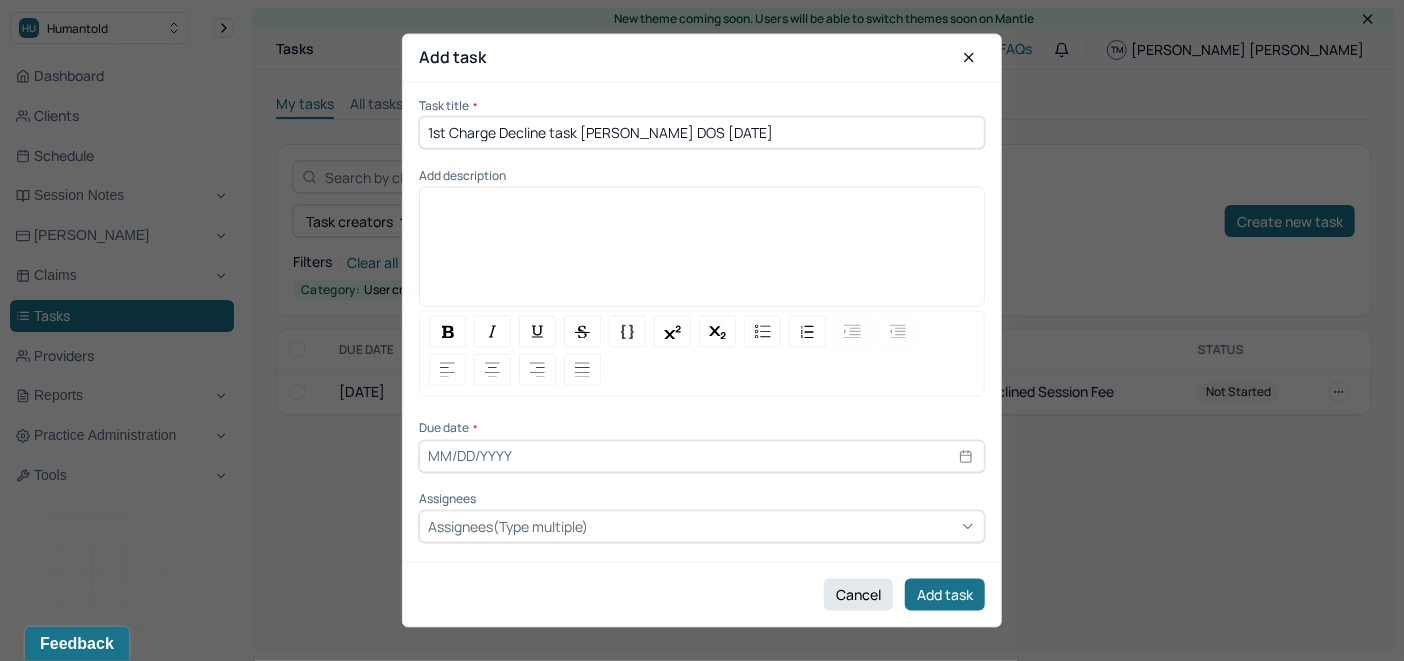 click at bounding box center [702, 254] 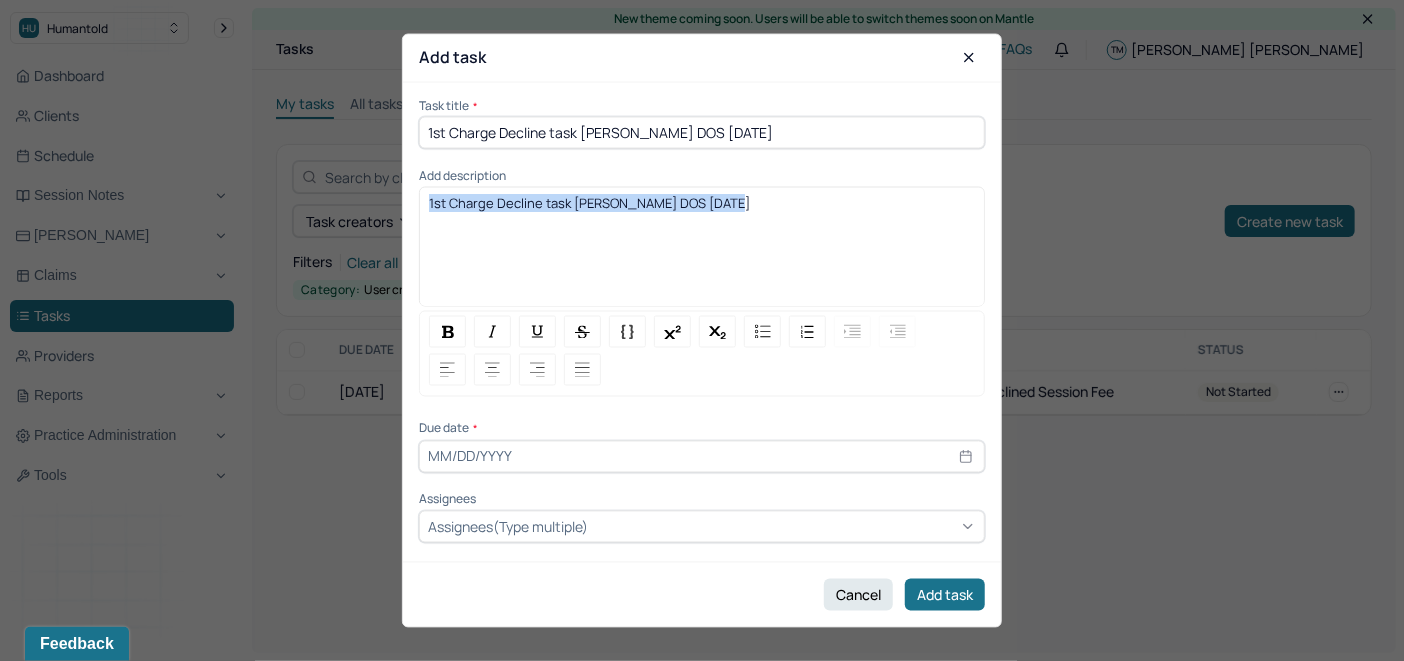 drag, startPoint x: 722, startPoint y: 212, endPoint x: 339, endPoint y: 312, distance: 395.8396 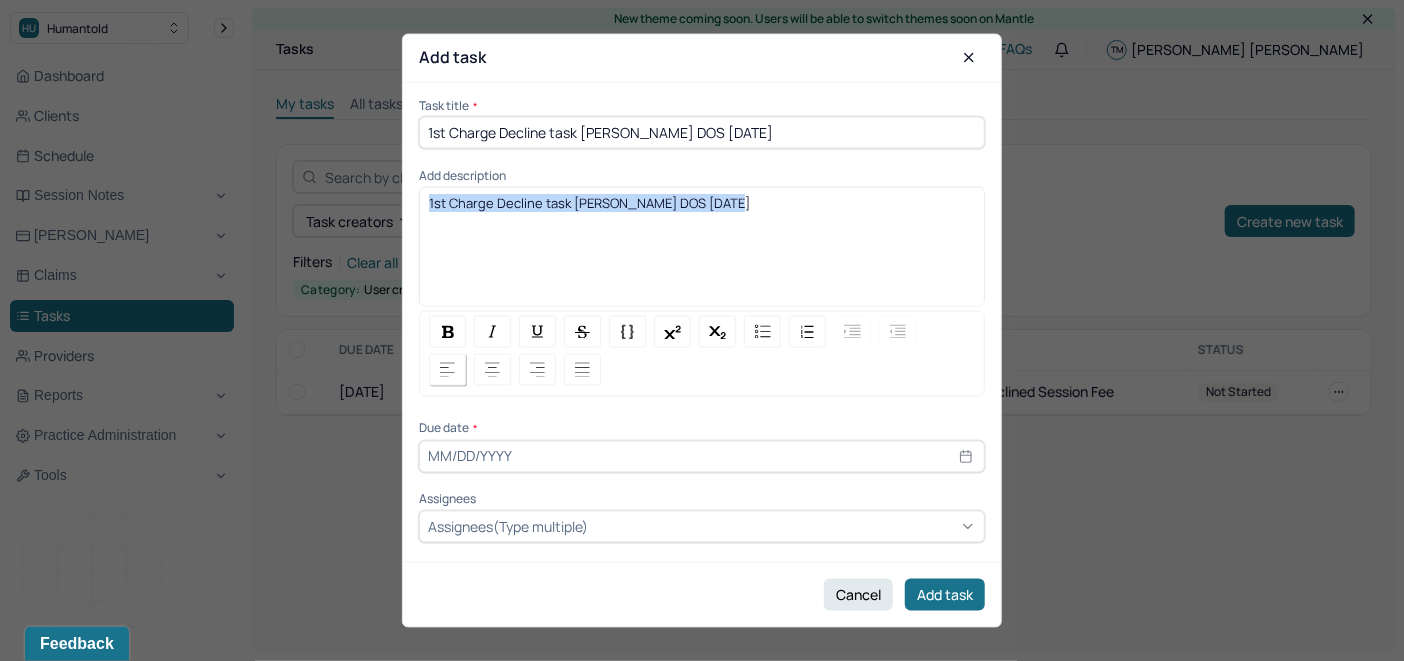 drag, startPoint x: 448, startPoint y: 330, endPoint x: 437, endPoint y: 365, distance: 36.687874 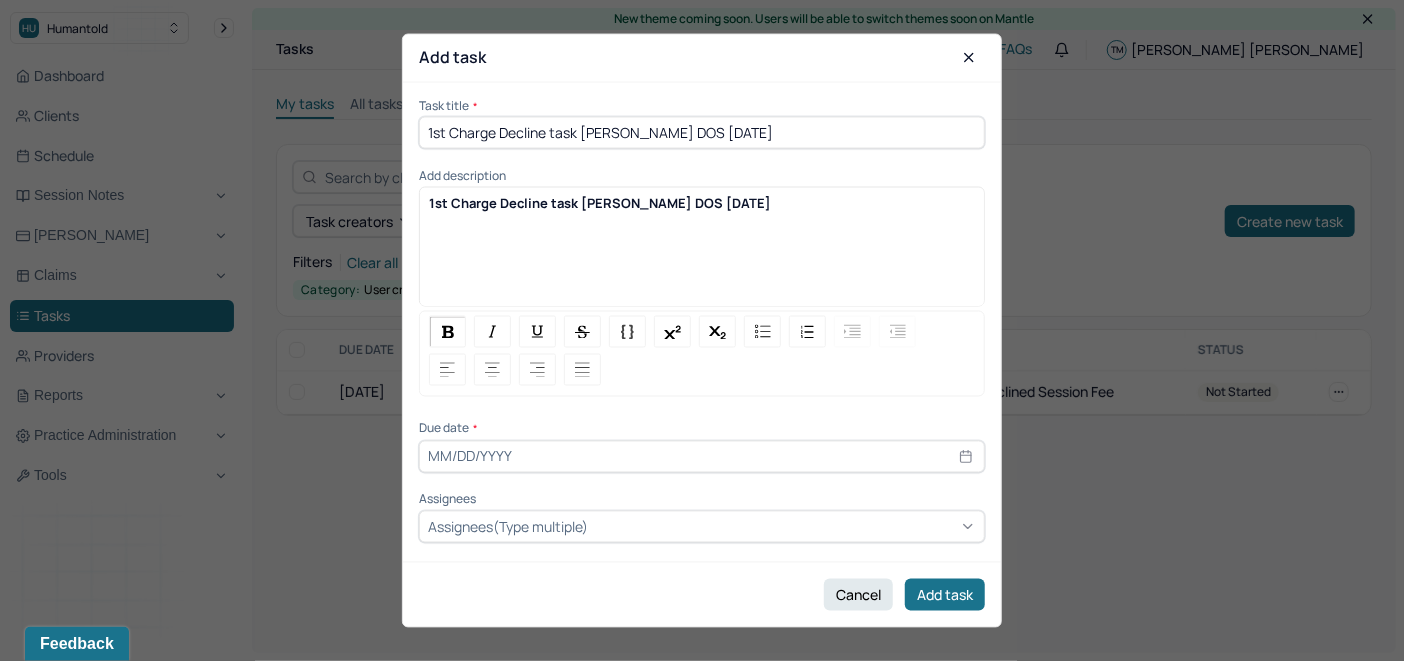 click at bounding box center (702, 456) 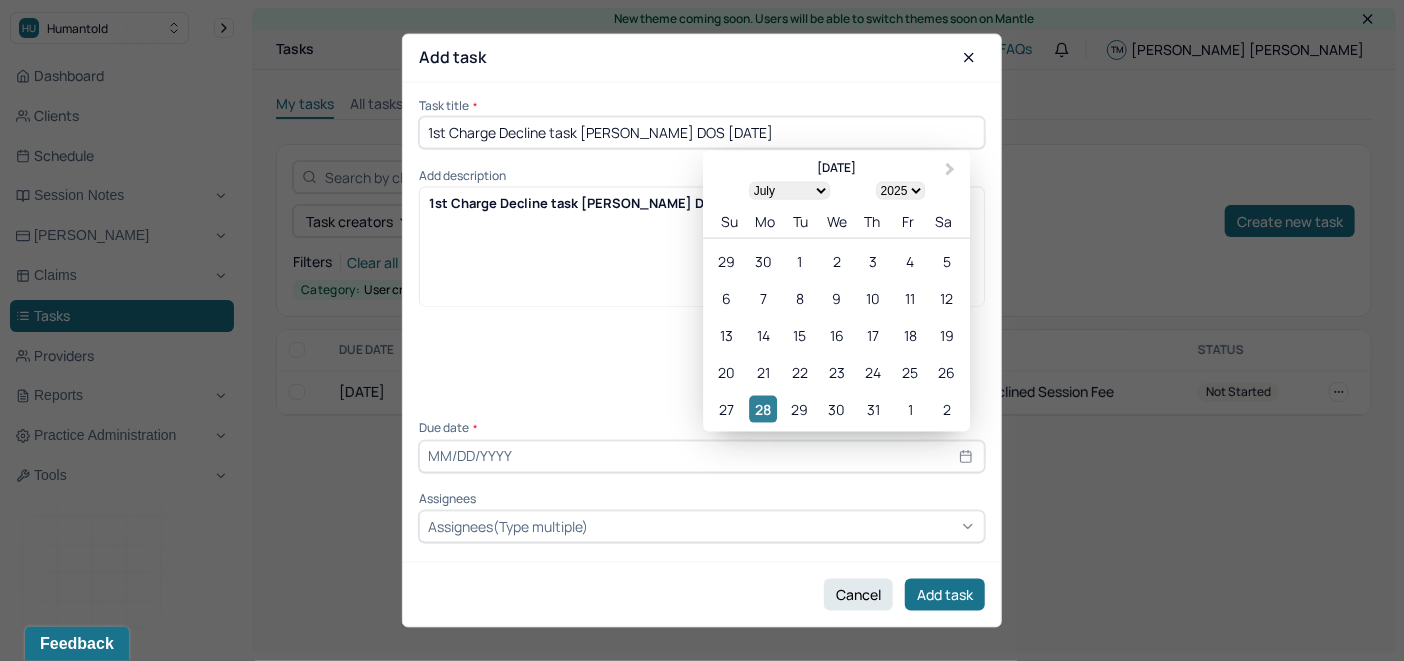click on "28" at bounding box center [763, 408] 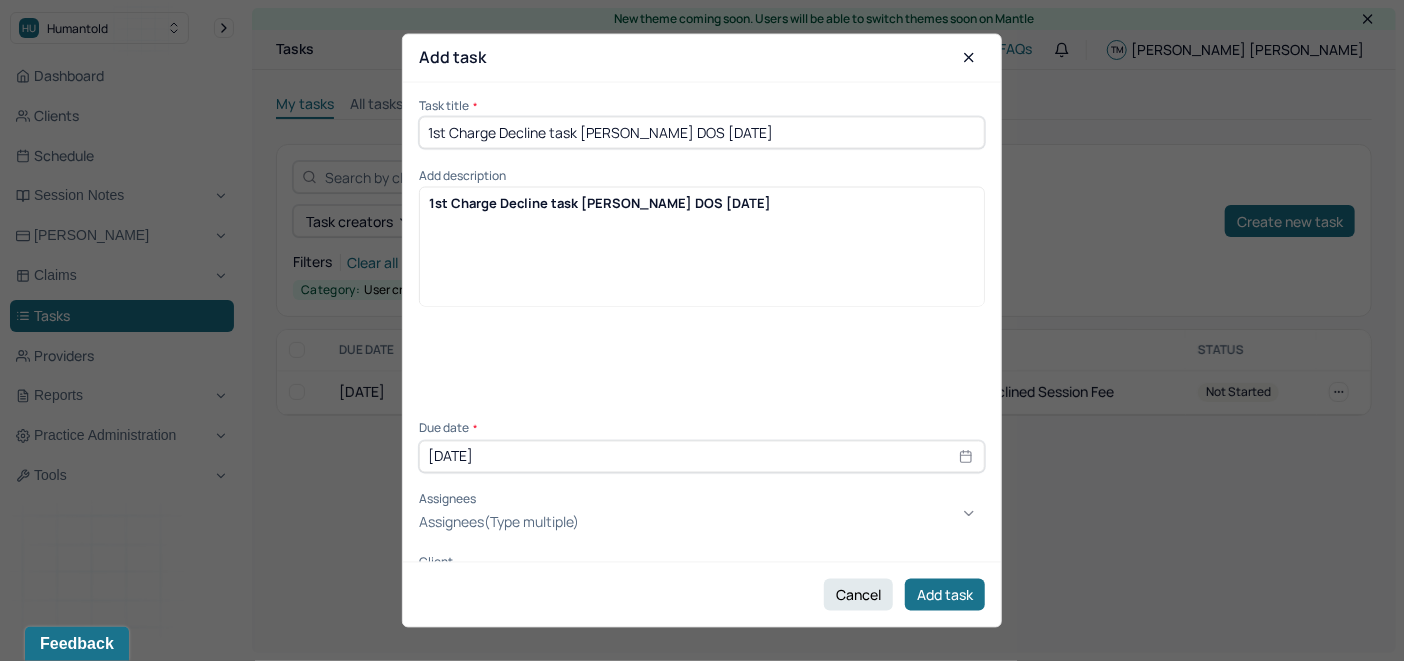 click on "Assignees(Type multiple)" at bounding box center (499, 523) 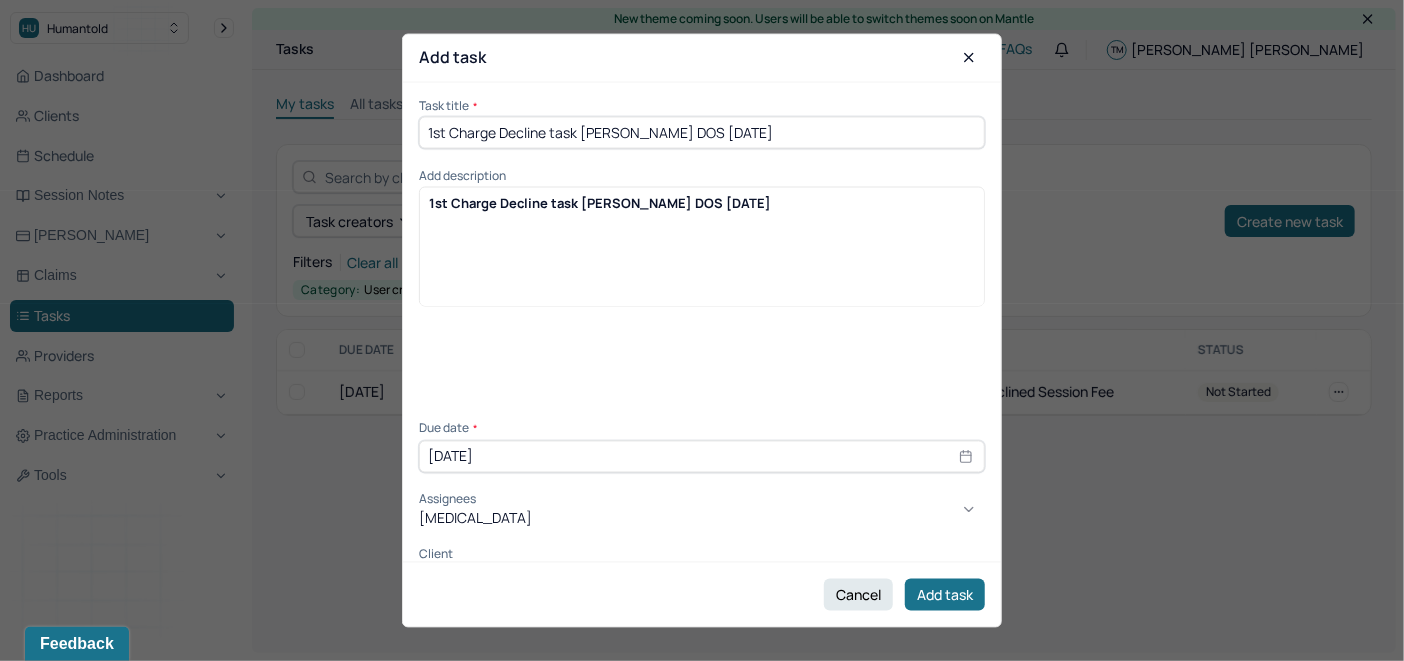 type on "ALLIE" 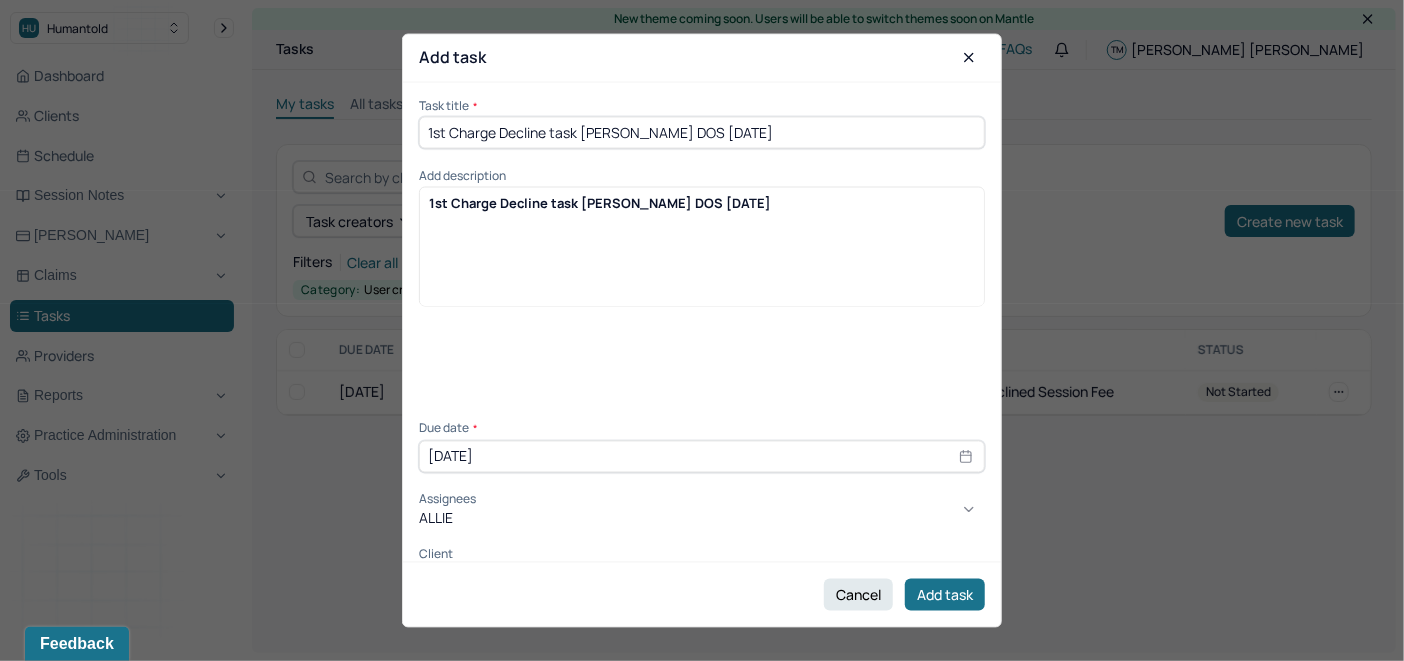 click on "[PERSON_NAME]" at bounding box center (702, 686) 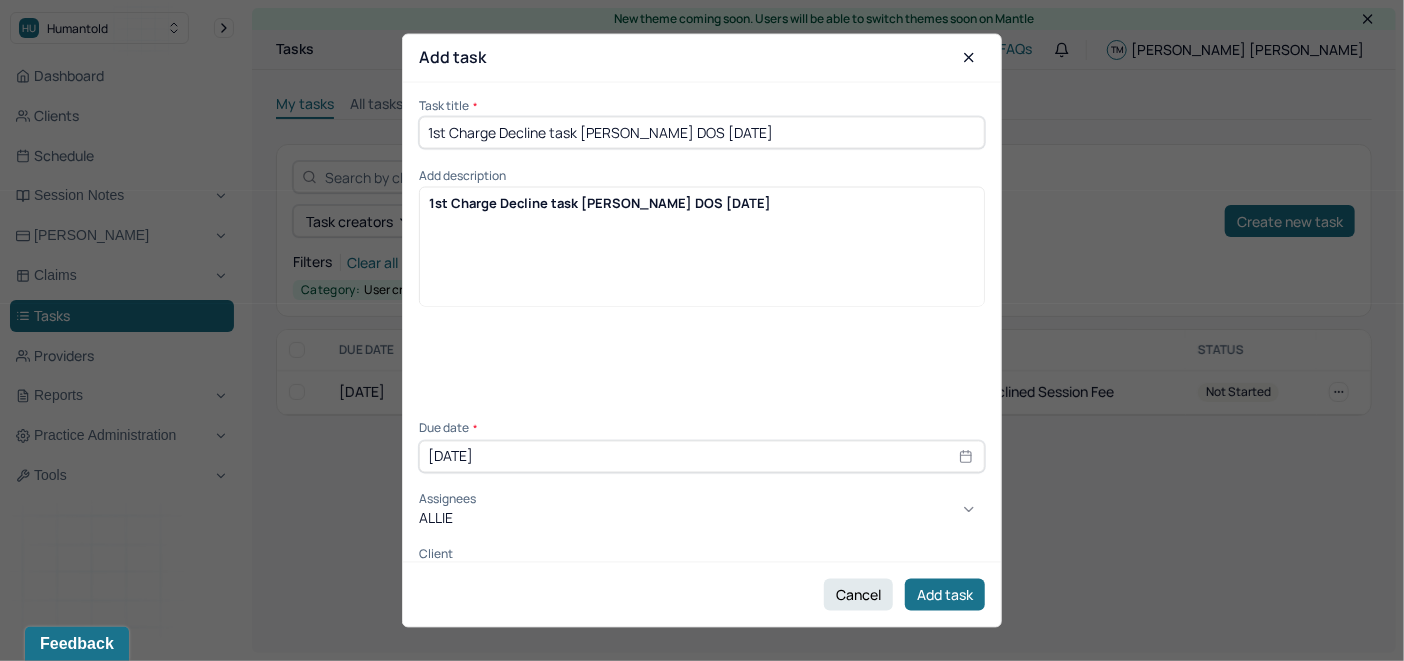 type 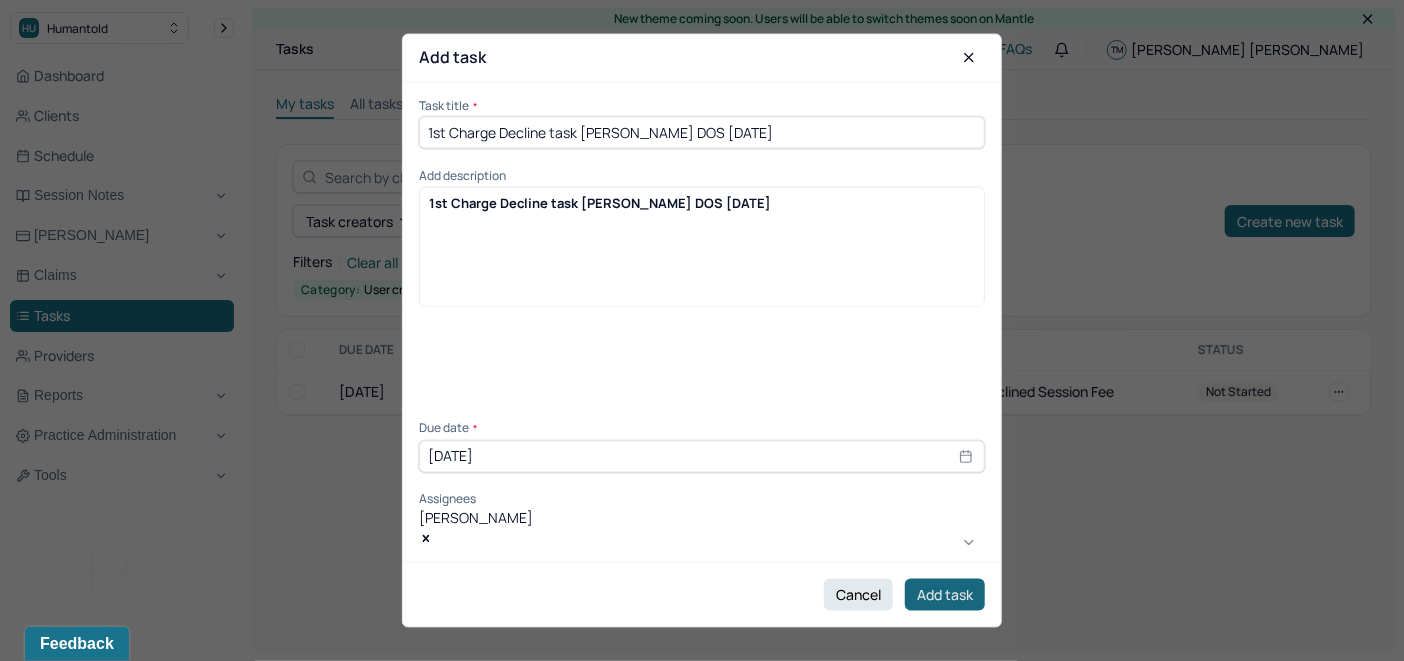 click on "Add task" at bounding box center (945, 595) 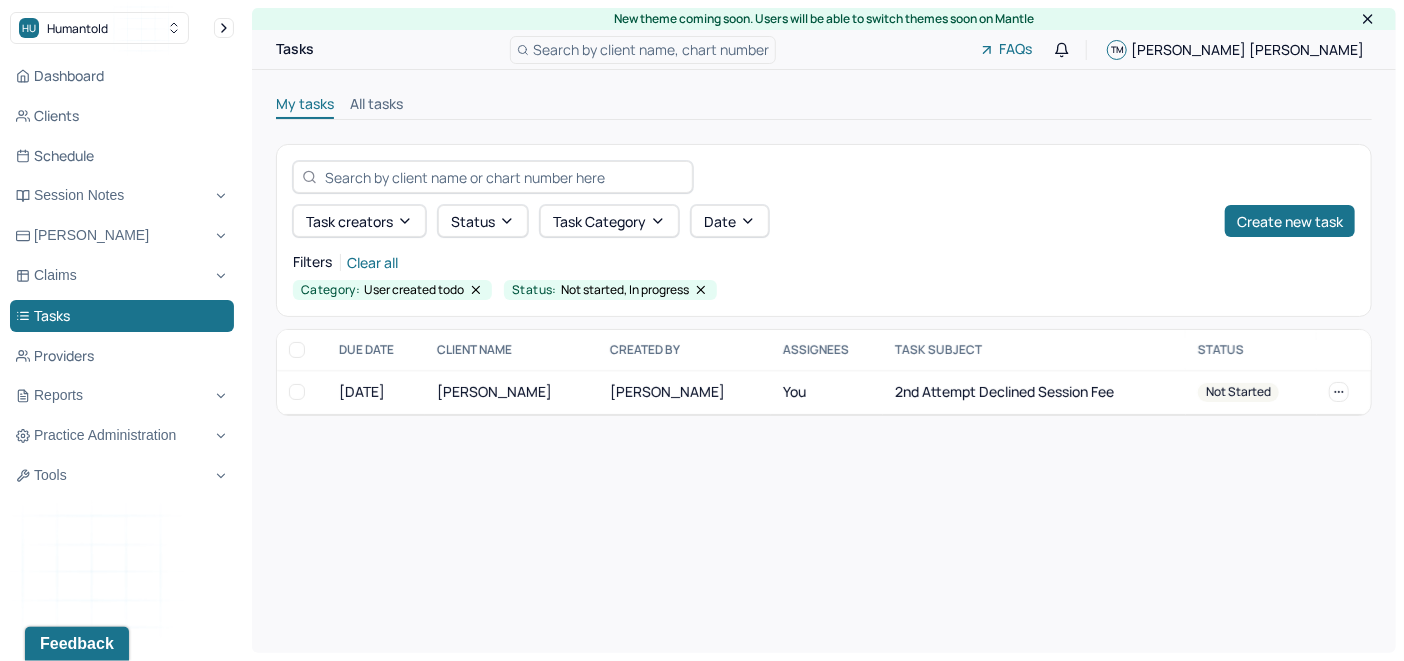 click on "All tasks" at bounding box center [376, 106] 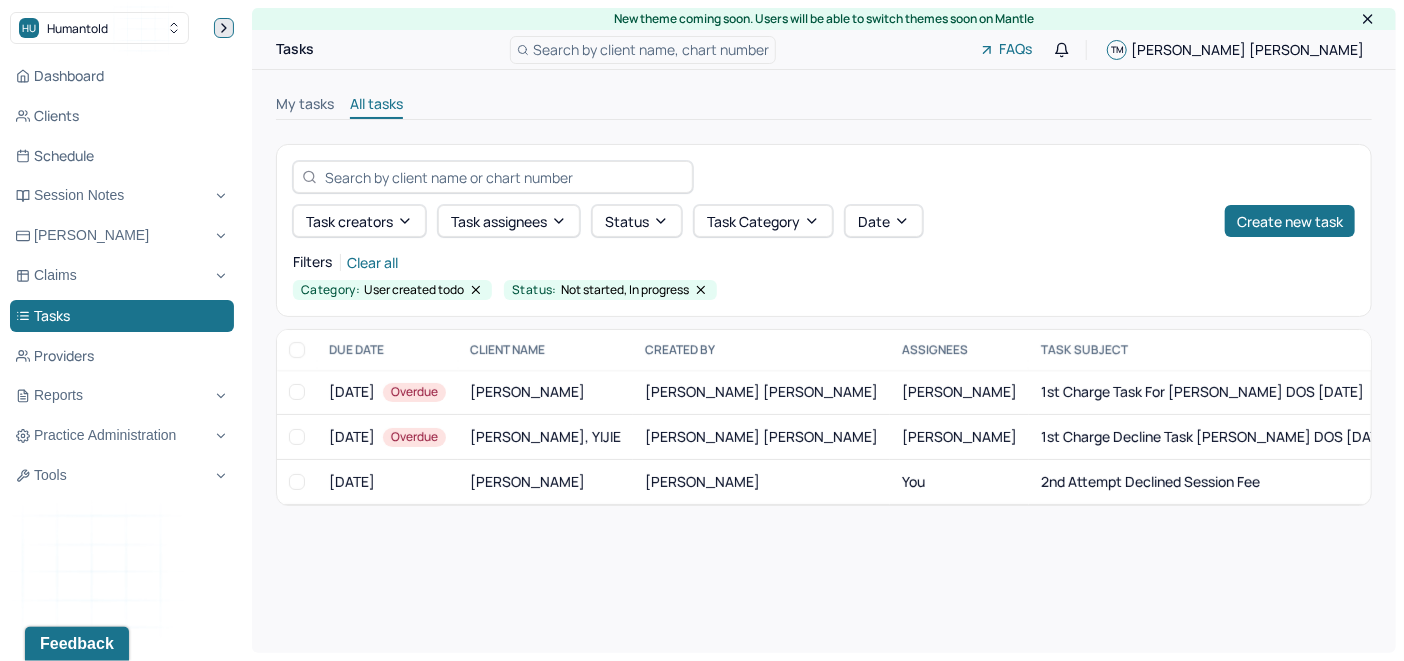 click 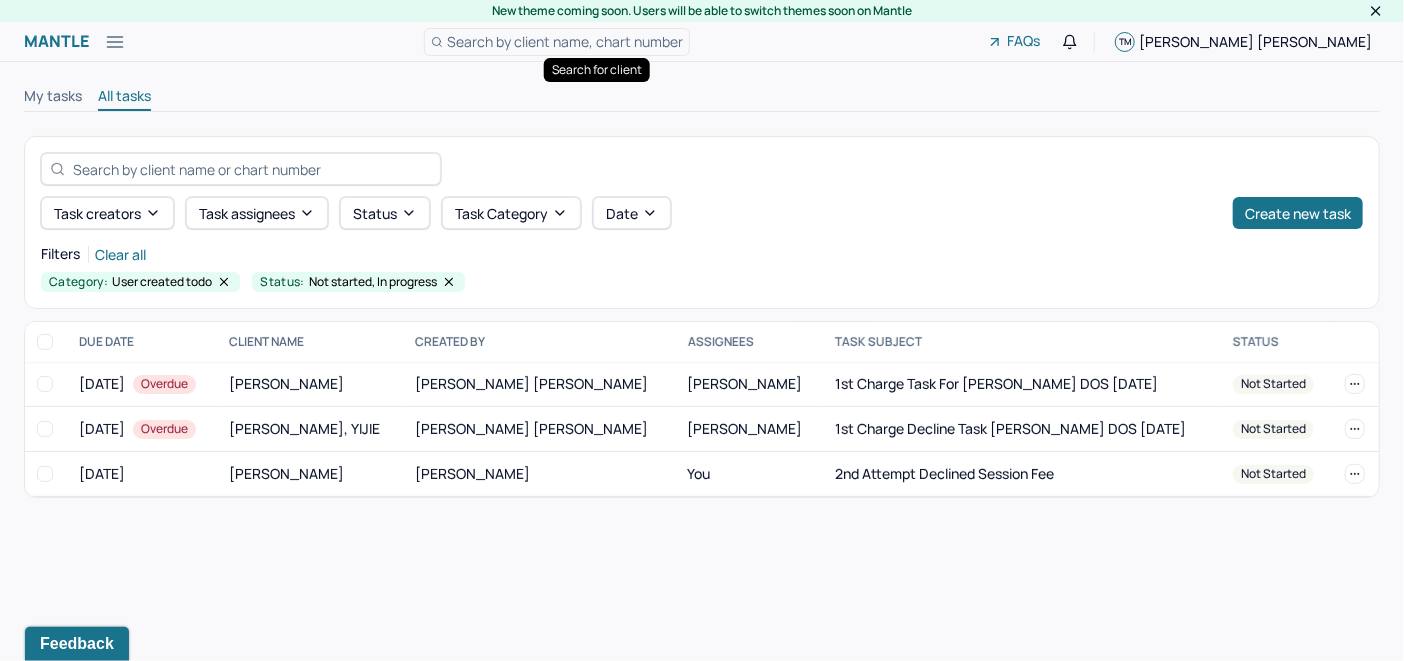 click on "Search by client name, chart number" at bounding box center [565, 41] 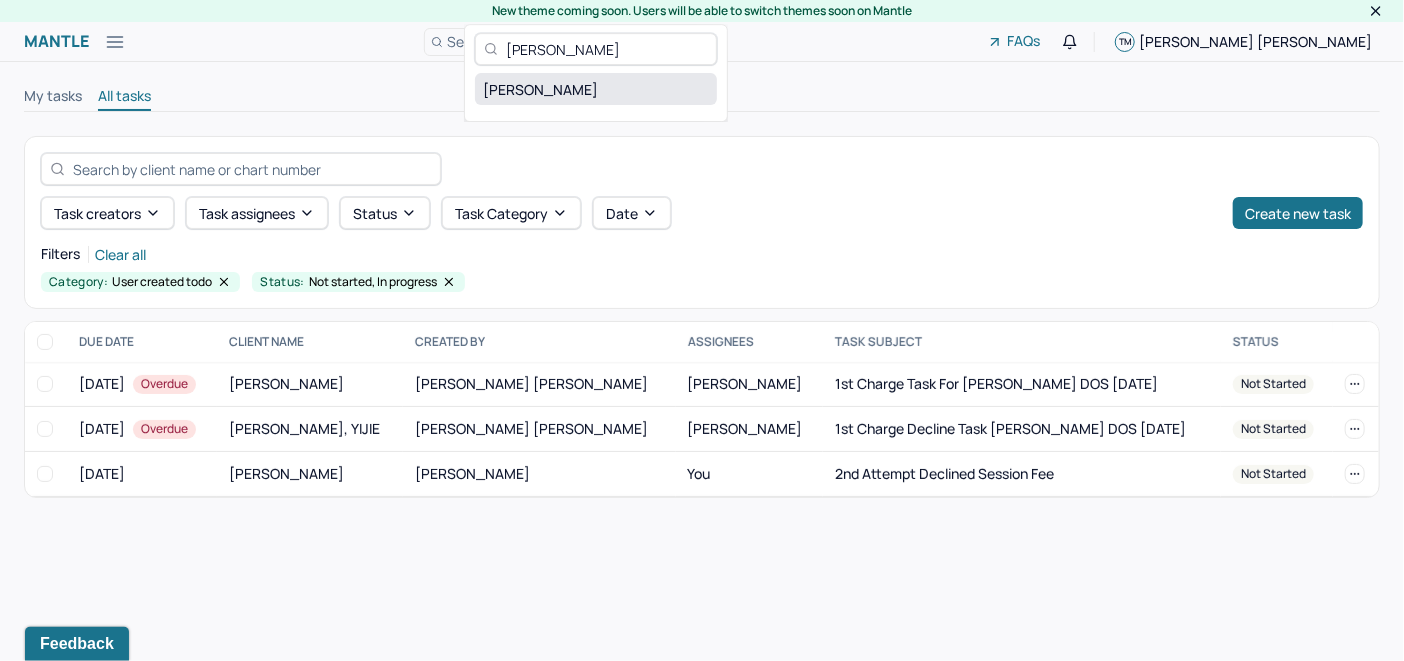 type on "[PERSON_NAME]" 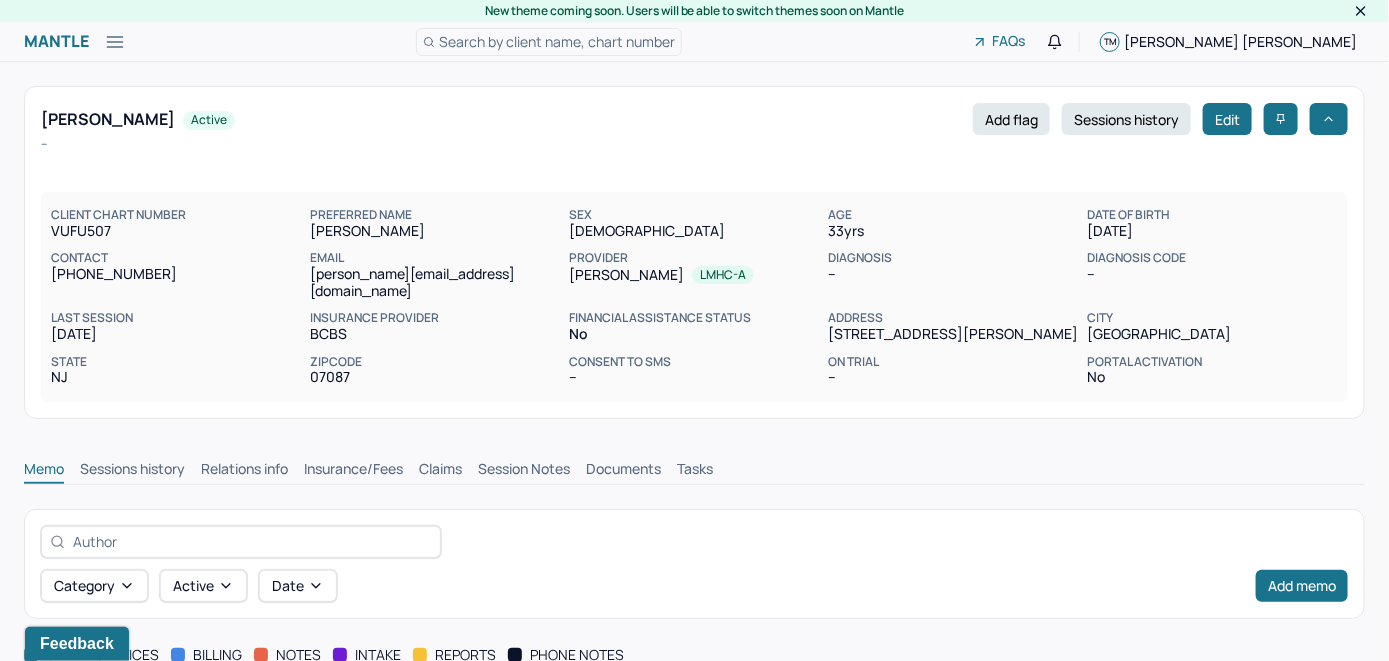scroll, scrollTop: 0, scrollLeft: 0, axis: both 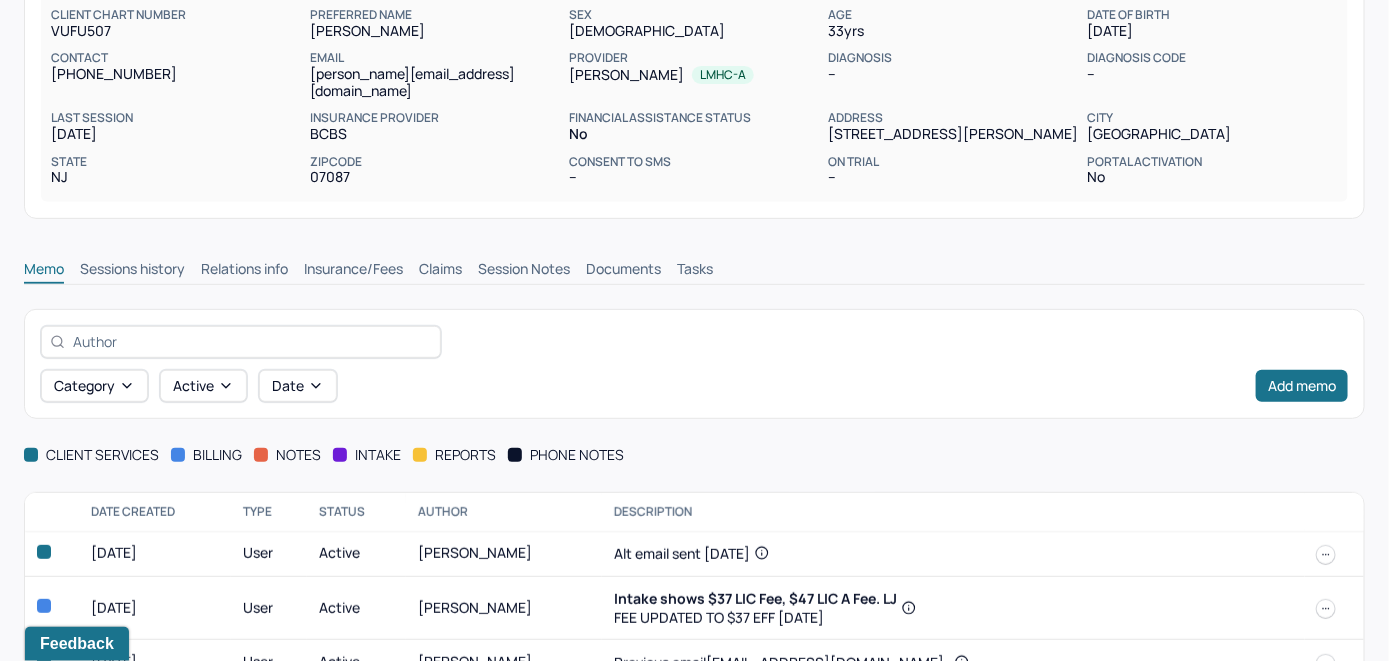 click on "Insurance/Fees" at bounding box center [353, 271] 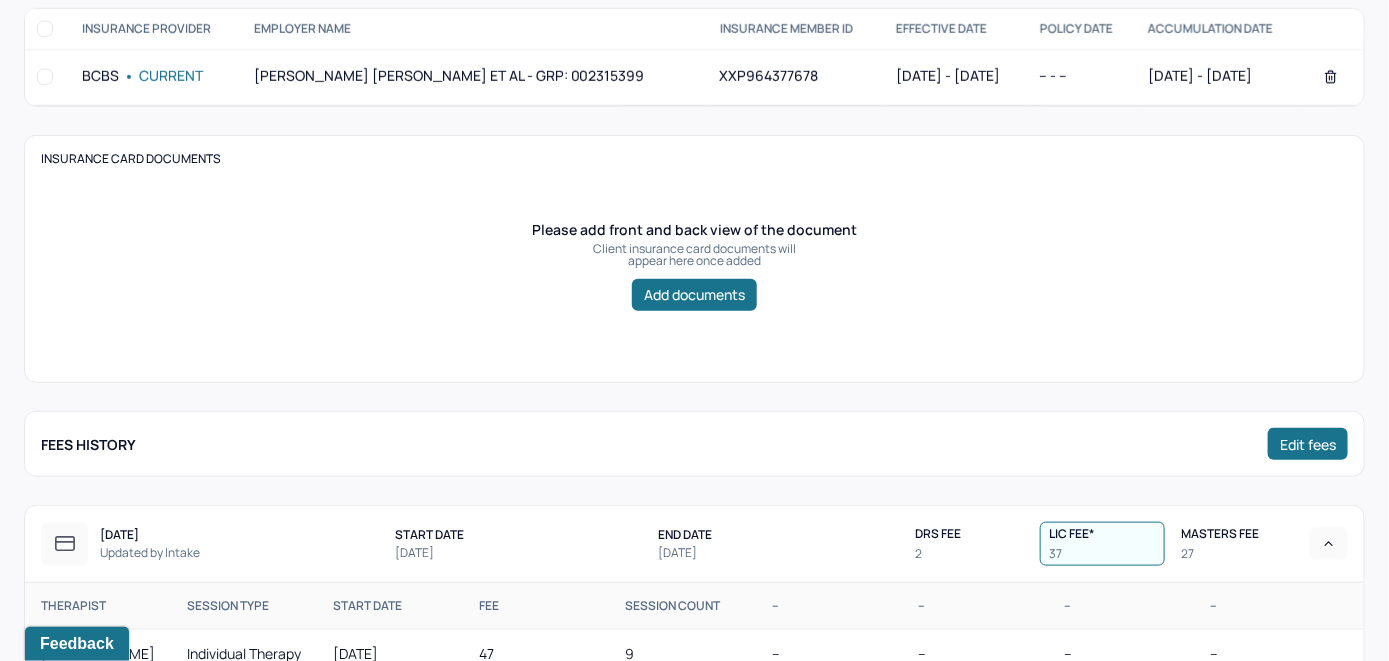 scroll, scrollTop: 300, scrollLeft: 0, axis: vertical 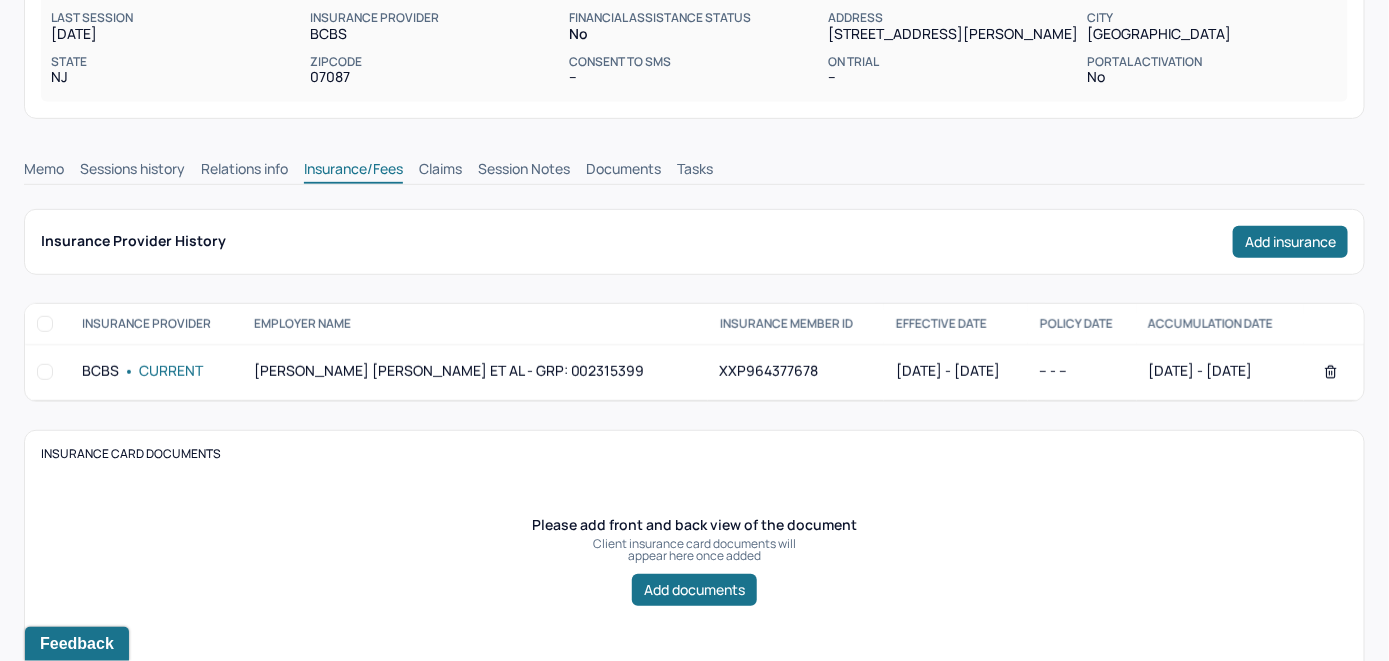click on "Claims" at bounding box center (440, 171) 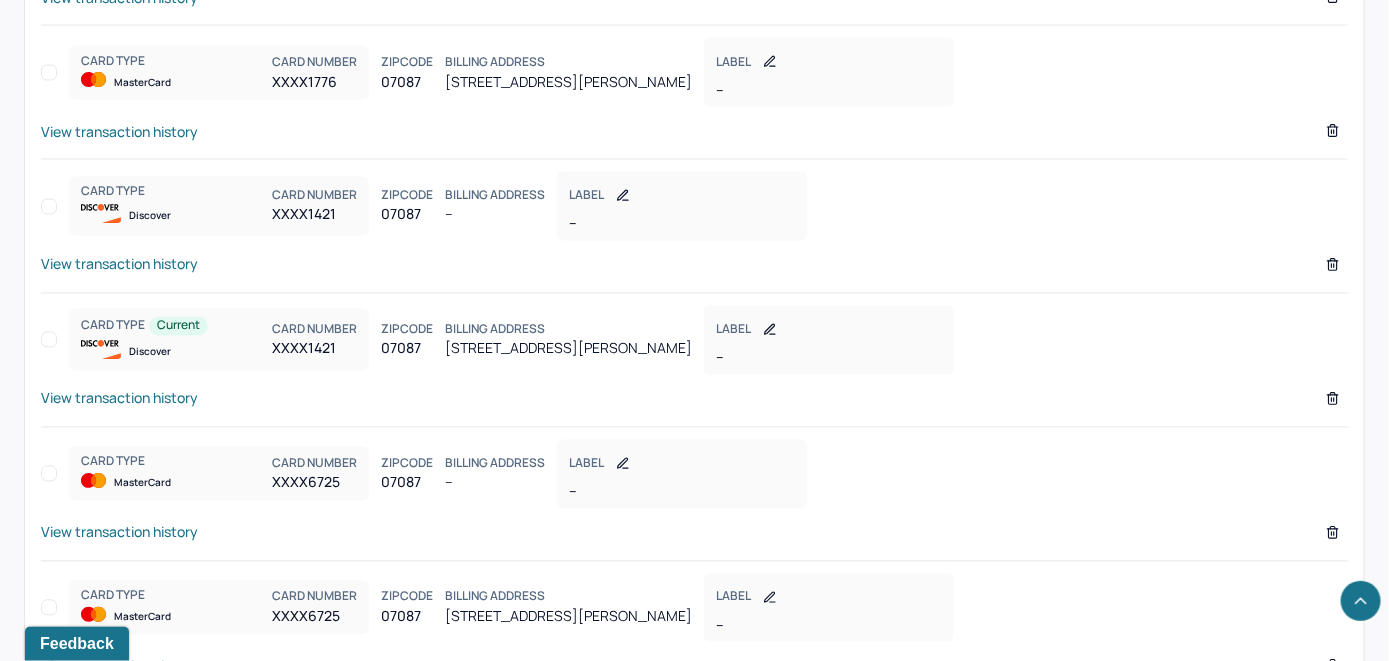 scroll, scrollTop: 1529, scrollLeft: 0, axis: vertical 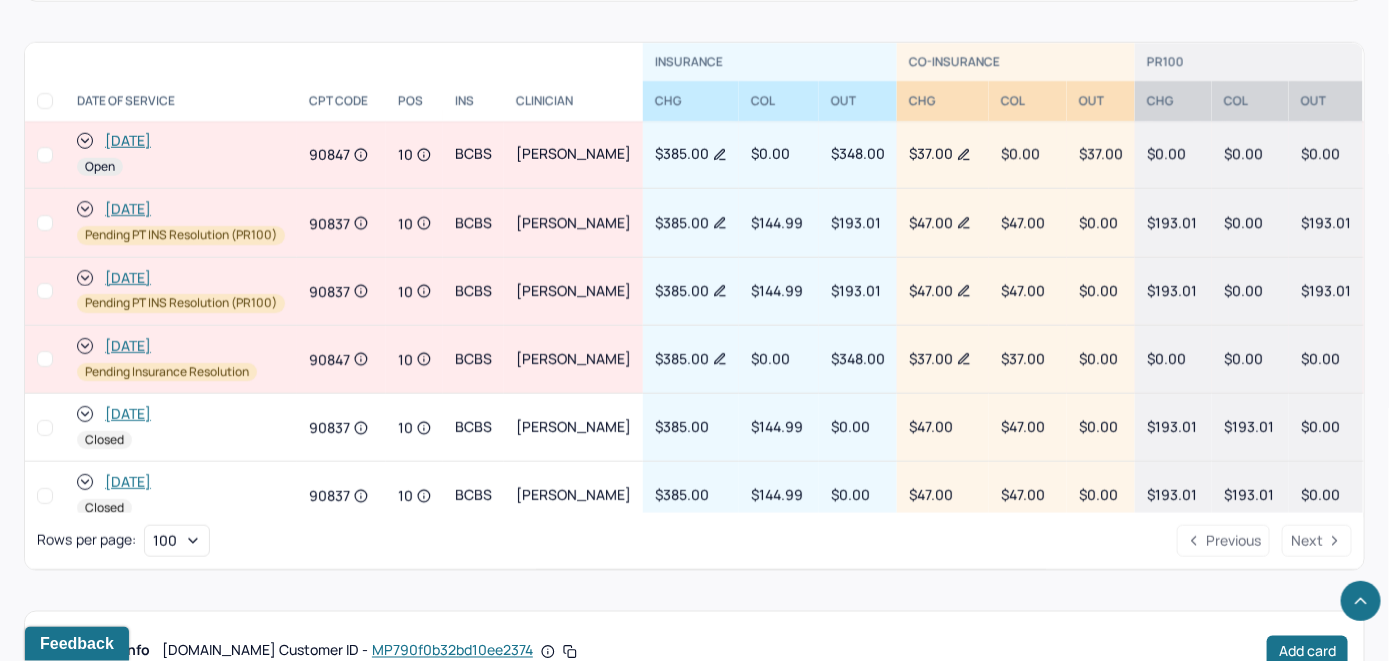 click on "[DATE]" at bounding box center [128, 141] 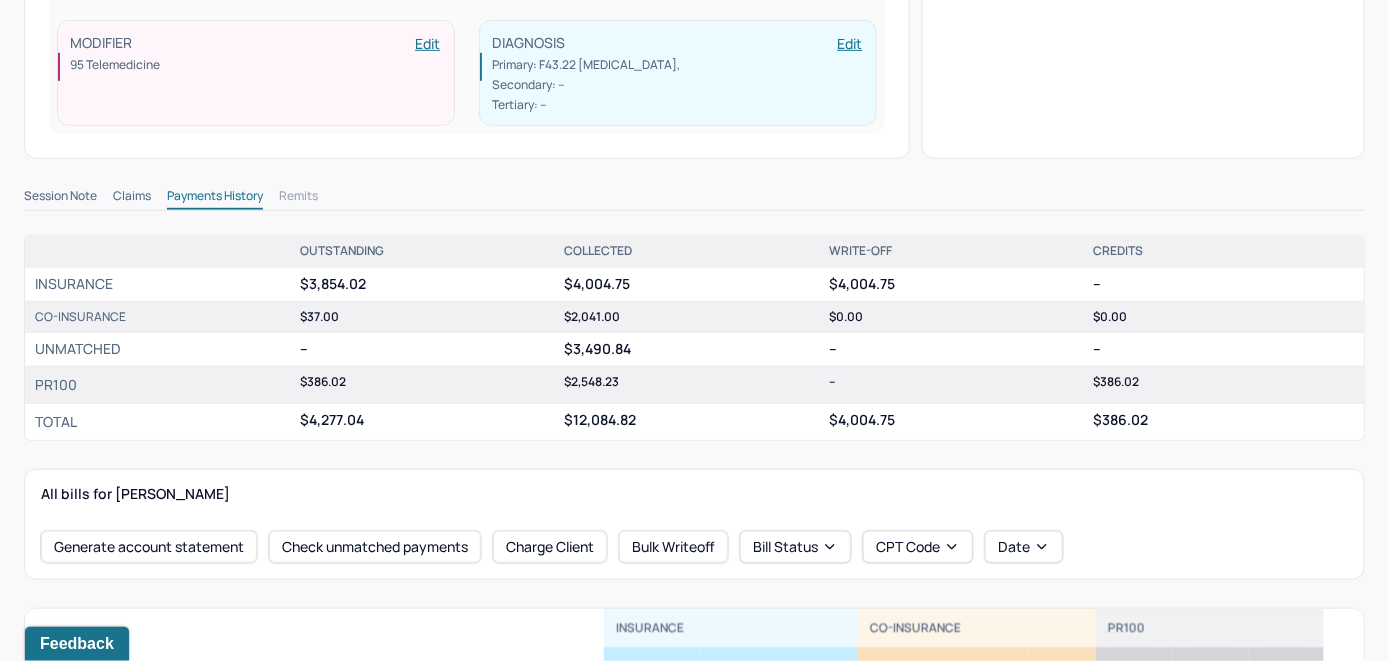 scroll, scrollTop: 600, scrollLeft: 0, axis: vertical 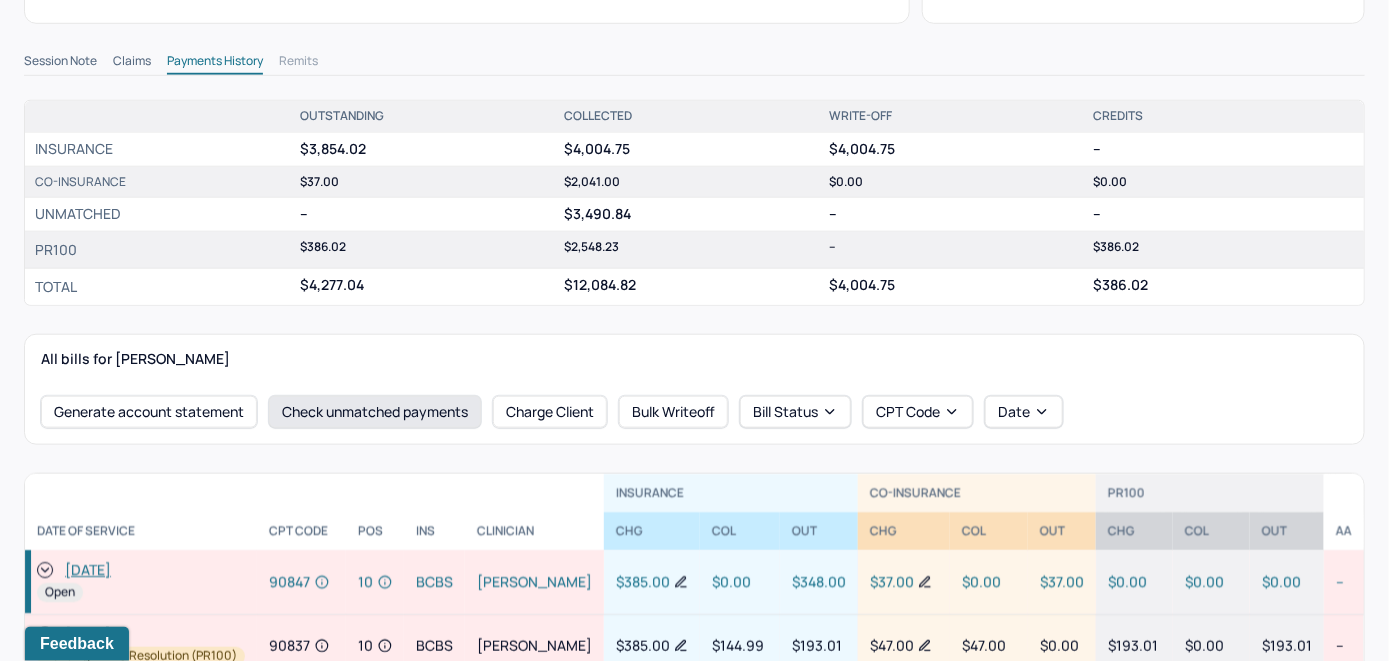 click on "Check unmatched payments" at bounding box center (375, 412) 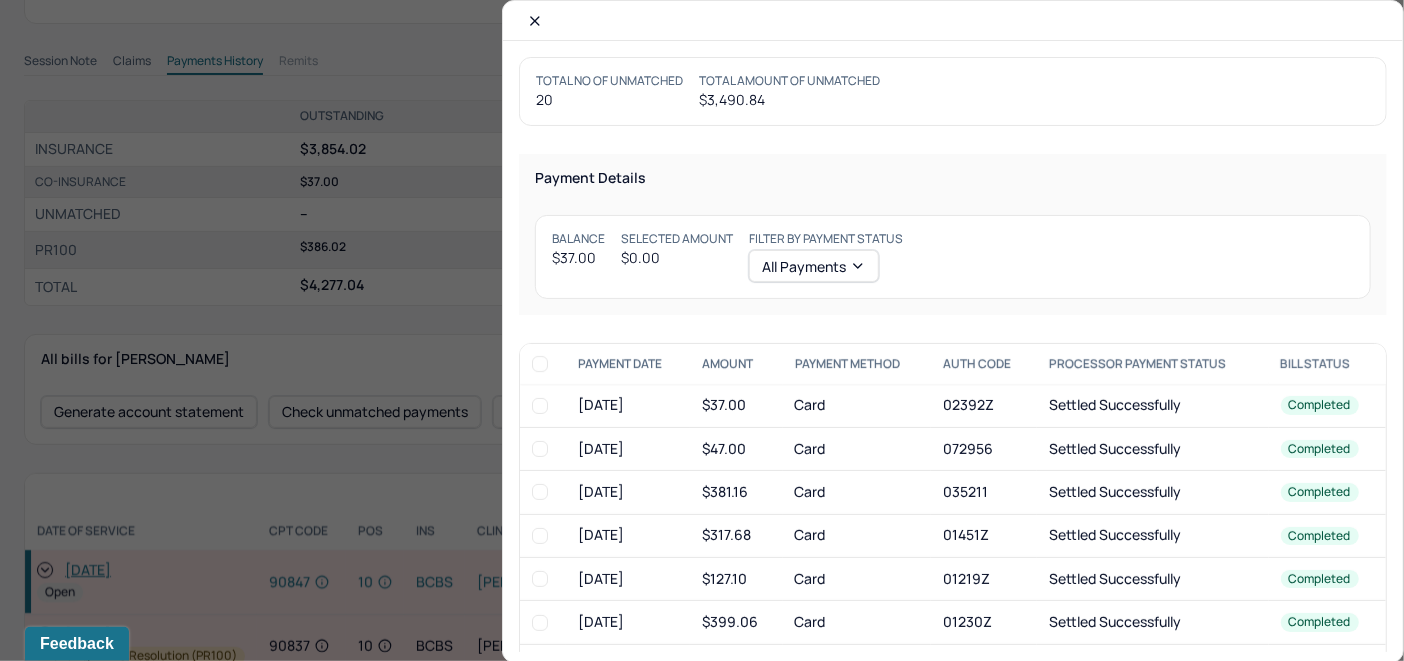 click at bounding box center [540, 406] 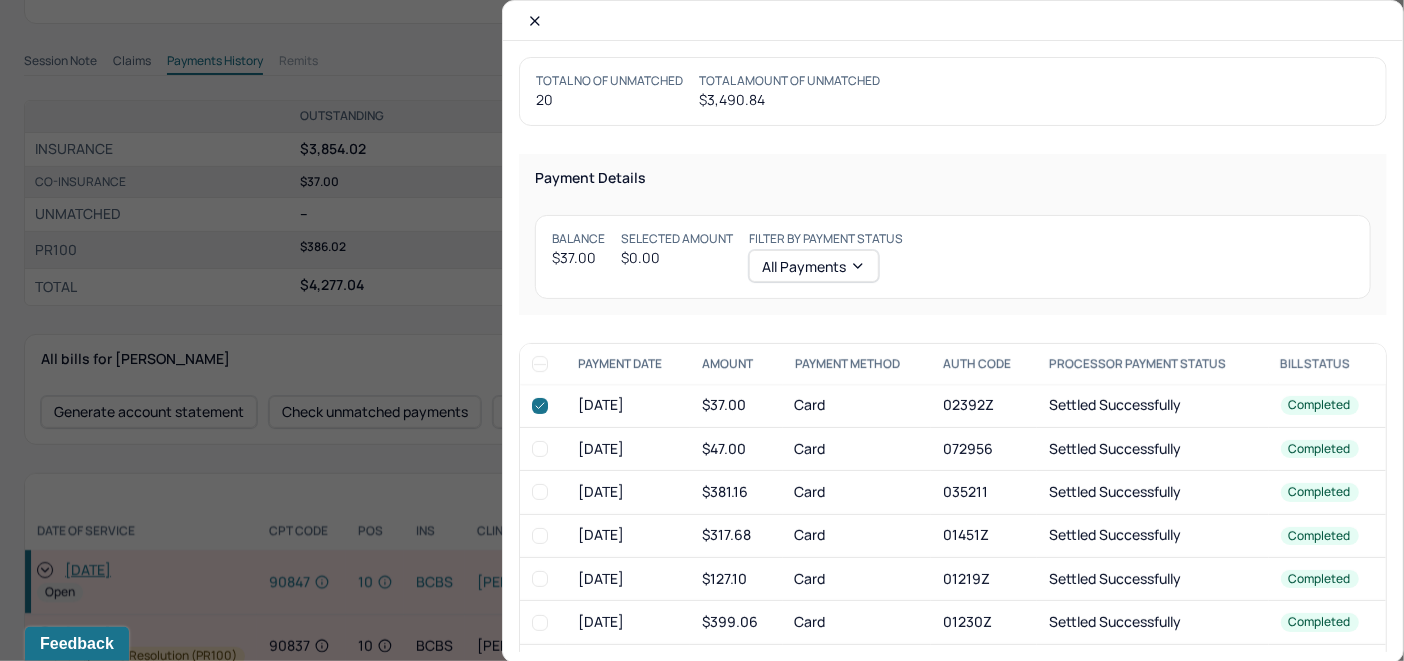 checkbox on "true" 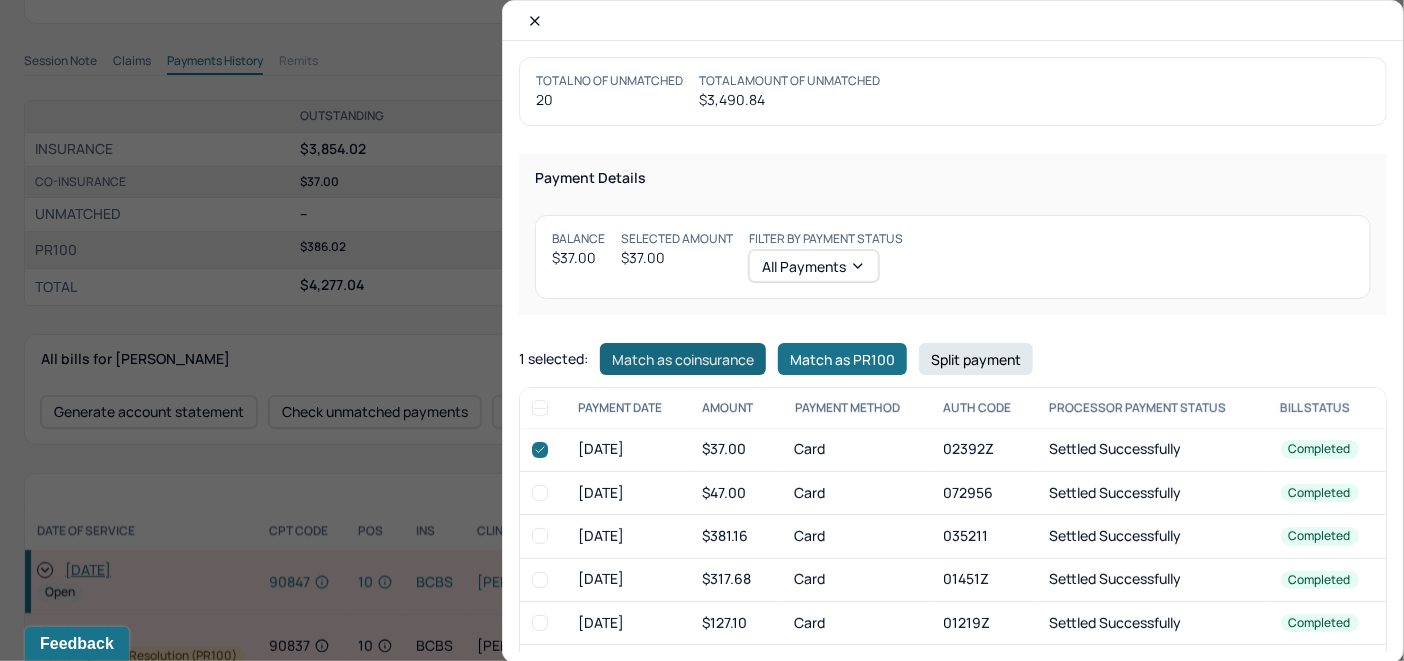click on "Match as coinsurance" at bounding box center [683, 359] 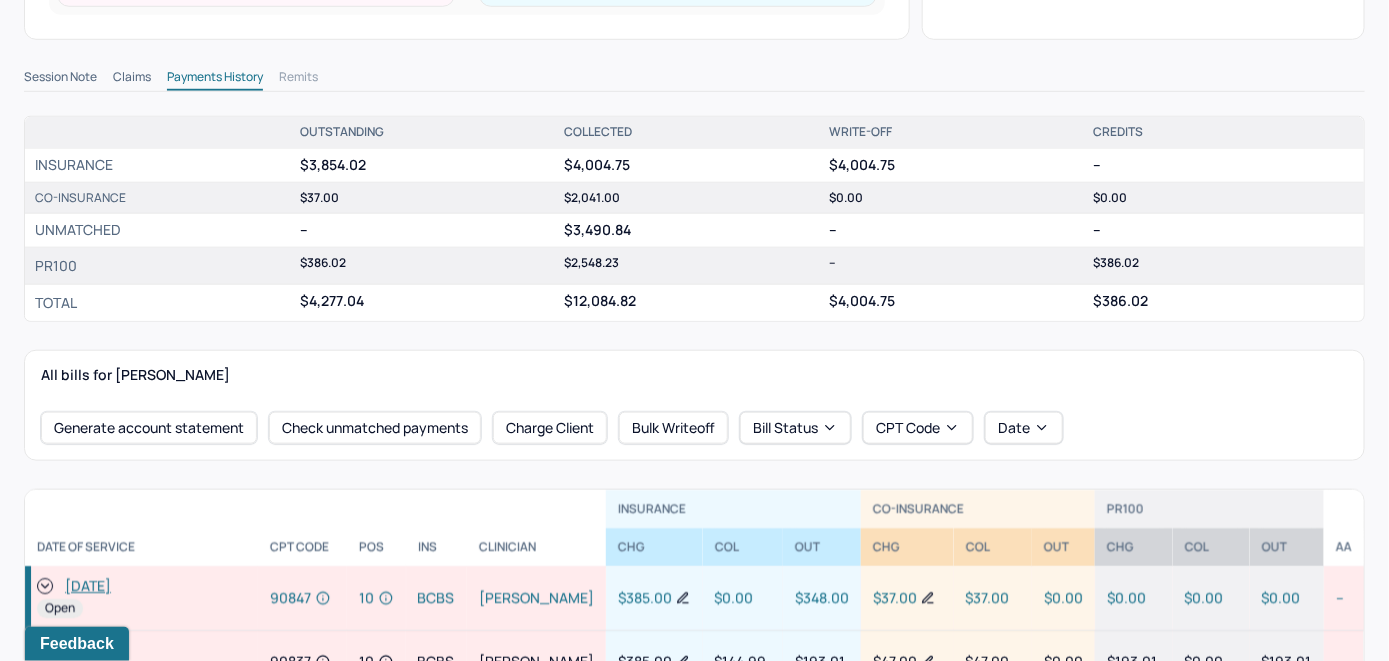 scroll, scrollTop: 616, scrollLeft: 0, axis: vertical 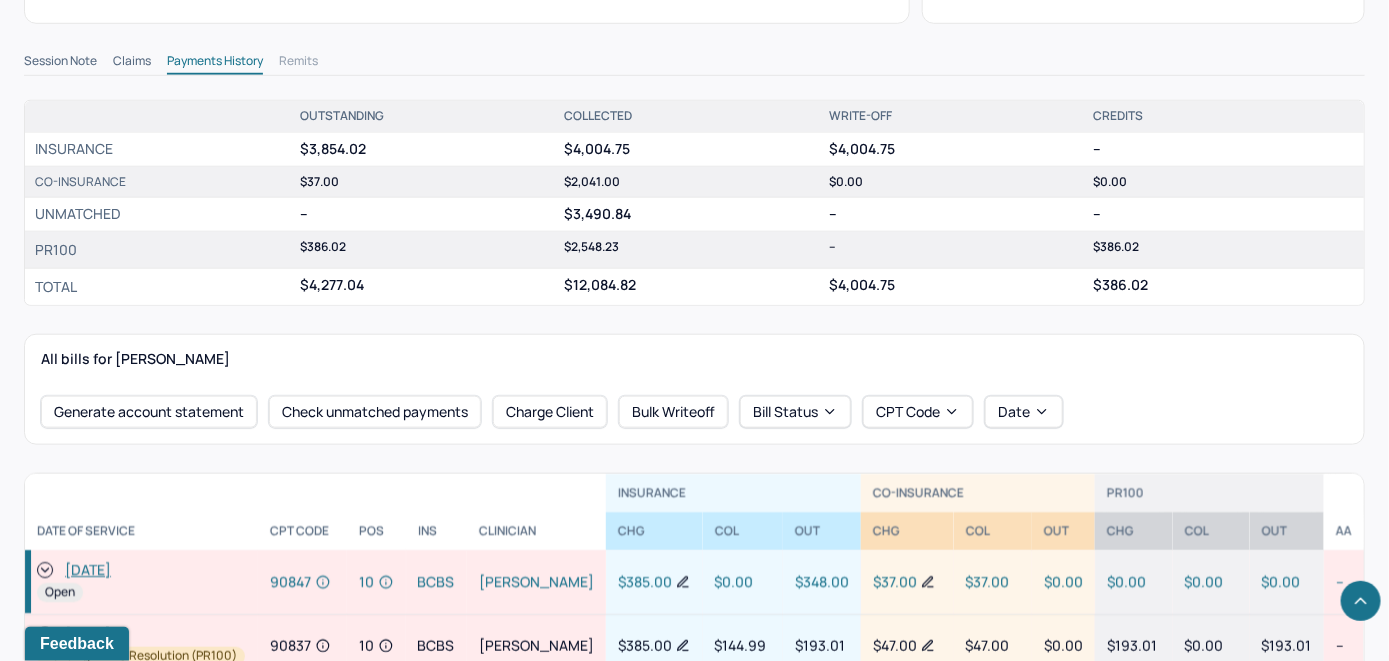 click 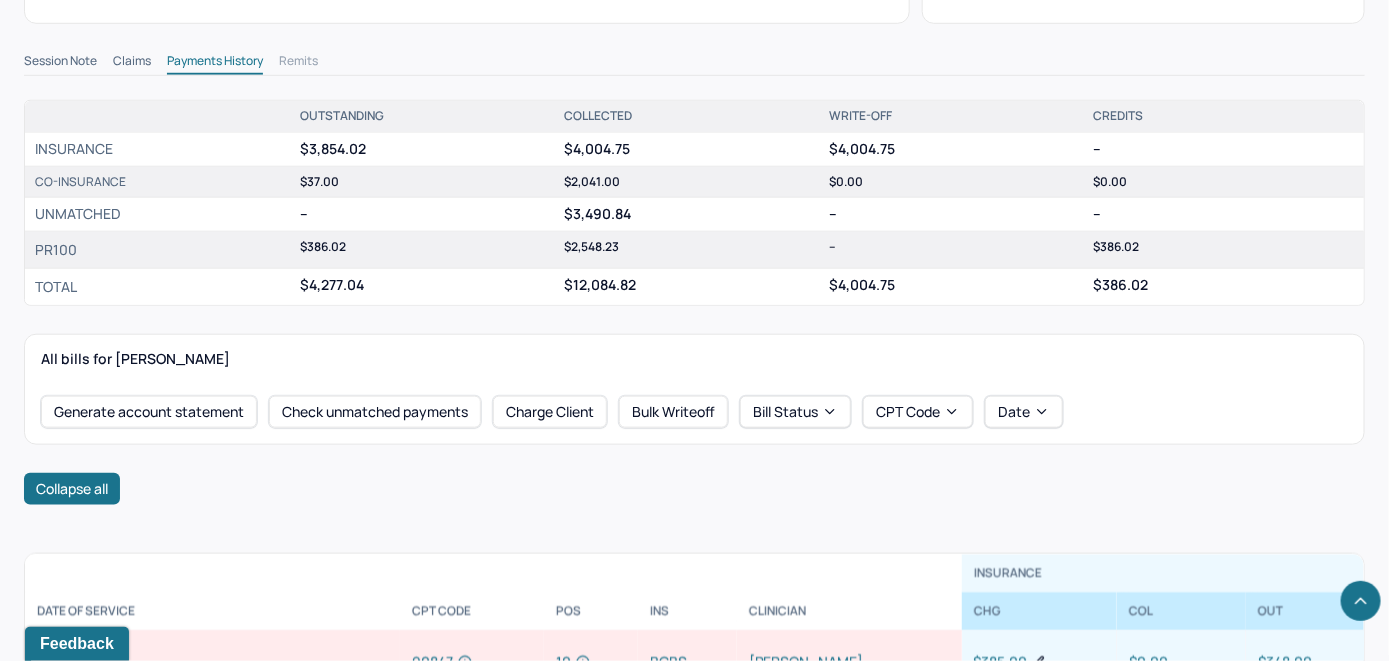 scroll, scrollTop: 816, scrollLeft: 0, axis: vertical 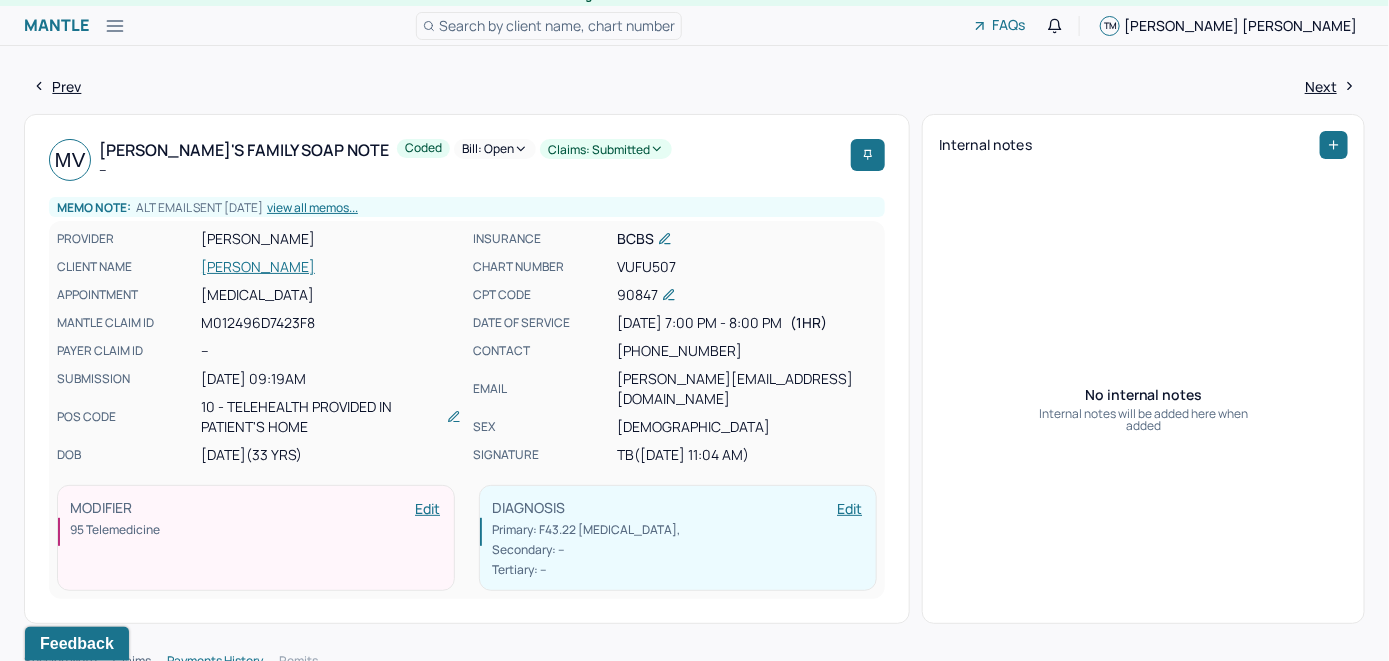 click on "Bill: Open" at bounding box center (495, 149) 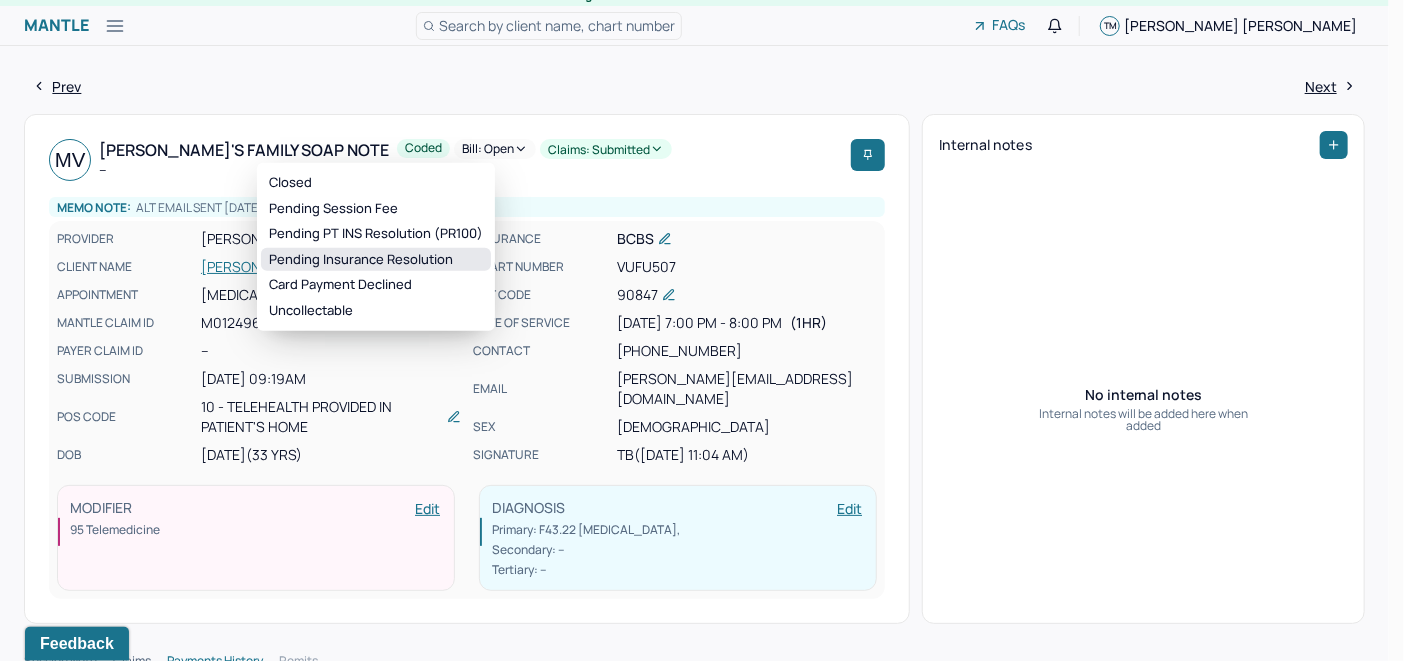 click on "Pending Insurance Resolution" at bounding box center (376, 260) 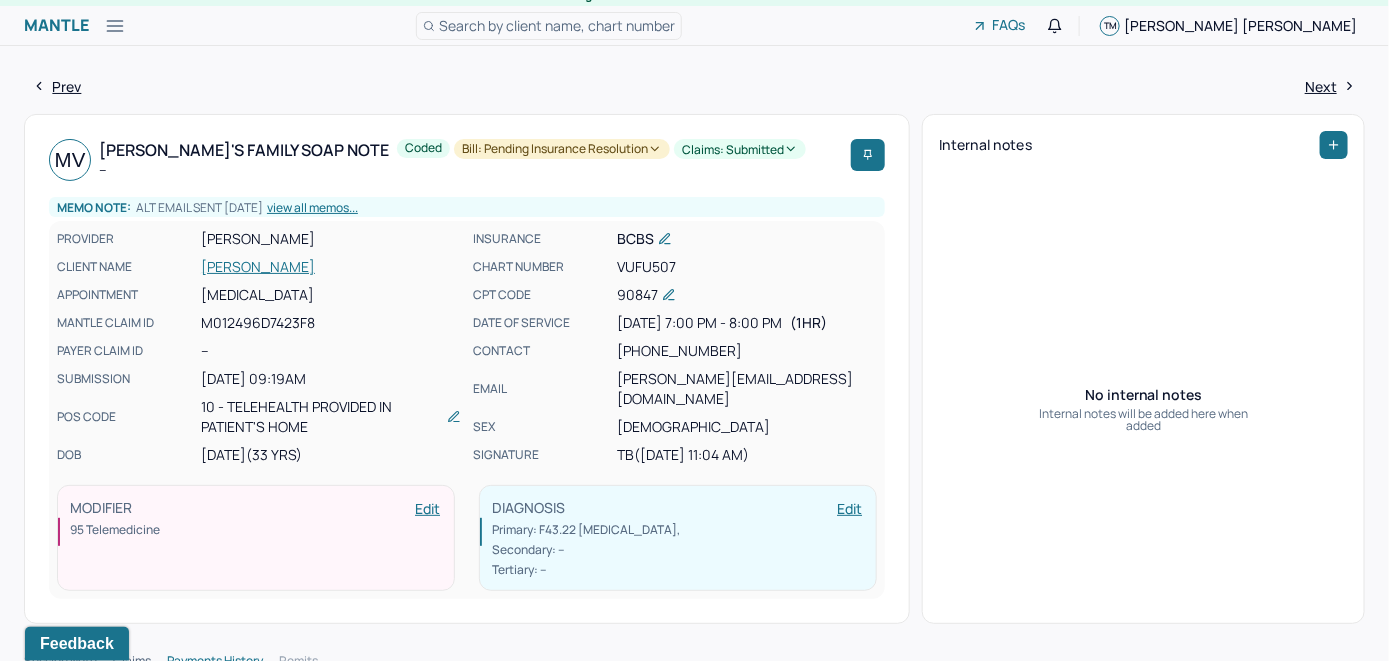 click on "Search by client name, chart number" at bounding box center [557, 25] 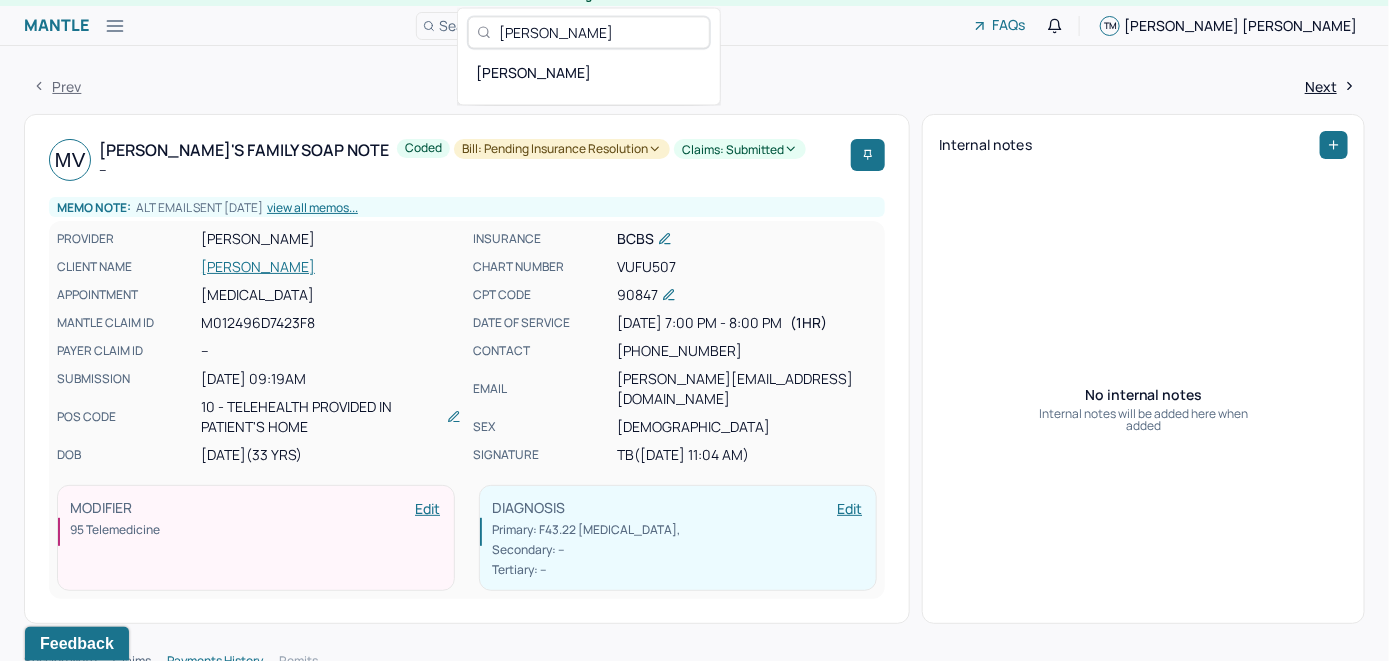 type on "[PERSON_NAME]" 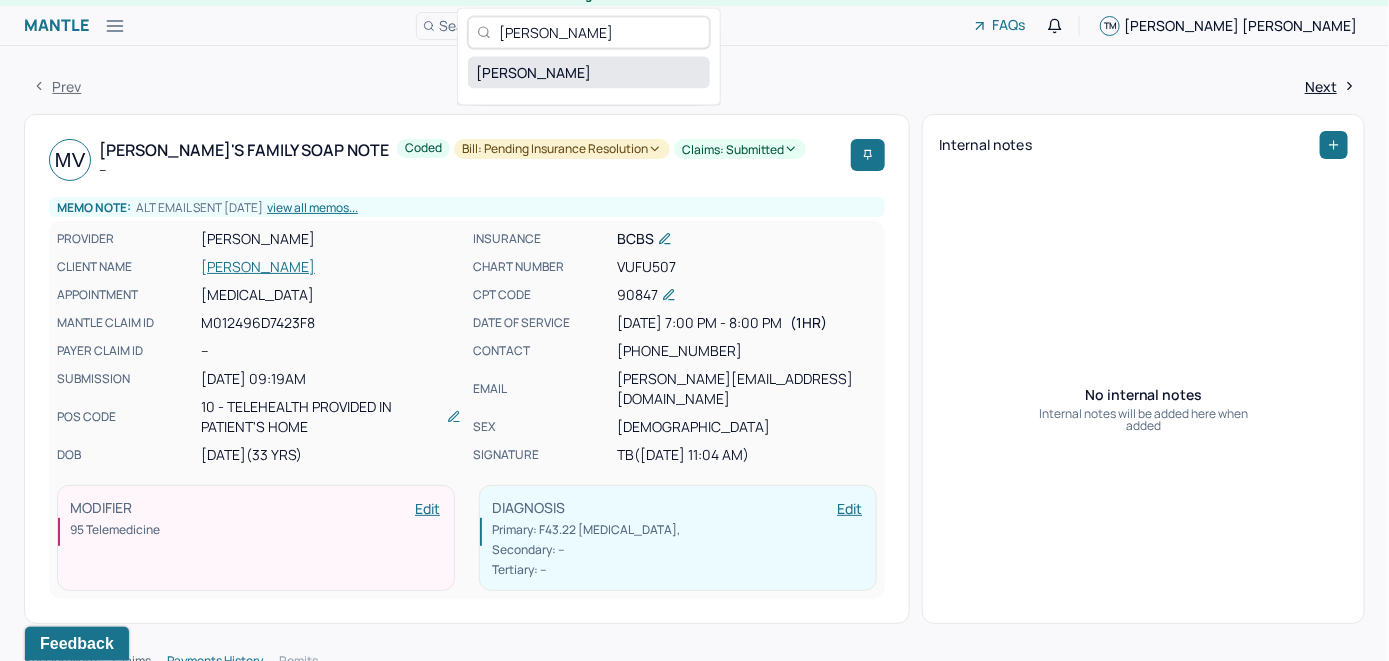 click on "[PERSON_NAME]" at bounding box center [589, 72] 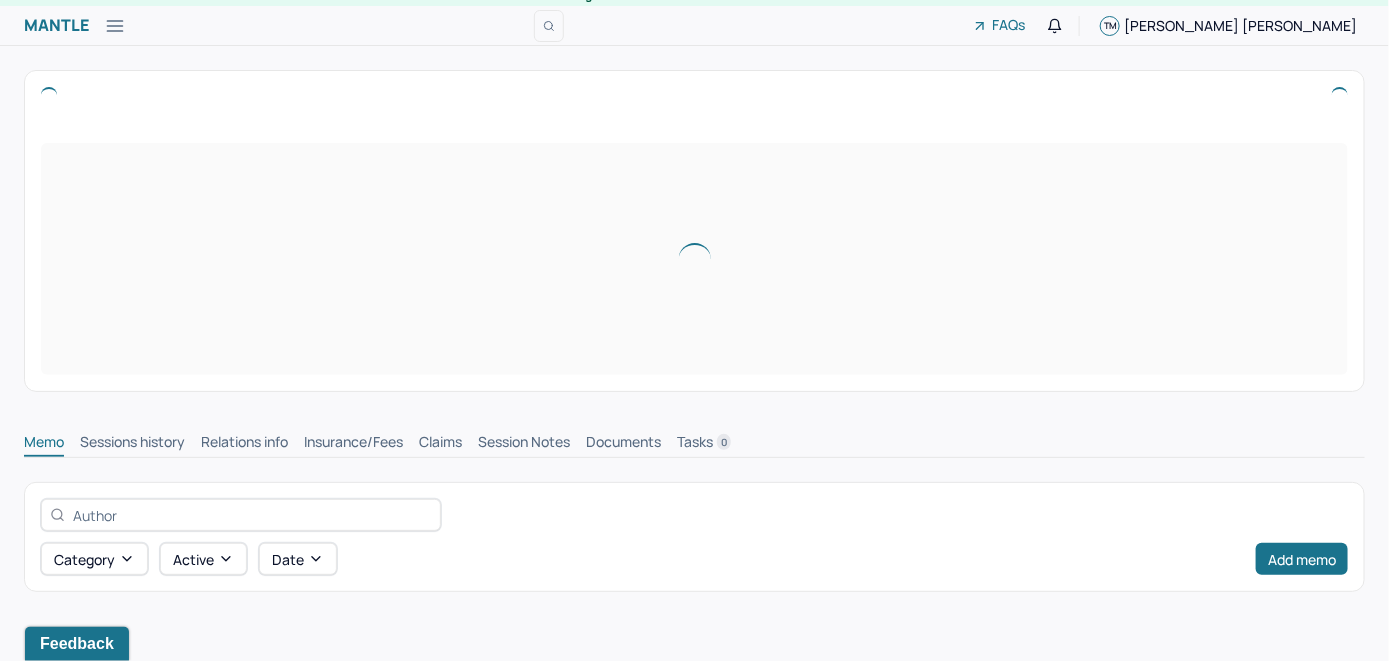 scroll, scrollTop: 0, scrollLeft: 0, axis: both 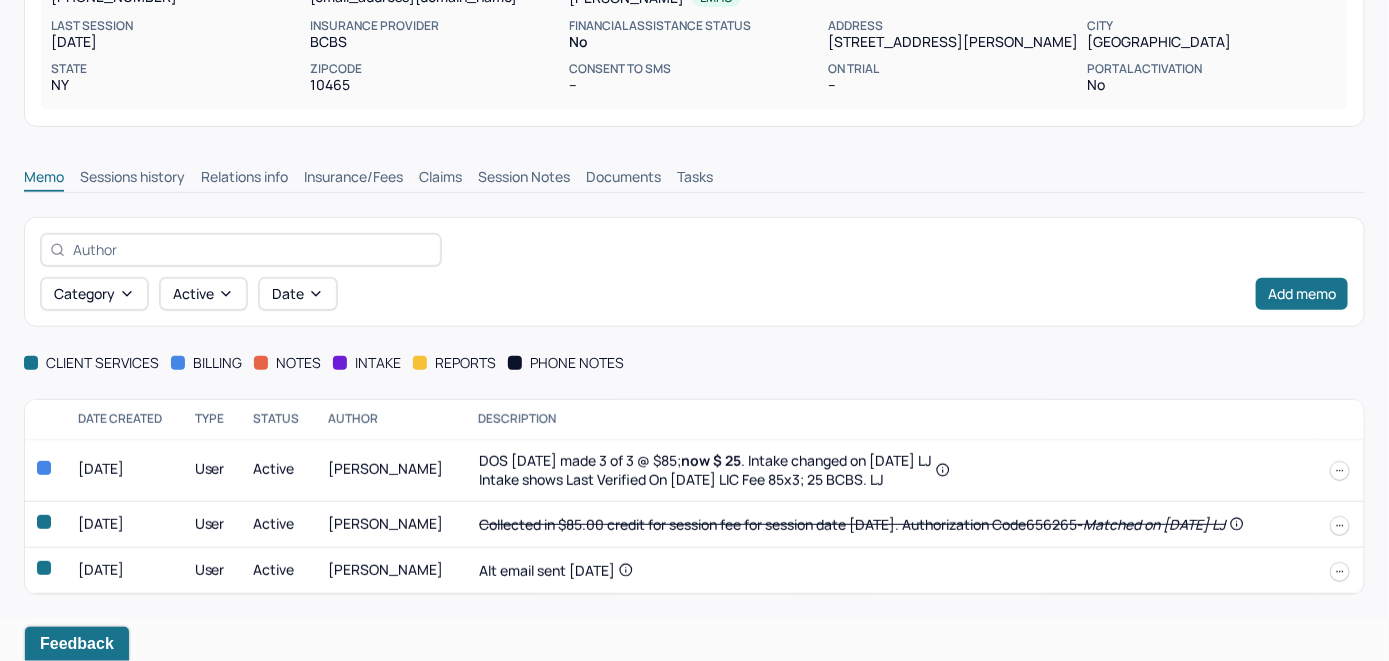 click on "Insurance/Fees" at bounding box center (353, 179) 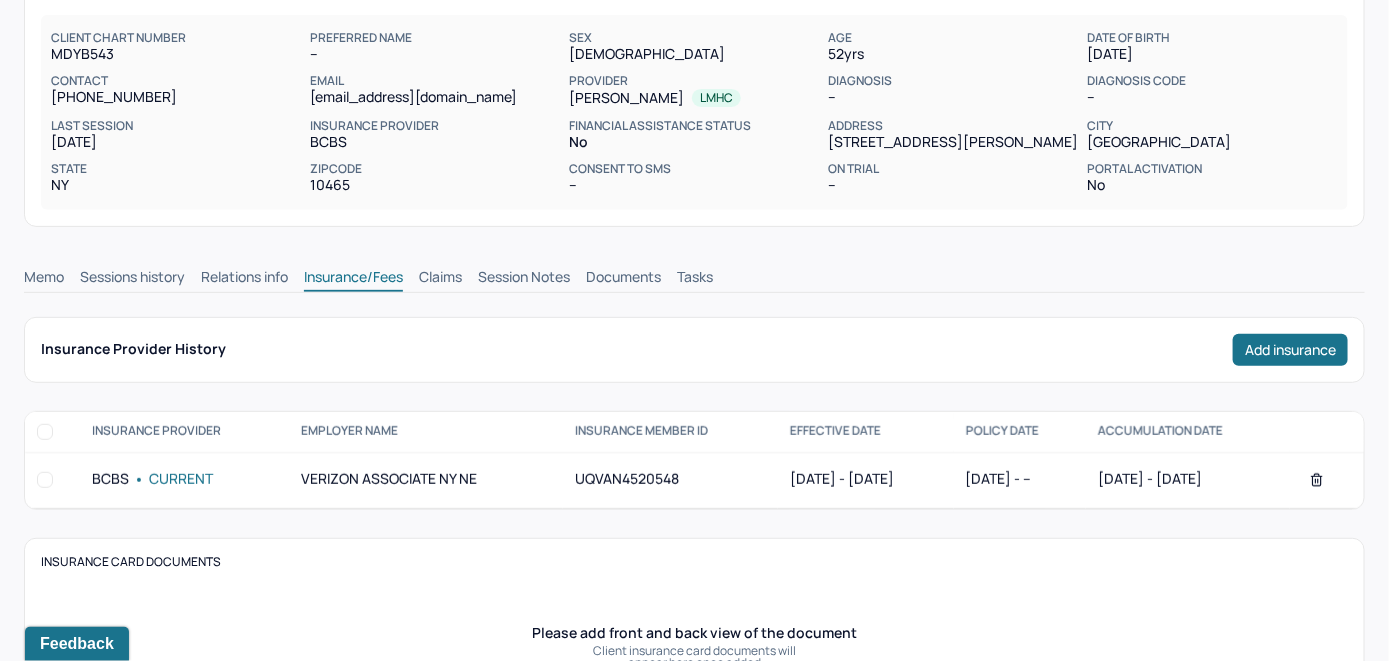 click on "Claims" at bounding box center [440, 279] 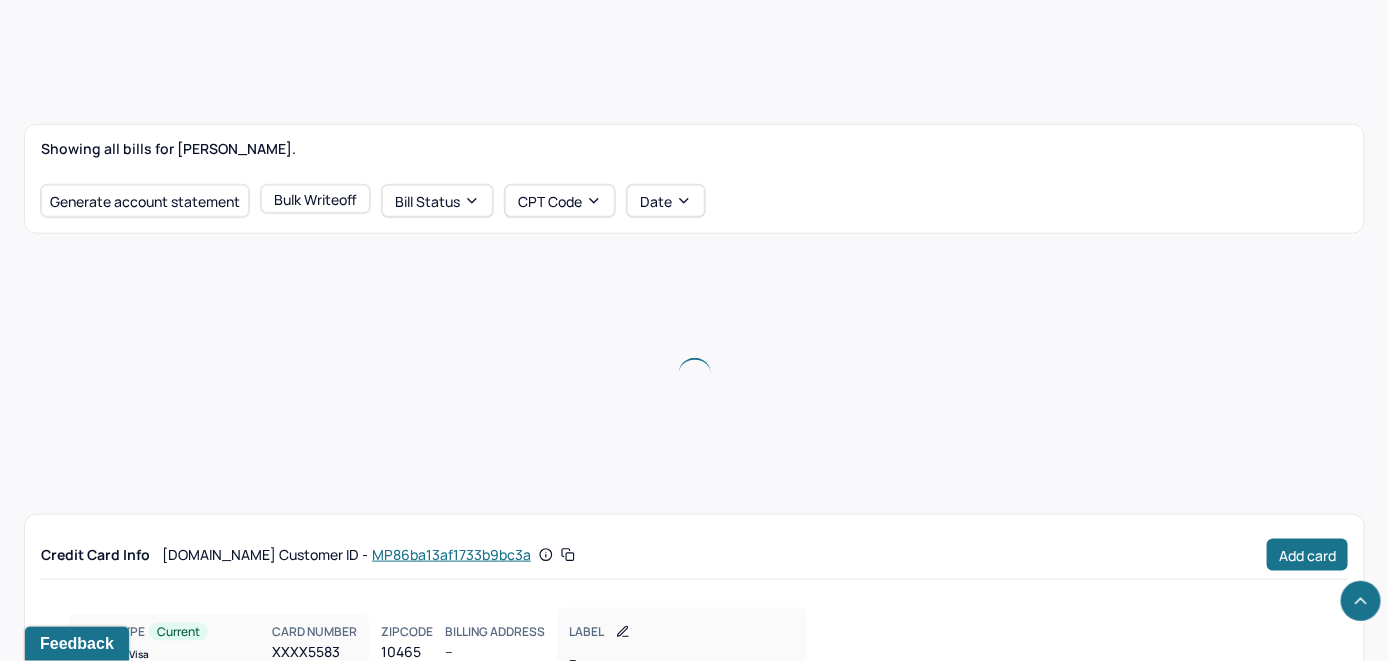 scroll, scrollTop: 578, scrollLeft: 0, axis: vertical 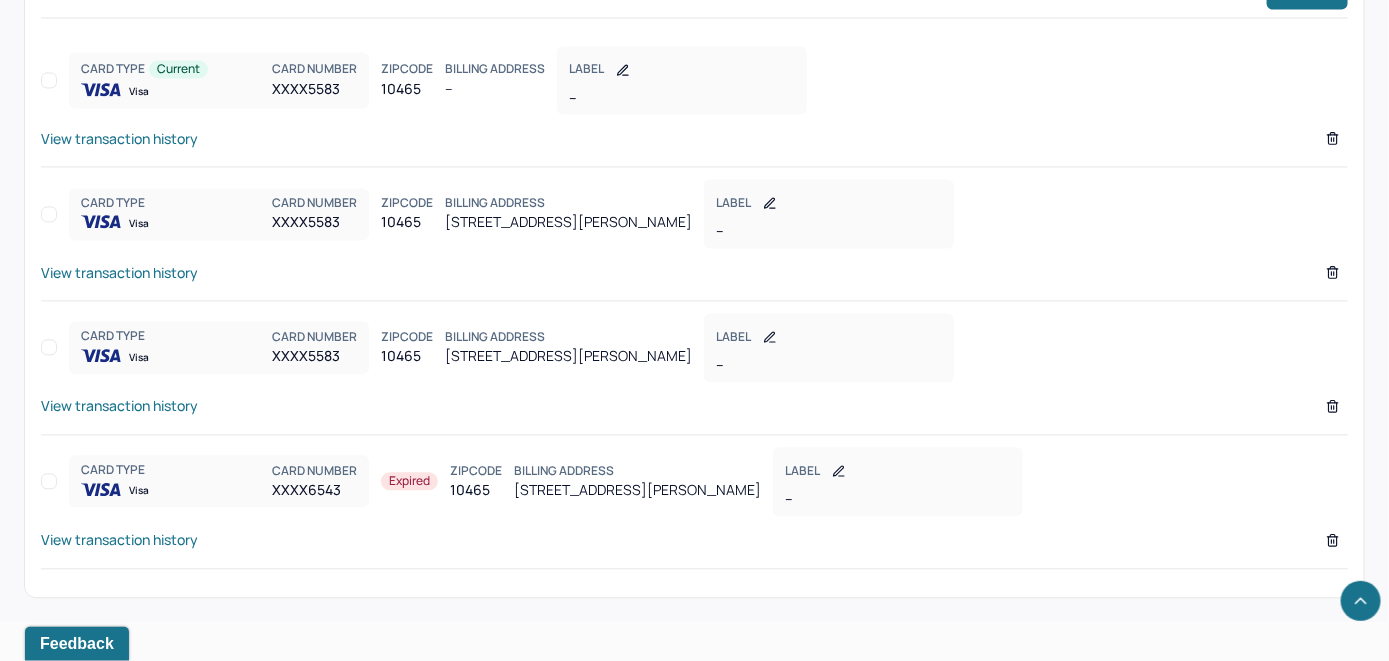 click on "View transaction history" at bounding box center [119, 138] 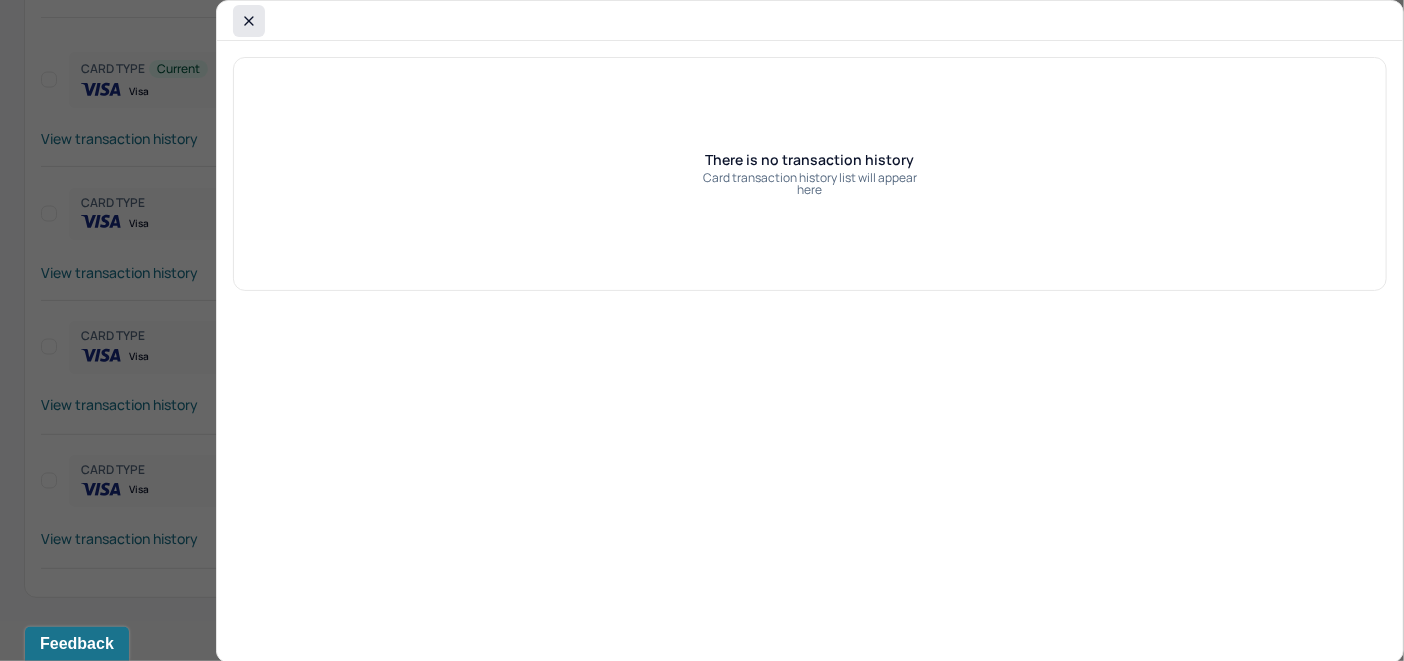click 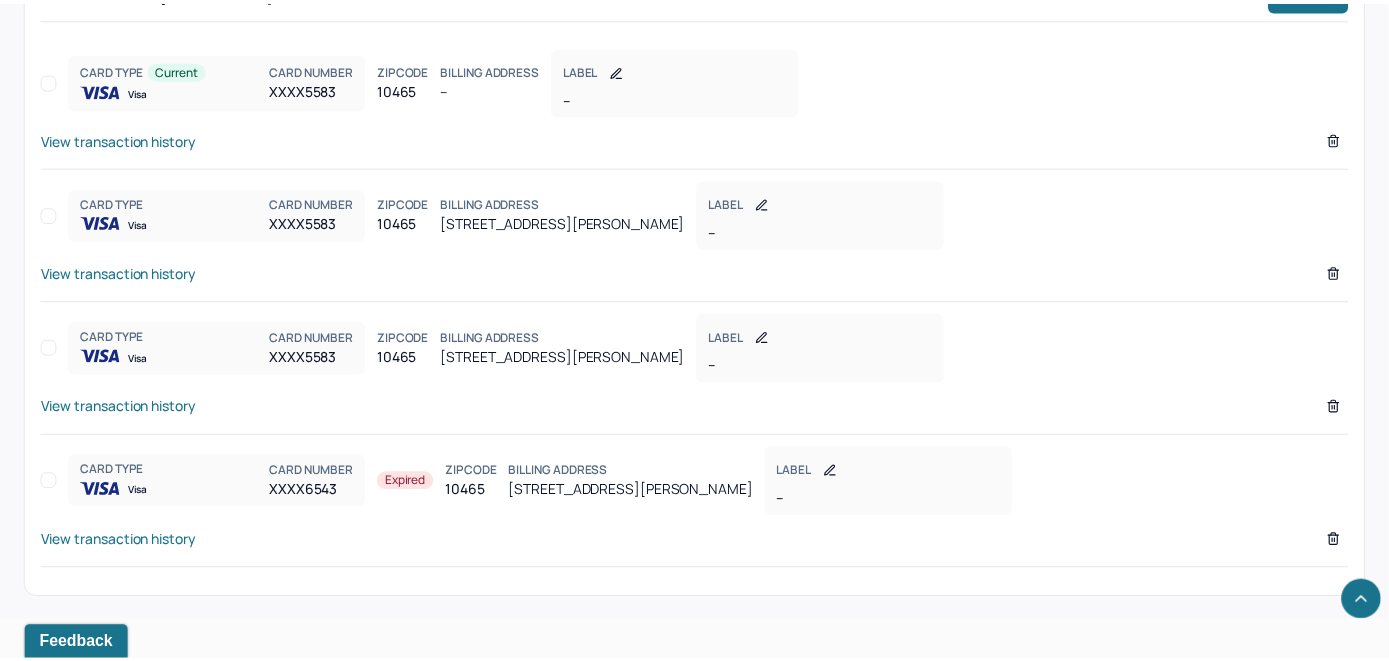 scroll, scrollTop: 1464, scrollLeft: 0, axis: vertical 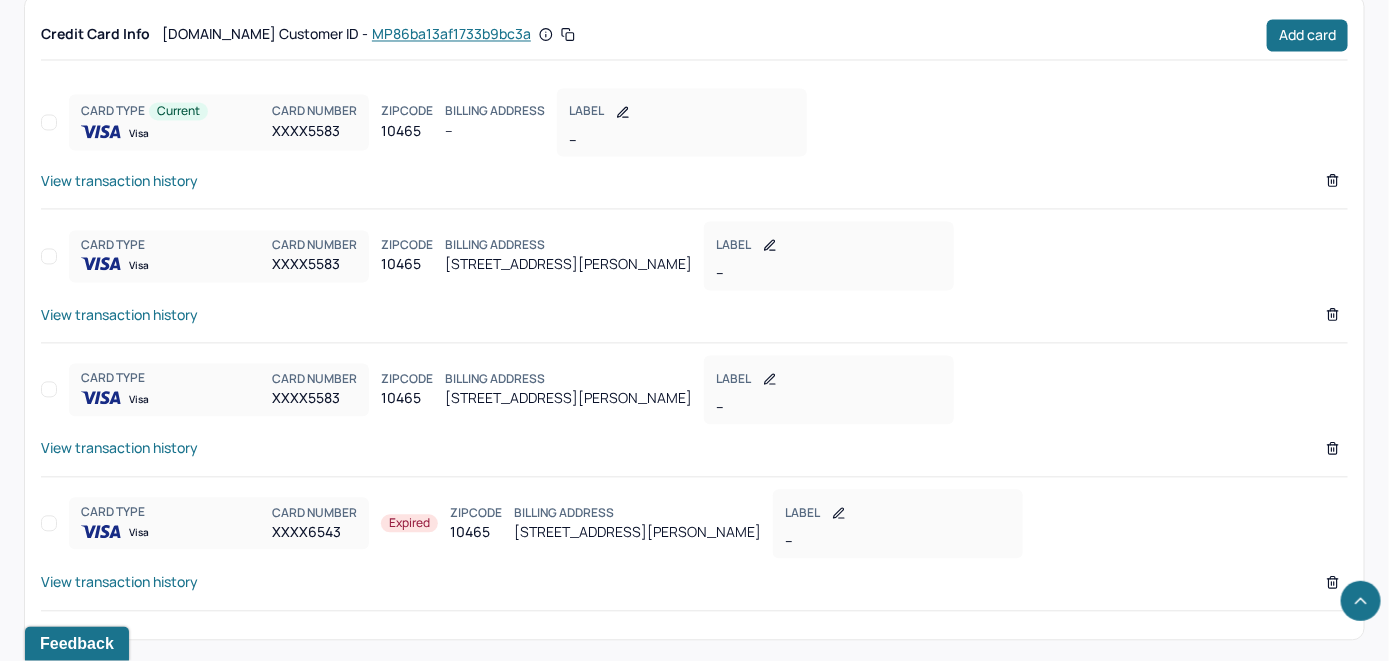 click on "View transaction history" at bounding box center (119, 315) 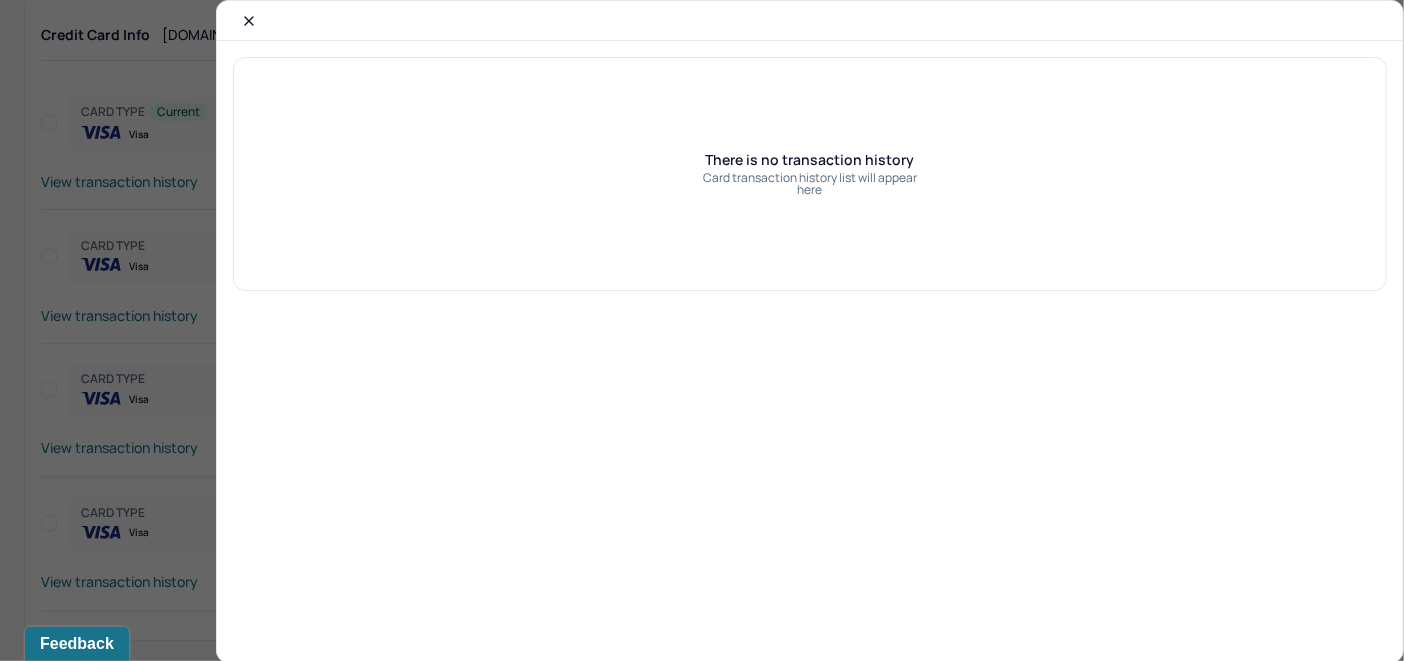 click 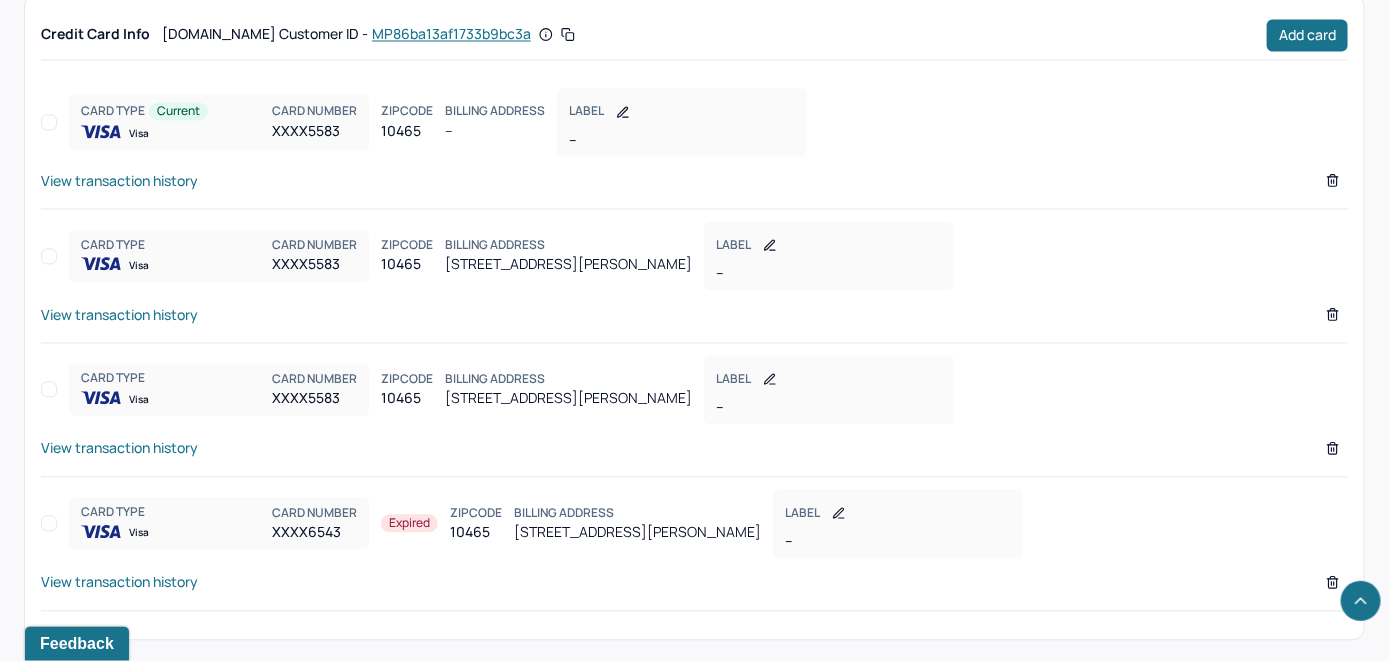 click on "View transaction history" at bounding box center [119, 448] 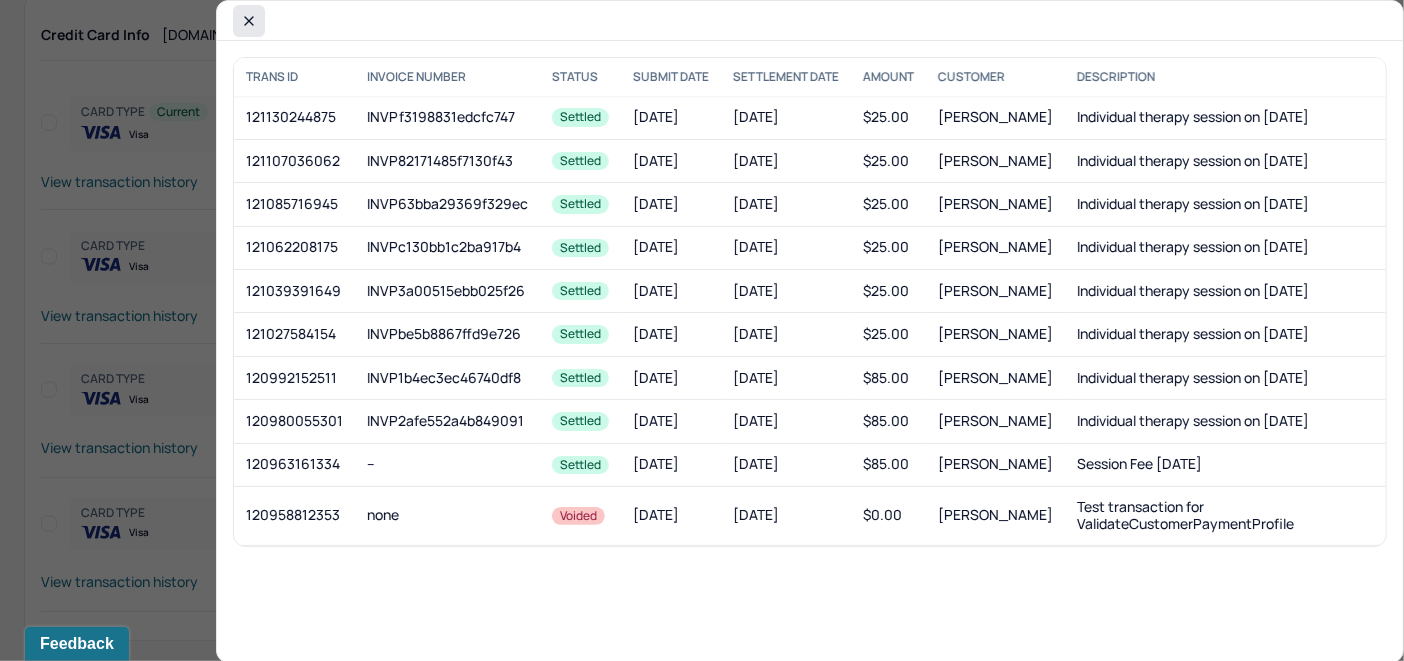 click 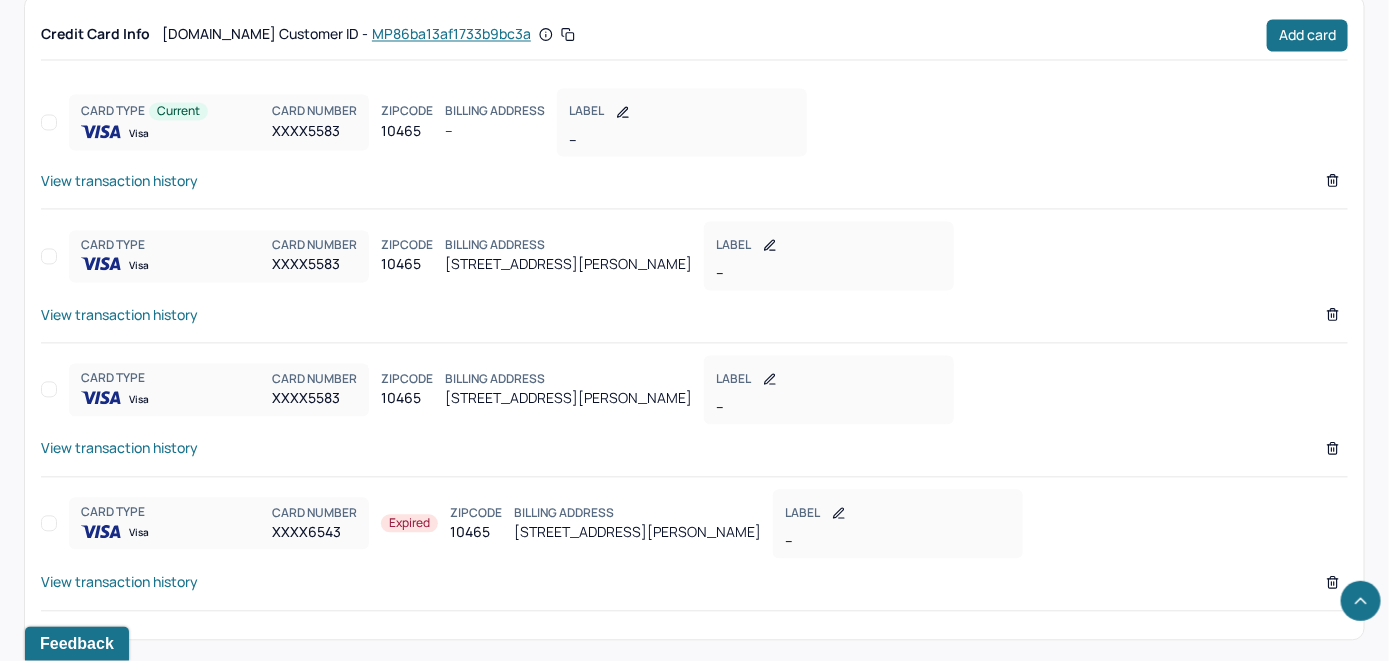 click on "LABEL" at bounding box center (829, 380) 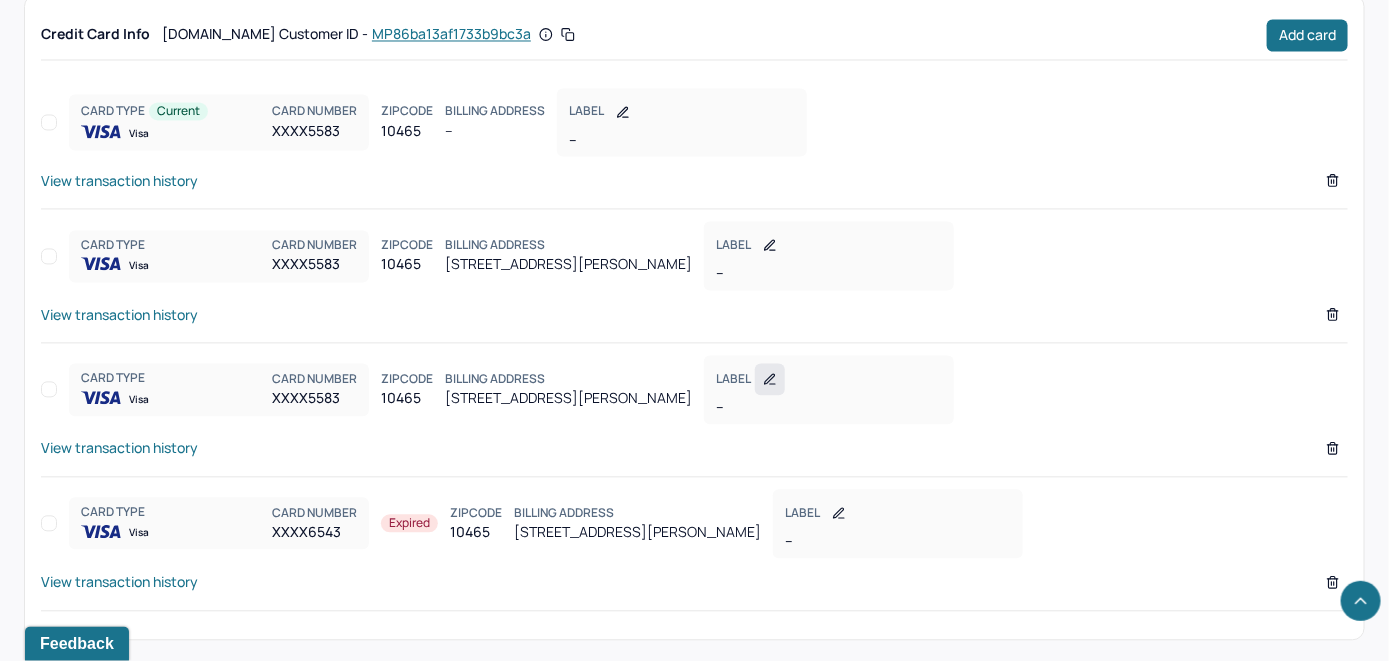click 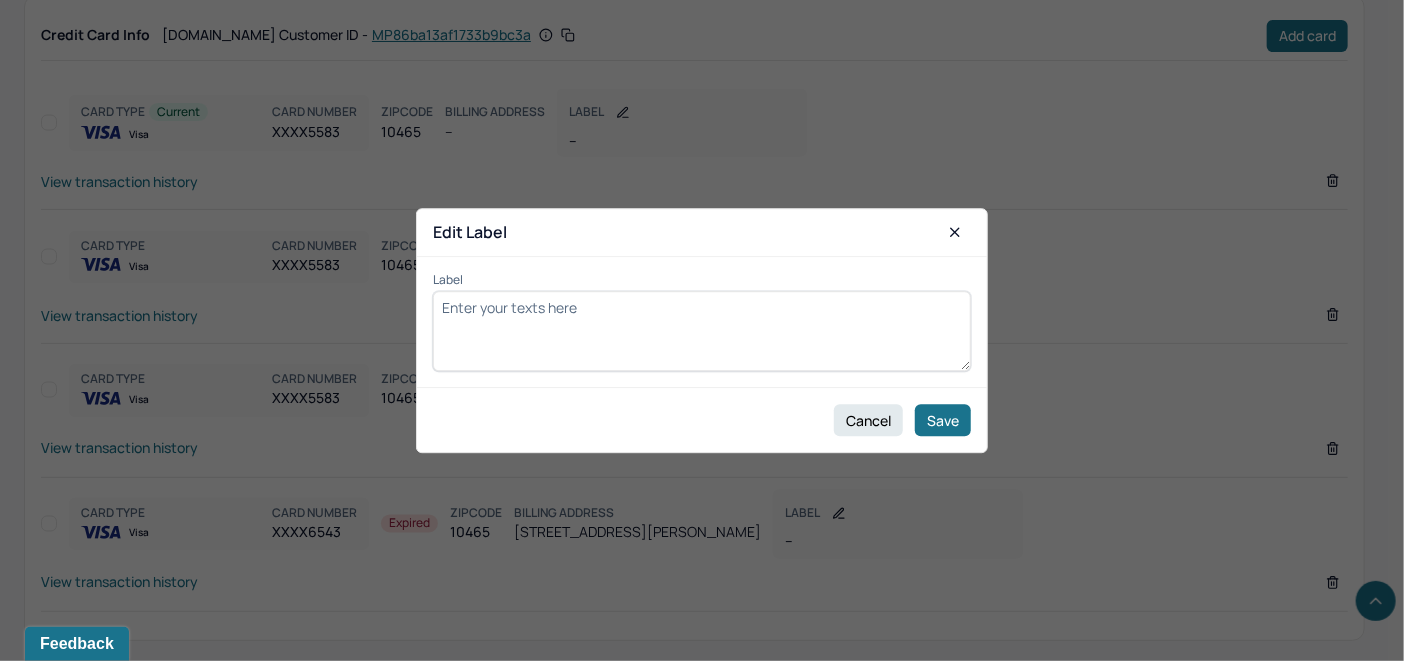 click on "Label" at bounding box center (702, 331) 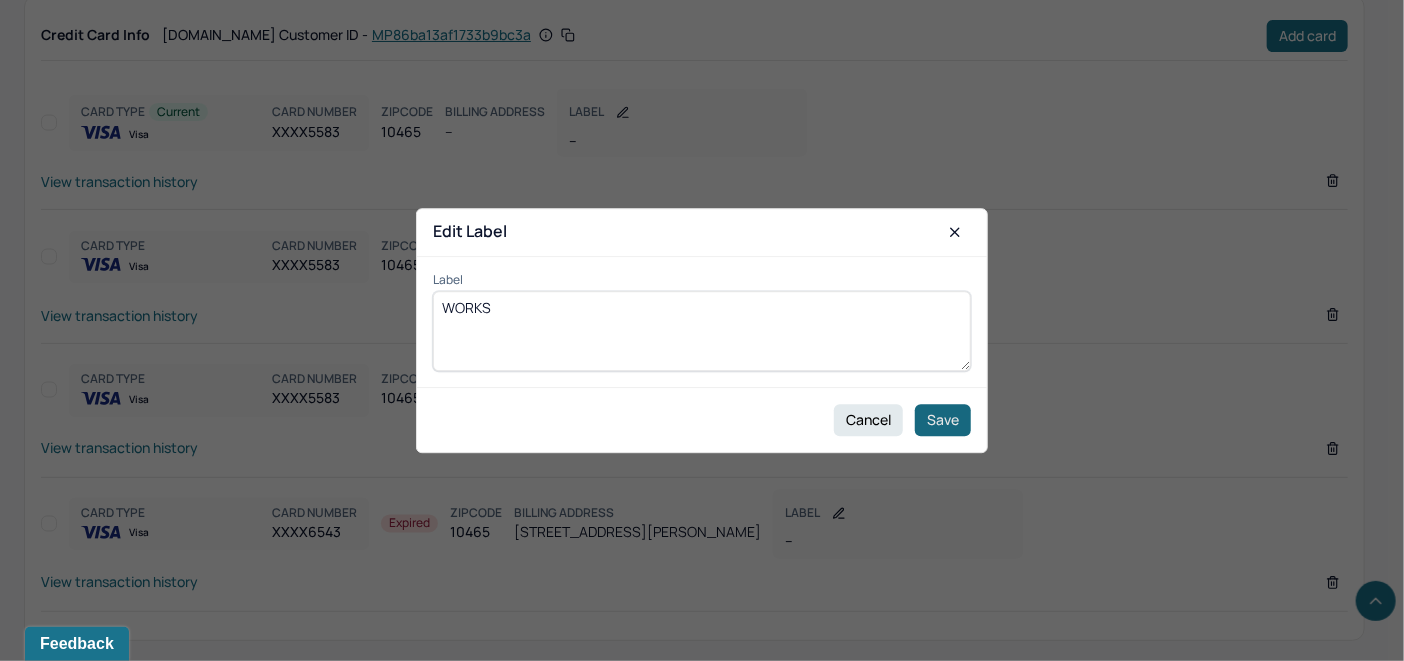 type on "WORKS" 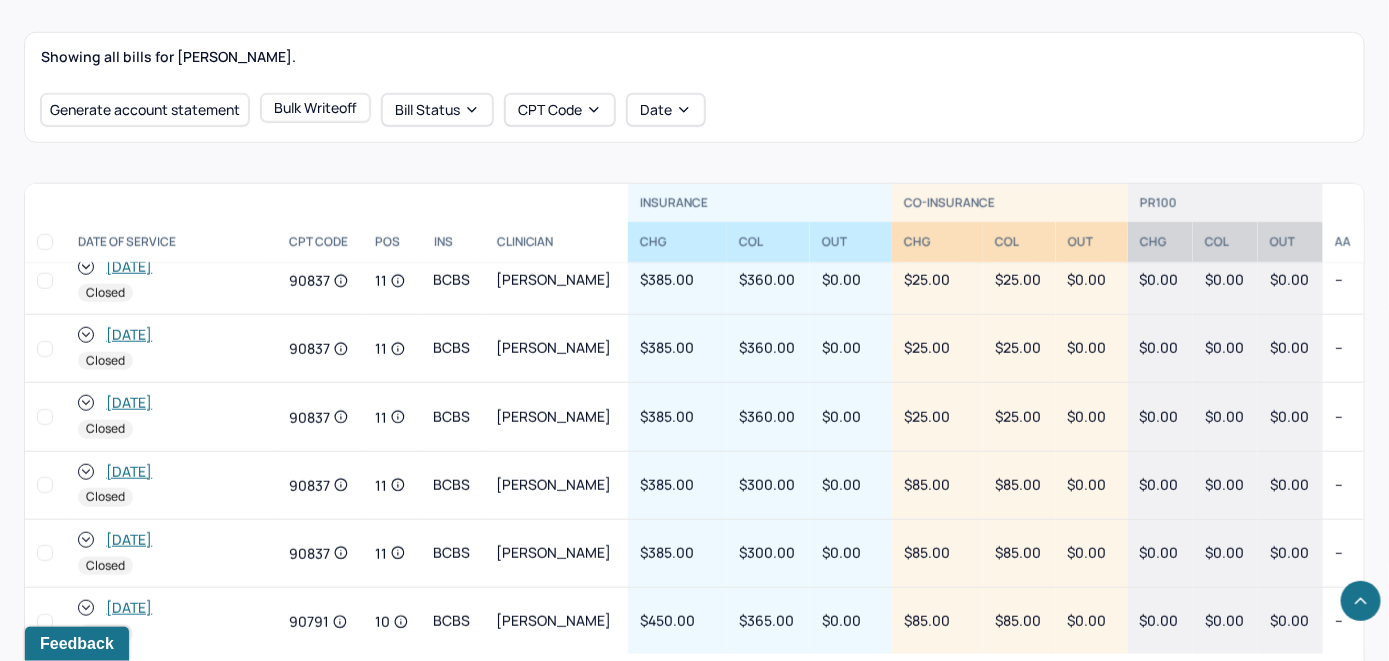 scroll, scrollTop: 664, scrollLeft: 0, axis: vertical 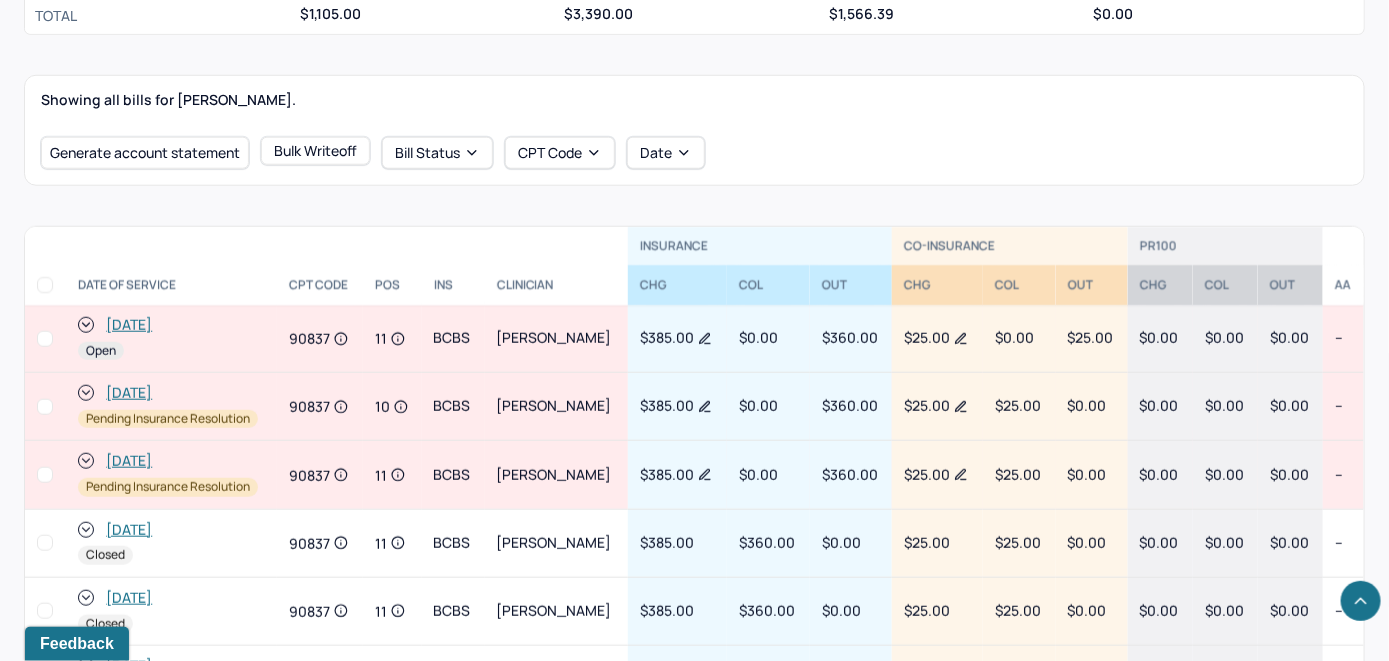 click on "[DATE]" at bounding box center [129, 325] 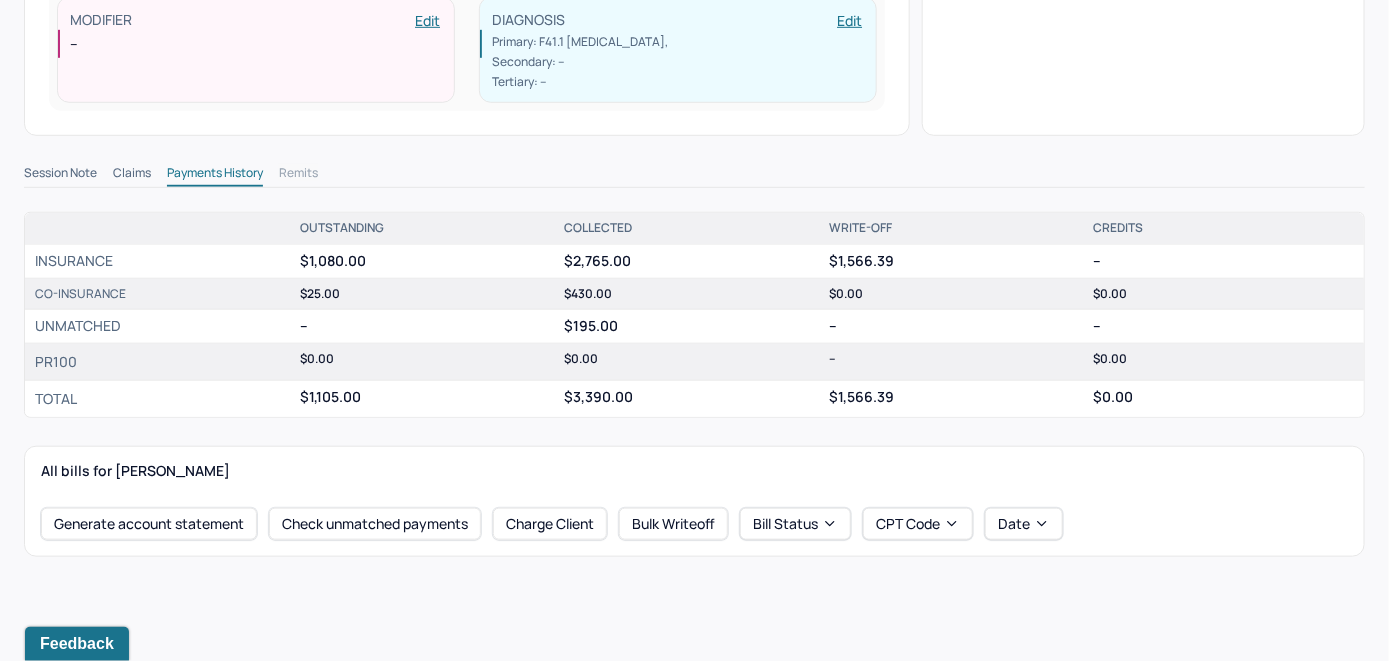 scroll, scrollTop: 643, scrollLeft: 0, axis: vertical 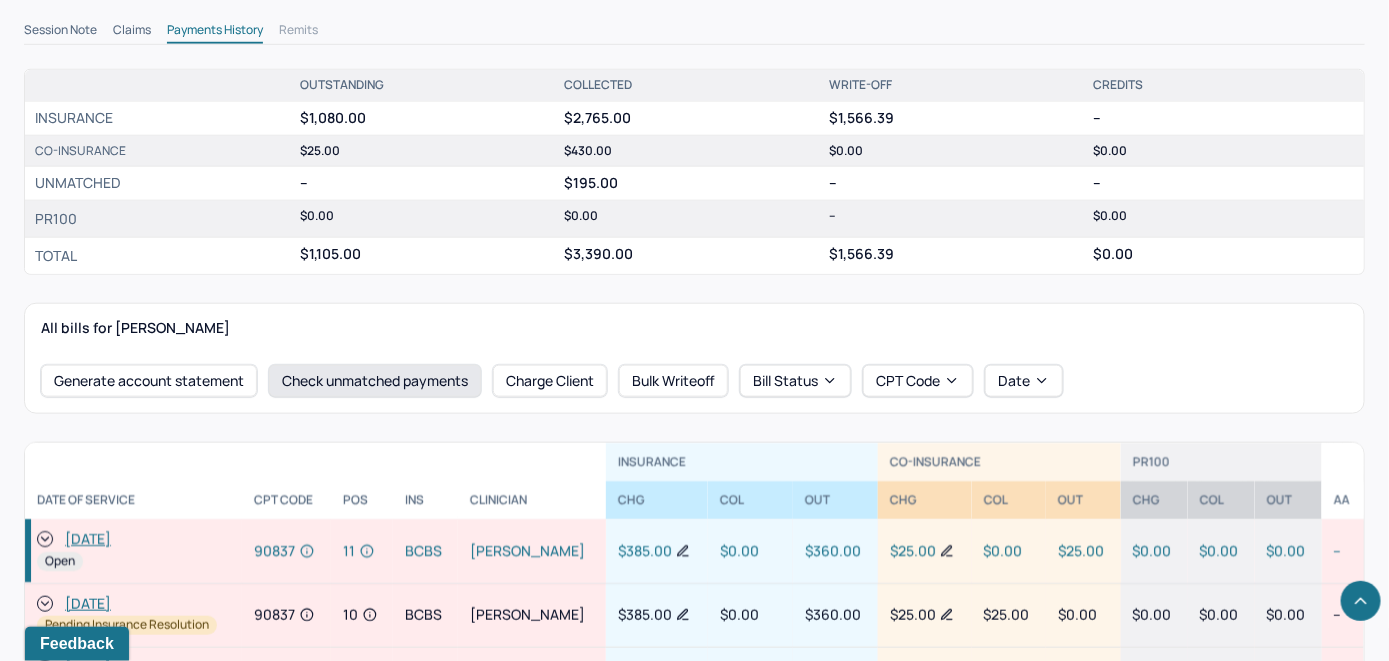 click on "Check unmatched payments" at bounding box center [375, 381] 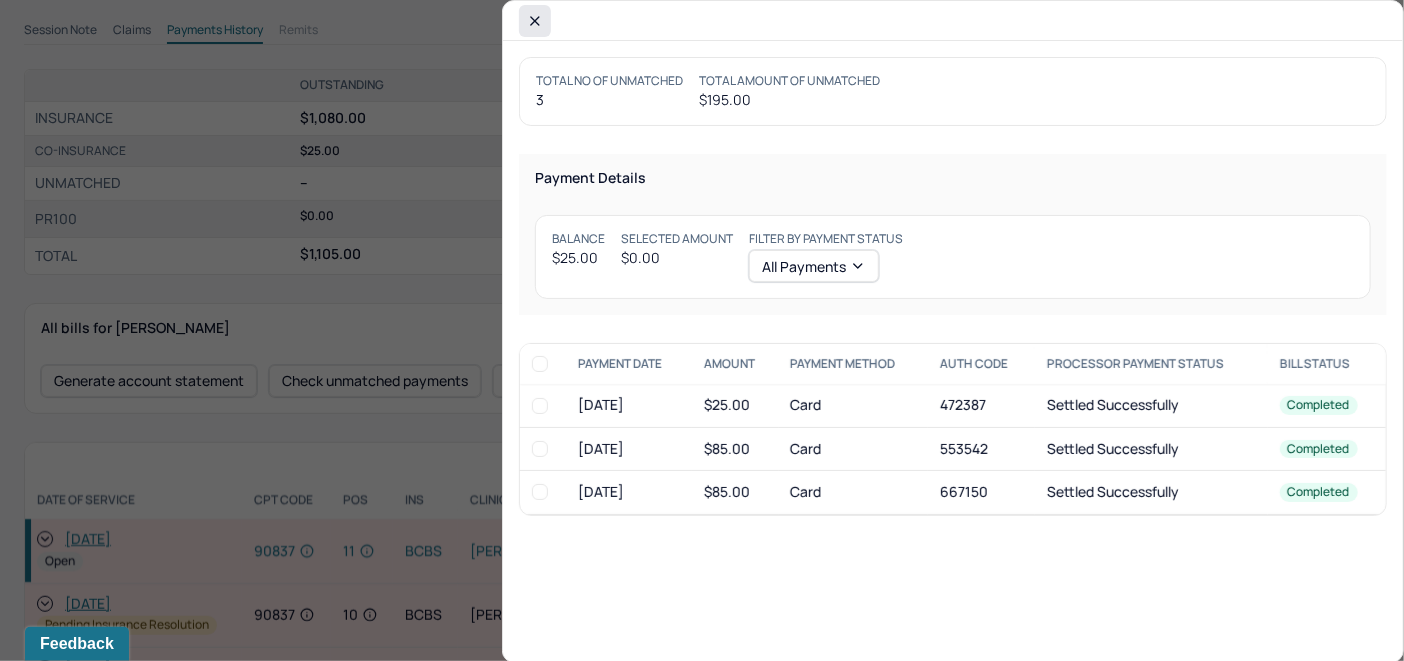click 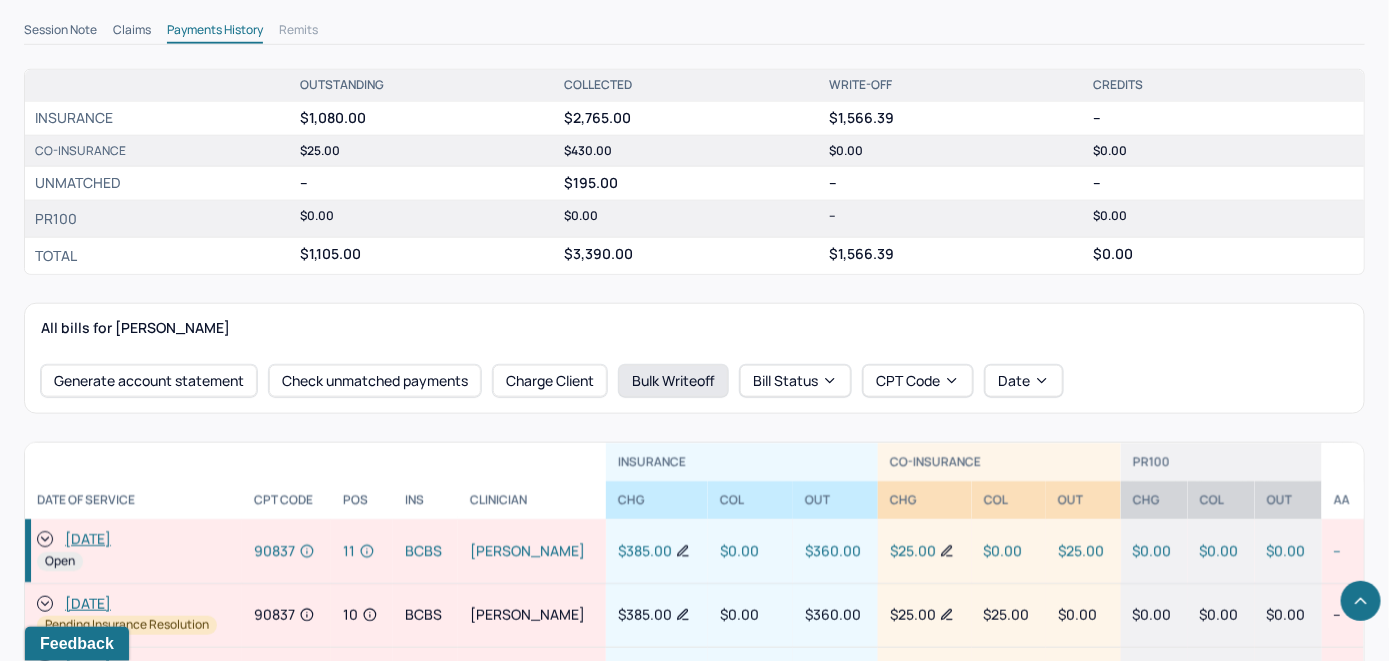 click on "Bulk Writeoff" at bounding box center [673, 381] 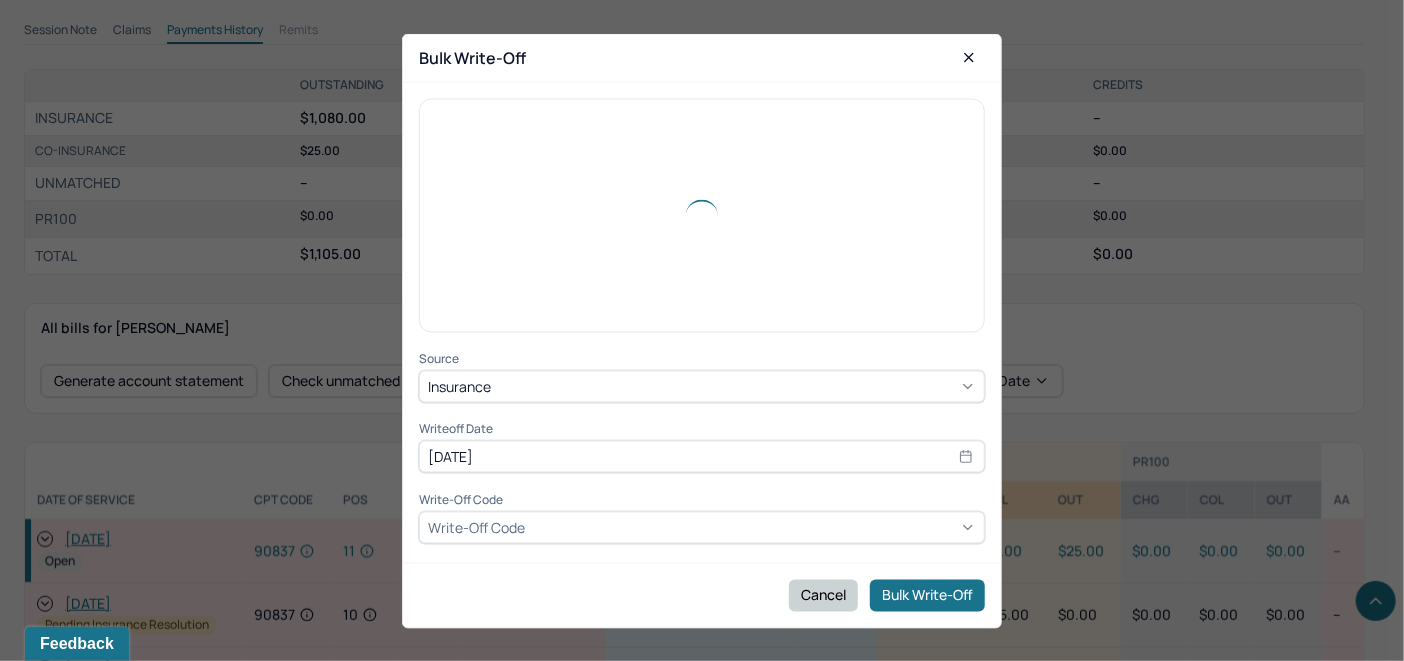 click on "Cancel" at bounding box center [823, 595] 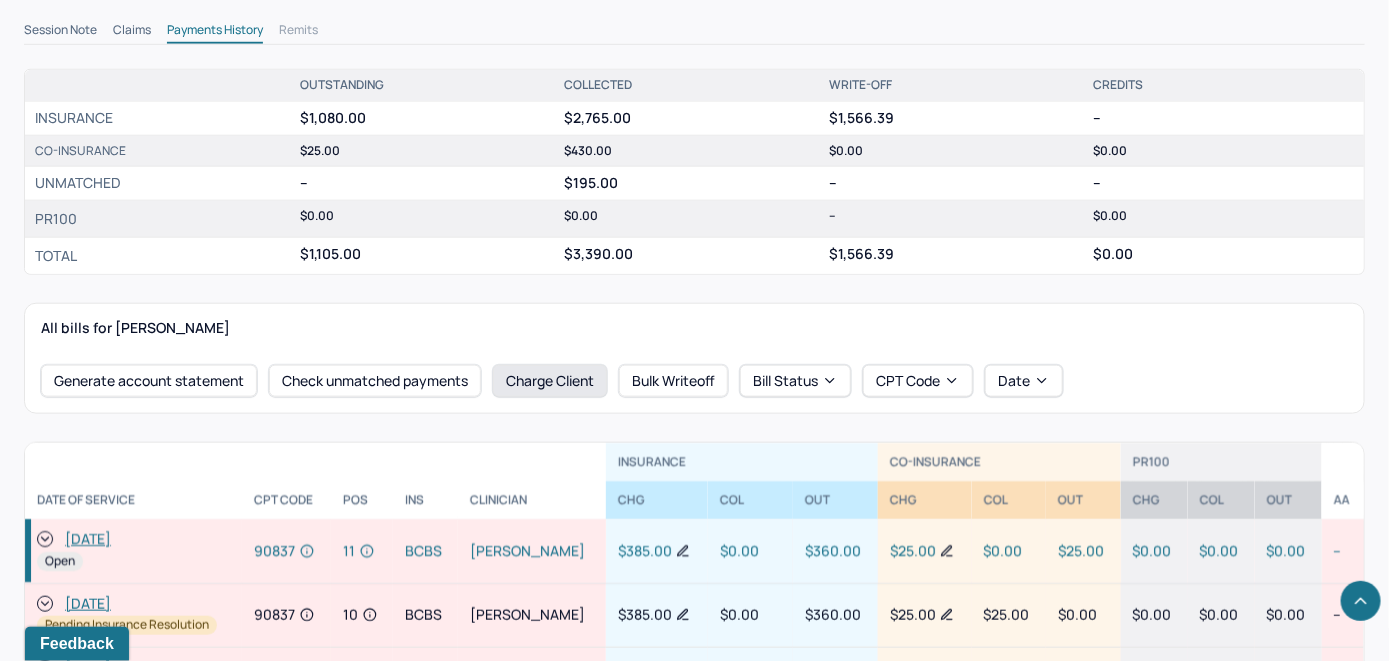 click on "Charge Client" at bounding box center [550, 381] 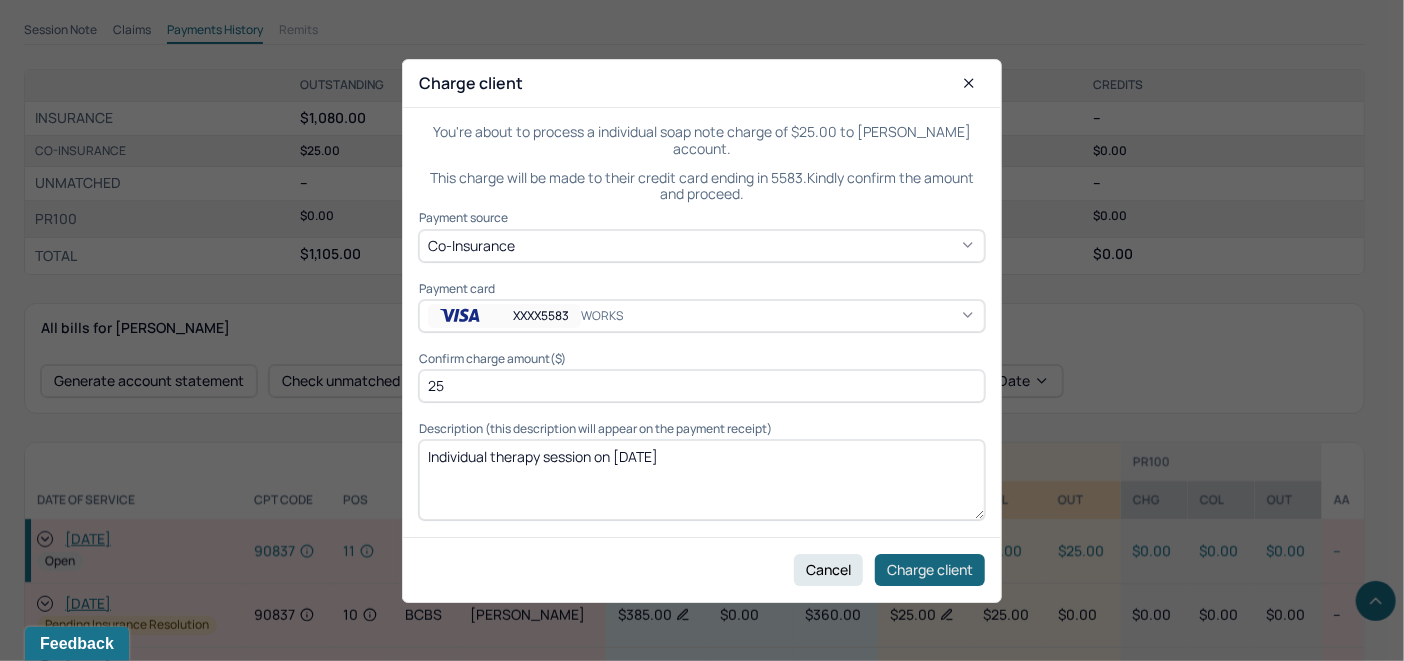 click on "Charge client" at bounding box center [930, 569] 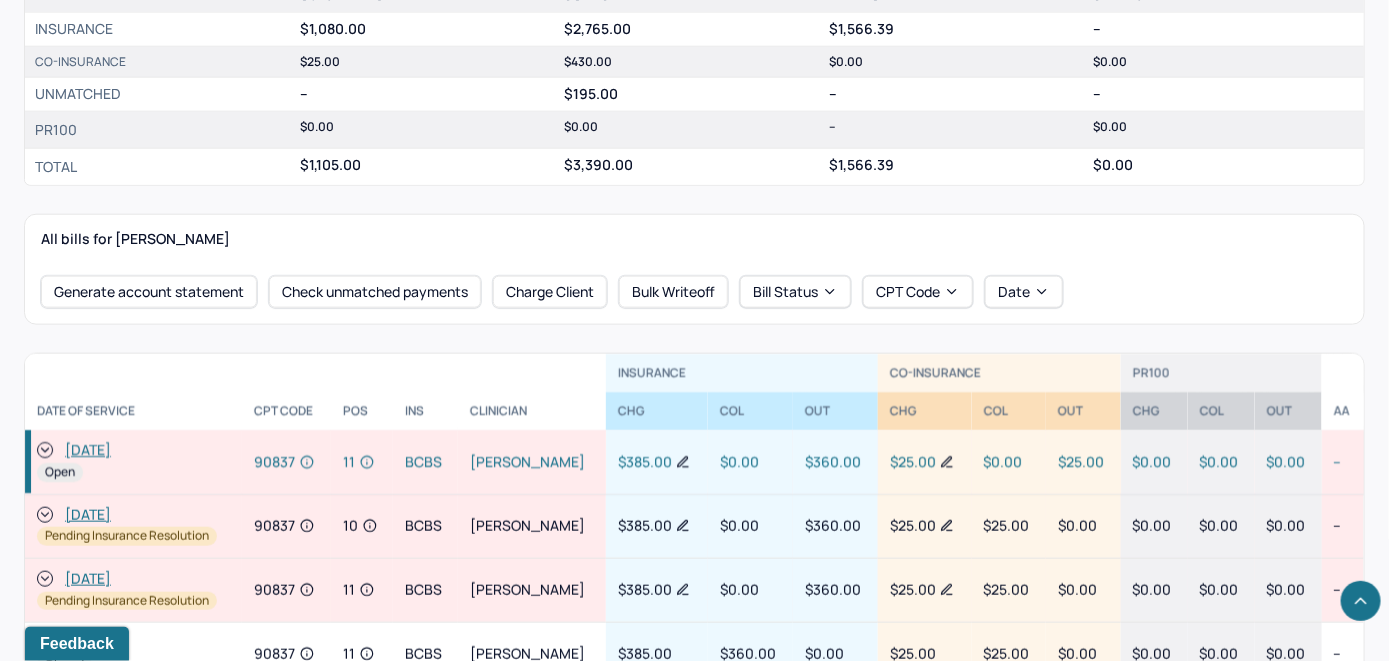 scroll, scrollTop: 743, scrollLeft: 0, axis: vertical 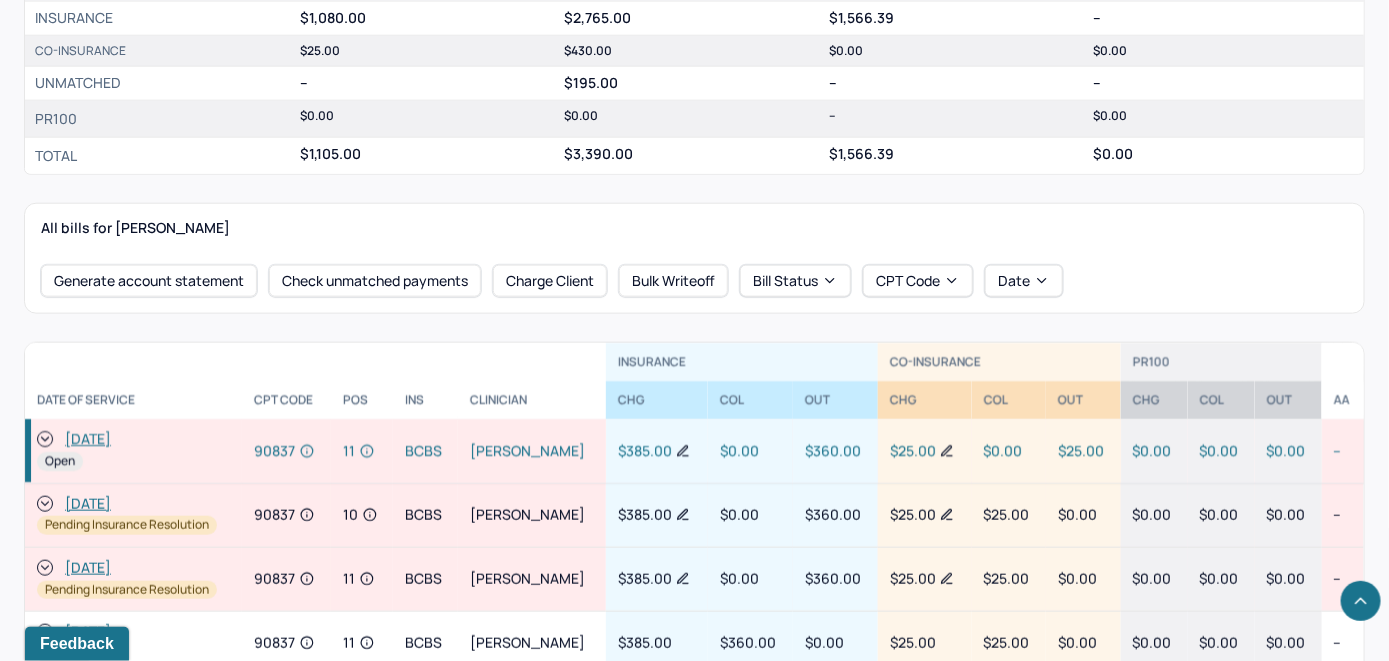 click 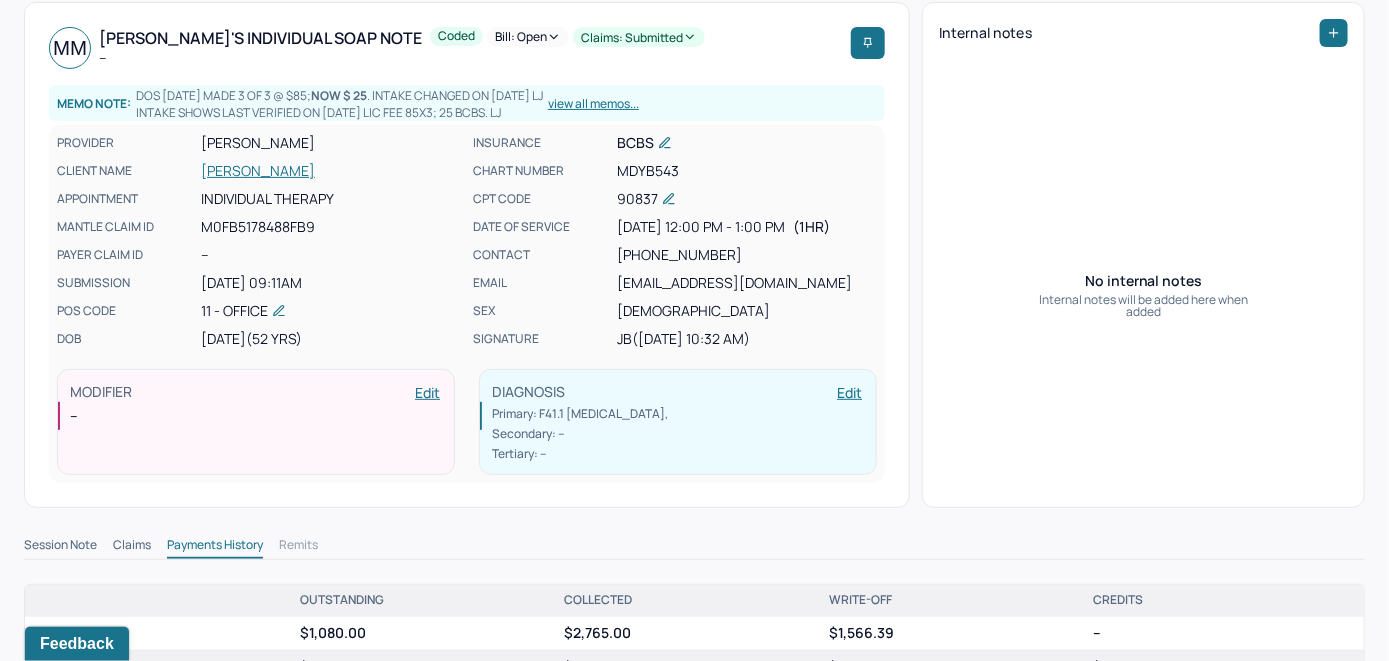 scroll, scrollTop: 0, scrollLeft: 0, axis: both 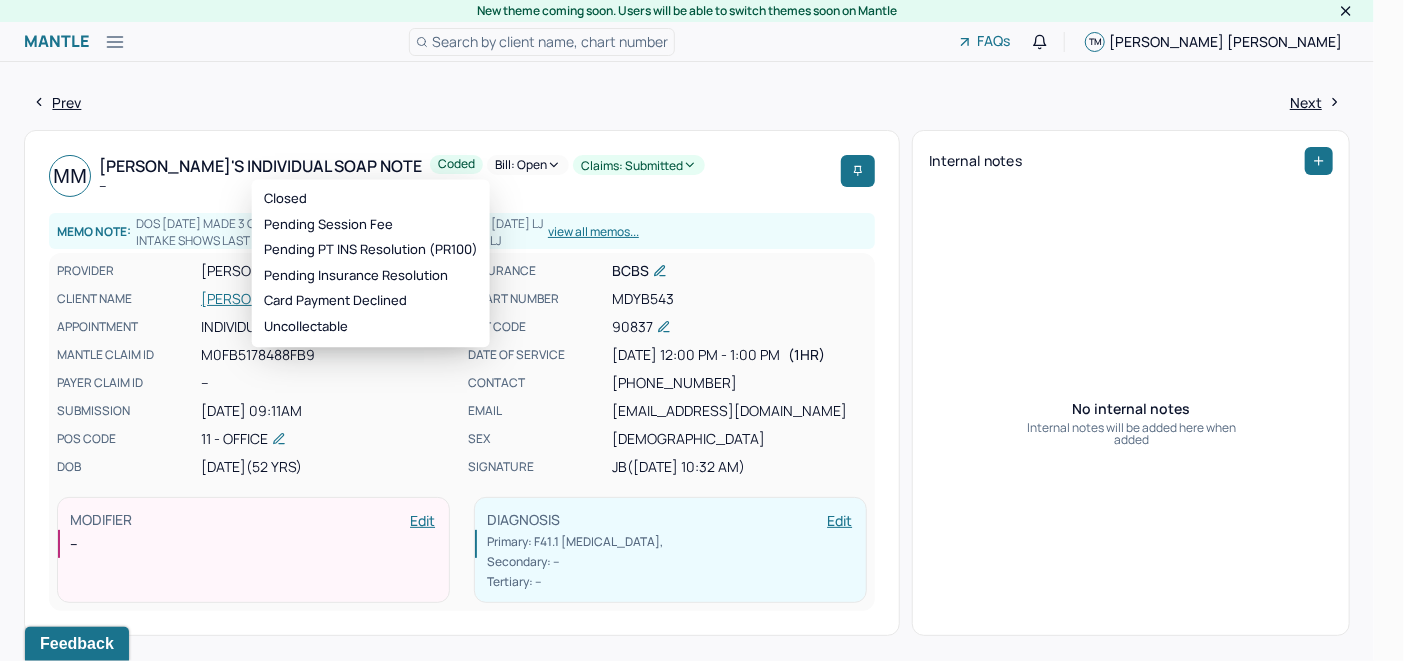 click on "Bill: Open" at bounding box center [528, 165] 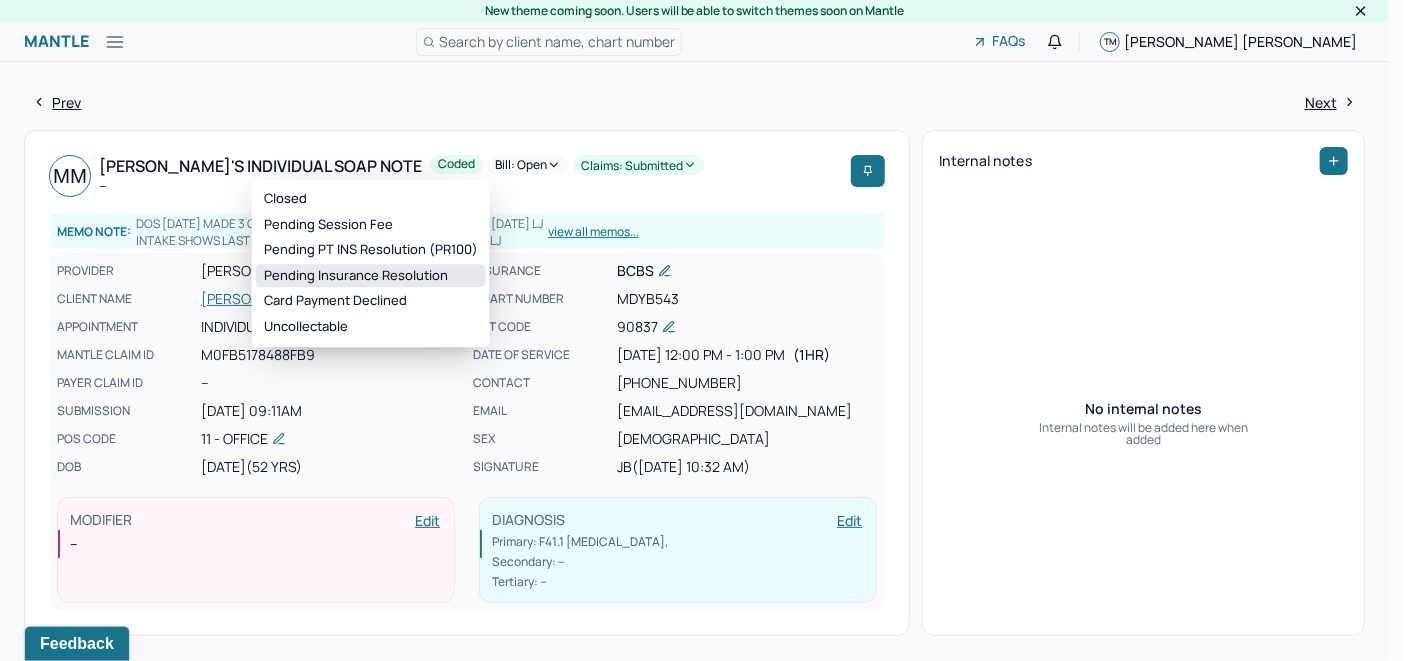 click on "Pending Insurance Resolution" at bounding box center (371, 276) 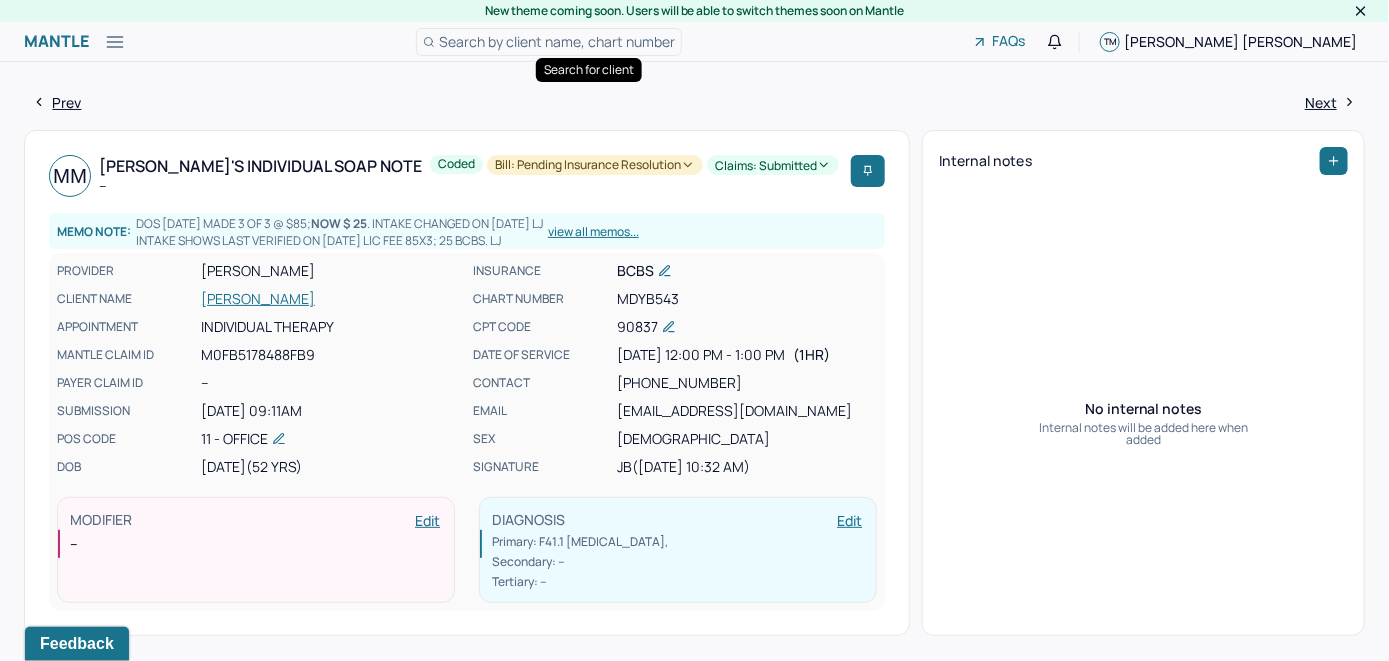 click on "Search by client name, chart number" at bounding box center (557, 41) 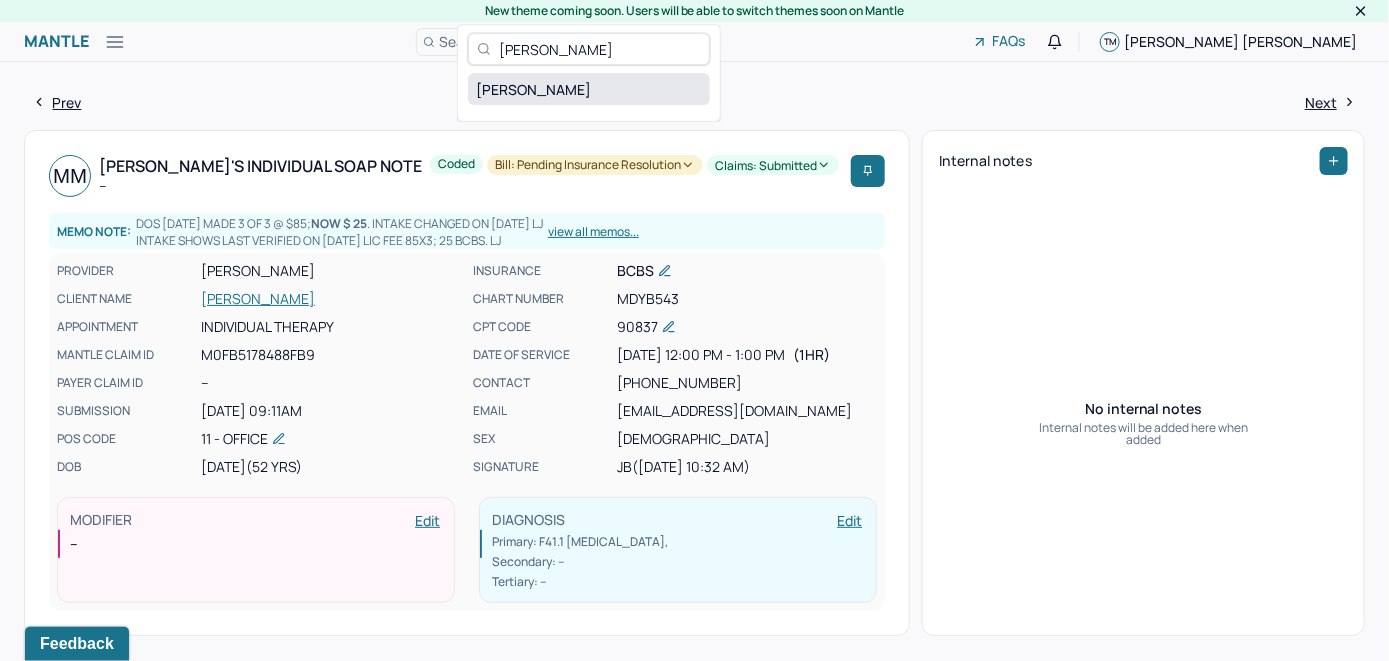 type on "[PERSON_NAME]" 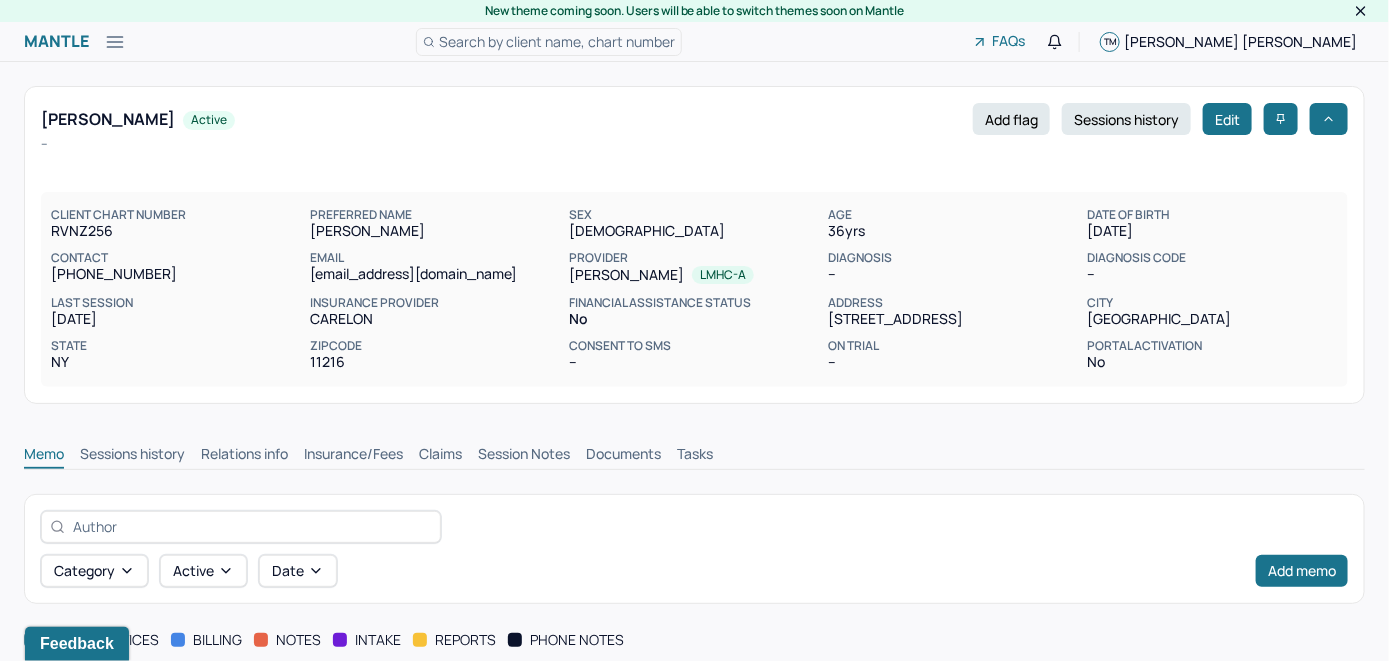 scroll, scrollTop: 0, scrollLeft: 0, axis: both 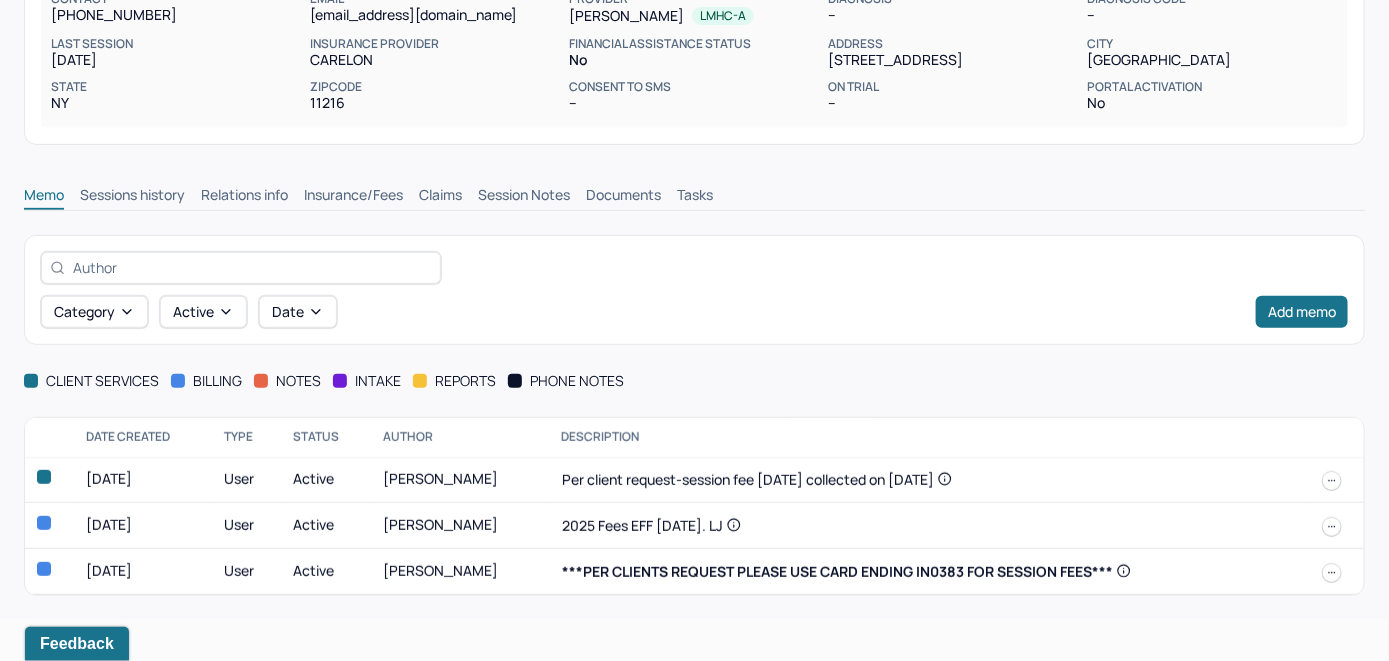 click on "Insurance/Fees" at bounding box center (353, 197) 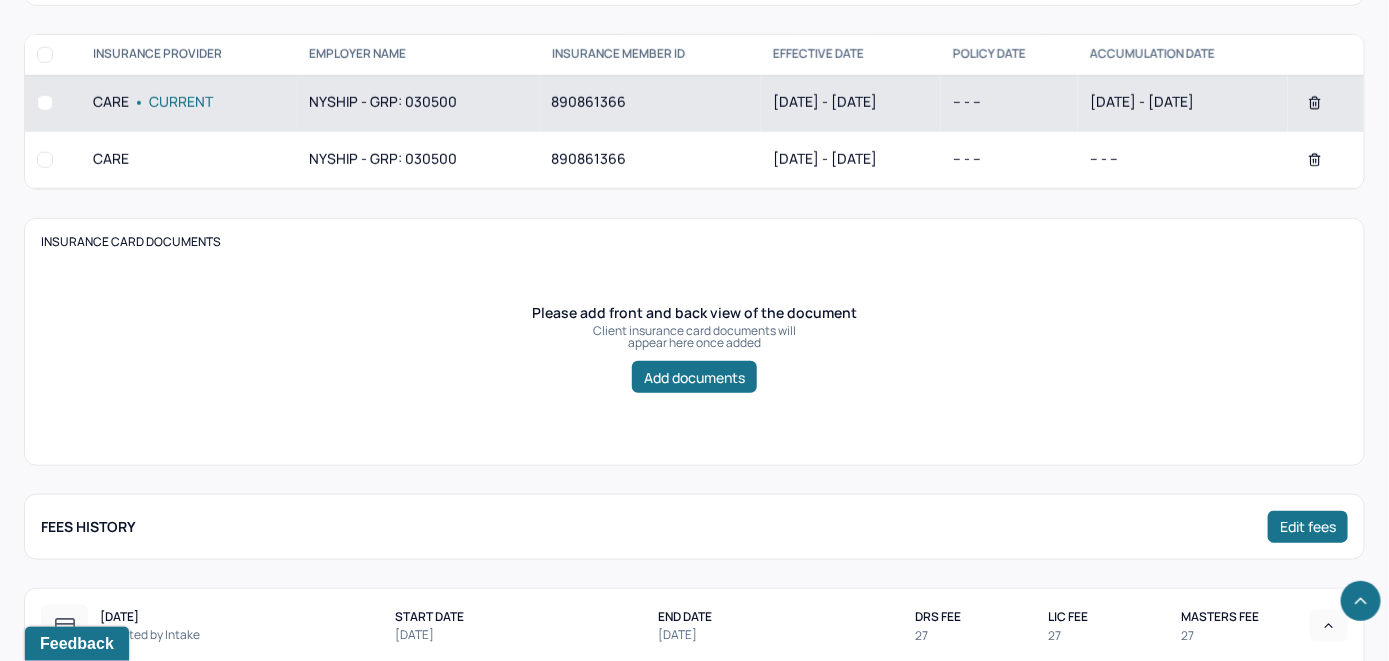 scroll, scrollTop: 459, scrollLeft: 0, axis: vertical 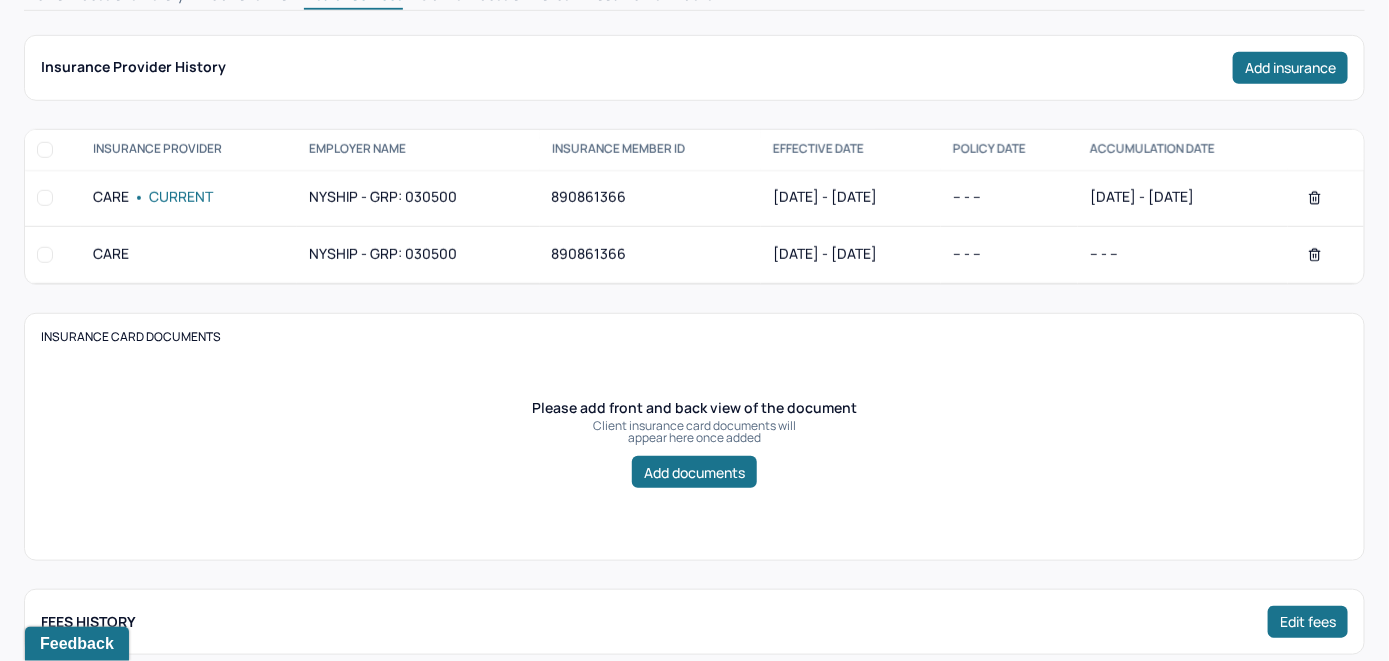 click on "Claims" at bounding box center (440, -3) 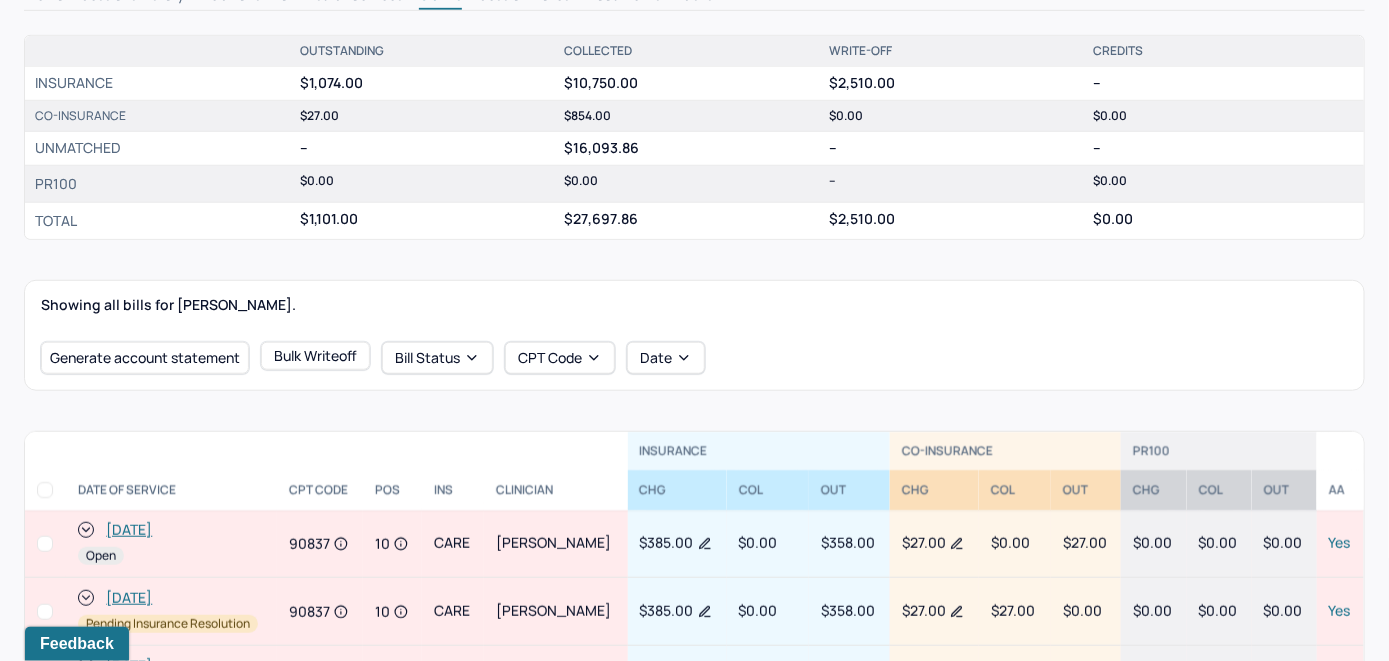 click on "Showing all bills for [PERSON_NAME]." at bounding box center (694, 305) 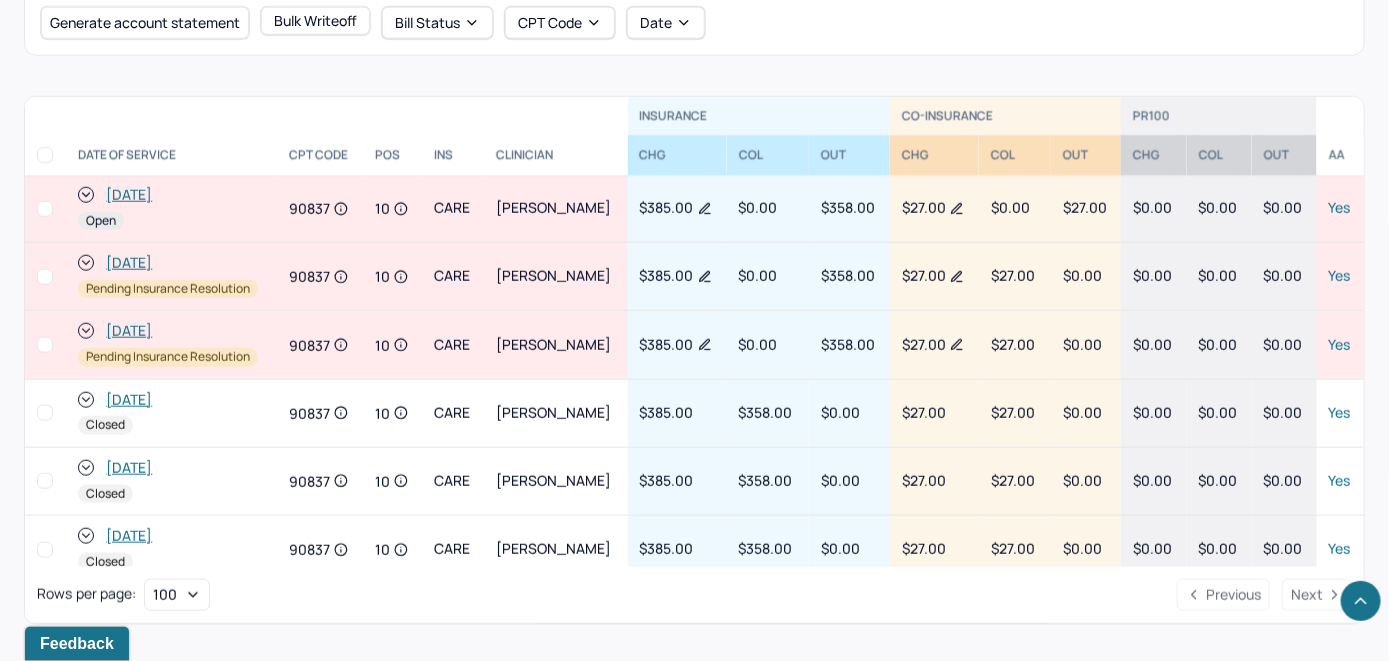 scroll, scrollTop: 759, scrollLeft: 0, axis: vertical 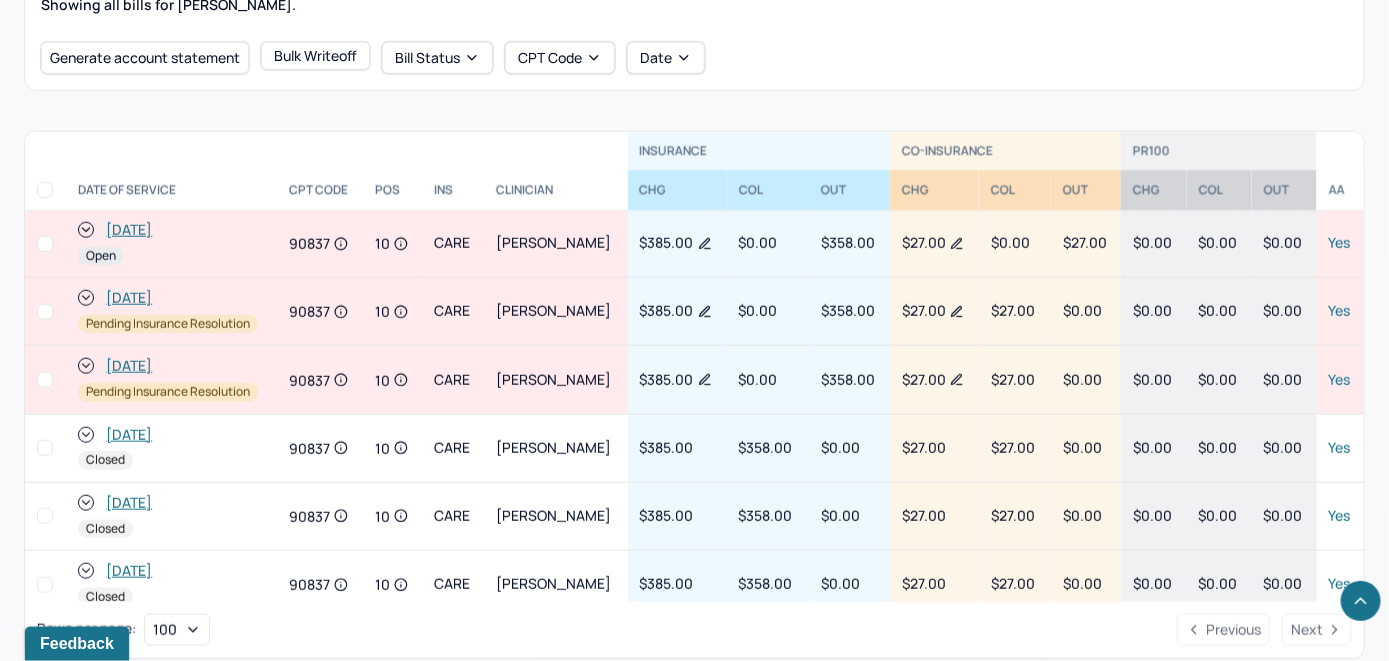 click on "[DATE]" at bounding box center [129, 230] 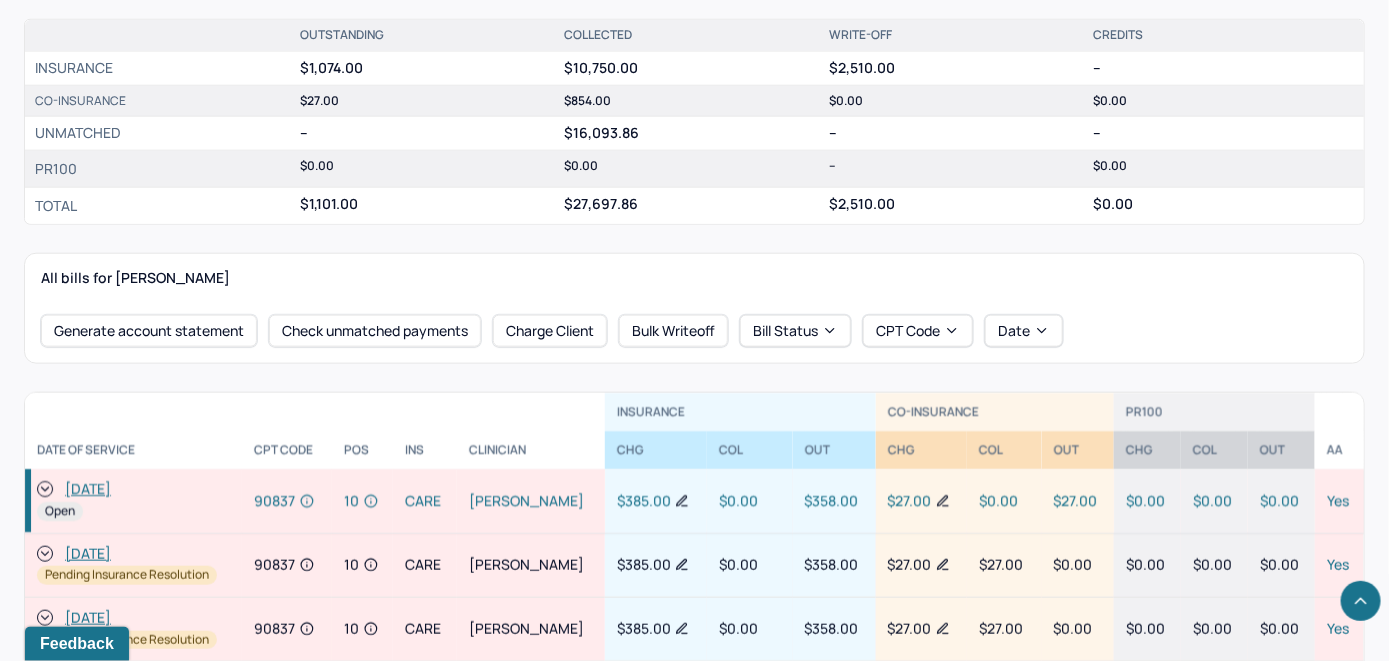 scroll, scrollTop: 700, scrollLeft: 0, axis: vertical 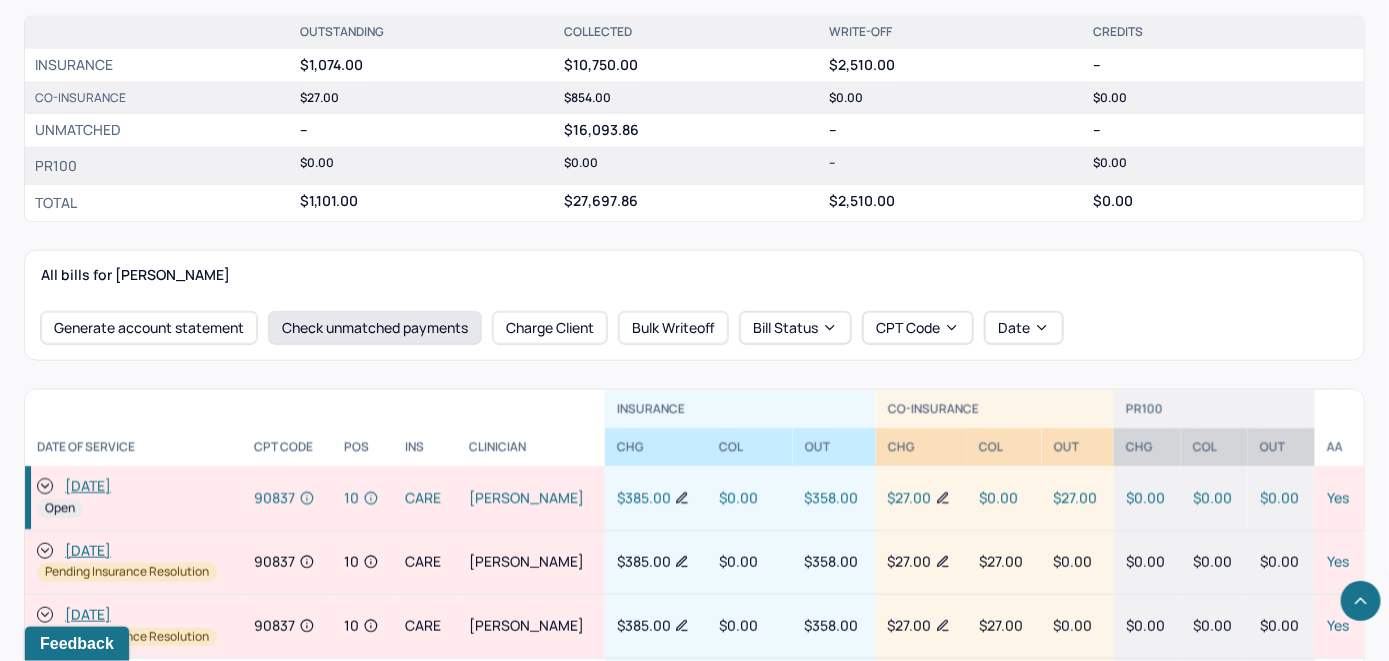 click on "Check unmatched payments" at bounding box center (375, 328) 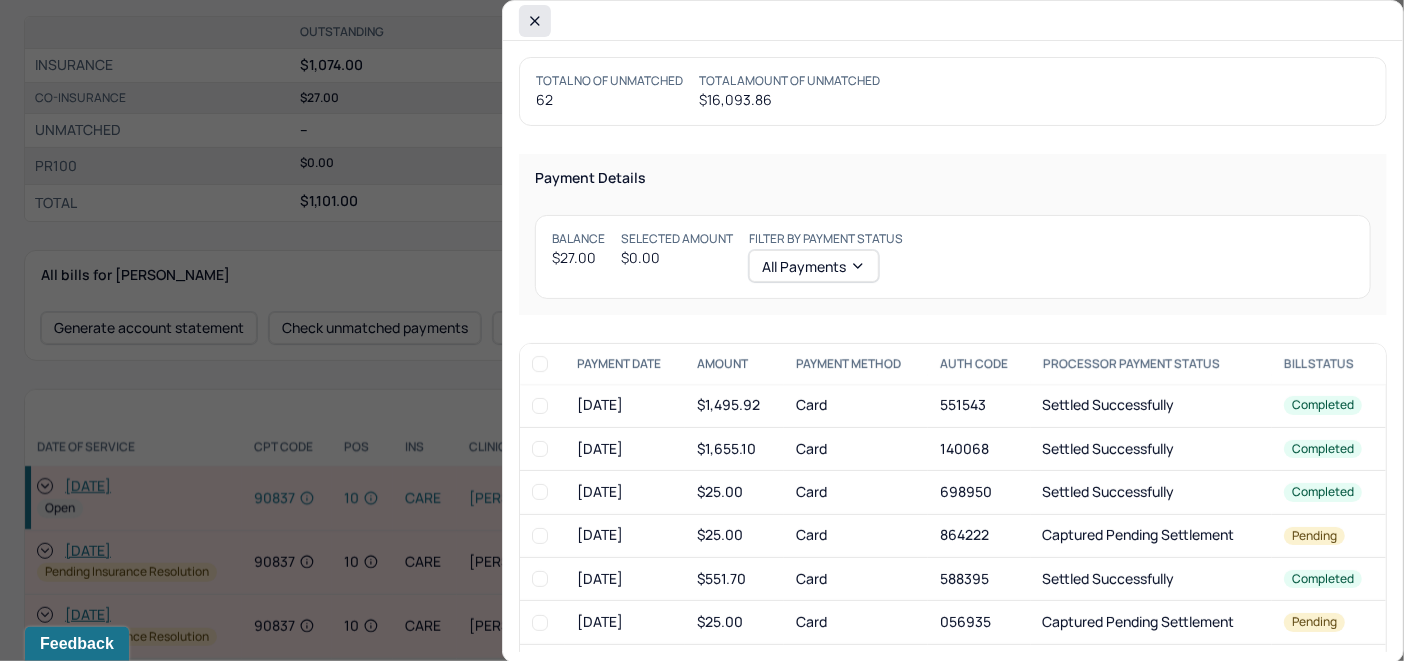 click 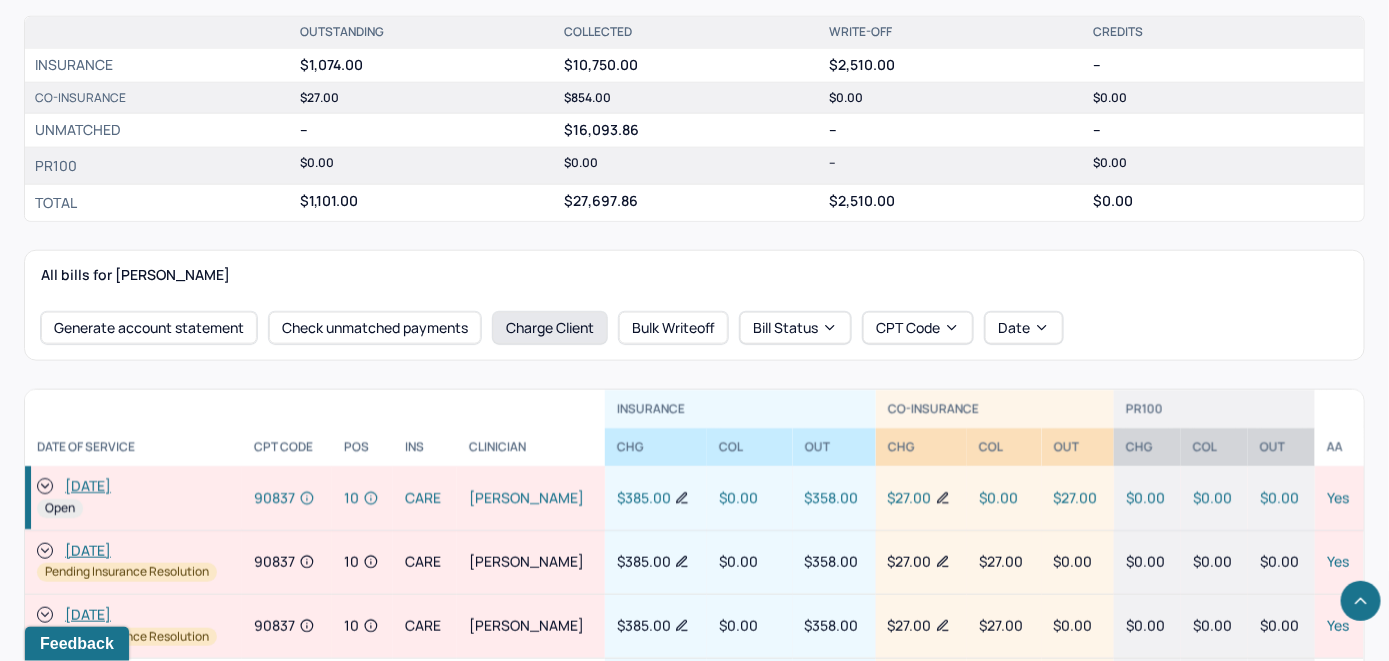click on "Charge Client" at bounding box center (550, 328) 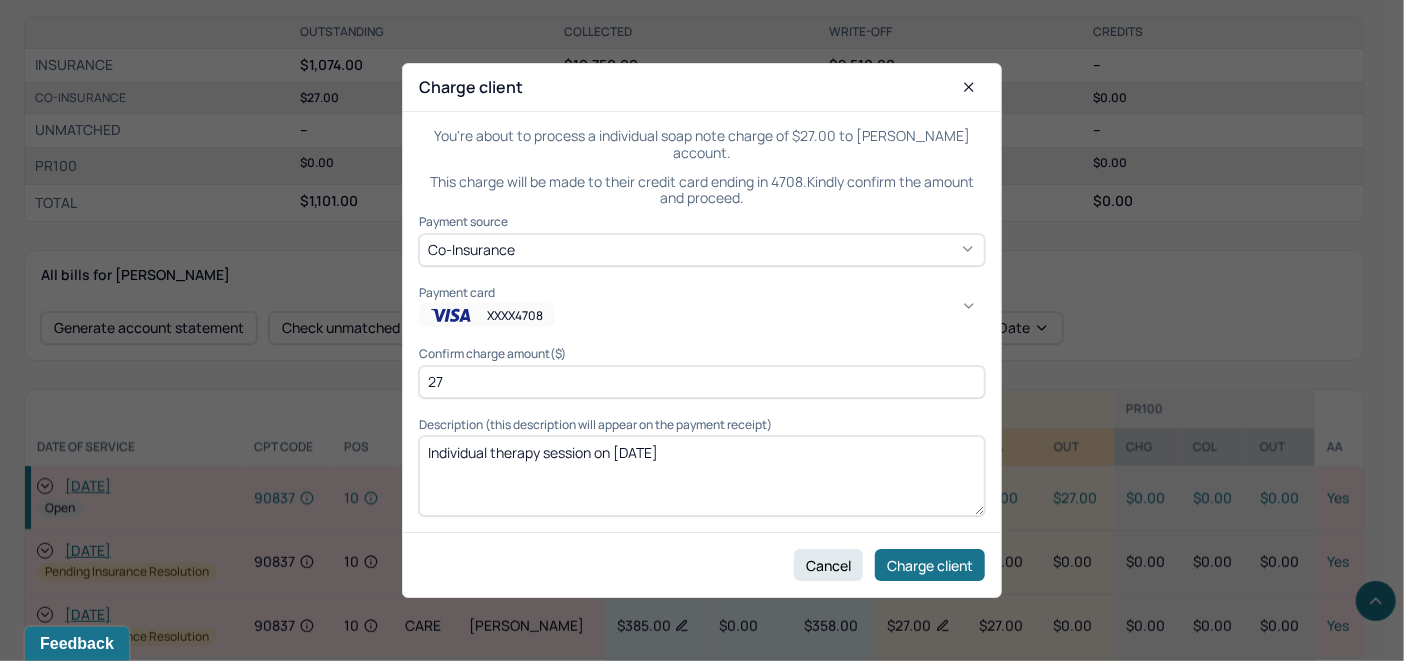 click 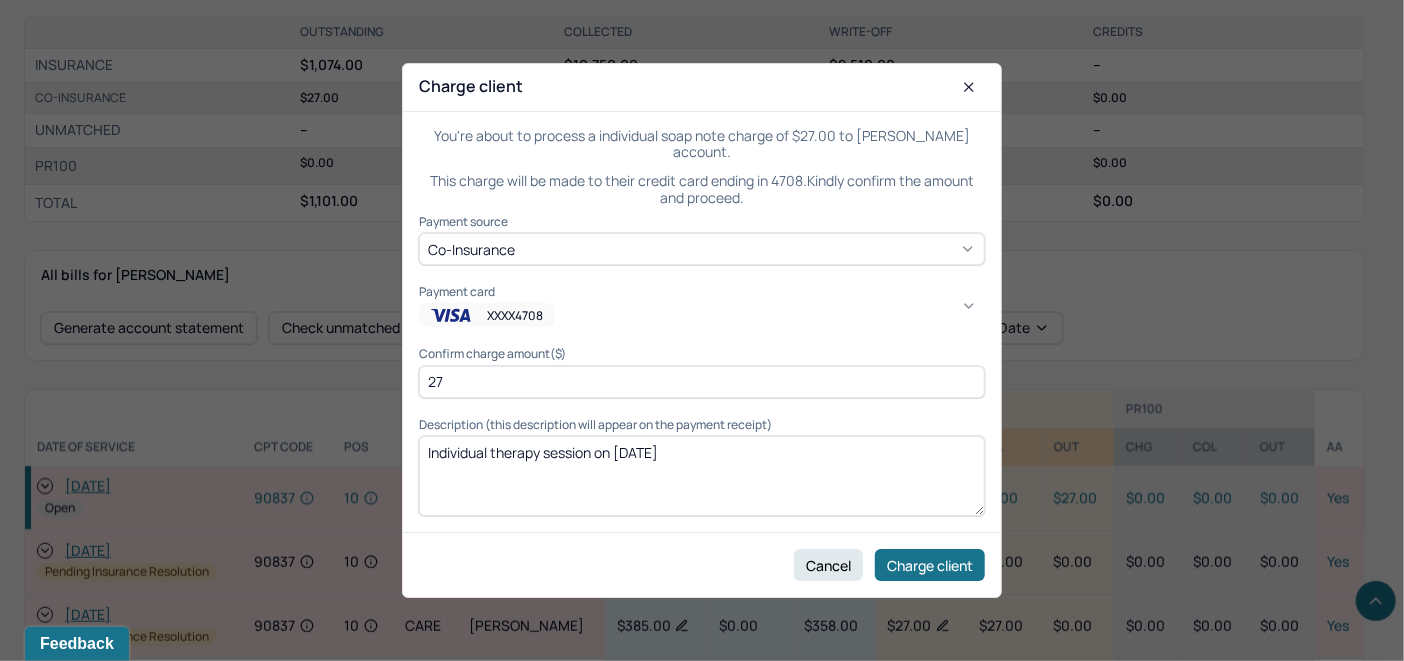 click on "HSA ADDED [DATE] Per Memo from [PERSON_NAME] on [DATE]:
PER CLIENTS REQUEST PLEASE USE CARD ENDING IN 0383 FOR SESSION FEES. LJ" at bounding box center (1042, 955) 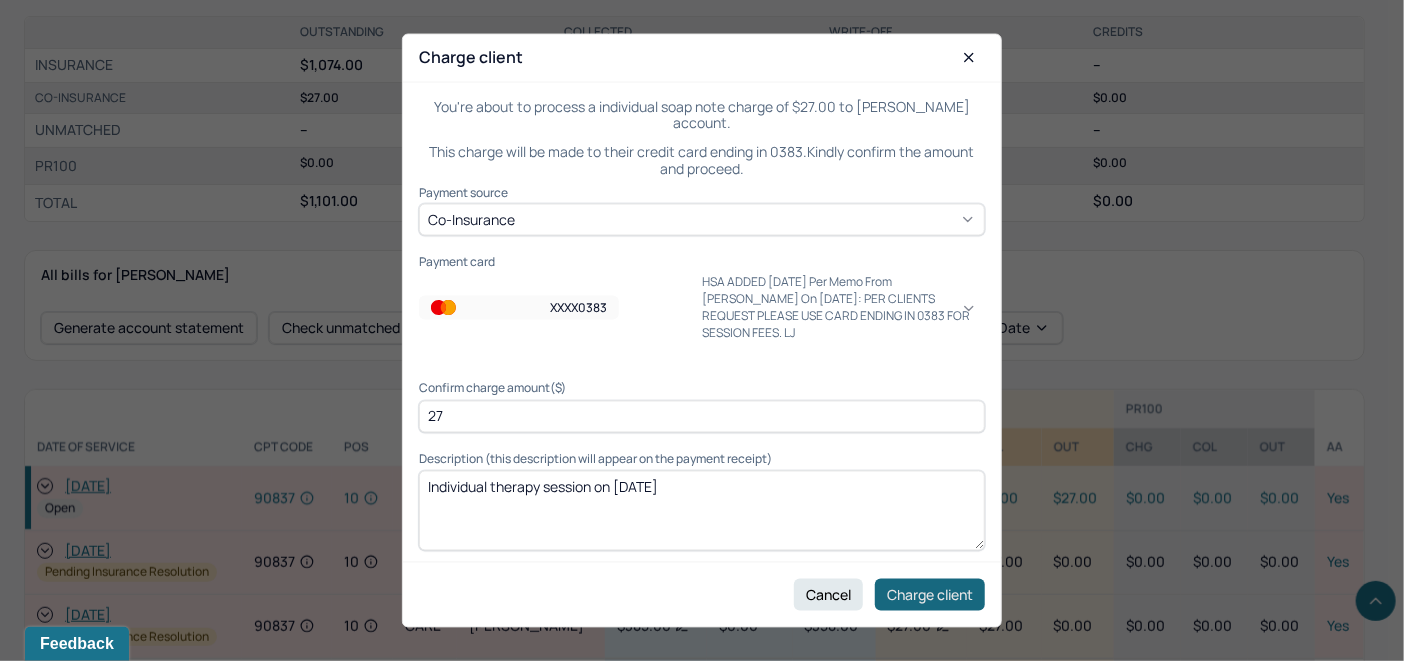 click on "Charge client" at bounding box center [930, 595] 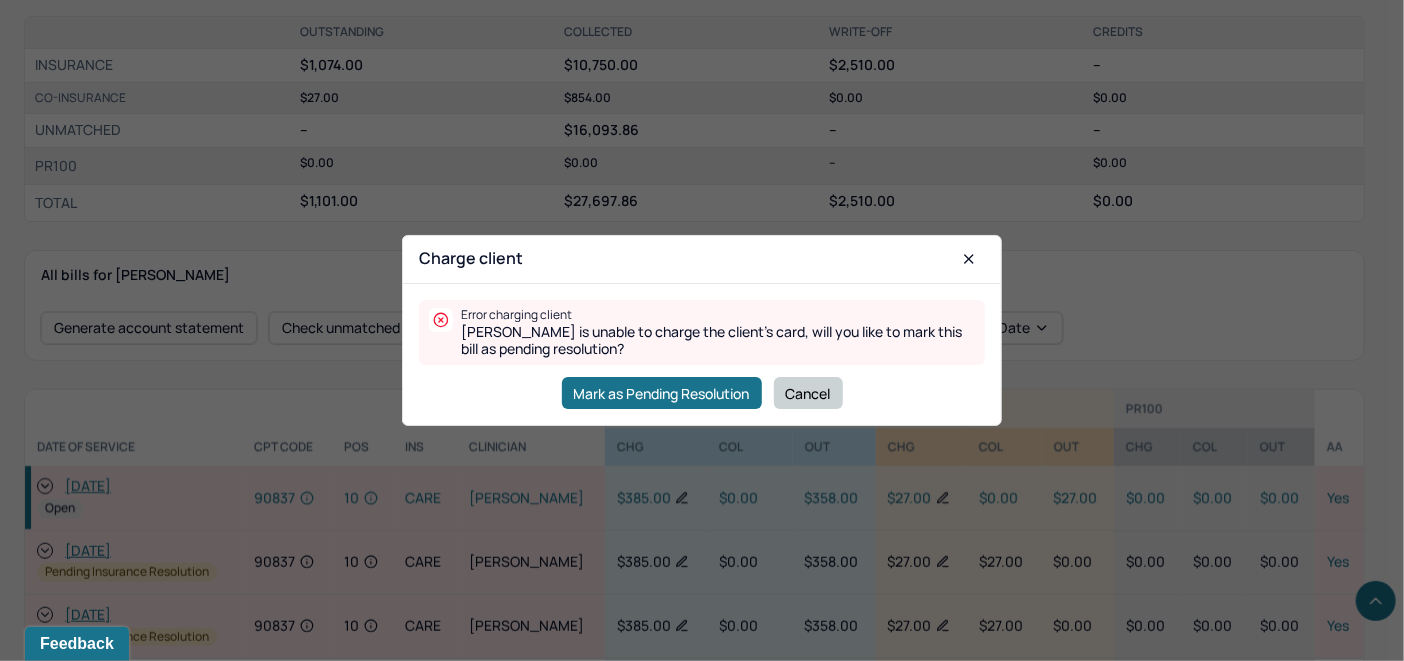 click on "Cancel" at bounding box center (808, 393) 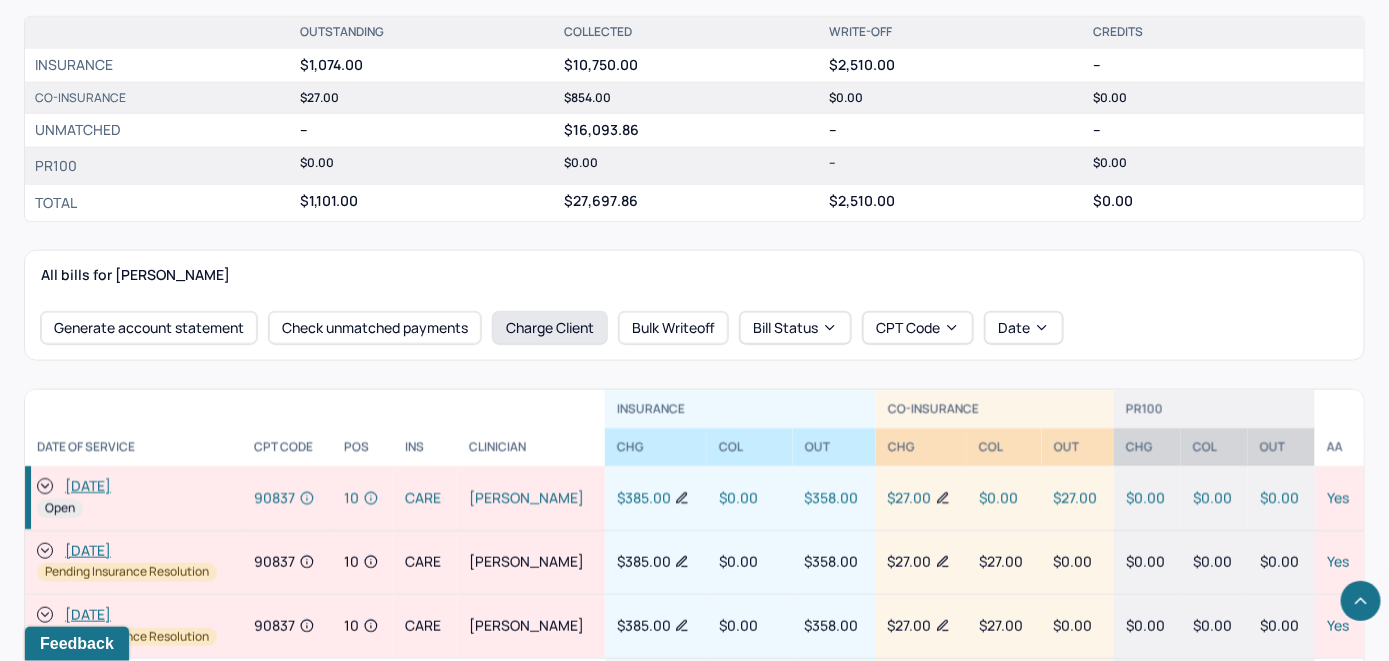 click on "Charge Client" at bounding box center [550, 328] 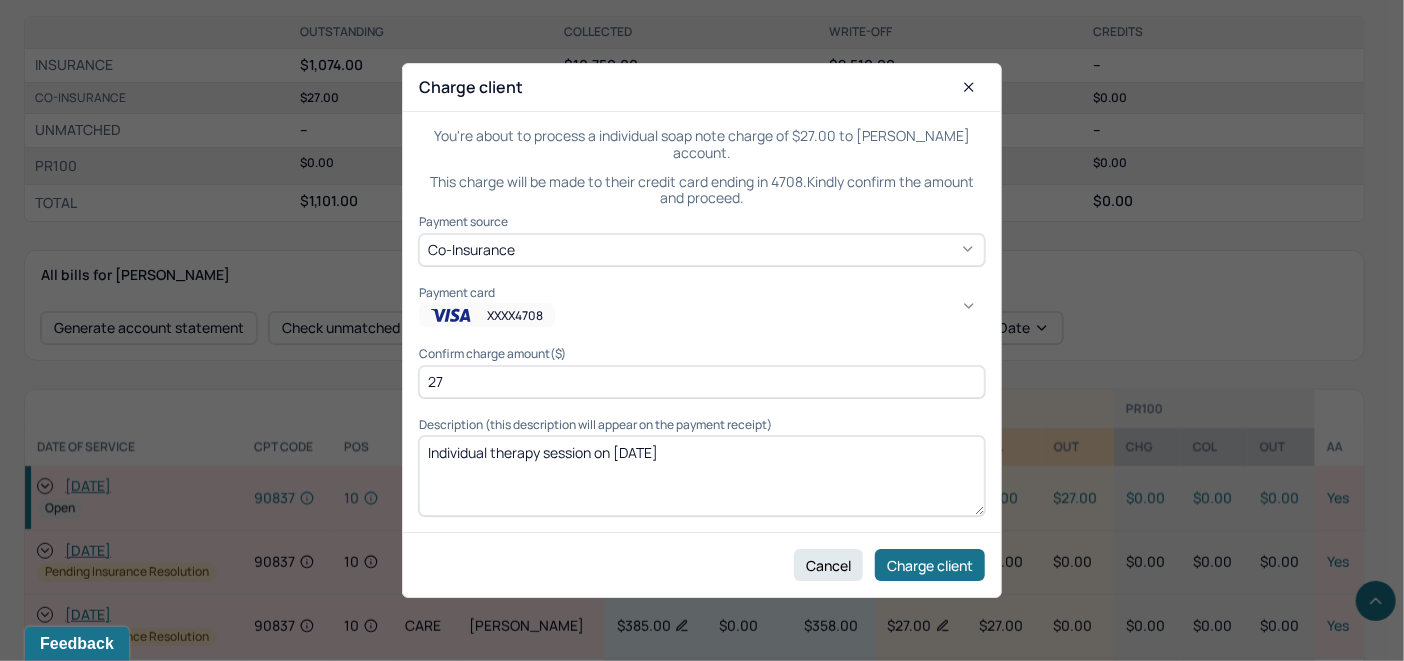 click on "XXXX4708" at bounding box center [702, 316] 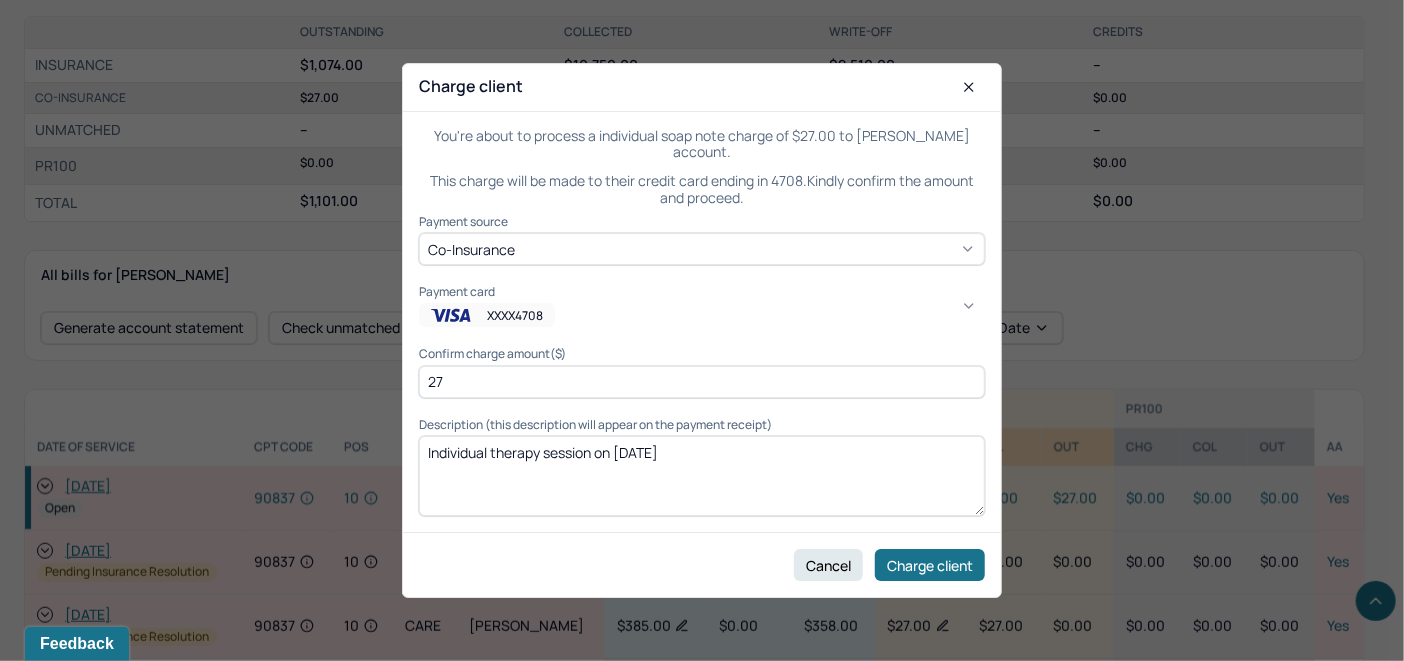 click on "HSA ADDED [DATE] Per Memo from [PERSON_NAME] on [DATE]:
PER CLIENTS REQUEST PLEASE USE CARD ENDING IN 0383 FOR SESSION FEES. LJ" at bounding box center [1042, 955] 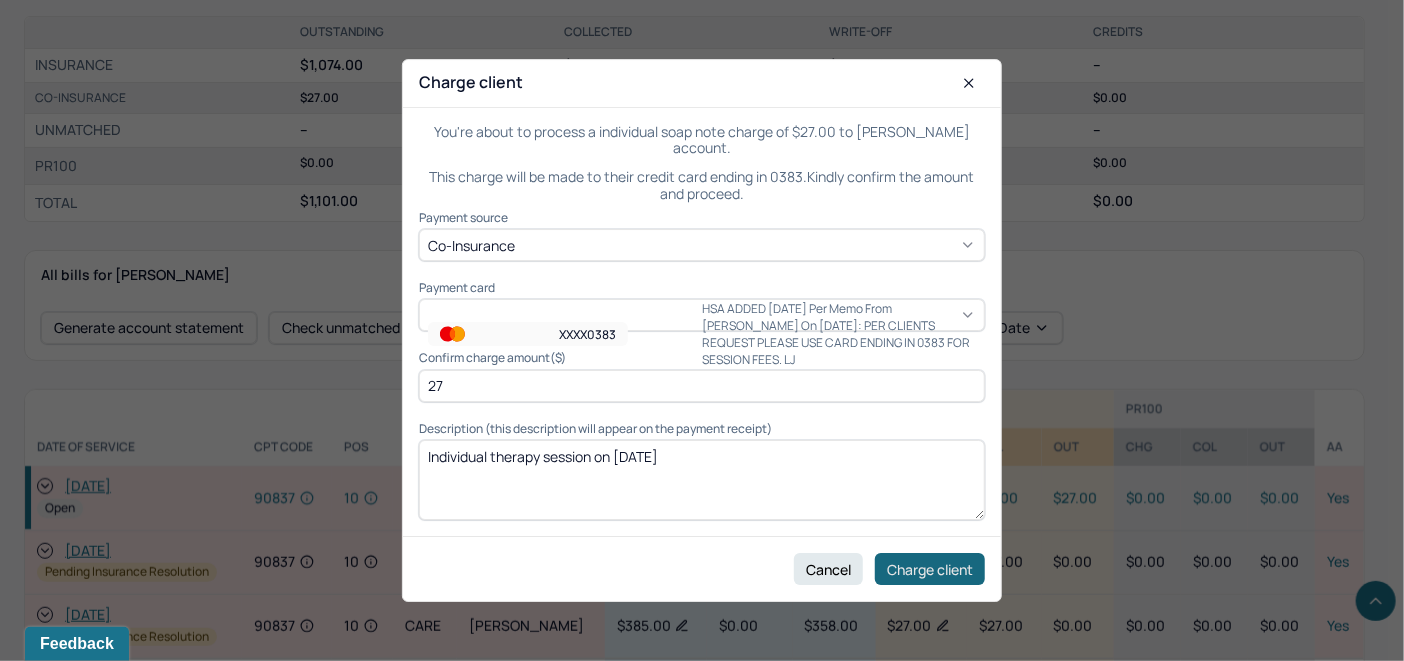 click on "Charge client" at bounding box center [930, 569] 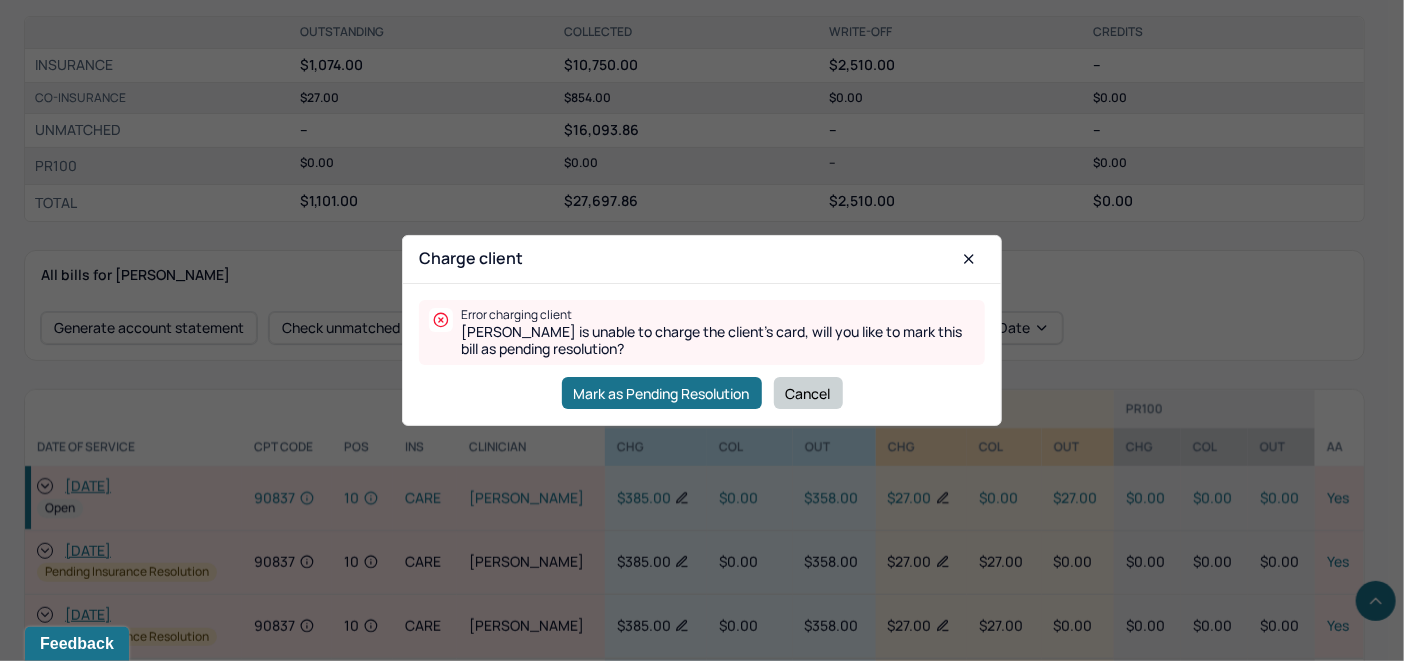 click on "Cancel" at bounding box center (808, 393) 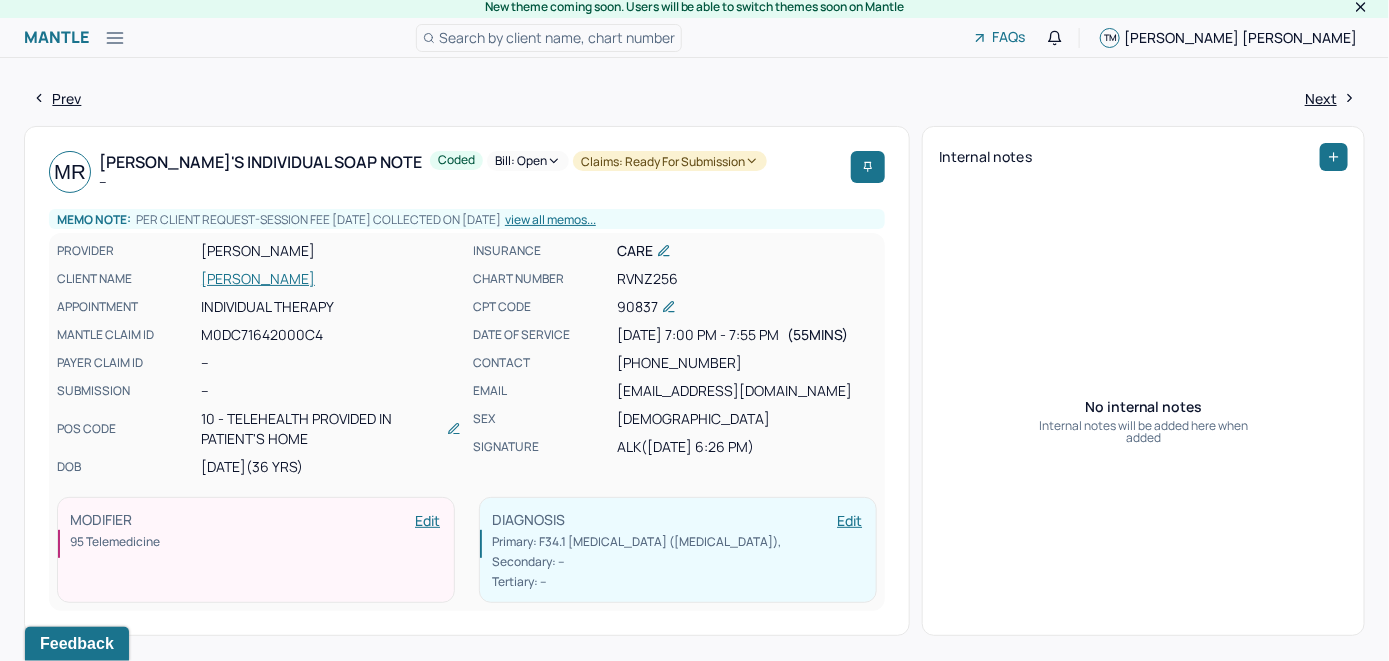 scroll, scrollTop: 0, scrollLeft: 0, axis: both 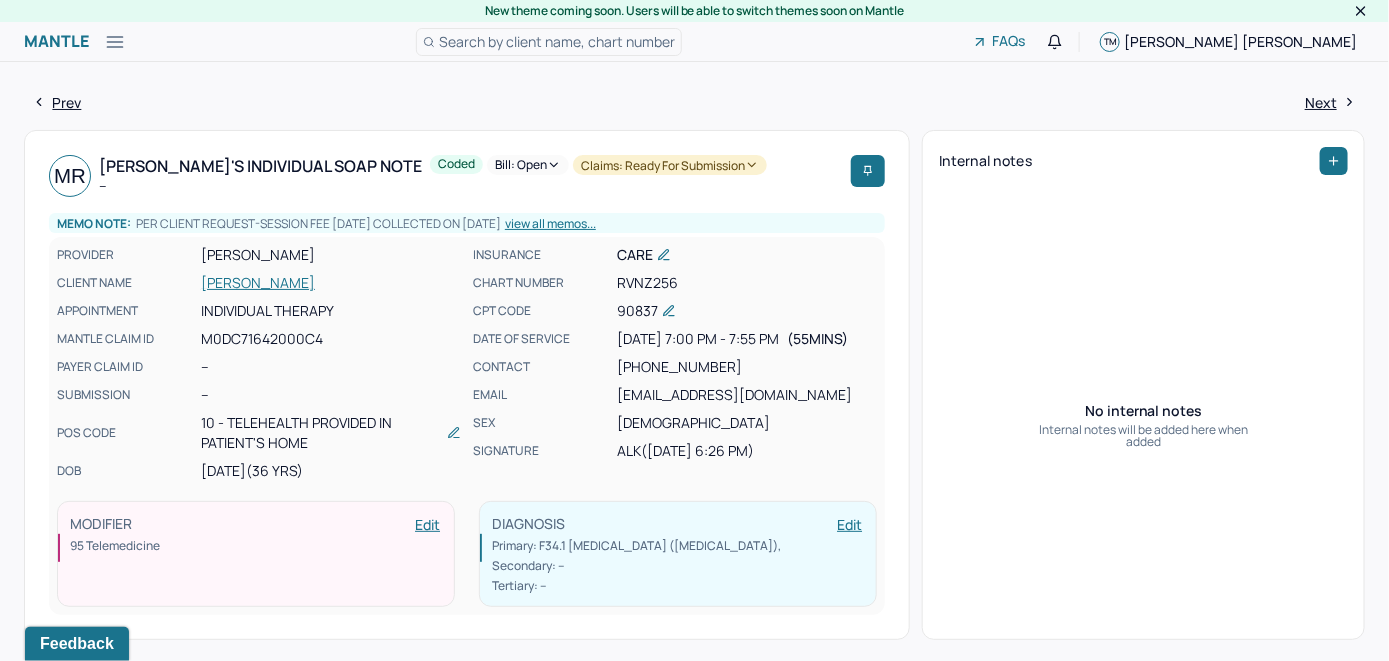 click on "[PERSON_NAME]" at bounding box center [331, 283] 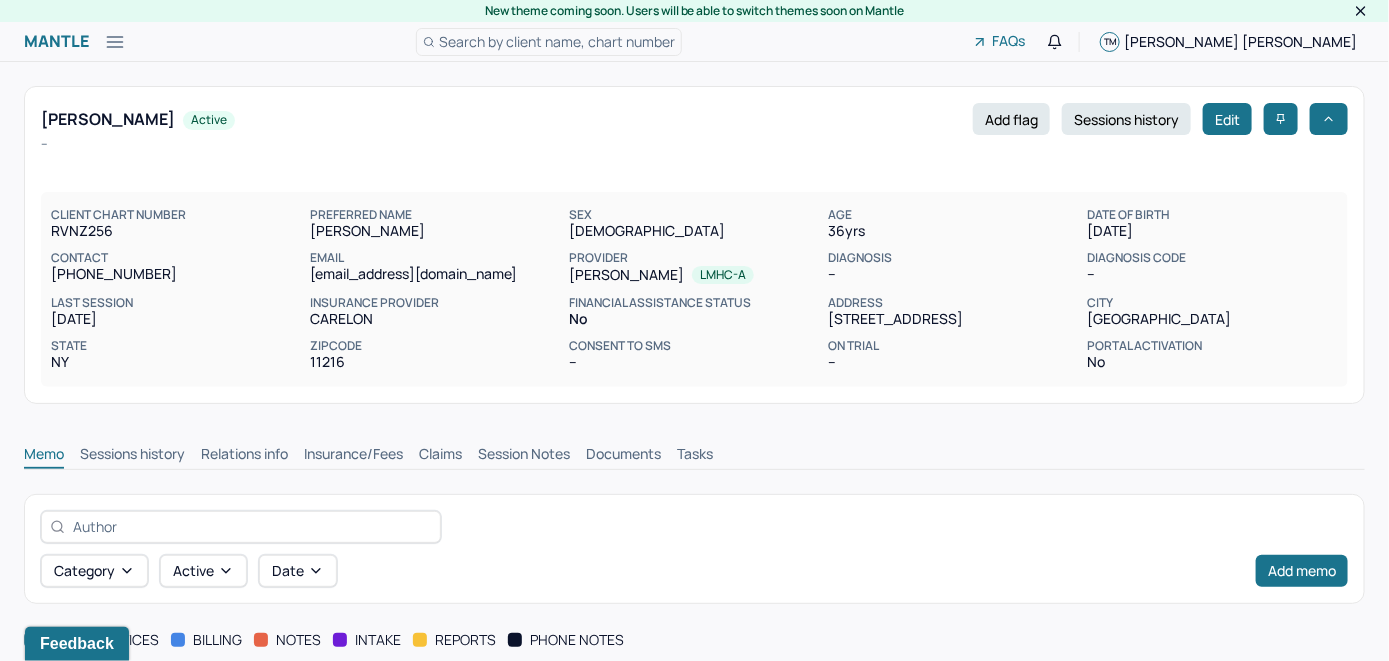 scroll, scrollTop: 0, scrollLeft: 0, axis: both 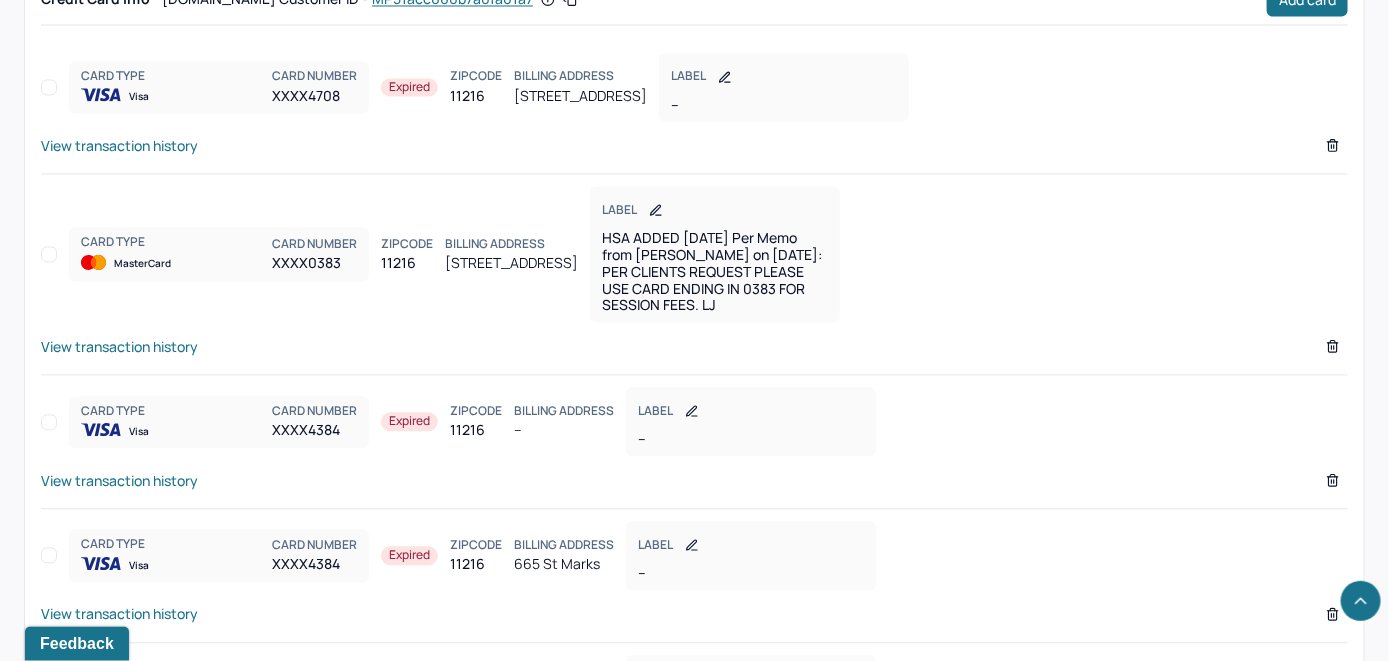 click on "View transaction history" at bounding box center [119, 346] 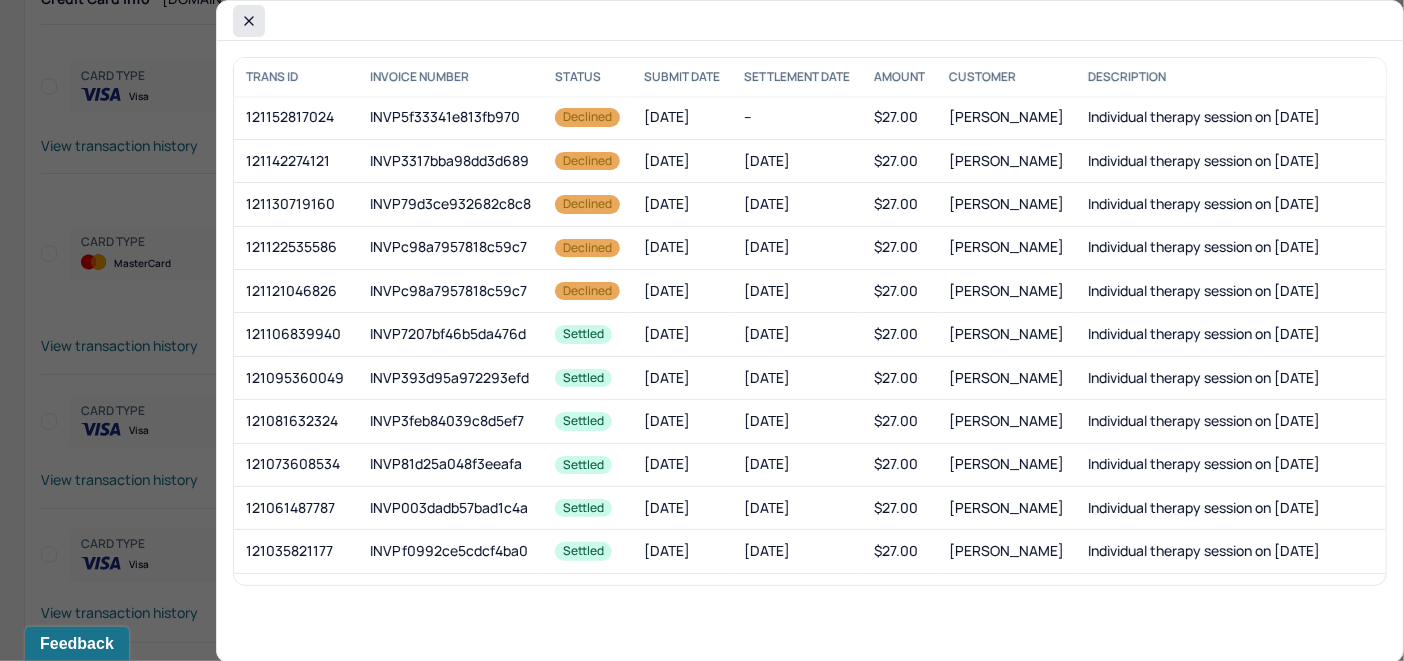 click at bounding box center [249, 21] 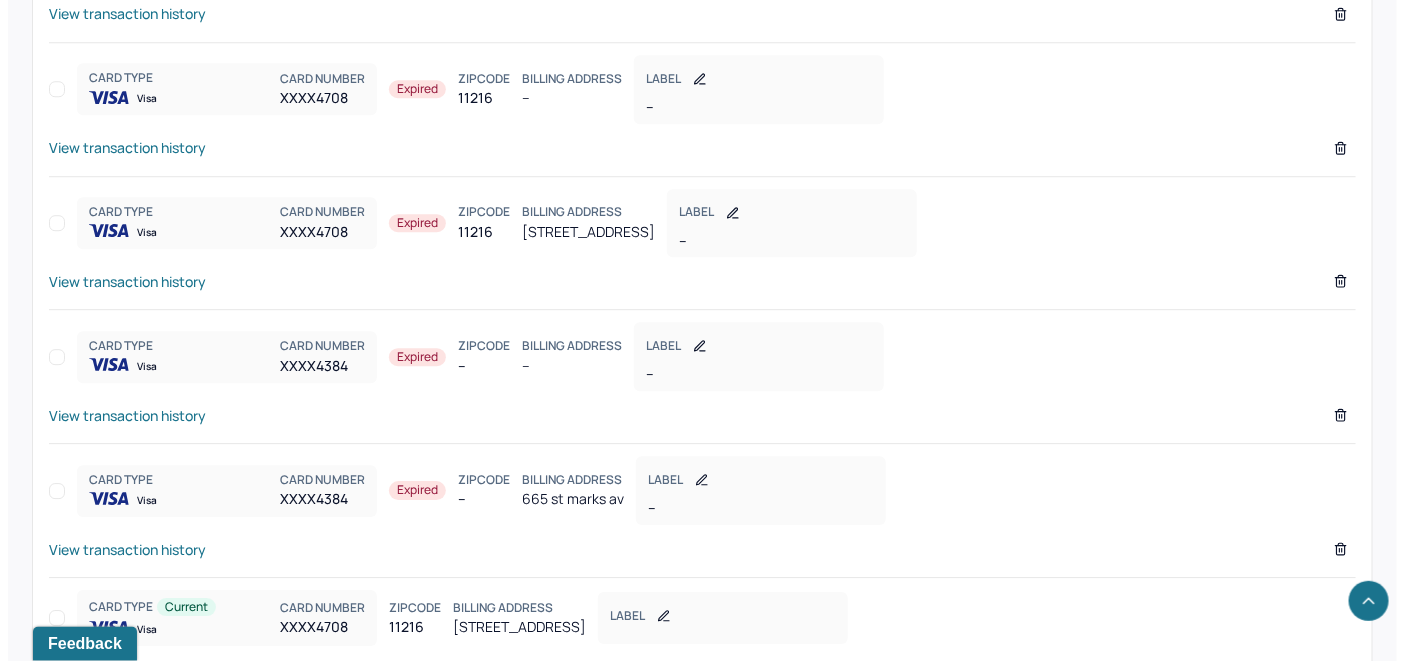 scroll, scrollTop: 2230, scrollLeft: 0, axis: vertical 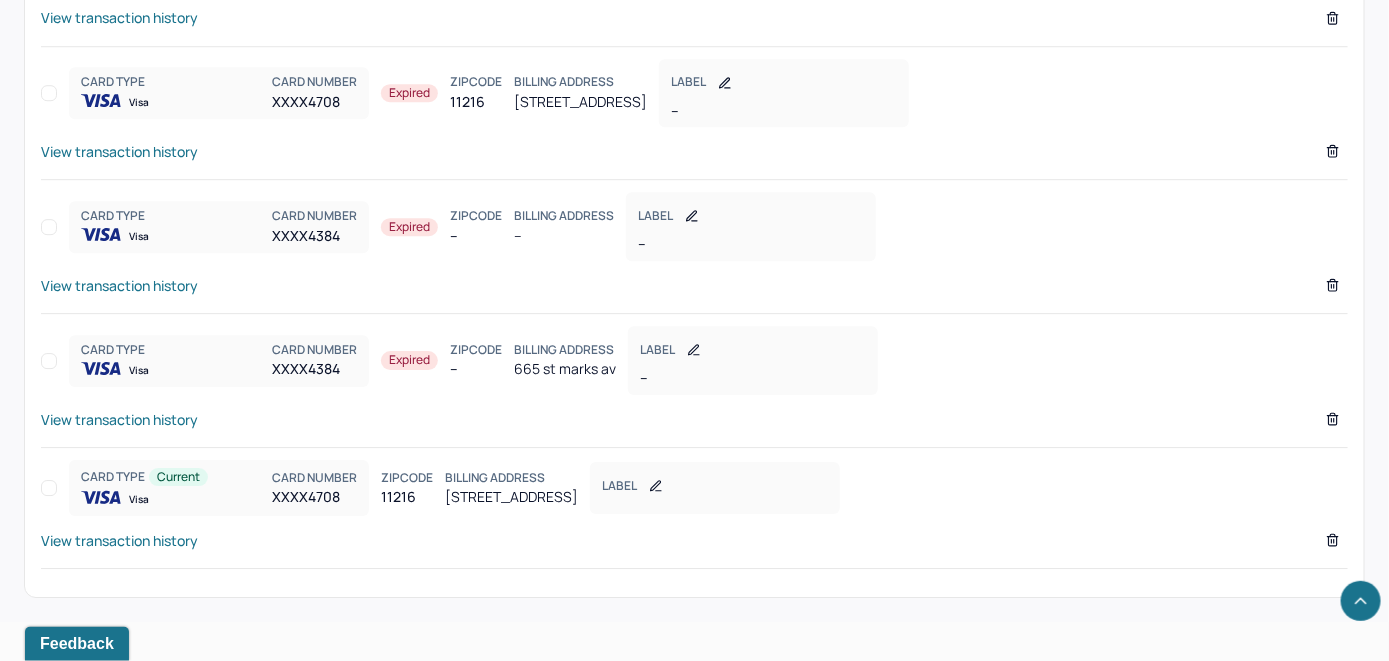 click on "View transaction history" at bounding box center (119, 540) 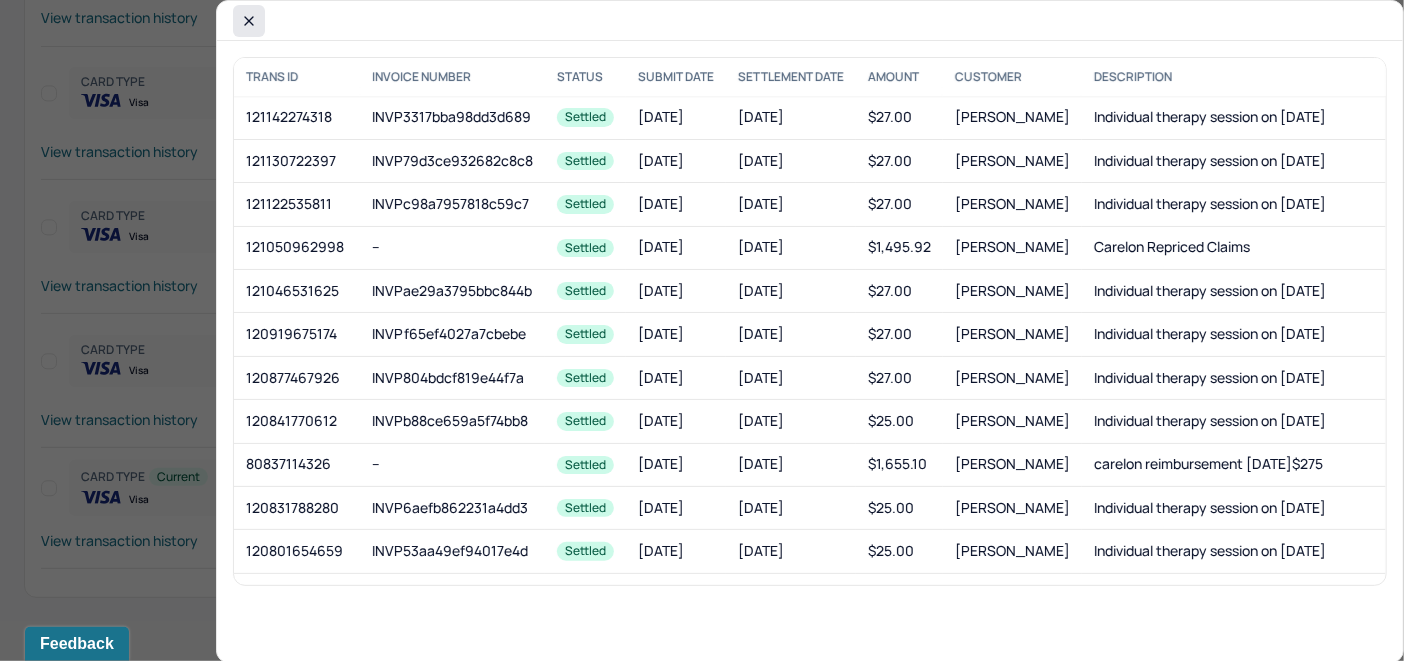 click at bounding box center [249, 21] 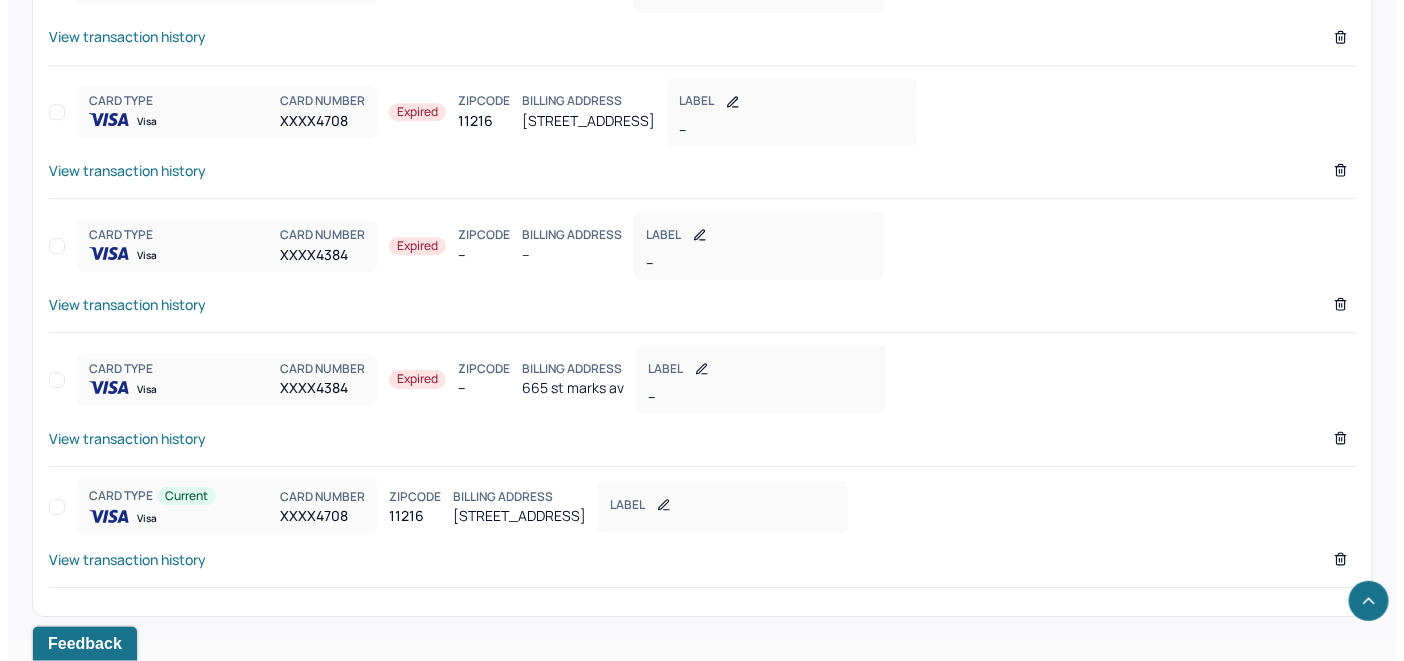 scroll, scrollTop: 2230, scrollLeft: 0, axis: vertical 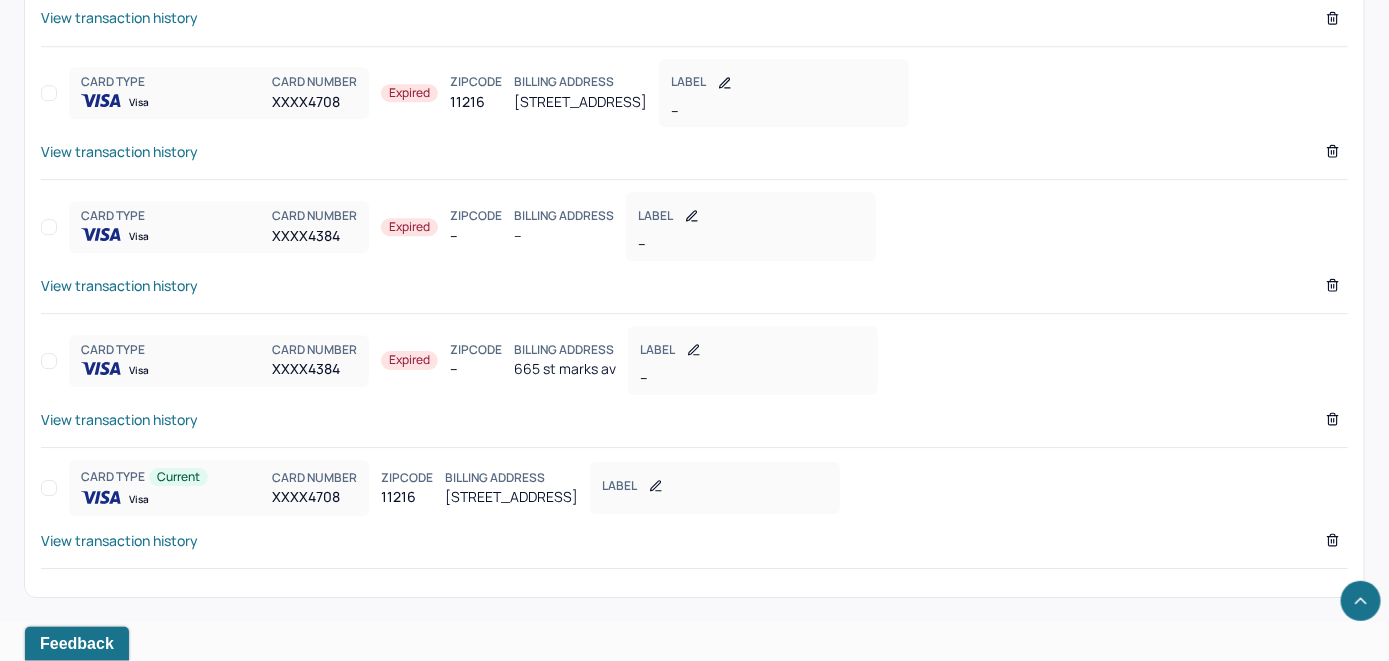 click on "View transaction history" at bounding box center (119, 540) 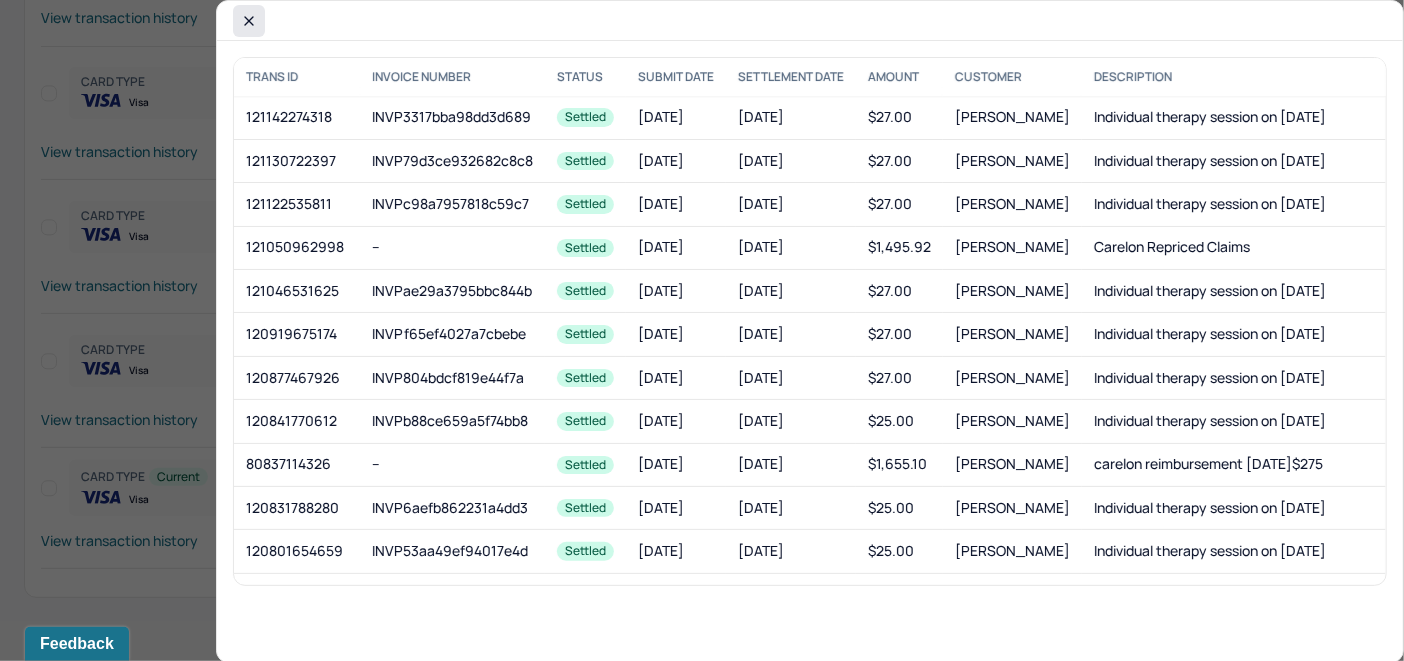 click at bounding box center (249, 21) 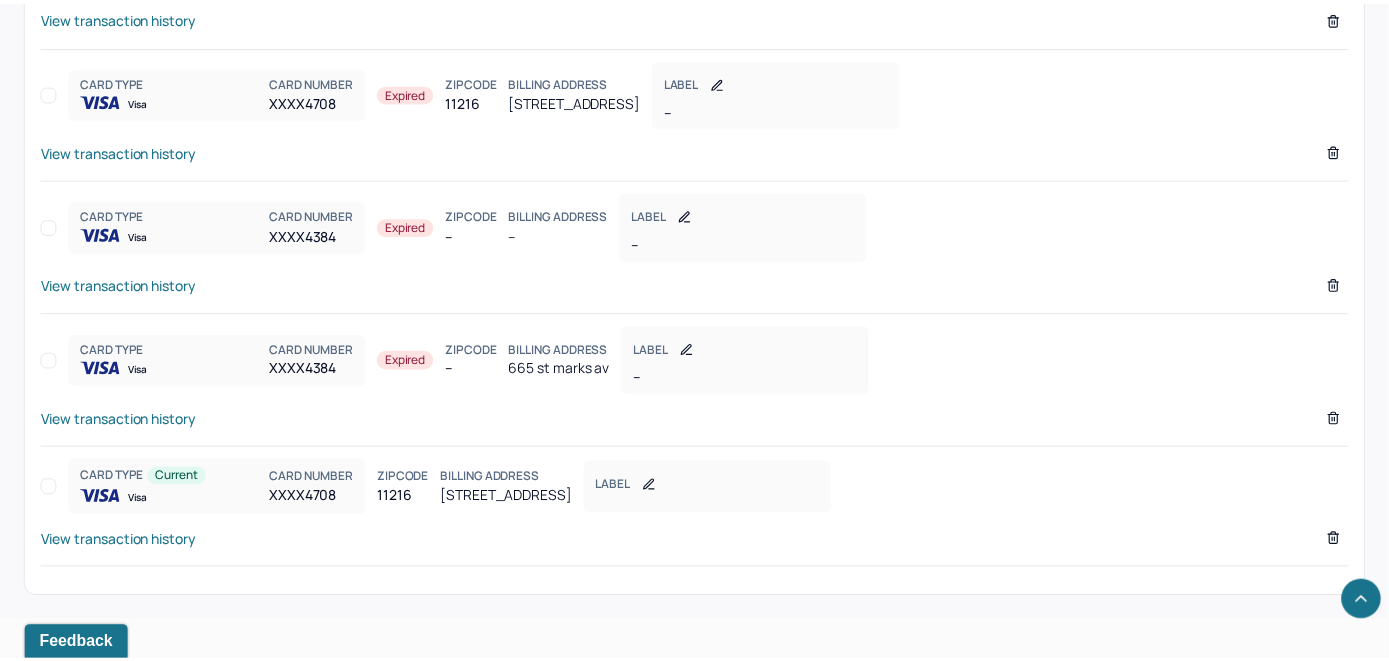 scroll, scrollTop: 2187, scrollLeft: 0, axis: vertical 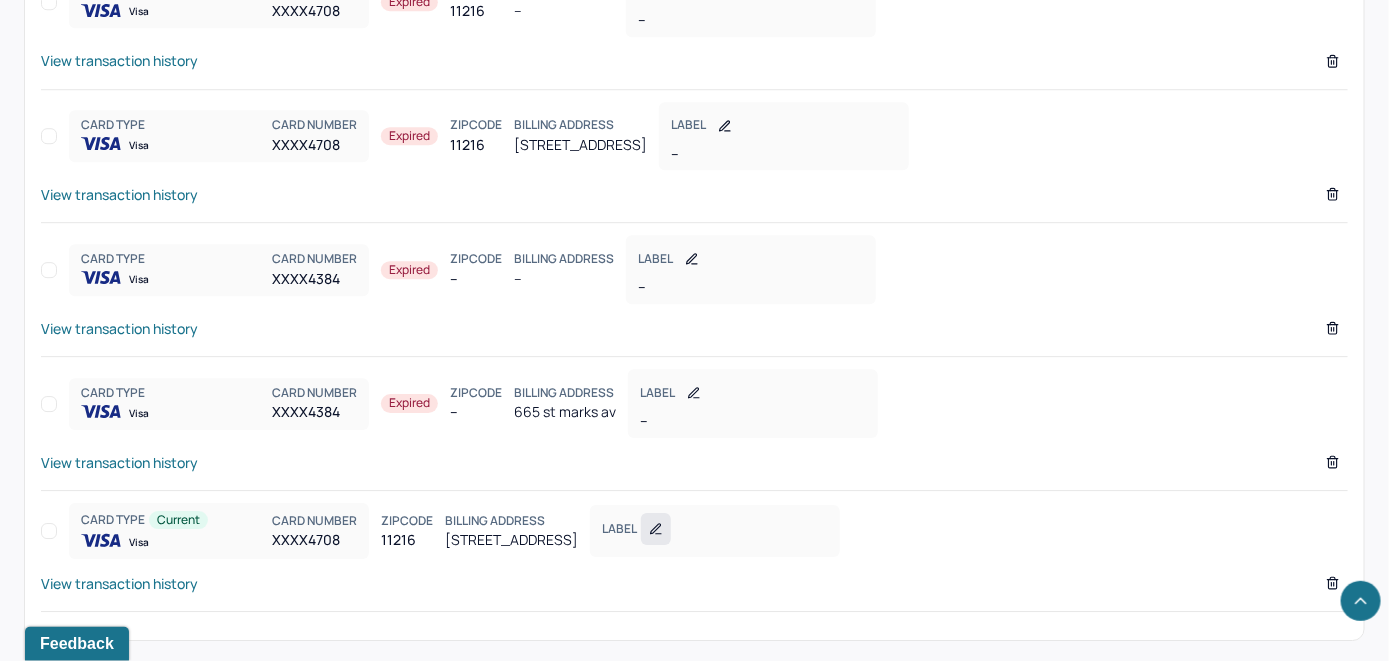 click 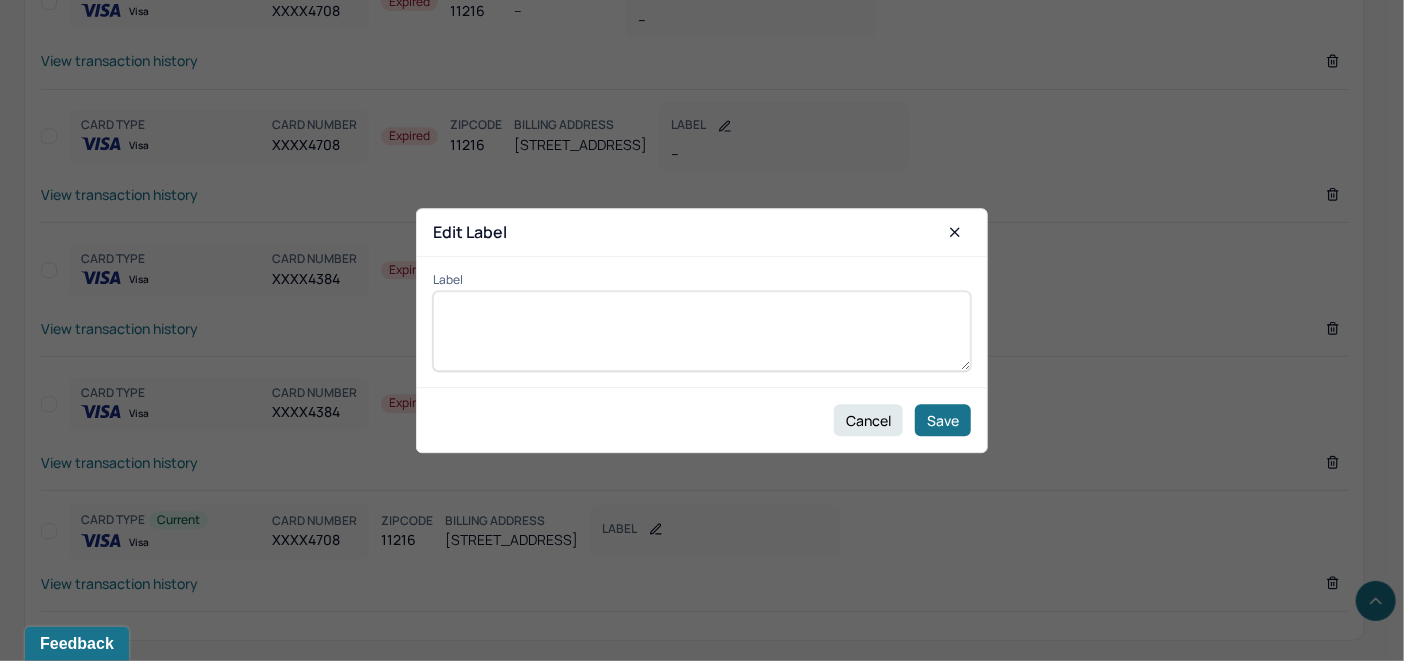 click on "Label" at bounding box center [702, 331] 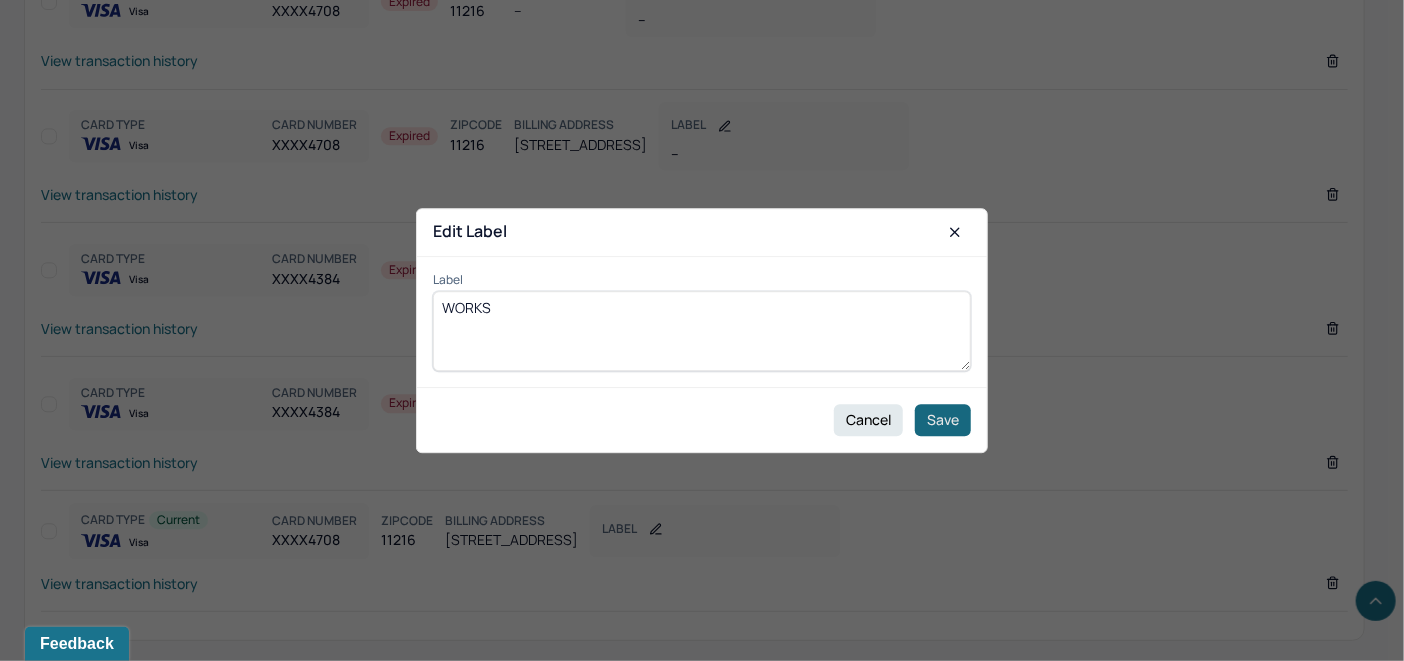 type on "WORKS" 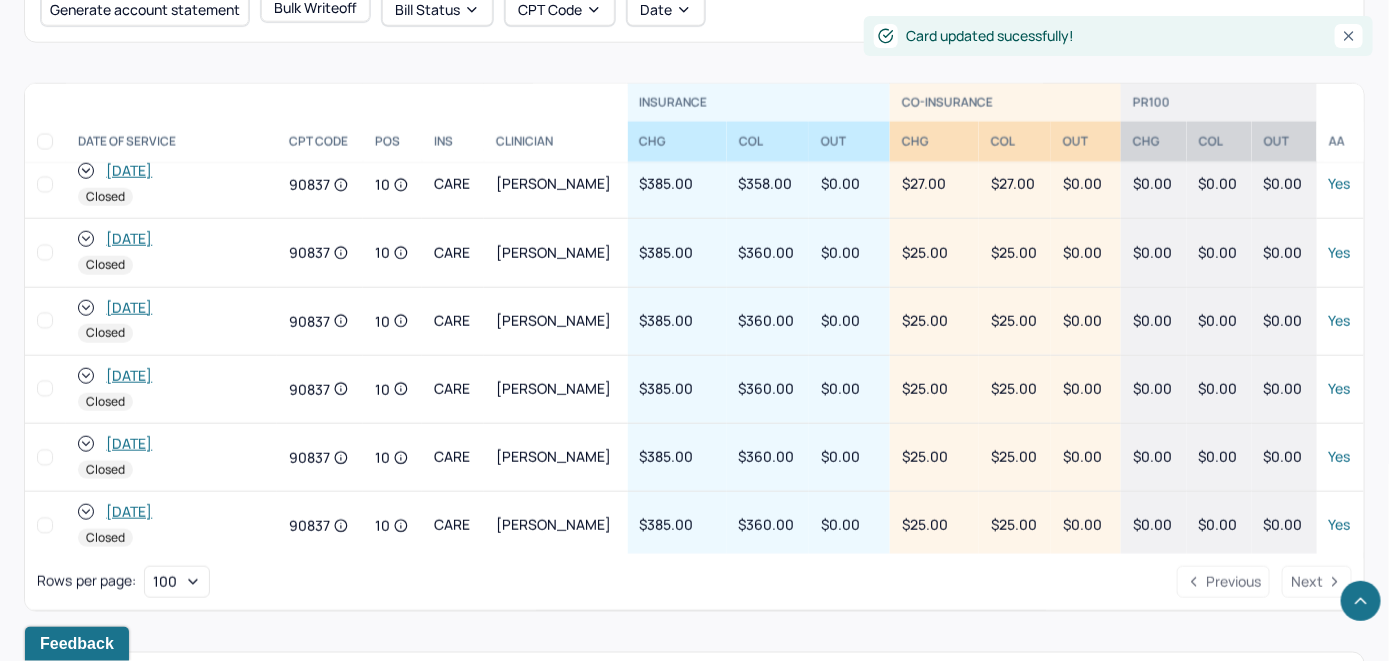 scroll, scrollTop: 787, scrollLeft: 0, axis: vertical 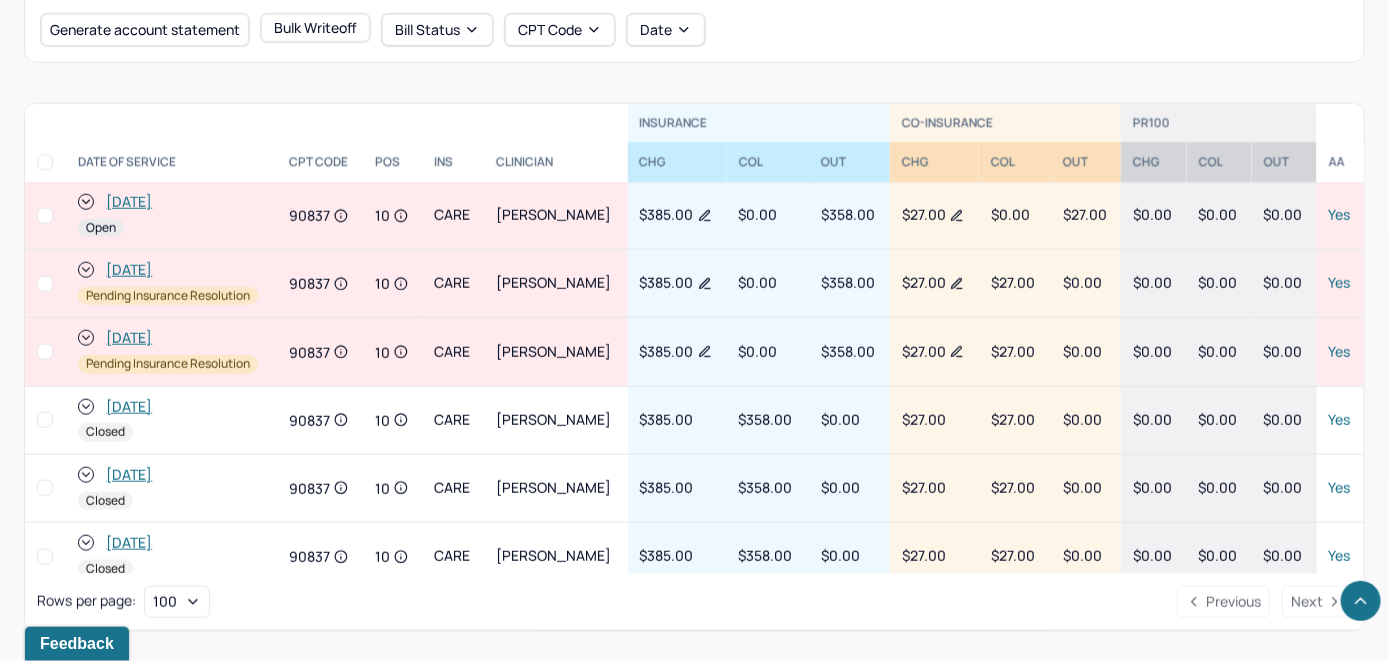 click on "[DATE]" at bounding box center [129, 202] 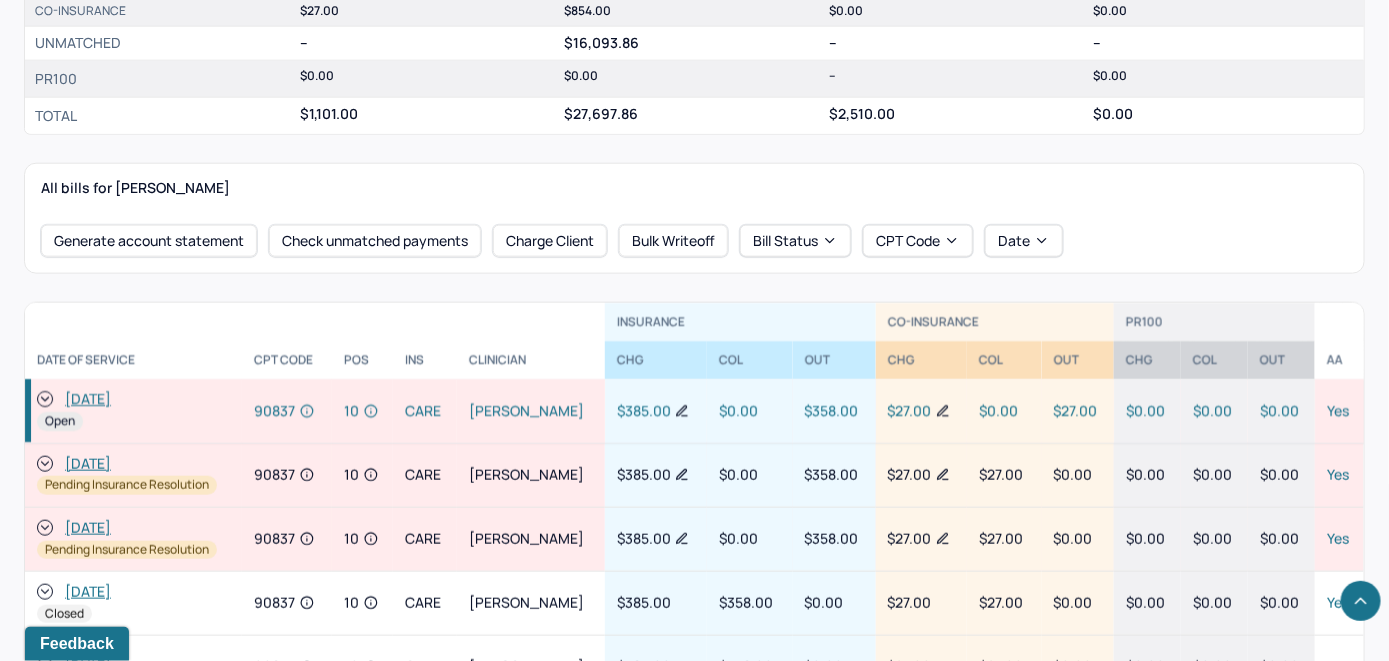 scroll, scrollTop: 724, scrollLeft: 0, axis: vertical 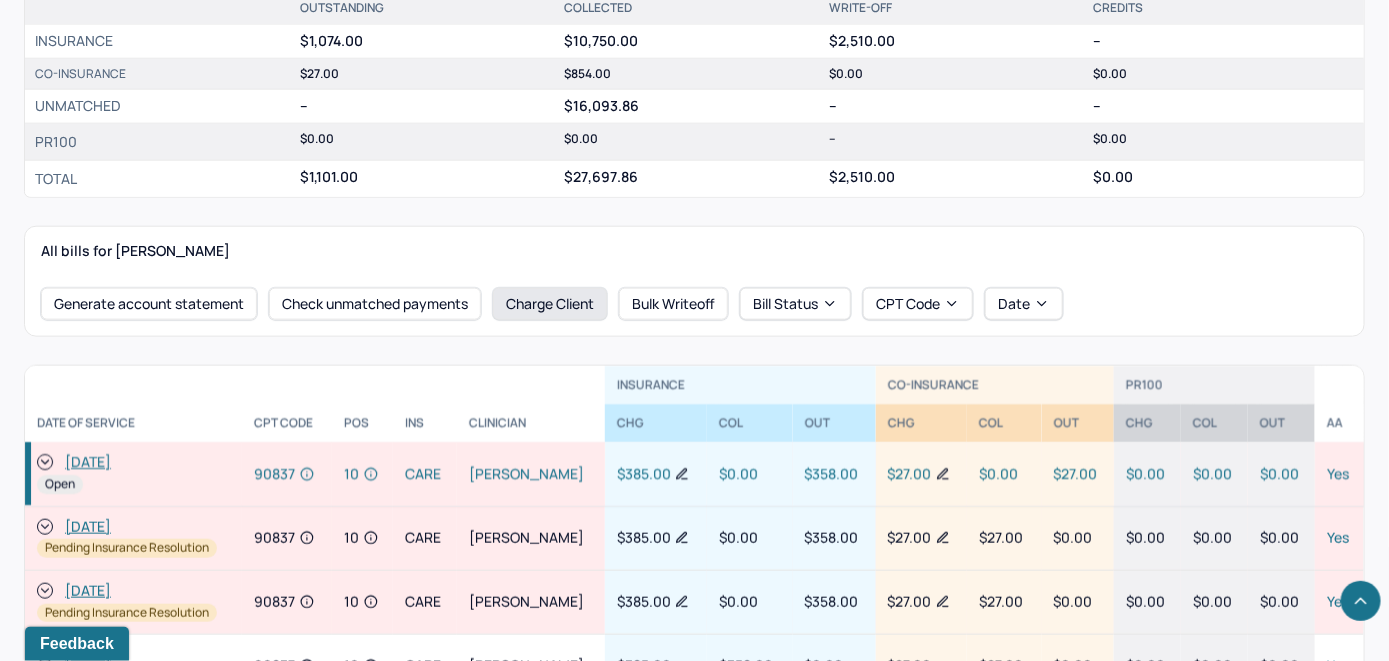 click on "Charge Client" at bounding box center (550, 304) 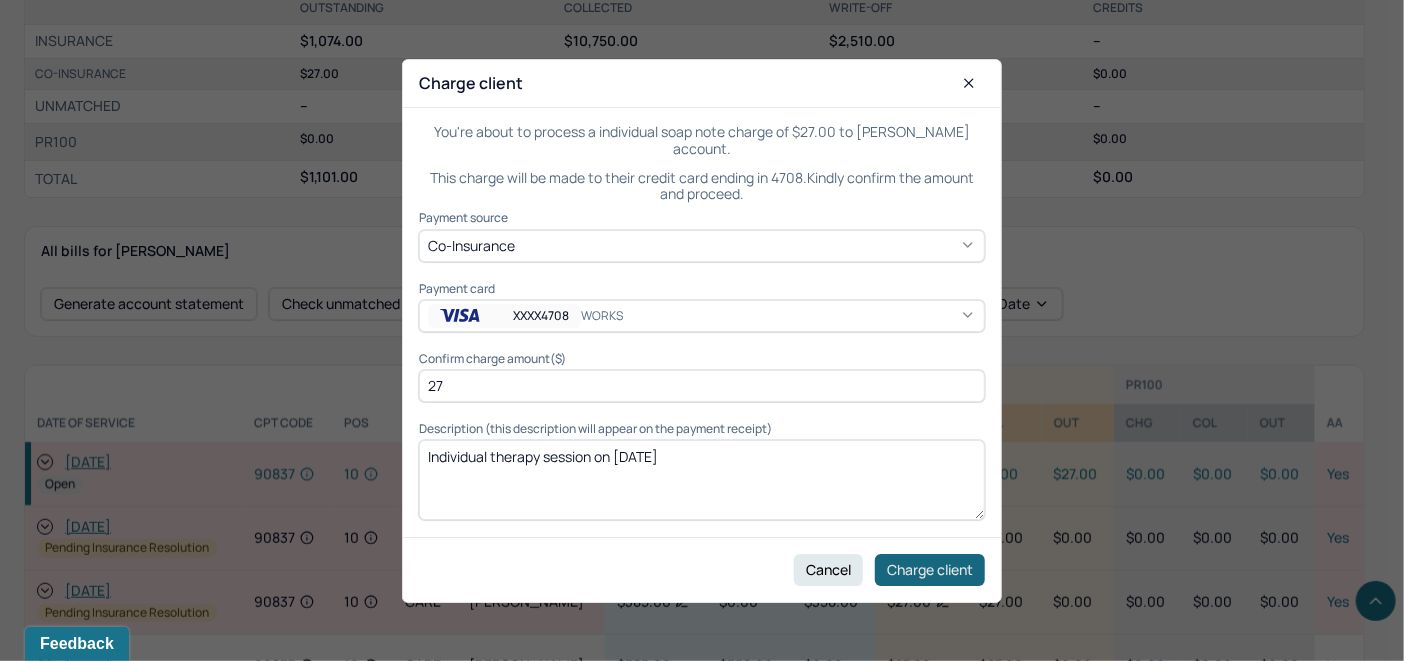 click on "Charge client" at bounding box center [930, 569] 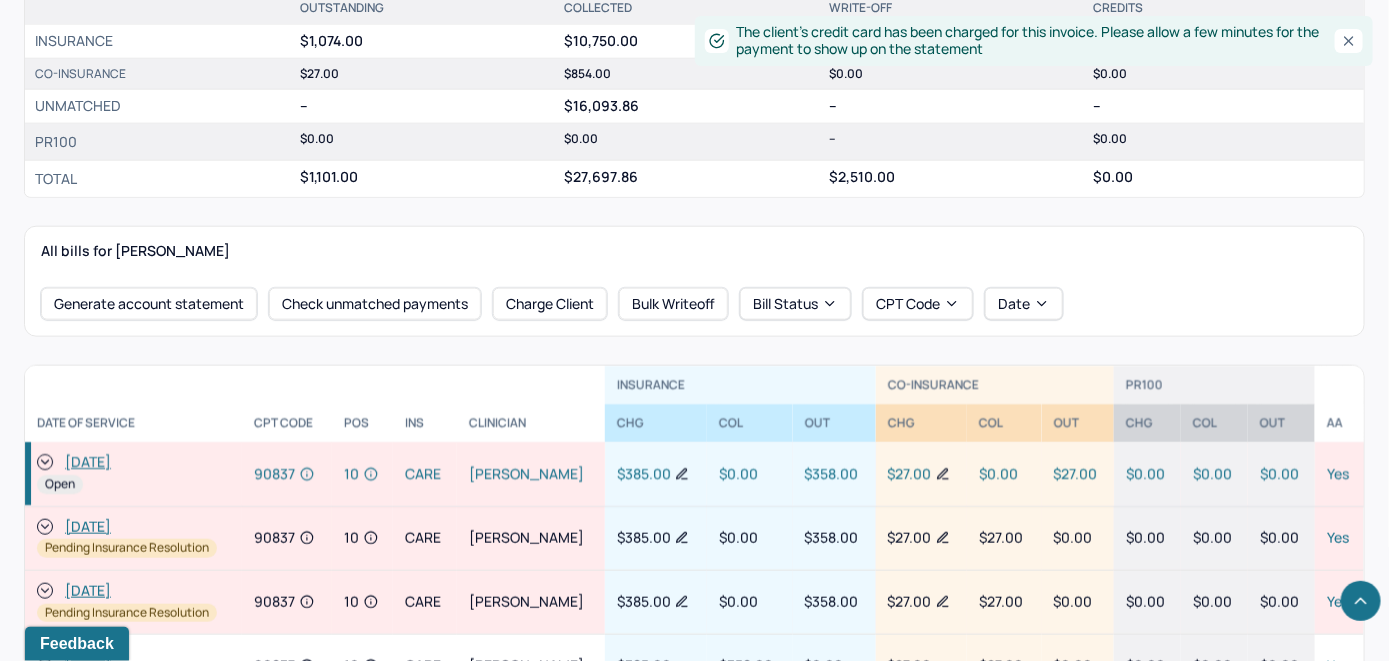click 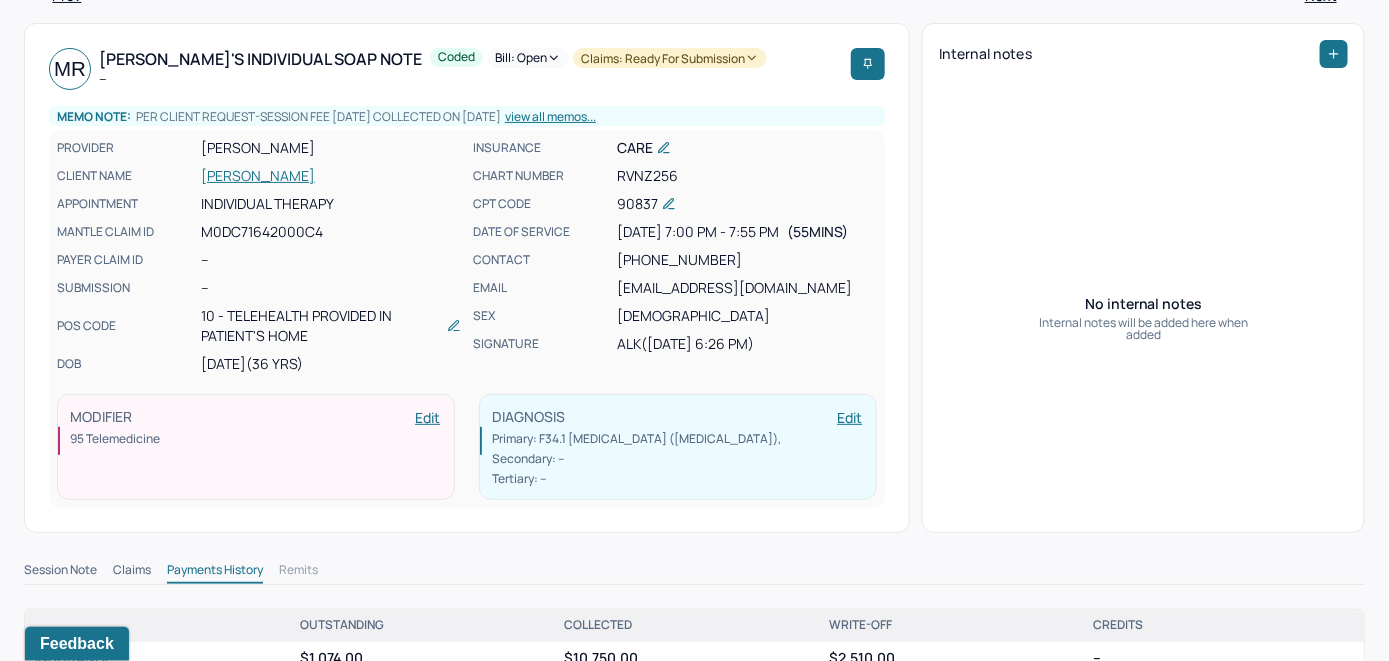 scroll, scrollTop: 0, scrollLeft: 0, axis: both 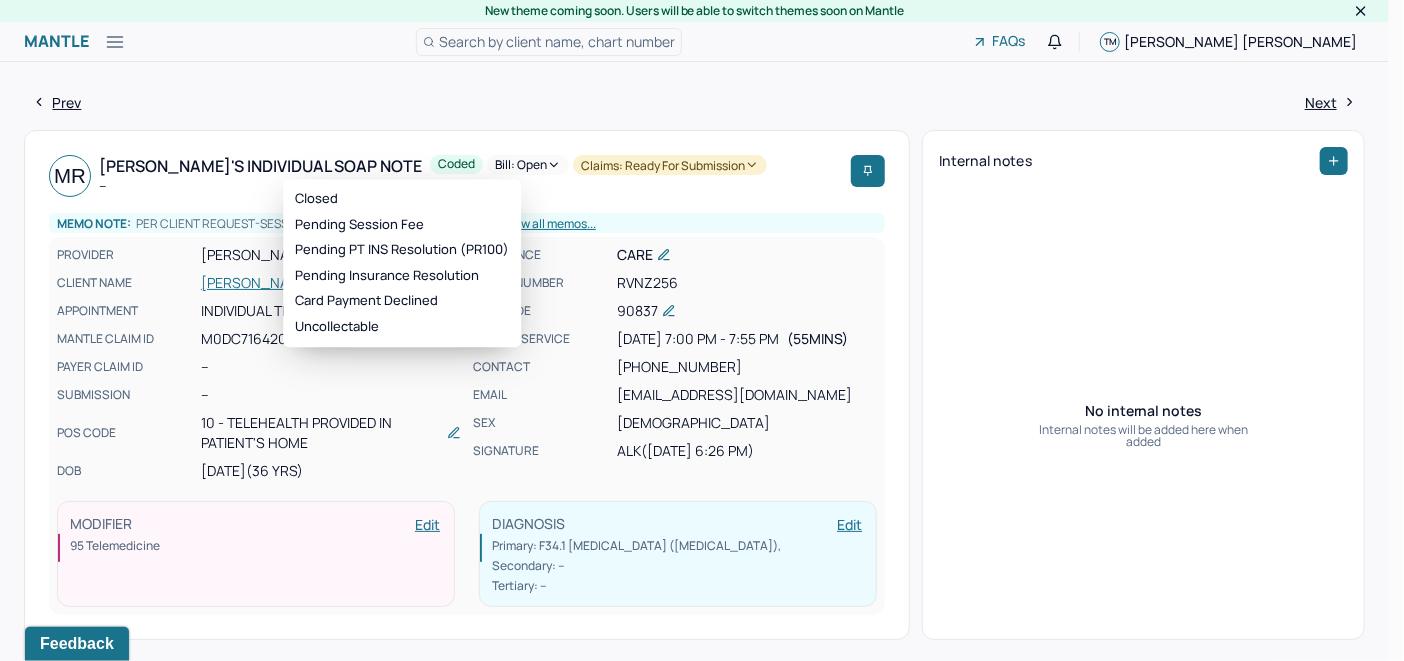 click on "Bill: Open" at bounding box center [528, 165] 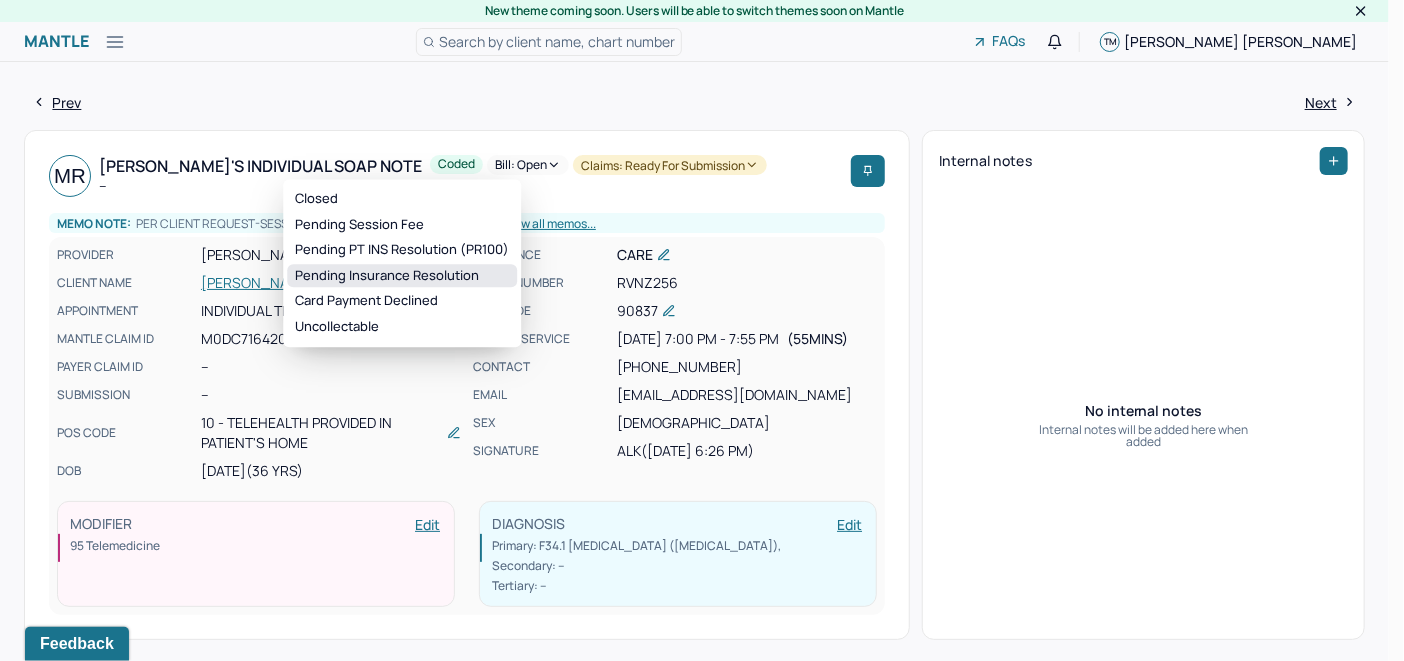 click on "Pending Insurance Resolution" at bounding box center [402, 276] 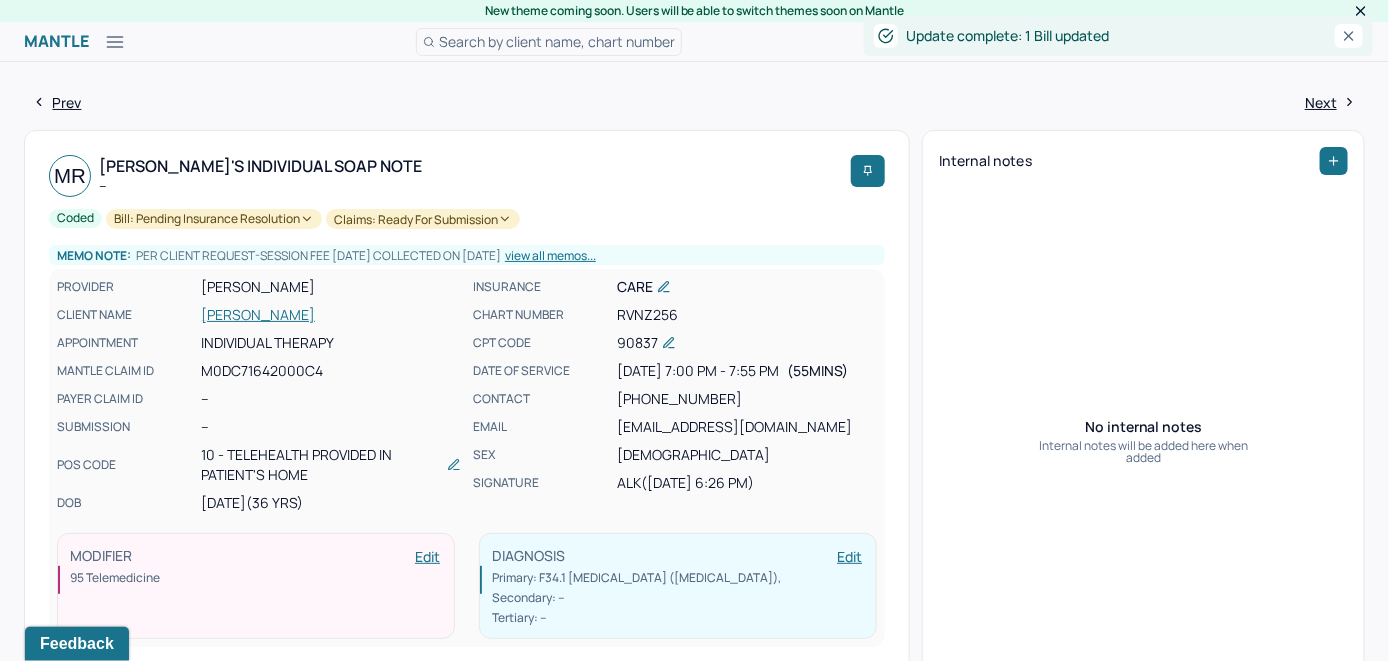 click on "[PERSON_NAME]" at bounding box center [331, 287] 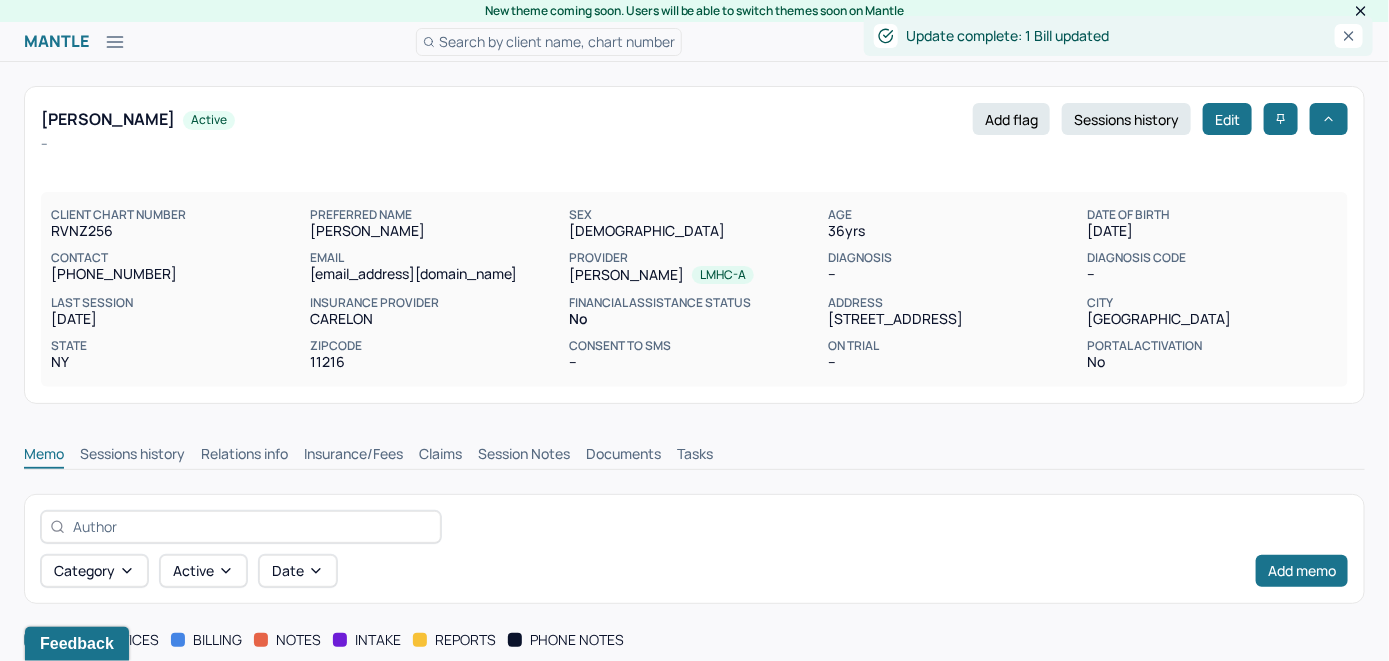 scroll, scrollTop: 0, scrollLeft: 0, axis: both 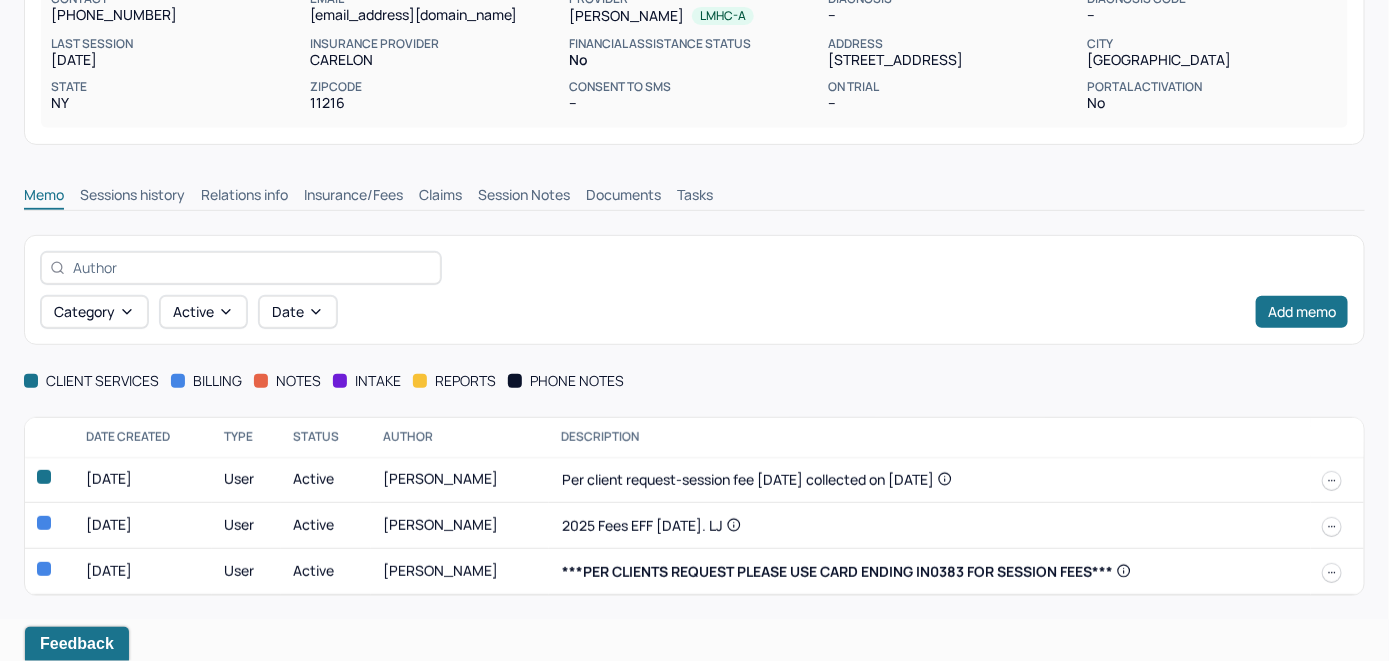click on "Claims" at bounding box center (440, 197) 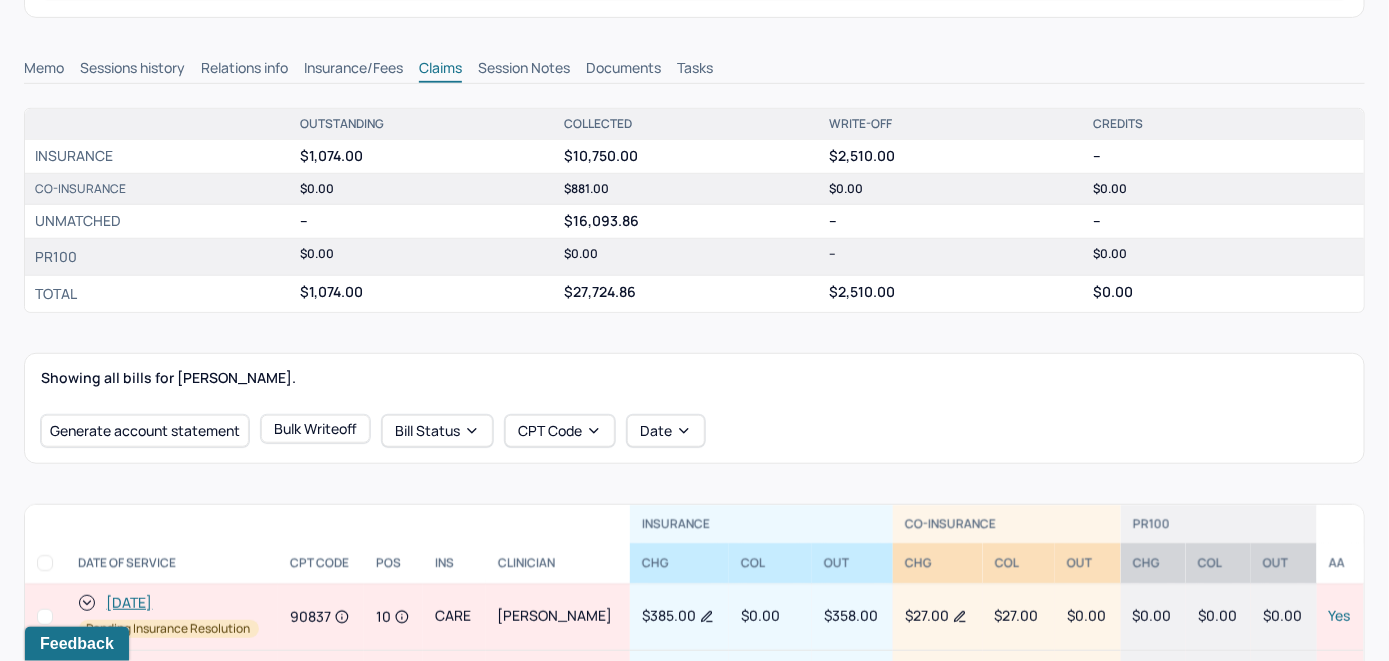 scroll, scrollTop: 559, scrollLeft: 0, axis: vertical 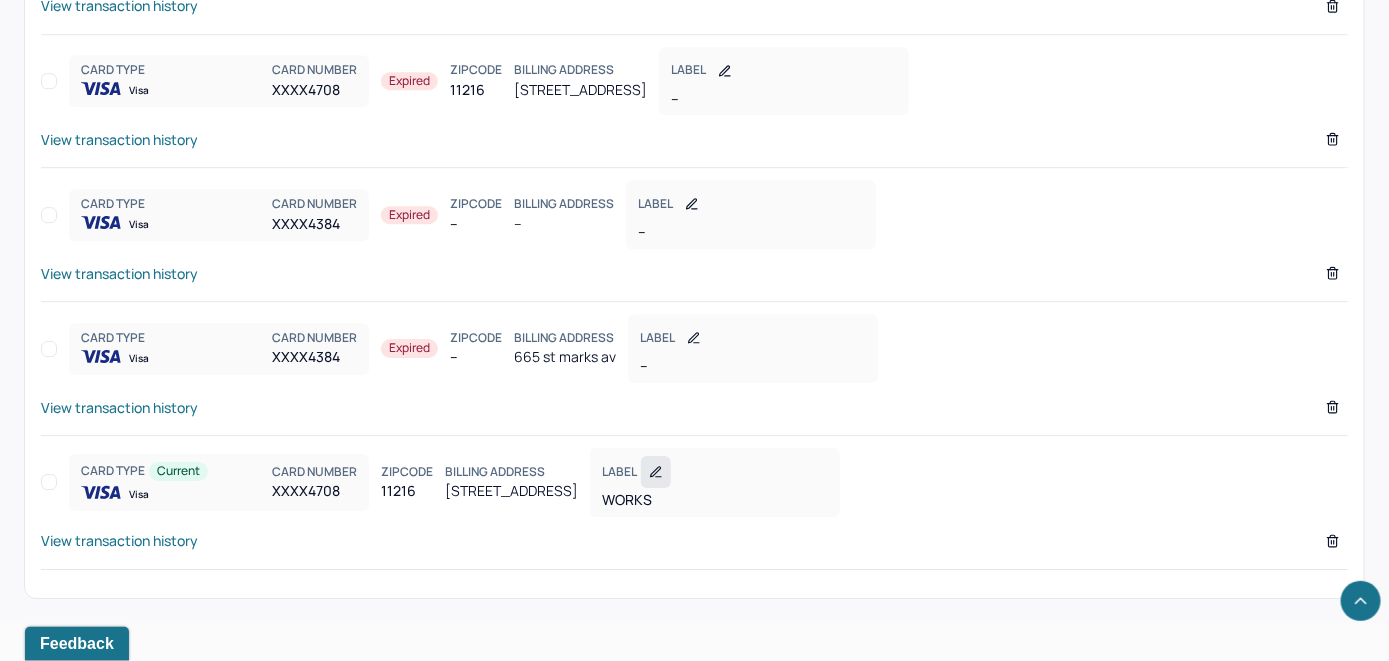 click 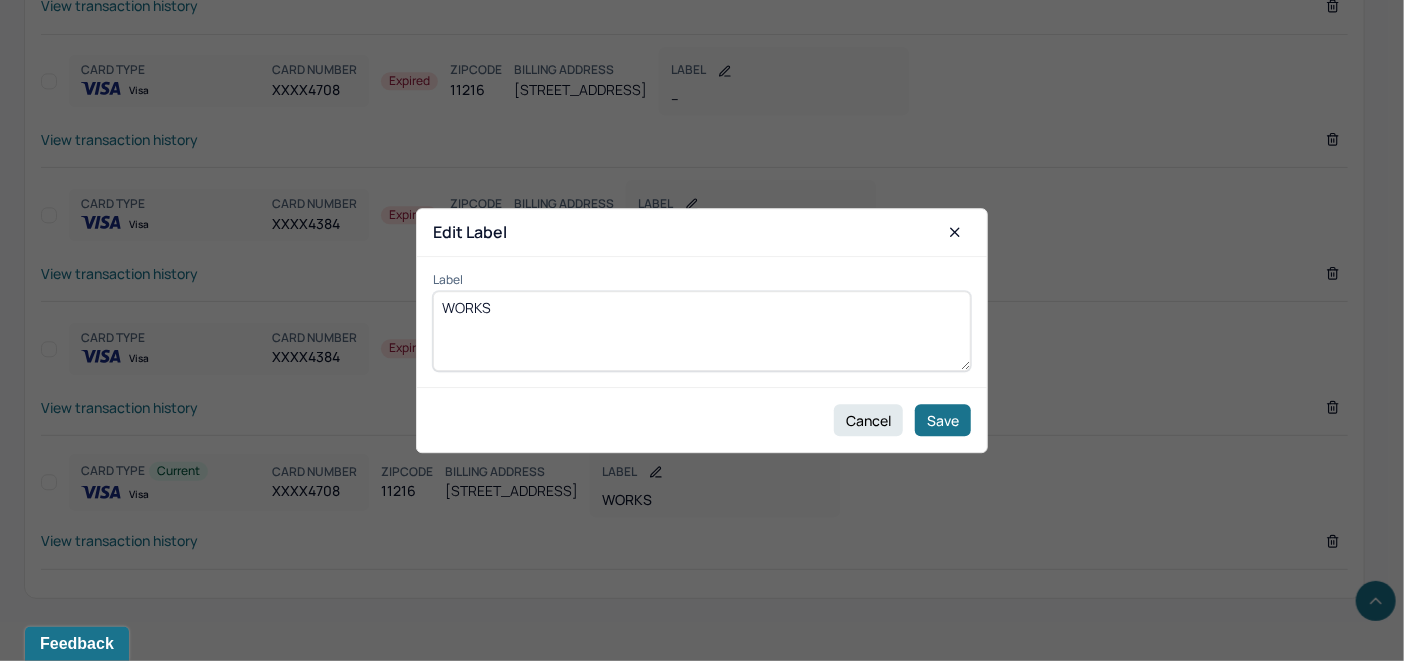 click on "WORKS" at bounding box center [702, 331] 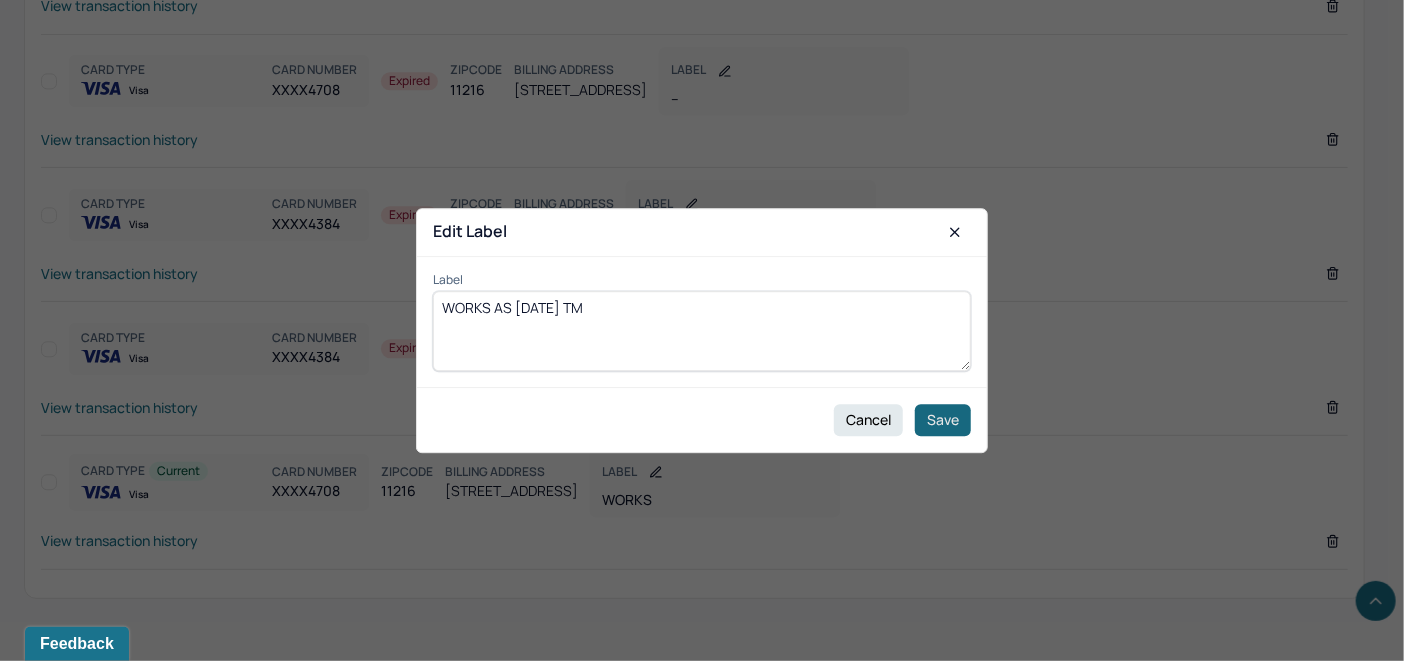type on "WORKS AS [DATE] TM" 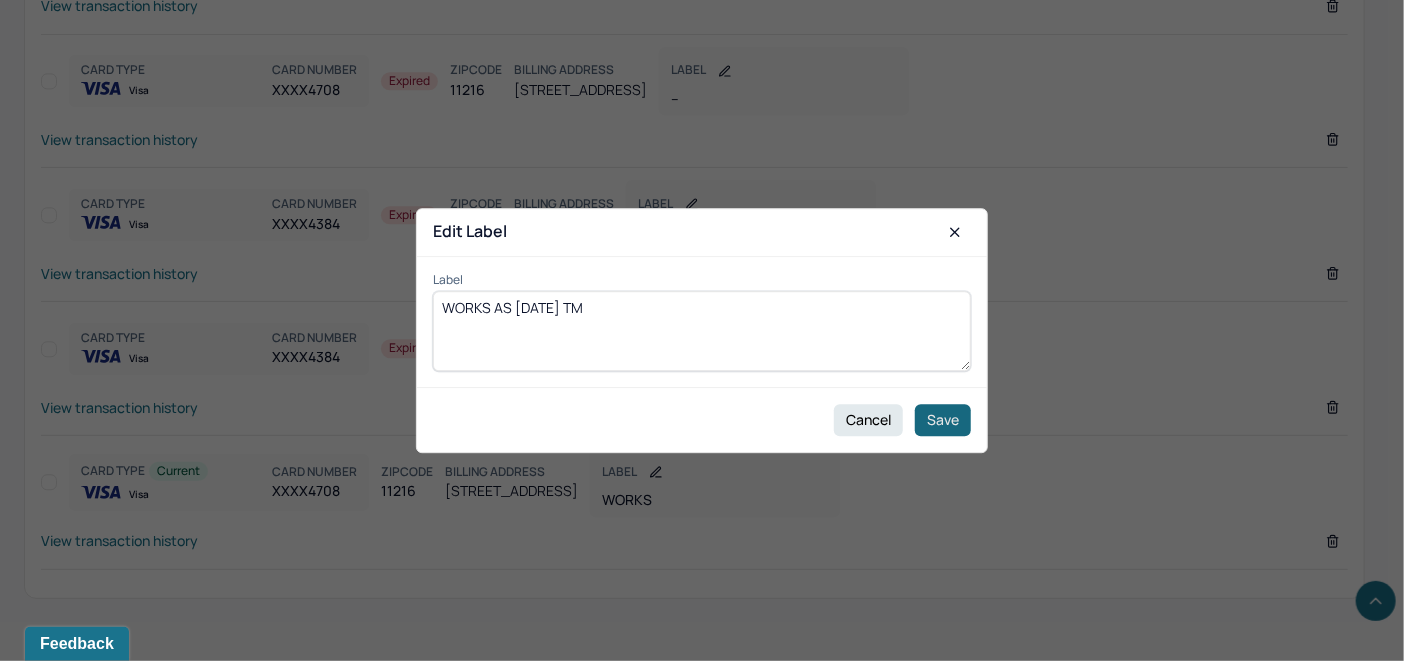 drag, startPoint x: 962, startPoint y: 404, endPoint x: 955, endPoint y: 413, distance: 11.401754 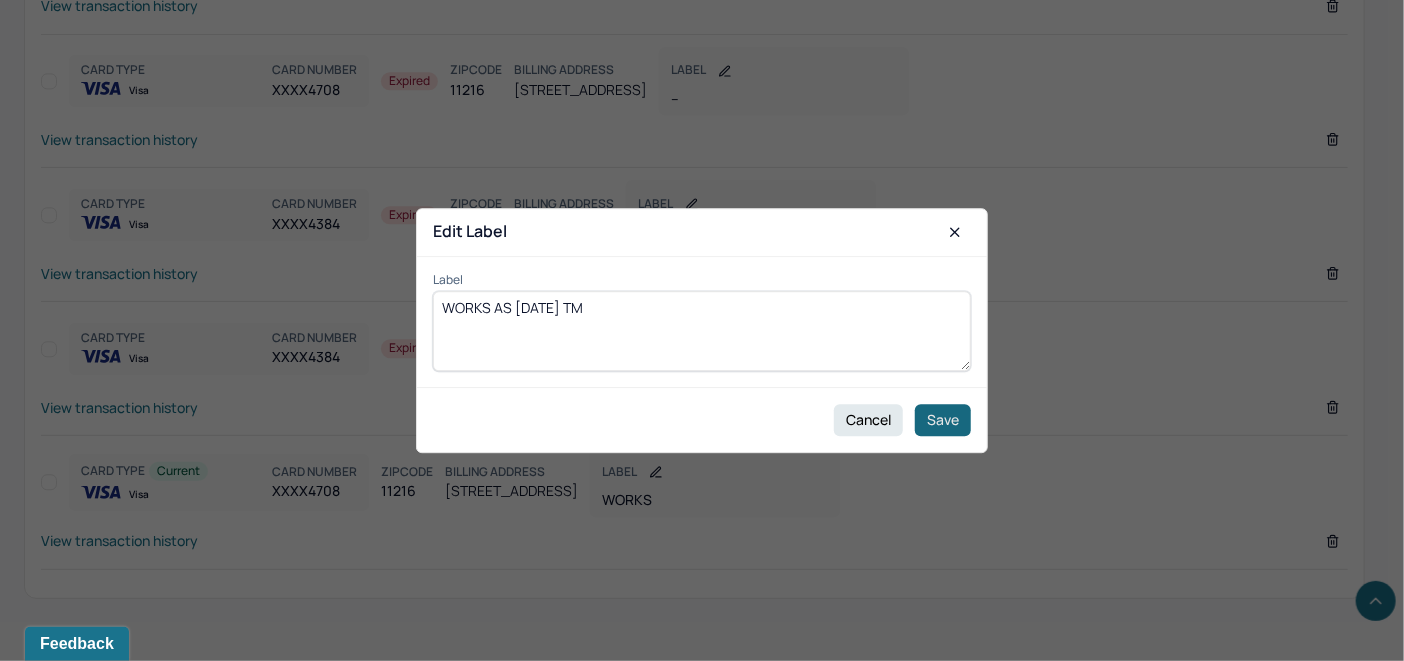click on "Save" at bounding box center (943, 420) 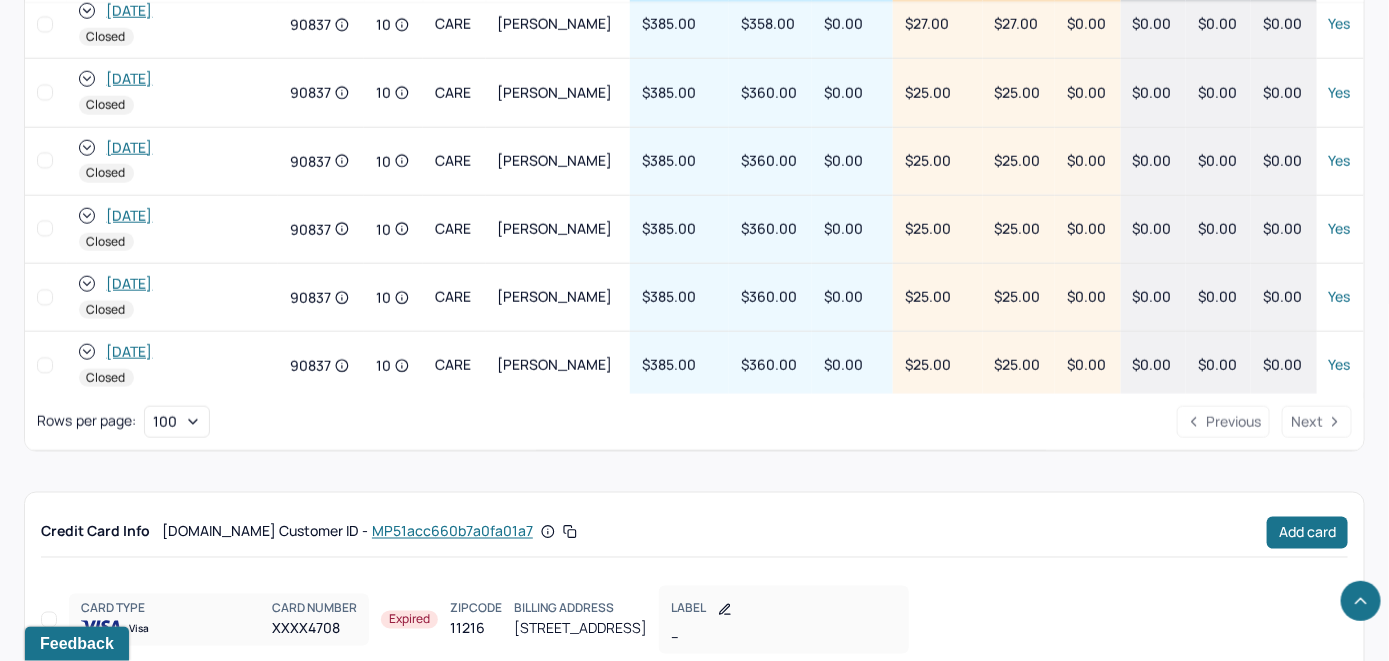 scroll, scrollTop: 800, scrollLeft: 0, axis: vertical 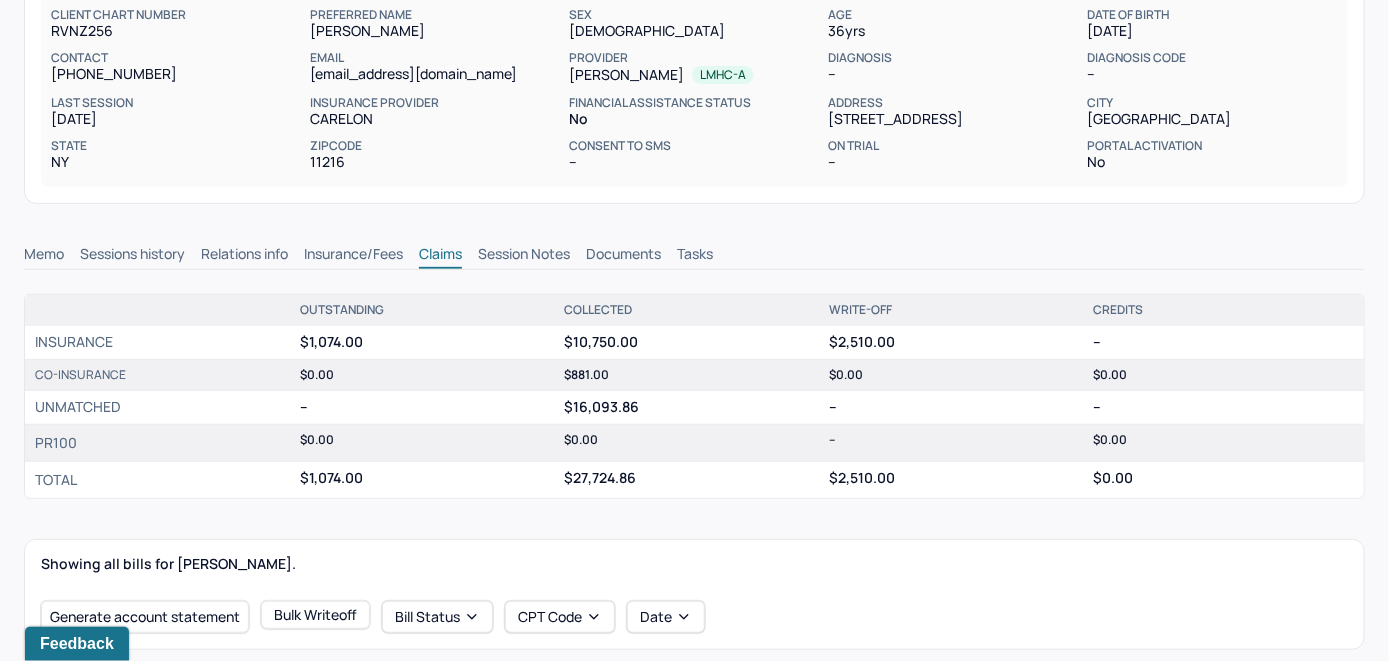click on "Memo" at bounding box center [44, 256] 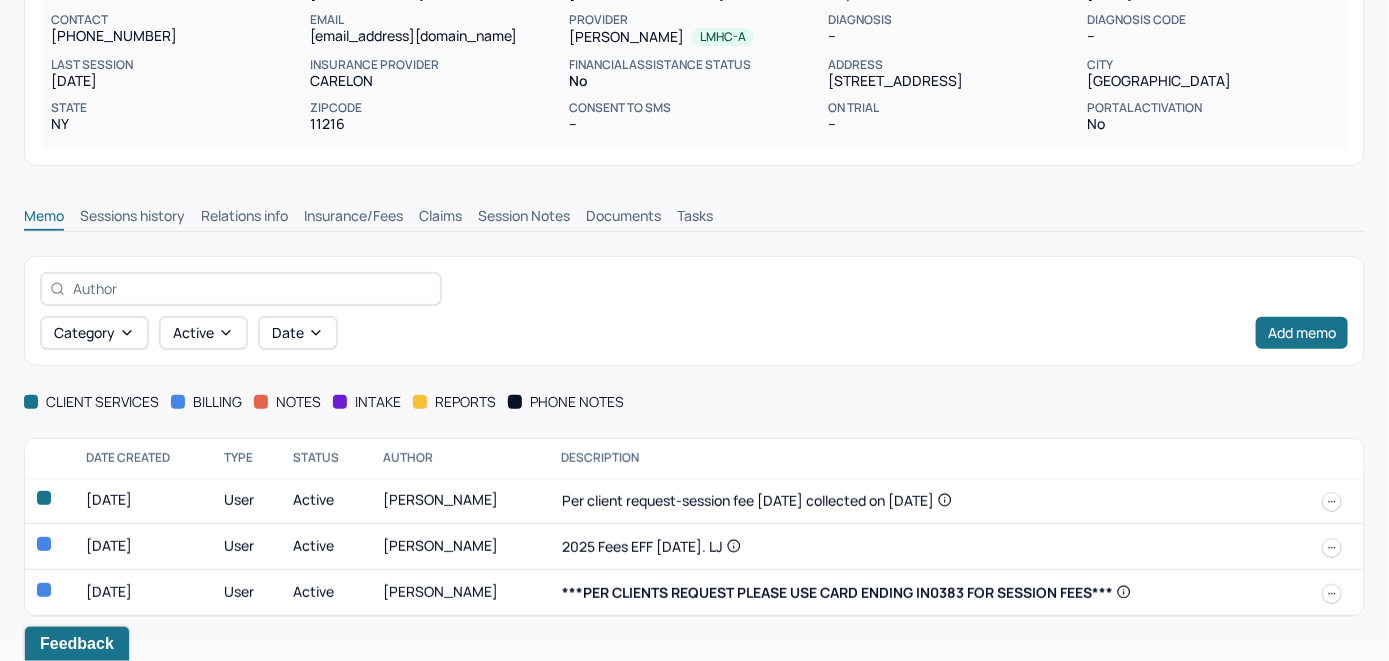 scroll, scrollTop: 259, scrollLeft: 0, axis: vertical 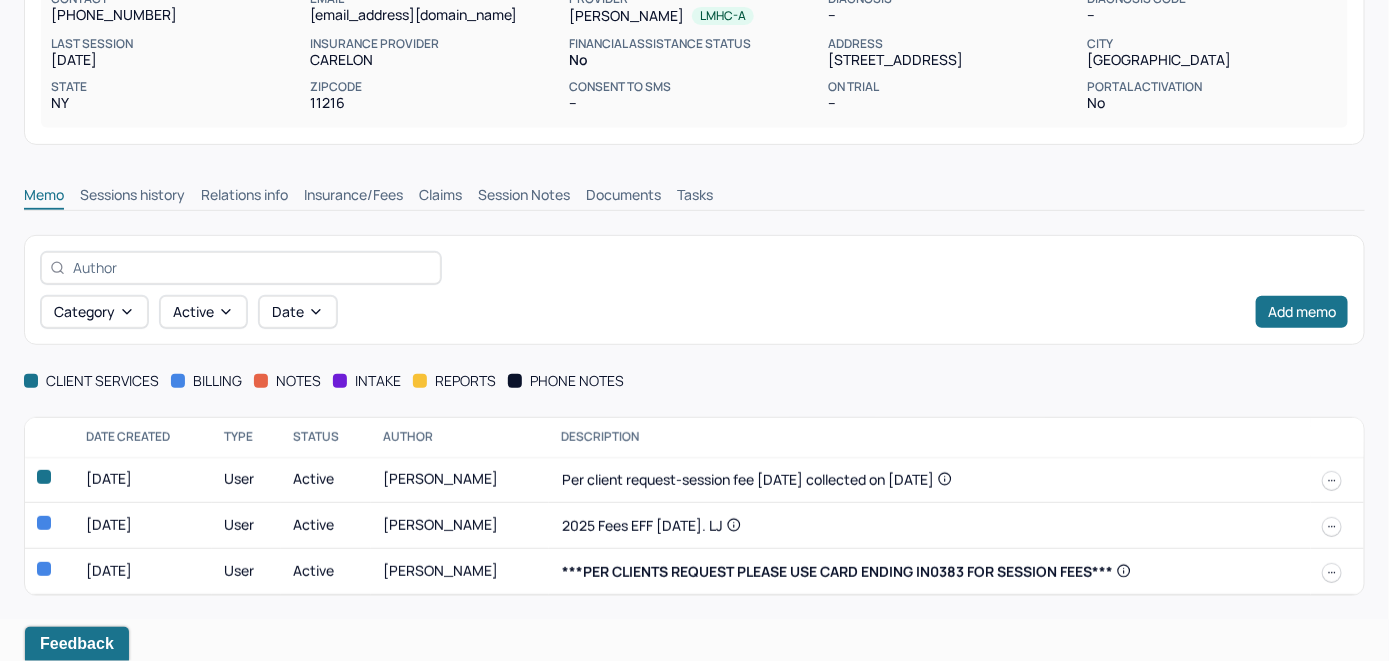 click on "Claims" at bounding box center [440, 197] 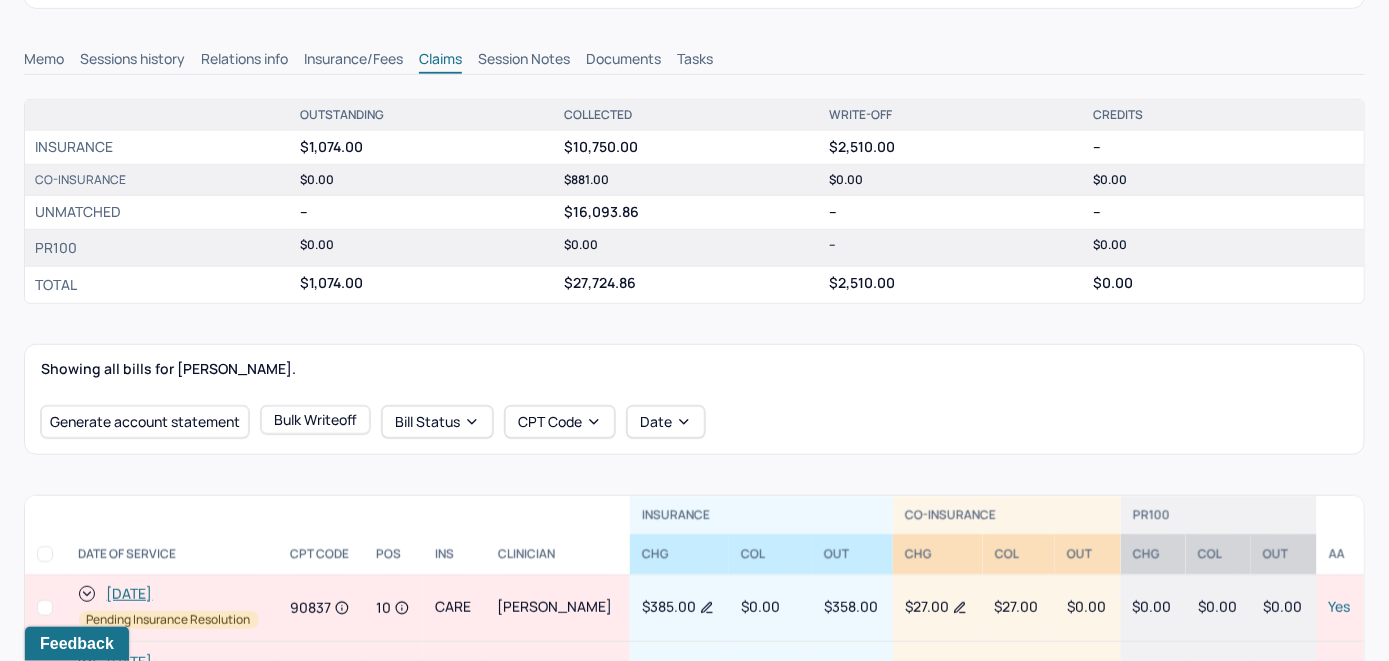 scroll, scrollTop: 659, scrollLeft: 0, axis: vertical 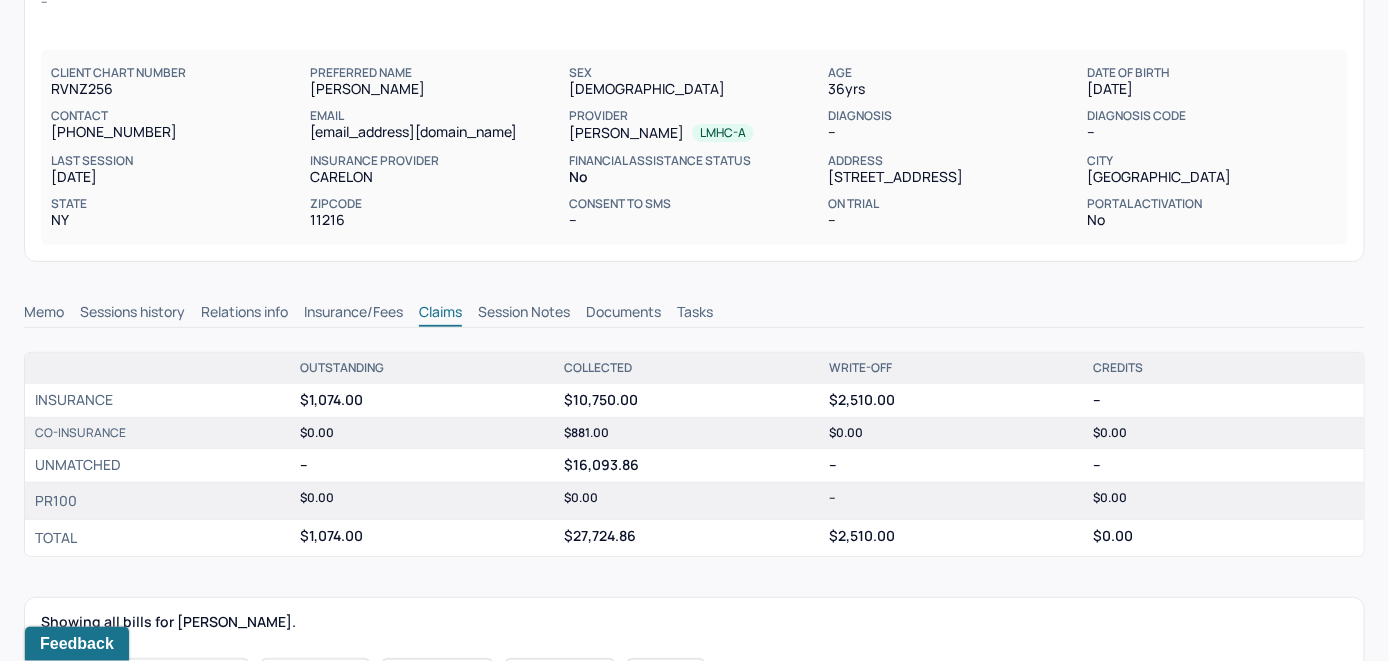click on "Memo" at bounding box center (44, 314) 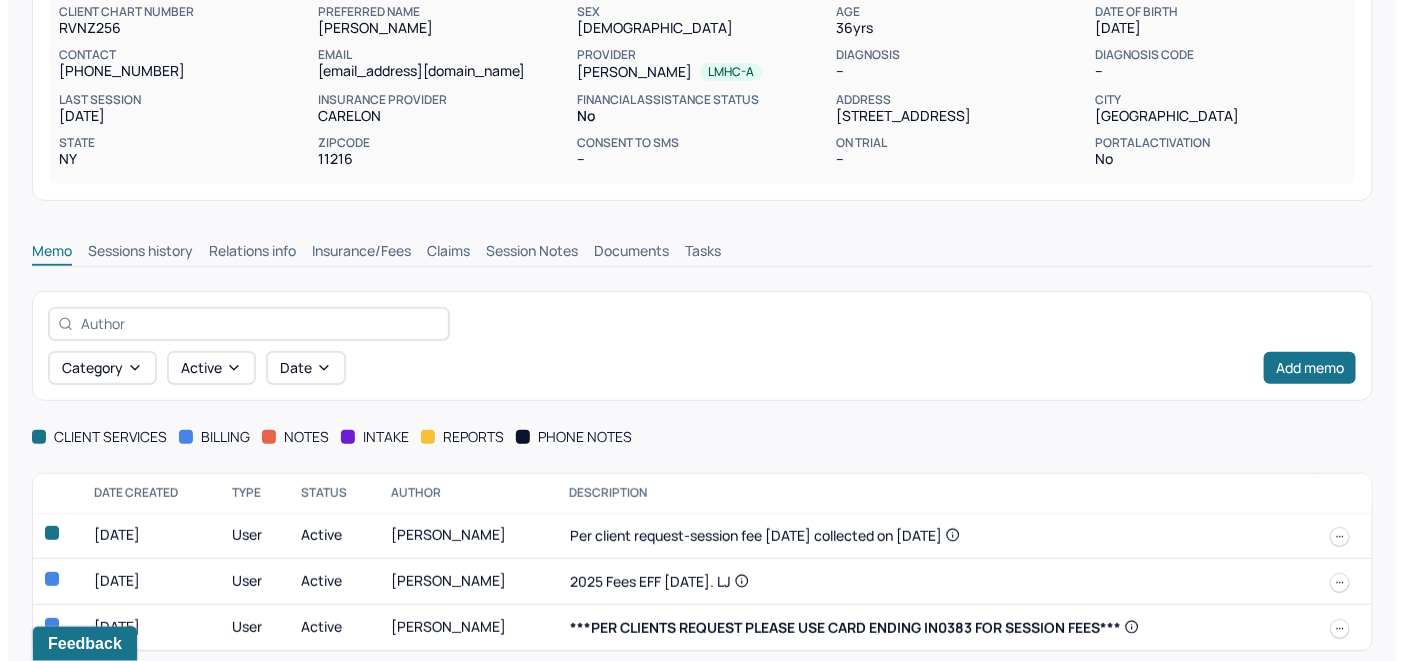 scroll, scrollTop: 259, scrollLeft: 0, axis: vertical 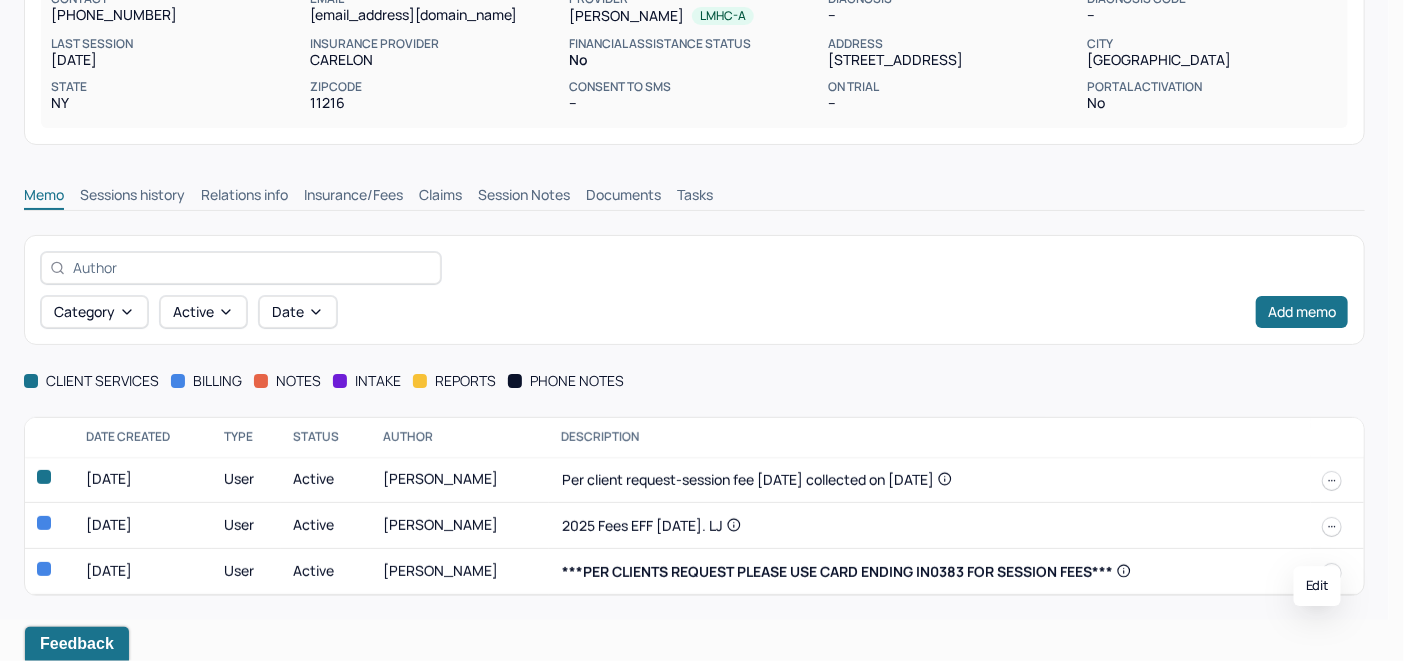 click at bounding box center [1332, 573] 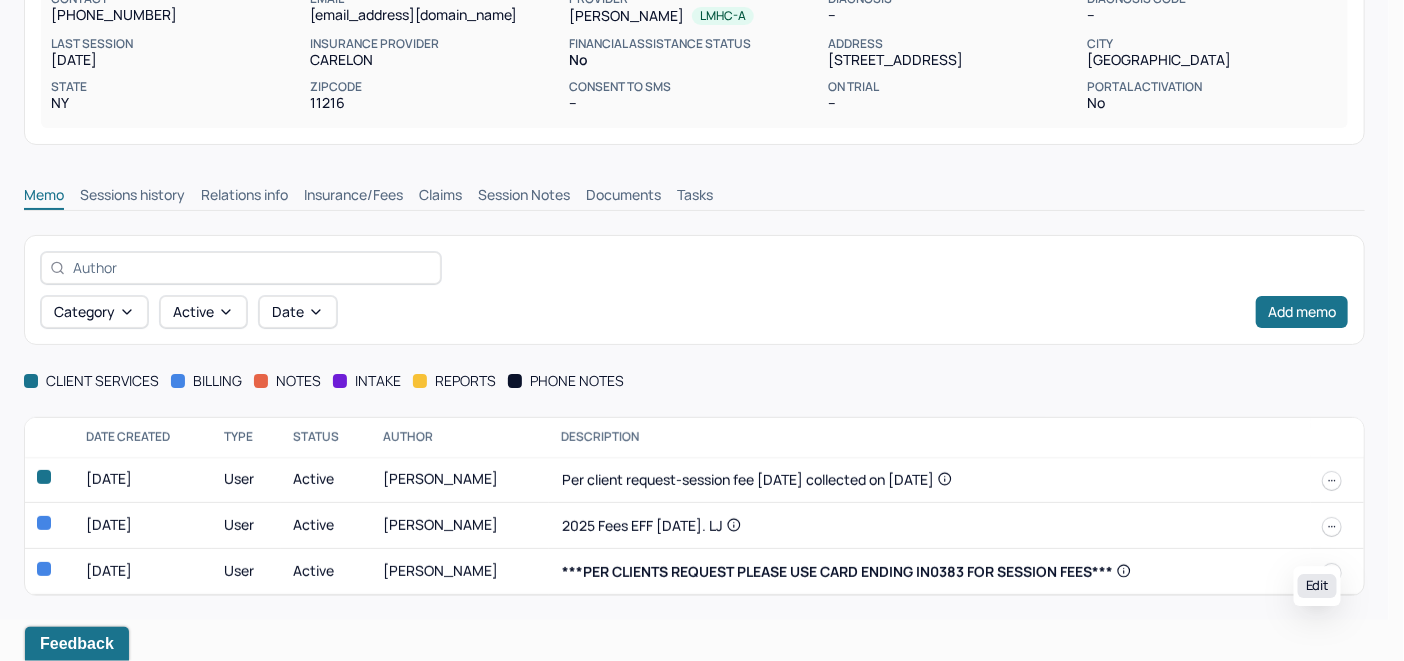 click on "Edit" at bounding box center [1317, 586] 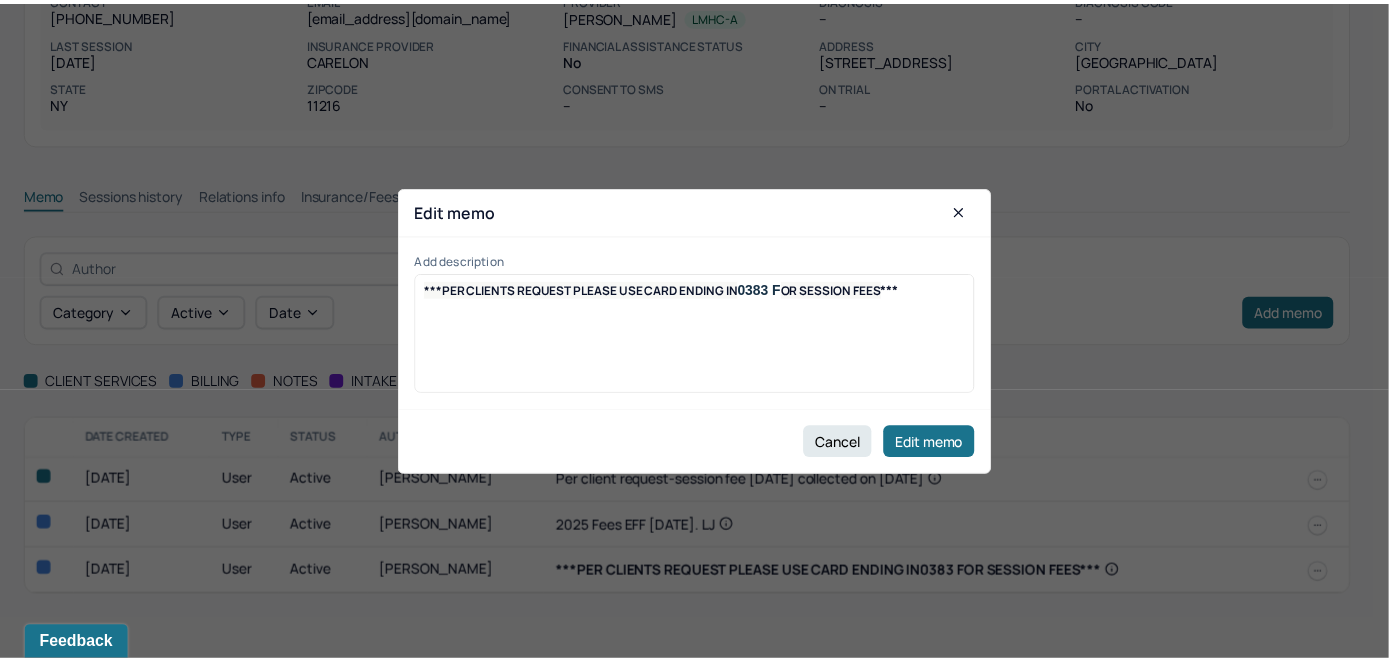 scroll, scrollTop: 216, scrollLeft: 0, axis: vertical 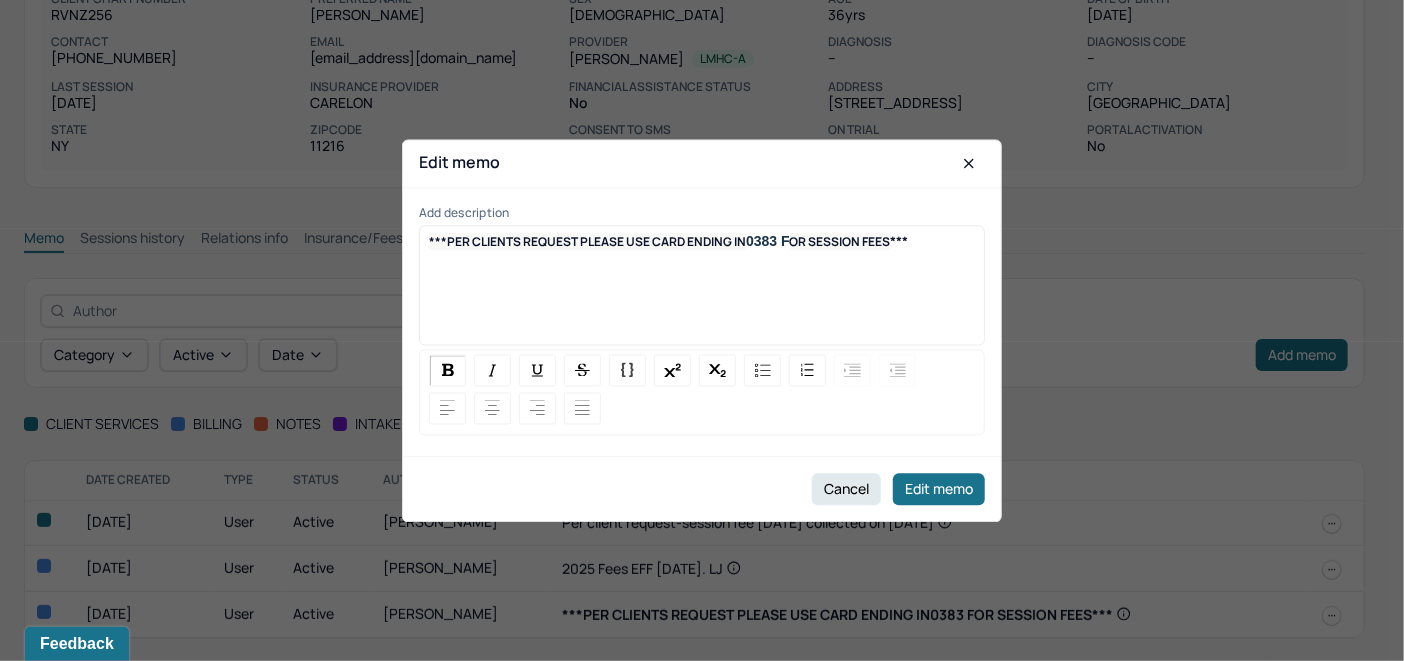 click on "***PER CLIENTS REQUEST PLEASE USE CARD ENDING IN  0383 F OR SESSION FEES   ***" at bounding box center (702, 292) 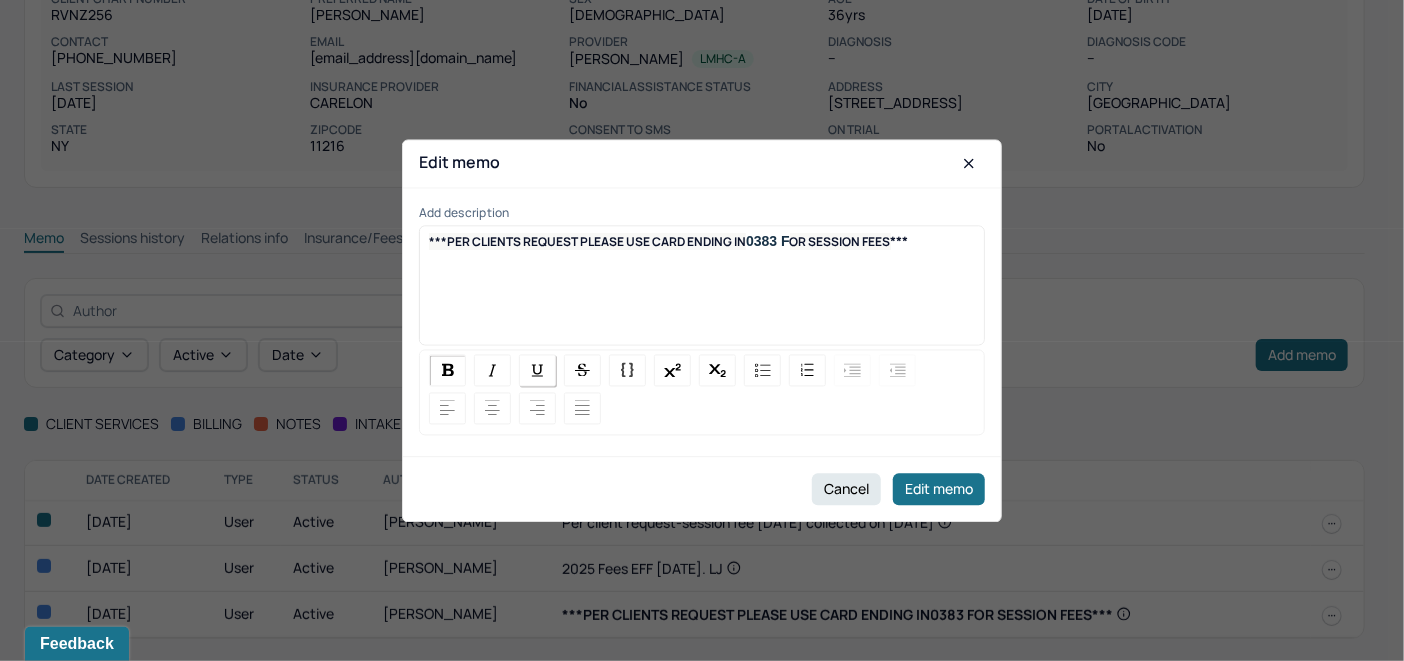 click at bounding box center (538, 370) 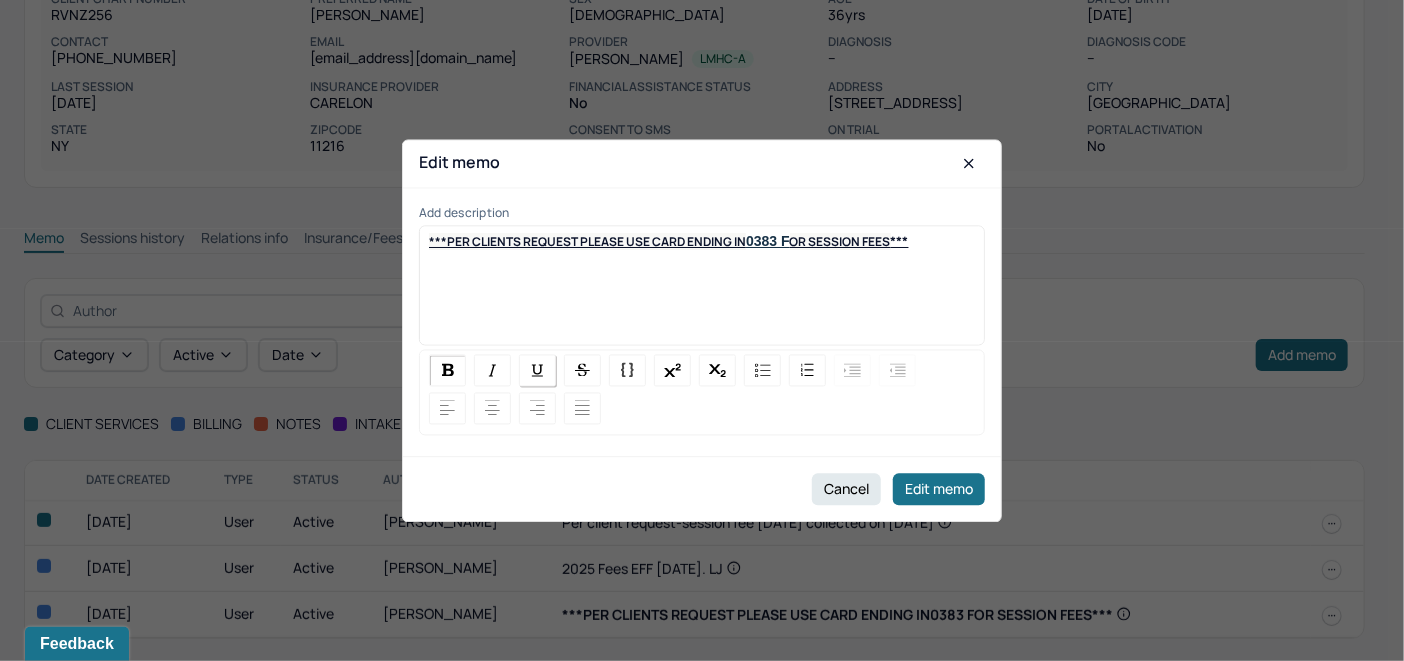 click at bounding box center (538, 370) 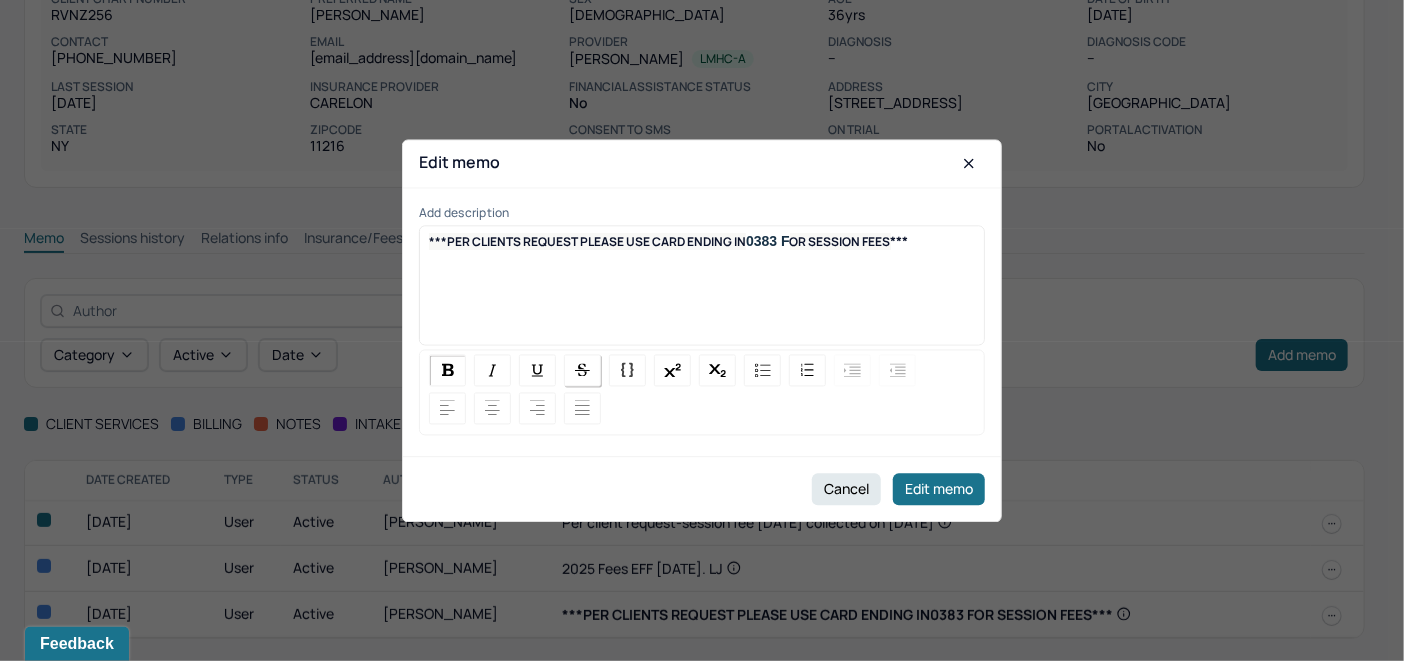 click at bounding box center (582, 370) 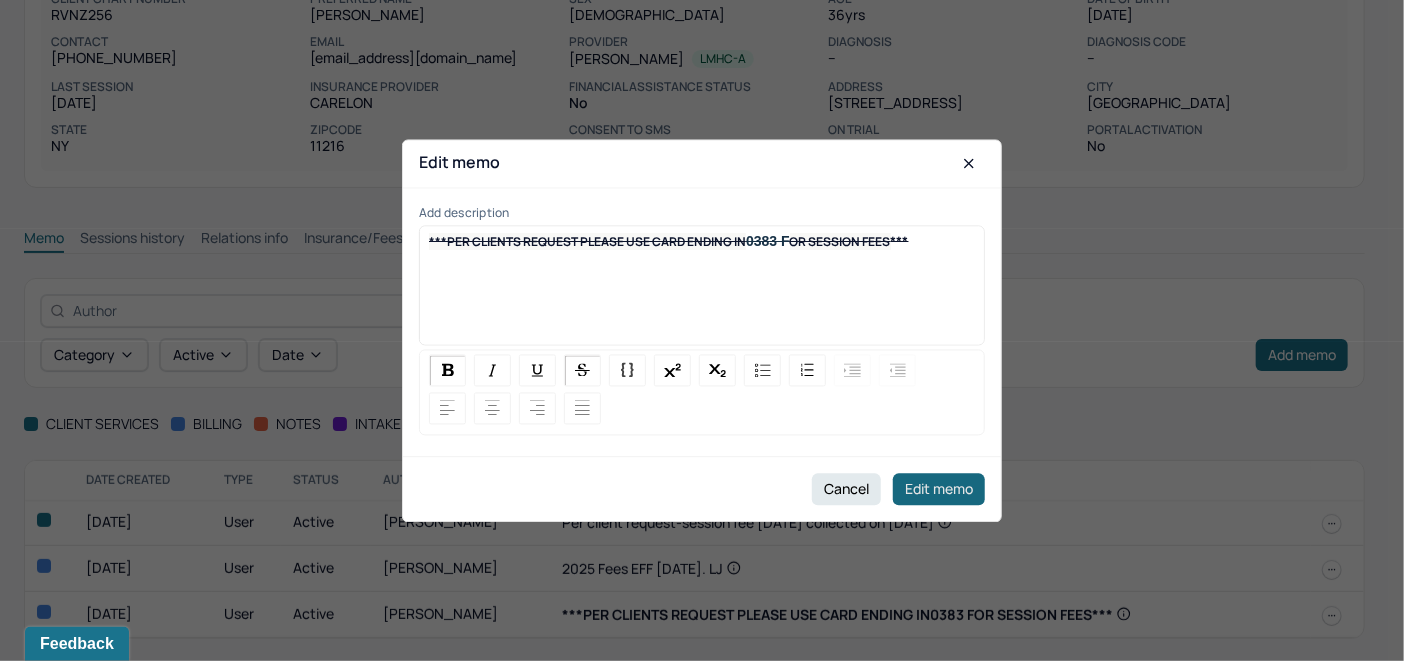 click on "Edit memo" at bounding box center (939, 489) 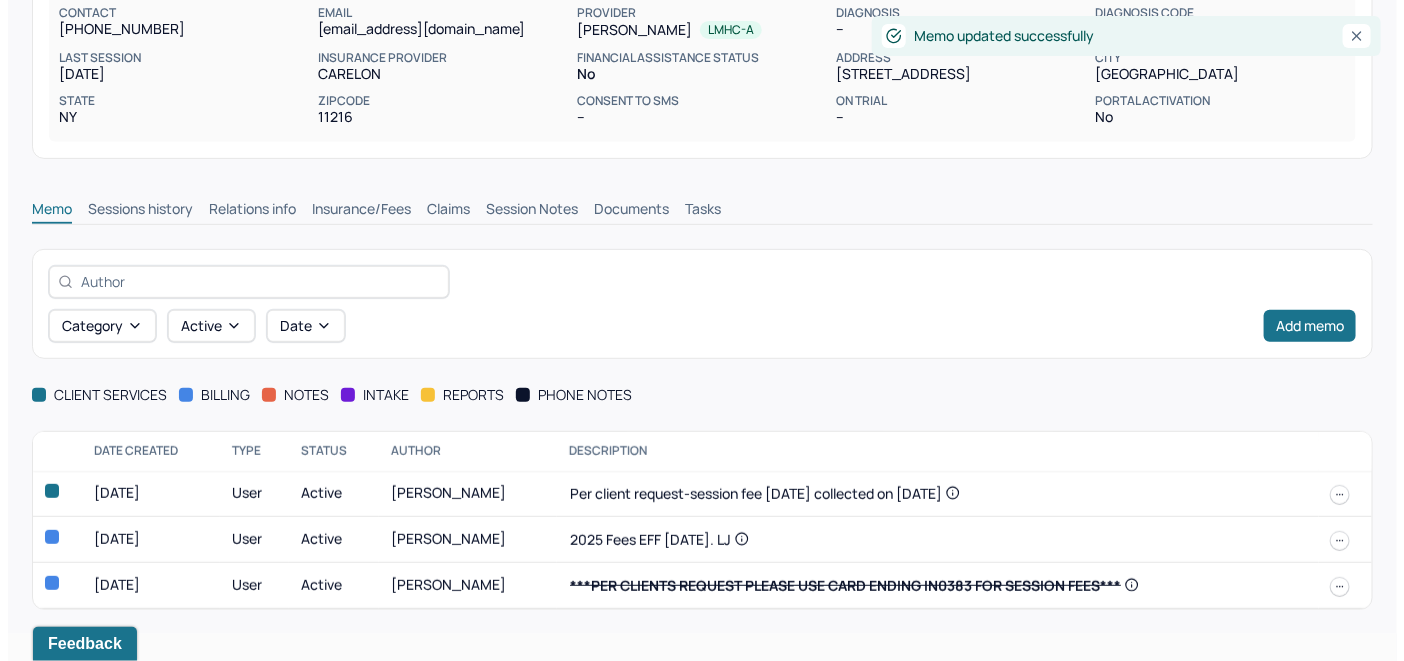 scroll, scrollTop: 259, scrollLeft: 0, axis: vertical 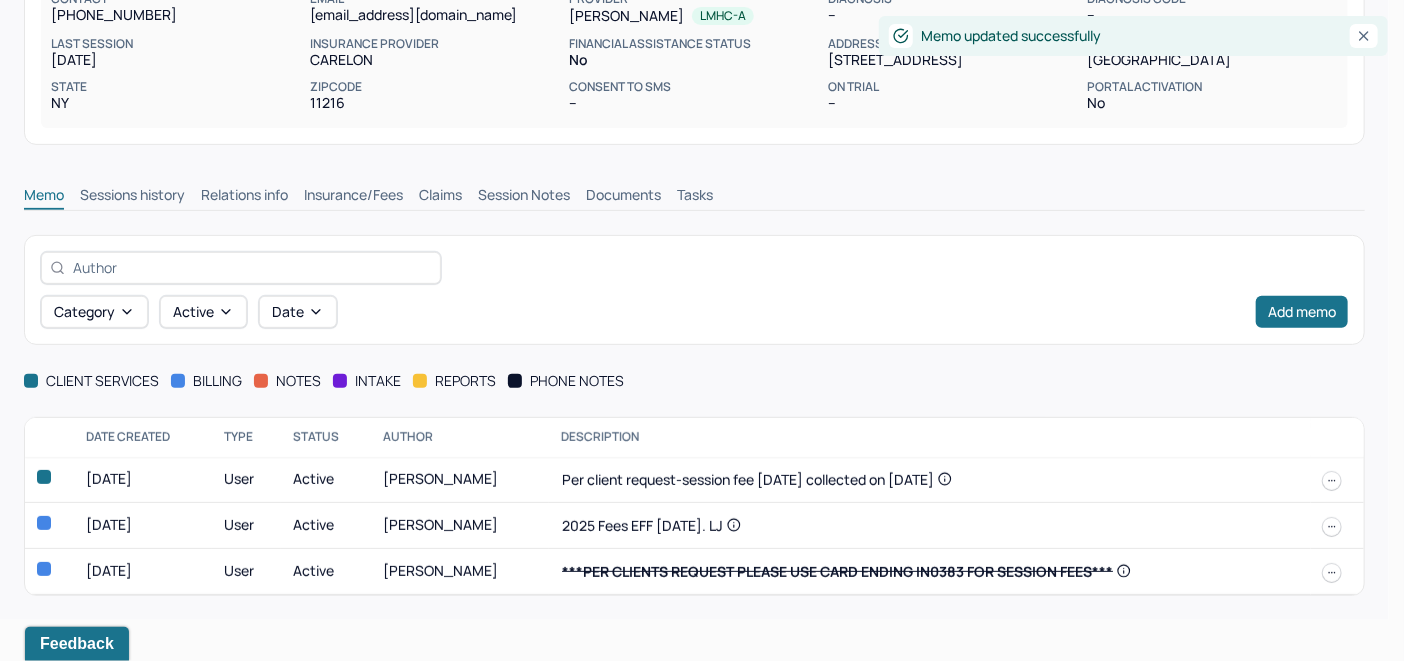 click at bounding box center [1332, 573] 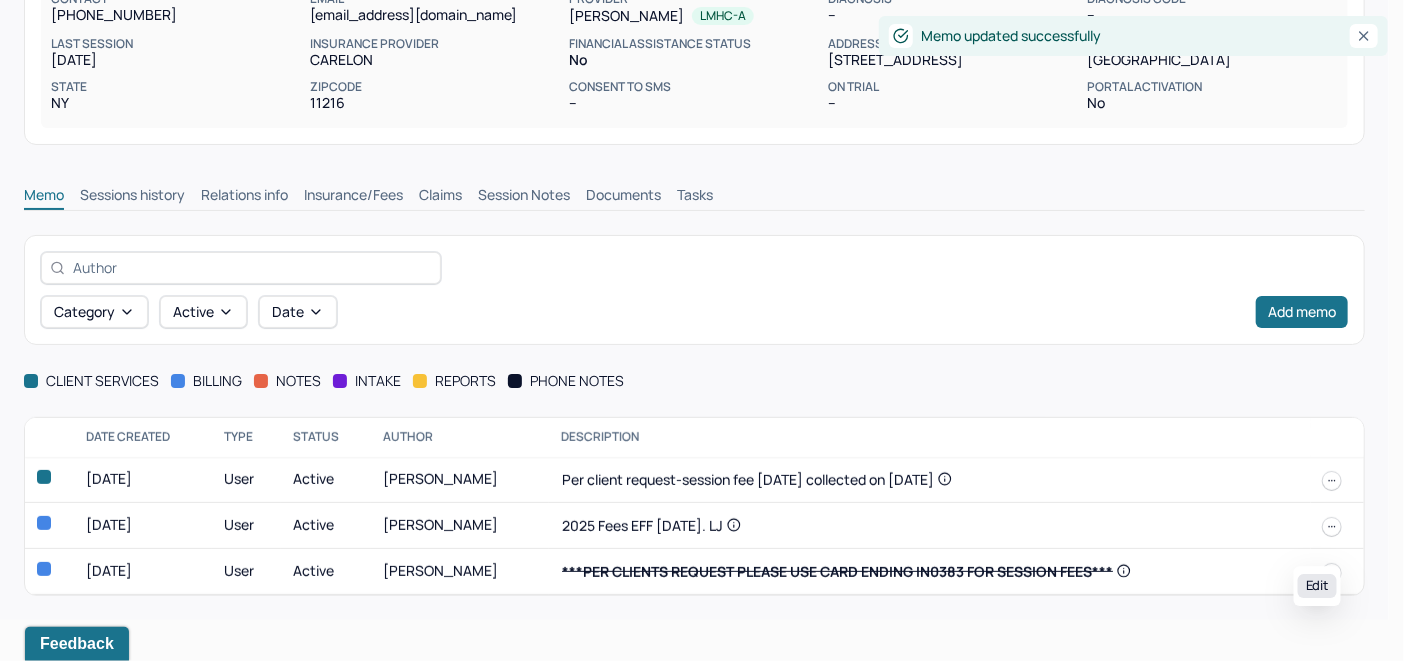click on "Edit" at bounding box center (1317, 586) 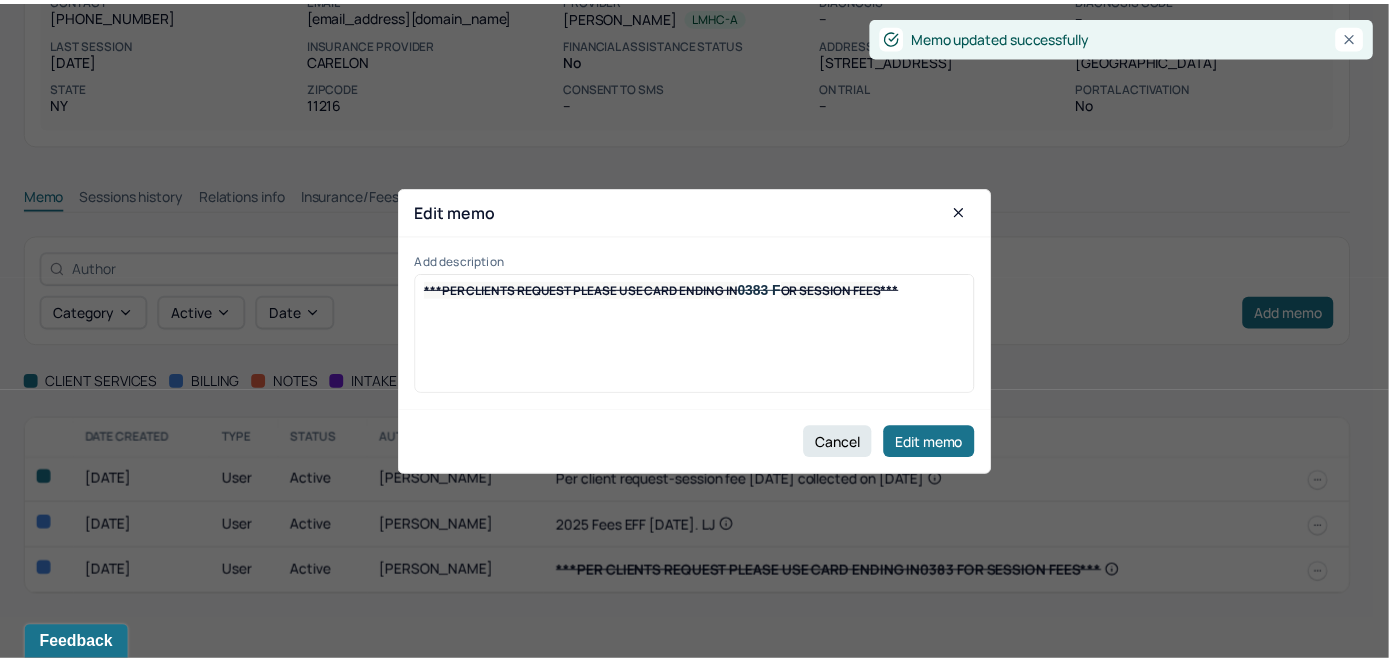 scroll, scrollTop: 216, scrollLeft: 0, axis: vertical 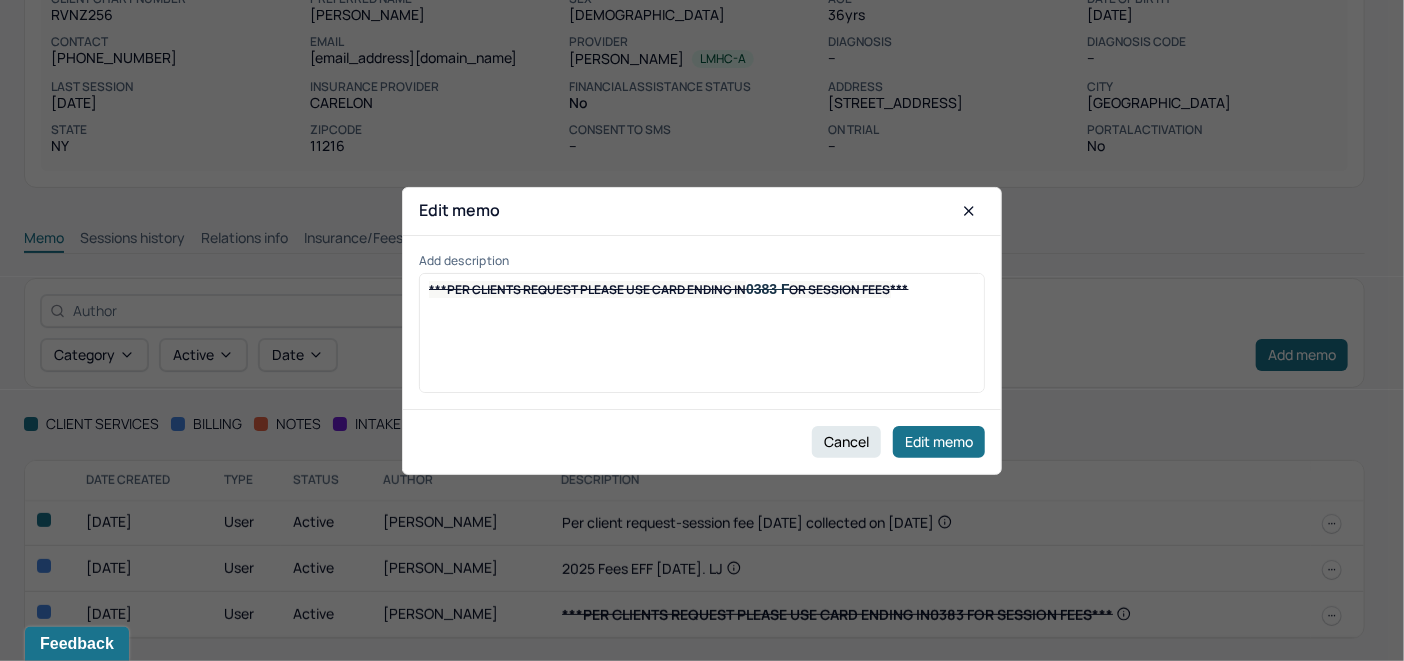 click on "***PER CLIENTS REQUEST PLEASE USE CARD ENDING IN  0383 F OR SESSION FEES   ***" at bounding box center [702, 340] 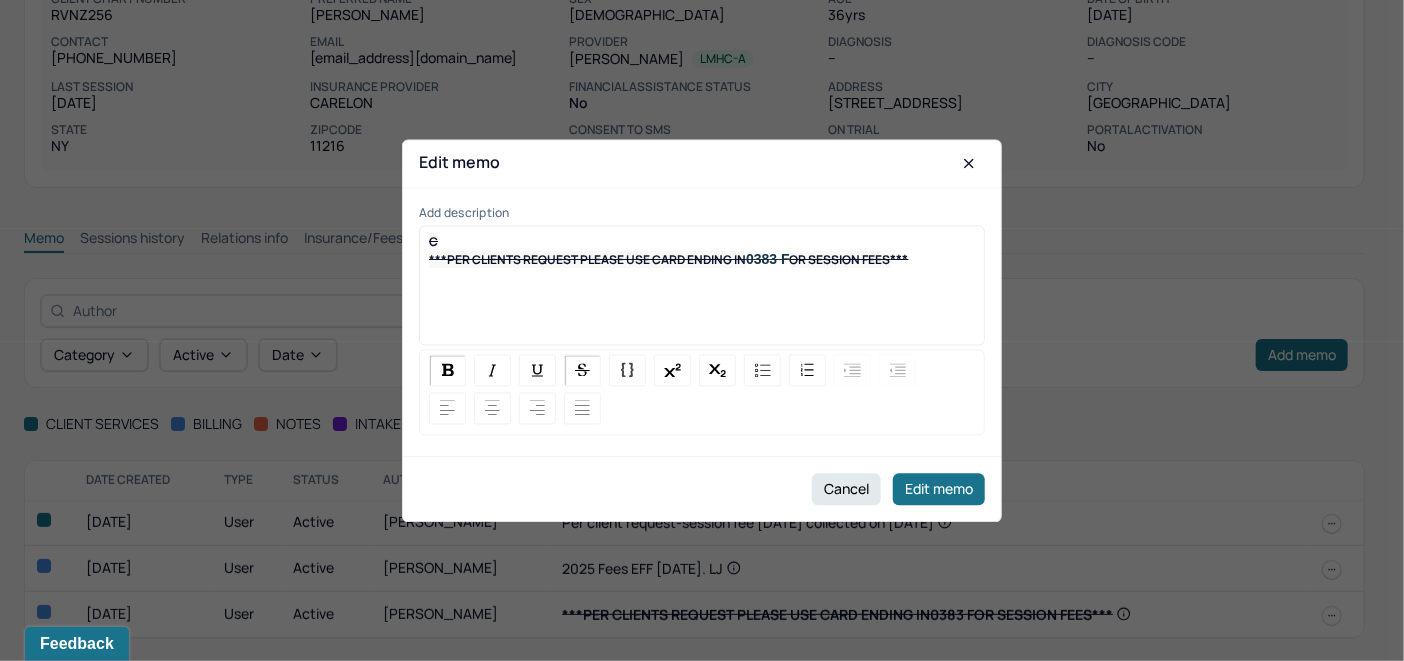 type 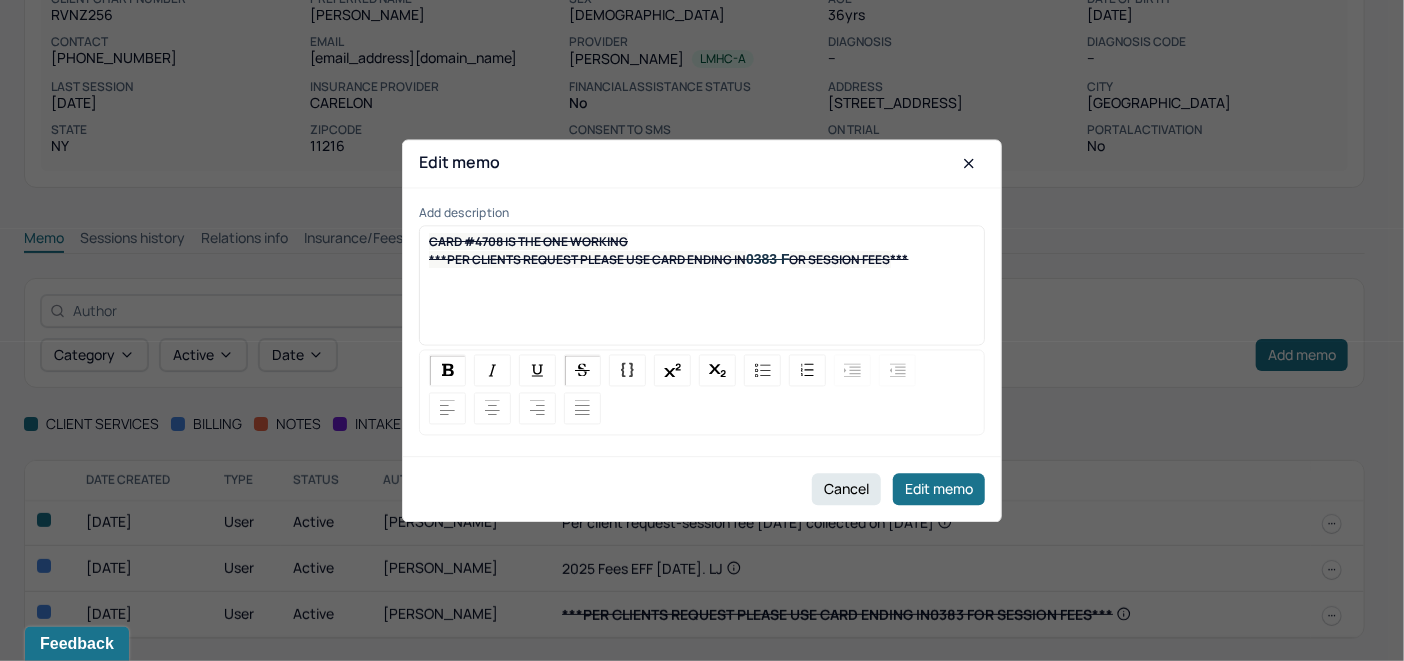 drag, startPoint x: 644, startPoint y: 241, endPoint x: 415, endPoint y: 254, distance: 229.3687 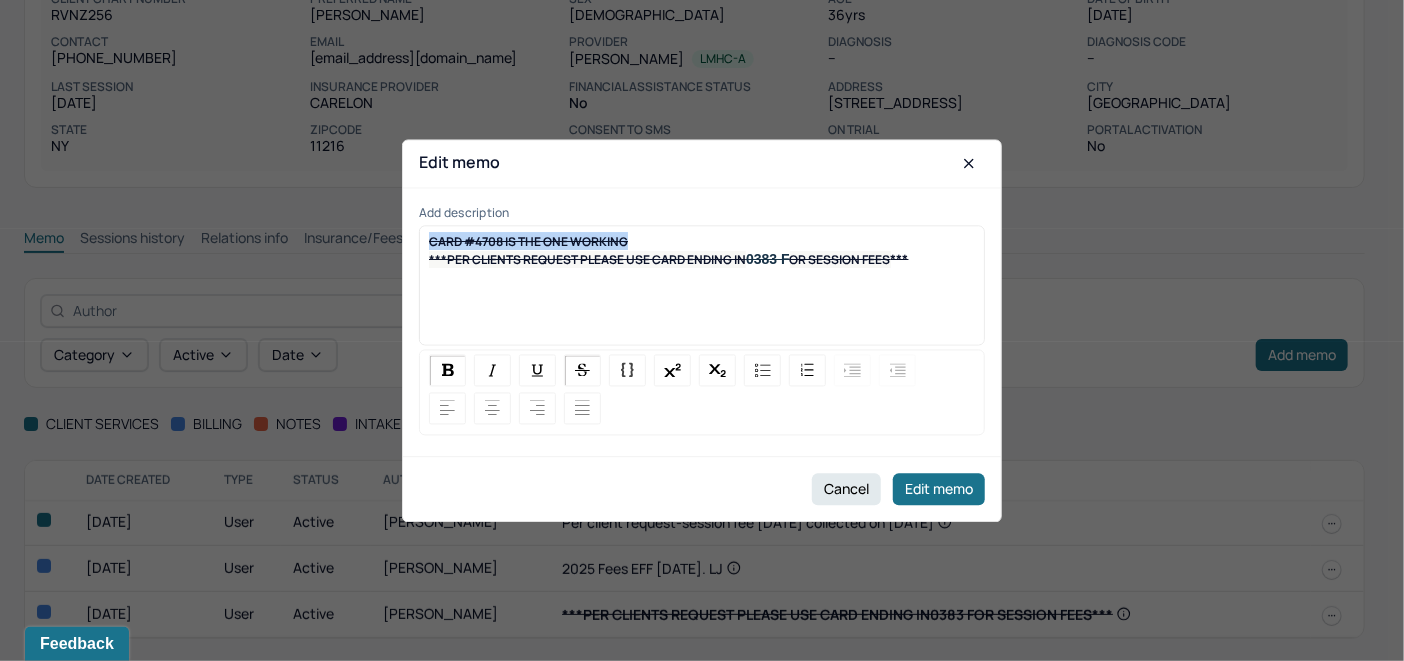 drag, startPoint x: 641, startPoint y: 237, endPoint x: 423, endPoint y: 229, distance: 218.14674 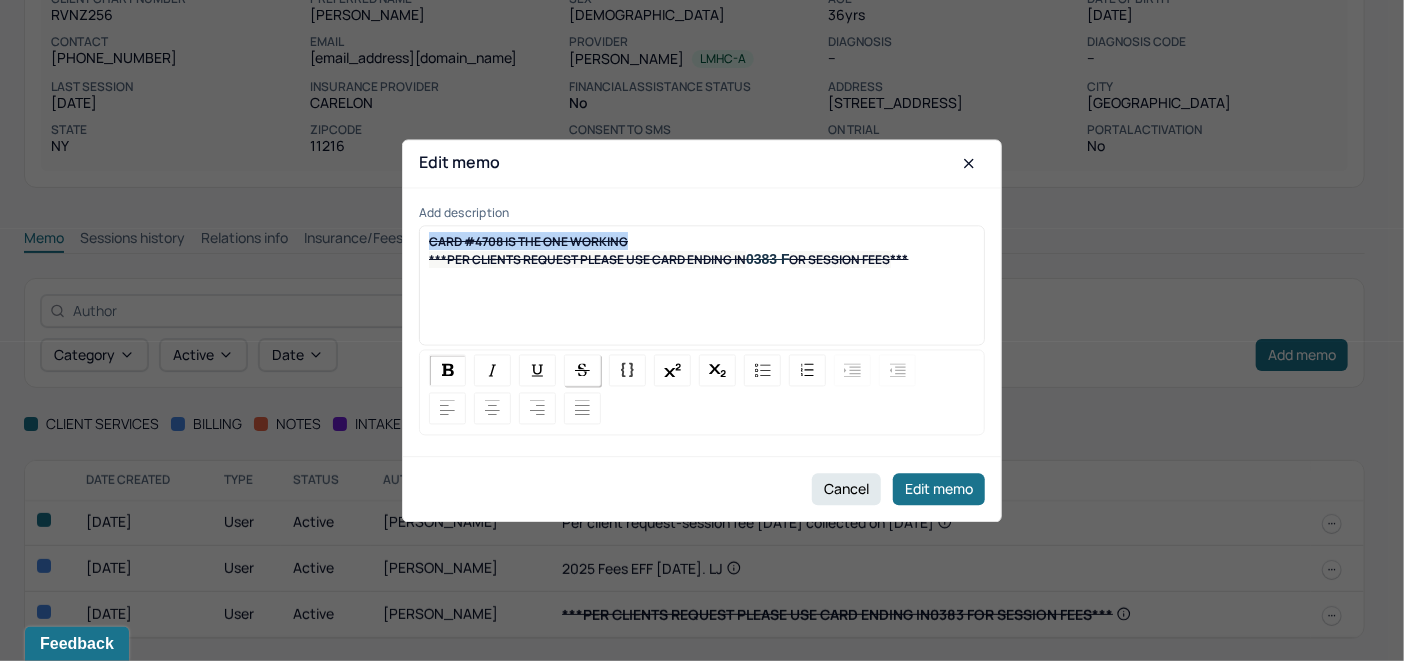 click at bounding box center [582, 370] 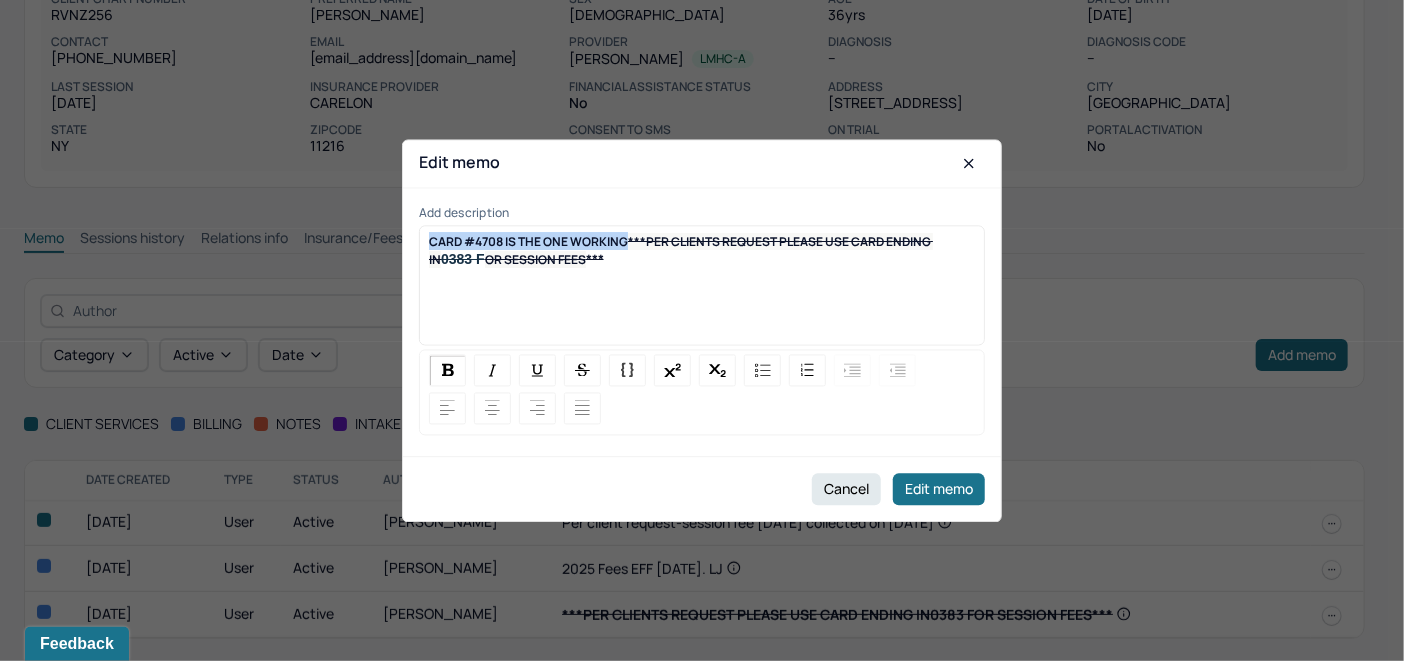 click on "CARD #4708 IS THE ONE WORKING
***PER CLIENTS REQUEST PLEASE USE CARD ENDING IN  0383 F OR SESSION FEES   ***" at bounding box center [702, 250] 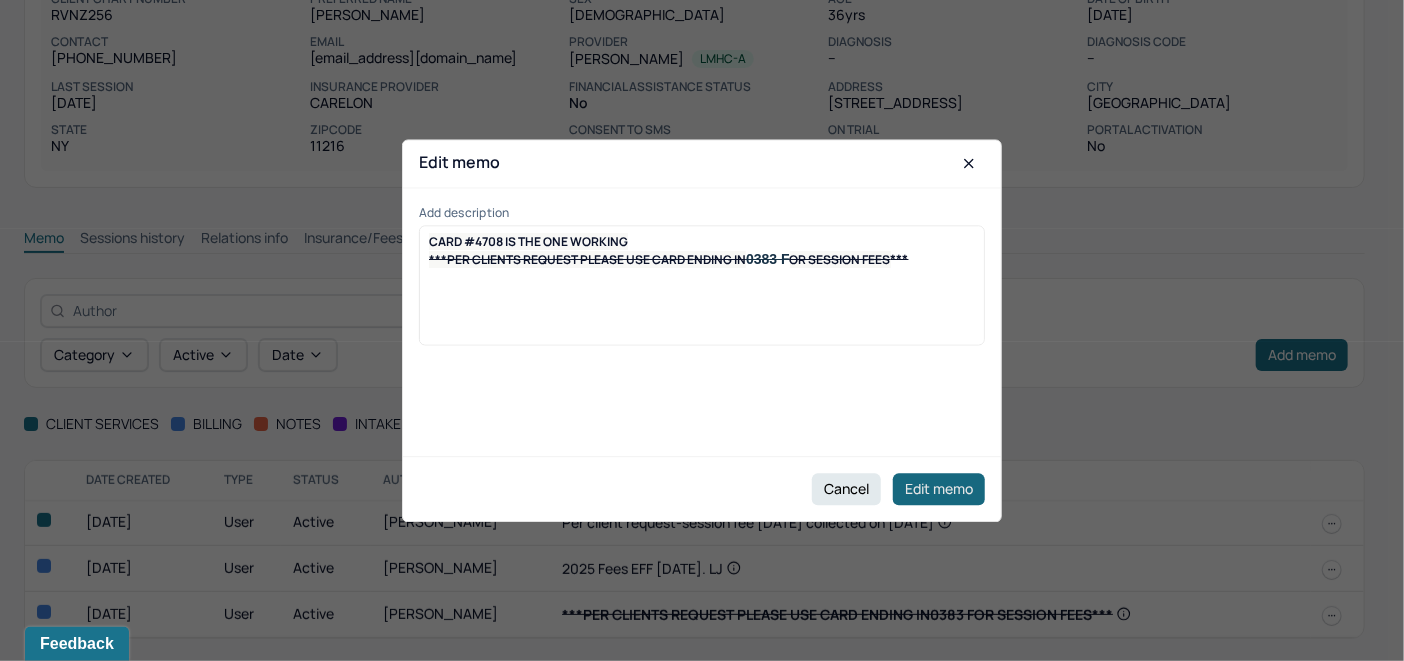 click on "Edit memo" at bounding box center [939, 489] 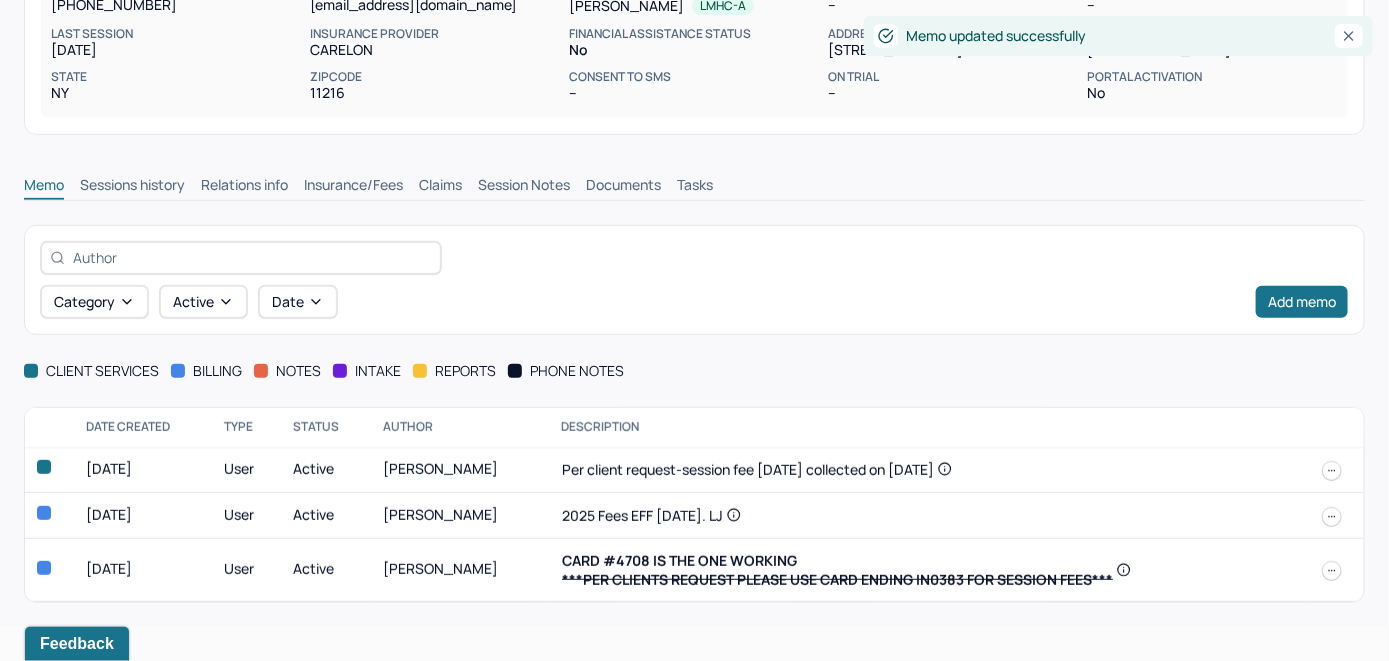 scroll, scrollTop: 296, scrollLeft: 0, axis: vertical 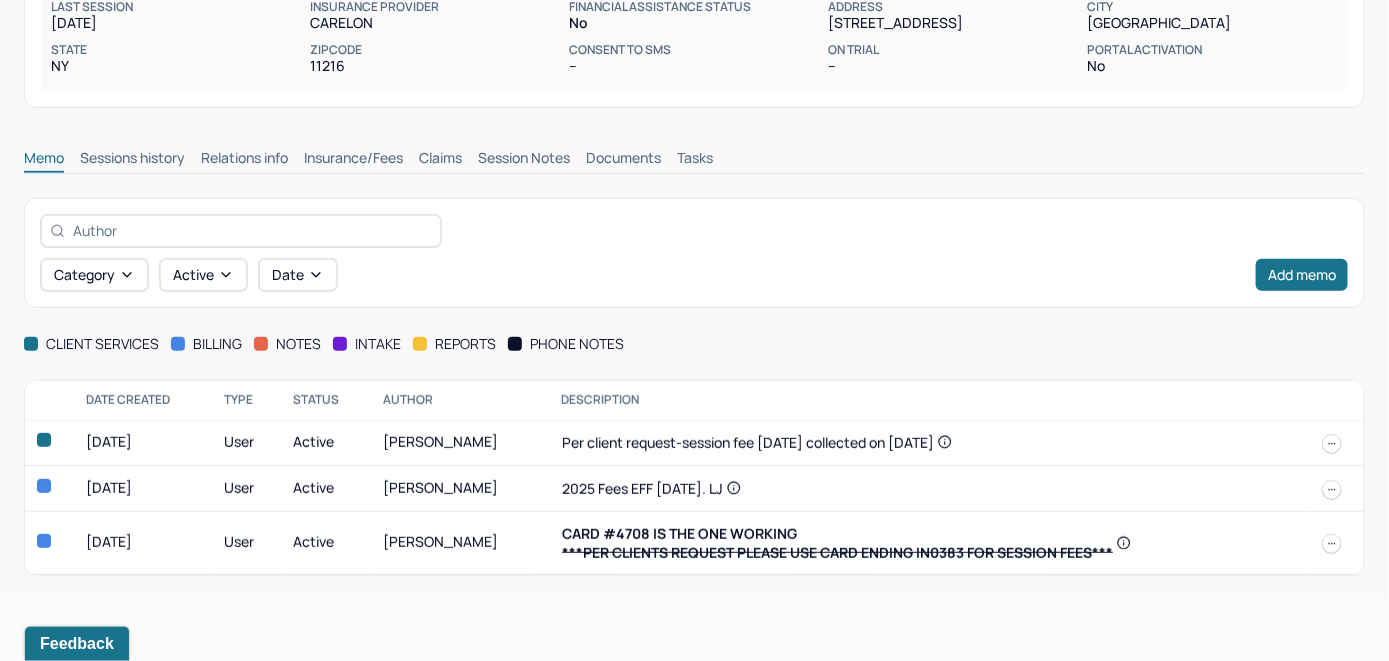 click on "Claims" at bounding box center [440, 160] 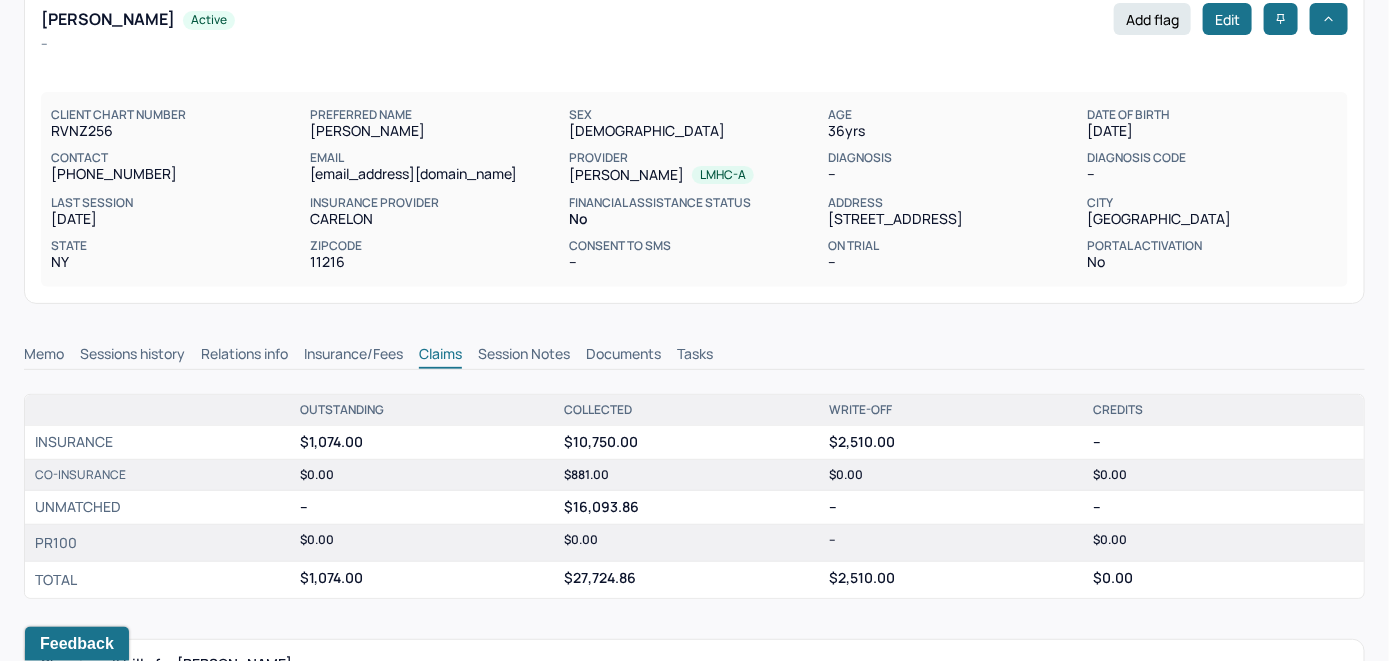 scroll, scrollTop: 0, scrollLeft: 0, axis: both 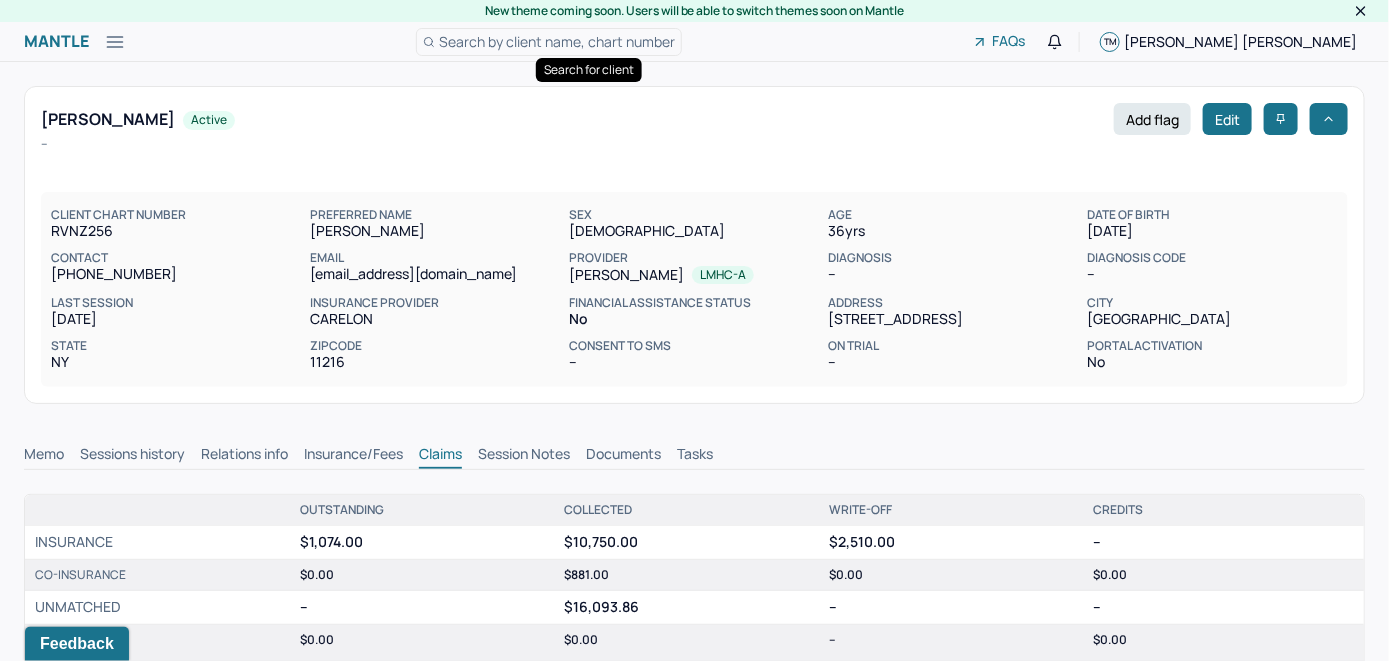 click on "Search by client name, chart number" at bounding box center (557, 41) 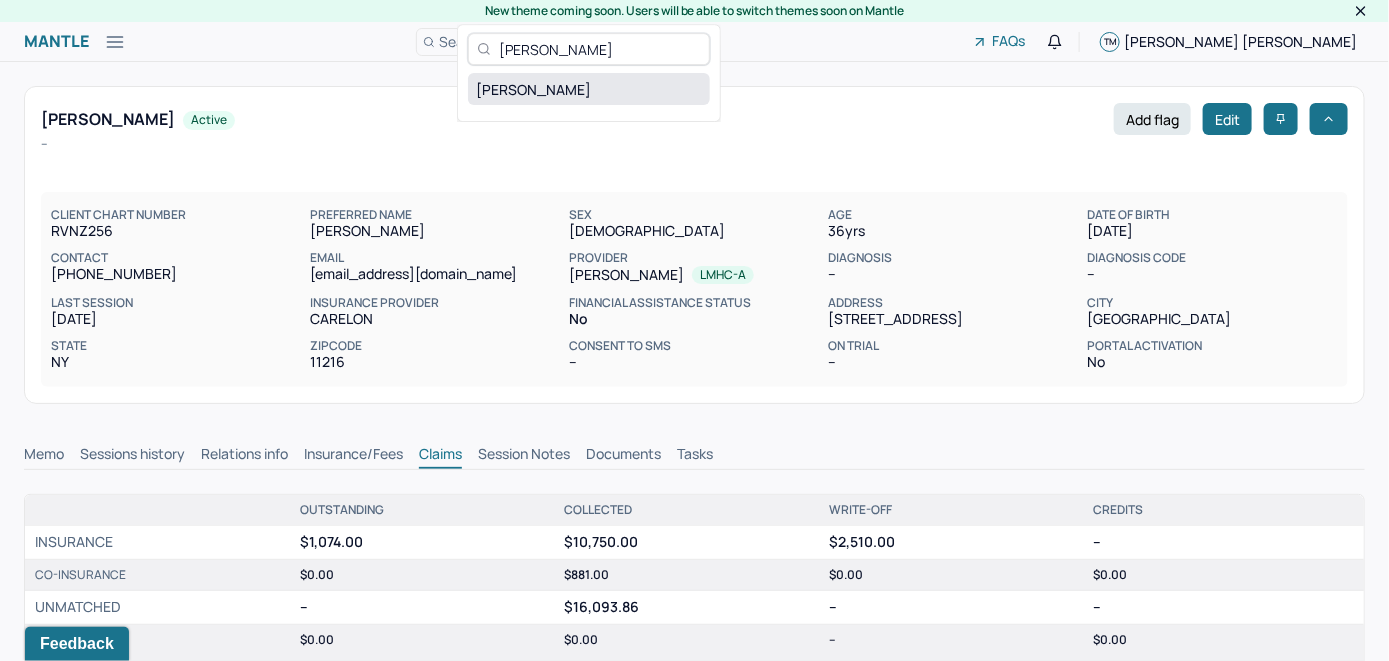 type on "[PERSON_NAME]" 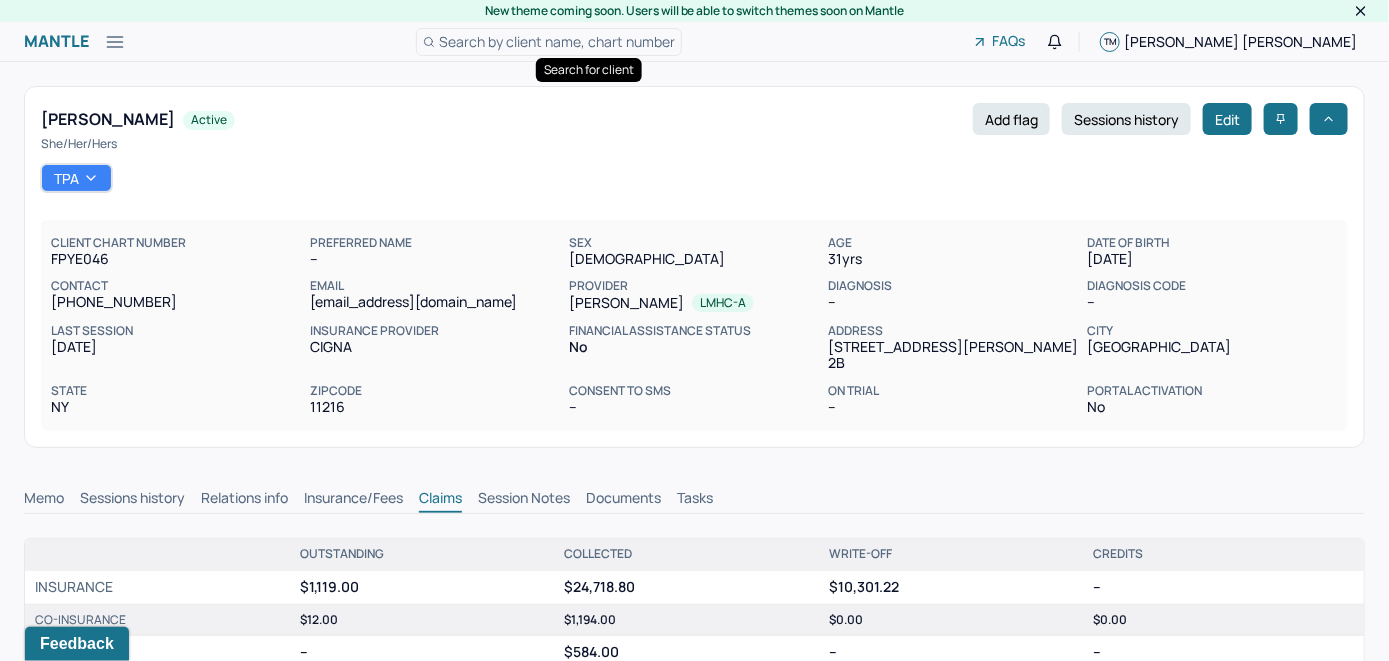 scroll, scrollTop: 0, scrollLeft: 0, axis: both 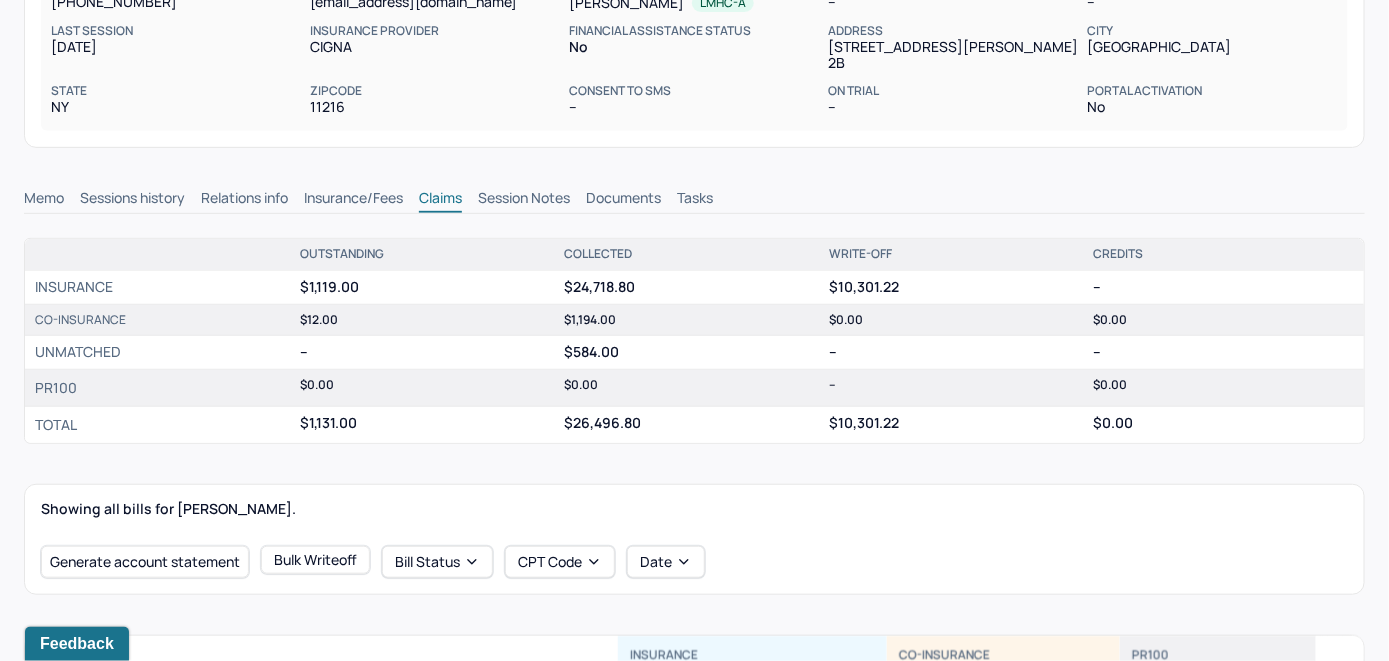 click on "Memo" at bounding box center [44, 200] 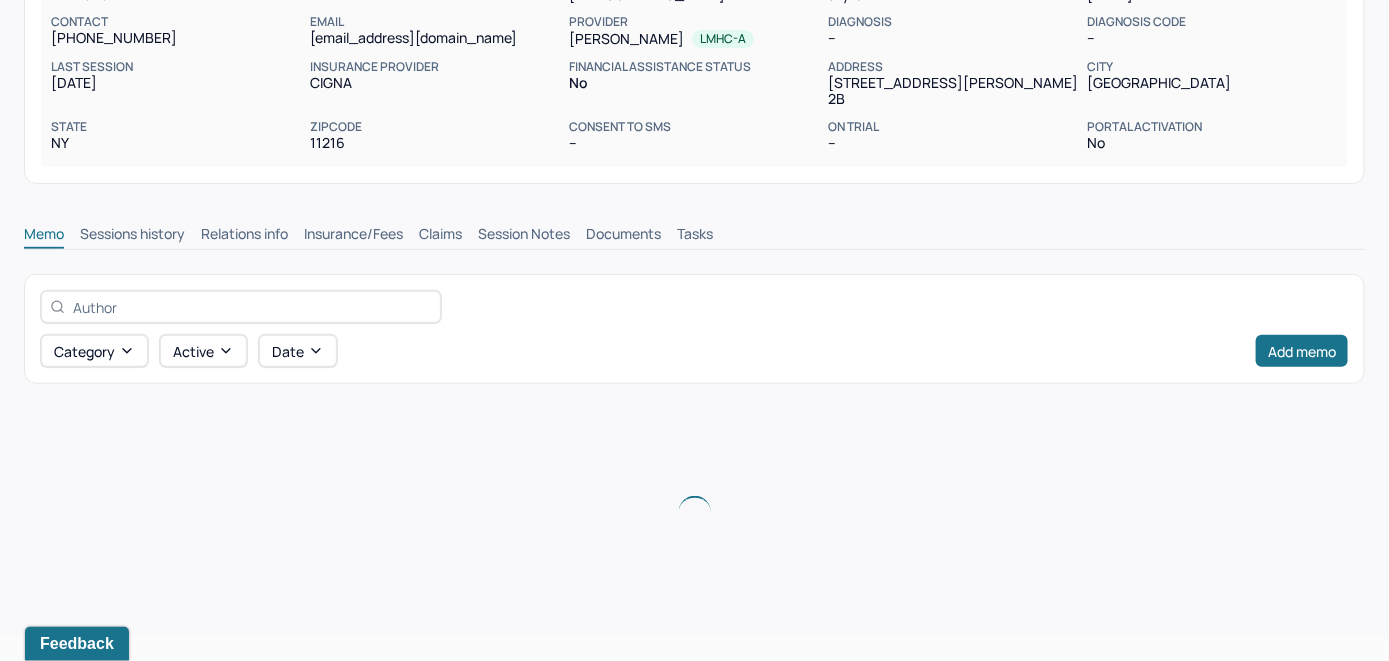 scroll, scrollTop: 300, scrollLeft: 0, axis: vertical 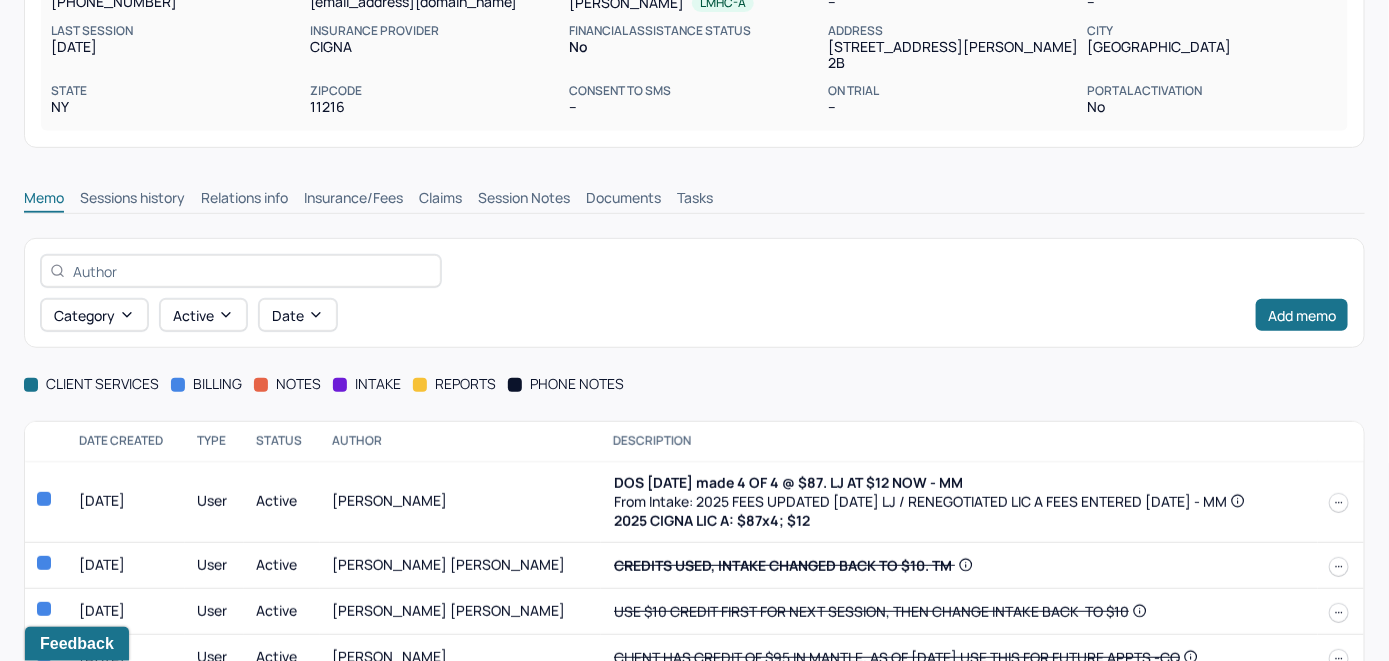 click on "Insurance/Fees" at bounding box center [353, 200] 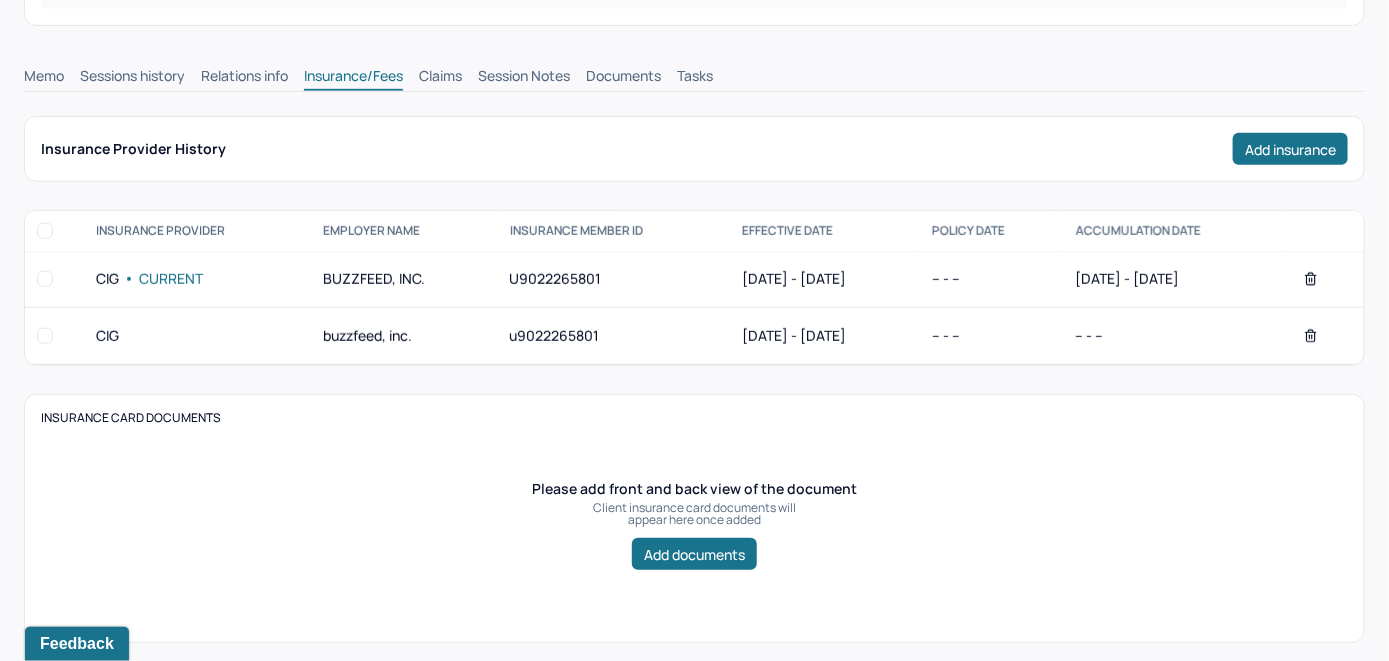 scroll, scrollTop: 300, scrollLeft: 0, axis: vertical 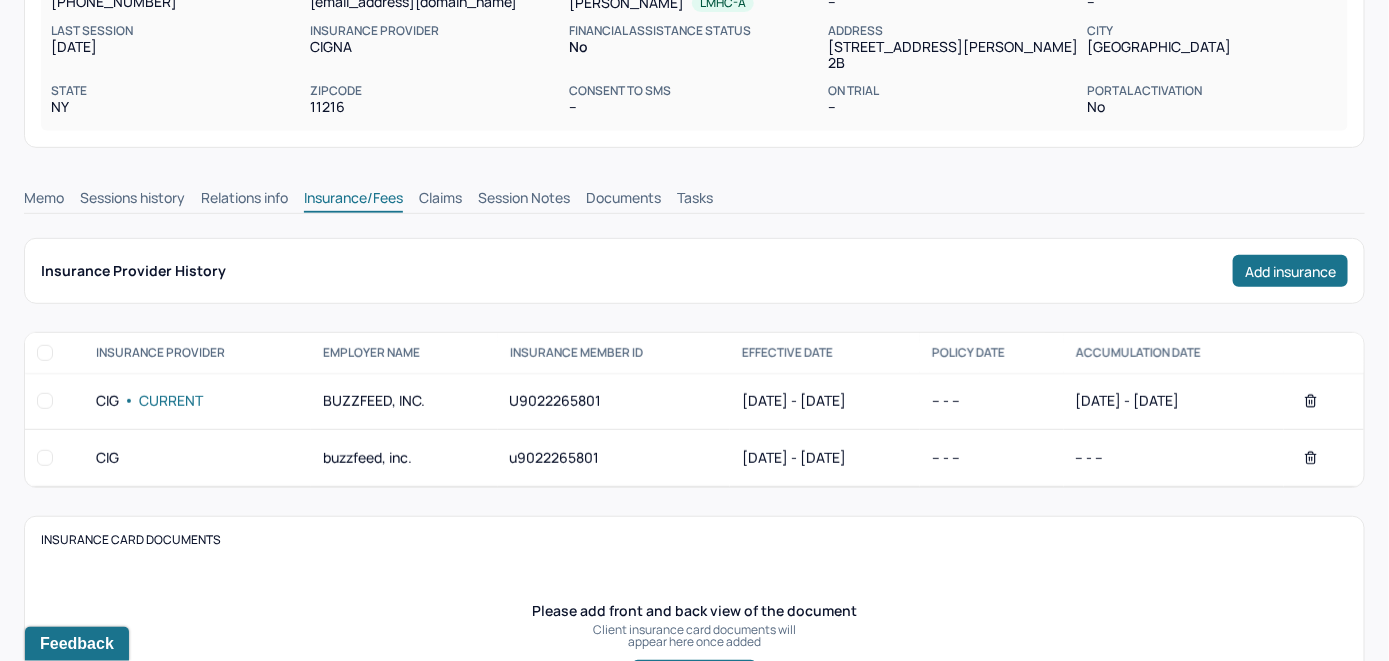 click on "Claims" at bounding box center (440, 200) 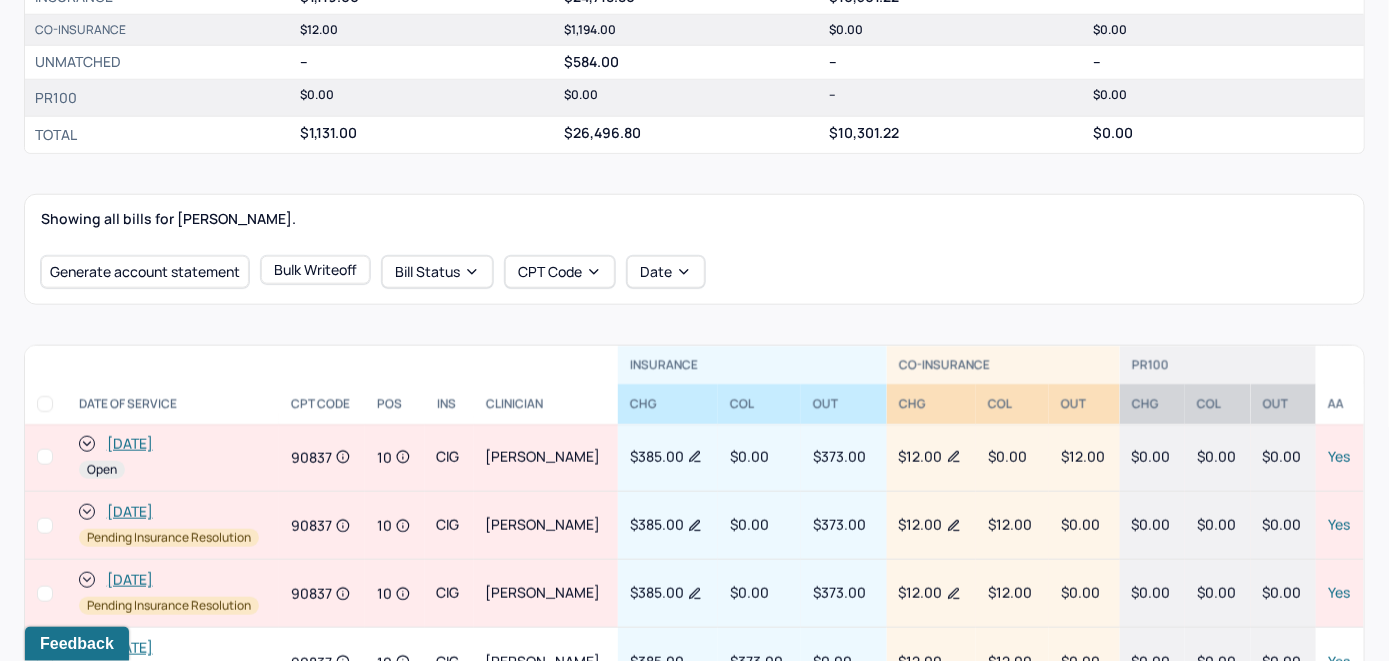scroll, scrollTop: 600, scrollLeft: 0, axis: vertical 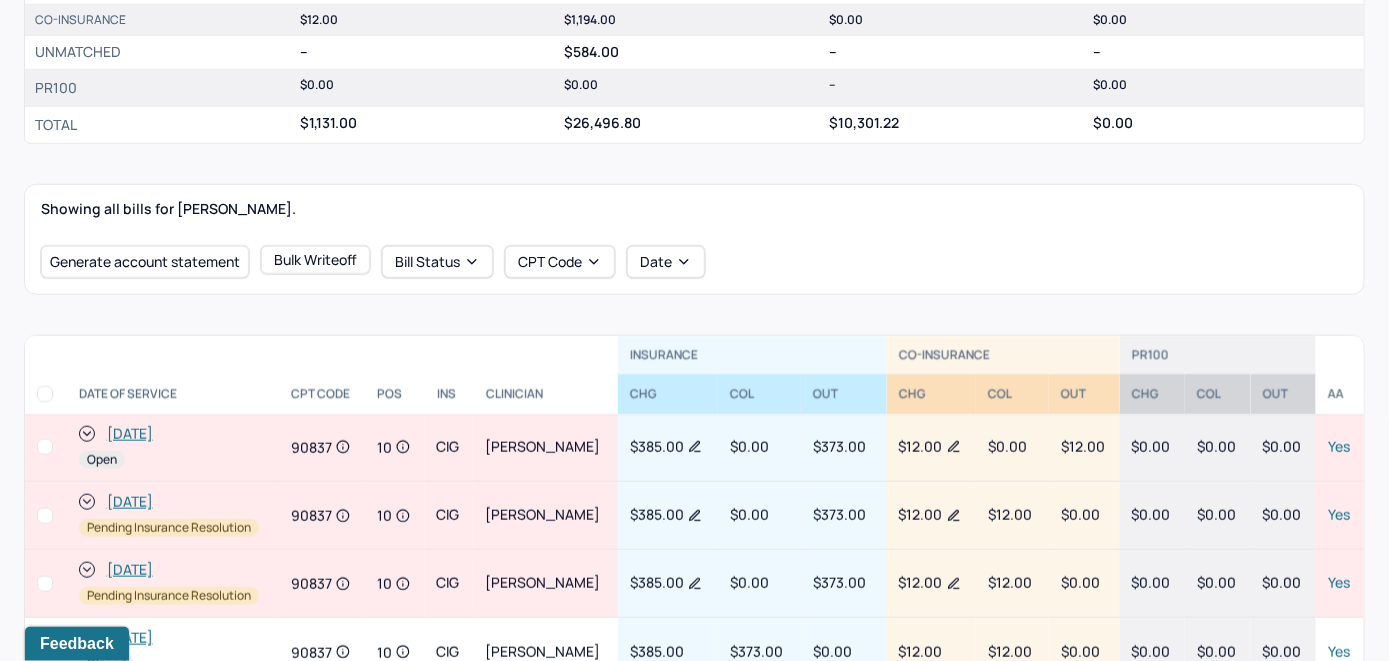 click on "[DATE]" at bounding box center (130, 434) 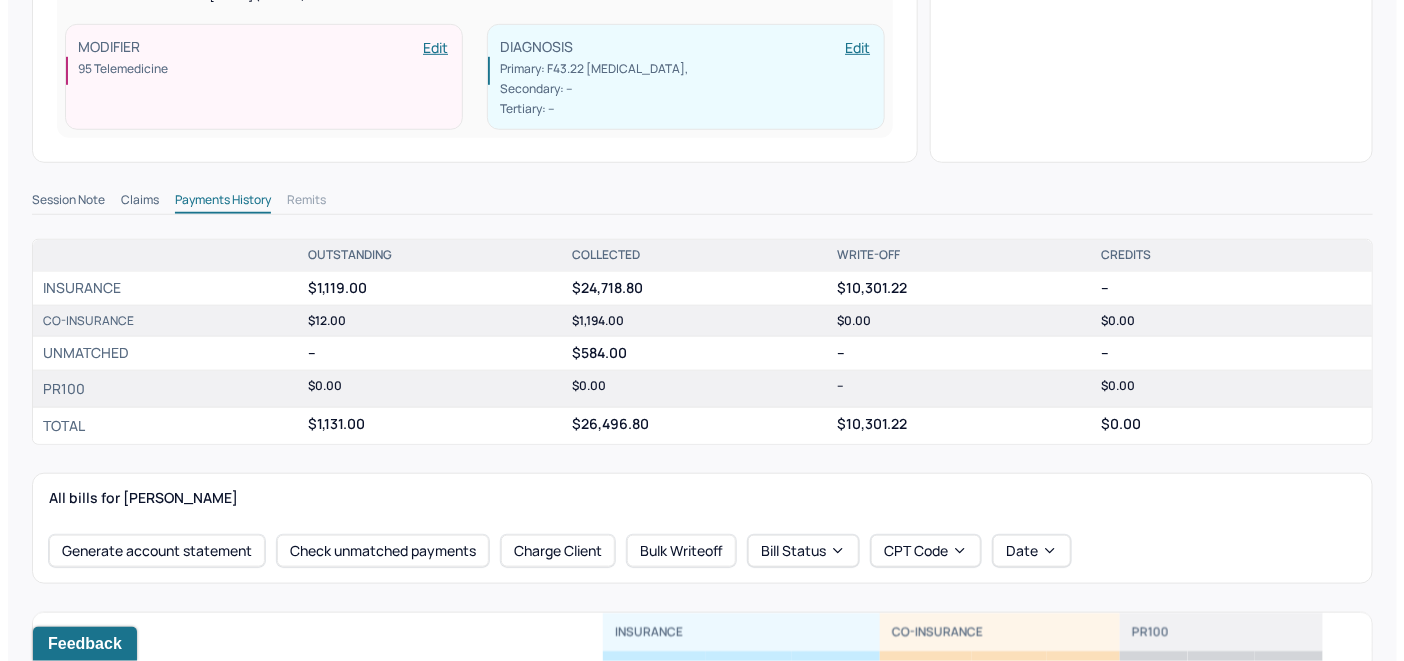 scroll, scrollTop: 600, scrollLeft: 0, axis: vertical 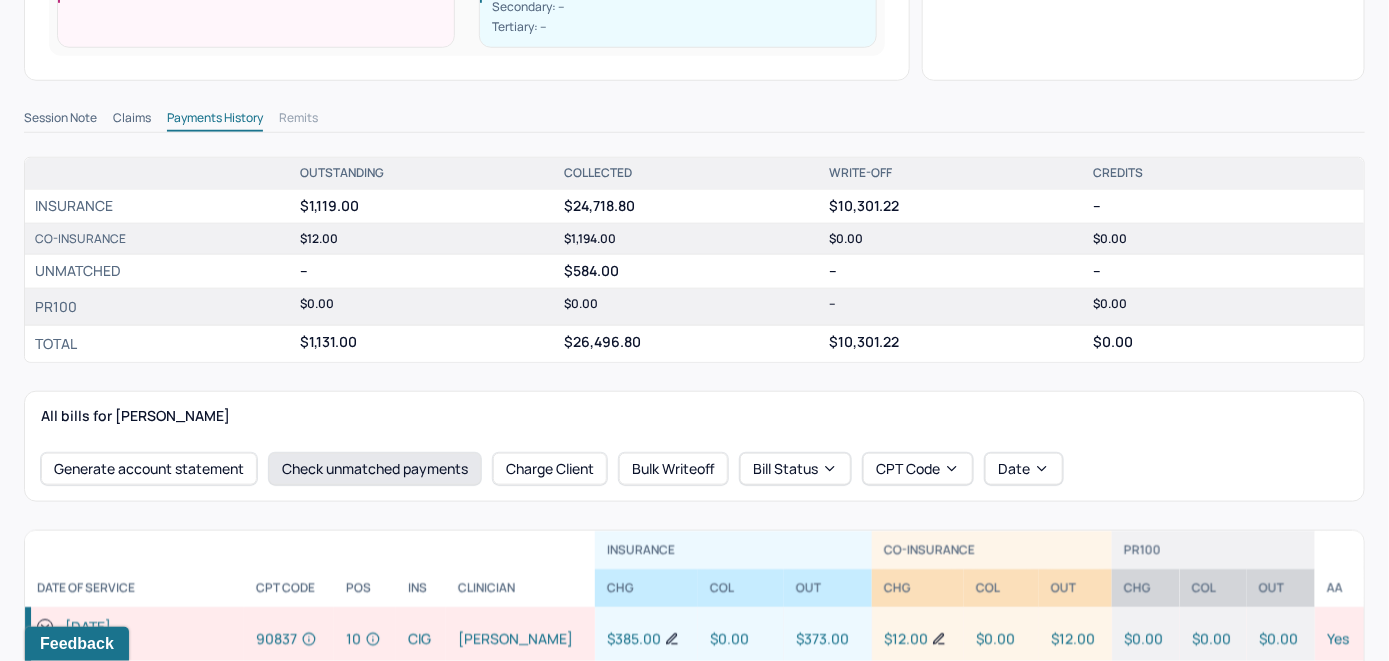 click on "Check unmatched payments" at bounding box center (375, 469) 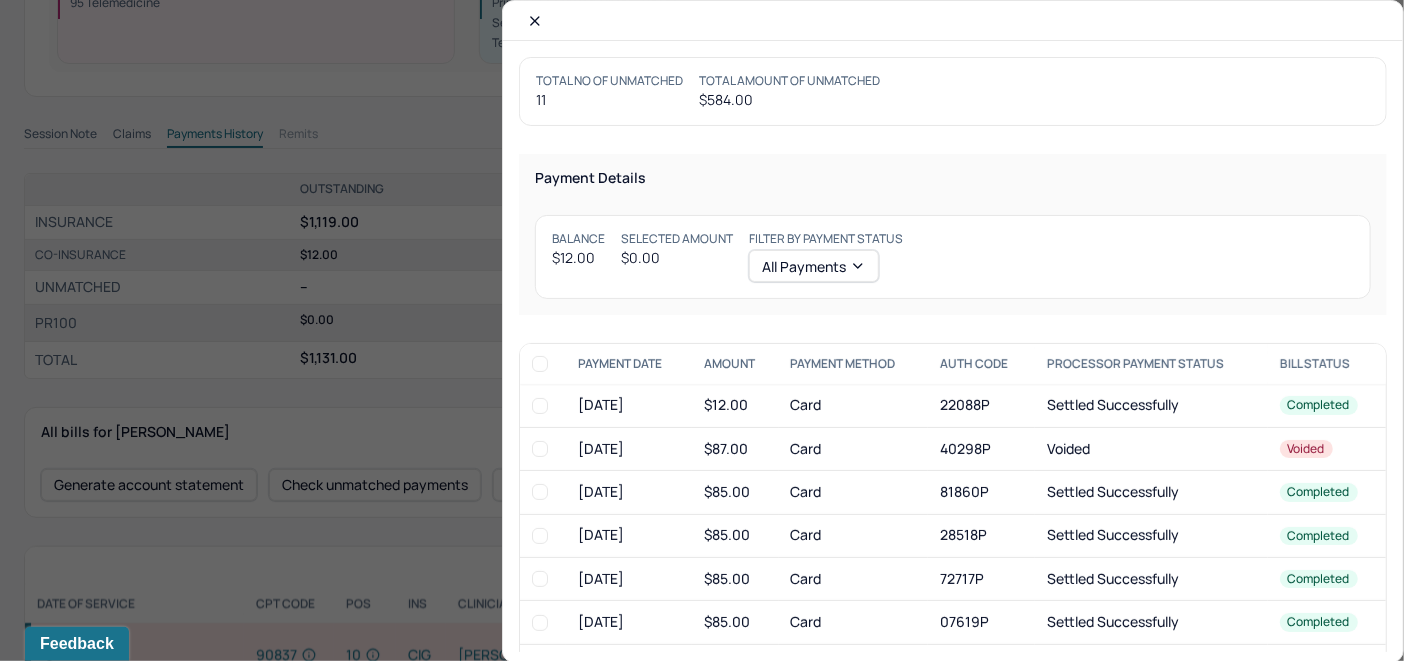 click at bounding box center [540, 406] 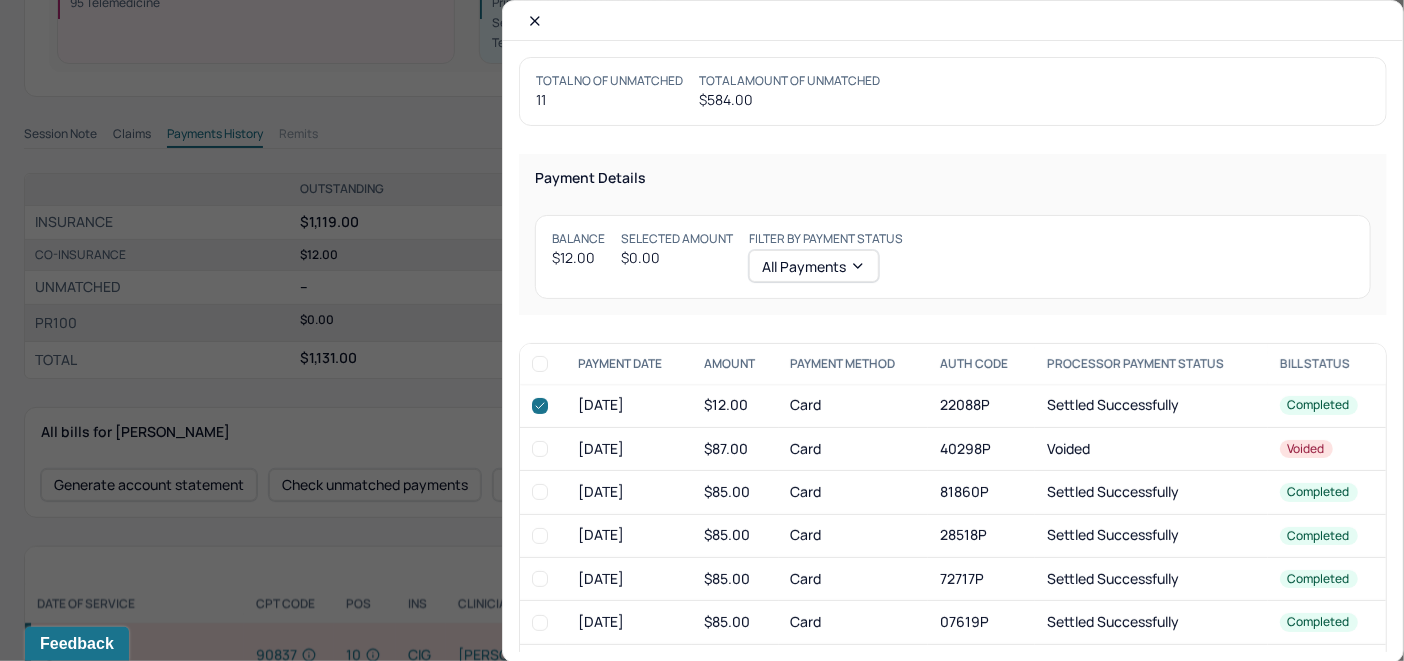 checkbox on "true" 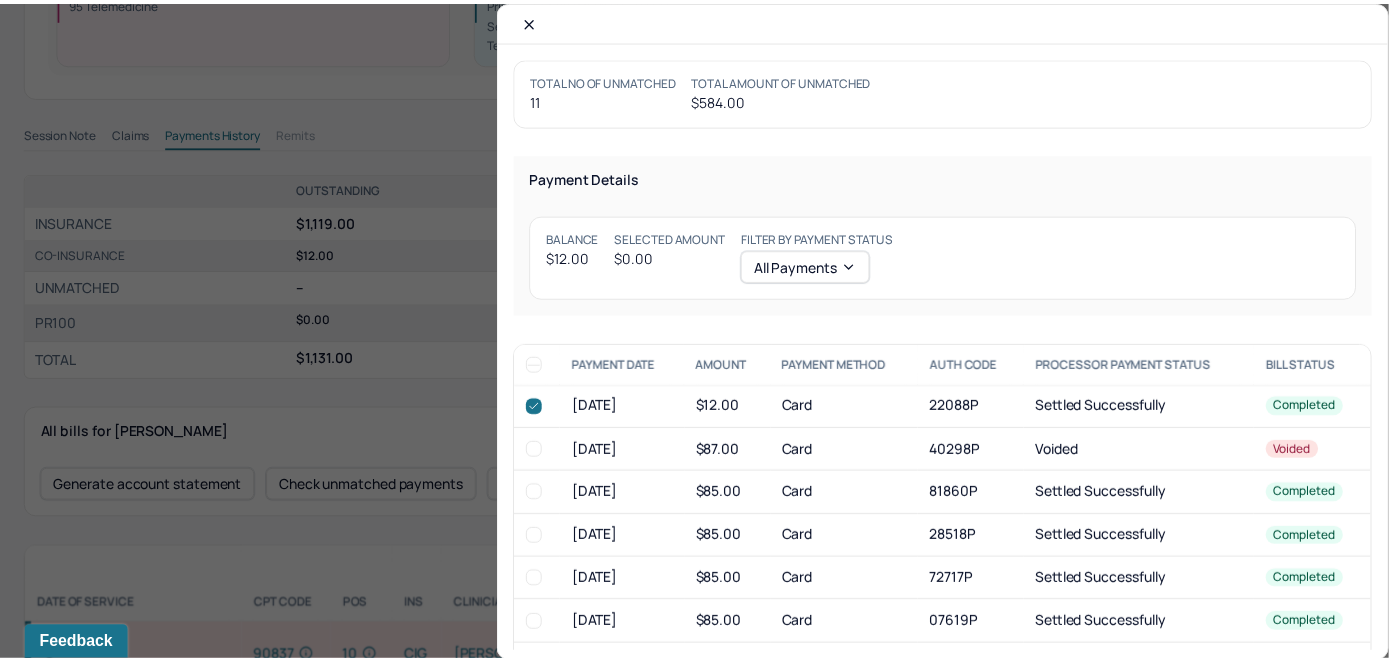 scroll, scrollTop: 615, scrollLeft: 0, axis: vertical 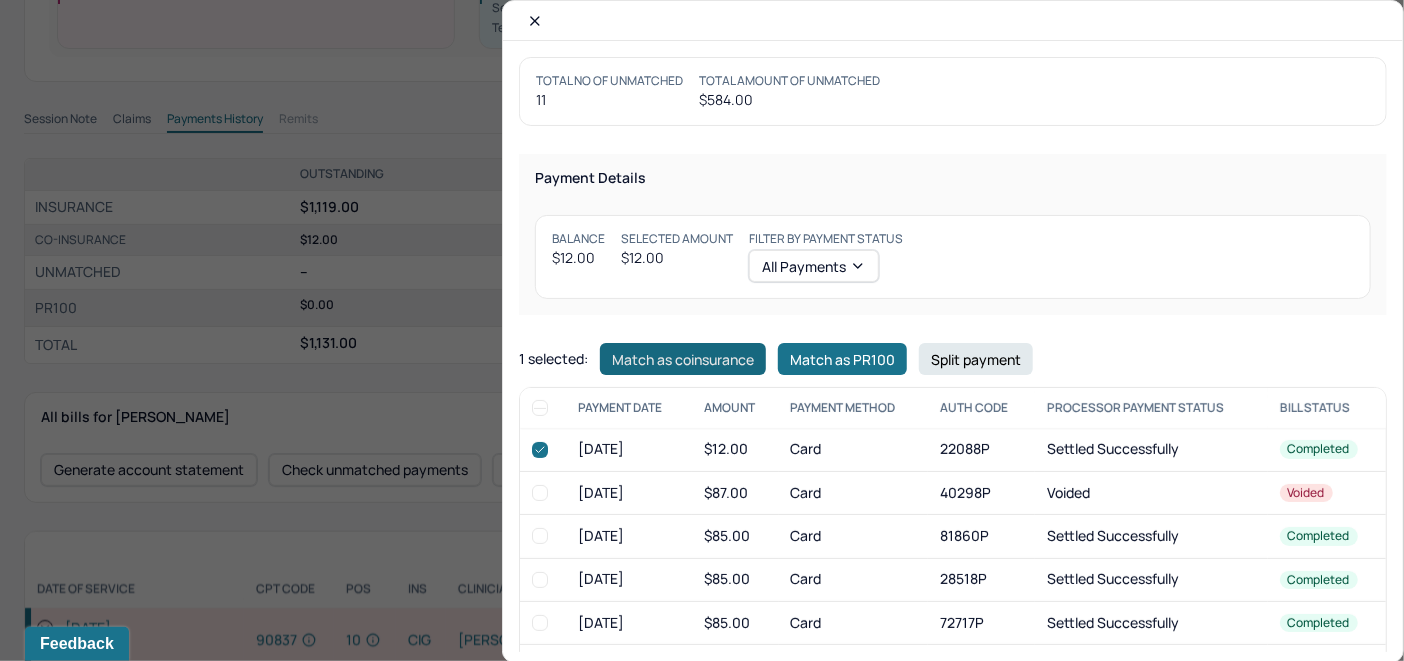 click on "Match as coinsurance" at bounding box center (683, 359) 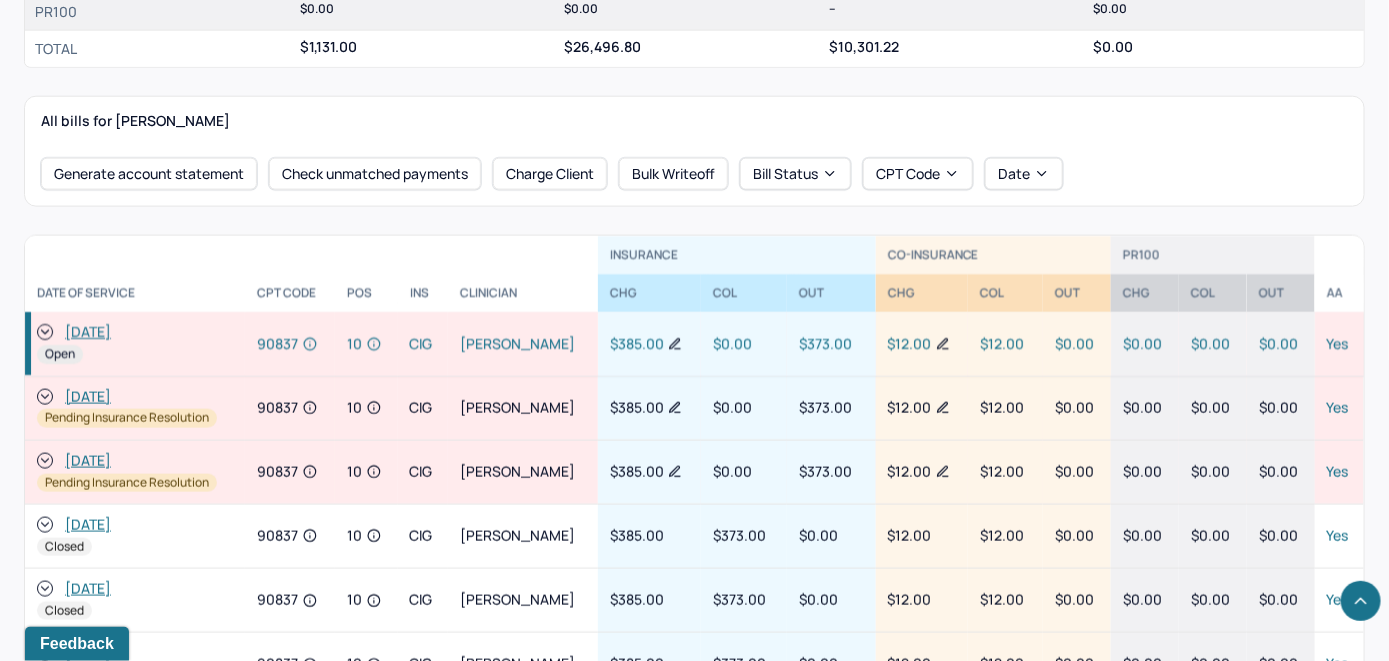 scroll, scrollTop: 915, scrollLeft: 0, axis: vertical 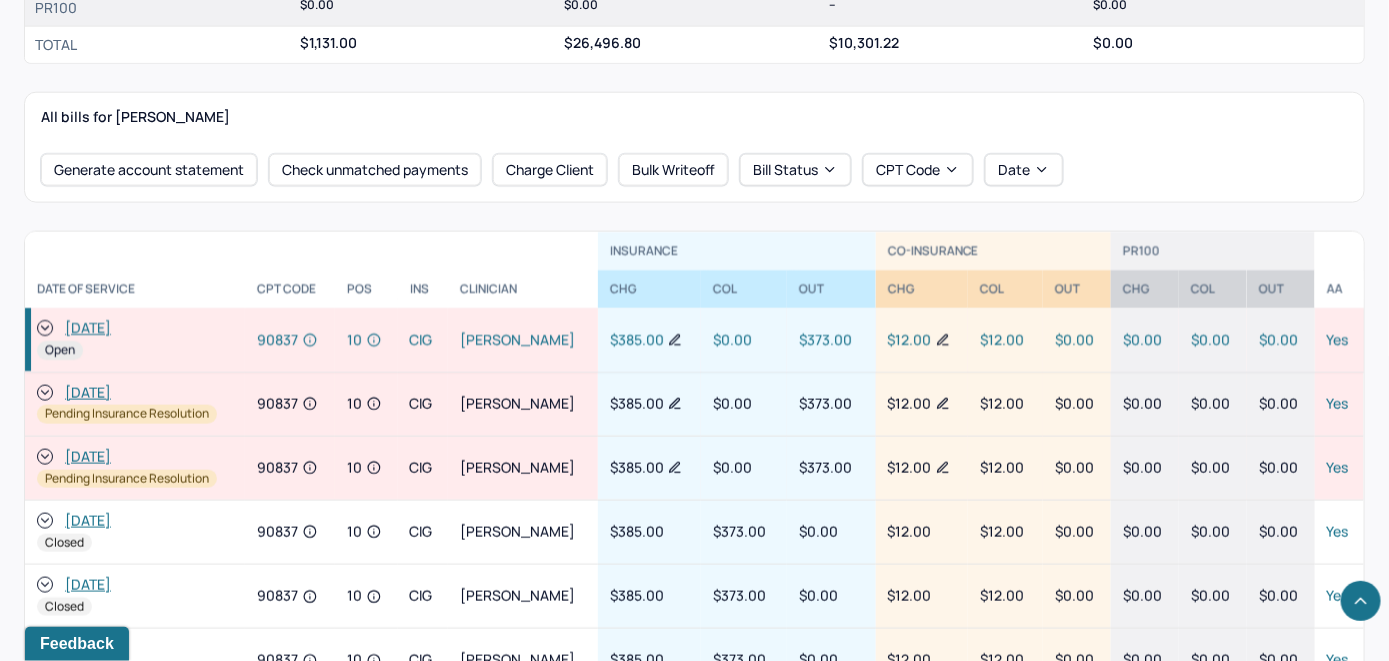 click 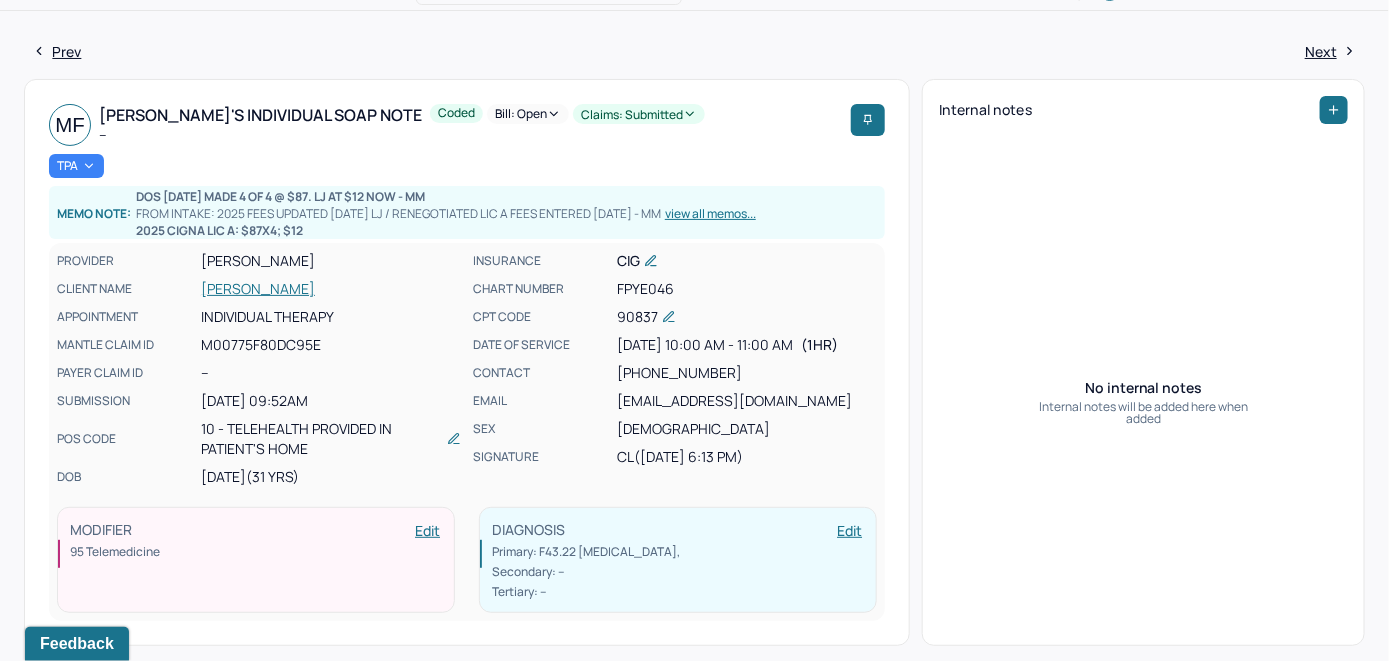 scroll, scrollTop: 15, scrollLeft: 0, axis: vertical 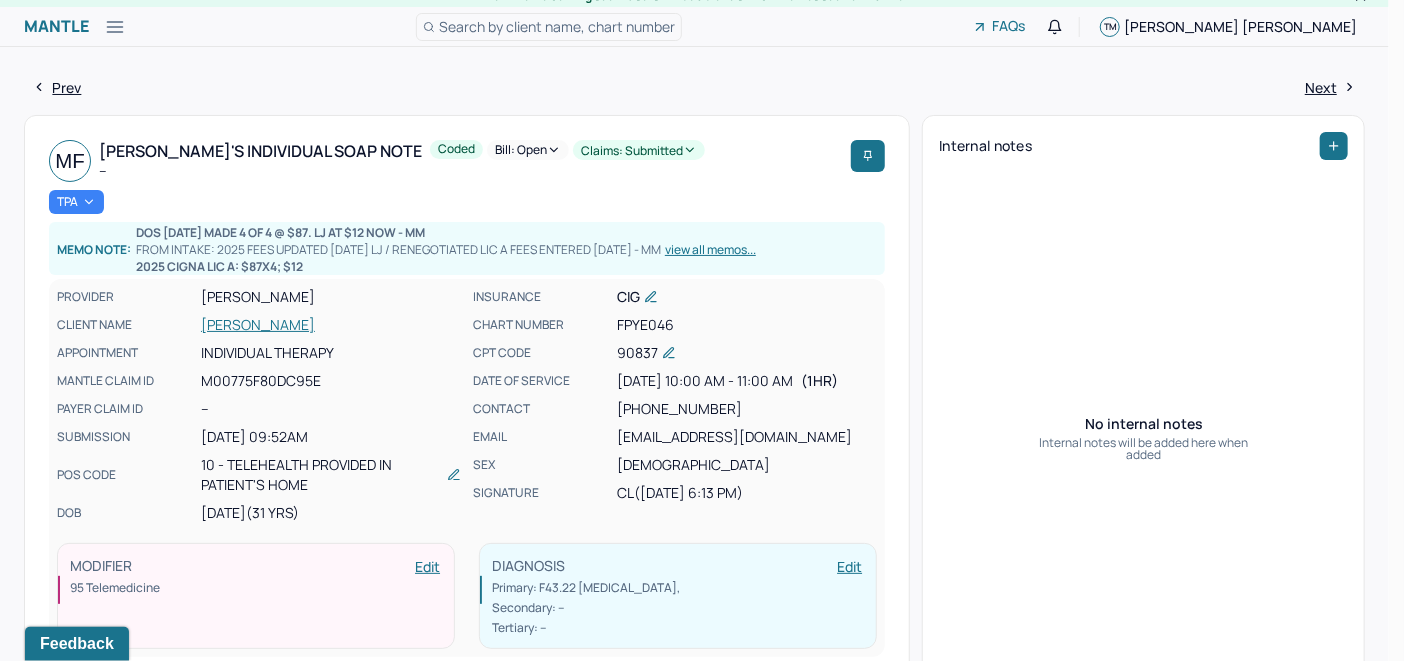 click on "Bill: Open" at bounding box center [528, 150] 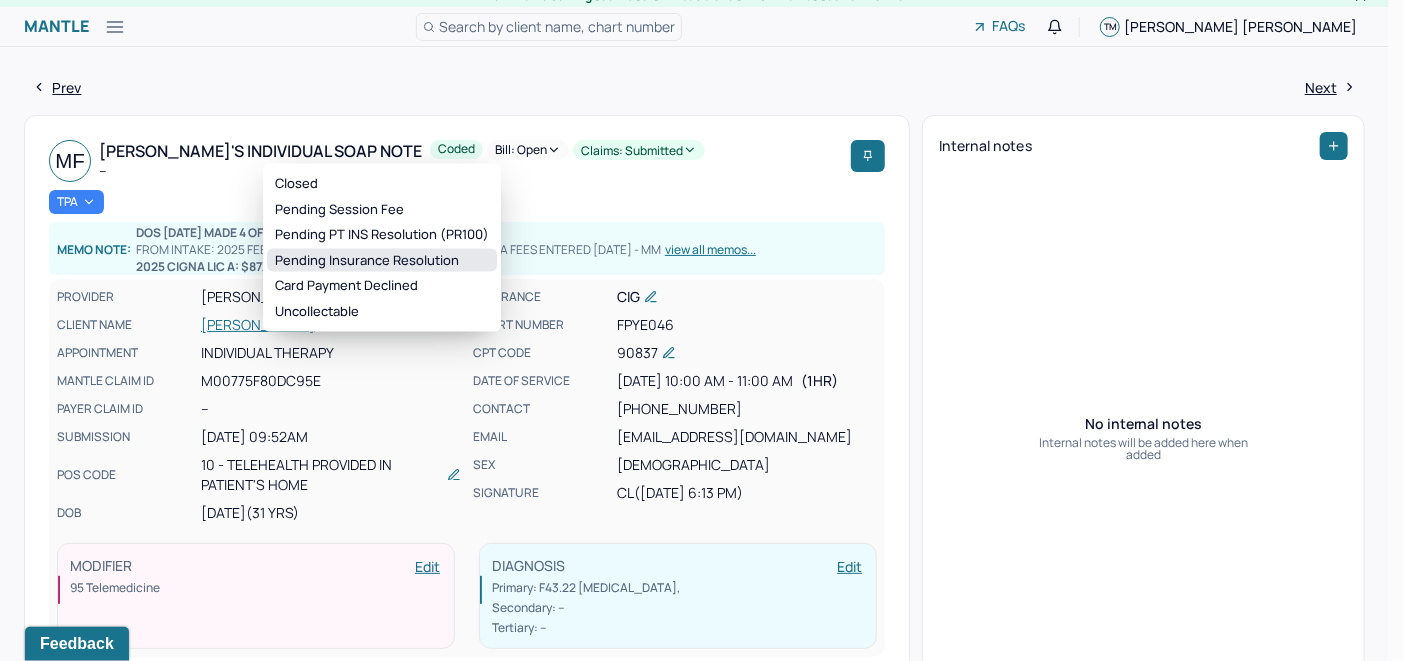 click on "Pending Insurance Resolution" at bounding box center [382, 260] 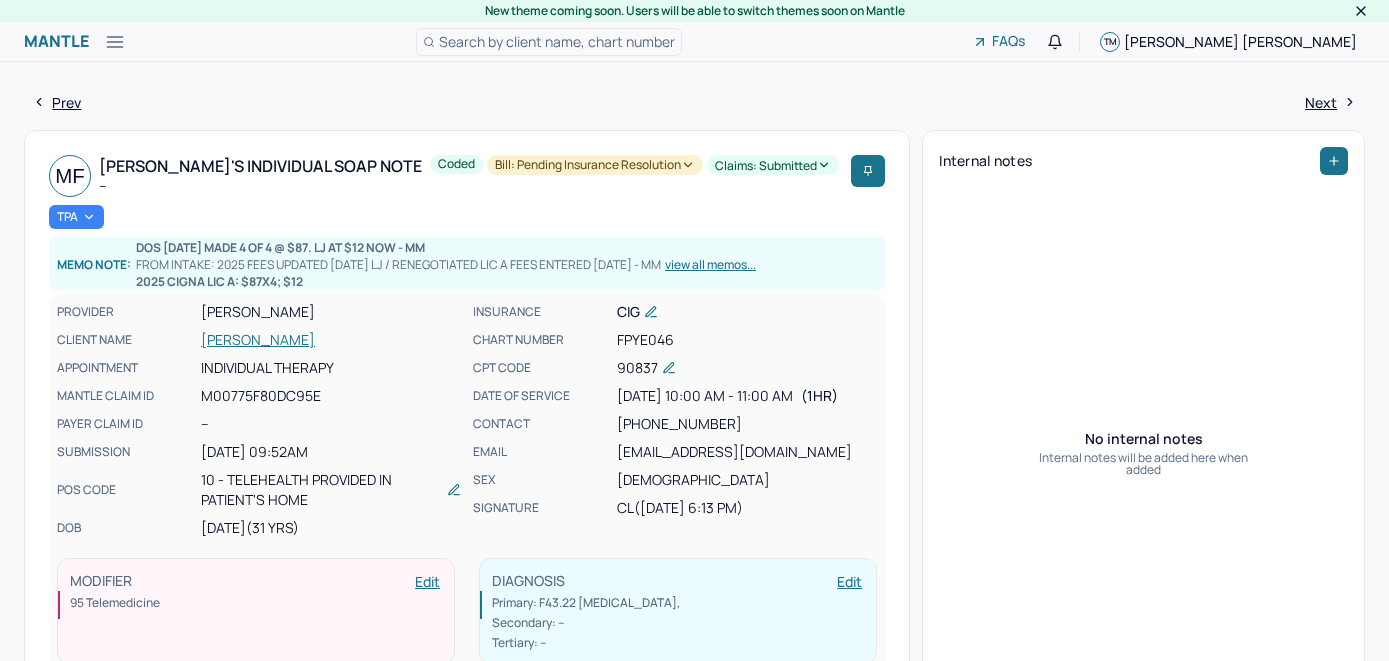 scroll, scrollTop: 15, scrollLeft: 0, axis: vertical 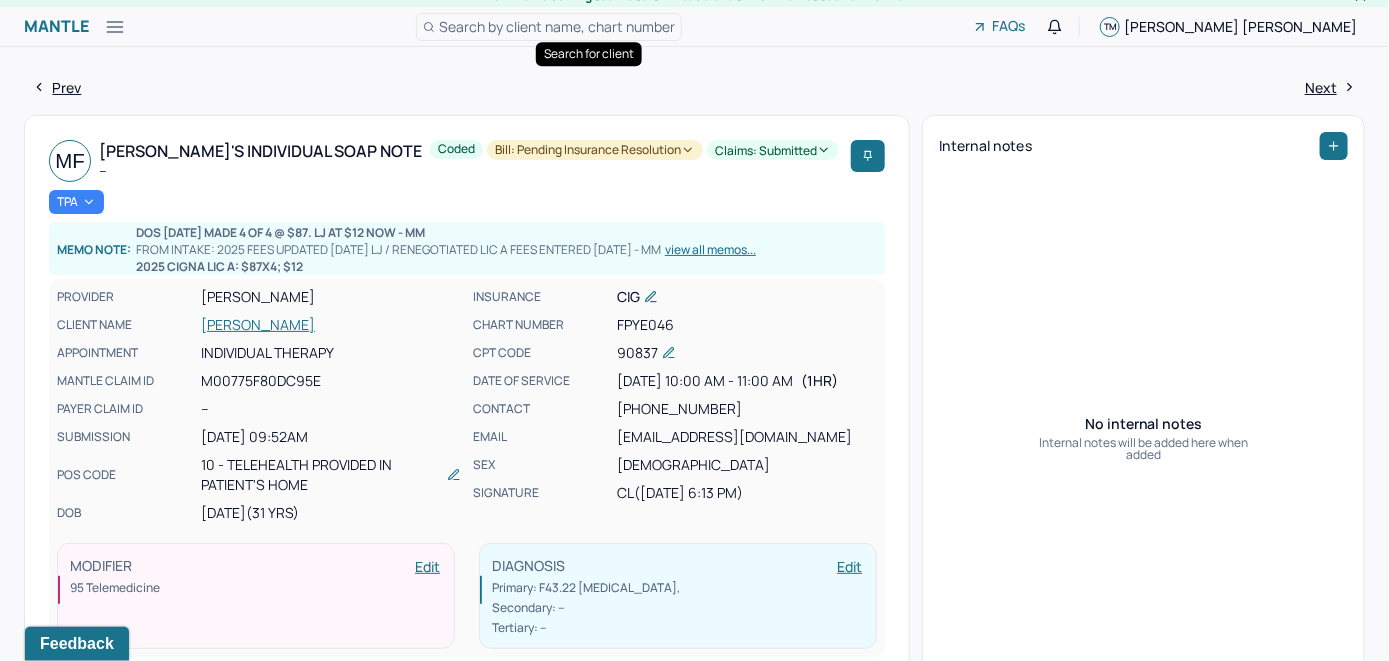 click on "Search by client name, chart number" at bounding box center [557, 26] 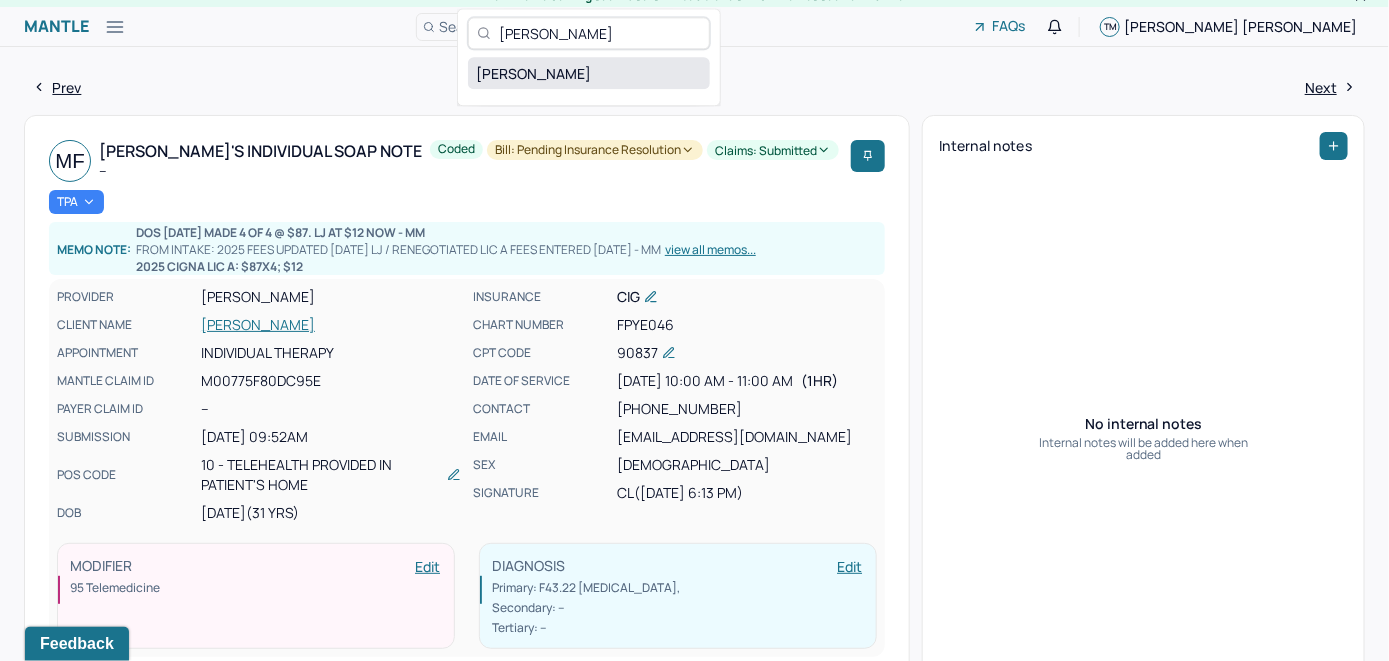type on "Matthew Spiecker" 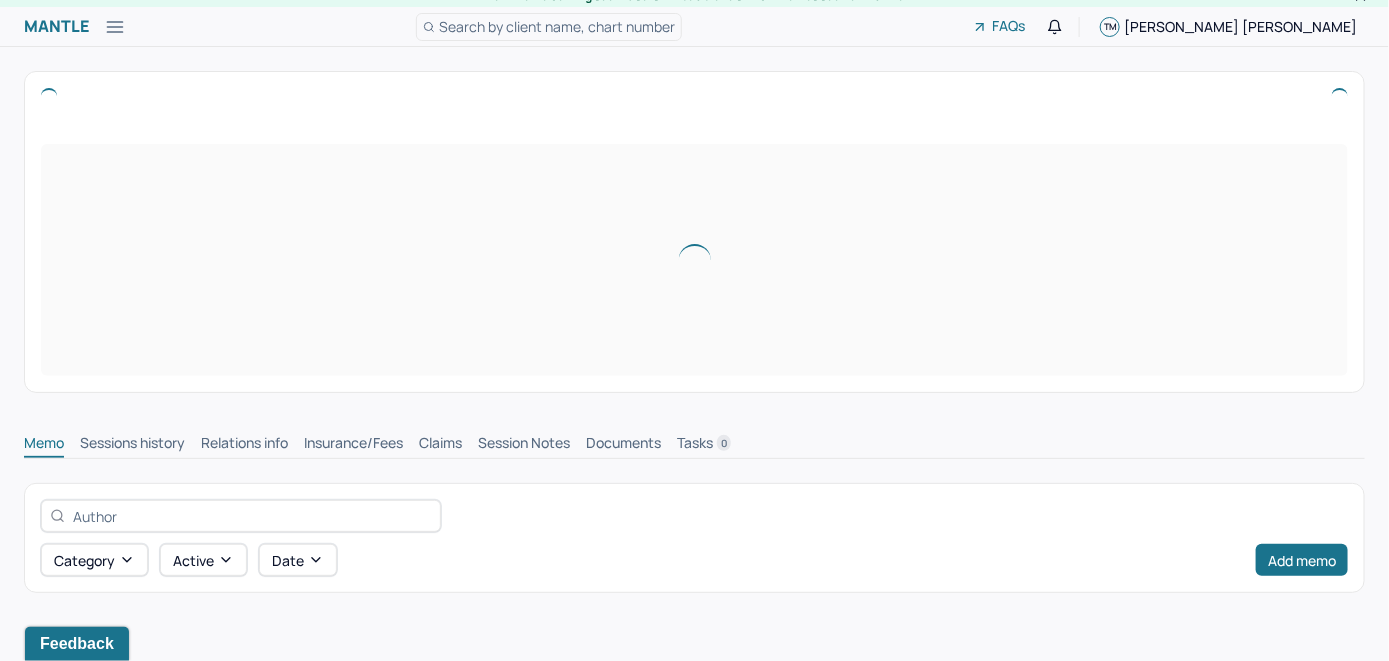 scroll, scrollTop: 0, scrollLeft: 0, axis: both 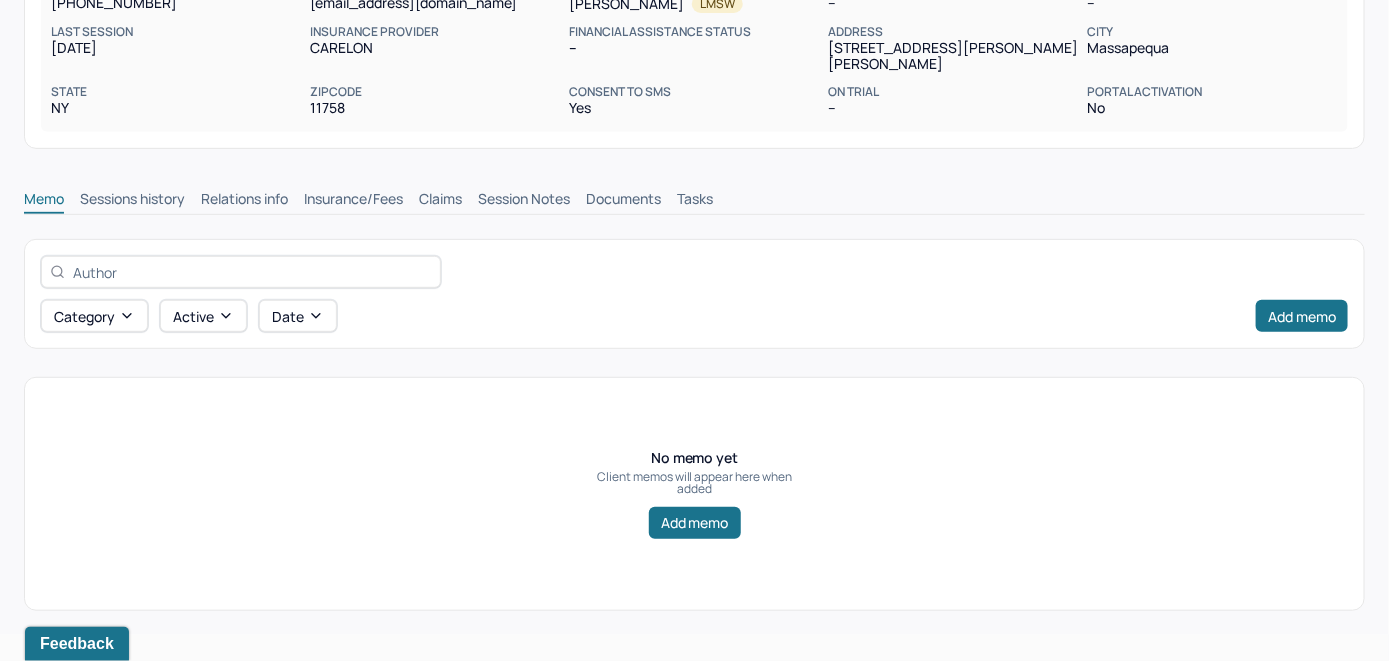 click on "Insurance/Fees" at bounding box center (353, 201) 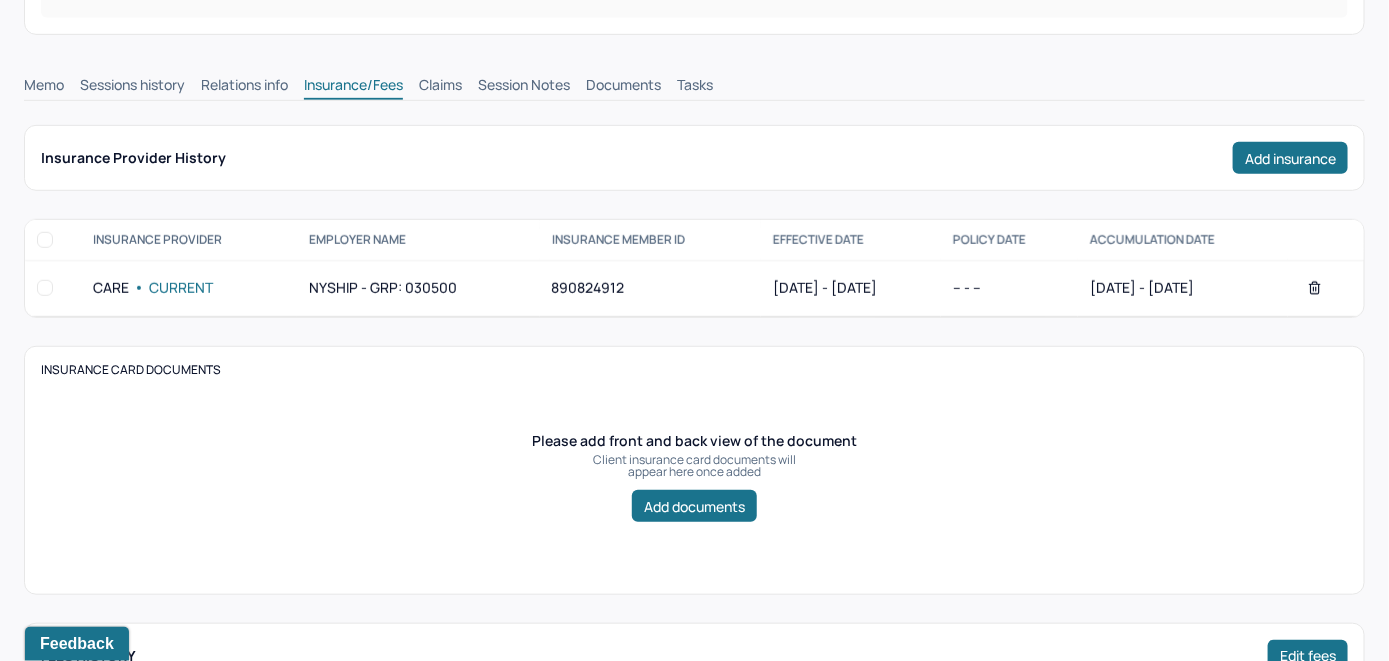 click on "Claims" at bounding box center [440, 87] 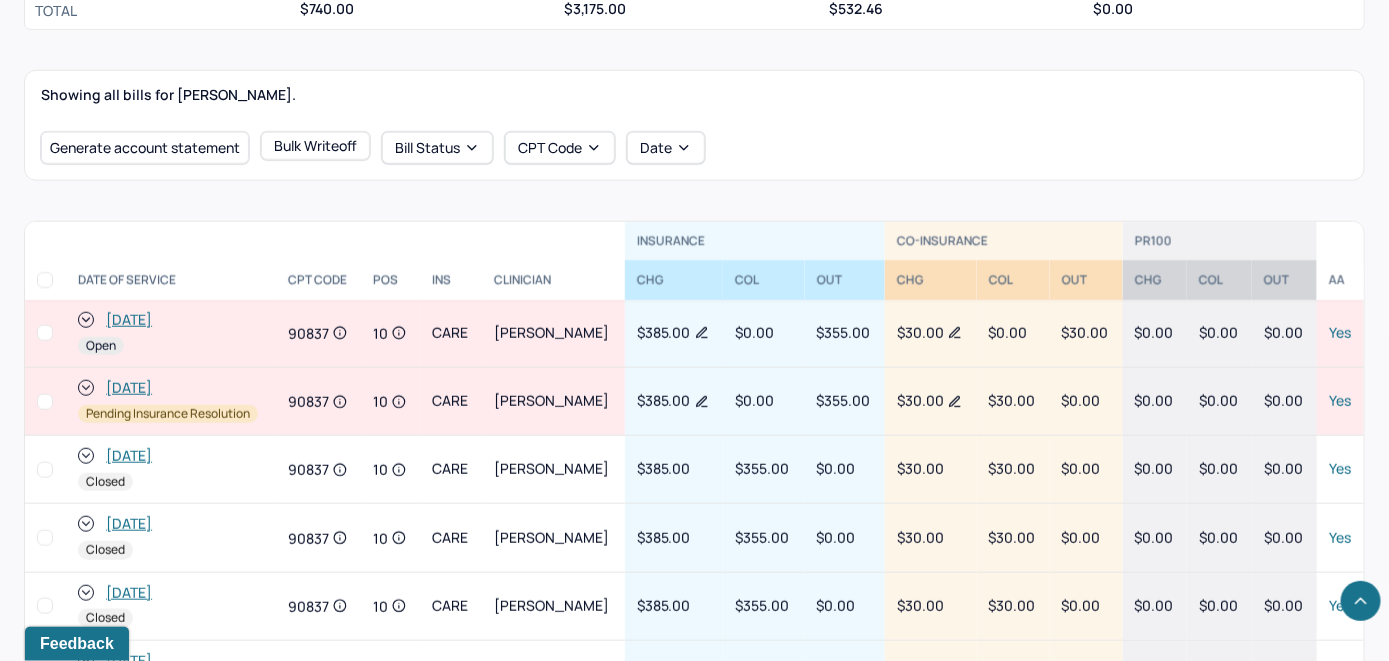 scroll, scrollTop: 674, scrollLeft: 0, axis: vertical 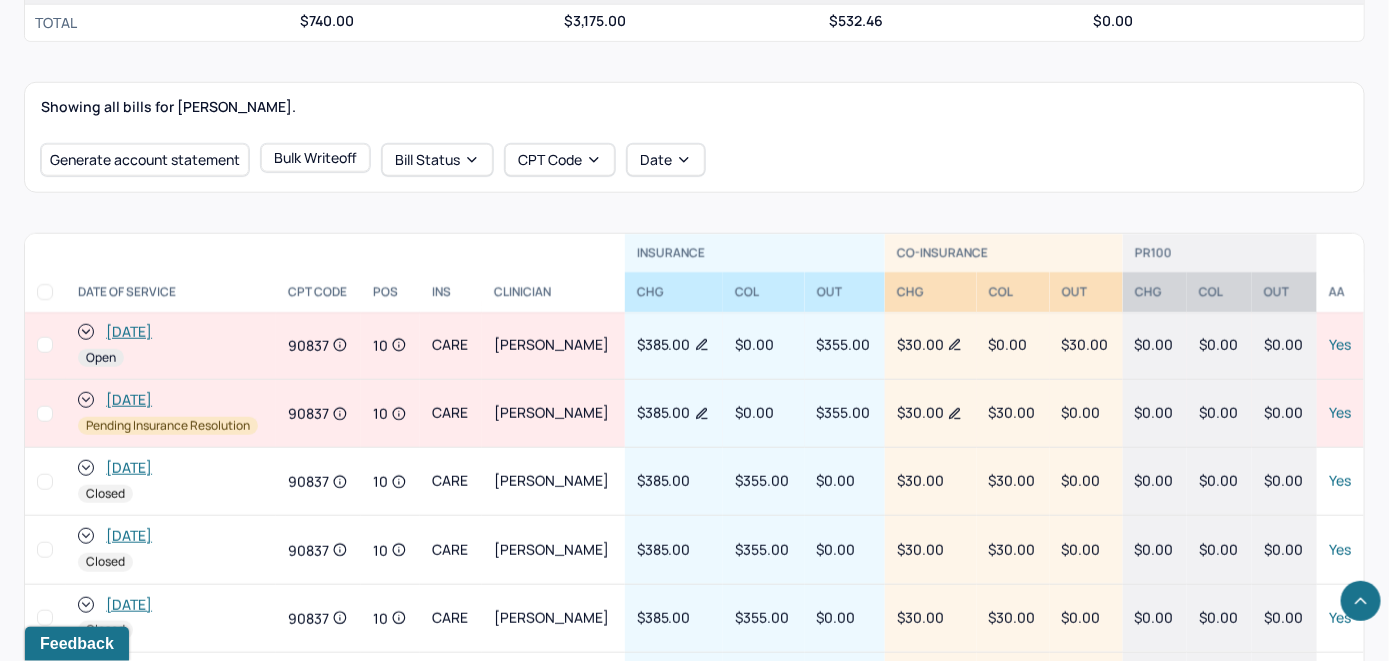 click on "[DATE]" at bounding box center (129, 332) 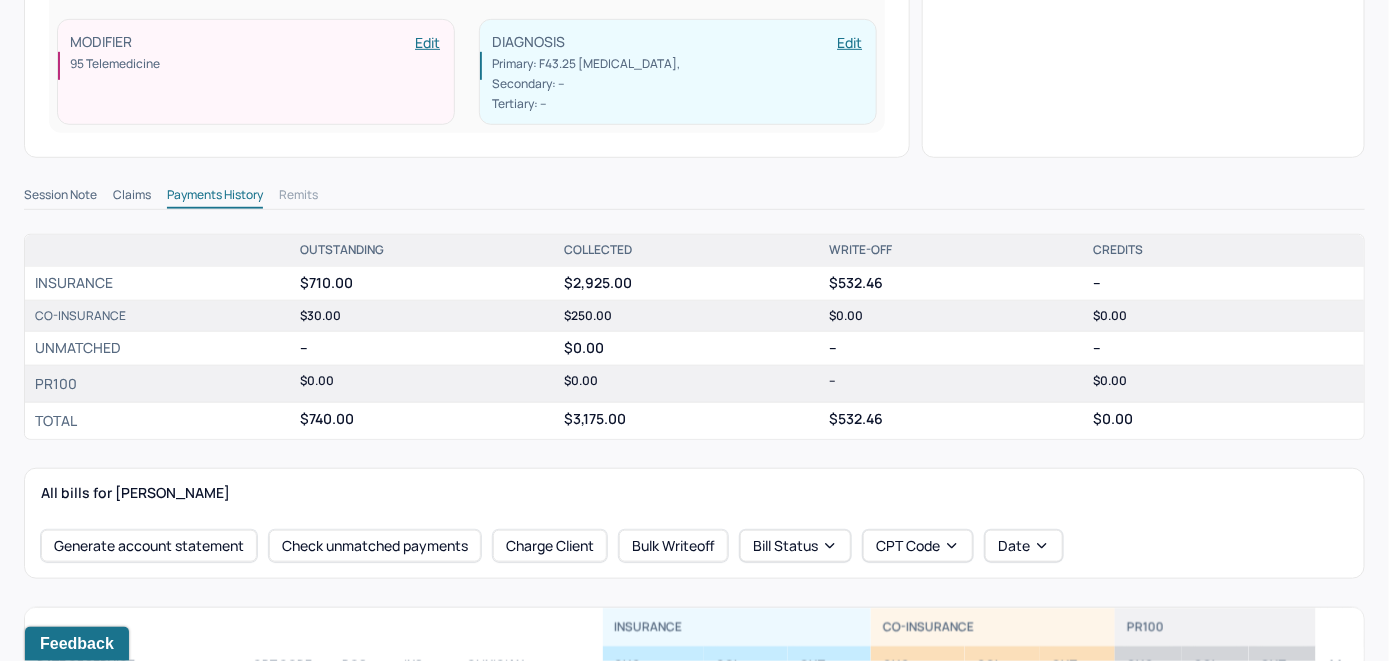scroll, scrollTop: 500, scrollLeft: 0, axis: vertical 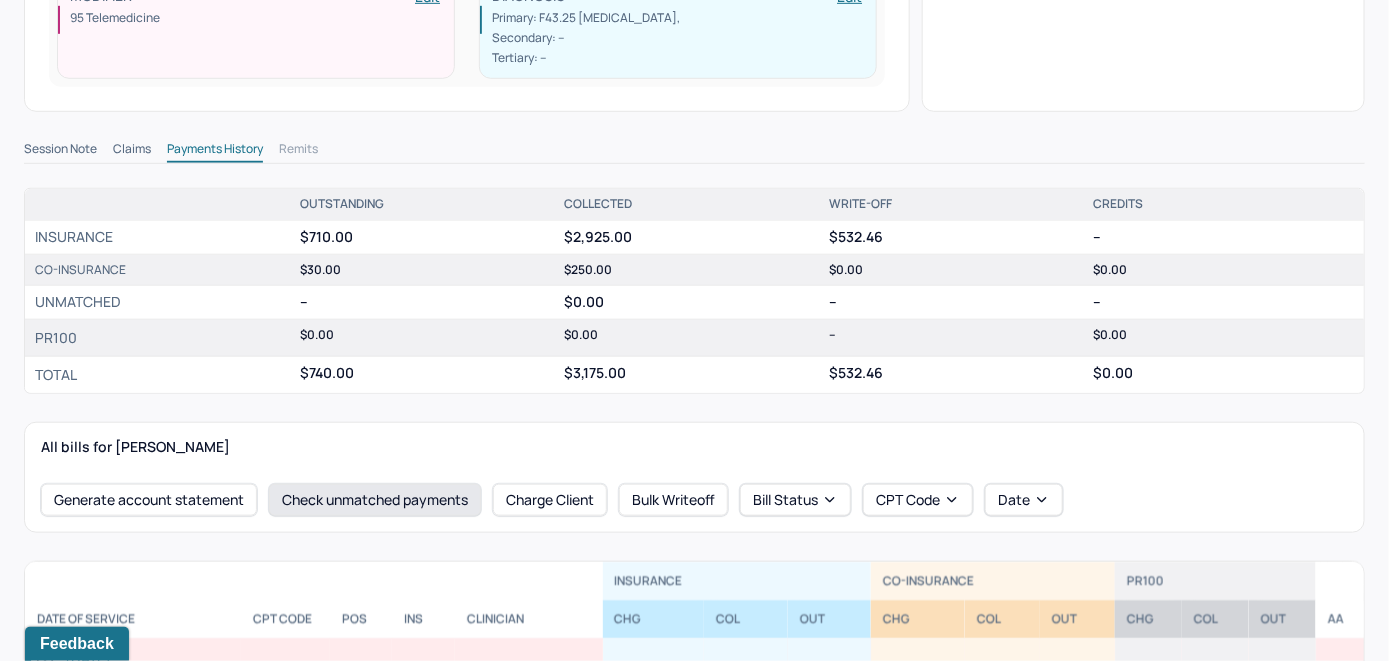 click on "Check unmatched payments" at bounding box center (375, 500) 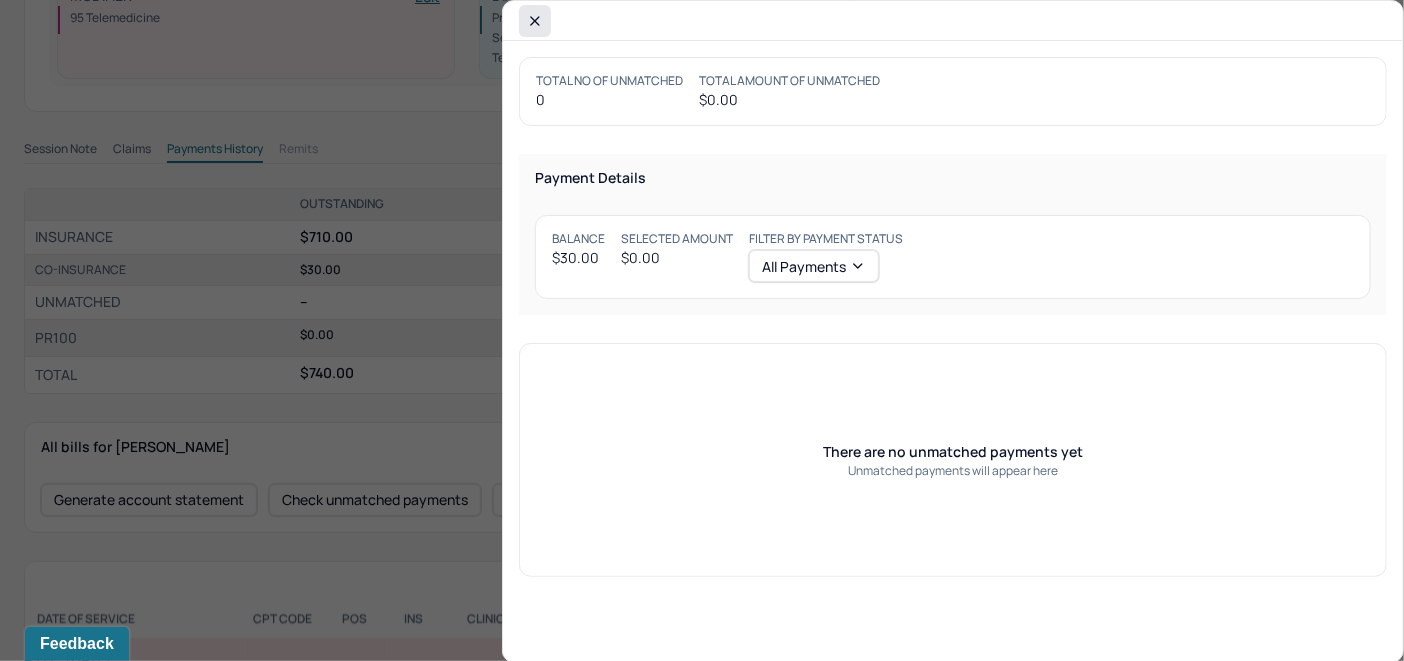 click 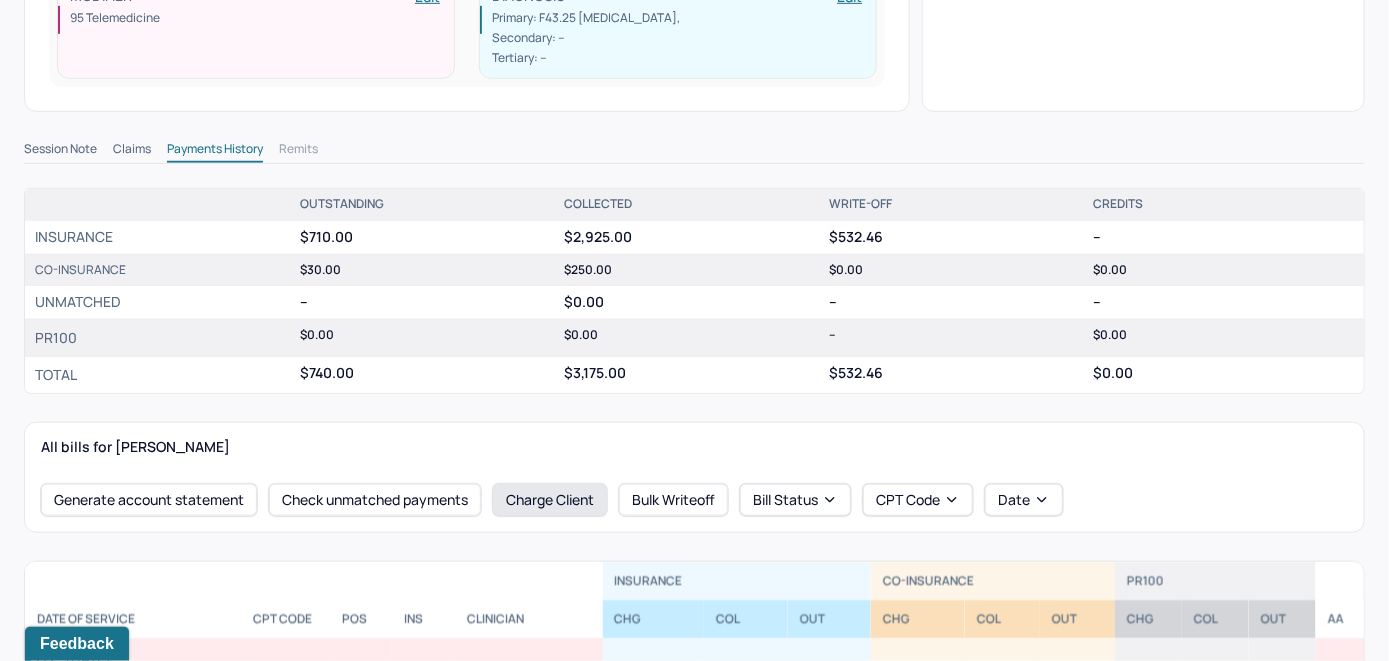 click on "Charge Client" at bounding box center (550, 500) 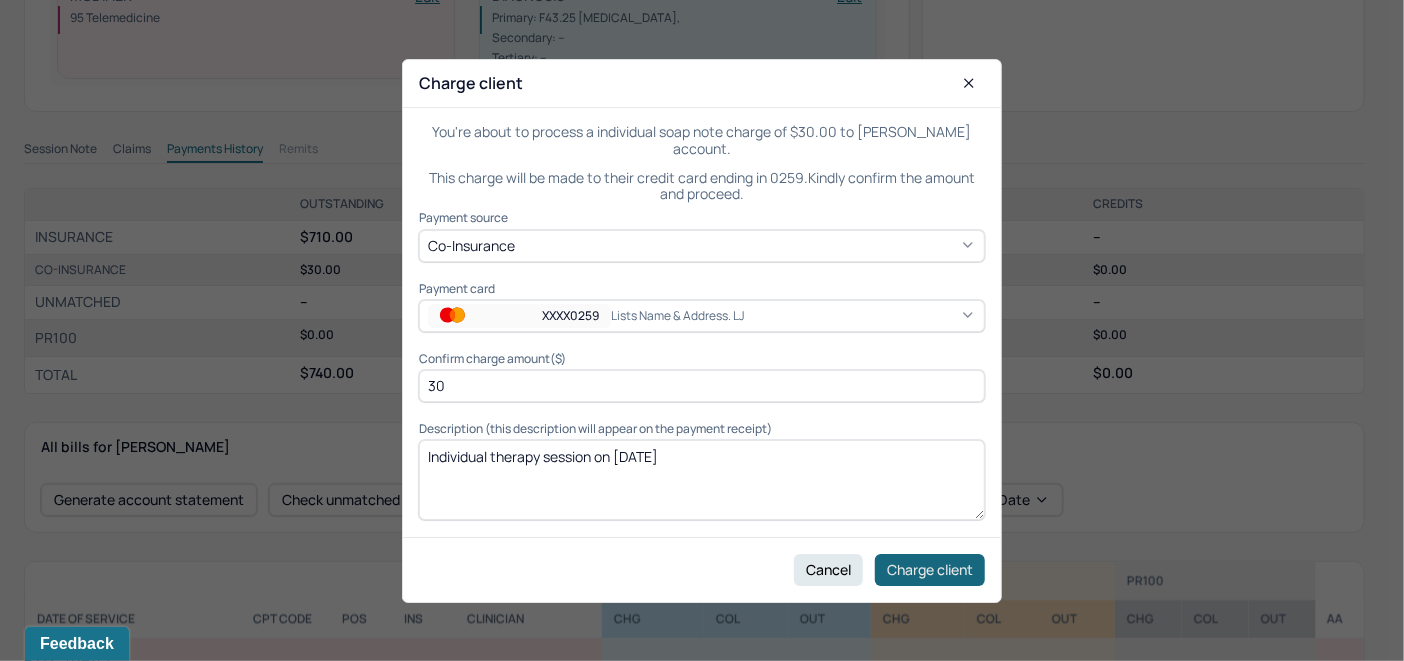 click on "Charge client" at bounding box center (930, 569) 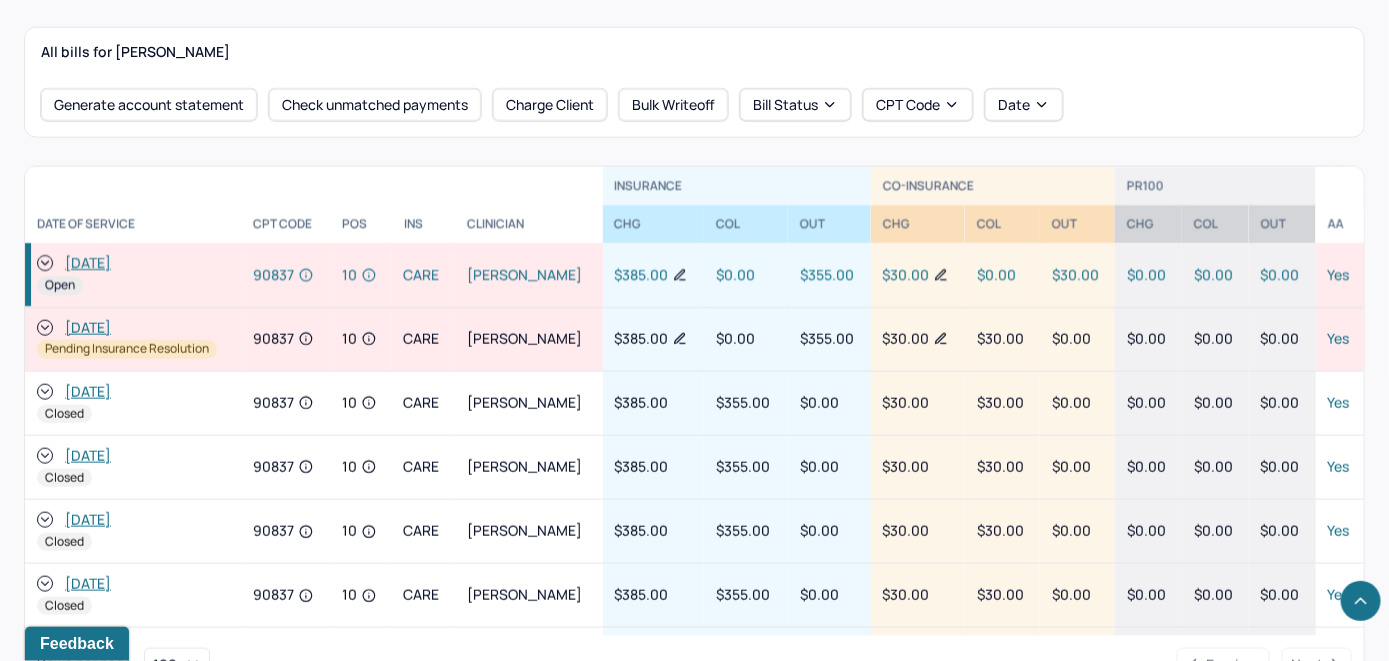 scroll, scrollTop: 900, scrollLeft: 0, axis: vertical 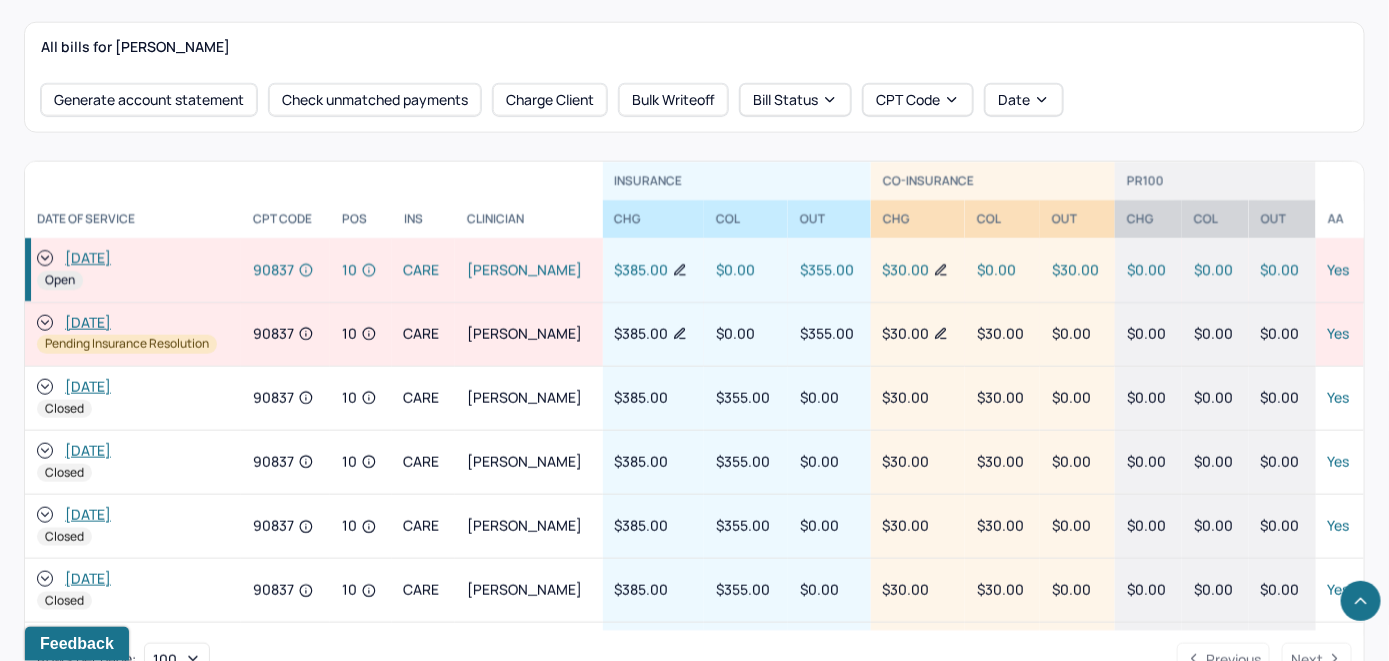 click 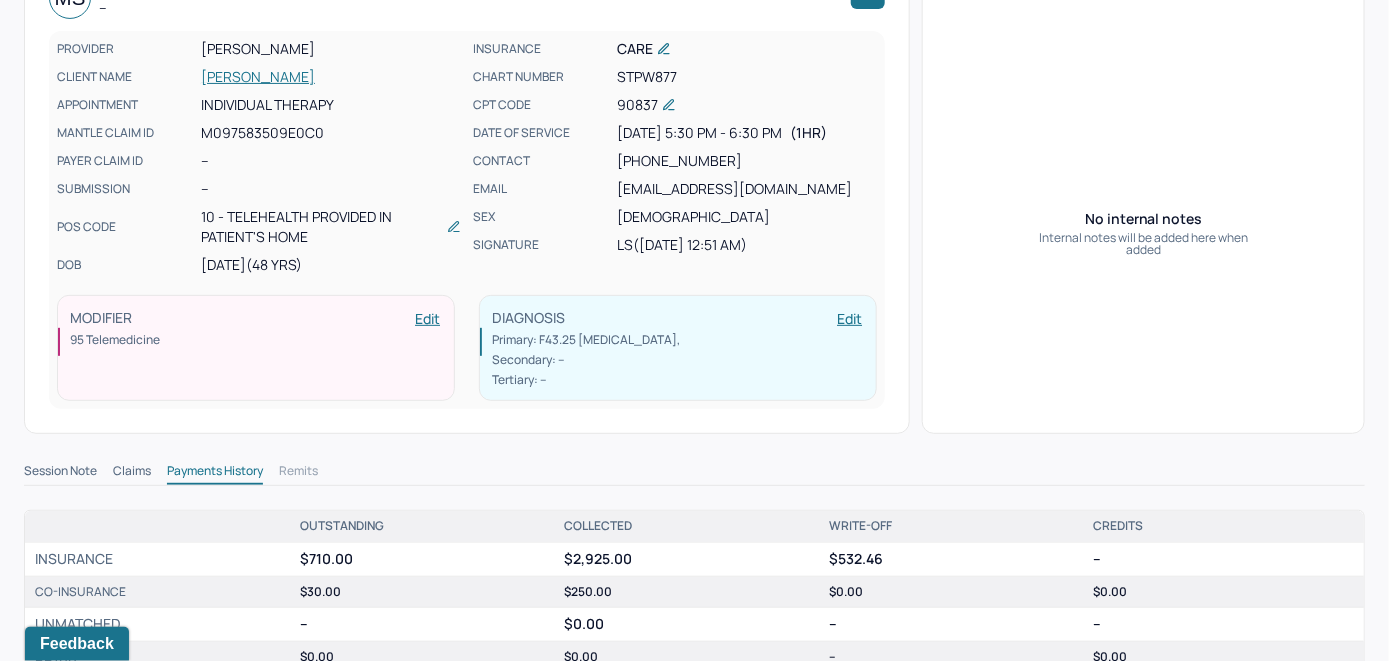 scroll, scrollTop: 0, scrollLeft: 0, axis: both 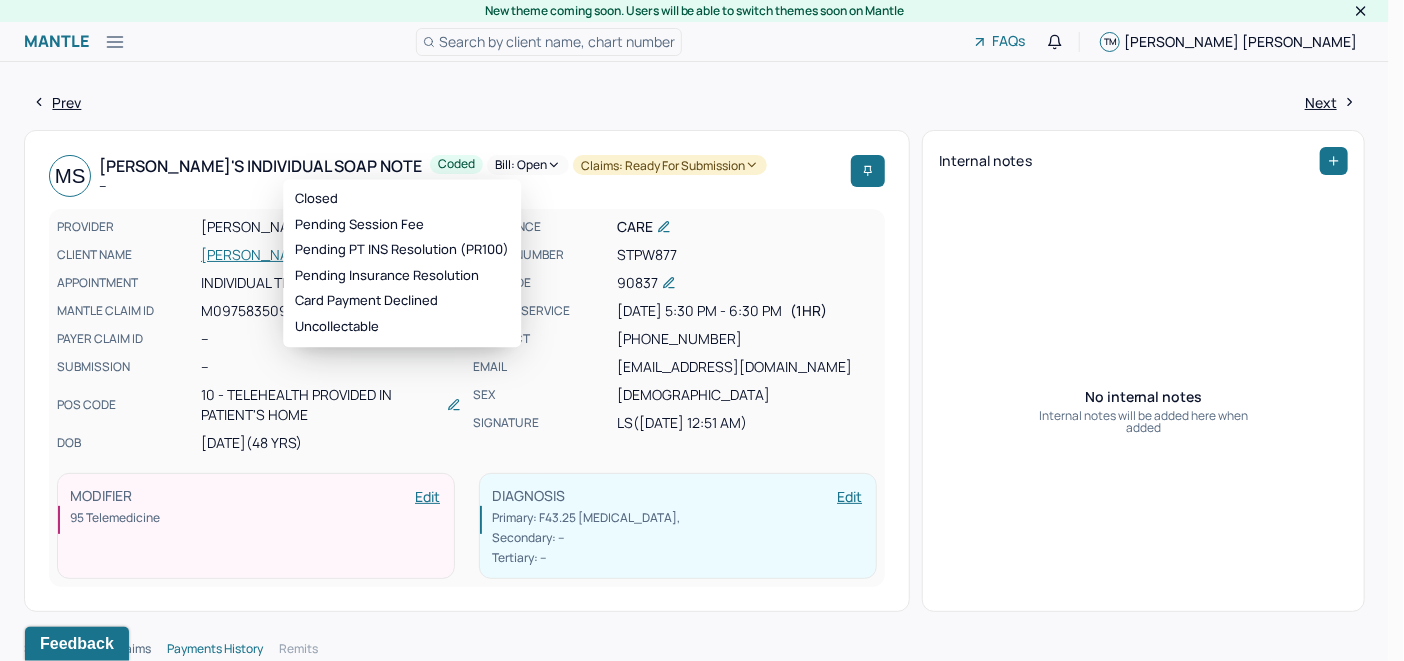 click on "Bill: Open" at bounding box center (528, 165) 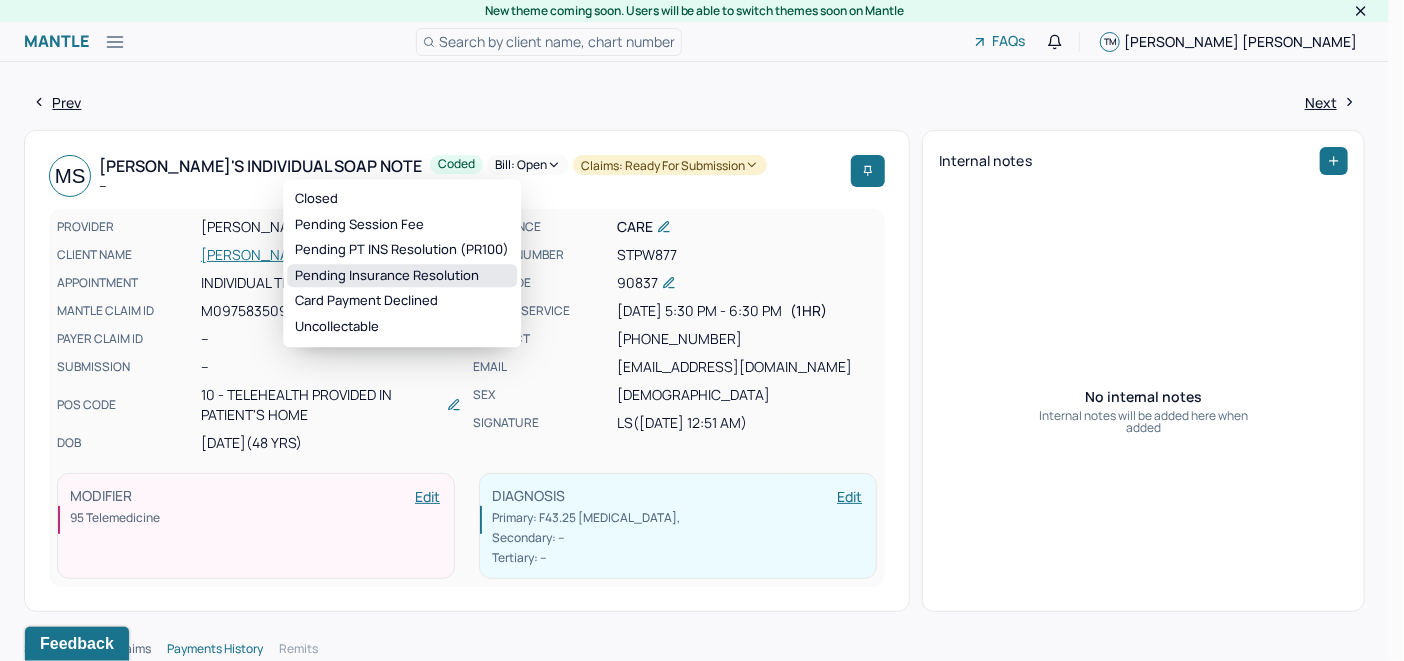 click on "Pending Insurance Resolution" at bounding box center (402, 276) 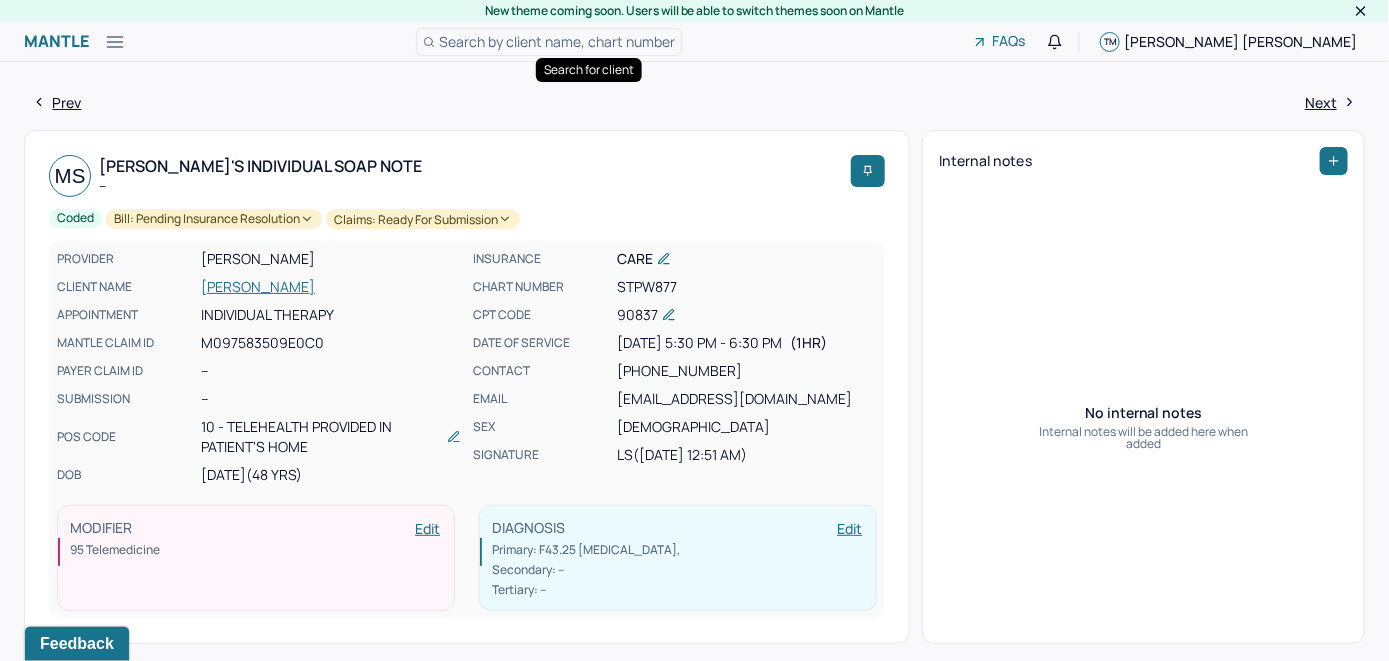 click on "Search by client name, chart number" at bounding box center (557, 41) 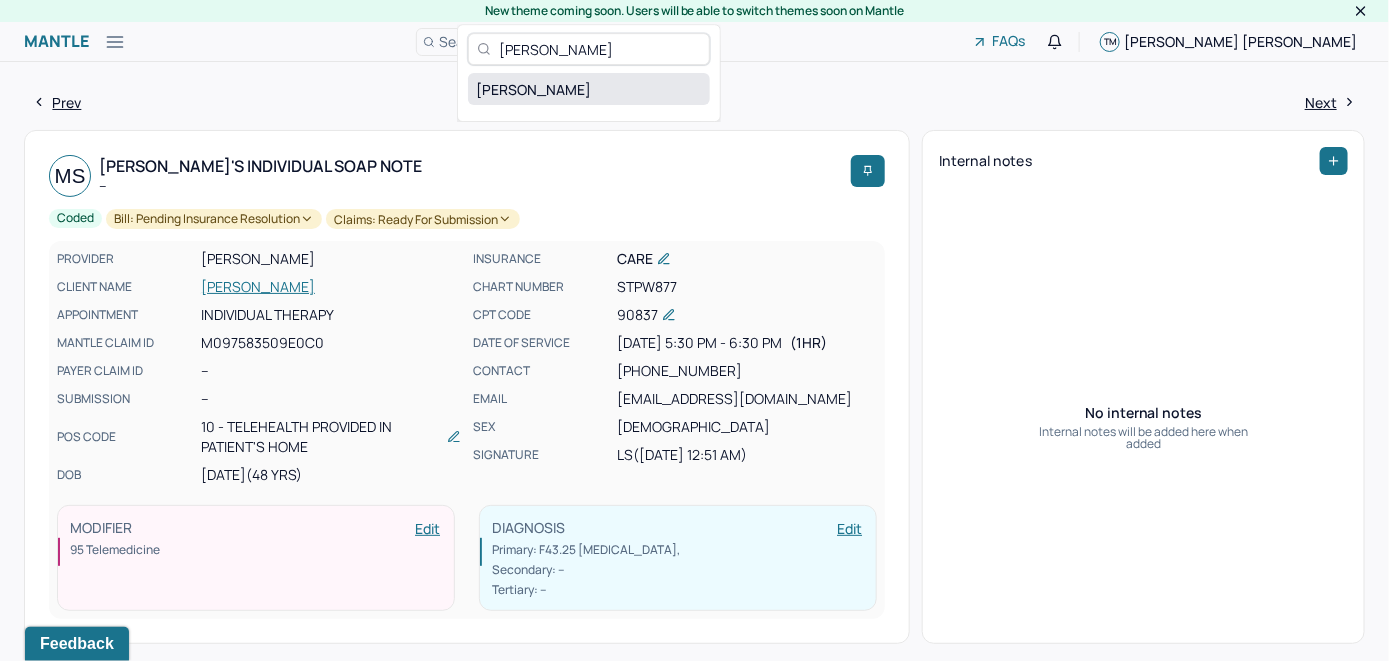 type on "Michelle Yung" 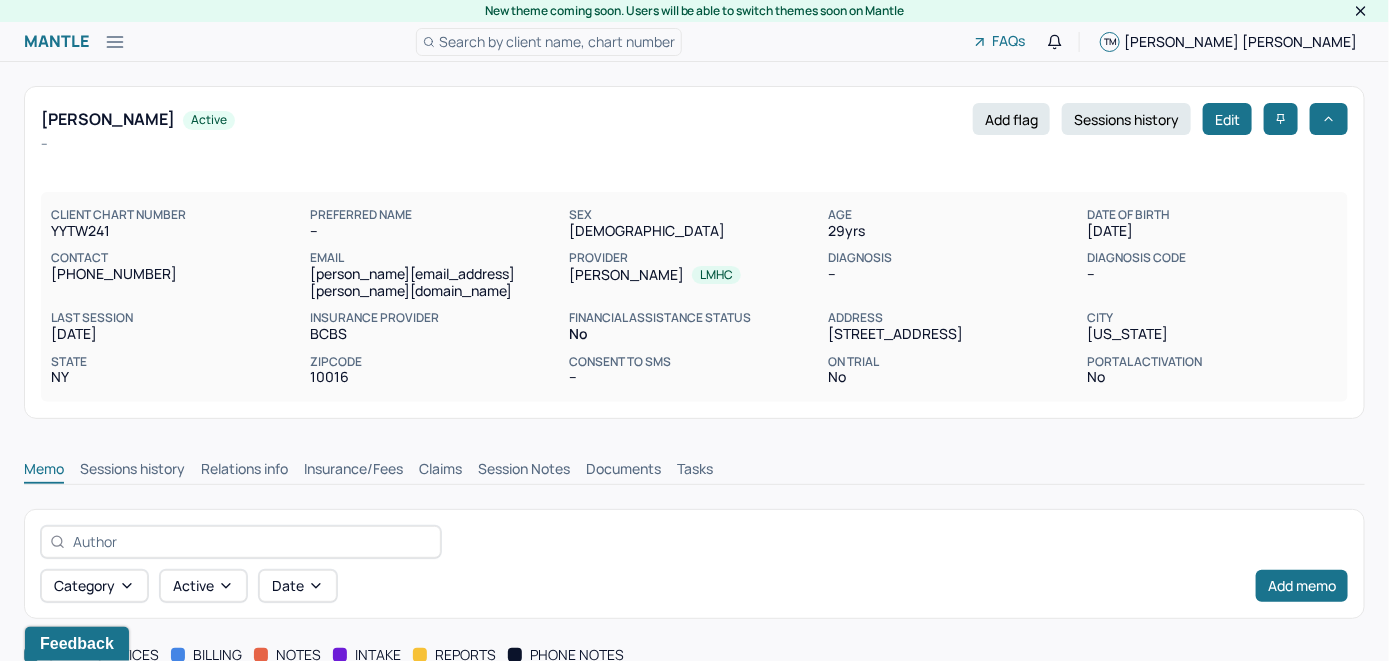 scroll, scrollTop: 0, scrollLeft: 0, axis: both 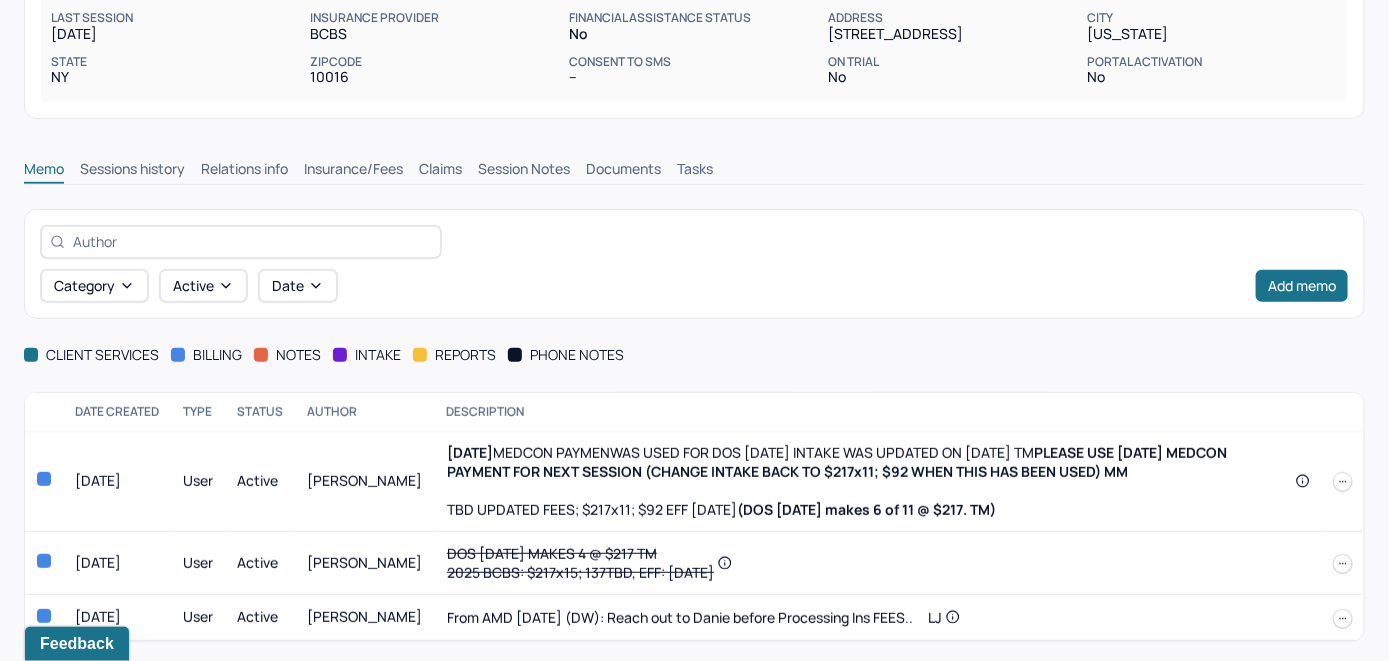 click on "Insurance/Fees" at bounding box center (353, 171) 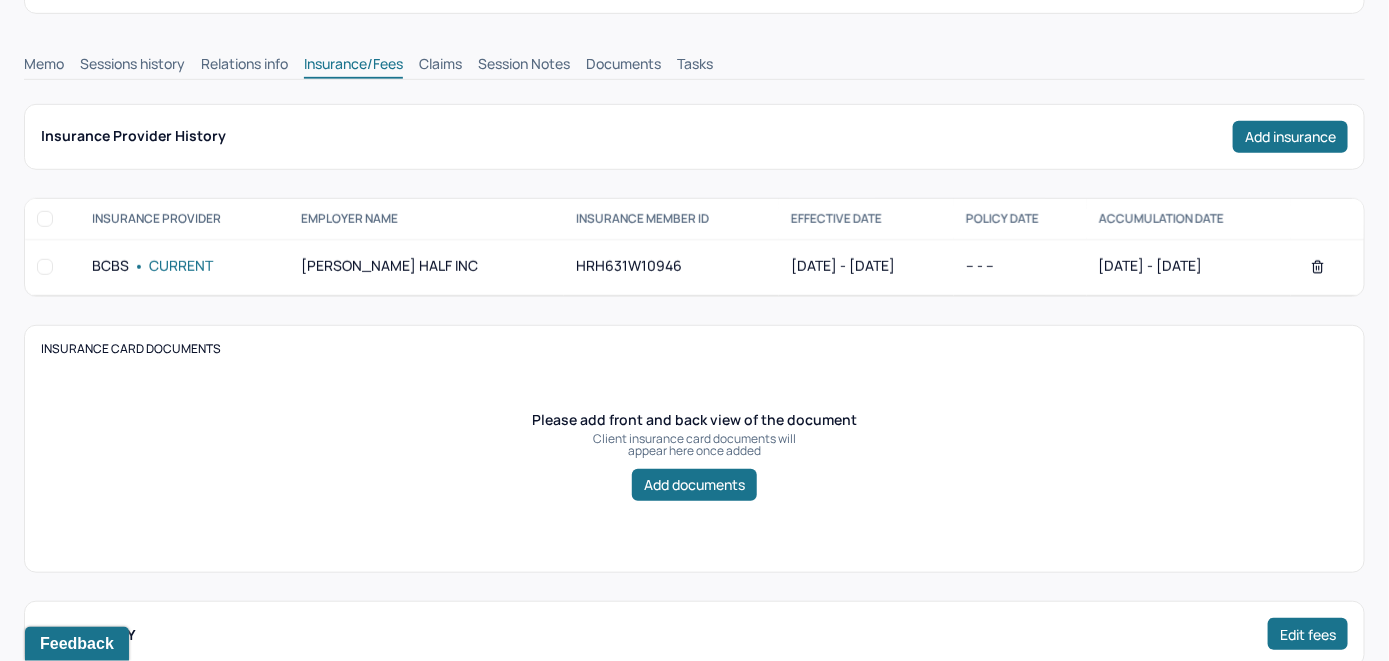scroll, scrollTop: 300, scrollLeft: 0, axis: vertical 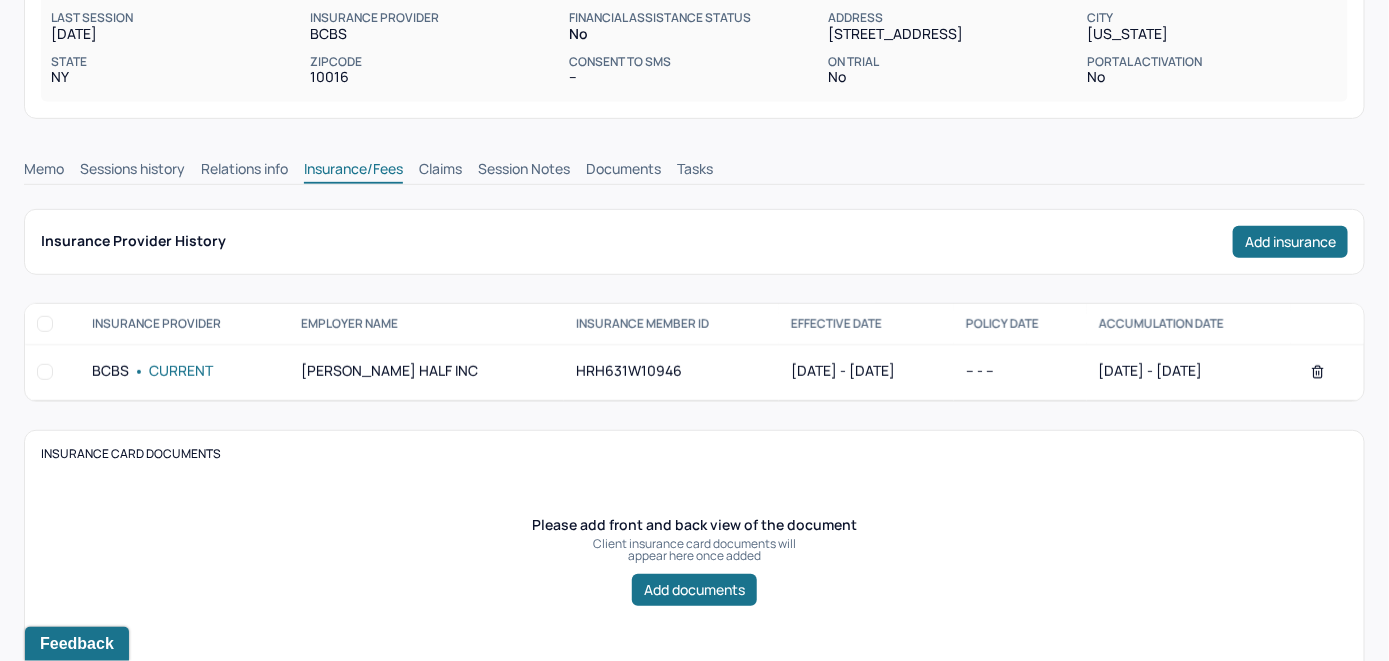 click on "Claims" at bounding box center [440, 171] 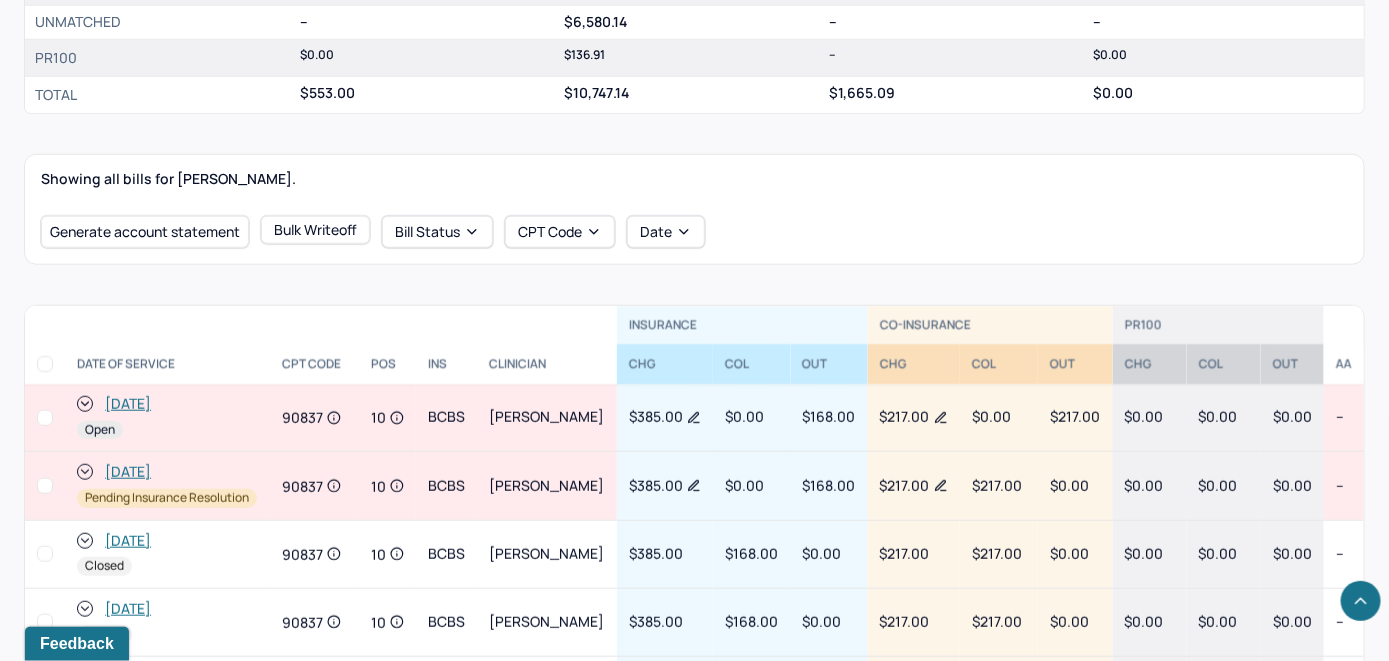 scroll, scrollTop: 604, scrollLeft: 0, axis: vertical 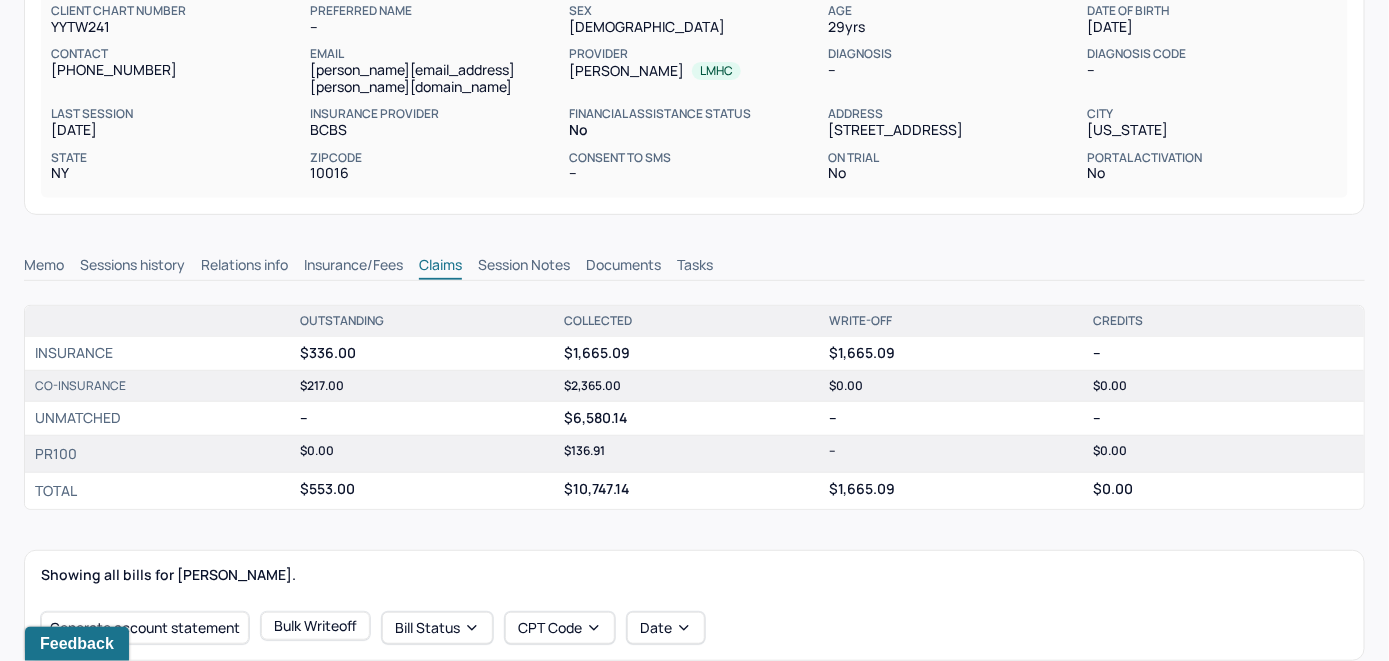 click on "Memo" at bounding box center [44, 267] 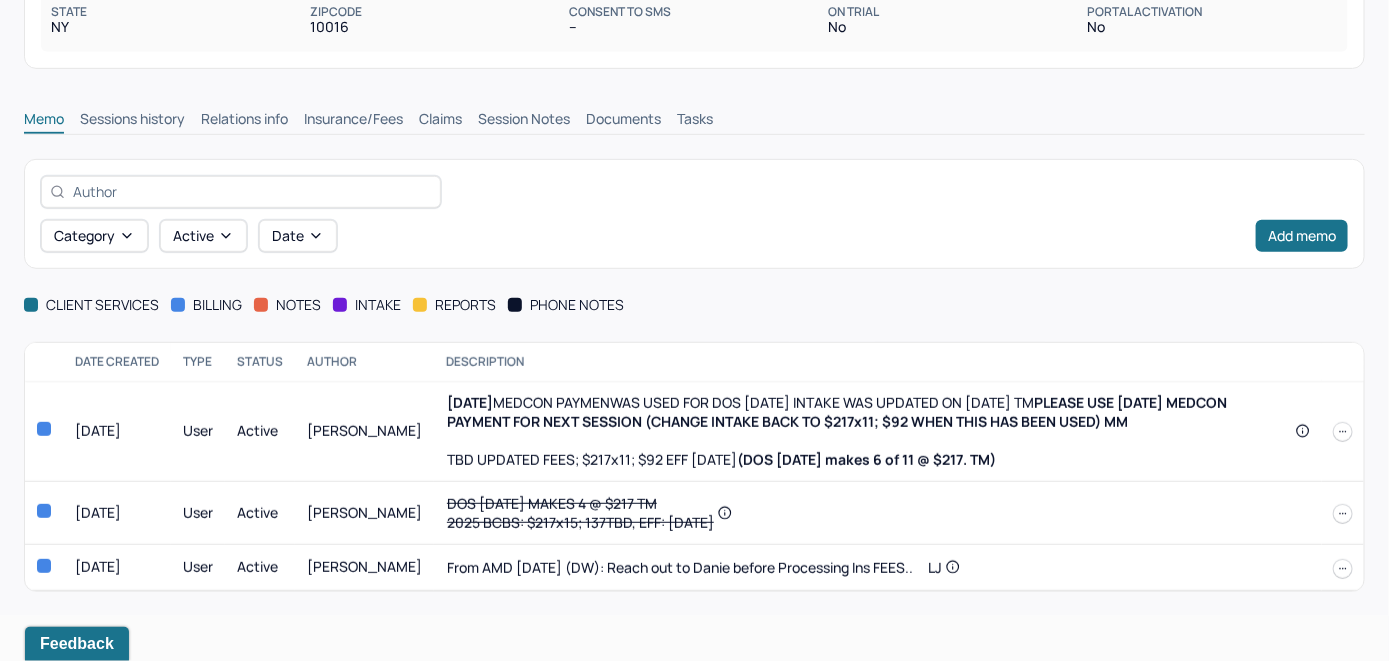 scroll, scrollTop: 352, scrollLeft: 0, axis: vertical 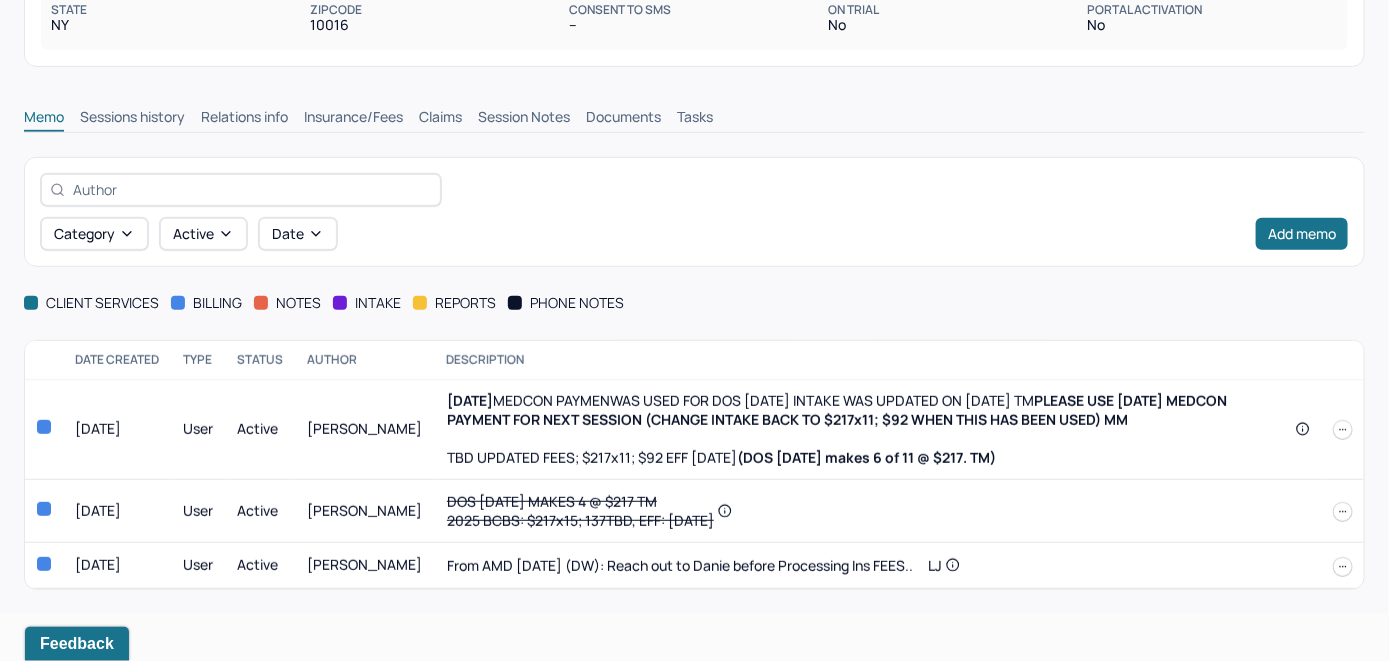 click on "Insurance/Fees" at bounding box center [353, 119] 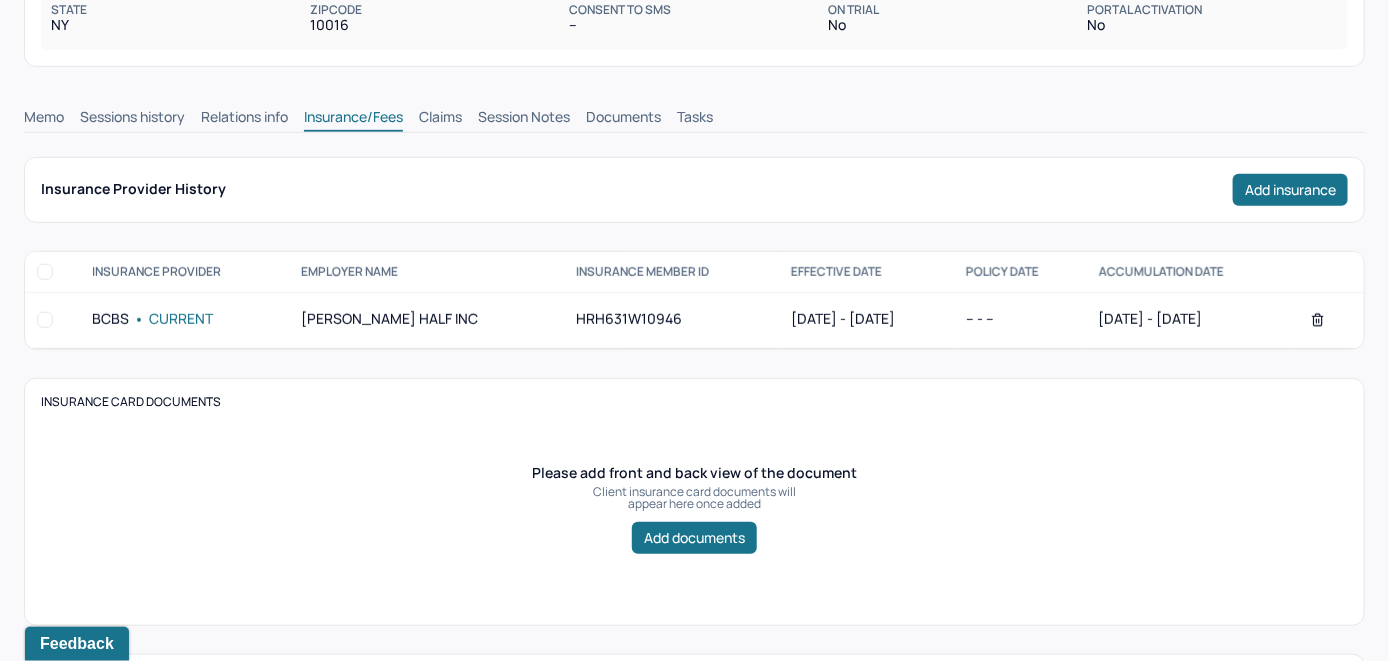click on "Claims" at bounding box center [440, 119] 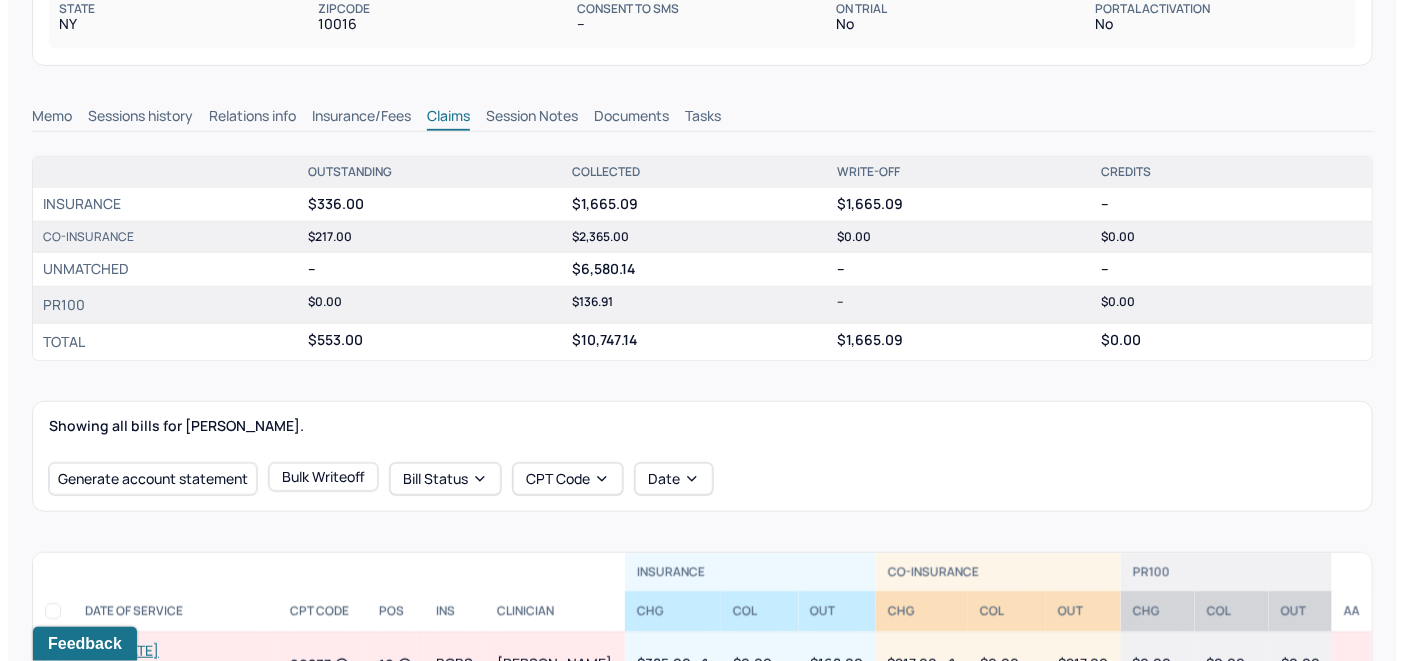 scroll, scrollTop: 352, scrollLeft: 0, axis: vertical 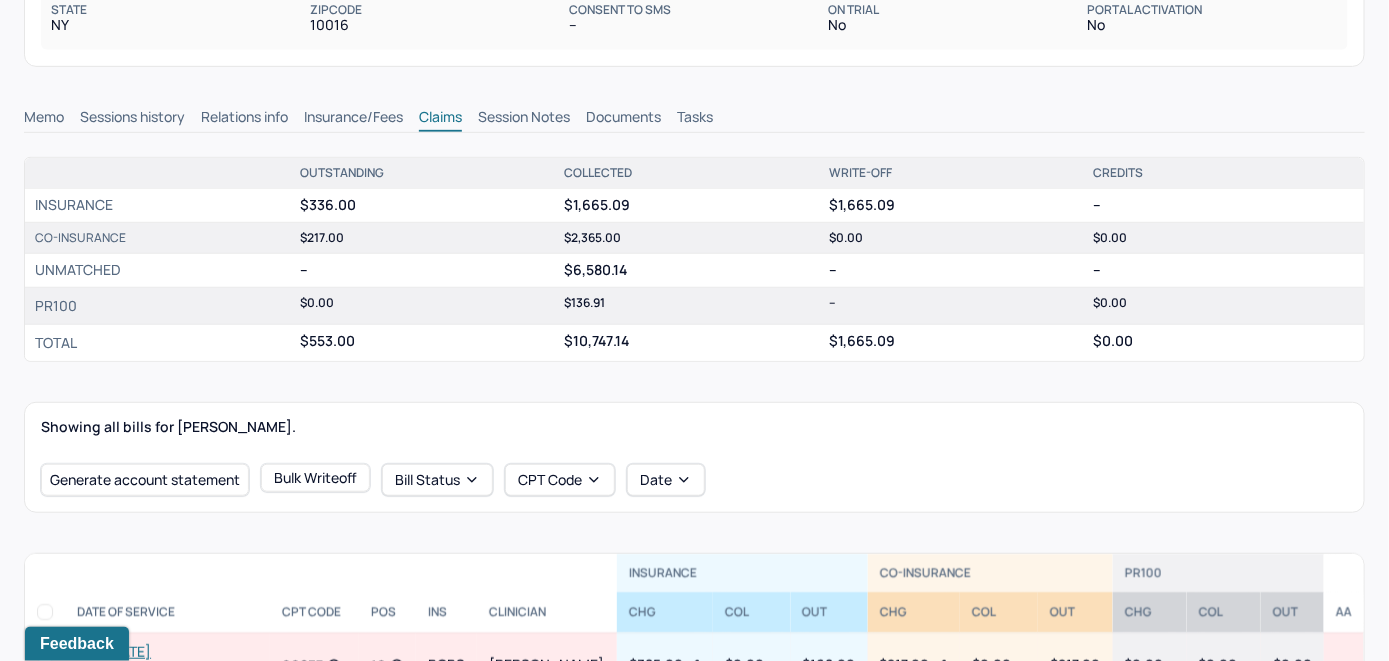 click on "Memo" at bounding box center [44, 119] 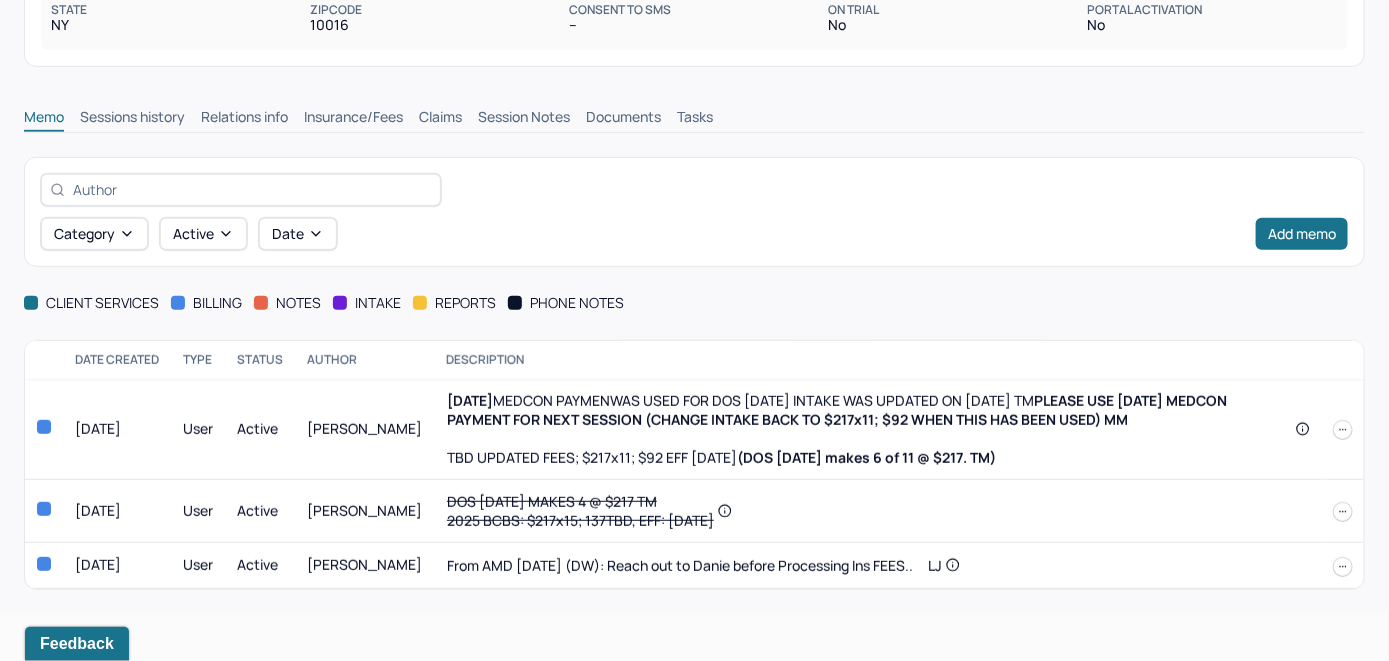 click at bounding box center [1343, 430] 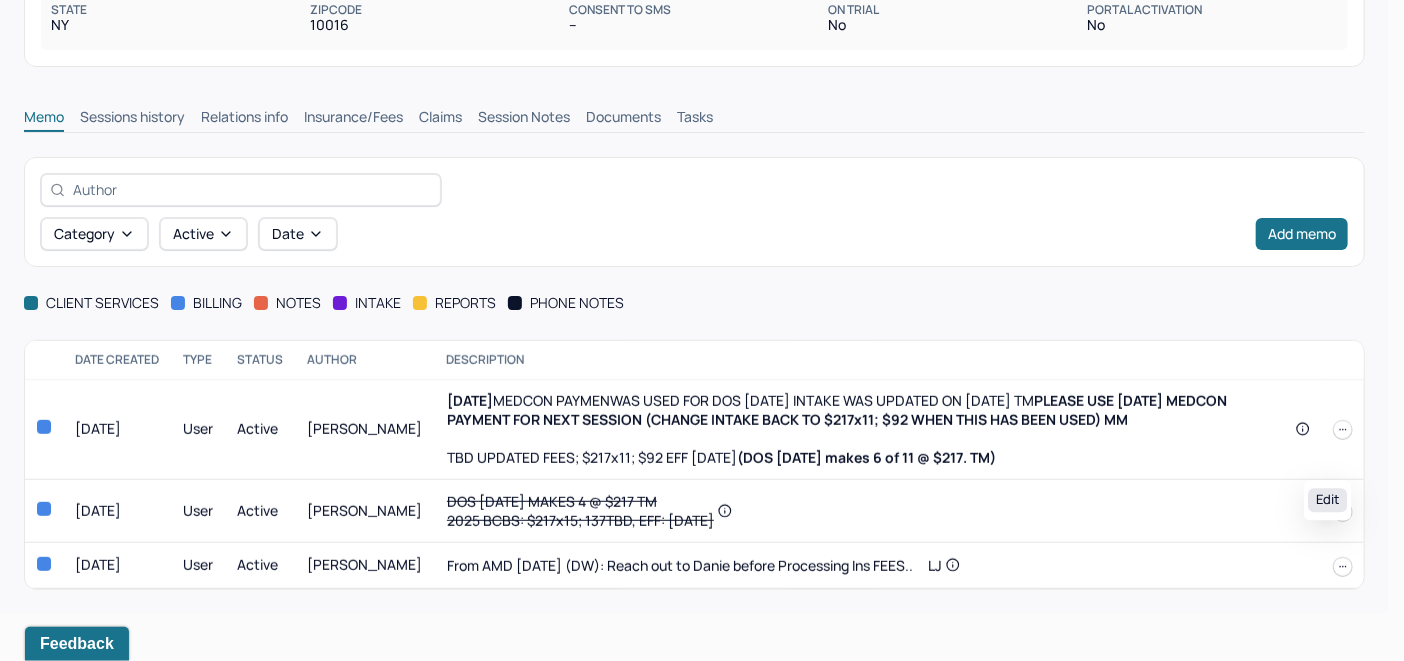click on "Edit" at bounding box center (1327, 500) 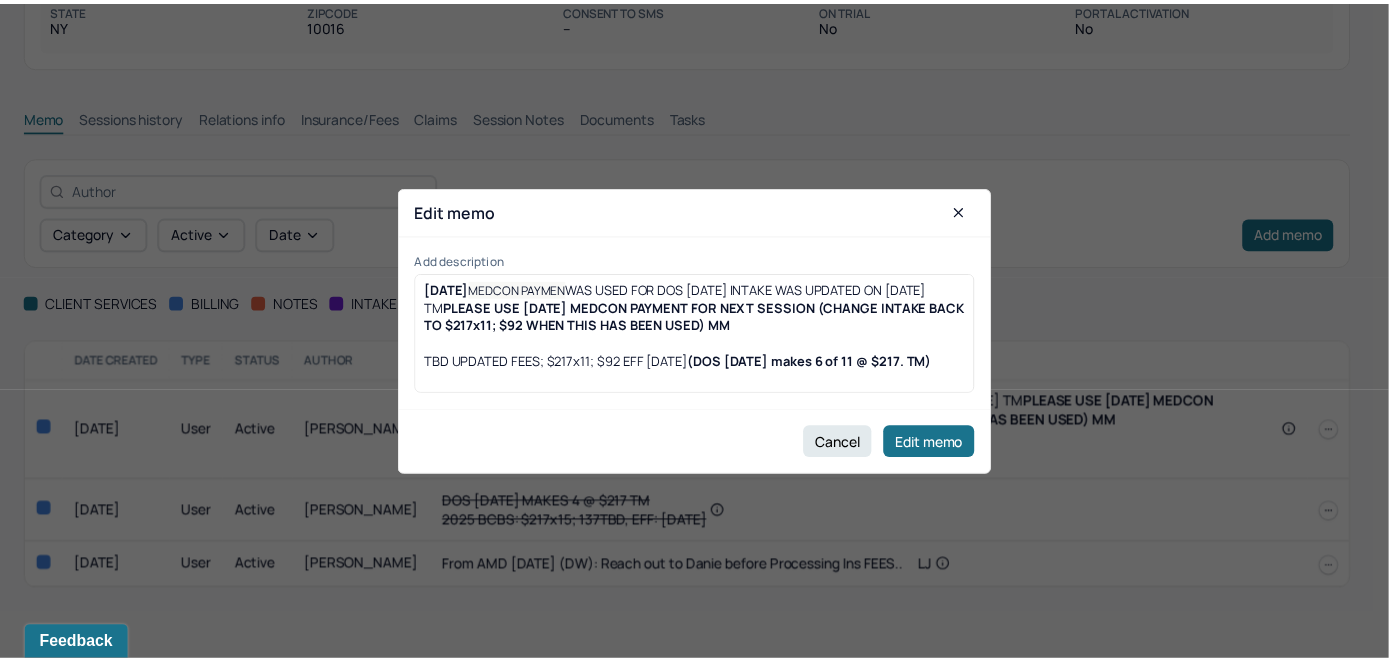 scroll, scrollTop: 309, scrollLeft: 0, axis: vertical 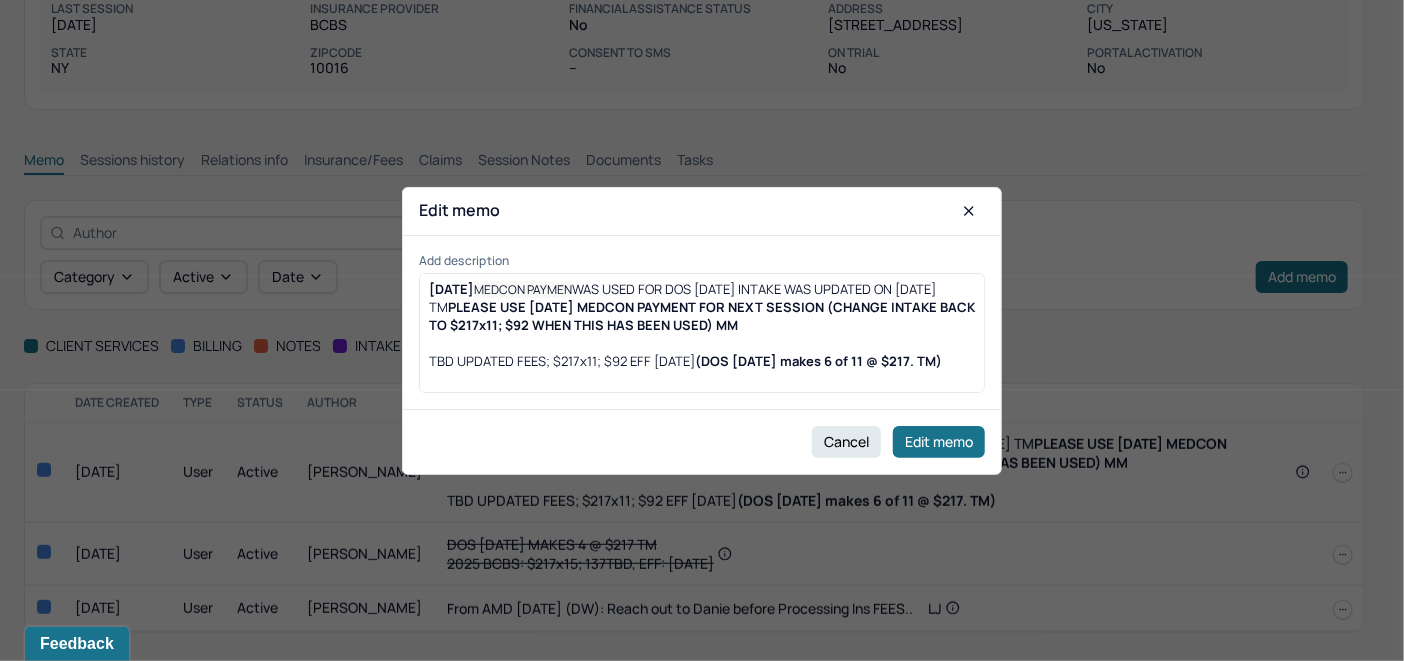 click on "3/15/25  MEDCON PAYMEN   WAS USED FOR DOS 6/11/25 INTAKE WAS UPDATED ON 6/13/25 TM
PLEASE USE 3/15/25 MEDCON PAYMENT FOR NEXT SESSION (CHANGE INTAKE BACK TO $217x11; $92 WHEN THIS HAS BEEN USED) MM TBD UPDATED FEES; $217x11; $92 EFF 4/14/25  (DOS 7/13/2025 makes 6 of 11 @ $217. TM)" at bounding box center [702, 333] 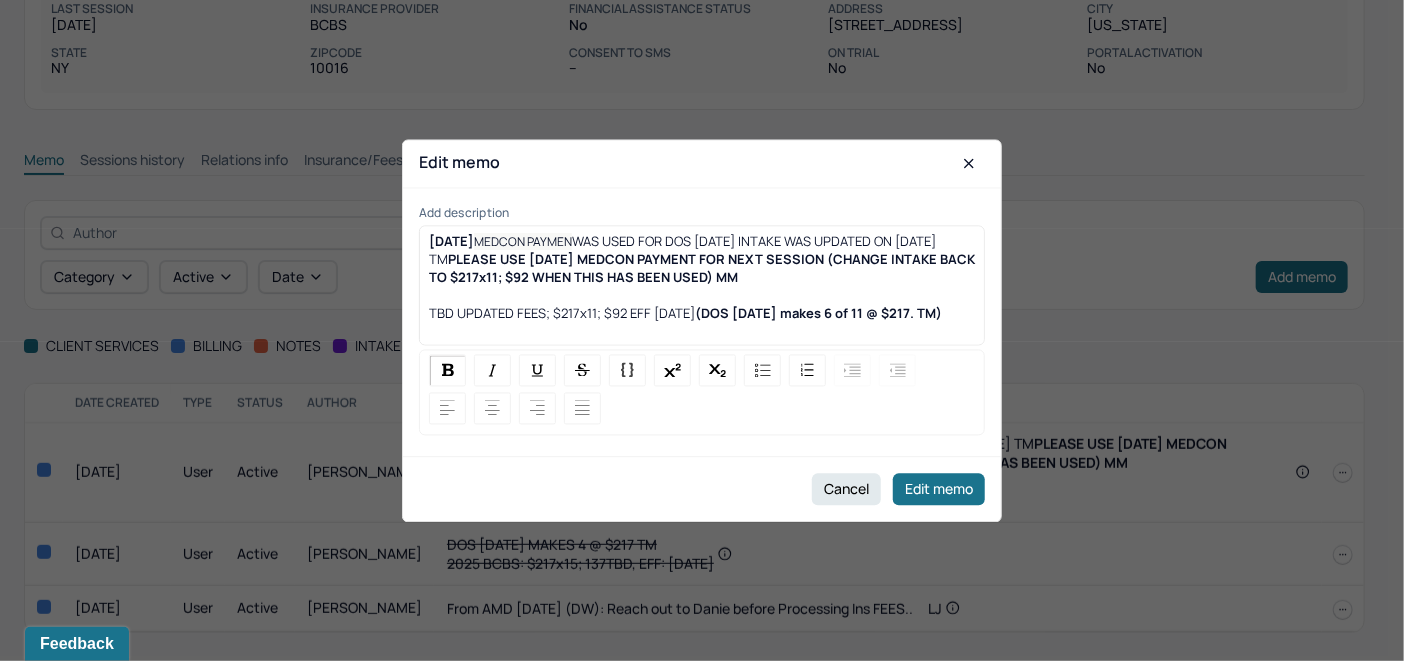 type 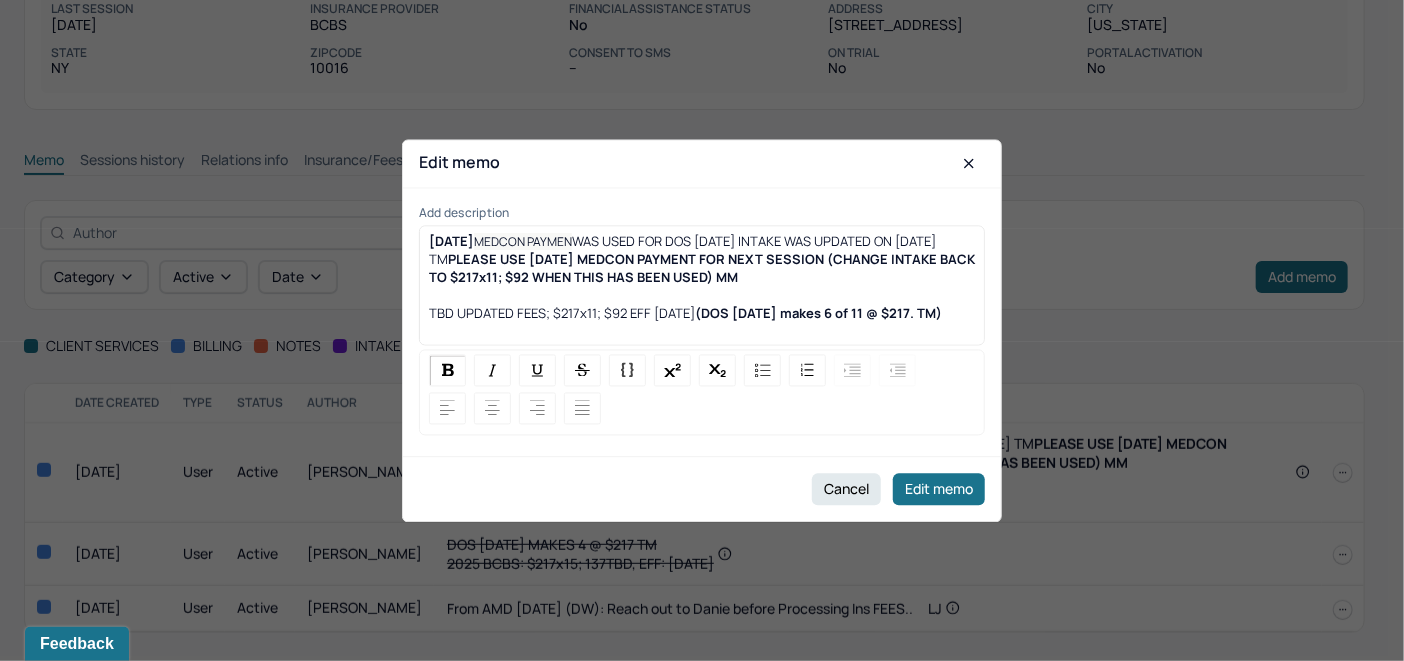 click on "(DOS 7/23/2025 makes 6 of 11 @ $217. TM)" at bounding box center [818, 313] 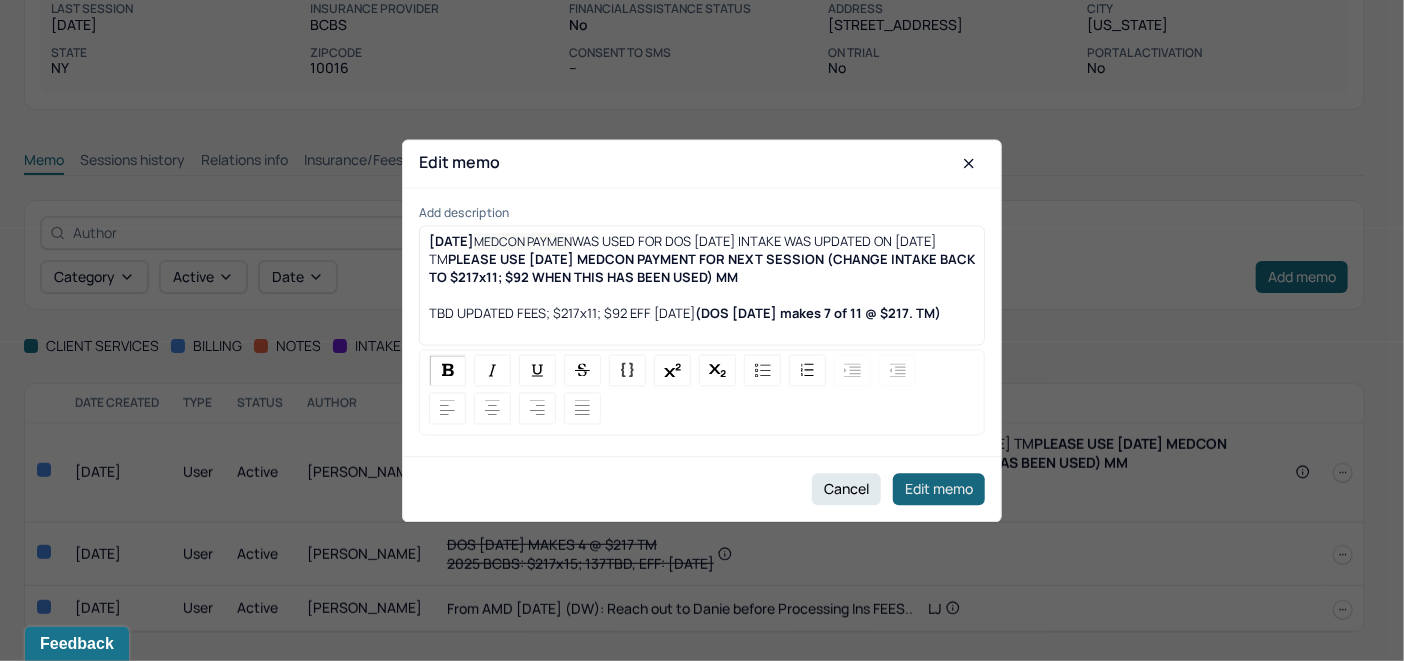 click on "Edit memo" at bounding box center (939, 489) 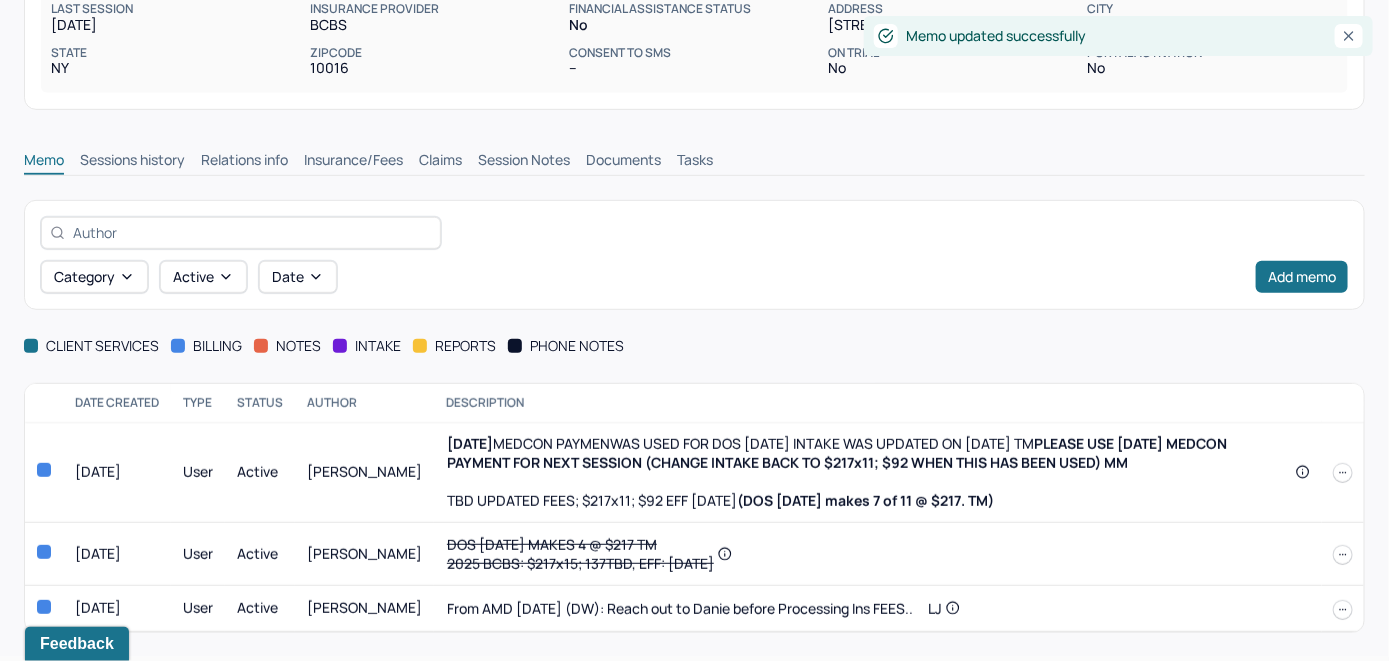 click on "Claims" at bounding box center [440, 162] 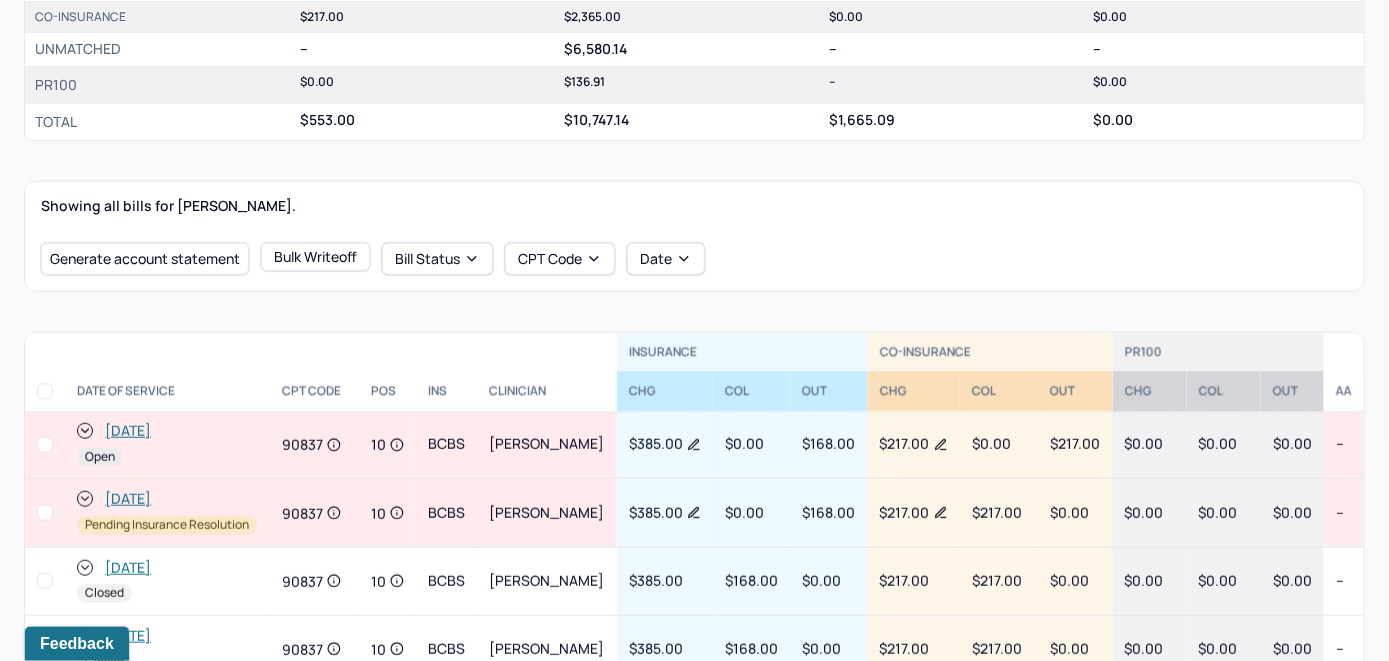 scroll, scrollTop: 609, scrollLeft: 0, axis: vertical 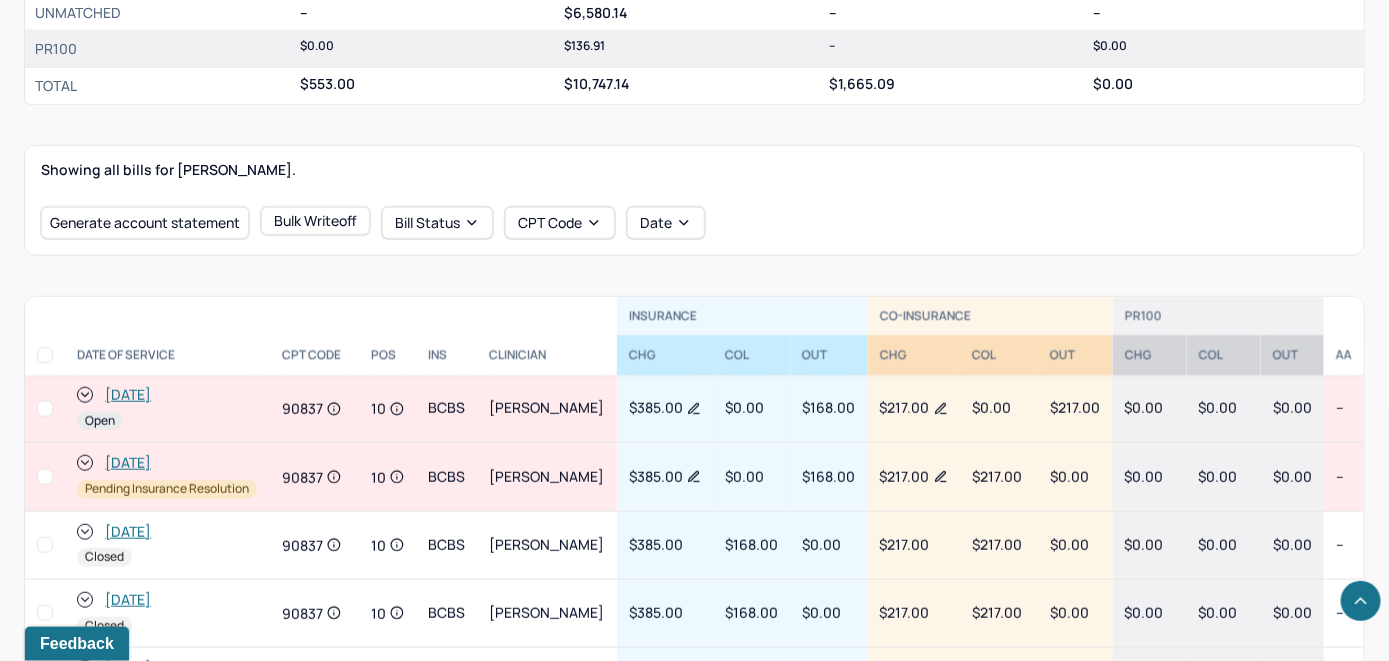 click on "[DATE]" at bounding box center [128, 395] 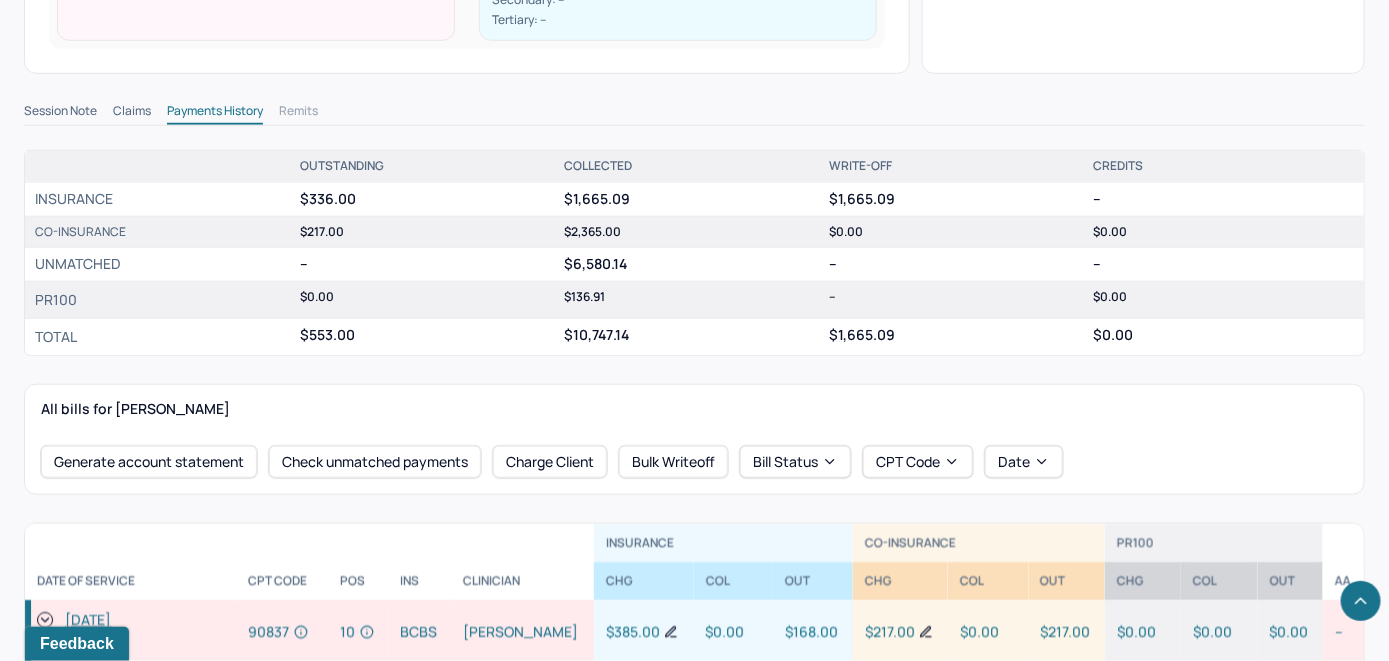 scroll, scrollTop: 700, scrollLeft: 0, axis: vertical 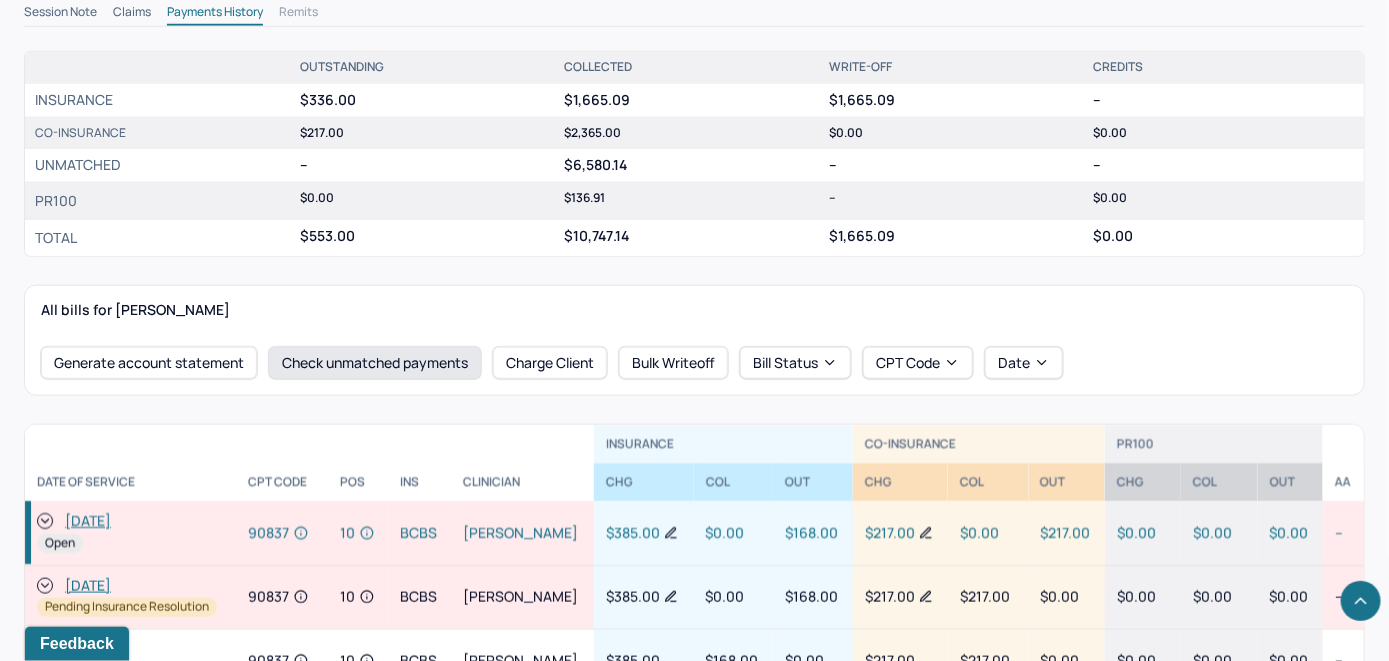 click on "Check unmatched payments" at bounding box center [375, 363] 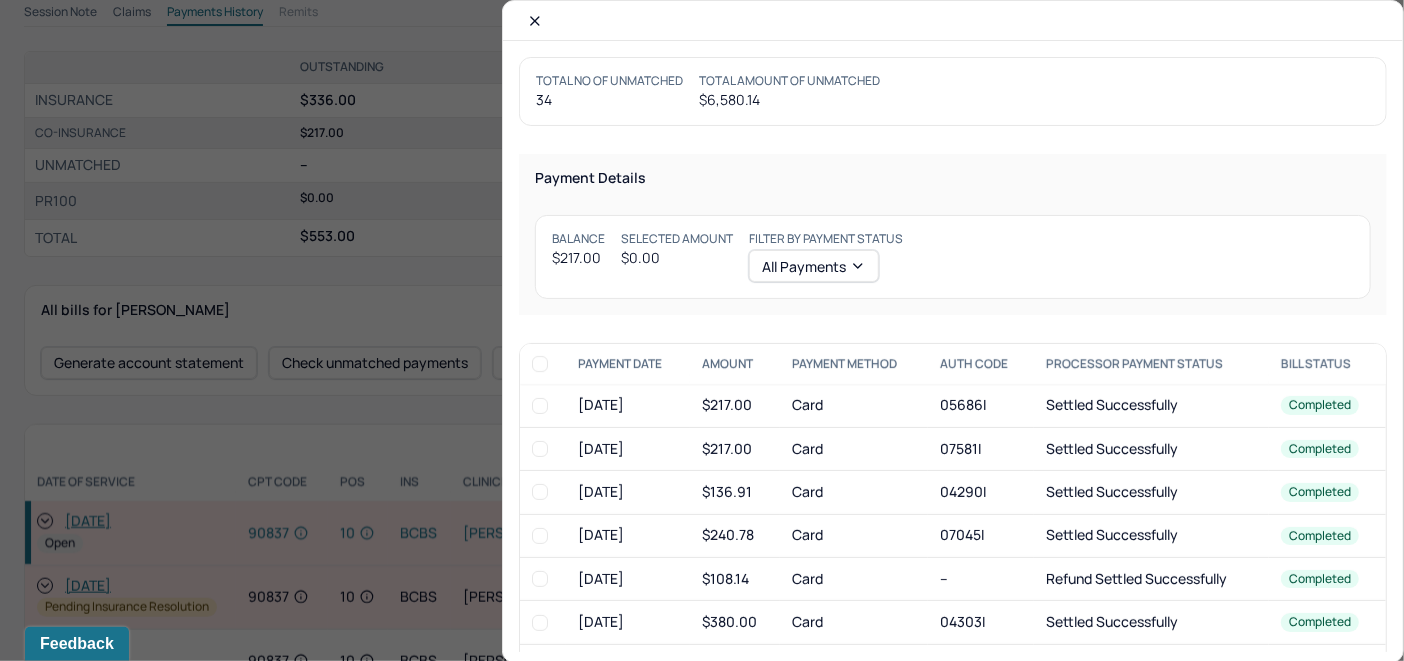 click at bounding box center (540, 406) 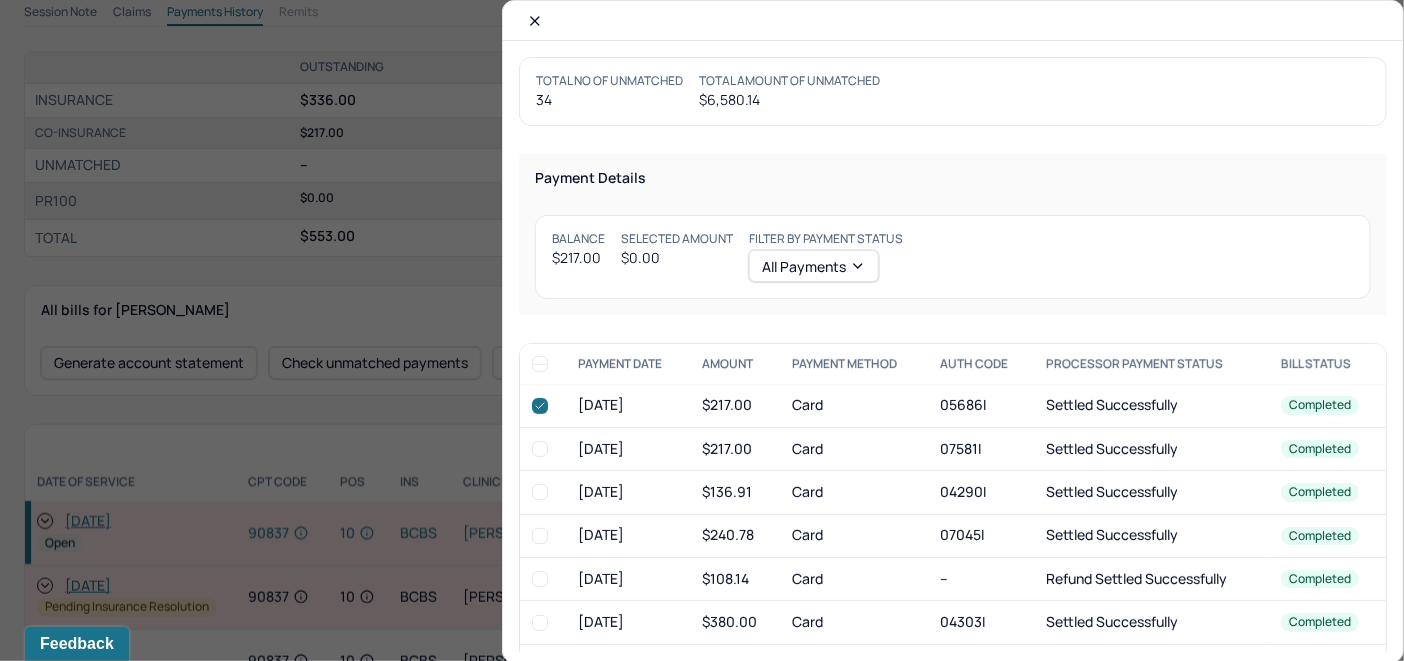 checkbox on "true" 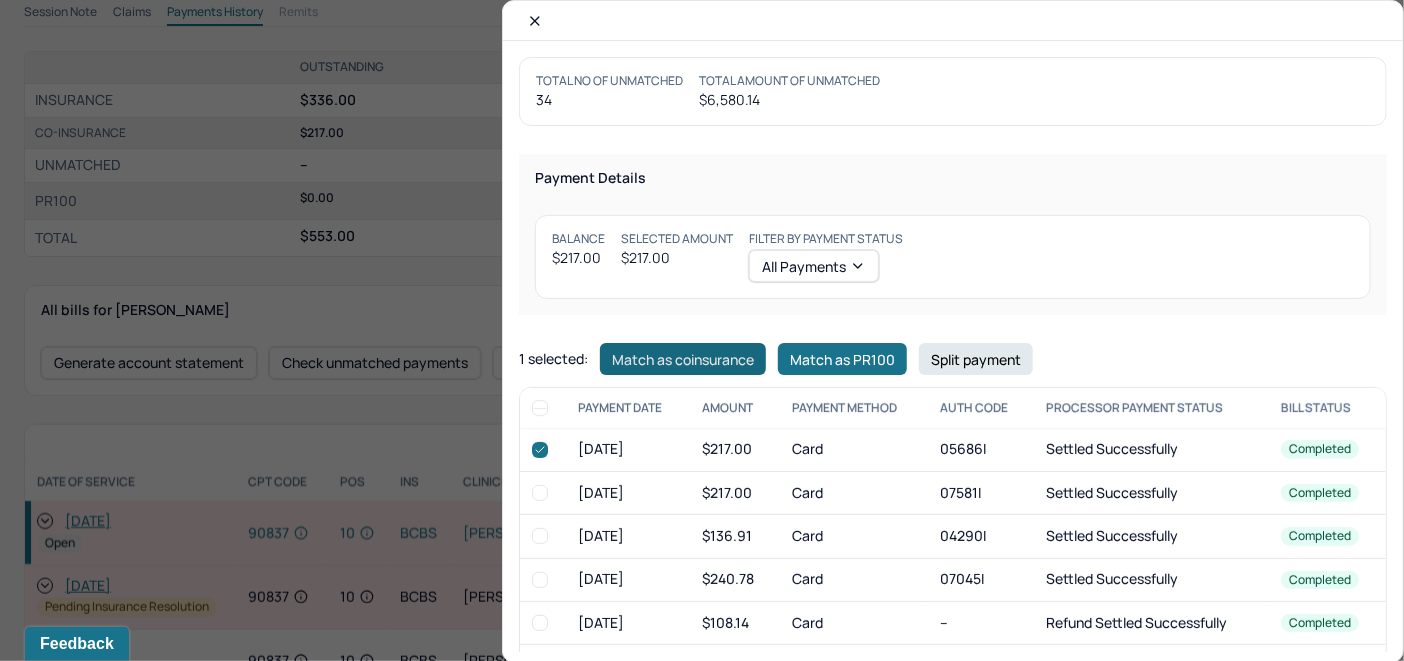 click on "Match as coinsurance" at bounding box center (683, 359) 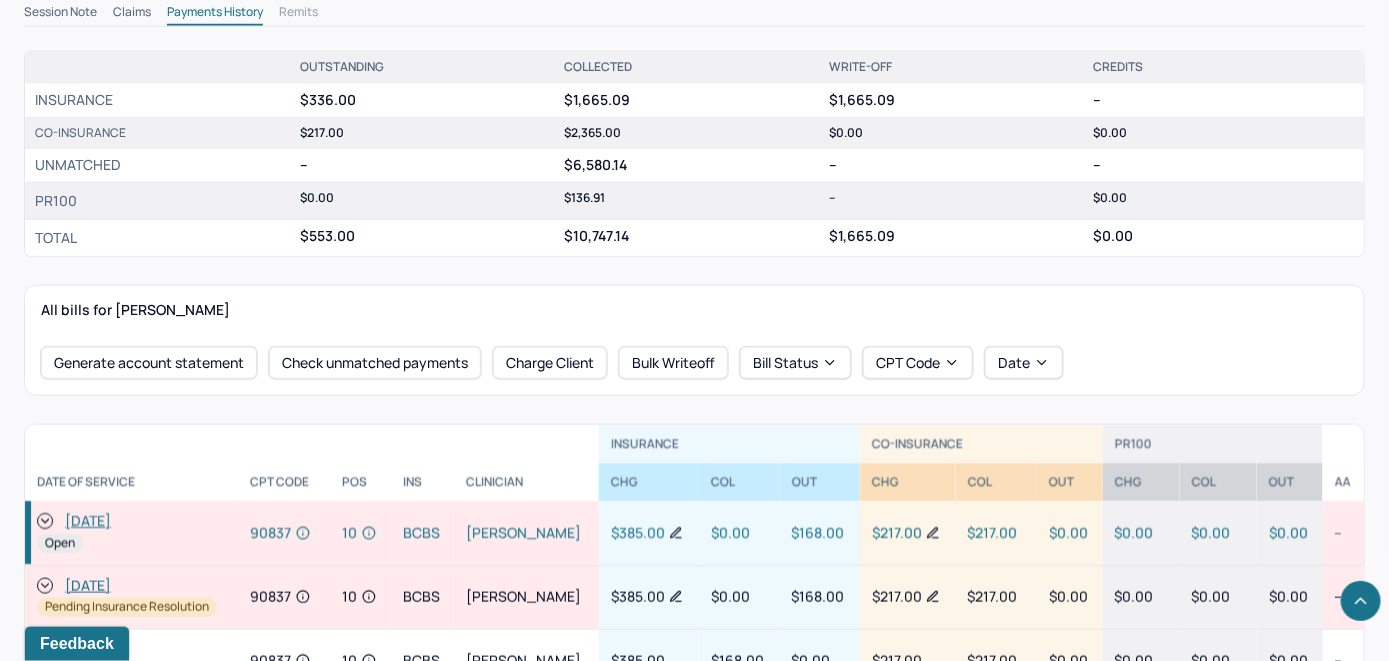 click on "07/23/2025 Open" at bounding box center (131, 534) 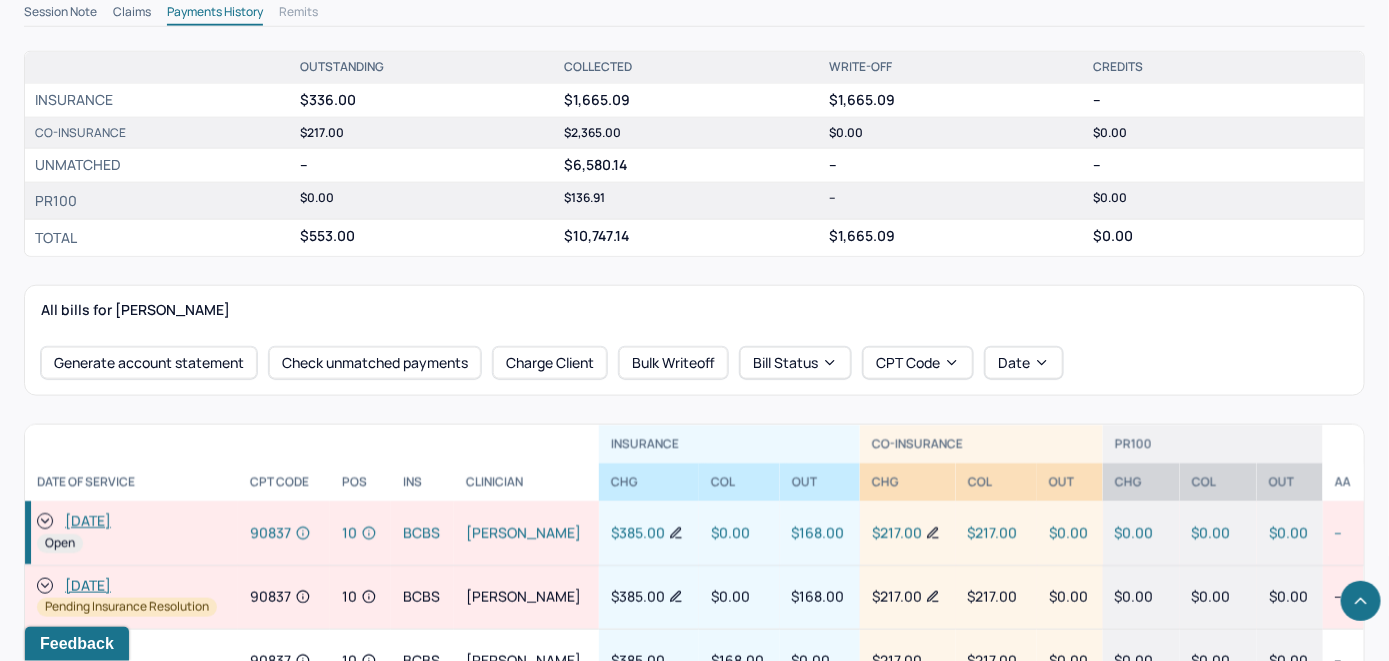 click 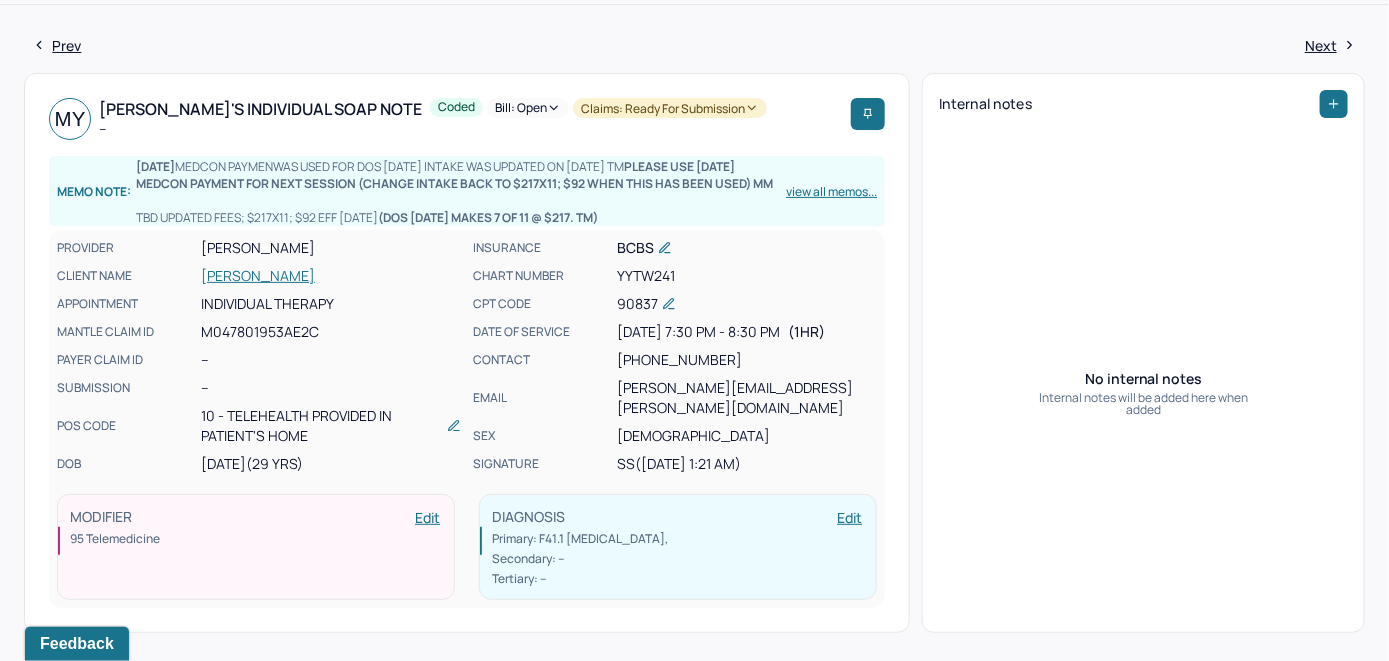 scroll, scrollTop: 0, scrollLeft: 0, axis: both 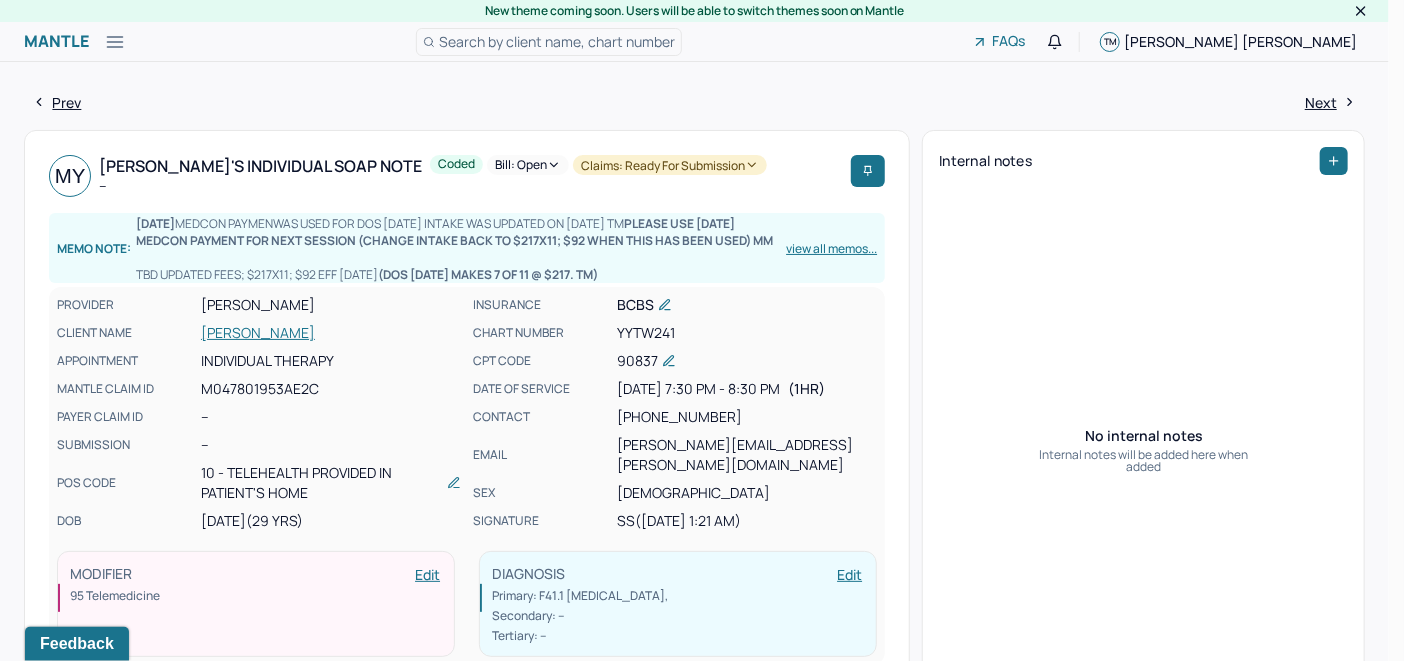 click on "Bill: Open" at bounding box center (528, 165) 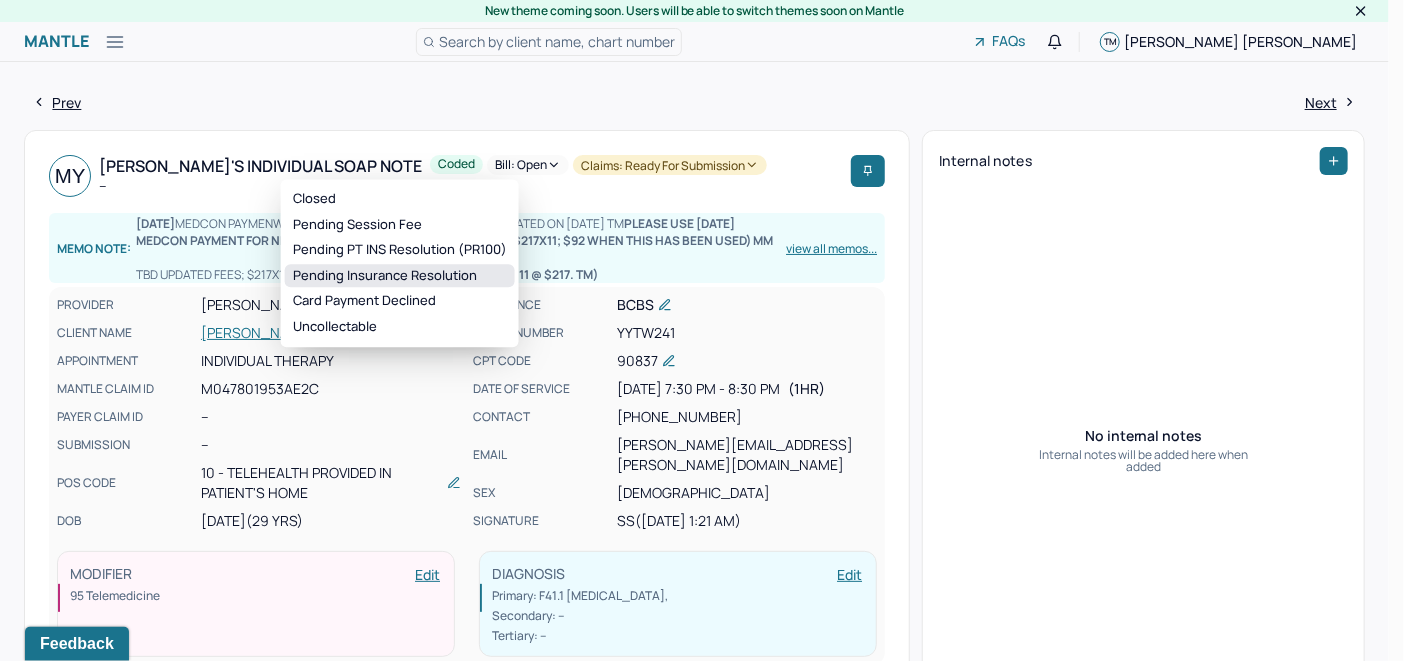 click on "Pending Insurance Resolution" at bounding box center (400, 276) 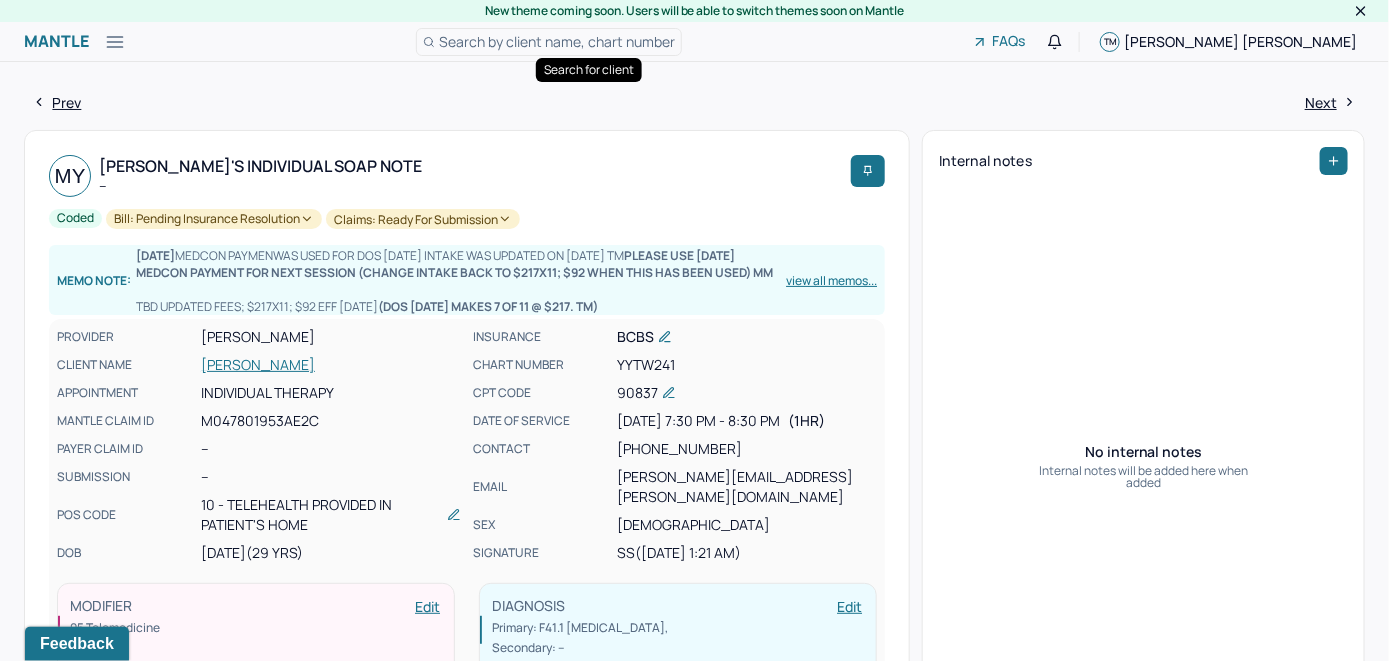 click on "Search by client name, chart number" at bounding box center (557, 41) 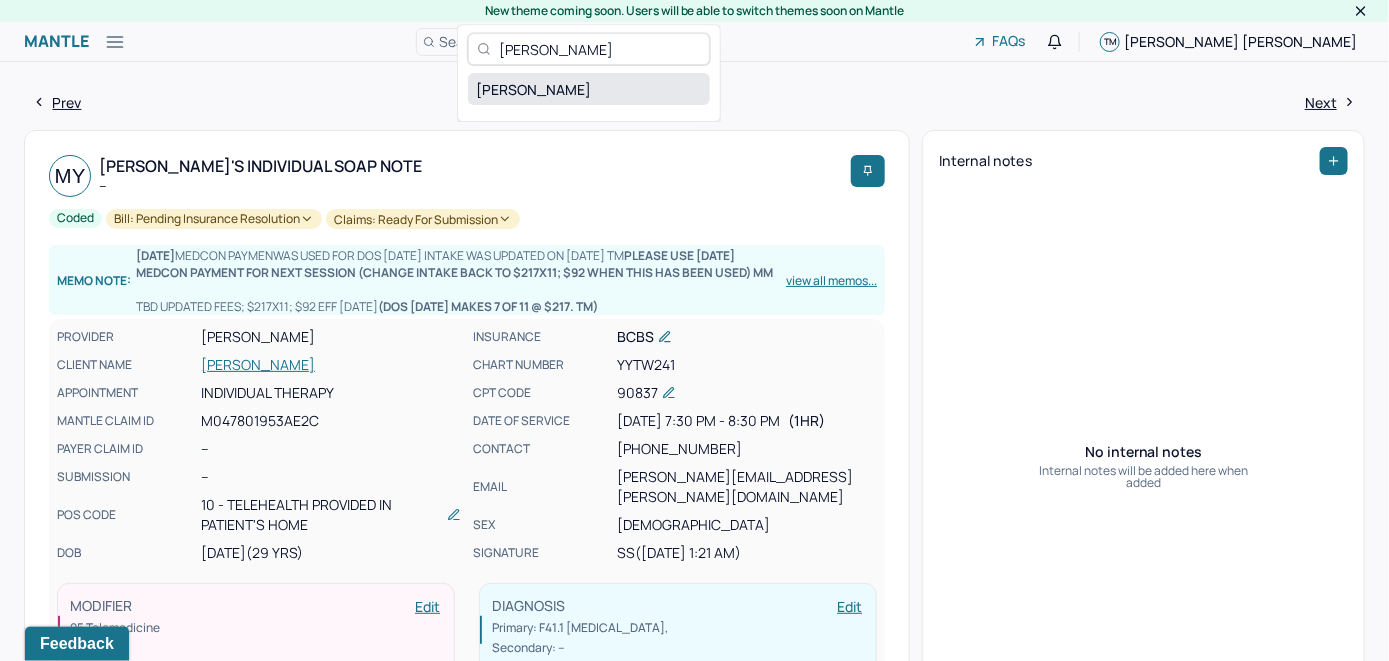 type on "Monica Puskuldjian" 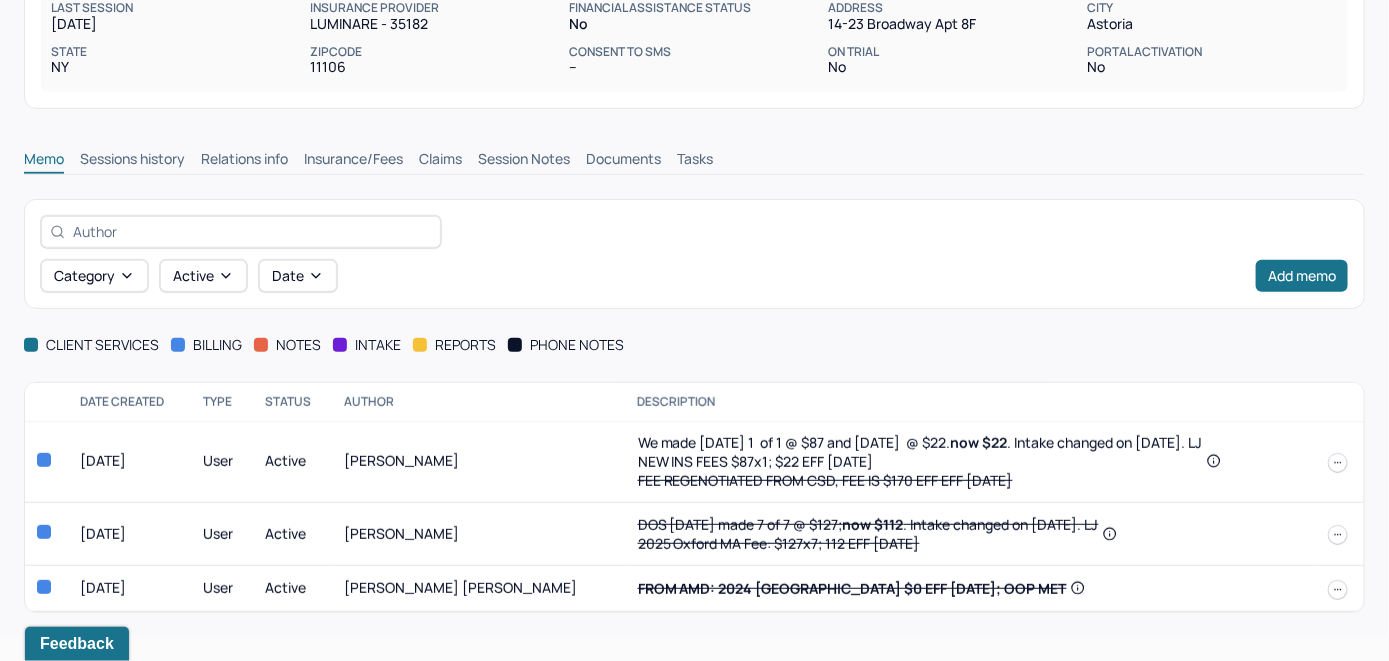 scroll, scrollTop: 314, scrollLeft: 0, axis: vertical 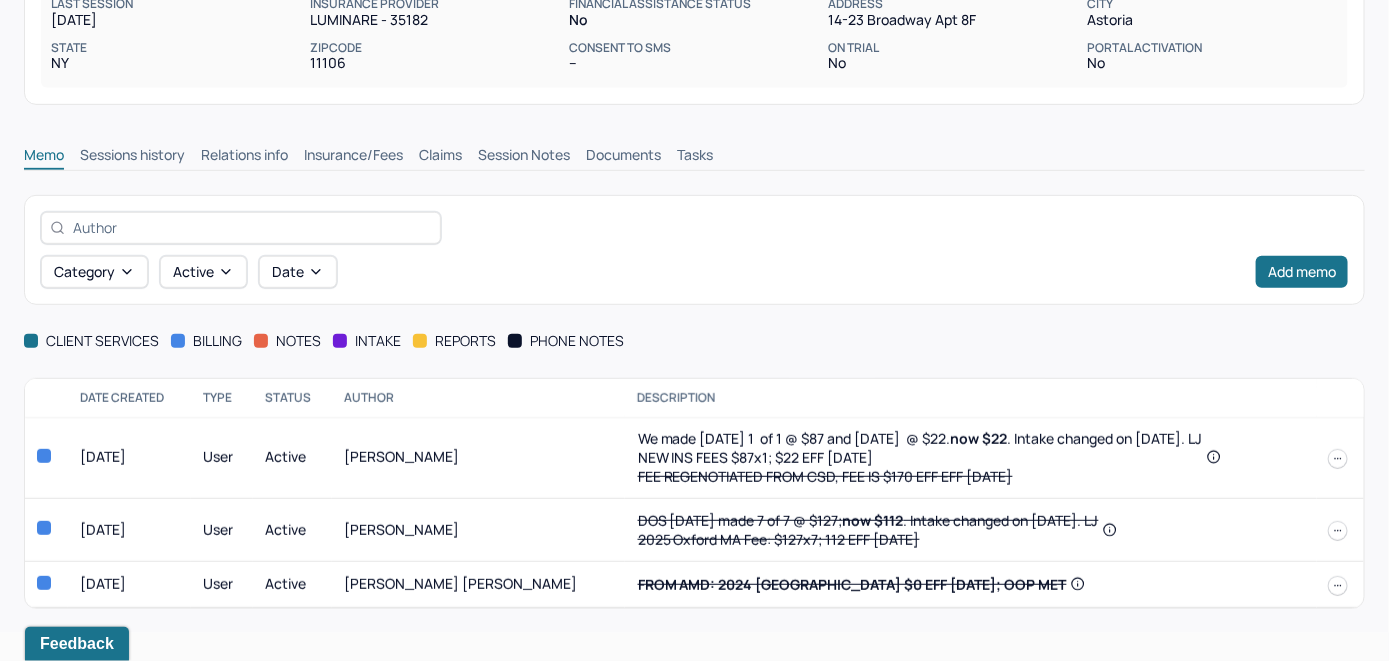 click on "Insurance/Fees" at bounding box center (353, 157) 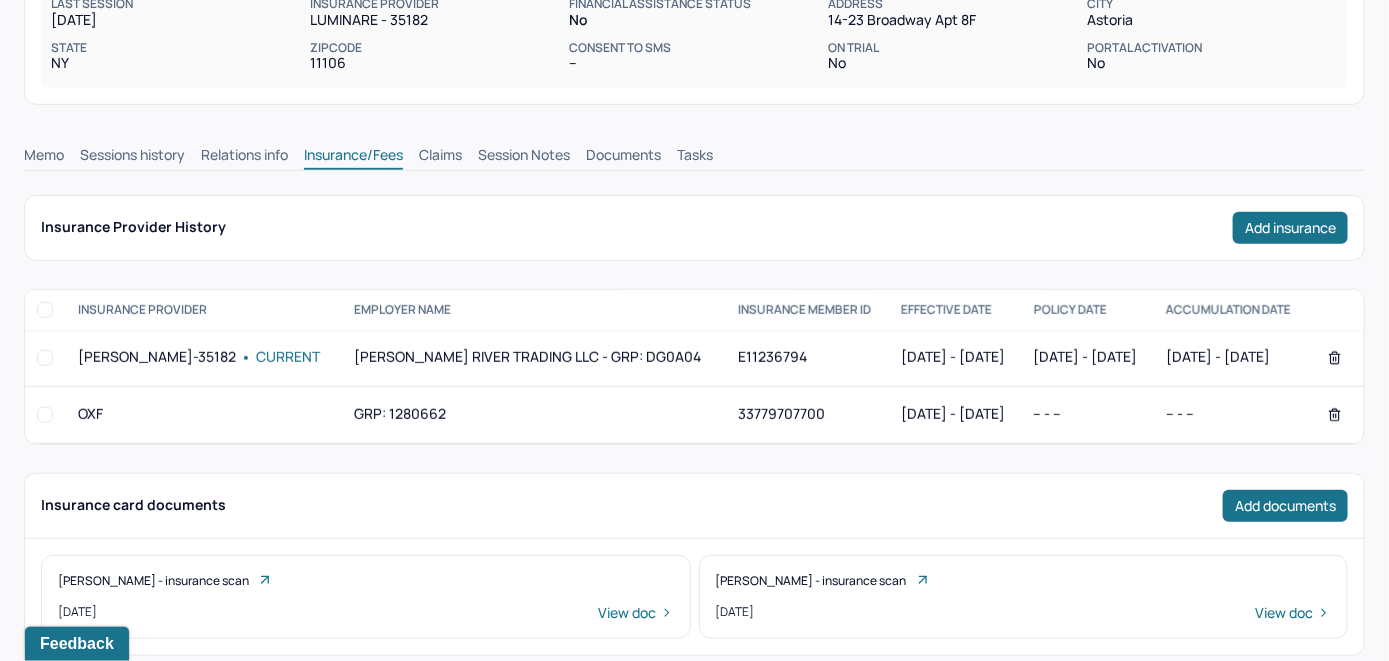 click on "Claims" at bounding box center (440, 157) 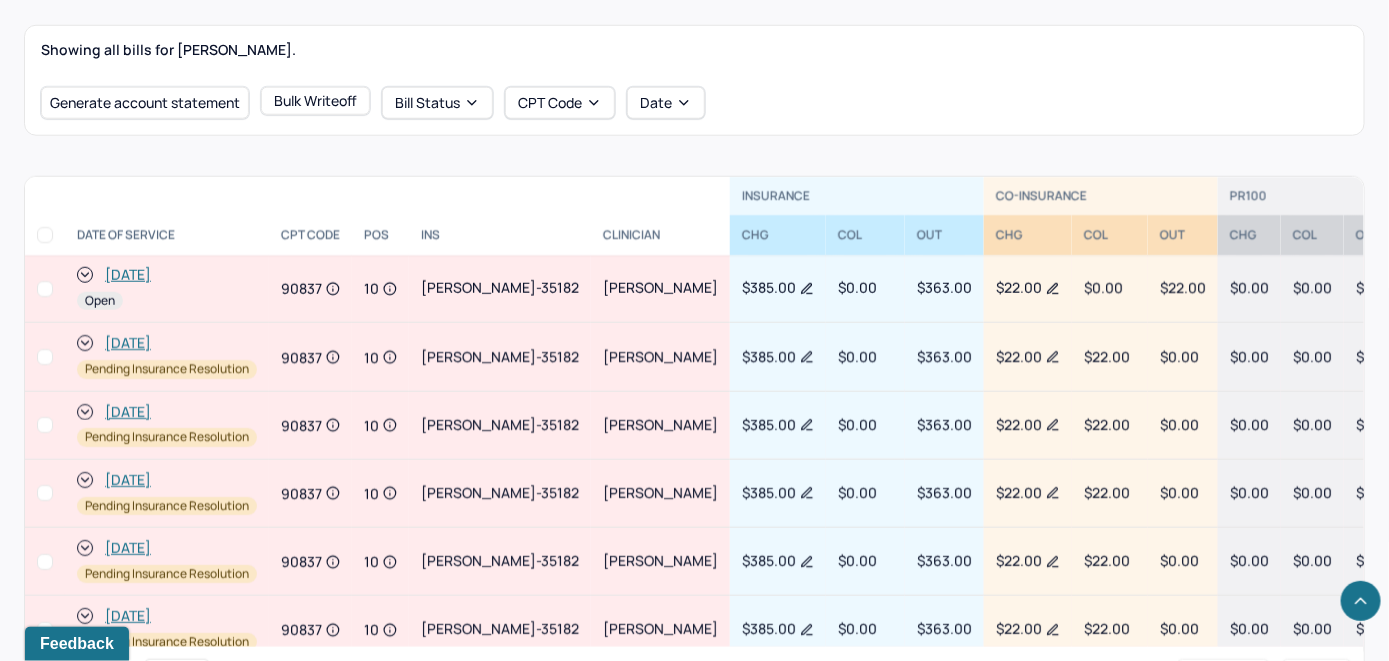 scroll, scrollTop: 734, scrollLeft: 0, axis: vertical 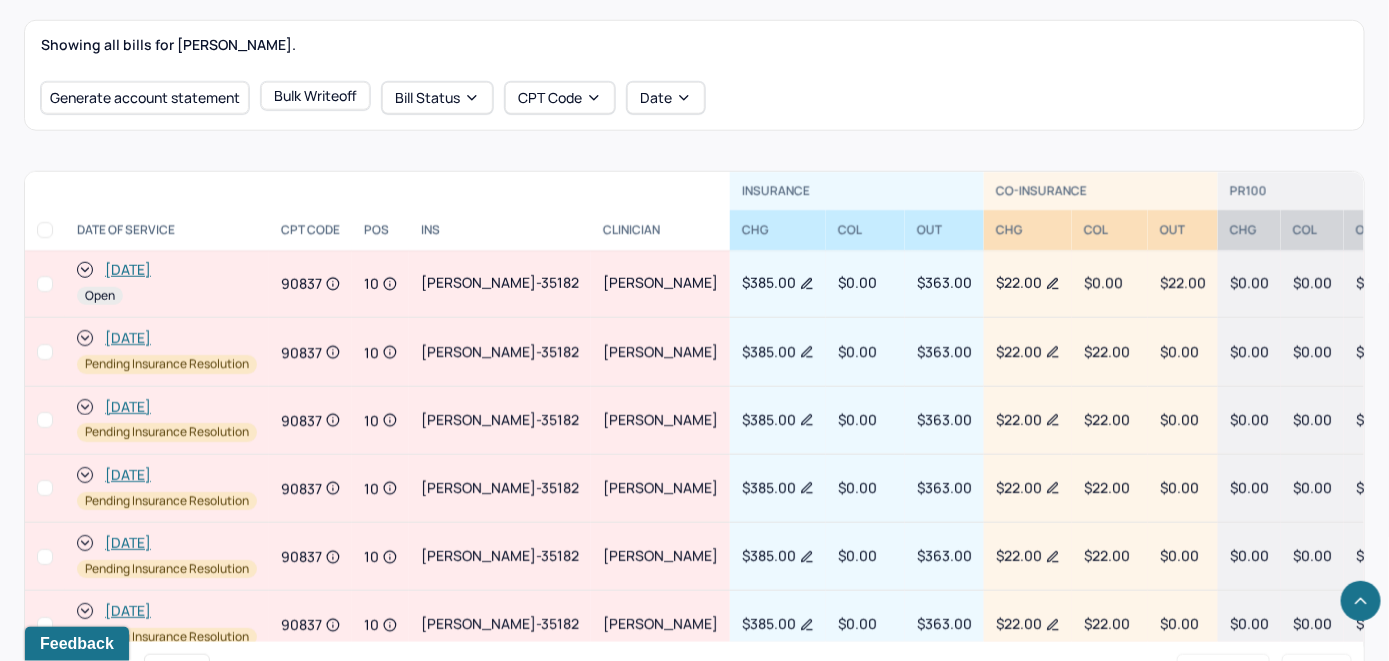 click on "Generate account statement Bulk Writeoff Bill Status CPT Code Date" at bounding box center [694, 98] 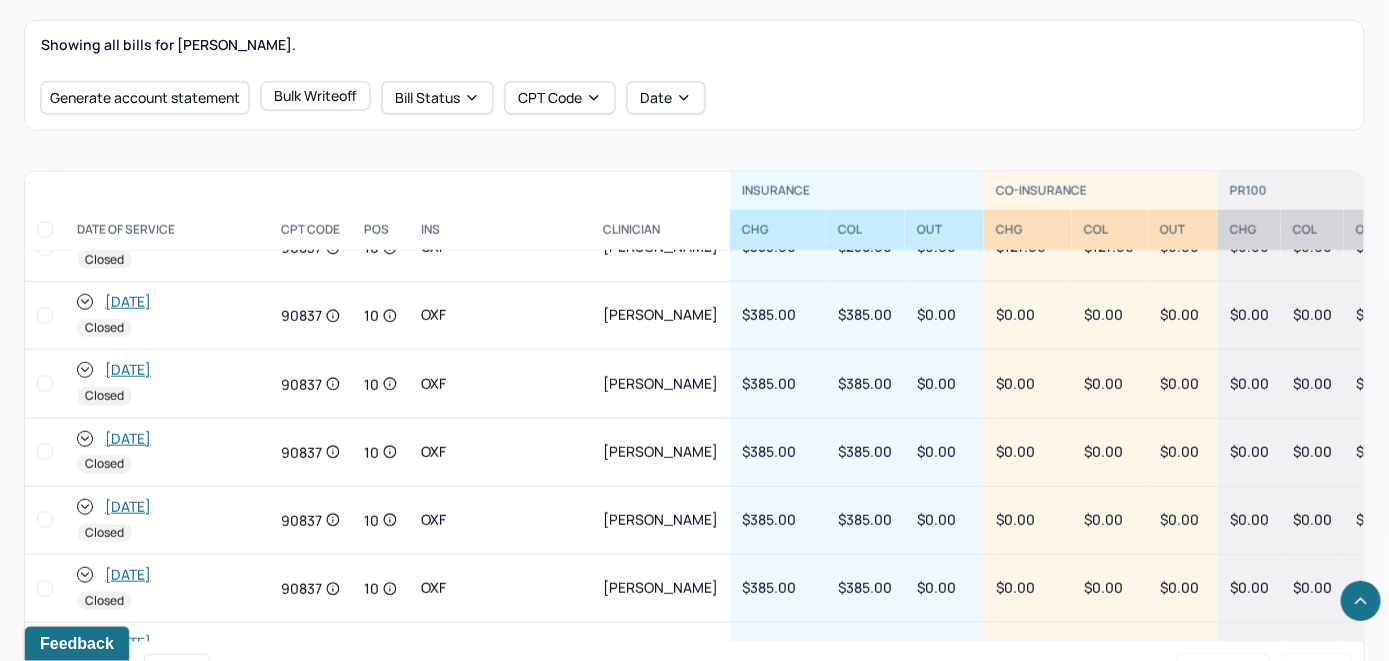 scroll, scrollTop: 1513, scrollLeft: 0, axis: vertical 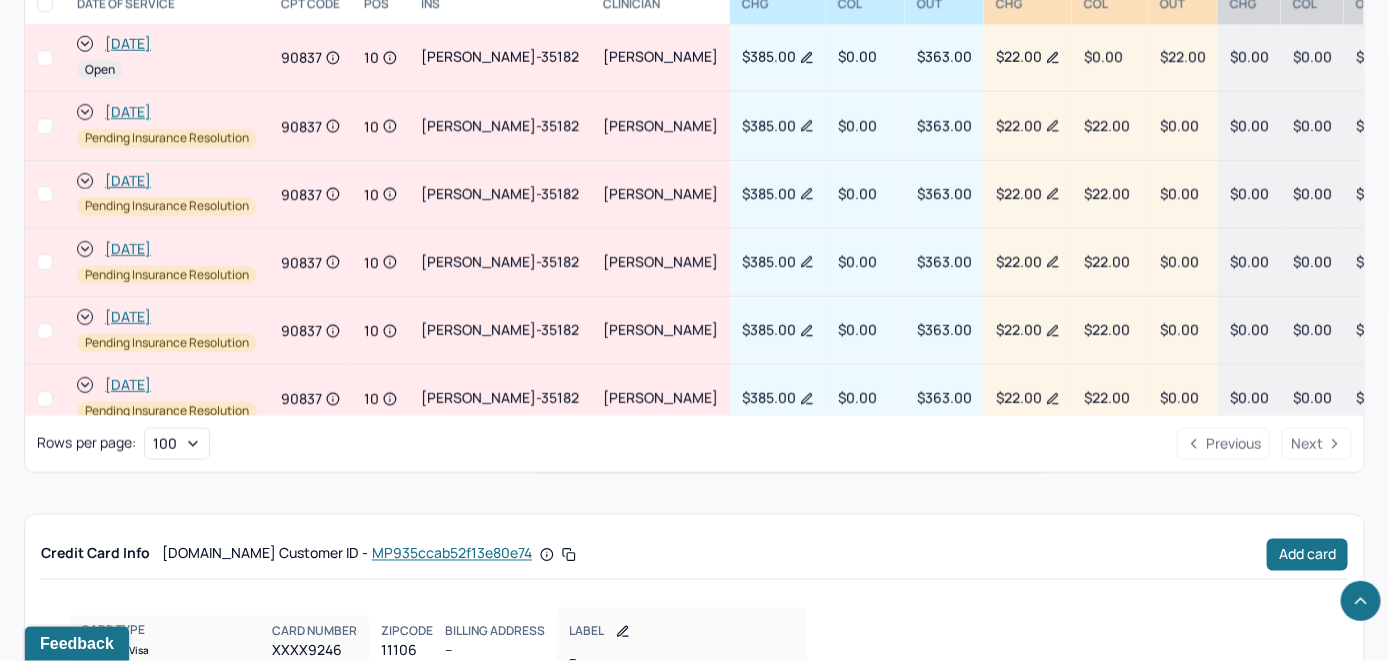click on "[DATE]" at bounding box center [128, 44] 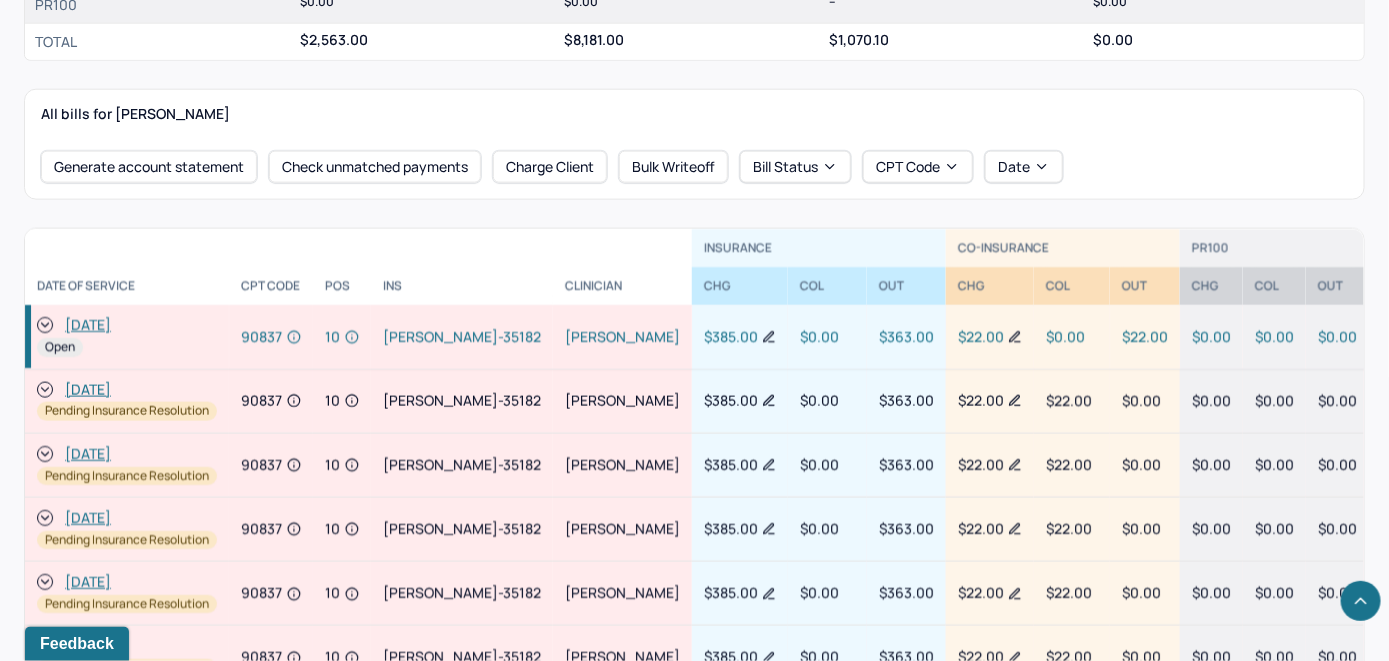 scroll, scrollTop: 900, scrollLeft: 0, axis: vertical 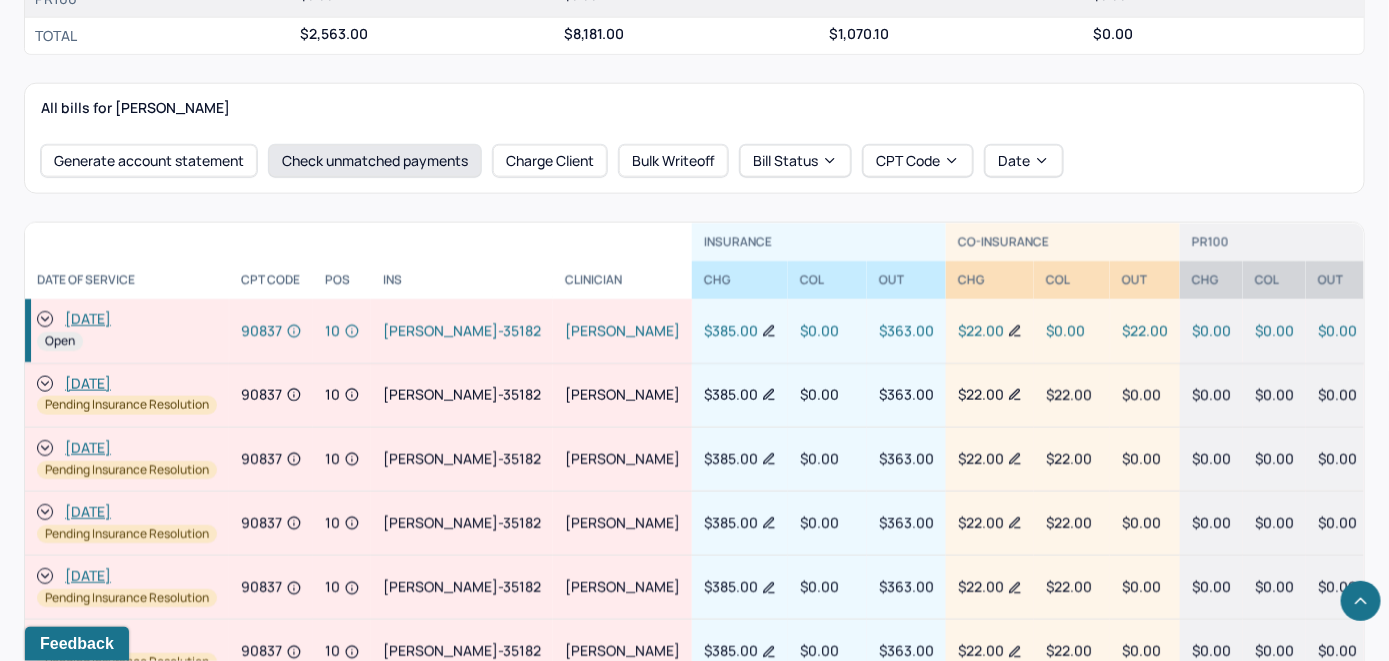 click on "Check unmatched payments" at bounding box center [375, 161] 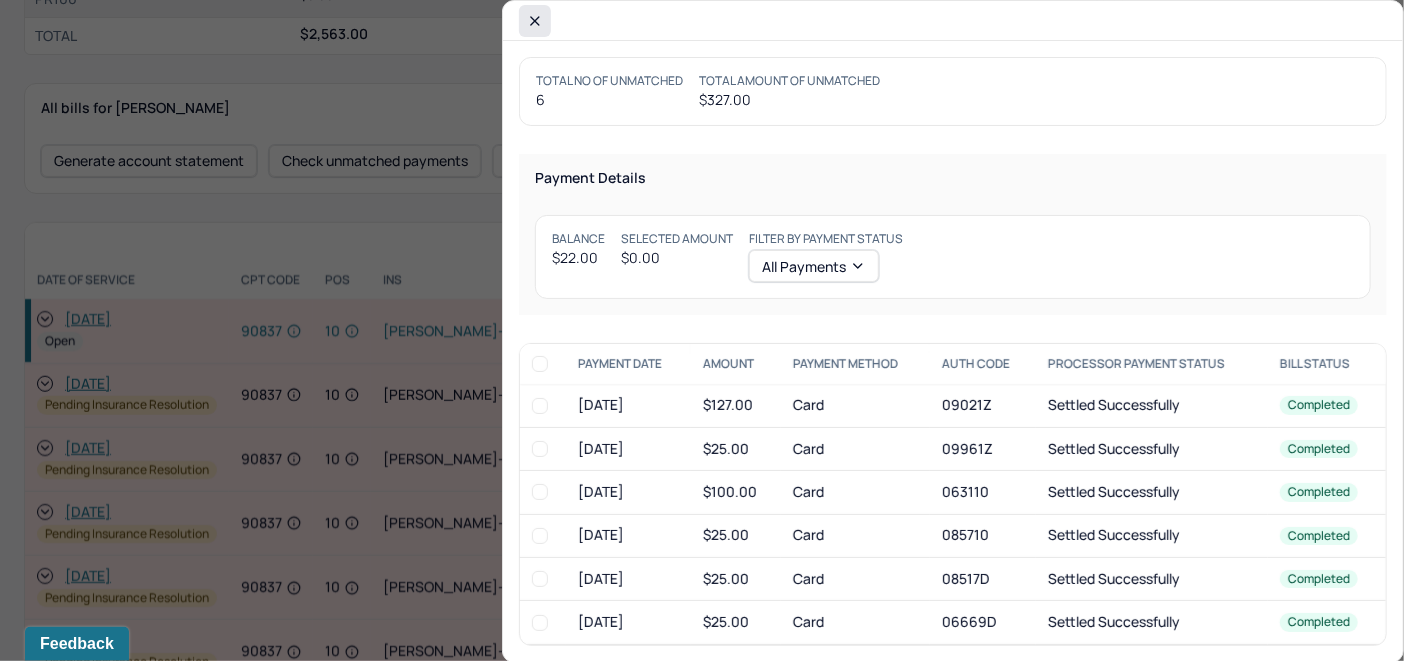 click 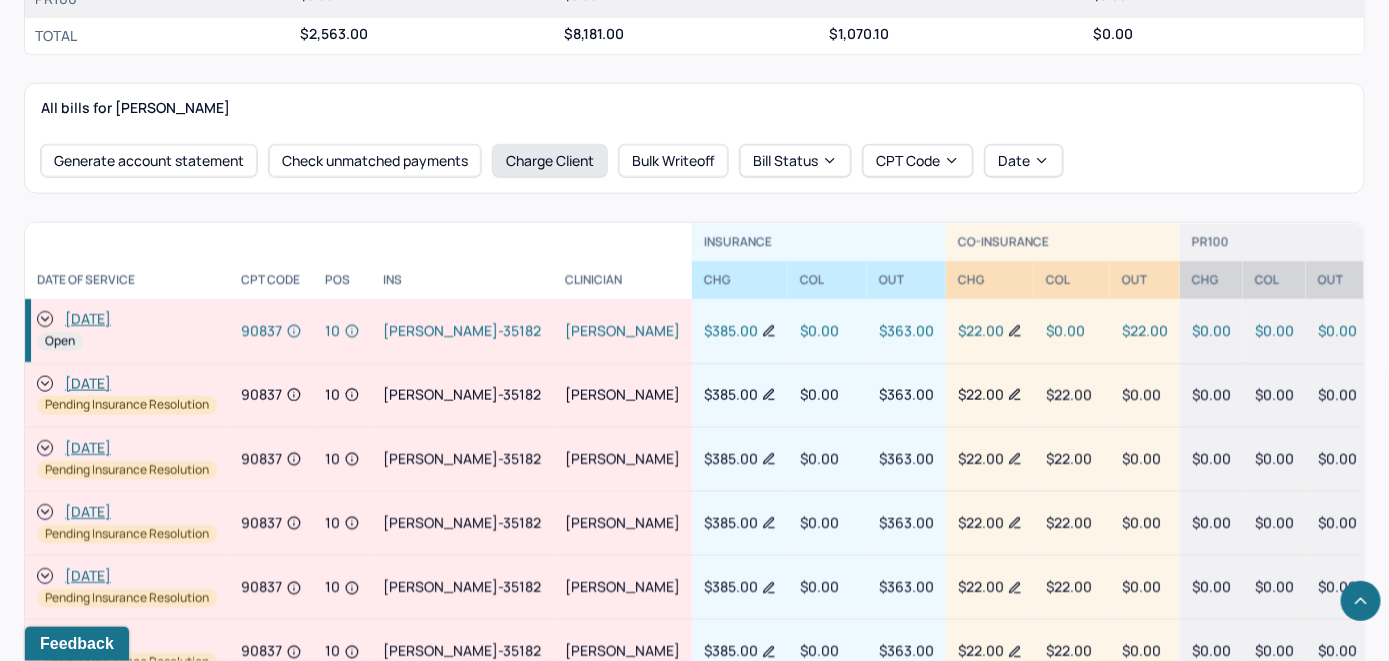 click on "Charge Client" at bounding box center (550, 161) 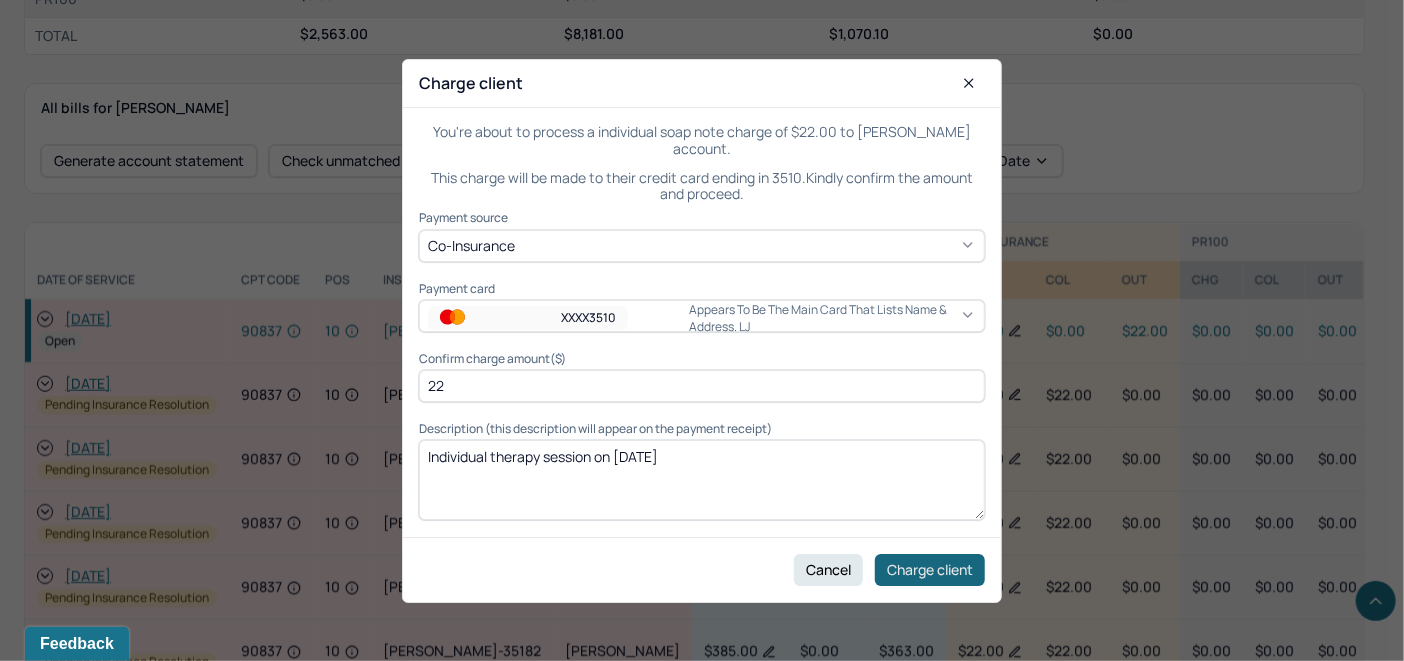click on "Charge client" at bounding box center [930, 569] 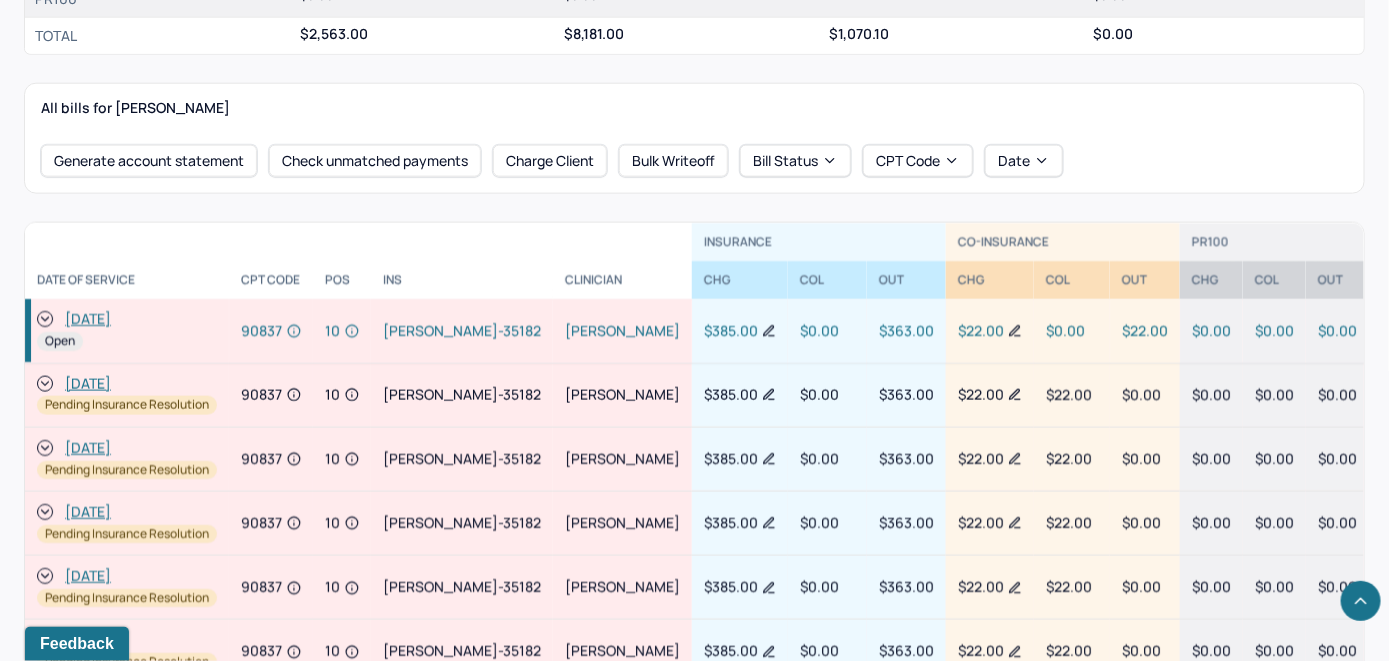drag, startPoint x: 43, startPoint y: 320, endPoint x: 50, endPoint y: 308, distance: 13.892444 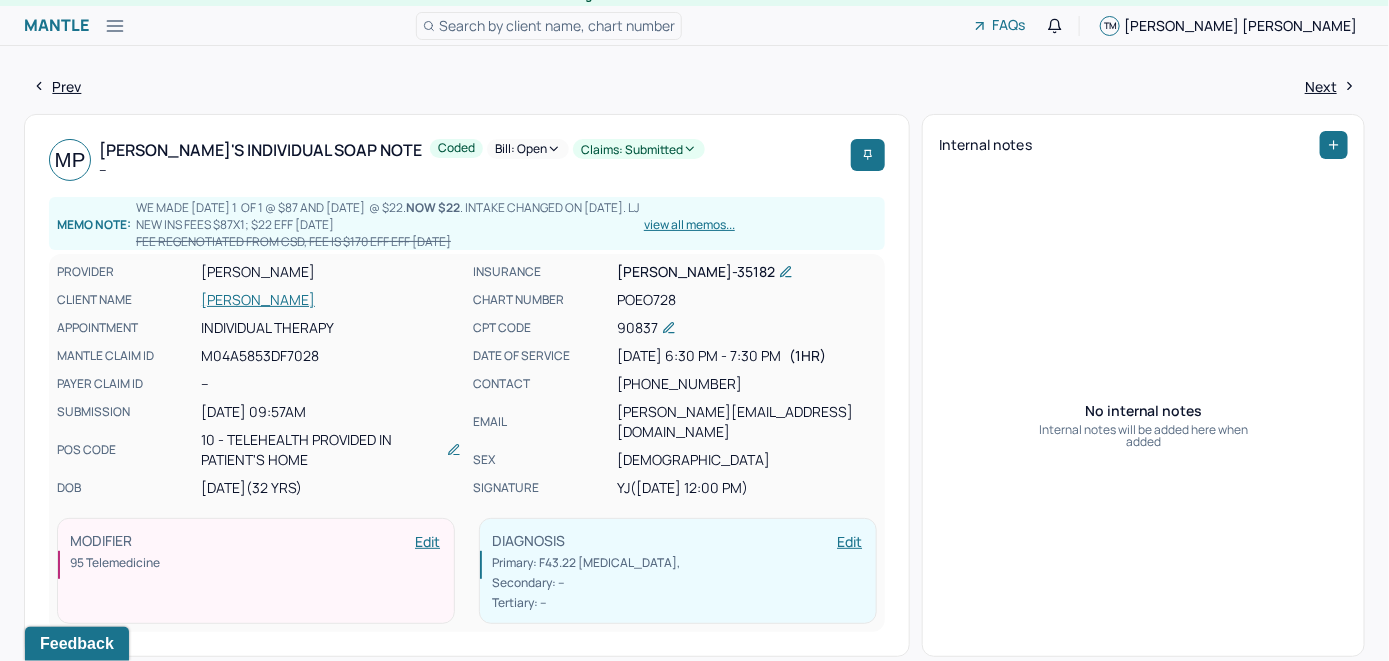 scroll, scrollTop: 0, scrollLeft: 0, axis: both 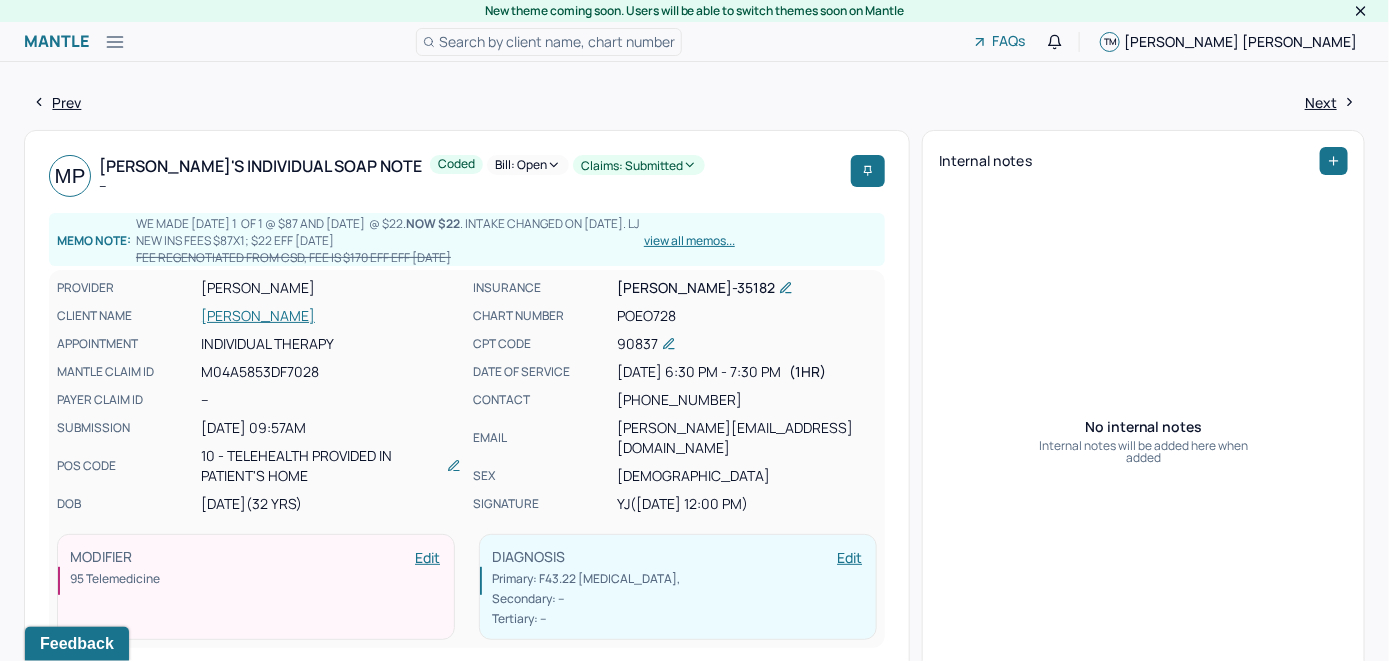 click on "Bill: Open" at bounding box center [528, 165] 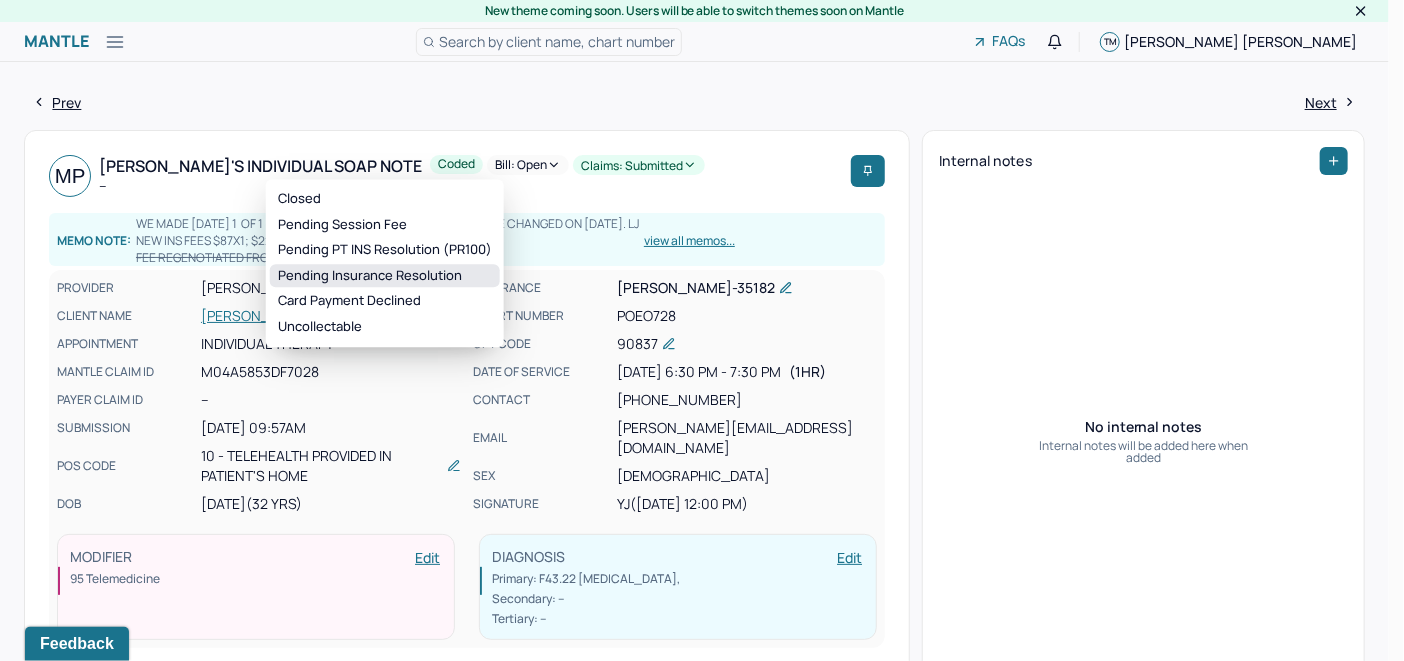 click on "Pending Insurance Resolution" at bounding box center [385, 276] 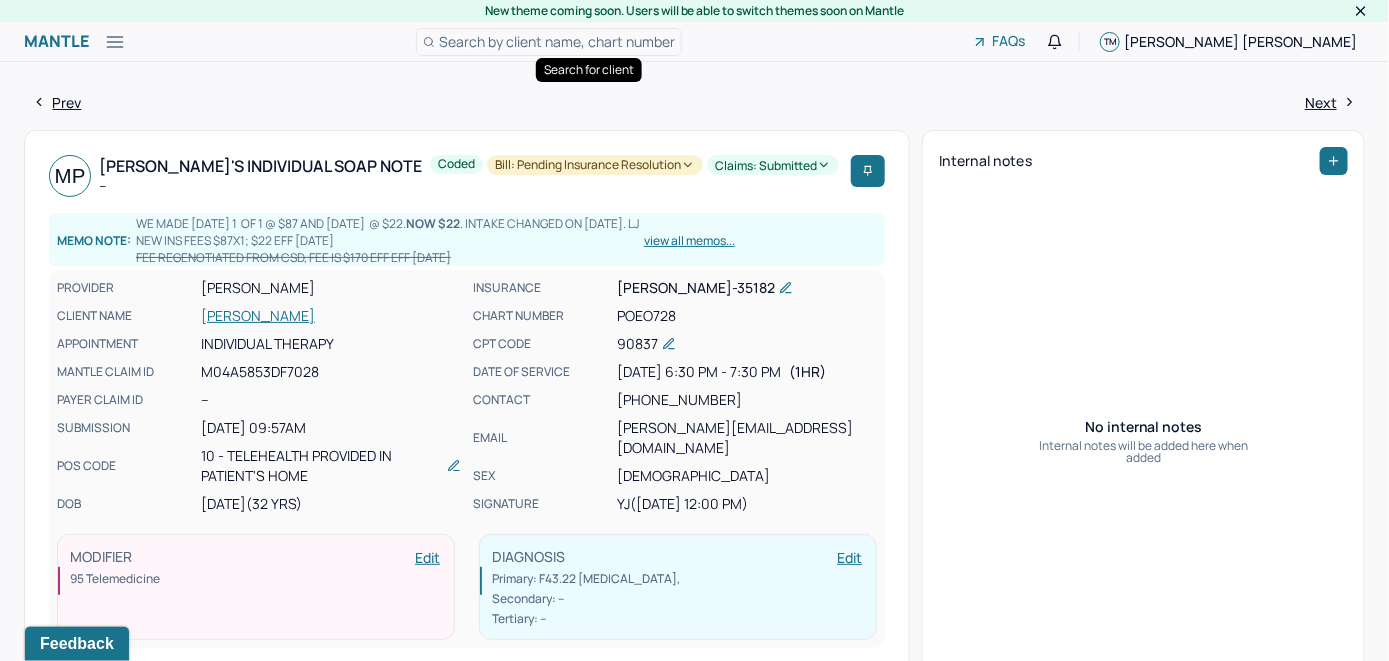 click on "Search by client name, chart number" at bounding box center (557, 41) 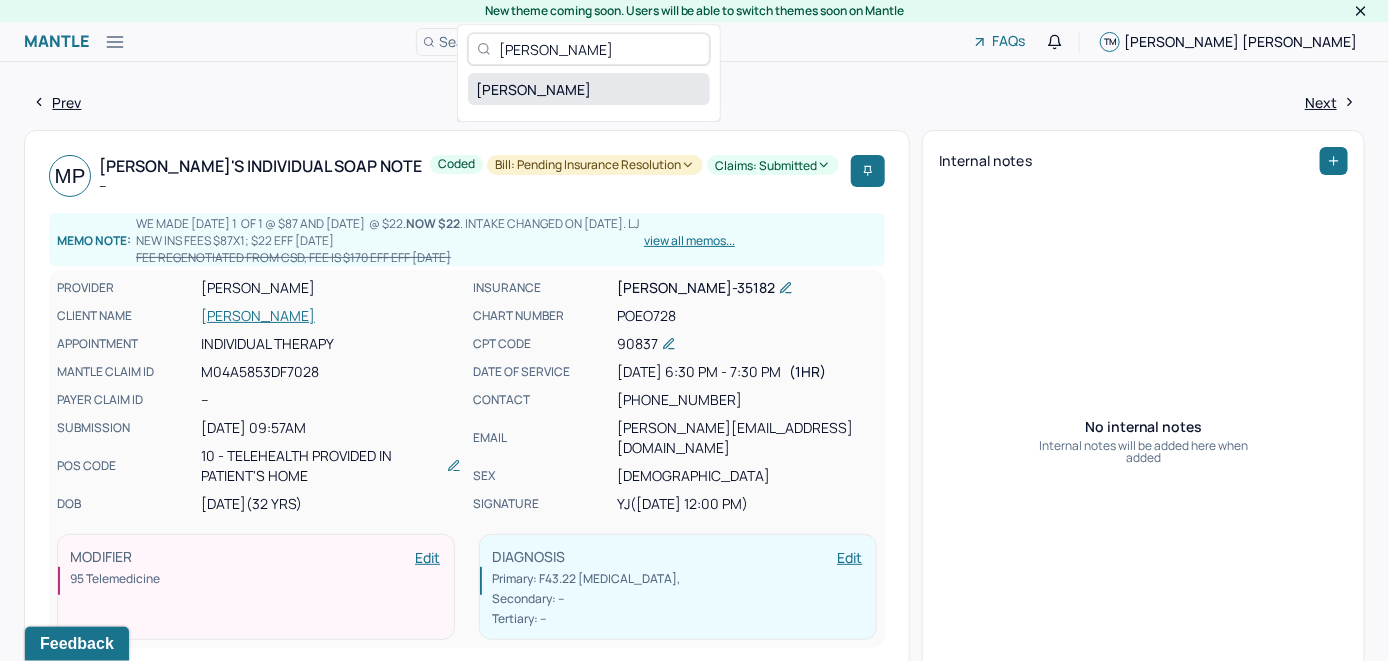 type on "Nicolette Davey" 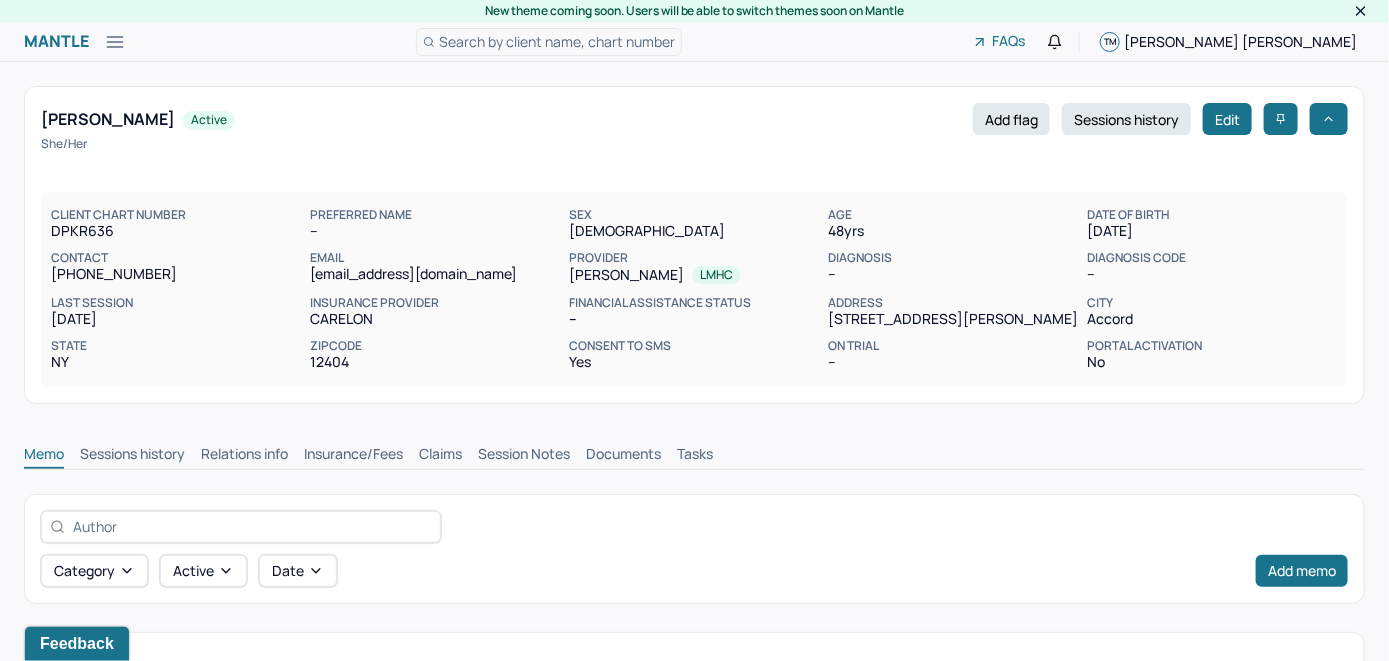scroll, scrollTop: 0, scrollLeft: 0, axis: both 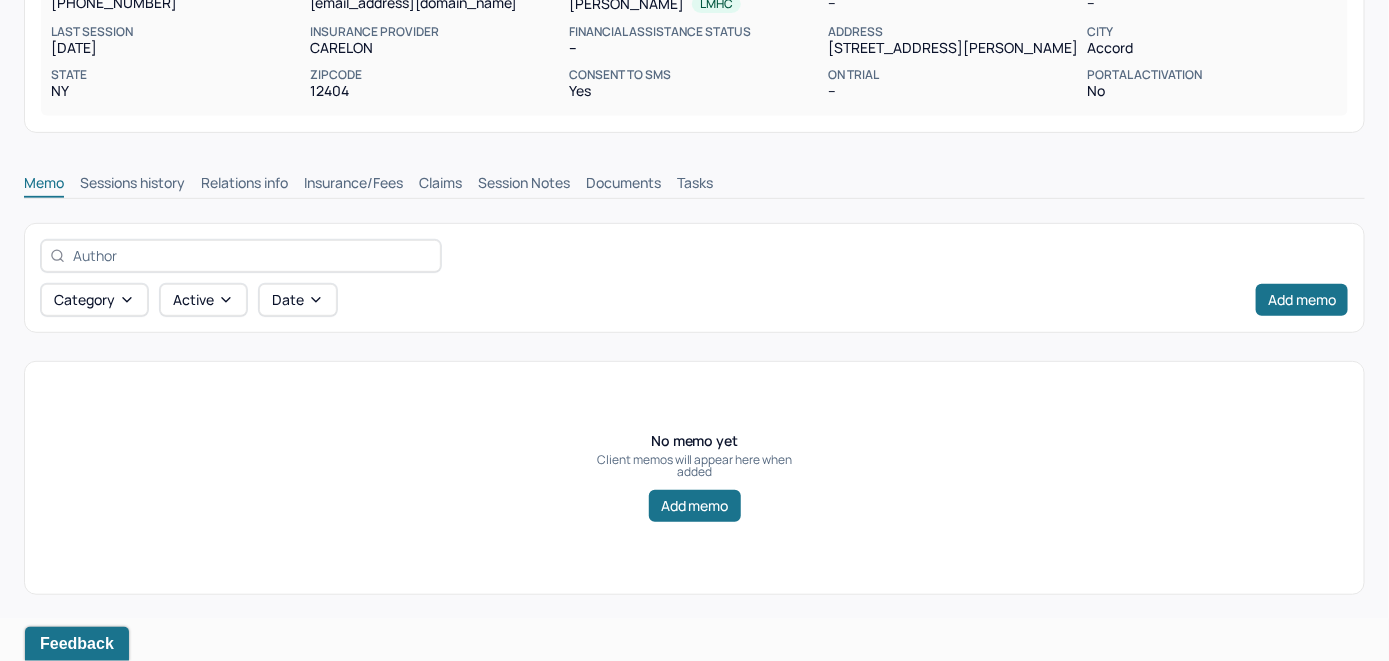 click on "Insurance/Fees" at bounding box center (353, 185) 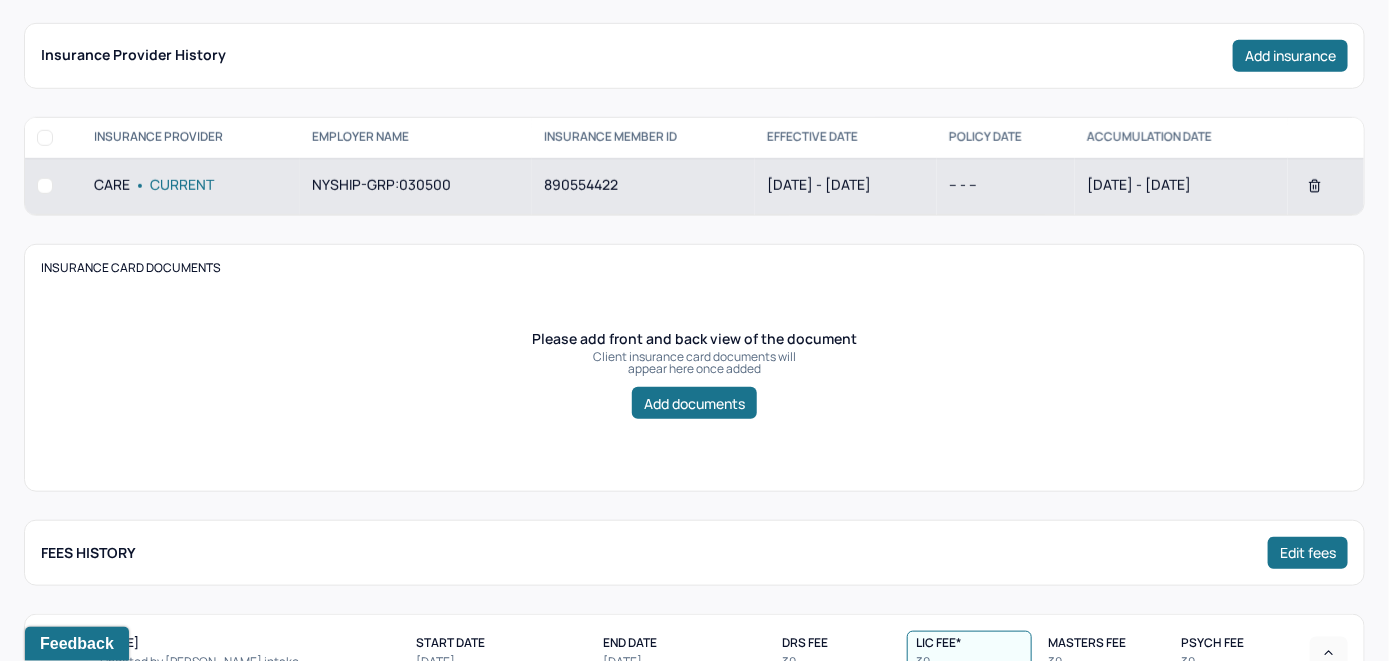 scroll, scrollTop: 271, scrollLeft: 0, axis: vertical 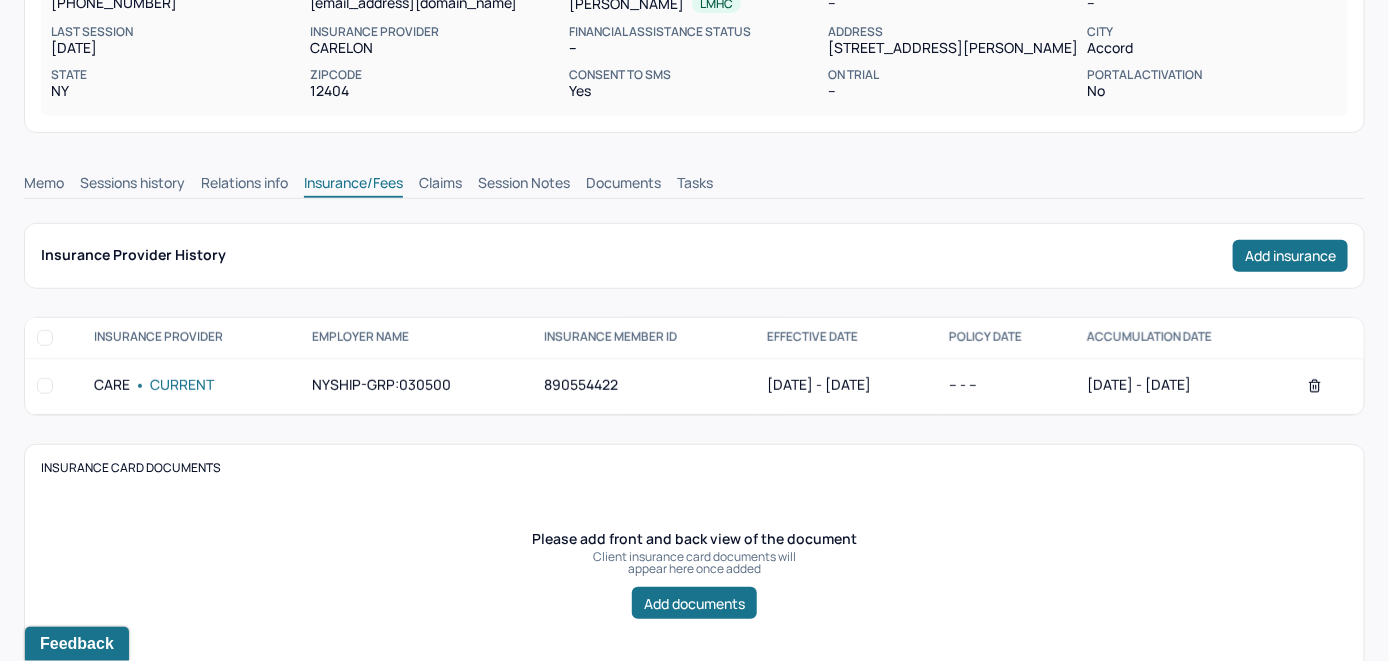 click on "Claims" at bounding box center [440, 185] 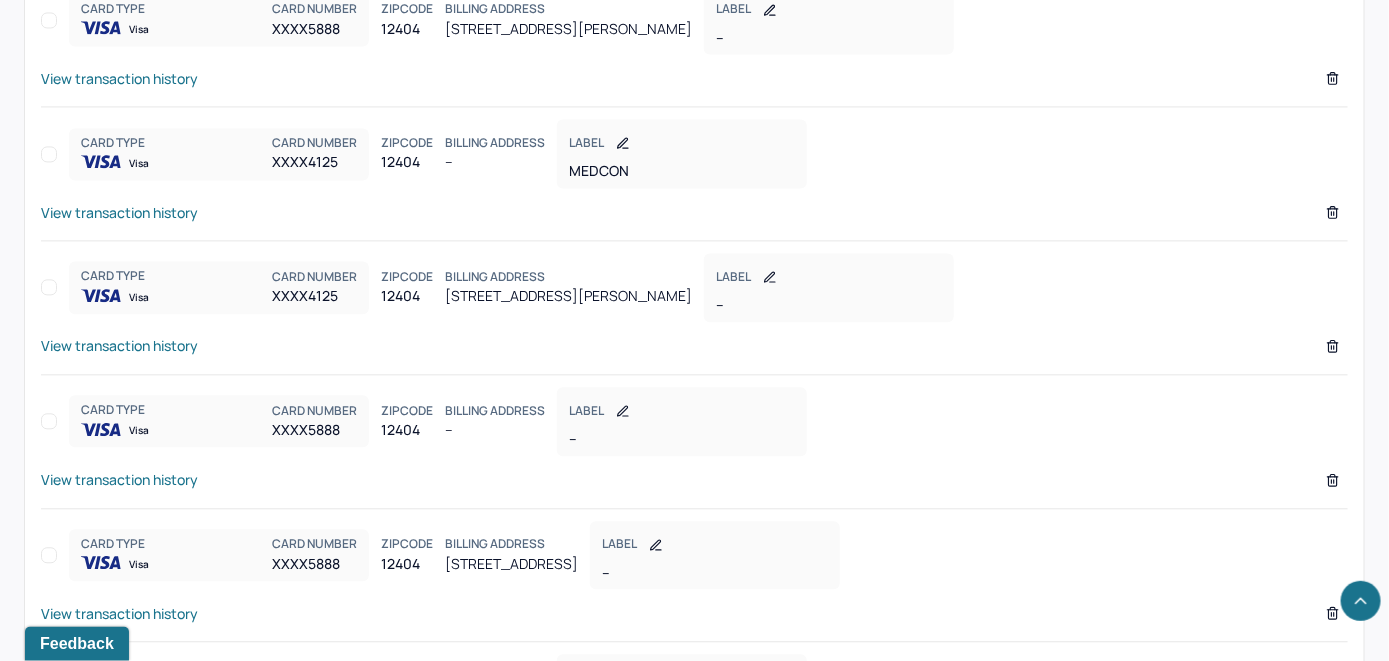 scroll, scrollTop: 1563, scrollLeft: 0, axis: vertical 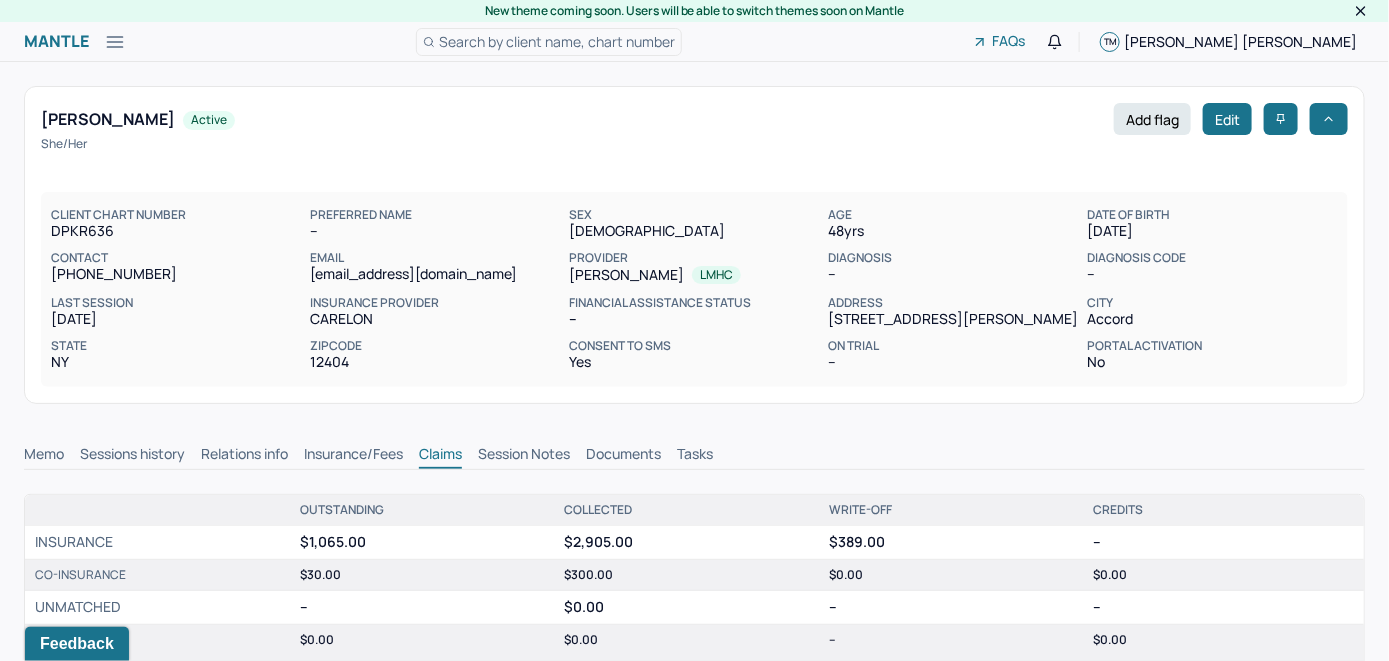 click on "Memo" at bounding box center [44, 456] 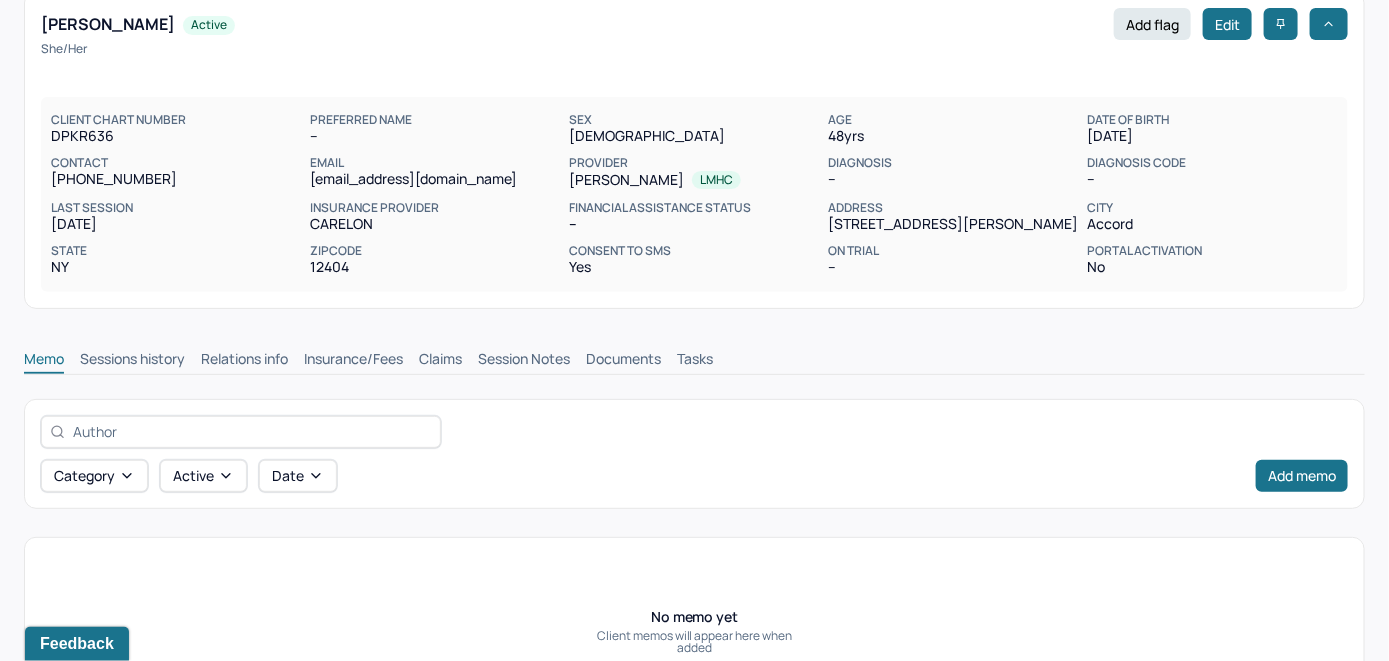 scroll, scrollTop: 0, scrollLeft: 0, axis: both 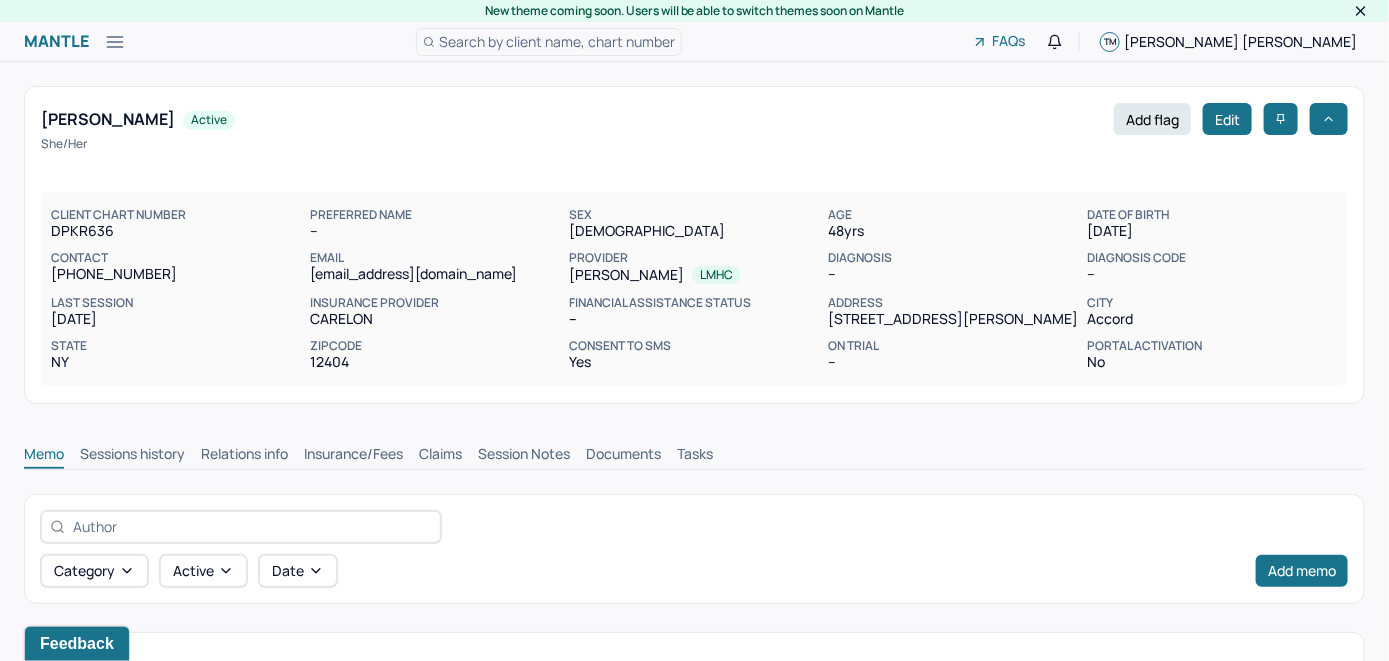 click on "Insurance/Fees" at bounding box center [353, 456] 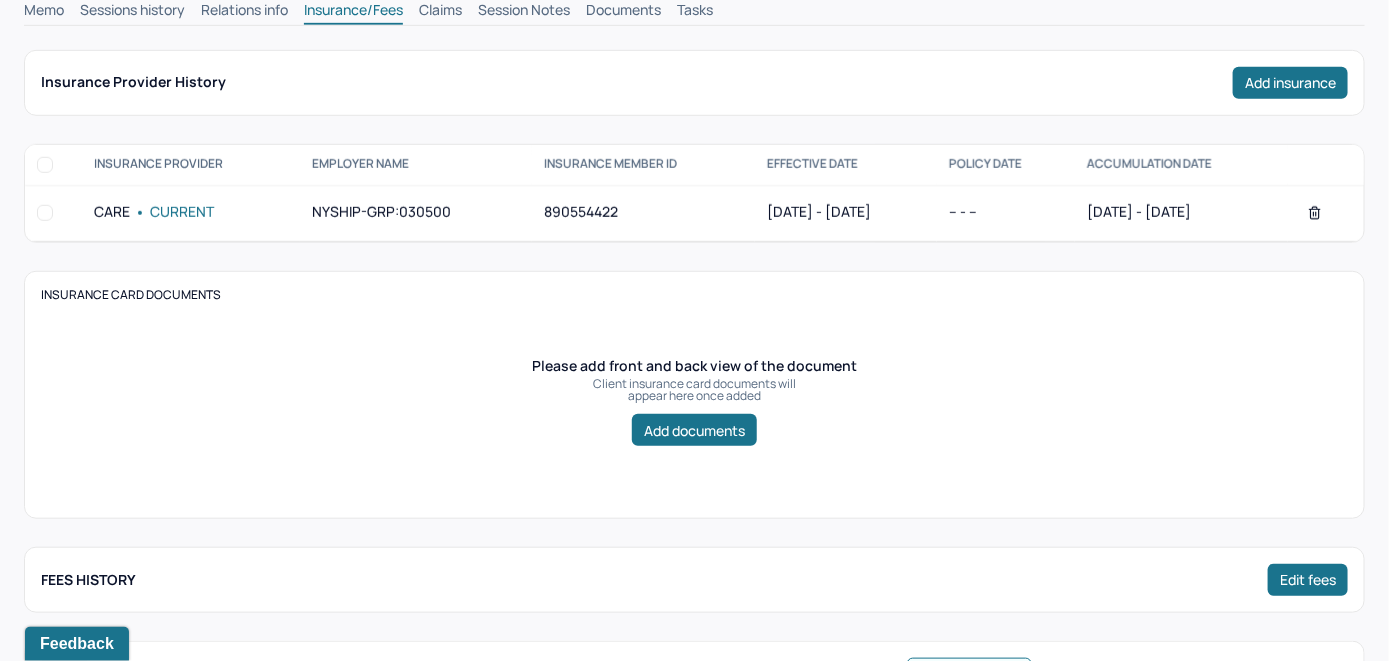 scroll, scrollTop: 300, scrollLeft: 0, axis: vertical 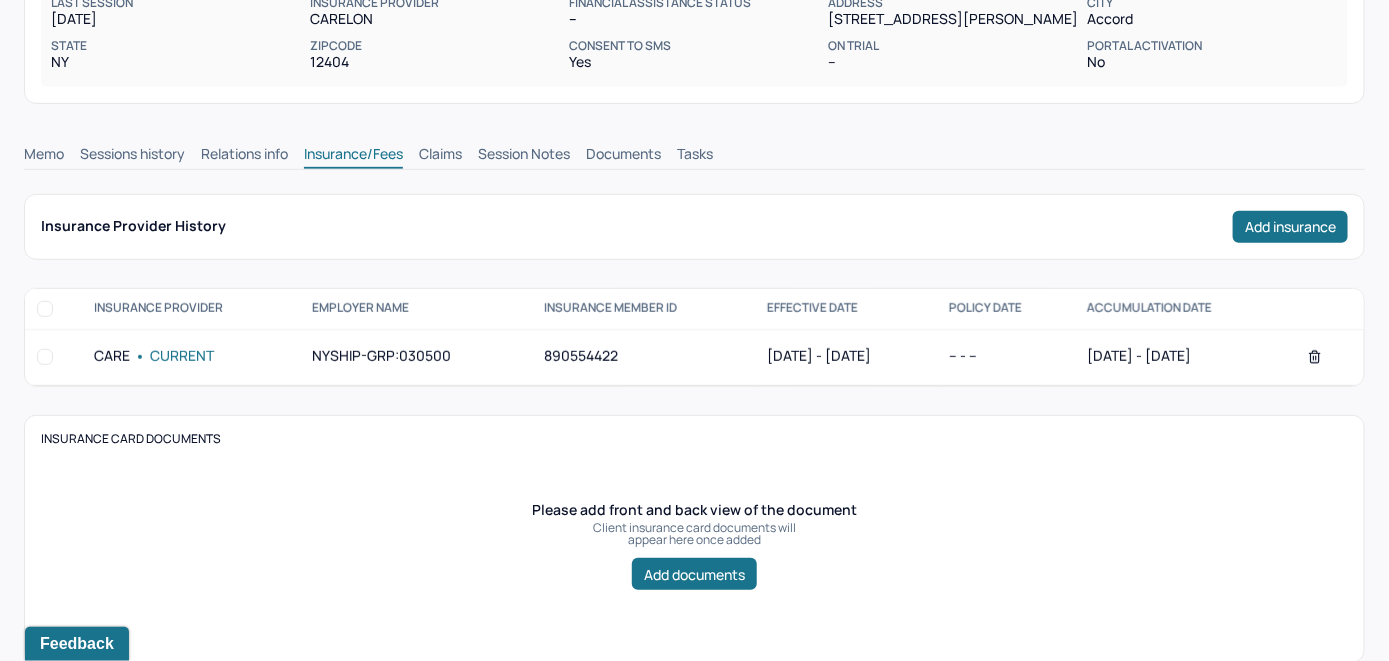 click on "Claims" at bounding box center [440, 156] 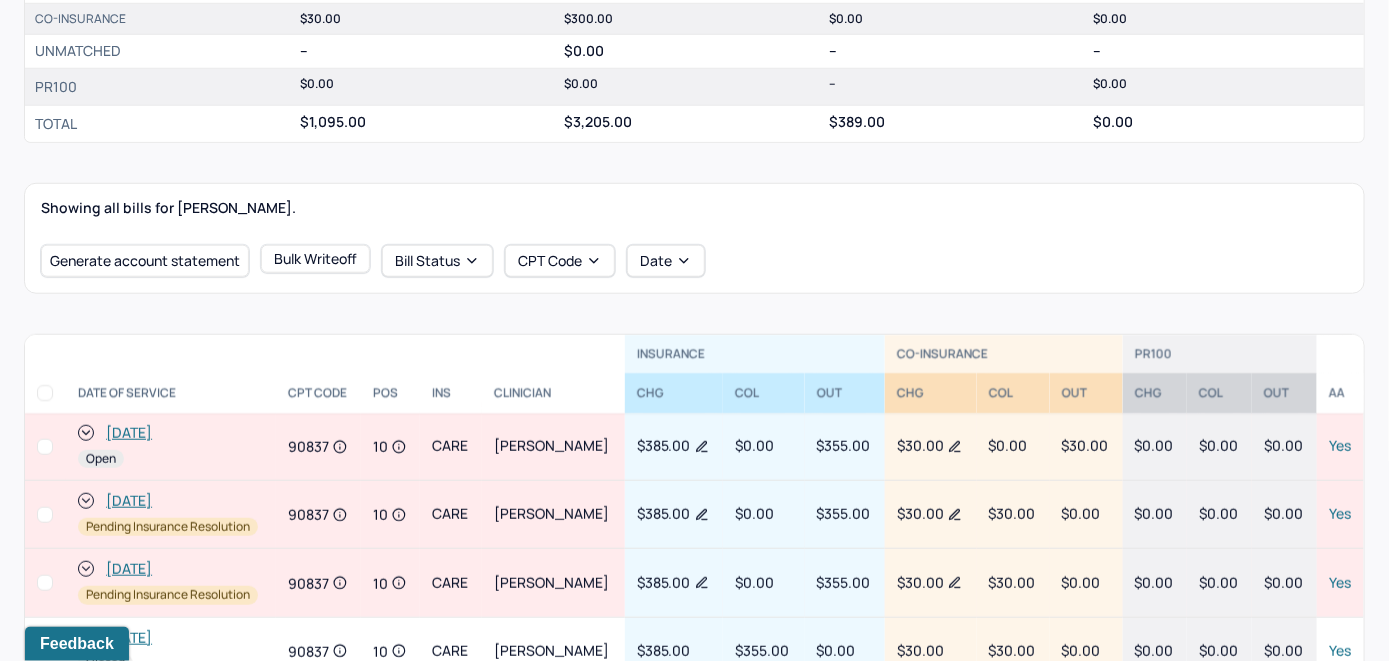 scroll, scrollTop: 600, scrollLeft: 0, axis: vertical 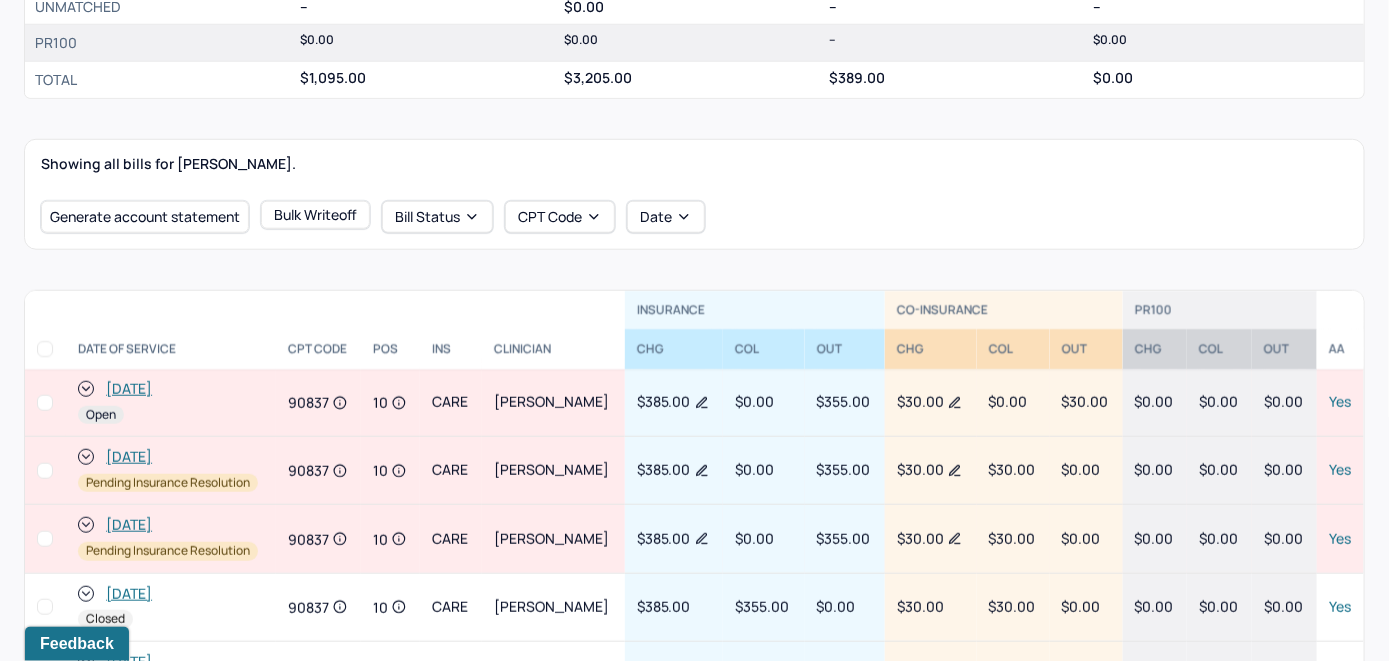 click on "[DATE]" at bounding box center [129, 389] 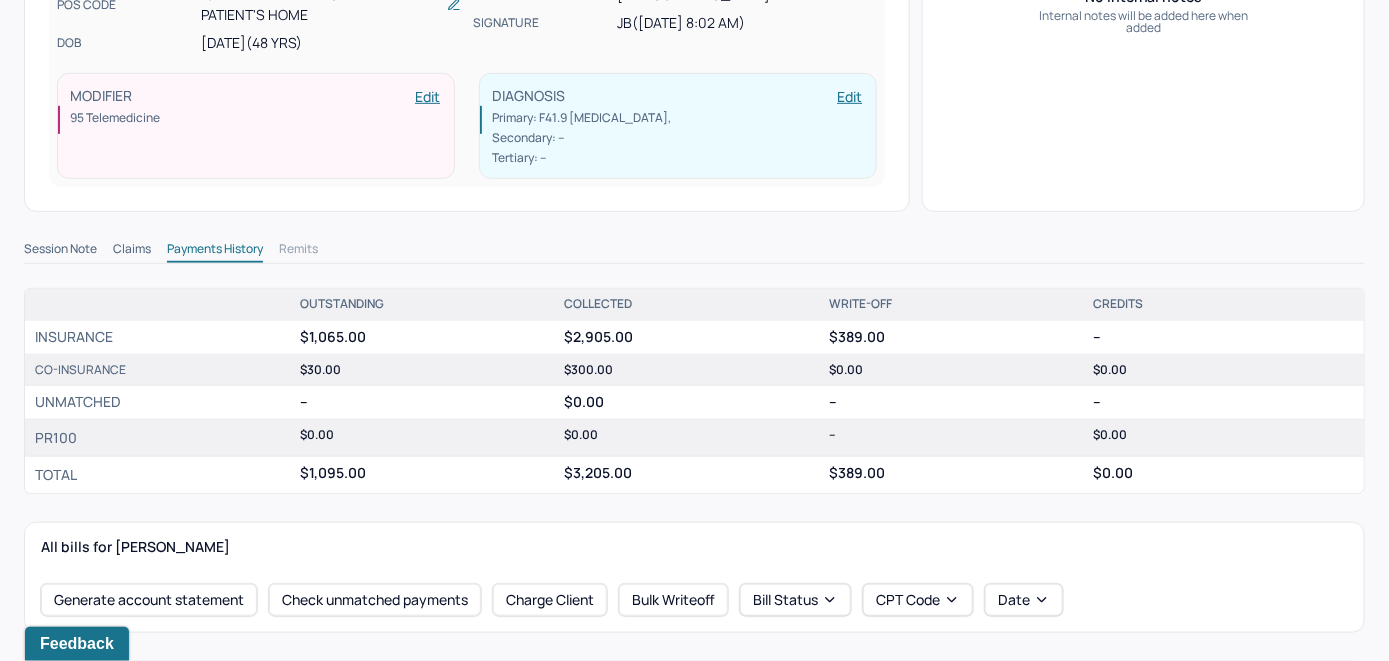 scroll, scrollTop: 600, scrollLeft: 0, axis: vertical 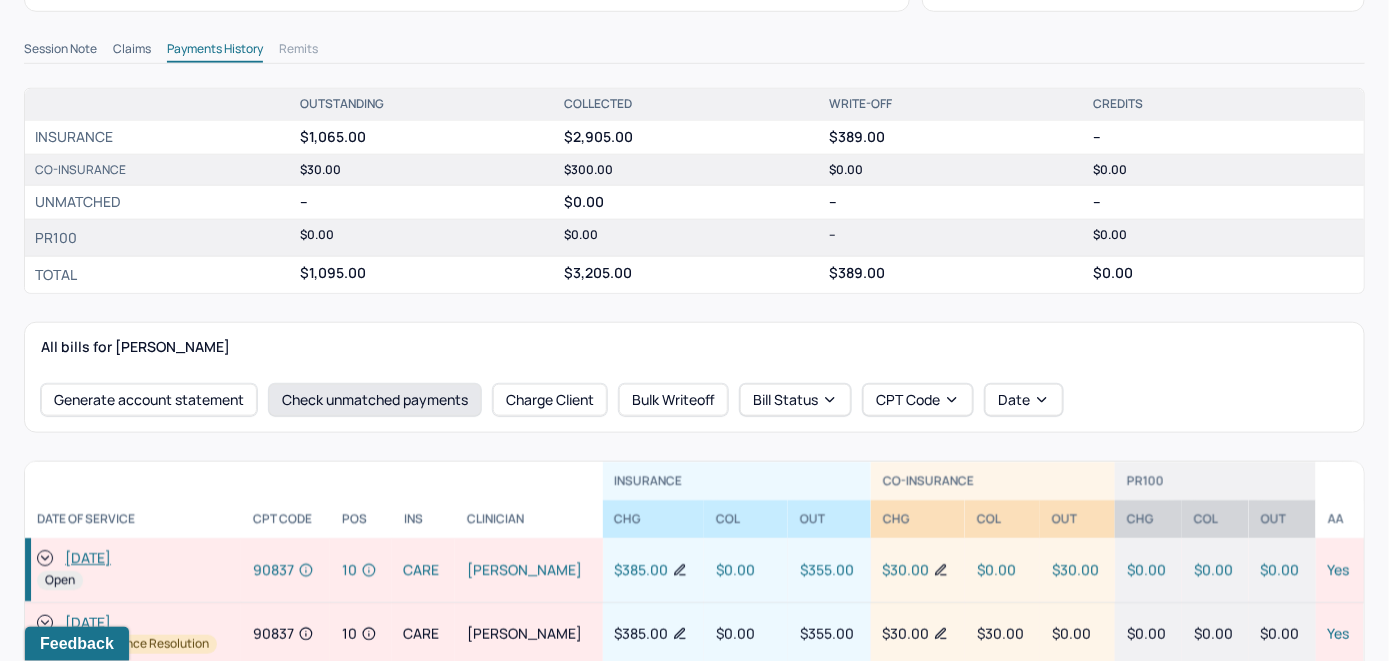 click on "Check unmatched payments" at bounding box center [375, 400] 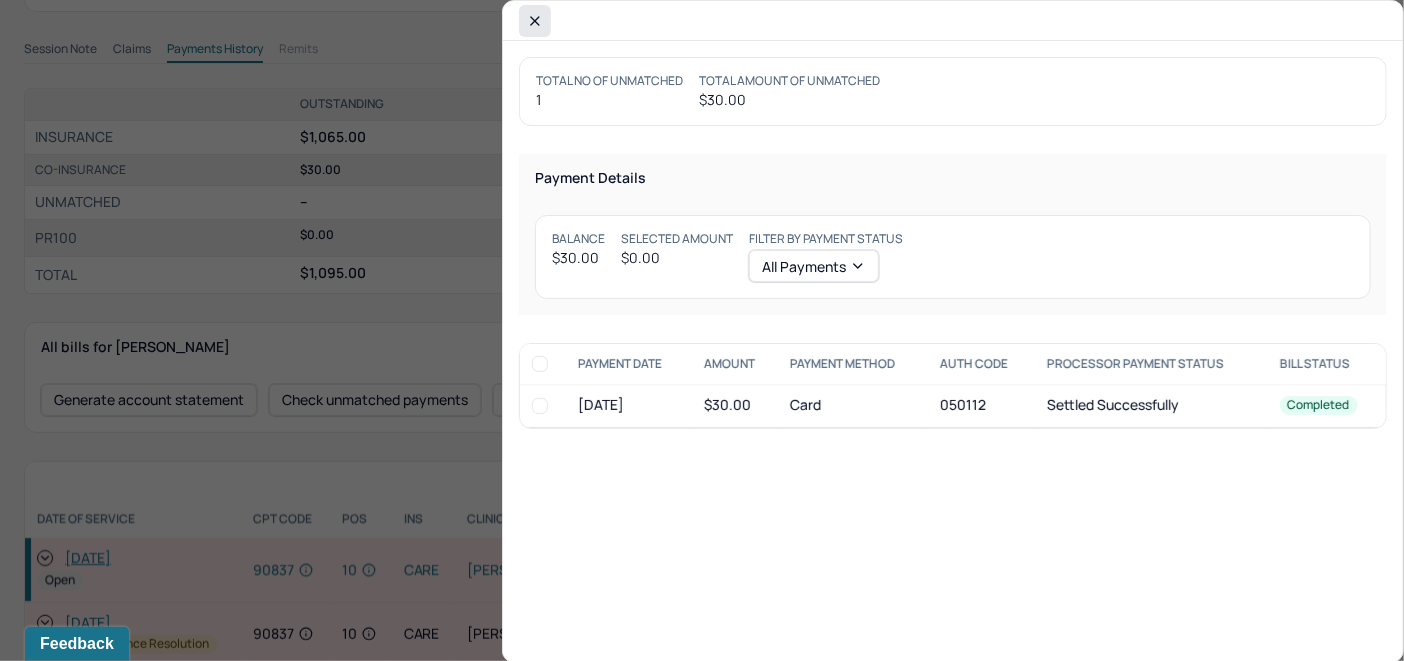click at bounding box center [535, 21] 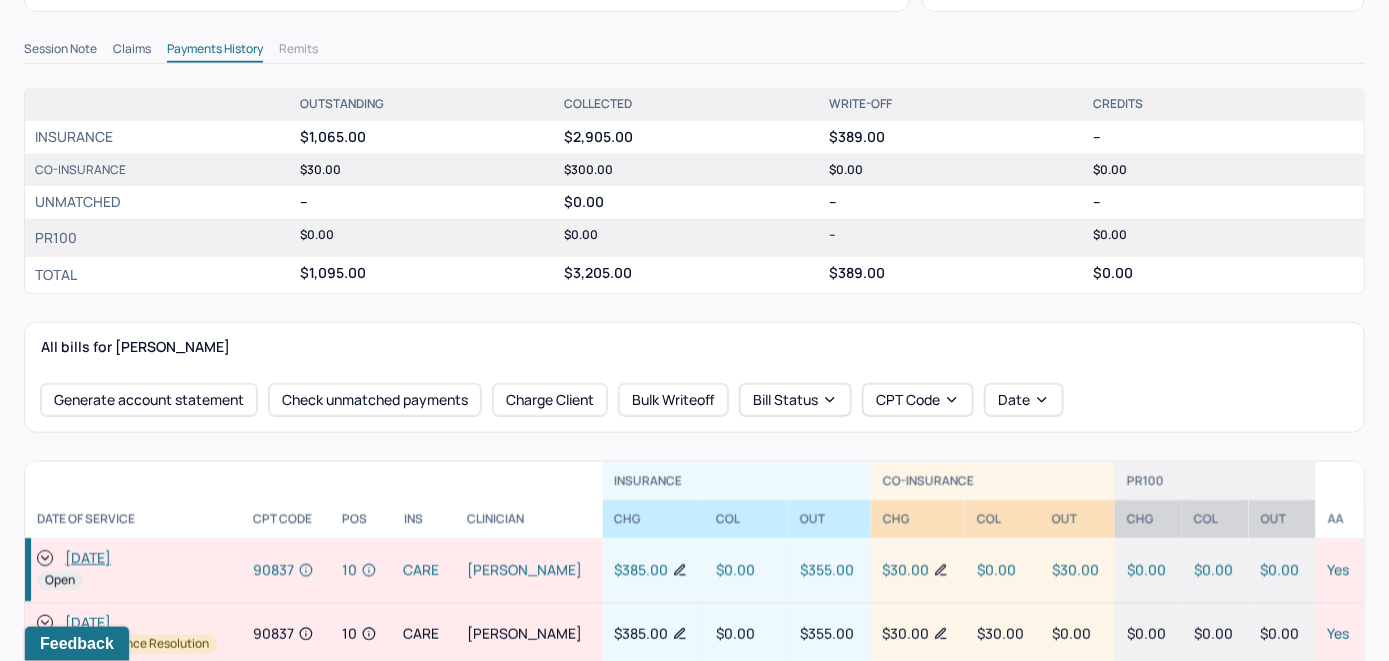 click 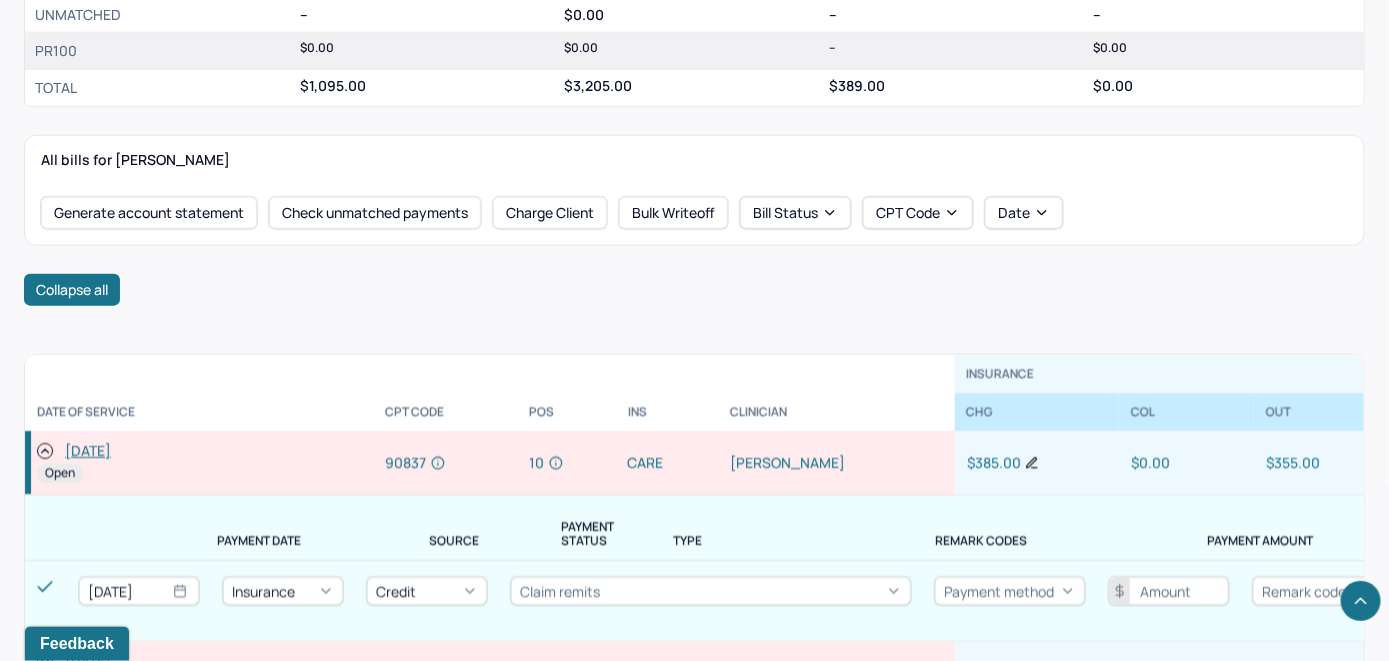 scroll, scrollTop: 800, scrollLeft: 0, axis: vertical 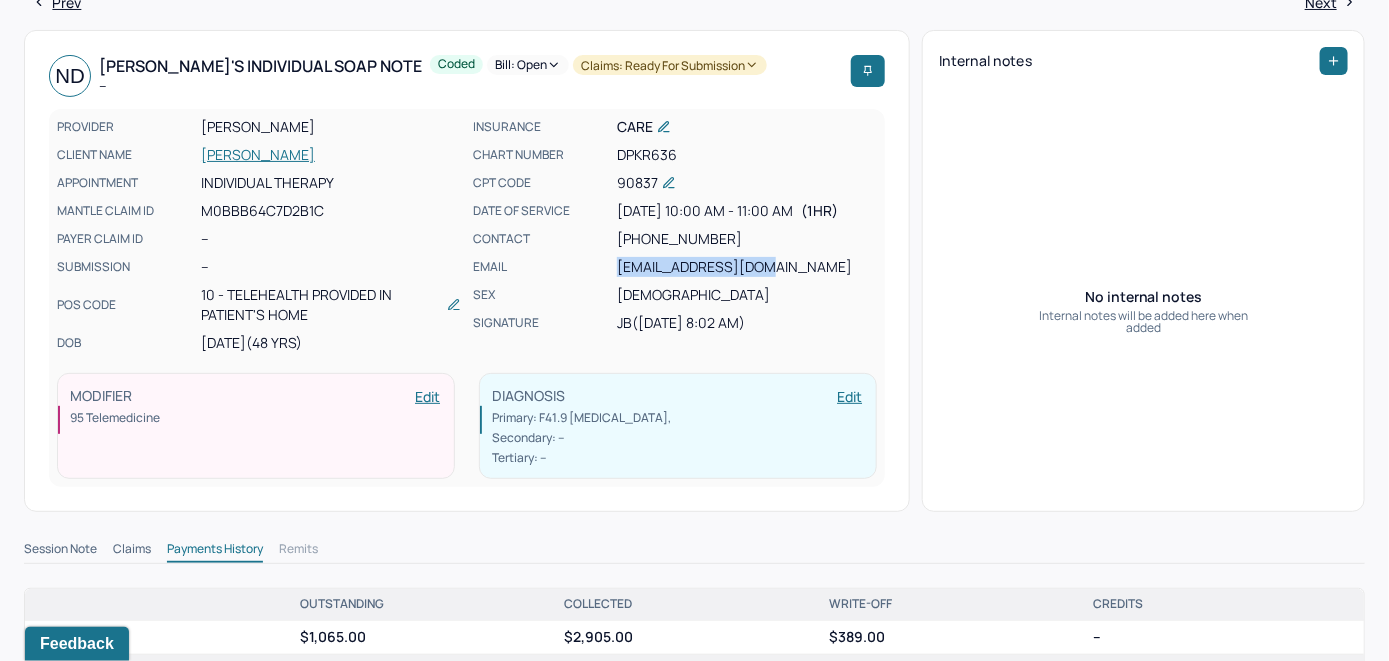 drag, startPoint x: 786, startPoint y: 262, endPoint x: 603, endPoint y: 268, distance: 183.09833 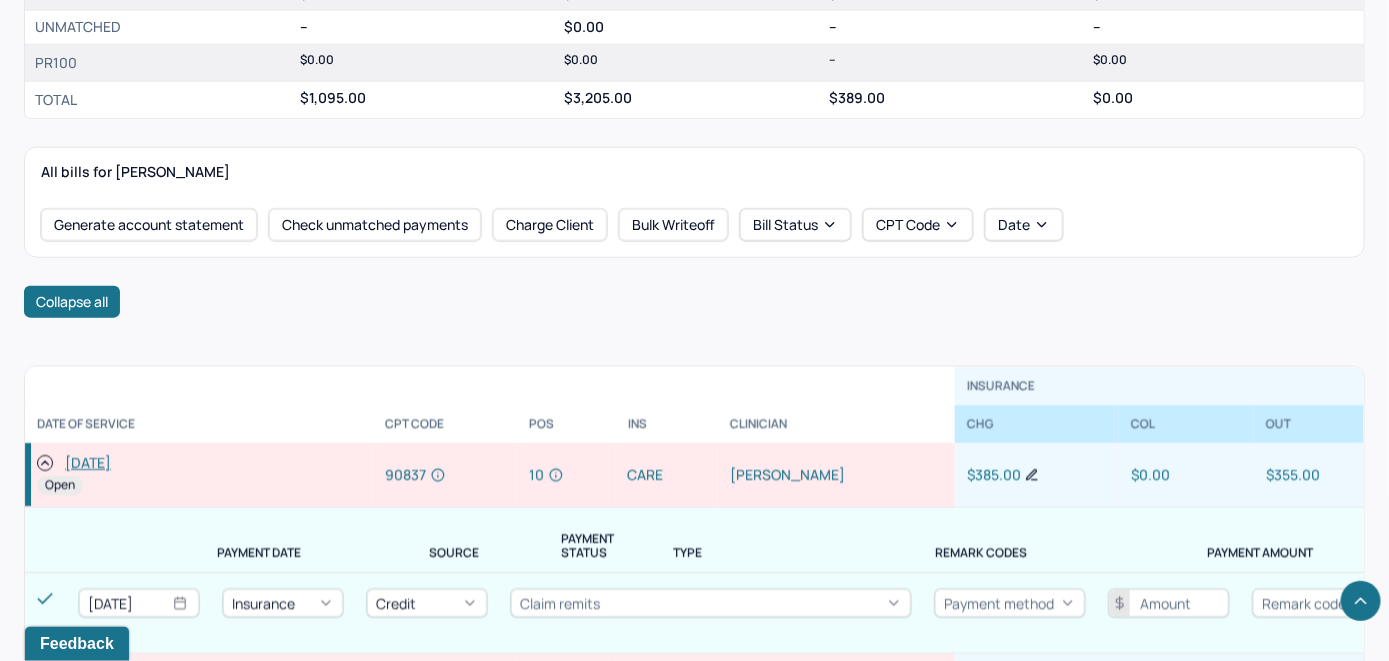 scroll, scrollTop: 800, scrollLeft: 0, axis: vertical 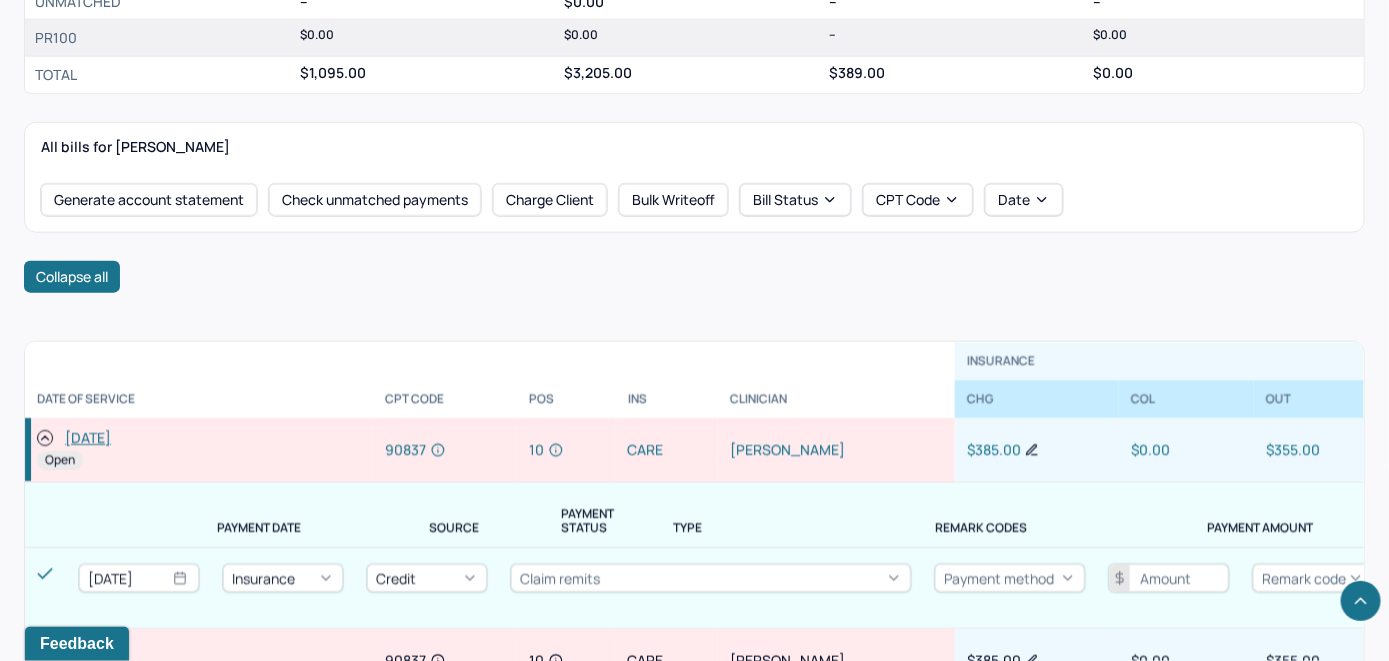 click on "[DATE]" at bounding box center (88, 439) 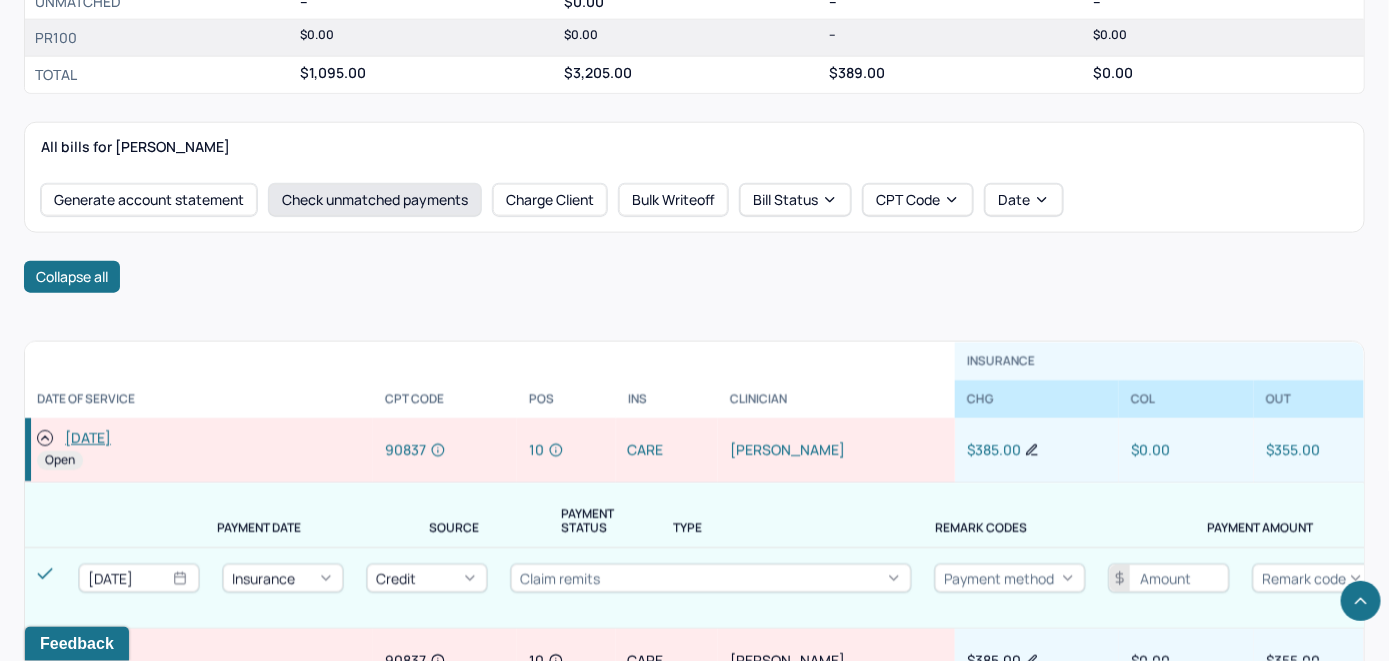 click on "Check unmatched payments" at bounding box center [375, 200] 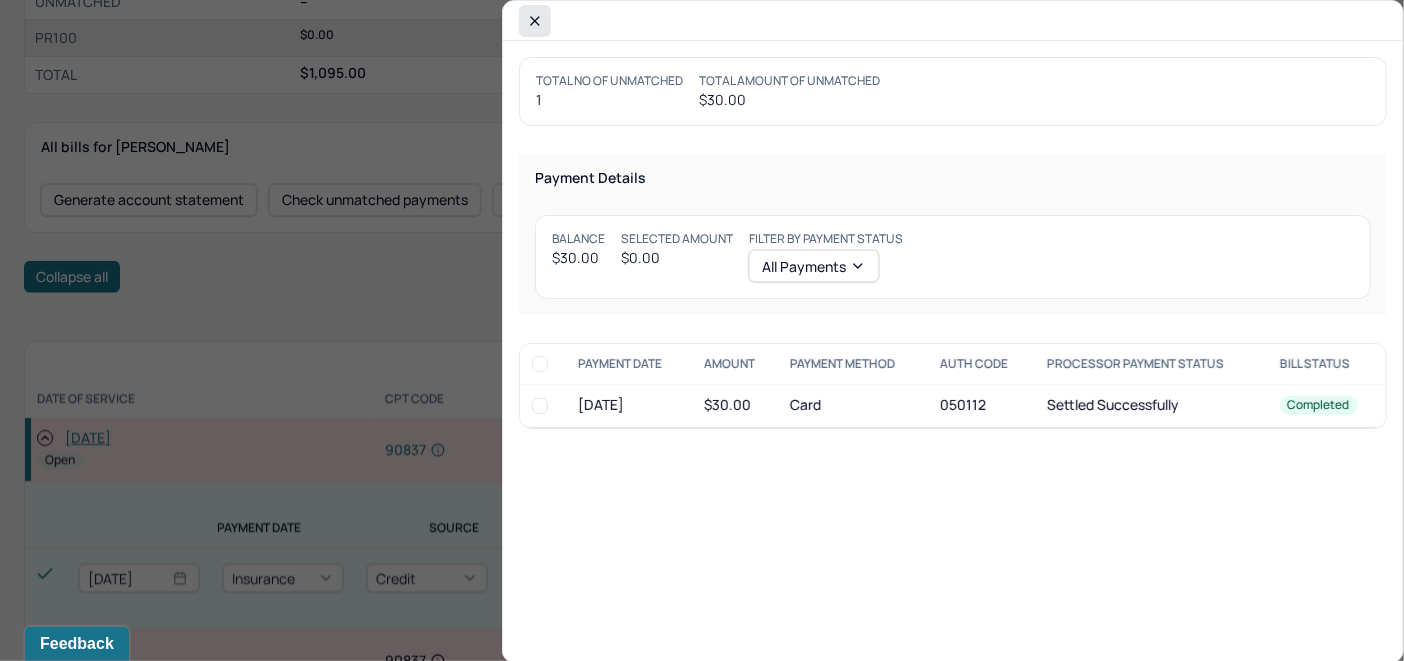 click at bounding box center (535, 21) 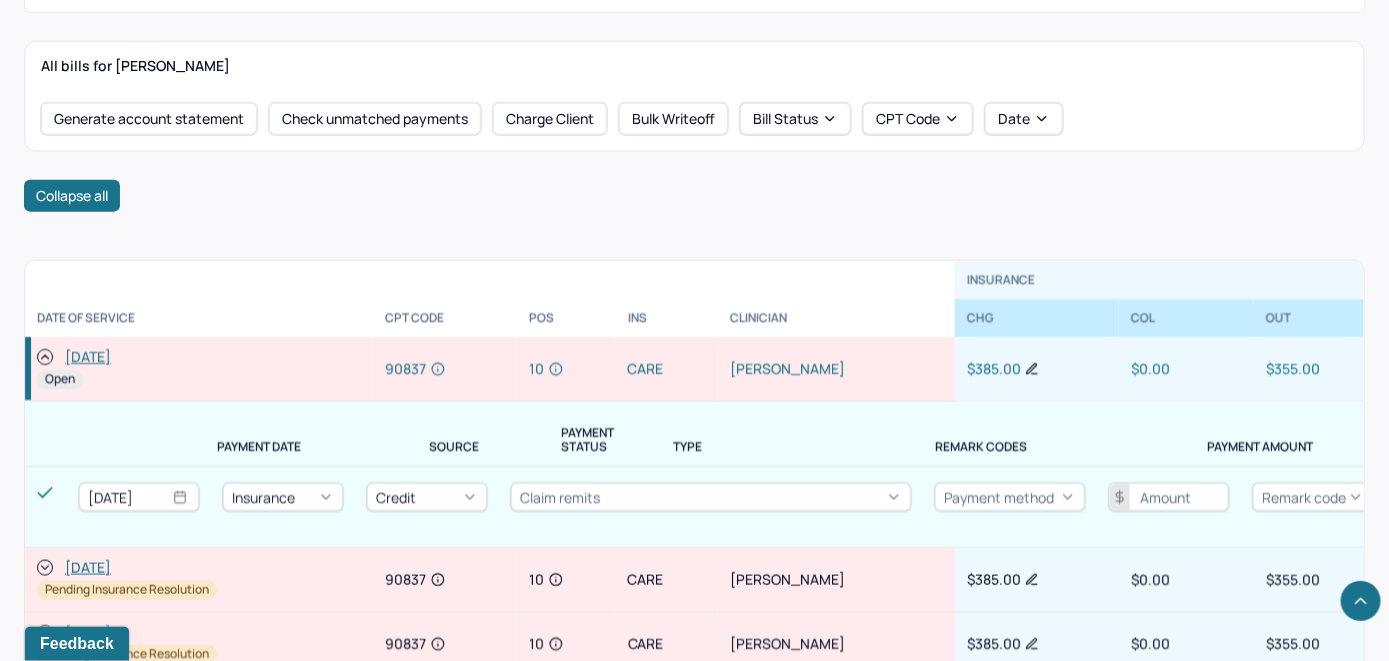 scroll, scrollTop: 1000, scrollLeft: 0, axis: vertical 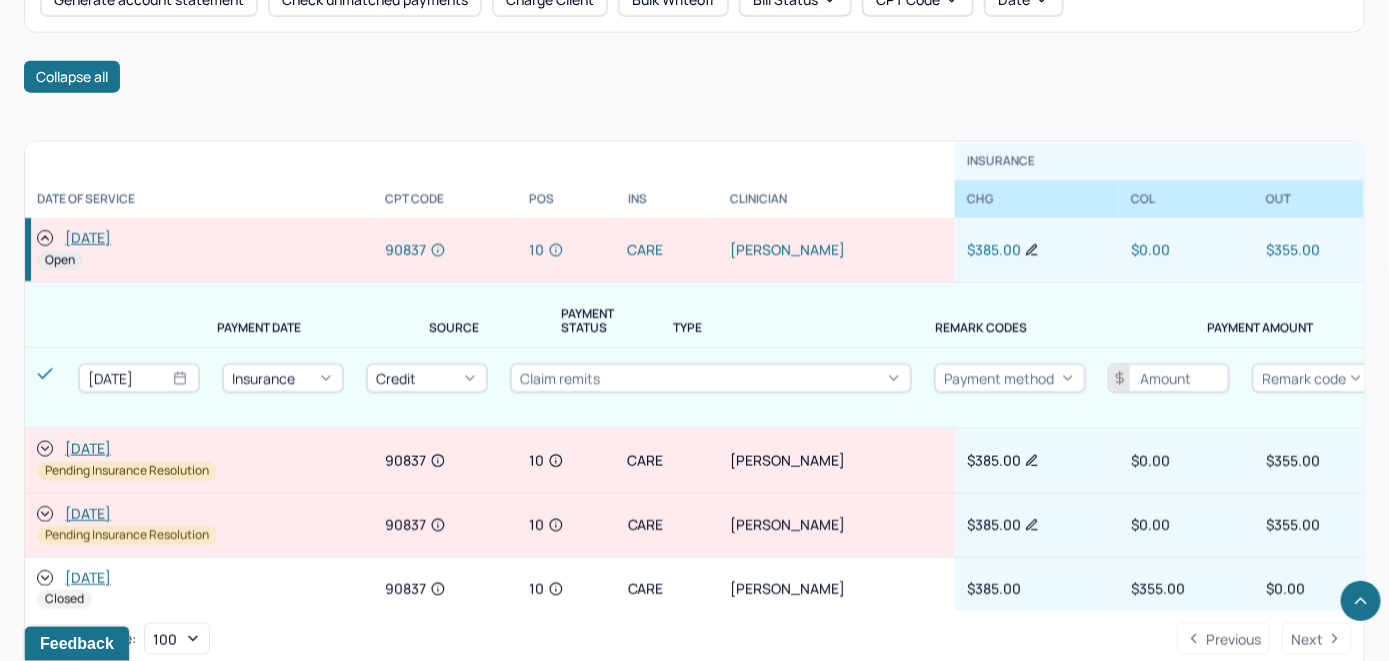 select on "6" 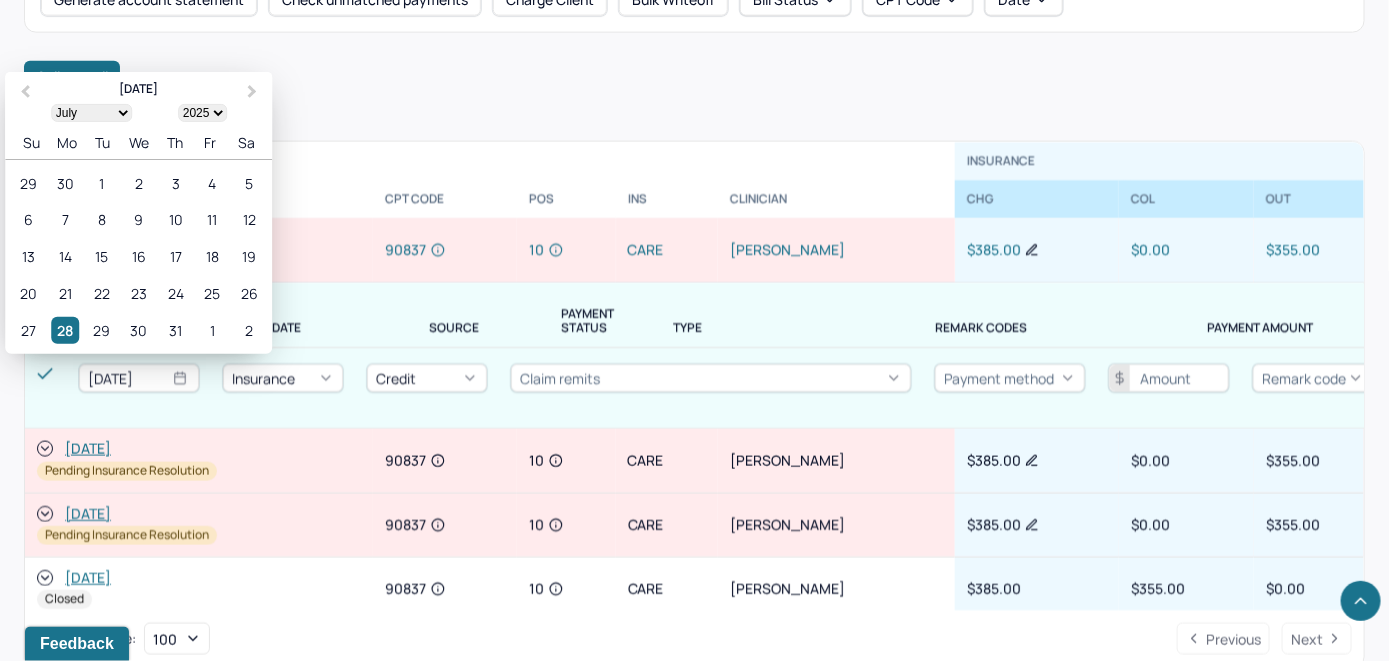 click on "[DATE]" at bounding box center [139, 379] 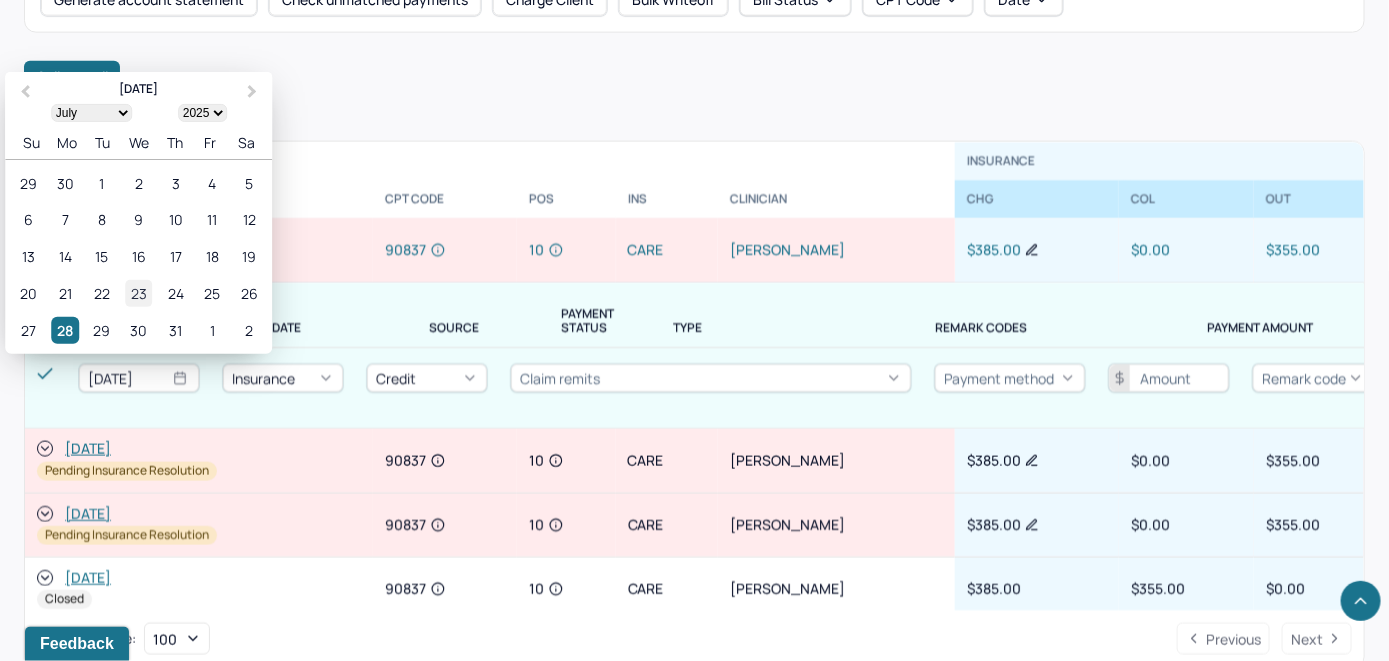 click on "23" at bounding box center (138, 293) 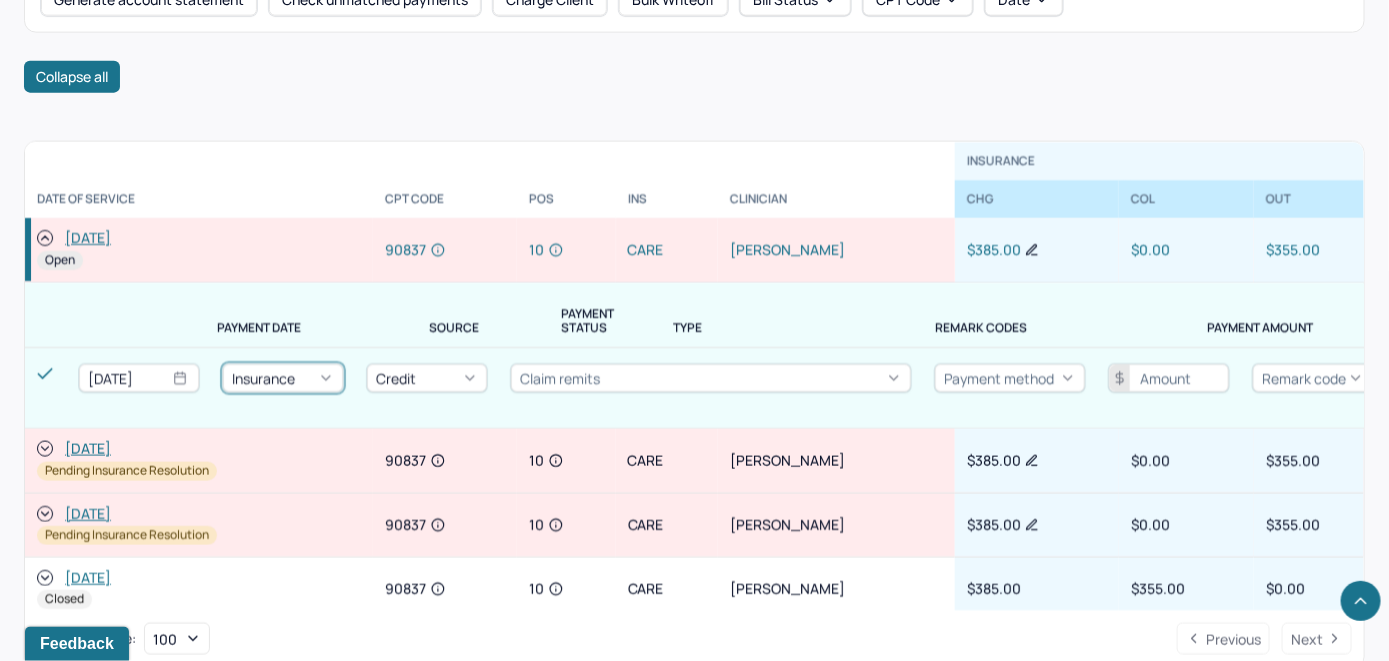 click on "Insurance" at bounding box center [263, 378] 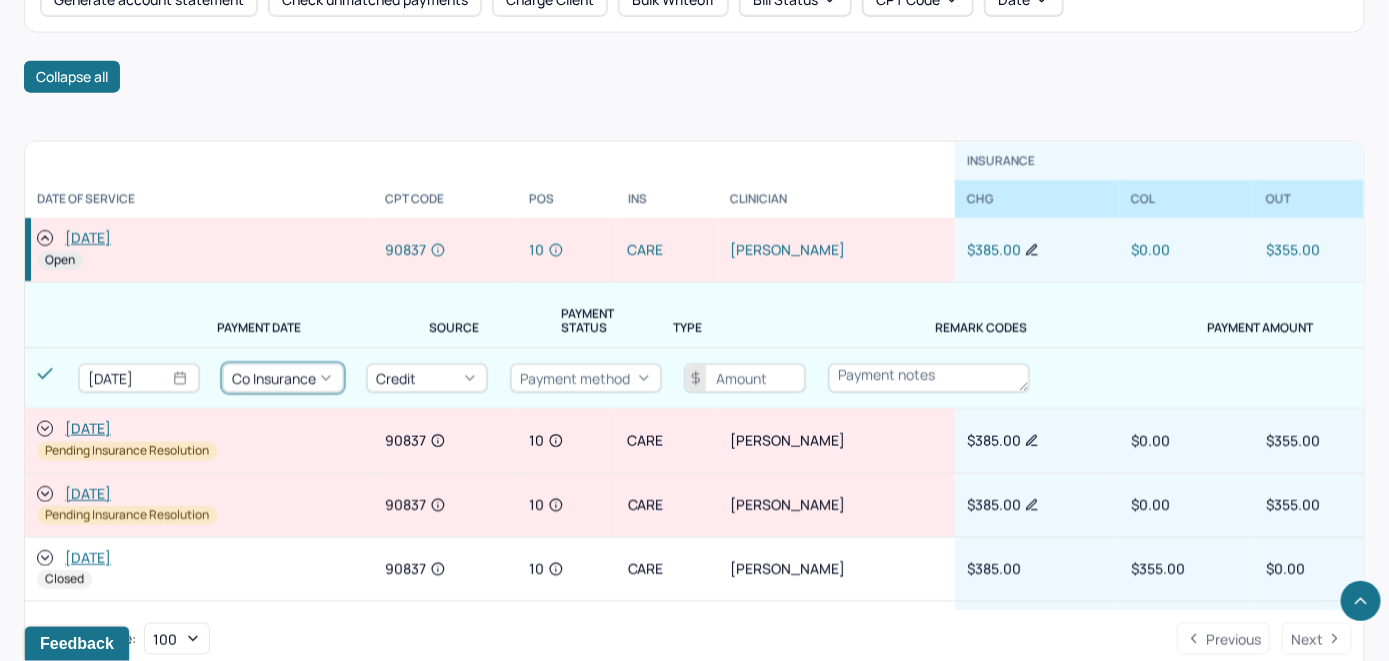 click on "Credit" at bounding box center [396, 378] 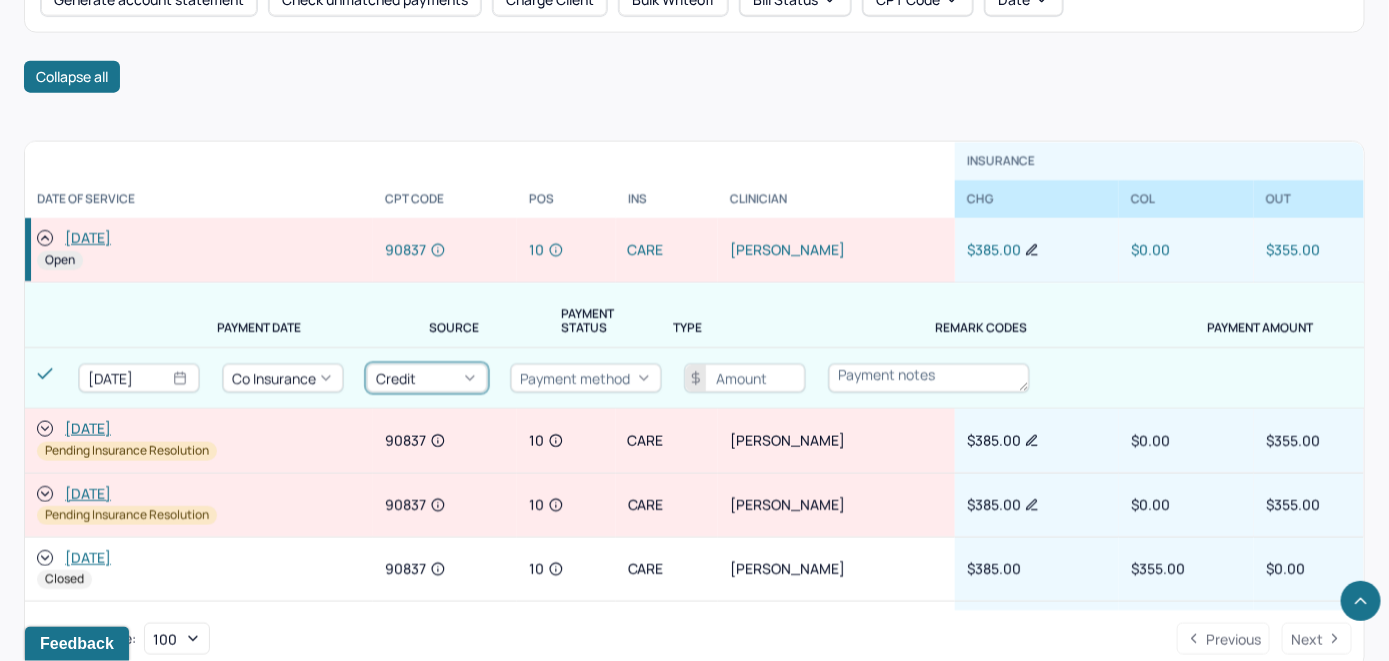 click on "Credit" at bounding box center [60, -317] 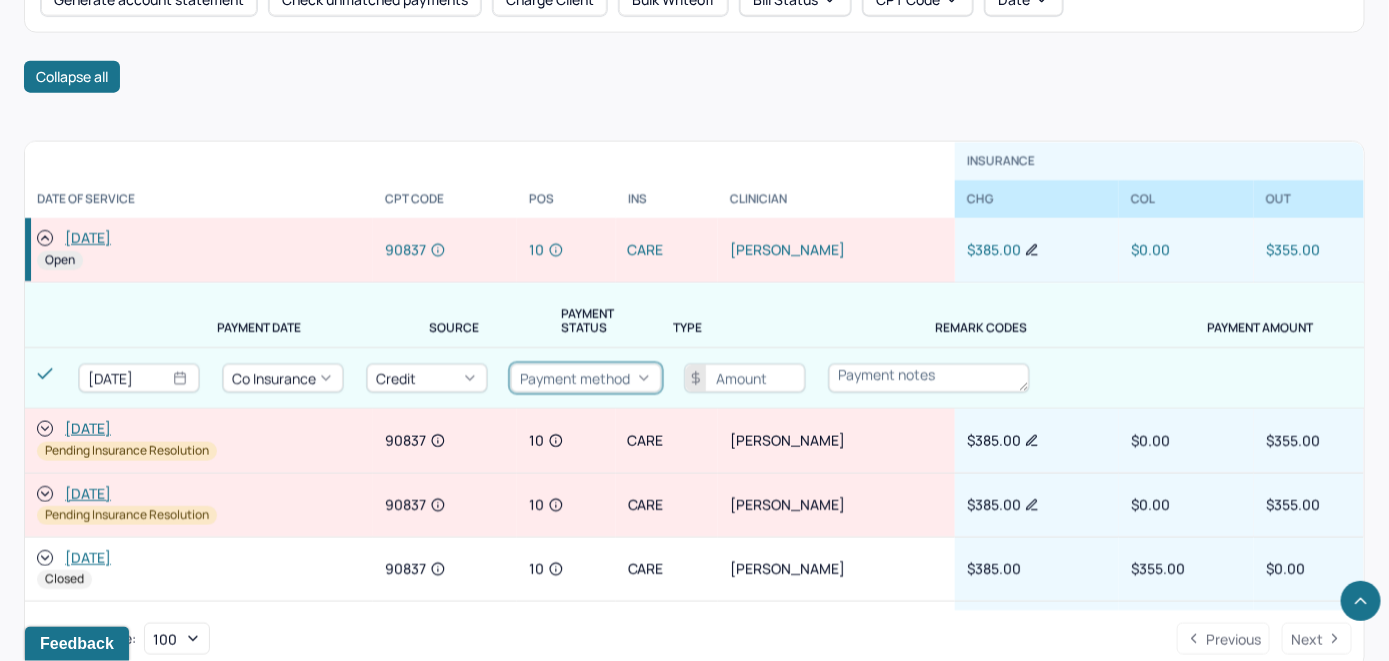click on "Payment method" at bounding box center (575, 378) 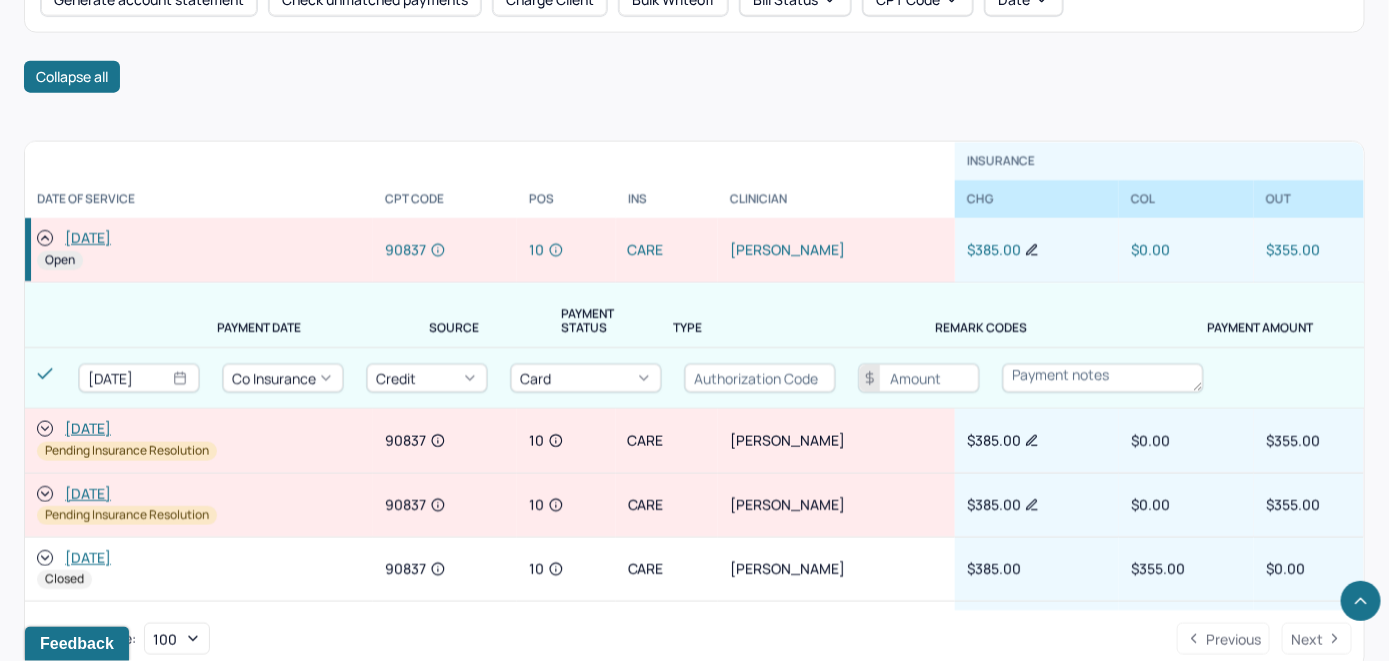 click at bounding box center [760, 379] 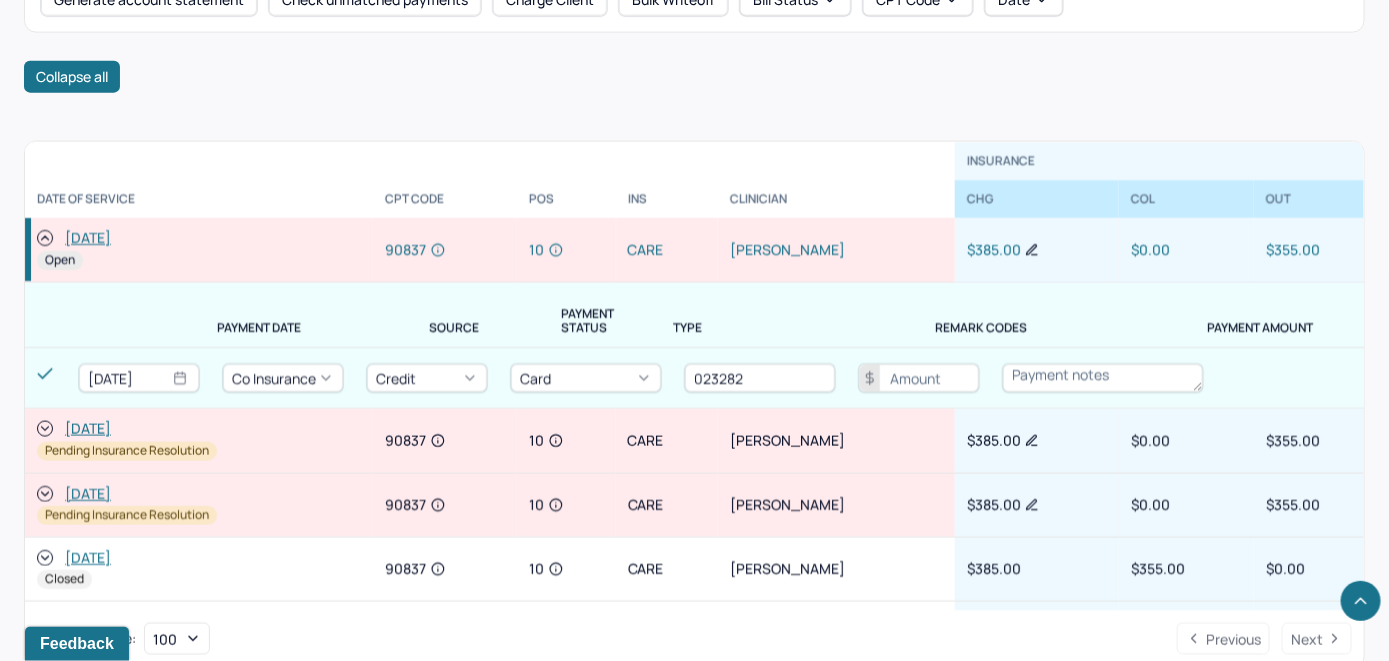 type on "023282" 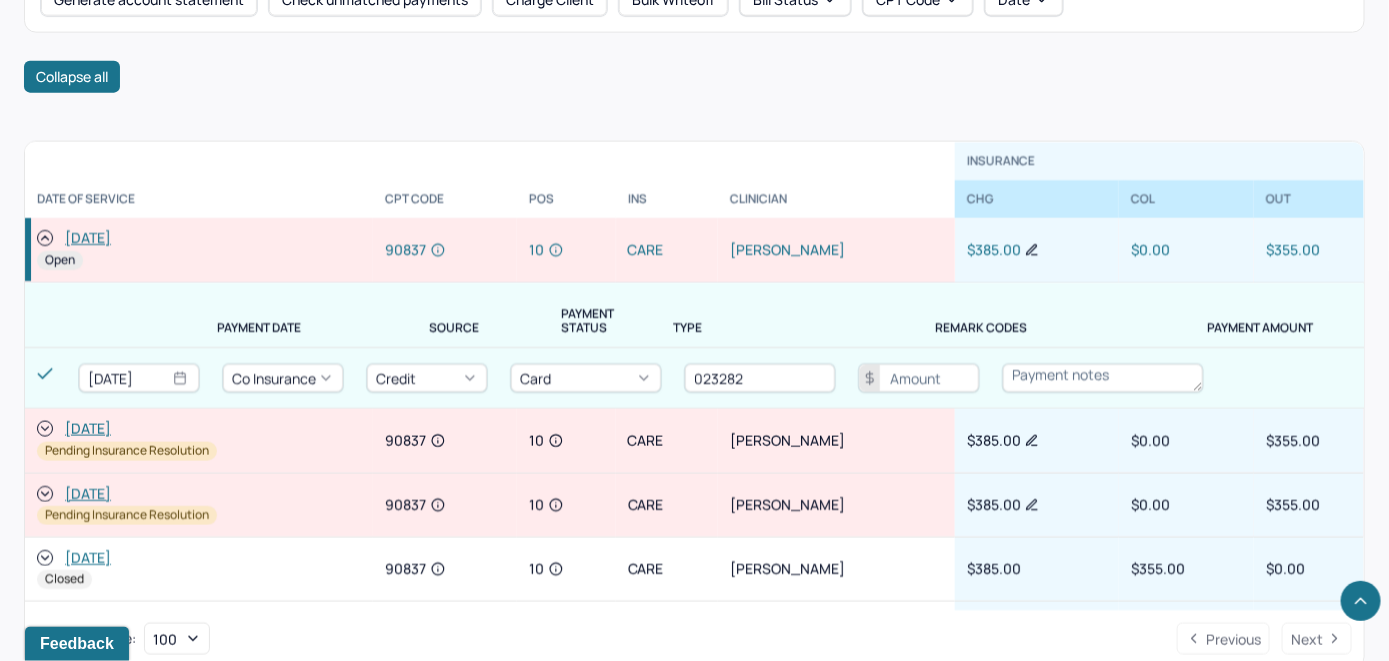 type on "30" 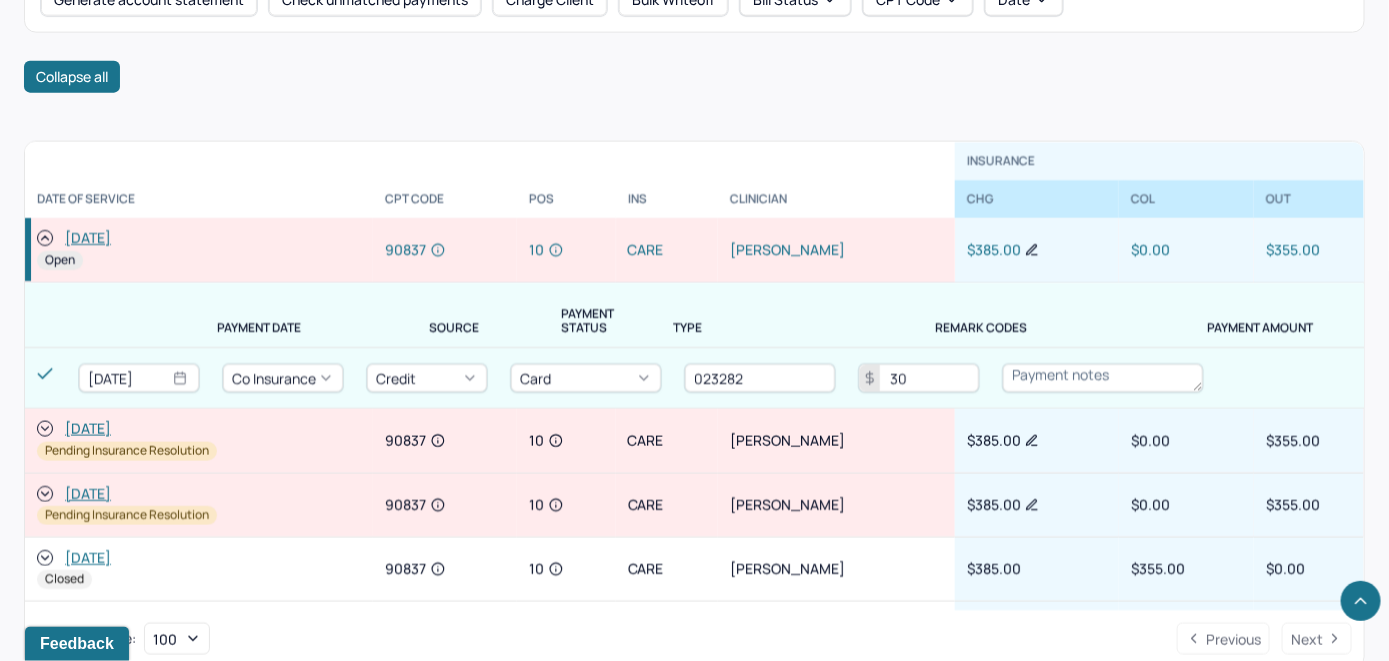 click at bounding box center [1103, 379] 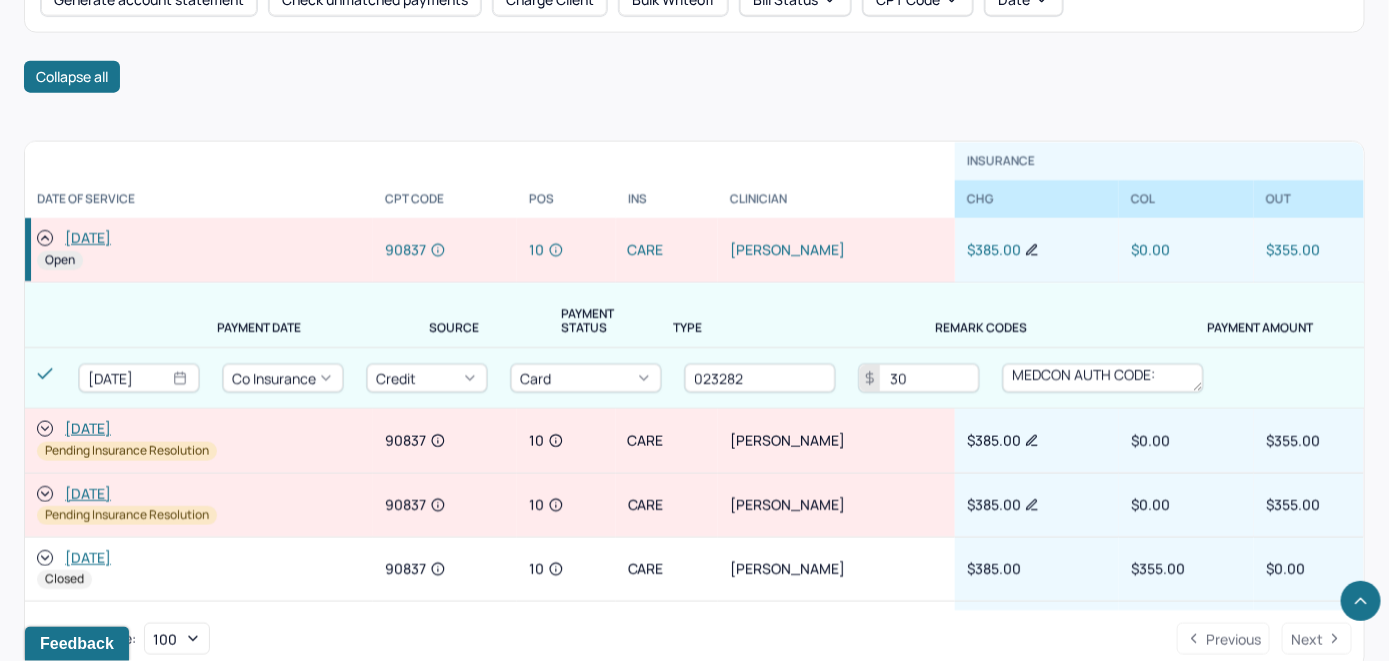 paste on "023282" 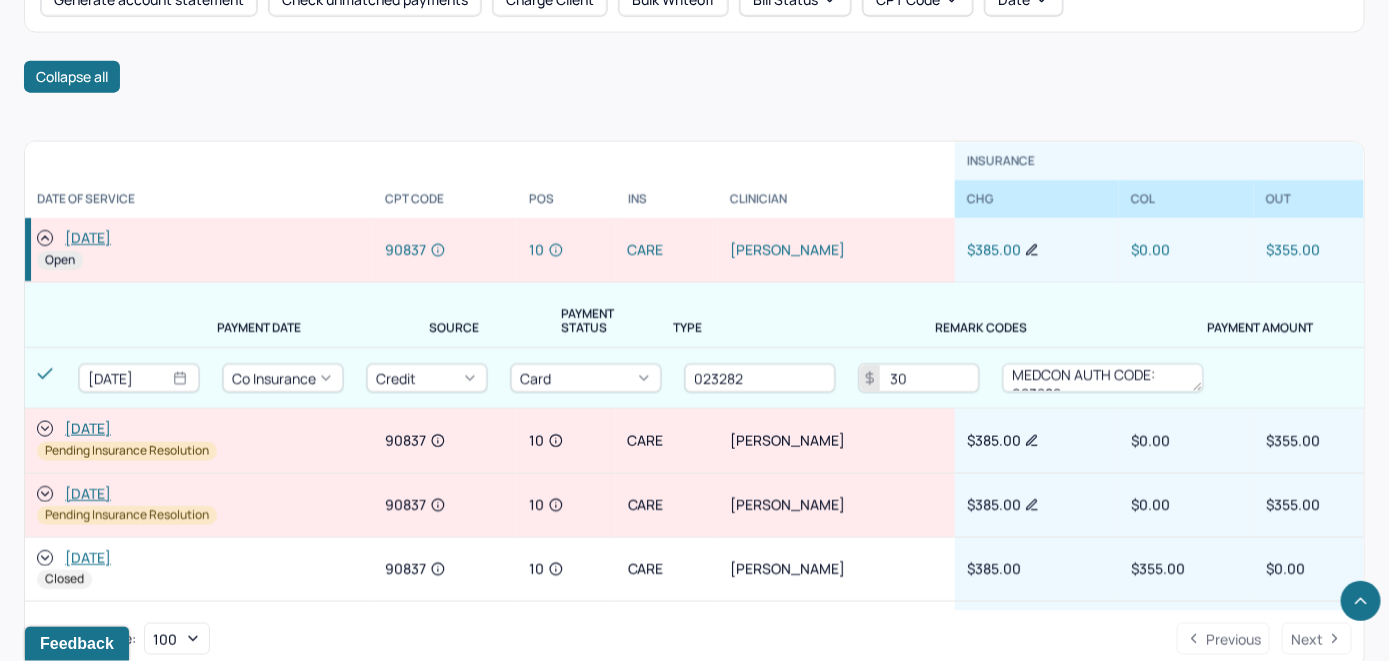 scroll, scrollTop: 12, scrollLeft: 0, axis: vertical 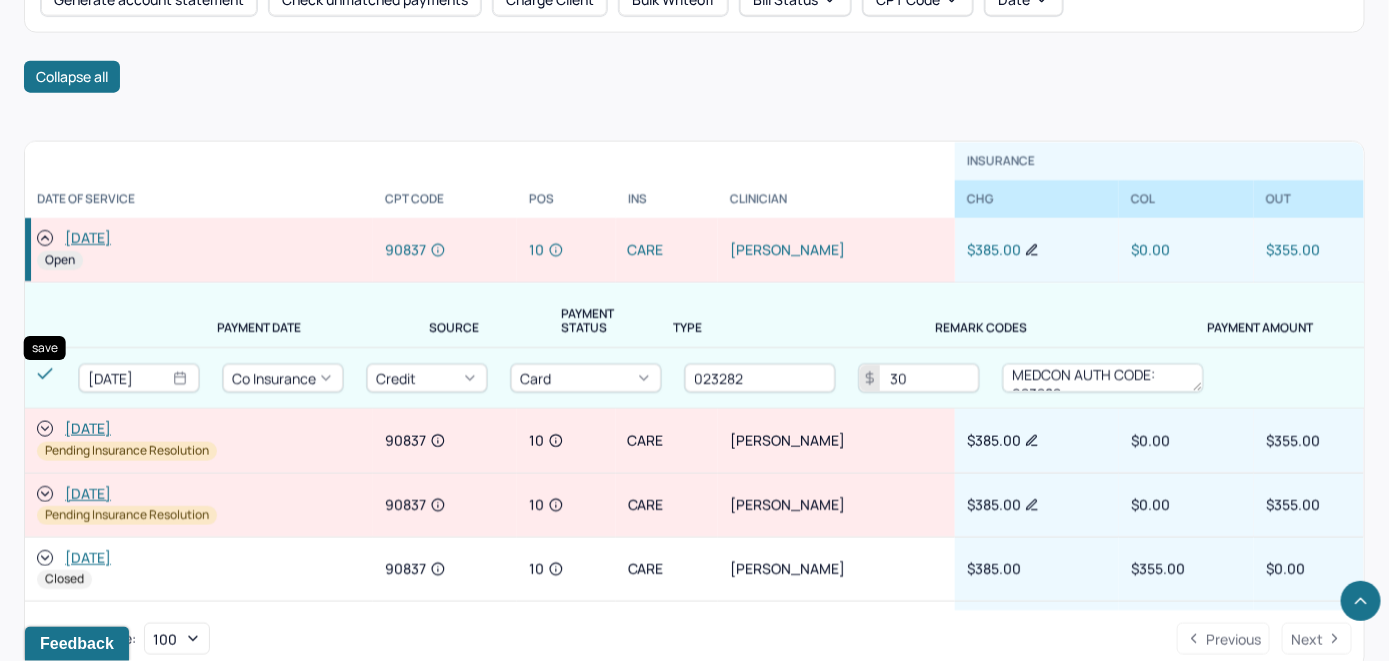 type on "MEDCON AUTH CODE: 023282" 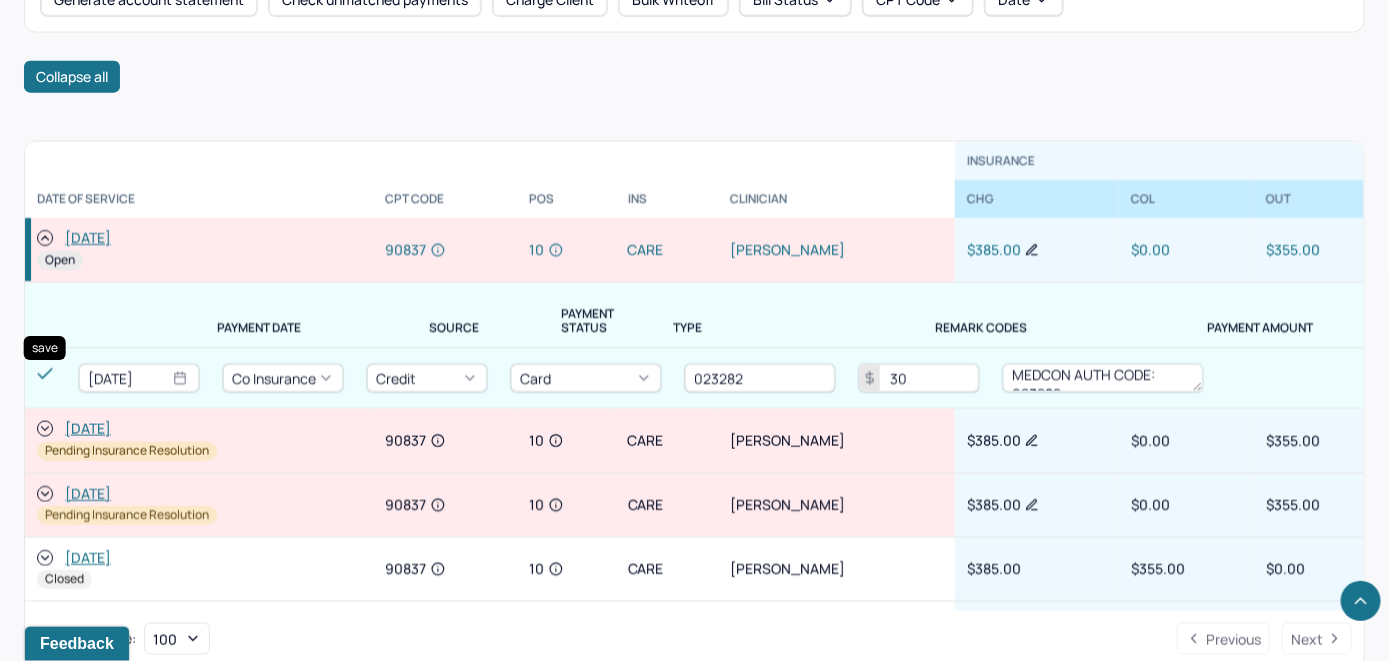 click 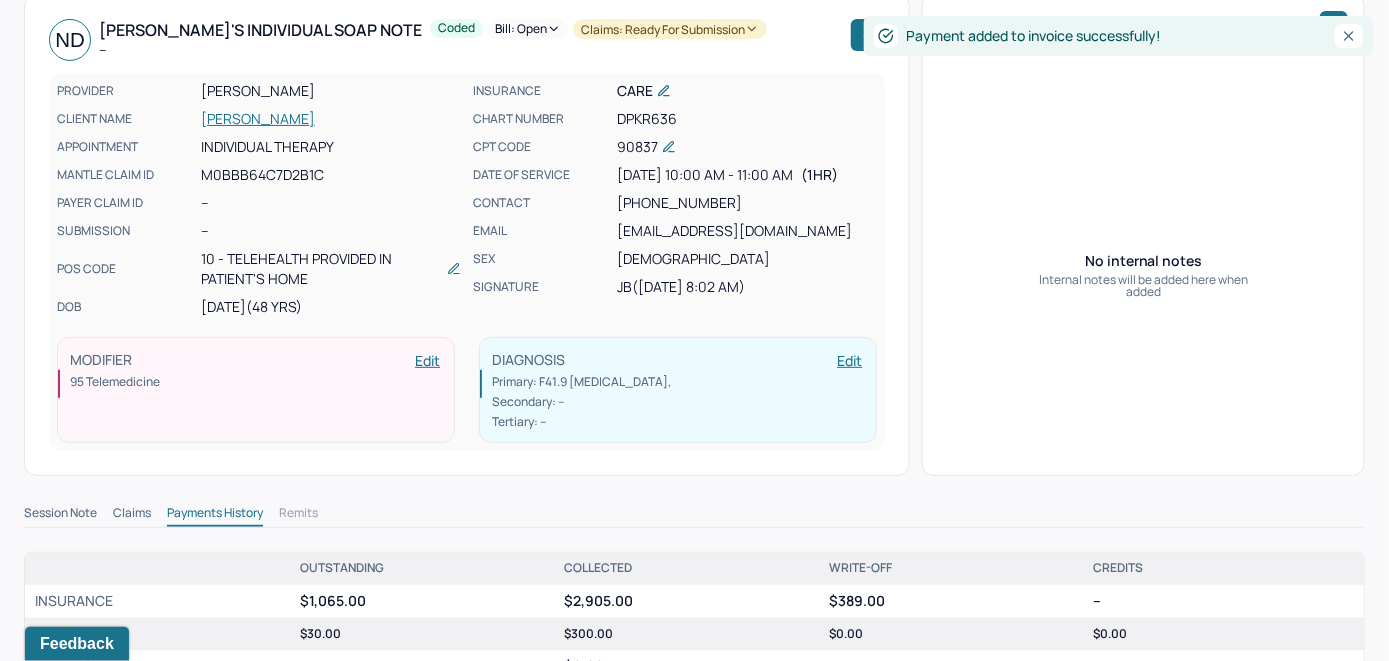 scroll, scrollTop: 0, scrollLeft: 0, axis: both 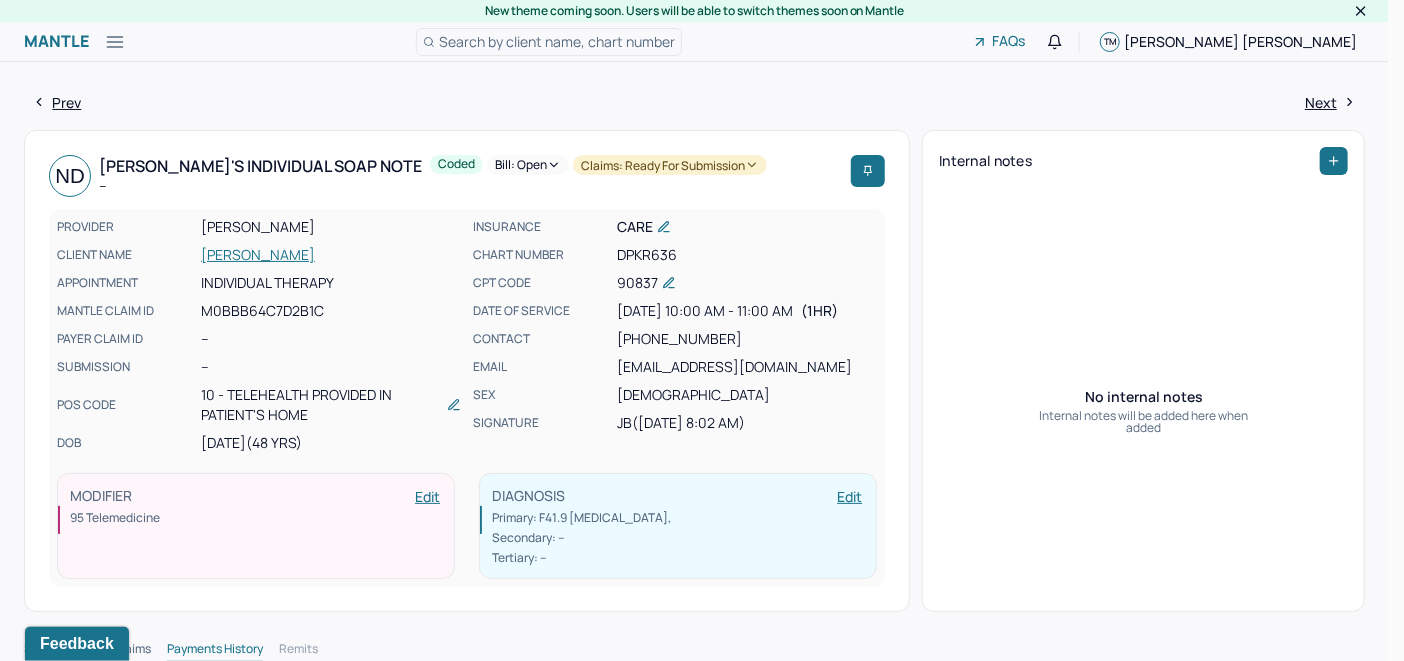 click on "Bill: Open" at bounding box center [528, 165] 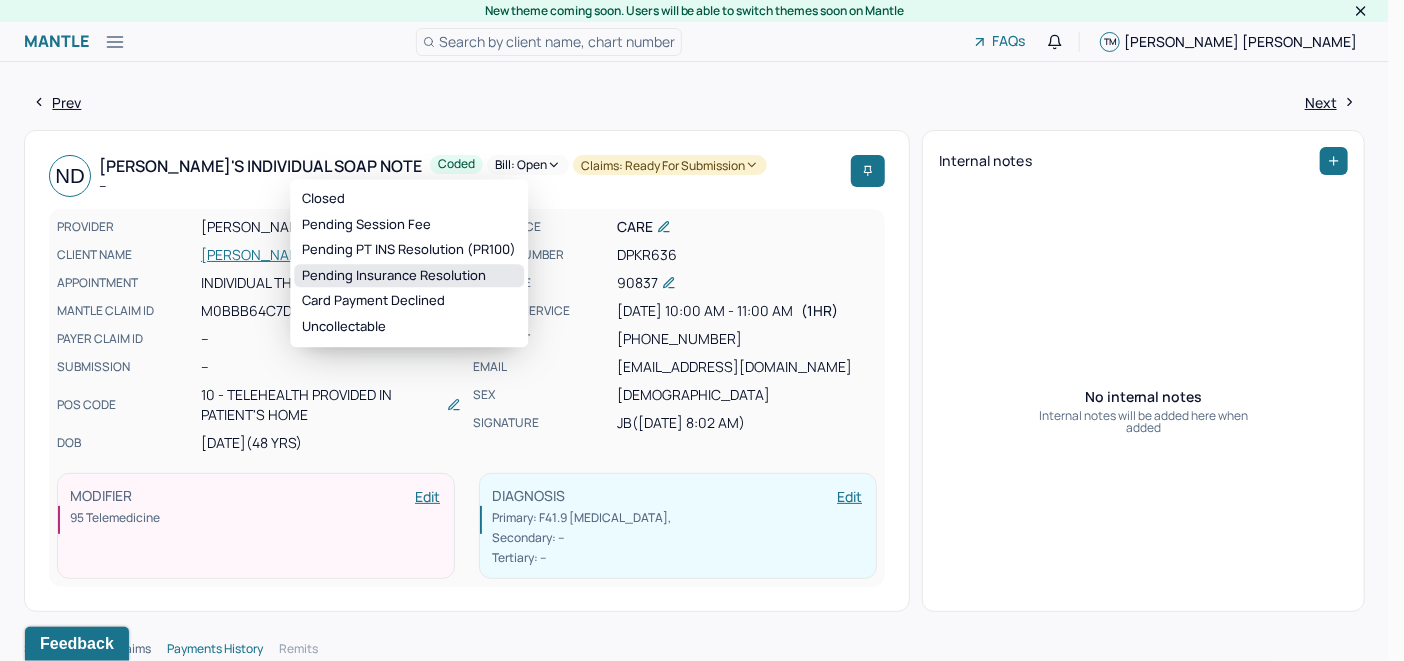 click on "Pending Insurance Resolution" at bounding box center [409, 276] 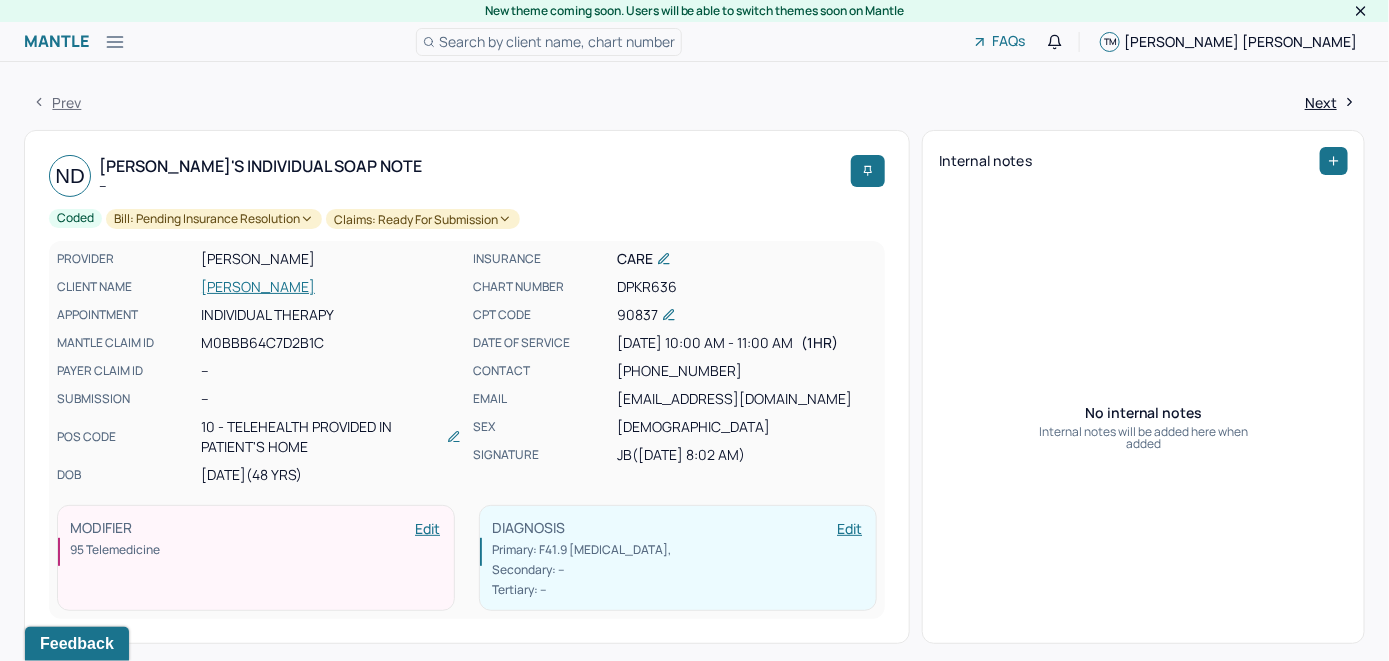 click on "Search by client name, chart number" at bounding box center [557, 41] 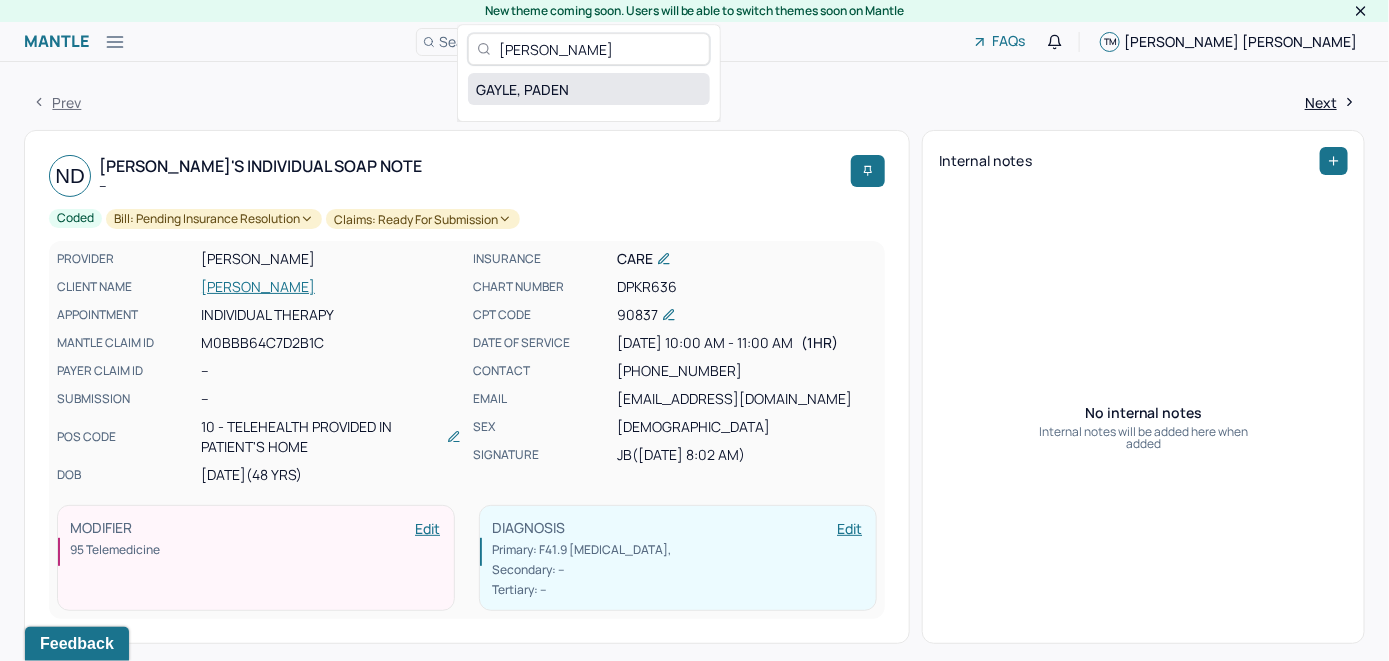 type on "Paden Gayle" 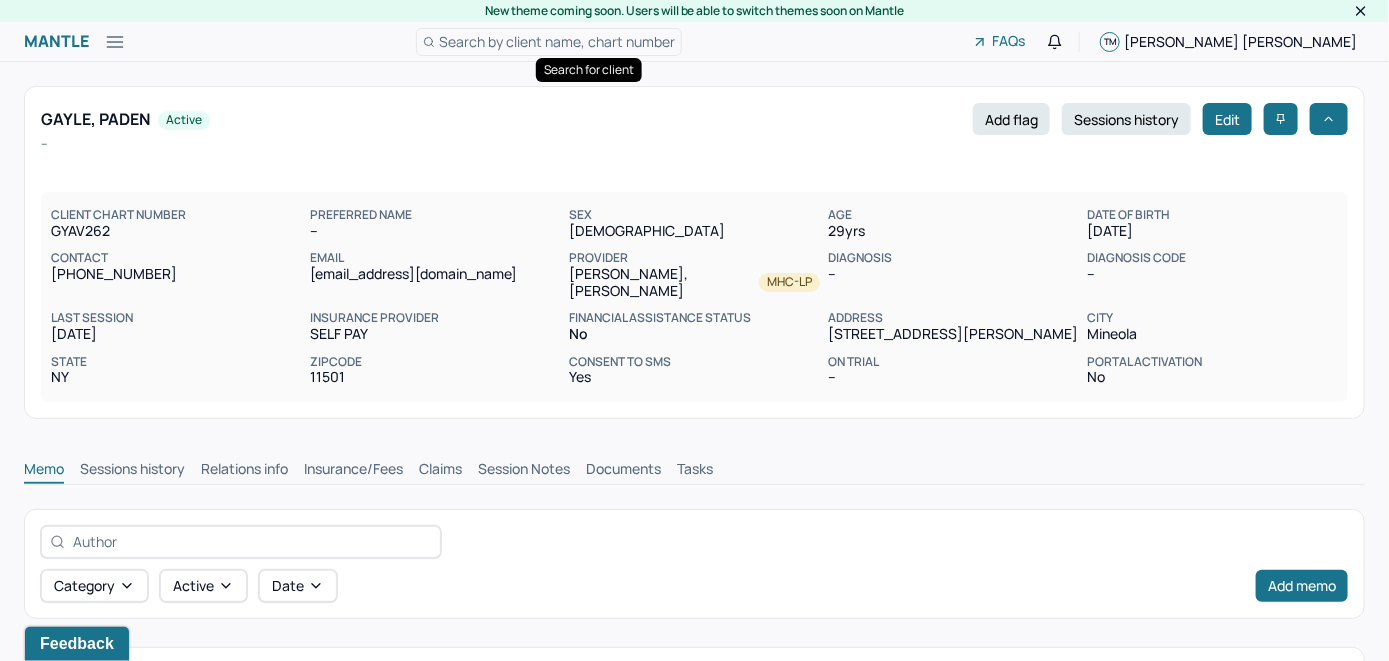 click on "Search by client name, chart number" at bounding box center (557, 41) 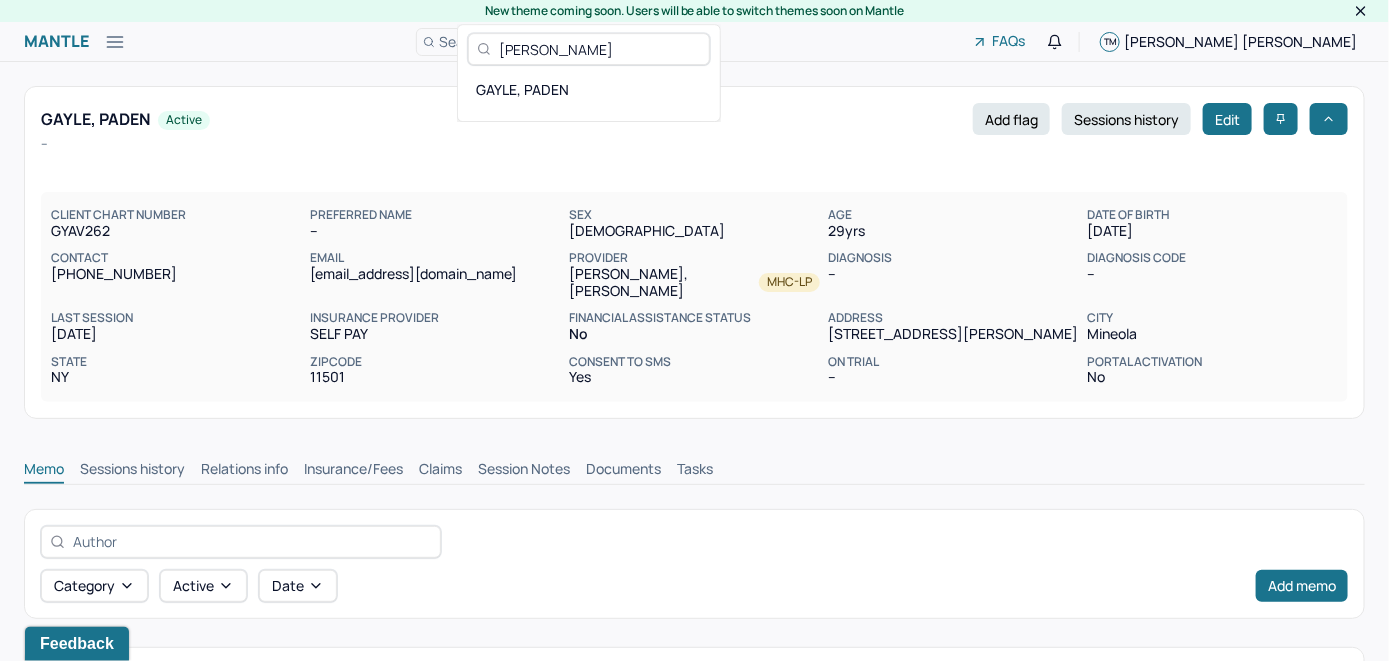 type on "Paden Gayle" 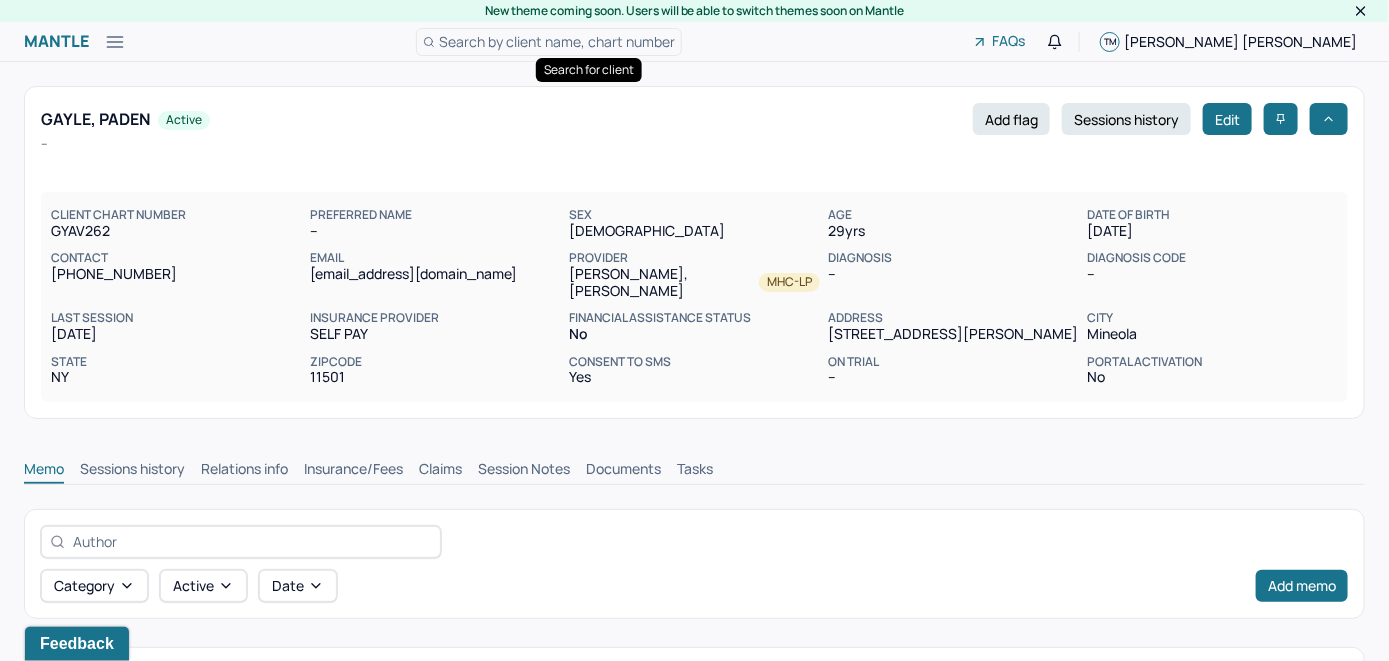 scroll, scrollTop: 0, scrollLeft: 0, axis: both 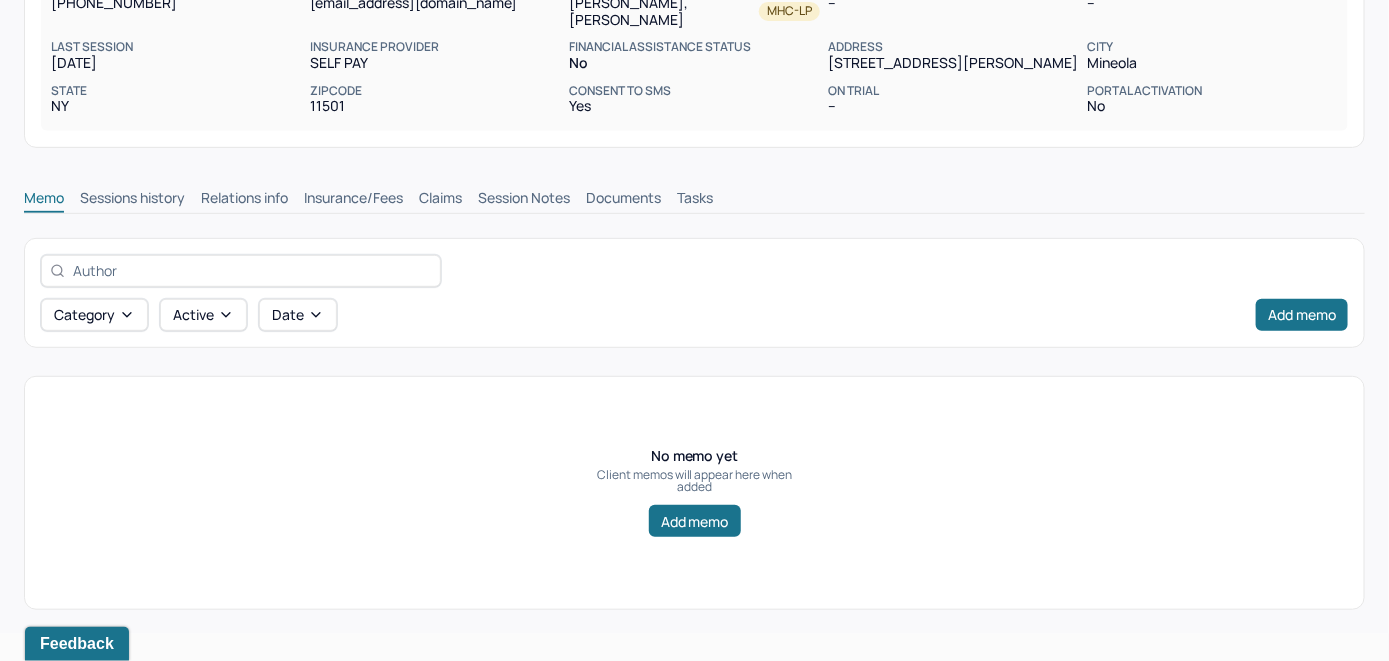 click on "Insurance/Fees" at bounding box center (353, 200) 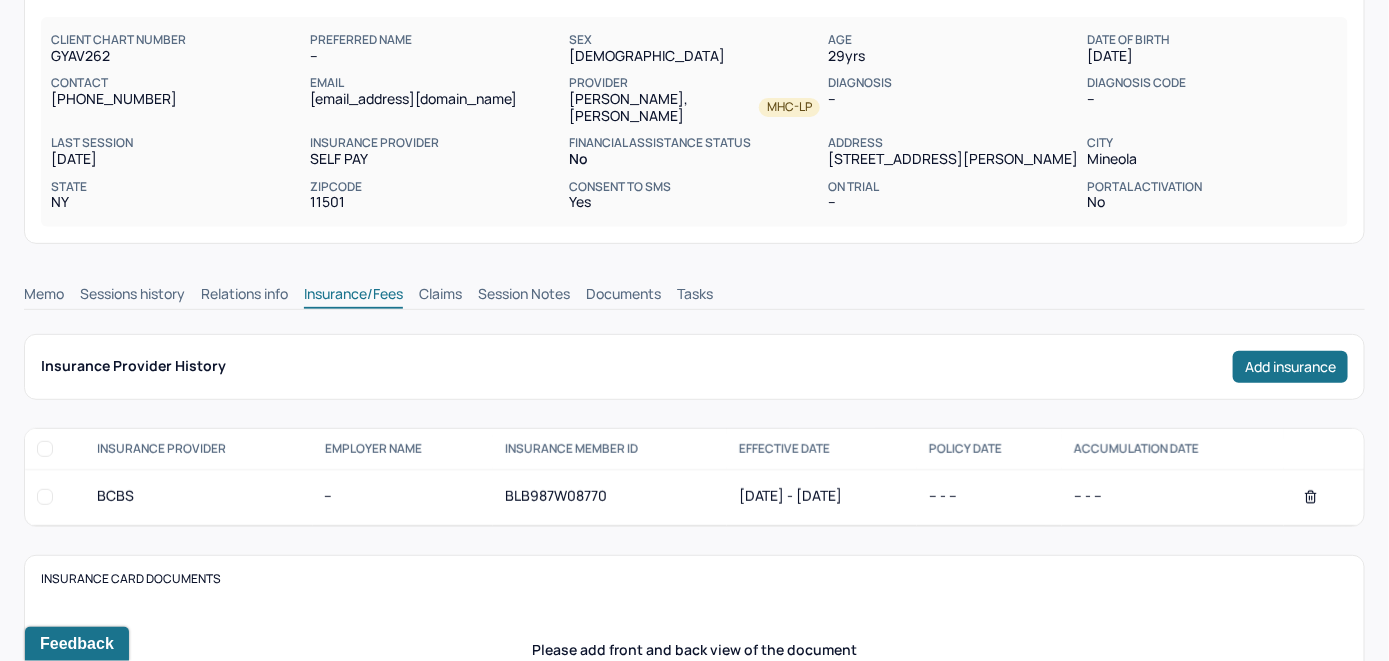scroll, scrollTop: 171, scrollLeft: 0, axis: vertical 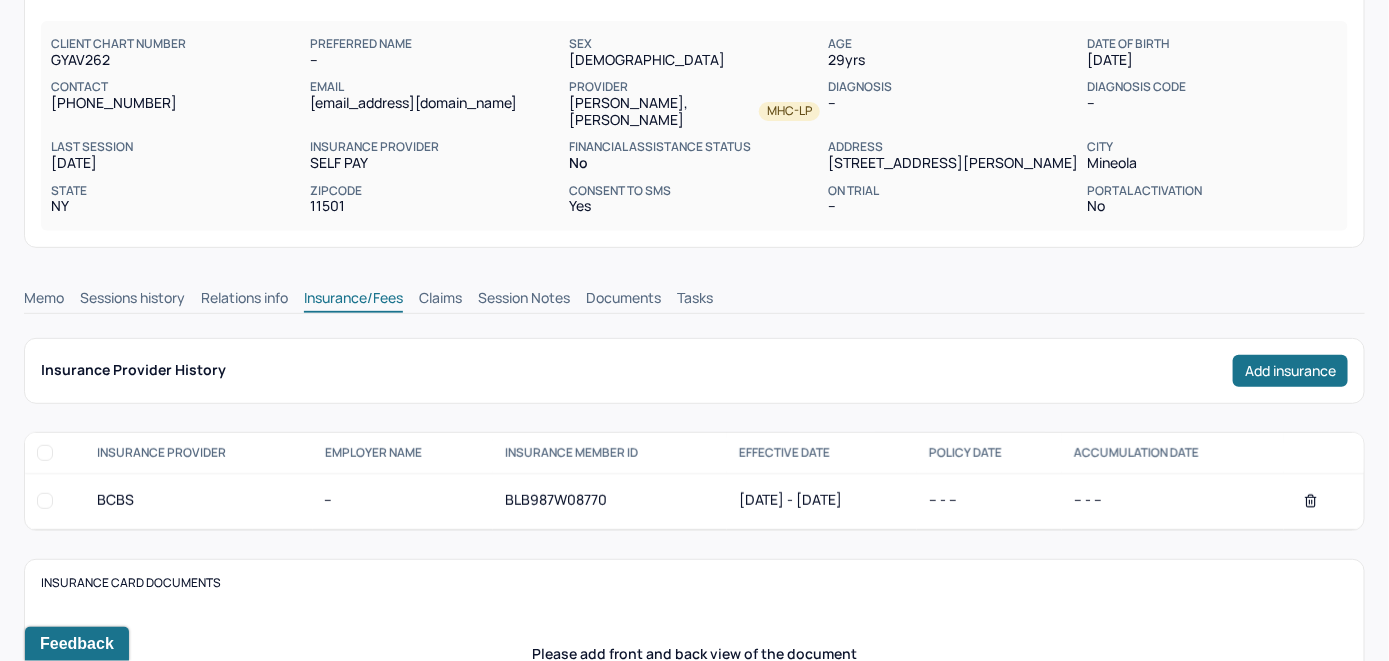 click on "Claims" at bounding box center (440, 300) 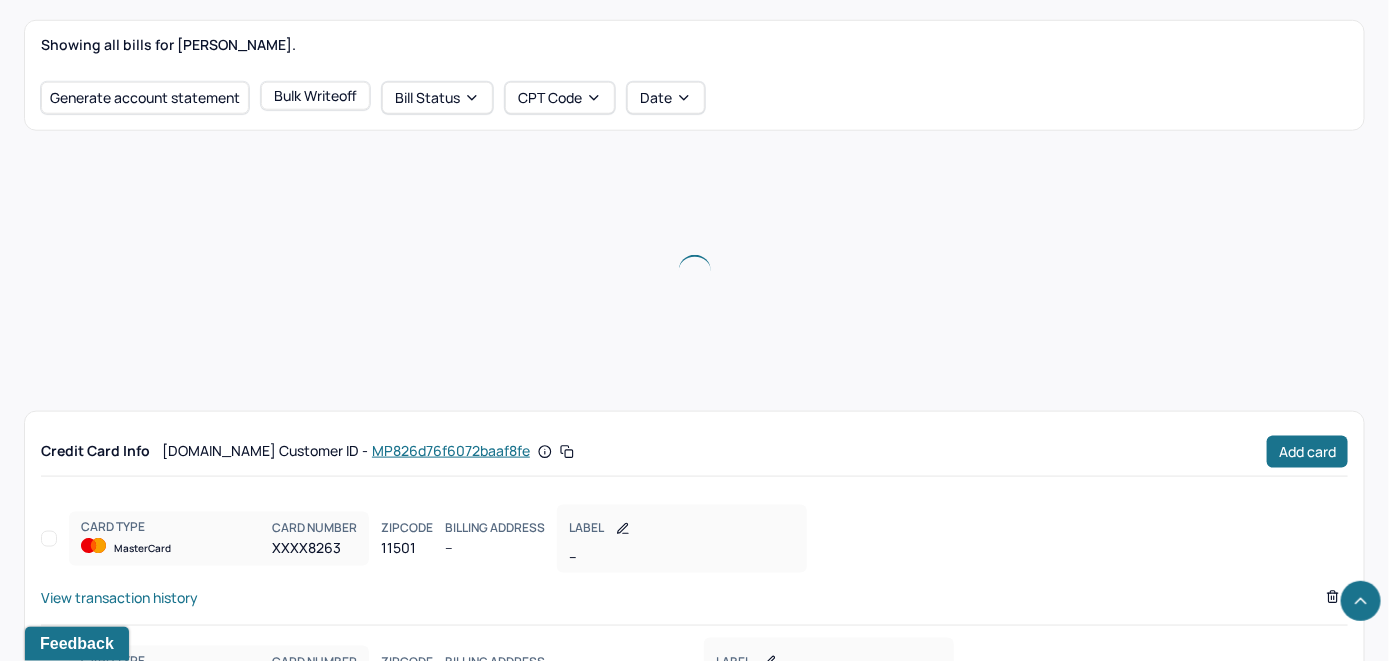 scroll, scrollTop: 734, scrollLeft: 0, axis: vertical 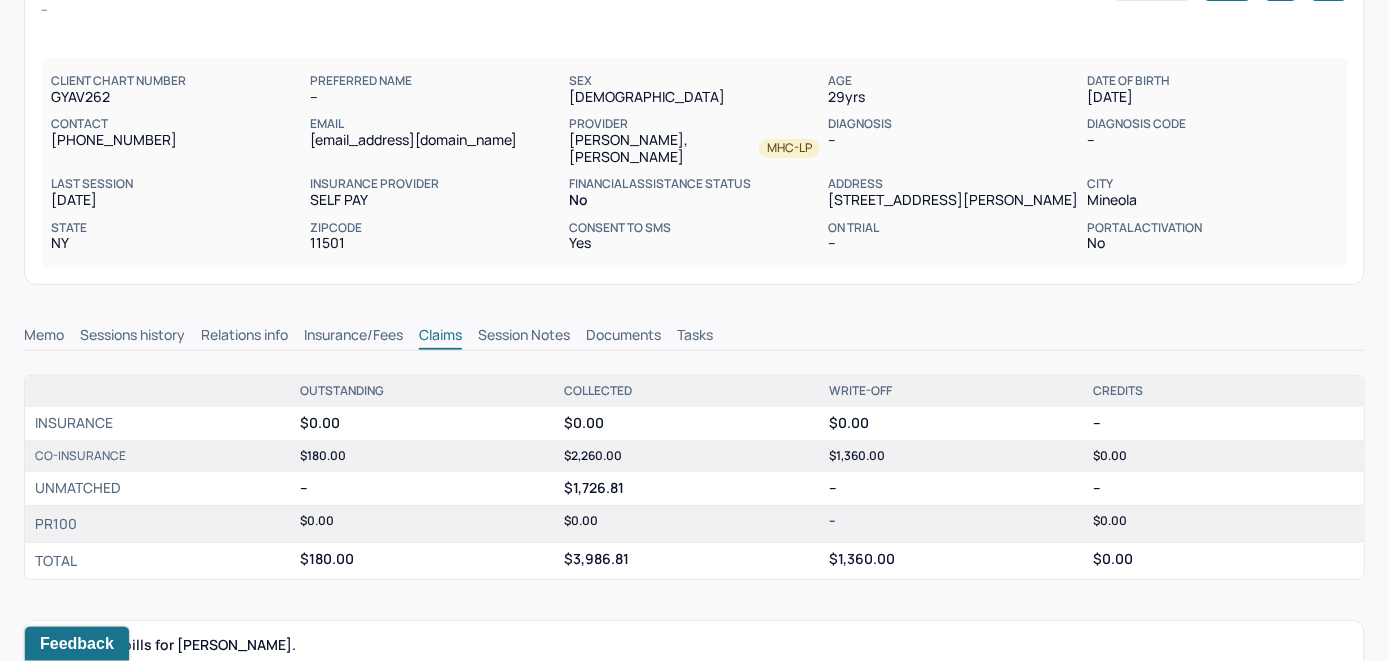 click on "Memo" at bounding box center (44, 337) 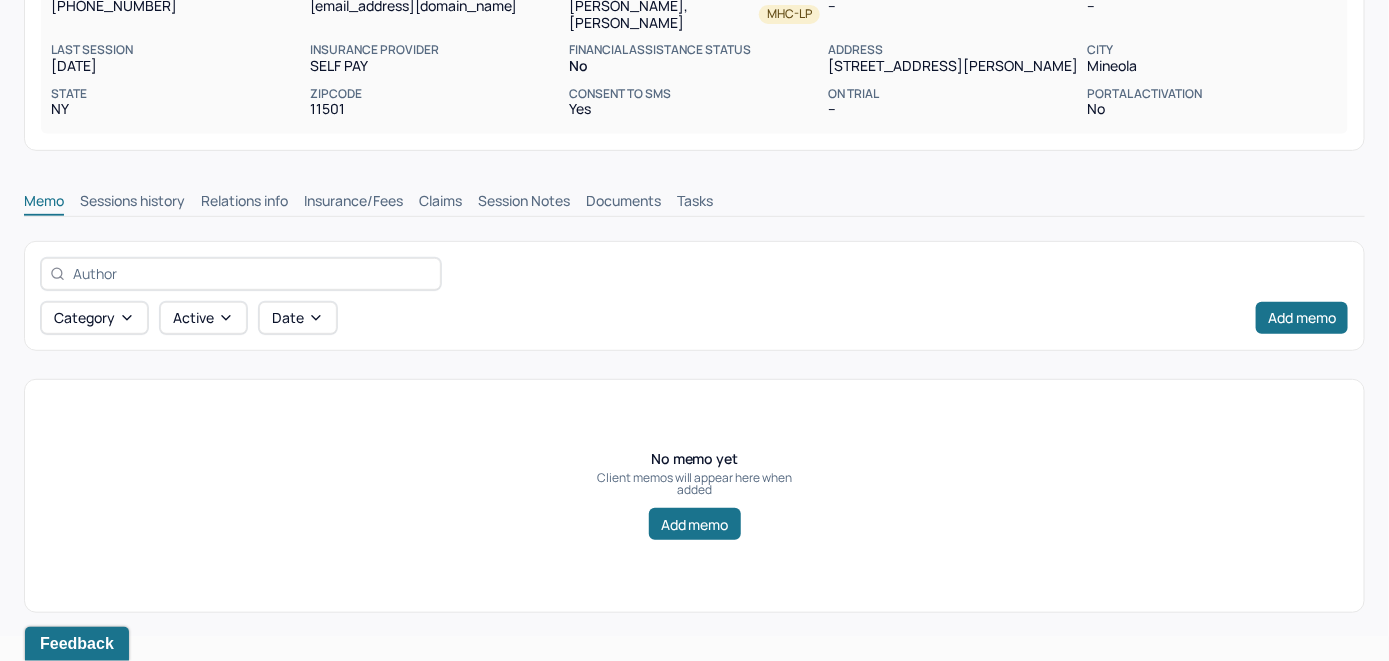 scroll, scrollTop: 271, scrollLeft: 0, axis: vertical 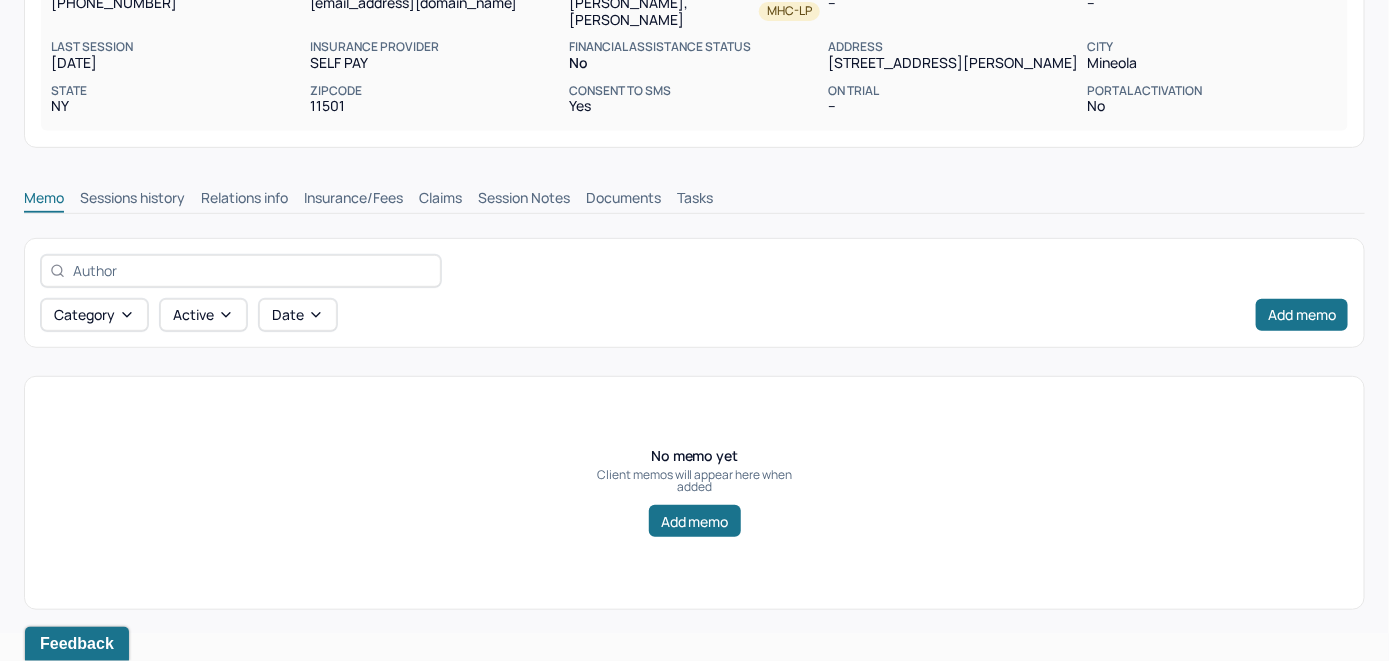 click on "Insurance/Fees" at bounding box center [353, 200] 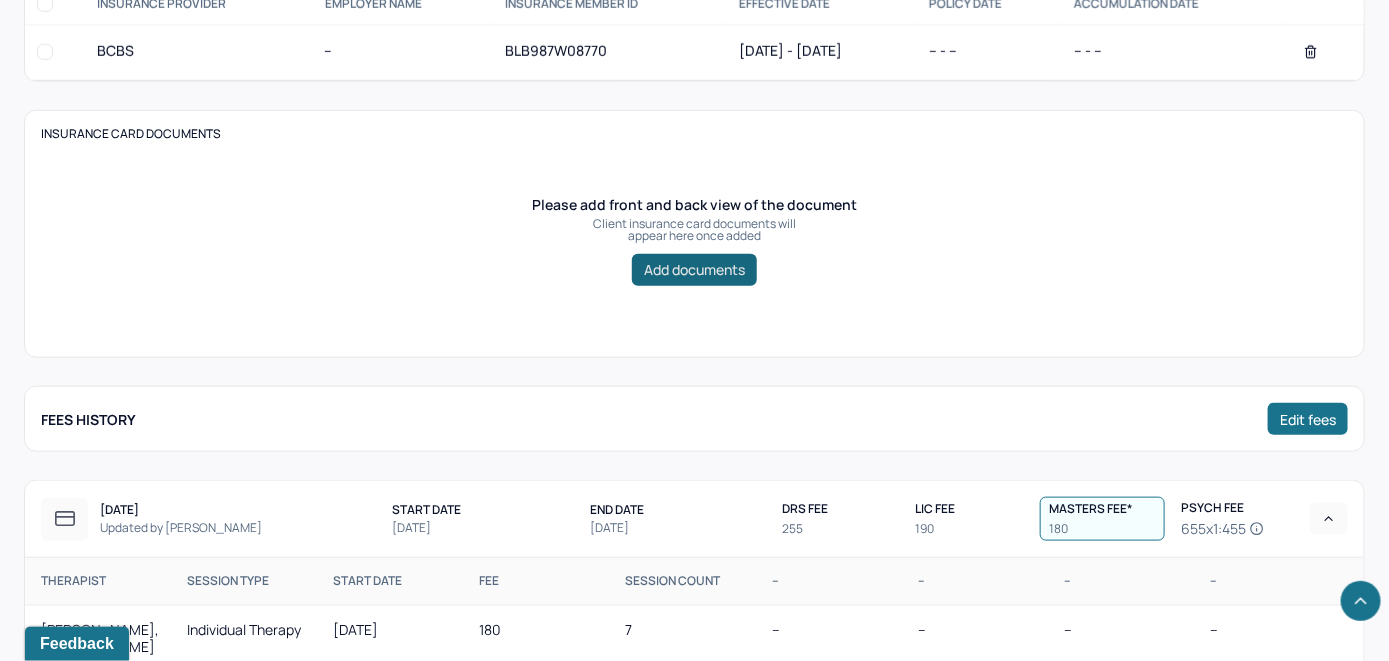 scroll, scrollTop: 471, scrollLeft: 0, axis: vertical 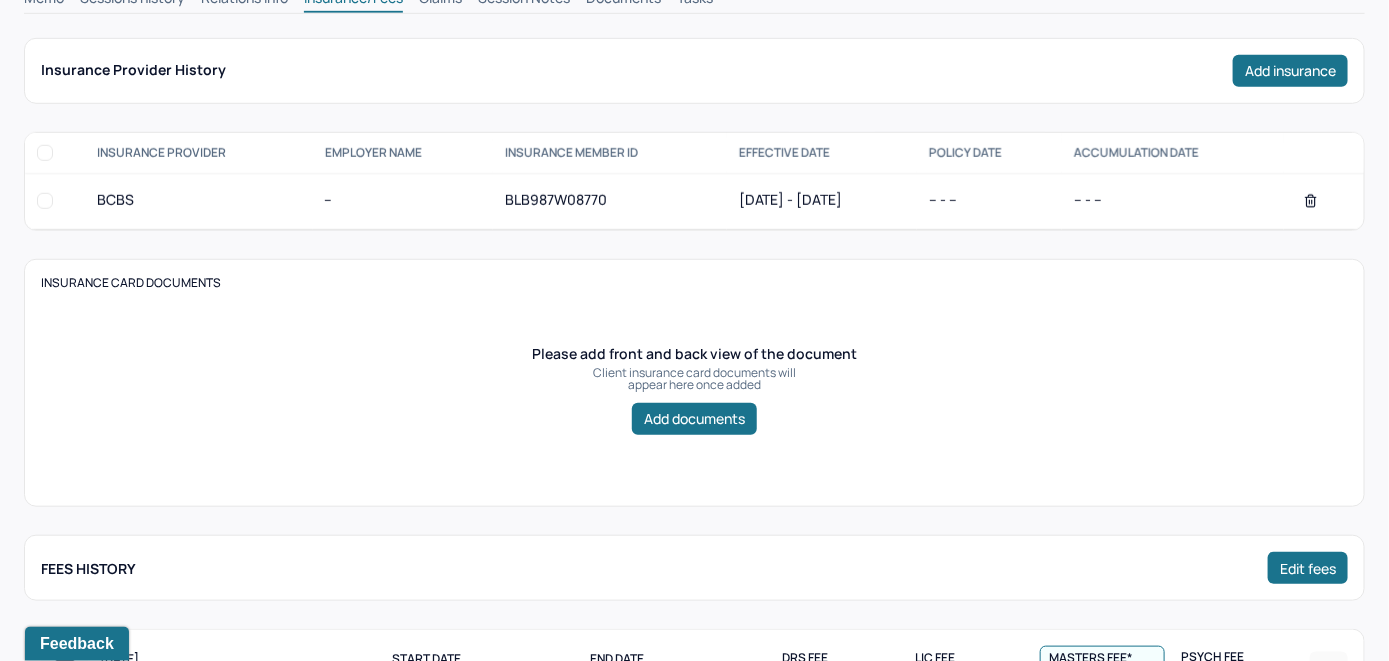 click on "Claims" at bounding box center (440, 0) 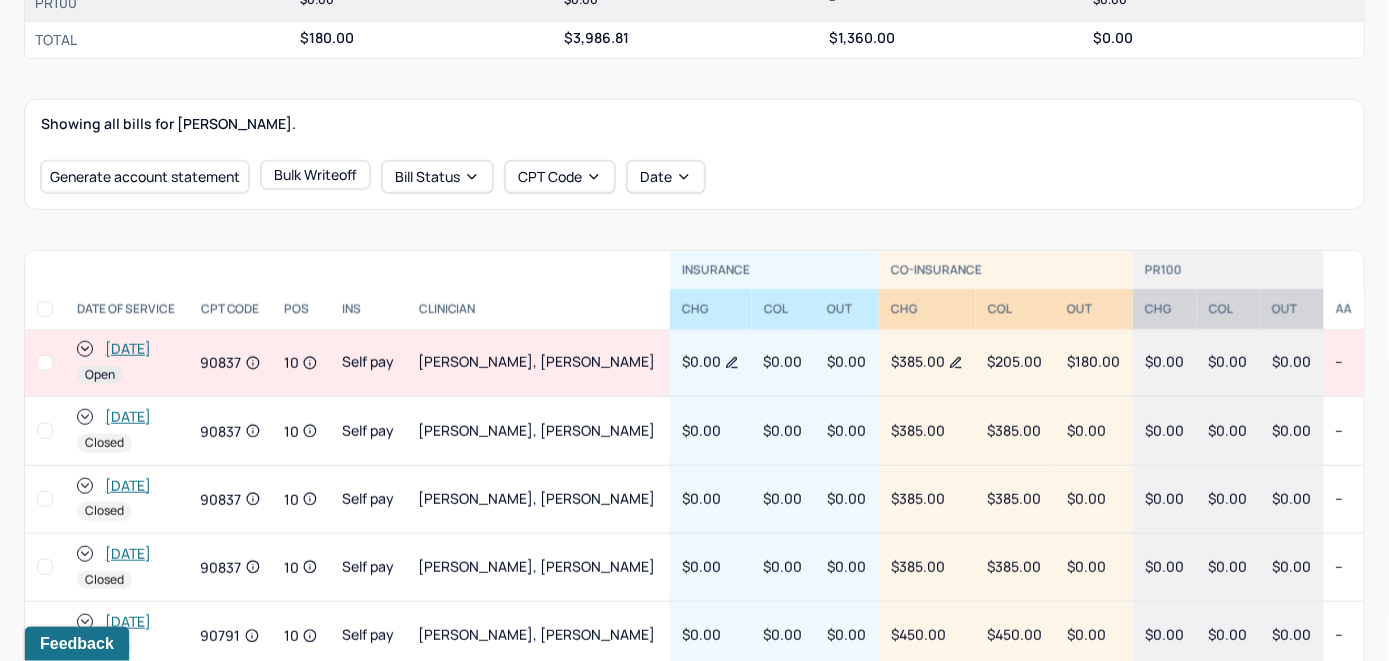 scroll, scrollTop: 671, scrollLeft: 0, axis: vertical 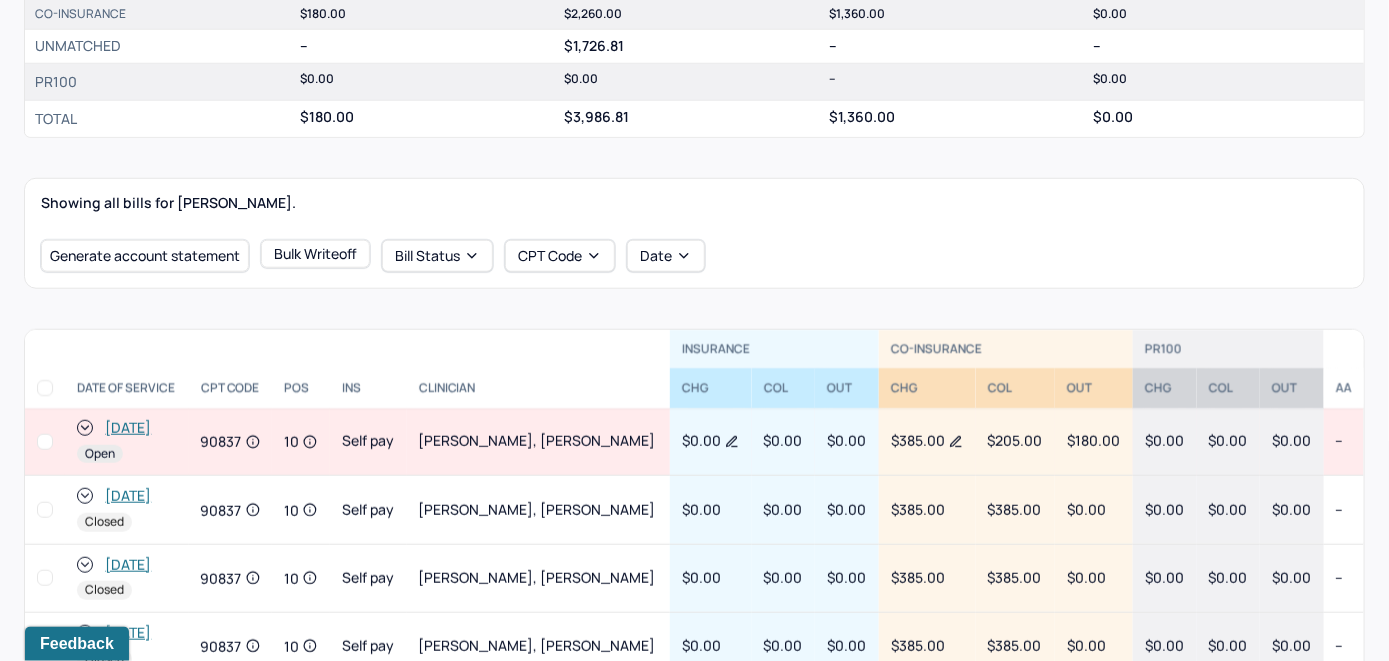 click on "[DATE]" at bounding box center (128, 428) 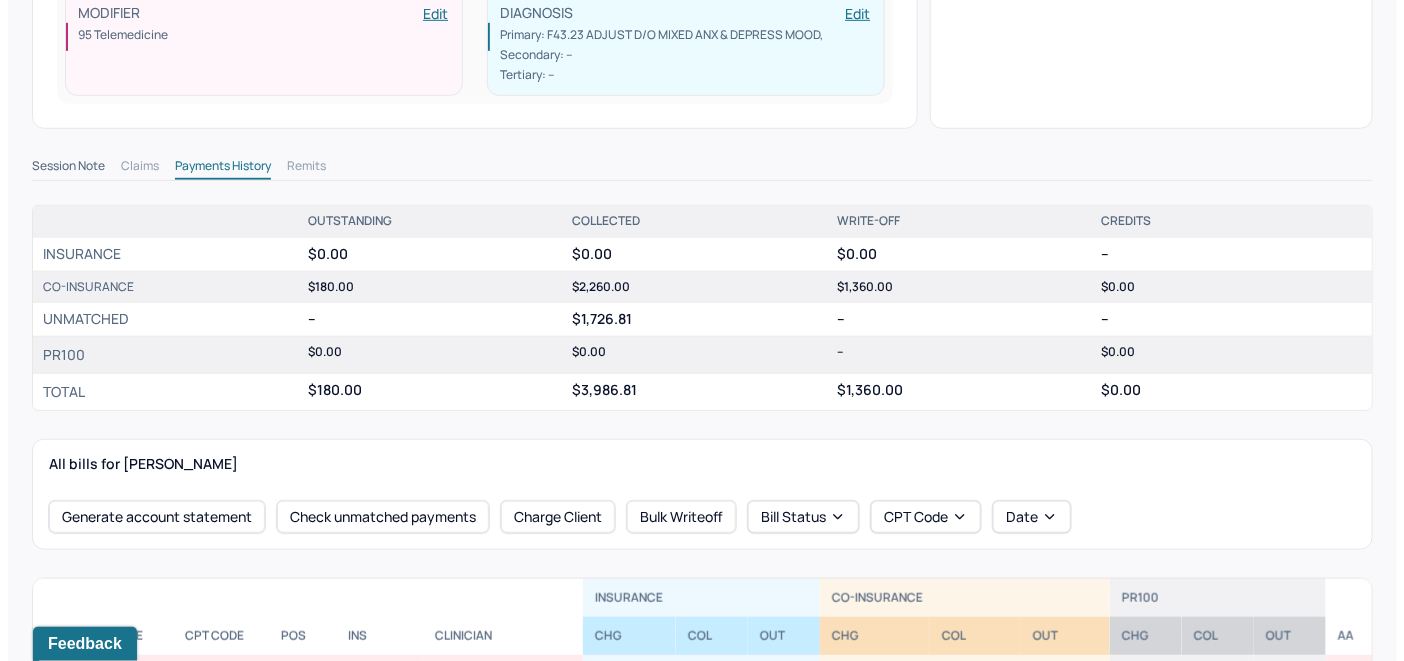 scroll, scrollTop: 500, scrollLeft: 0, axis: vertical 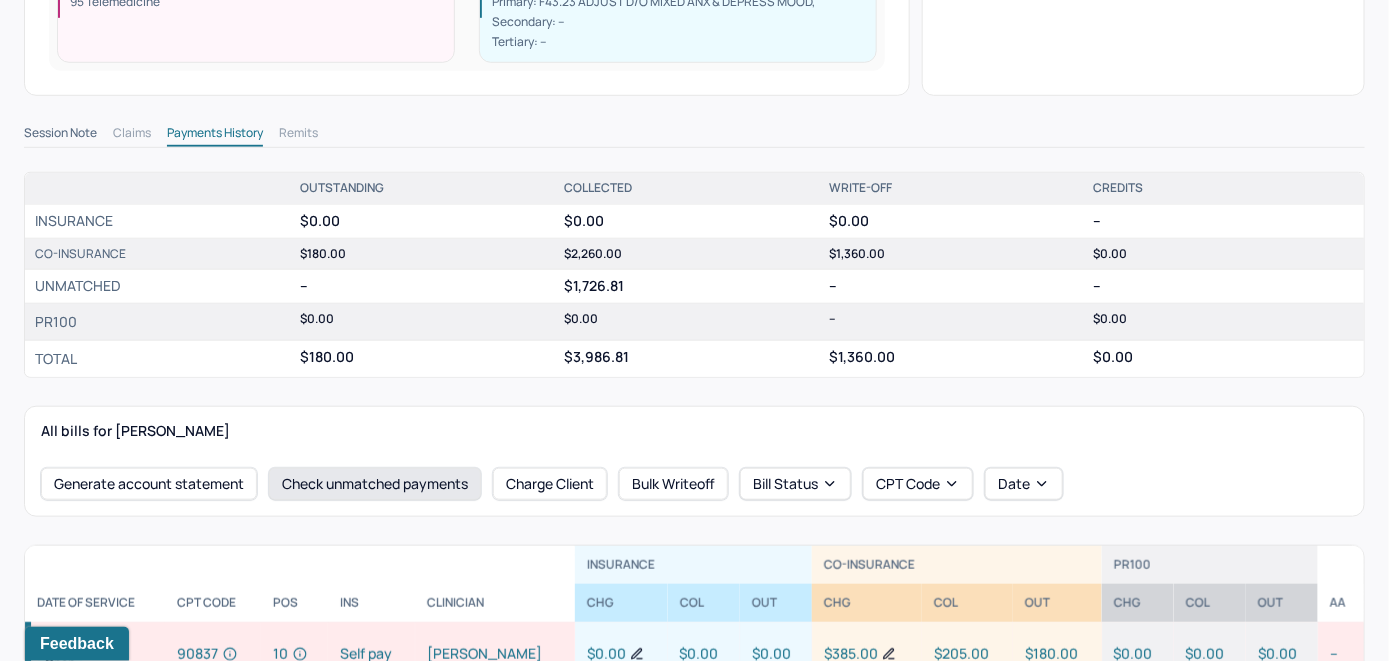 click on "Check unmatched payments" at bounding box center (375, 484) 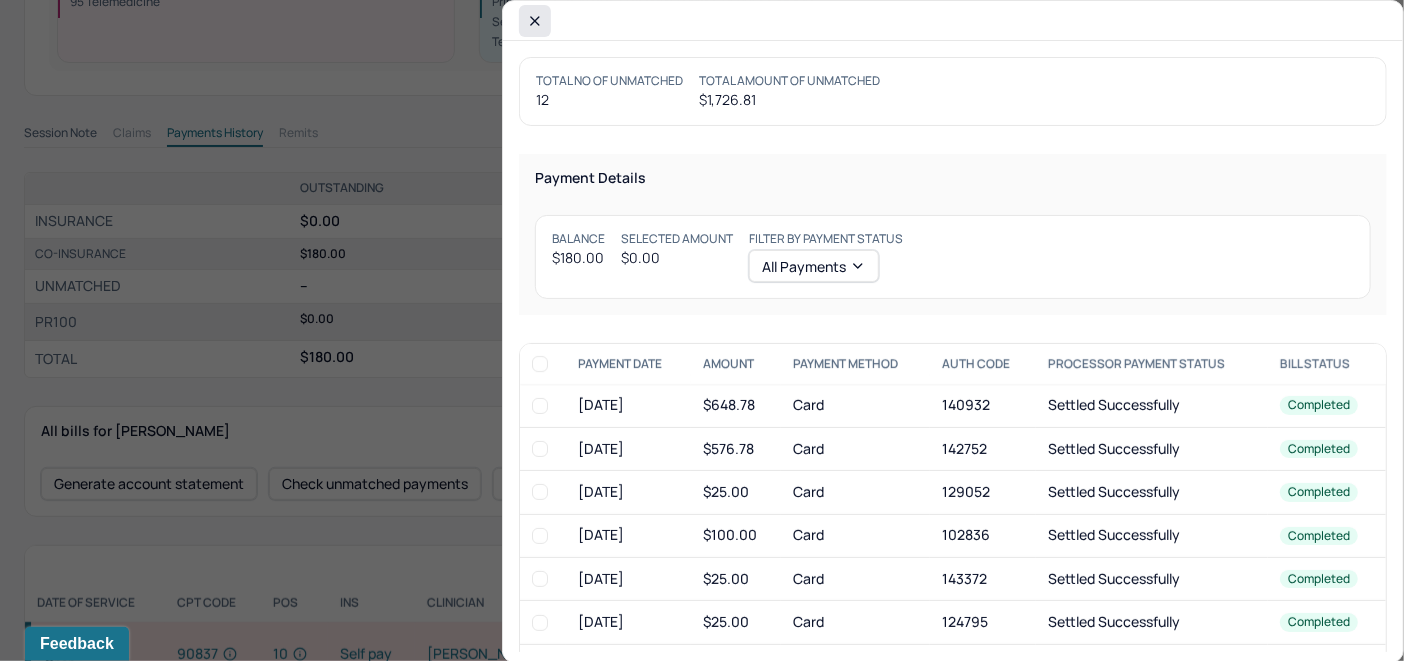 click 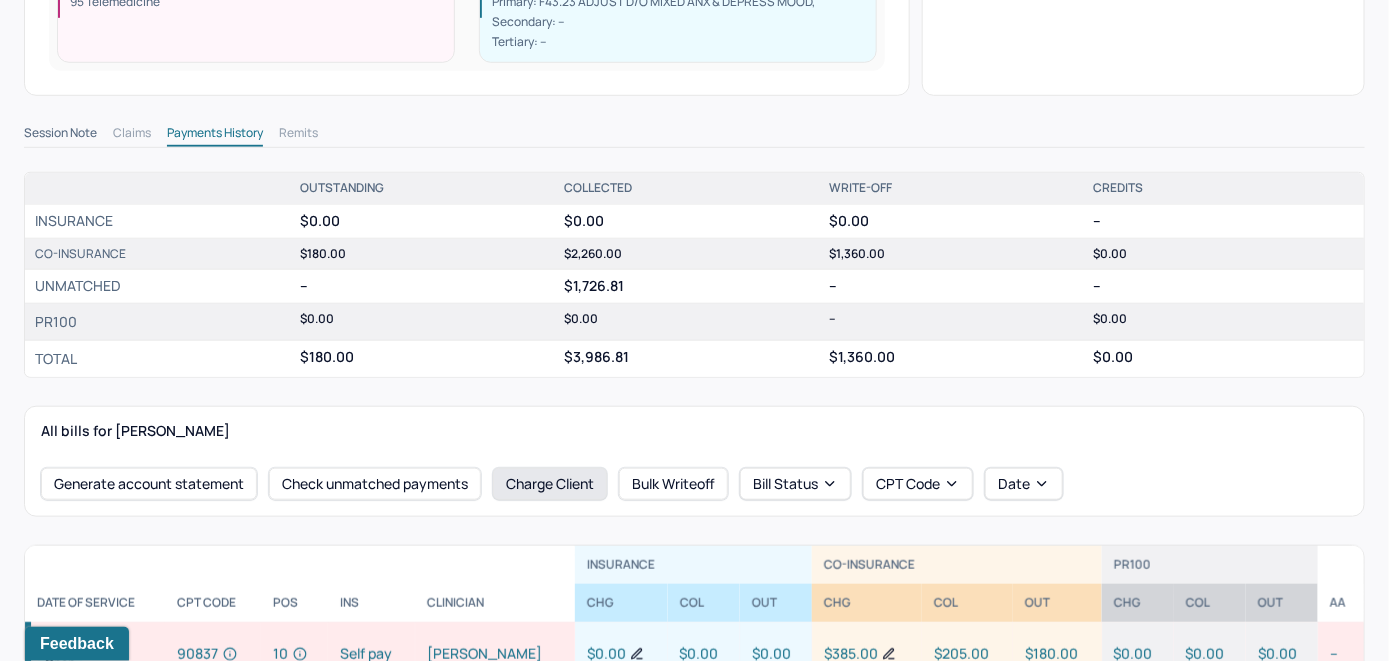 click on "Charge Client" at bounding box center [550, 484] 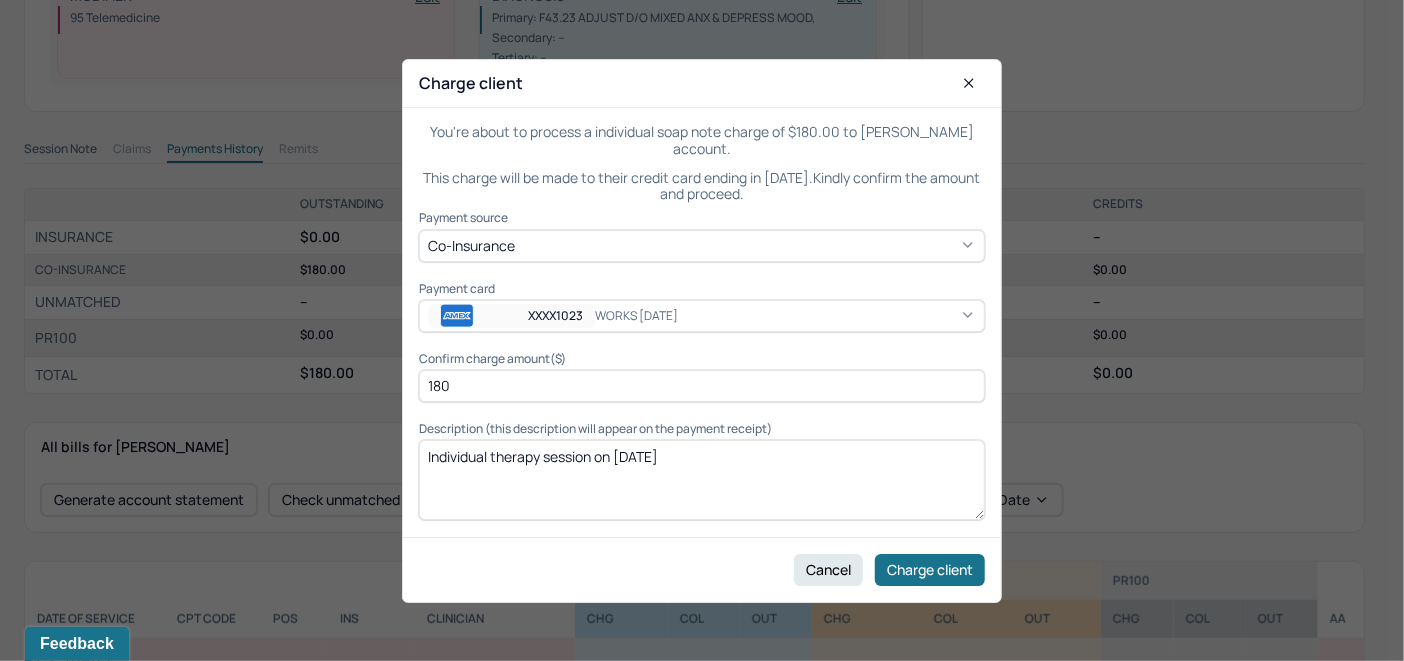 scroll, scrollTop: 515, scrollLeft: 0, axis: vertical 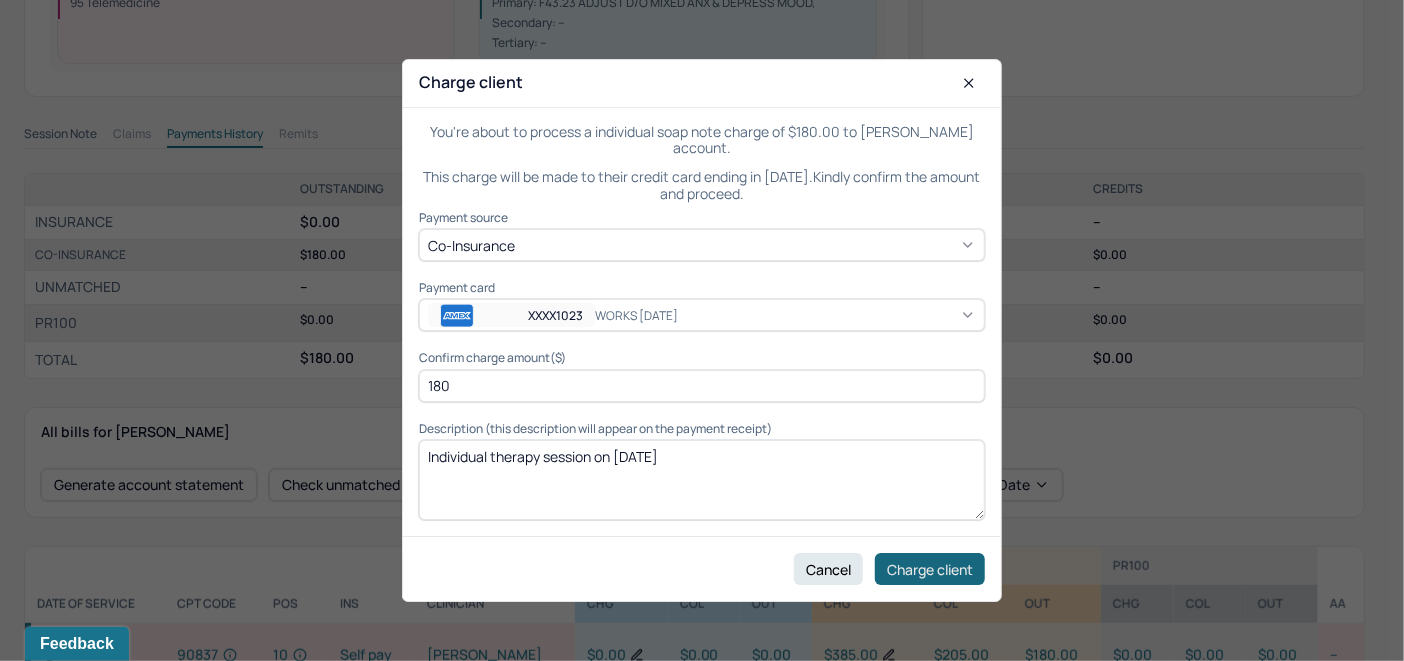 click on "Charge client" at bounding box center (930, 569) 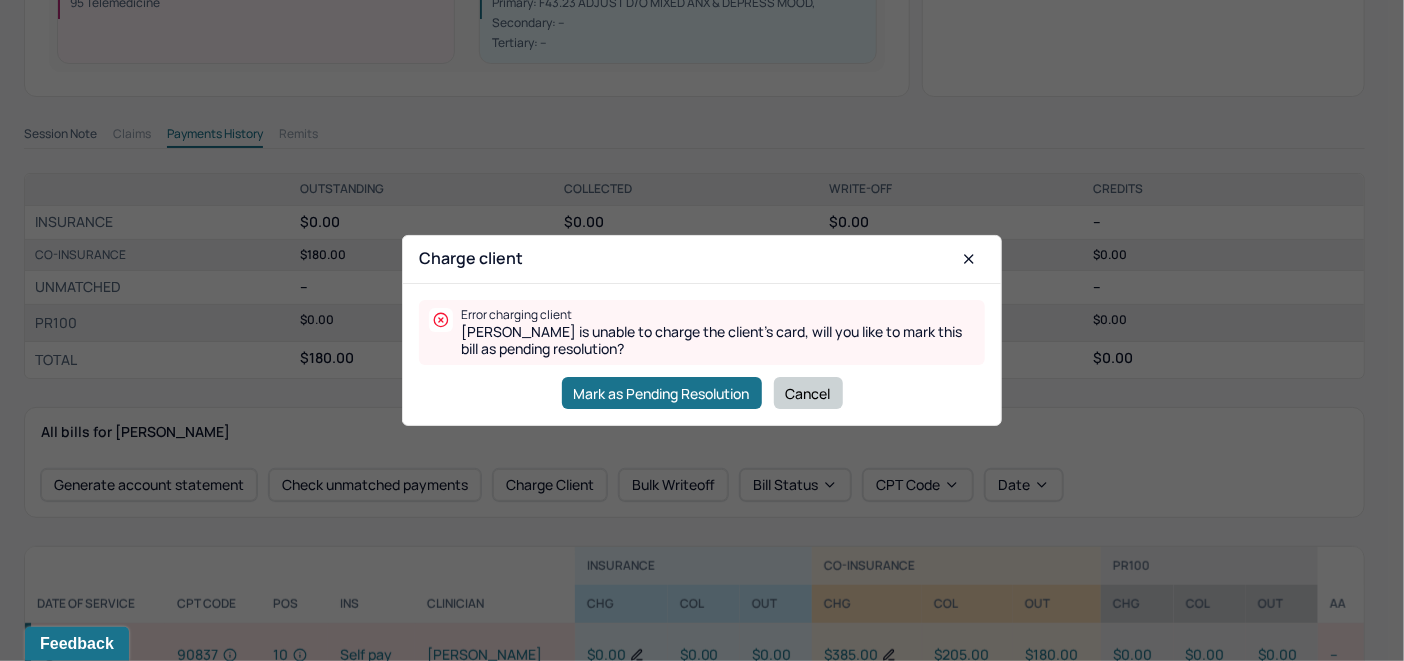 click on "Cancel" at bounding box center [808, 393] 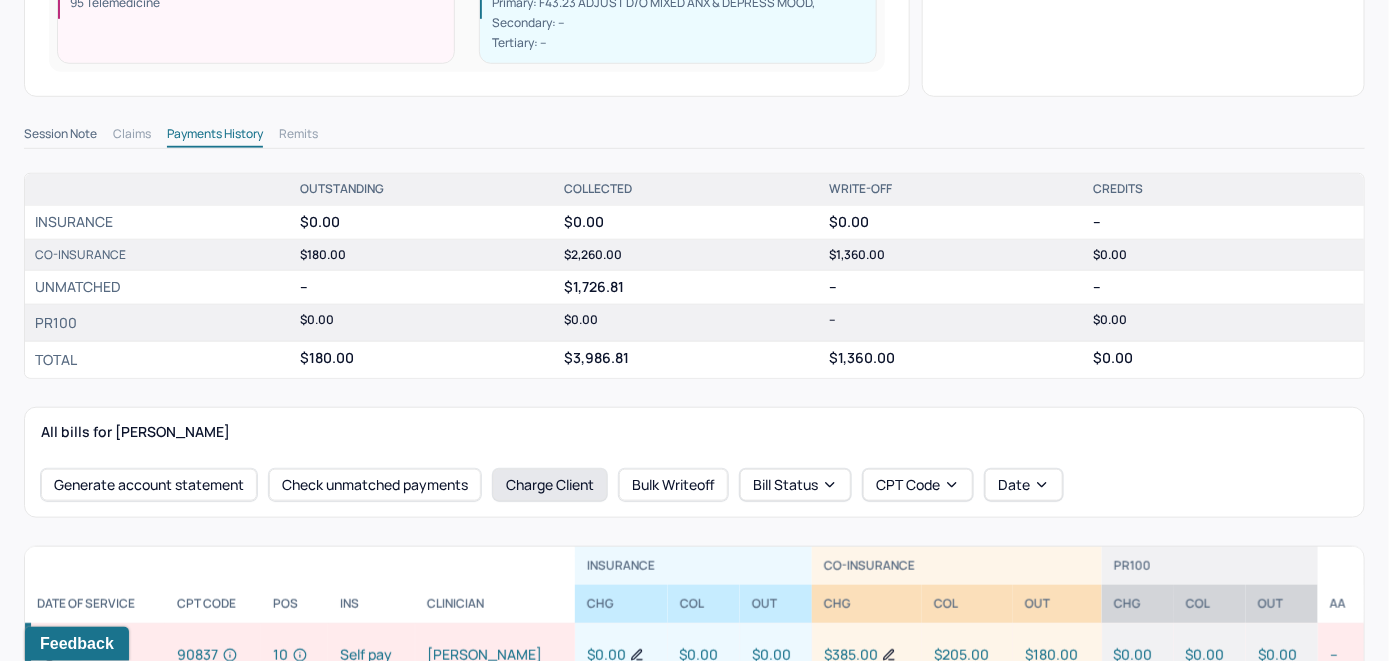 click on "Charge Client" at bounding box center [550, 485] 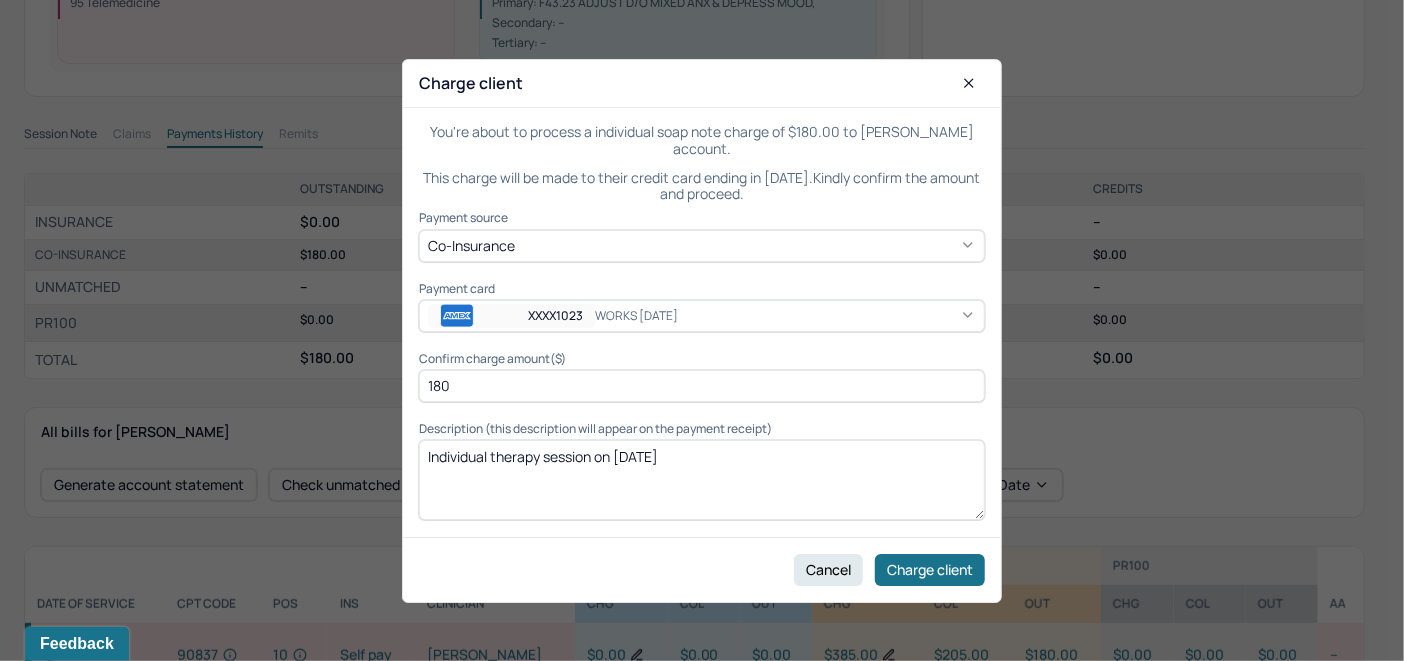 click on "XXXX1023 WORKS 7/9/25" at bounding box center (702, 316) 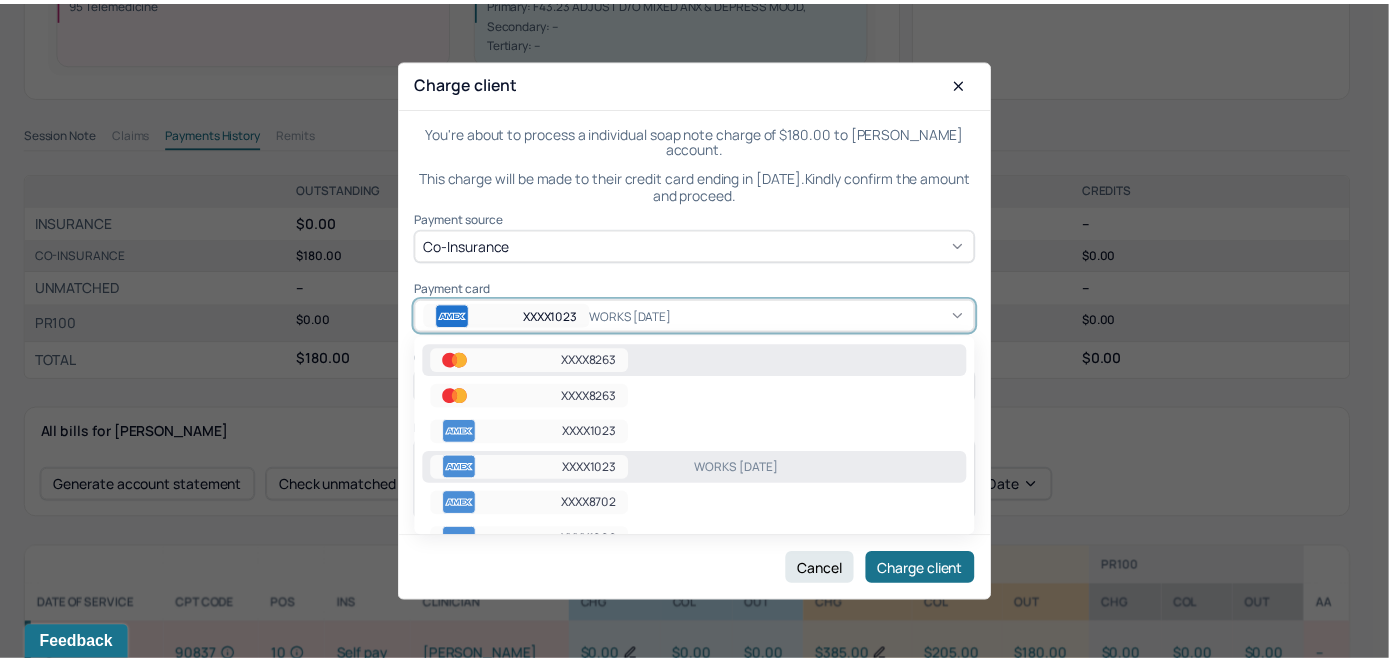 scroll, scrollTop: 135, scrollLeft: 0, axis: vertical 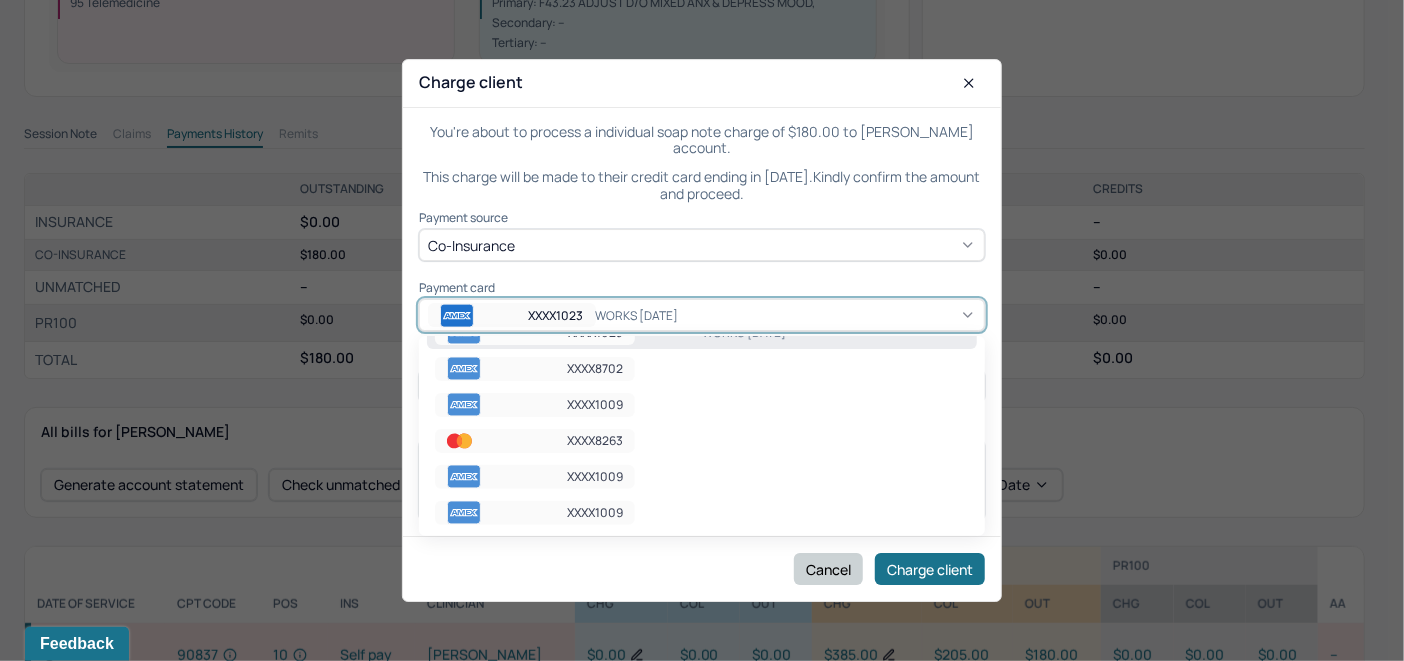 click on "Cancel" at bounding box center [828, 569] 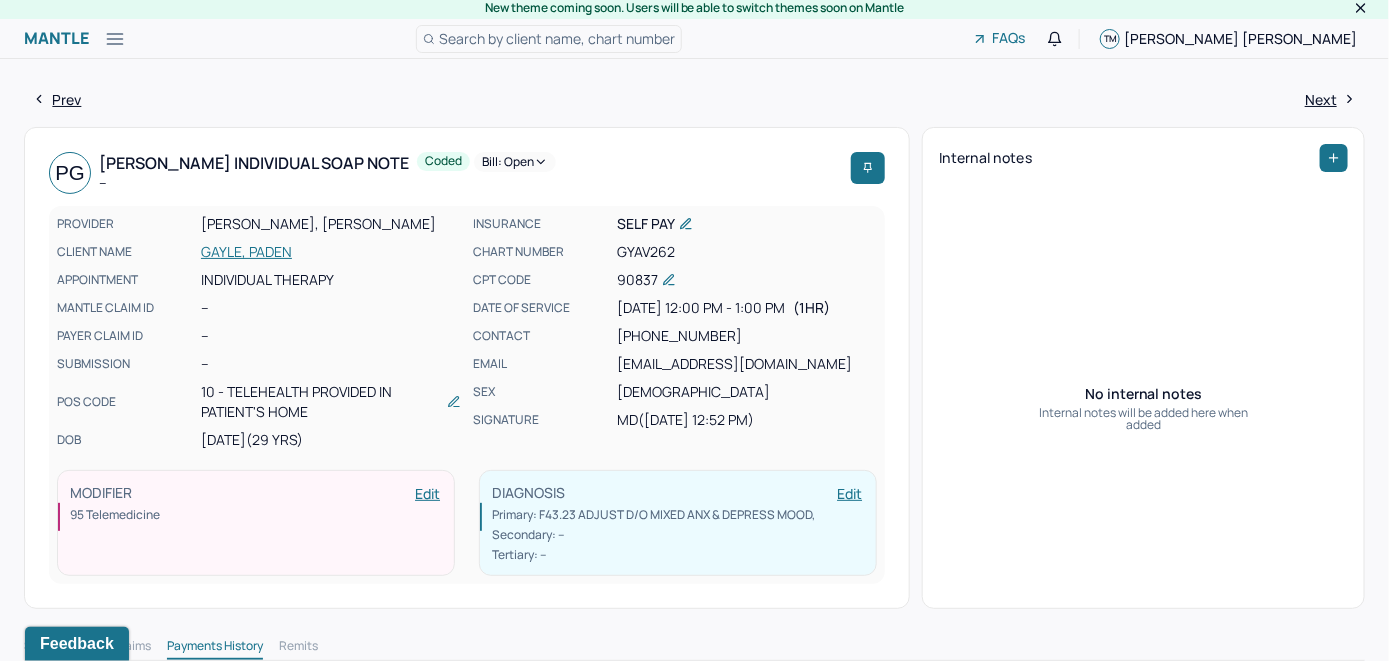 scroll, scrollTop: 0, scrollLeft: 0, axis: both 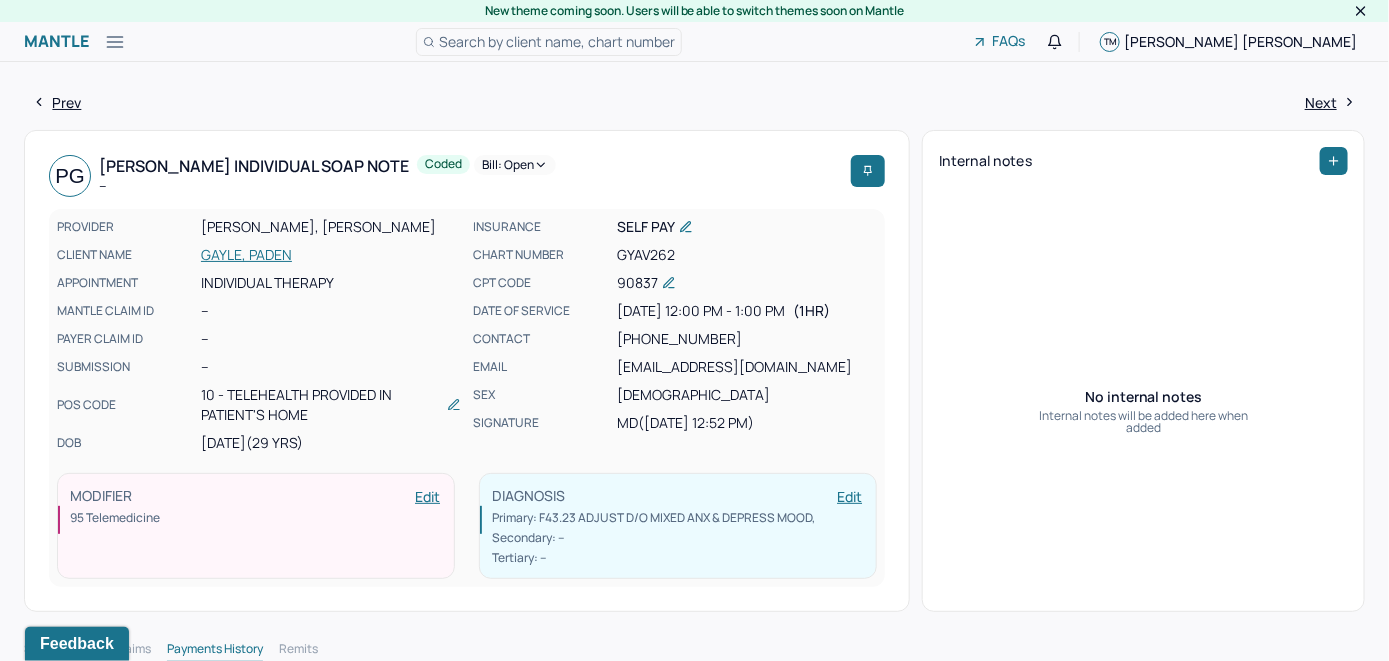 click on "GAYLE, PADEN" at bounding box center [331, 255] 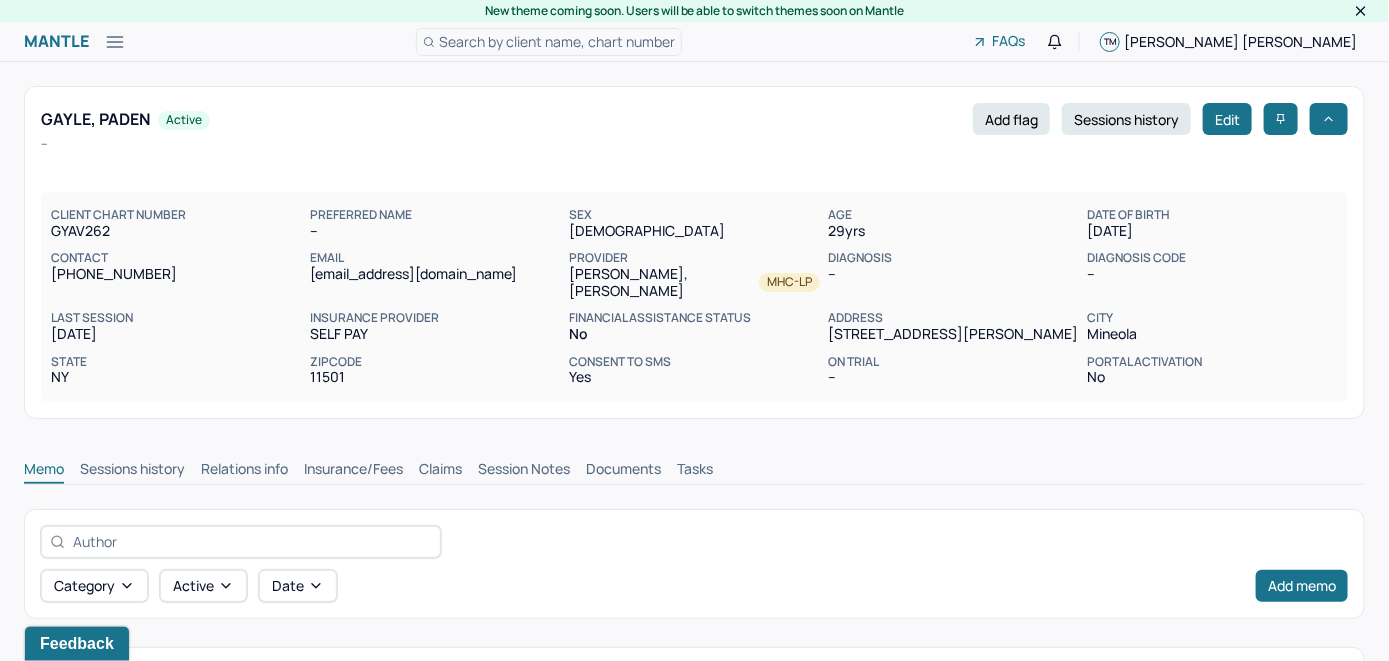 scroll, scrollTop: 0, scrollLeft: 0, axis: both 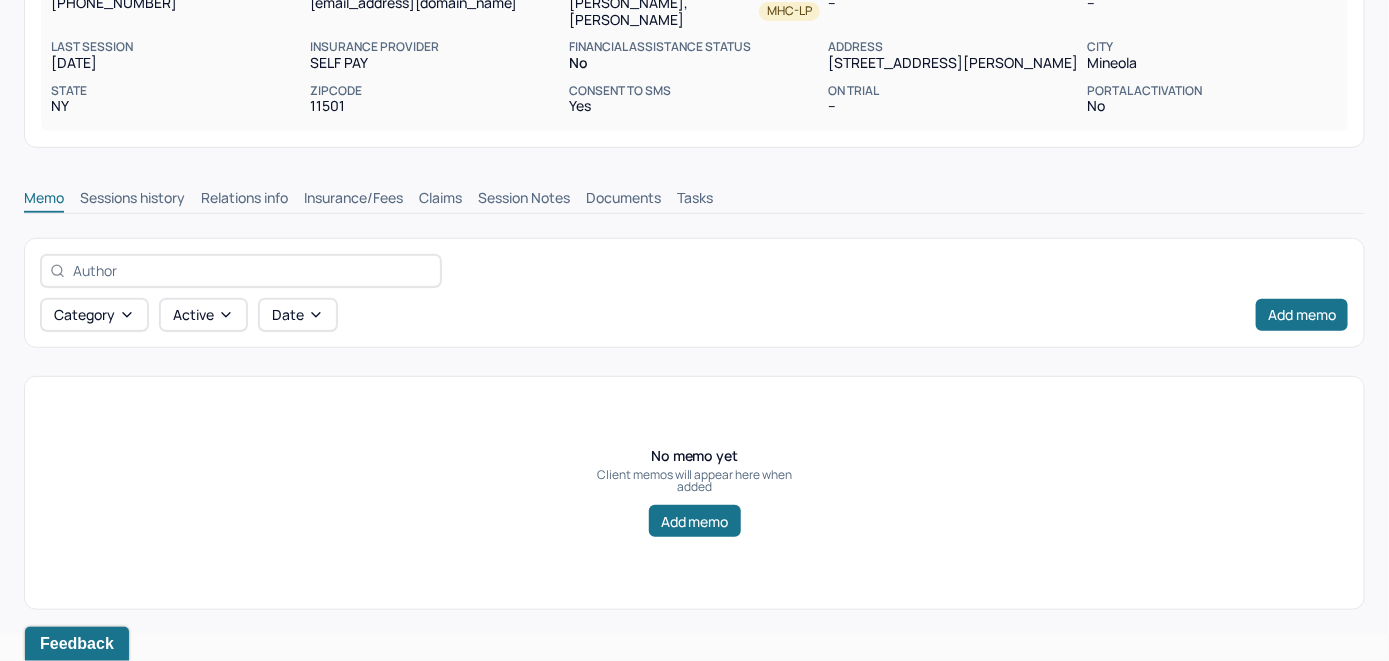 click on "Insurance/Fees" at bounding box center (353, 200) 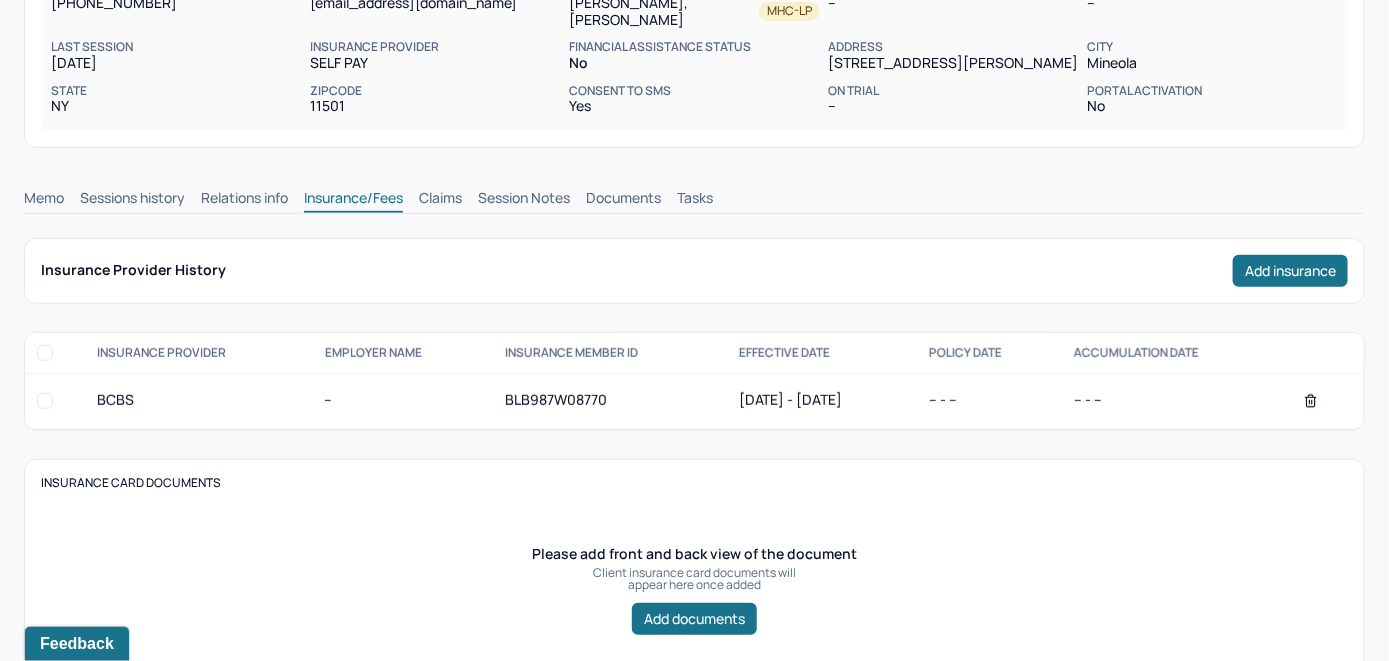 click on "Claims" at bounding box center (440, 200) 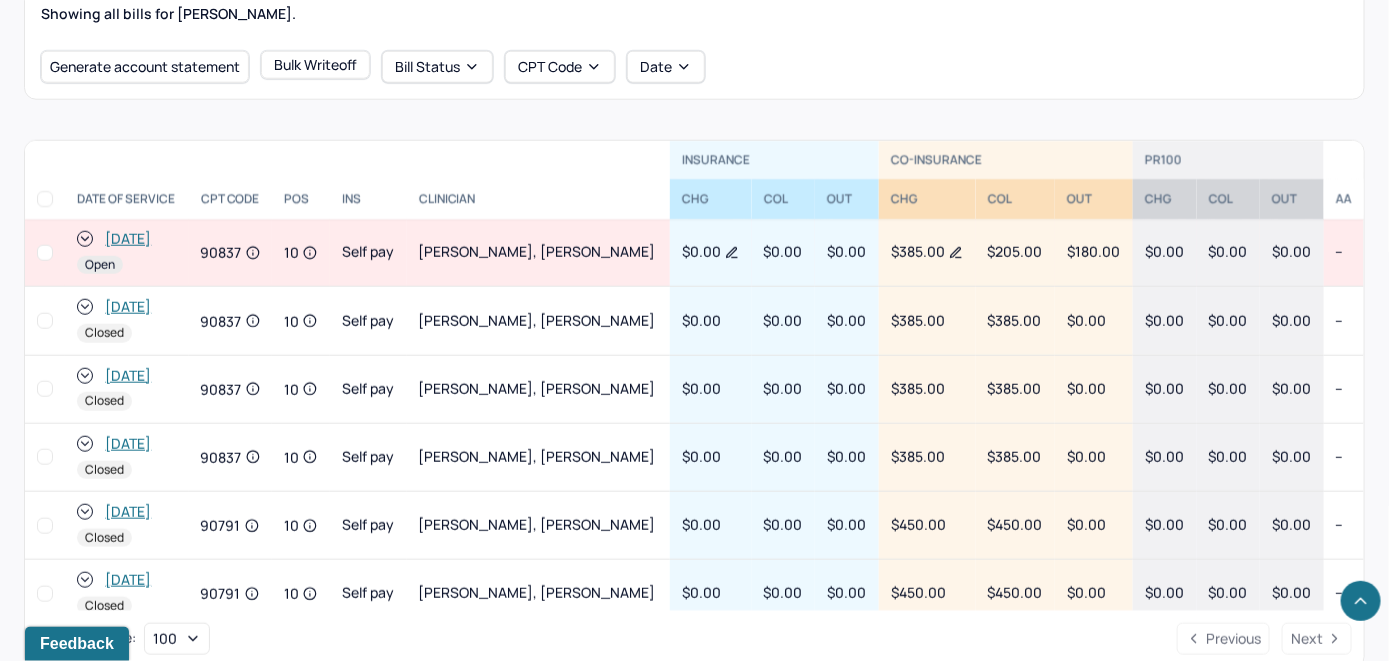 scroll, scrollTop: 771, scrollLeft: 0, axis: vertical 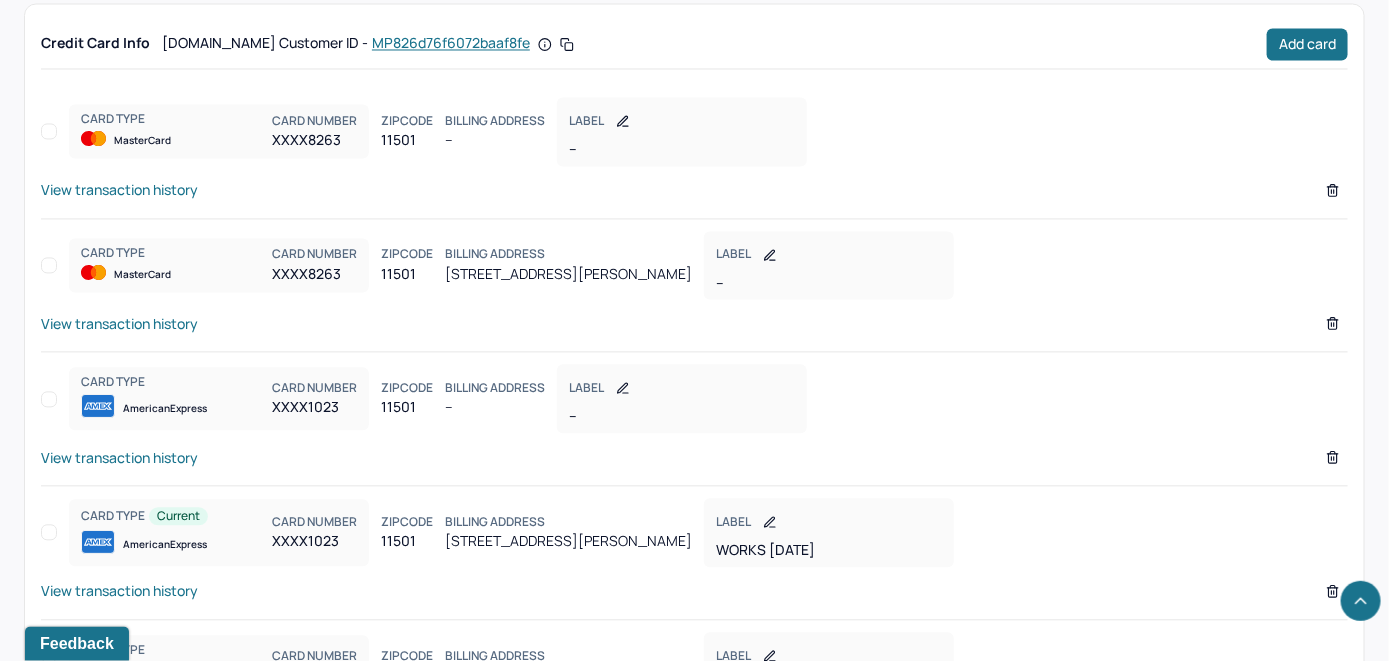 click on "View transaction history" at bounding box center (119, 323) 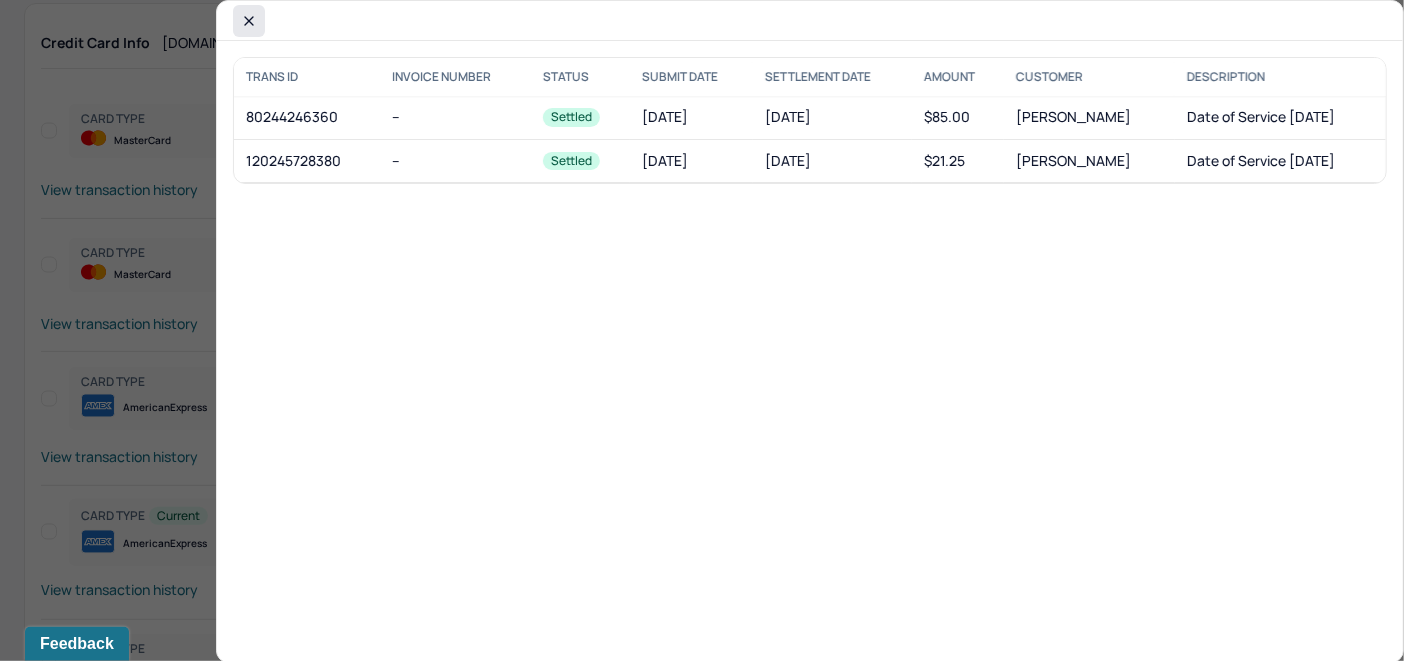 click at bounding box center (249, 21) 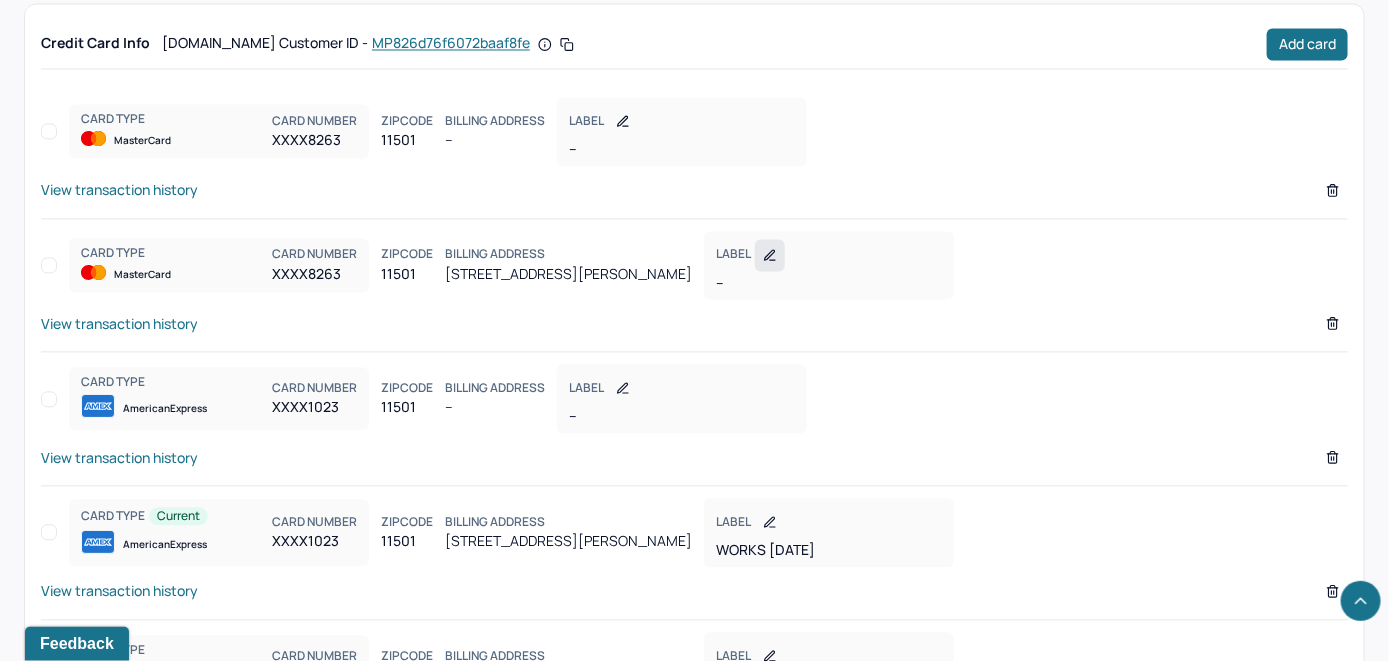 click 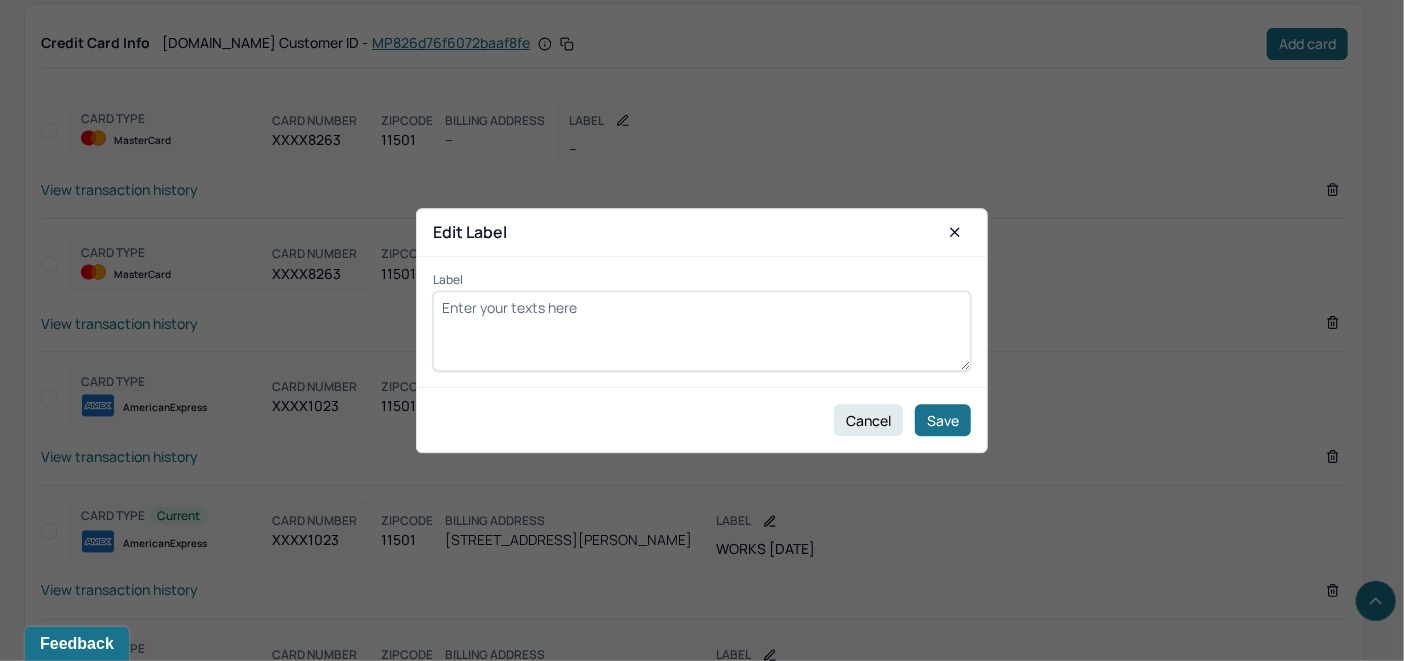 click on "Label" at bounding box center (702, 331) 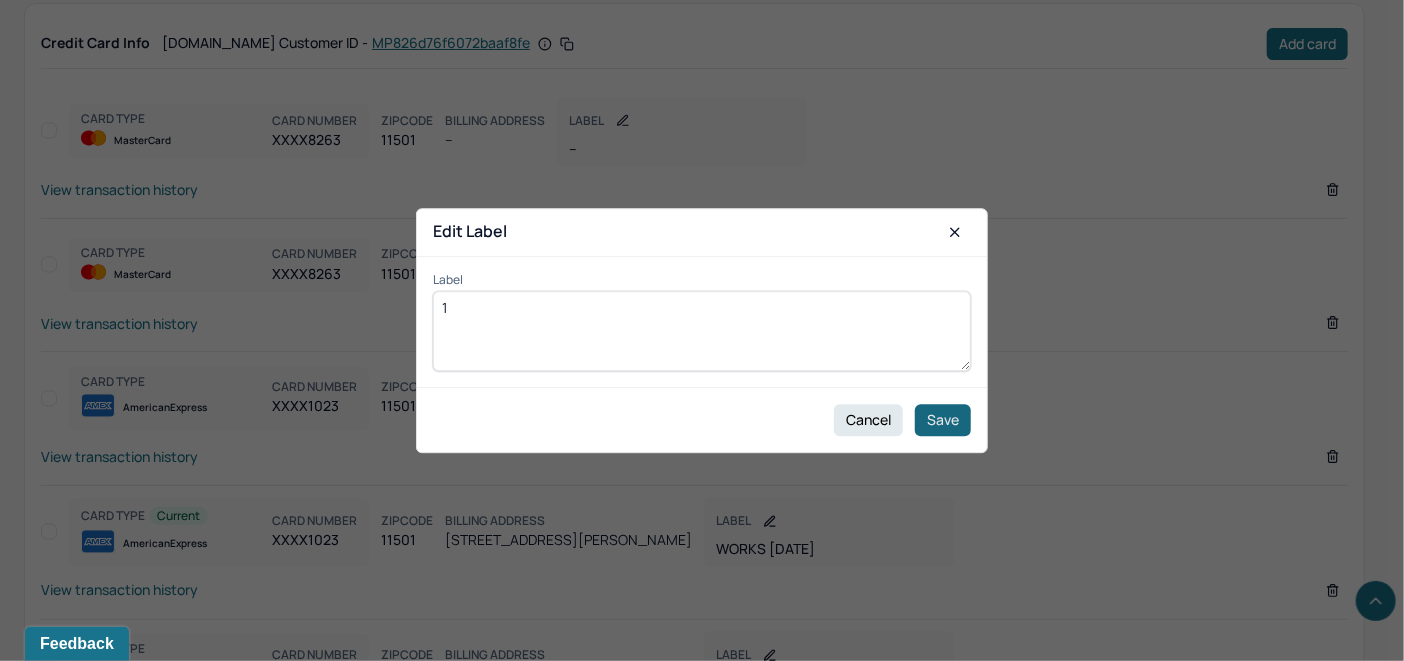 type on "1" 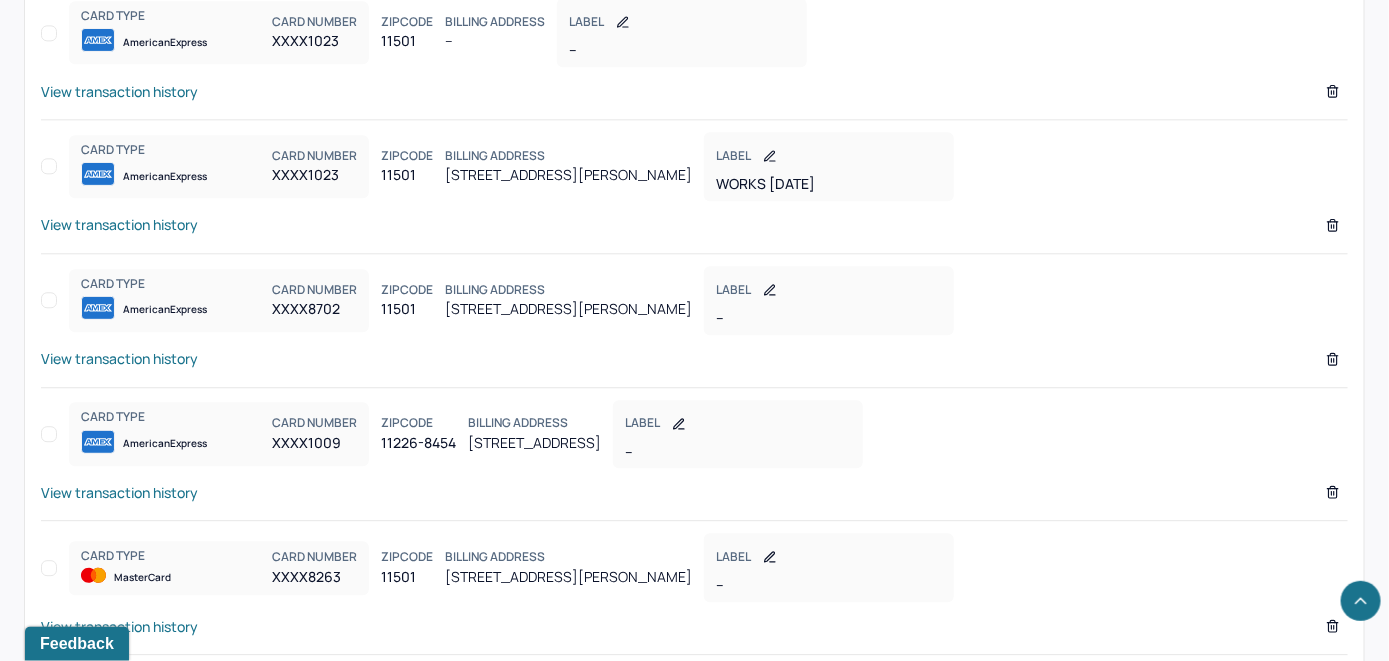 scroll, scrollTop: 1871, scrollLeft: 0, axis: vertical 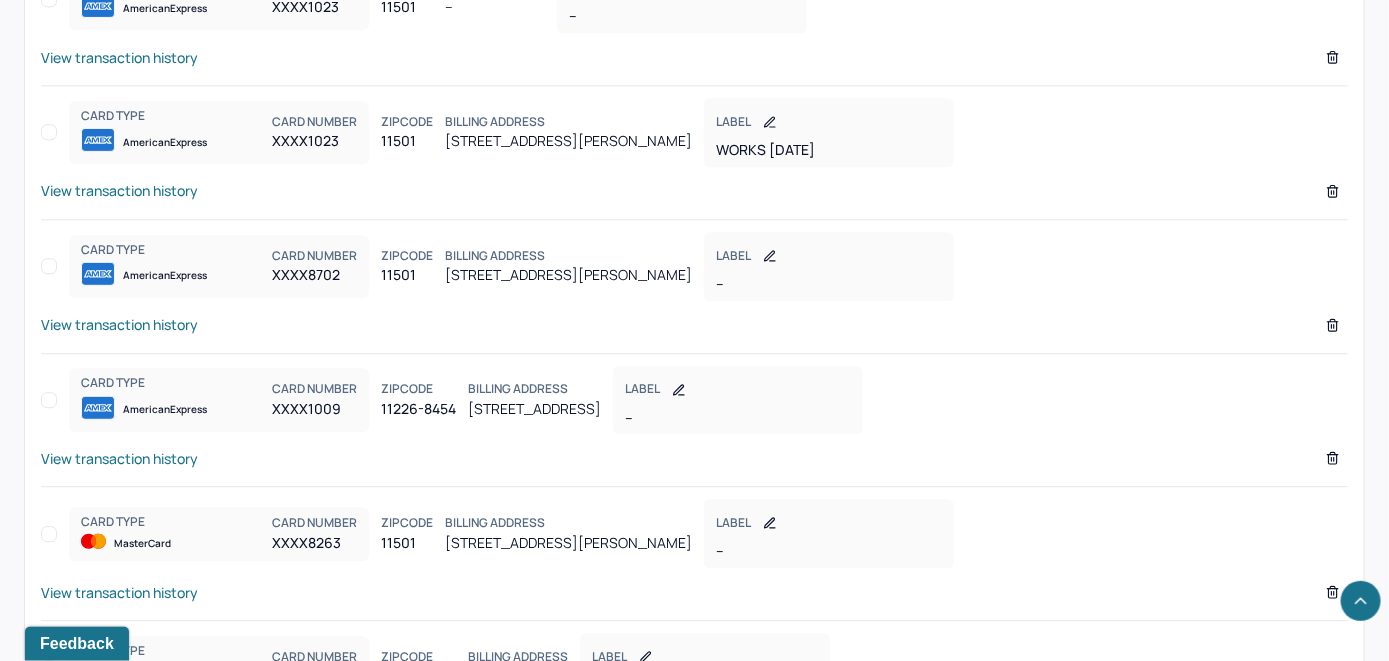 click on "View transaction history" at bounding box center (119, 324) 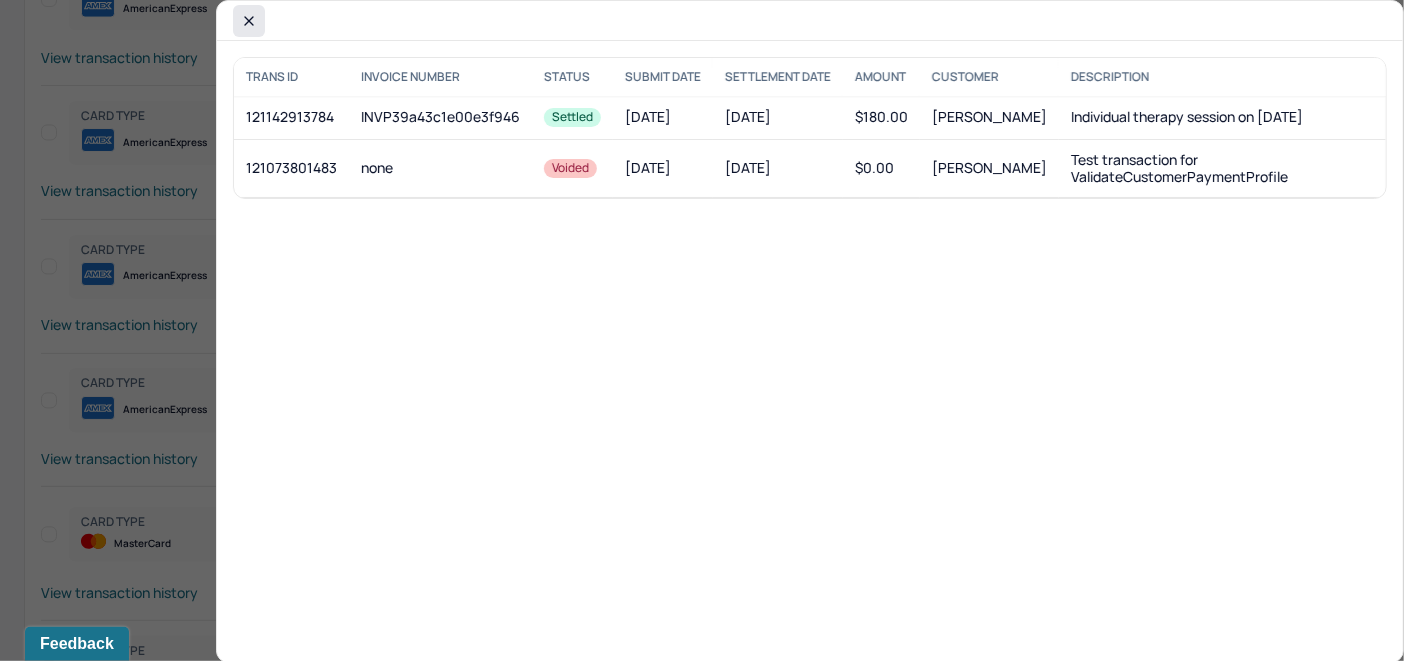 click at bounding box center [249, 21] 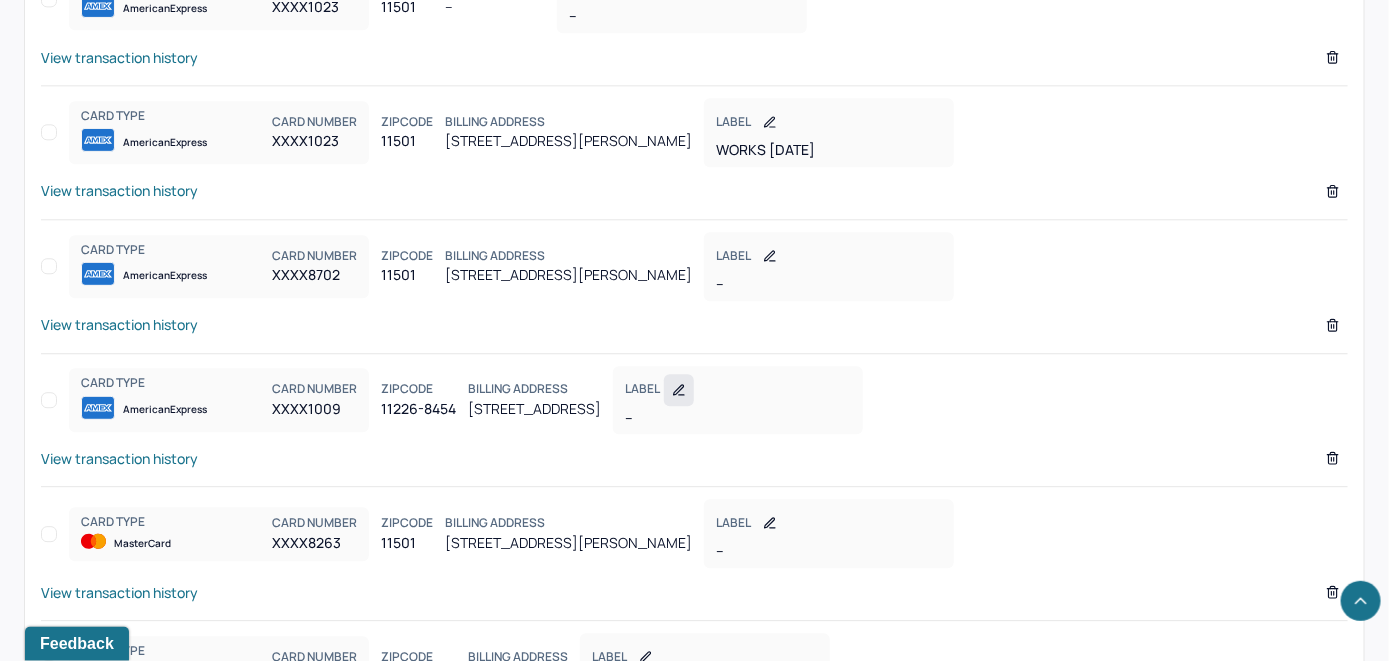 click 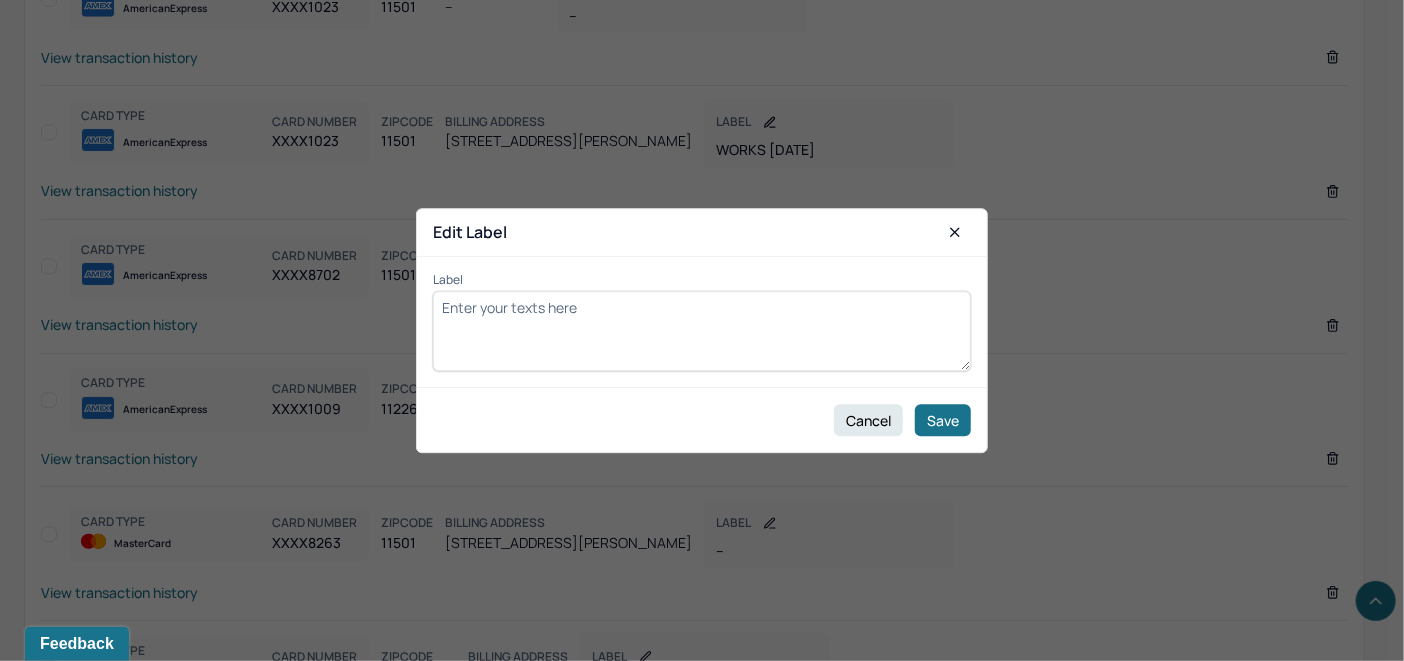 click on "Label" at bounding box center (702, 331) 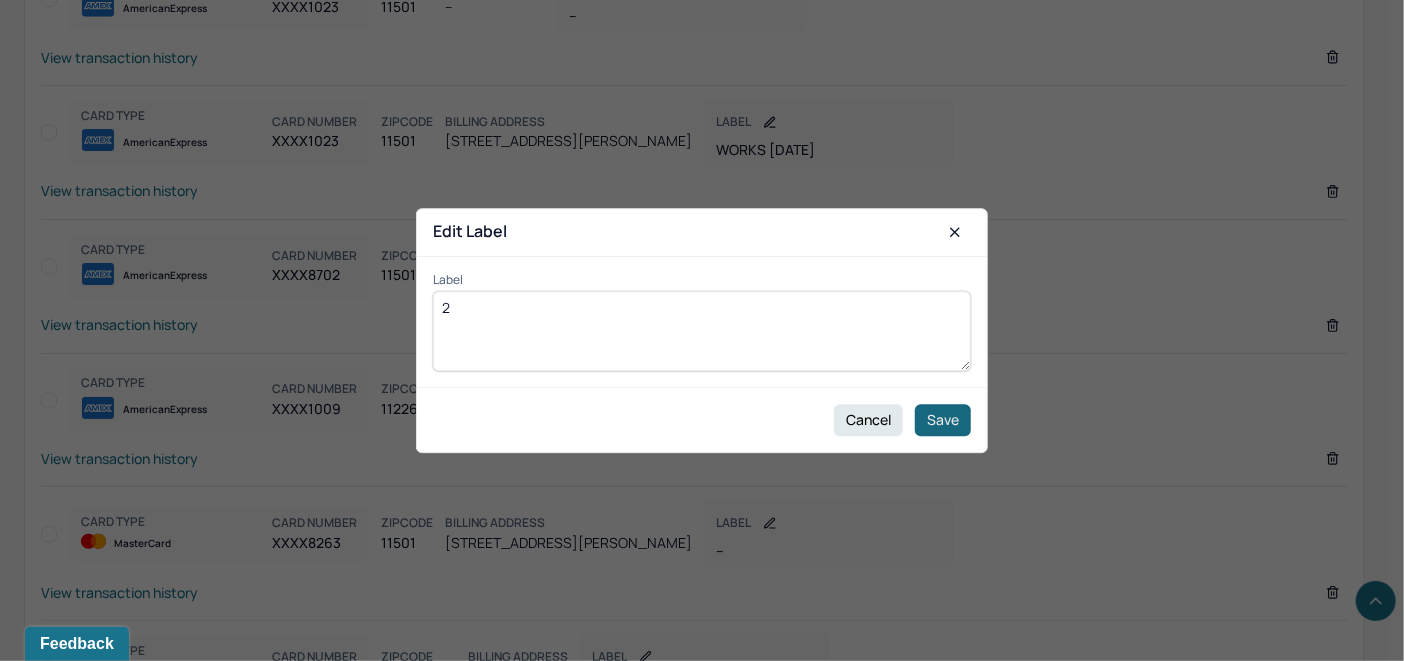 type on "2" 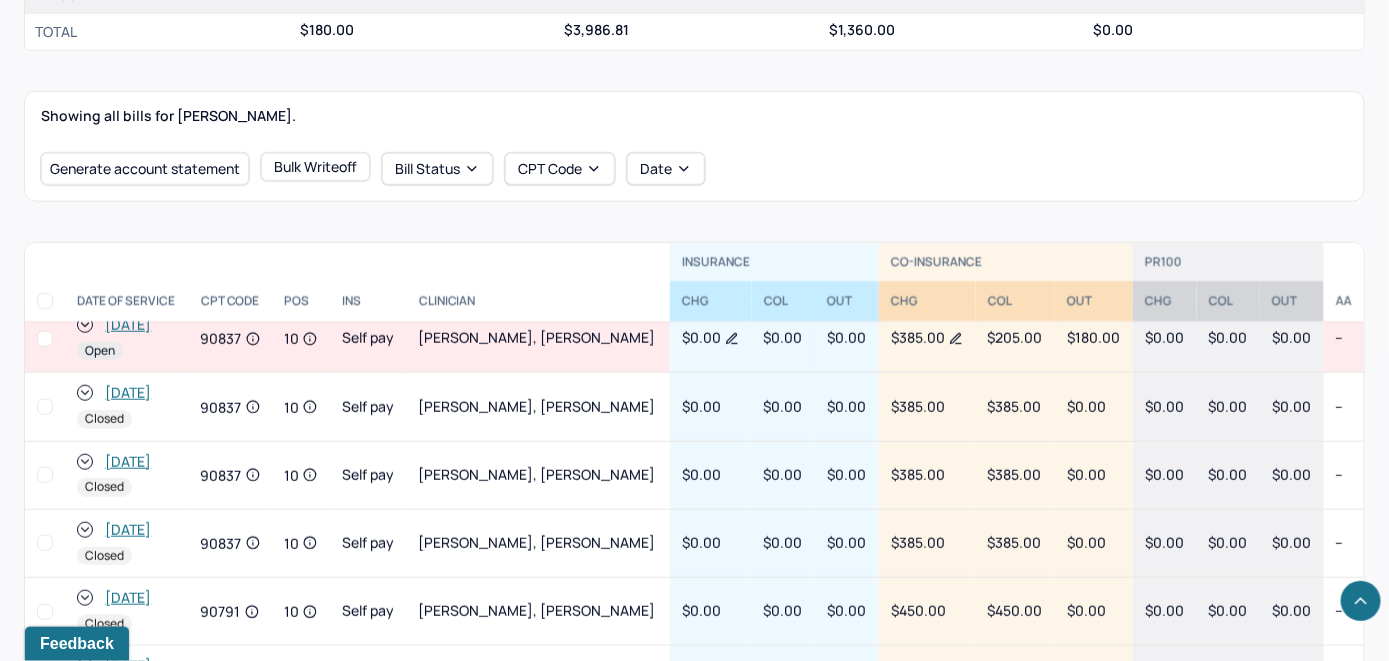 scroll, scrollTop: 571, scrollLeft: 0, axis: vertical 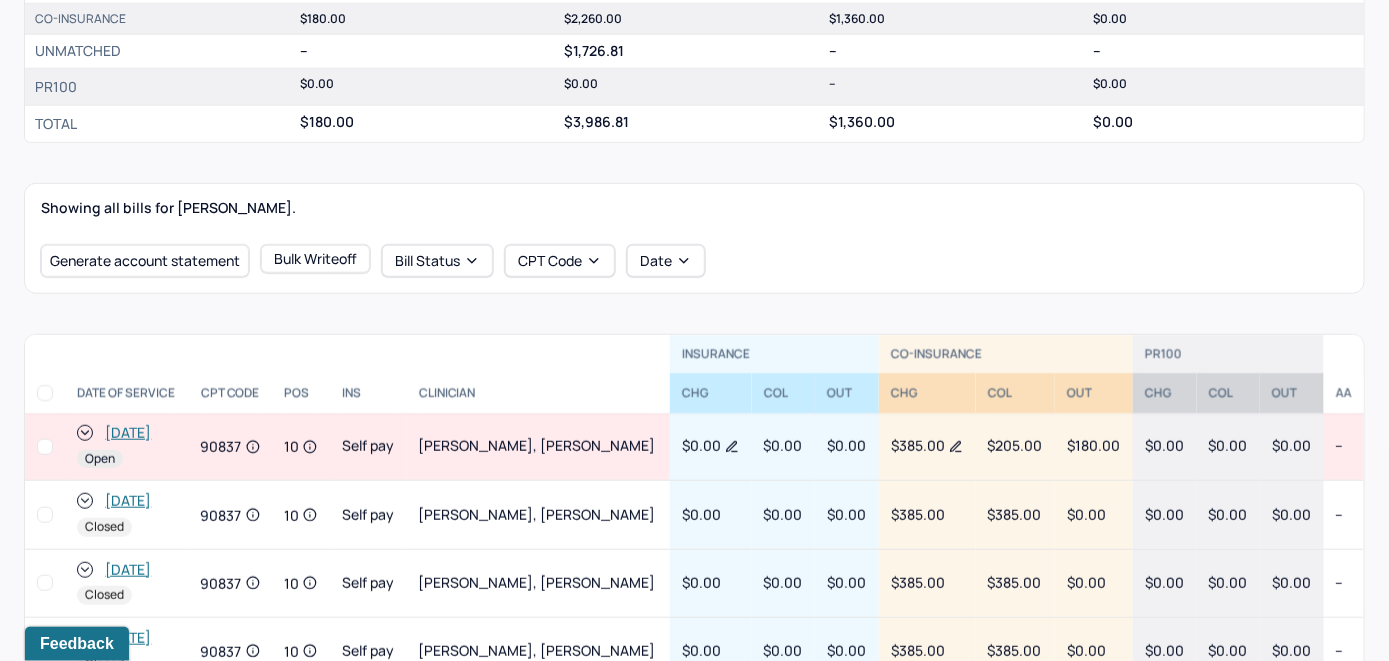 click on "[DATE]" at bounding box center [128, 433] 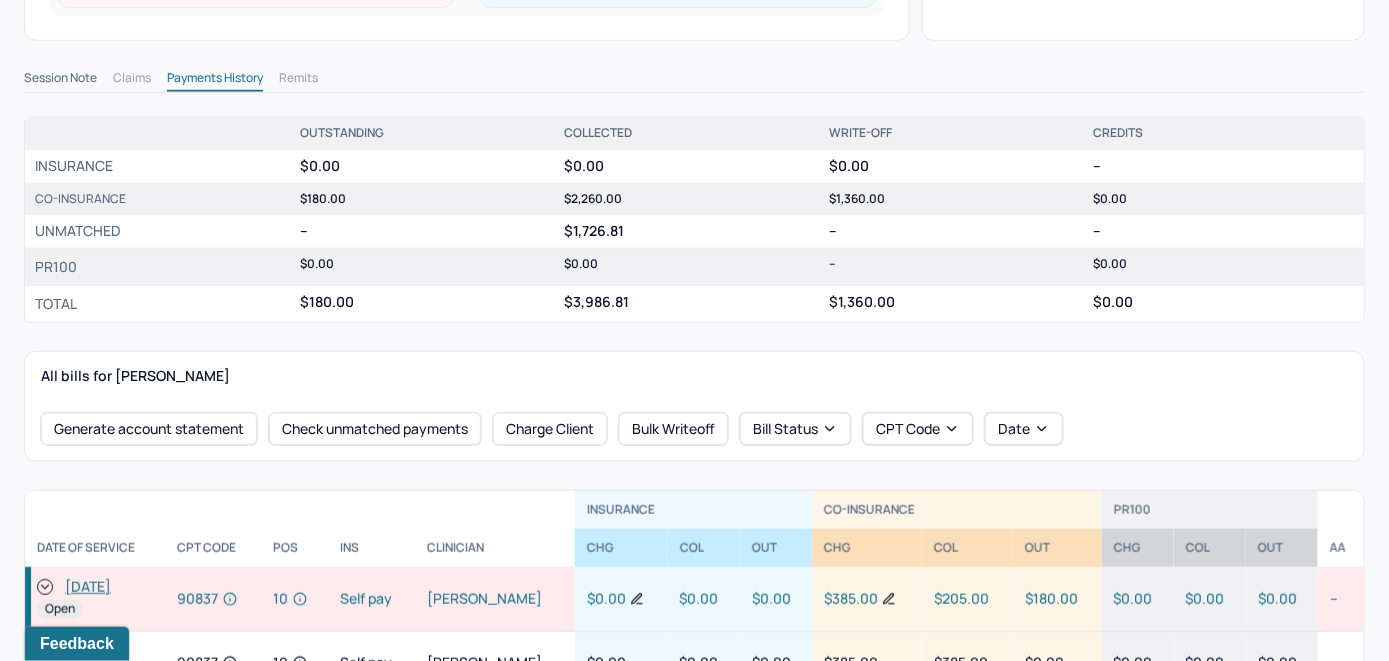 scroll, scrollTop: 508, scrollLeft: 0, axis: vertical 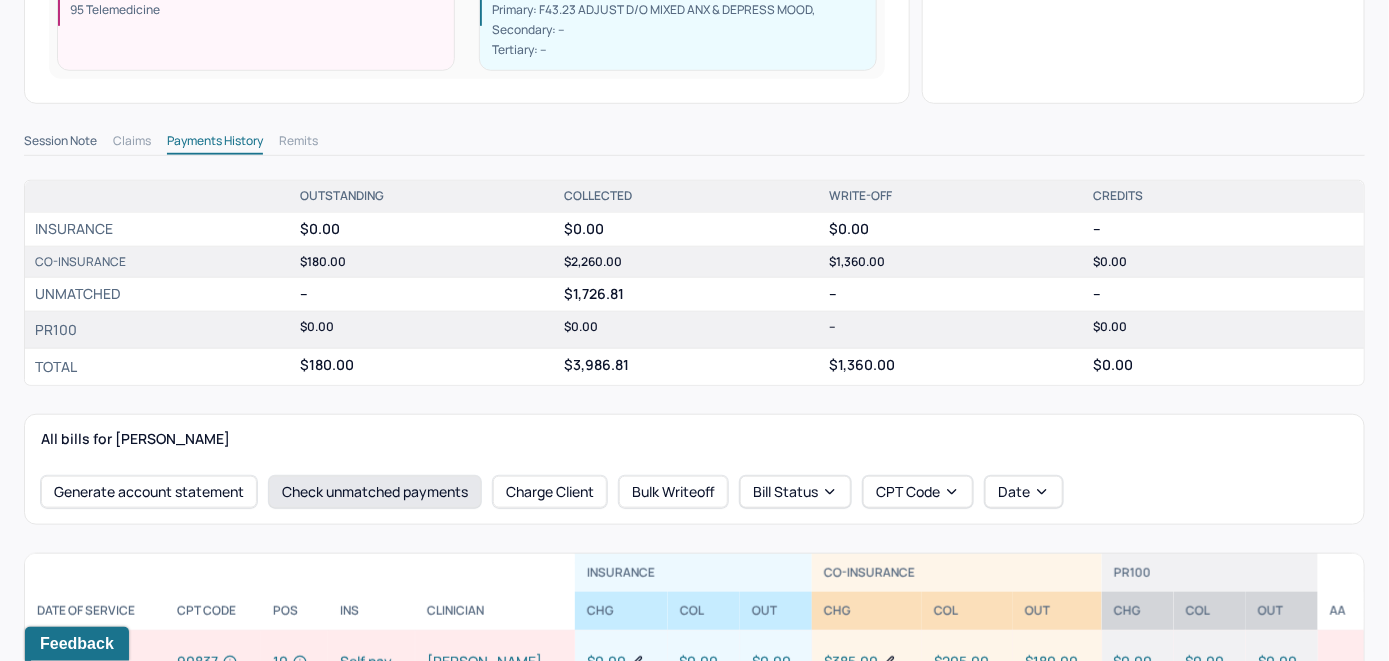 click on "Check unmatched payments" at bounding box center [375, 492] 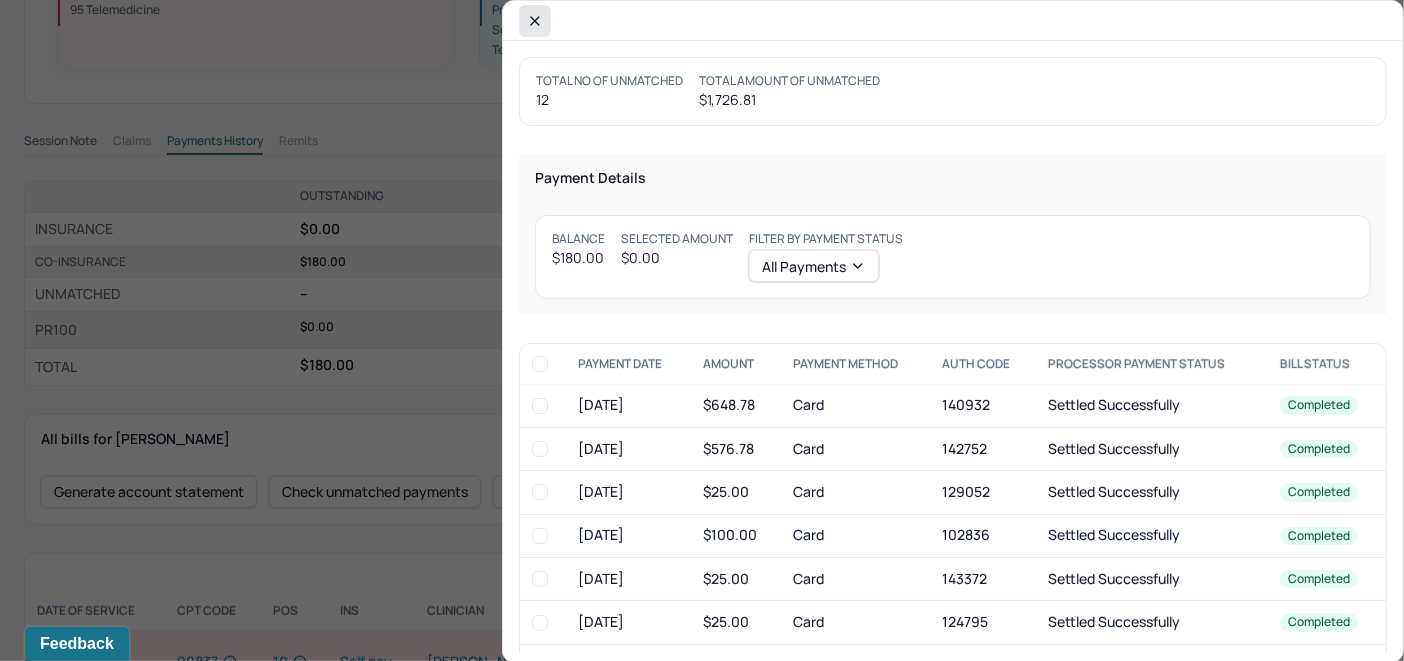 click 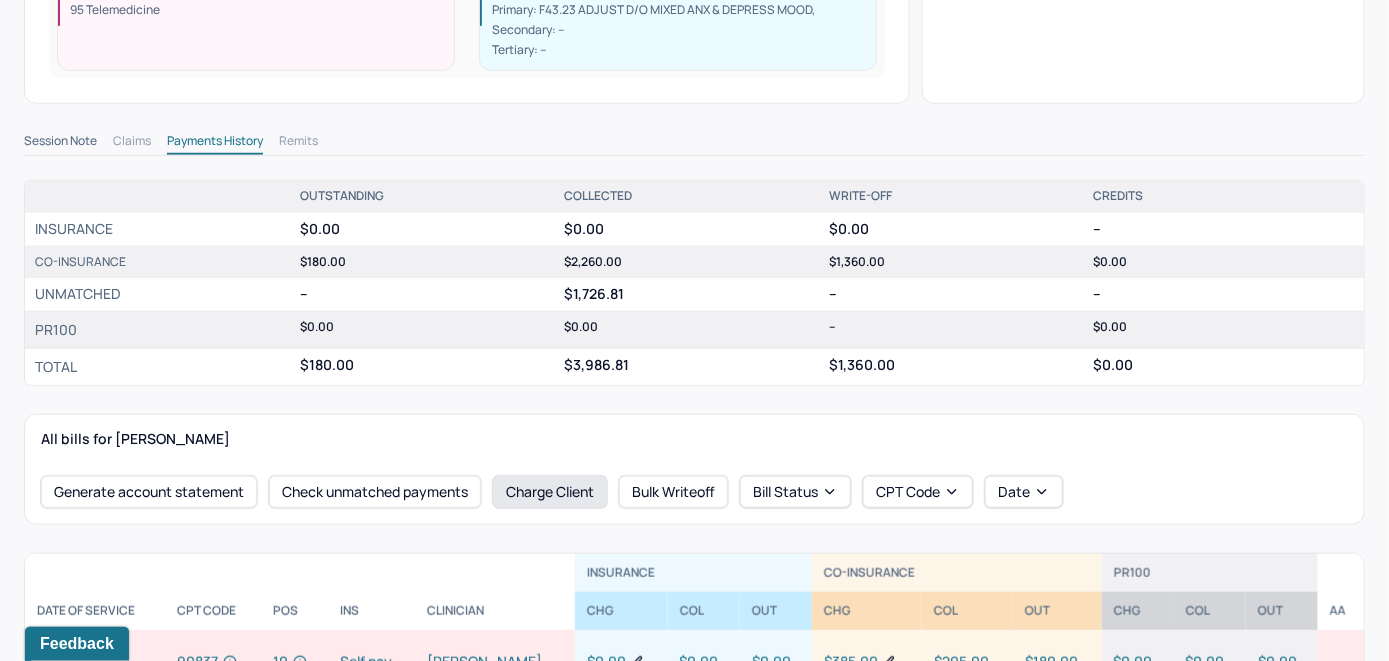 click on "Charge Client" at bounding box center (550, 492) 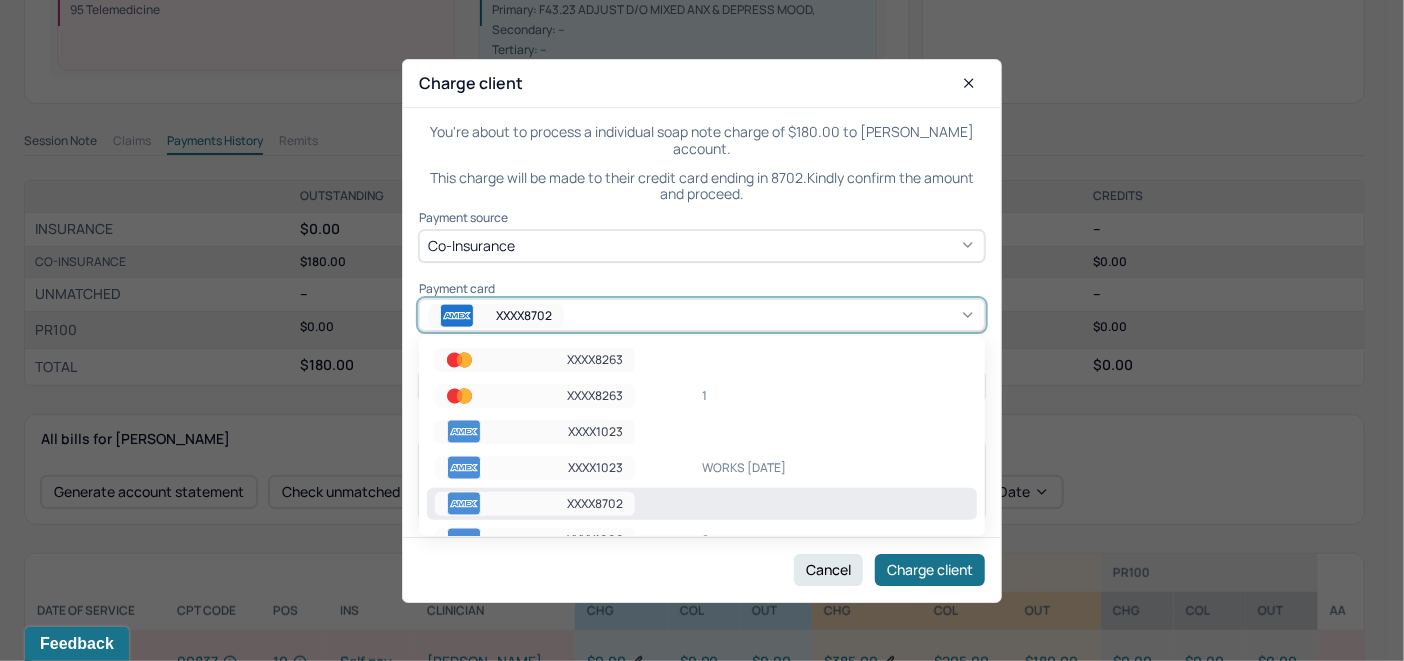 click 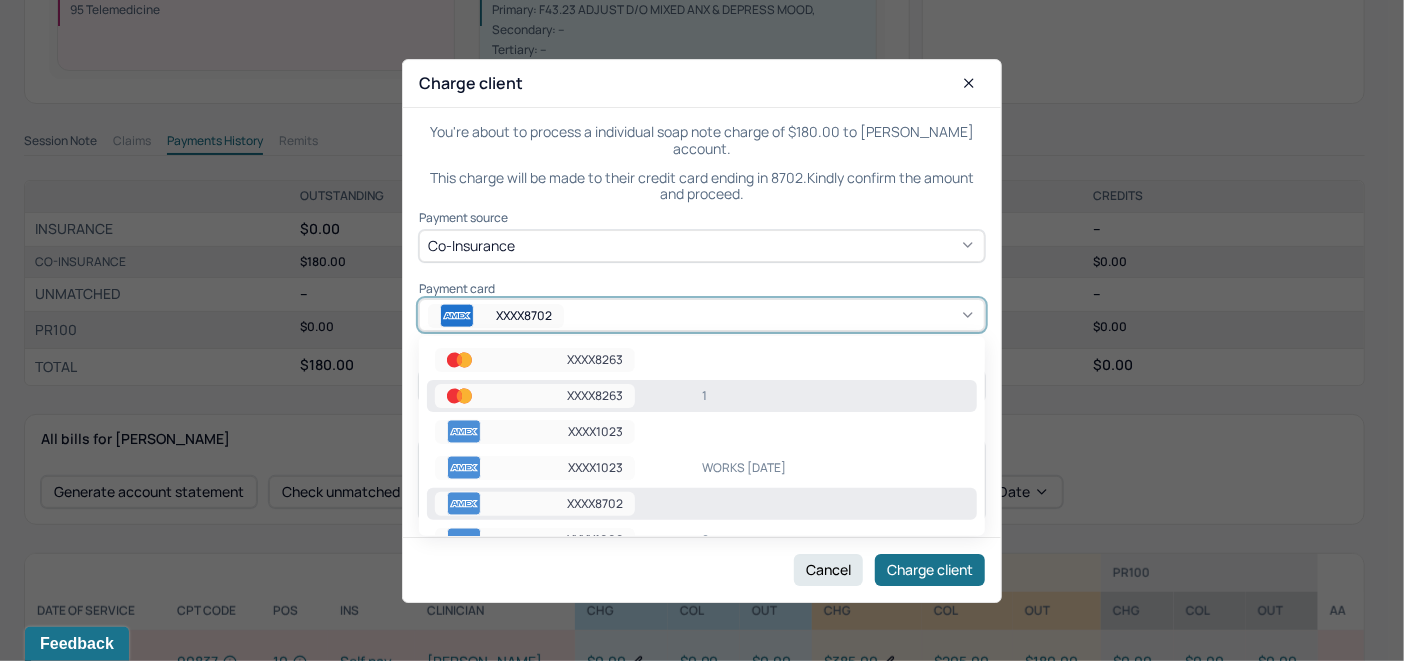 click on "XXXX8263 1" at bounding box center [702, 396] 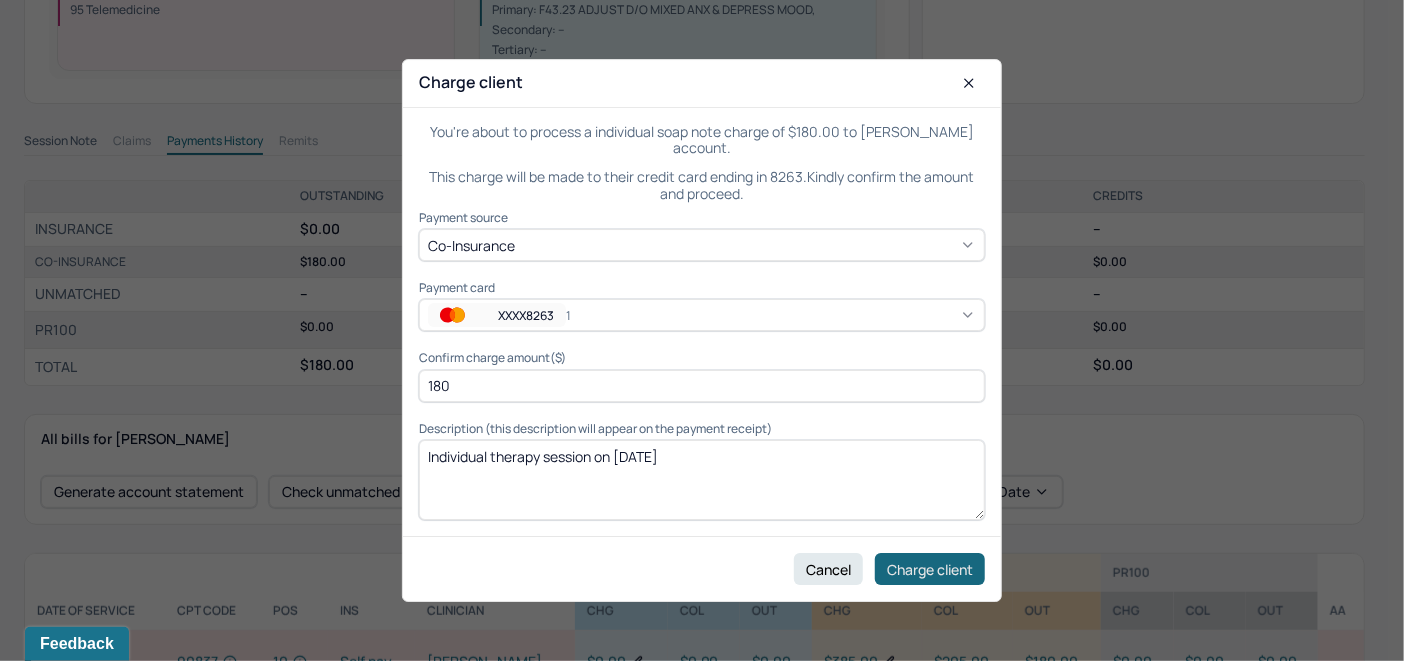click on "Charge client" at bounding box center [930, 569] 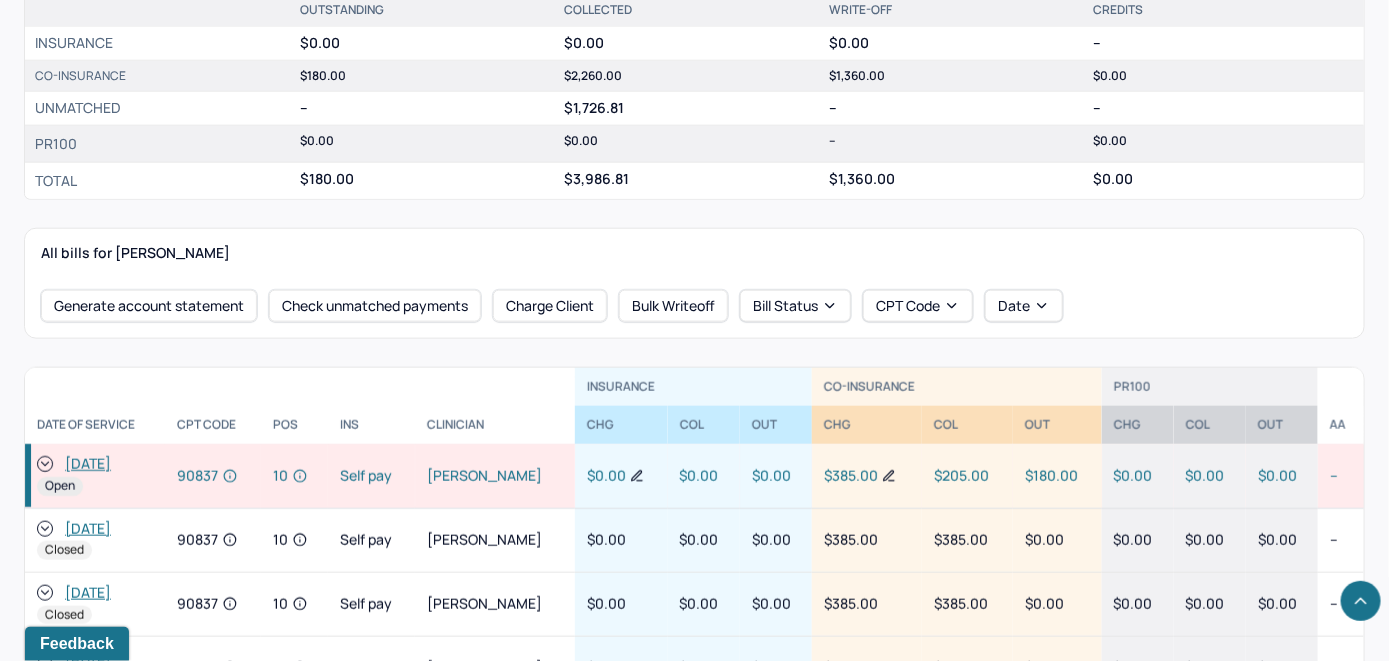 scroll, scrollTop: 708, scrollLeft: 0, axis: vertical 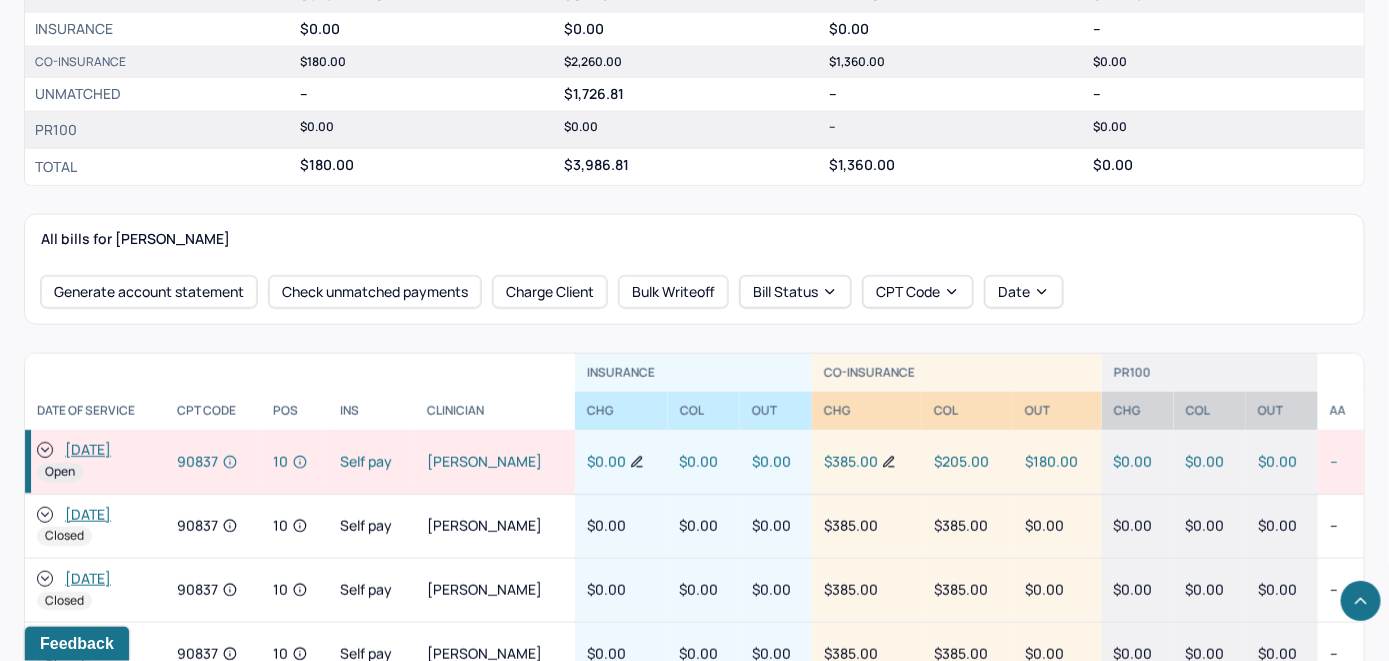 click 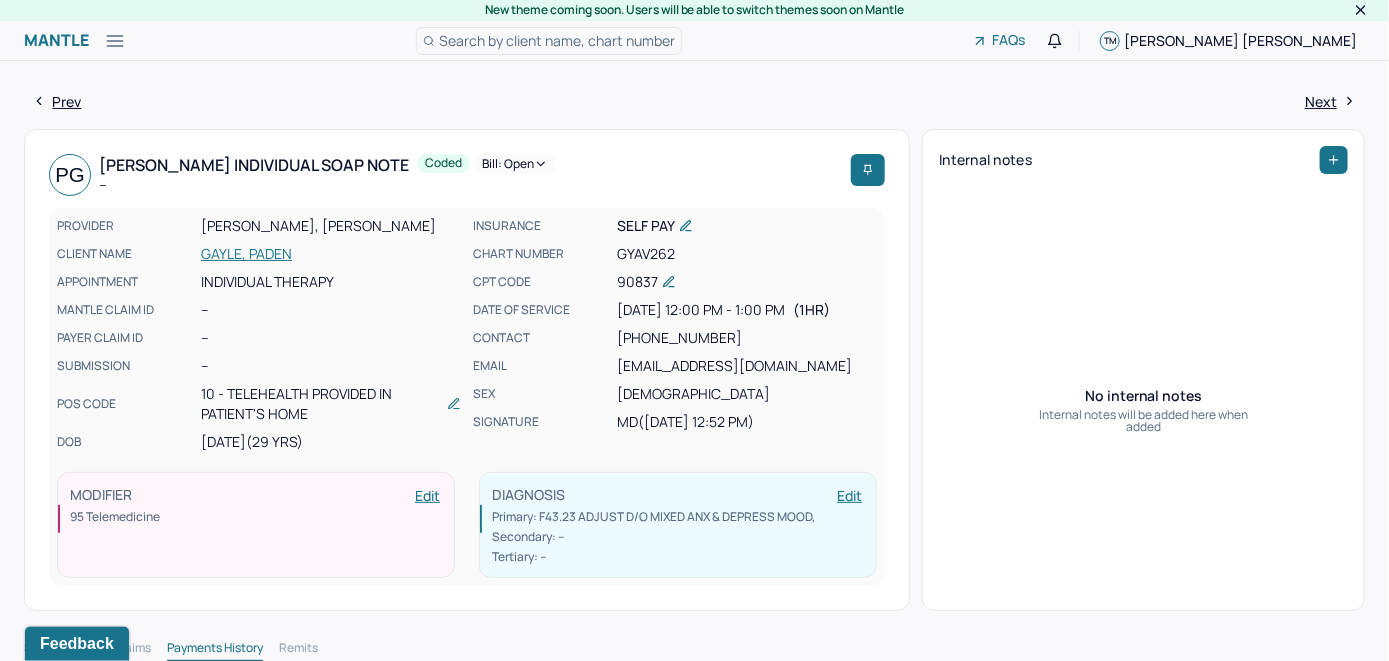 scroll, scrollTop: 0, scrollLeft: 0, axis: both 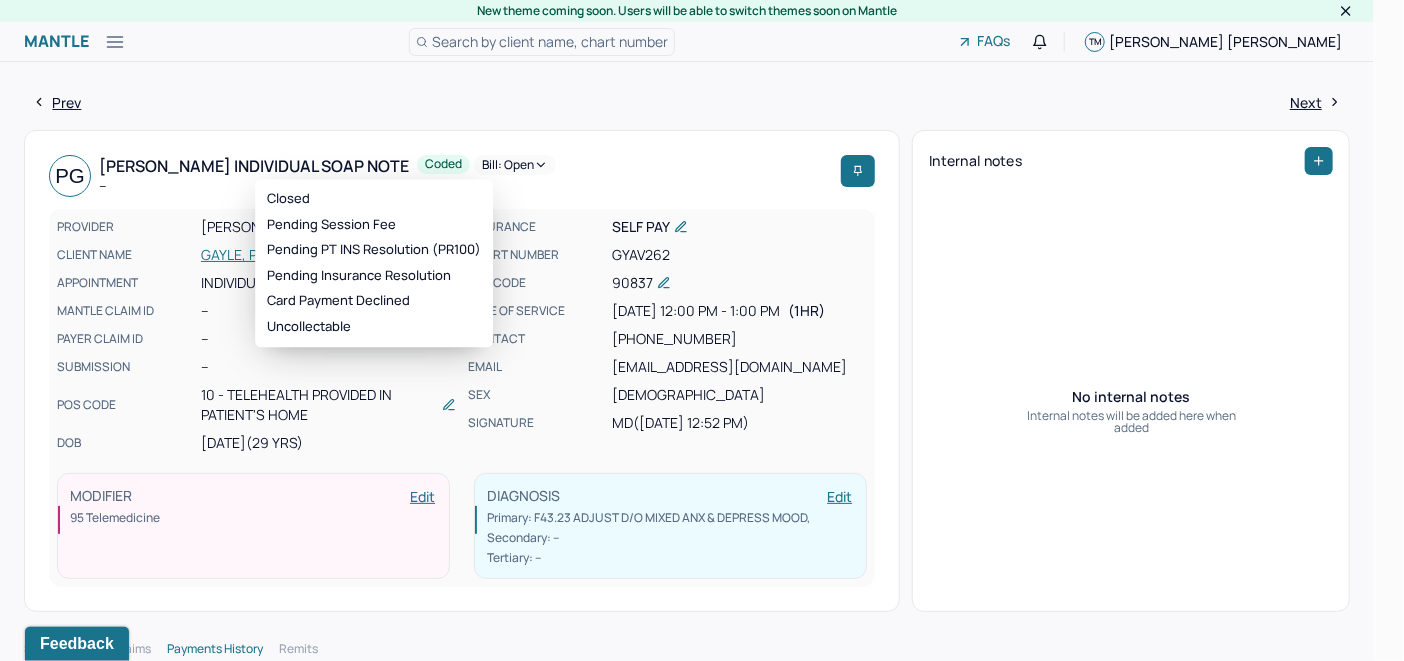click on "Bill: Open" at bounding box center [515, 165] 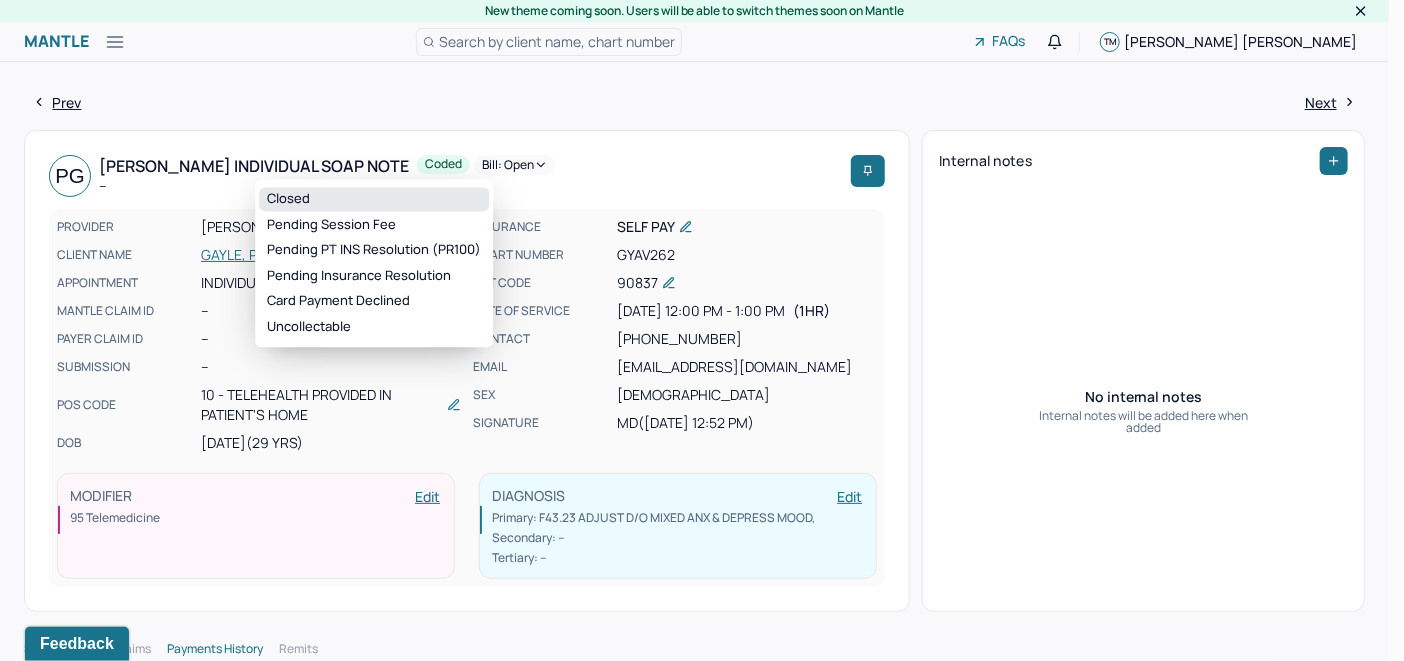 click on "Closed" at bounding box center (374, 199) 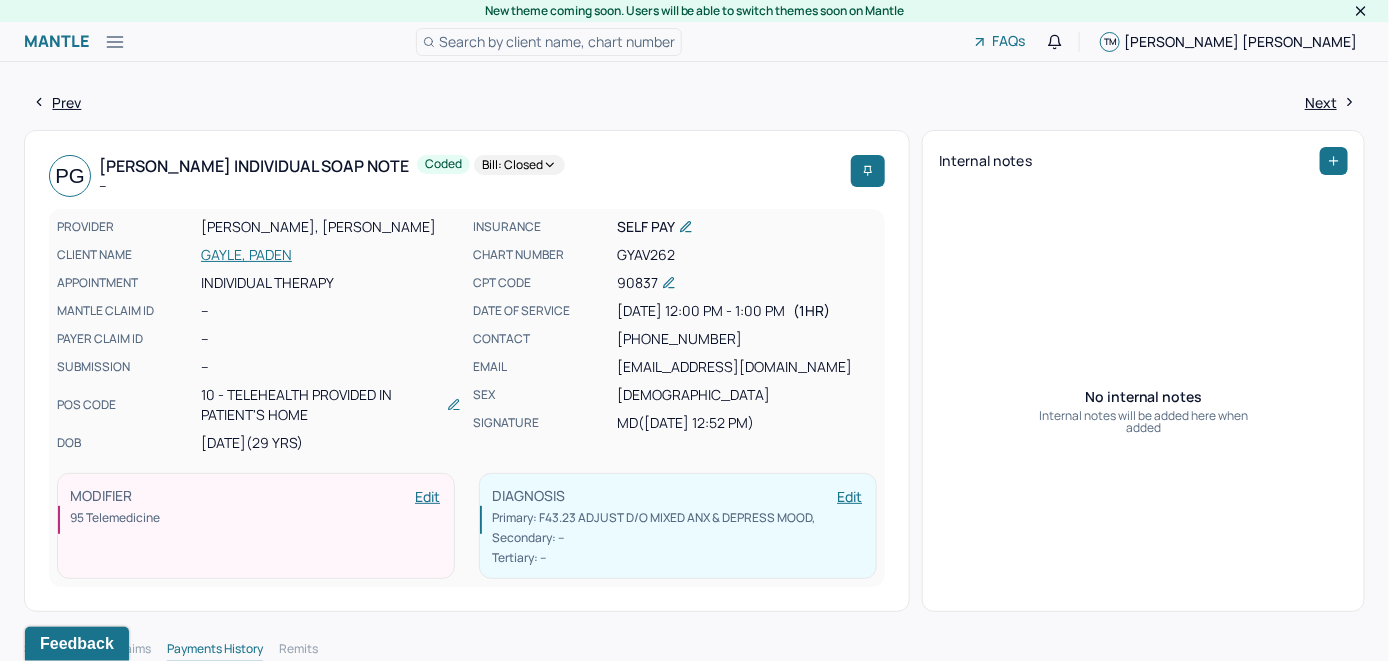 click on "GAYLE, PADEN" at bounding box center [331, 255] 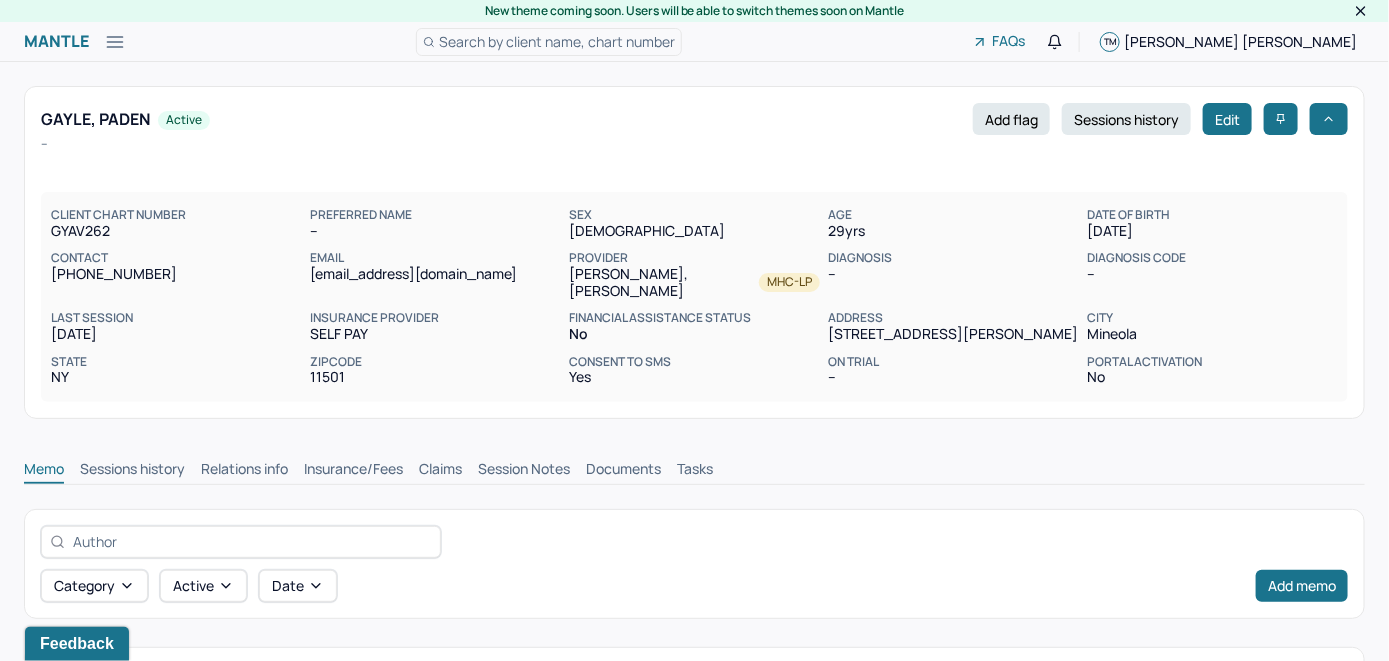 scroll, scrollTop: 0, scrollLeft: 0, axis: both 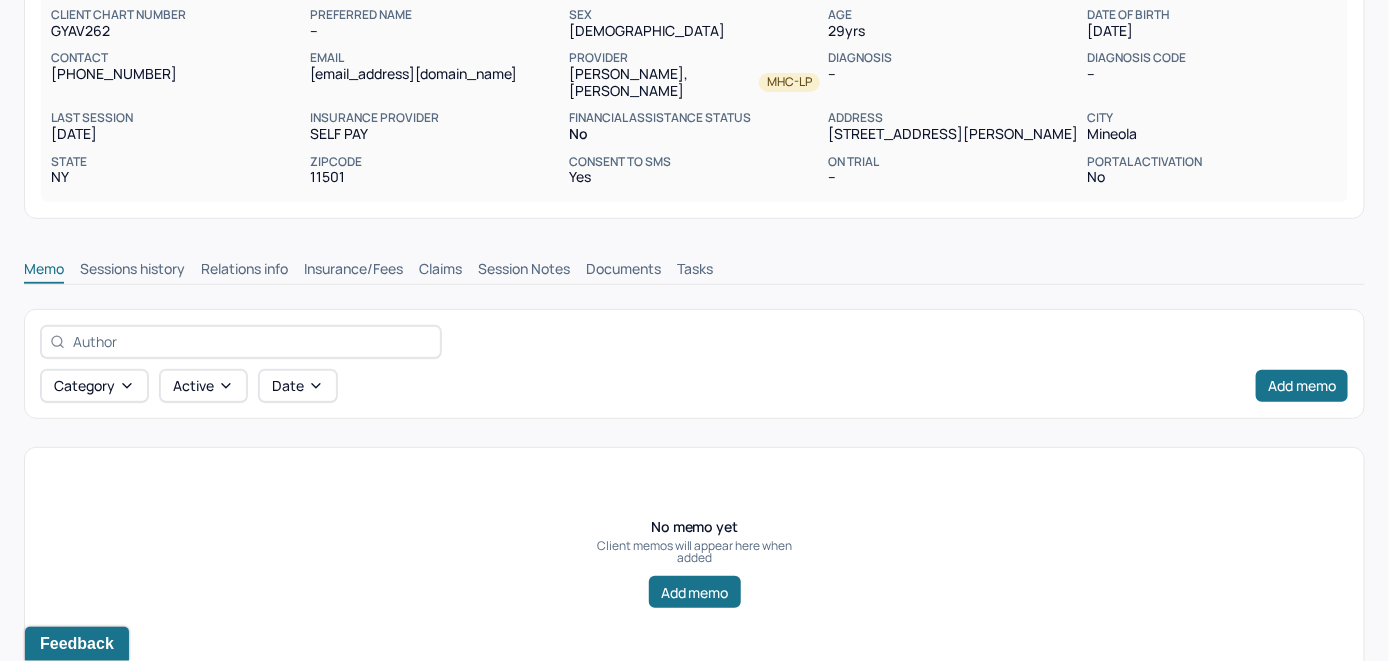 click on "Claims" at bounding box center (440, 271) 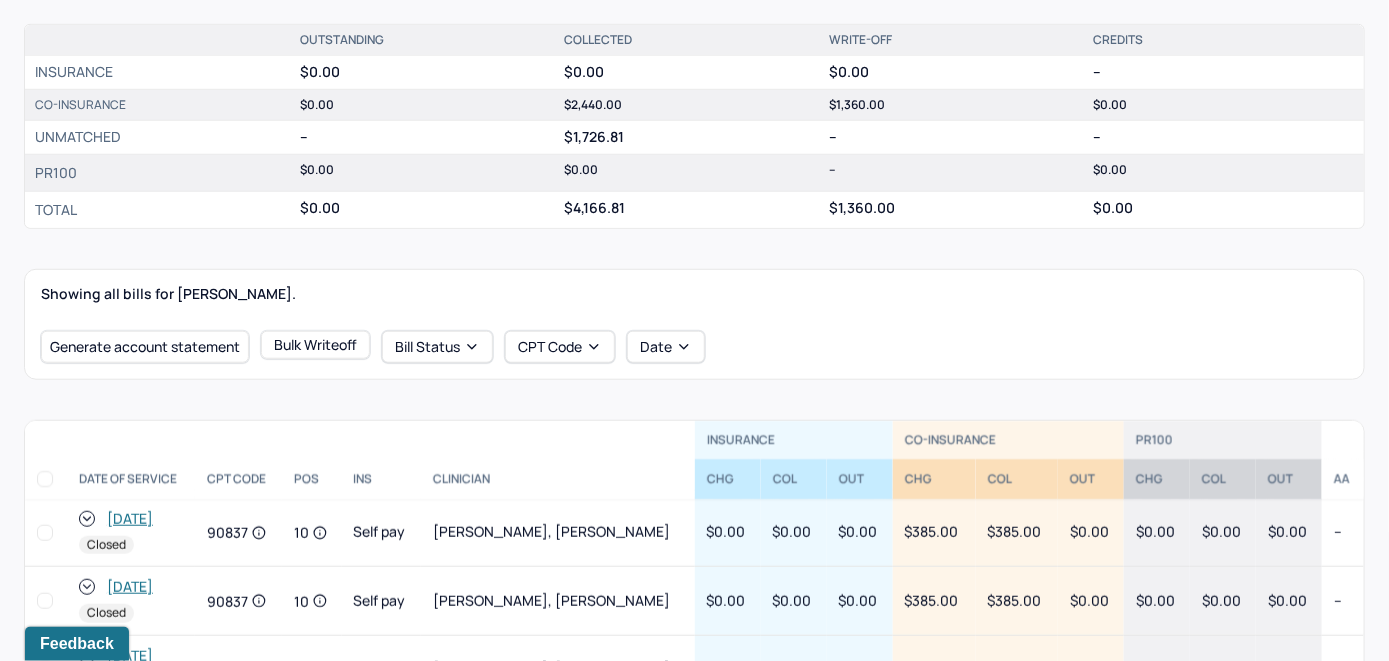 scroll, scrollTop: 500, scrollLeft: 0, axis: vertical 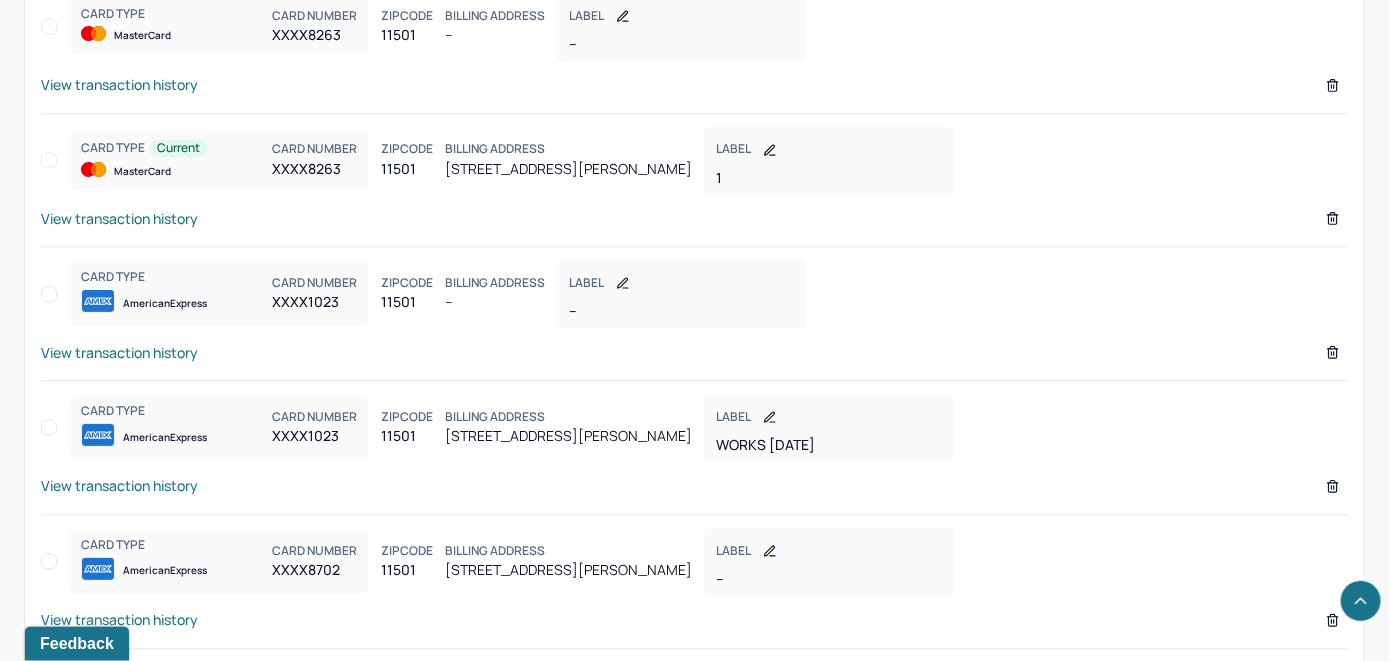 click on "View transaction history" at bounding box center (119, 218) 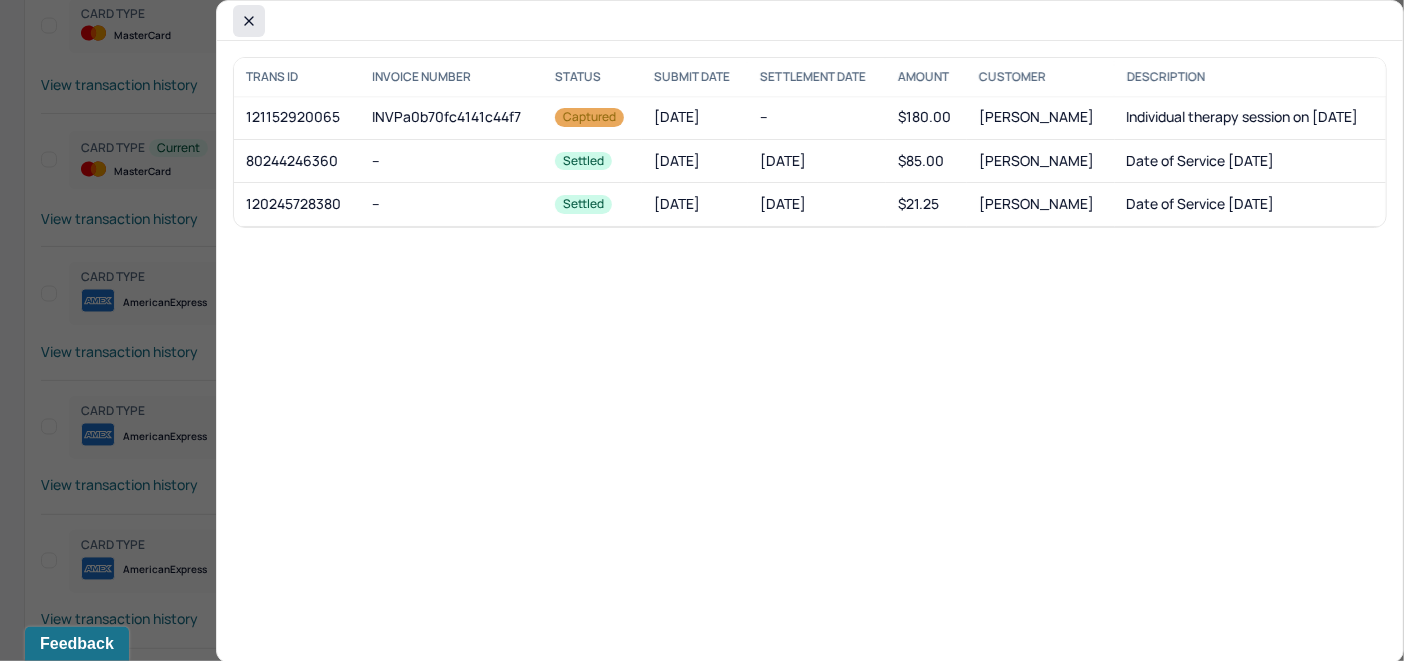 click 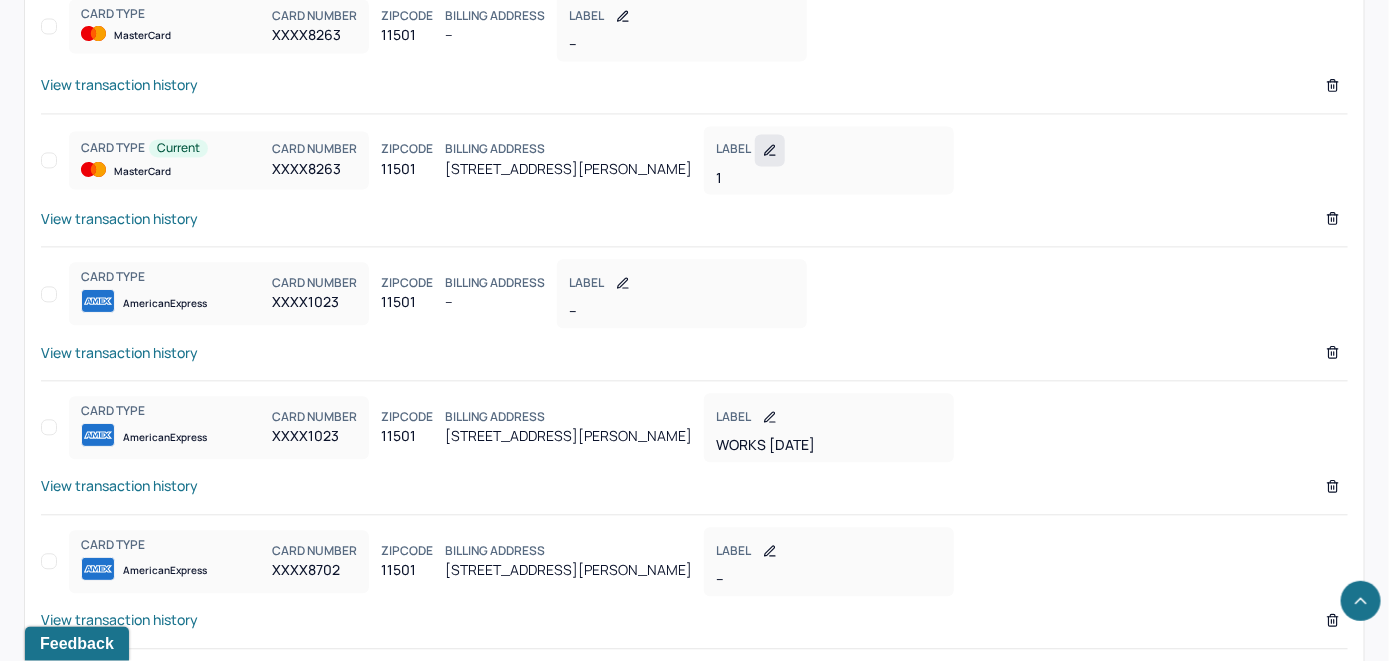 click 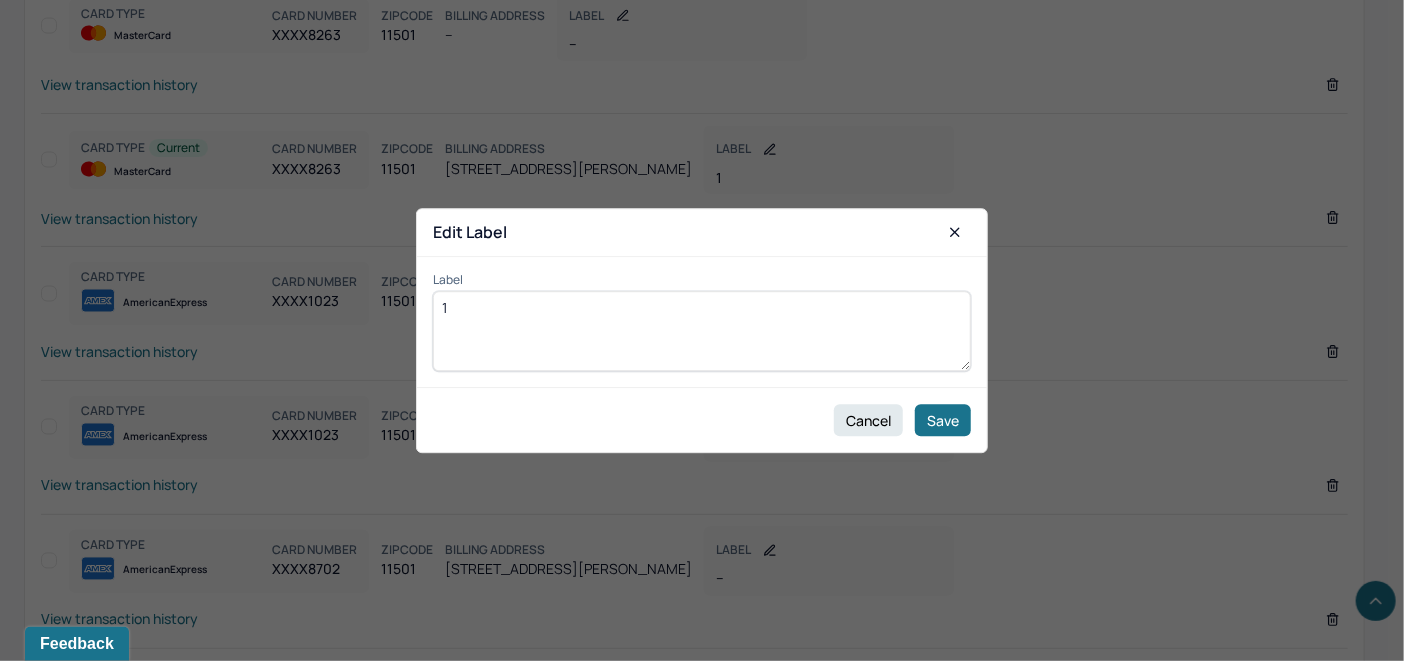 drag, startPoint x: 564, startPoint y: 309, endPoint x: 430, endPoint y: 313, distance: 134.0597 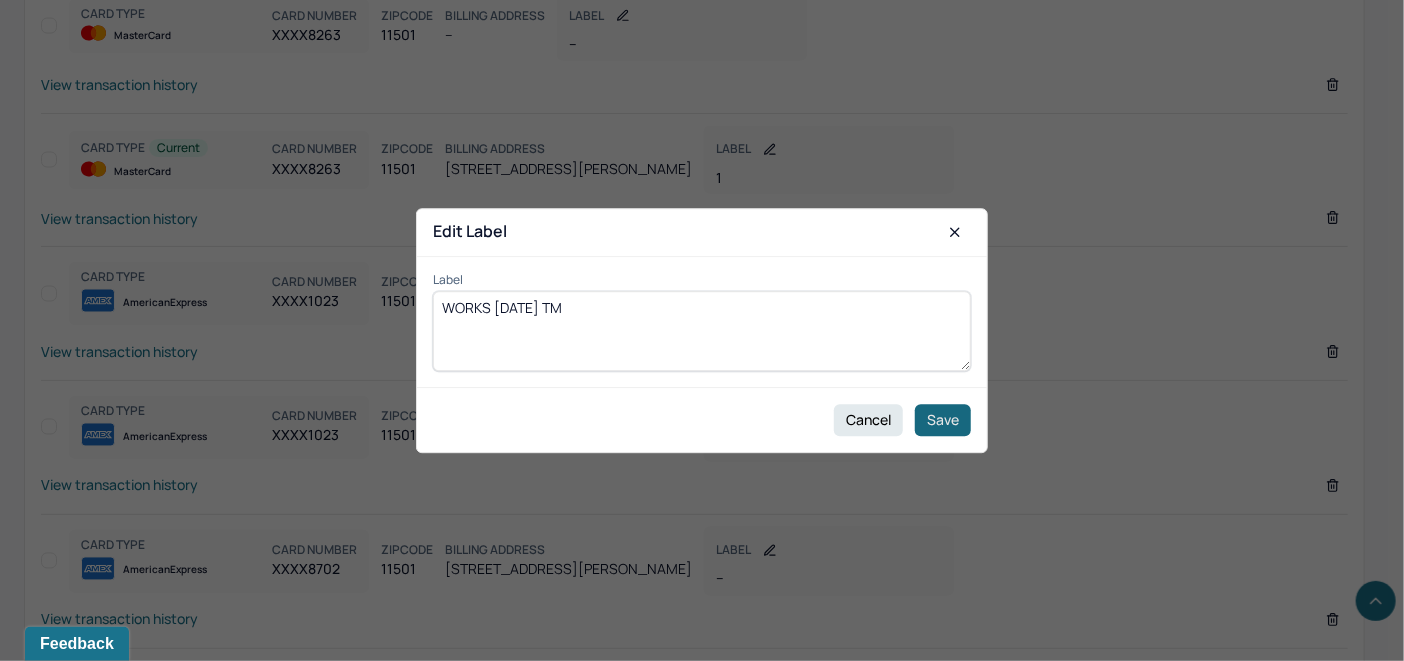 type on "WORKS 7/28/25 TM" 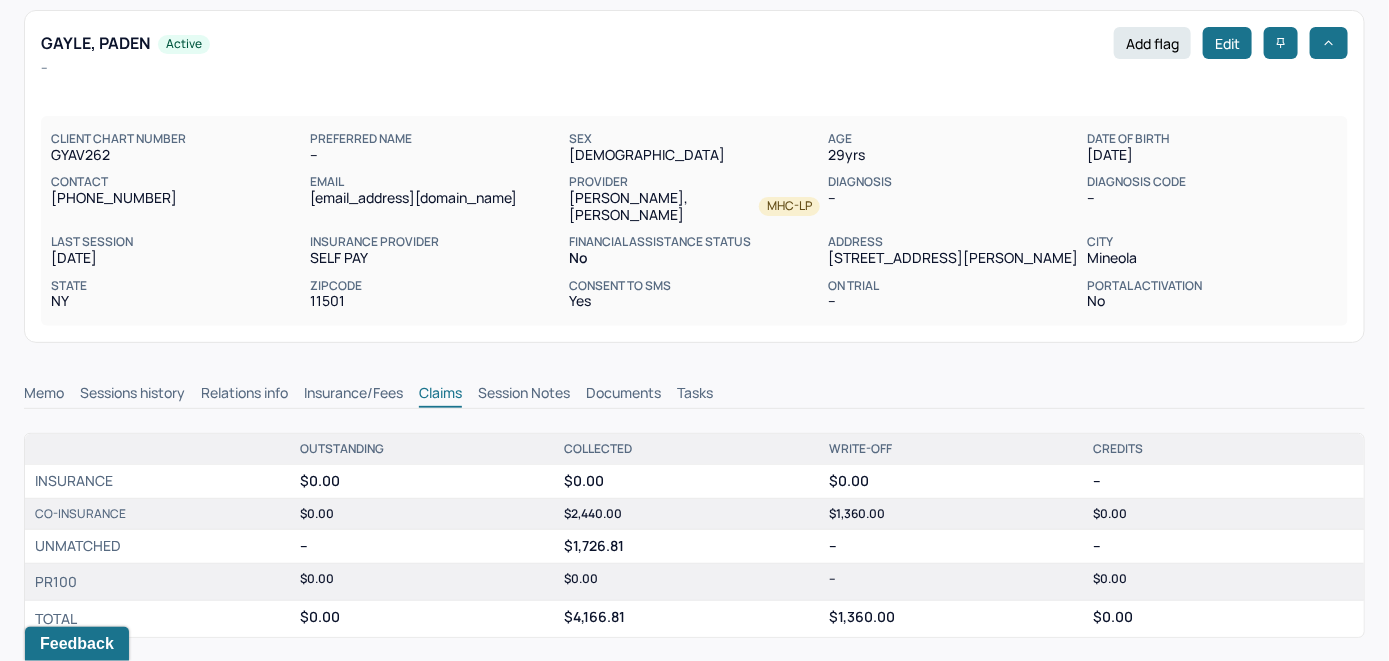 scroll, scrollTop: 0, scrollLeft: 0, axis: both 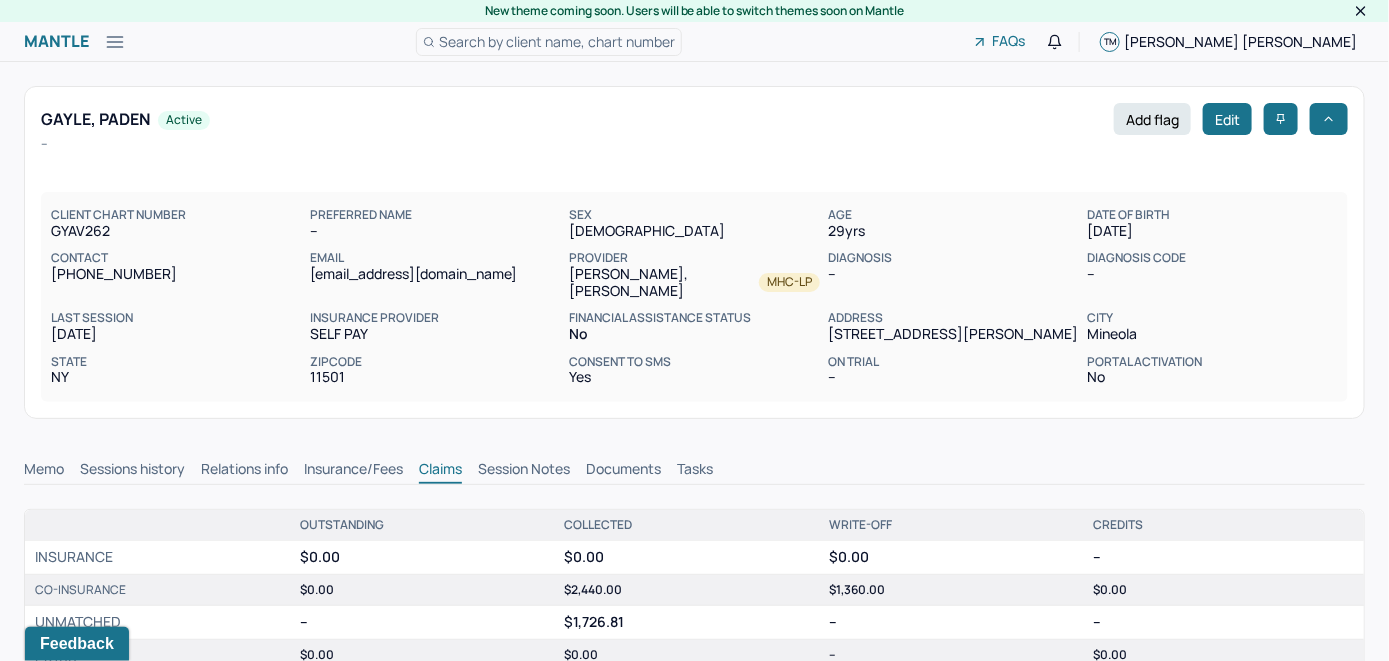 click on "Search by client name, chart number" at bounding box center [557, 41] 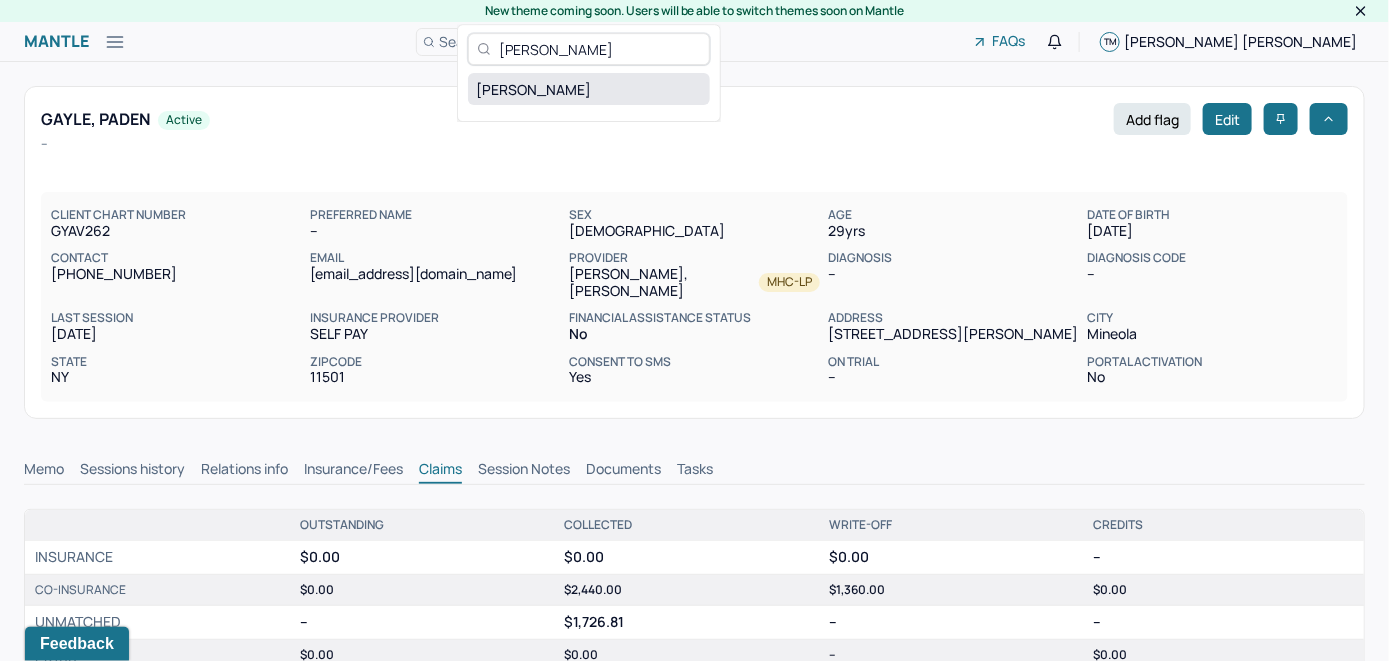 type on "Reece Rodriguez" 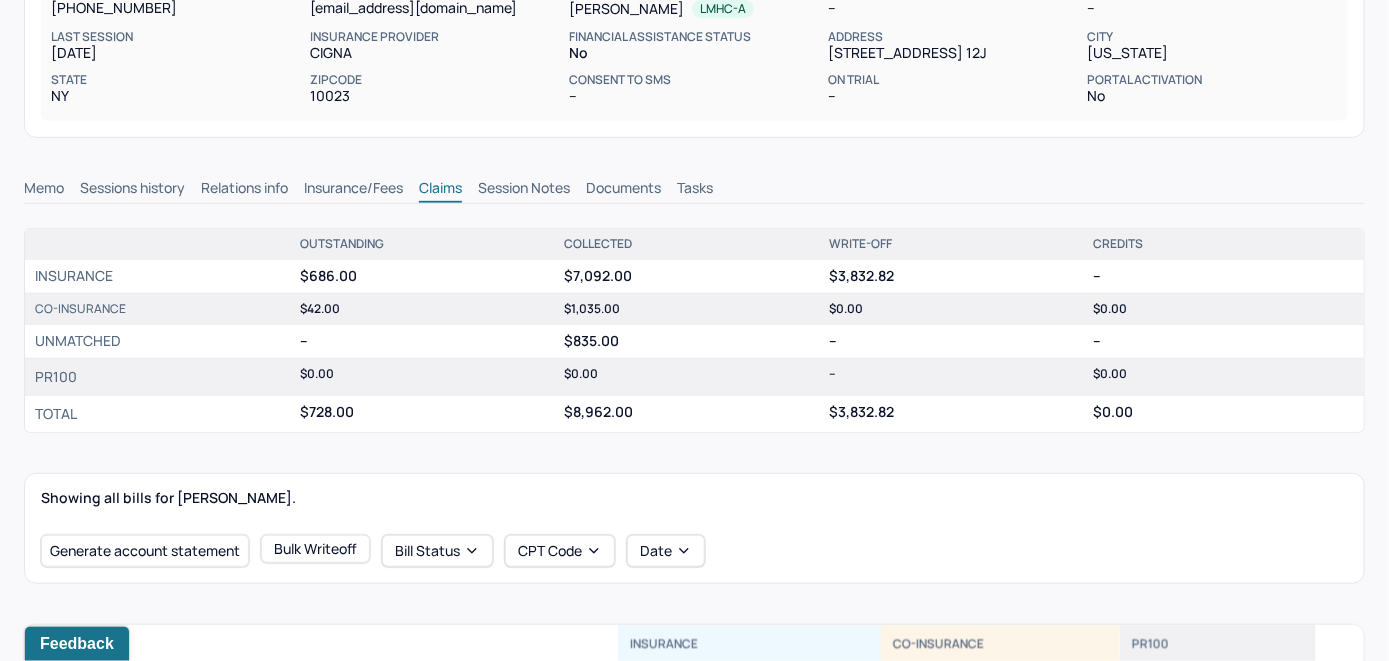 scroll, scrollTop: 300, scrollLeft: 0, axis: vertical 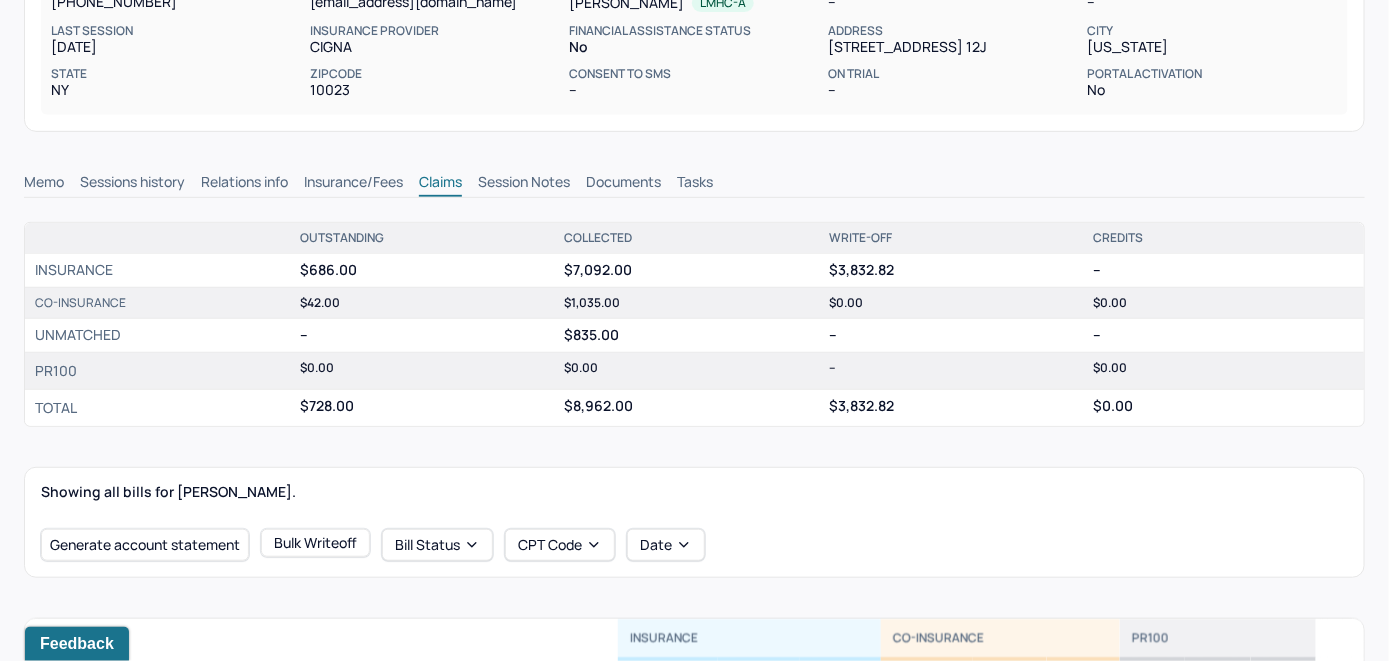 click on "Memo" at bounding box center (44, 184) 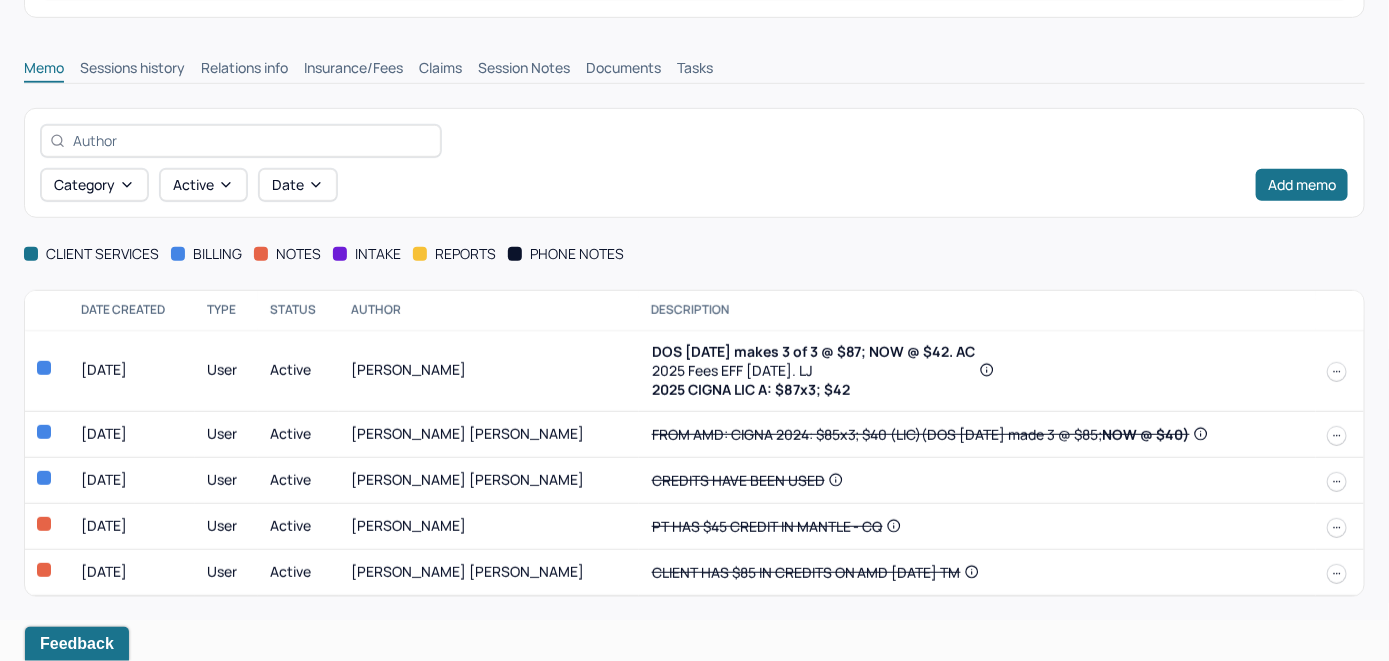 scroll, scrollTop: 416, scrollLeft: 0, axis: vertical 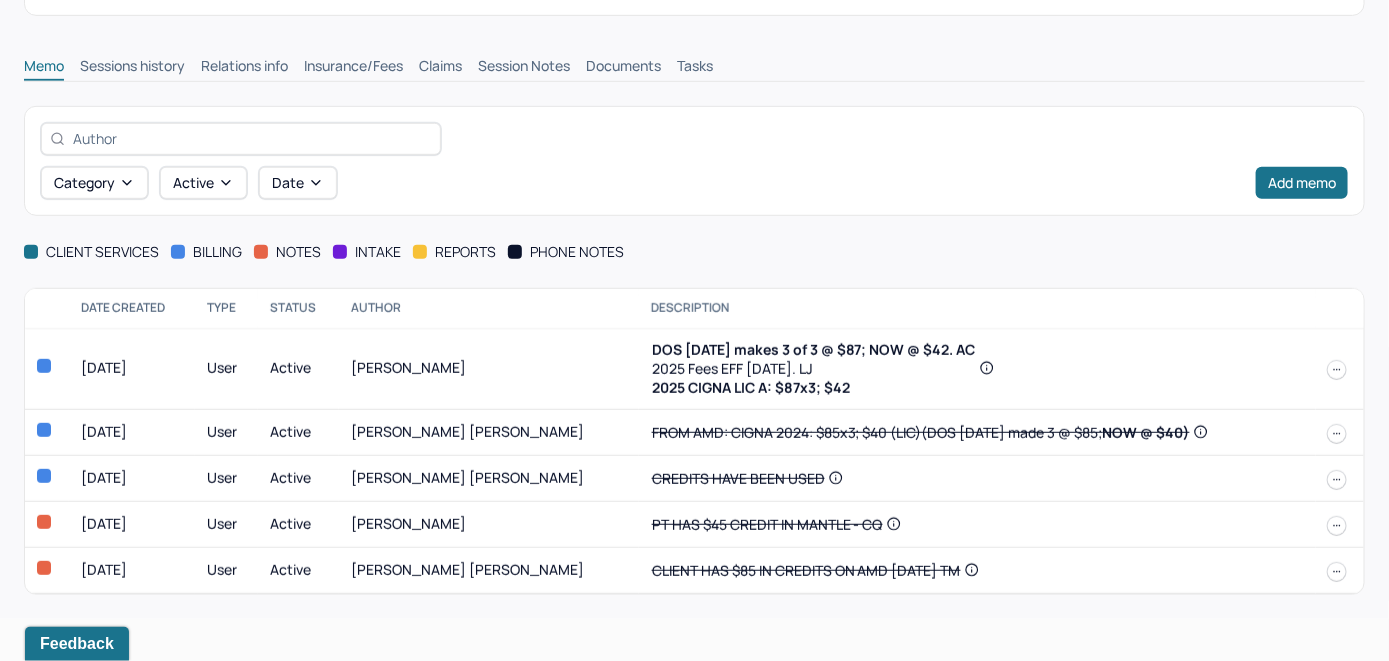 click on "Insurance/Fees" at bounding box center [353, 68] 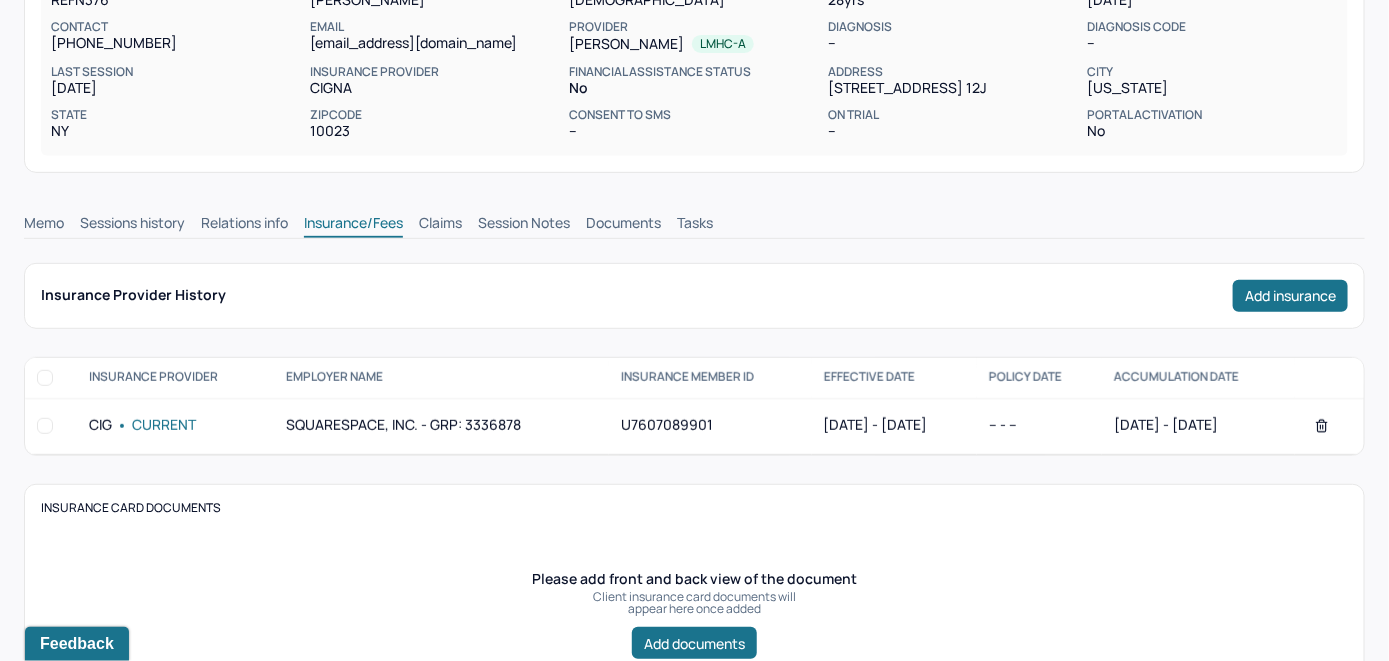 scroll, scrollTop: 258, scrollLeft: 0, axis: vertical 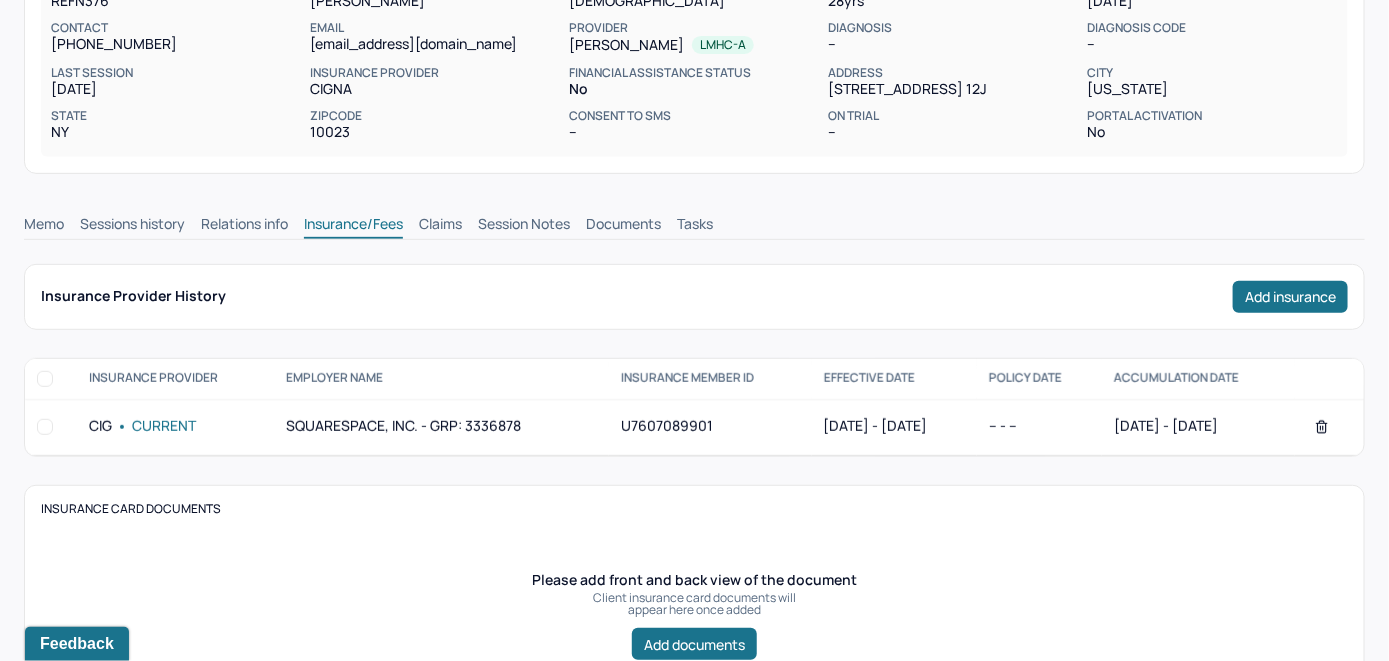 drag, startPoint x: 457, startPoint y: 273, endPoint x: 546, endPoint y: 231, distance: 98.4124 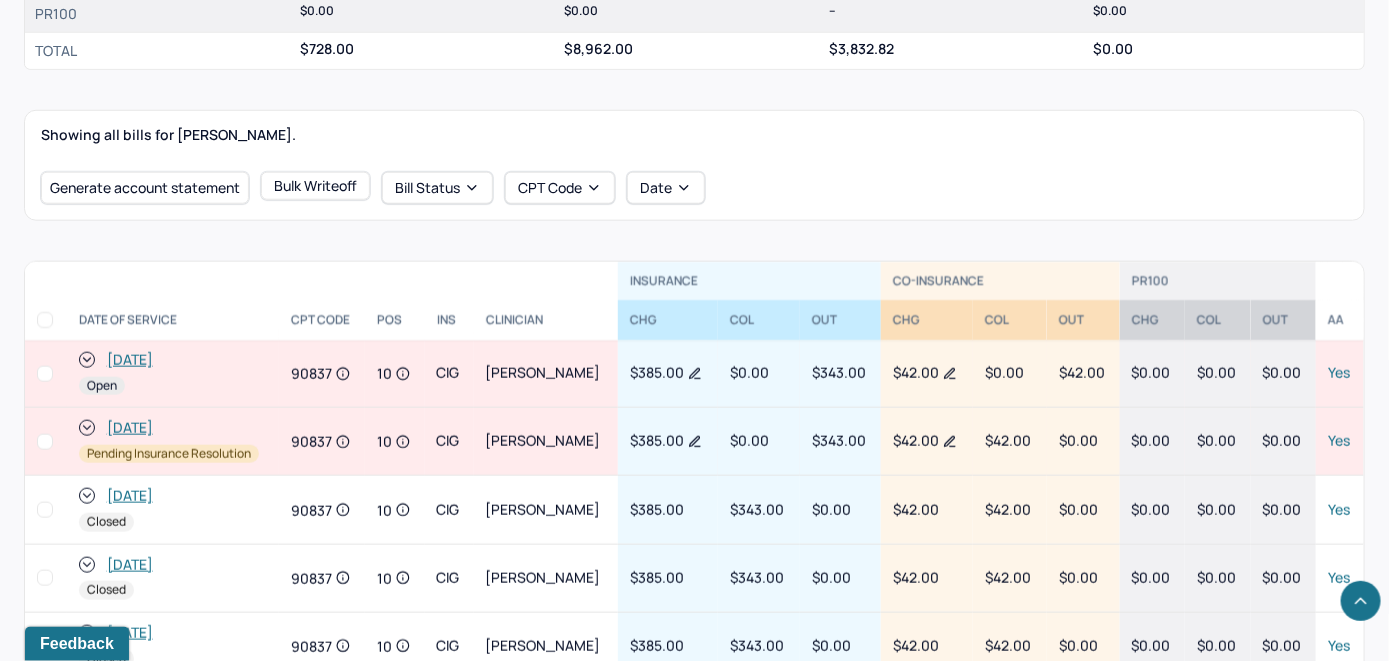 scroll, scrollTop: 658, scrollLeft: 0, axis: vertical 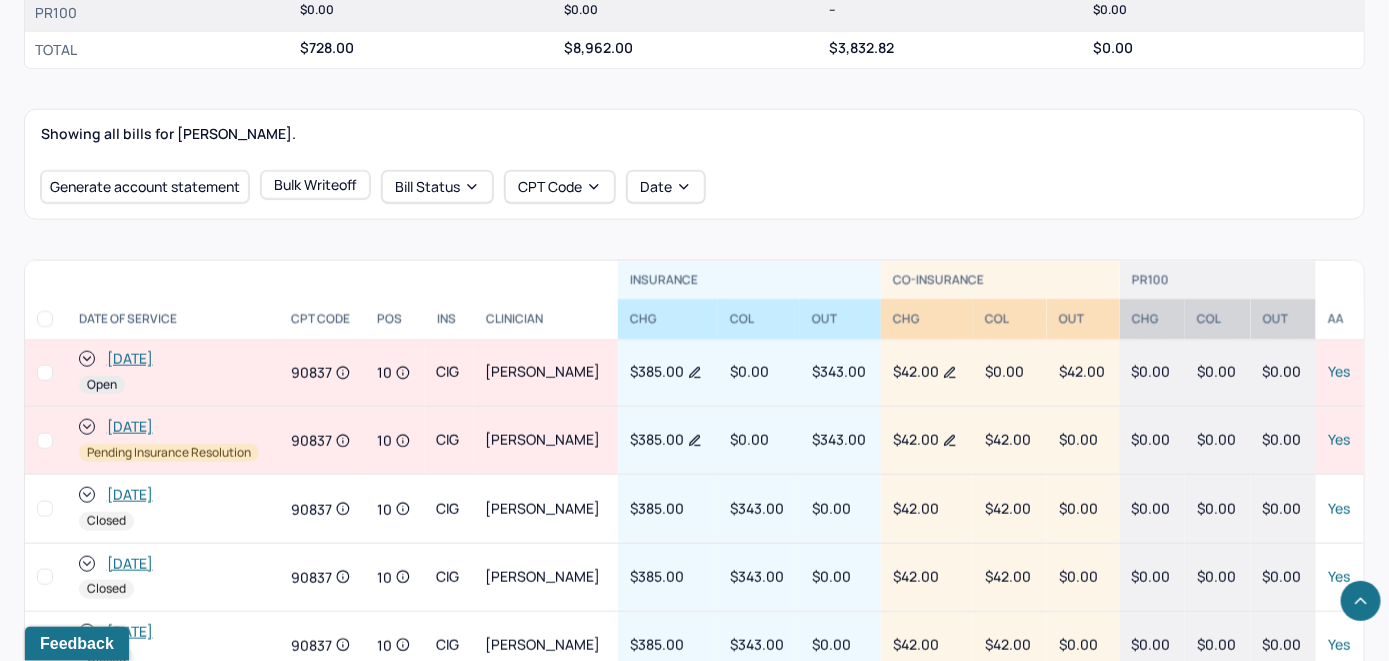 click on "[DATE]" at bounding box center [130, 359] 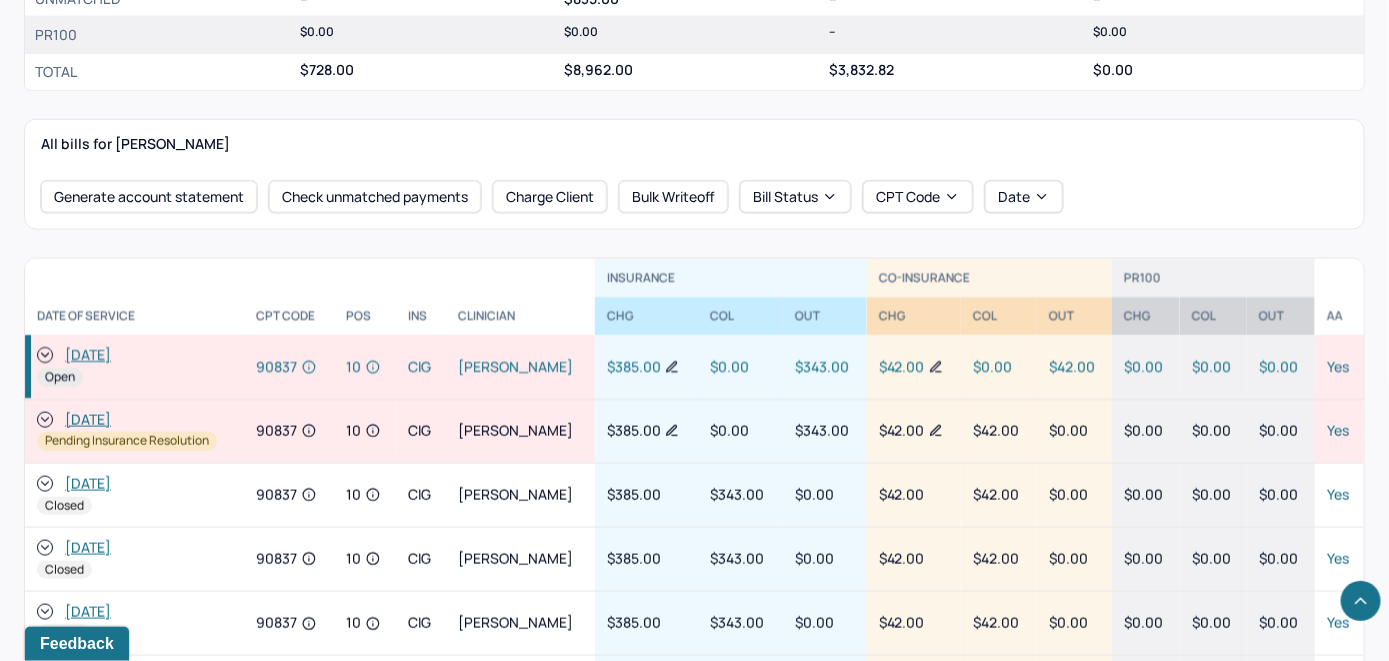 scroll, scrollTop: 900, scrollLeft: 0, axis: vertical 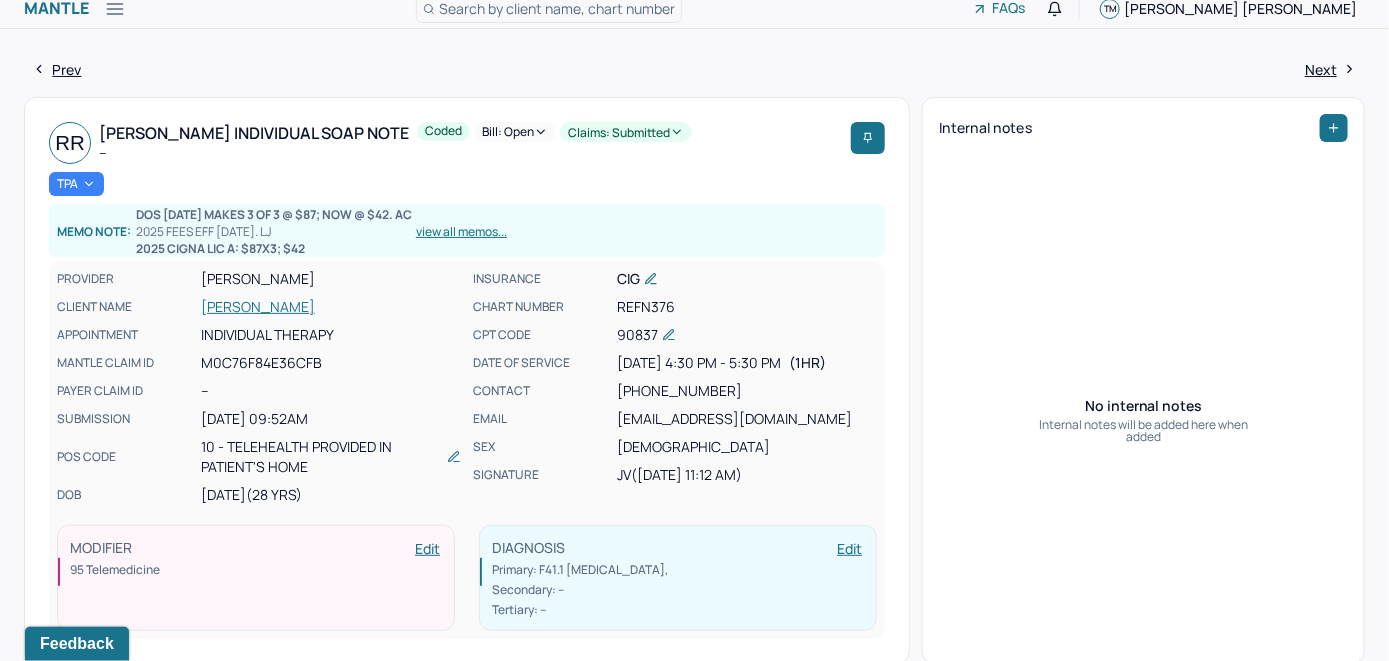 click on "RODRIGUEZ, REECE" at bounding box center [331, 307] 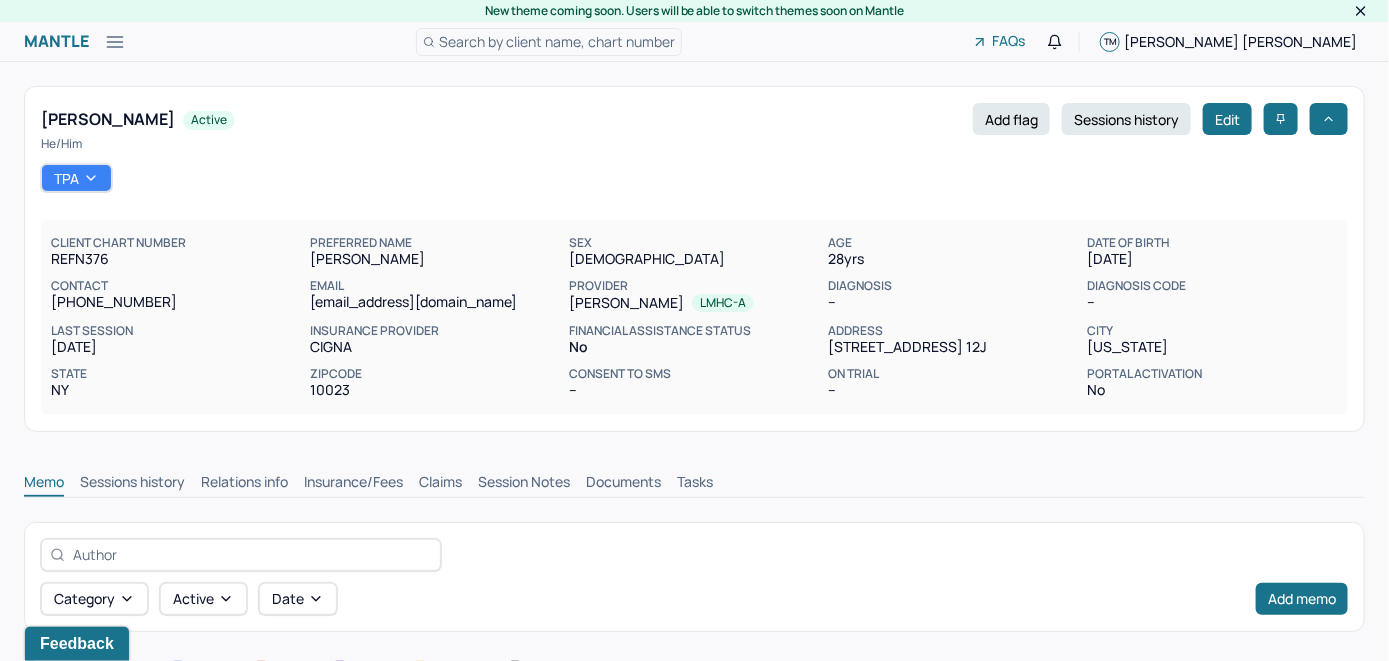 click on "Claims" at bounding box center (440, 484) 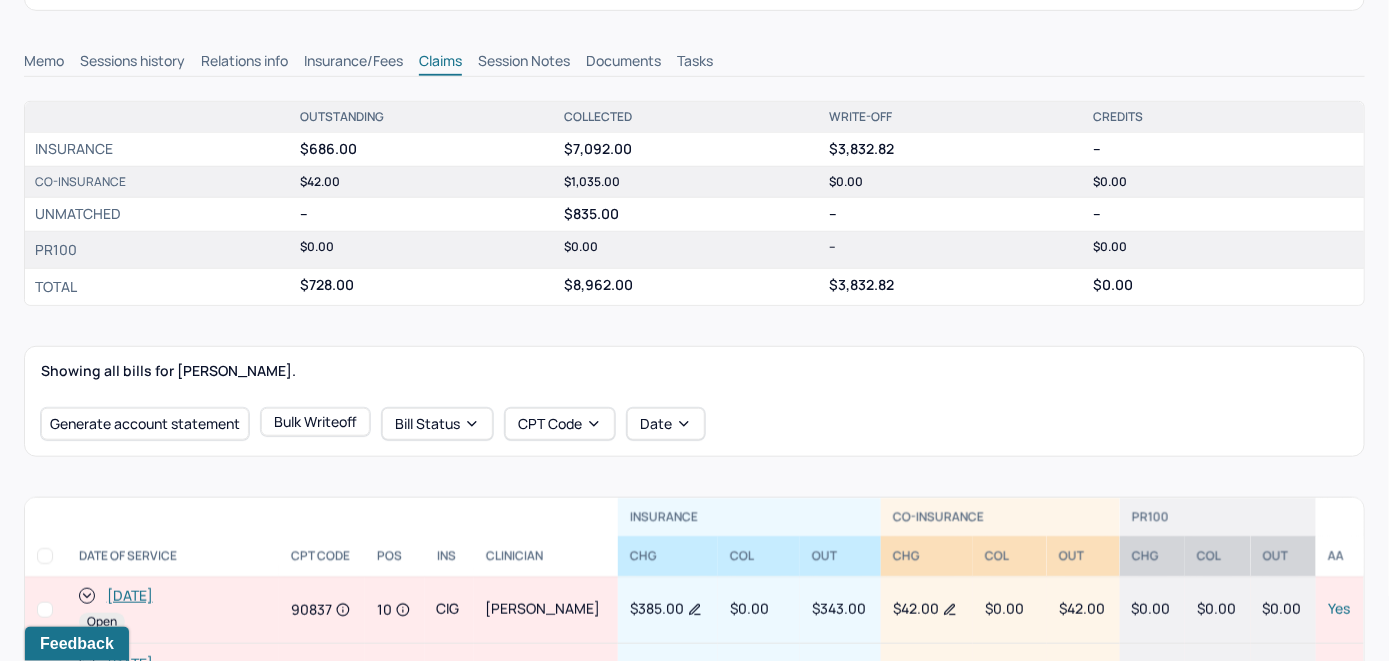 scroll, scrollTop: 600, scrollLeft: 0, axis: vertical 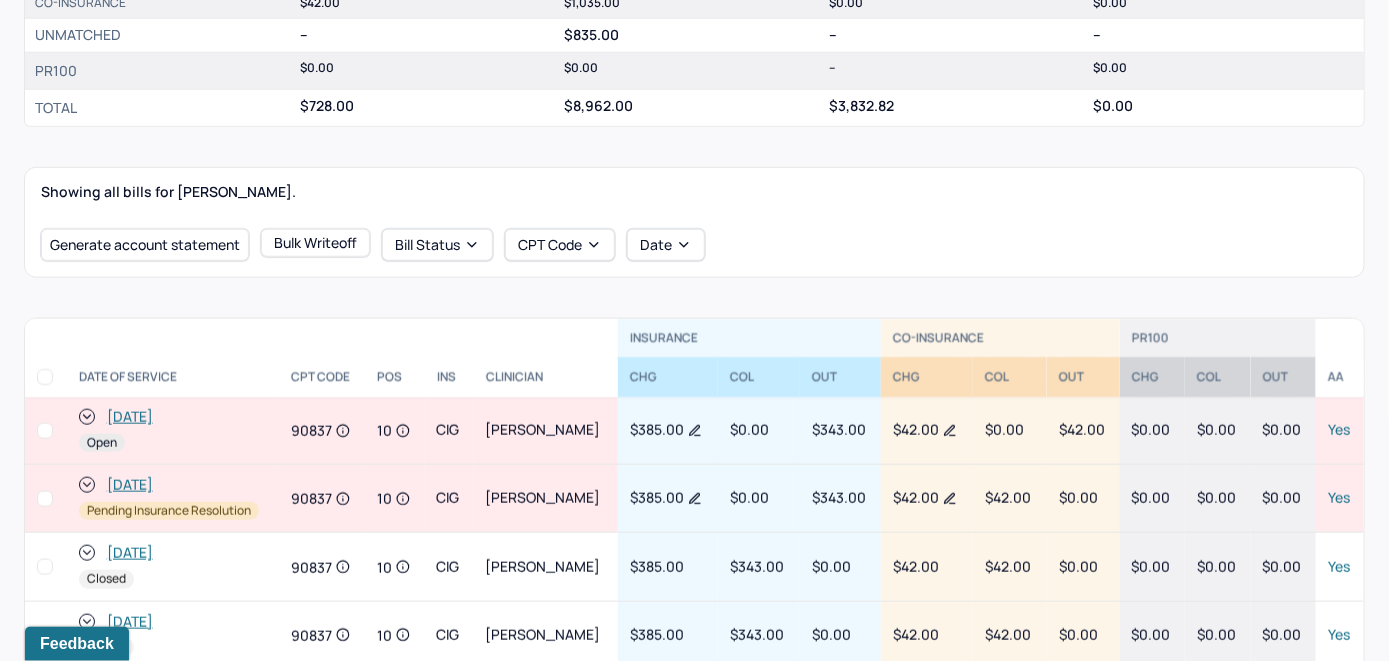 click at bounding box center [87, 417] 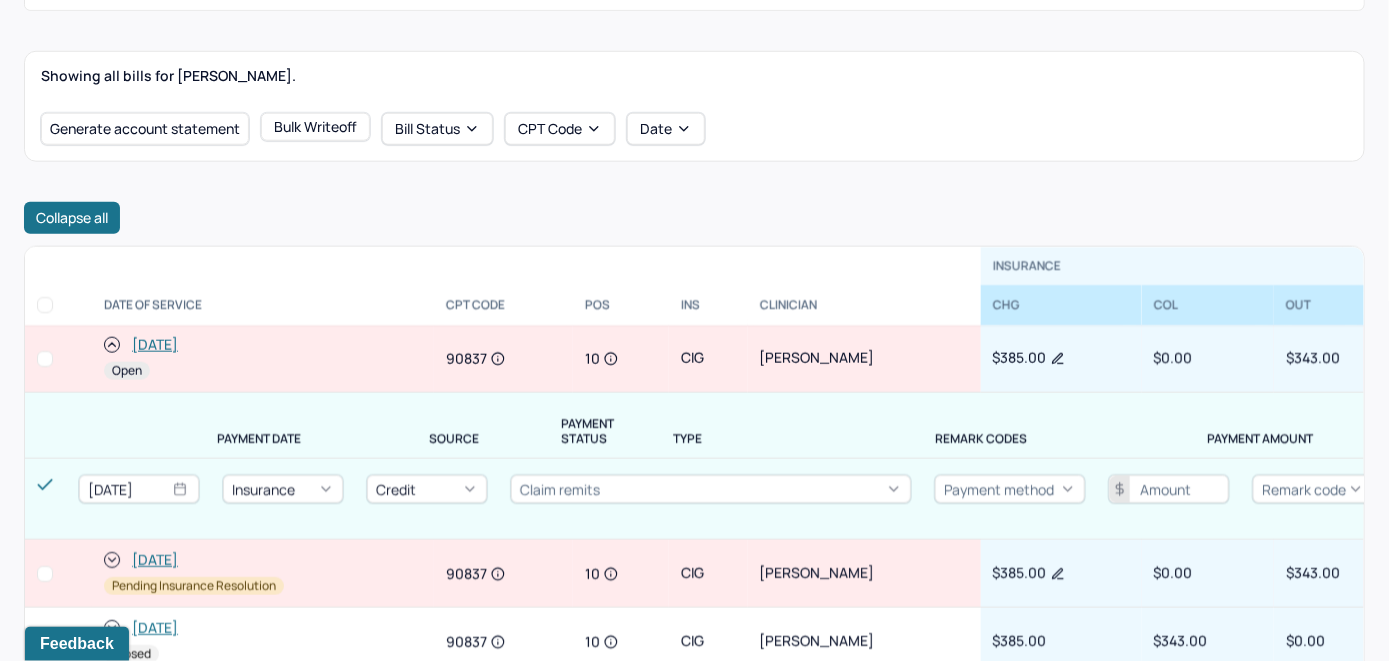 scroll, scrollTop: 1000, scrollLeft: 0, axis: vertical 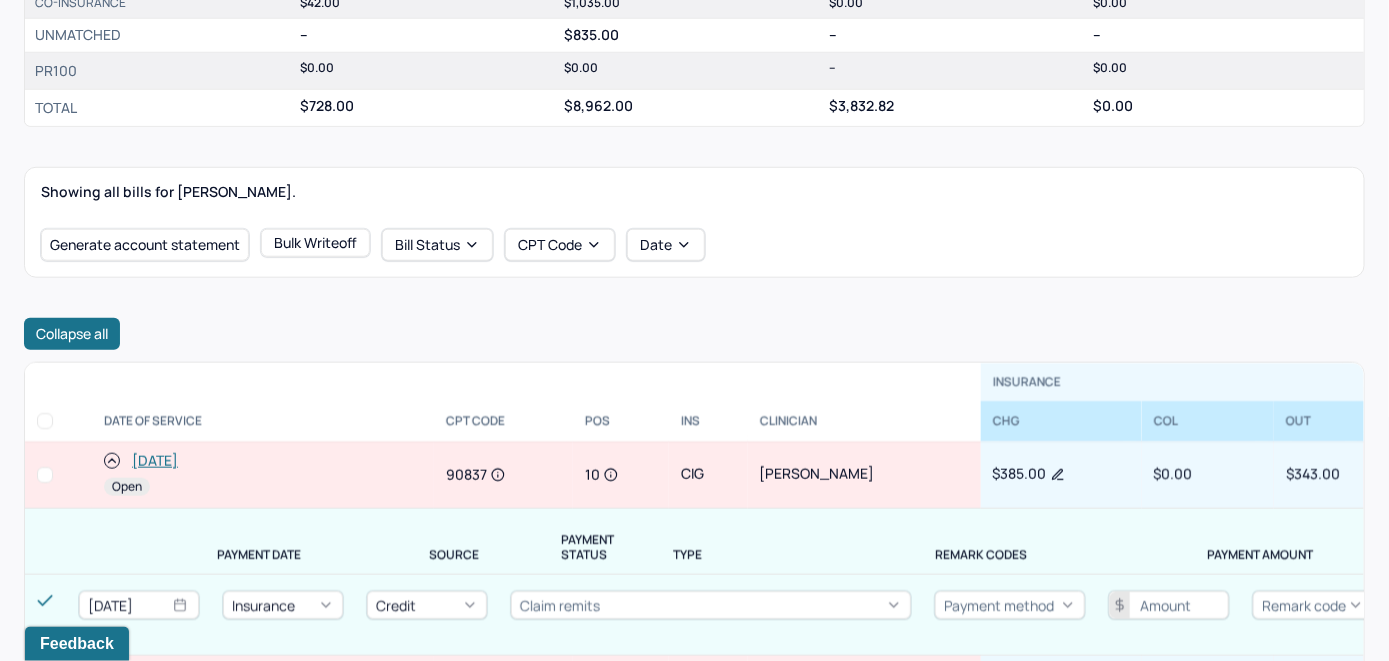 click on "[DATE]" at bounding box center (155, 461) 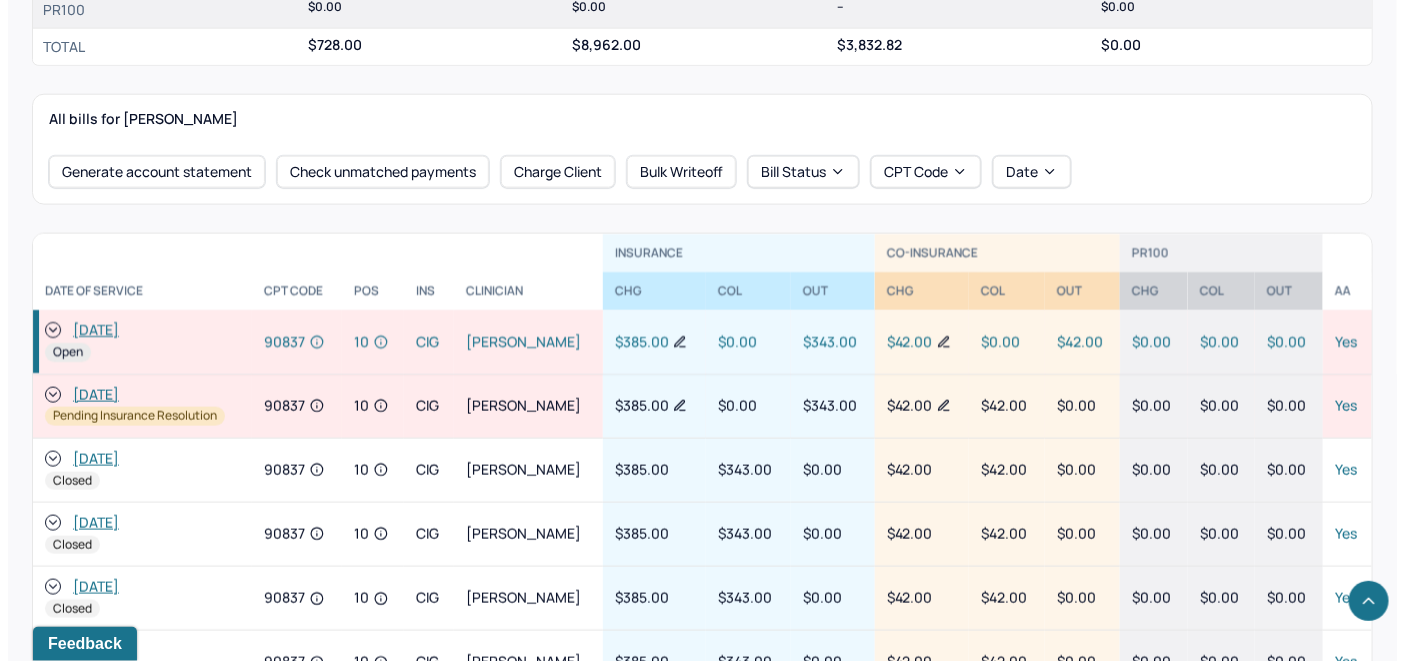 scroll, scrollTop: 900, scrollLeft: 0, axis: vertical 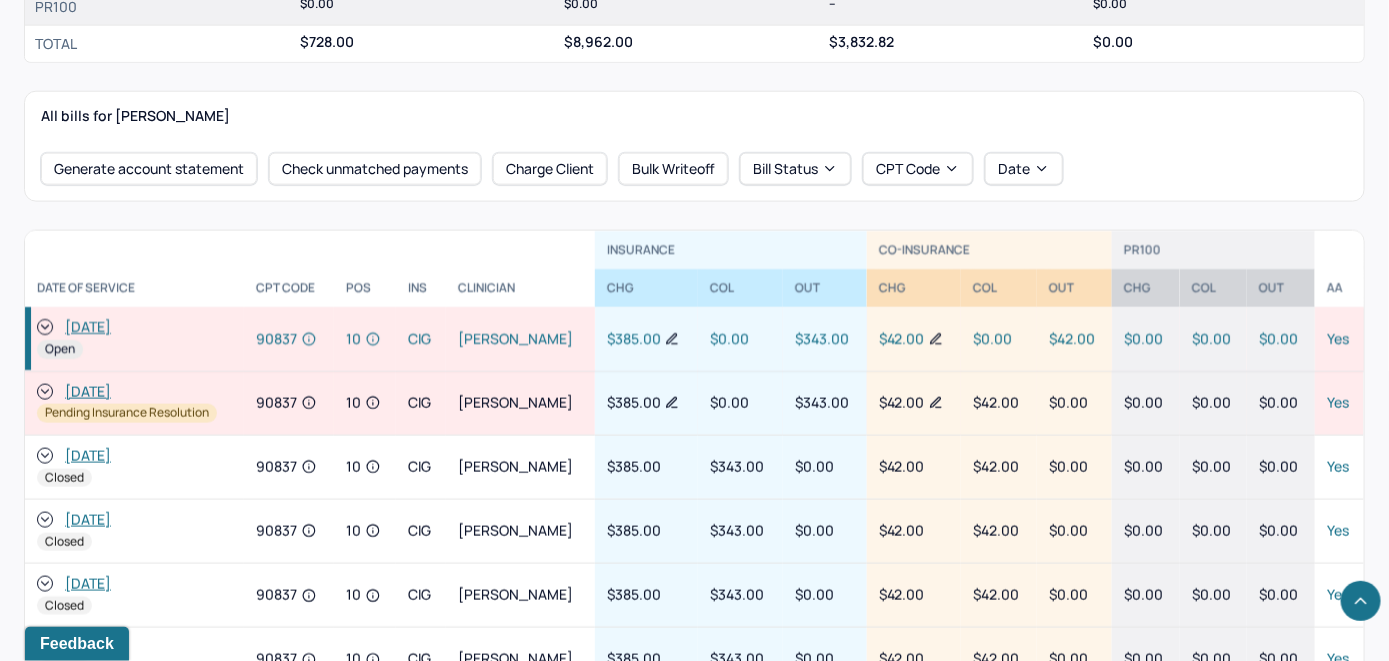 click 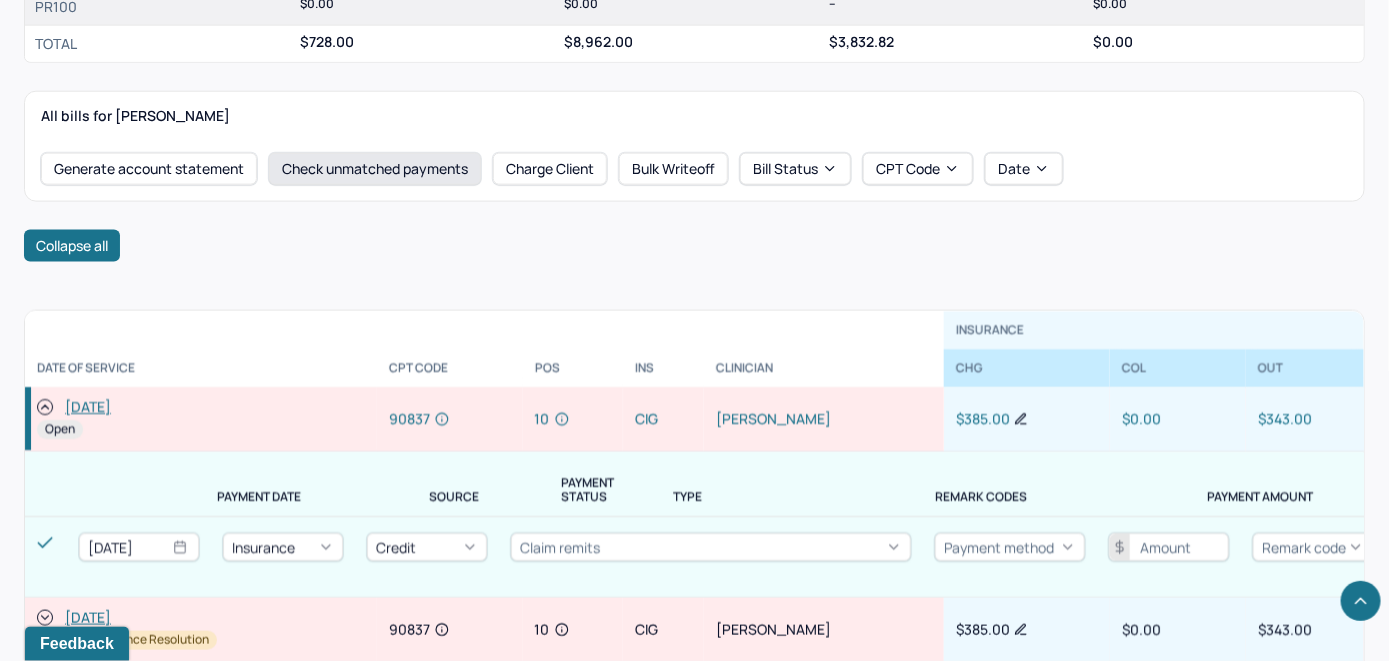 click on "Check unmatched payments" at bounding box center (375, 169) 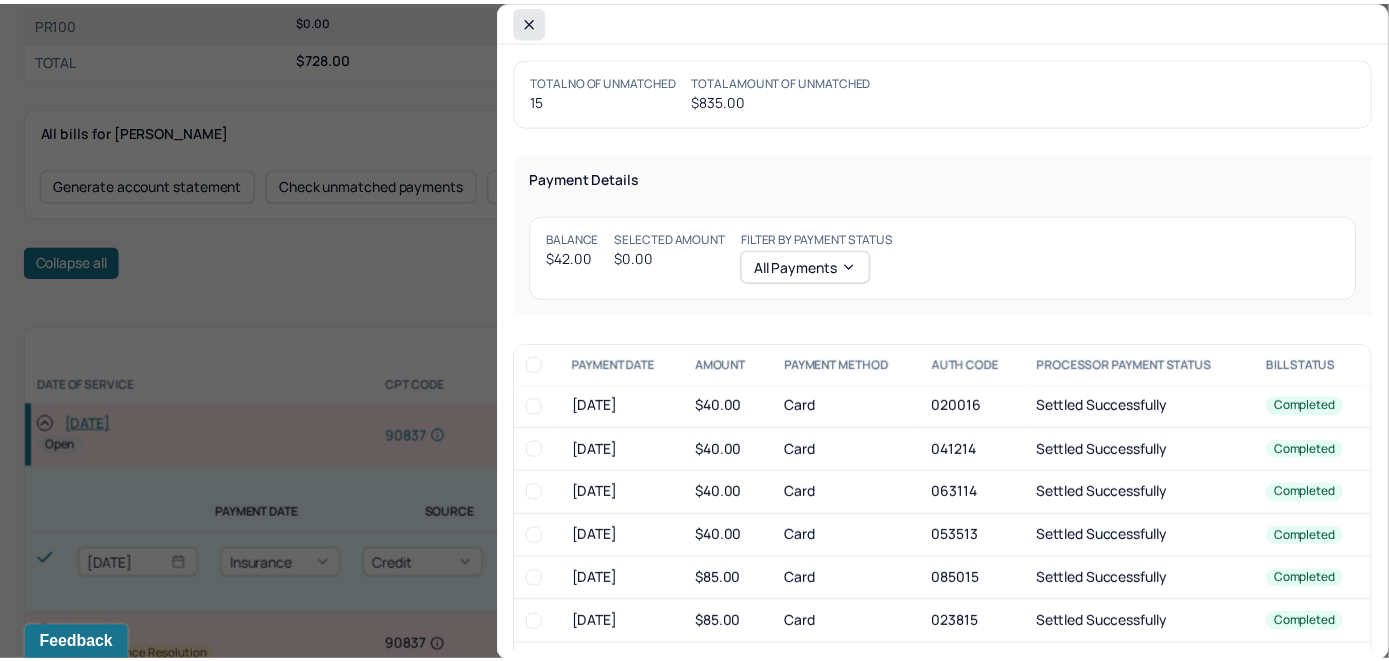scroll, scrollTop: 915, scrollLeft: 0, axis: vertical 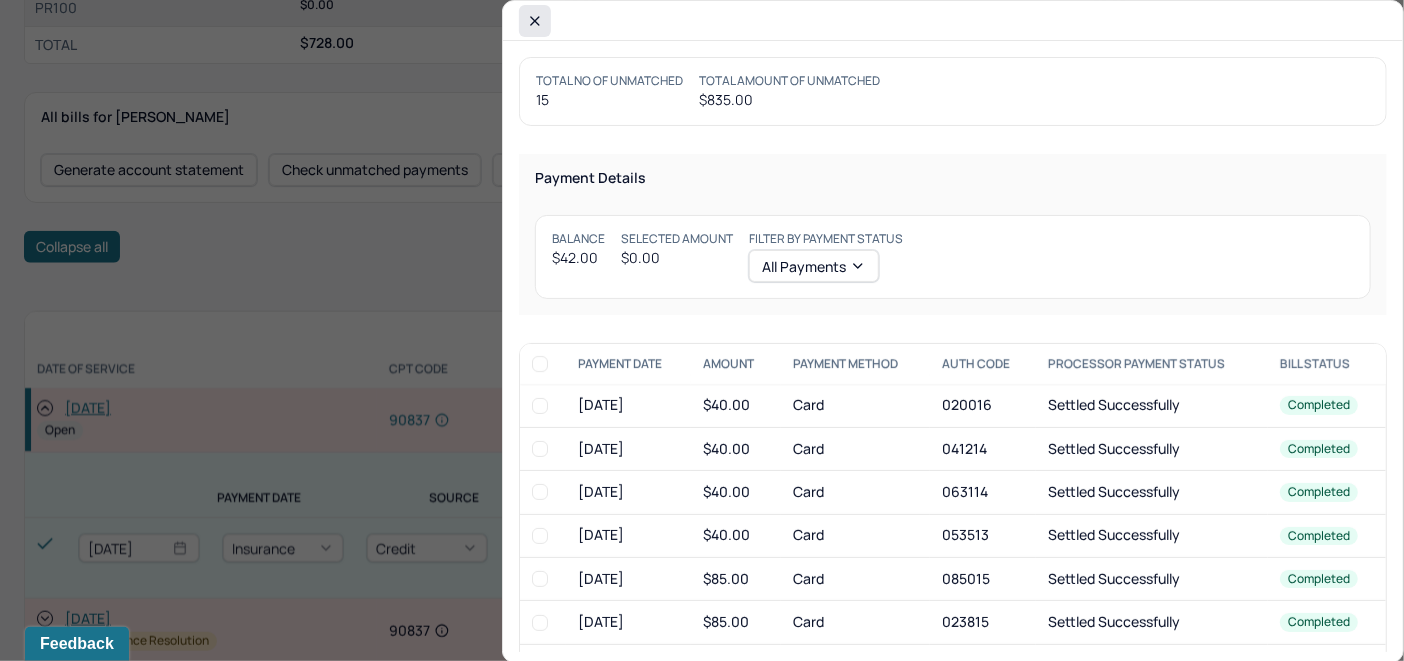 click 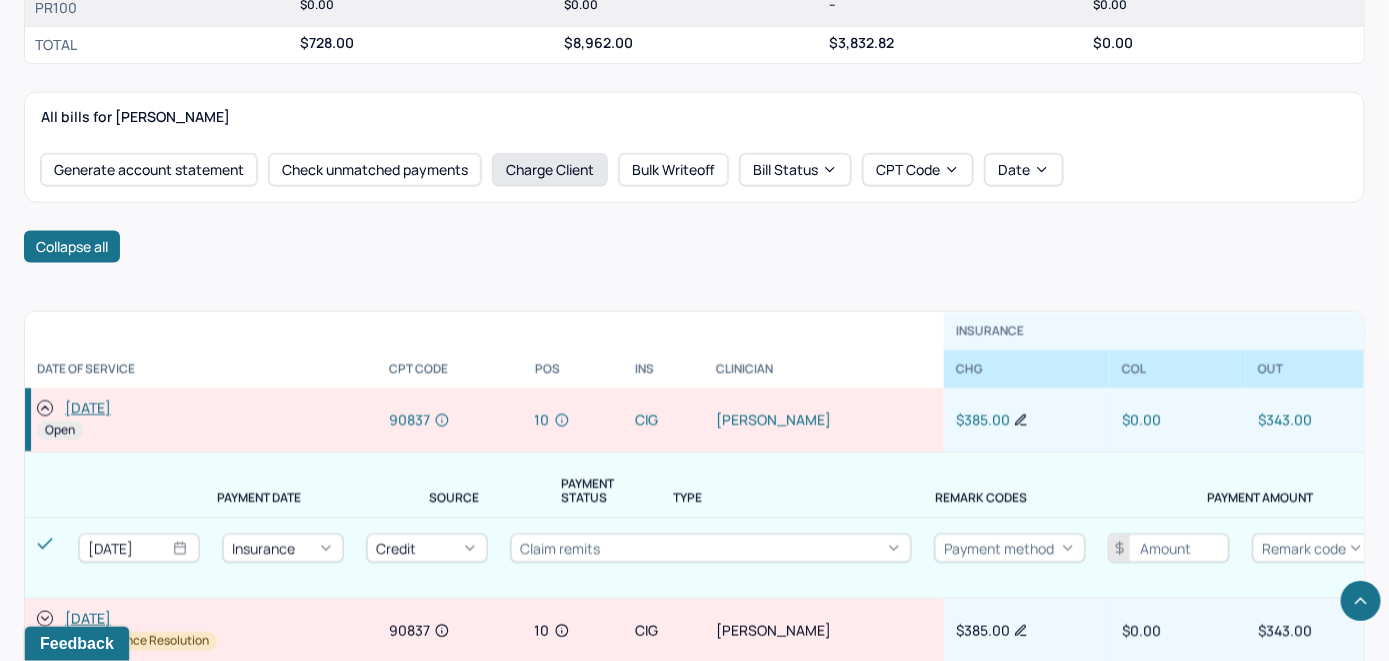 click on "Charge Client" at bounding box center (550, 170) 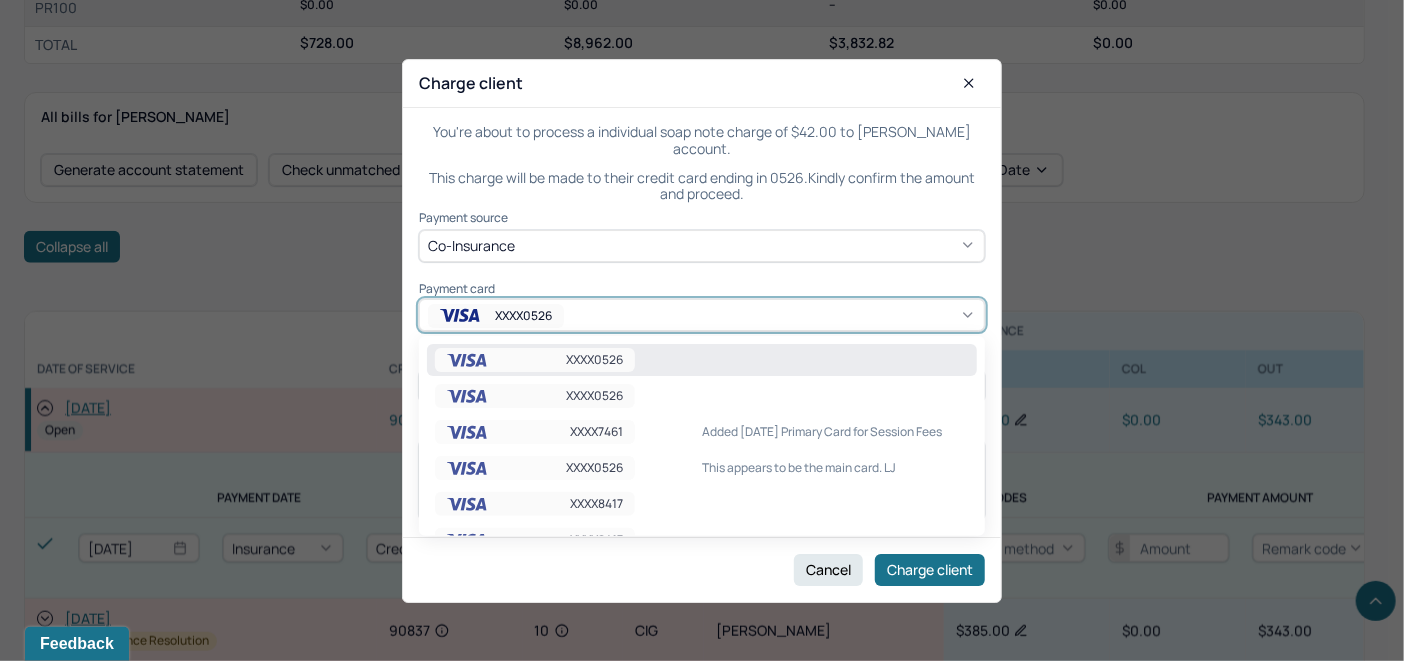 click 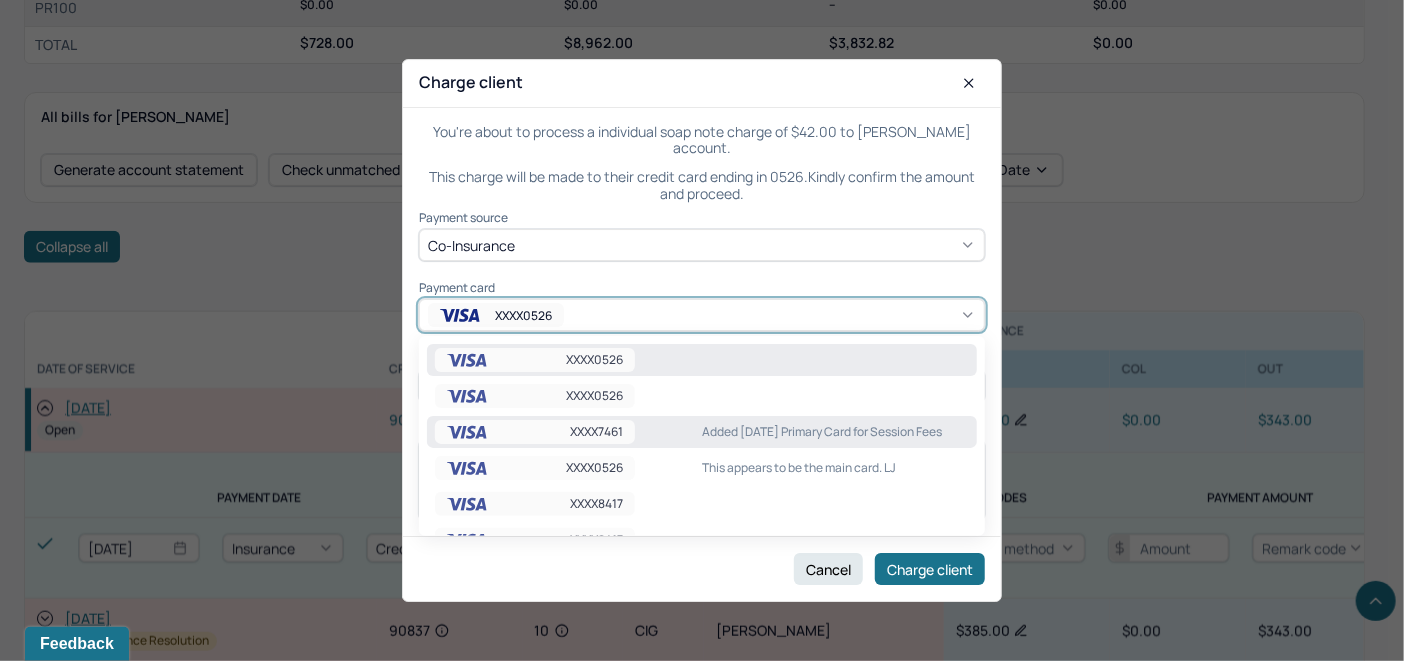 click on "Added 6/30/25
Primary Card for Session Fees" at bounding box center (835, 432) 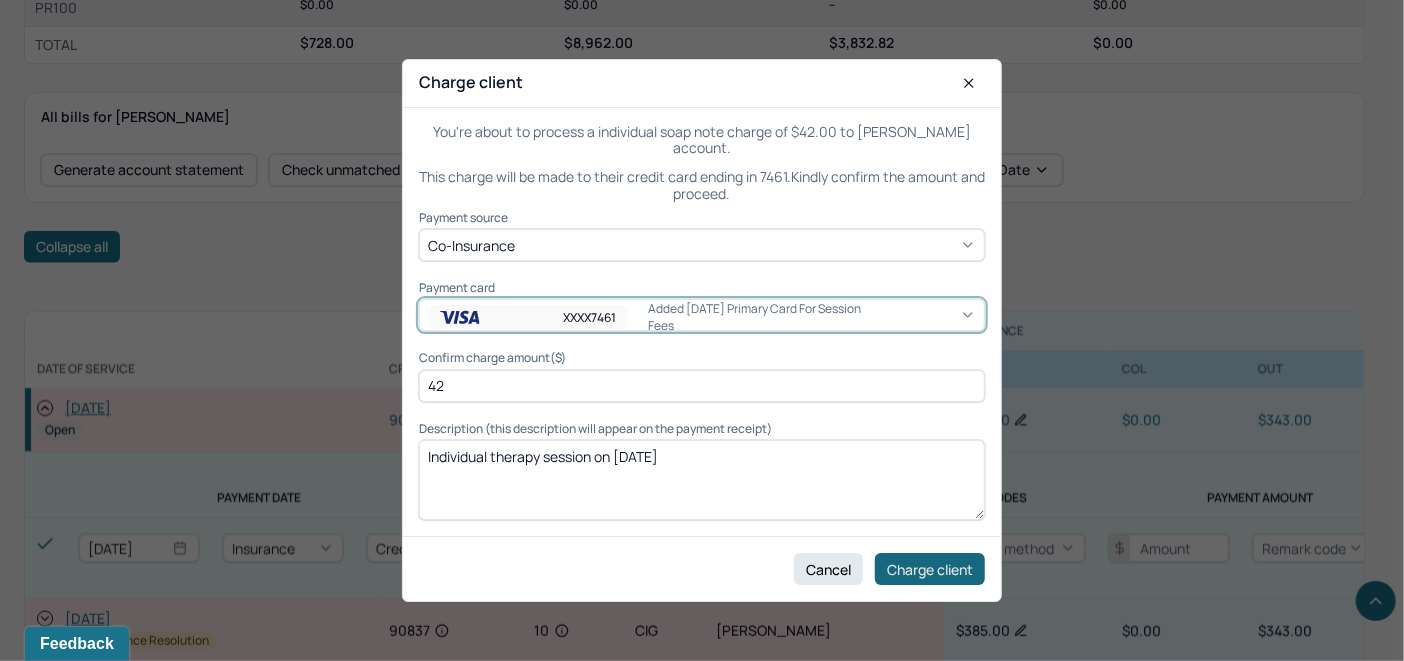 click on "Charge client" at bounding box center [930, 569] 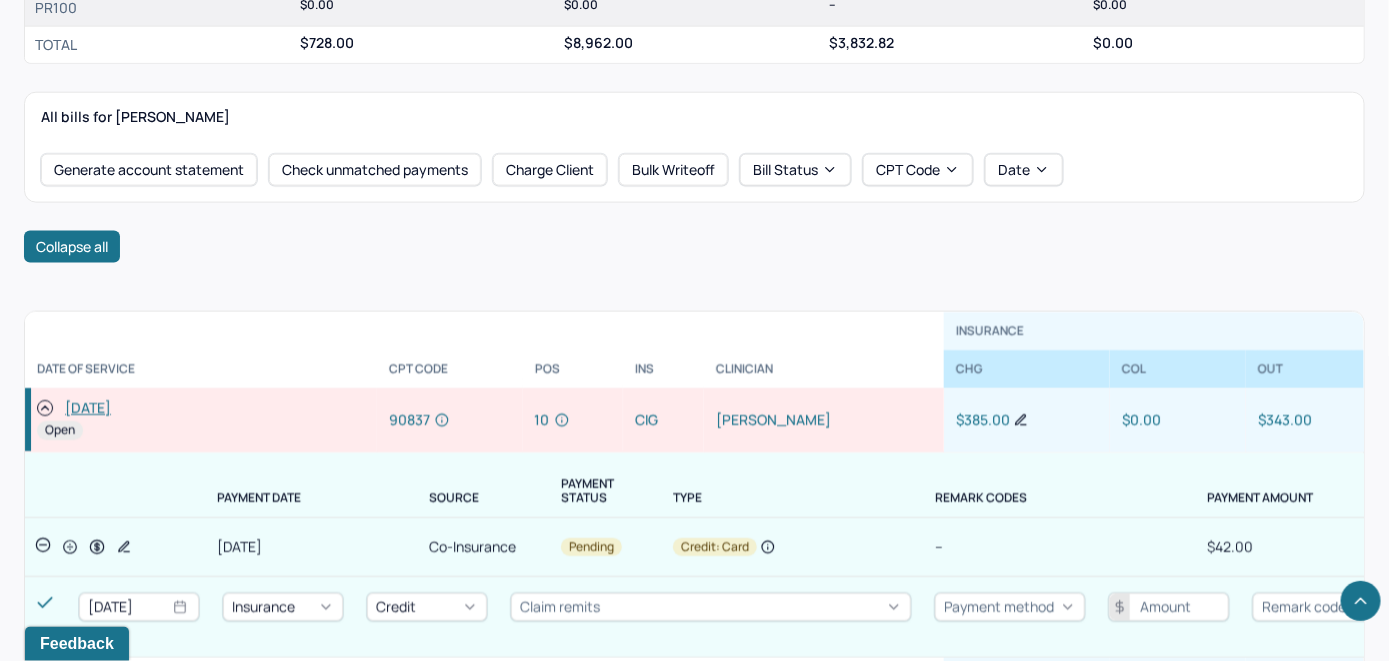 scroll, scrollTop: 200, scrollLeft: 0, axis: vertical 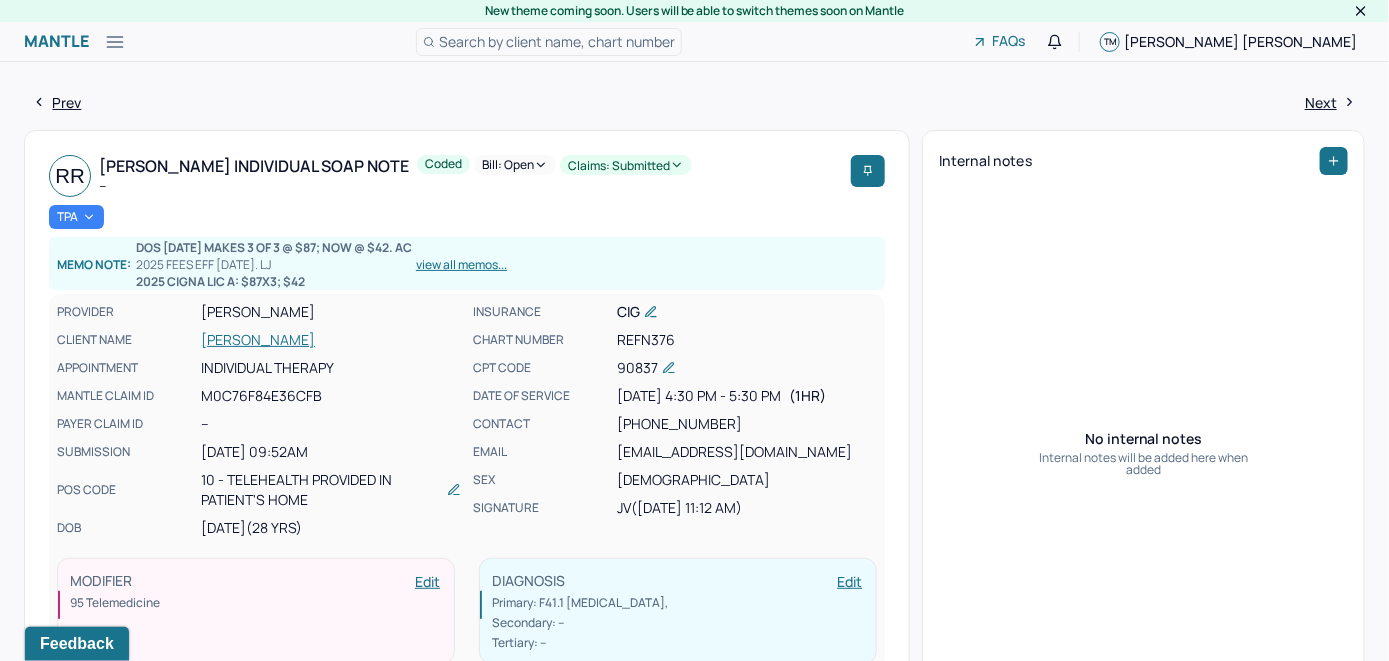 click on "Bill: Open" at bounding box center (515, 165) 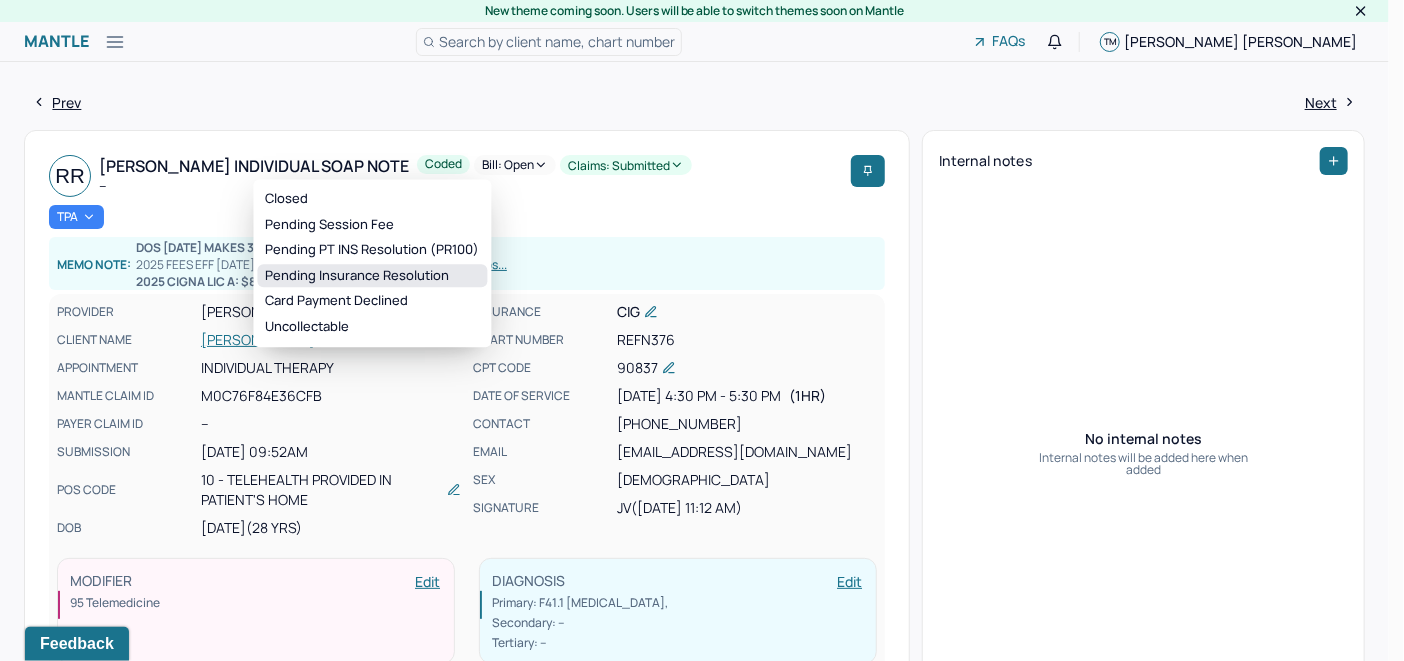 click on "Pending Insurance Resolution" at bounding box center (373, 276) 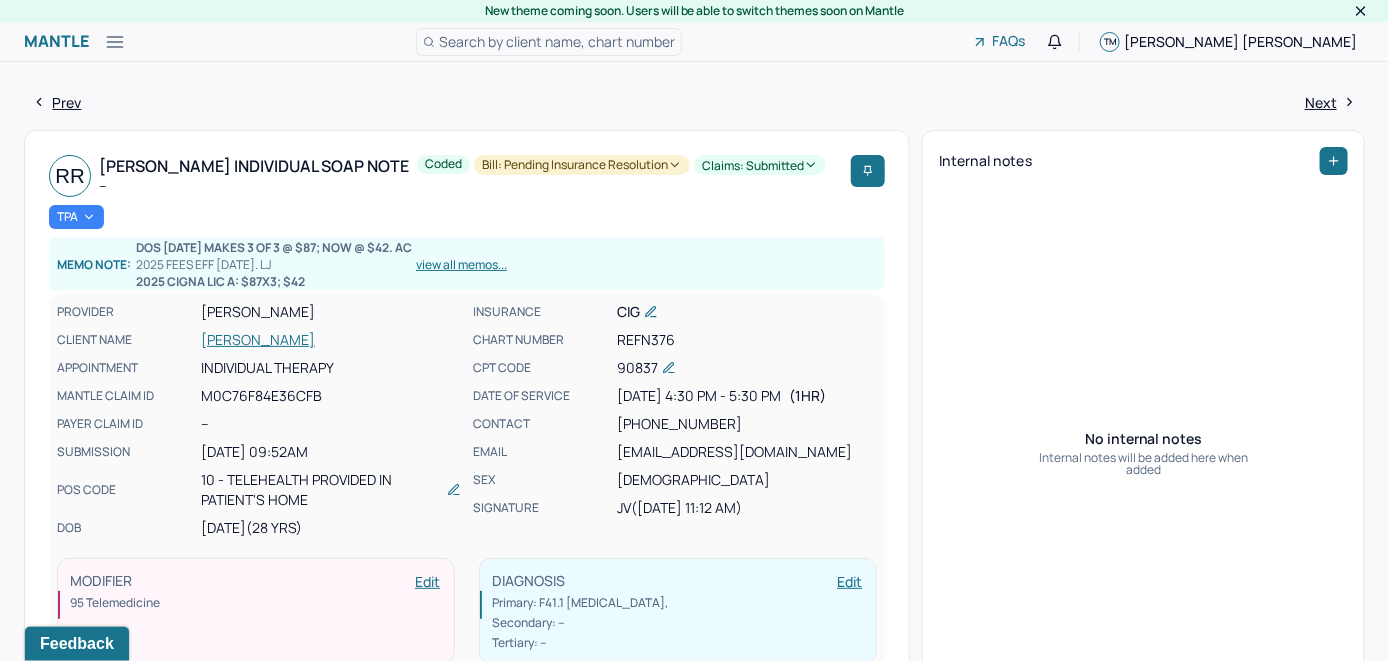 click on "Search by client name, chart number" at bounding box center [557, 41] 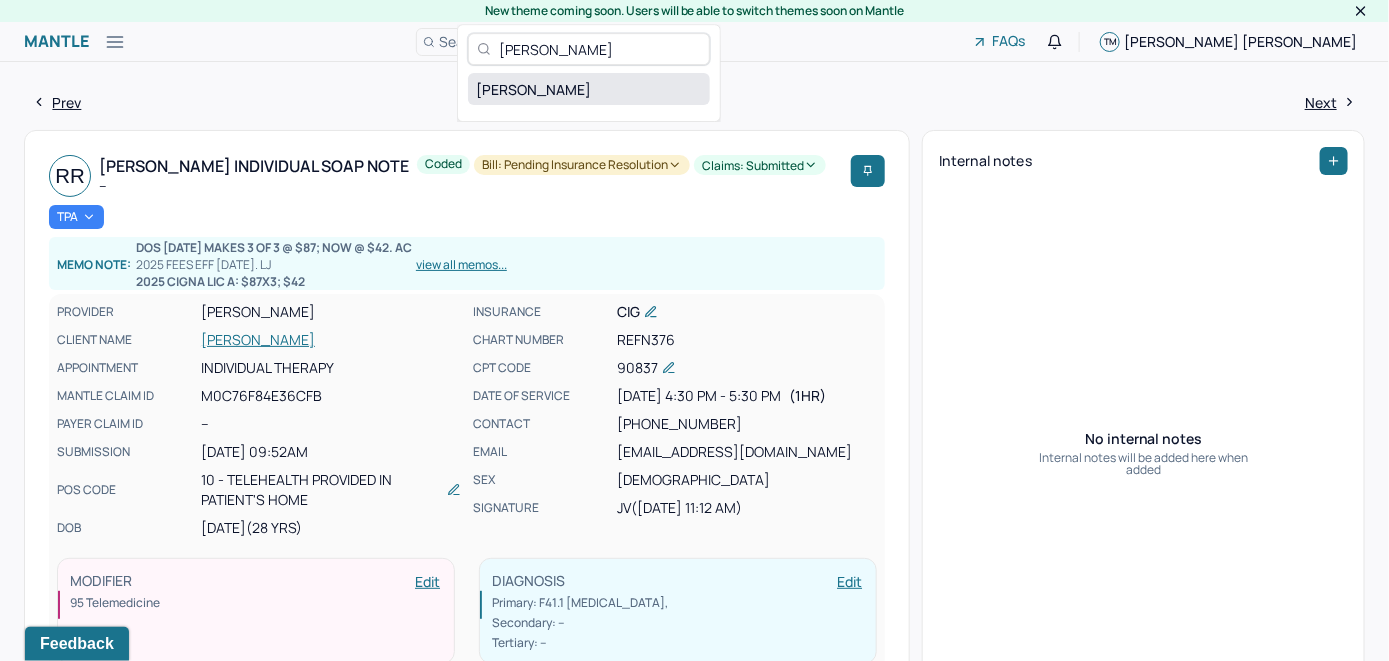 type on "Rina Gorvokaj" 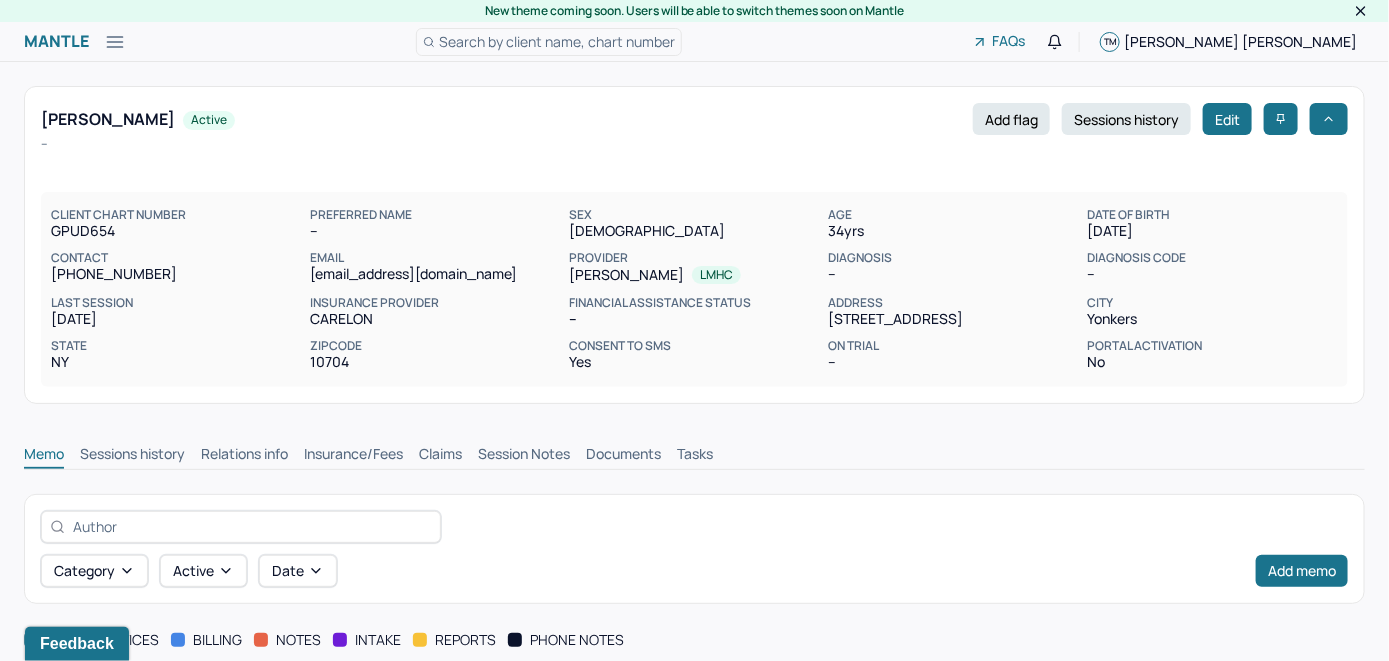 scroll, scrollTop: 0, scrollLeft: 0, axis: both 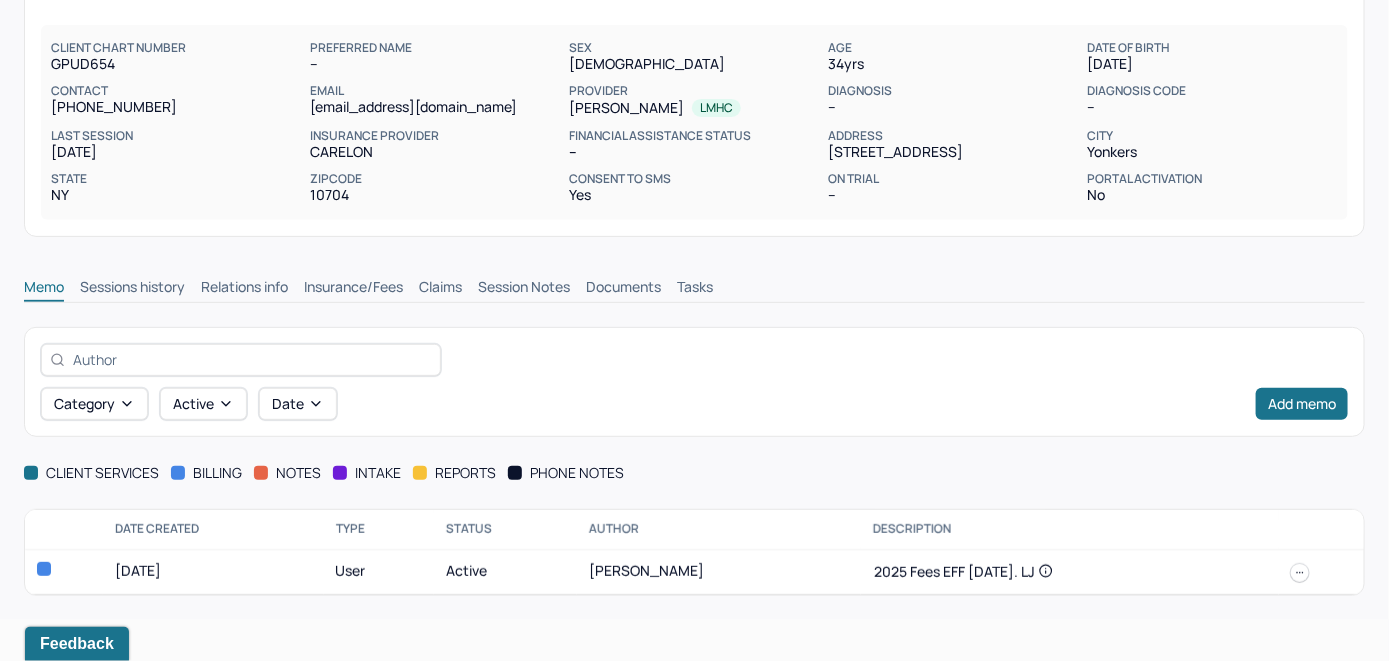 click on "Insurance/Fees" at bounding box center [353, 289] 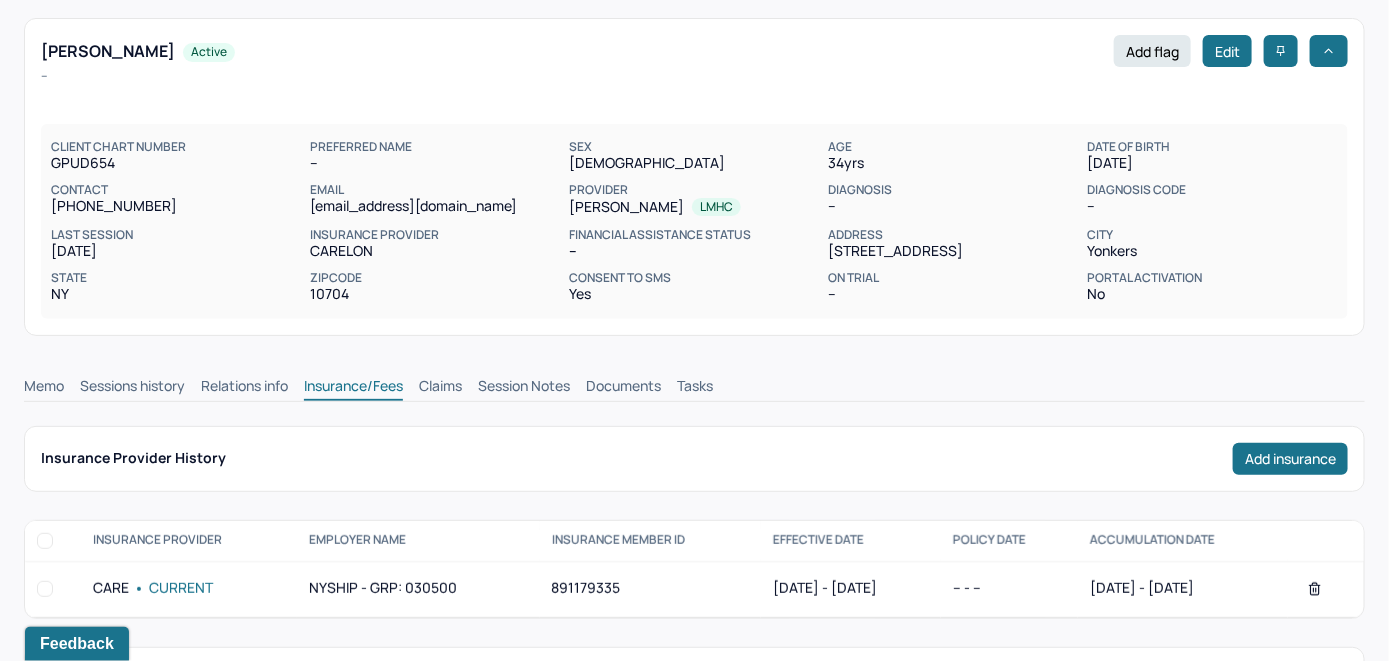 scroll, scrollTop: 67, scrollLeft: 0, axis: vertical 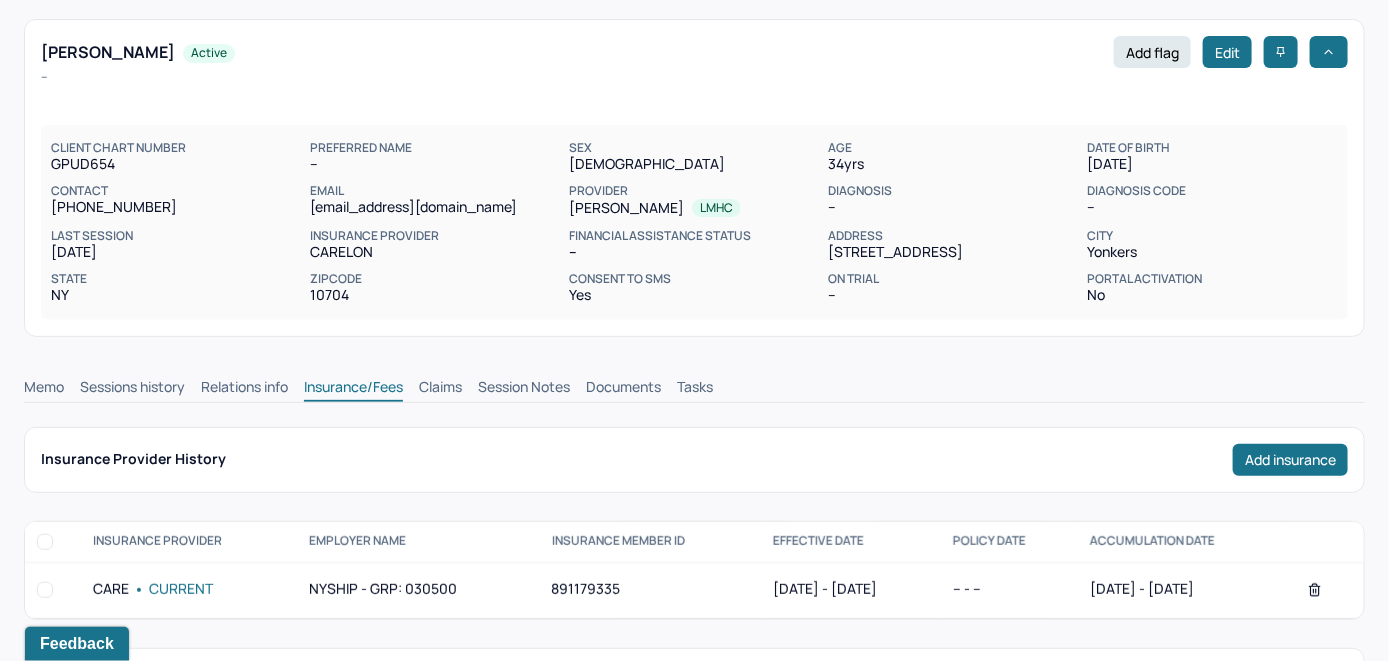 click on "Claims" at bounding box center [440, 389] 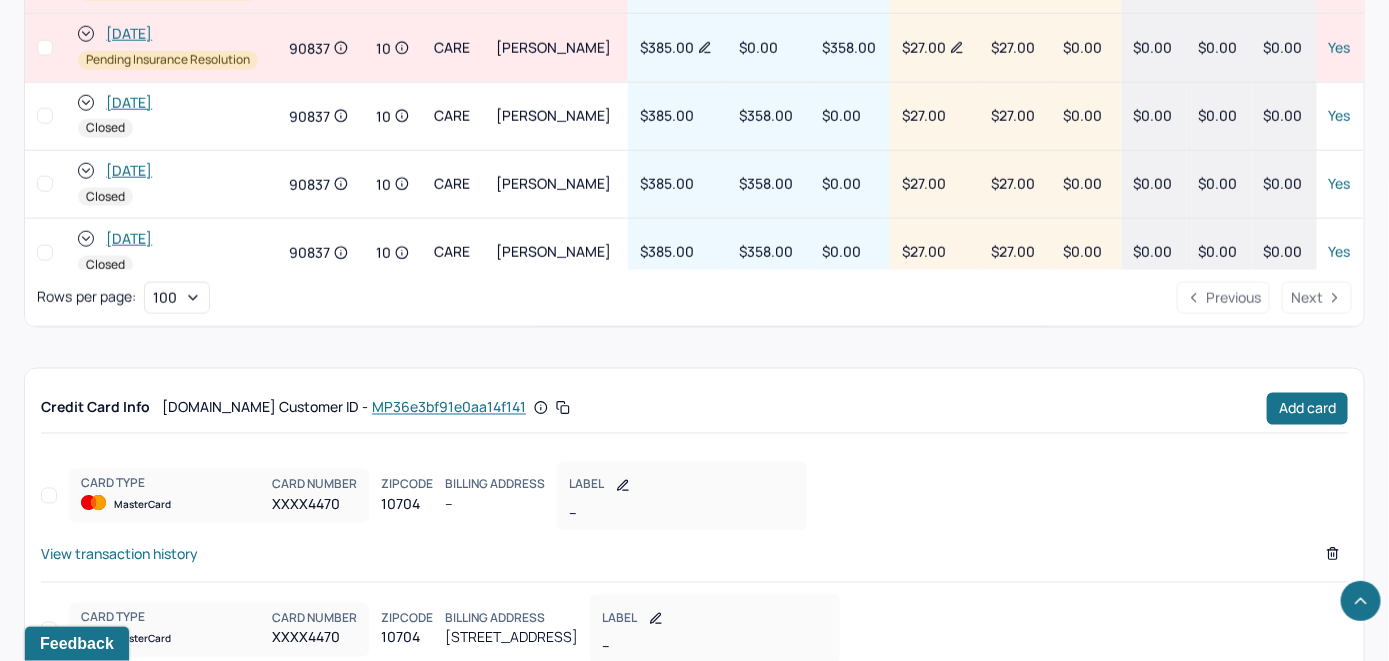 scroll, scrollTop: 991, scrollLeft: 0, axis: vertical 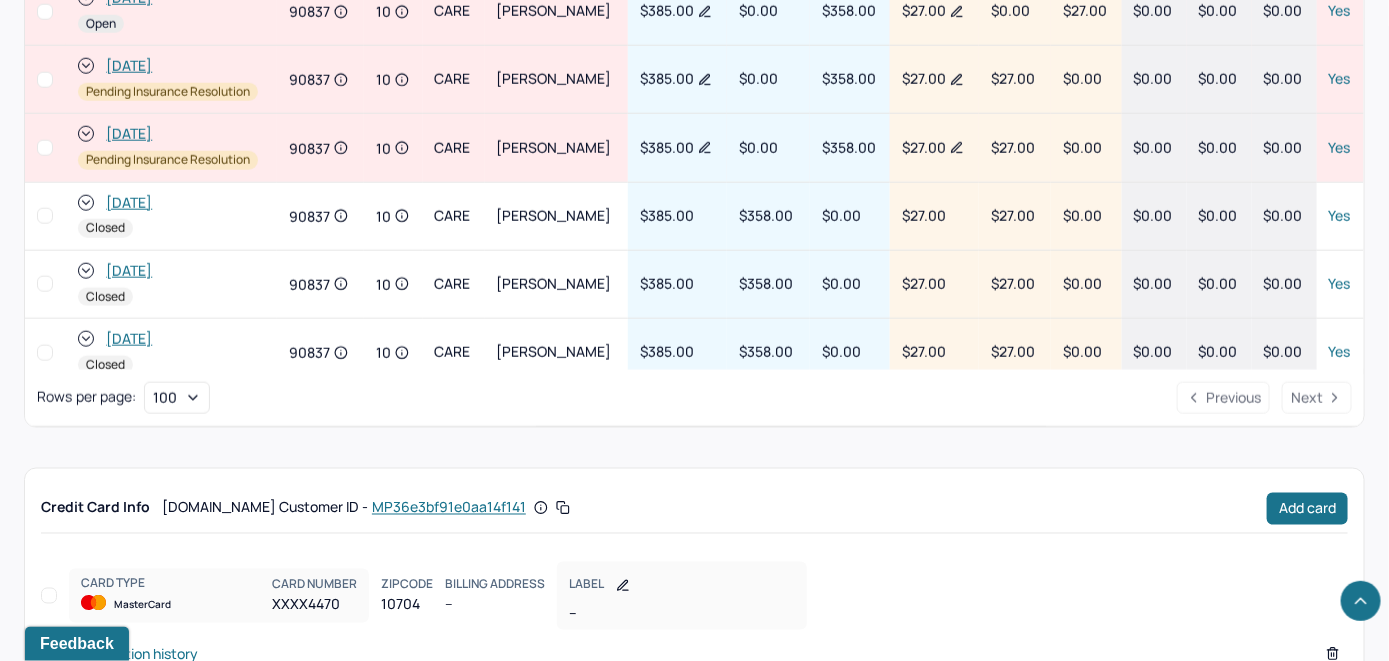 click on "[DATE]" at bounding box center (129, -2) 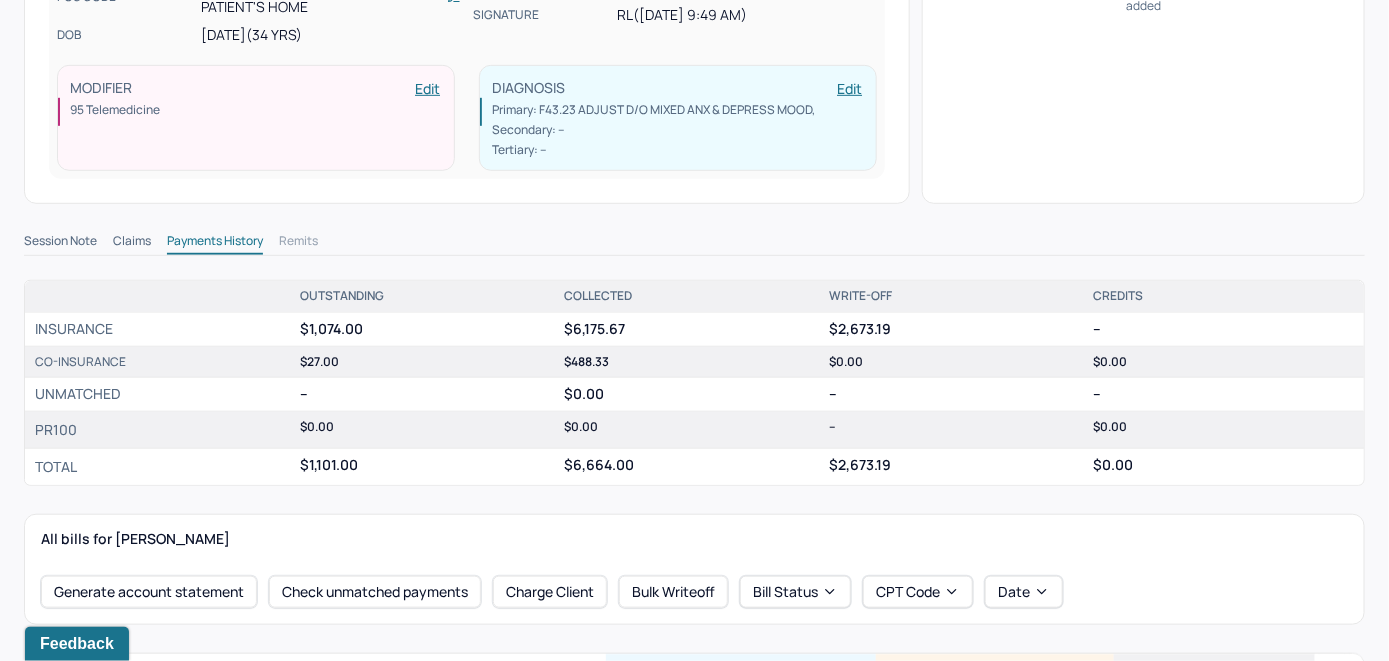 scroll, scrollTop: 500, scrollLeft: 0, axis: vertical 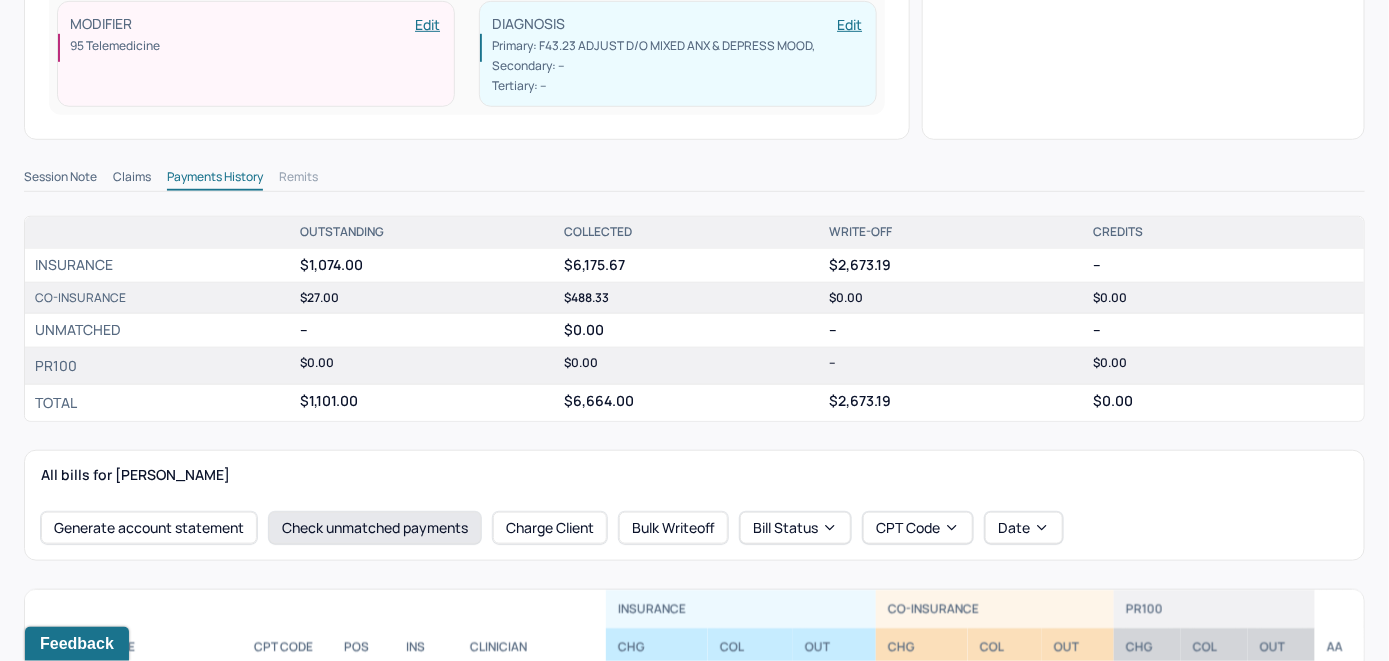 click on "Check unmatched payments" at bounding box center [375, 528] 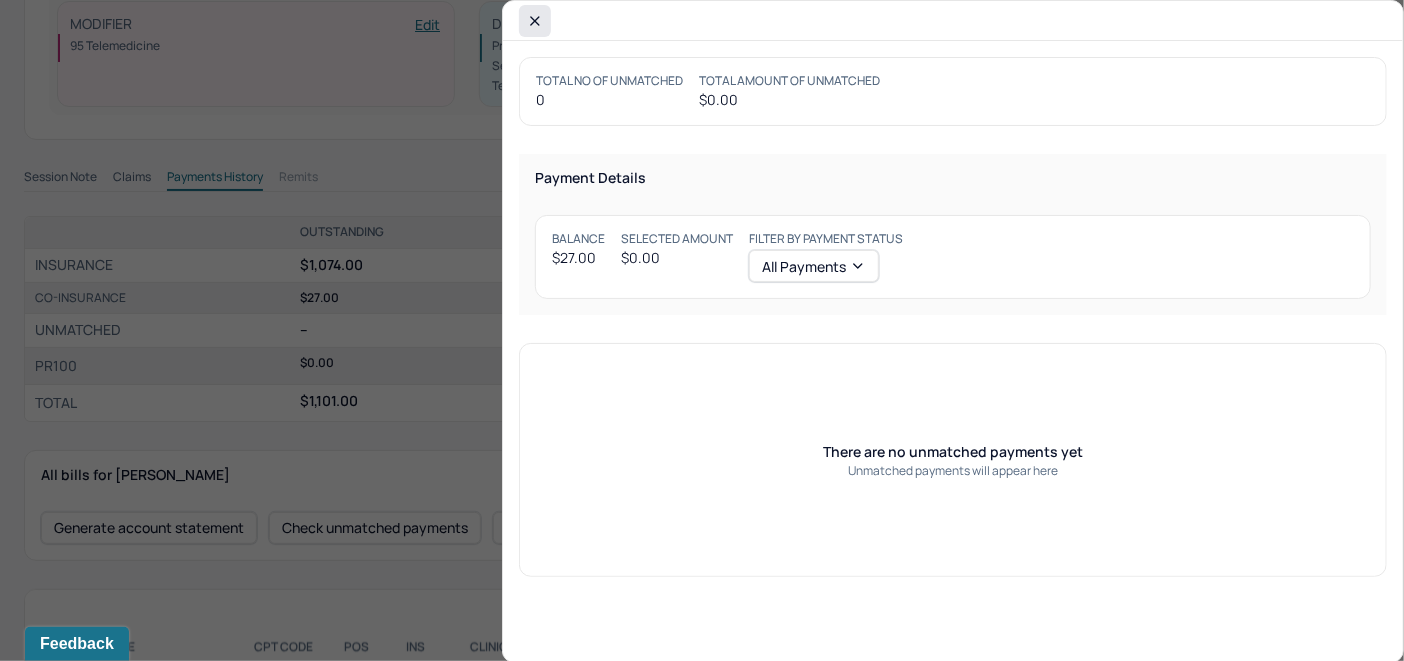 click 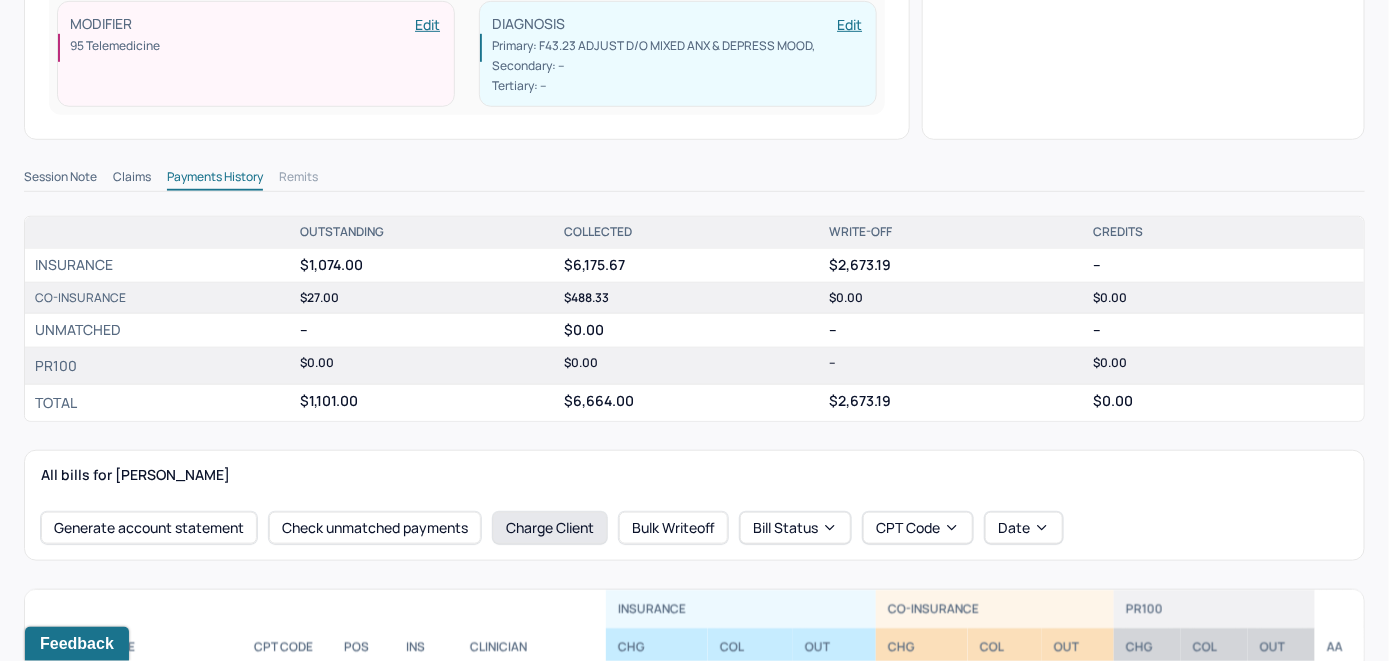 click on "Charge Client" at bounding box center (550, 528) 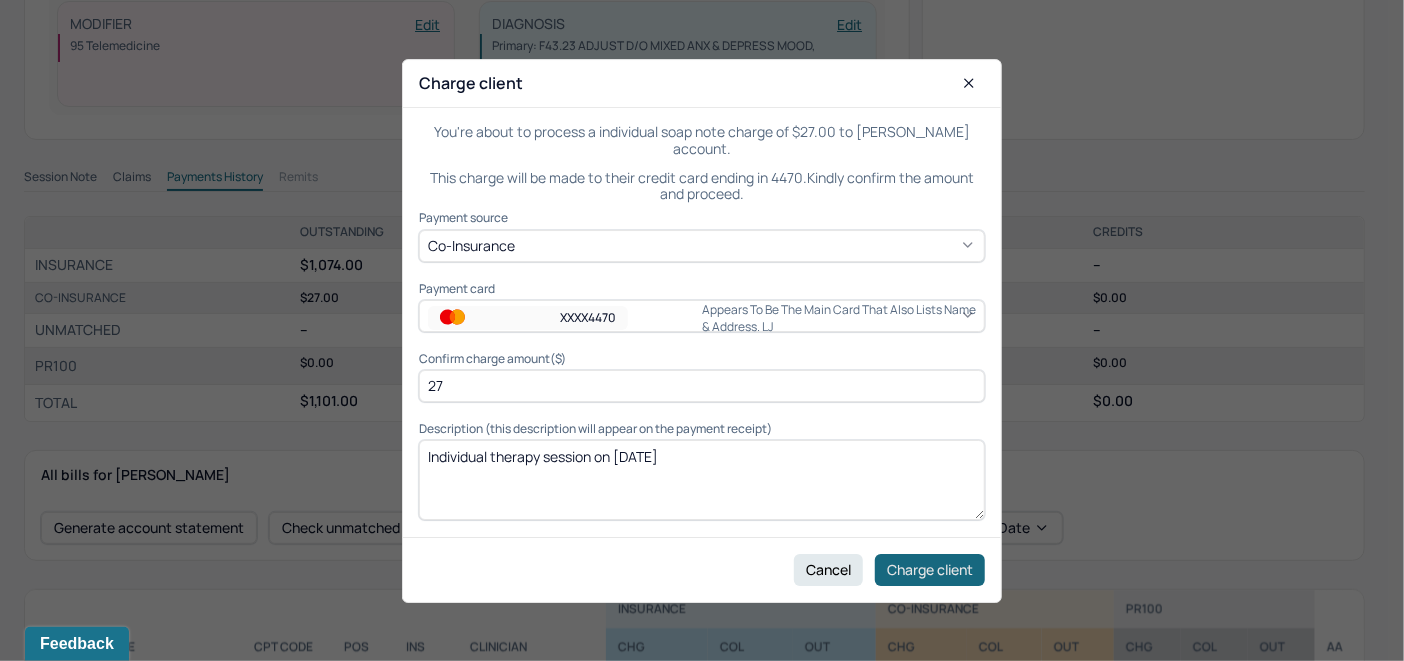 click on "Charge client" at bounding box center (930, 569) 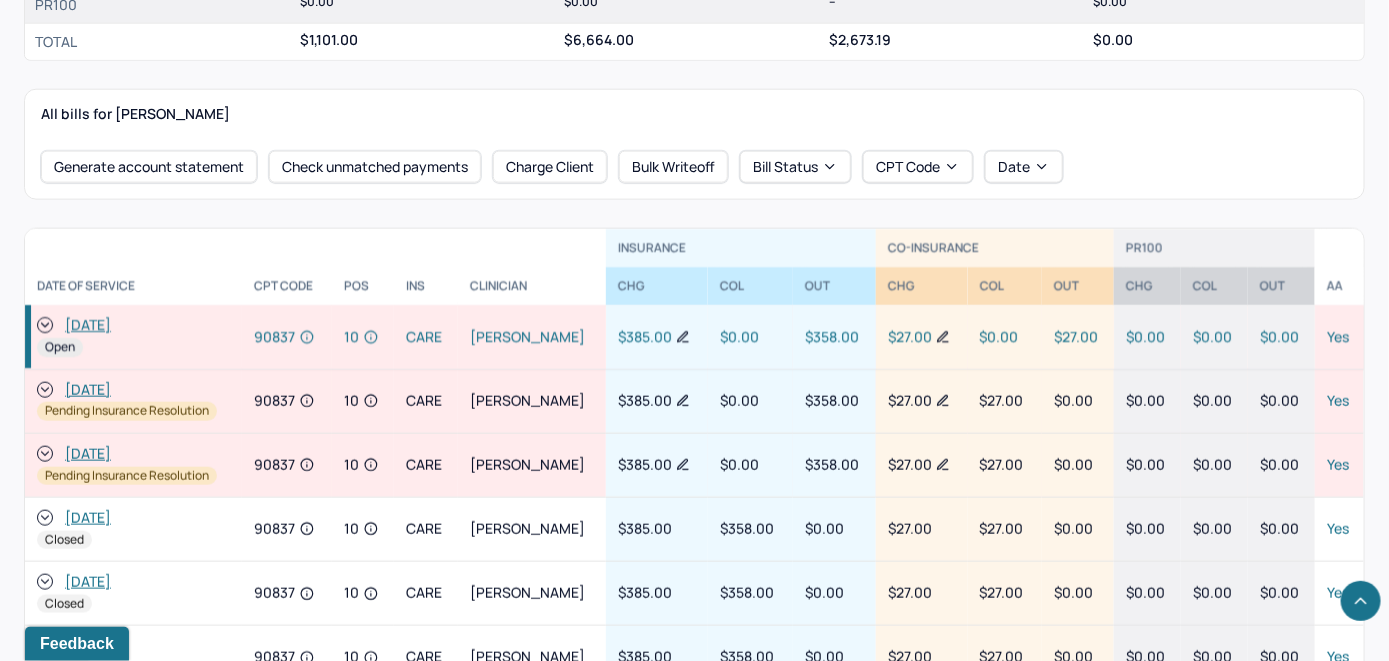 scroll, scrollTop: 900, scrollLeft: 0, axis: vertical 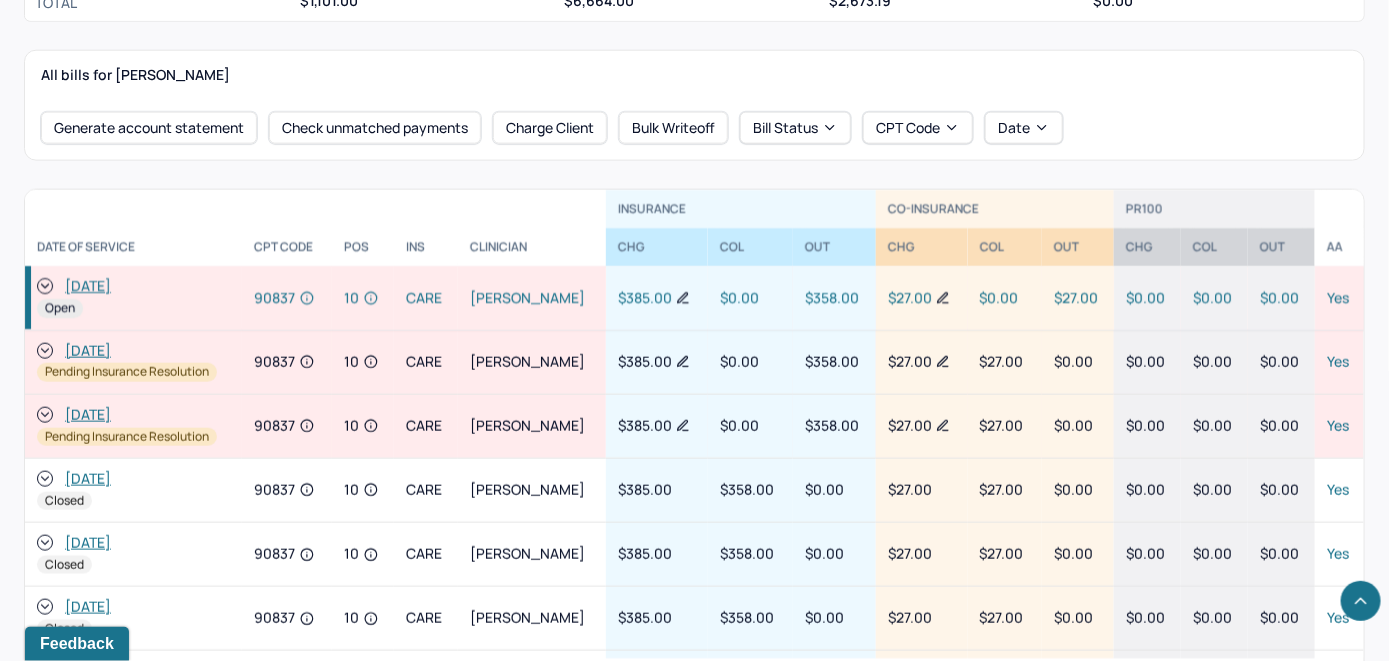 click 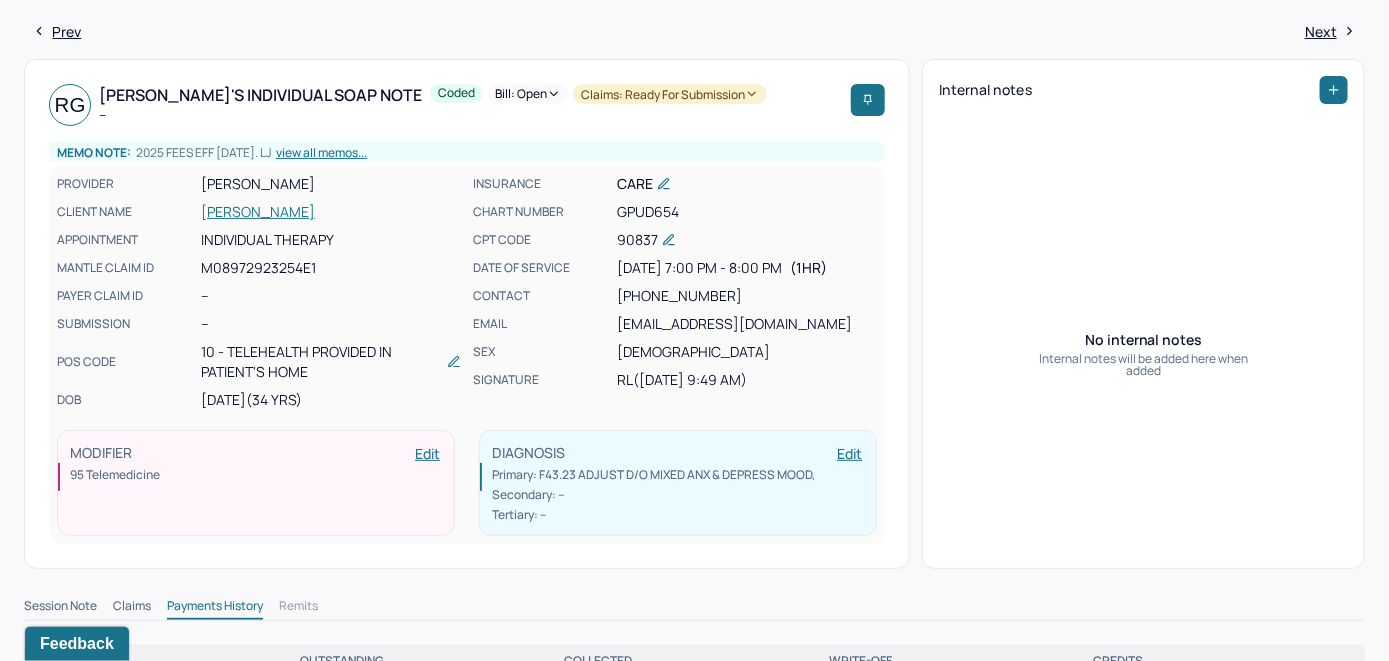 scroll, scrollTop: 0, scrollLeft: 0, axis: both 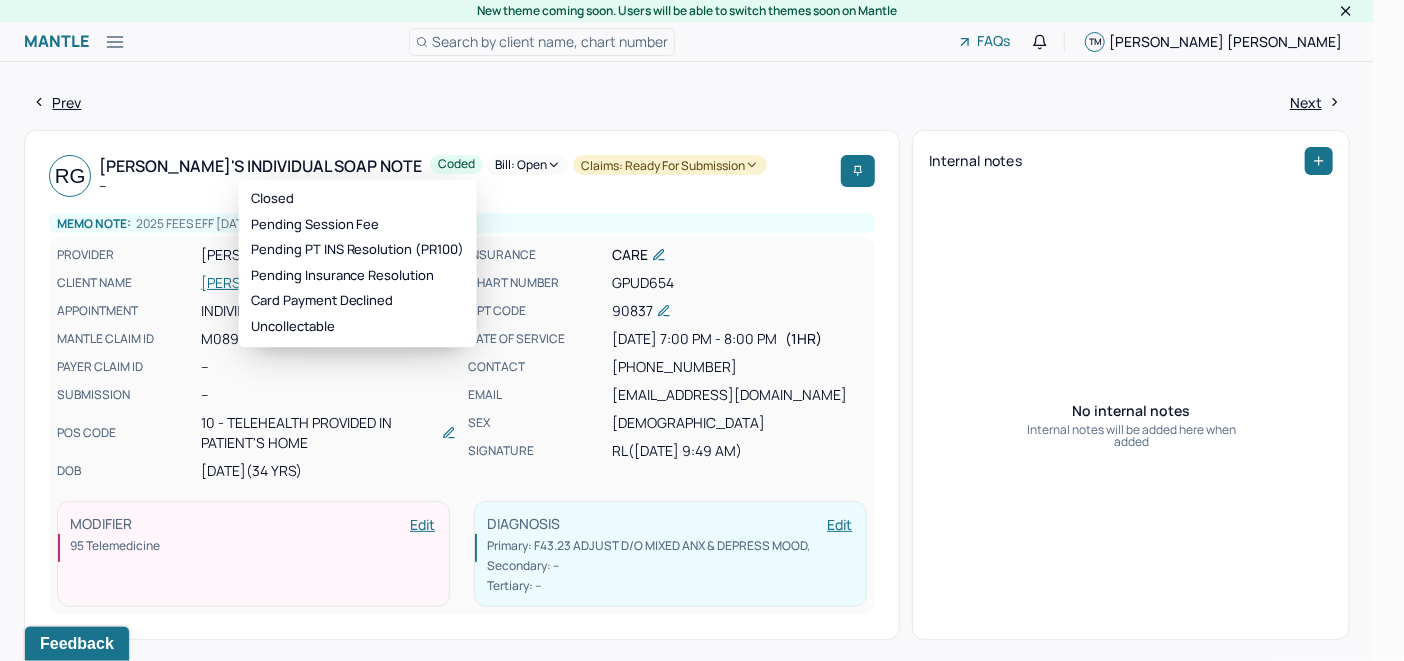 click on "Bill: Open" at bounding box center (528, 165) 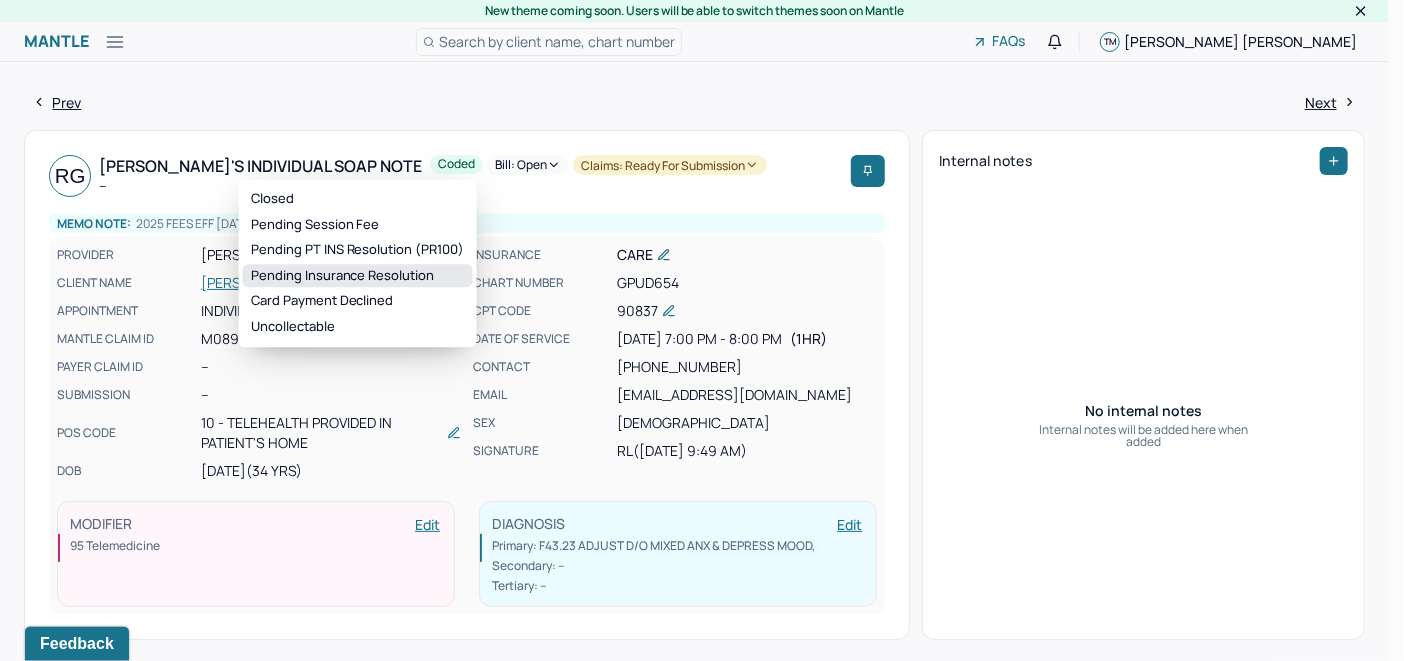 click on "Pending Insurance Resolution" at bounding box center (358, 276) 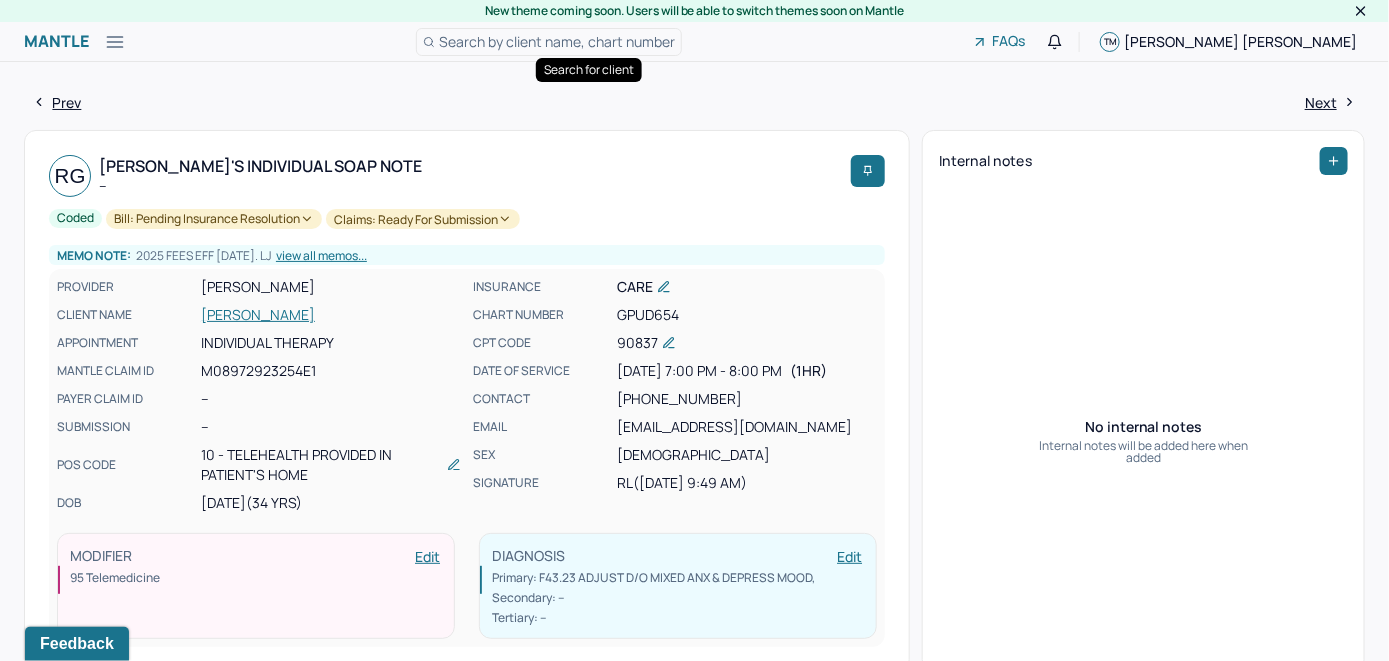 click on "Search by client name, chart number" at bounding box center [549, 42] 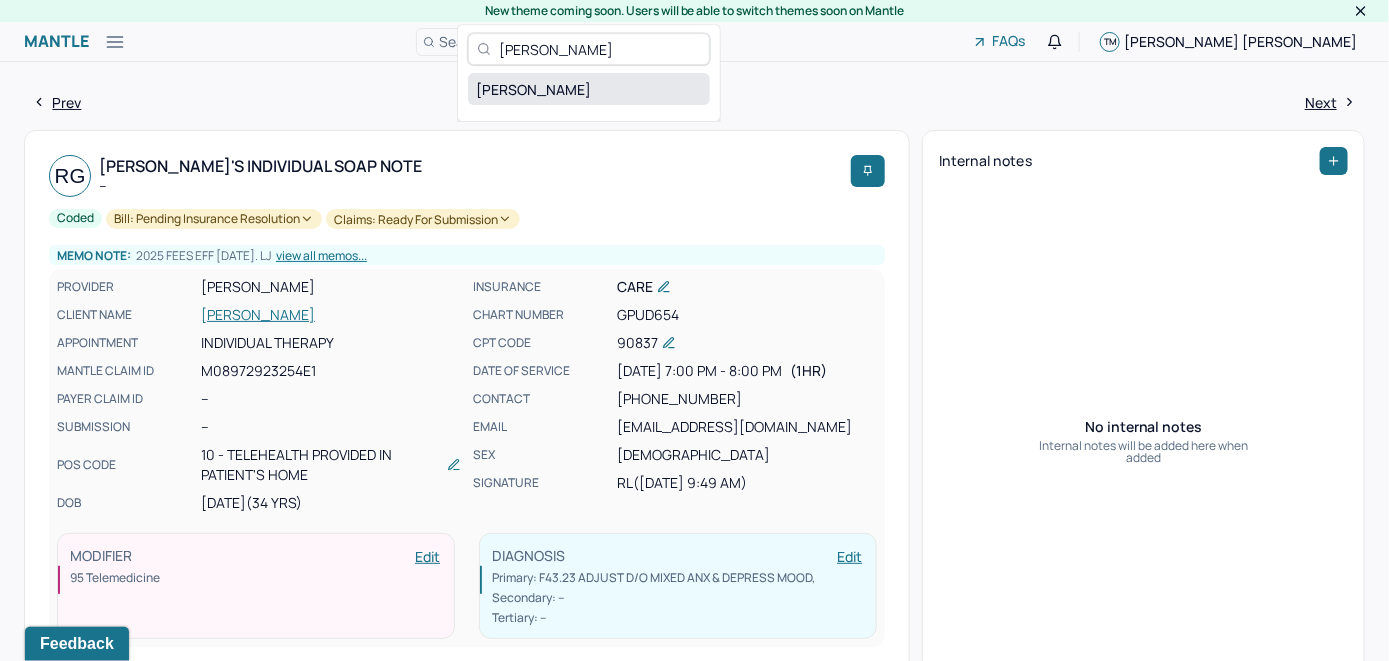 type on "Robert Glew" 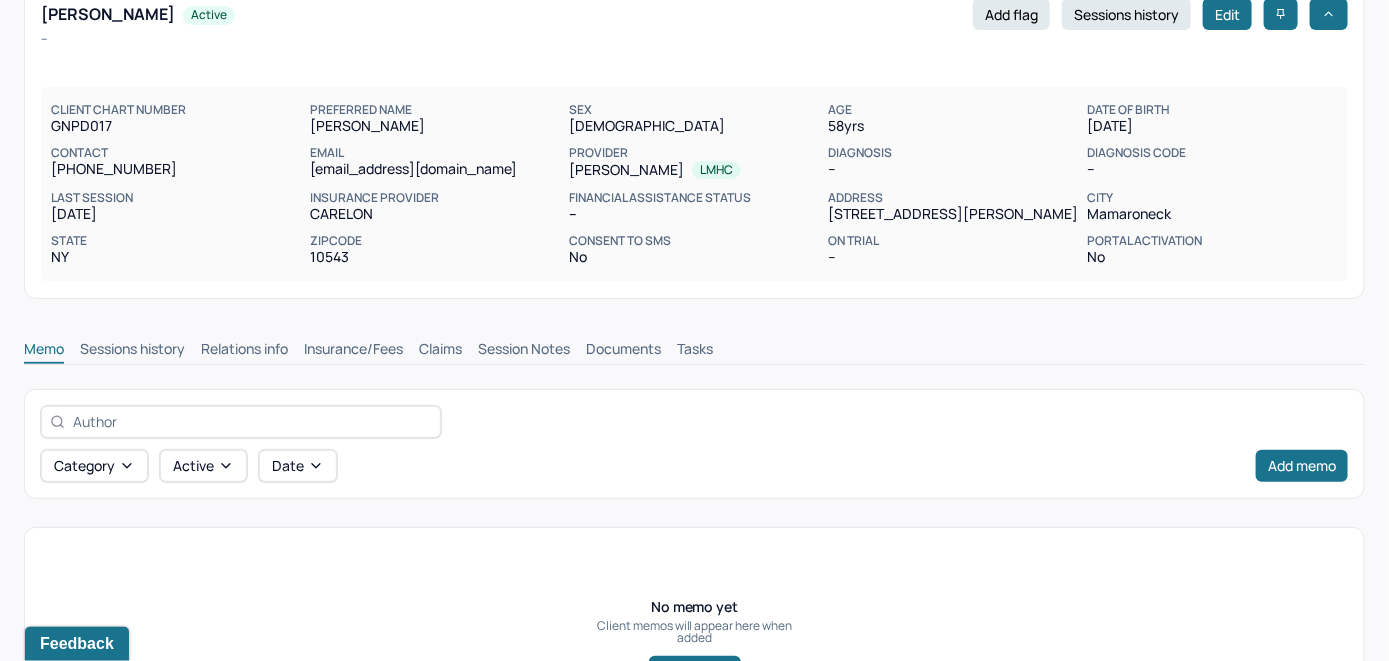 scroll, scrollTop: 271, scrollLeft: 0, axis: vertical 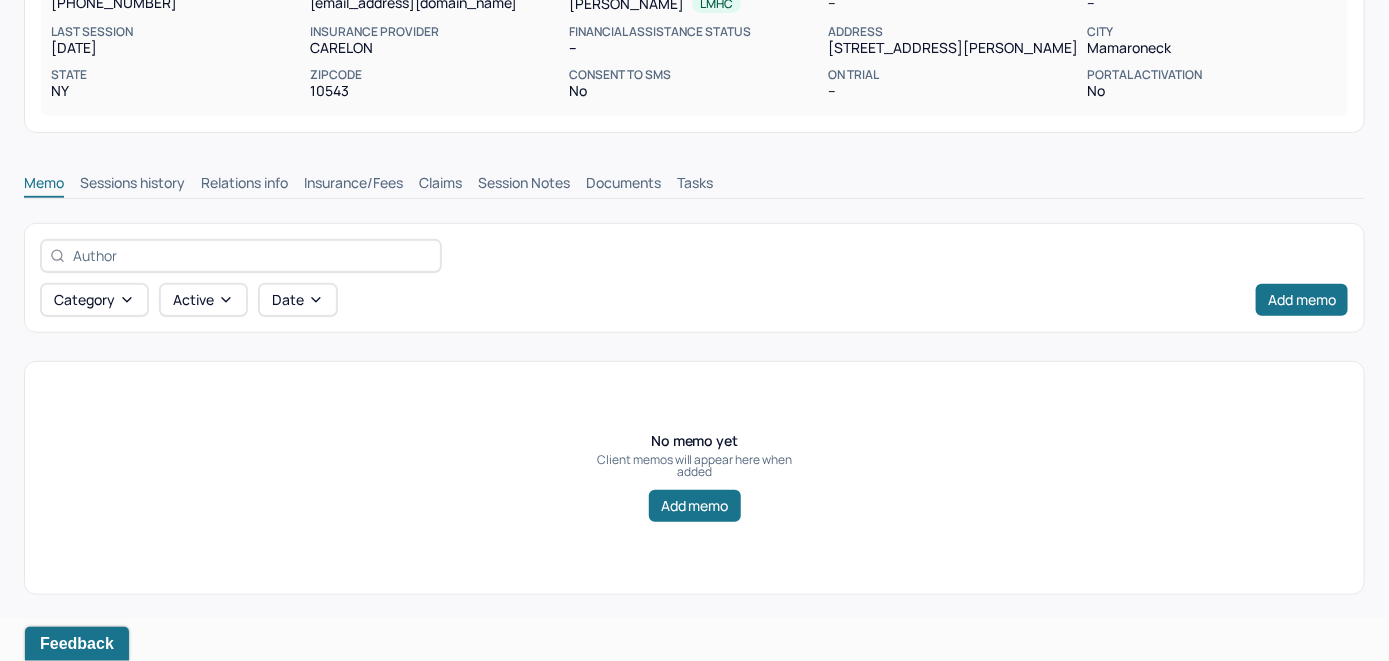 click on "Insurance/Fees" at bounding box center (353, 185) 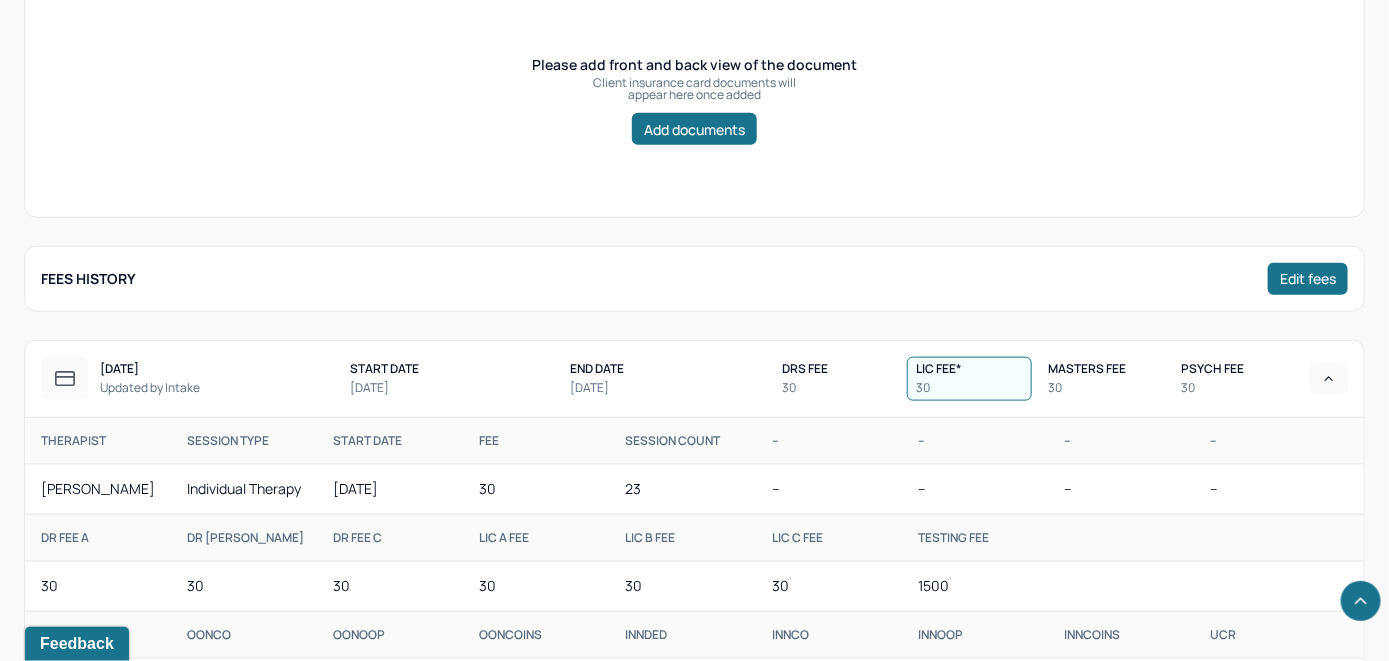 scroll, scrollTop: 667, scrollLeft: 0, axis: vertical 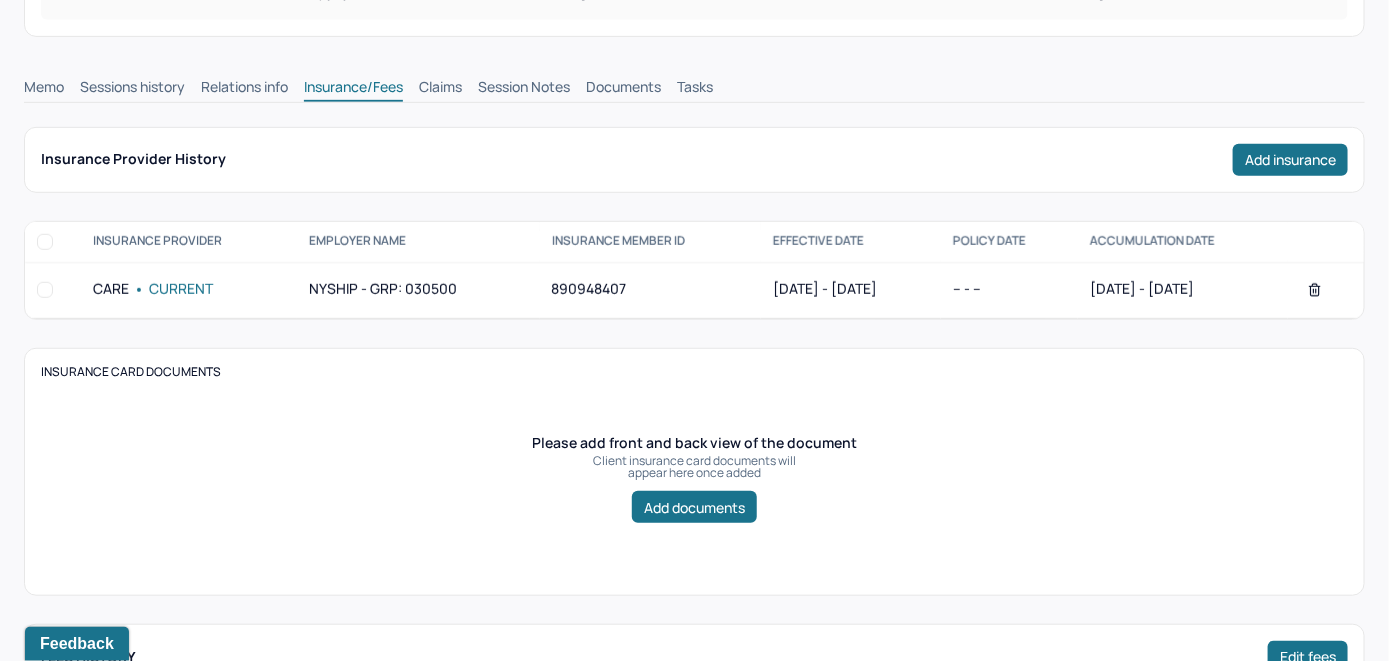 click on "Claims" at bounding box center (440, 89) 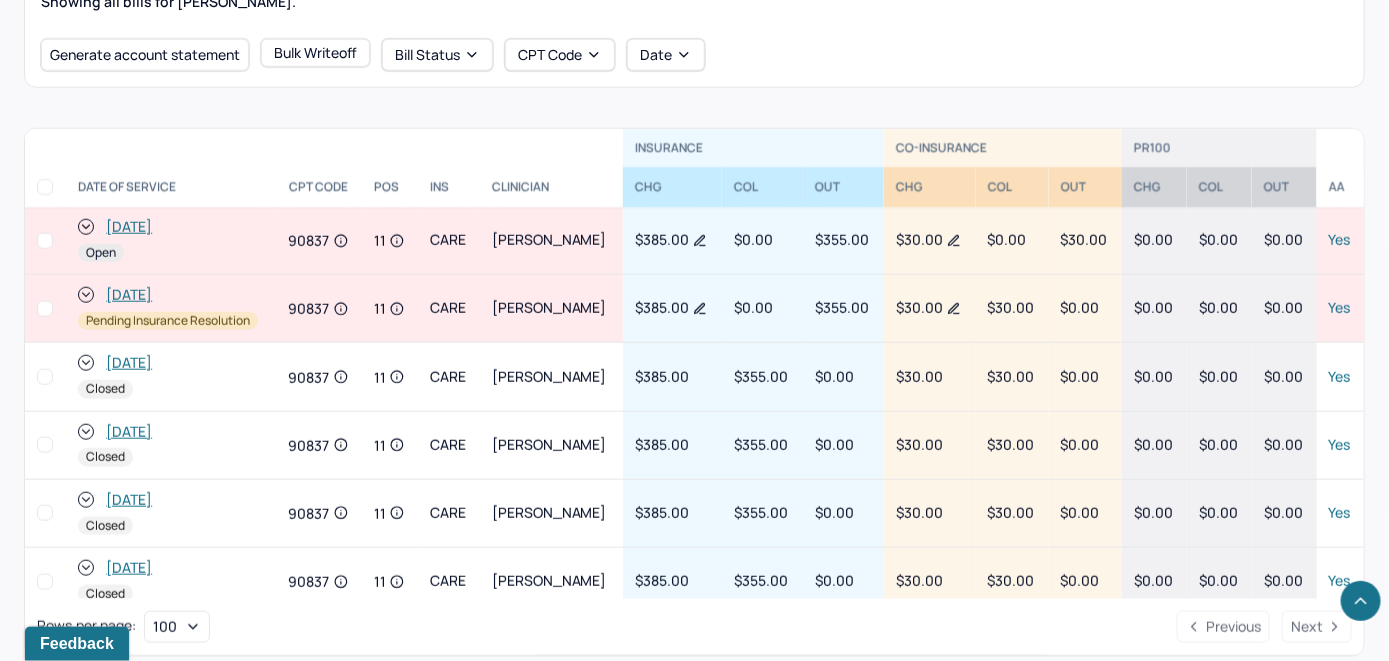 scroll, scrollTop: 767, scrollLeft: 0, axis: vertical 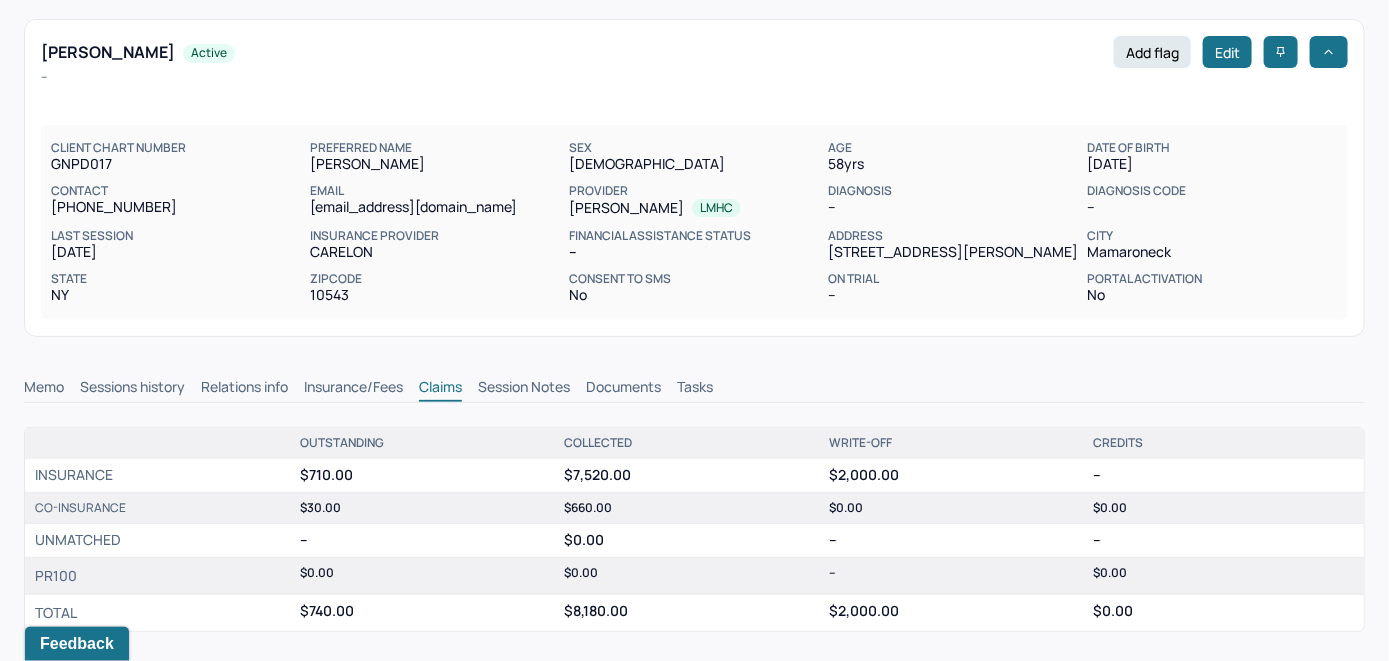 click on "Claims" at bounding box center [440, 389] 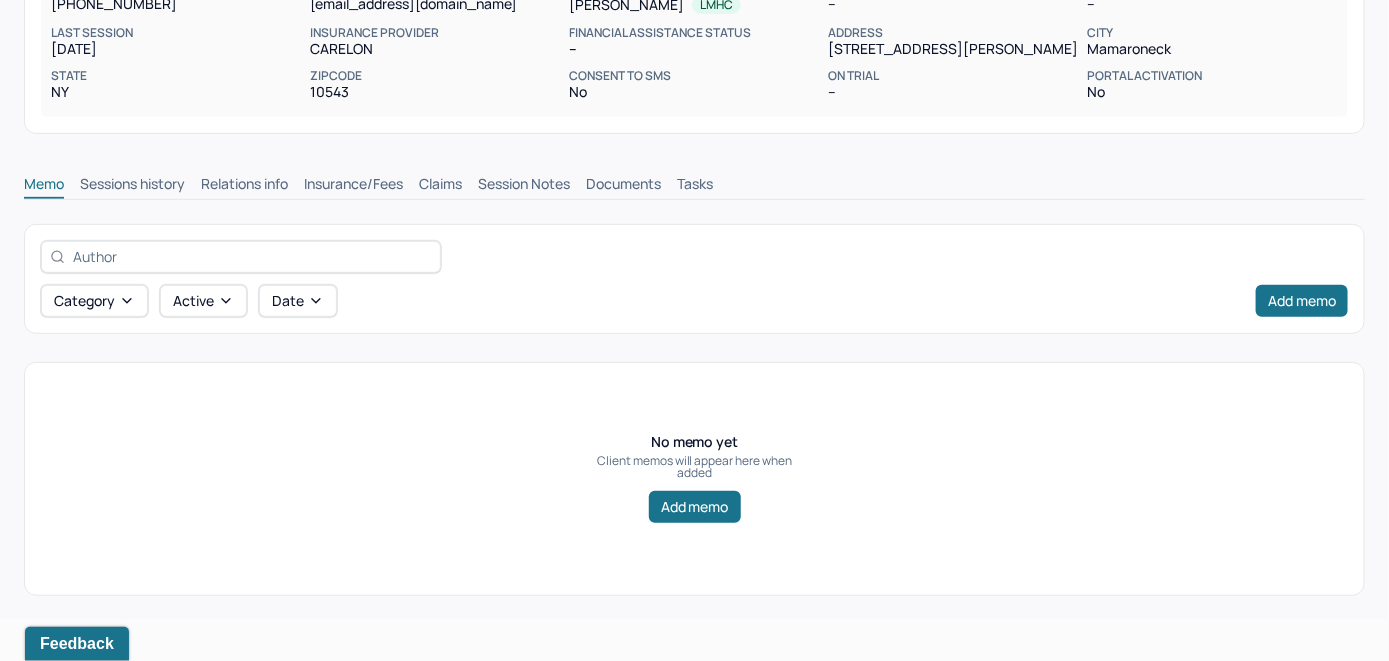 scroll, scrollTop: 271, scrollLeft: 0, axis: vertical 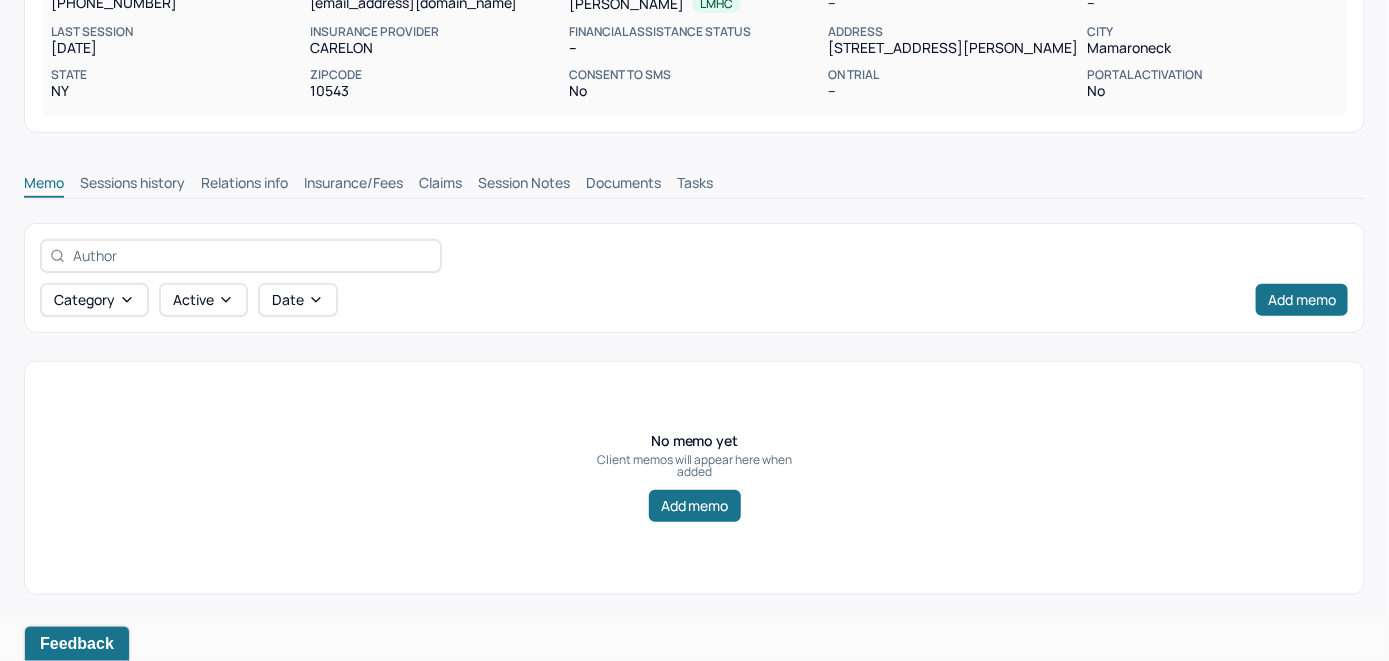 click on "Claims" at bounding box center (440, 185) 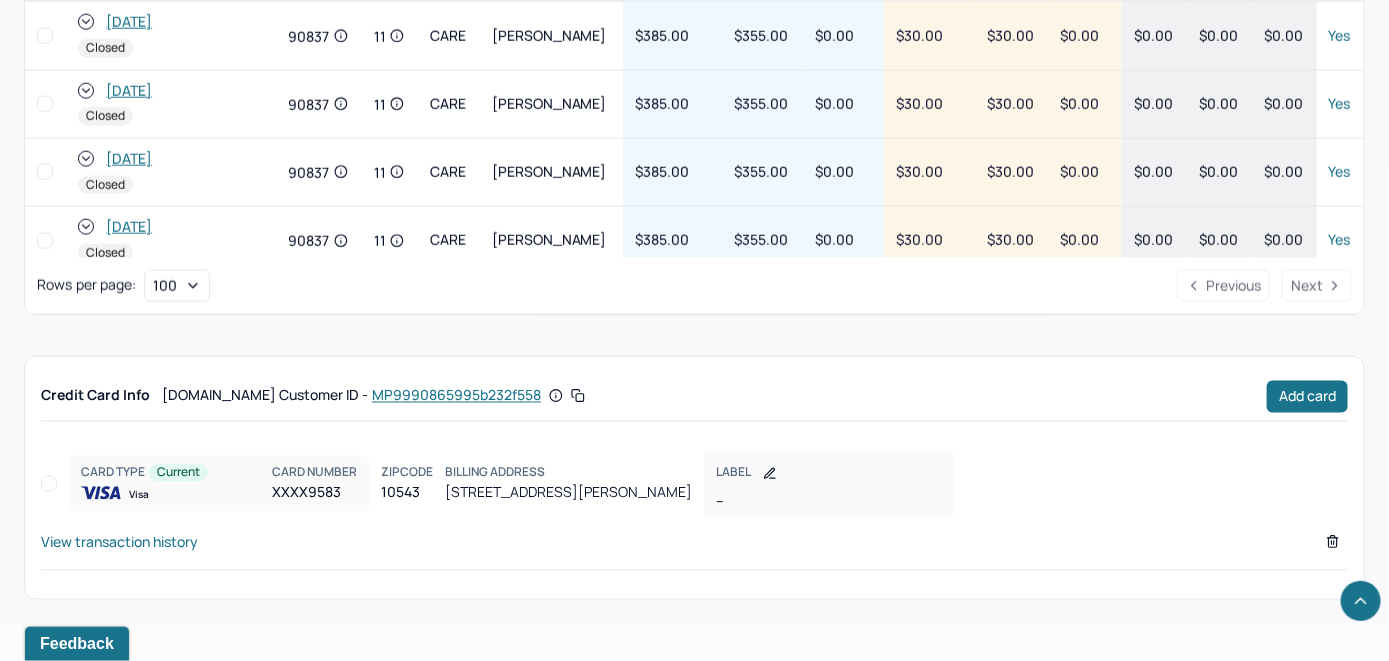 scroll, scrollTop: 1107, scrollLeft: 0, axis: vertical 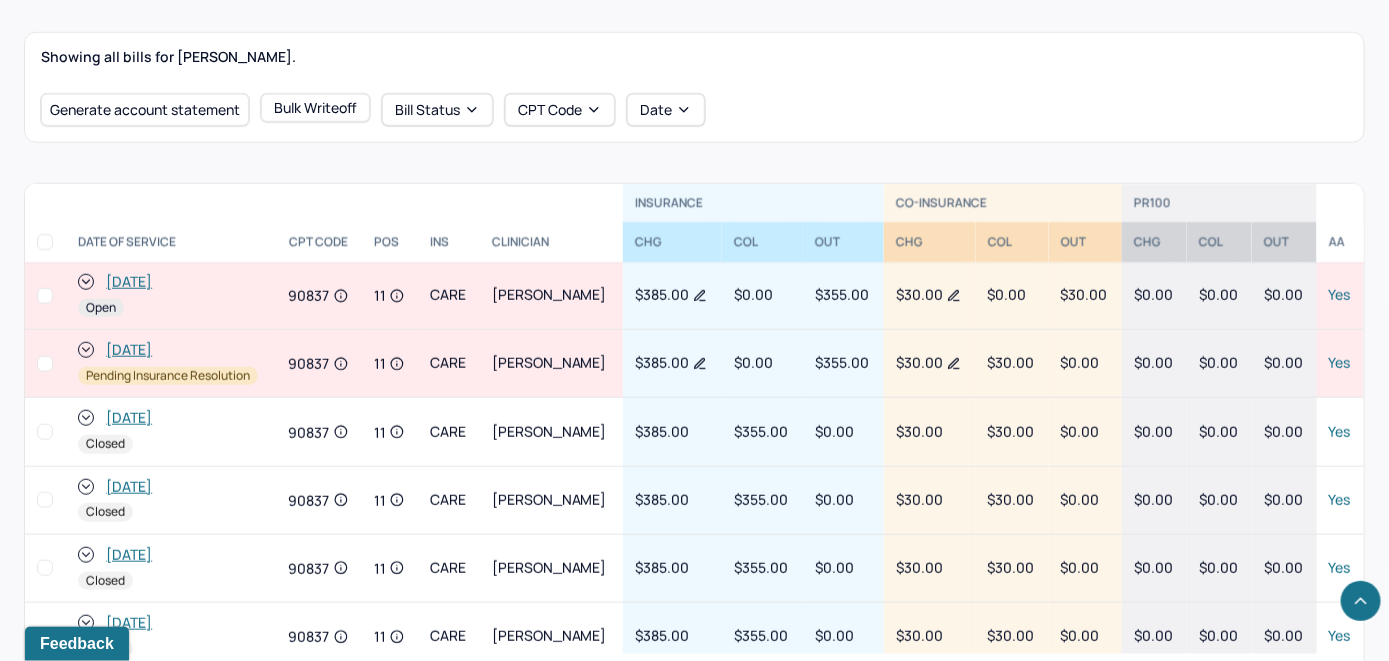 click on "[DATE]" at bounding box center [129, 282] 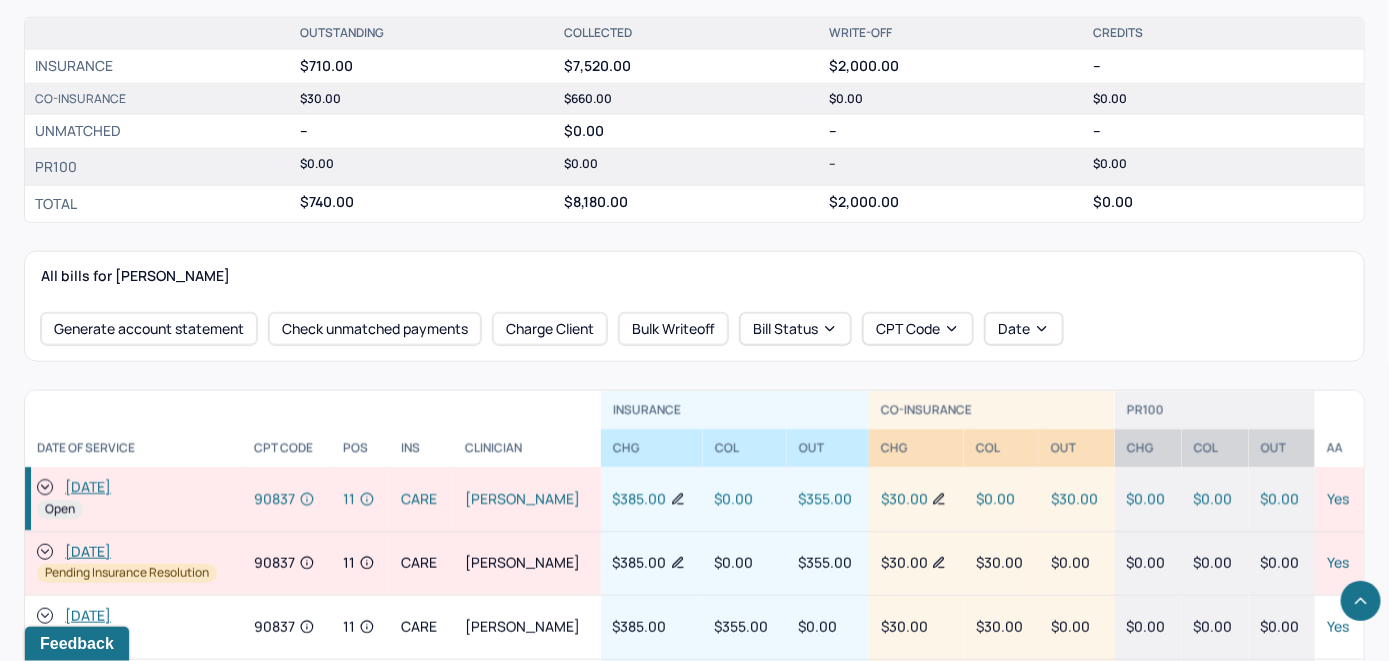 scroll, scrollTop: 800, scrollLeft: 0, axis: vertical 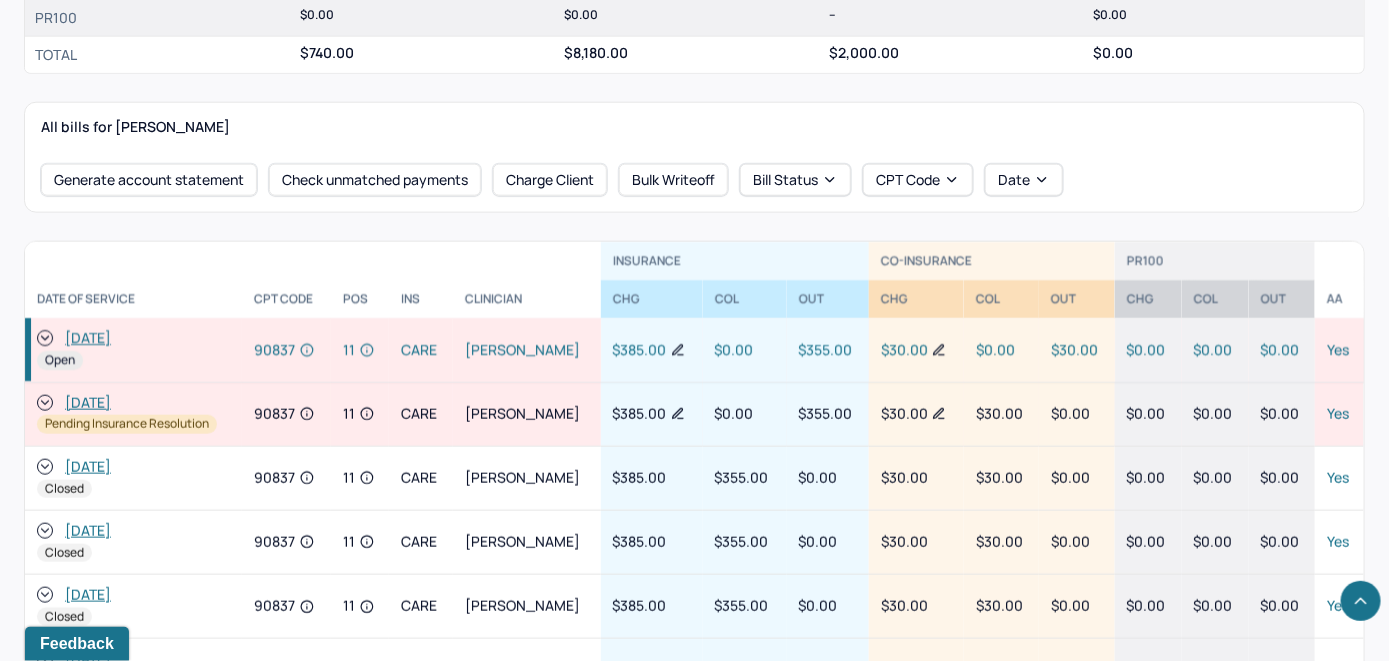 click on "[DATE]" at bounding box center (88, 339) 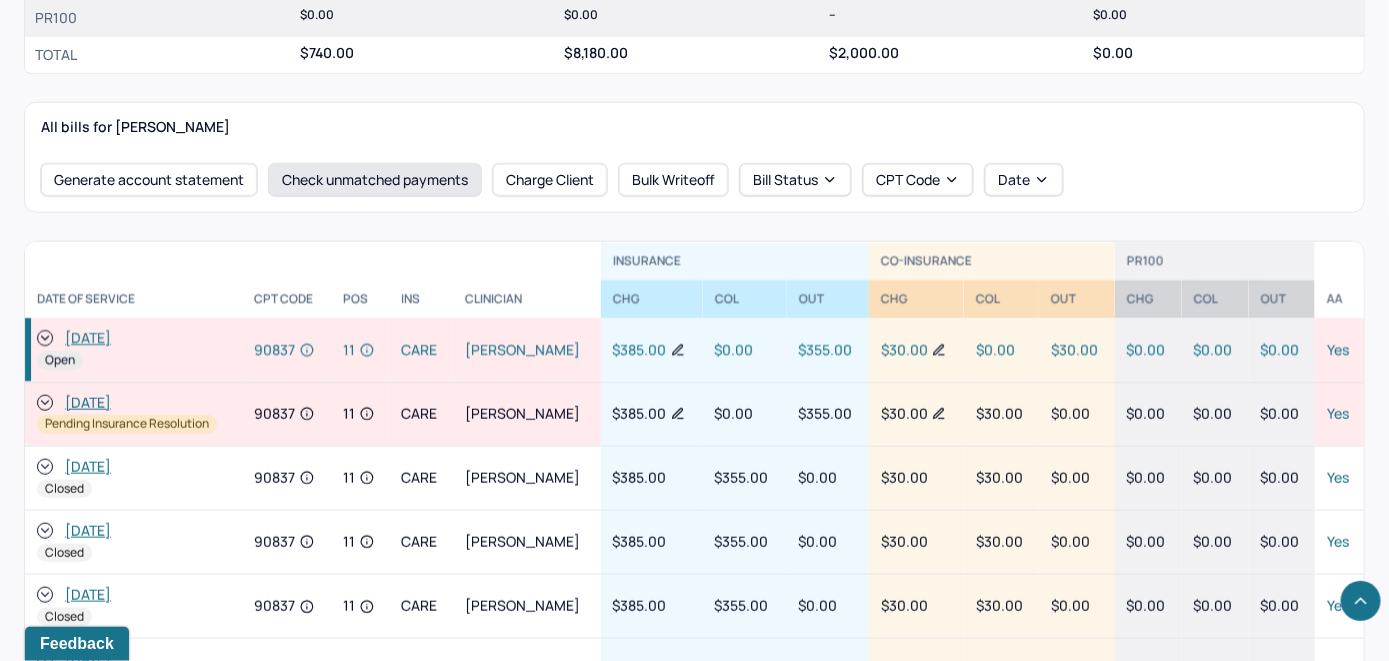 click on "Check unmatched payments" at bounding box center (375, 180) 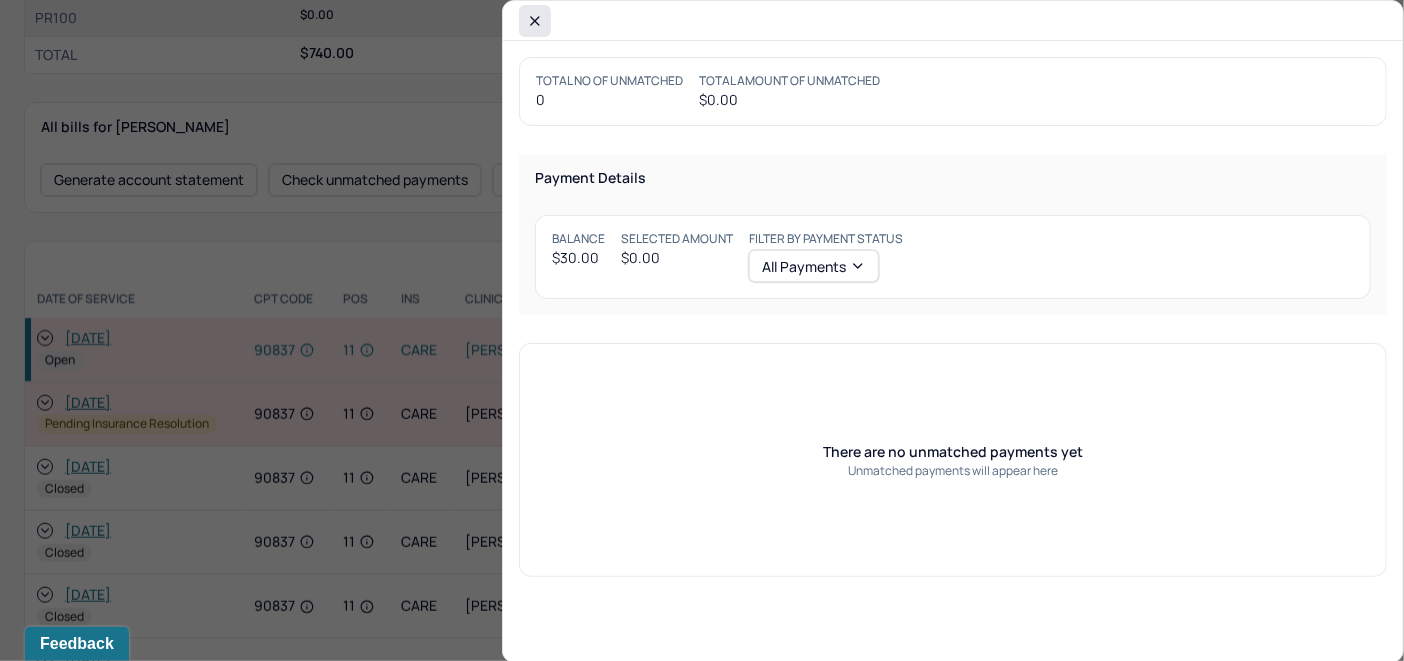 click 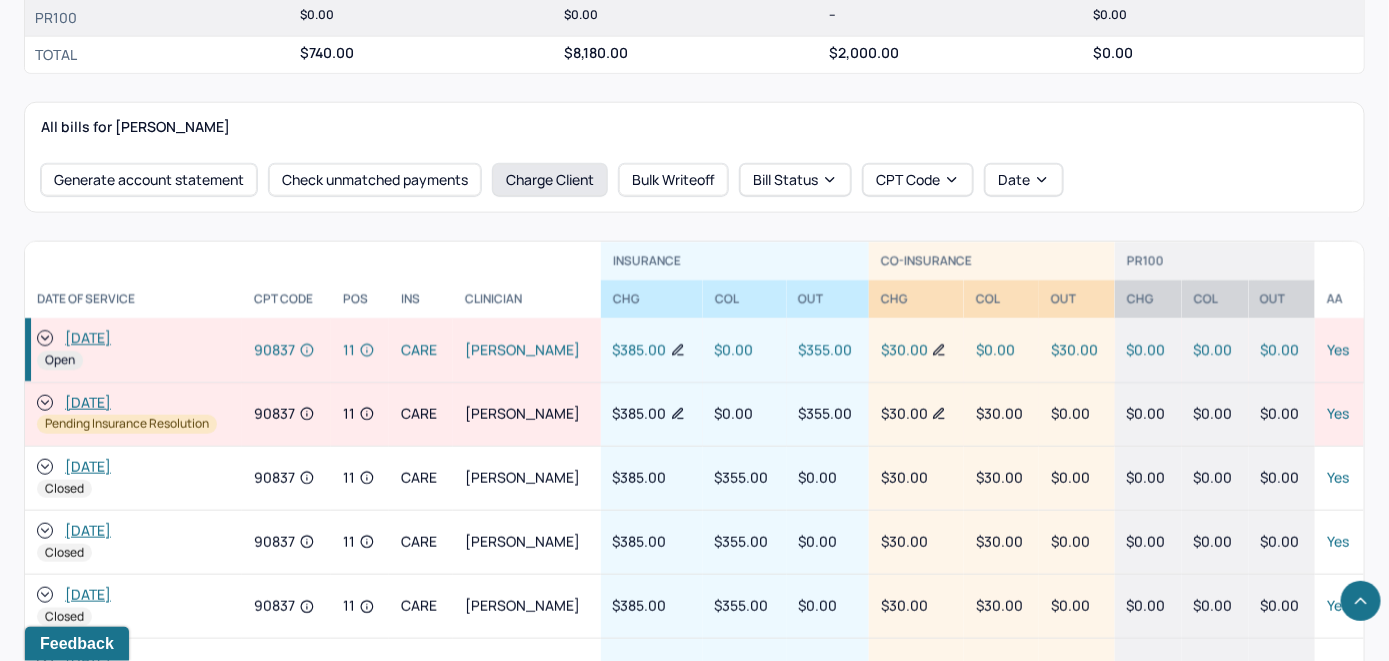 click on "Charge Client" at bounding box center (550, 180) 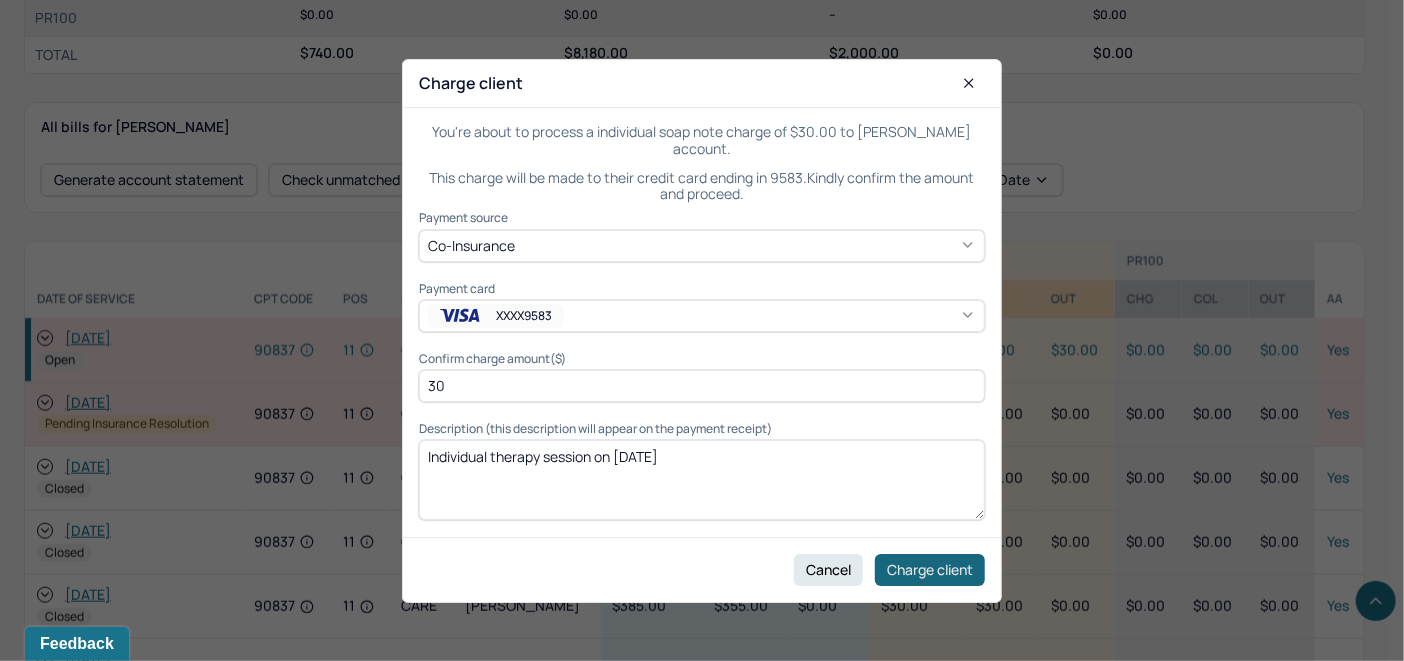 click on "Charge client" at bounding box center [930, 569] 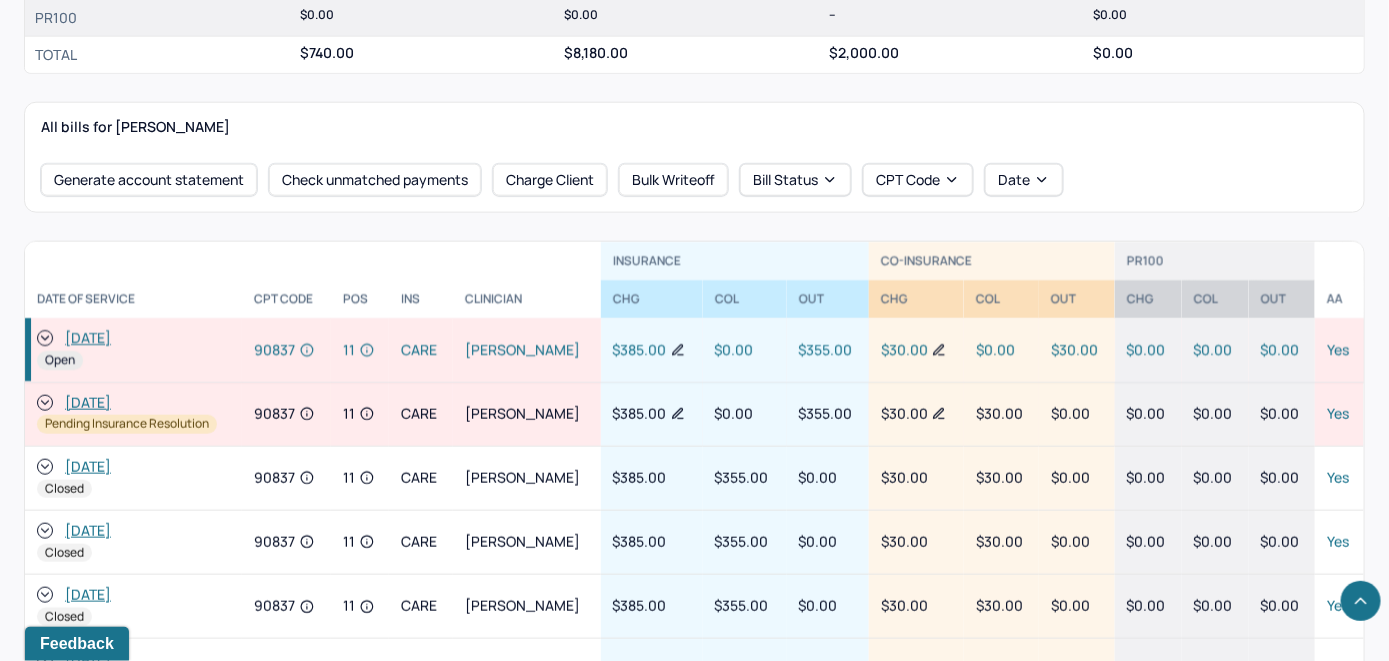 click 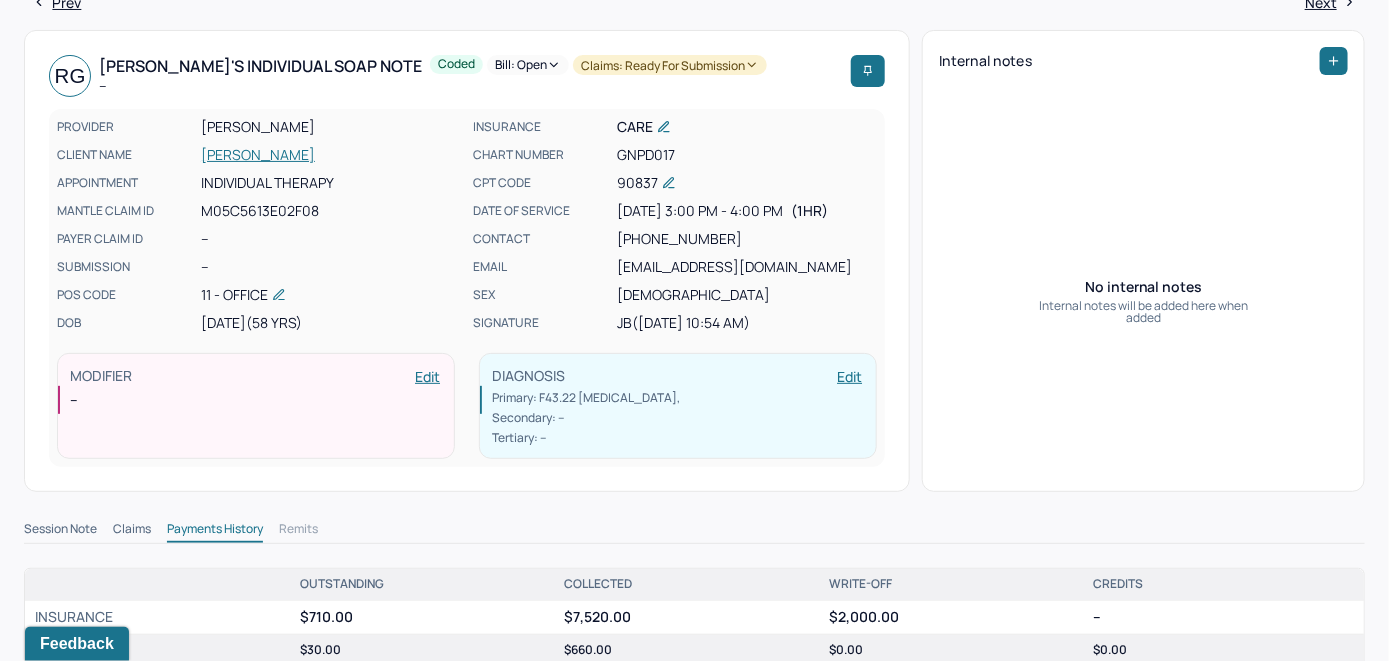 scroll, scrollTop: 0, scrollLeft: 0, axis: both 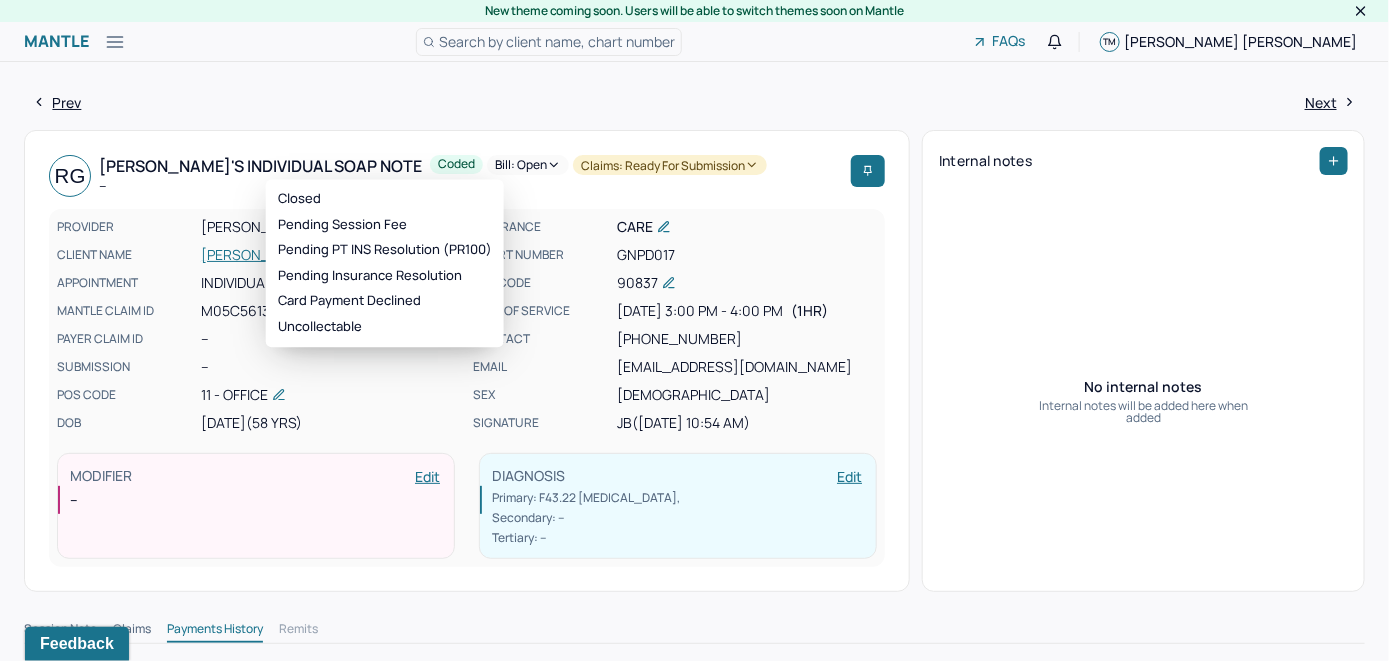 click on "Bill: Open" at bounding box center [528, 165] 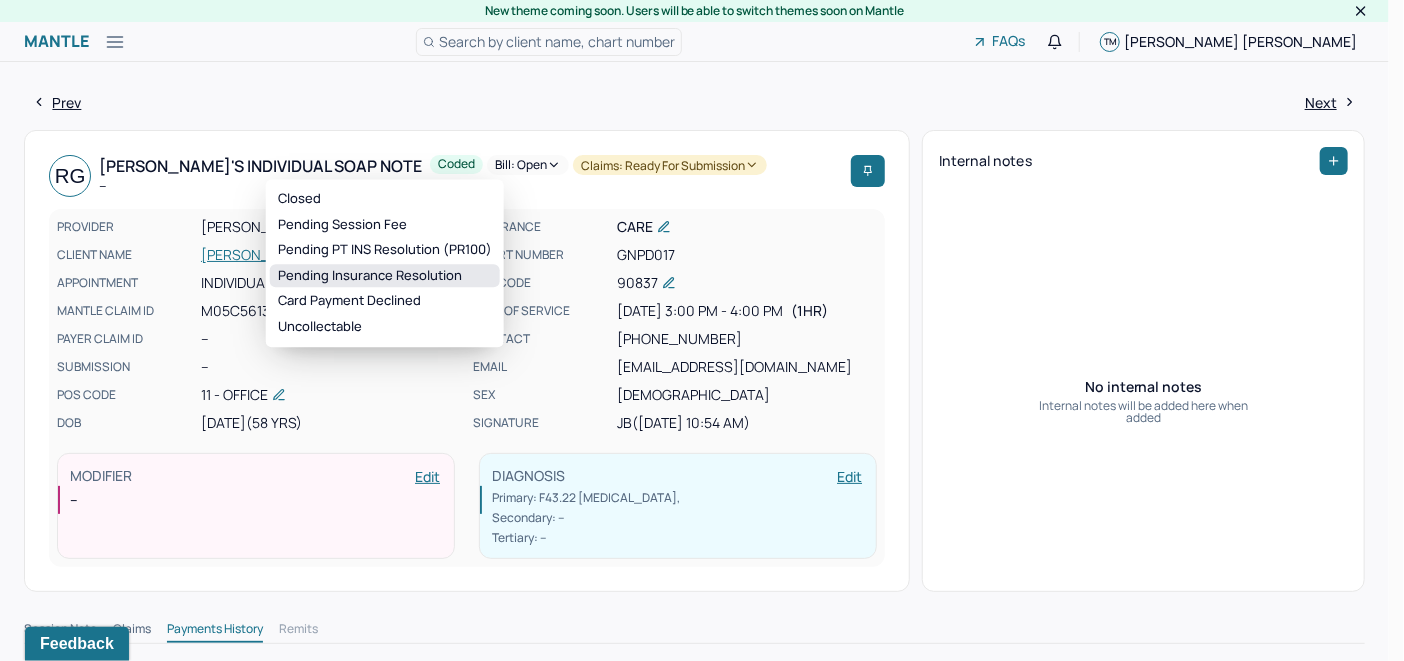 click on "Pending Insurance Resolution" at bounding box center [385, 276] 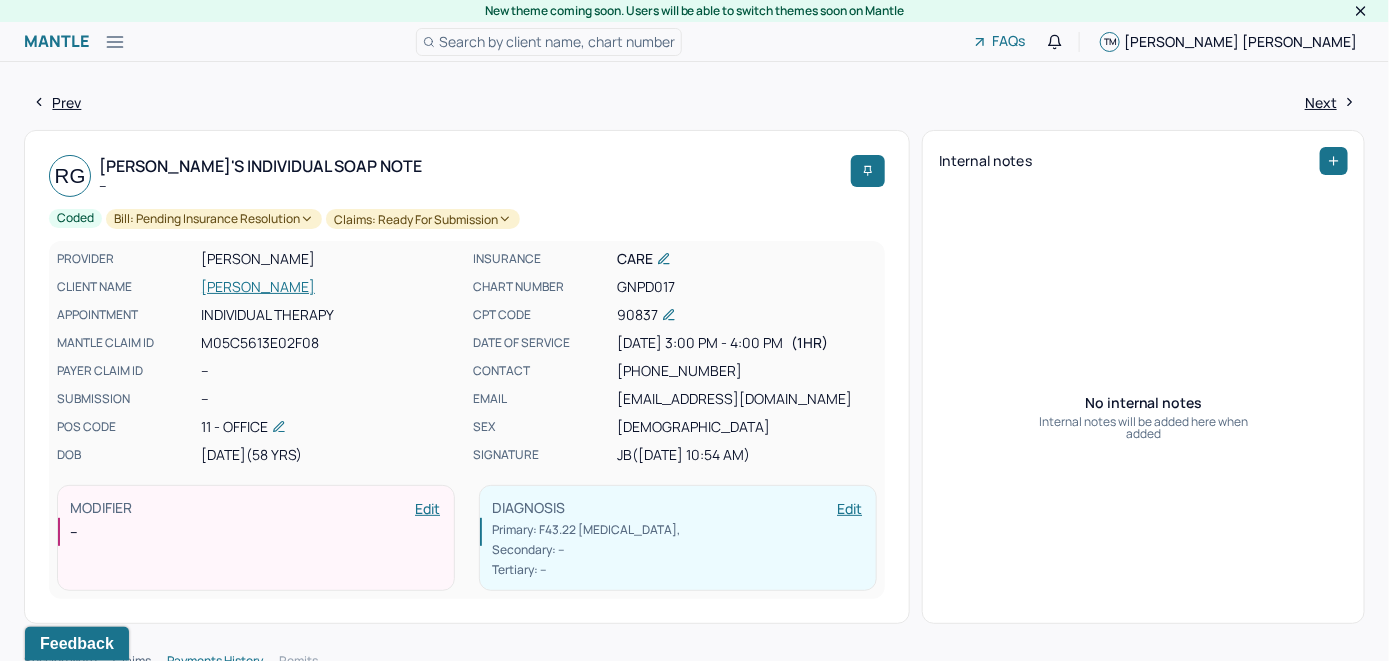 click on "Search by client name, chart number" at bounding box center [557, 41] 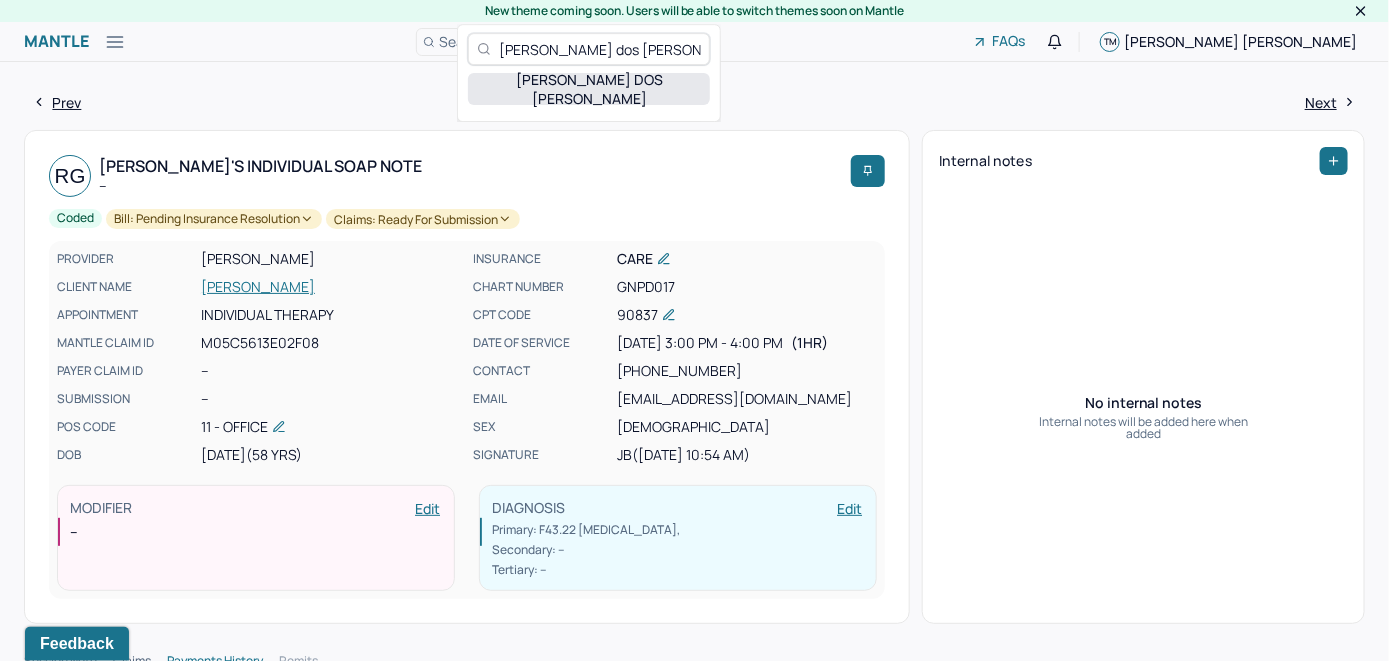 type on "Rodrigo Silva dos Santos" 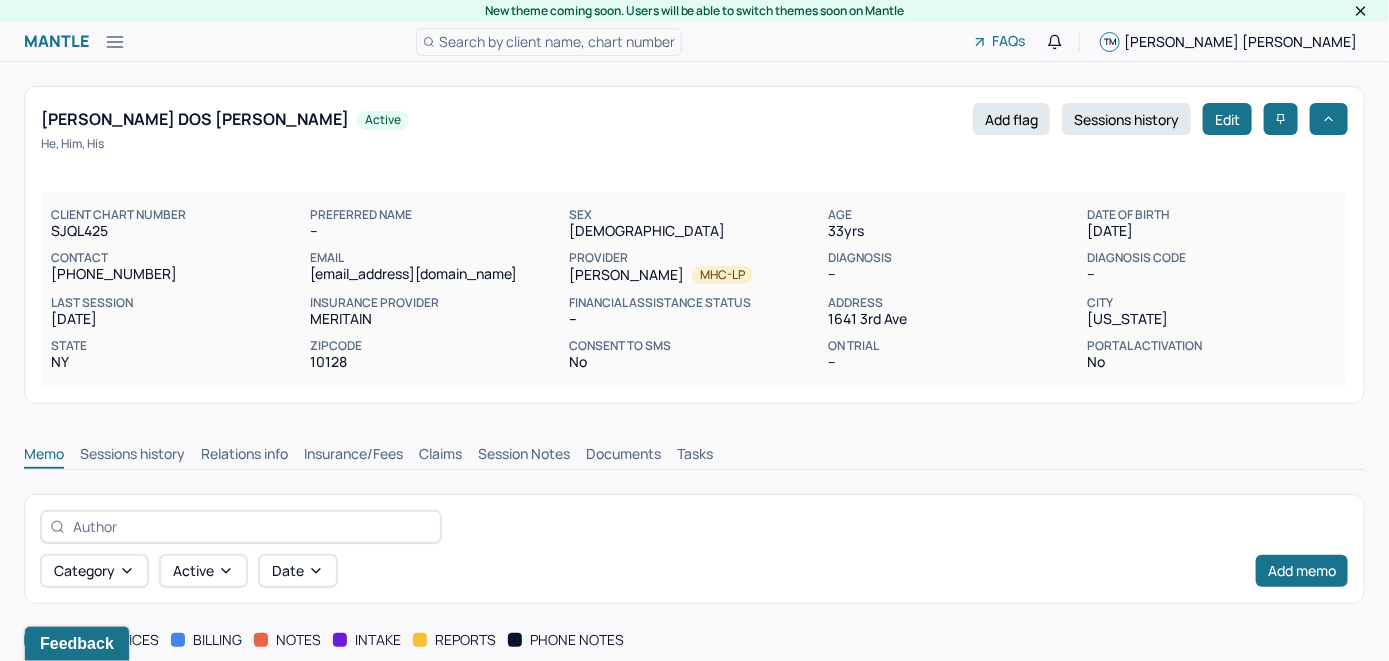scroll, scrollTop: 0, scrollLeft: 0, axis: both 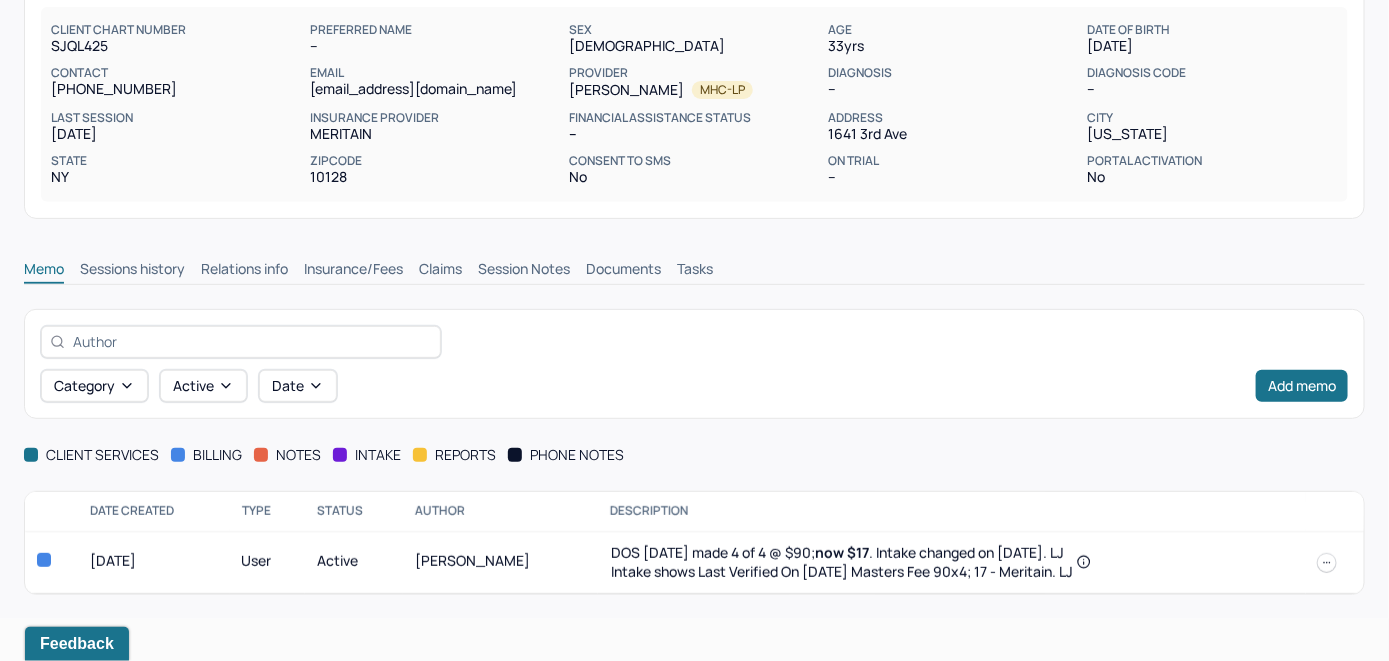 click on "Insurance/Fees" at bounding box center (353, 271) 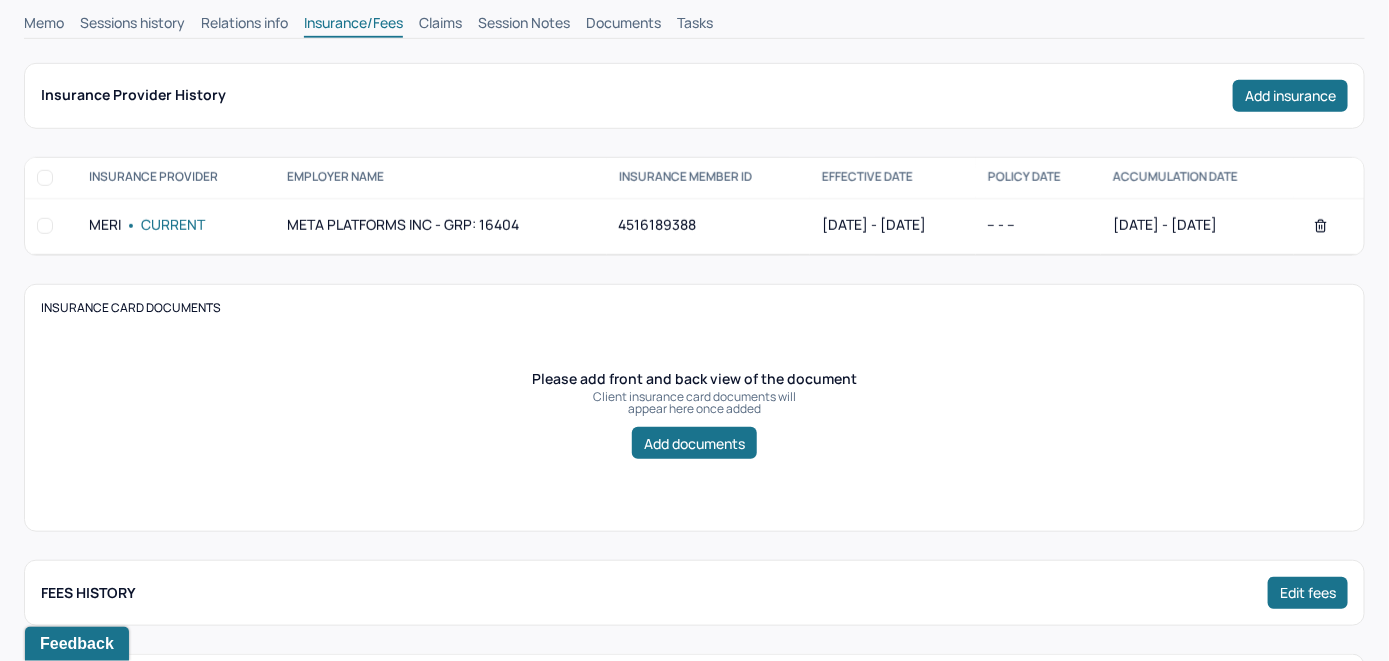 scroll, scrollTop: 385, scrollLeft: 0, axis: vertical 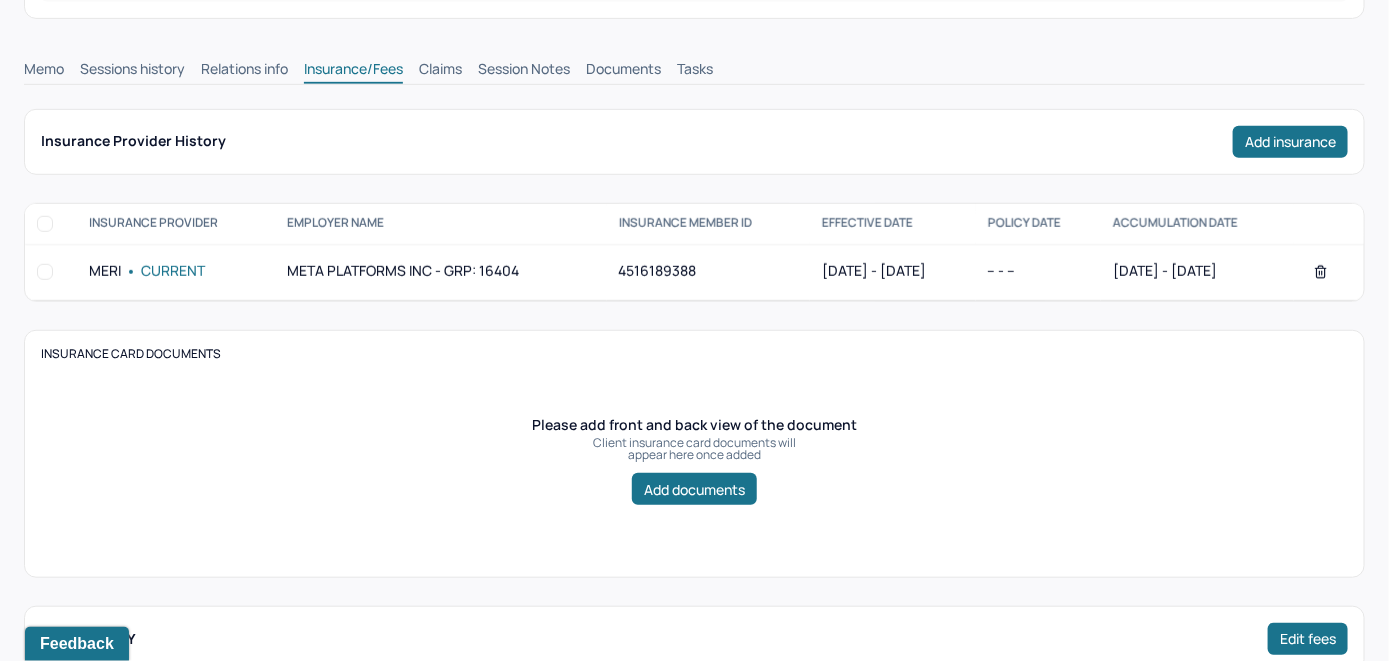 click on "Claims" at bounding box center (440, 71) 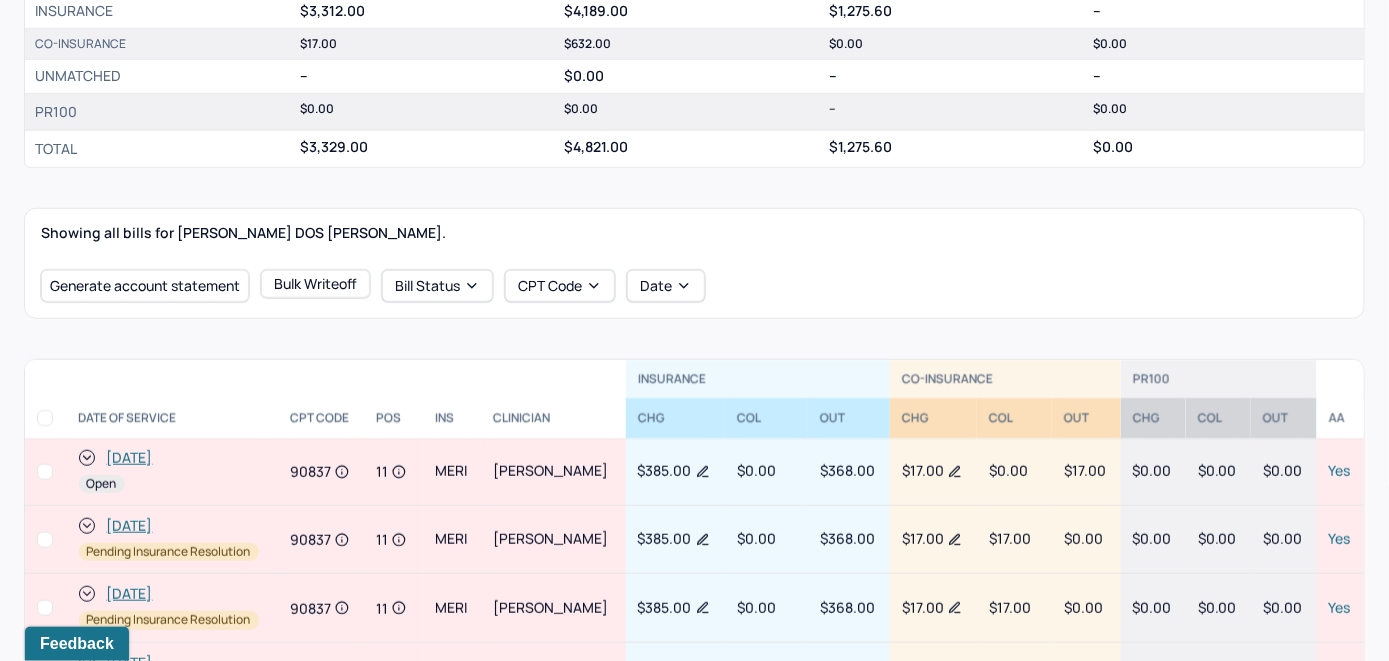 scroll, scrollTop: 445, scrollLeft: 0, axis: vertical 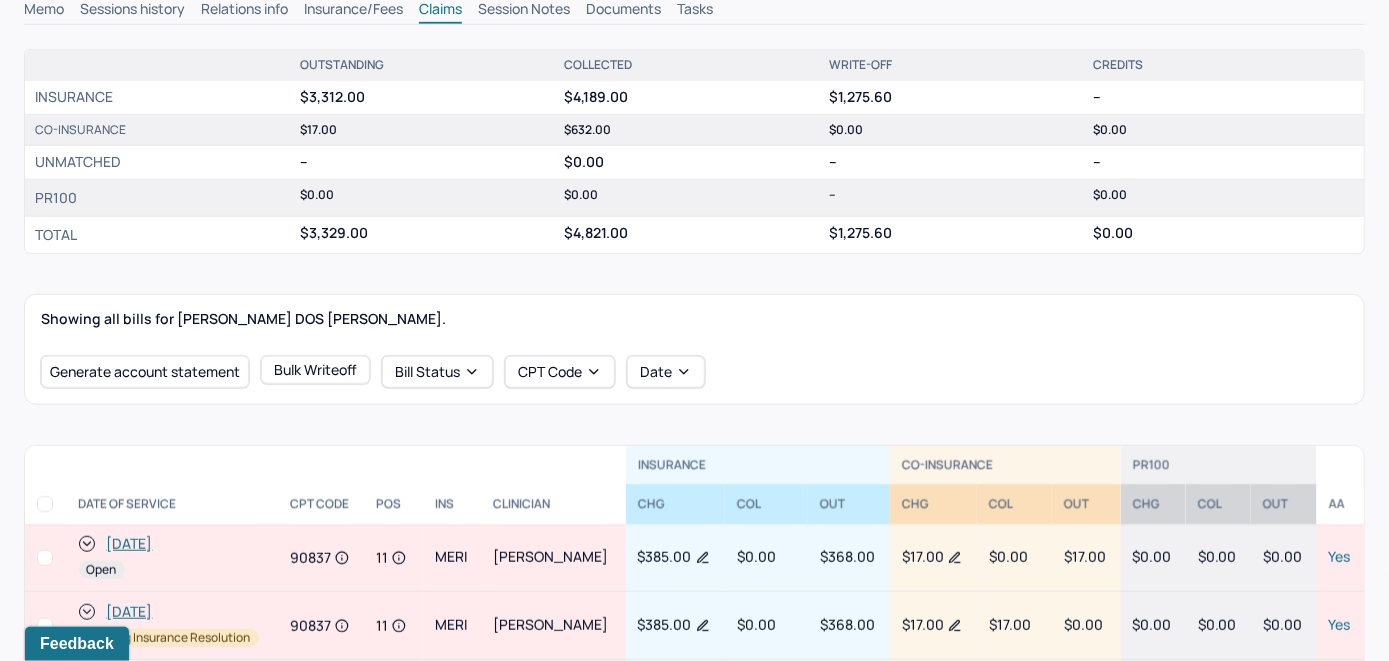 click on "[DATE]" at bounding box center [130, 544] 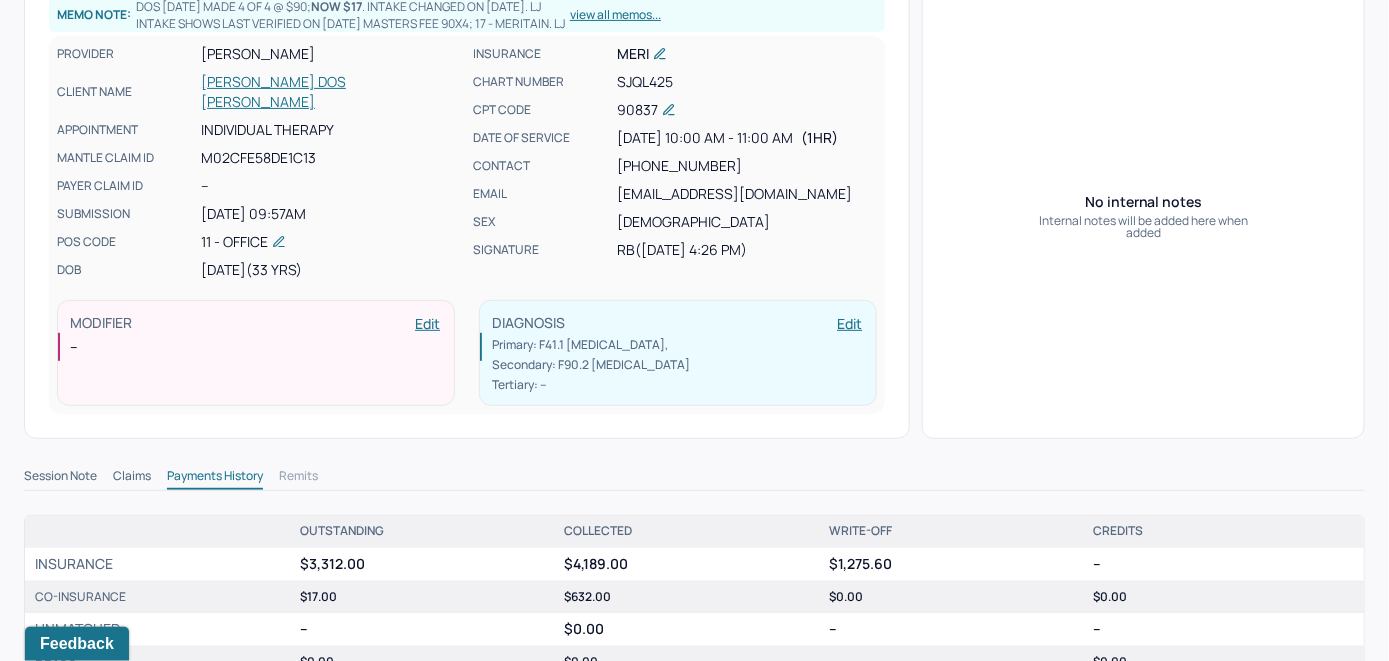 scroll, scrollTop: 100, scrollLeft: 0, axis: vertical 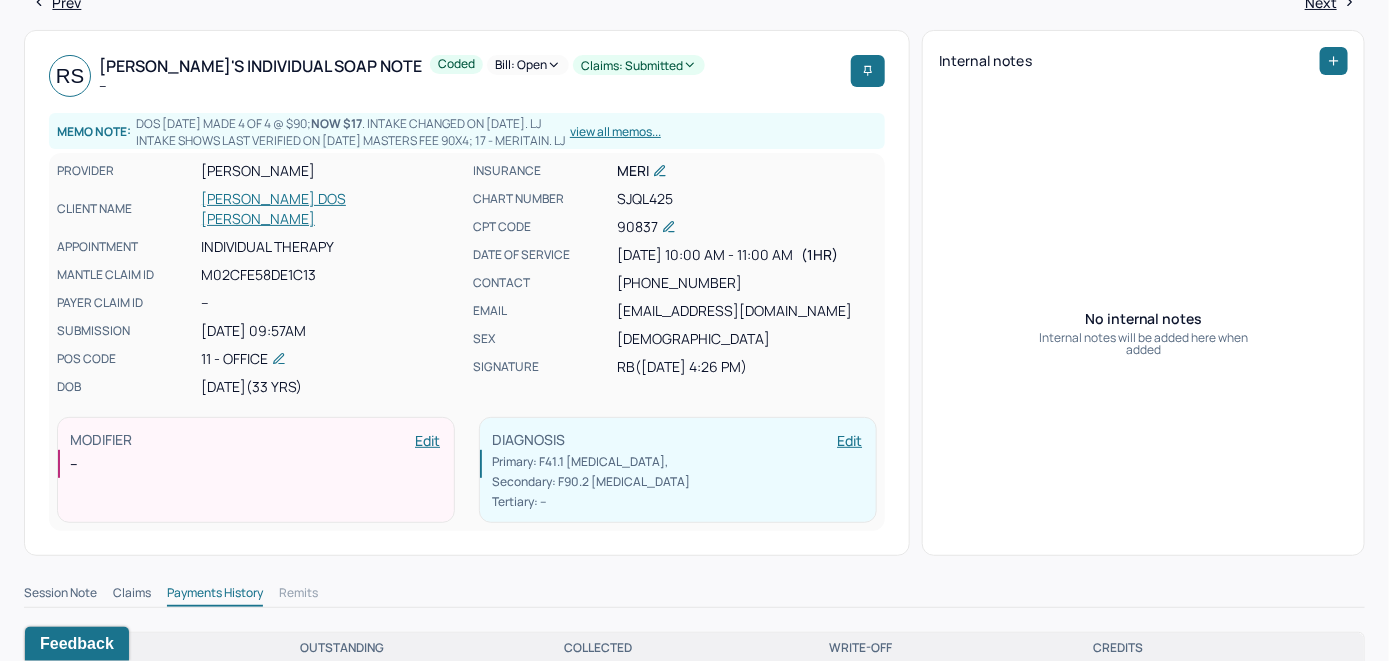 click on "SILVA DOS SANTOS, RODRIGO" at bounding box center (331, 209) 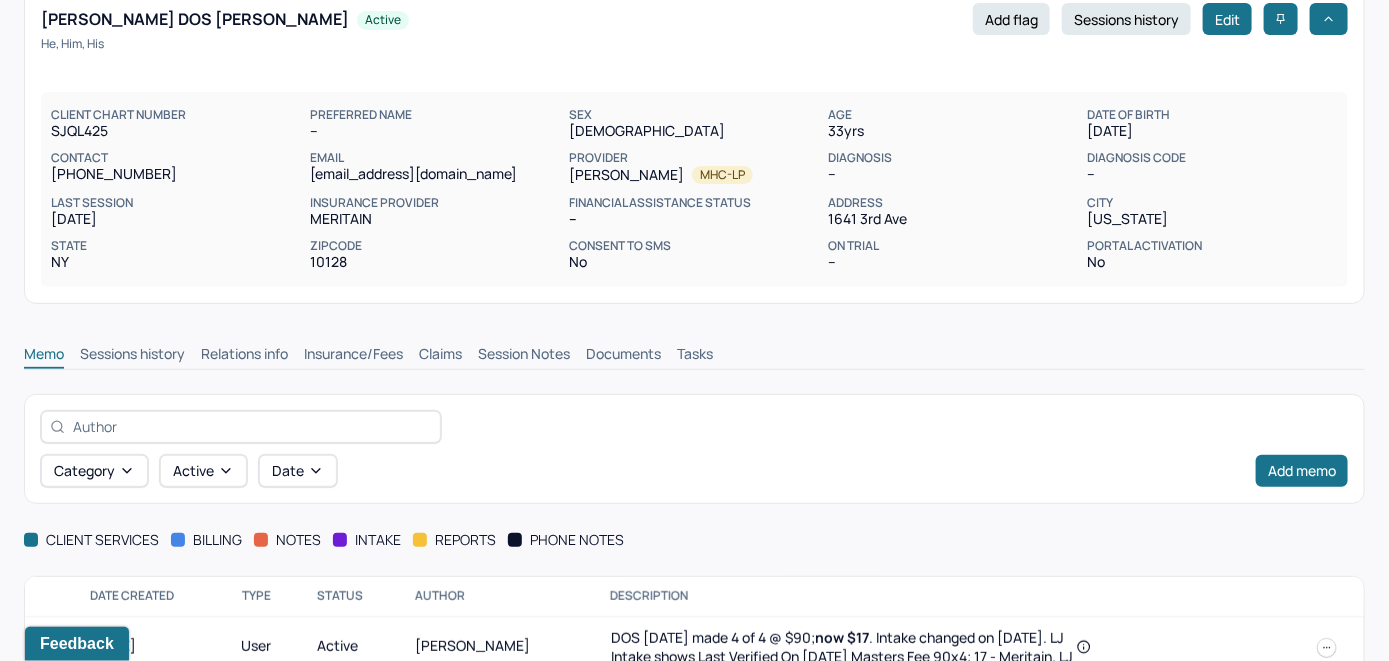 scroll, scrollTop: 0, scrollLeft: 0, axis: both 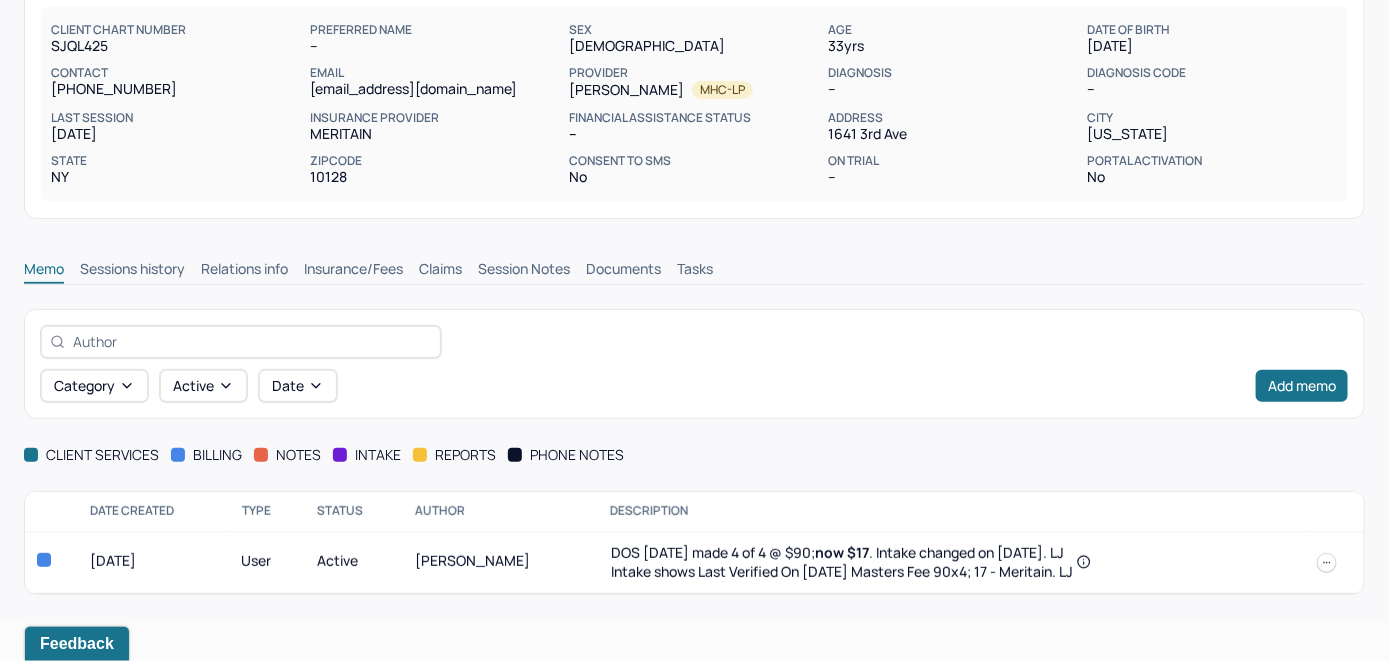 click on "Insurance/Fees" at bounding box center (353, 271) 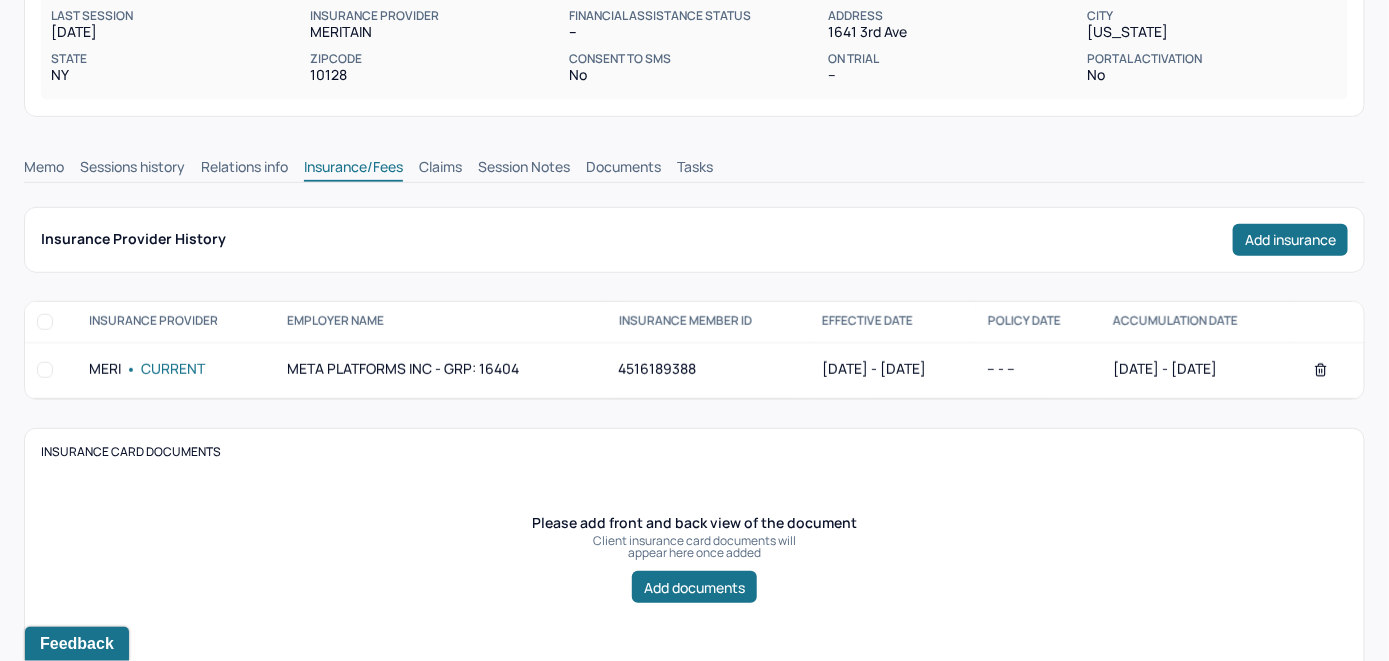 scroll, scrollTop: 185, scrollLeft: 0, axis: vertical 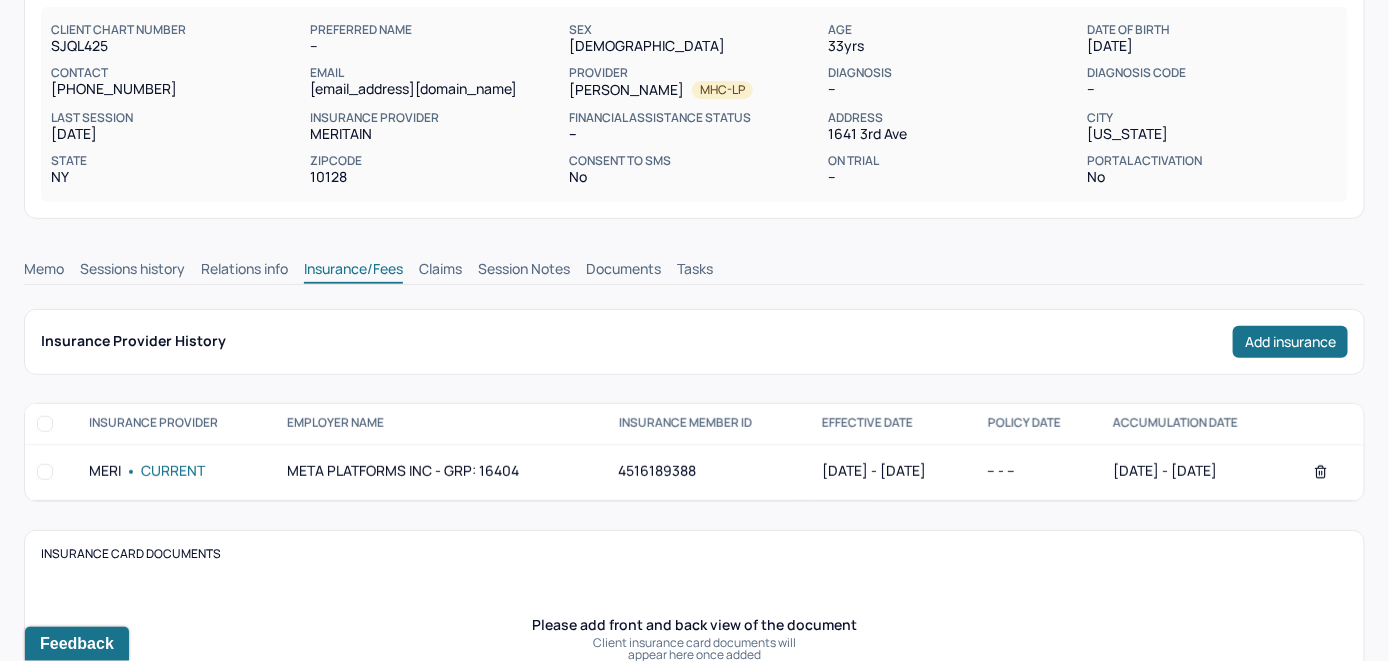 click on "Claims" at bounding box center [440, 271] 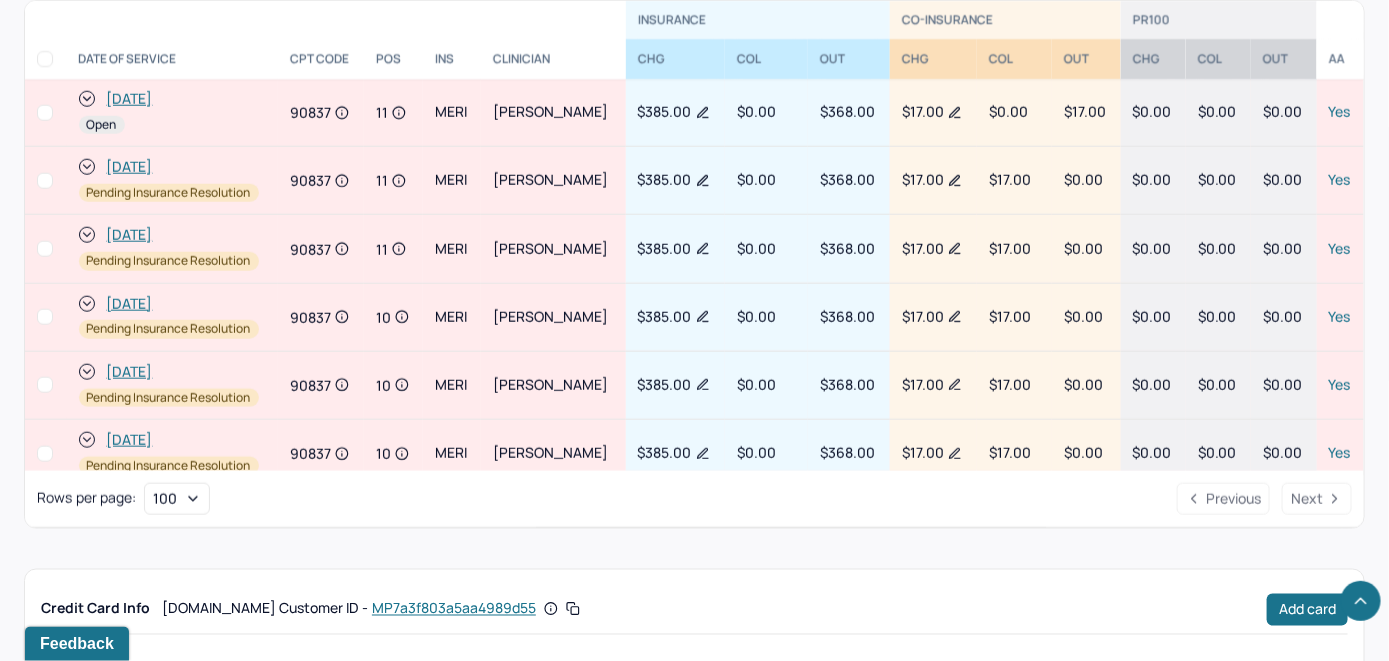 scroll, scrollTop: 785, scrollLeft: 0, axis: vertical 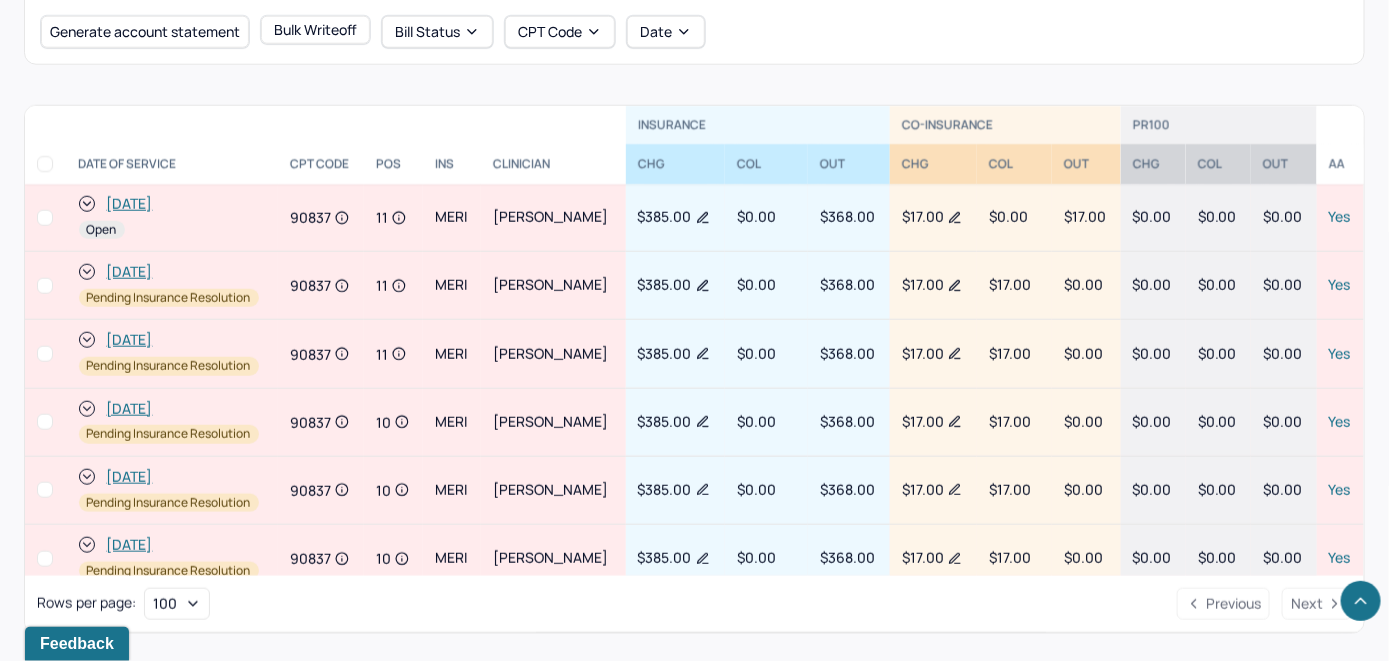 click on "[DATE]" at bounding box center (130, 204) 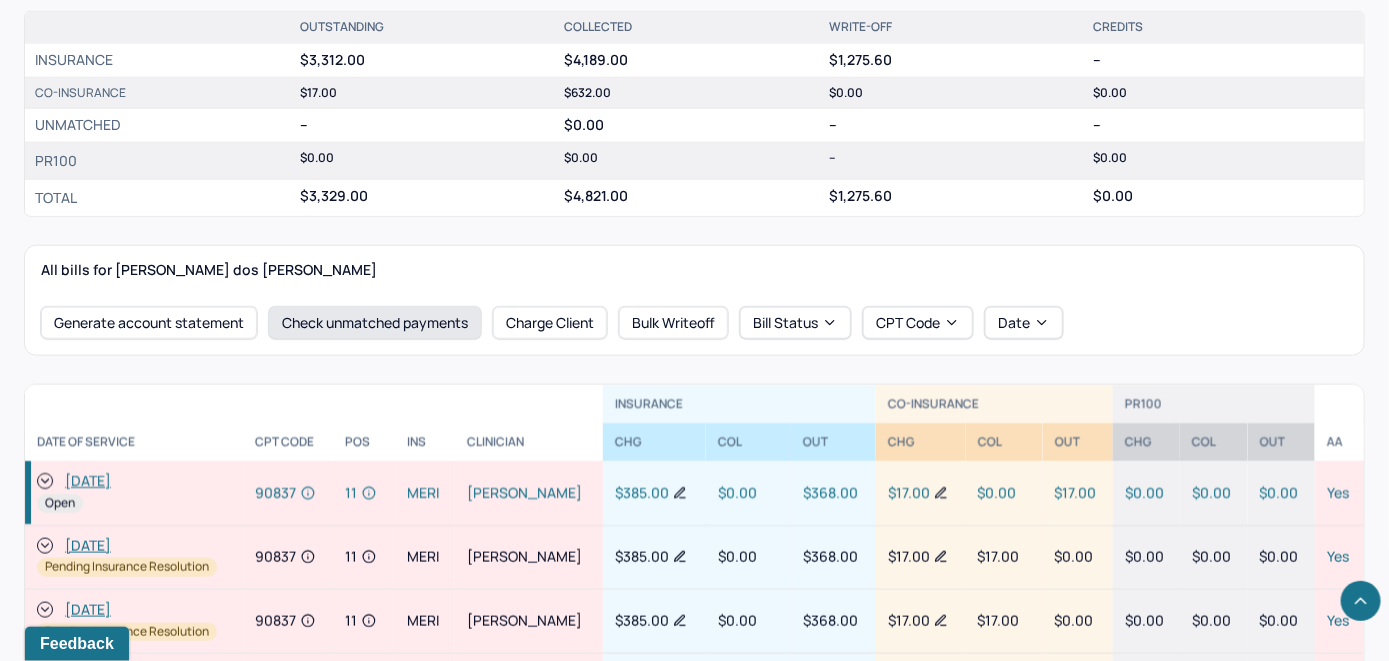 click on "Check unmatched payments" at bounding box center (375, 323) 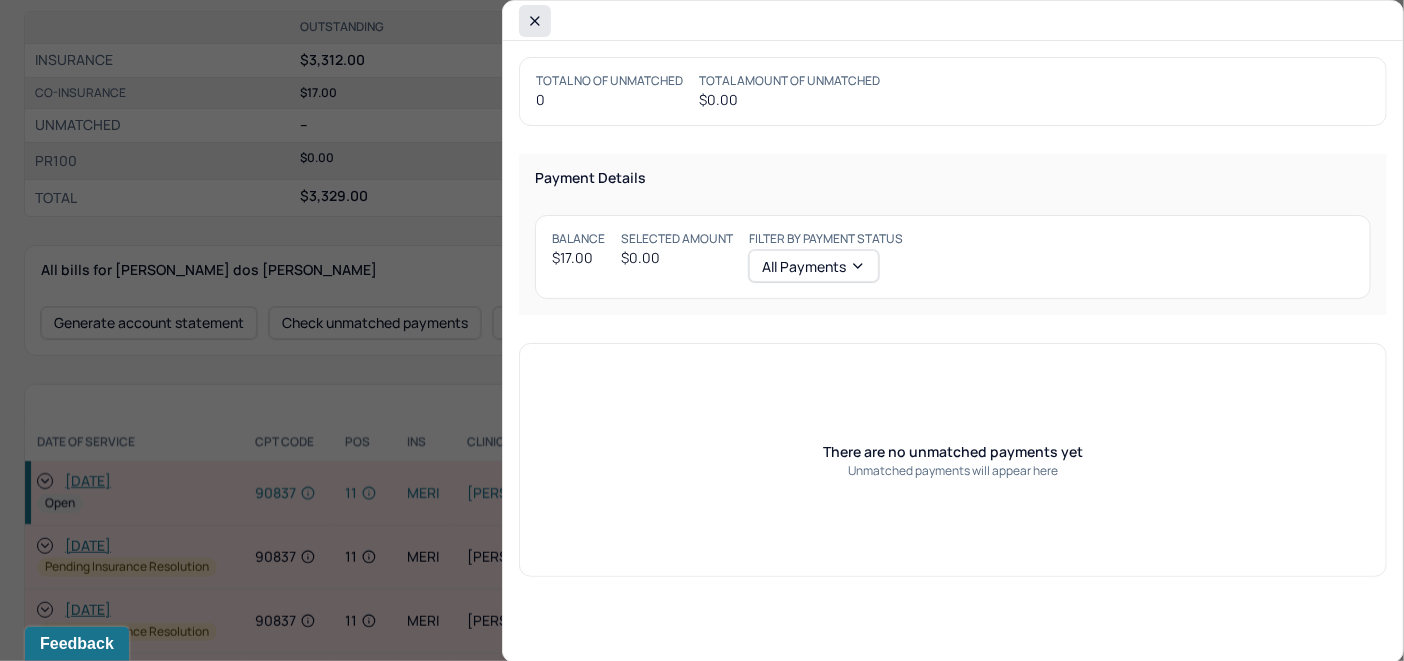 click 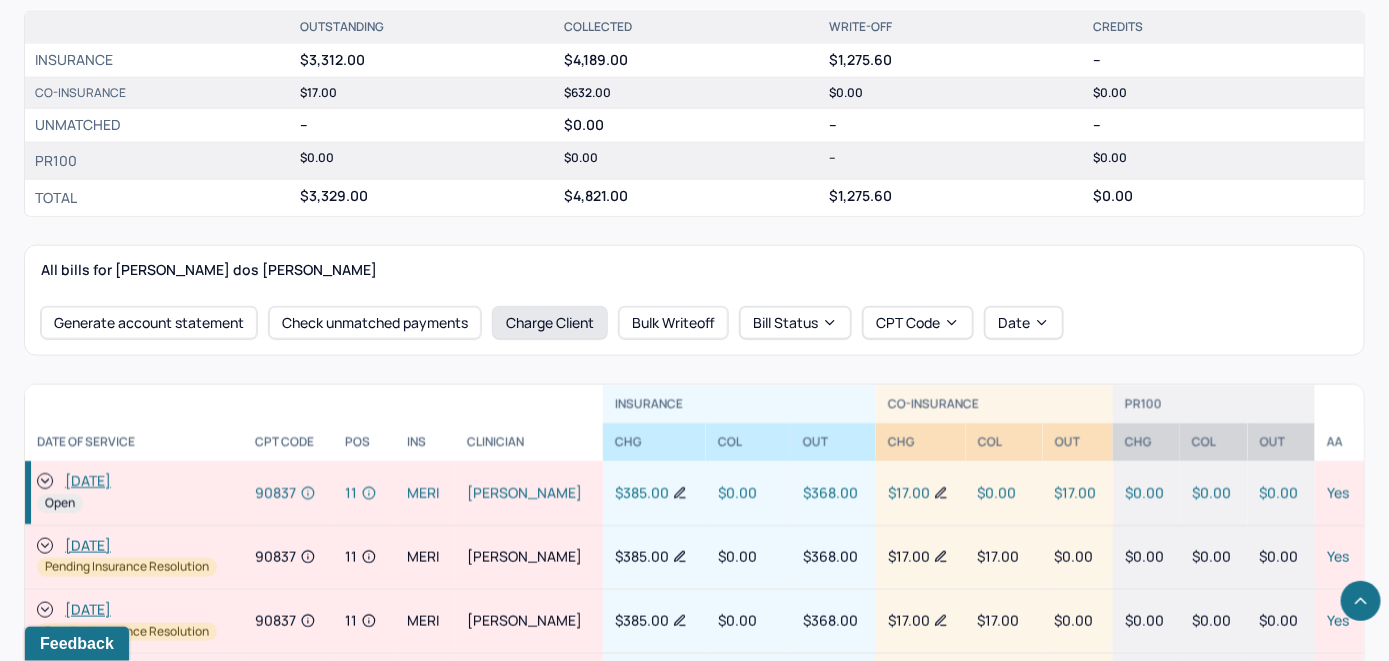 click on "Charge Client" at bounding box center [550, 323] 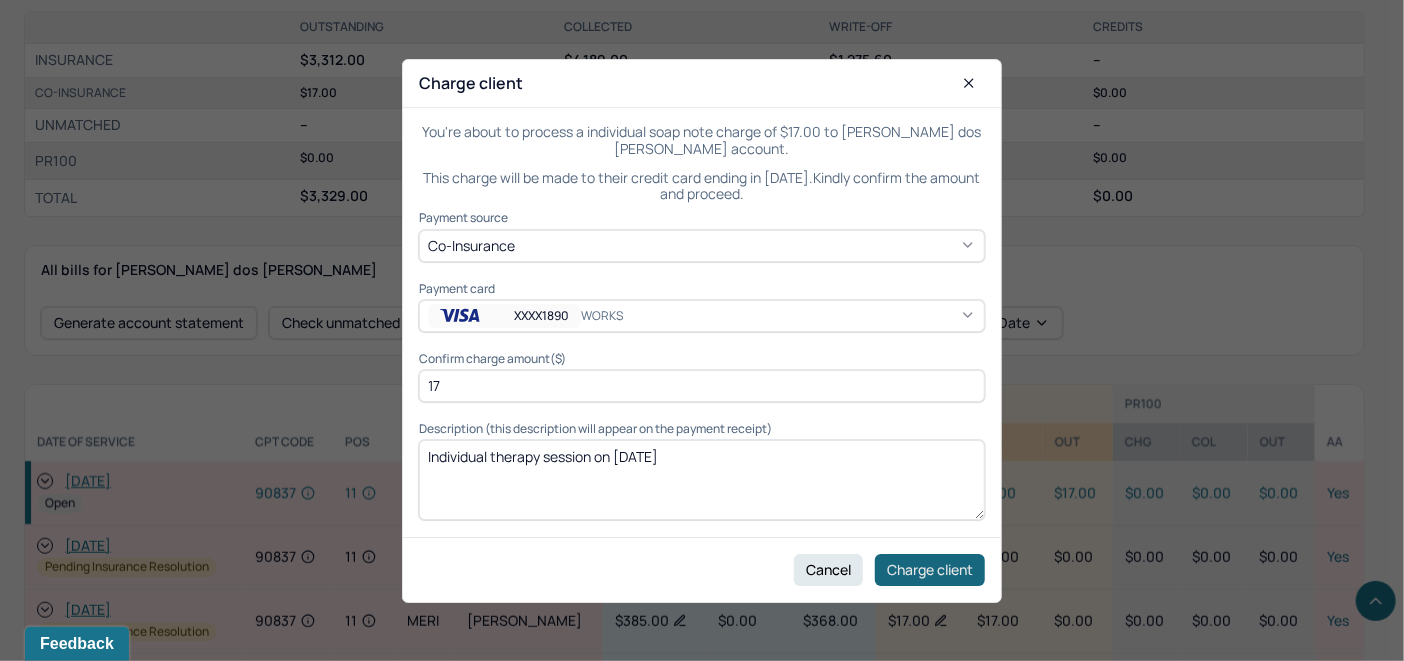 click on "Charge client" at bounding box center [930, 569] 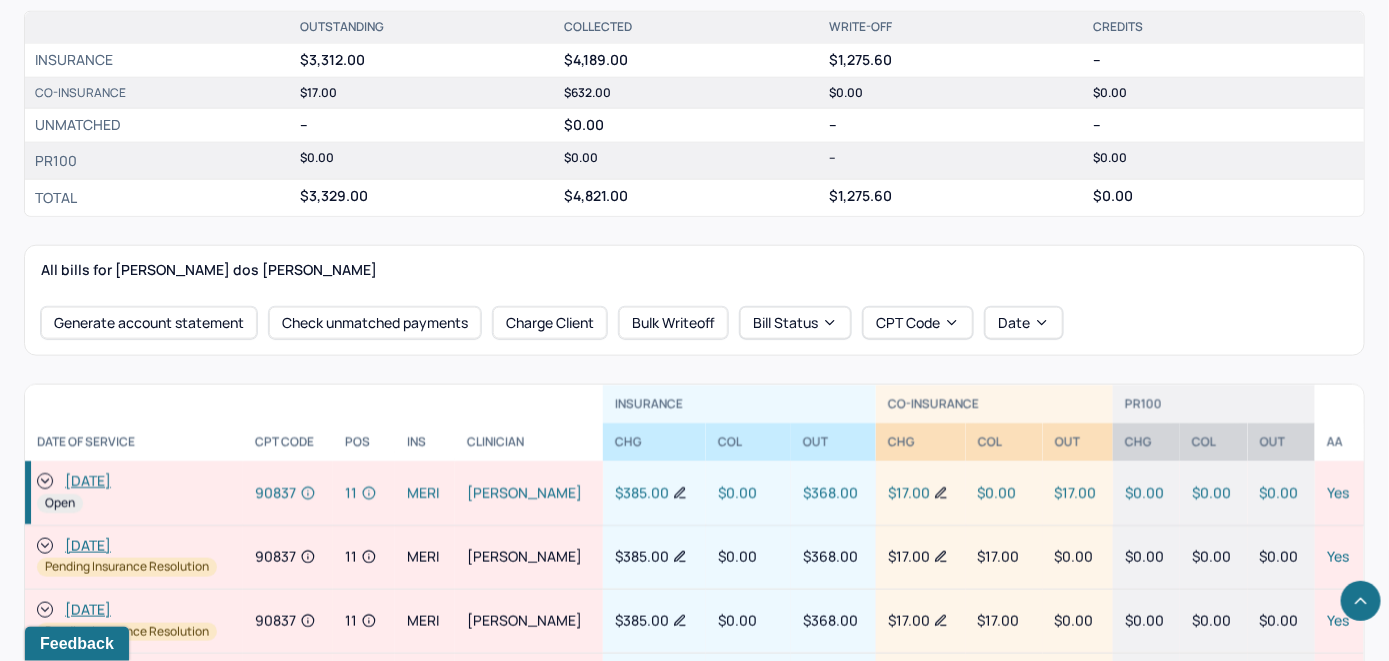 click 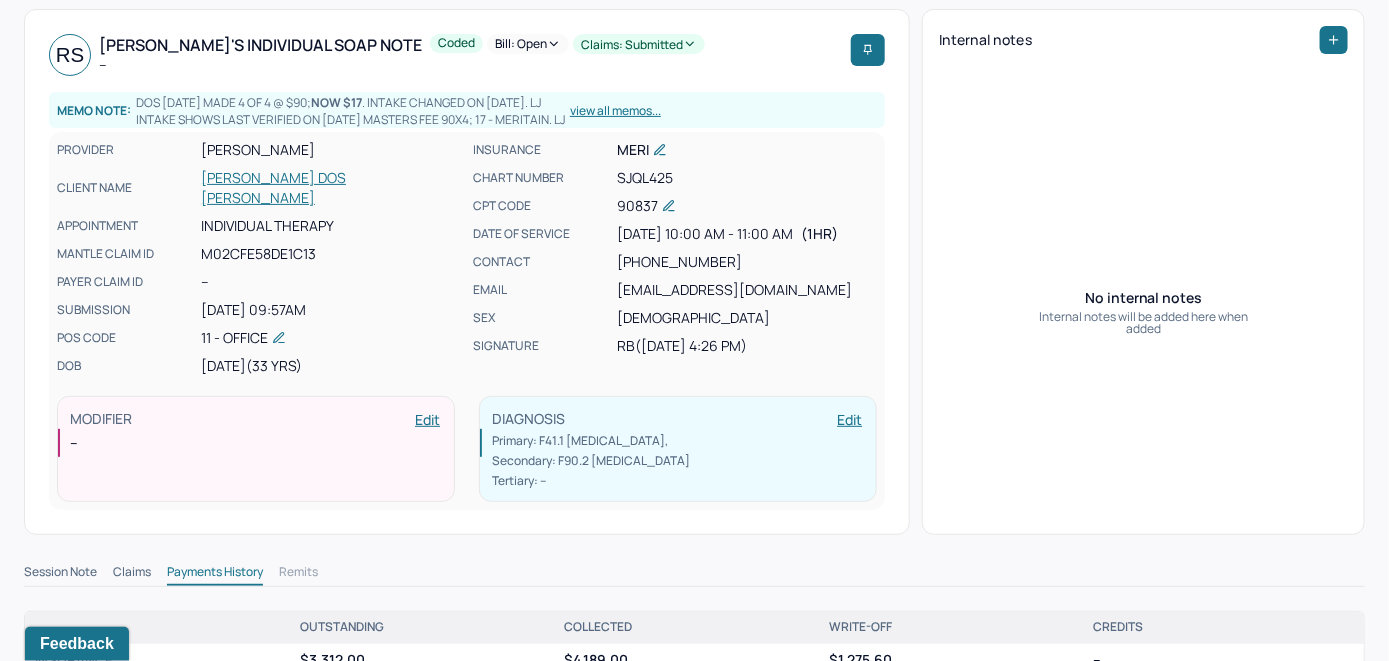 scroll, scrollTop: 0, scrollLeft: 0, axis: both 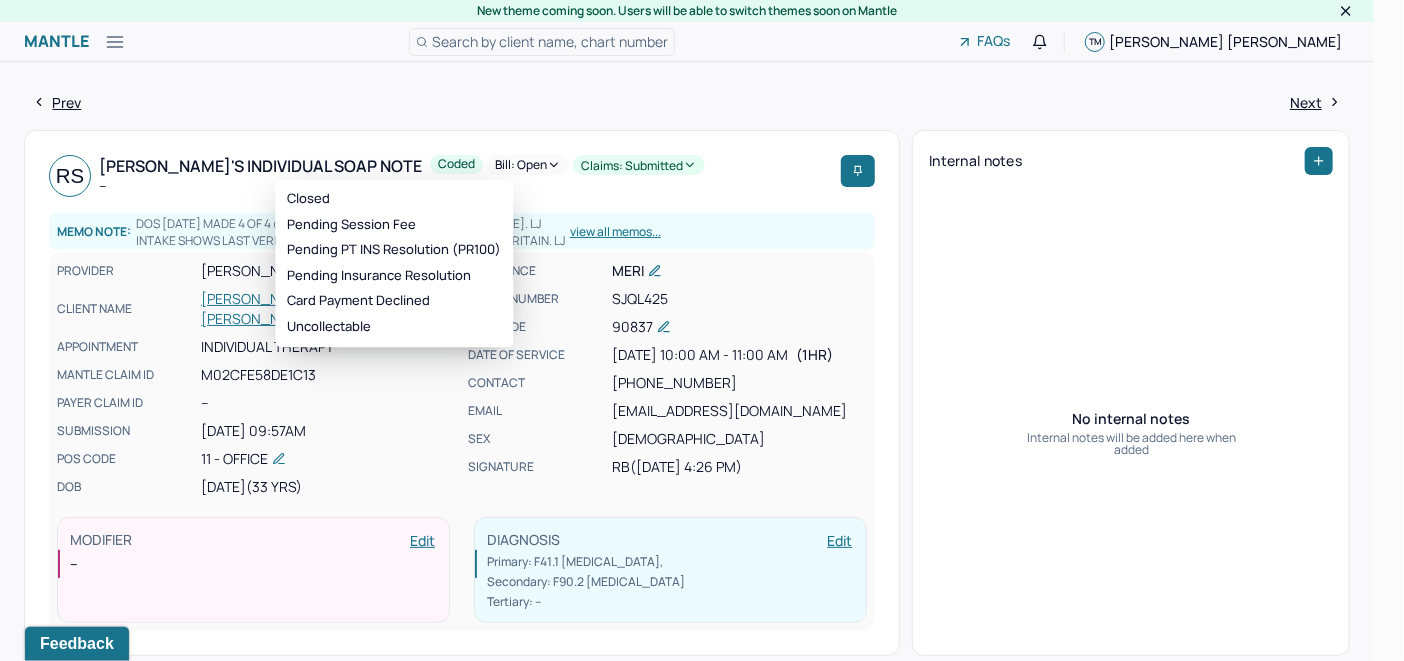 click on "Bill: Open" at bounding box center (528, 165) 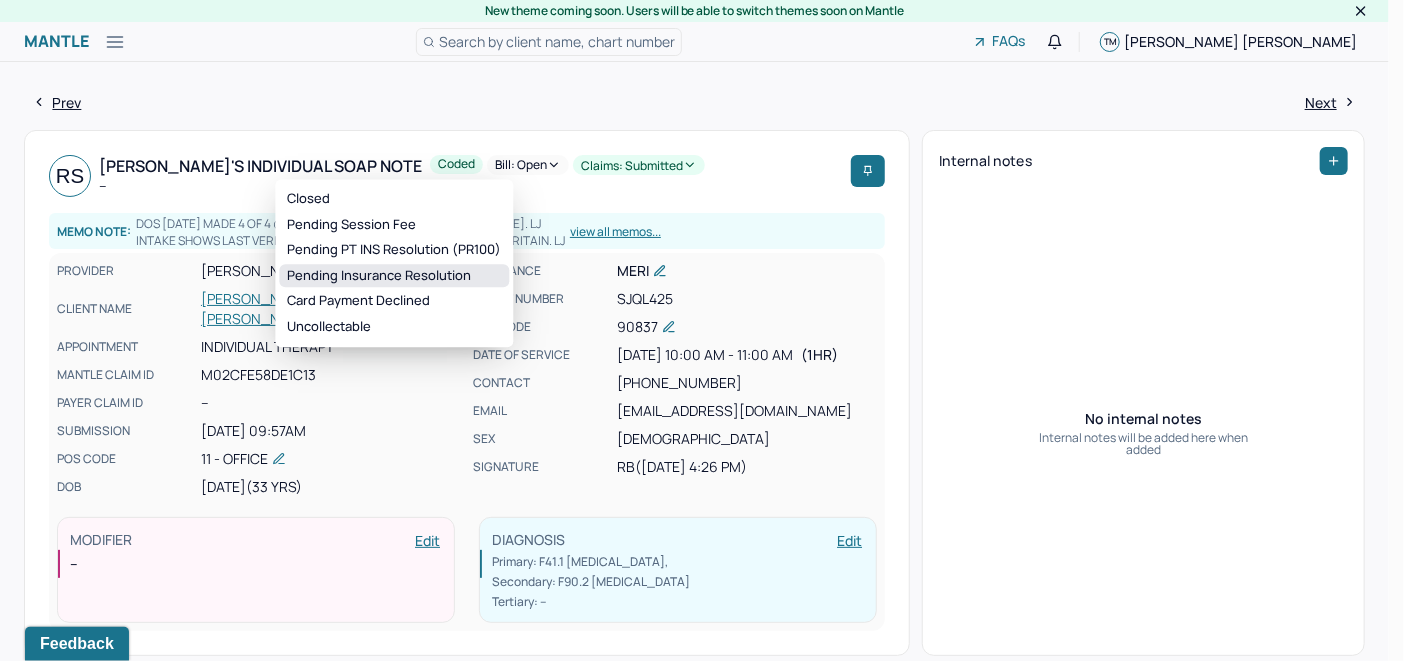click on "Pending Insurance Resolution" at bounding box center (394, 276) 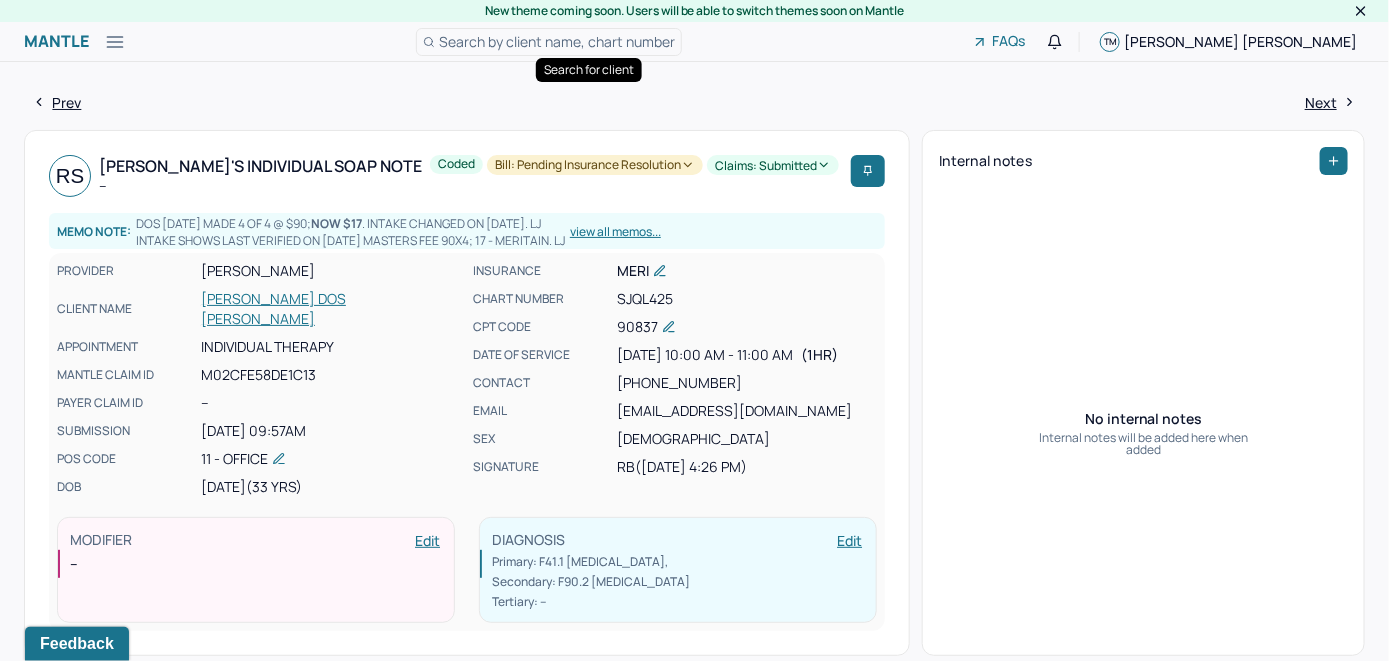 click on "Search by client name, chart number" at bounding box center (557, 41) 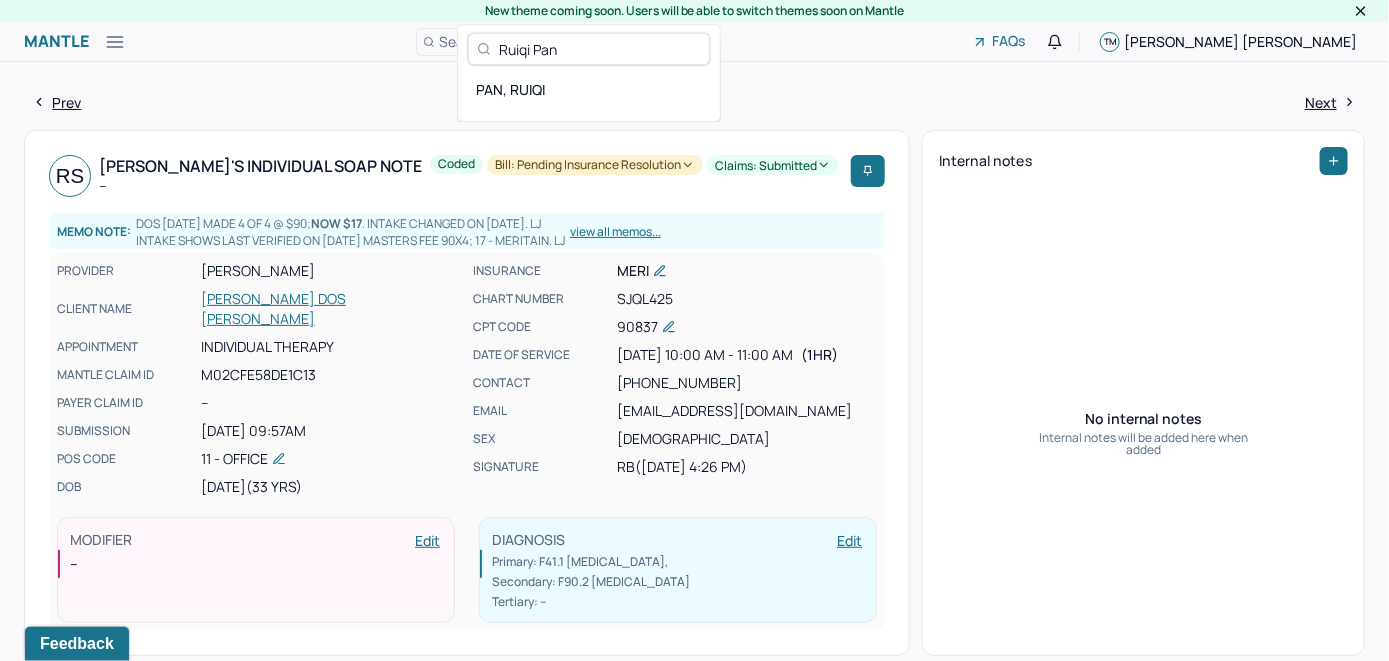 type on "Ruiqi Pan" 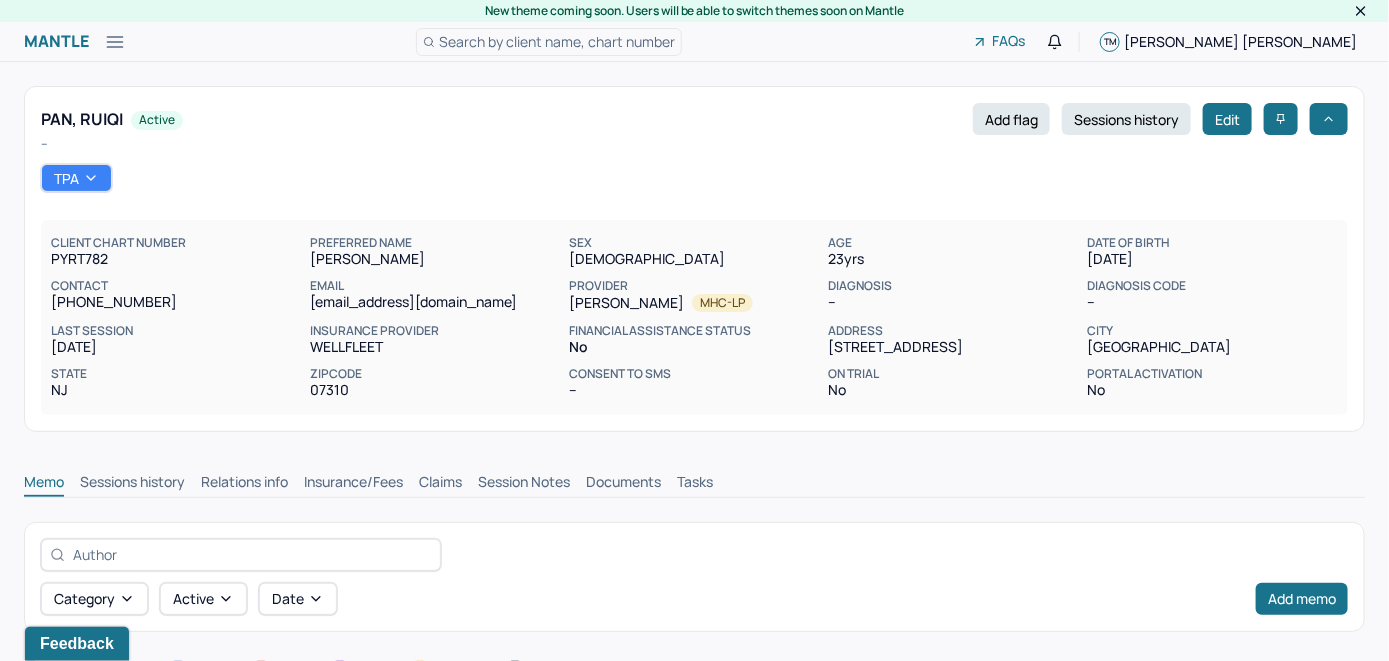 scroll, scrollTop: 0, scrollLeft: 0, axis: both 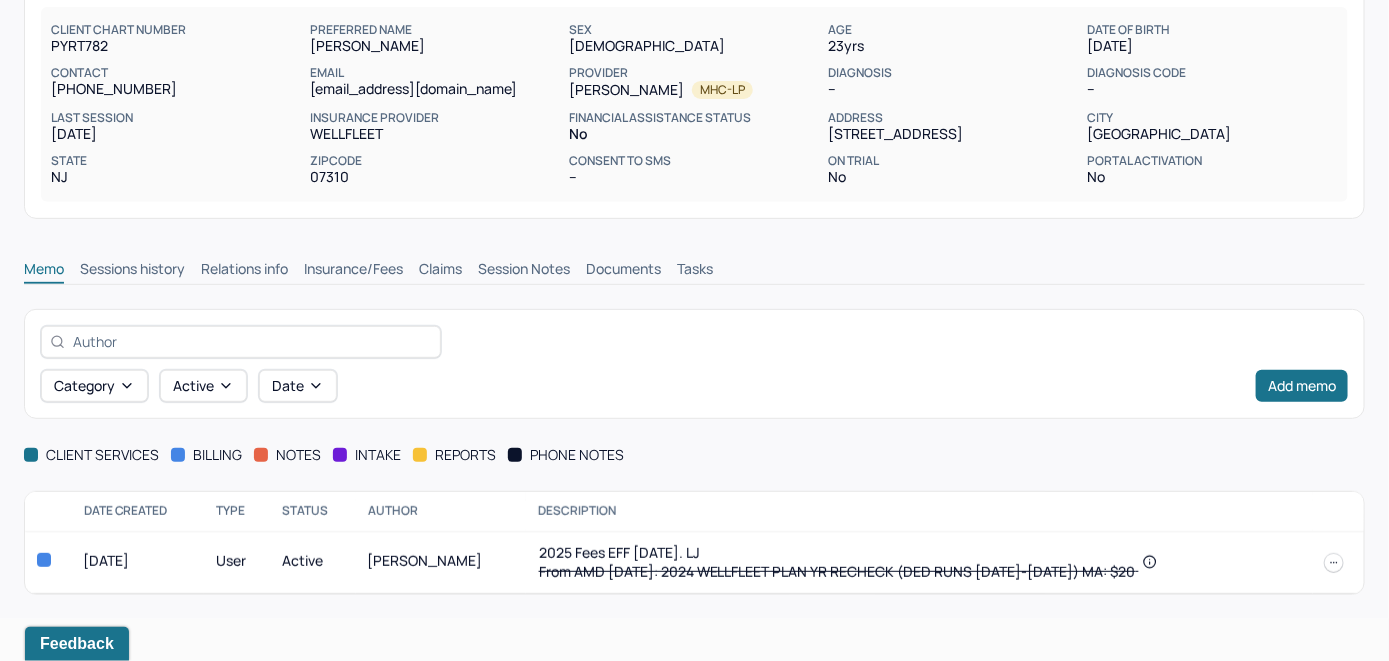 click on "Insurance/Fees" at bounding box center (353, 271) 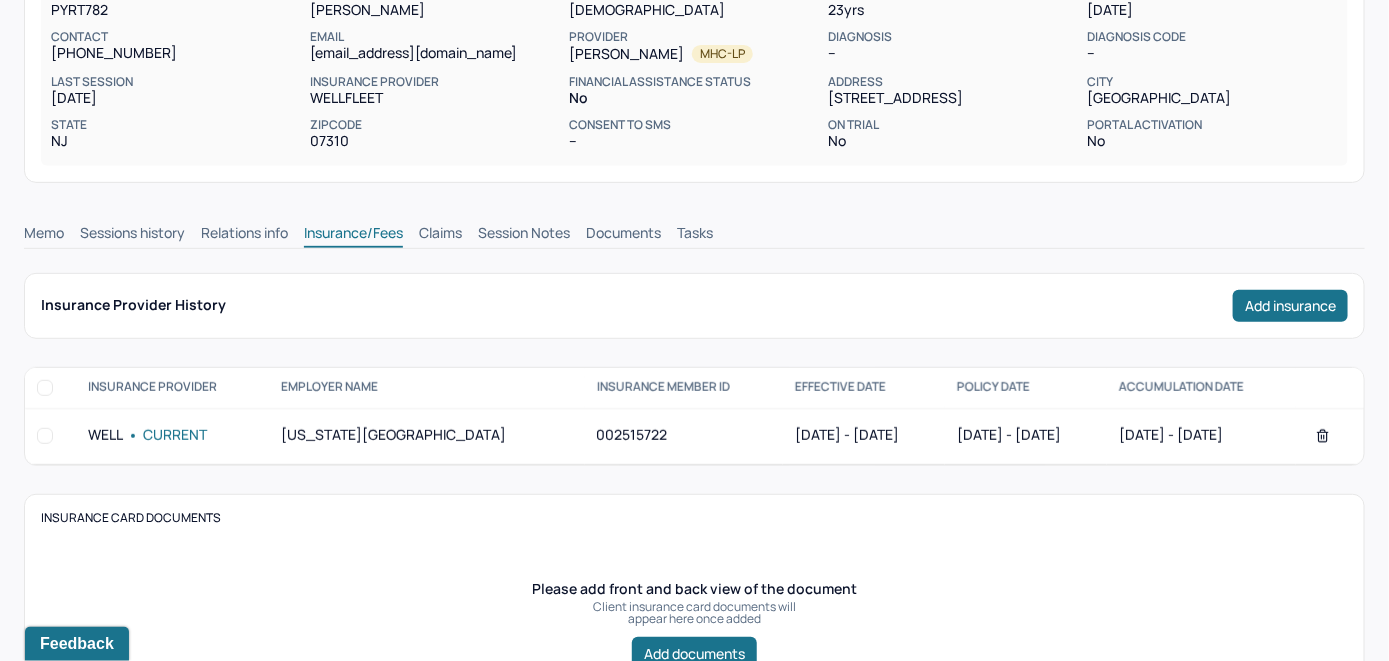 scroll, scrollTop: 213, scrollLeft: 0, axis: vertical 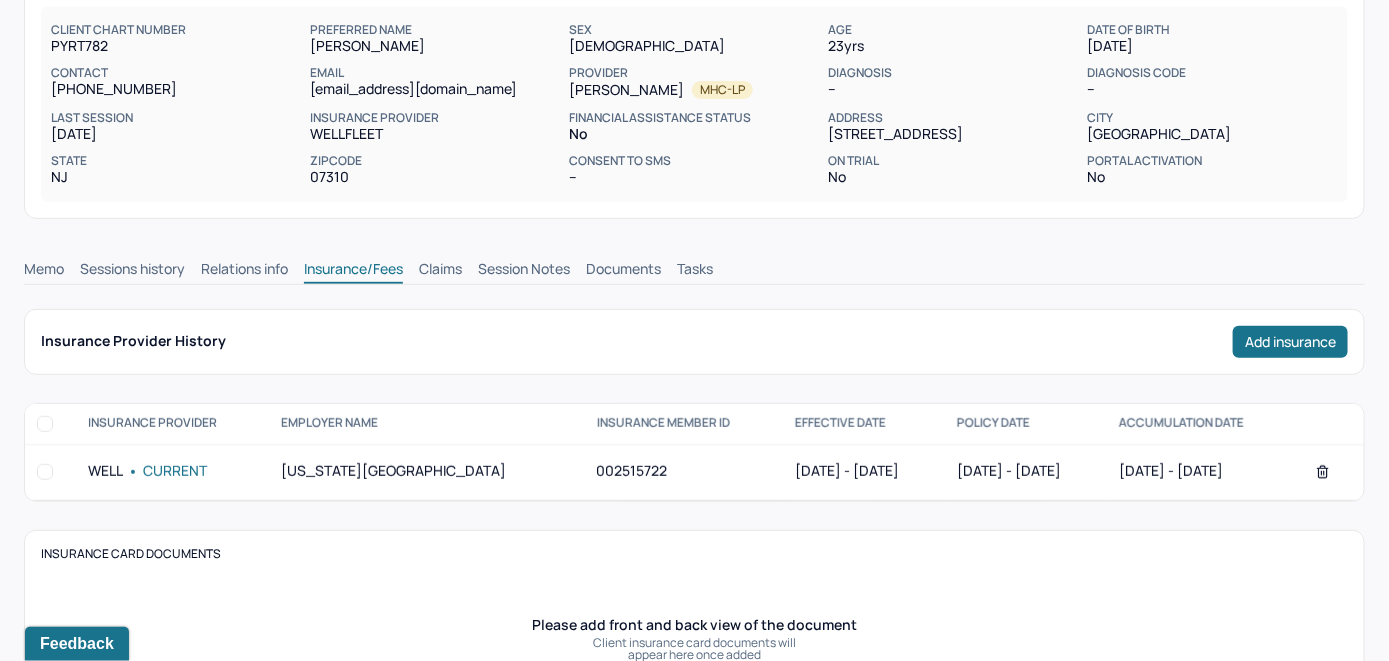 click on "Claims" at bounding box center [440, 271] 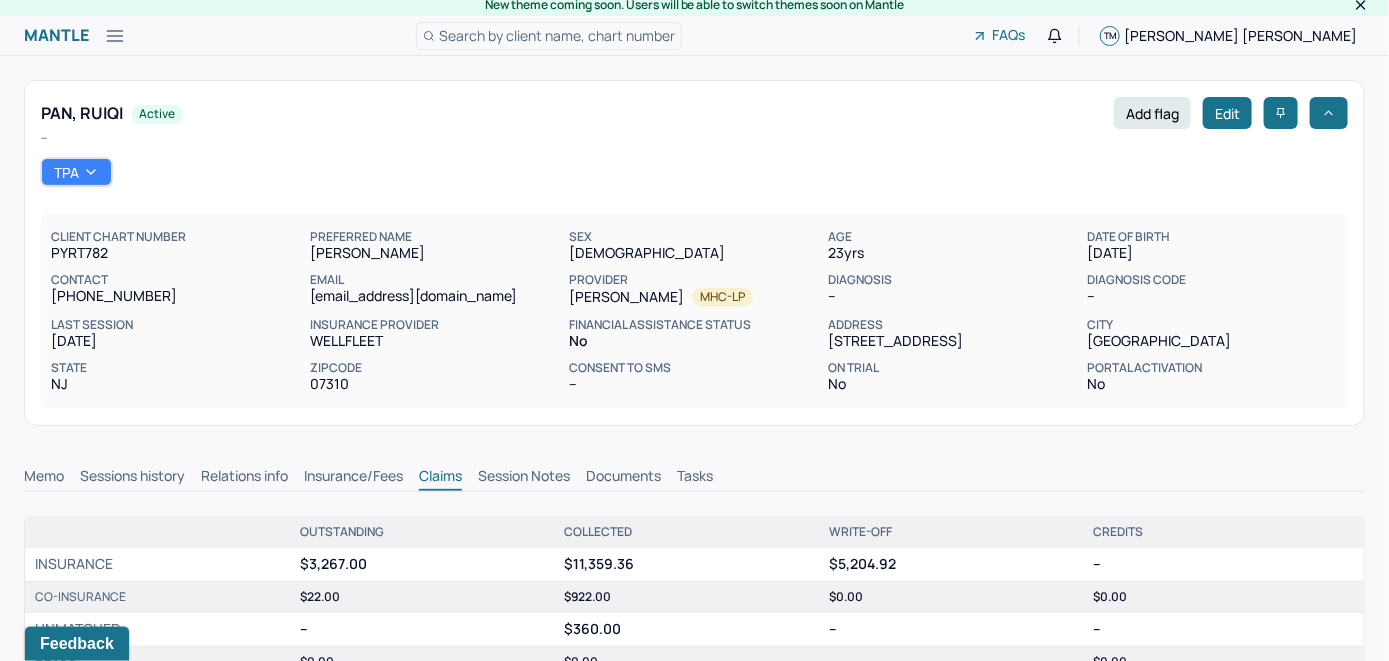 scroll, scrollTop: 0, scrollLeft: 0, axis: both 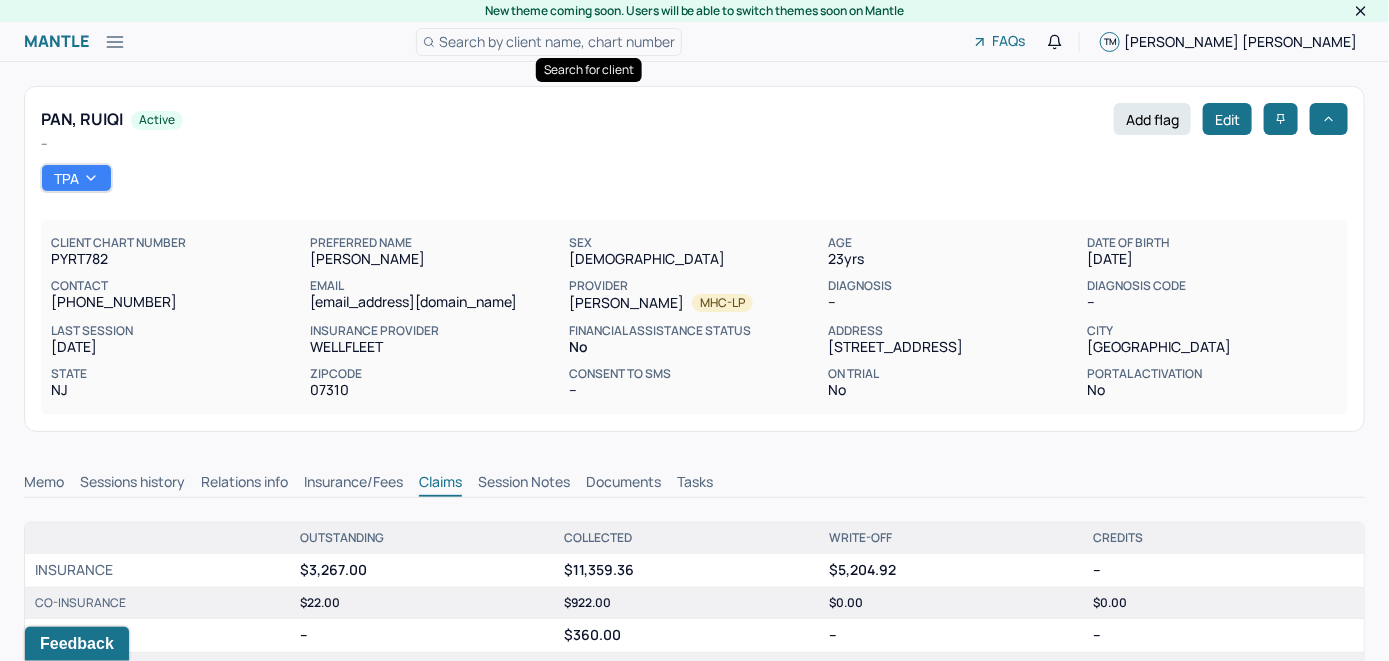 click on "Search by client name, chart number" at bounding box center (557, 41) 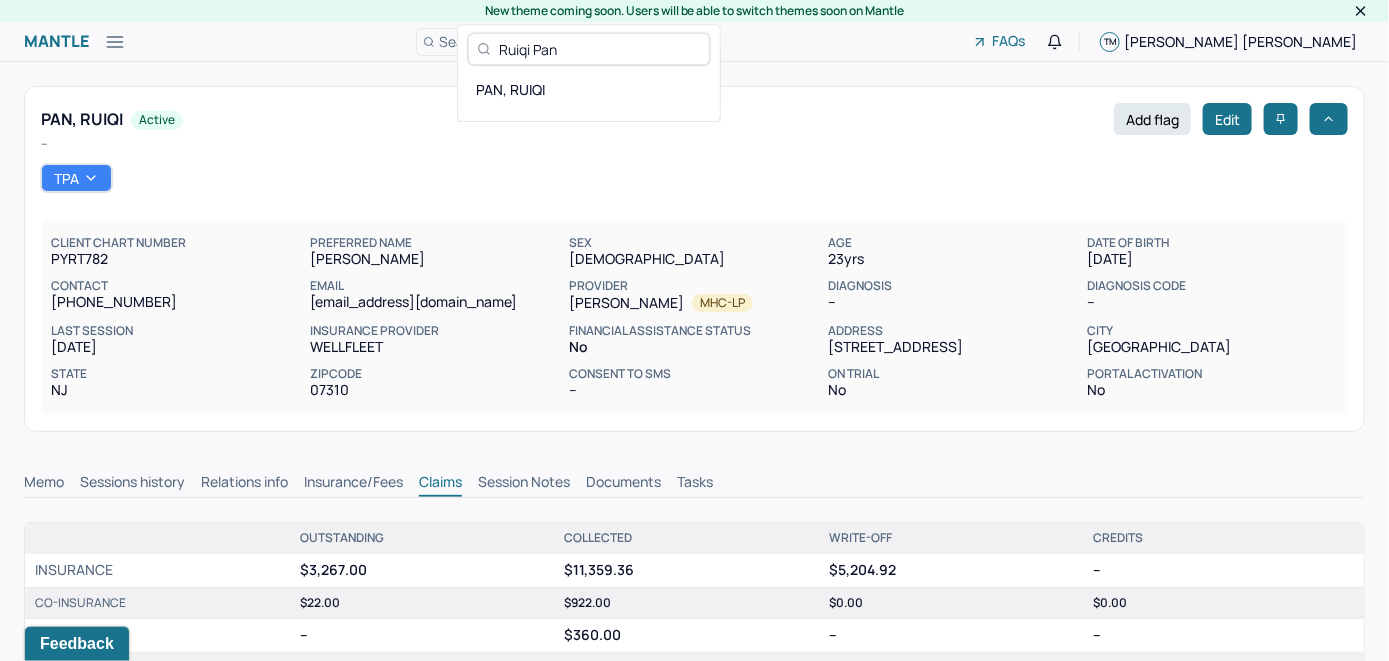 type on "Ruiqi Pan" 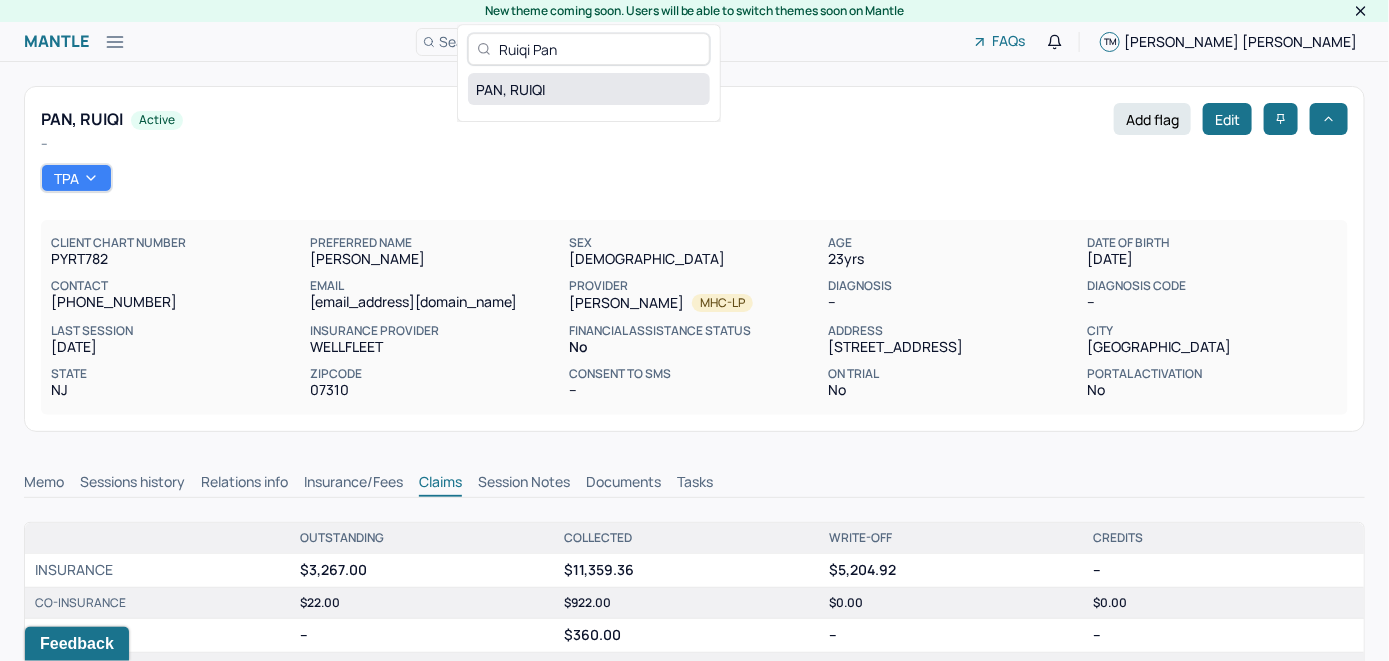 click on "PAN, RUIQI" at bounding box center (589, 89) 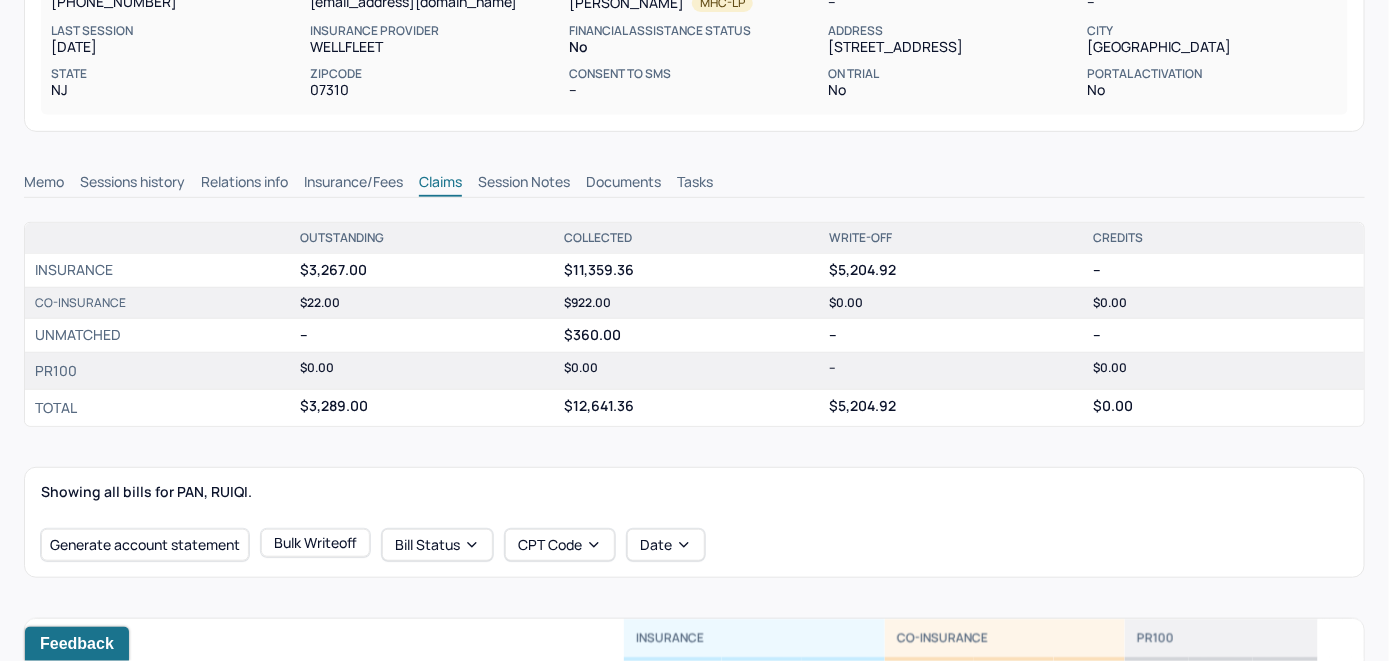 click on "Memo" at bounding box center (44, 184) 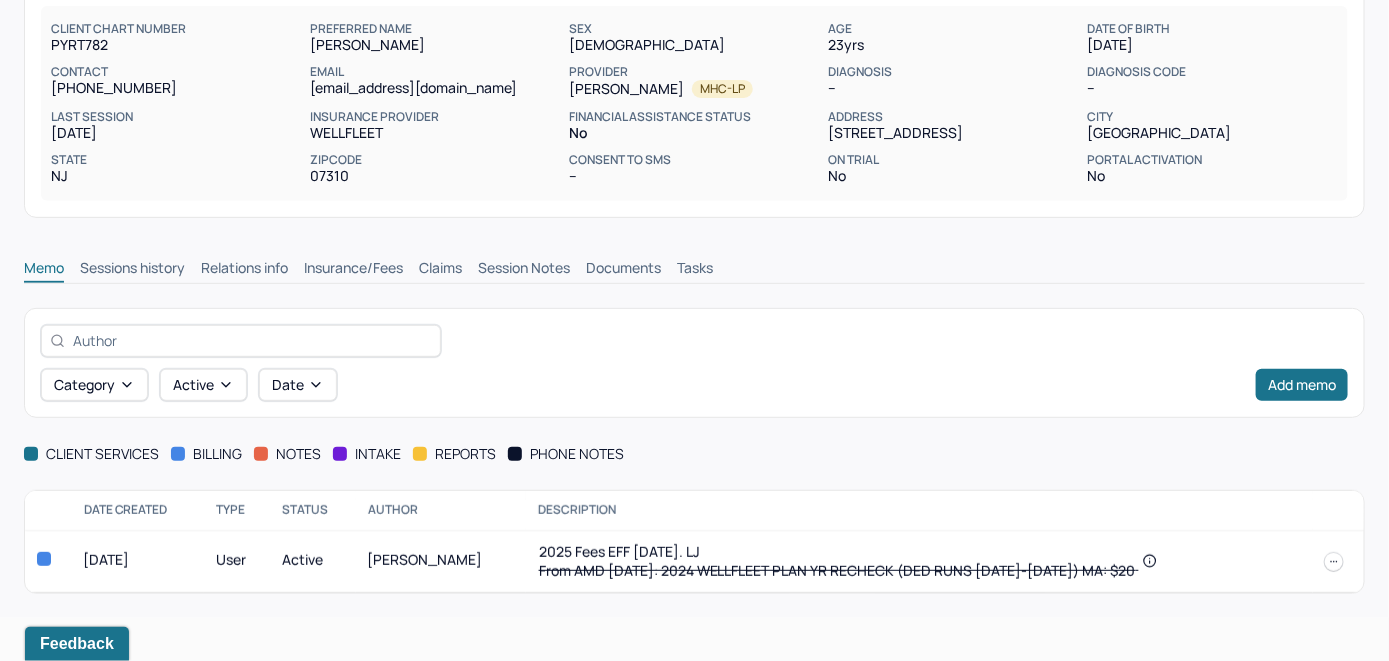 scroll, scrollTop: 213, scrollLeft: 0, axis: vertical 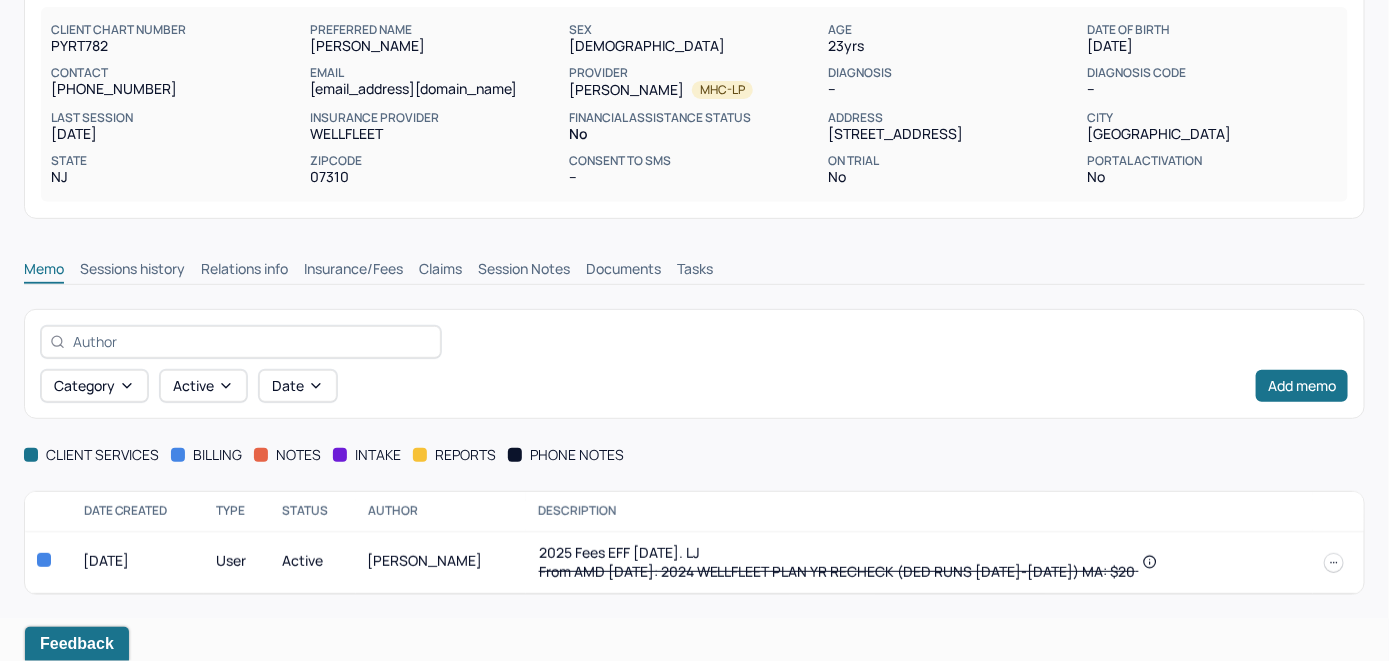 click on "Insurance/Fees" at bounding box center (353, 271) 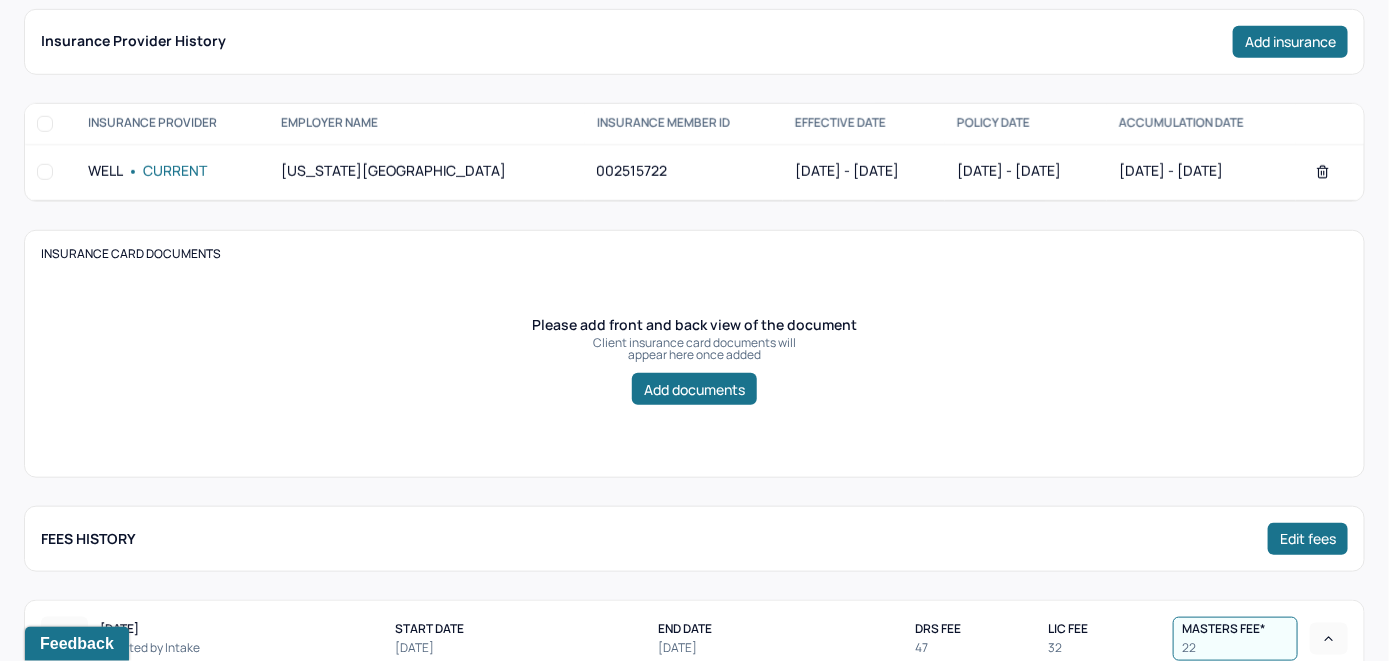 scroll, scrollTop: 413, scrollLeft: 0, axis: vertical 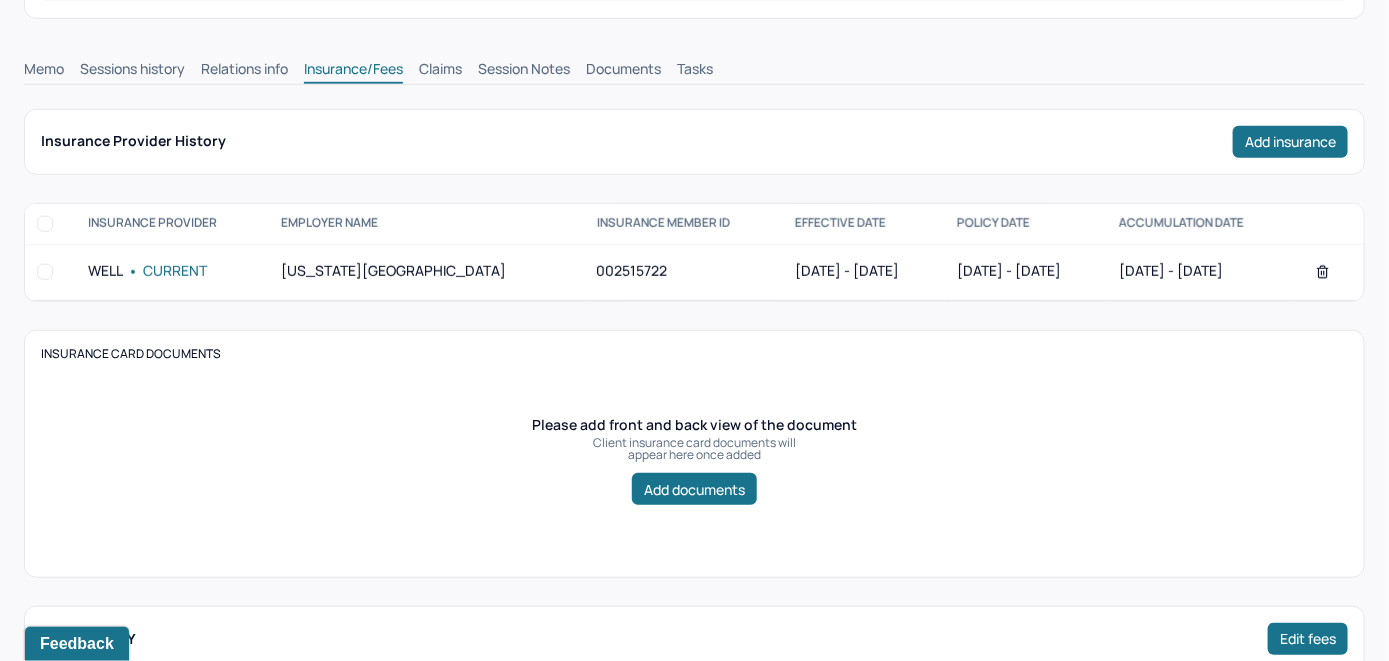 click on "Claims" at bounding box center (440, 71) 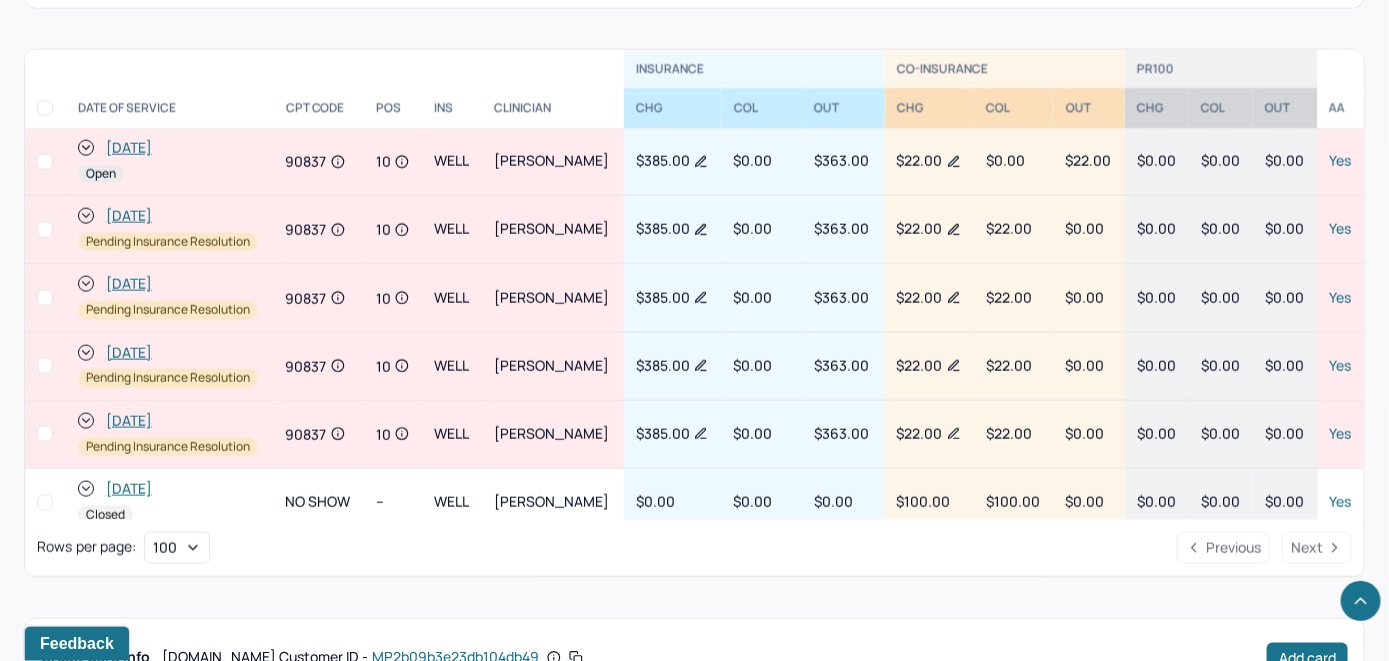 scroll, scrollTop: 735, scrollLeft: 0, axis: vertical 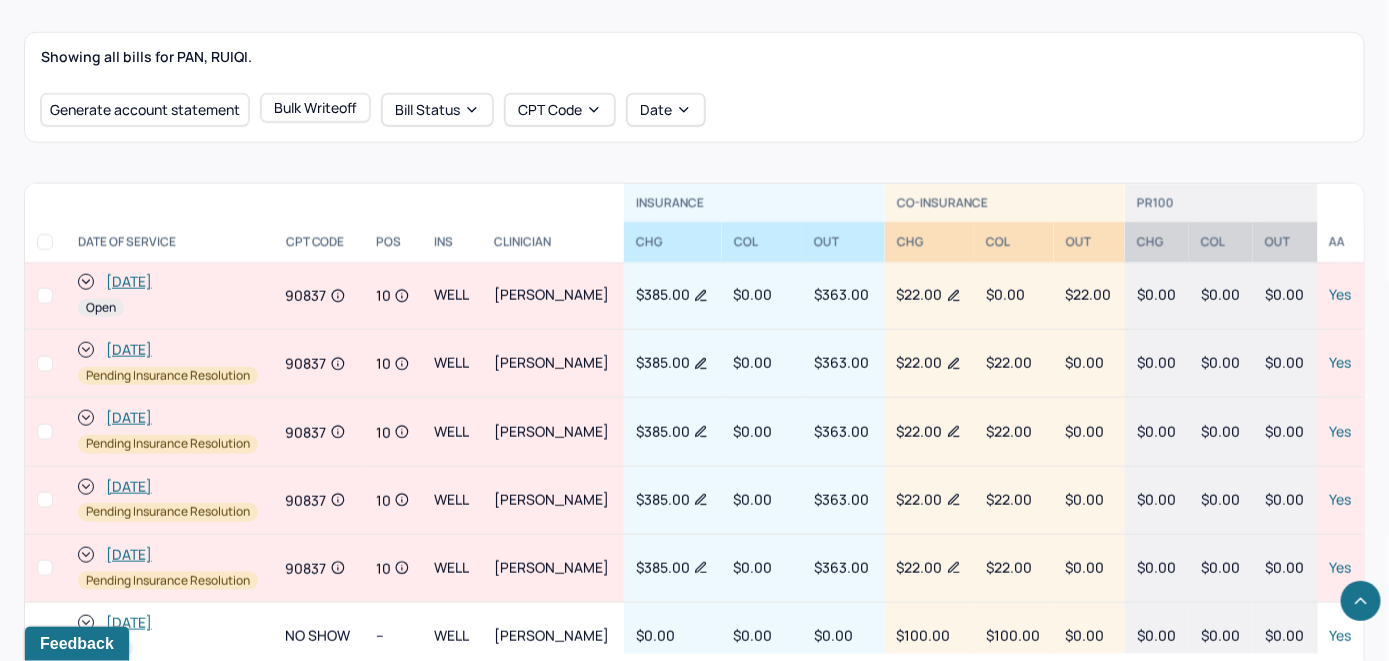 click on "[DATE]" at bounding box center [129, 282] 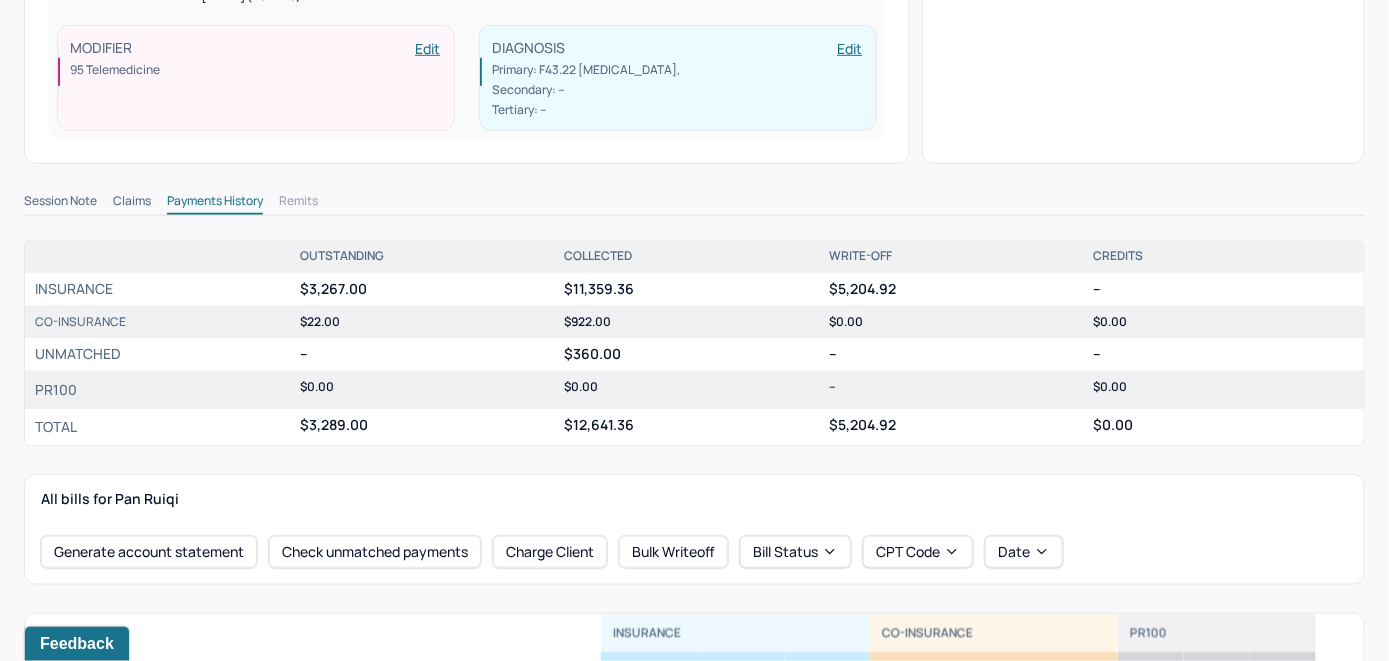 scroll, scrollTop: 700, scrollLeft: 0, axis: vertical 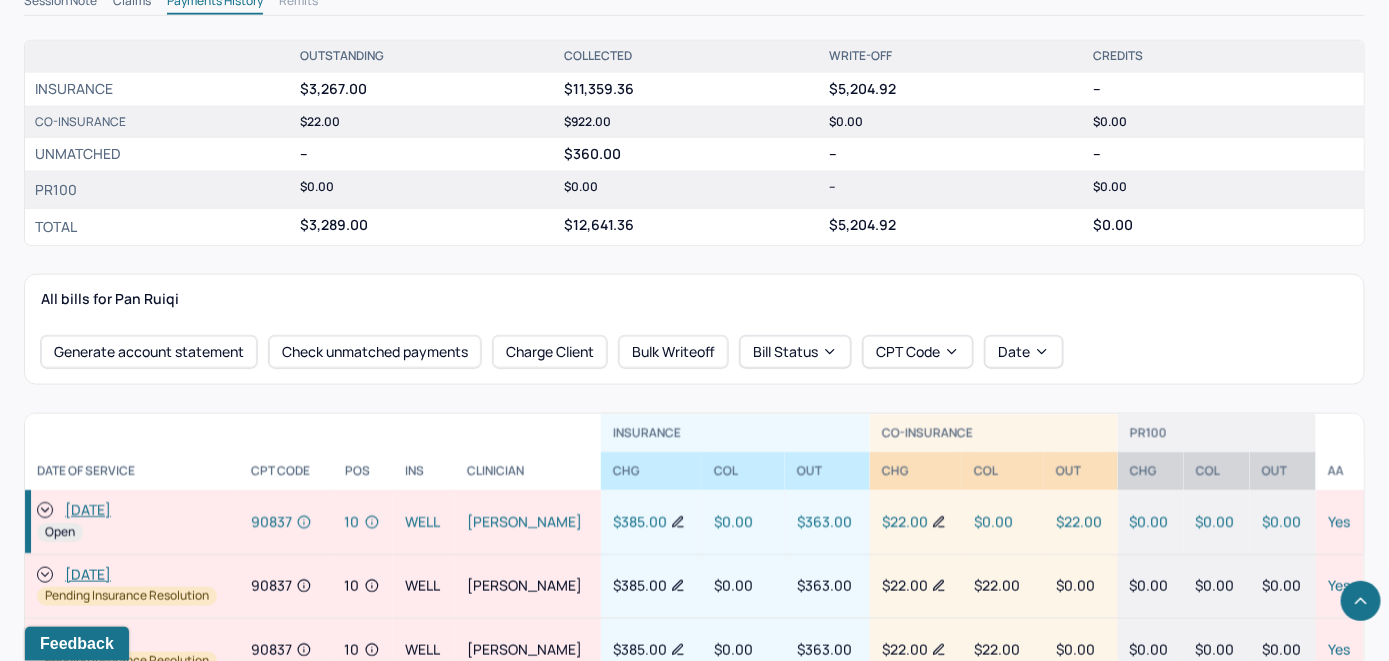 click on "Check unmatched payments" at bounding box center [375, 352] 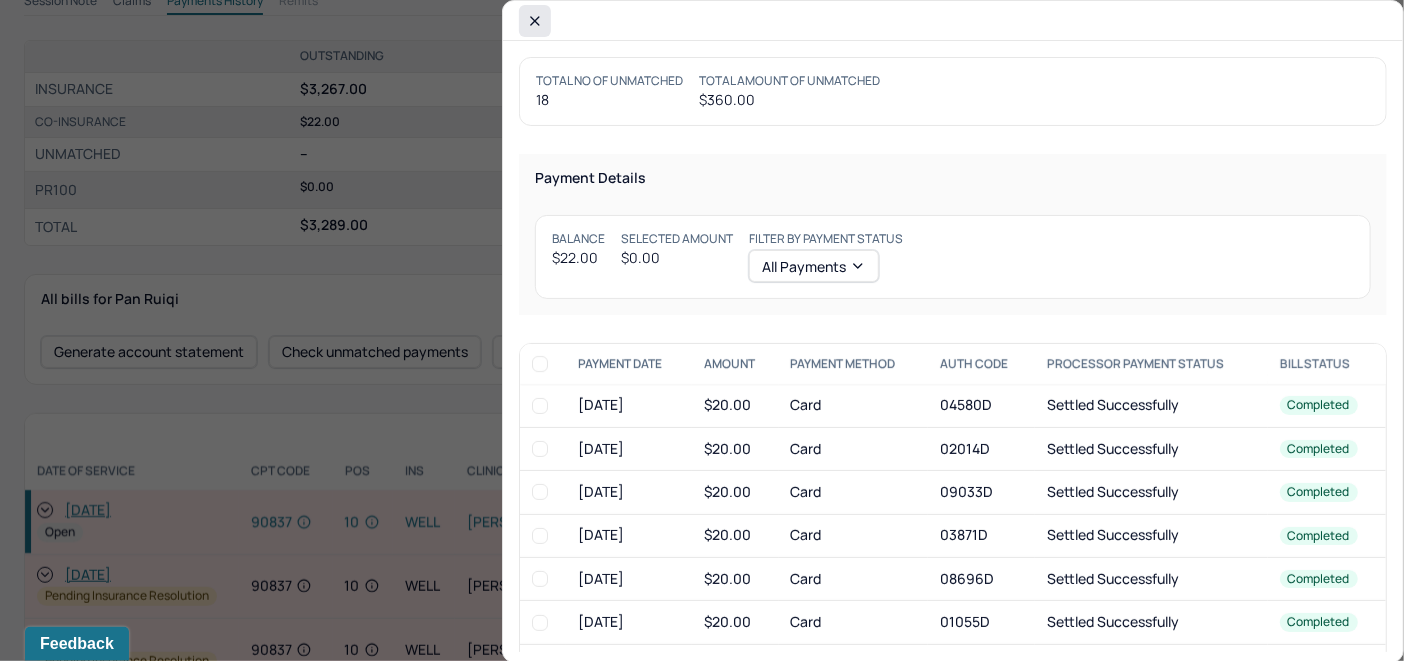 click 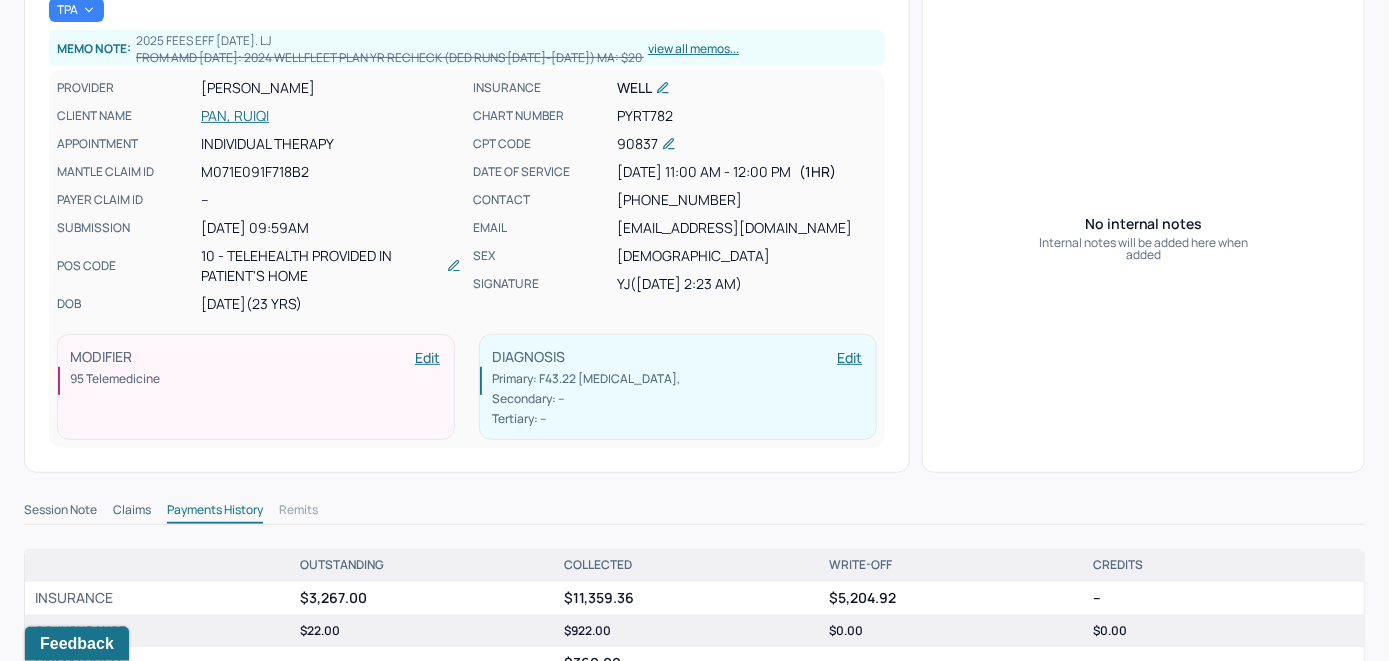 scroll, scrollTop: 100, scrollLeft: 0, axis: vertical 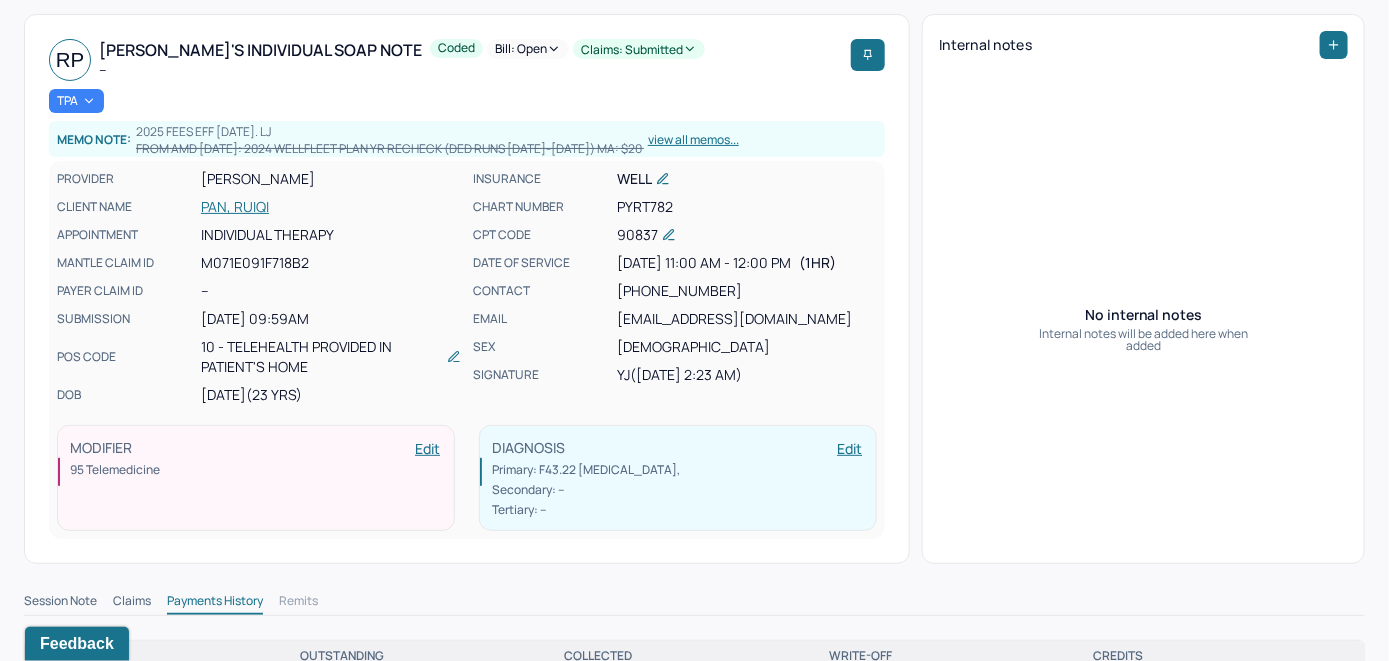 click on "PAN, RUIQI" at bounding box center (331, 207) 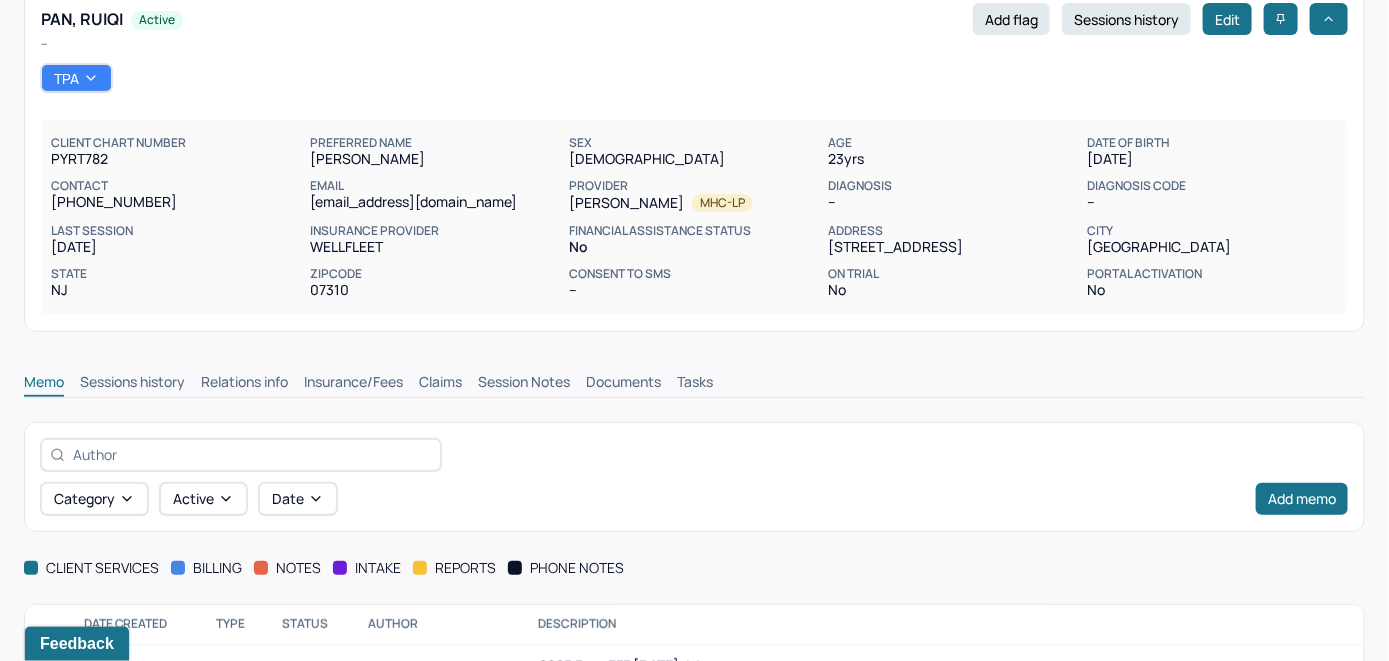 scroll, scrollTop: 0, scrollLeft: 0, axis: both 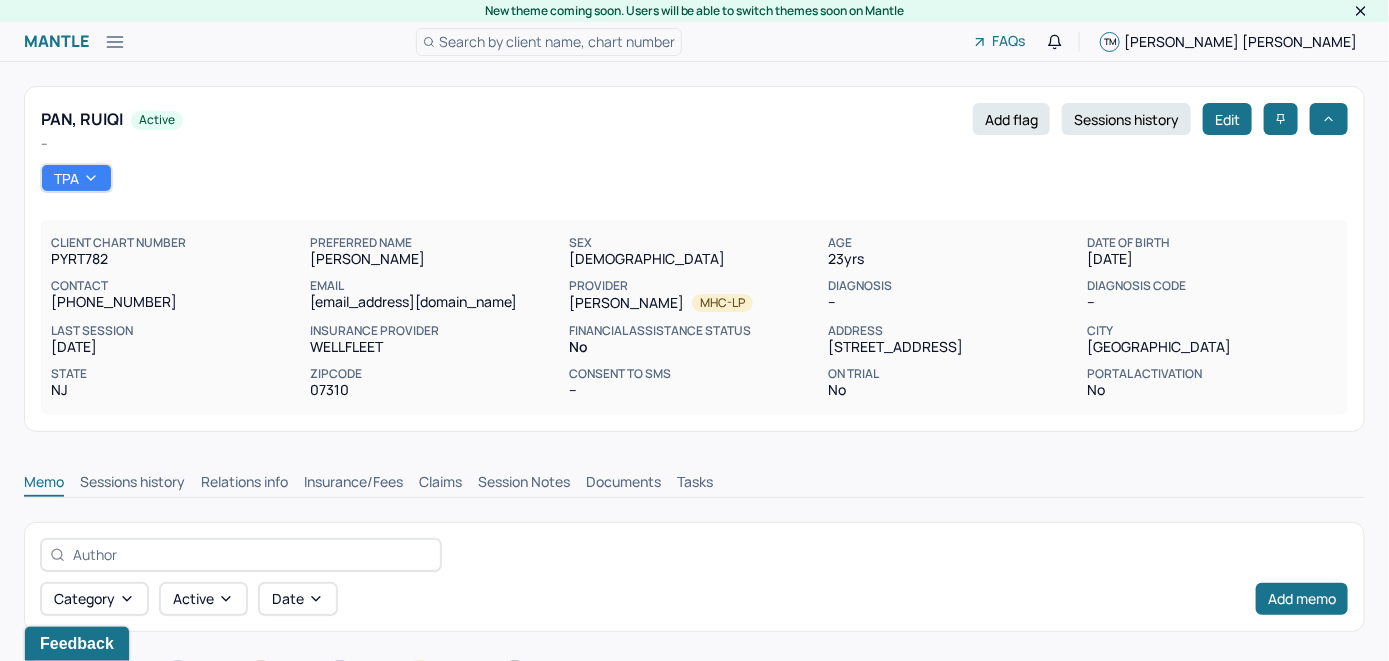 click on "Claims" at bounding box center [440, 484] 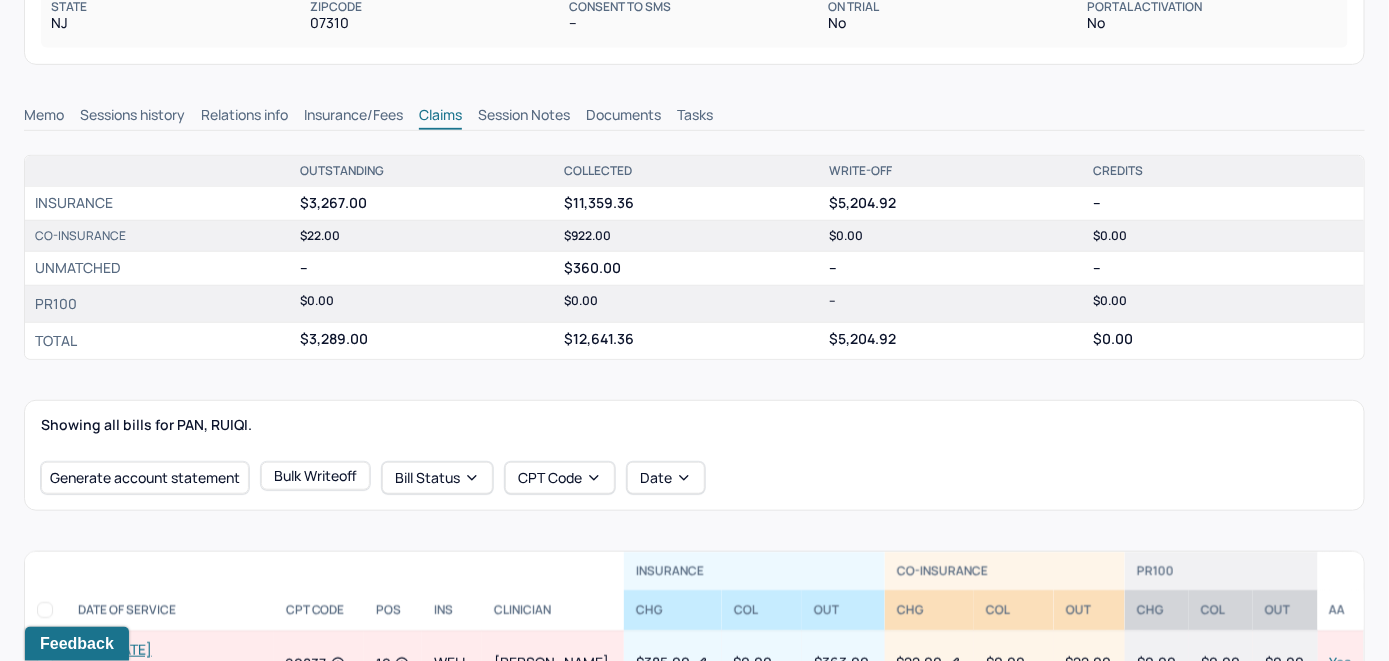 scroll, scrollTop: 600, scrollLeft: 0, axis: vertical 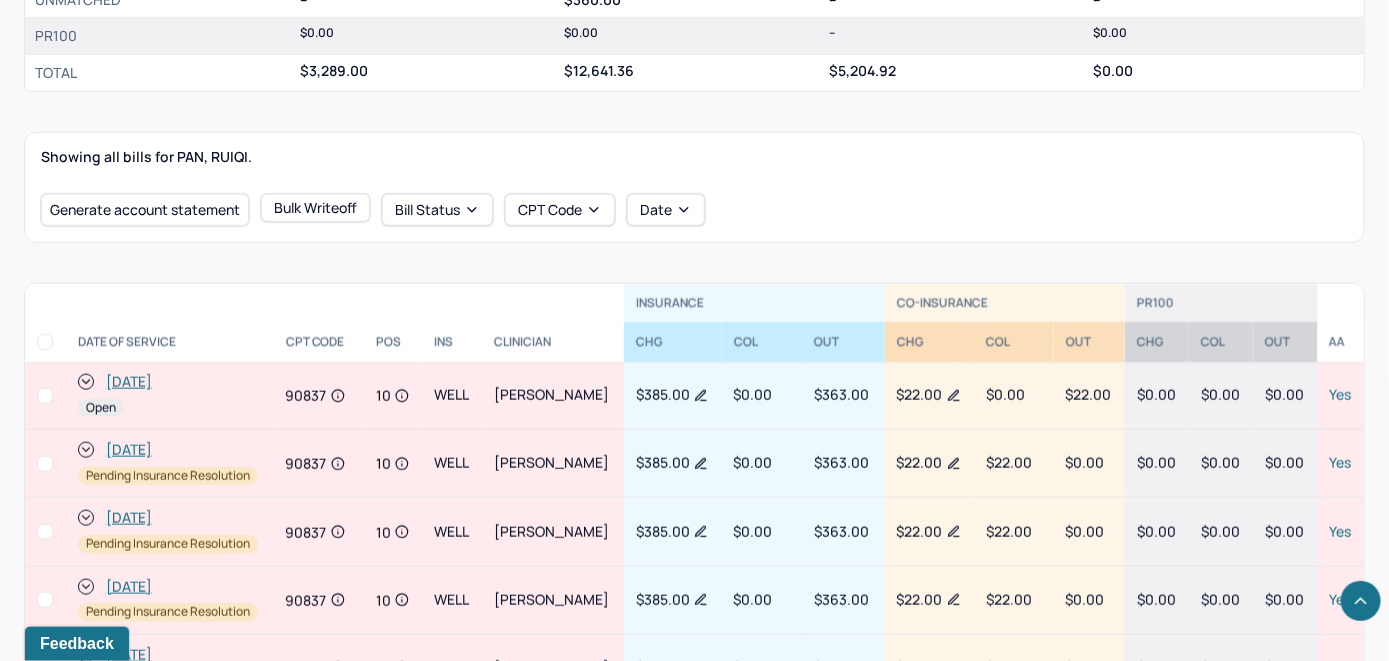 click on "[DATE]" at bounding box center (129, 382) 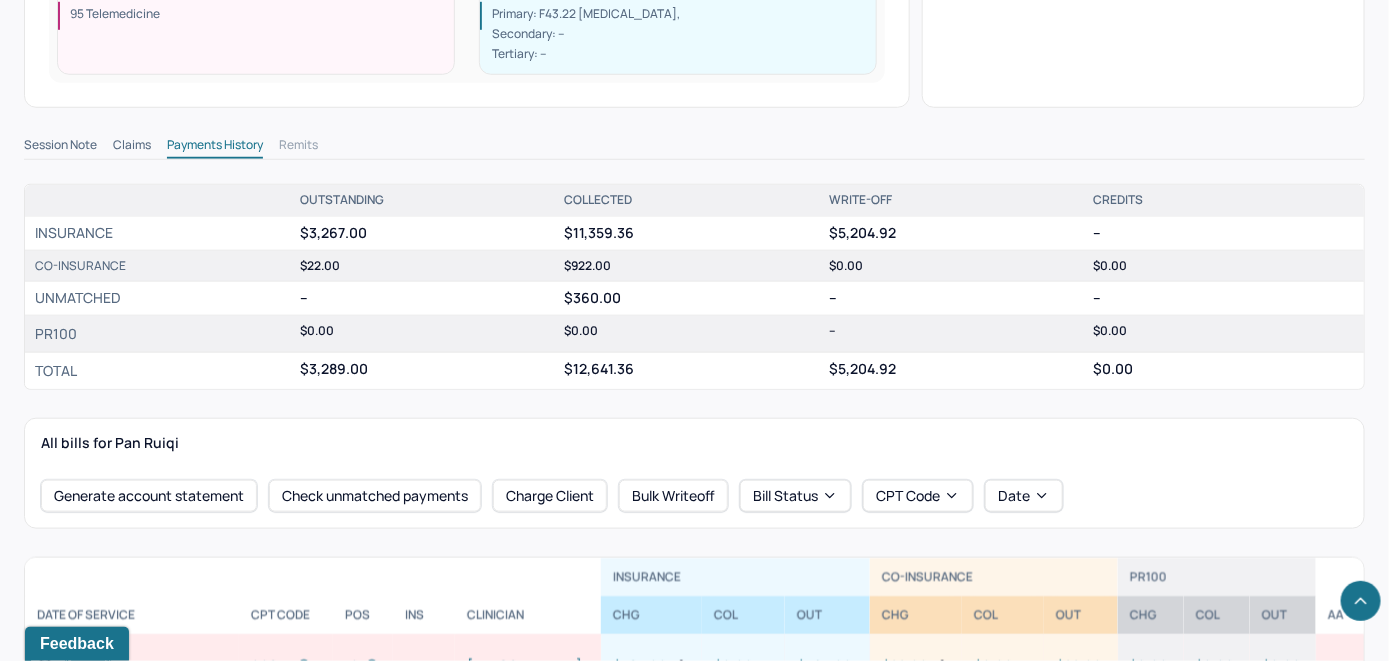 scroll, scrollTop: 672, scrollLeft: 0, axis: vertical 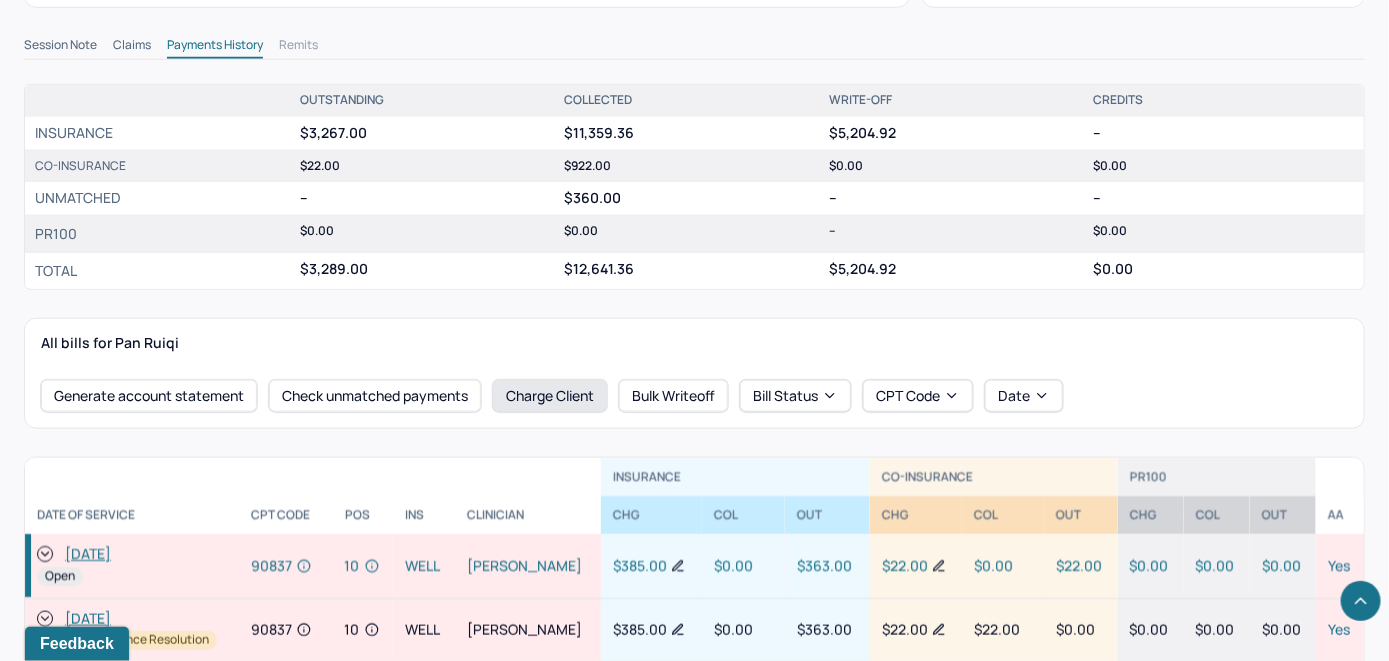 click on "Charge Client" at bounding box center [550, 396] 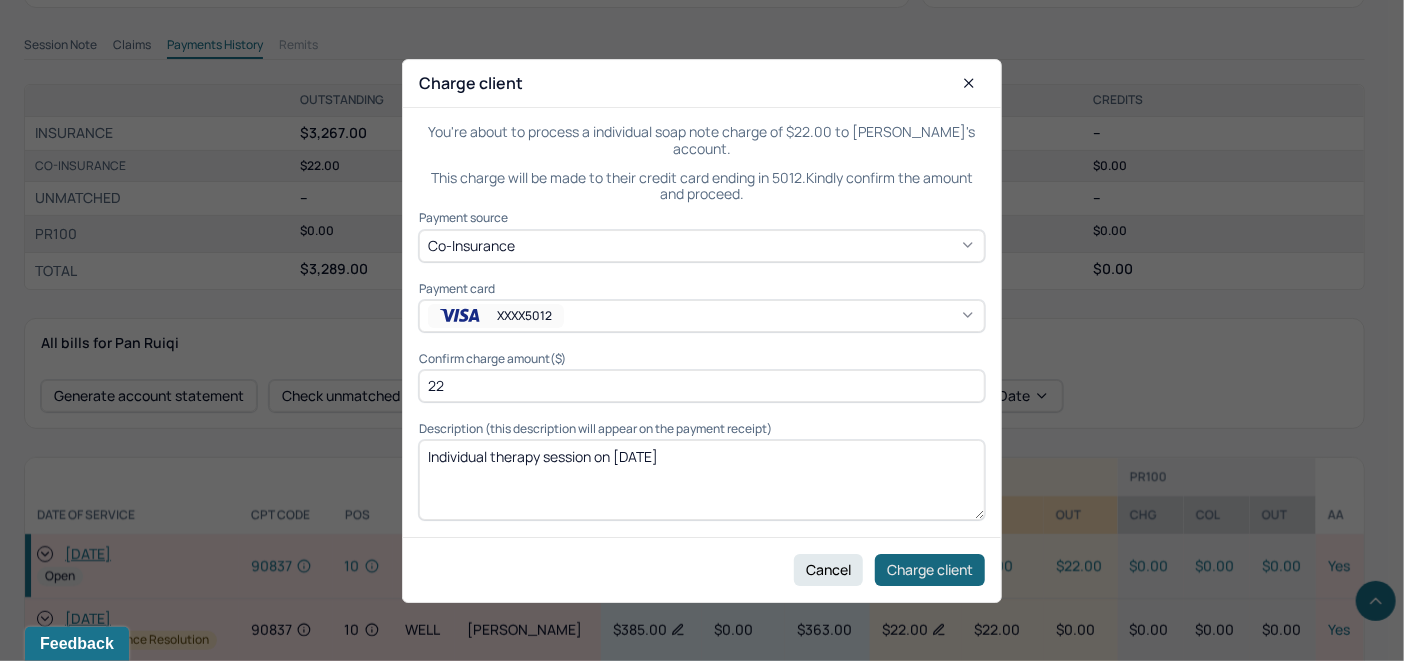 click on "Charge client" at bounding box center [930, 569] 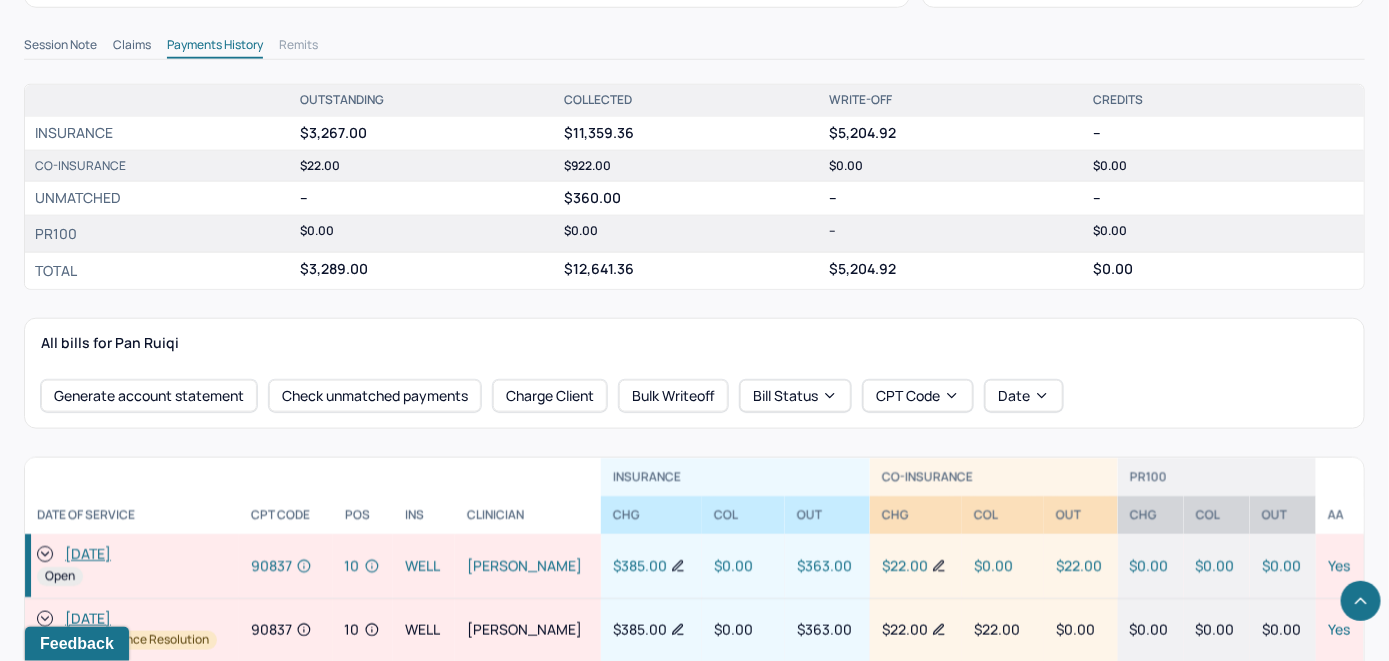 click at bounding box center (45, 555) 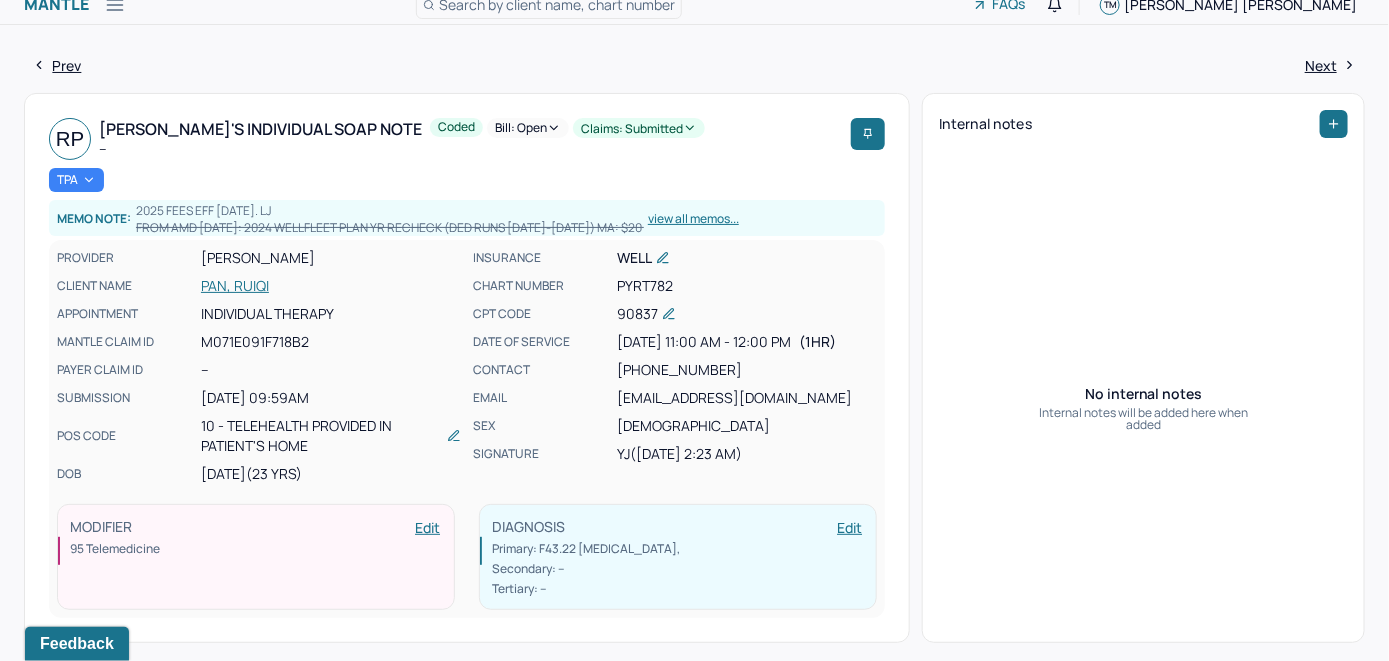 scroll, scrollTop: 0, scrollLeft: 0, axis: both 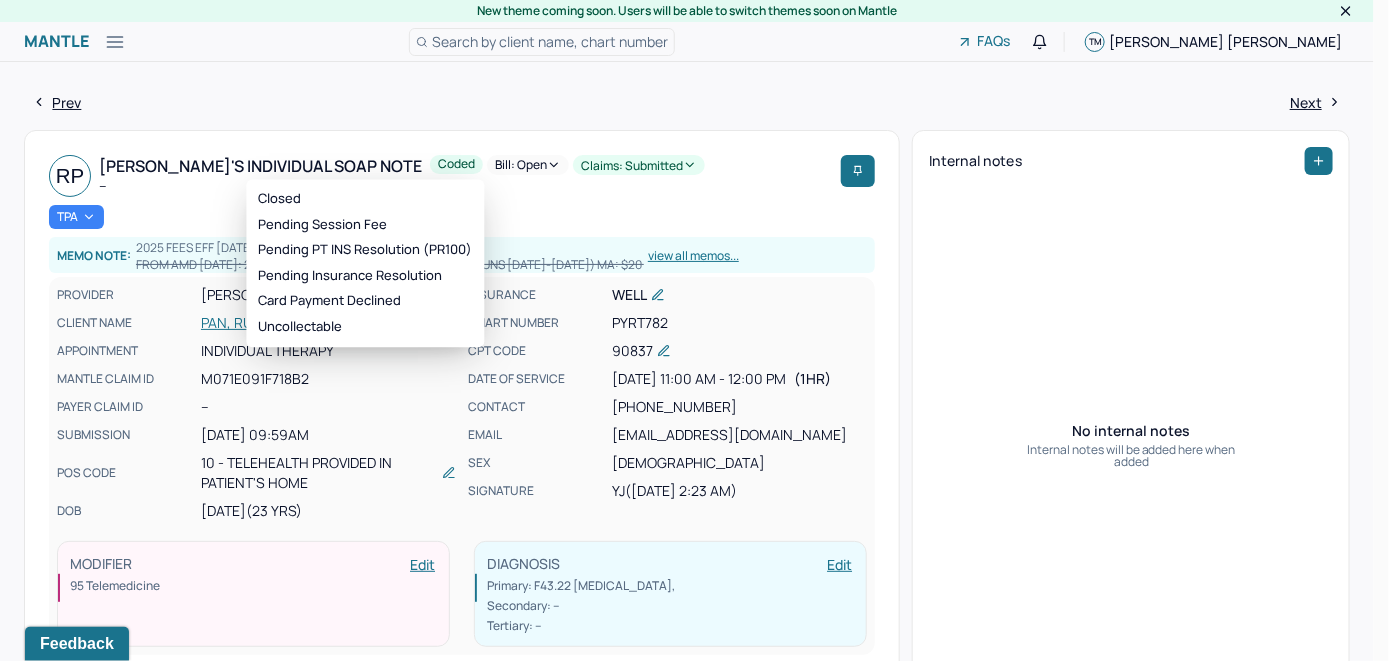click on "Bill: Open" at bounding box center (528, 165) 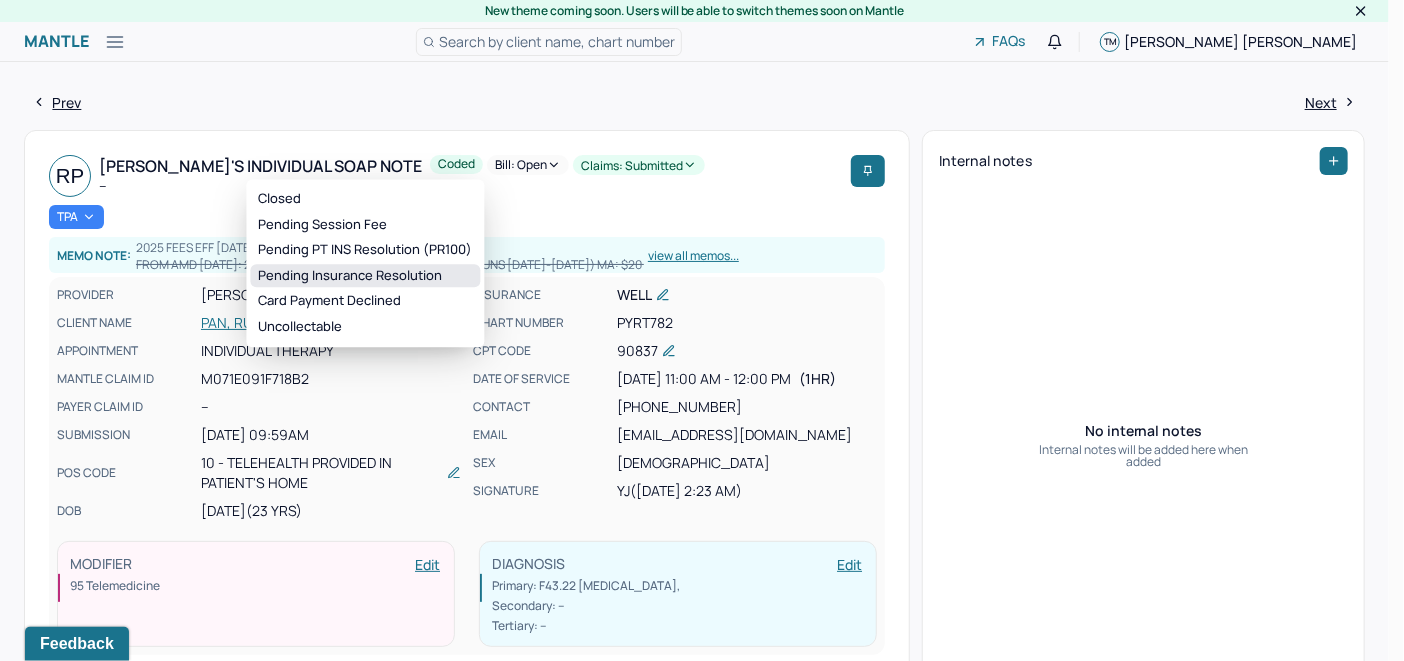click on "Pending Insurance Resolution" at bounding box center [365, 276] 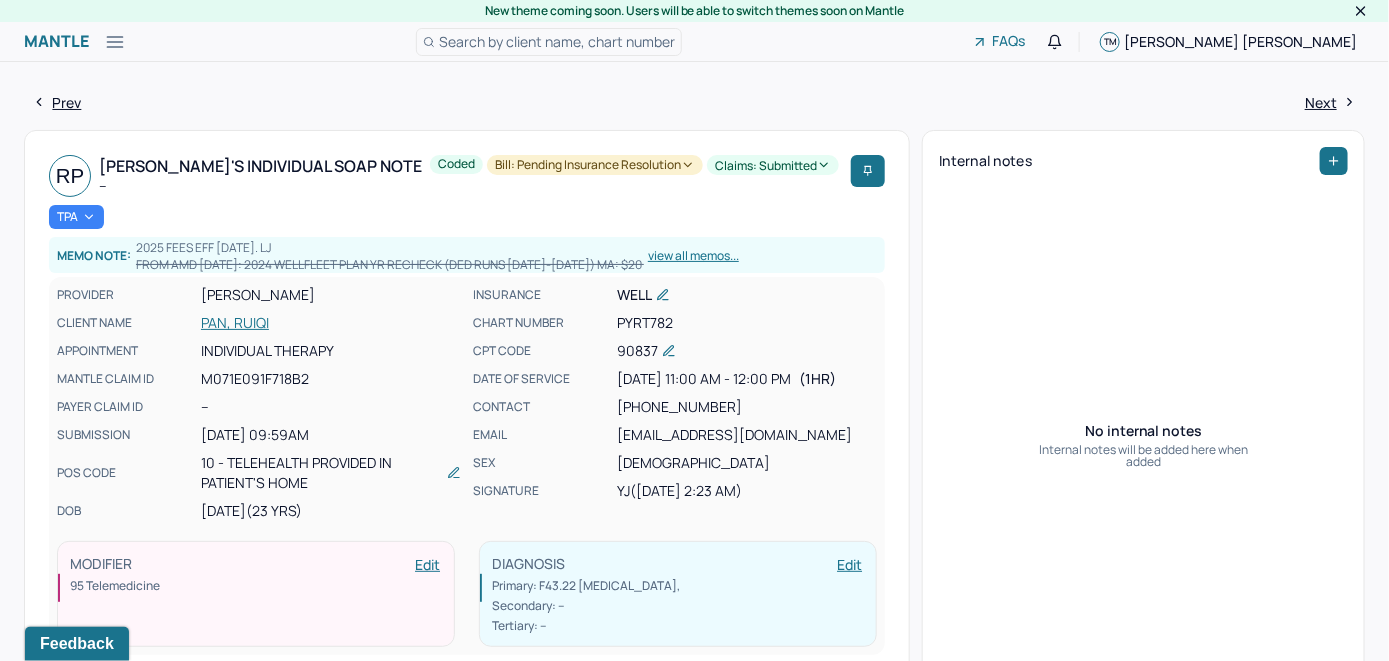 click on "Search by client name, chart number" at bounding box center [557, 41] 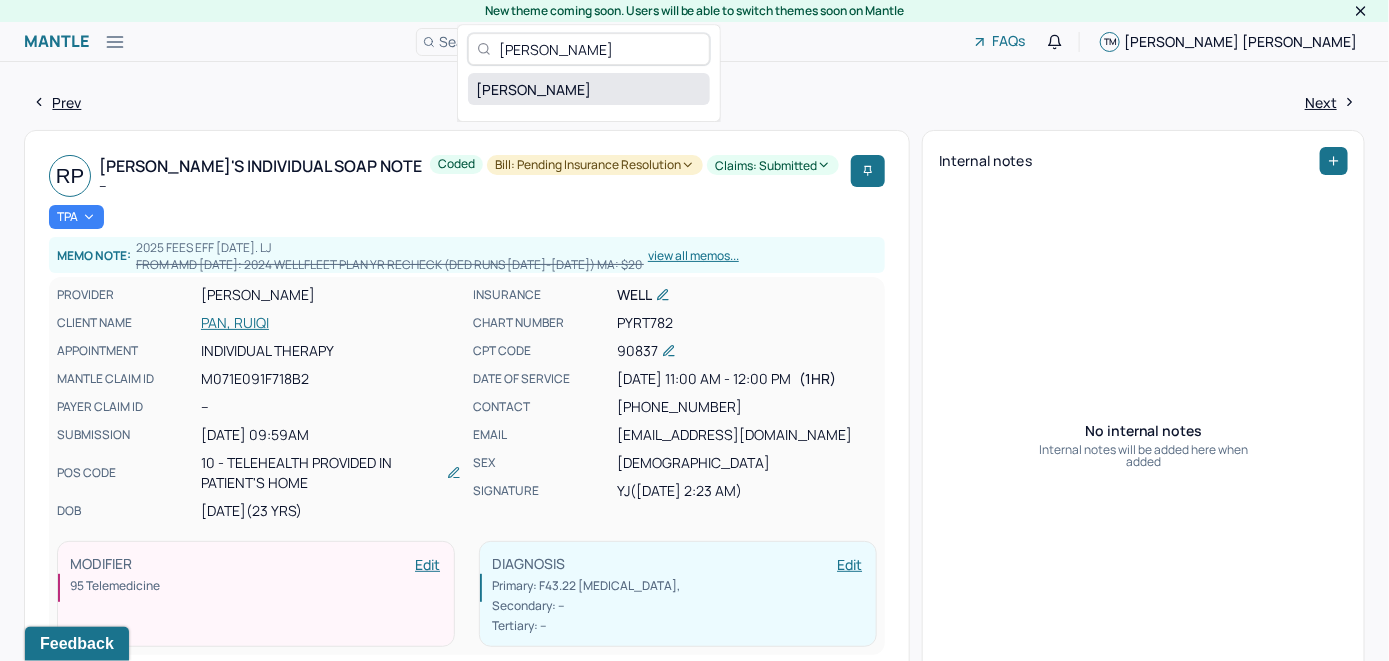 type on "Ryan Widd" 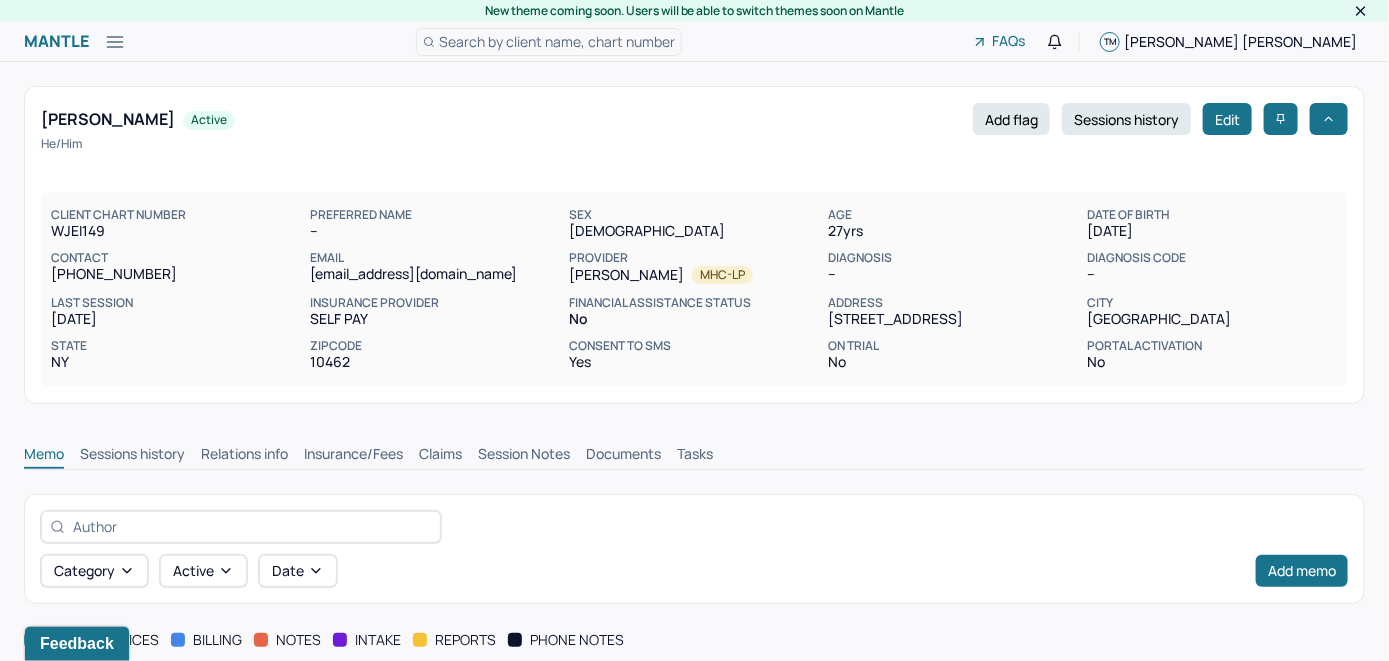 scroll, scrollTop: 0, scrollLeft: 0, axis: both 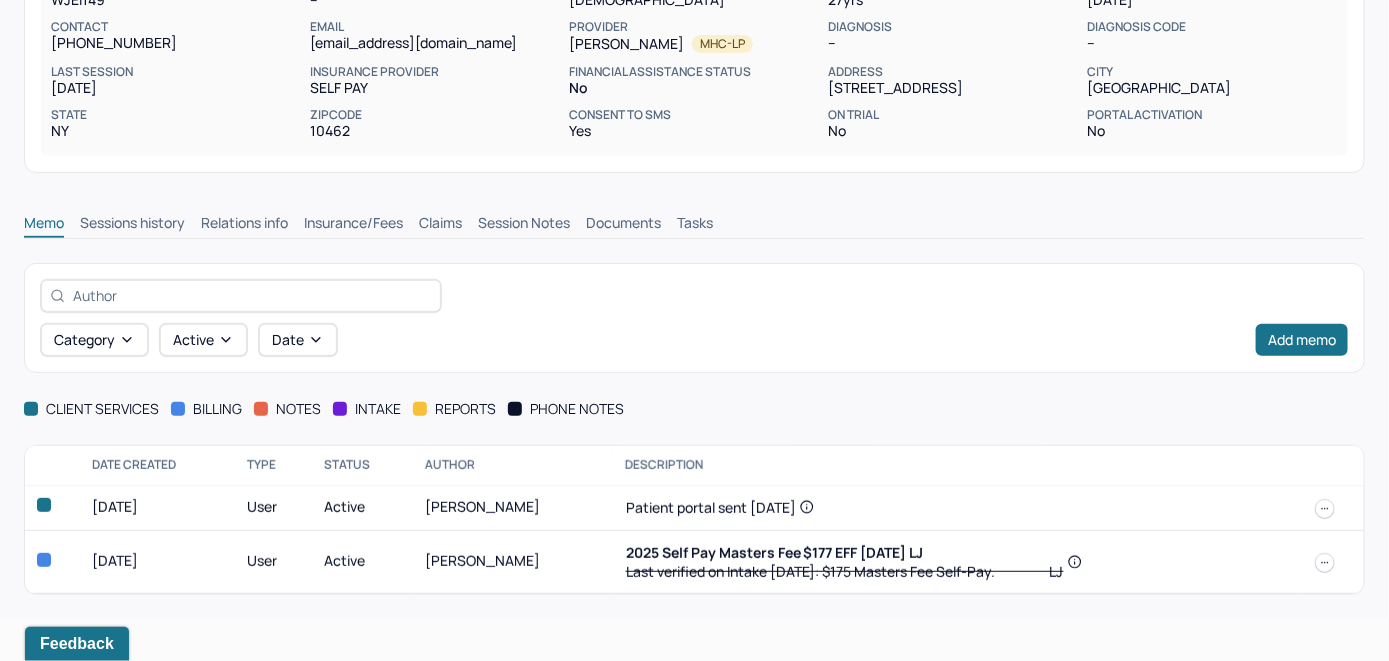click on "Insurance/Fees" at bounding box center [353, 225] 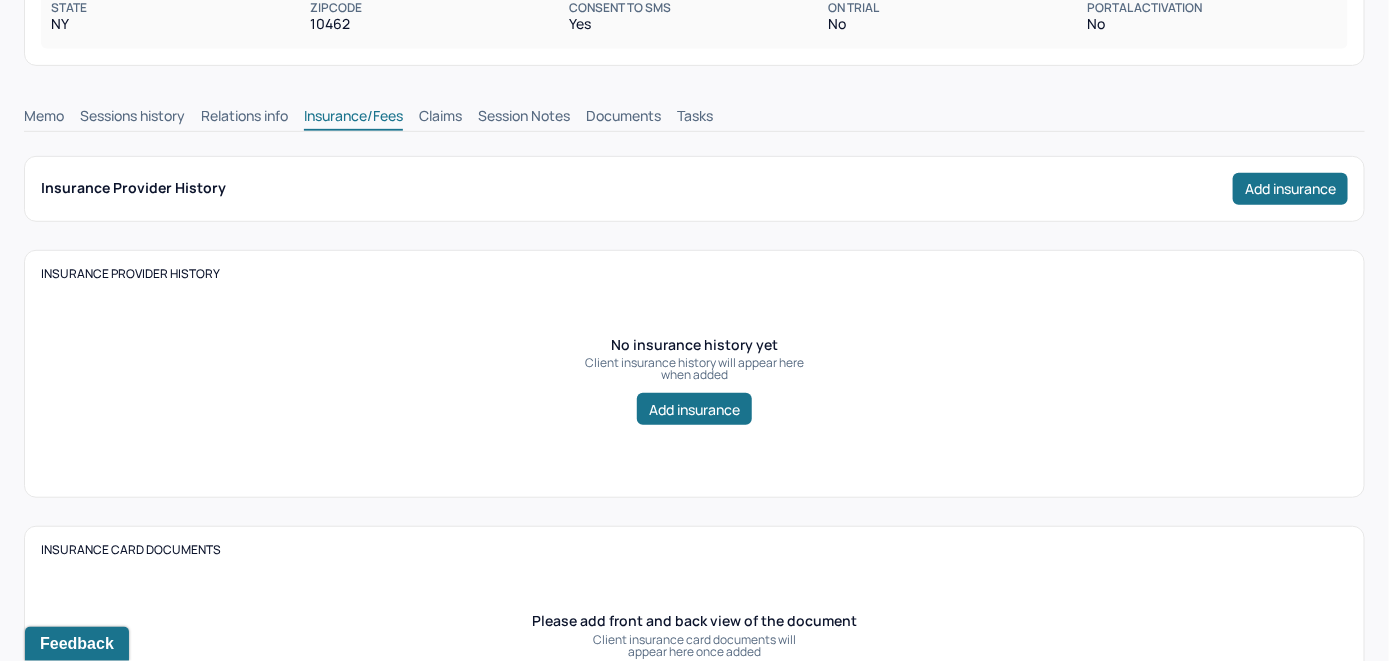 scroll, scrollTop: 231, scrollLeft: 0, axis: vertical 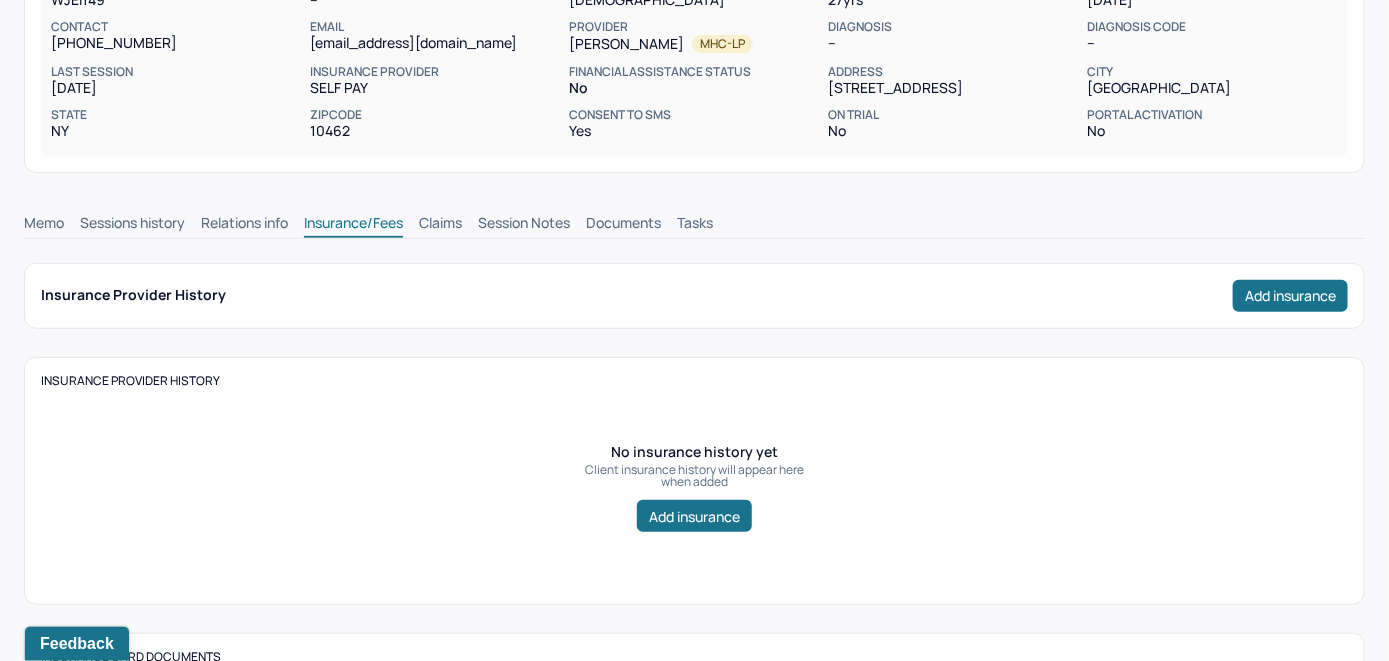 click on "Claims" at bounding box center [440, 225] 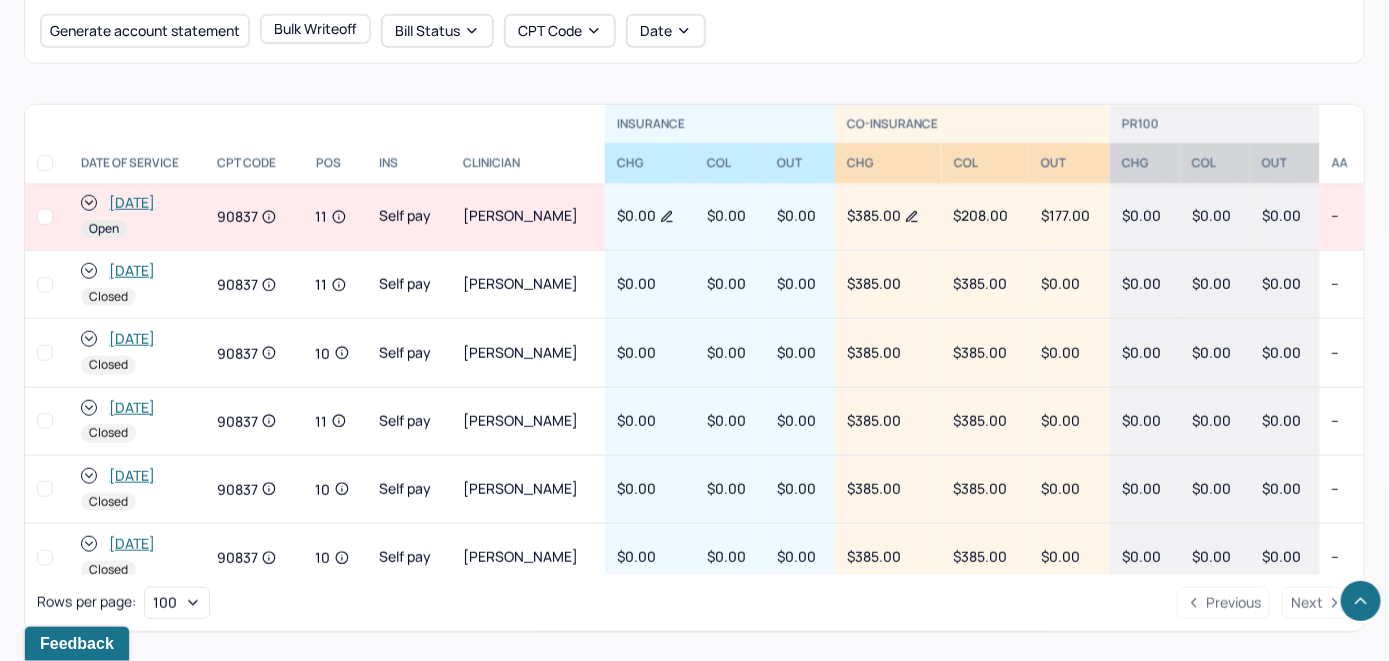 scroll, scrollTop: 774, scrollLeft: 0, axis: vertical 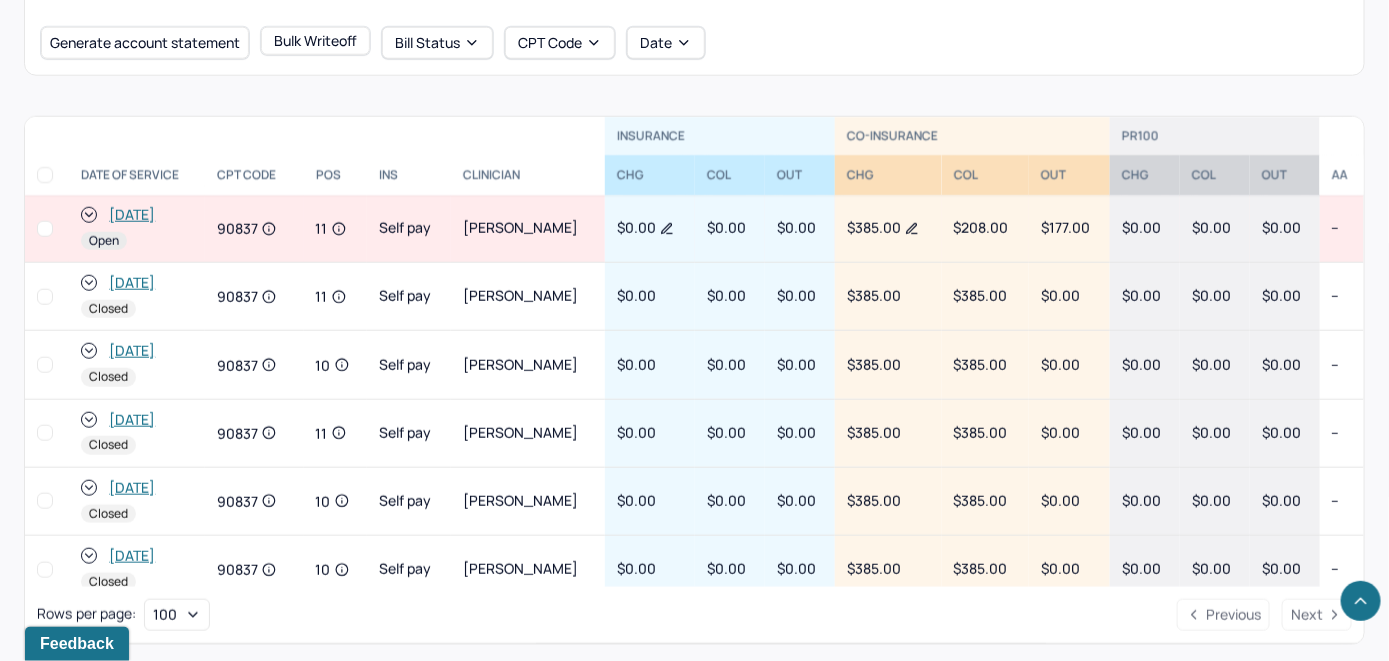 click on "[DATE]" at bounding box center [132, 215] 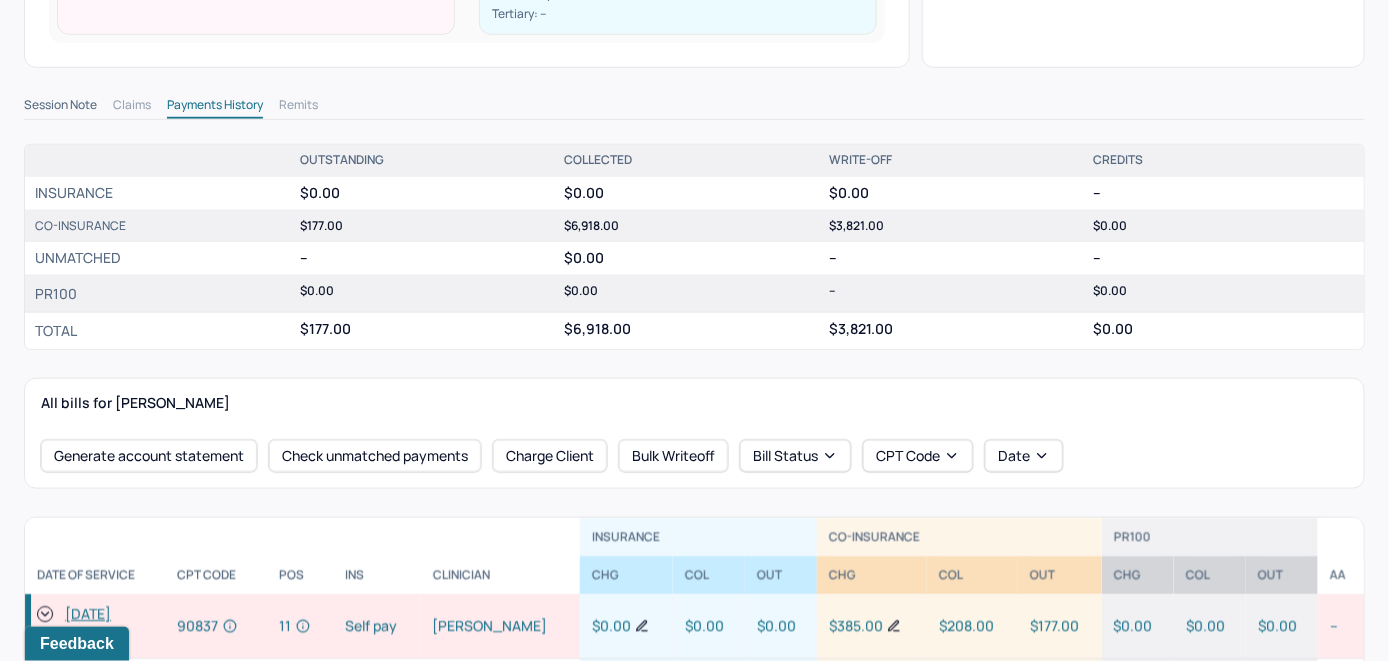 scroll, scrollTop: 600, scrollLeft: 0, axis: vertical 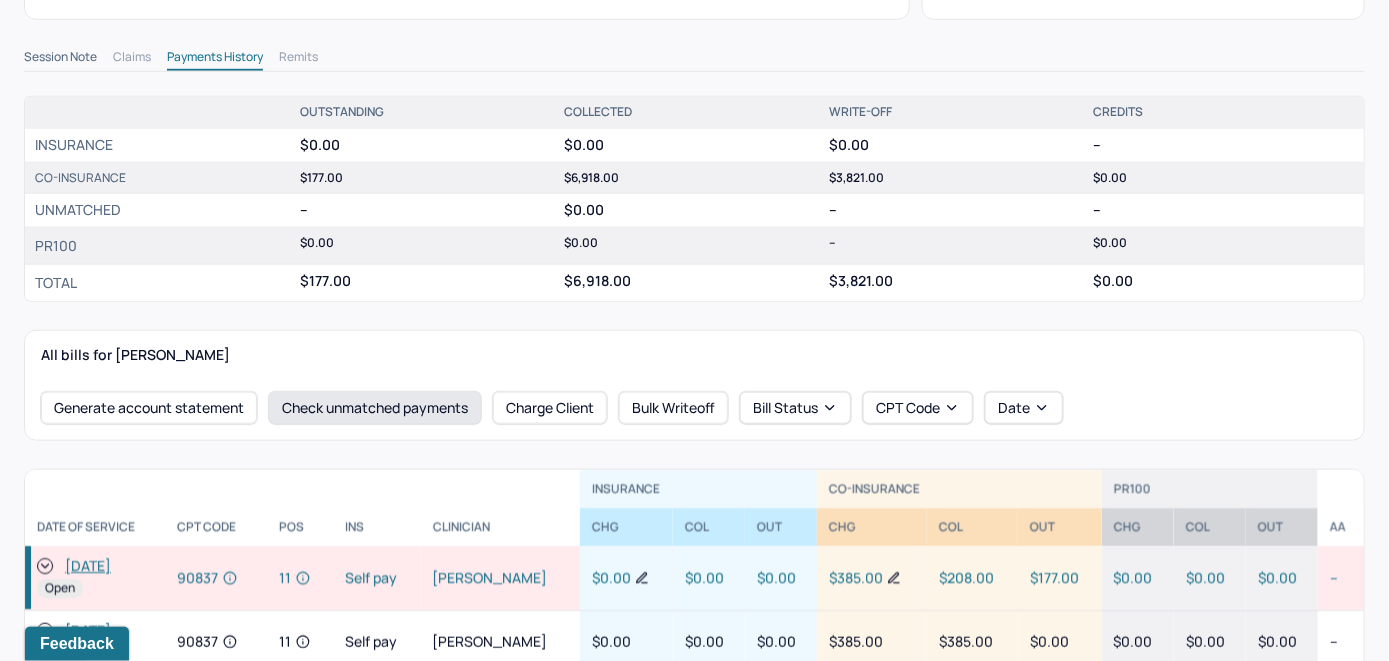 click on "Check unmatched payments" at bounding box center (375, 408) 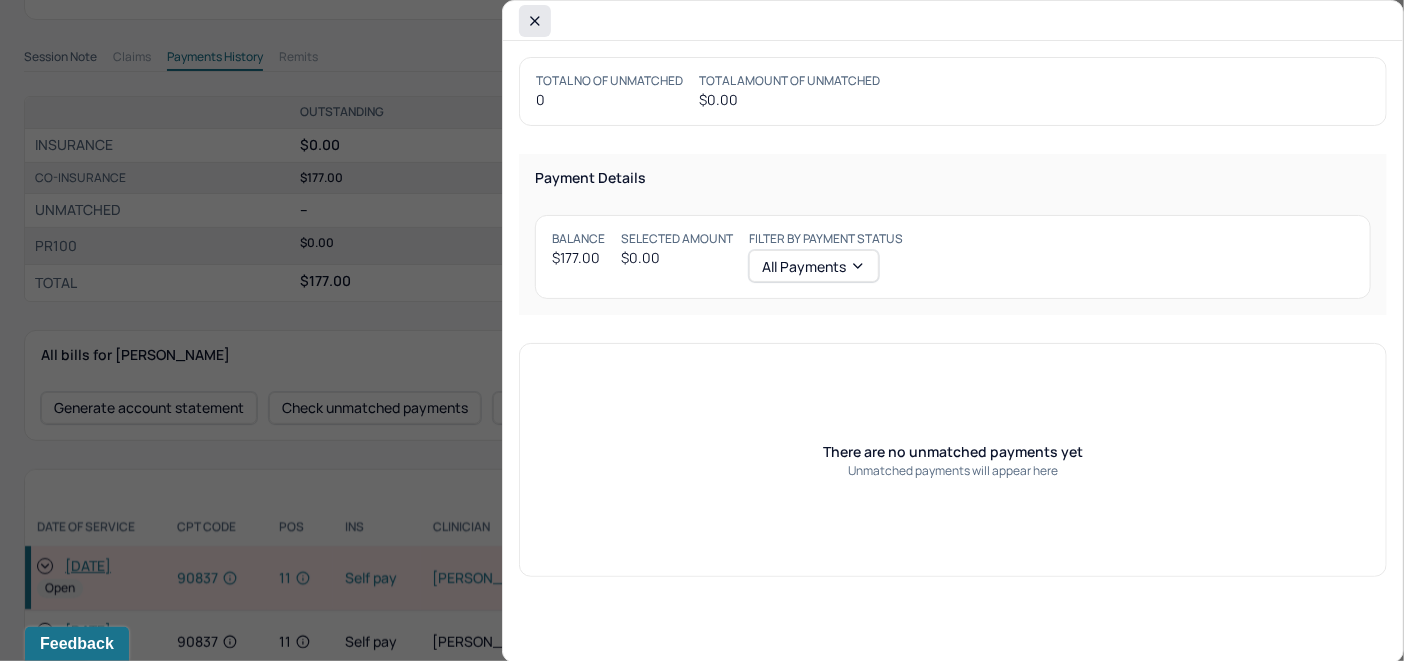 click 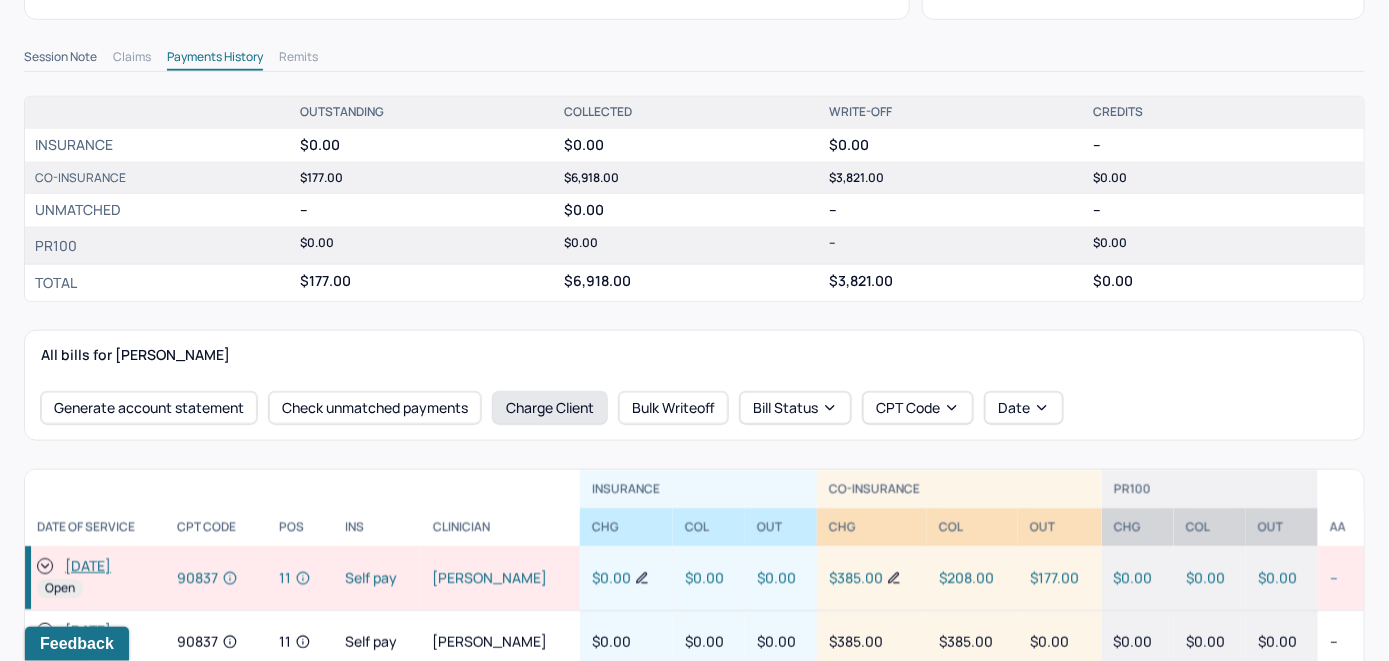 click on "Charge Client" at bounding box center (550, 408) 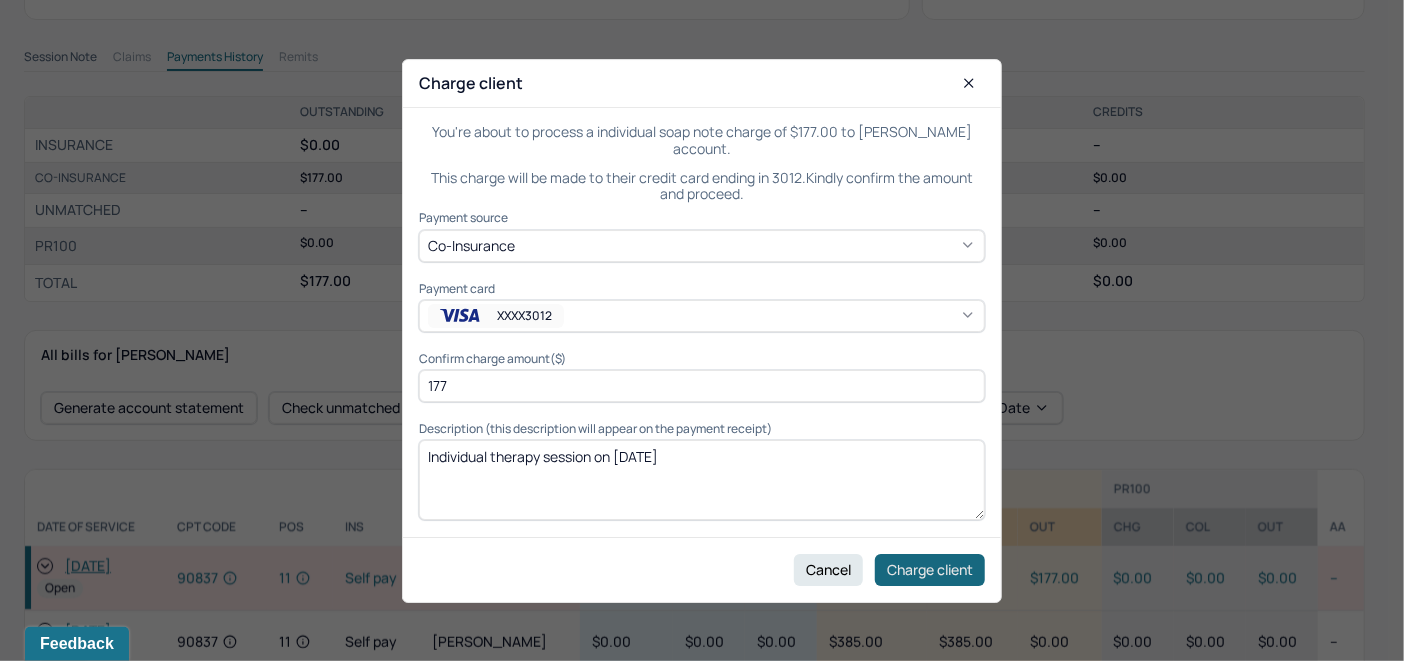 click on "Charge client" at bounding box center [930, 569] 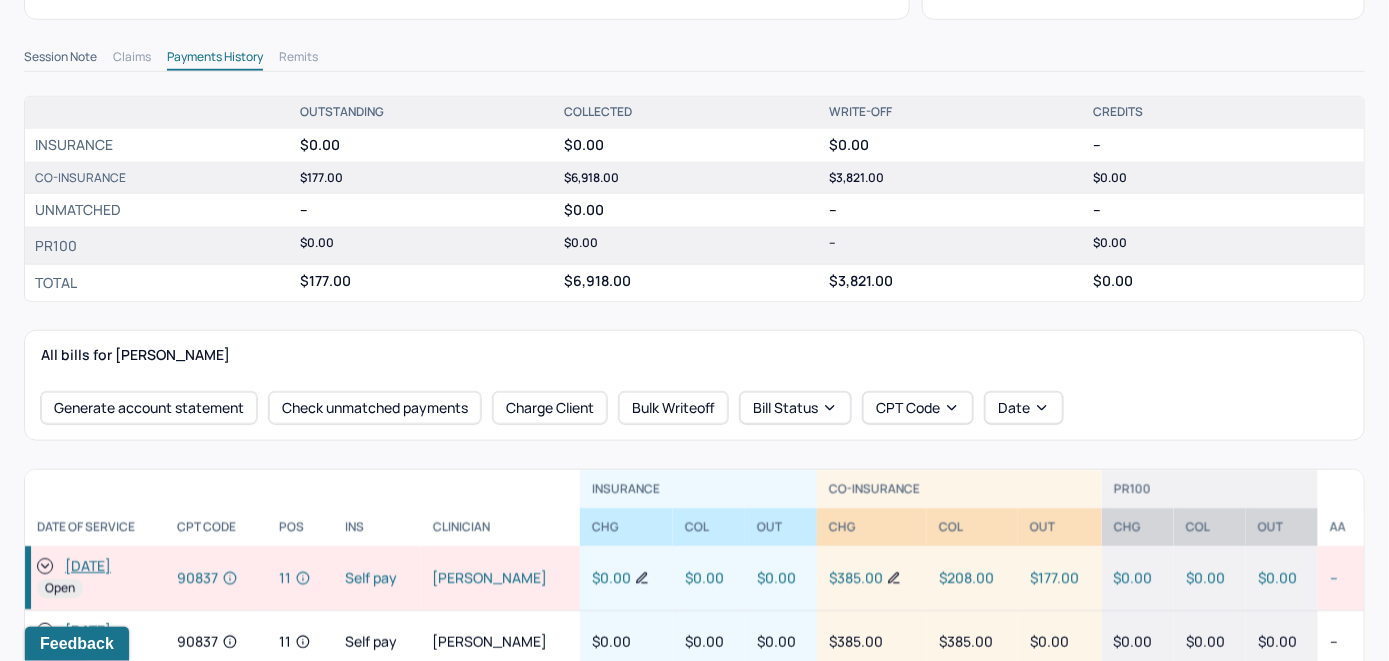 click 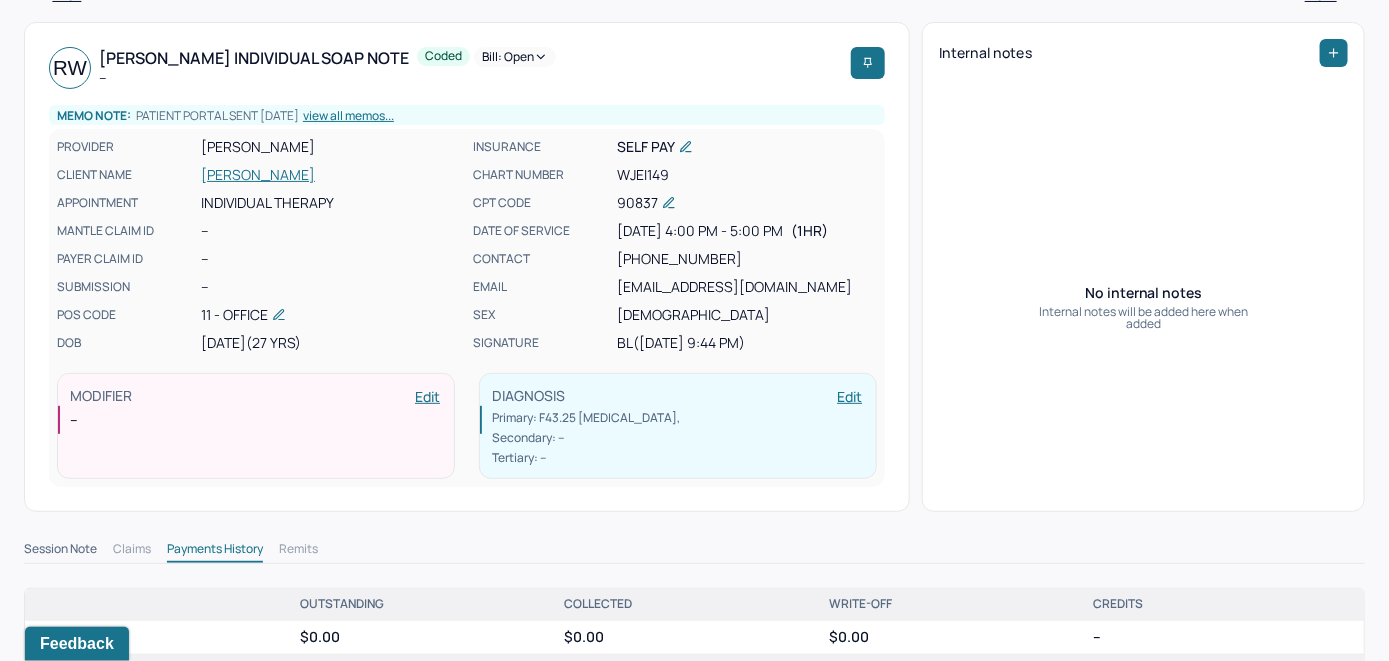 scroll, scrollTop: 0, scrollLeft: 0, axis: both 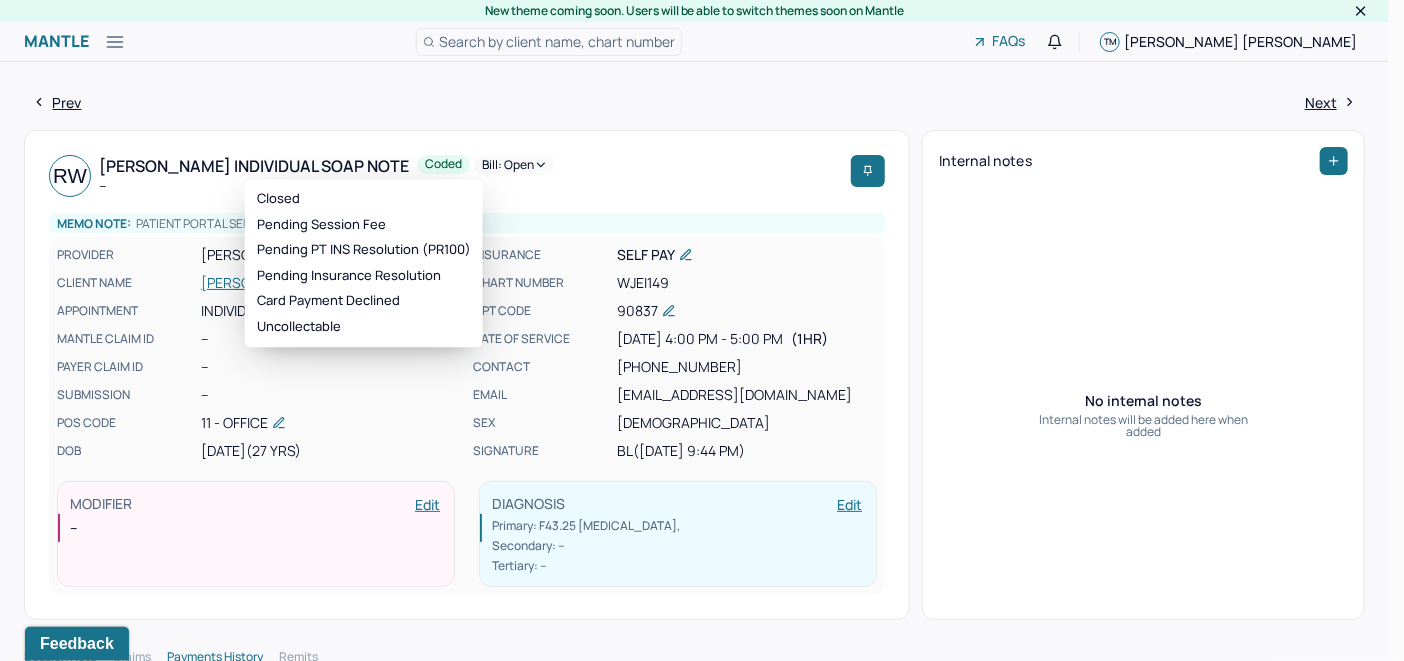 click on "Bill: Open" at bounding box center [515, 165] 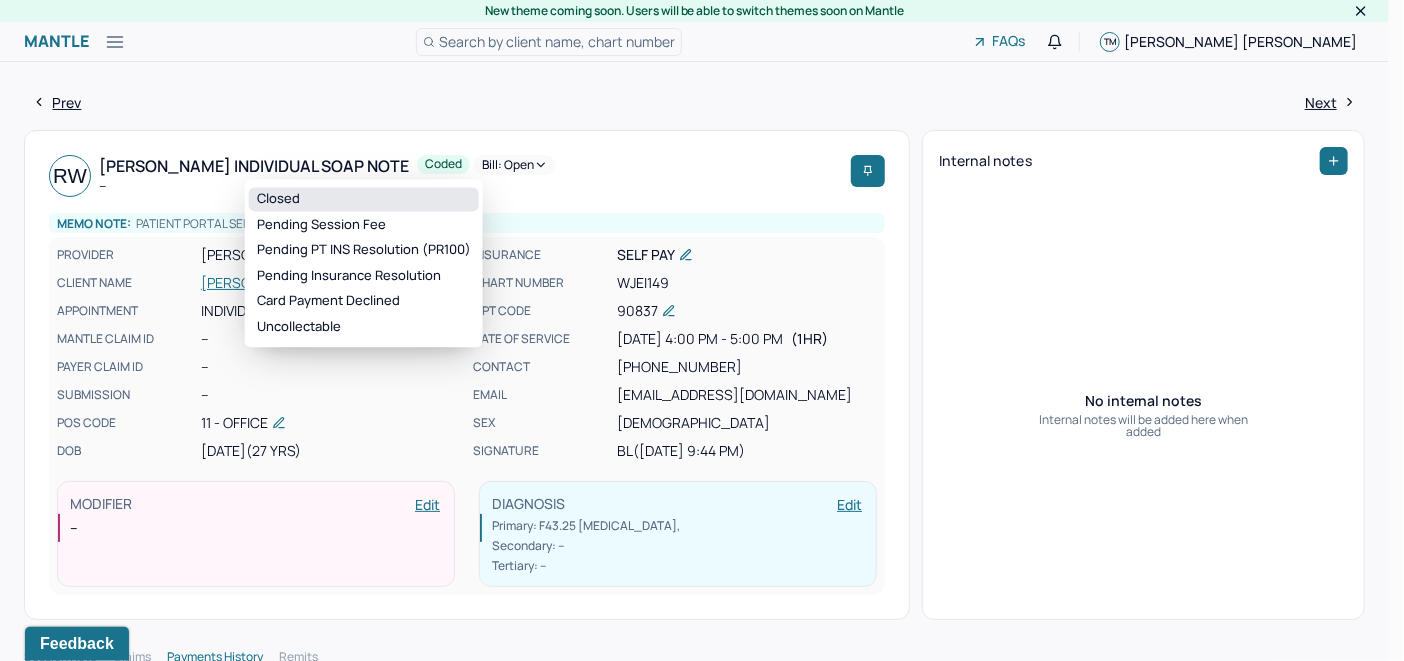 click on "Closed" at bounding box center [364, 199] 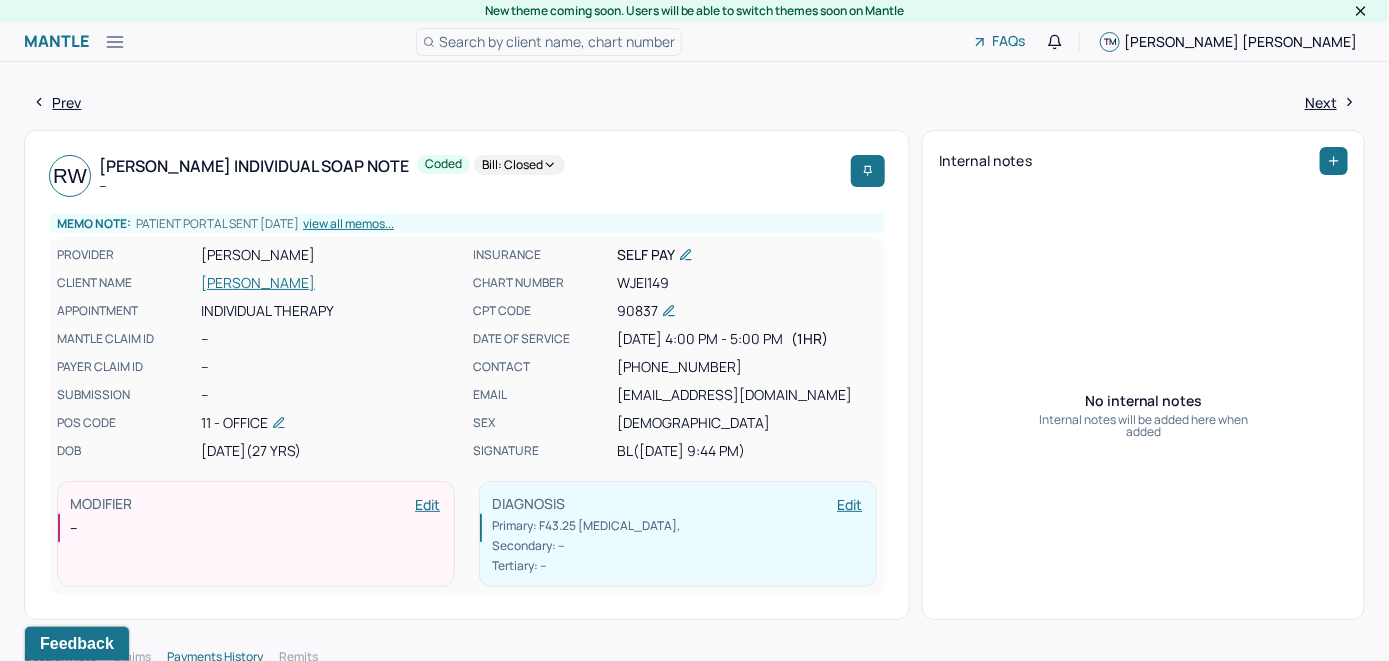click on "Search by client name, chart number" at bounding box center [557, 41] 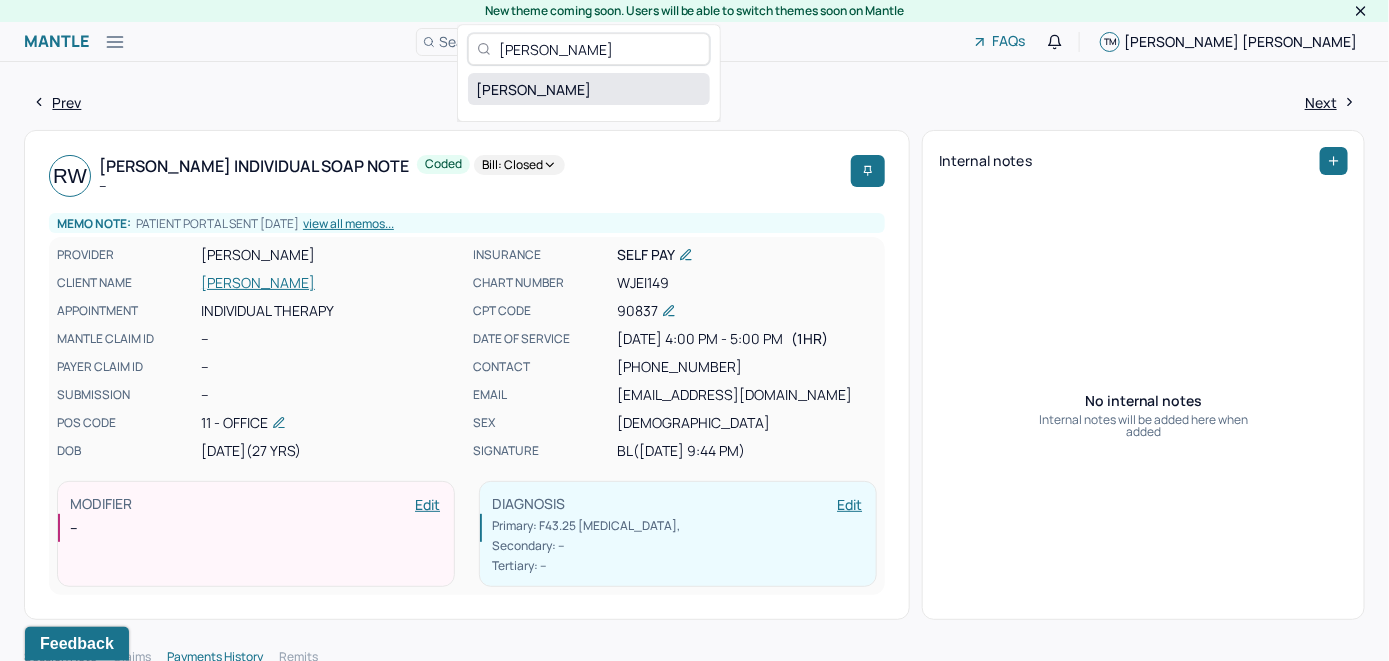 type on "Sarina Perez" 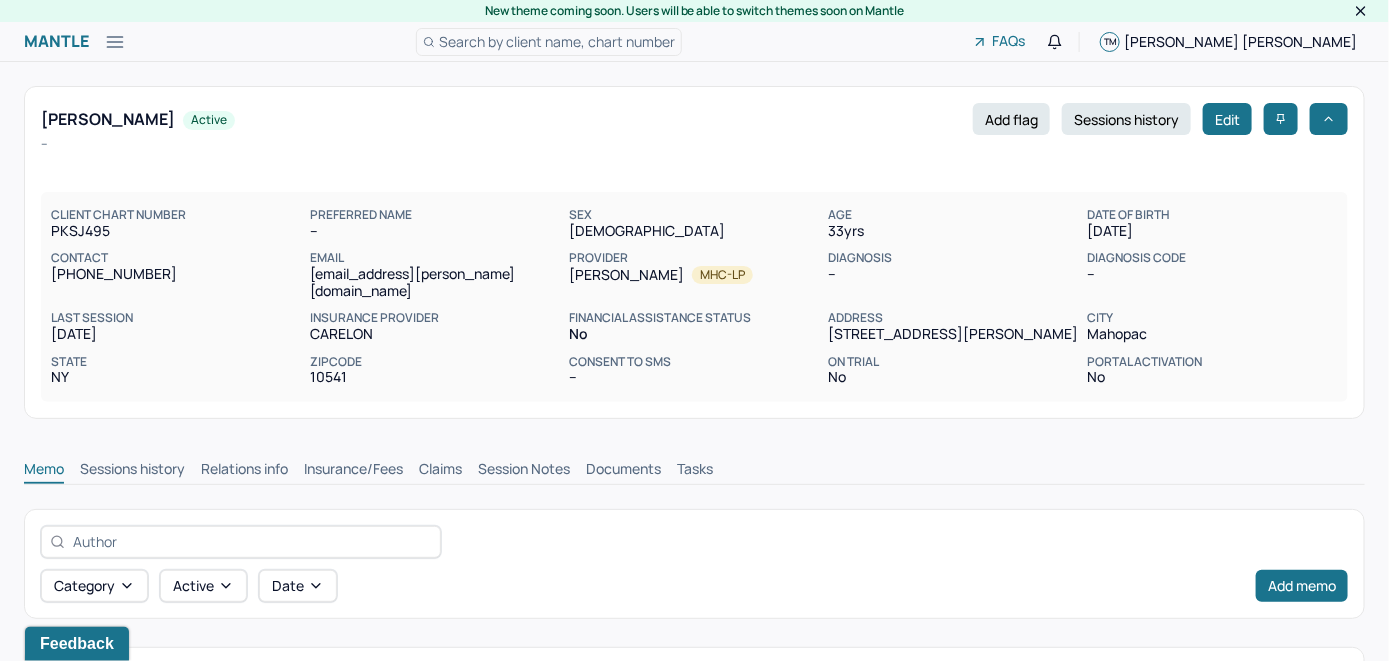 scroll, scrollTop: 200, scrollLeft: 0, axis: vertical 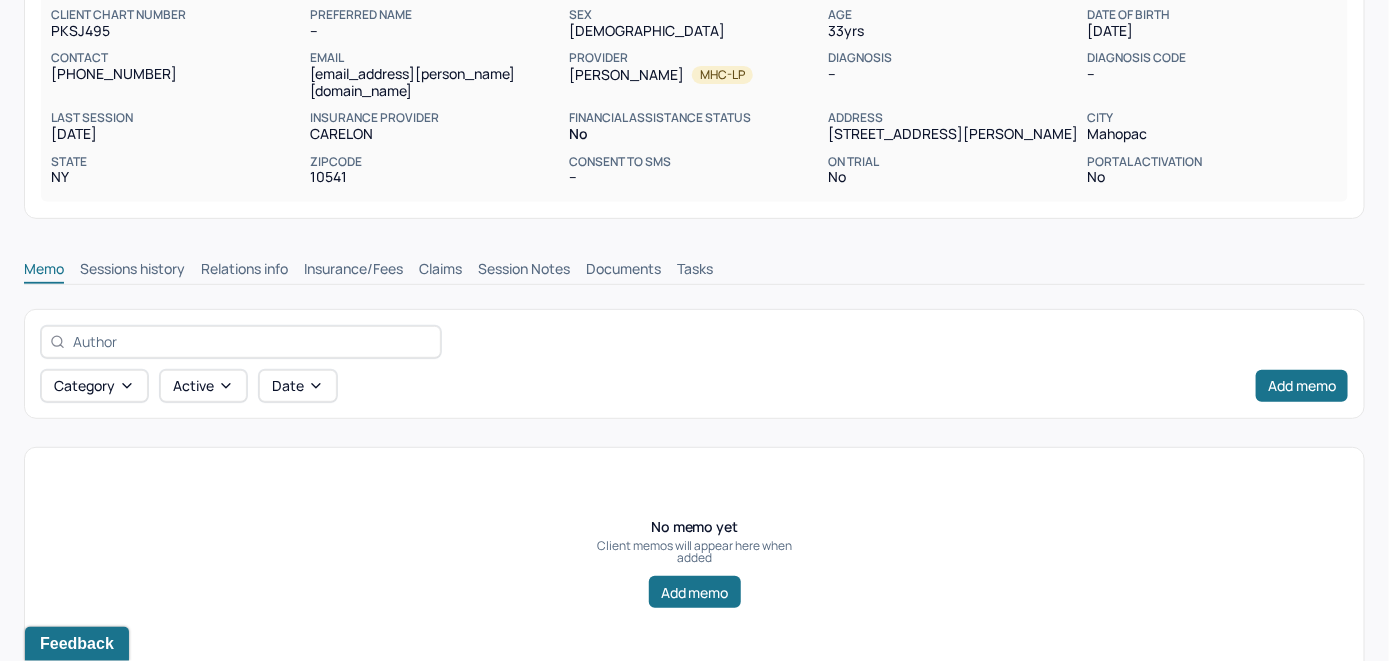 click on "Insurance/Fees" at bounding box center [353, 271] 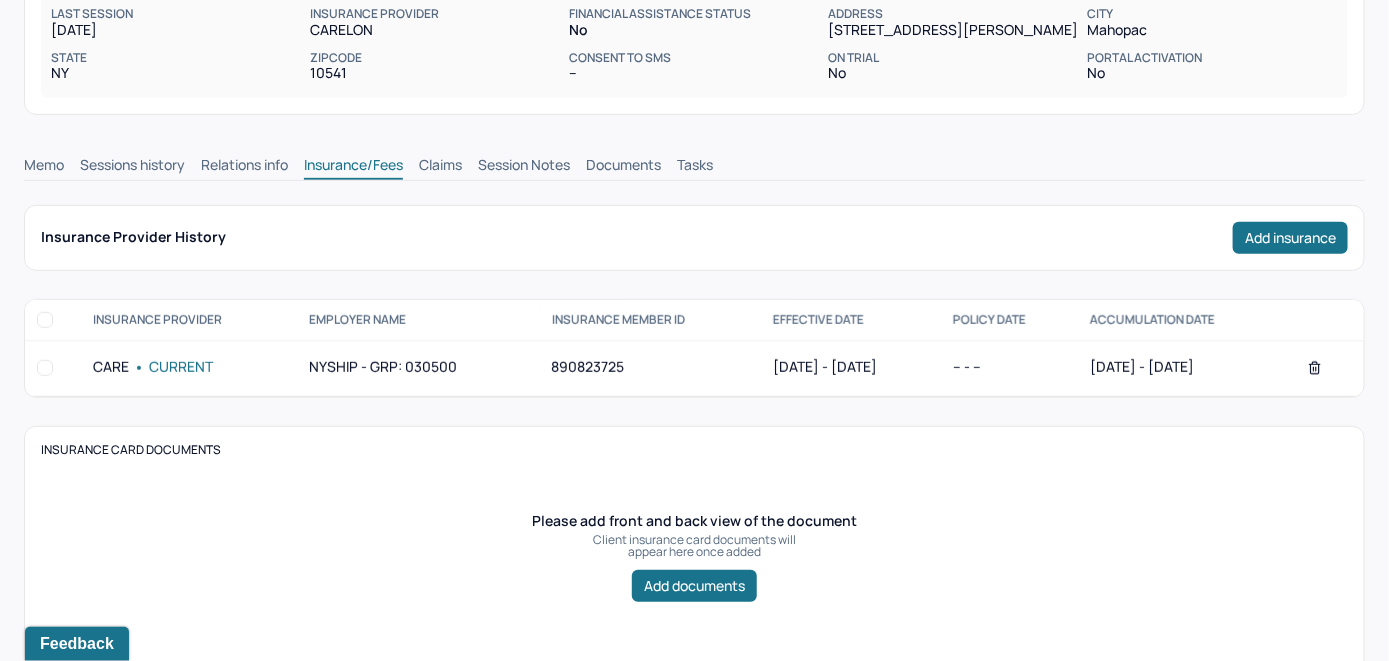 scroll, scrollTop: 200, scrollLeft: 0, axis: vertical 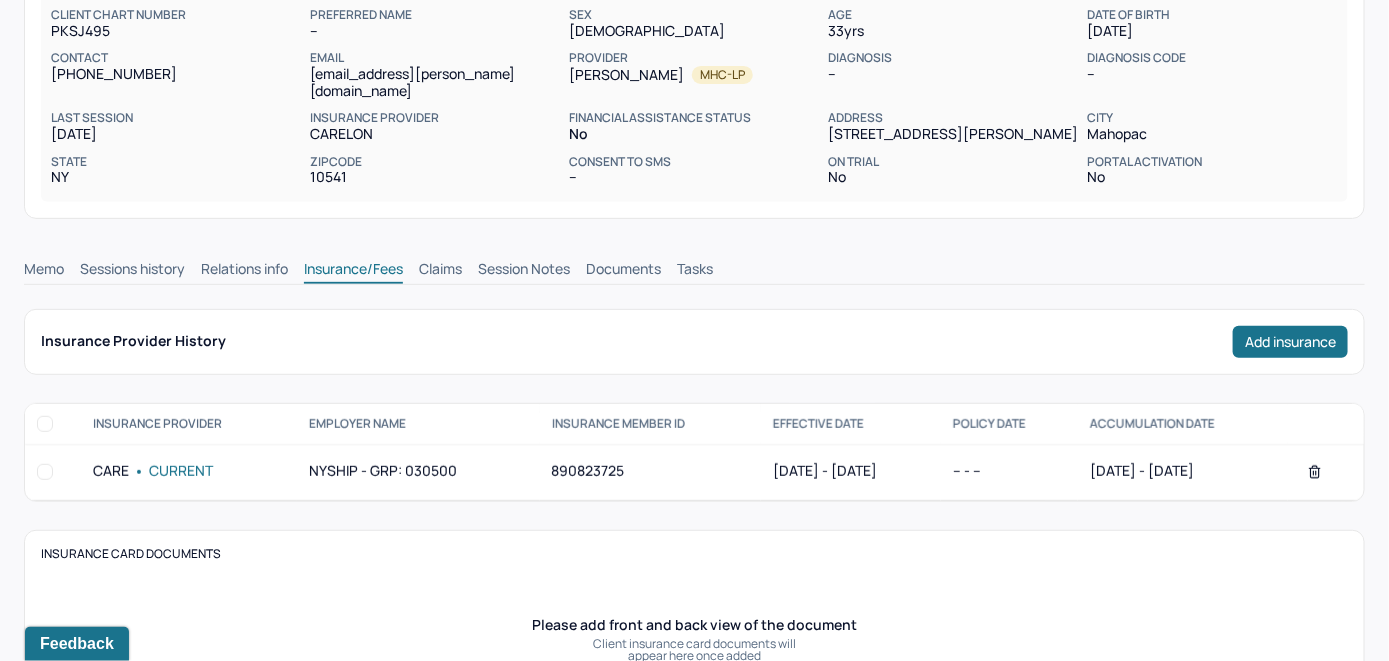 click on "Claims" at bounding box center [440, 271] 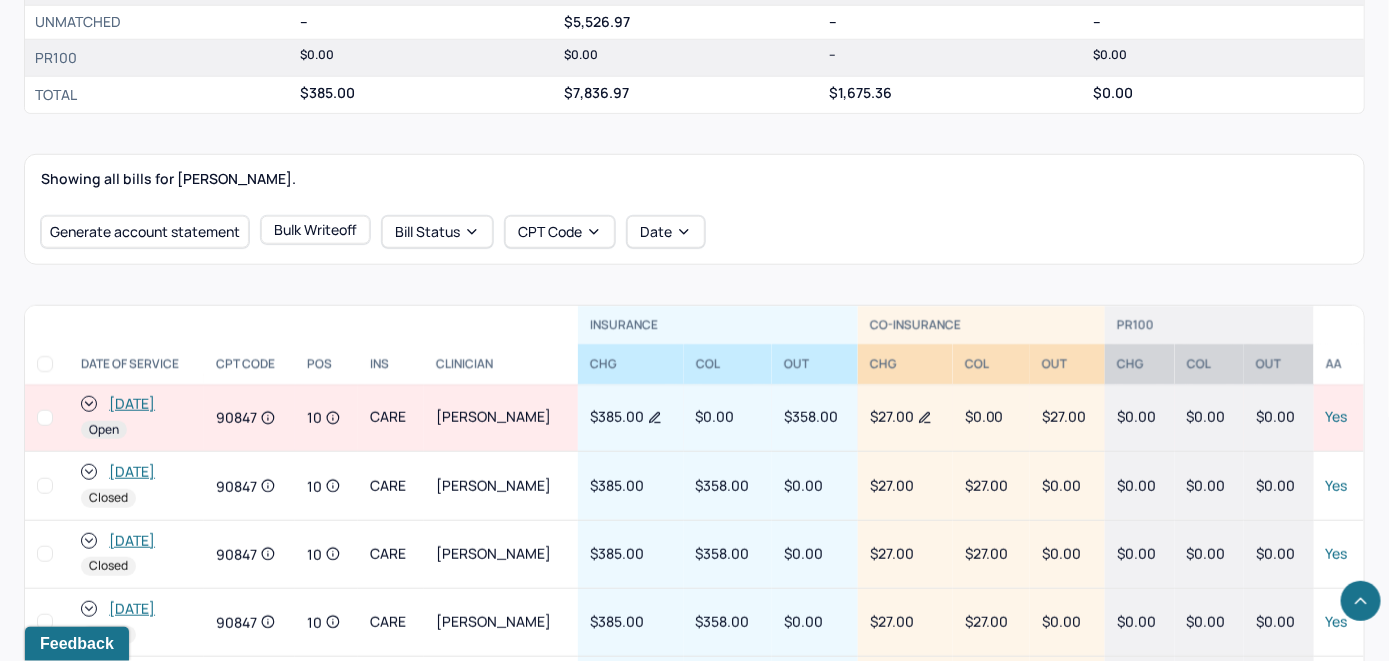 scroll, scrollTop: 604, scrollLeft: 0, axis: vertical 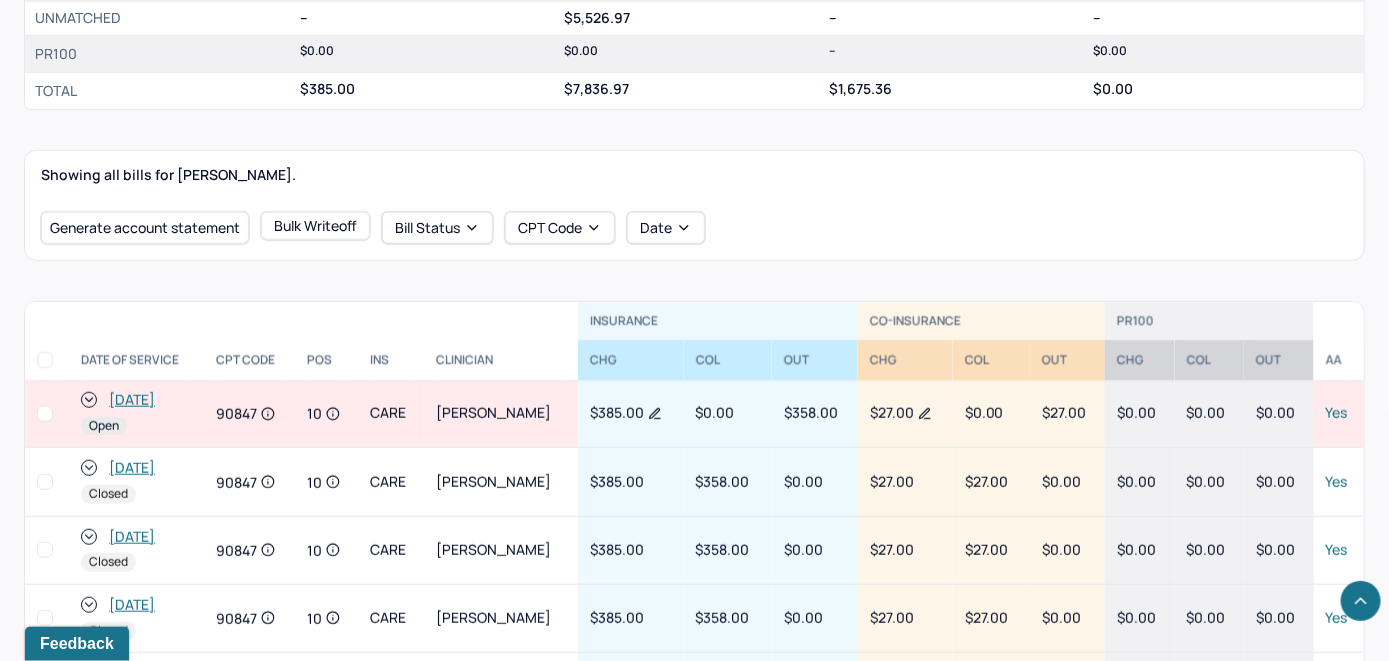 click on "[DATE]" at bounding box center [132, 400] 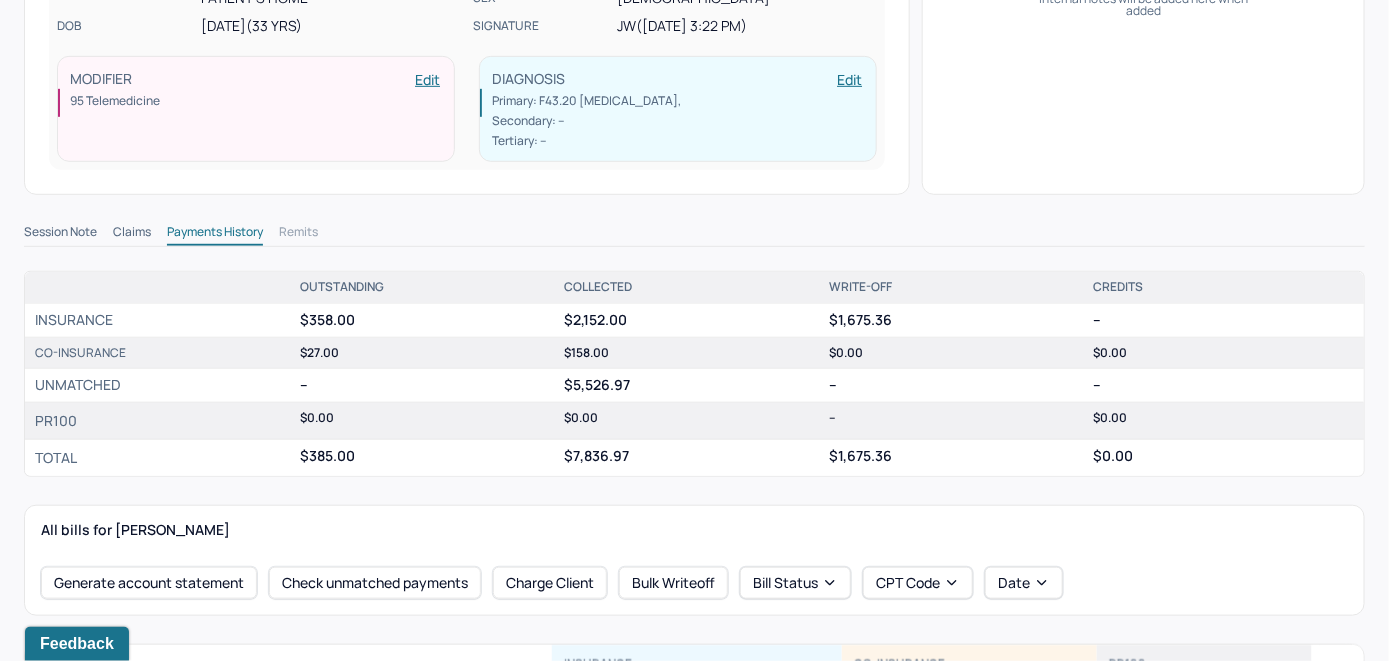 scroll, scrollTop: 500, scrollLeft: 0, axis: vertical 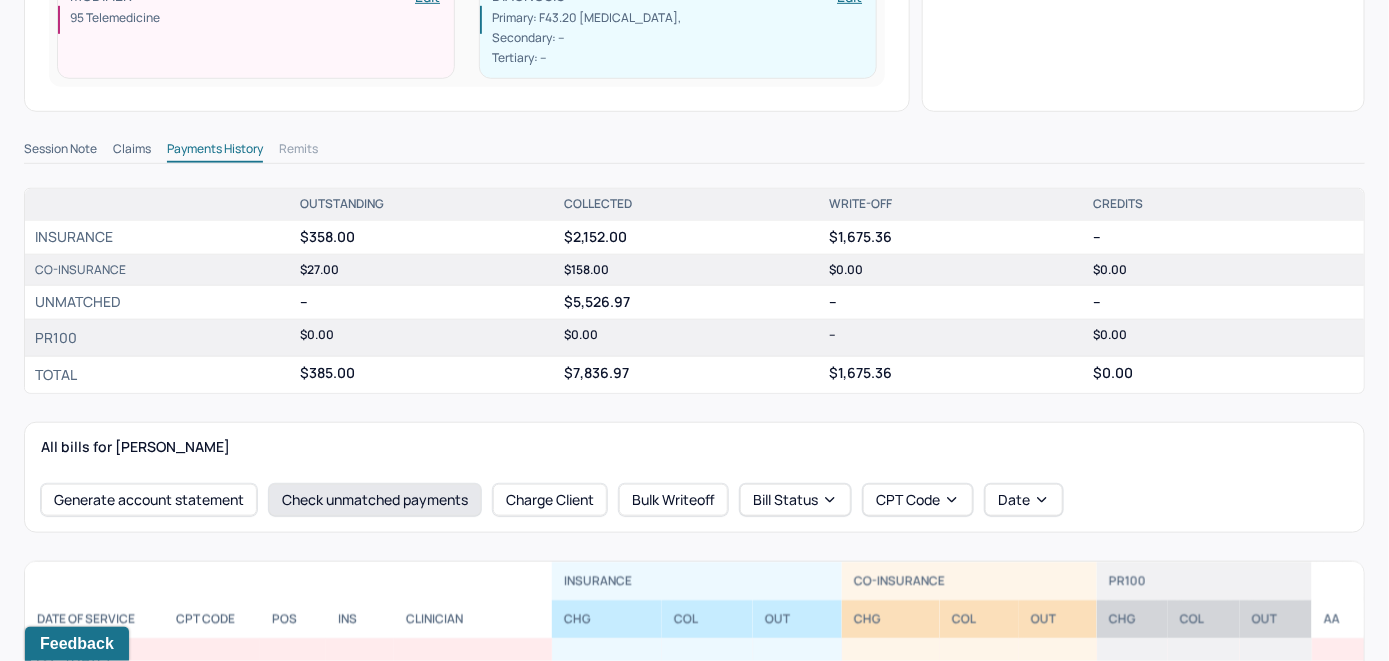 click on "Check unmatched payments" at bounding box center (375, 500) 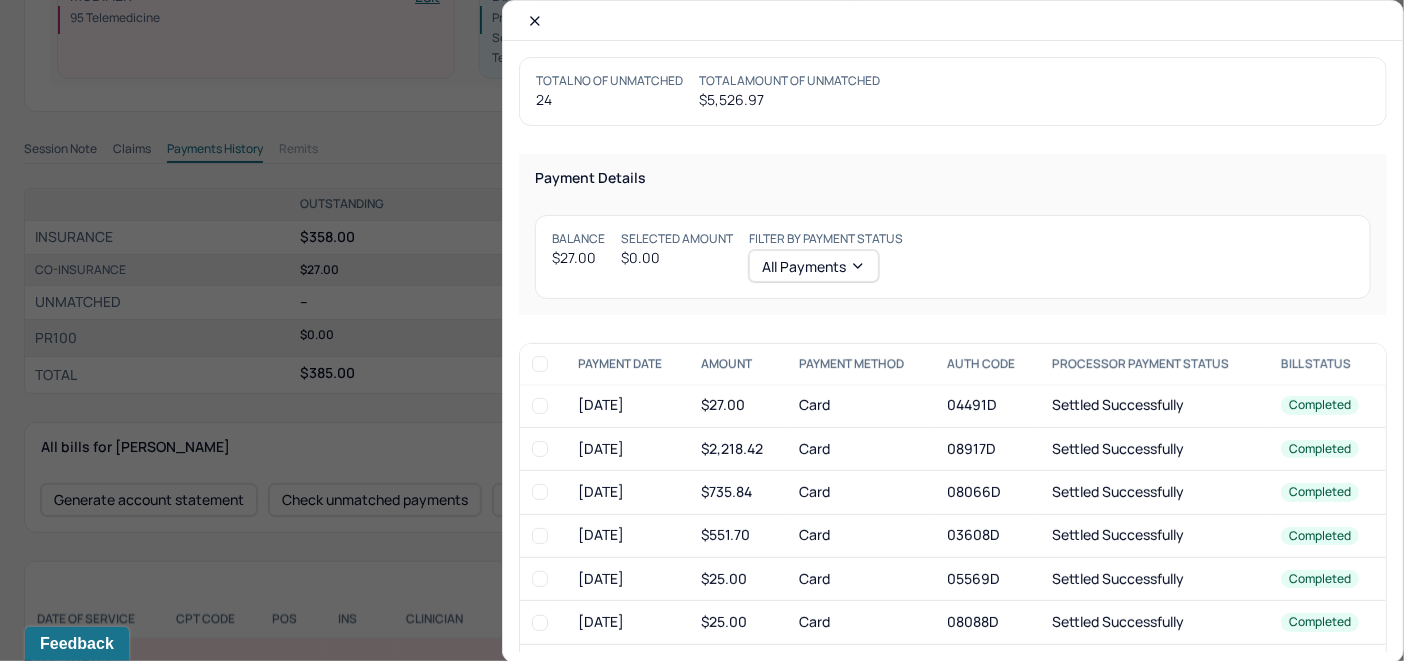 click at bounding box center (540, 406) 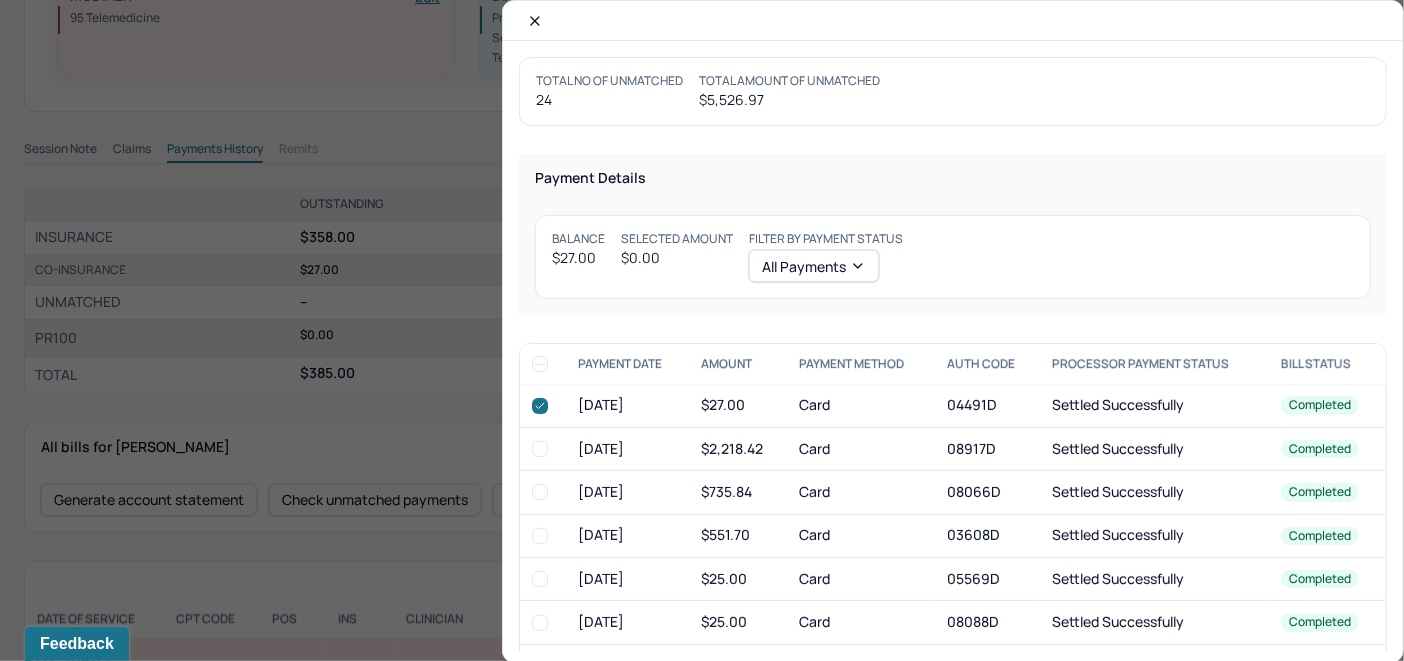 checkbox on "true" 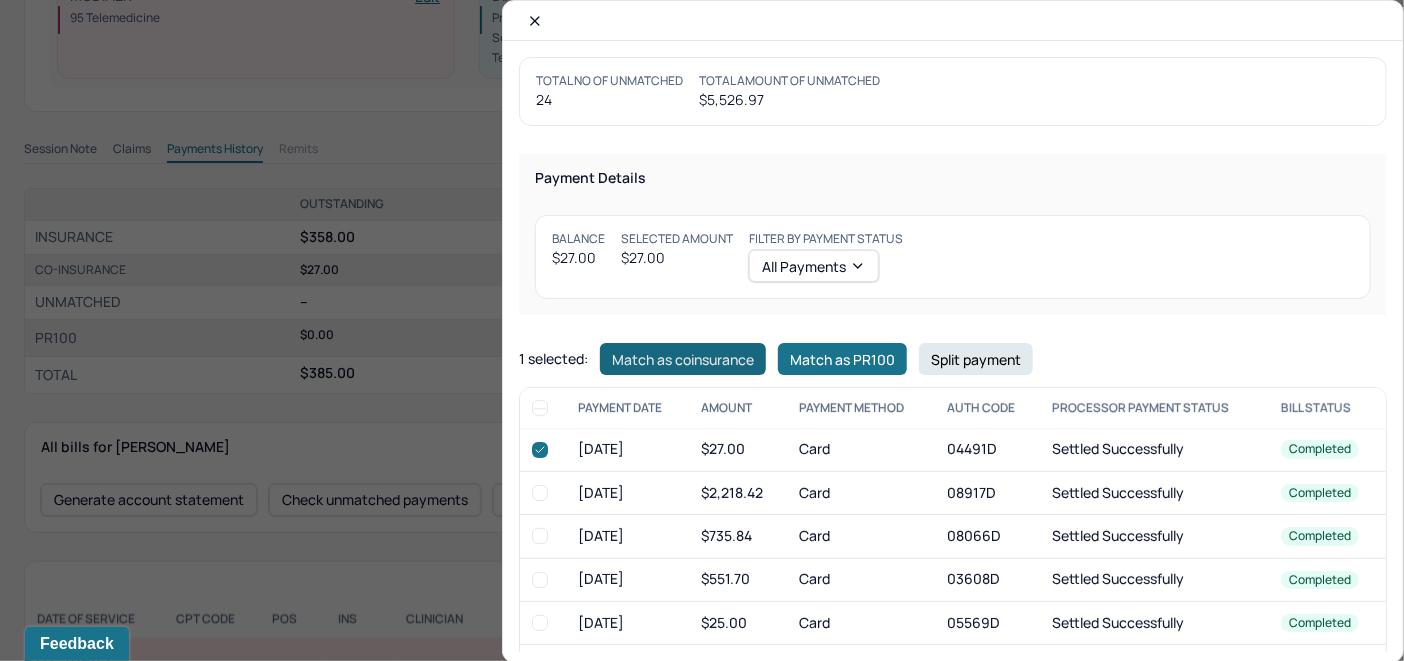 click on "Match as coinsurance" at bounding box center (683, 359) 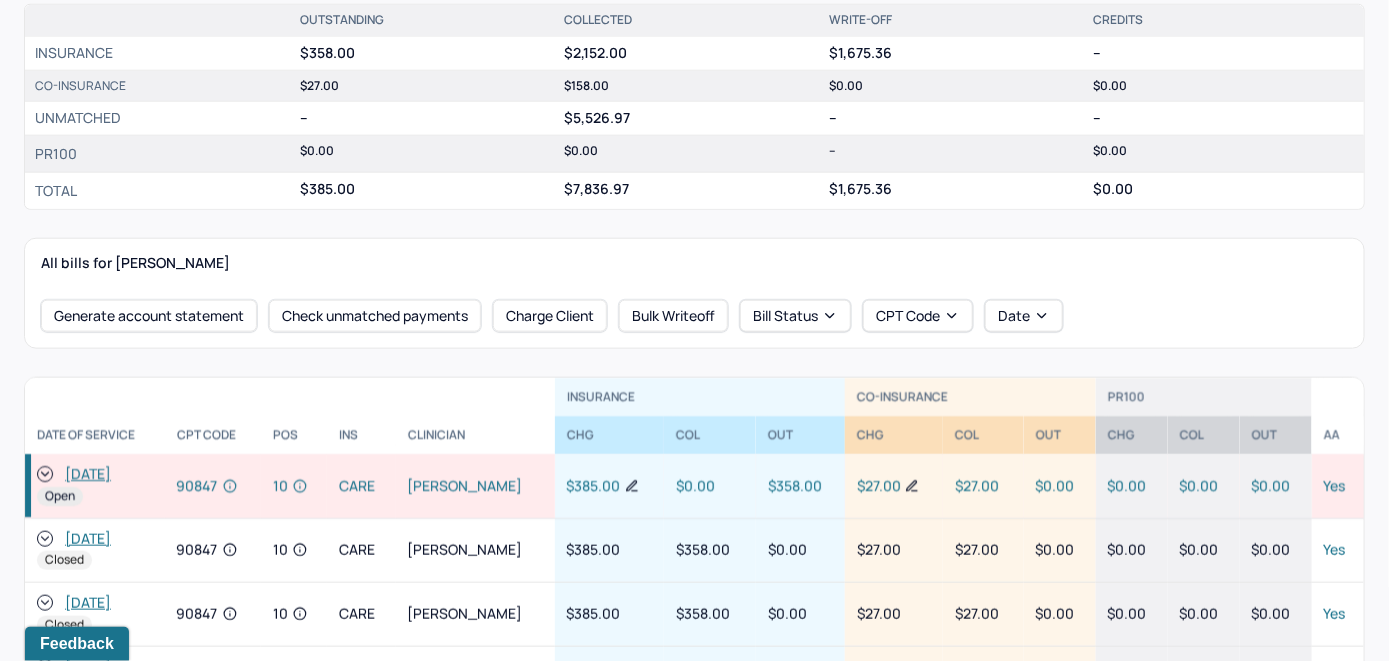 scroll, scrollTop: 700, scrollLeft: 0, axis: vertical 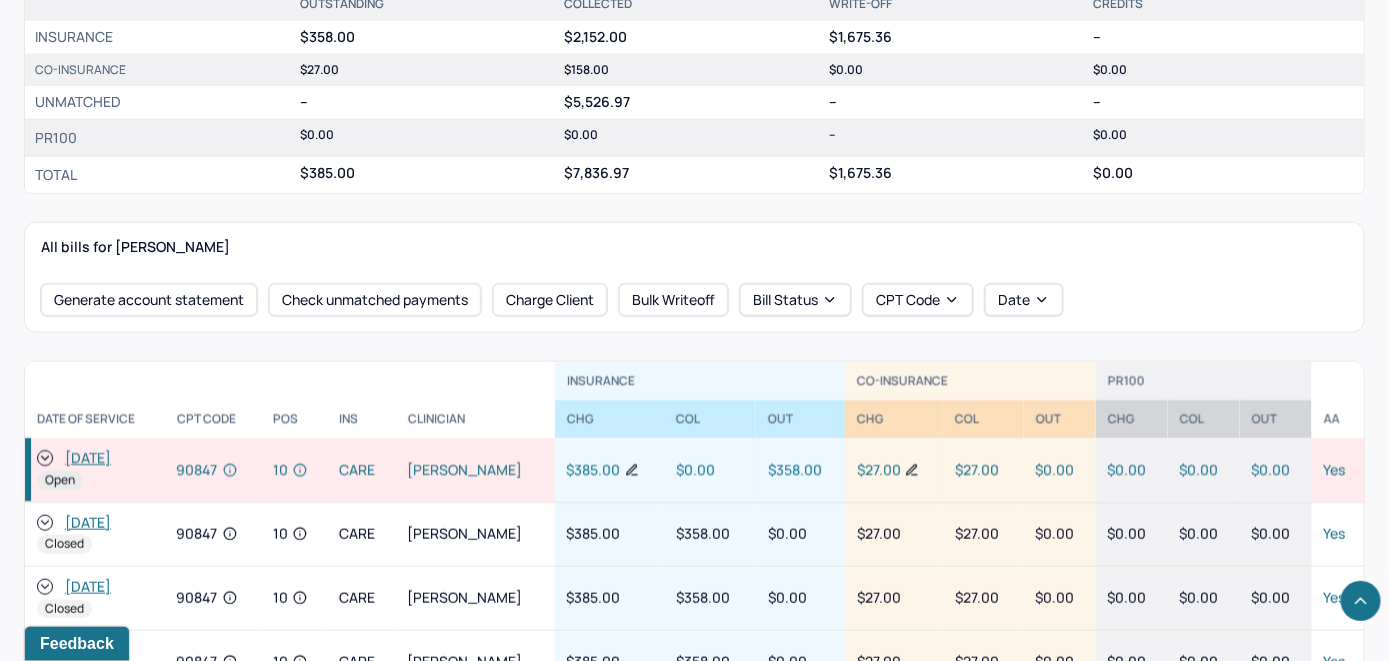 click at bounding box center (45, 459) 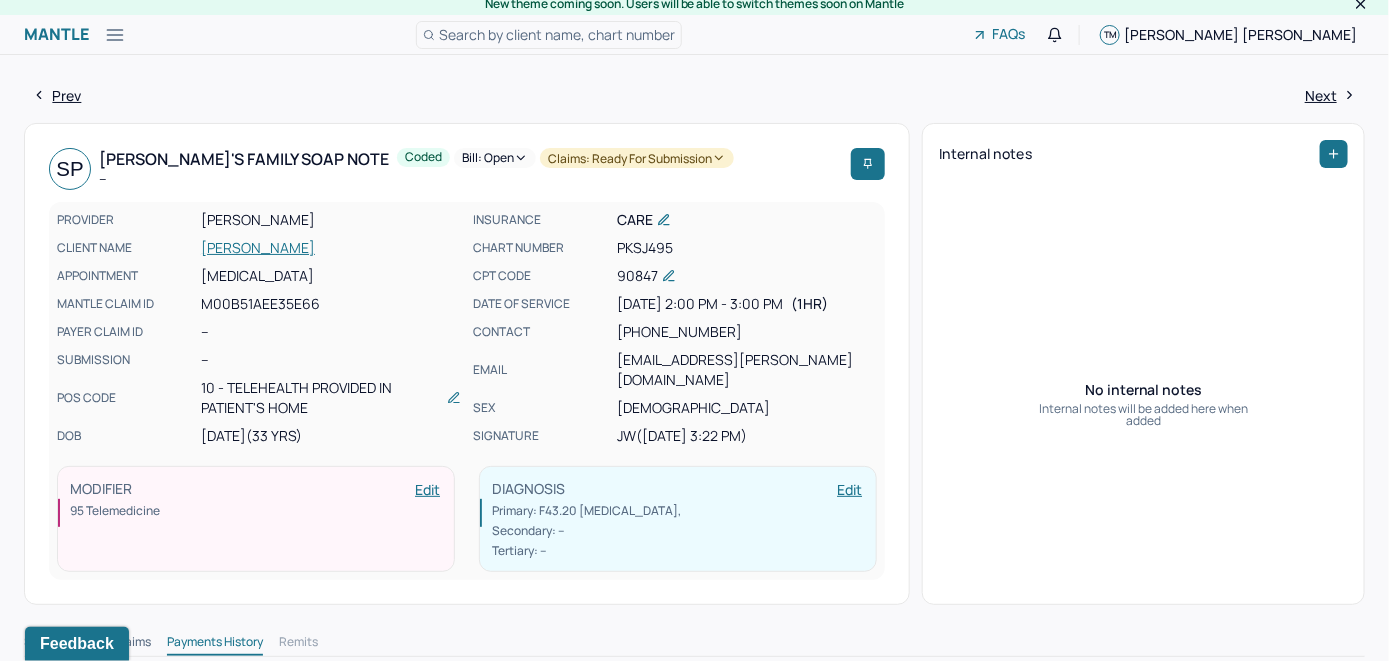 scroll, scrollTop: 0, scrollLeft: 0, axis: both 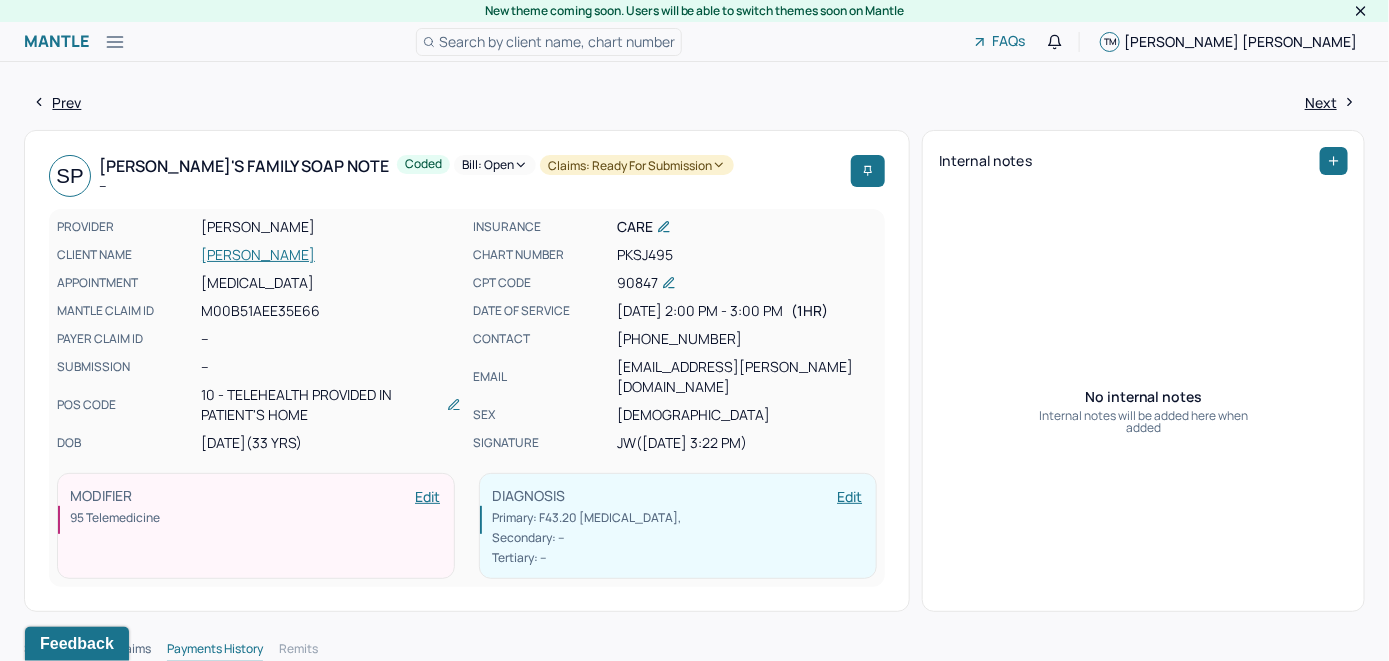 click on "Bill: Open" at bounding box center (495, 165) 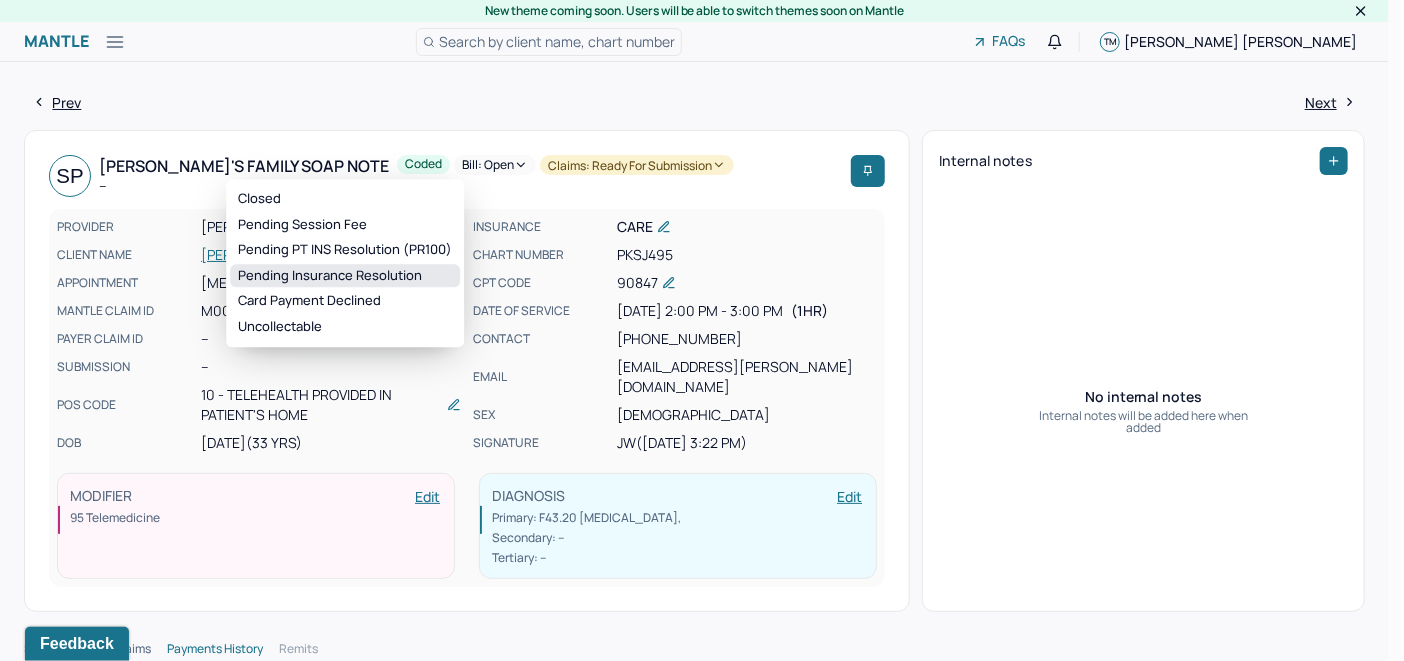 click on "Pending Insurance Resolution" at bounding box center [345, 276] 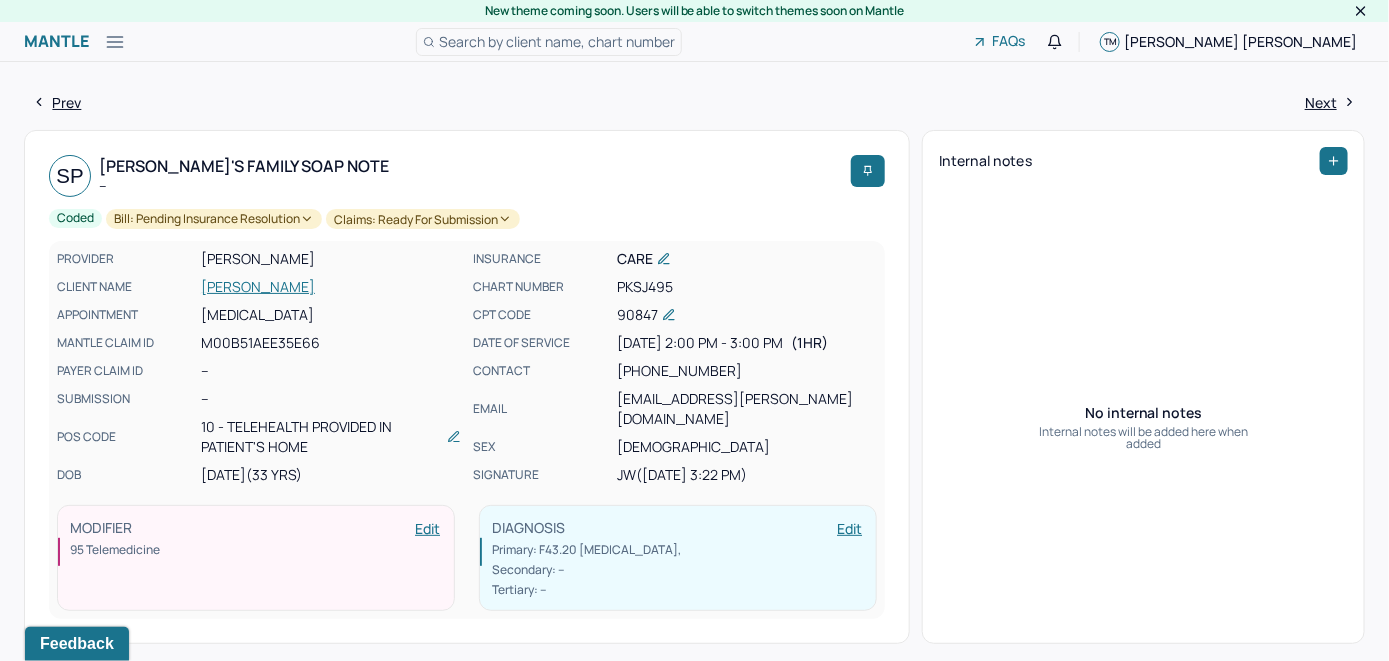 click on "Search by client name, chart number" at bounding box center [557, 41] 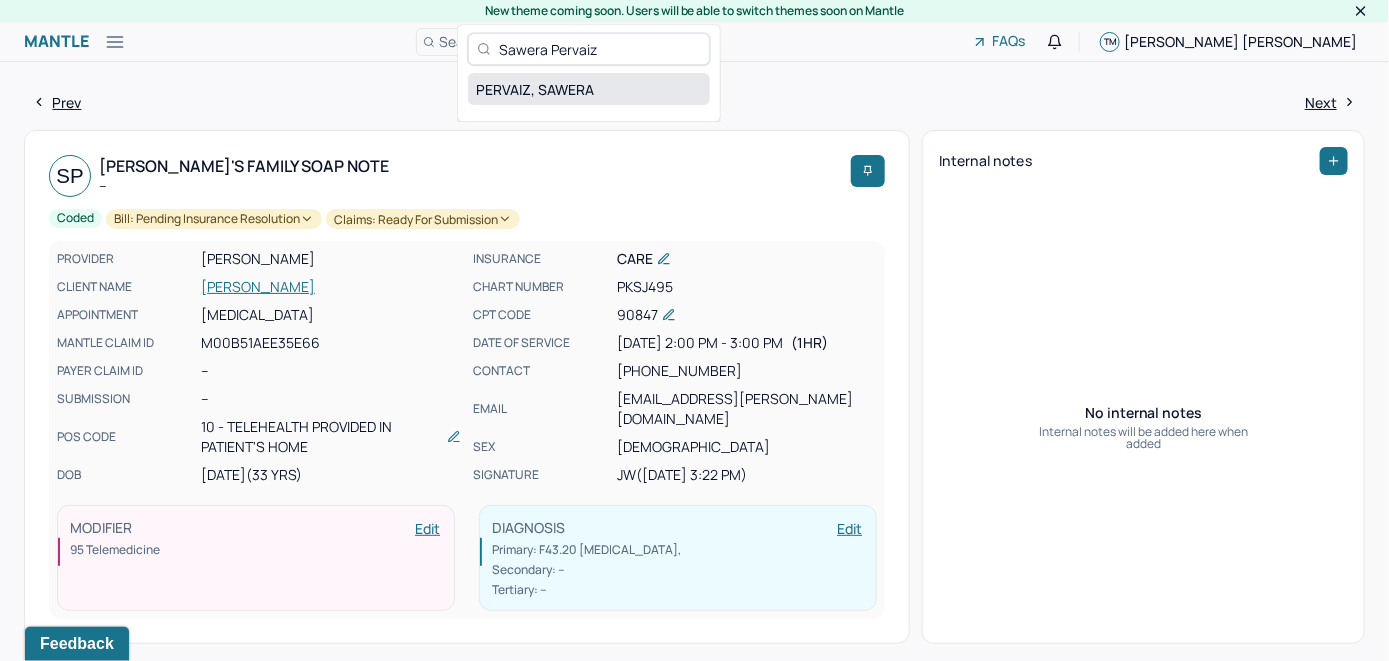 type on "Sawera Pervaiz" 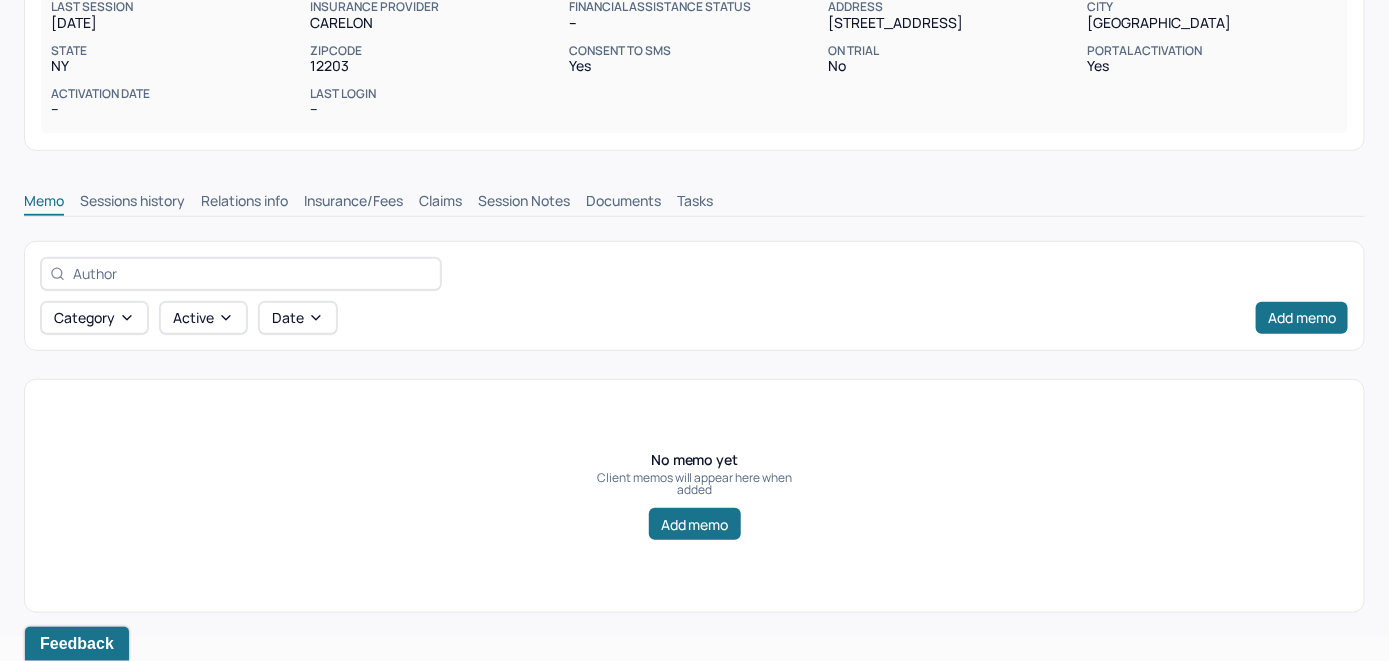 scroll, scrollTop: 314, scrollLeft: 0, axis: vertical 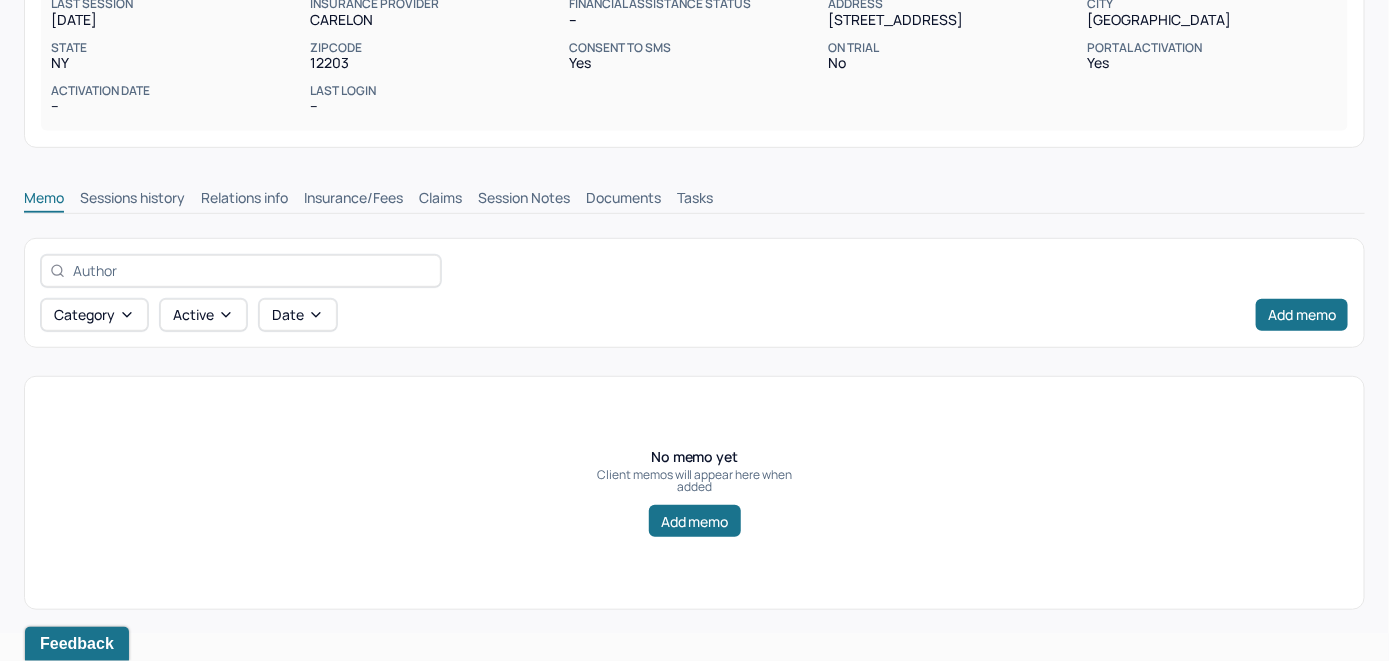 click on "Insurance/Fees" at bounding box center (353, 200) 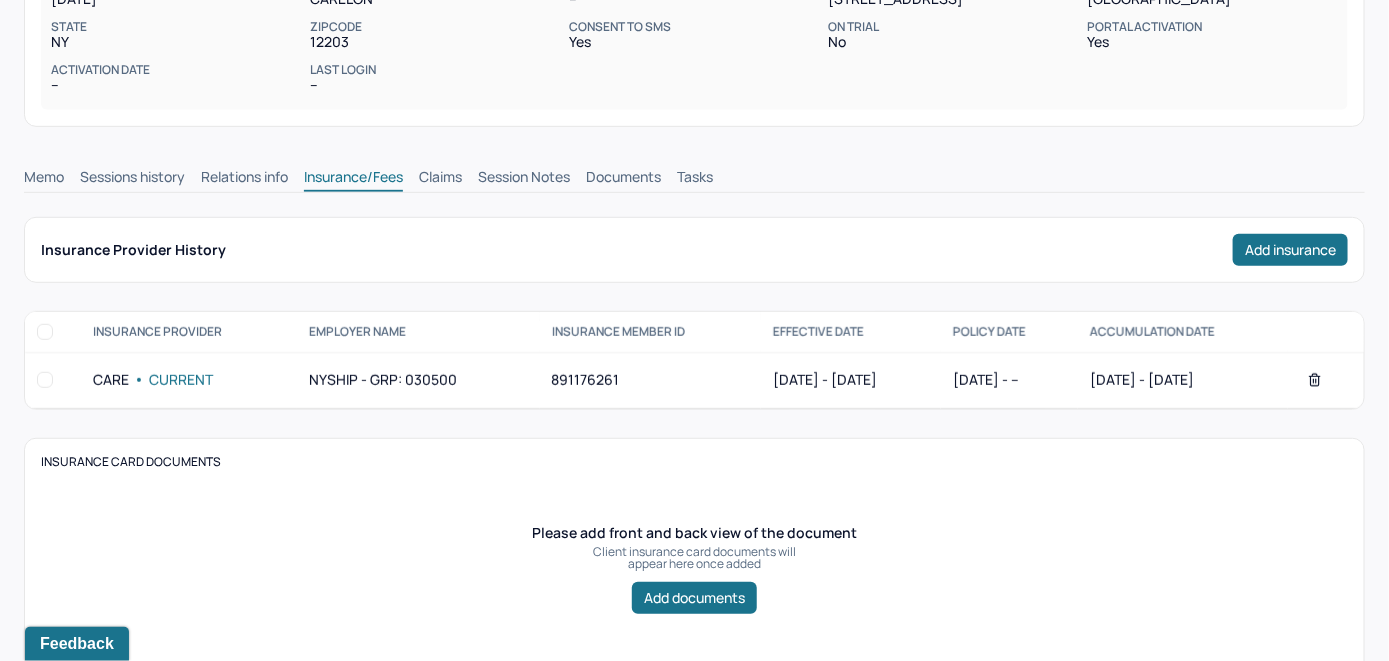 scroll, scrollTop: 314, scrollLeft: 0, axis: vertical 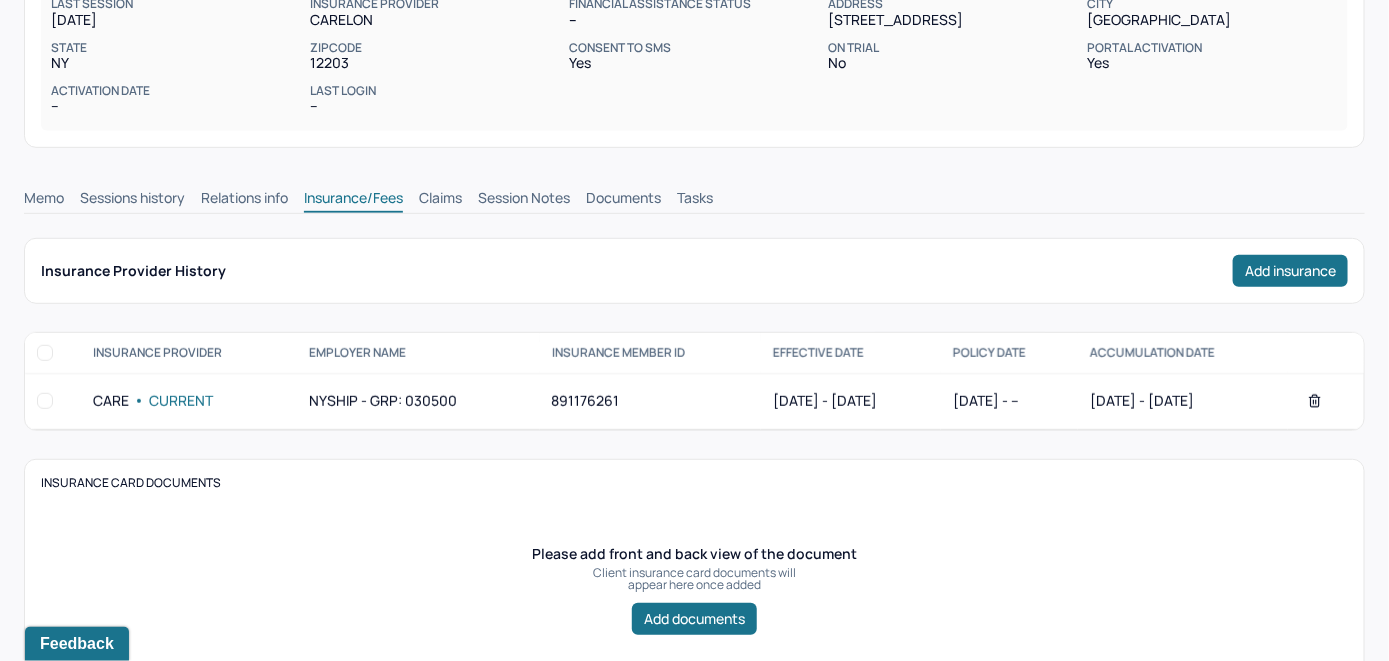 click on "Claims" at bounding box center (440, 200) 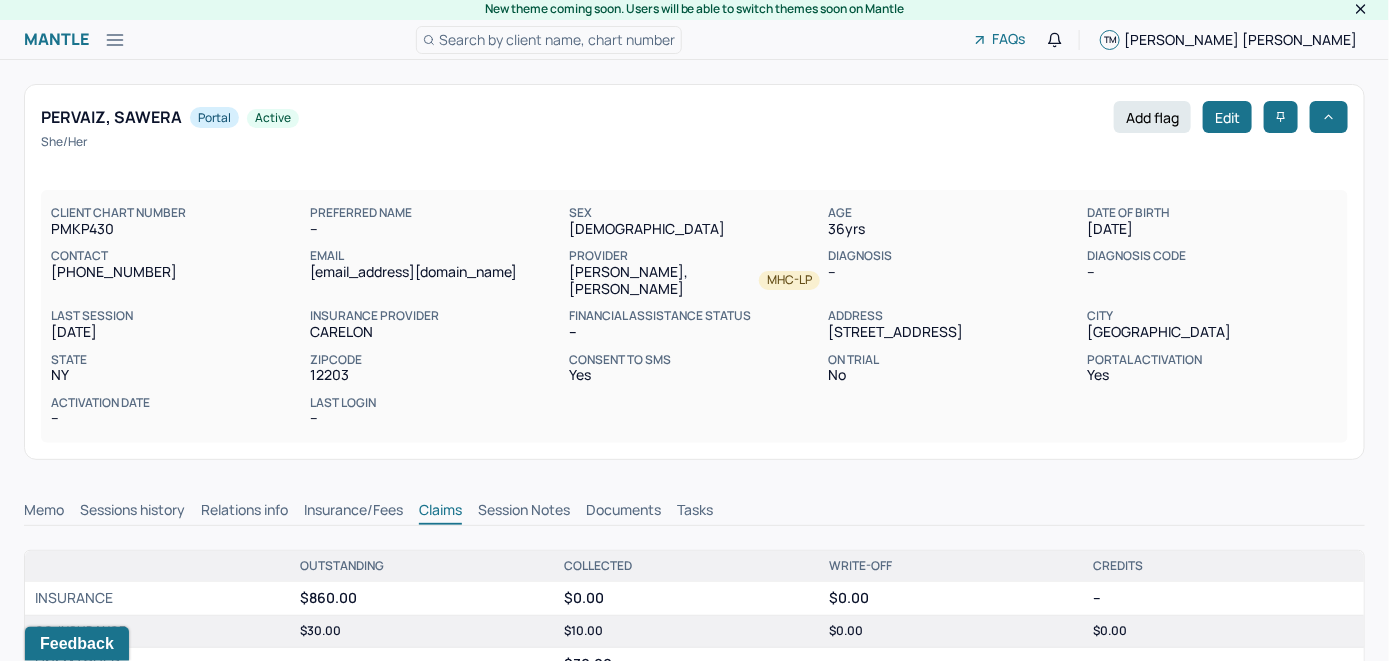 scroll, scrollTop: 0, scrollLeft: 0, axis: both 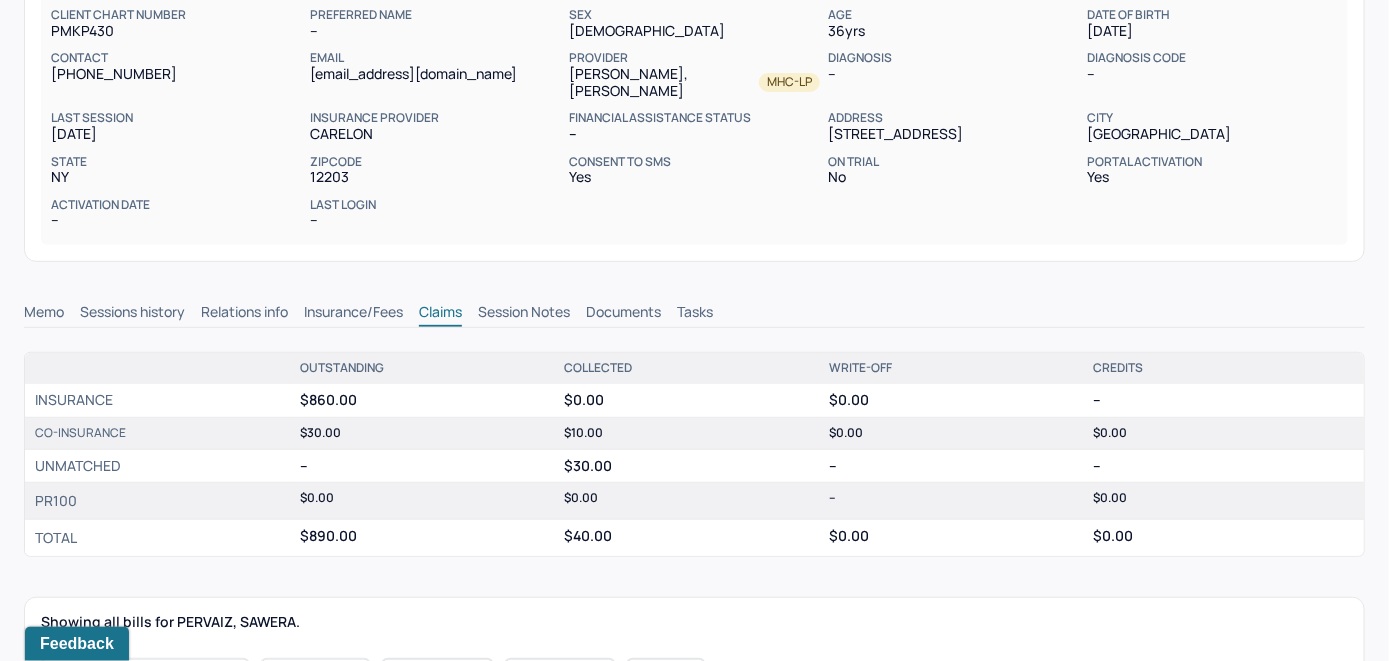 click on "Memo" at bounding box center [44, 314] 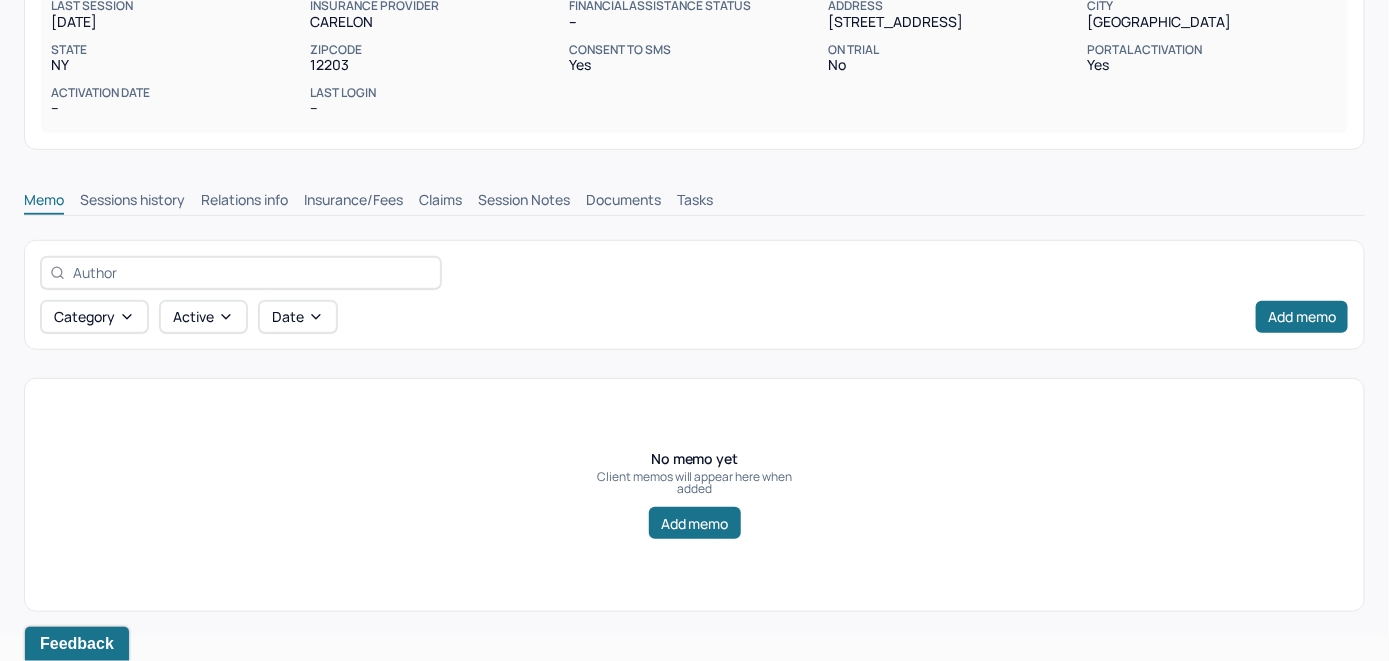 scroll, scrollTop: 314, scrollLeft: 0, axis: vertical 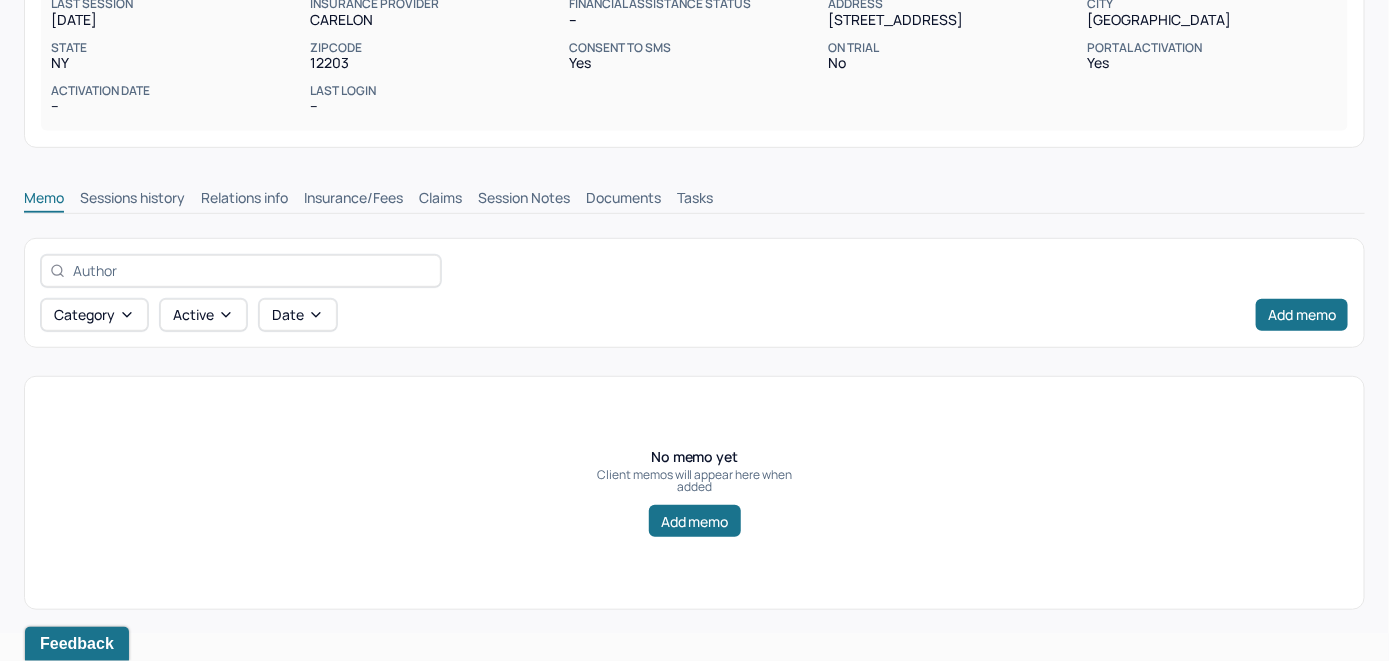 click on "Insurance/Fees" at bounding box center [353, 200] 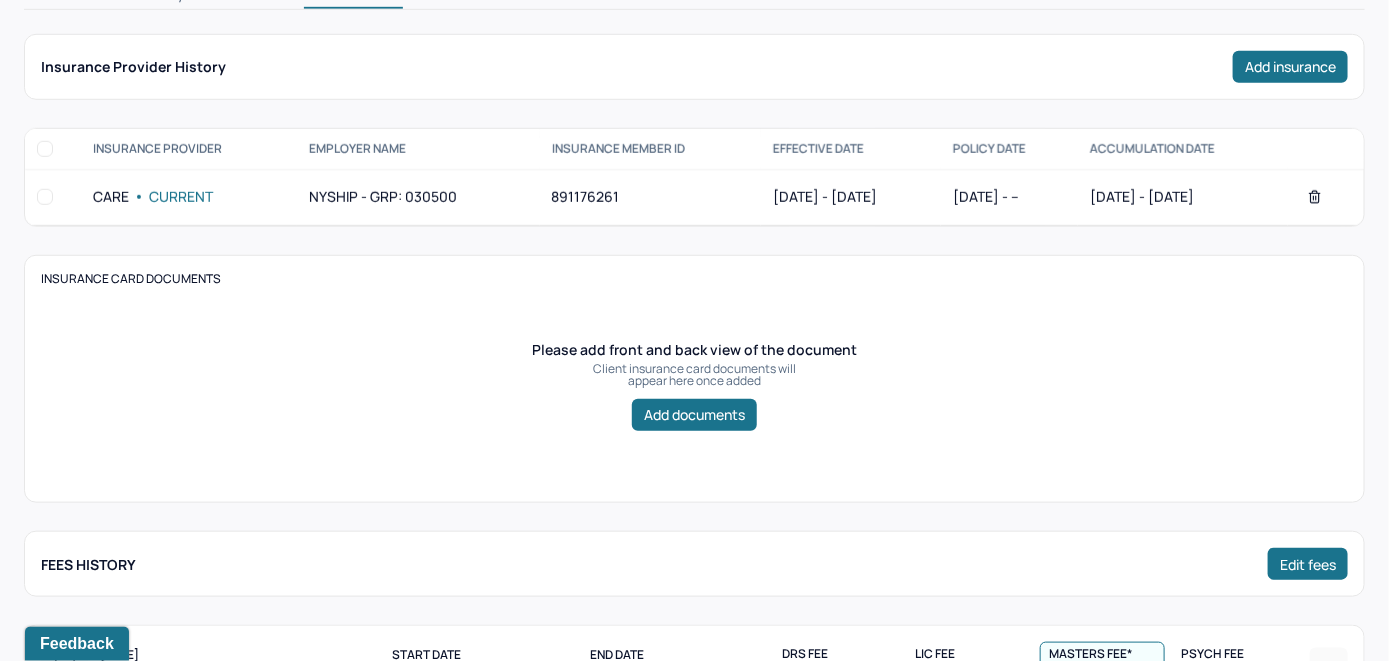 scroll, scrollTop: 414, scrollLeft: 0, axis: vertical 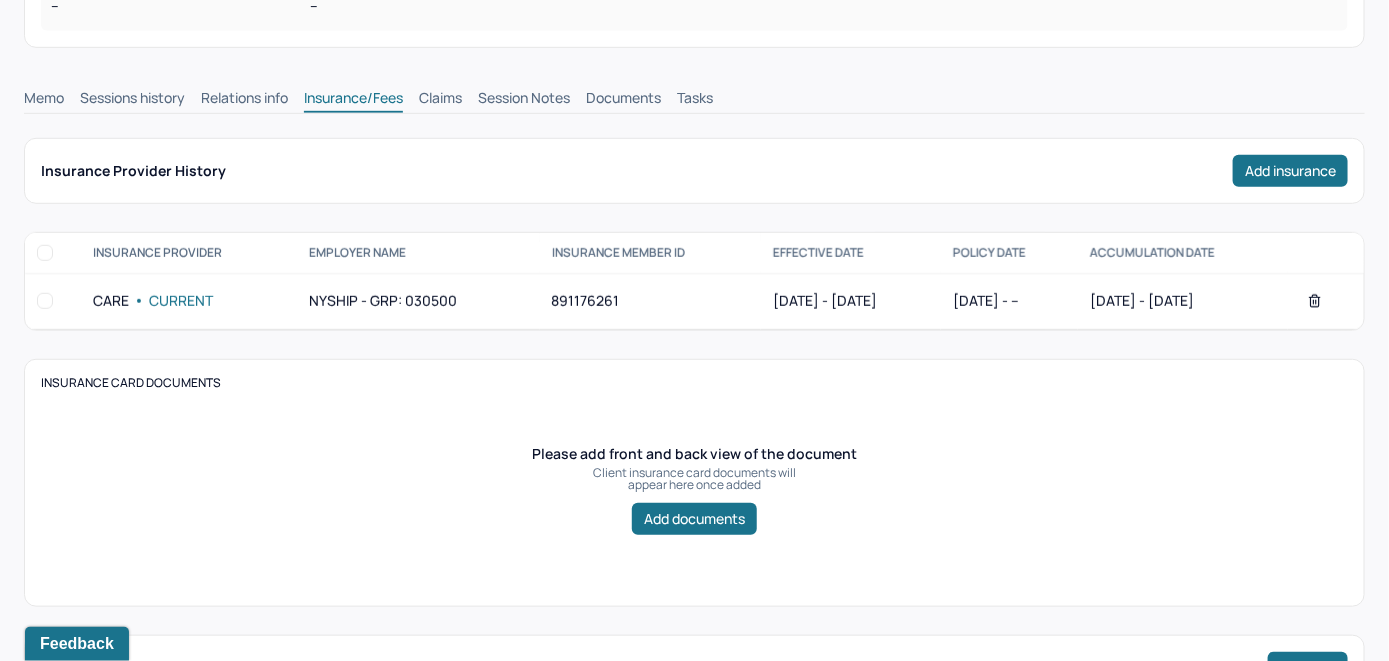 click on "Claims" at bounding box center (440, 100) 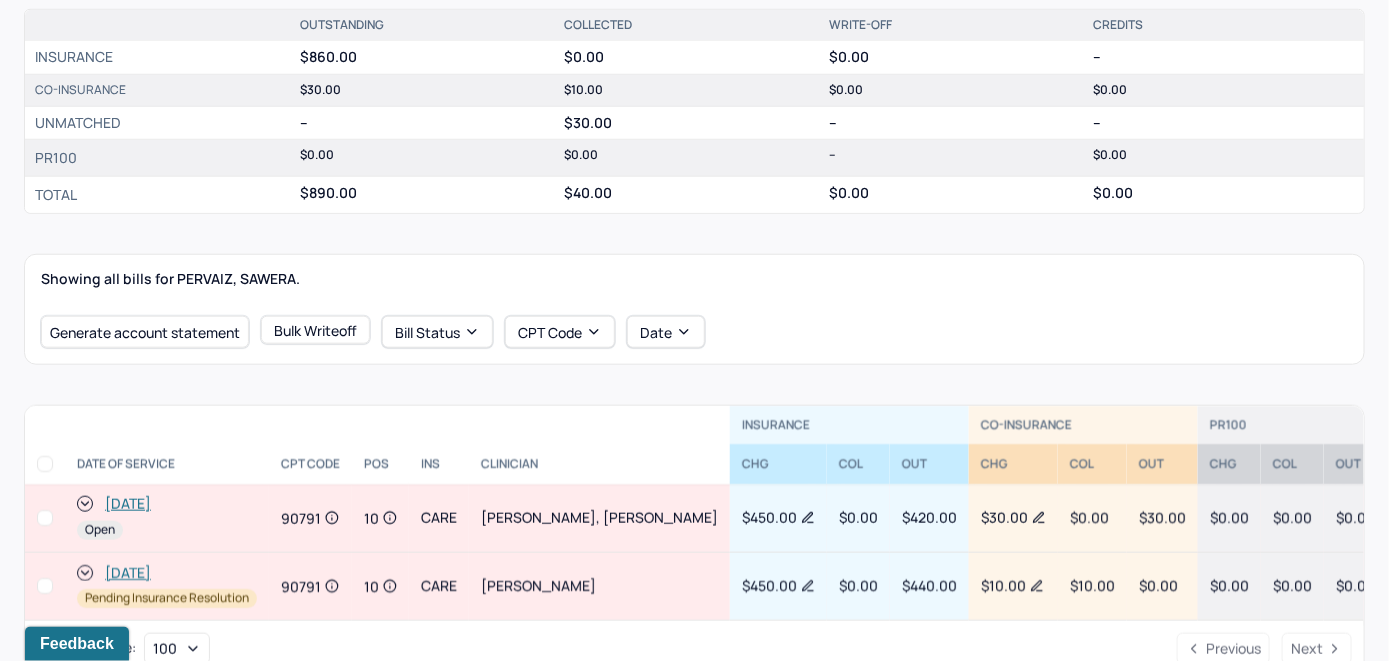 scroll, scrollTop: 714, scrollLeft: 0, axis: vertical 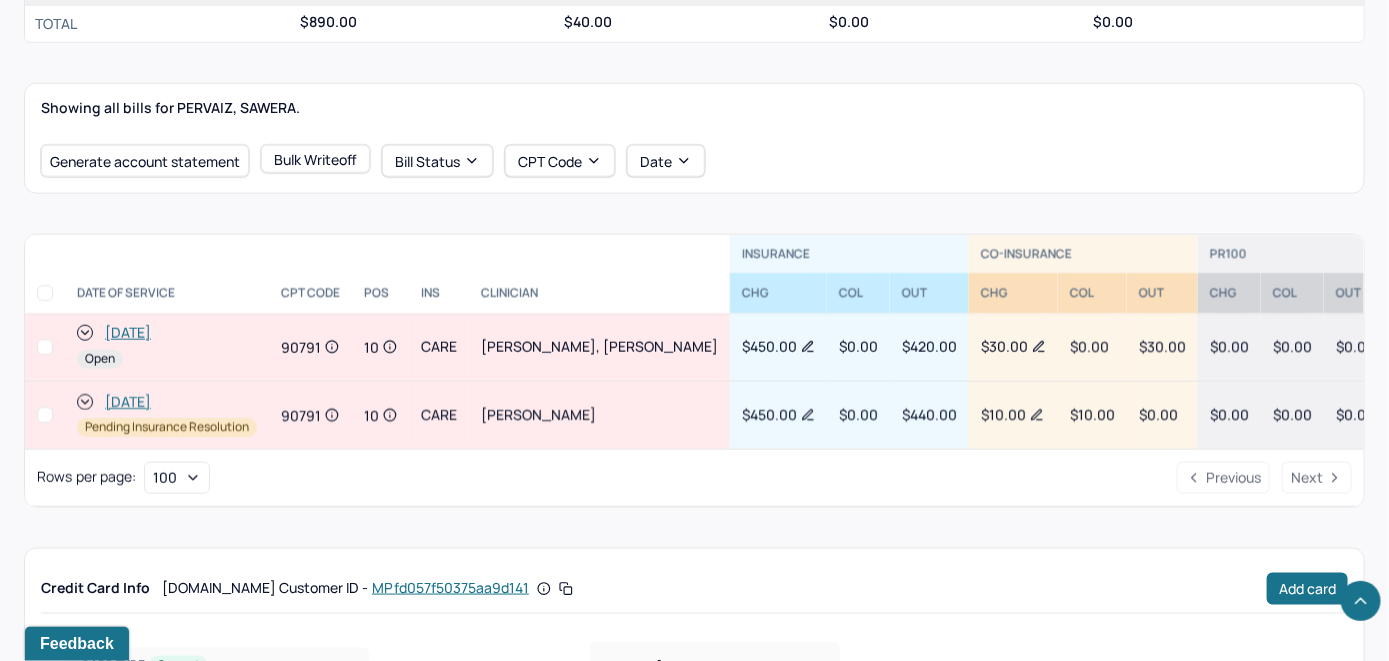 click on "[DATE]" at bounding box center [128, 333] 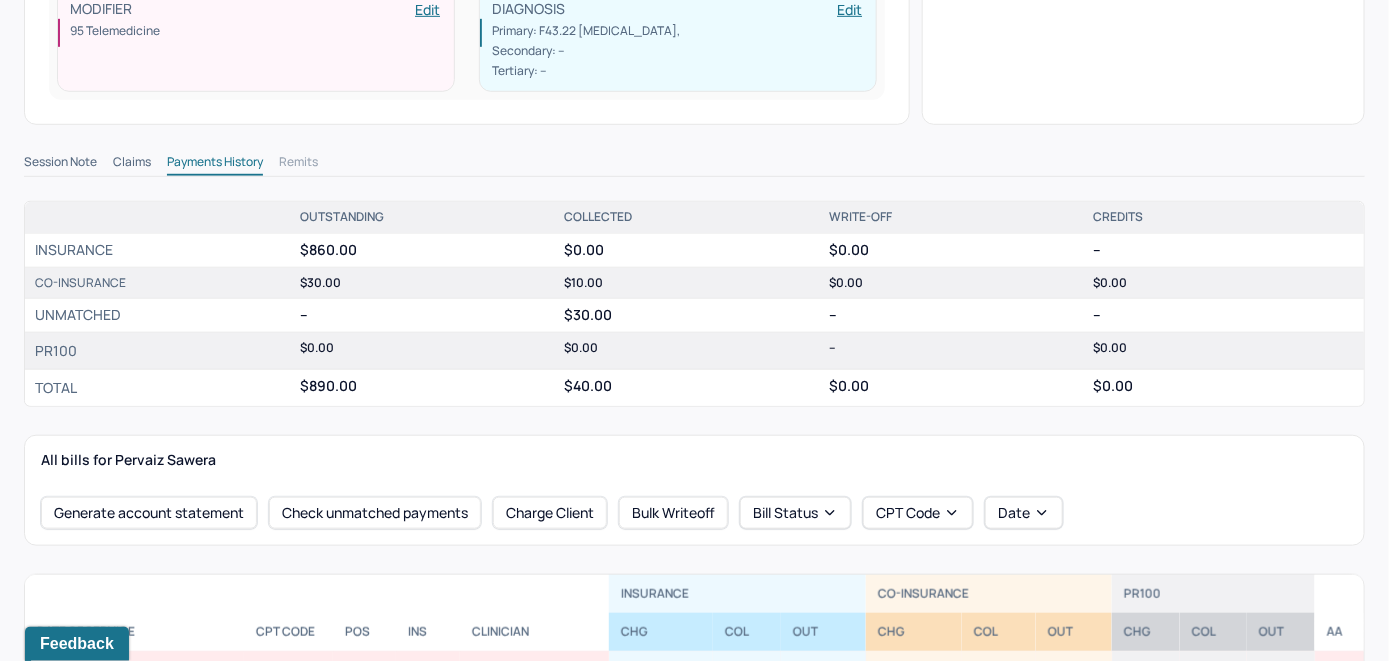 scroll, scrollTop: 500, scrollLeft: 0, axis: vertical 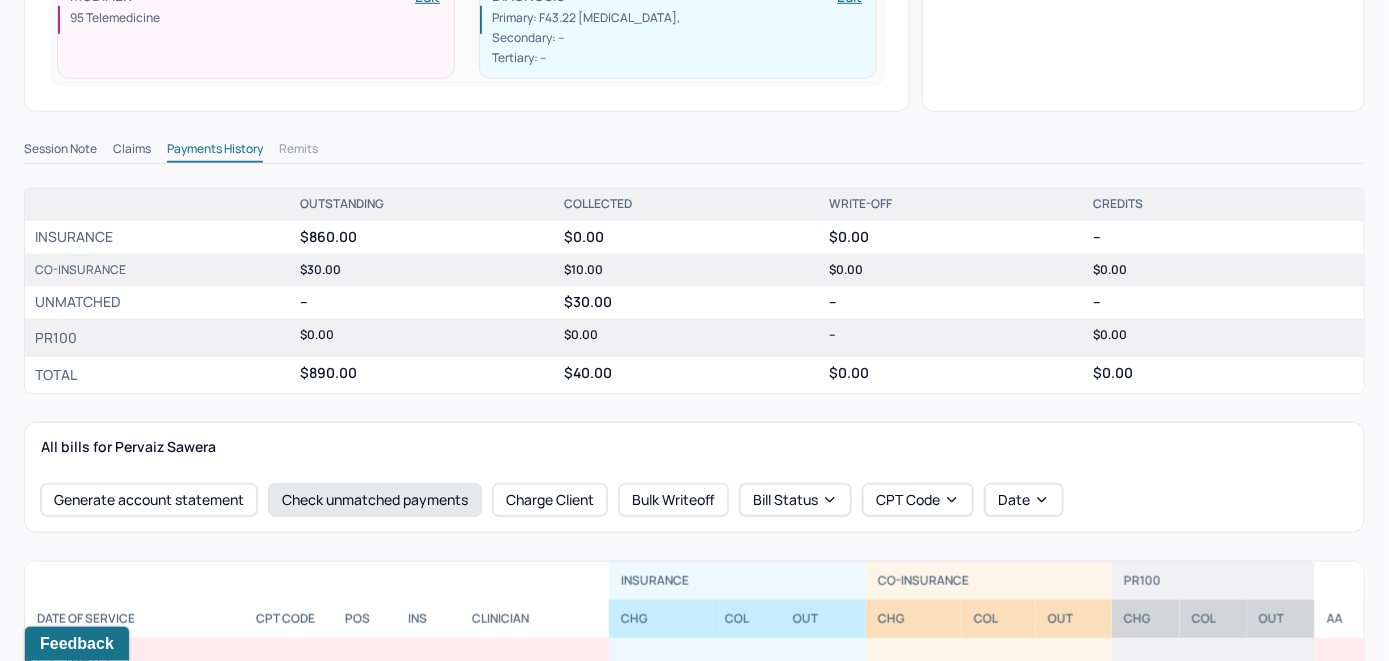 click on "Check unmatched payments" at bounding box center [375, 500] 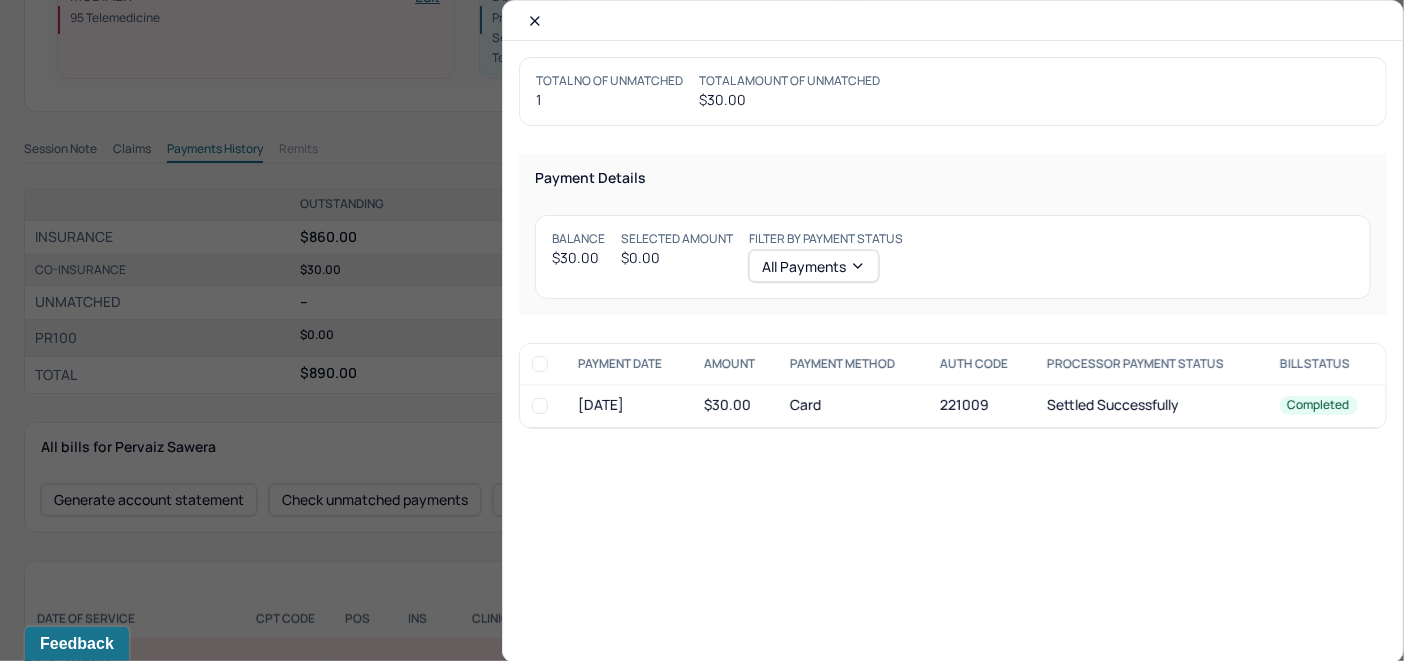click at bounding box center (540, 406) 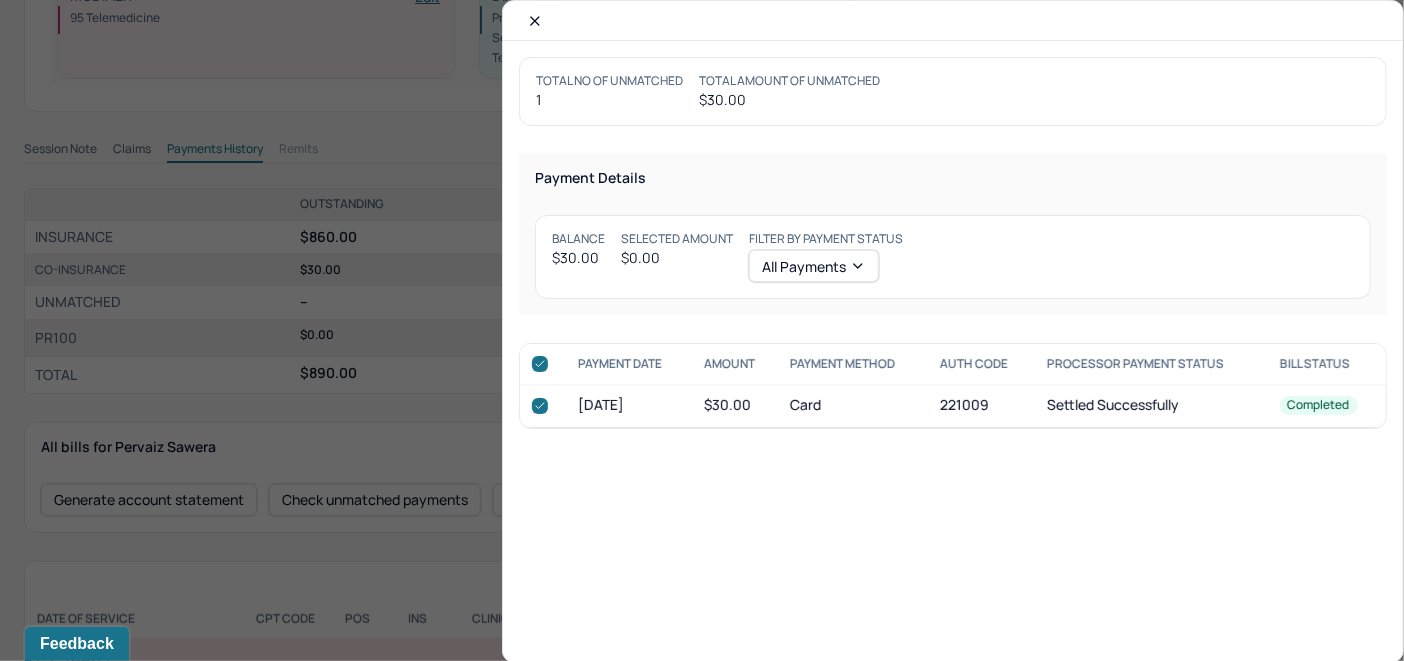 checkbox on "true" 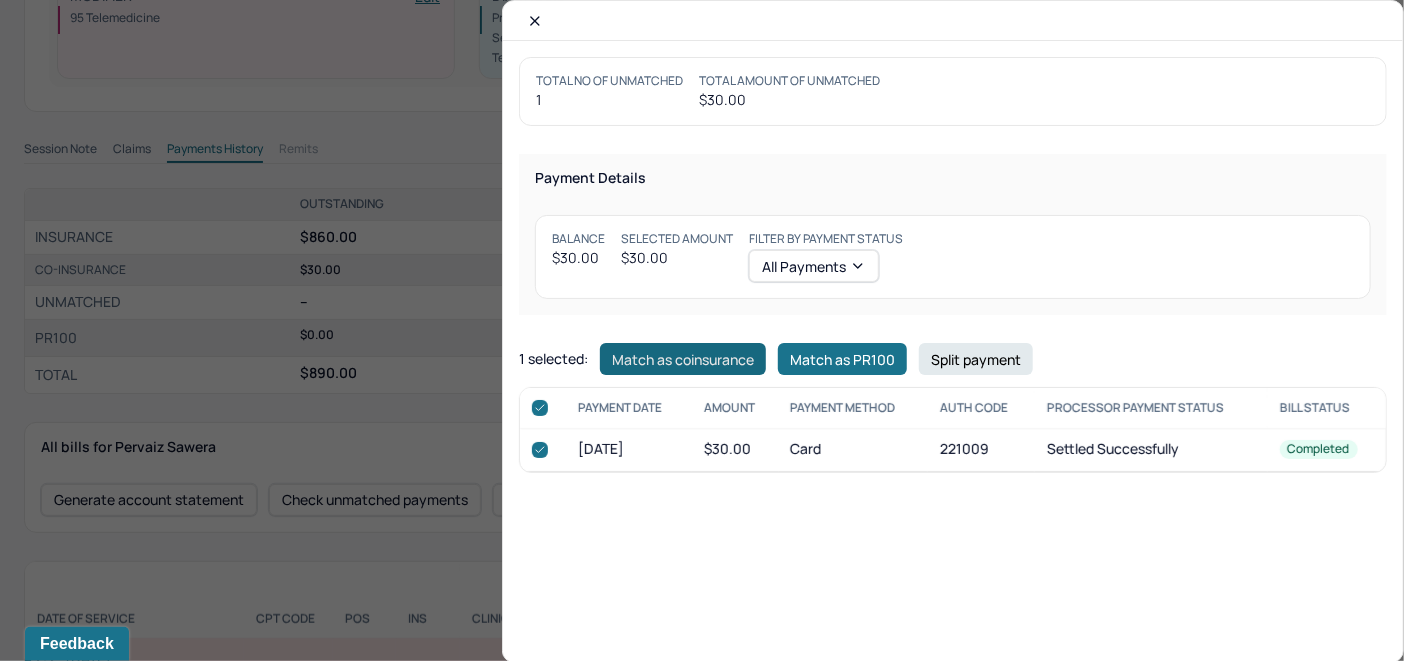 click on "Match as coinsurance" at bounding box center (683, 359) 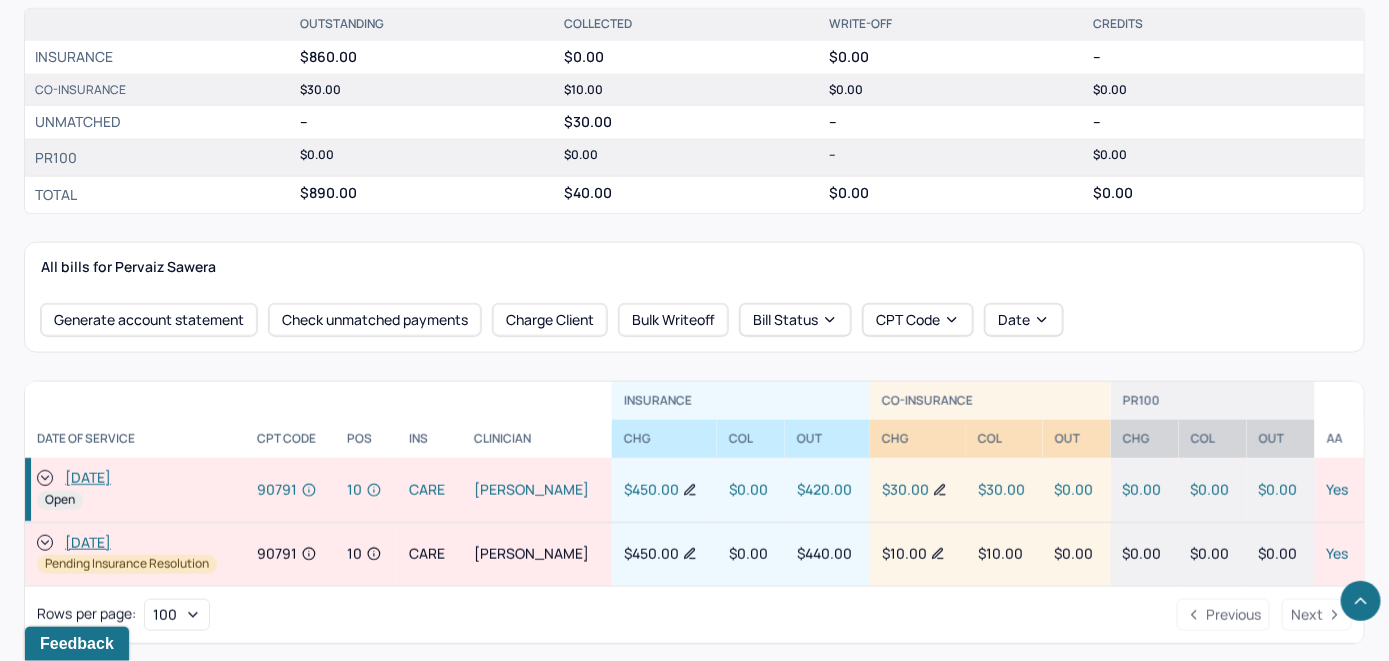 scroll, scrollTop: 684, scrollLeft: 0, axis: vertical 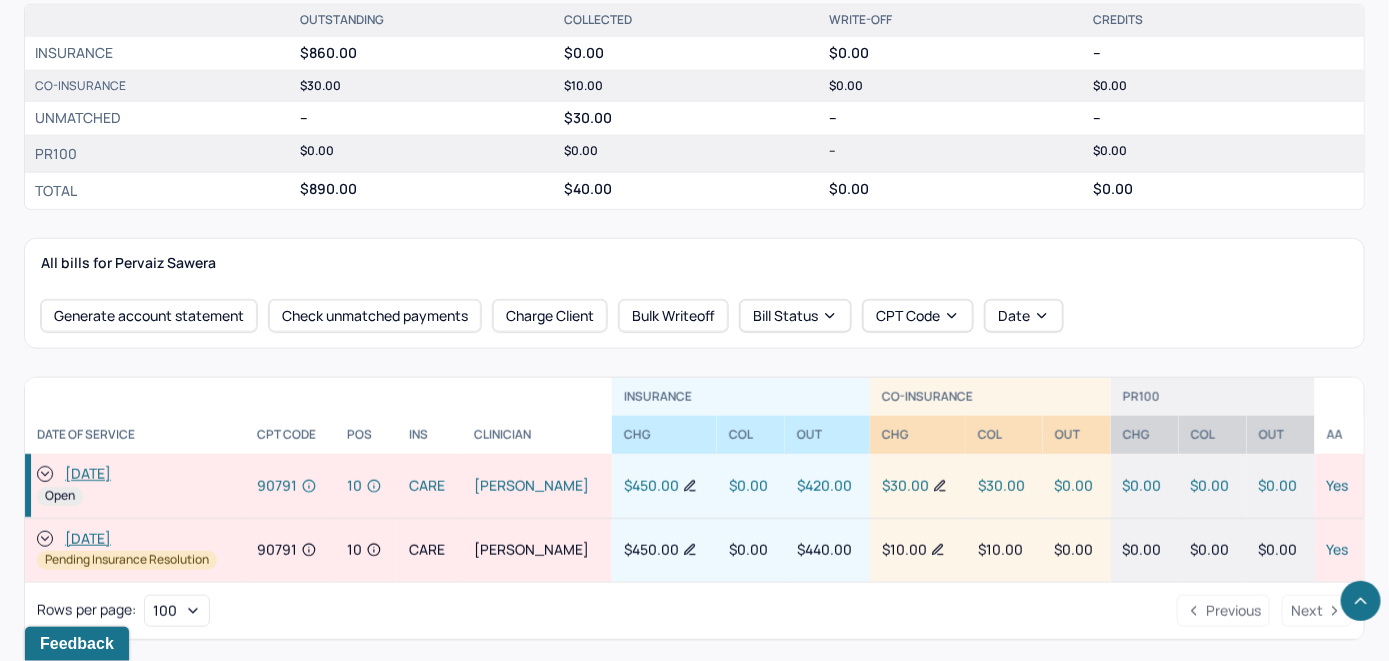 click 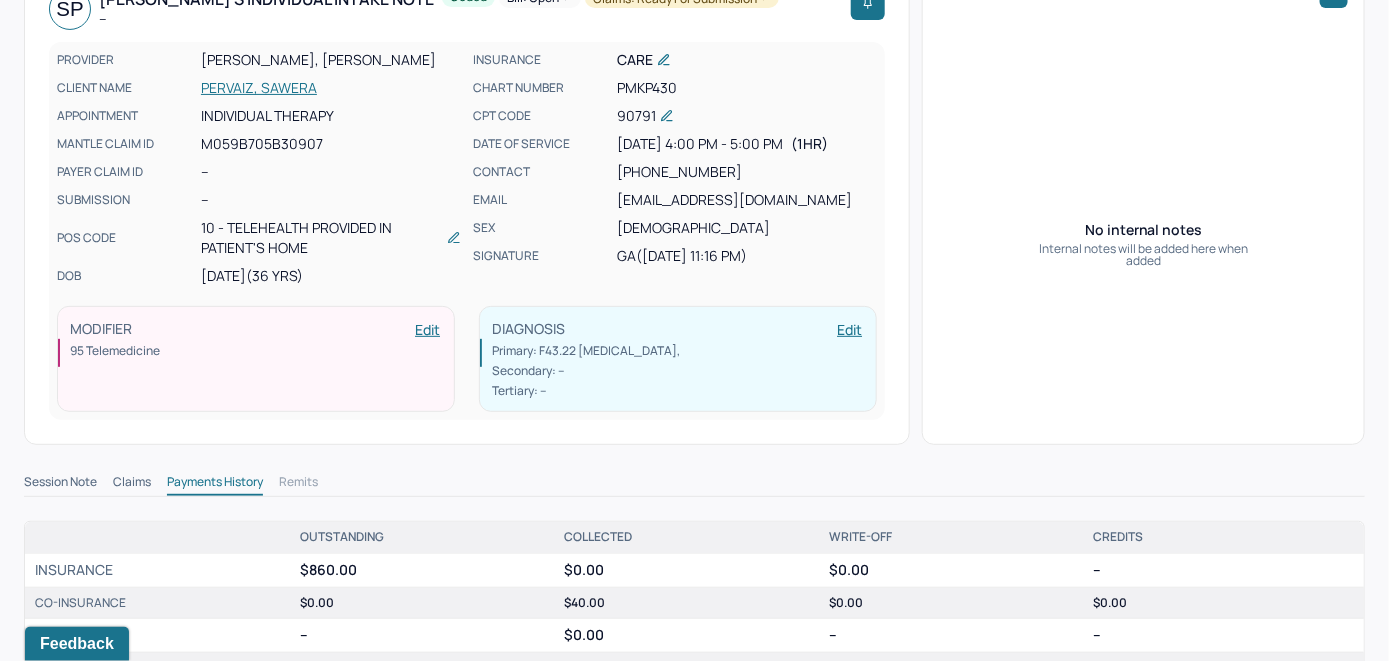 scroll, scrollTop: 0, scrollLeft: 0, axis: both 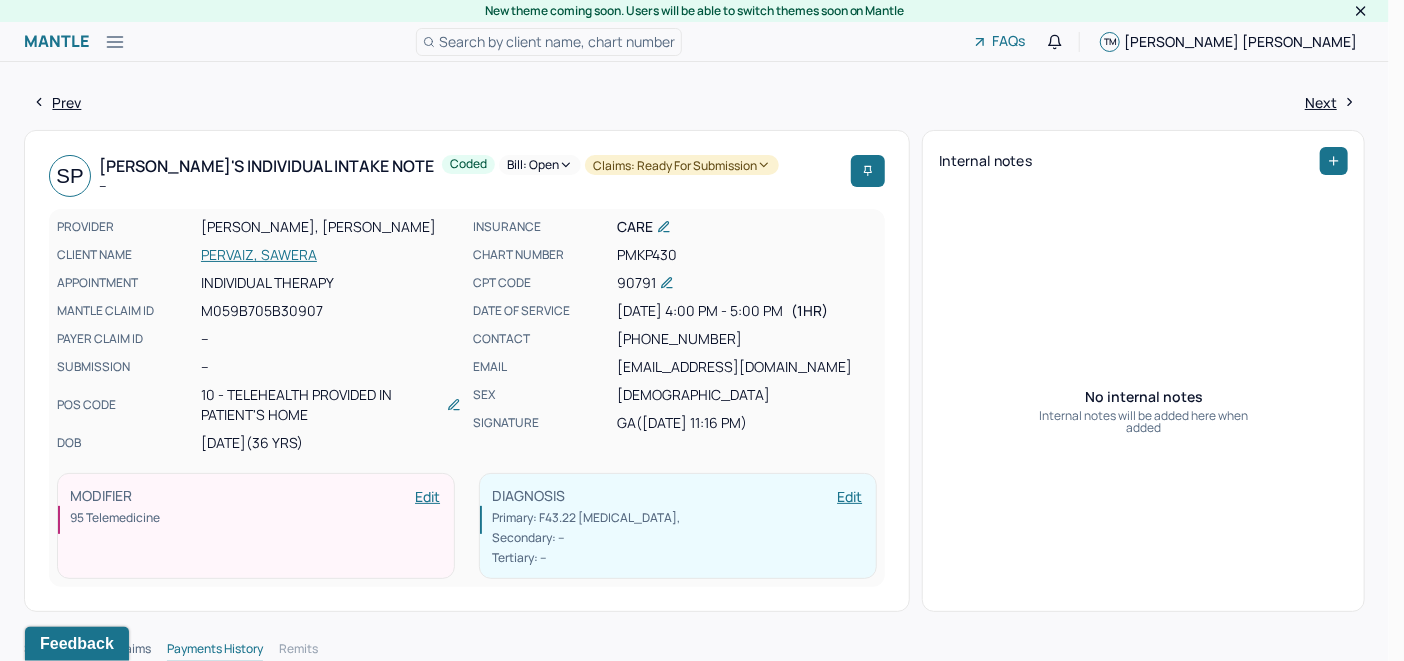 click on "Bill: Open" at bounding box center (540, 165) 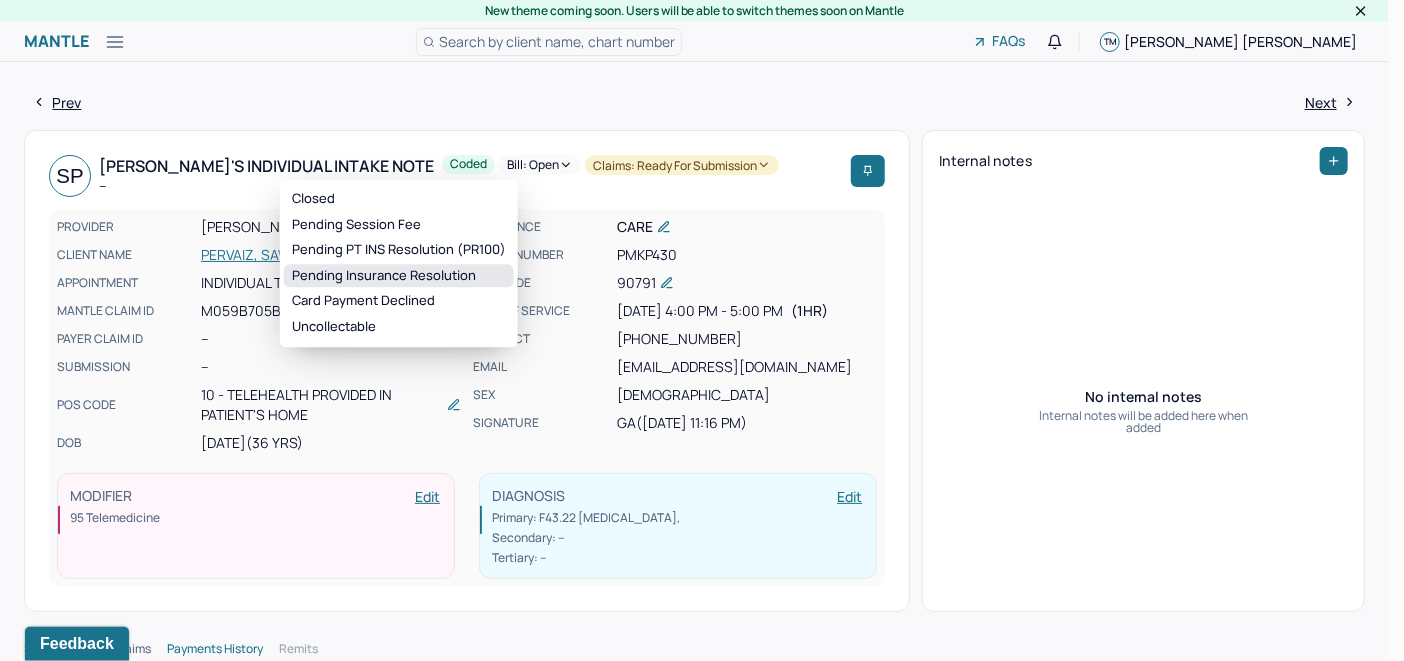 click on "Pending Insurance Resolution" at bounding box center [399, 276] 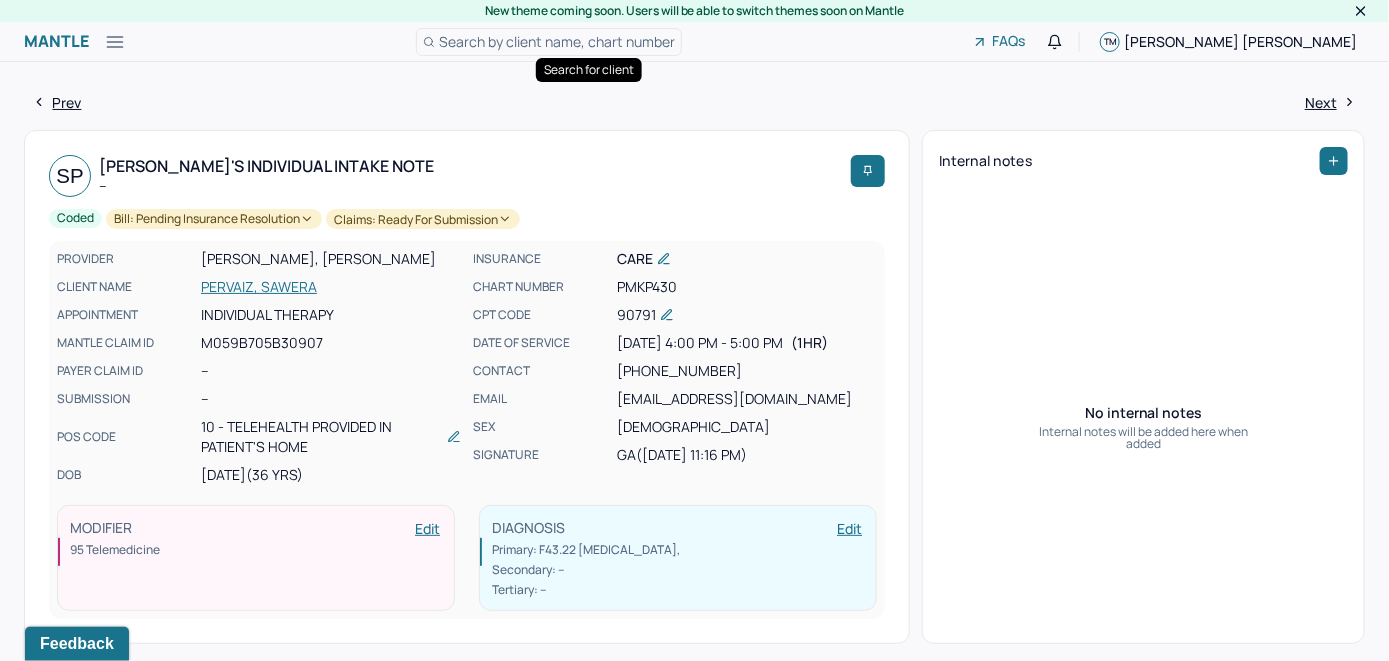 click on "Search by client name, chart number" at bounding box center (557, 41) 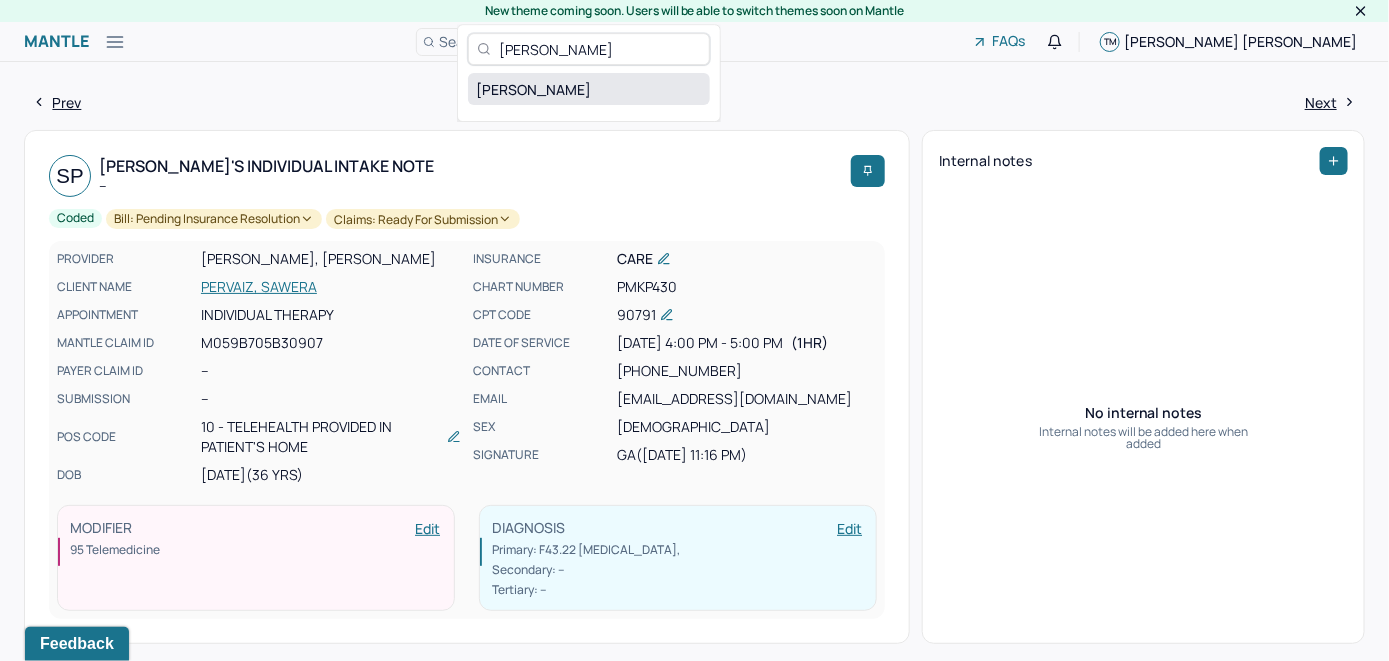type on "Shana Noskey" 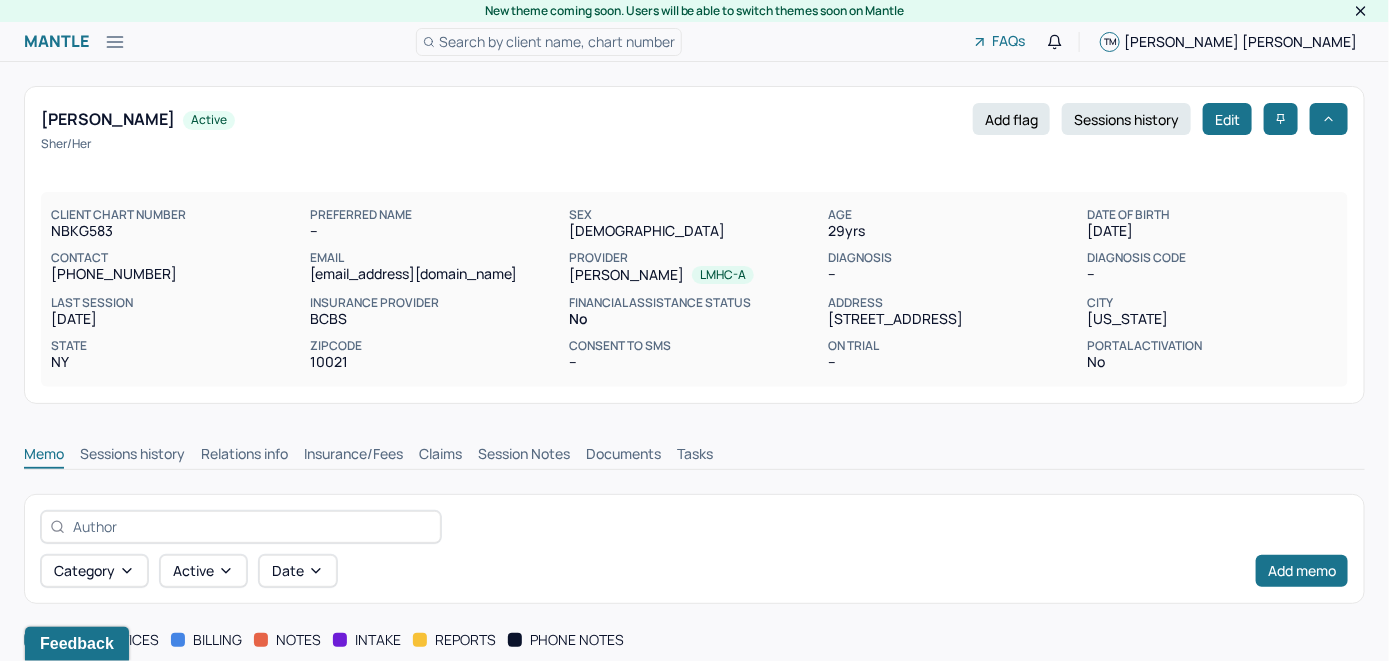 scroll, scrollTop: 0, scrollLeft: 0, axis: both 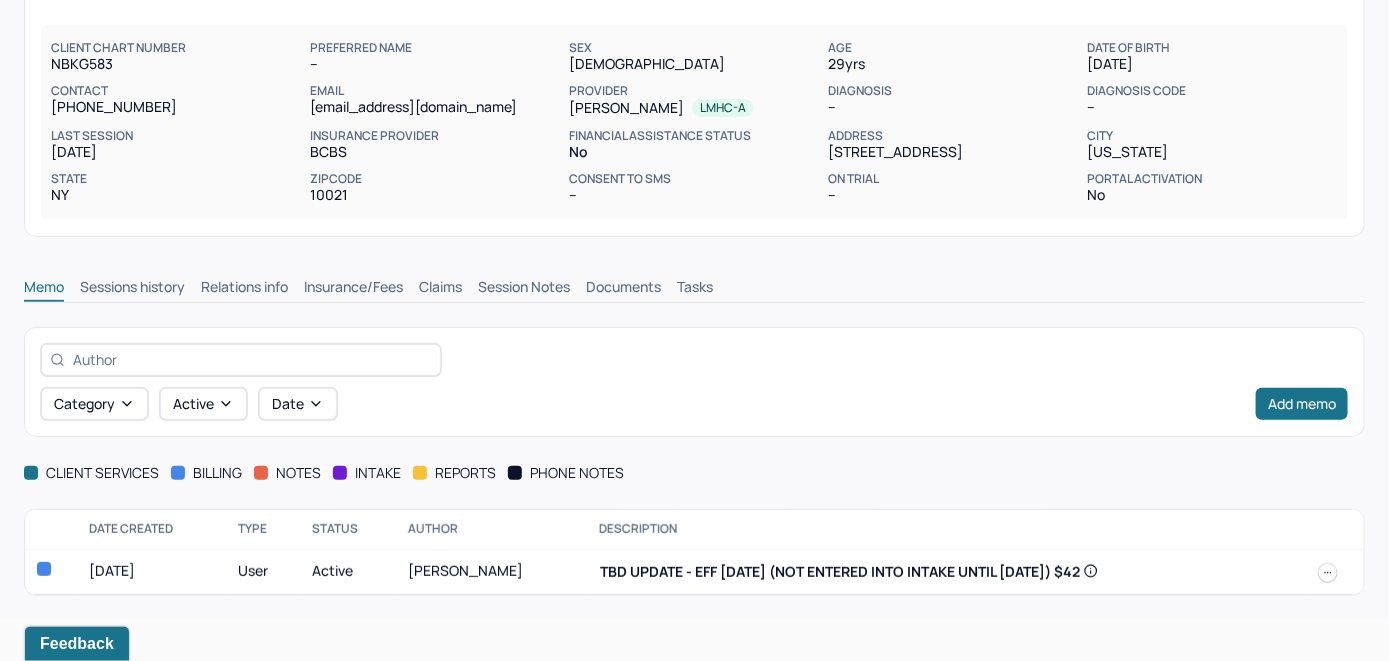 click on "Insurance/Fees" at bounding box center (353, 289) 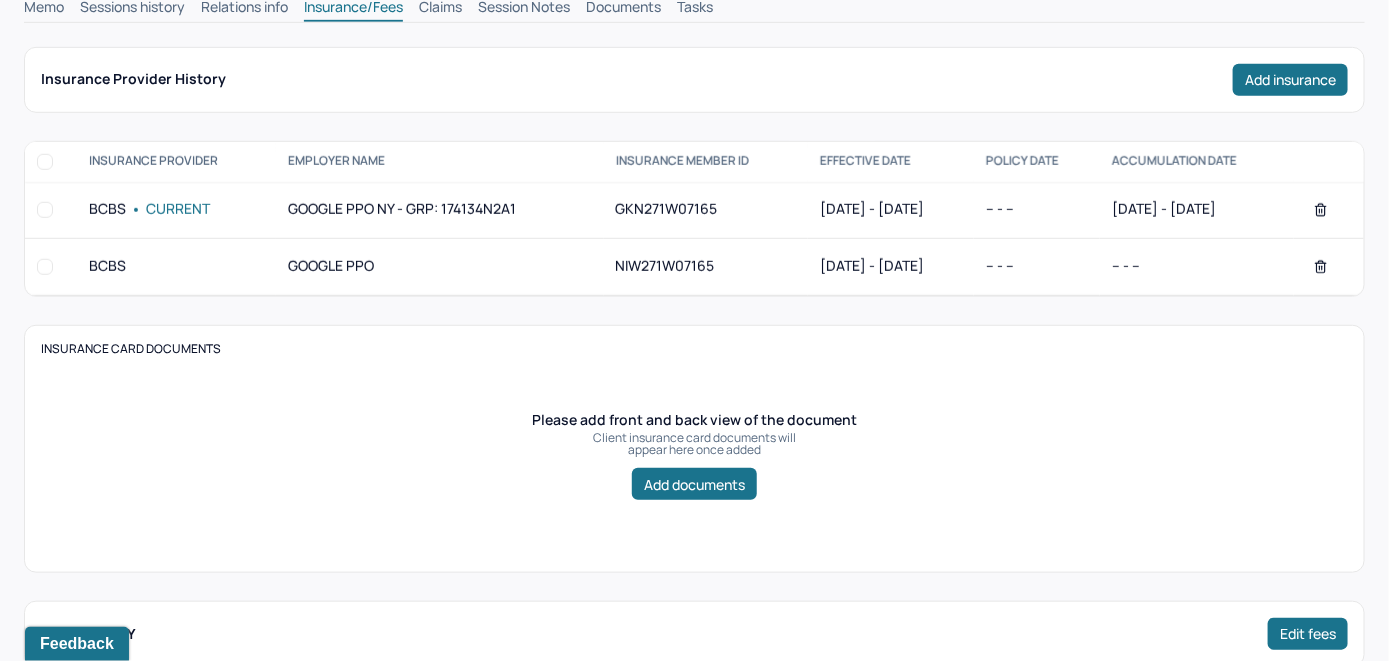 scroll, scrollTop: 320, scrollLeft: 0, axis: vertical 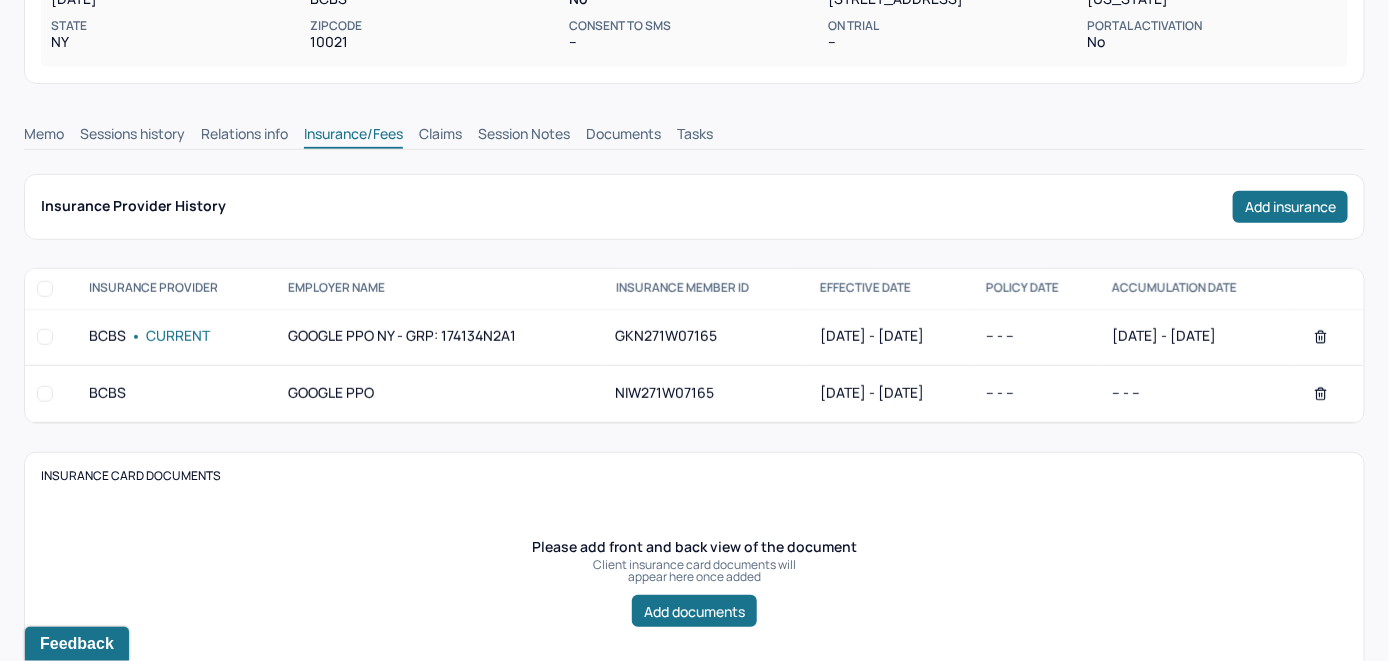 click on "Claims" at bounding box center (440, 136) 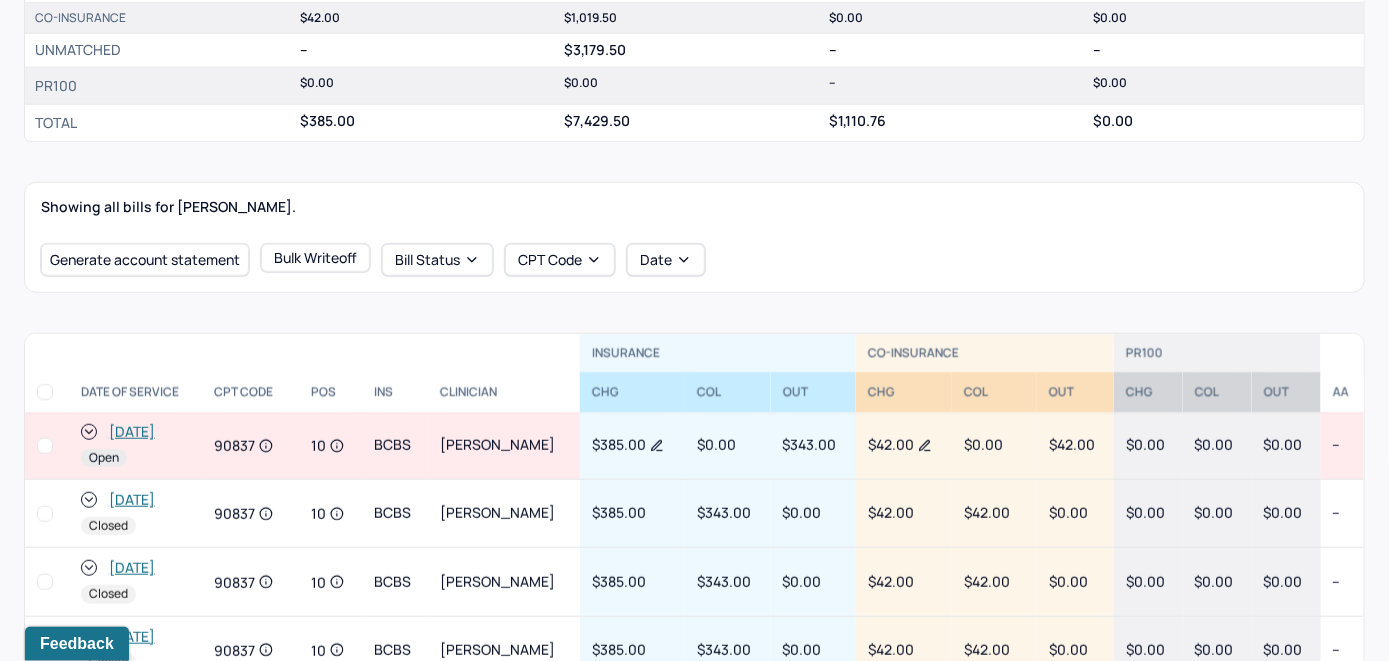 scroll, scrollTop: 620, scrollLeft: 0, axis: vertical 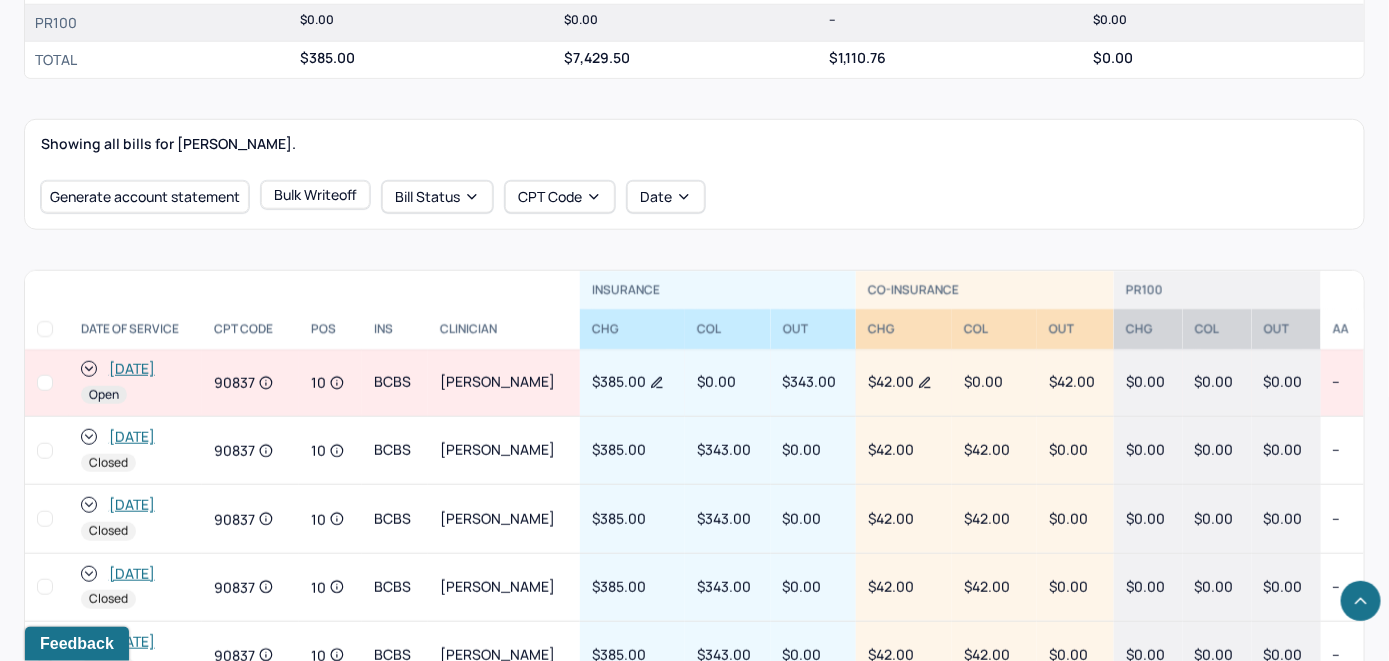 click on "[DATE]" at bounding box center [132, 369] 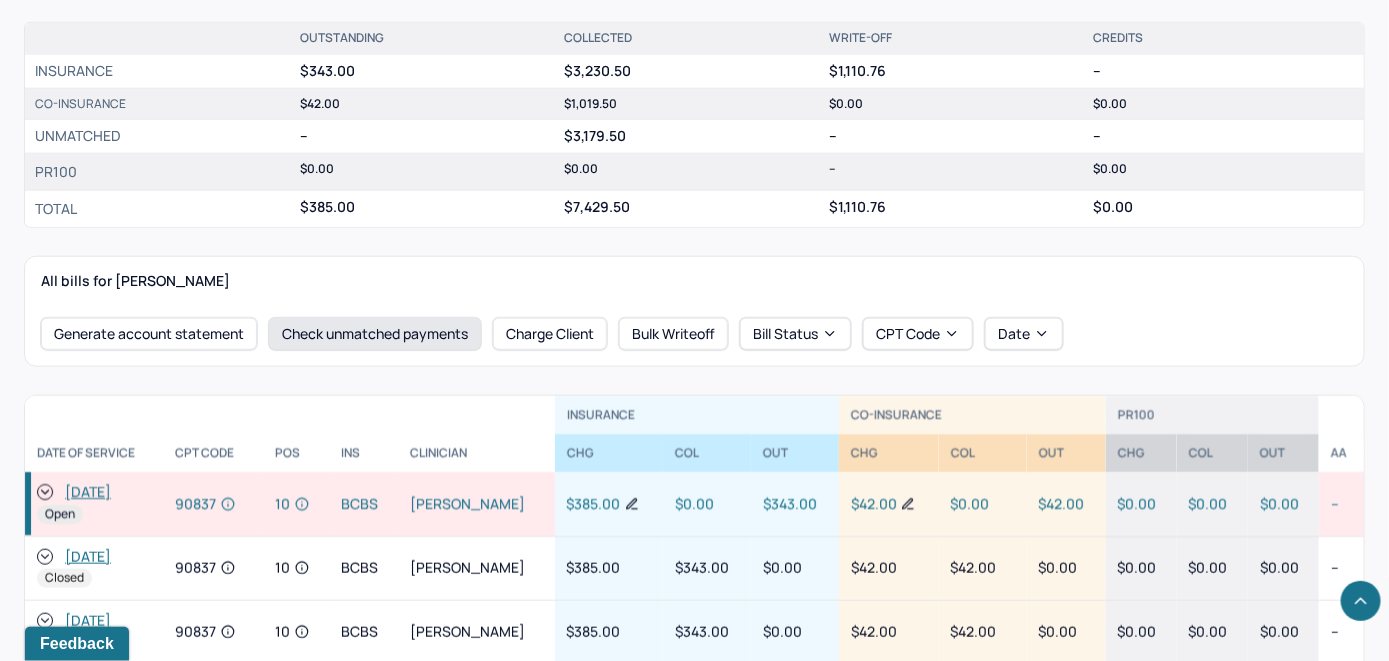 scroll, scrollTop: 700, scrollLeft: 0, axis: vertical 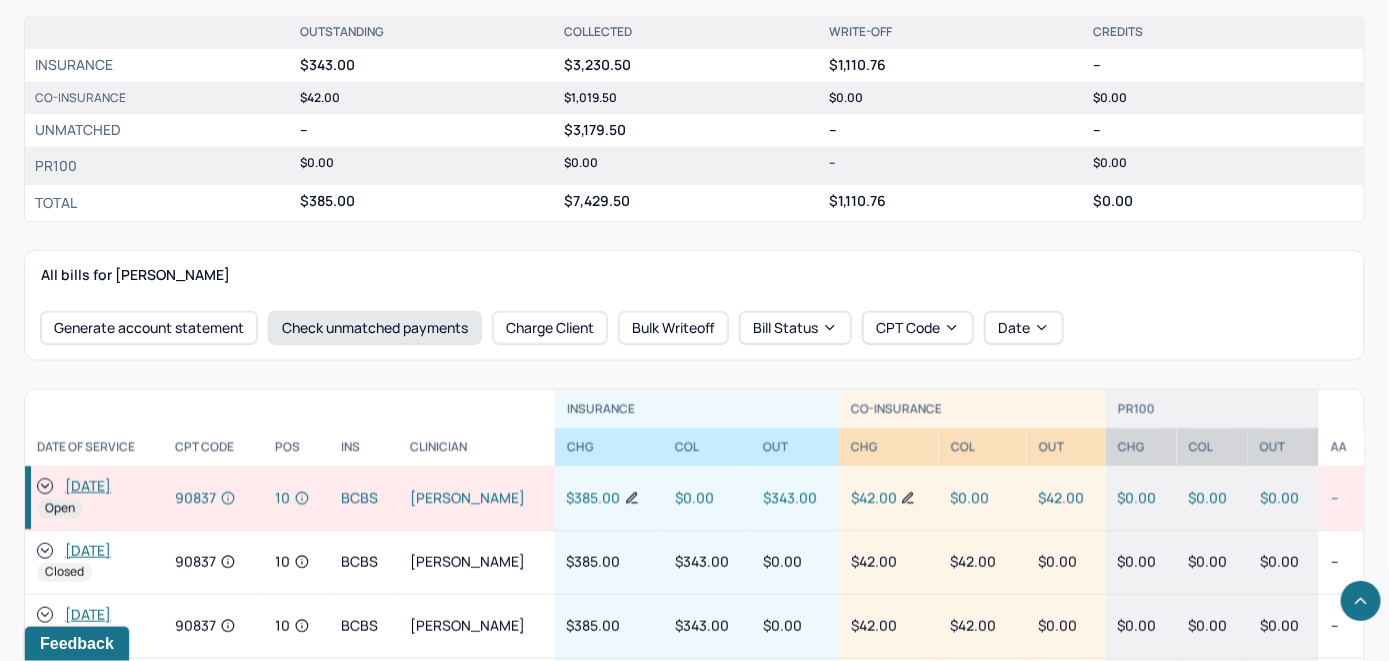 click on "Check unmatched payments" at bounding box center [375, 328] 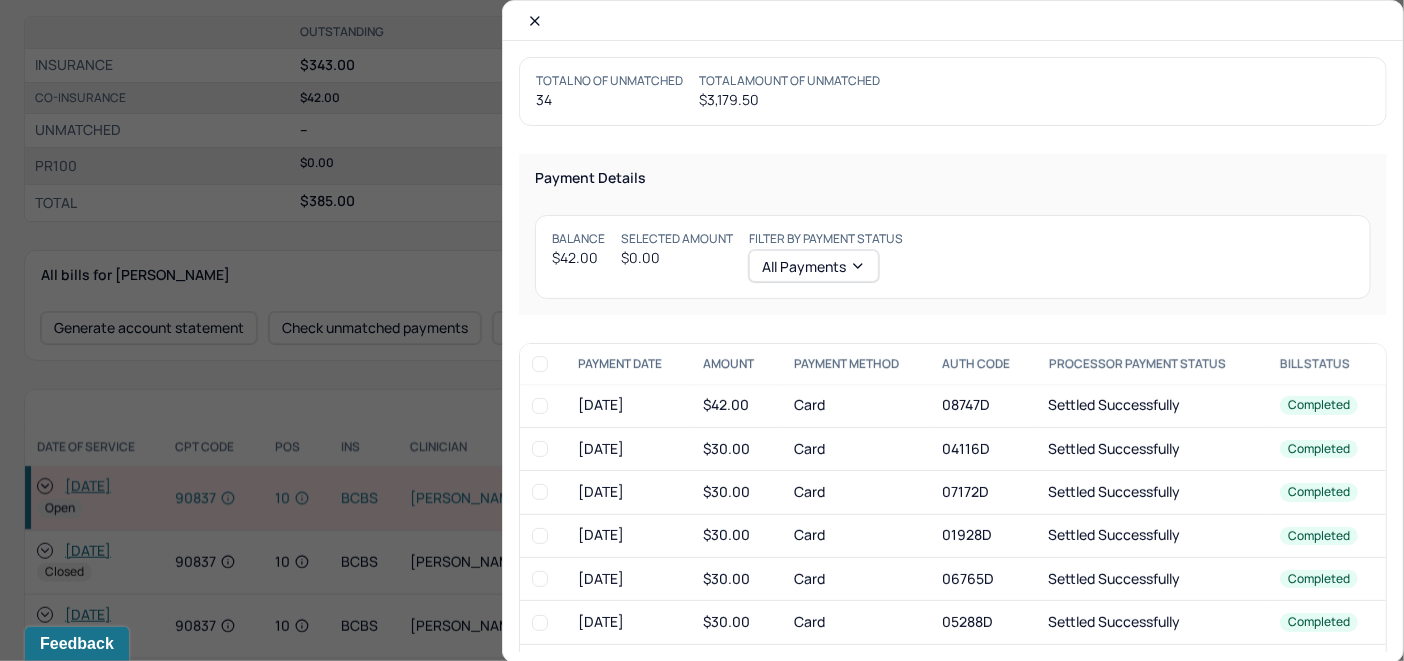 click at bounding box center [540, 406] 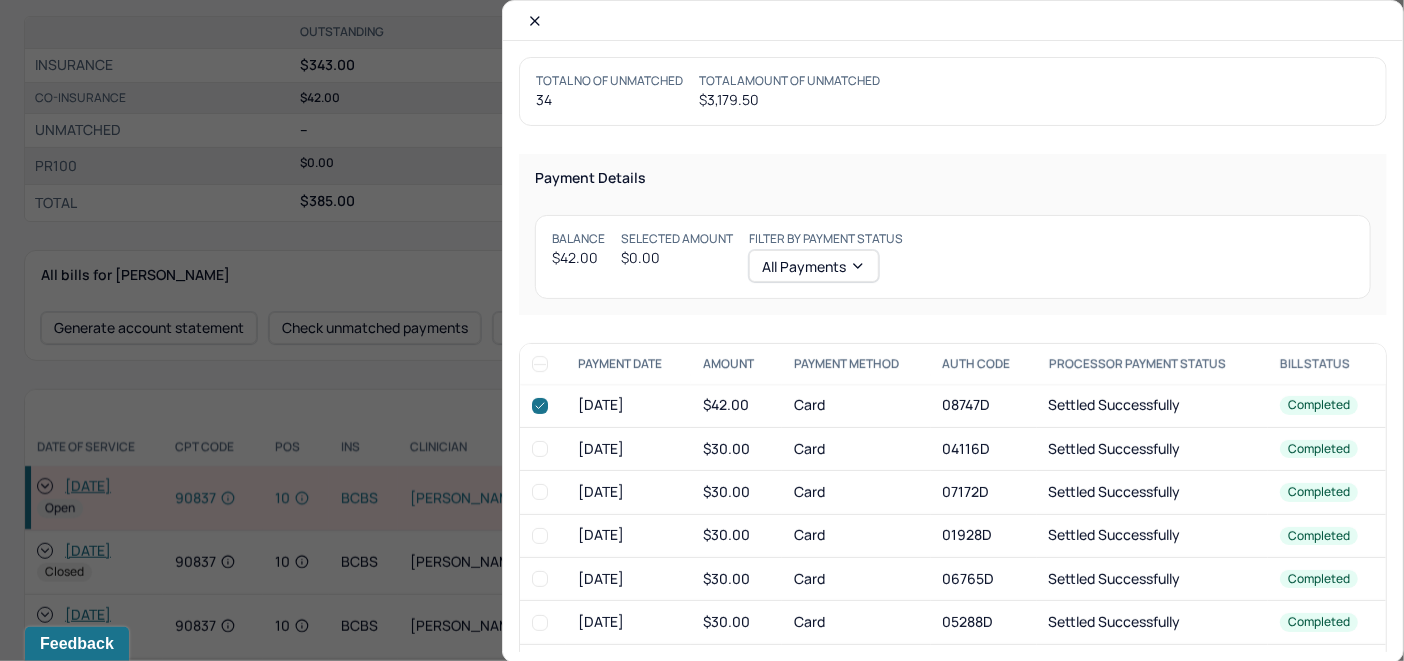 checkbox on "true" 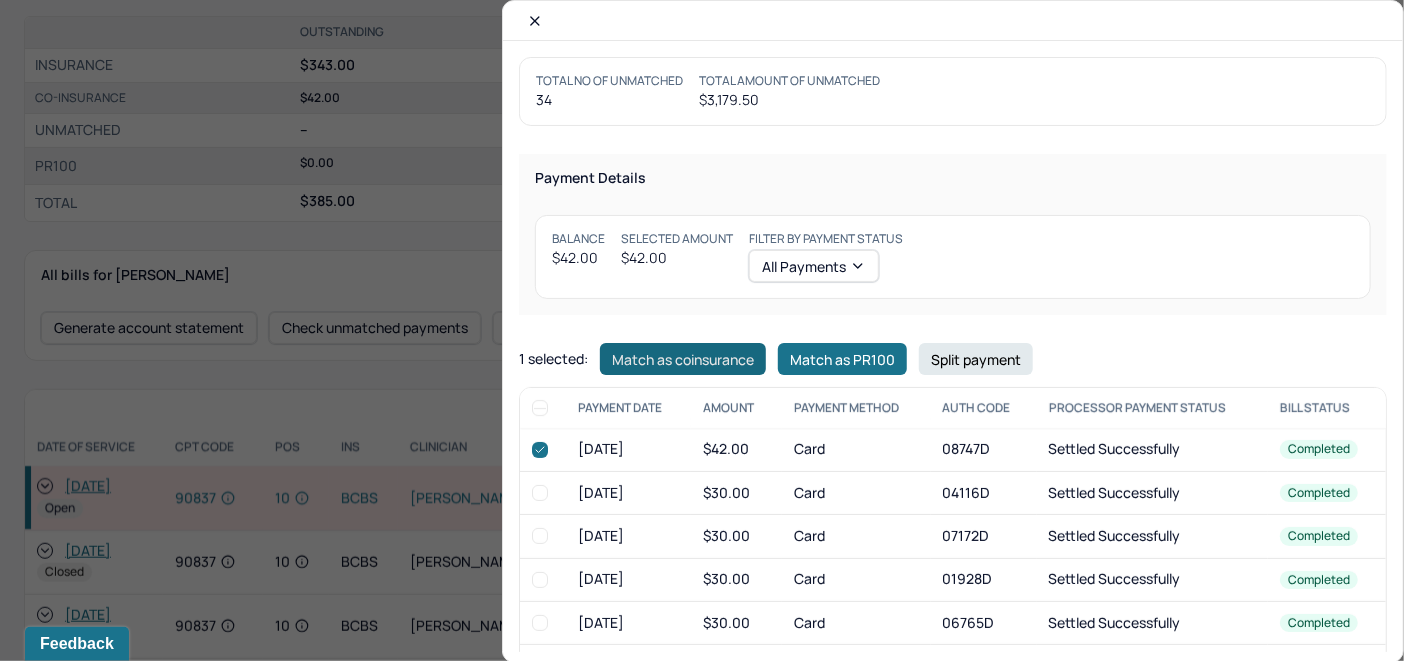 click on "Match as coinsurance" at bounding box center (683, 359) 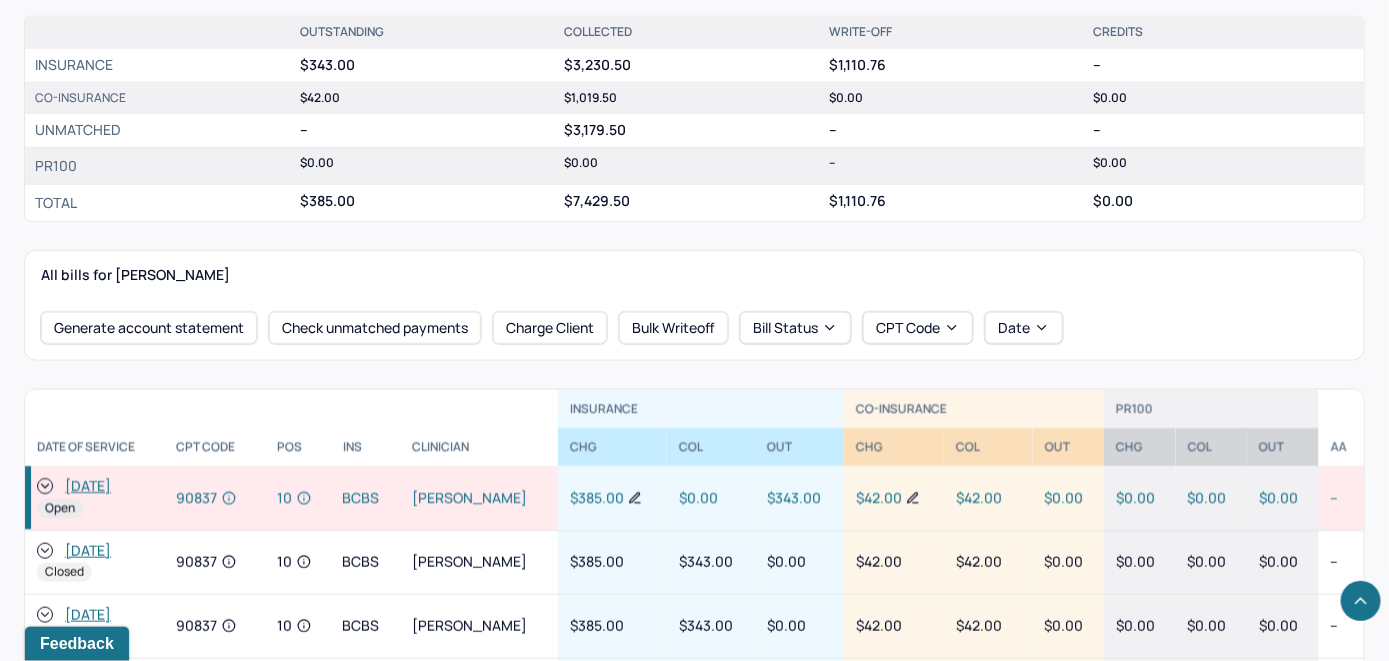 click 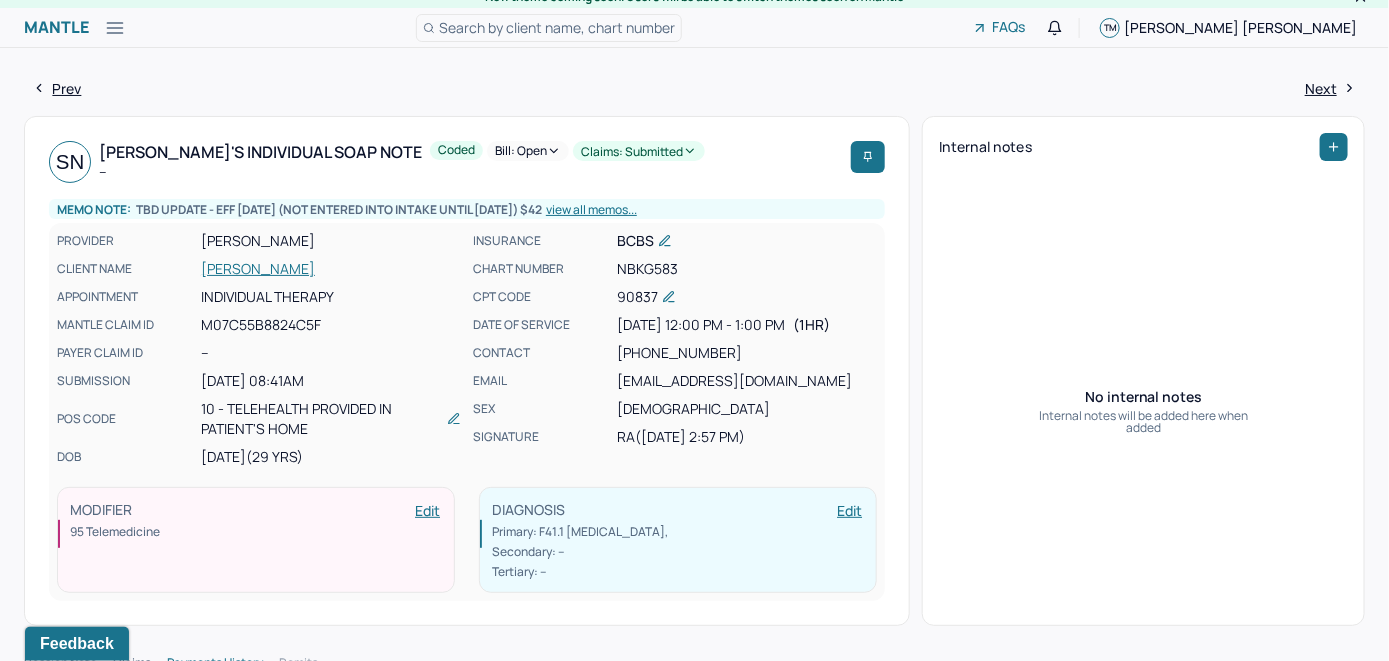 scroll, scrollTop: 0, scrollLeft: 0, axis: both 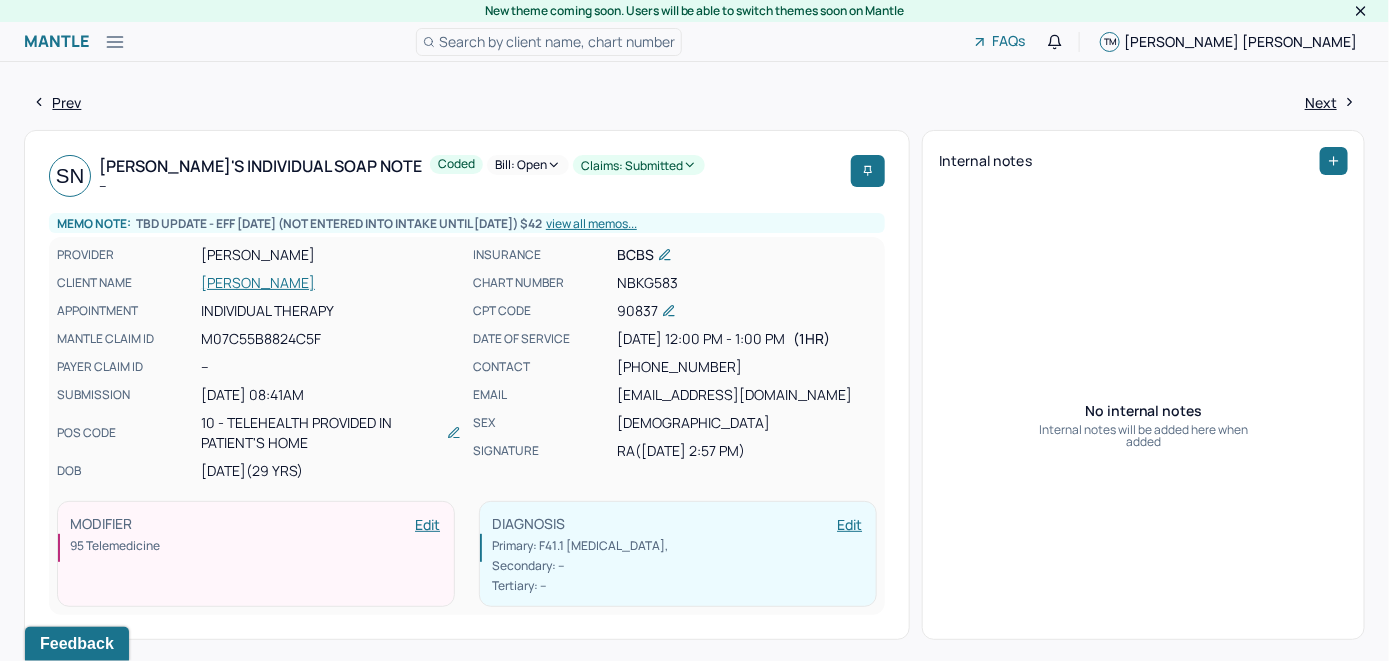 click on "Bill: Open" at bounding box center [528, 165] 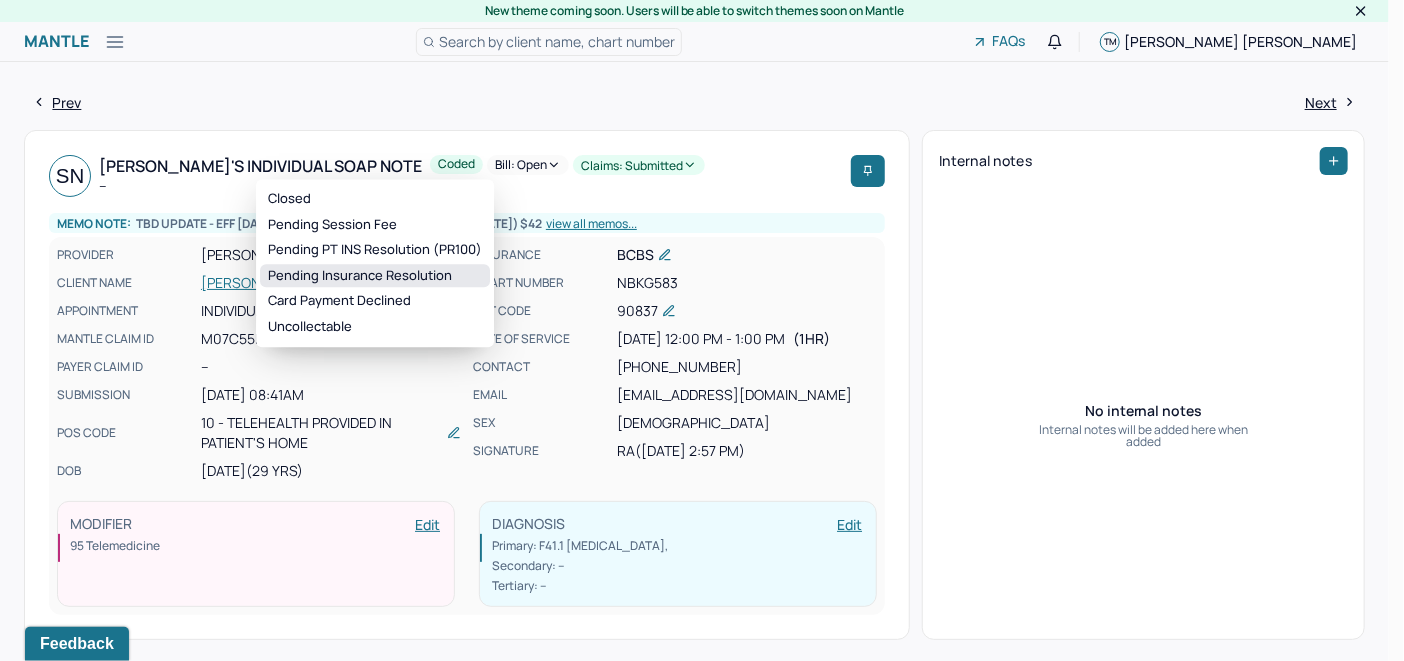 click on "Pending Insurance Resolution" at bounding box center [375, 276] 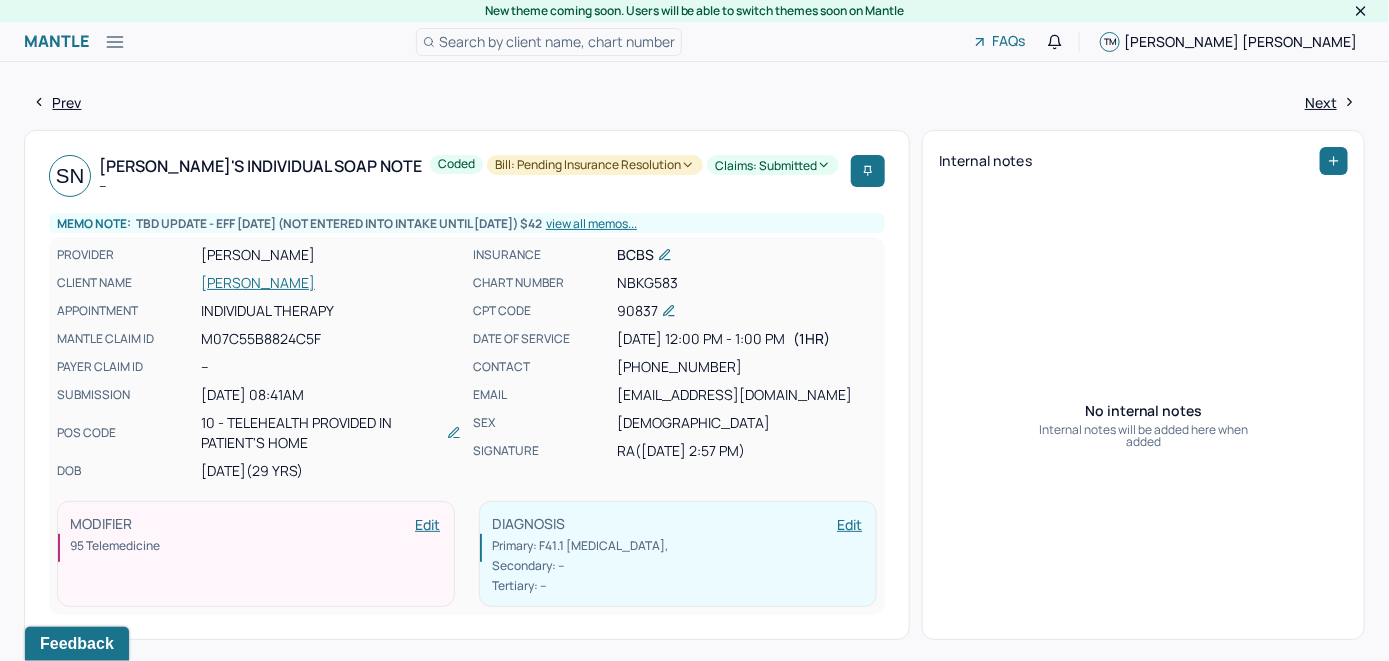 click on "Search by client name, chart number" at bounding box center (557, 41) 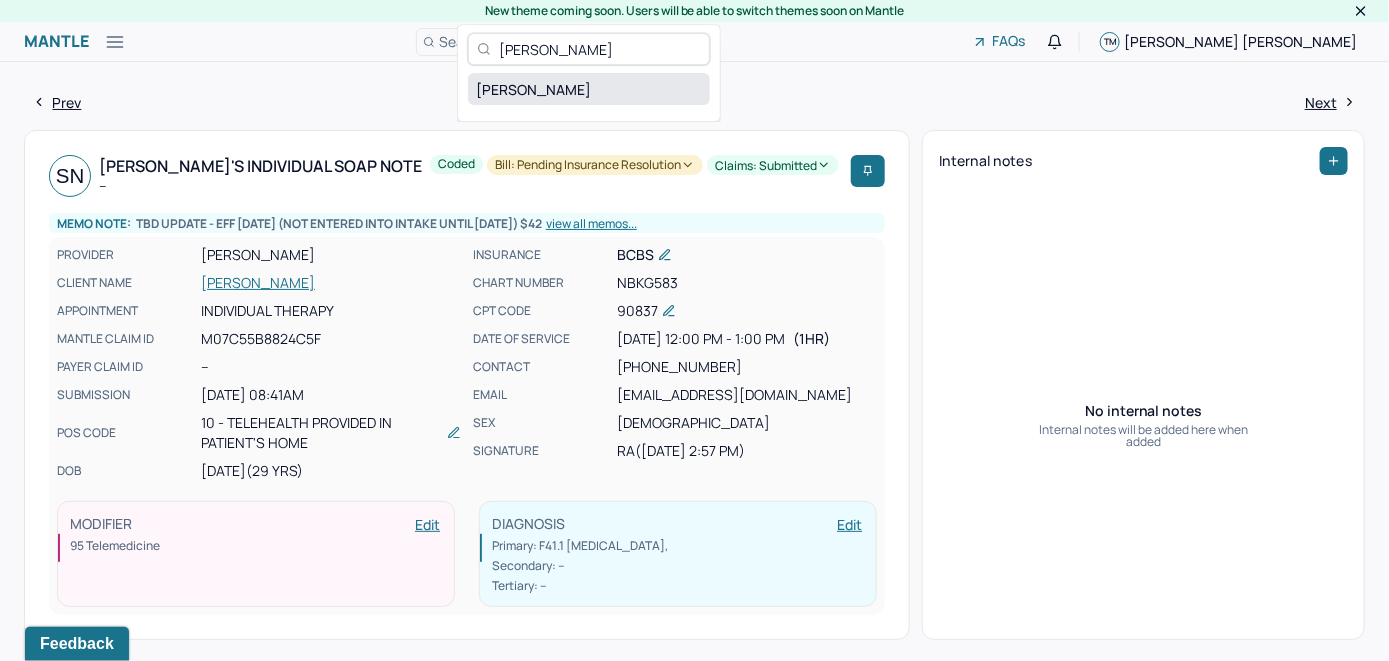 type on "Sharon Mosley" 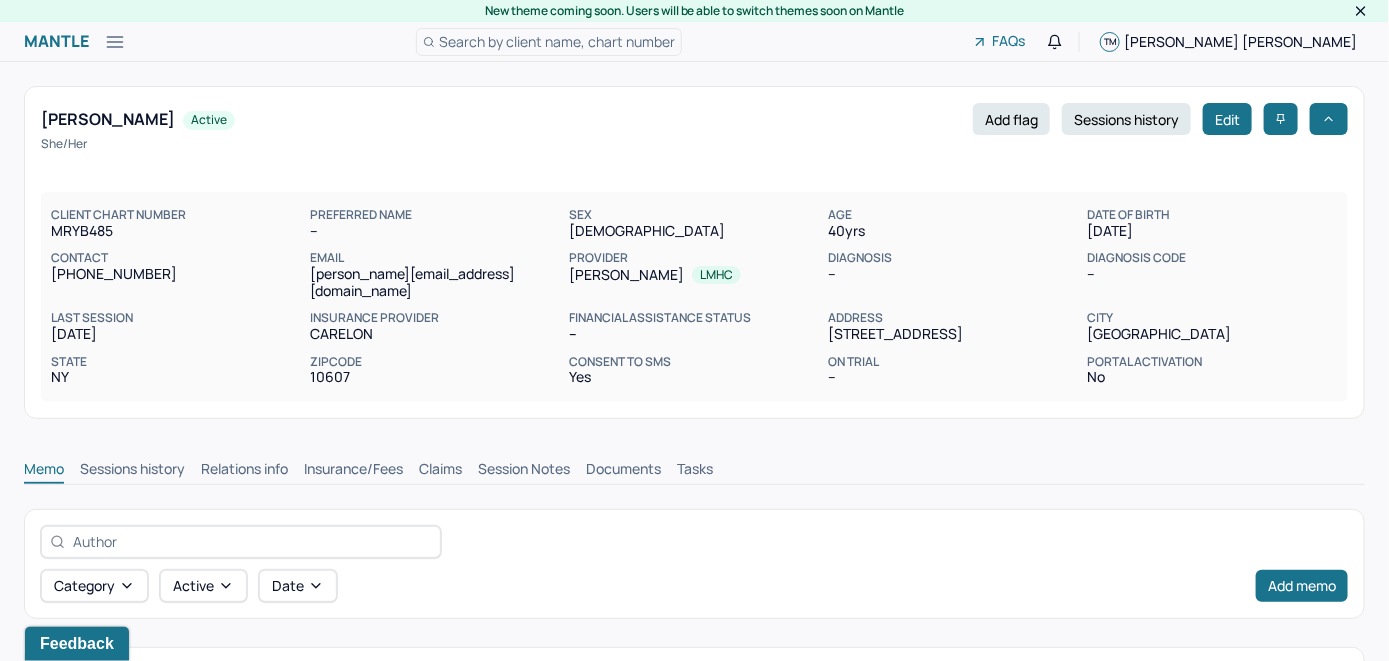 scroll, scrollTop: 0, scrollLeft: 0, axis: both 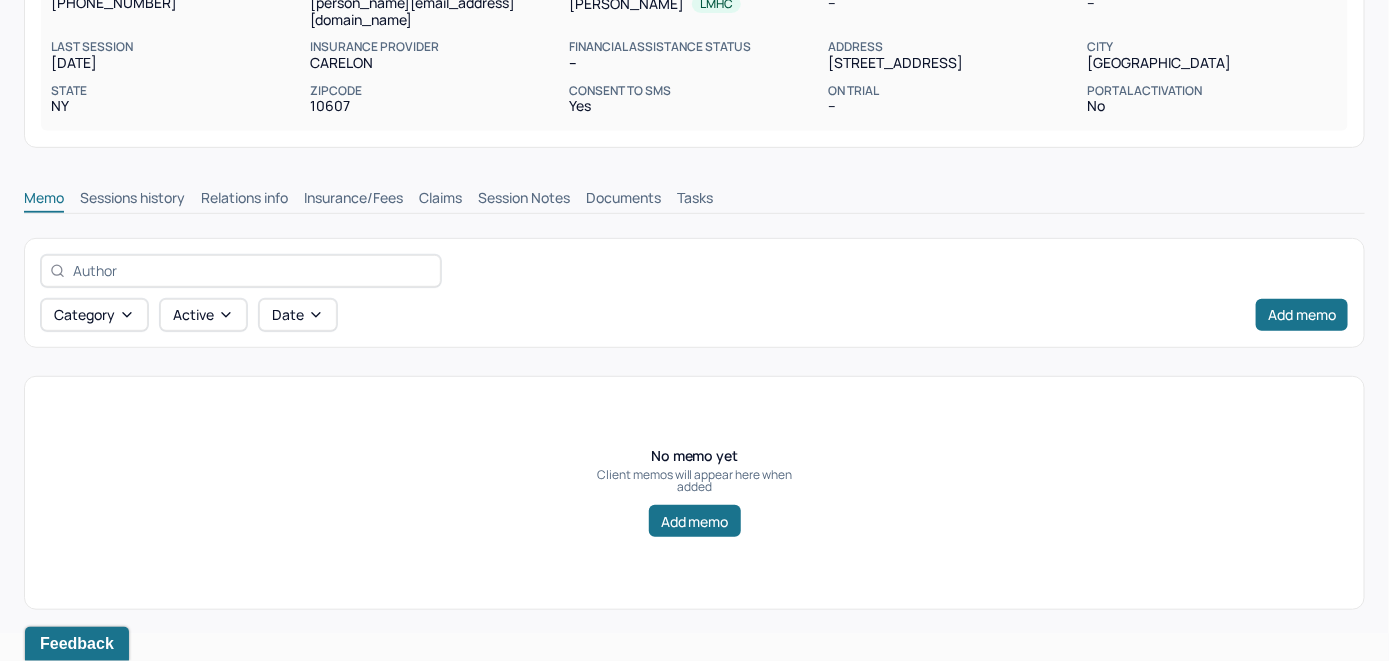 click on "Insurance/Fees" at bounding box center (353, 200) 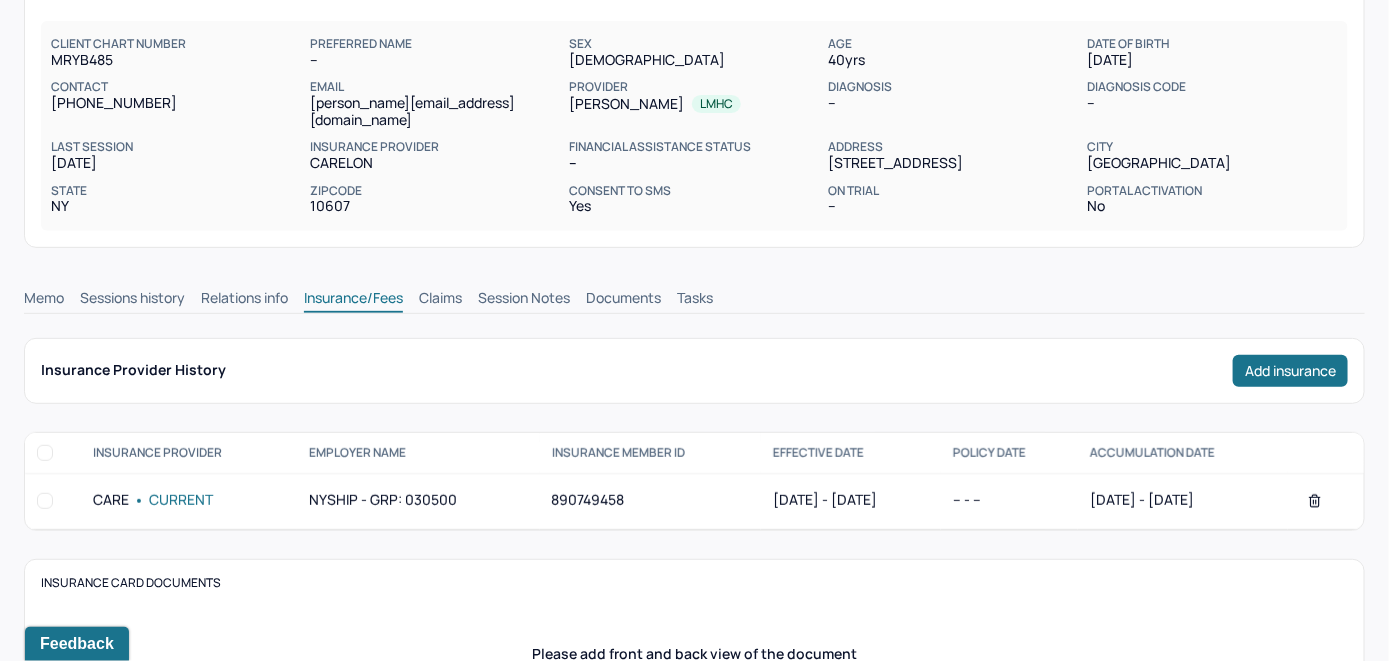 click on "Claims" at bounding box center (440, 300) 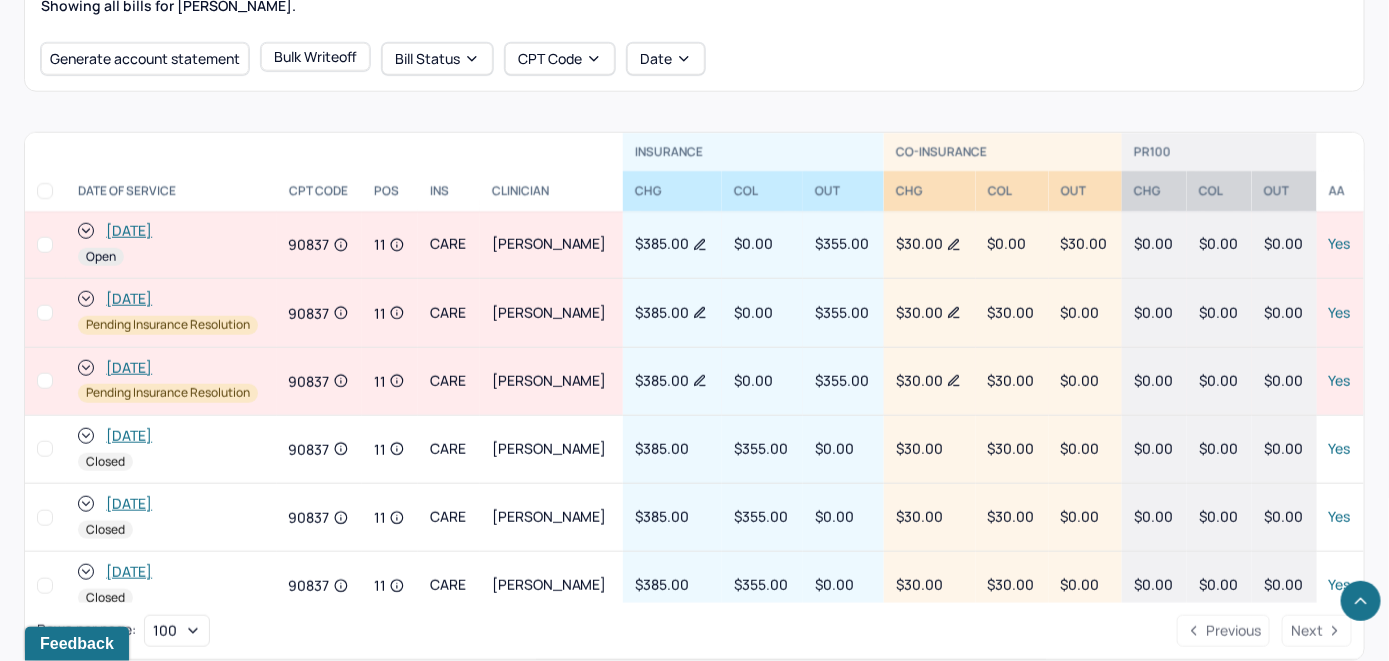 scroll, scrollTop: 778, scrollLeft: 0, axis: vertical 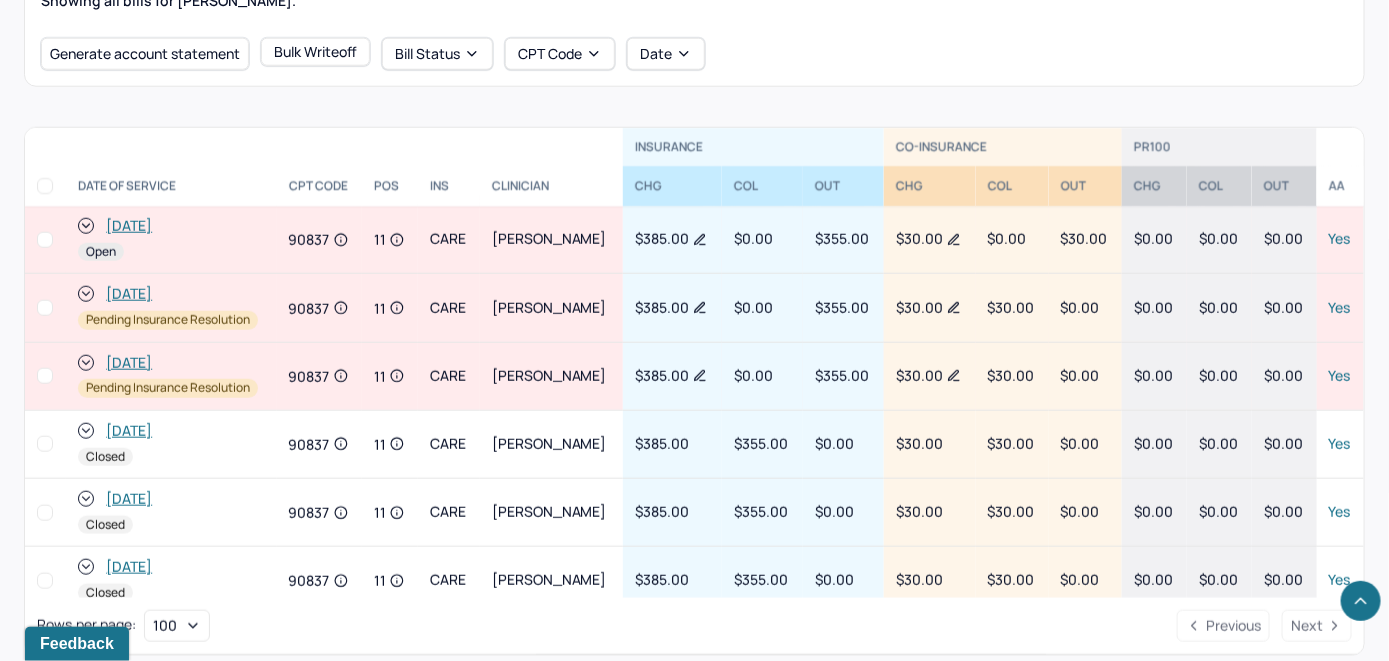 click on "Generate account statement Bulk Writeoff Bill Status CPT Code Date" at bounding box center (694, 54) 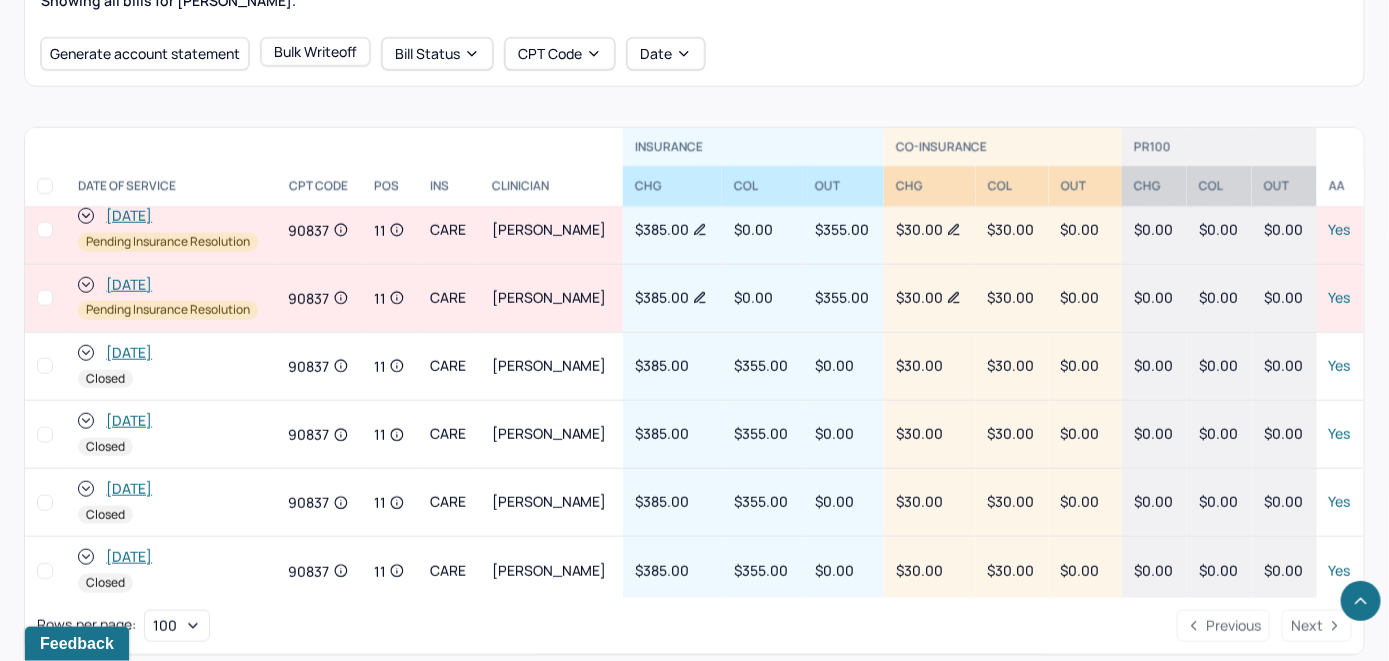 scroll, scrollTop: 152, scrollLeft: 0, axis: vertical 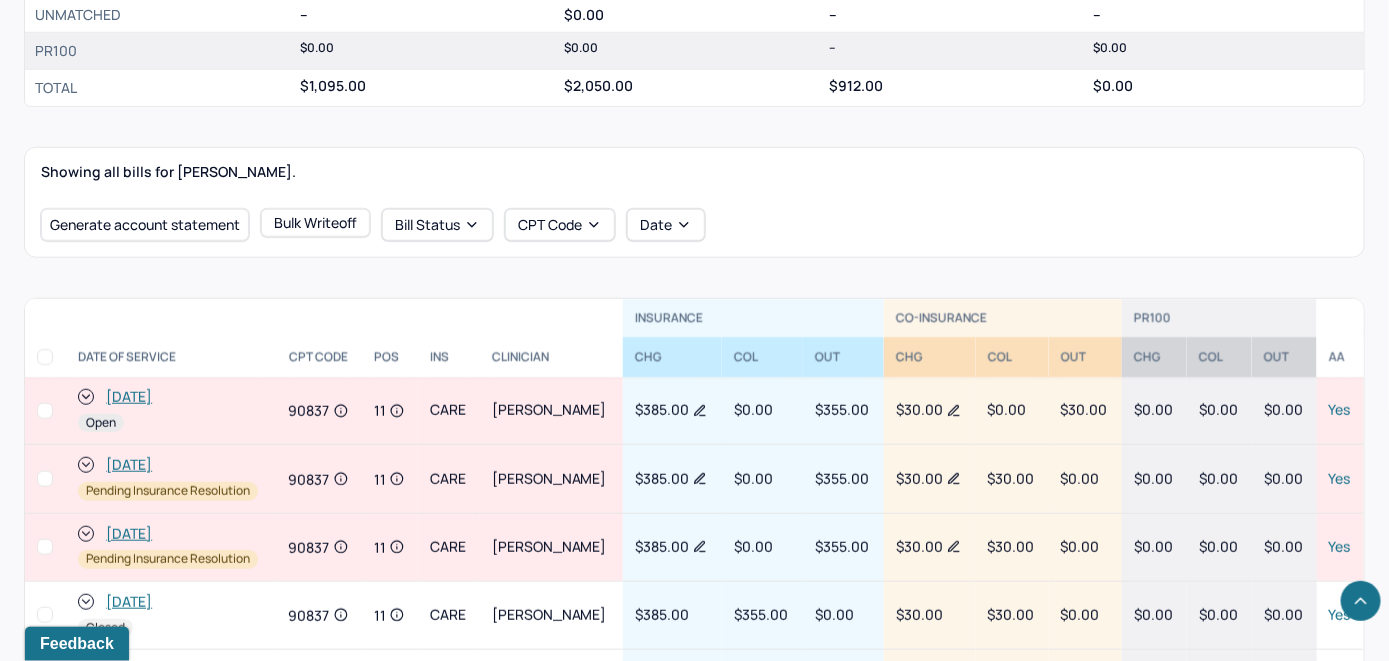 click on "[DATE]" at bounding box center (129, 397) 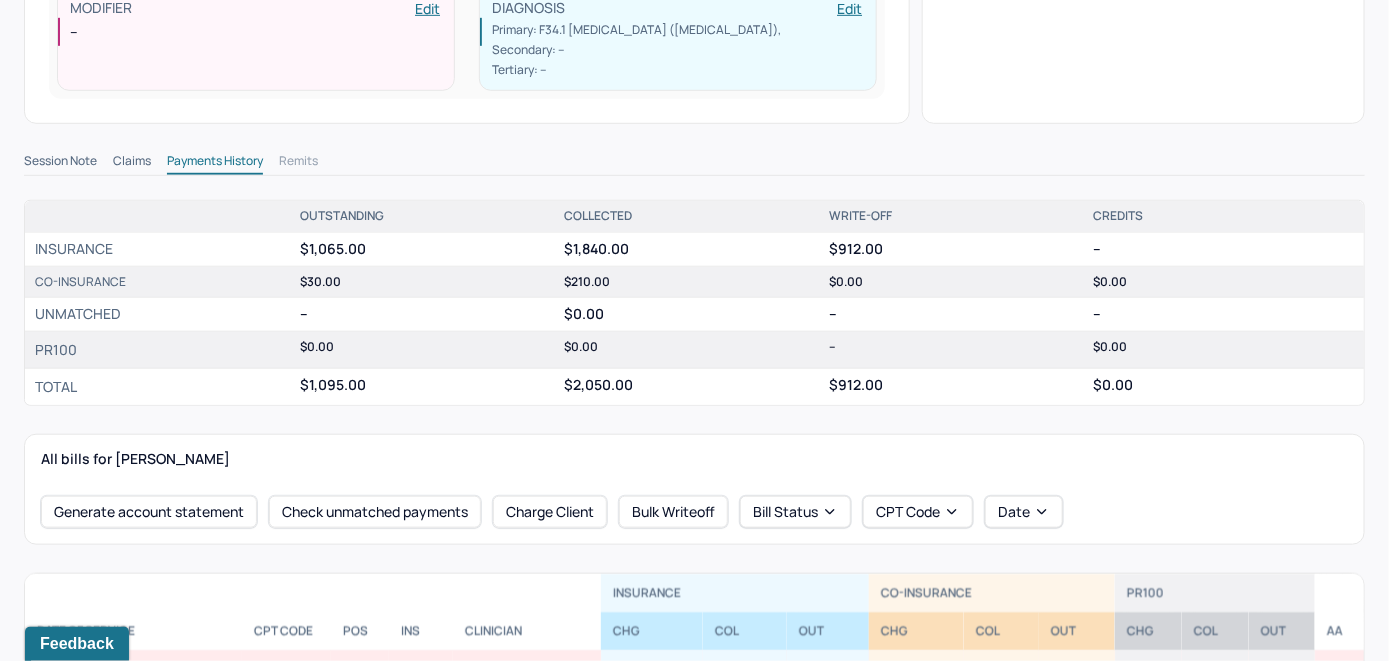 scroll, scrollTop: 500, scrollLeft: 0, axis: vertical 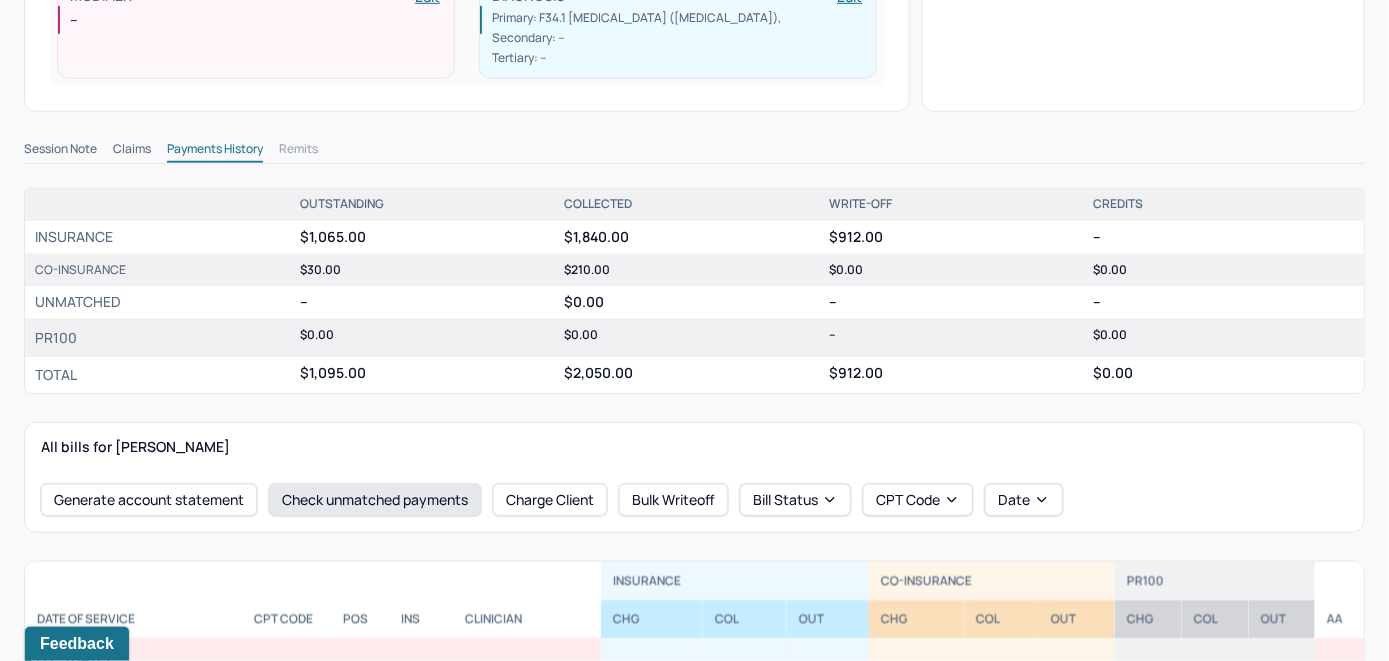 click on "Check unmatched payments" at bounding box center [375, 500] 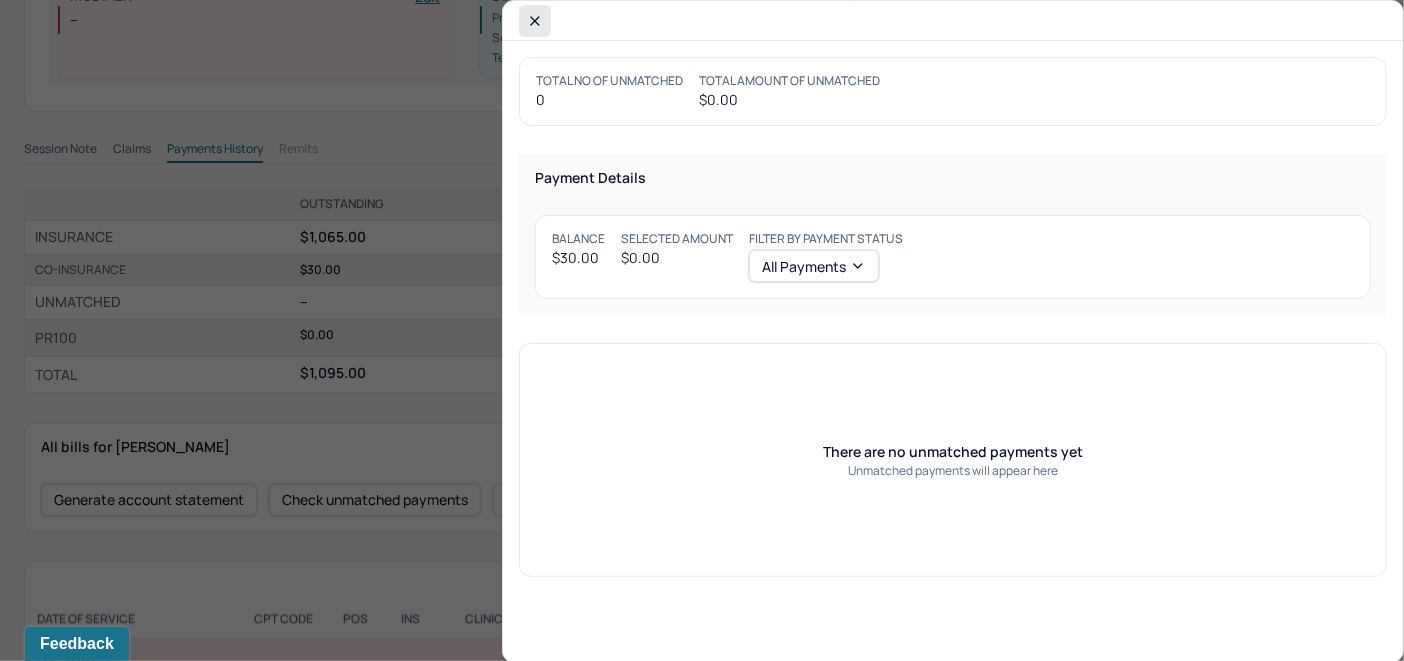 click 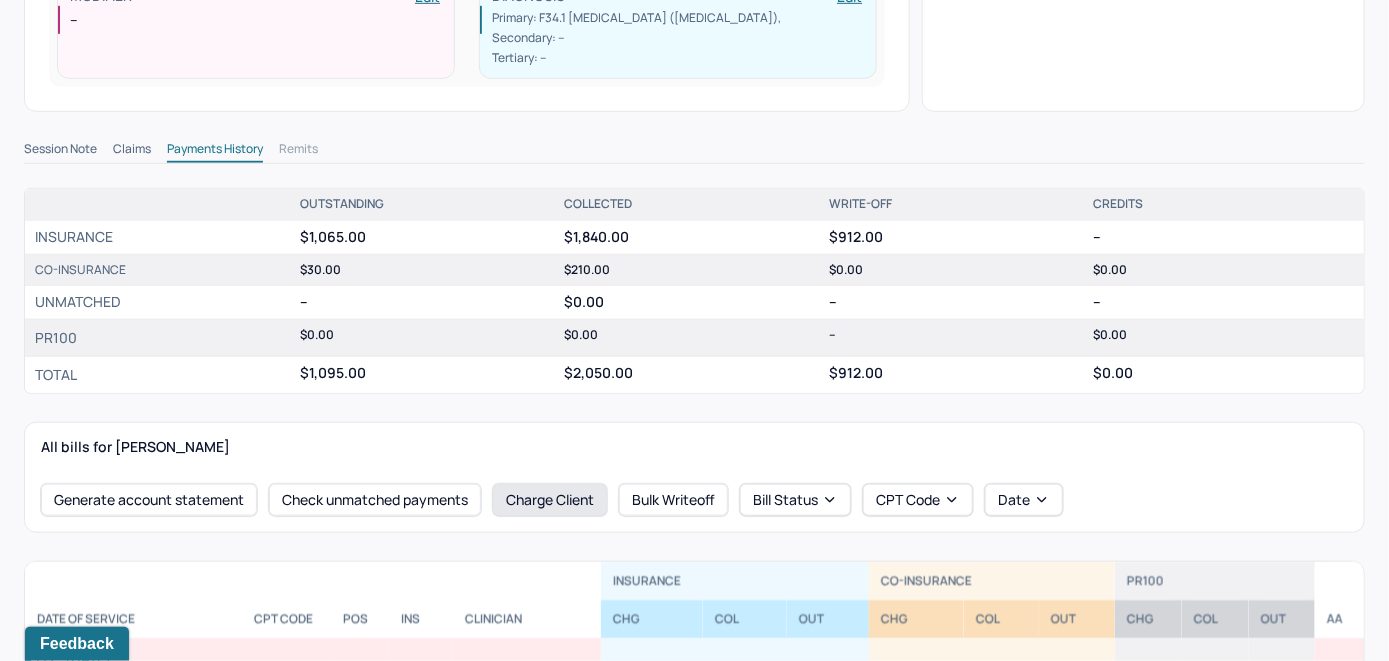 click on "Charge Client" at bounding box center [550, 500] 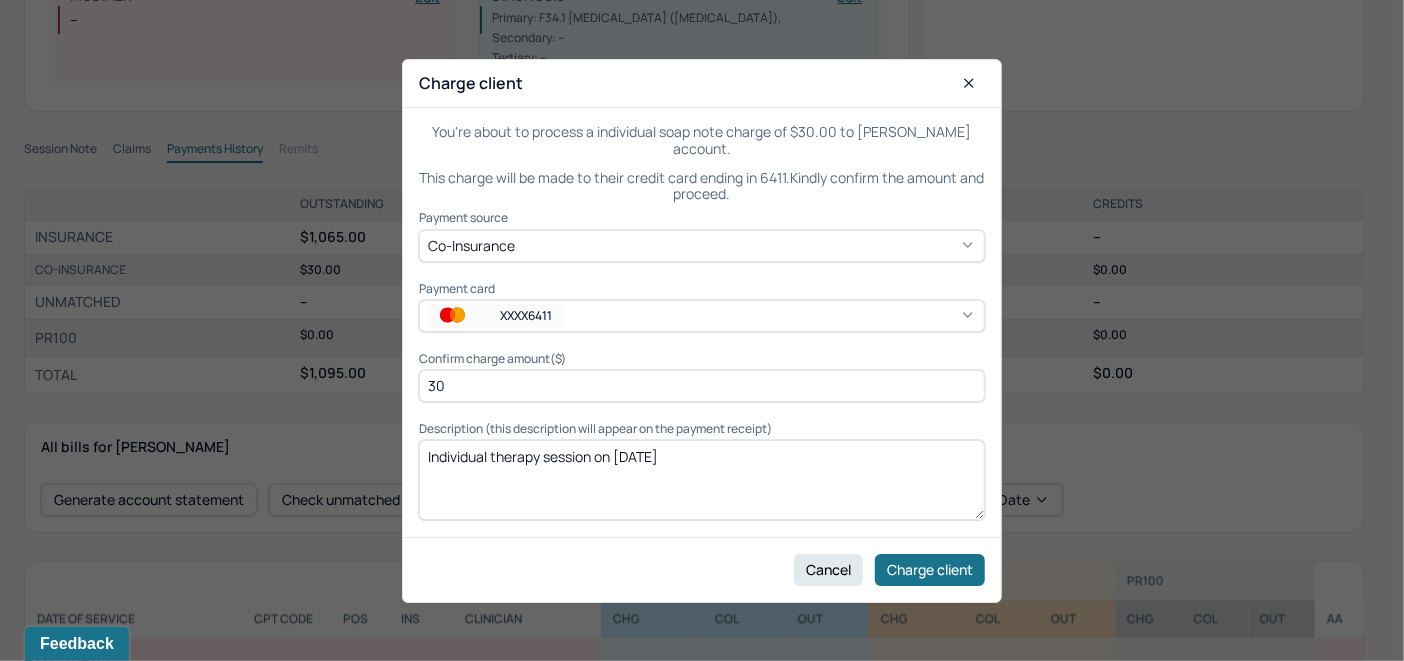 click 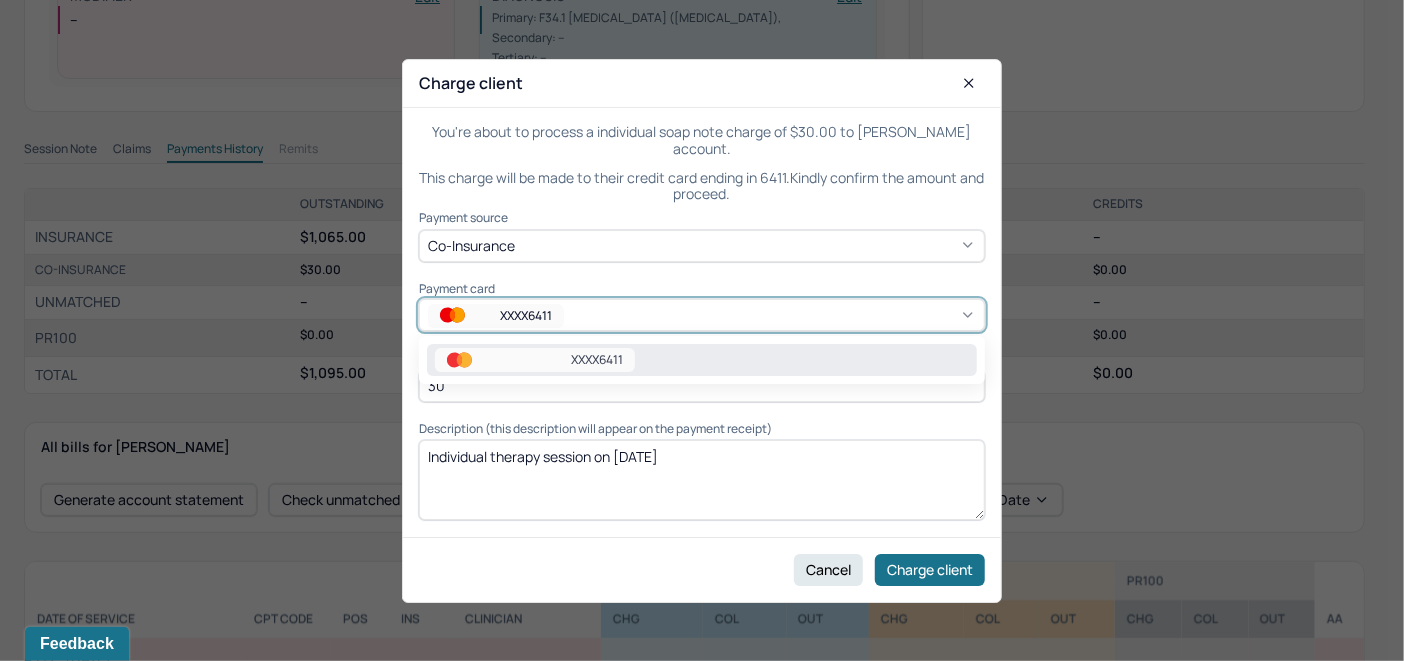 click on "XXXX6411" at bounding box center [702, 360] 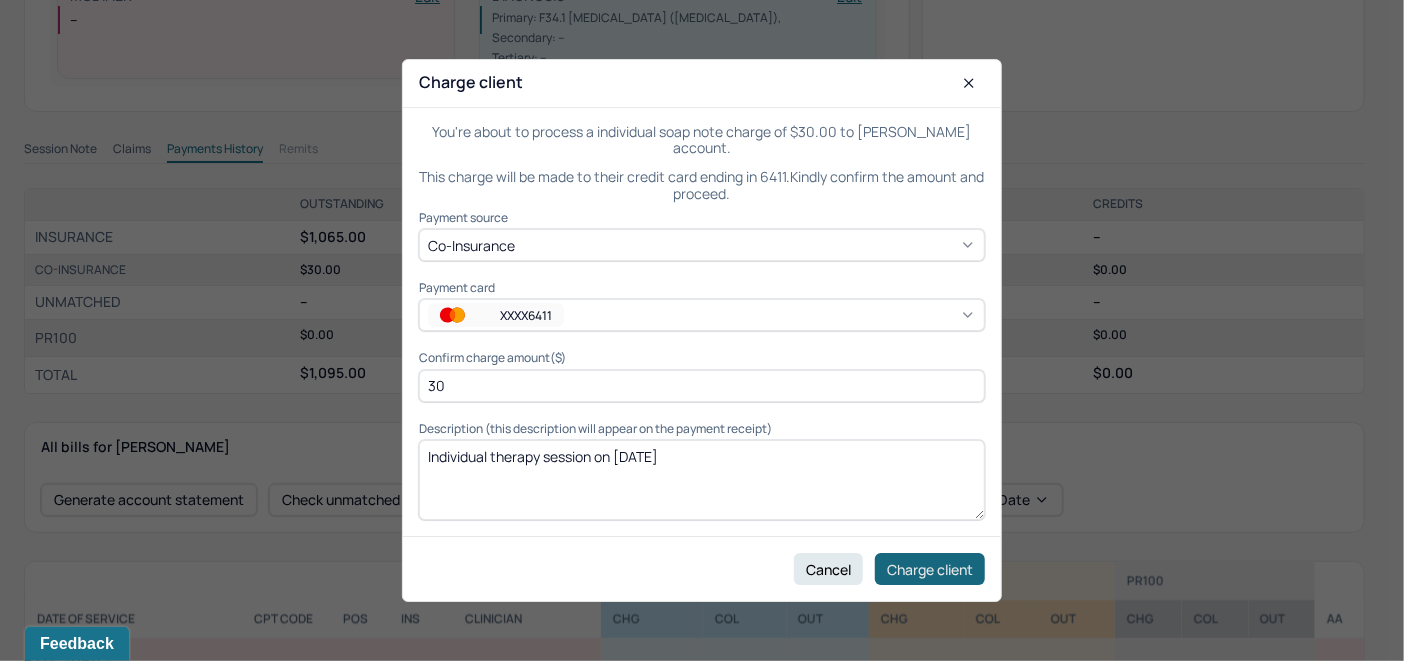 click on "Charge client" at bounding box center [930, 569] 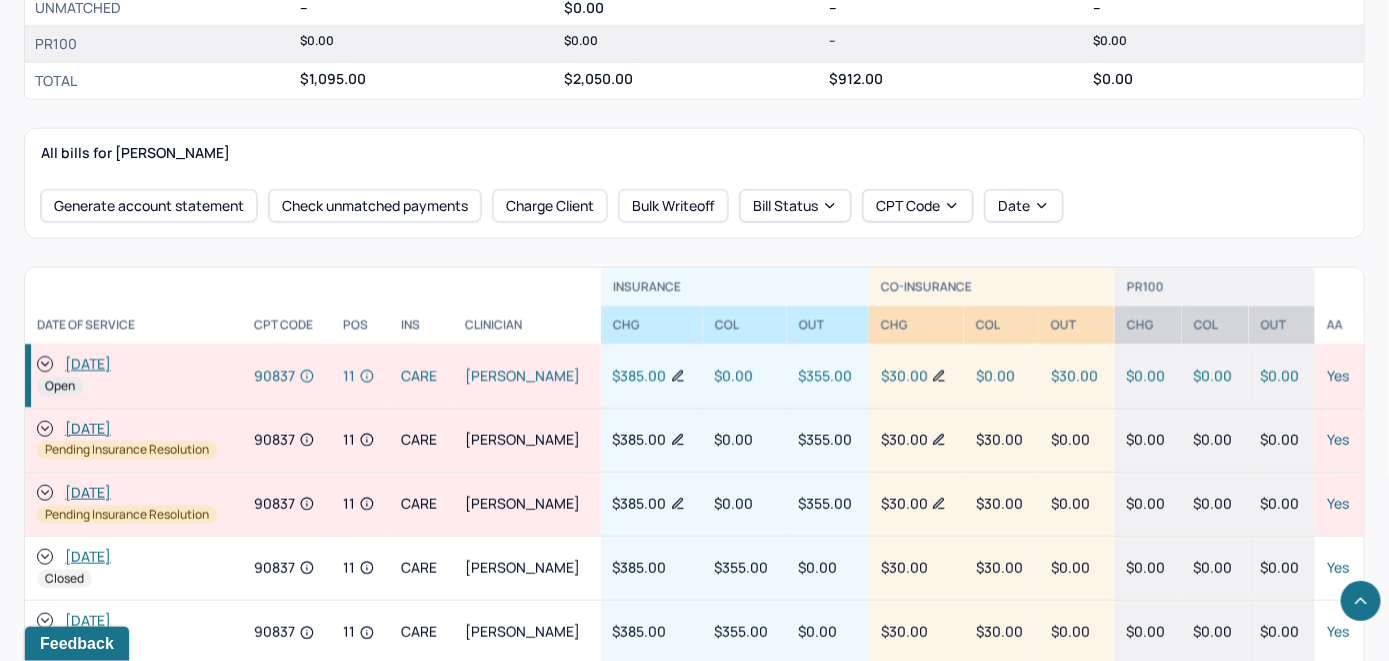 scroll, scrollTop: 800, scrollLeft: 0, axis: vertical 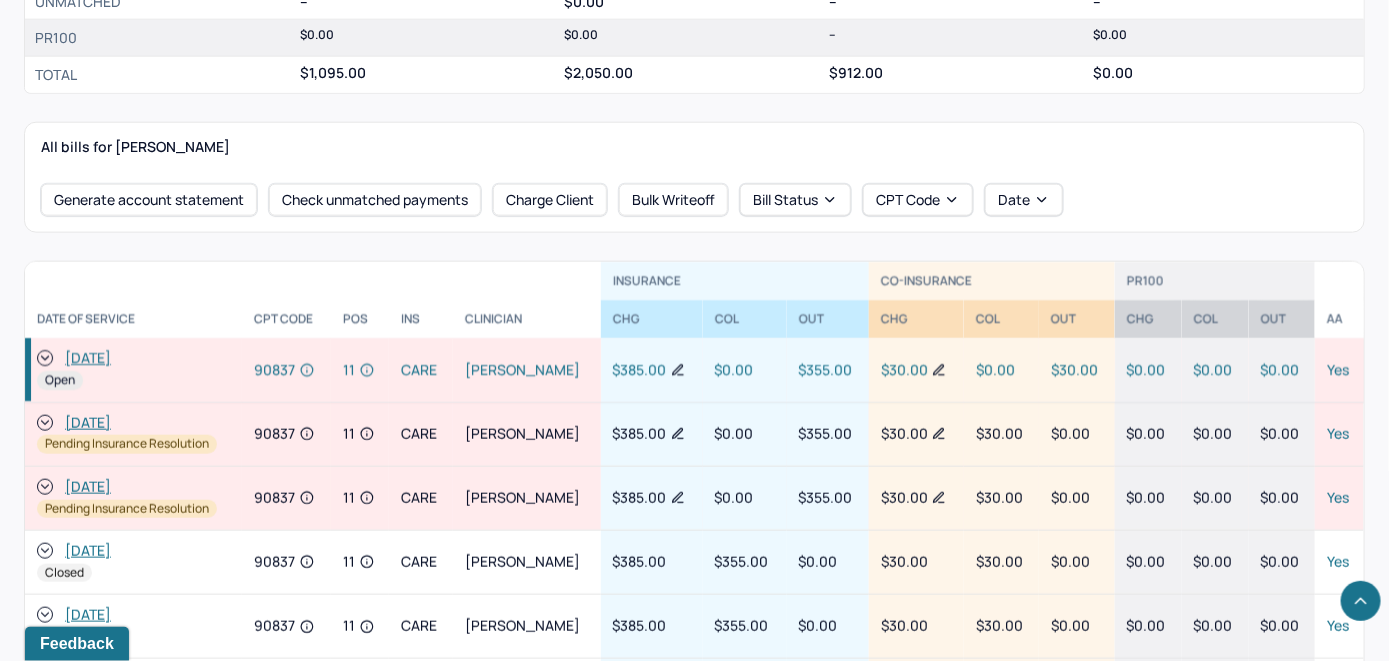 click 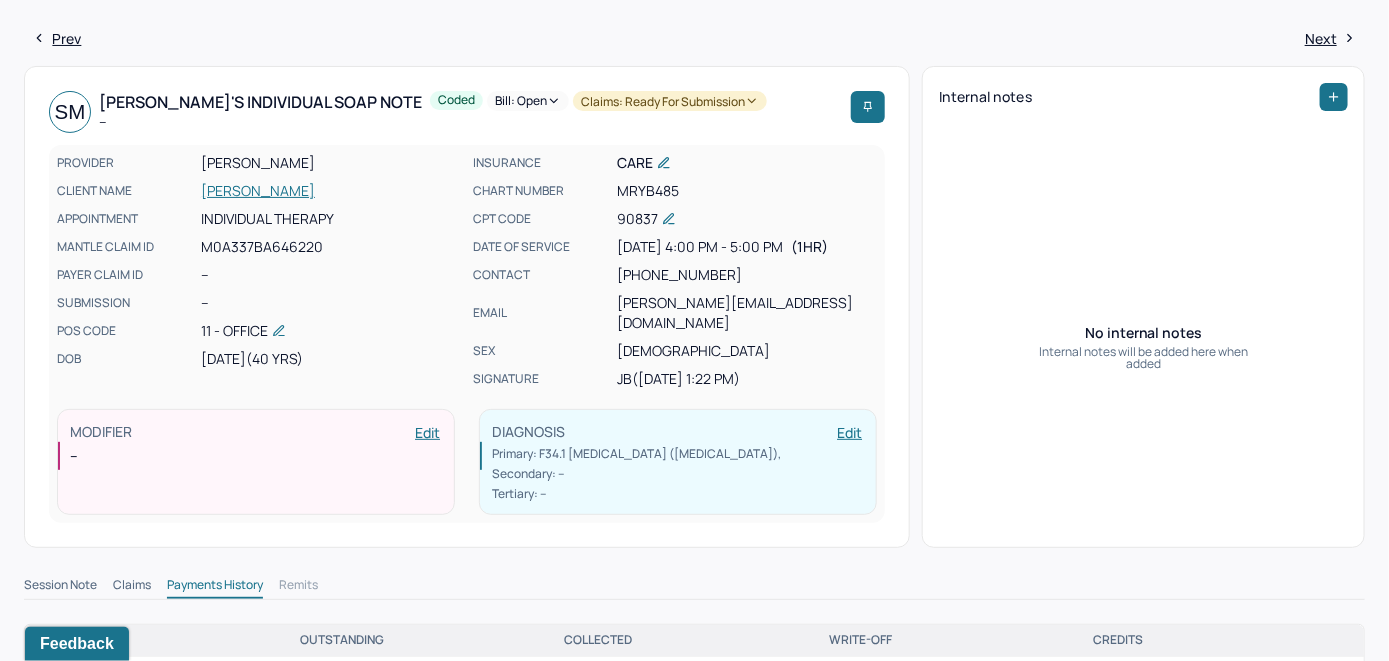 scroll, scrollTop: 0, scrollLeft: 0, axis: both 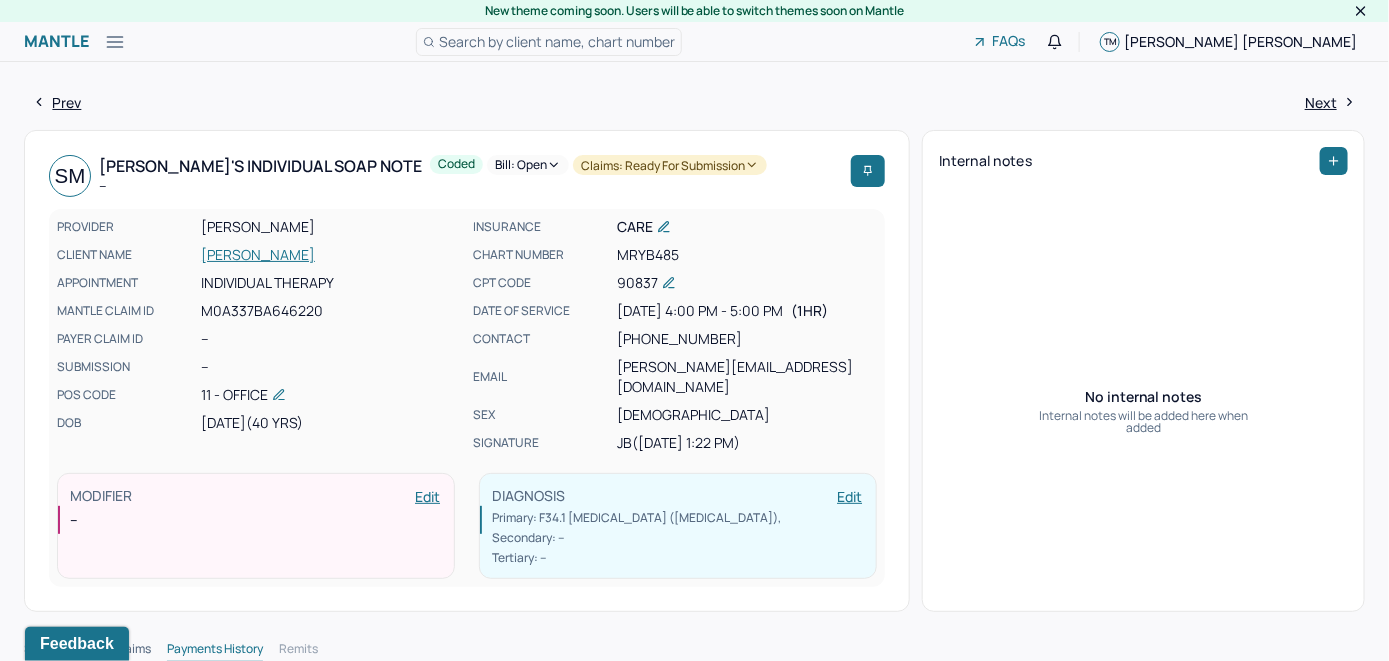 click on "Bill: Open" at bounding box center [528, 165] 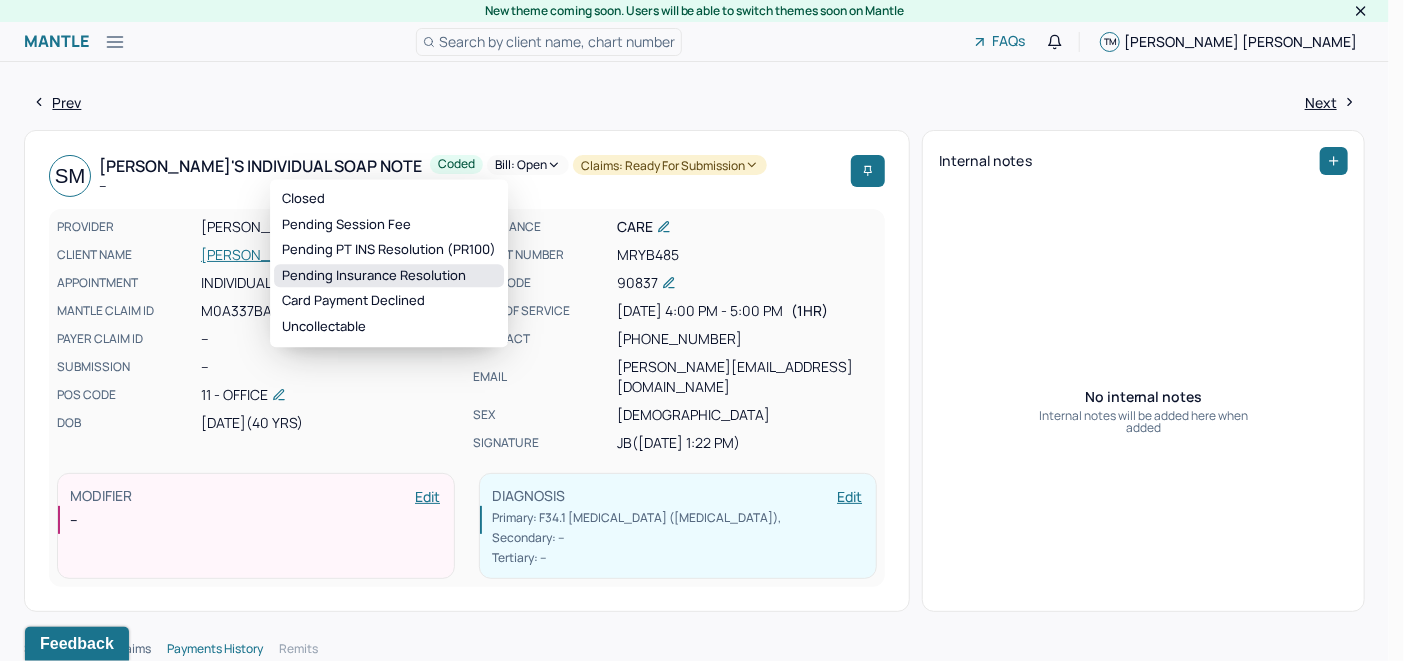 click on "Pending Insurance Resolution" at bounding box center (389, 276) 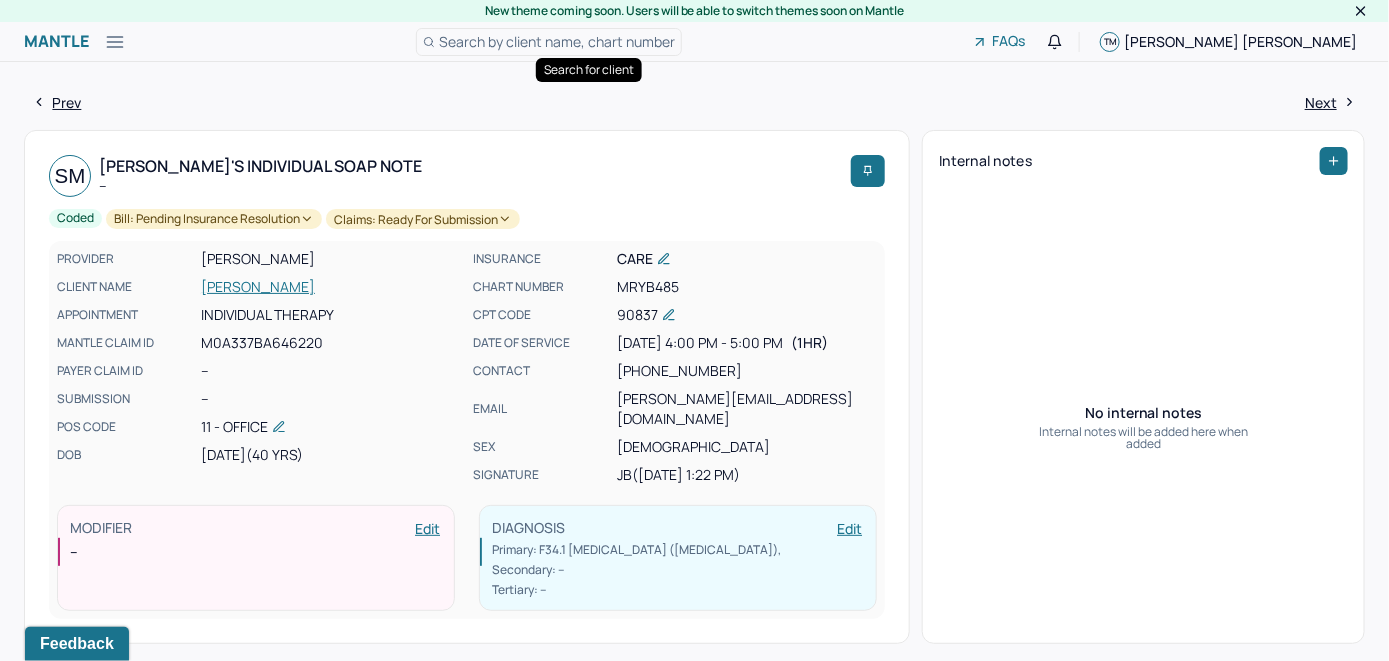 click on "Search by client name, chart number" at bounding box center [557, 41] 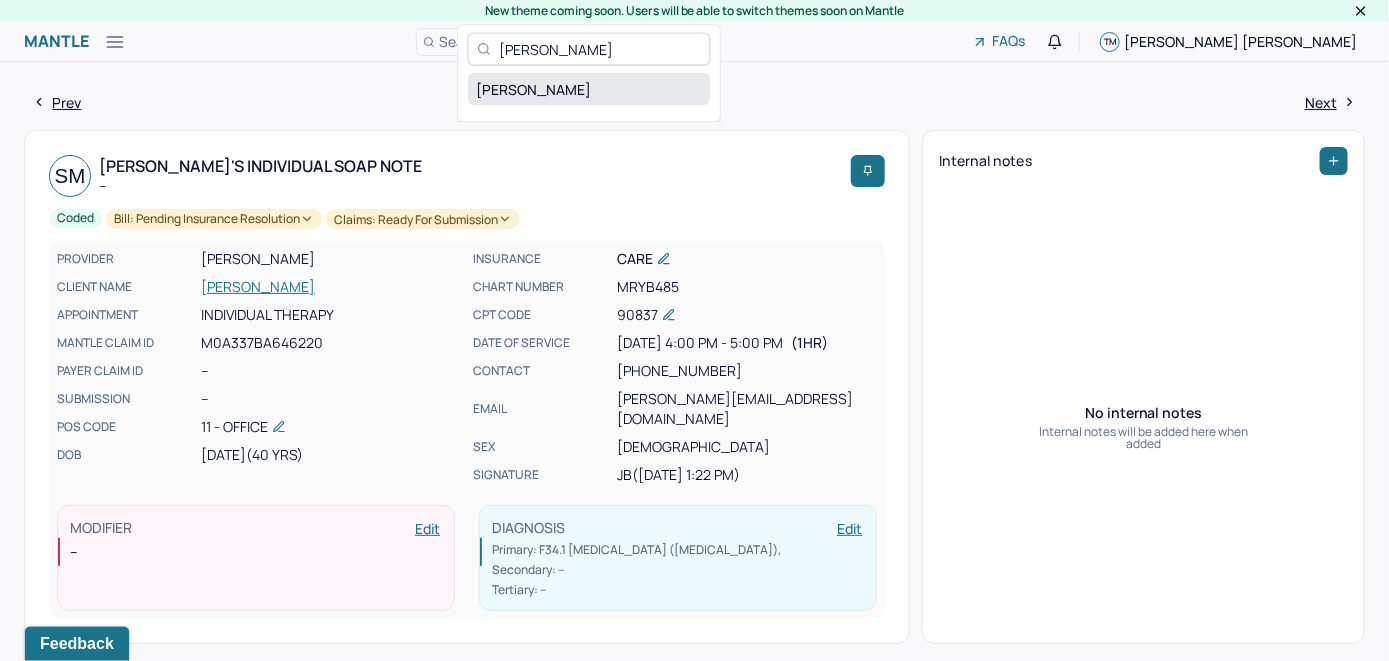 type on "Sheldon Brown" 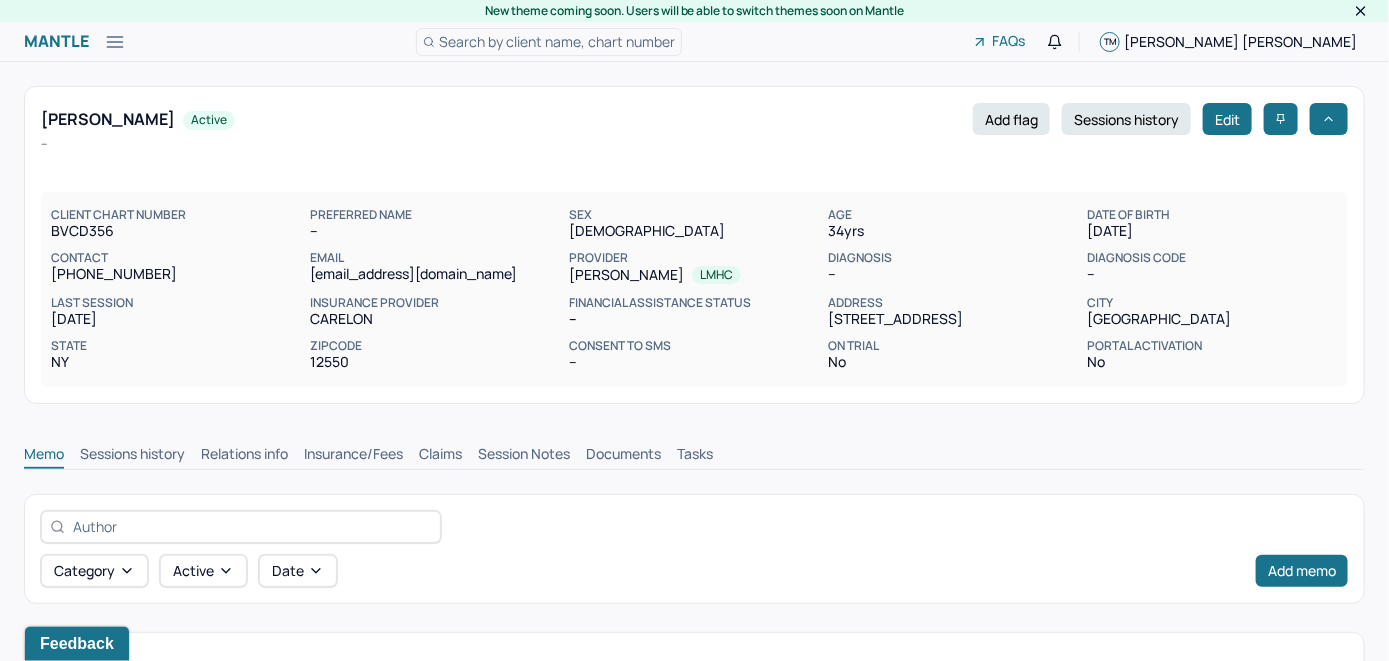 scroll, scrollTop: 0, scrollLeft: 0, axis: both 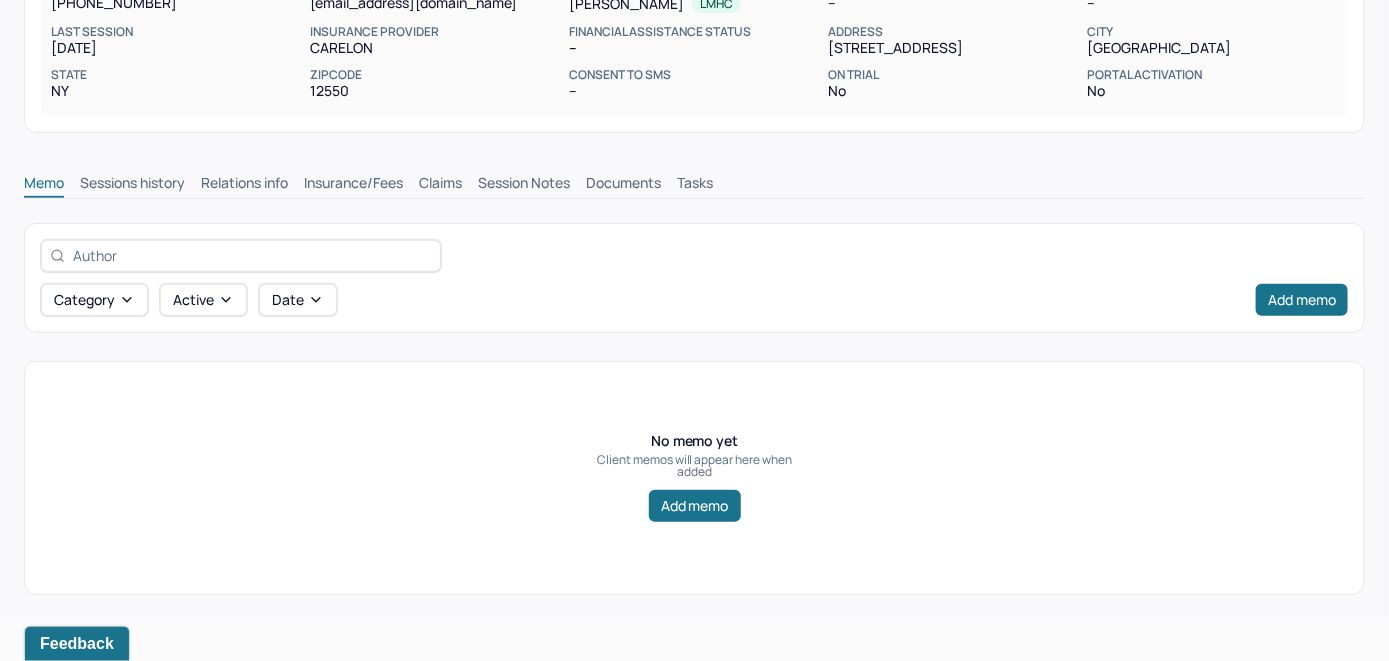 click on "Insurance/Fees" at bounding box center [353, 185] 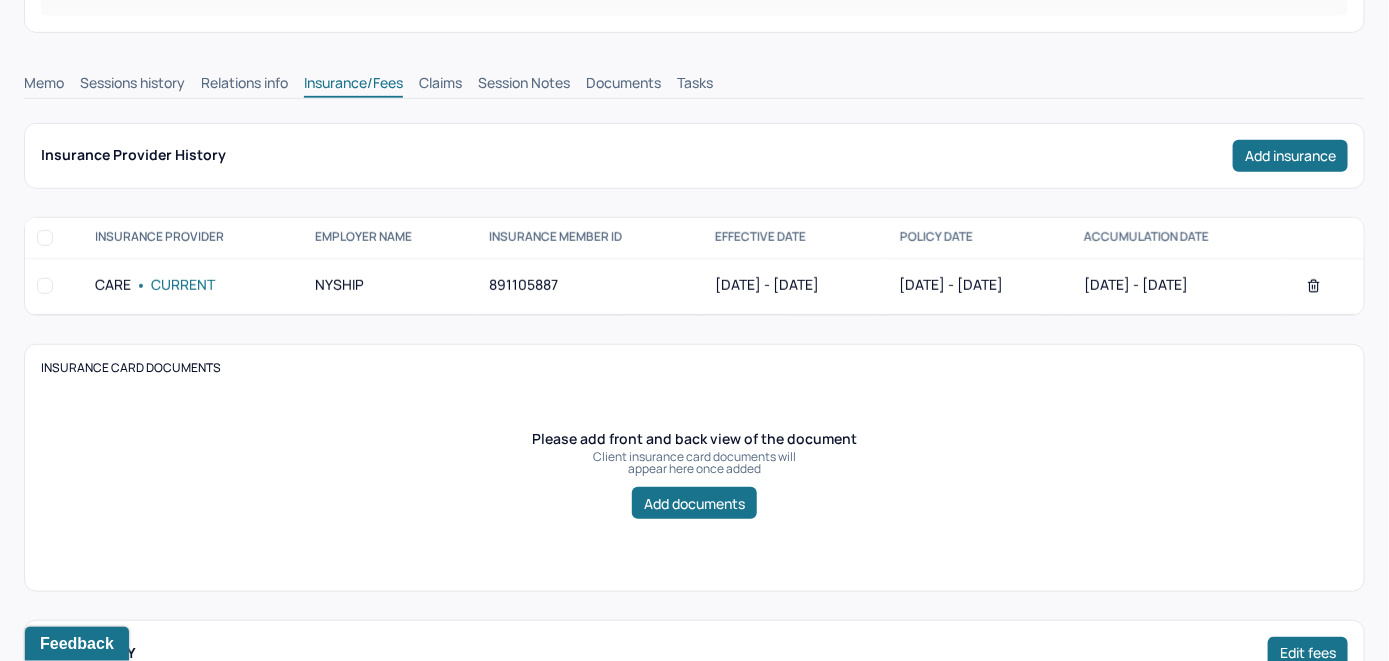 scroll, scrollTop: 171, scrollLeft: 0, axis: vertical 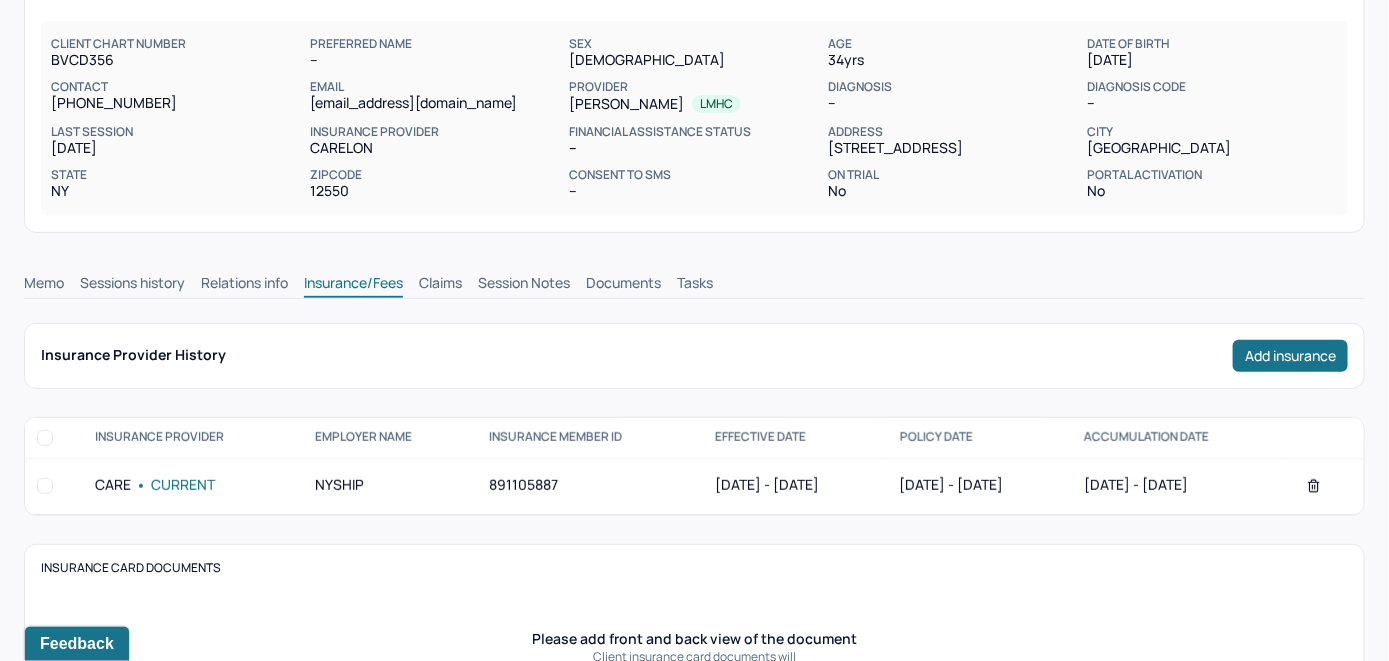 click on "Claims" at bounding box center [440, 285] 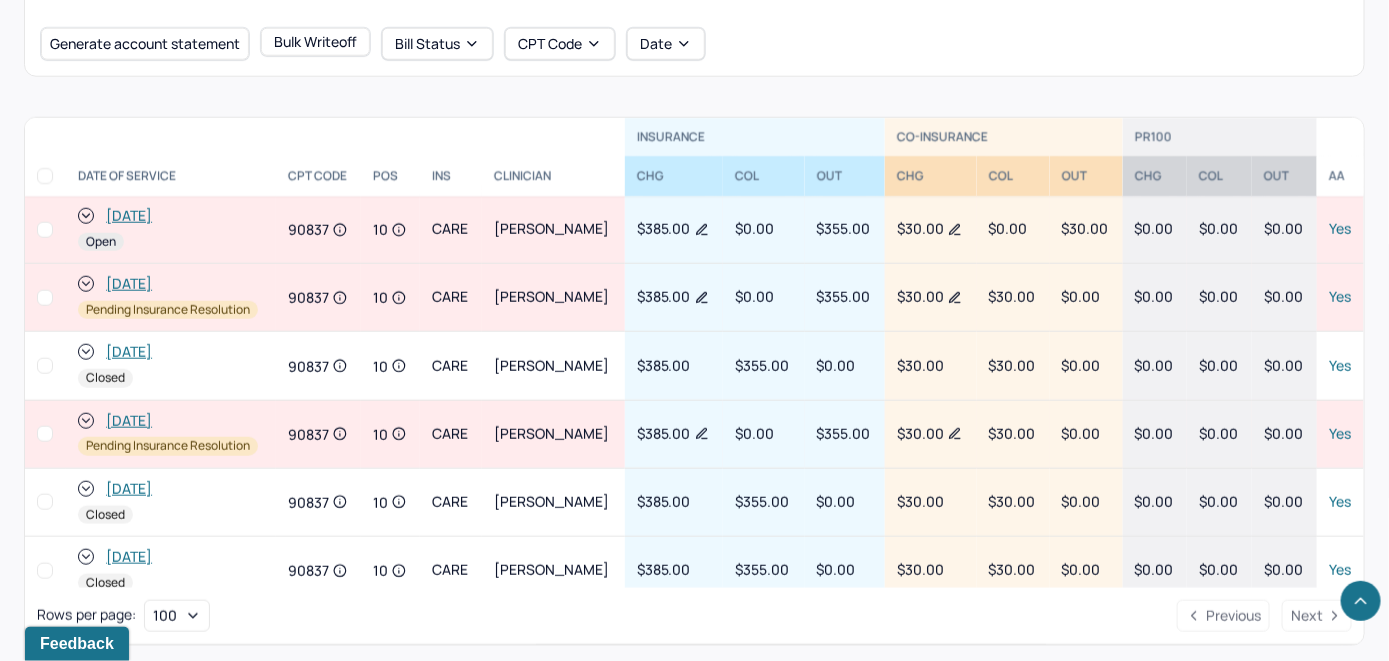 scroll, scrollTop: 778, scrollLeft: 0, axis: vertical 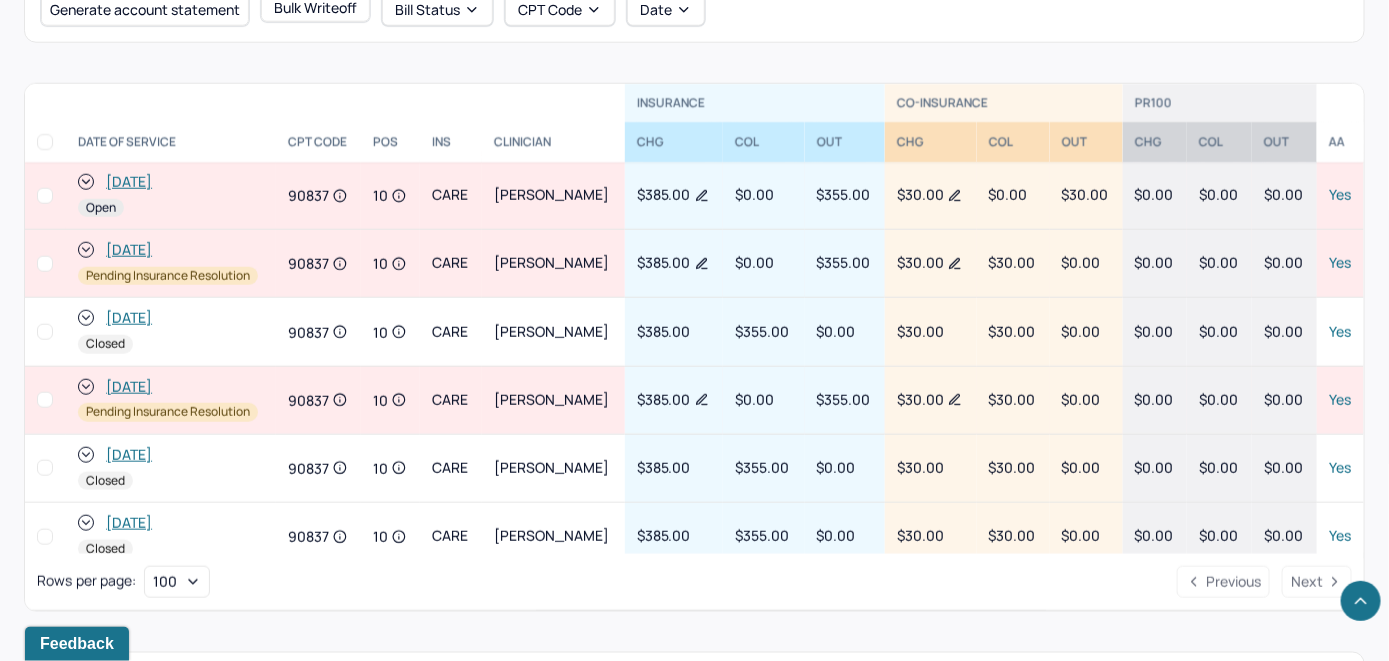 click on "[DATE]" at bounding box center (129, 182) 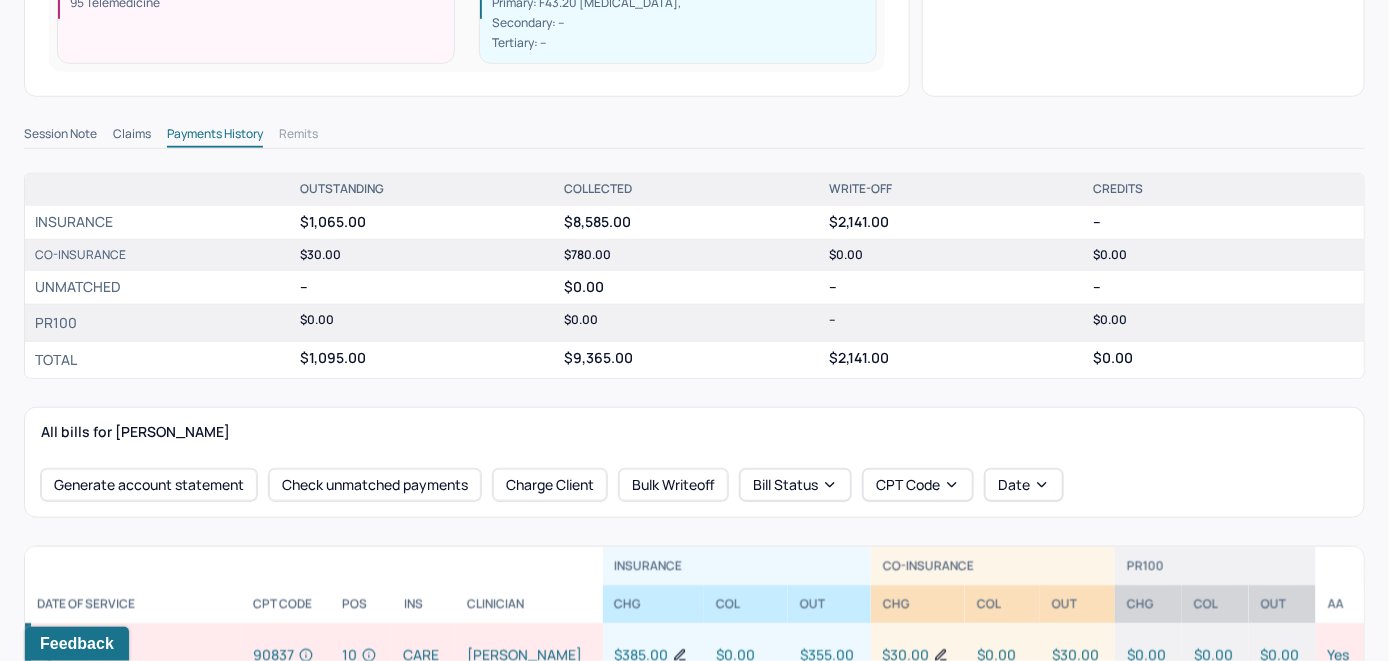 scroll, scrollTop: 600, scrollLeft: 0, axis: vertical 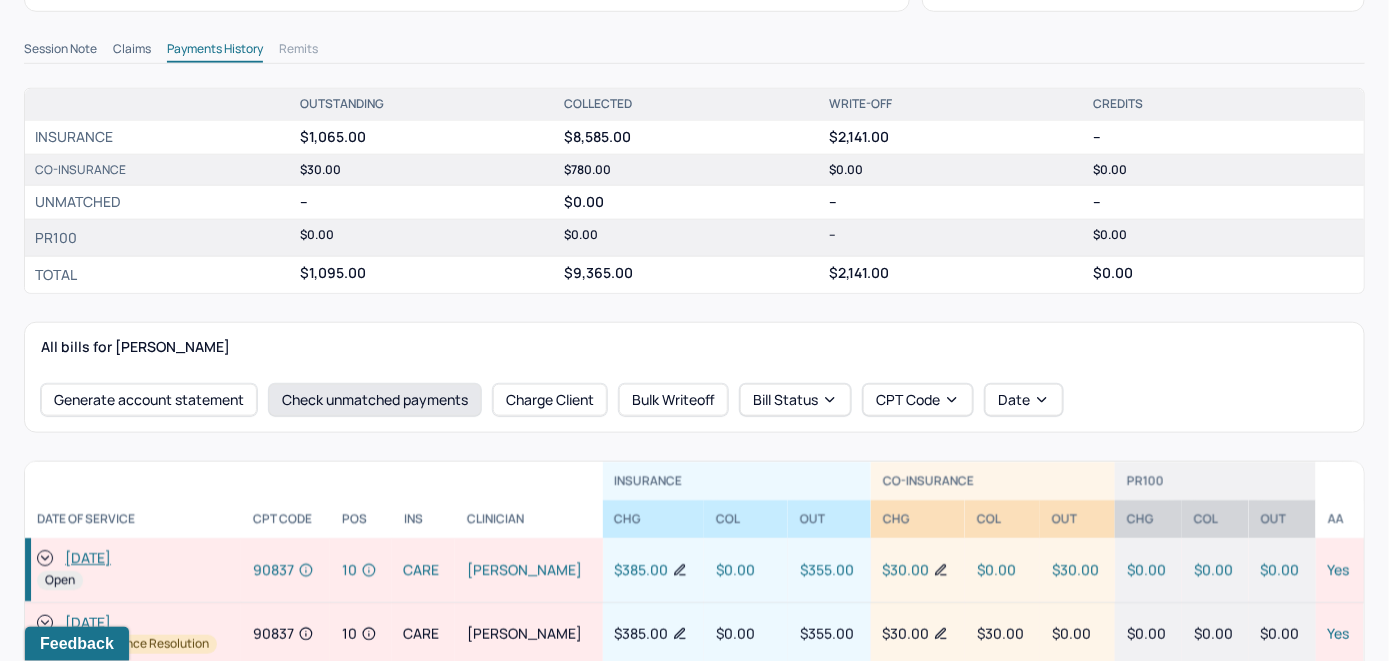 click on "Check unmatched payments" at bounding box center [375, 400] 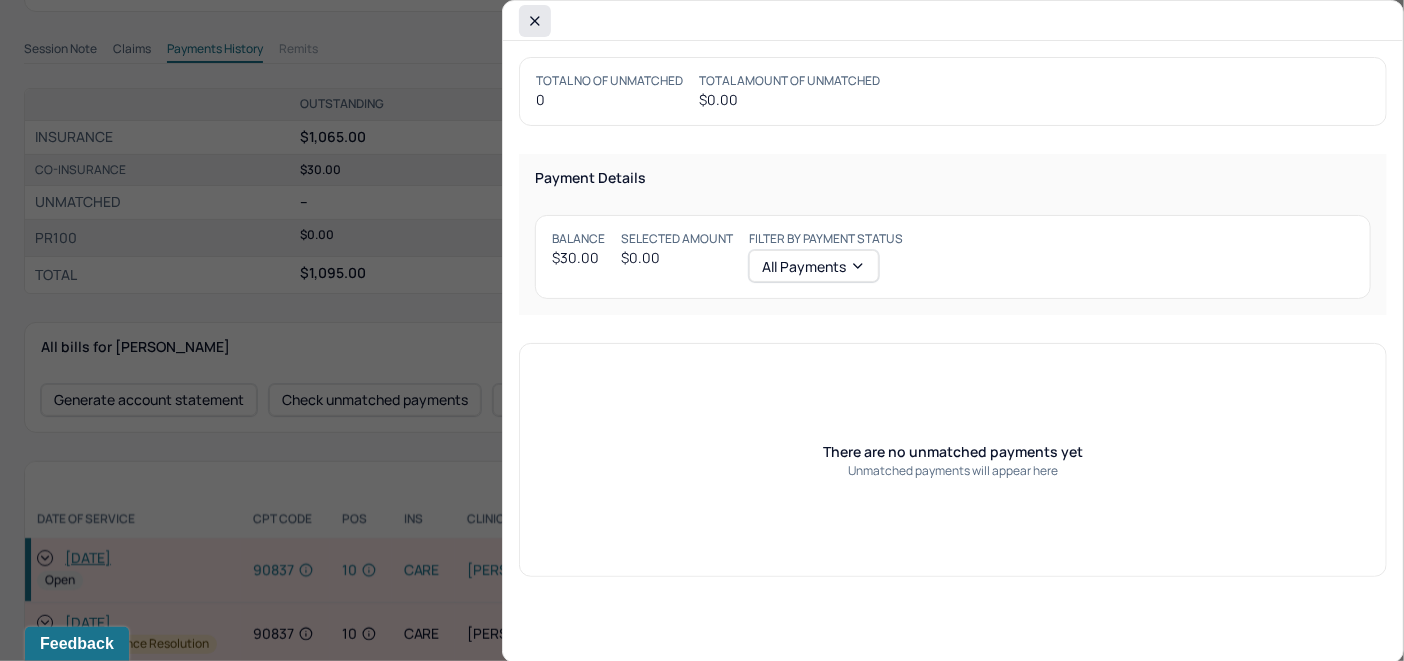 click 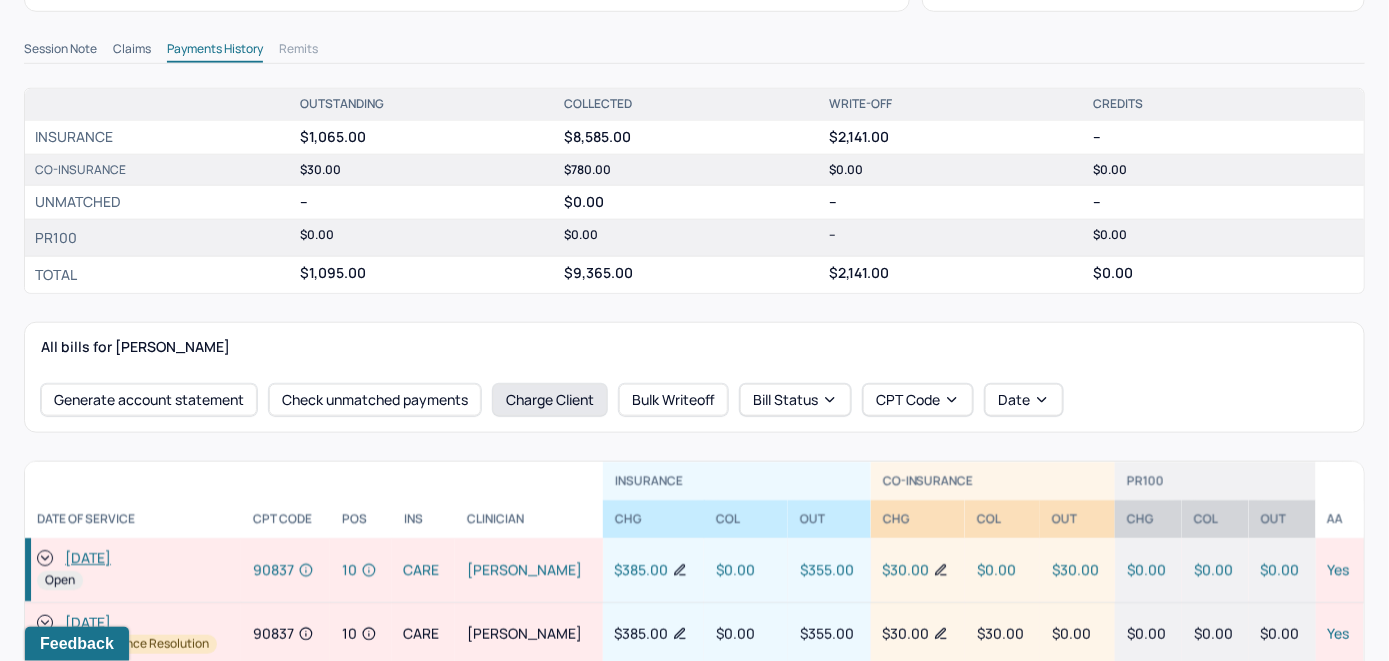 click on "Charge Client" at bounding box center (550, 400) 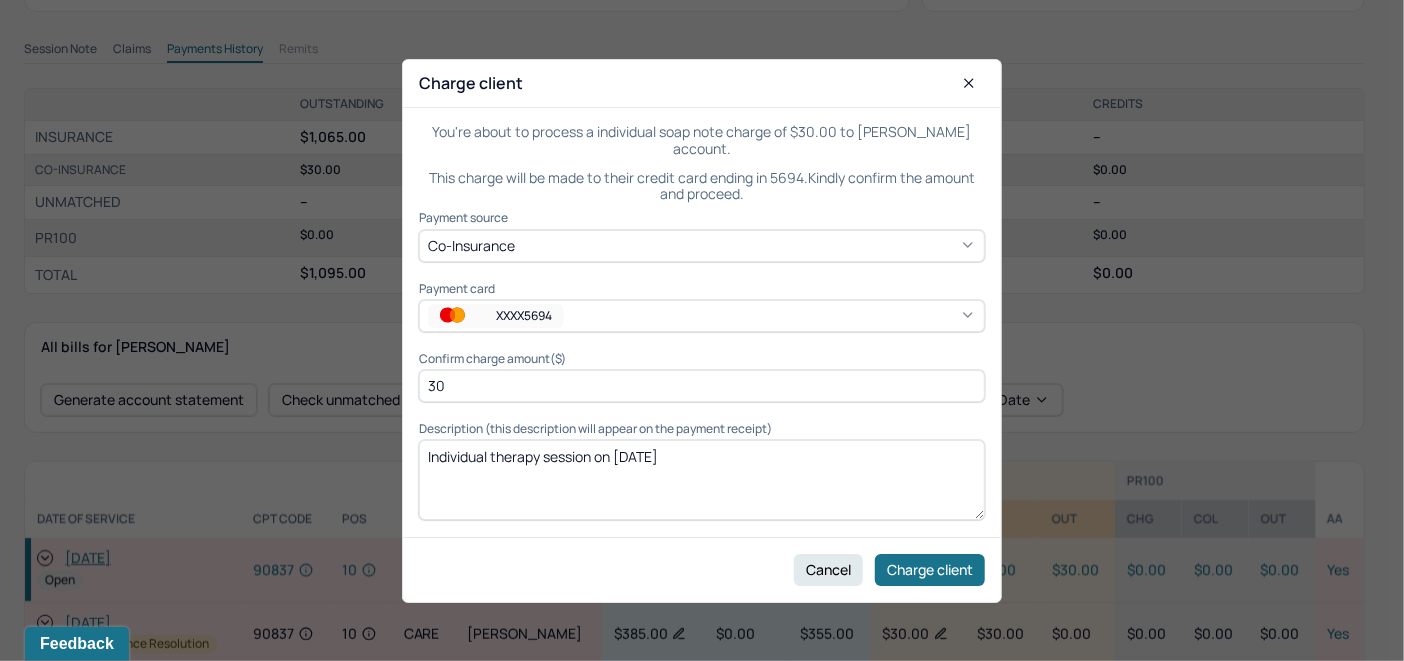 click 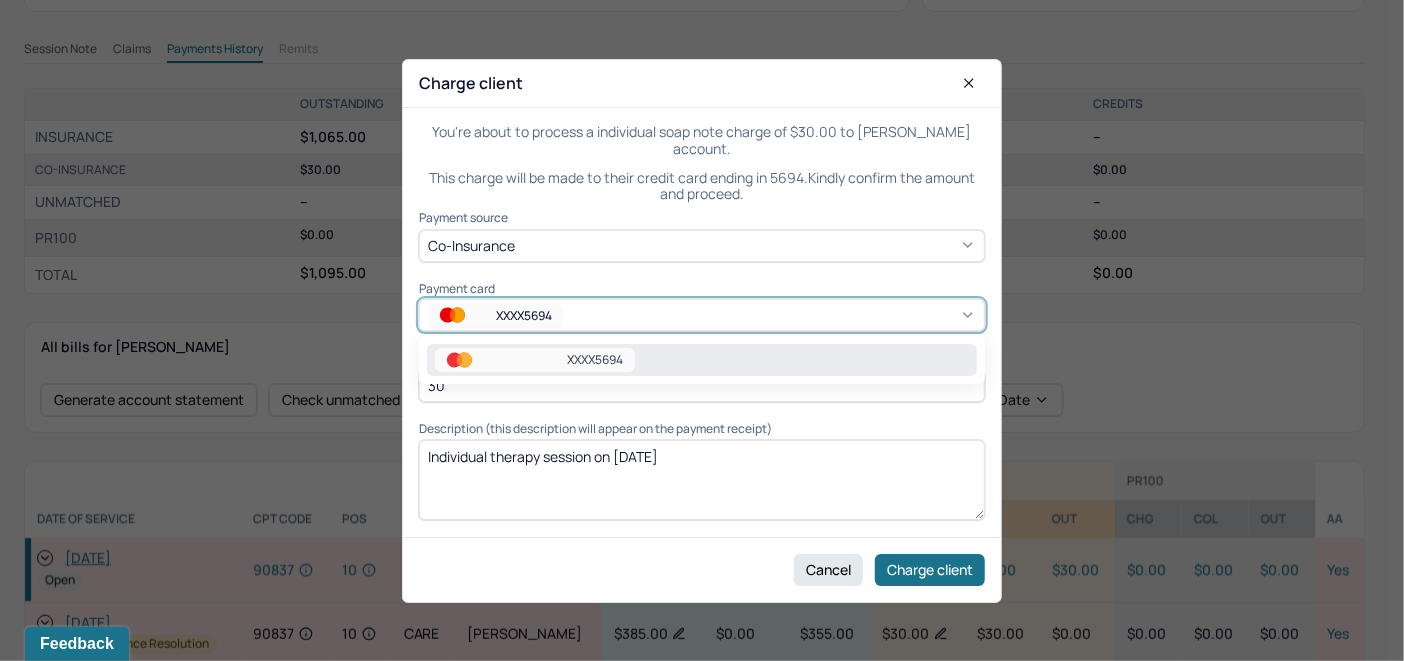 click on "XXXX5694" at bounding box center (702, 360) 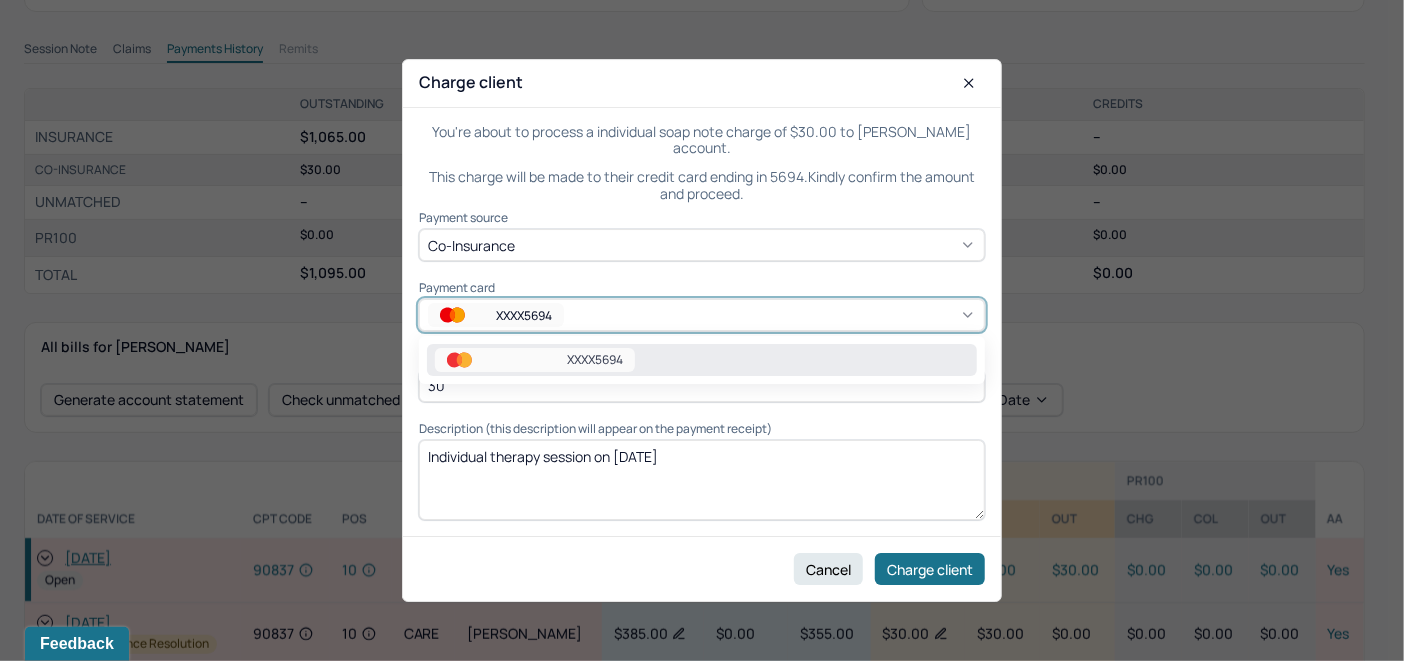 click on "XXXX5694" at bounding box center [535, 360] 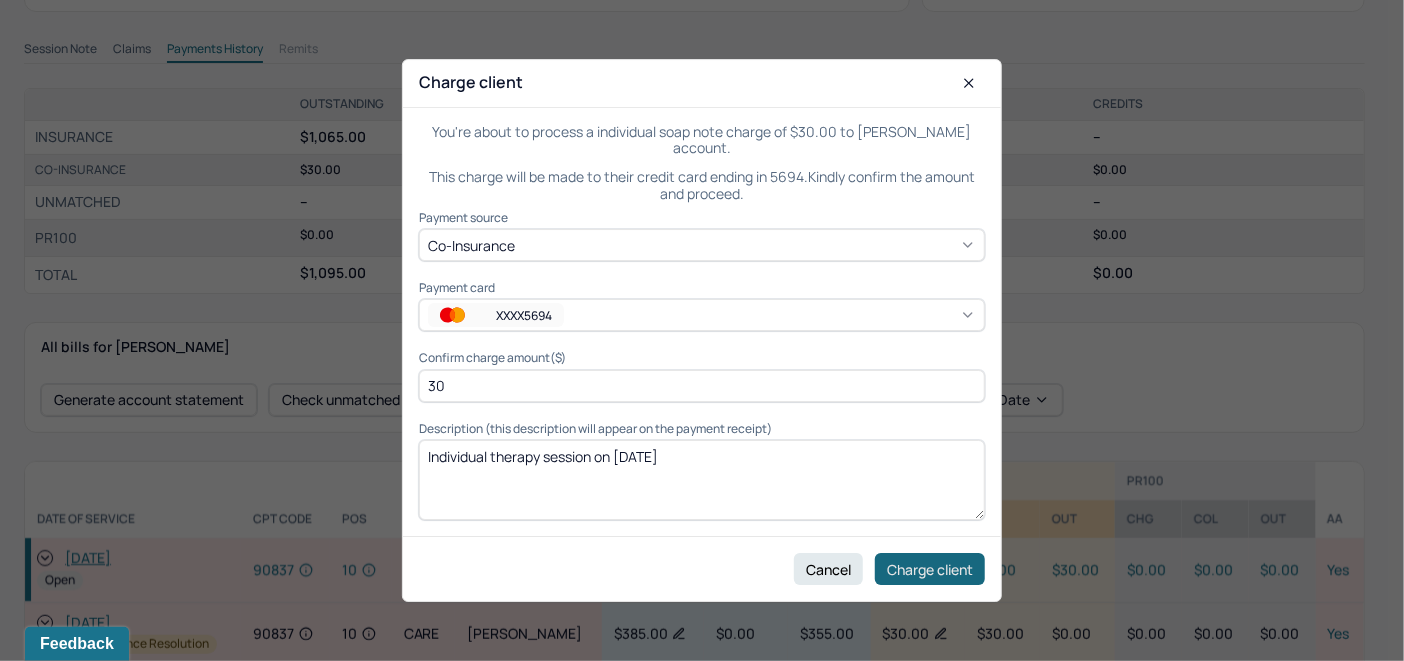 click on "Charge client" at bounding box center (930, 569) 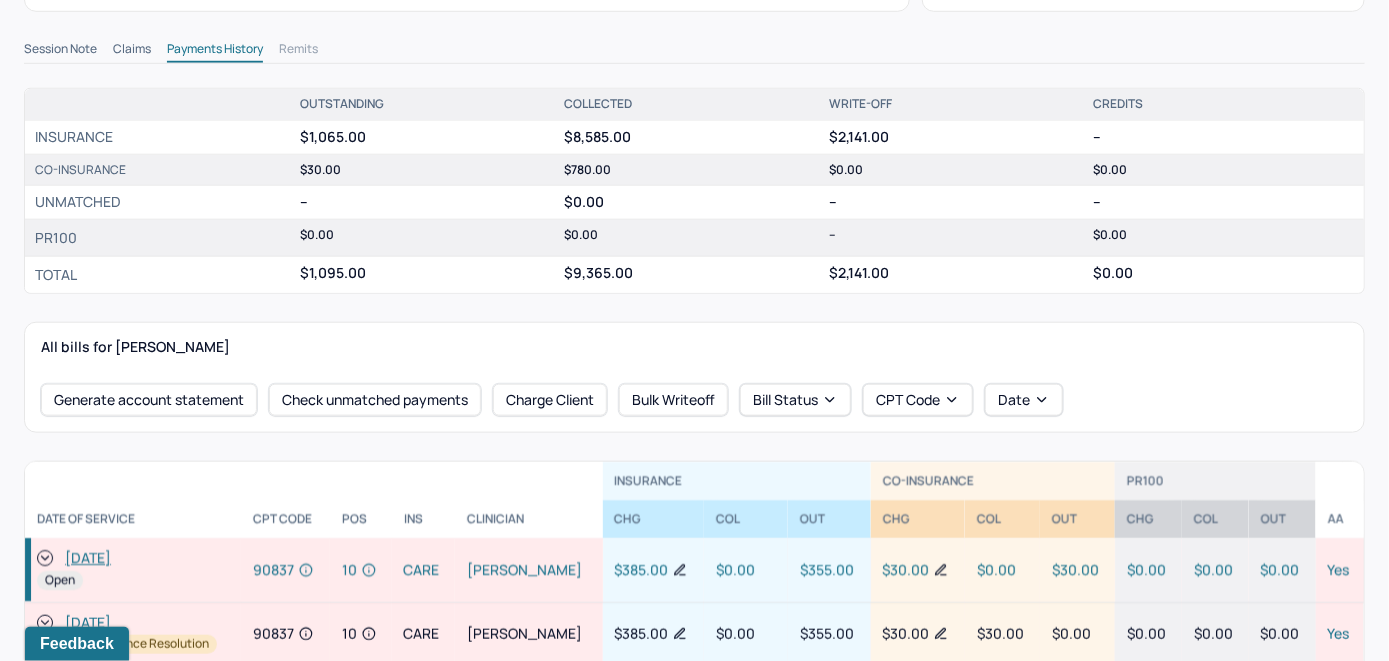 click 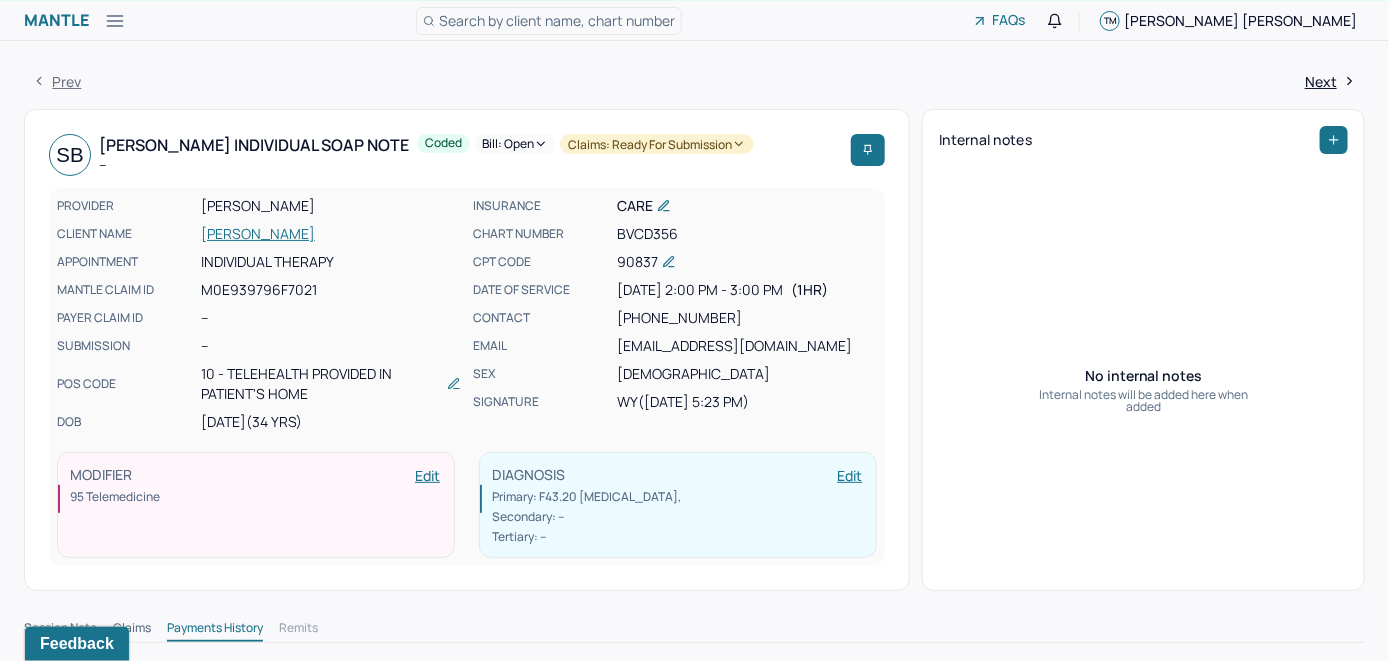 scroll, scrollTop: 0, scrollLeft: 0, axis: both 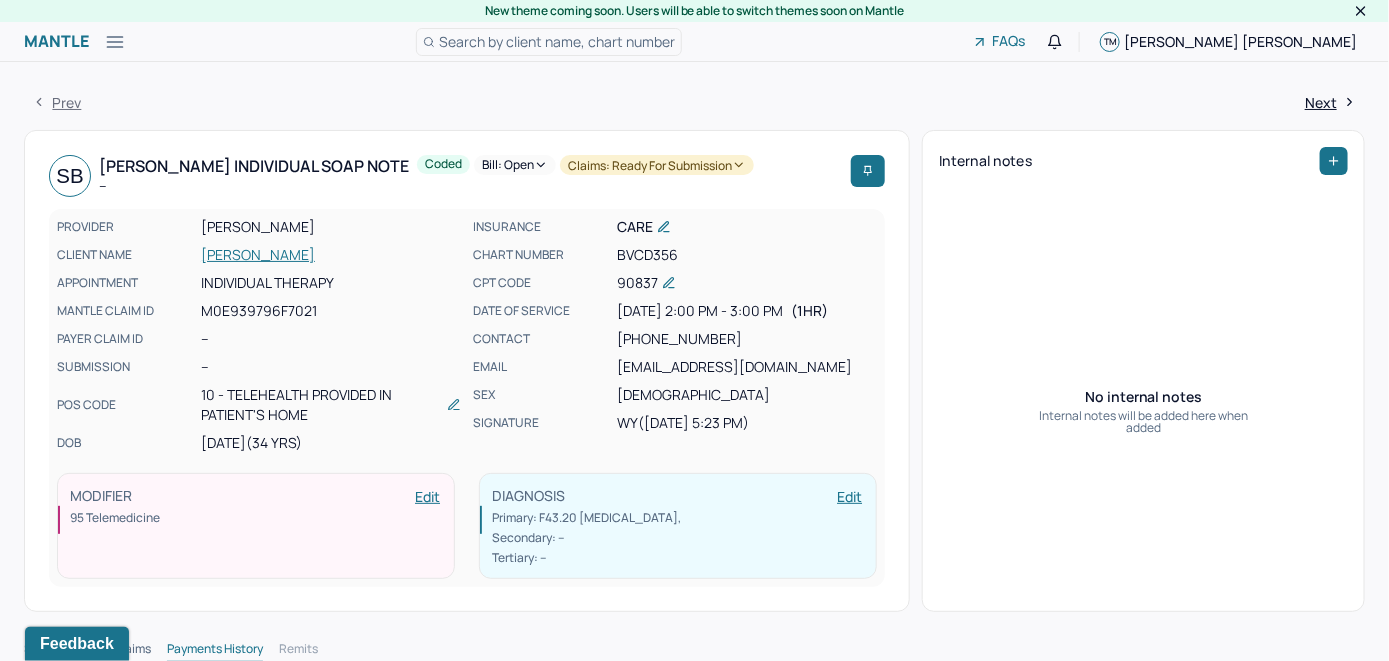 click on "Bill: Open" at bounding box center (515, 165) 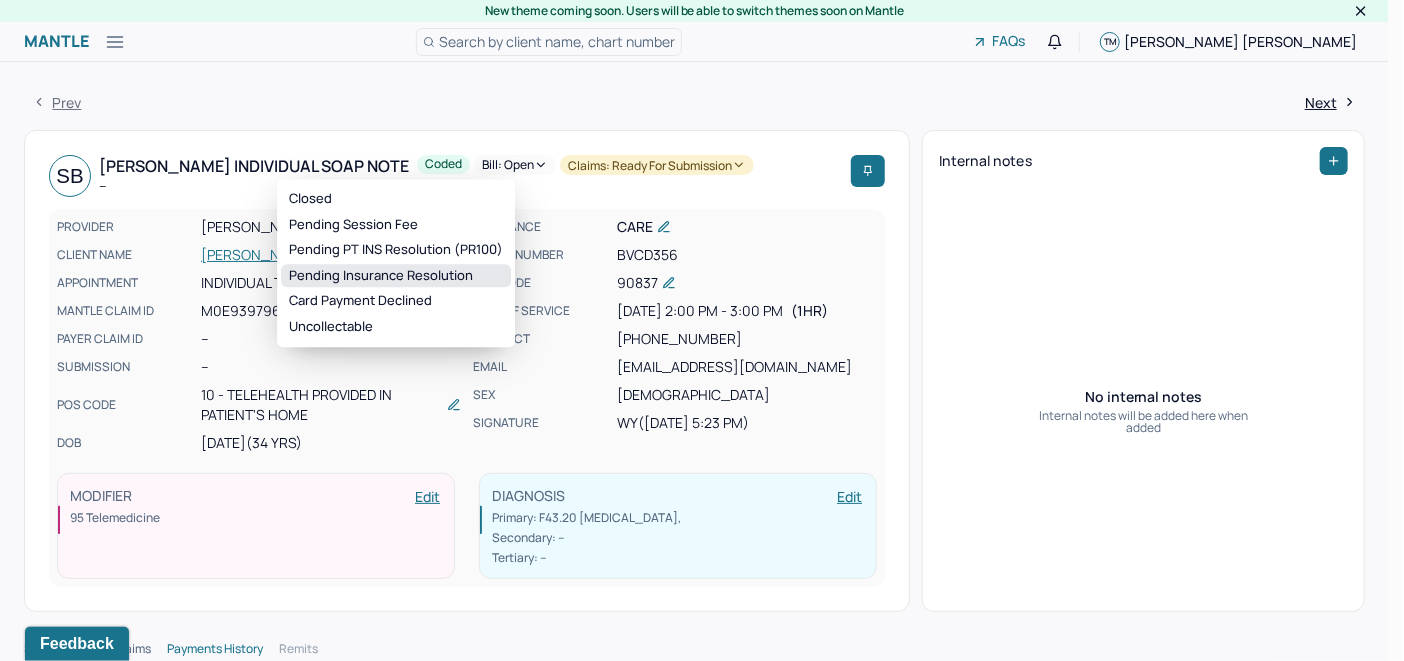 click on "Pending Insurance Resolution" at bounding box center (396, 276) 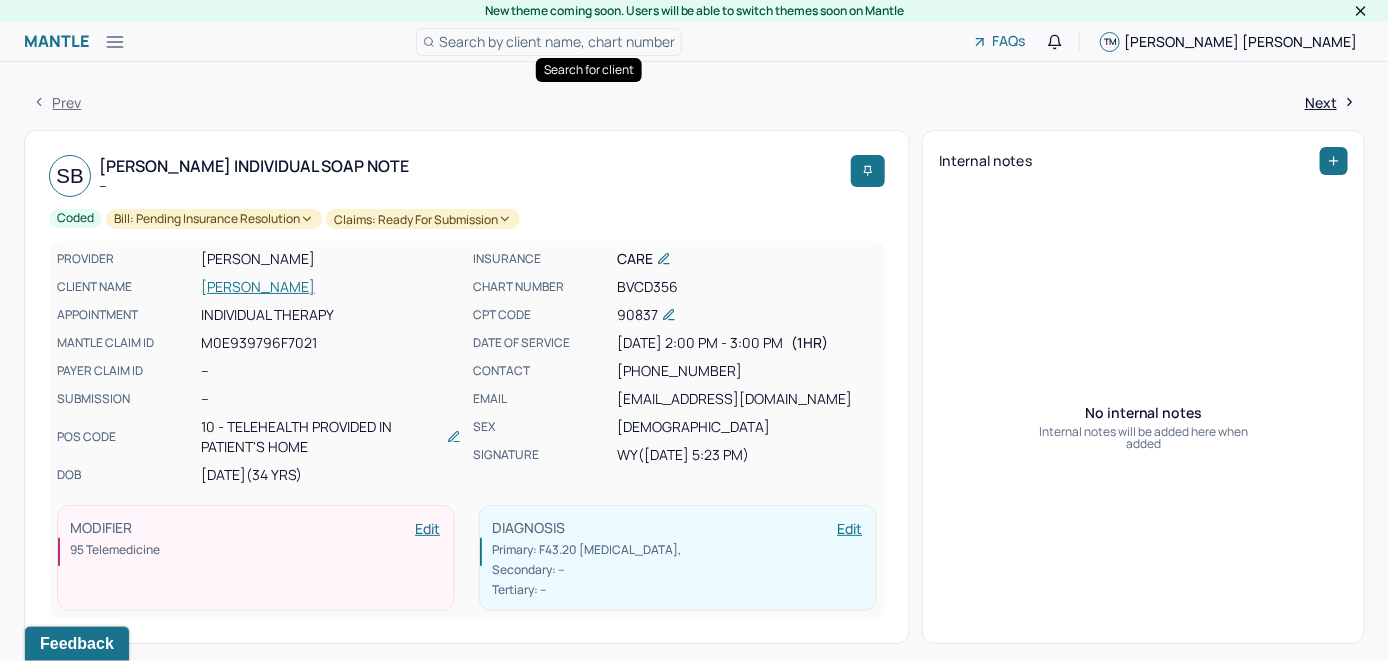 click on "Search by client name, chart number" at bounding box center [557, 41] 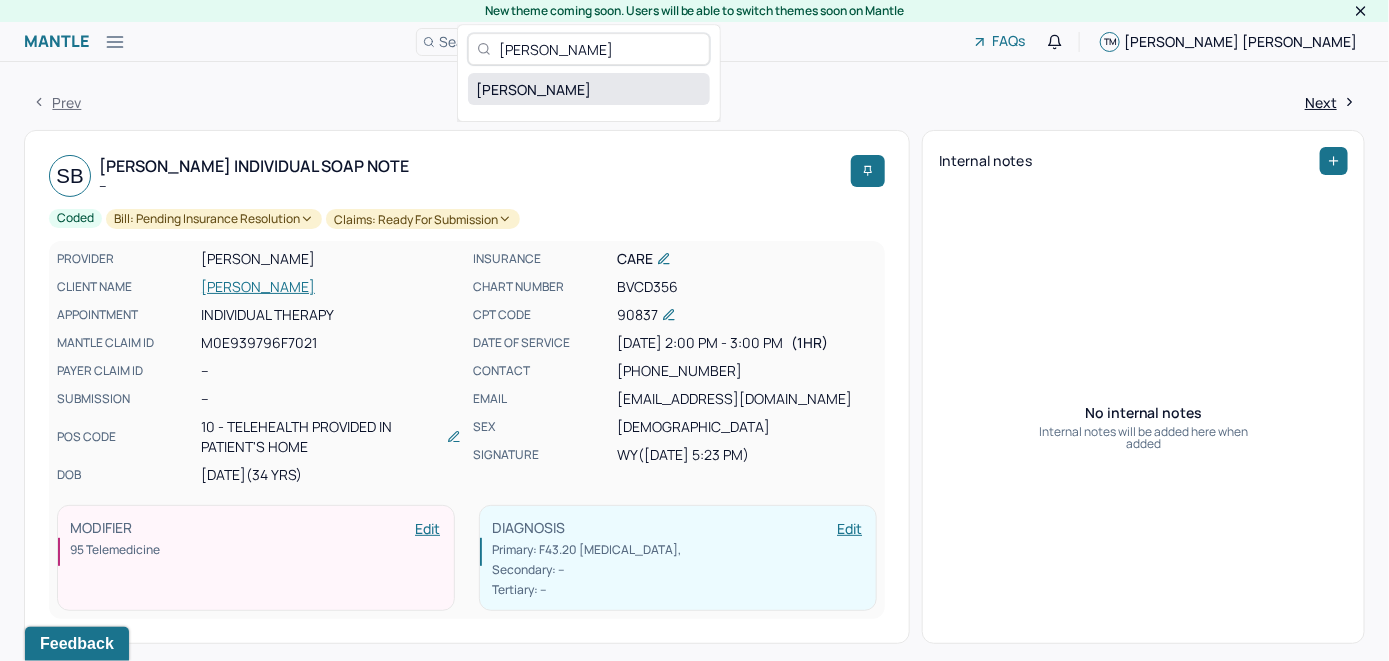 type on "Stefani Ebert" 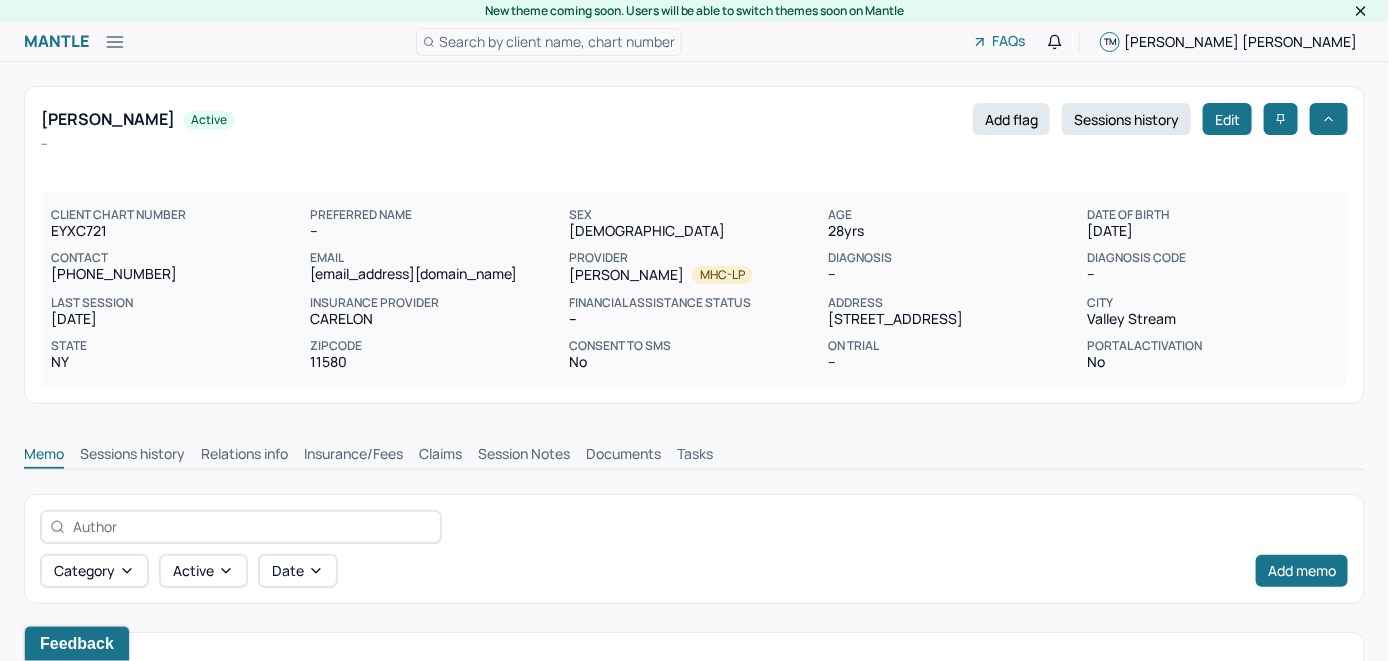 scroll, scrollTop: 0, scrollLeft: 0, axis: both 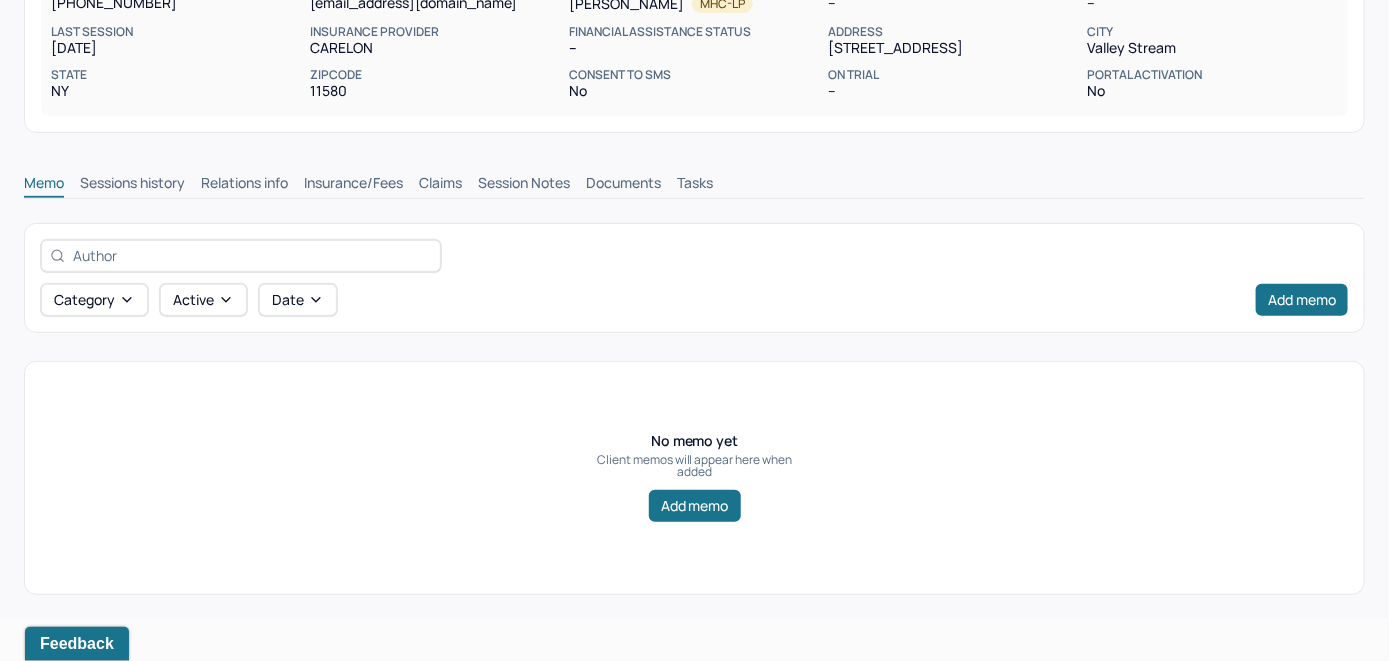 click on "Insurance/Fees" at bounding box center [353, 185] 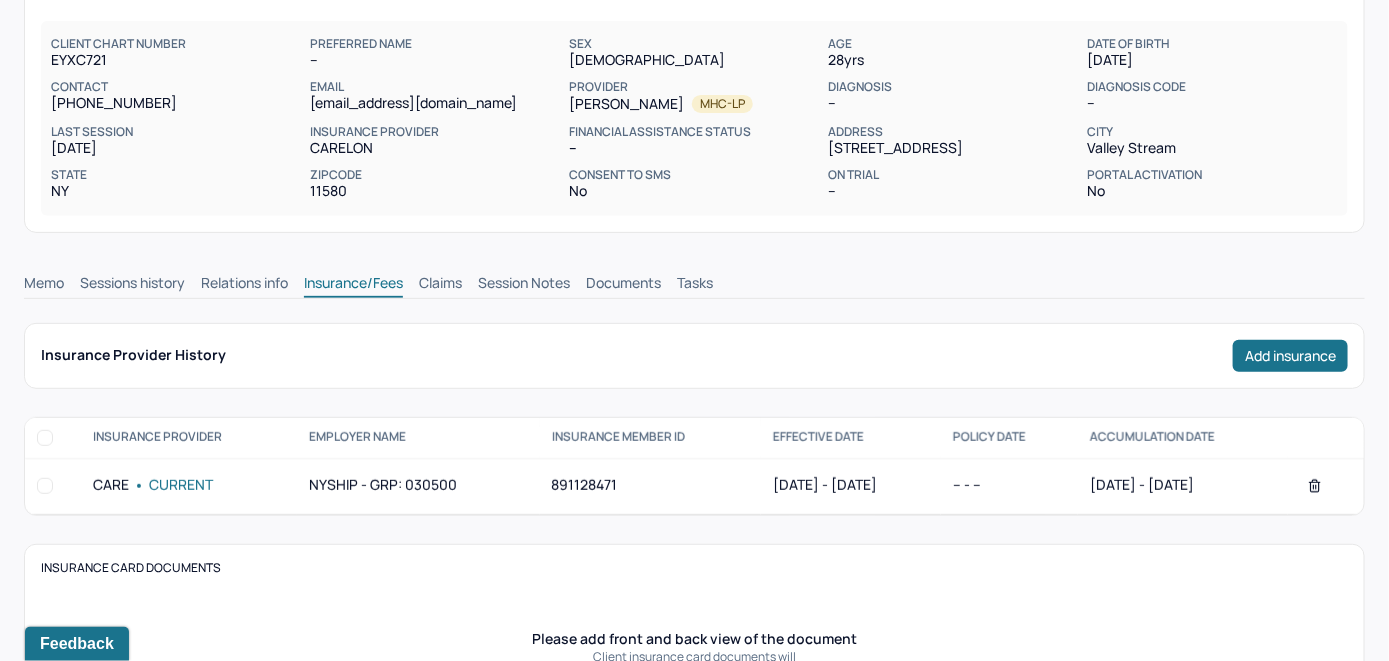 click on "Claims" at bounding box center [440, 285] 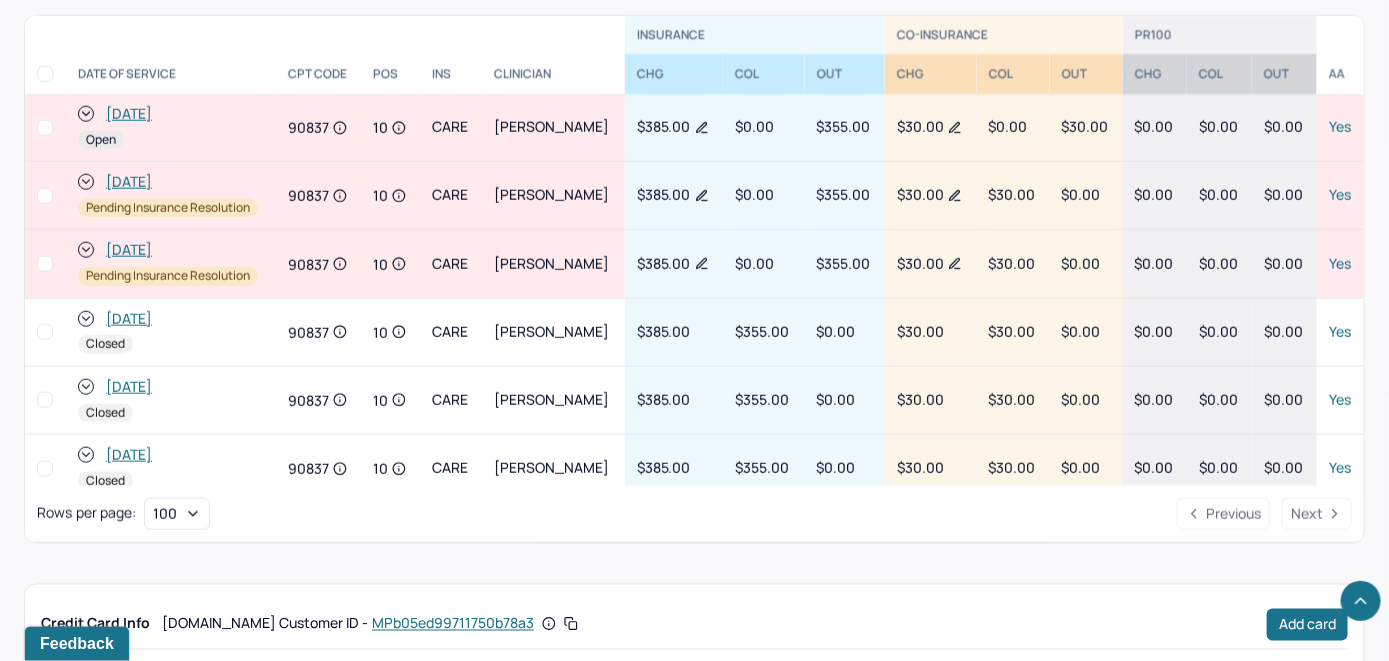 scroll, scrollTop: 874, scrollLeft: 0, axis: vertical 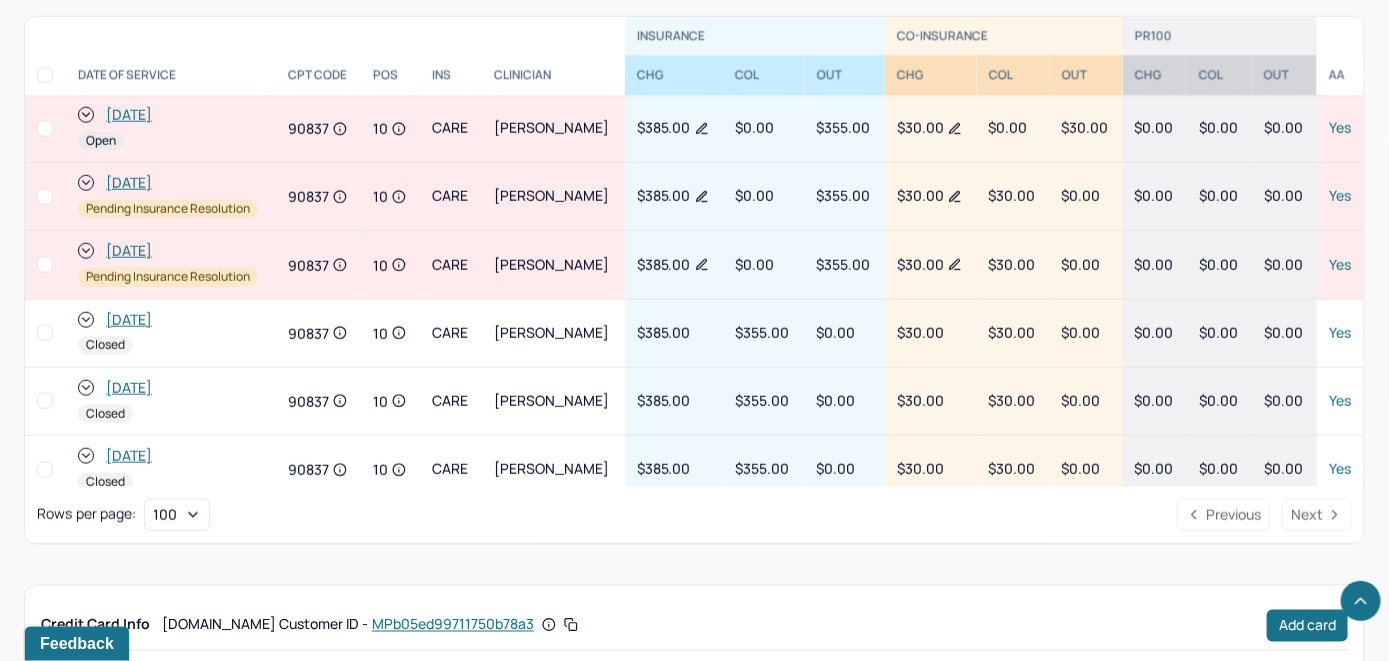 click on "[DATE]" at bounding box center [129, 115] 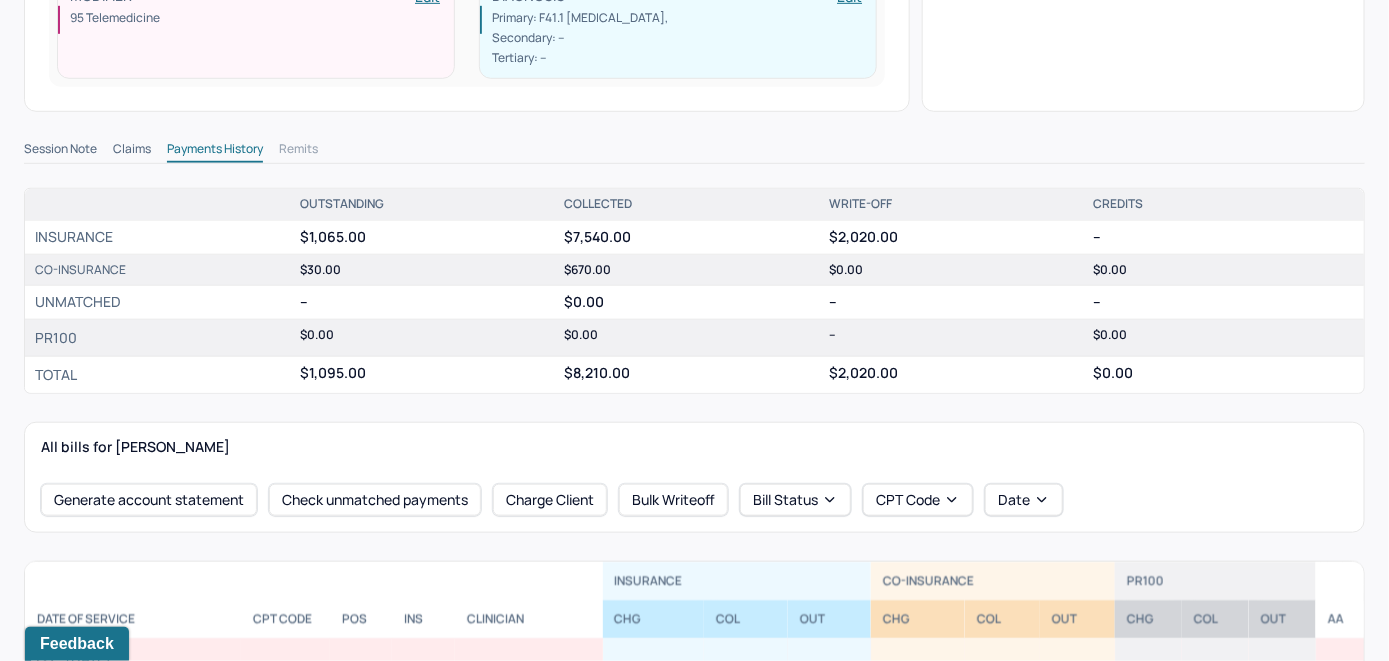 scroll, scrollTop: 700, scrollLeft: 0, axis: vertical 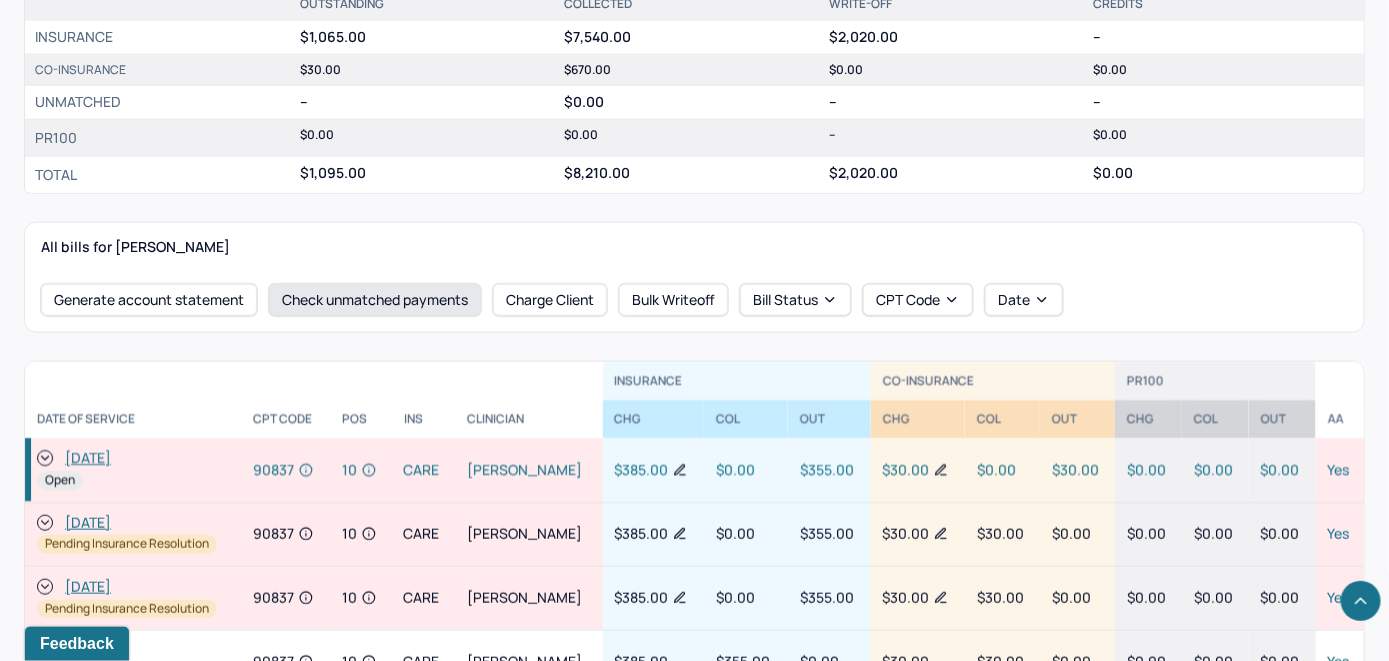 click on "Check unmatched payments" at bounding box center [375, 300] 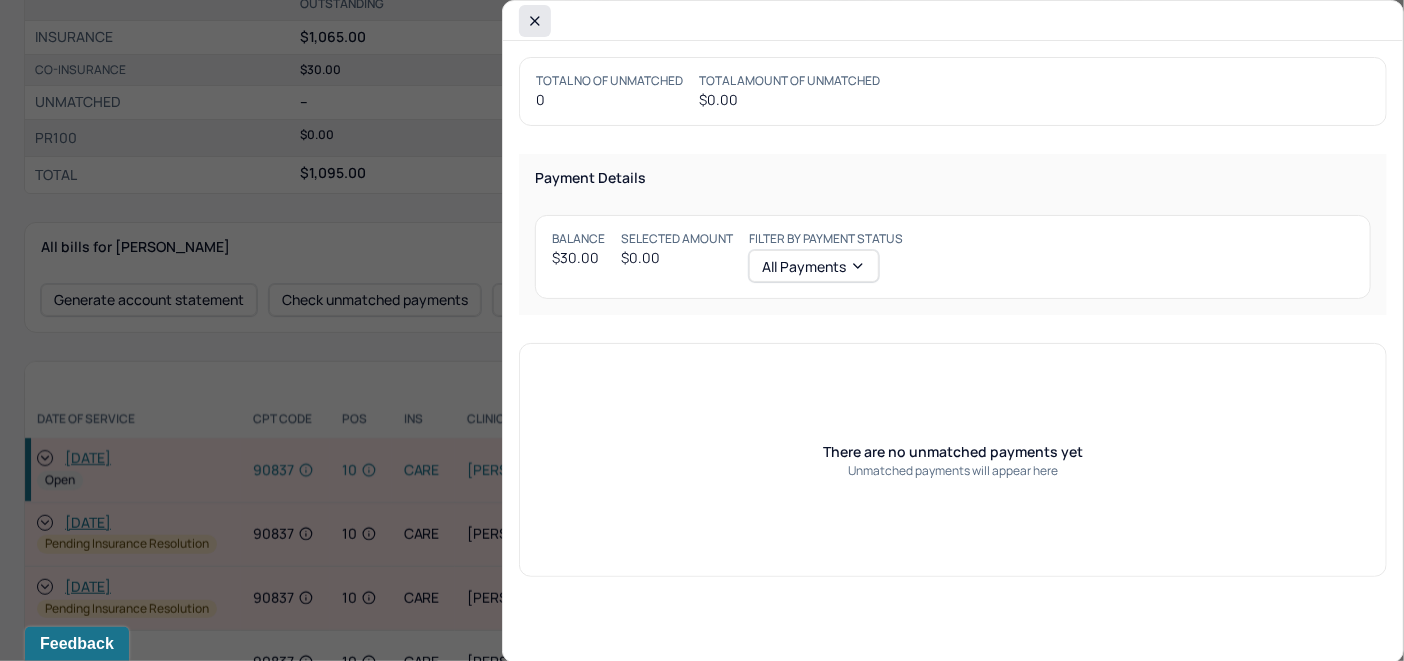 click 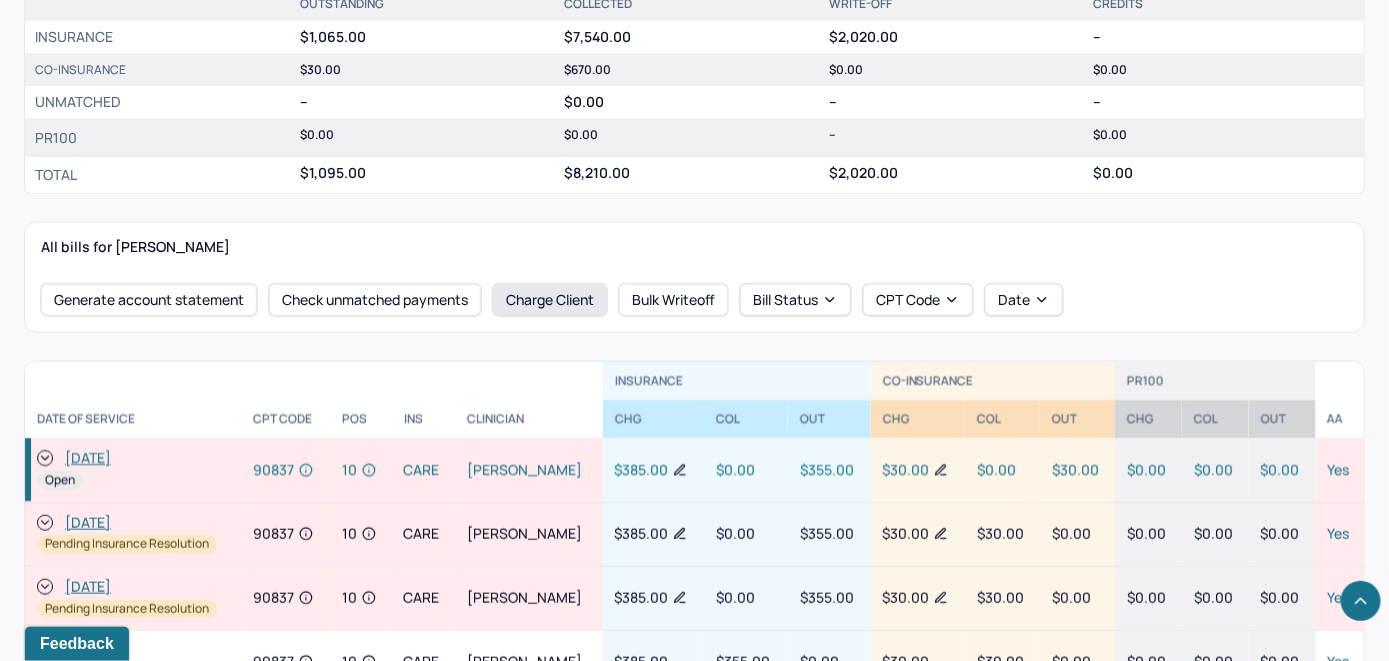 click on "Charge Client" at bounding box center (550, 300) 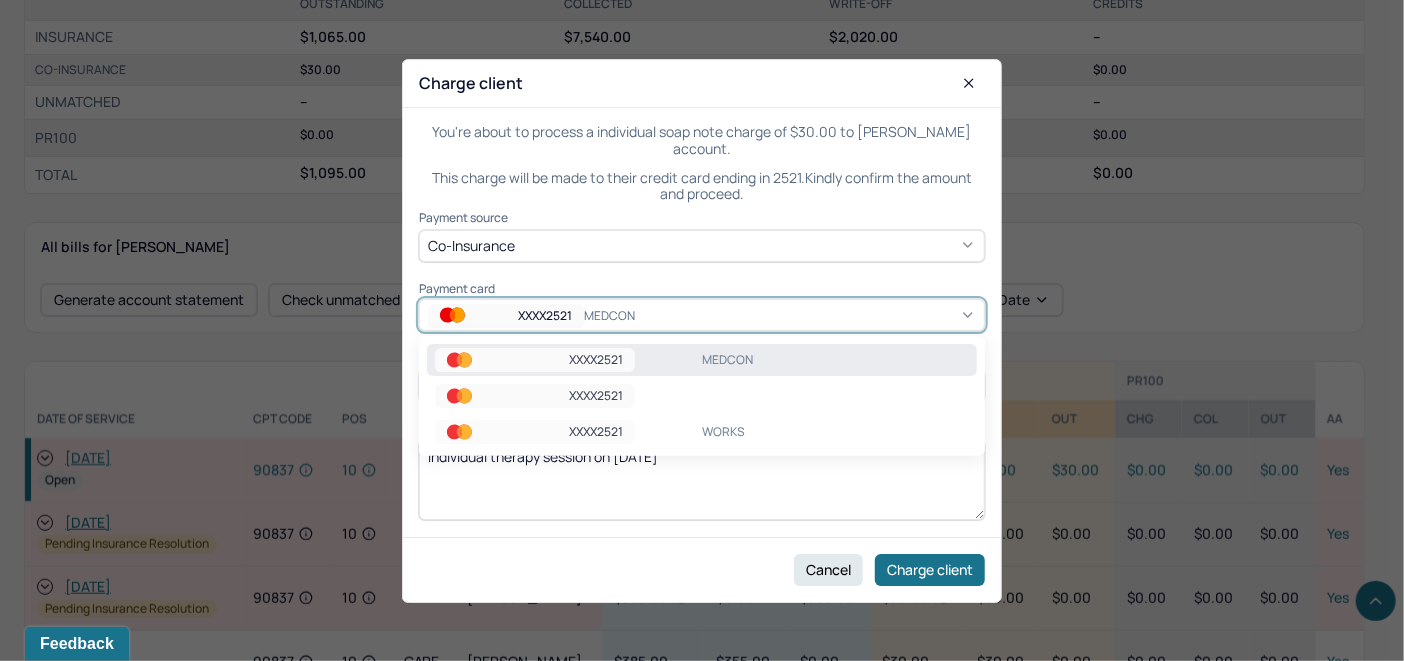 click 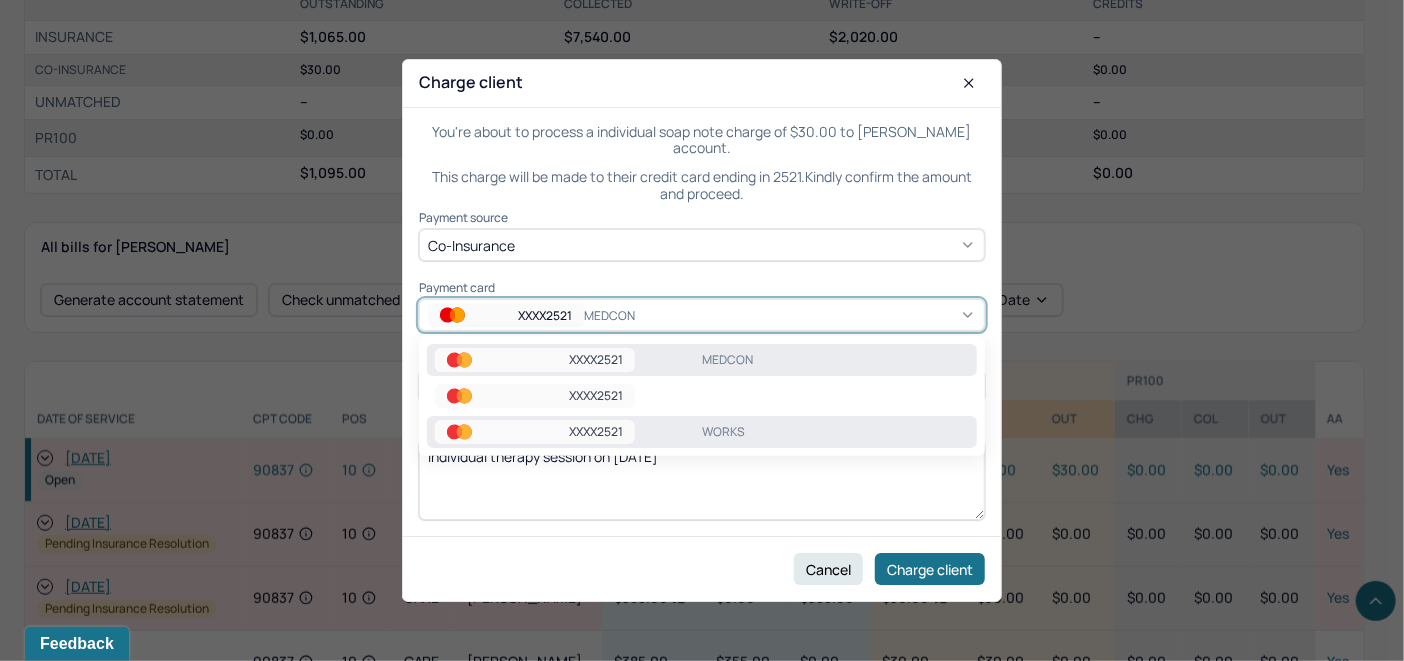 click on "XXXX2521 WORKS" at bounding box center (702, 432) 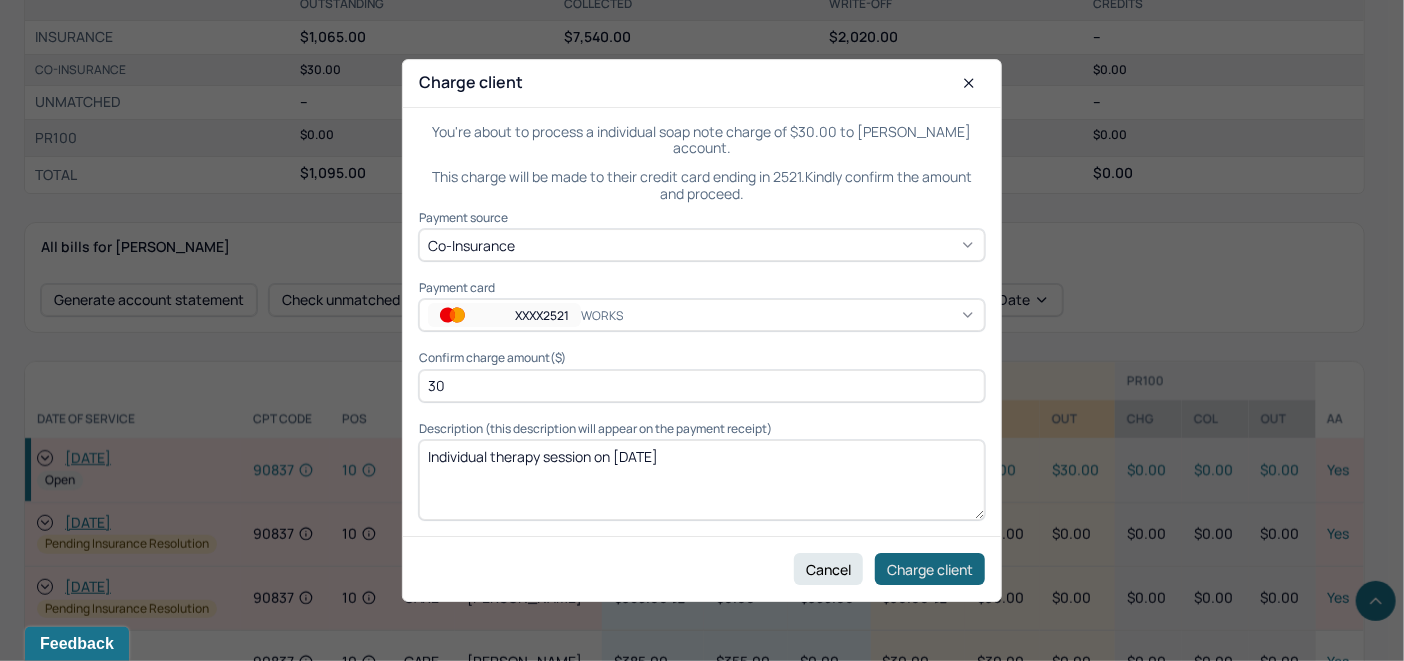 click on "Charge client" at bounding box center (930, 569) 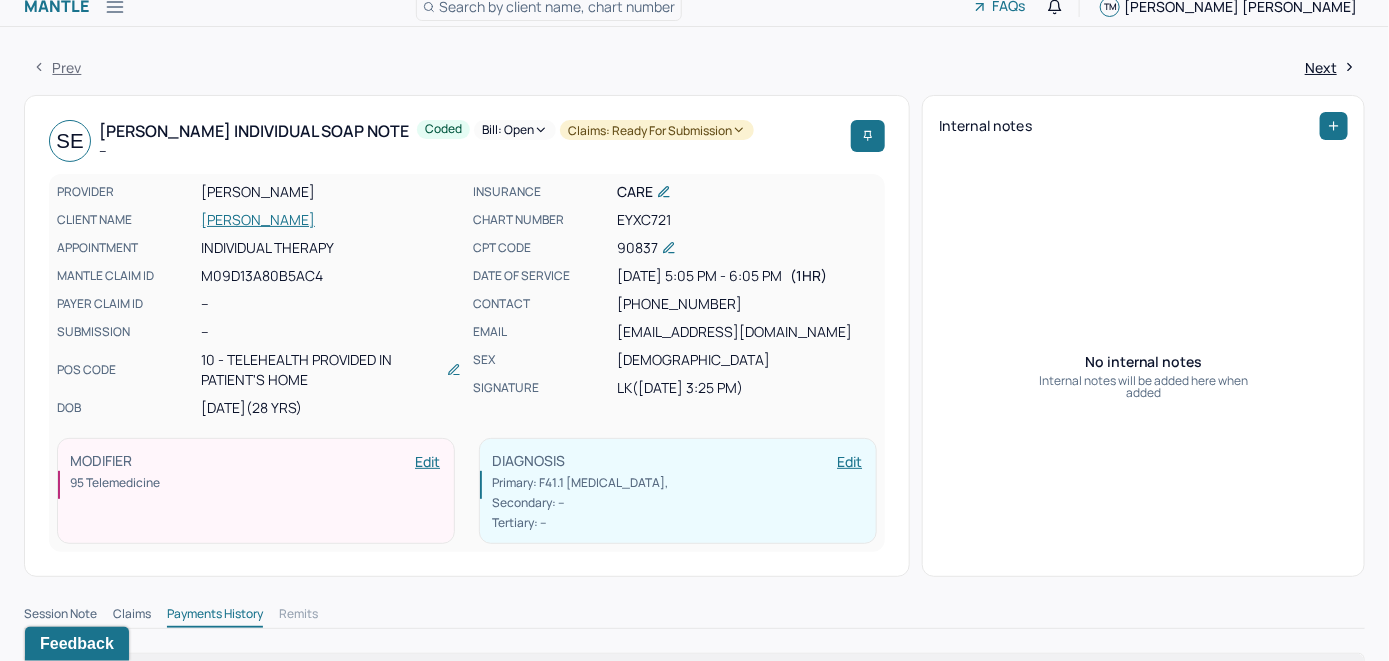 scroll, scrollTop: 0, scrollLeft: 0, axis: both 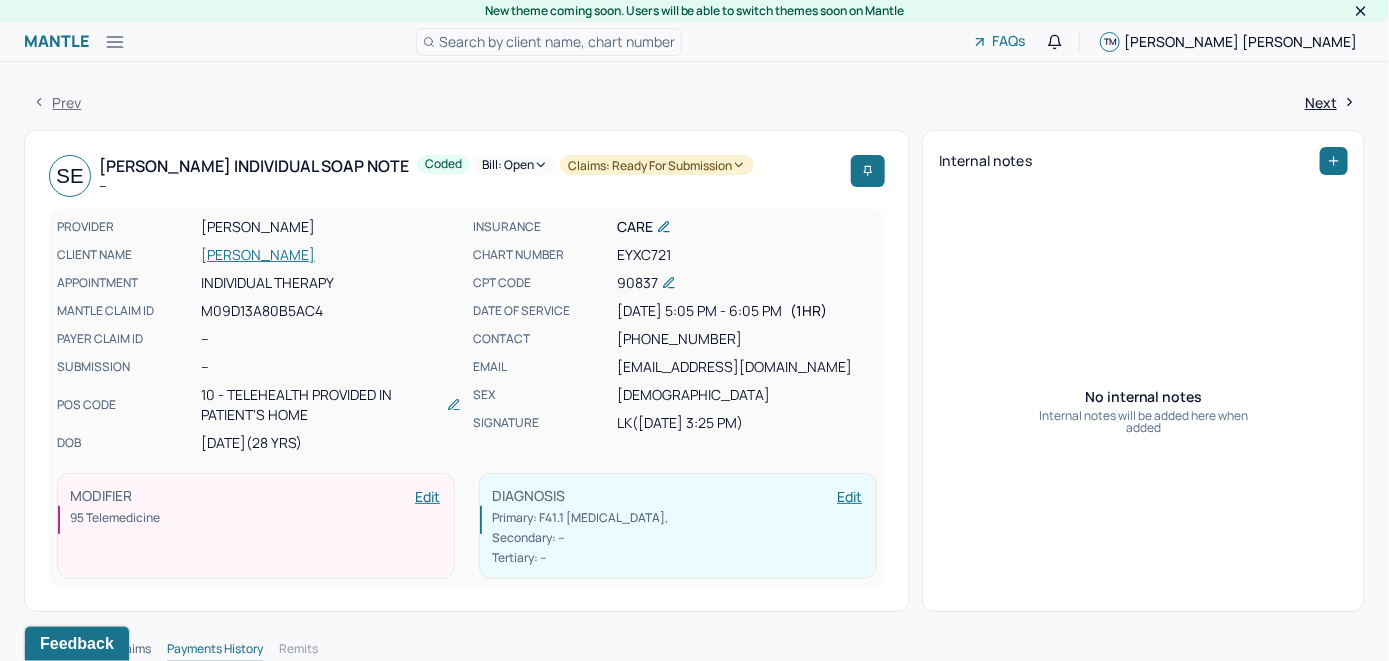 click on "EBERT, STEFANI" at bounding box center (331, 255) 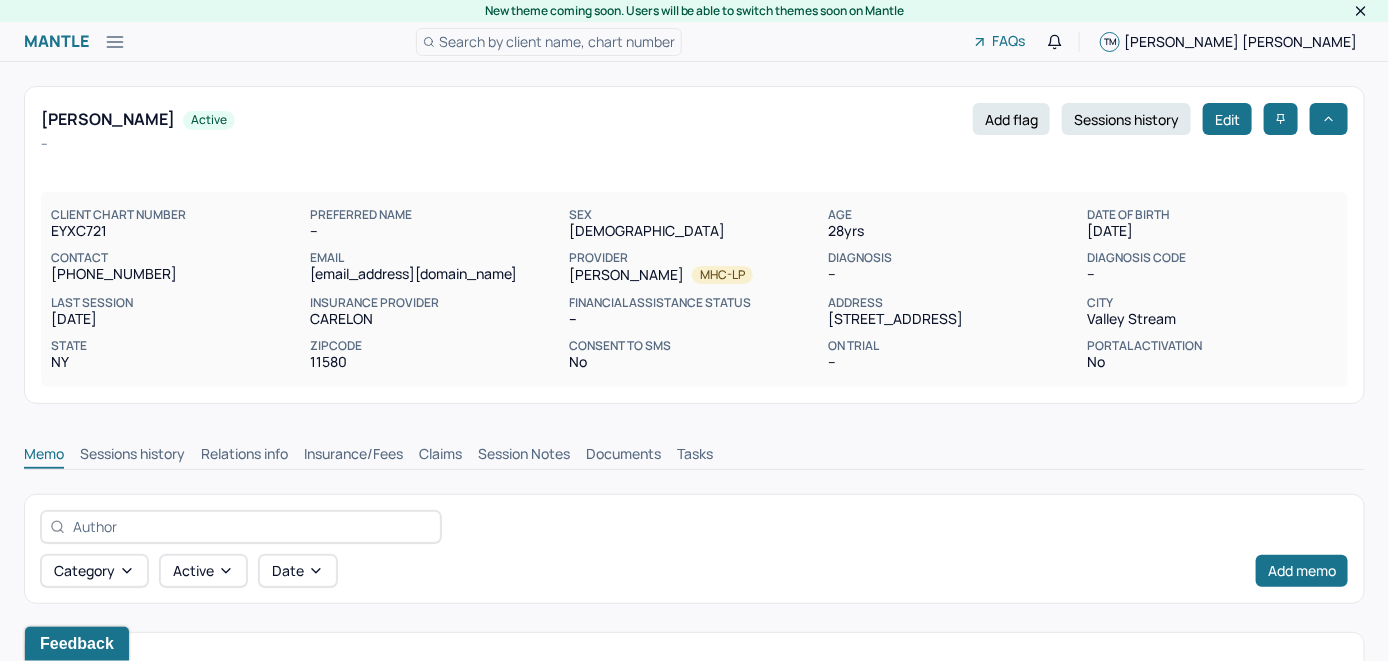 scroll, scrollTop: 0, scrollLeft: 0, axis: both 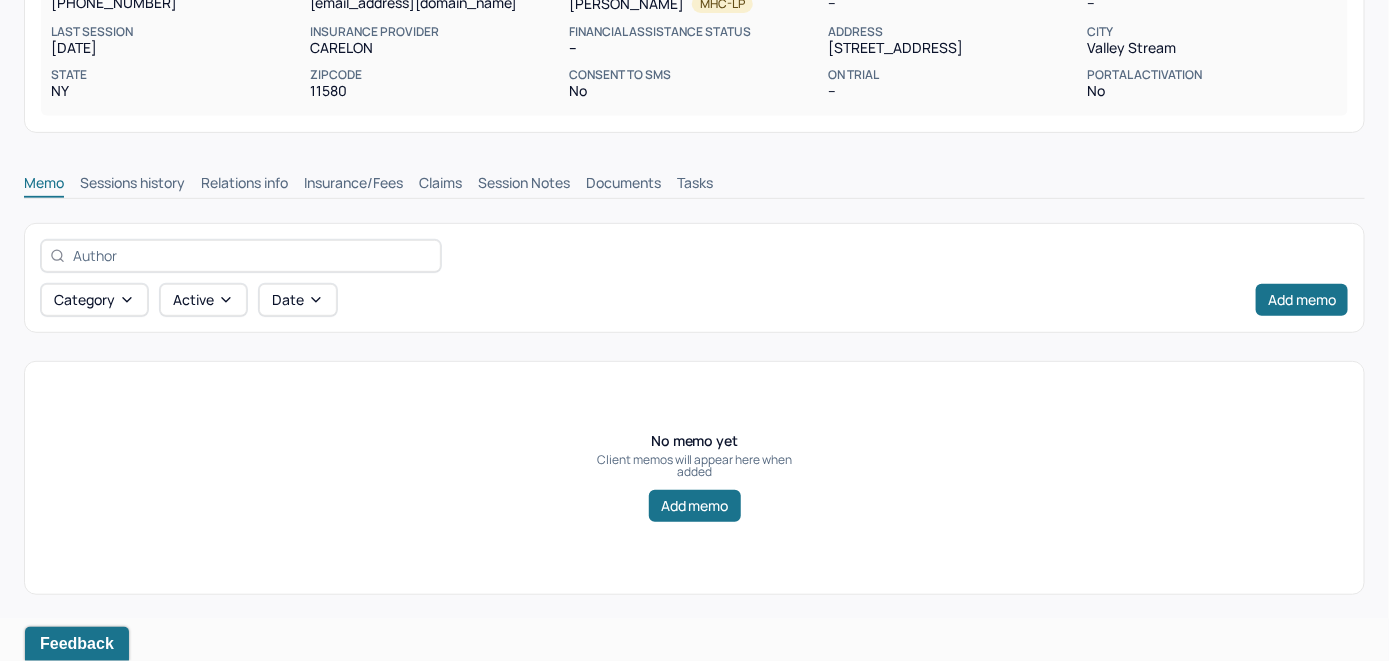 click on "Insurance/Fees" at bounding box center [353, 185] 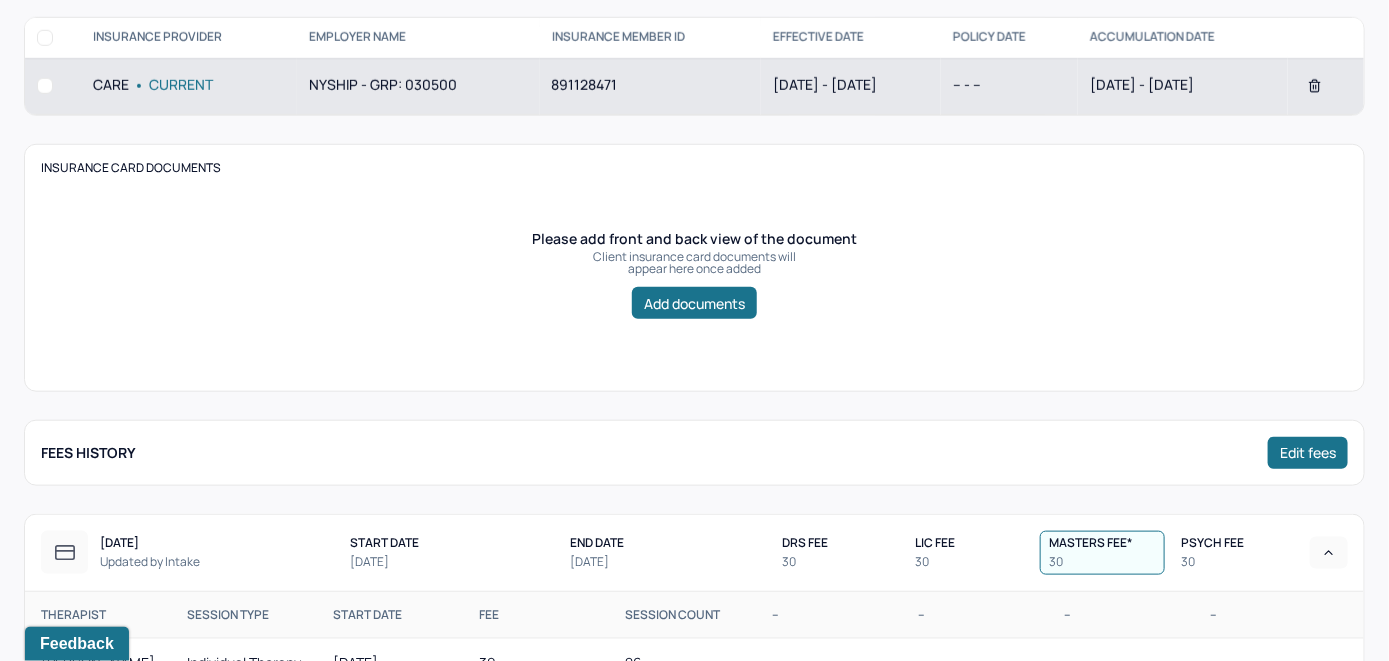 scroll, scrollTop: 371, scrollLeft: 0, axis: vertical 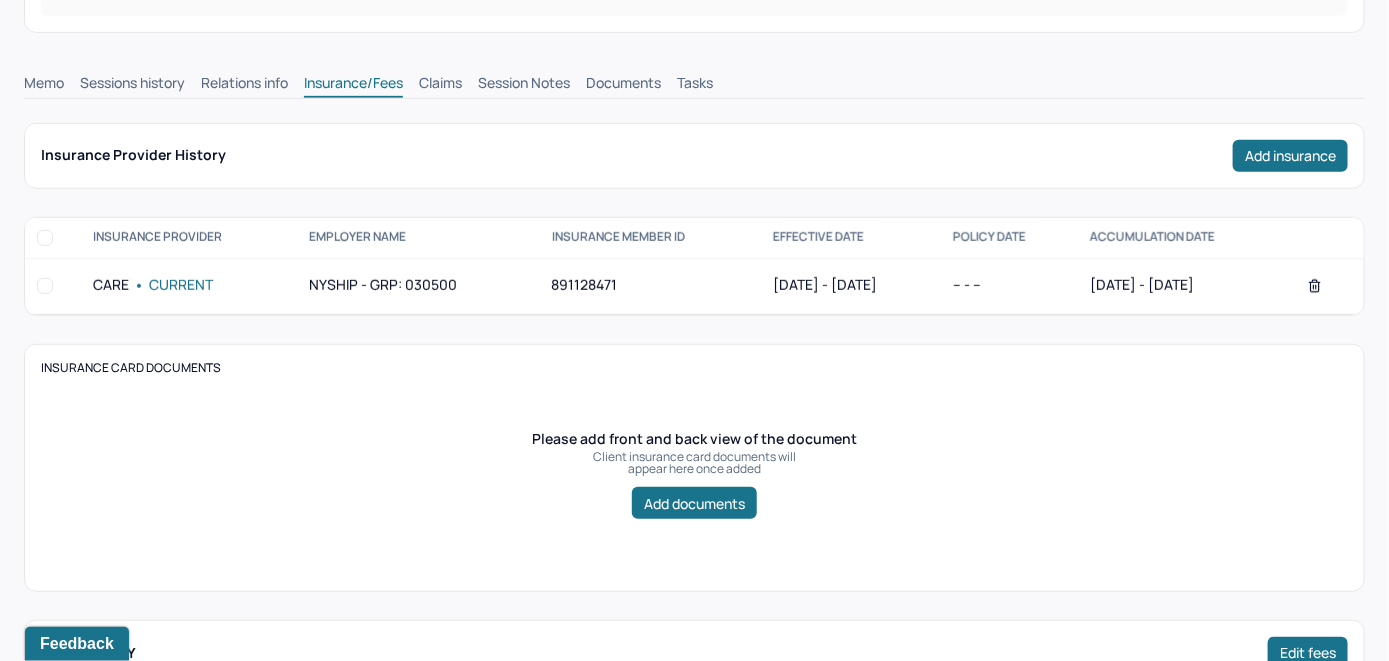 click on "Claims" at bounding box center (440, 85) 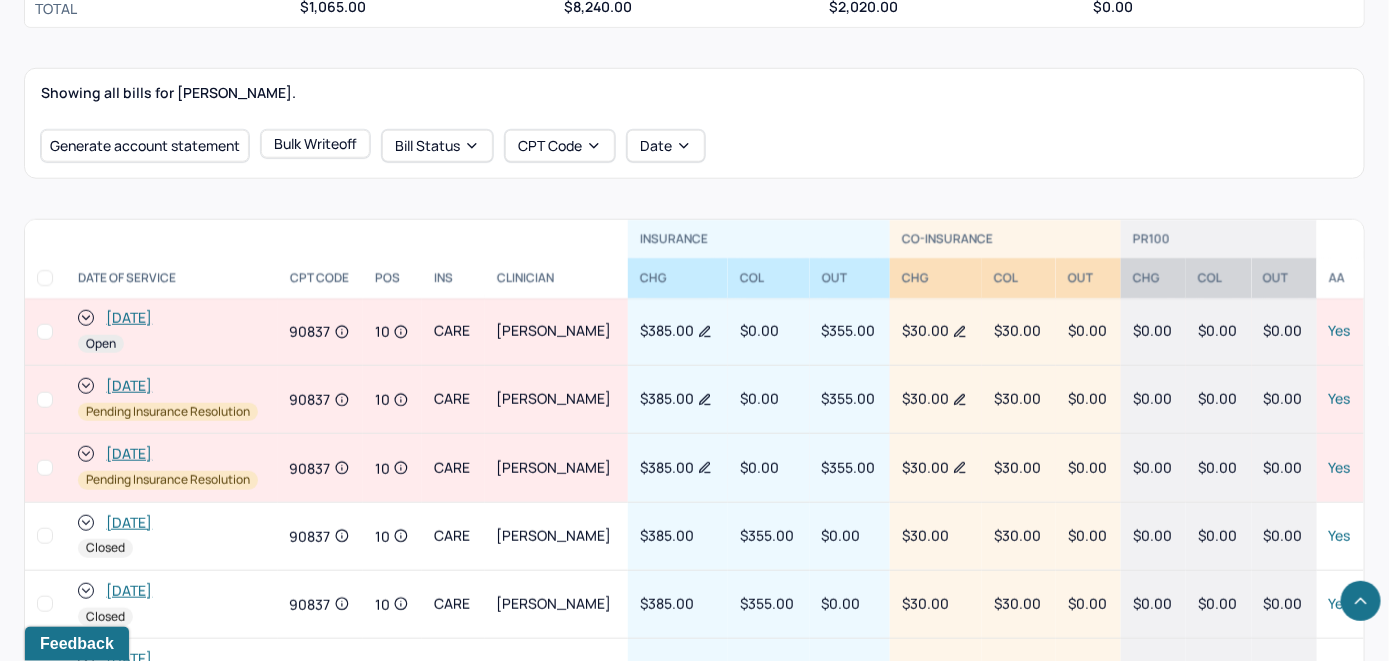 scroll, scrollTop: 971, scrollLeft: 0, axis: vertical 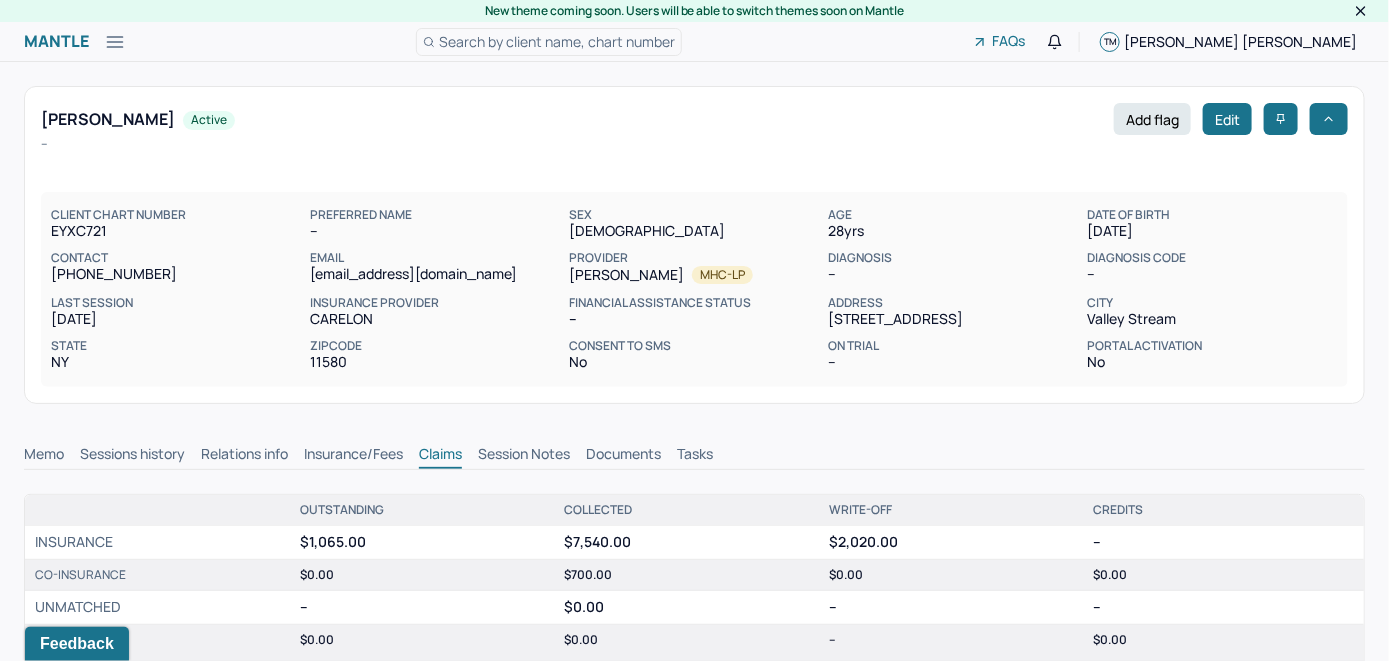 click on "Memo" at bounding box center [44, 456] 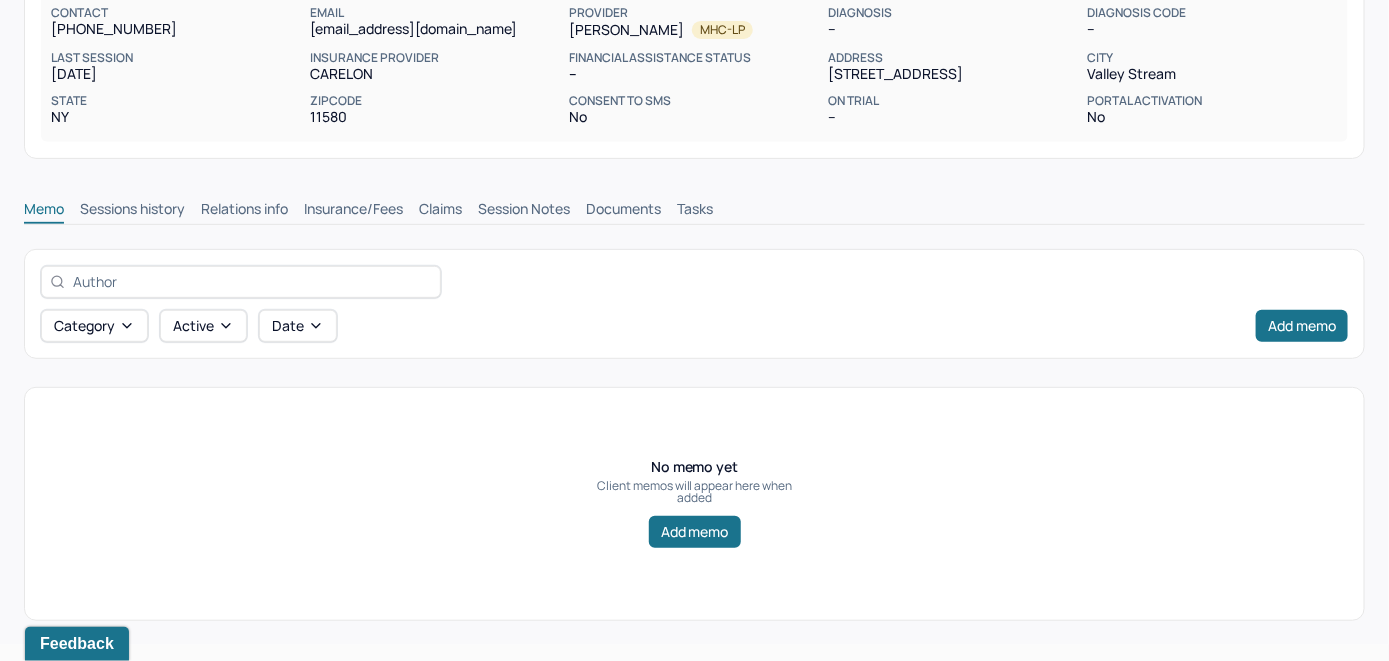 scroll, scrollTop: 271, scrollLeft: 0, axis: vertical 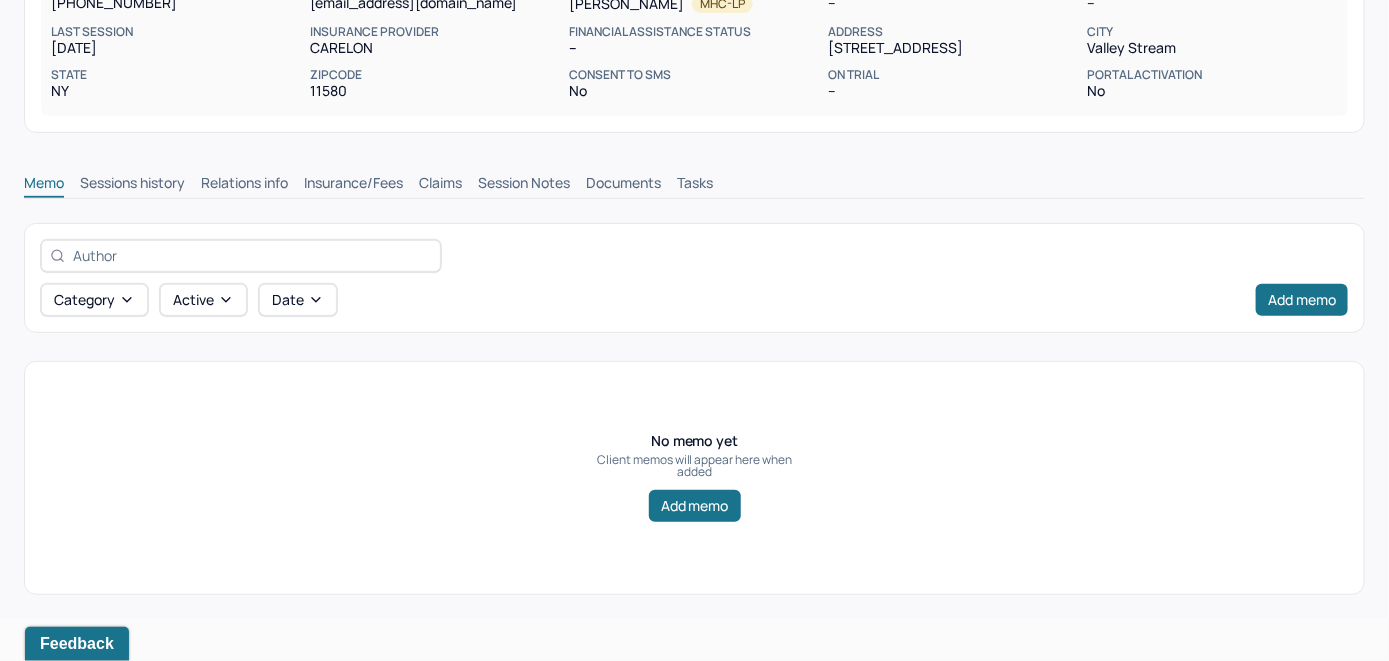 click on "Insurance/Fees" at bounding box center [353, 185] 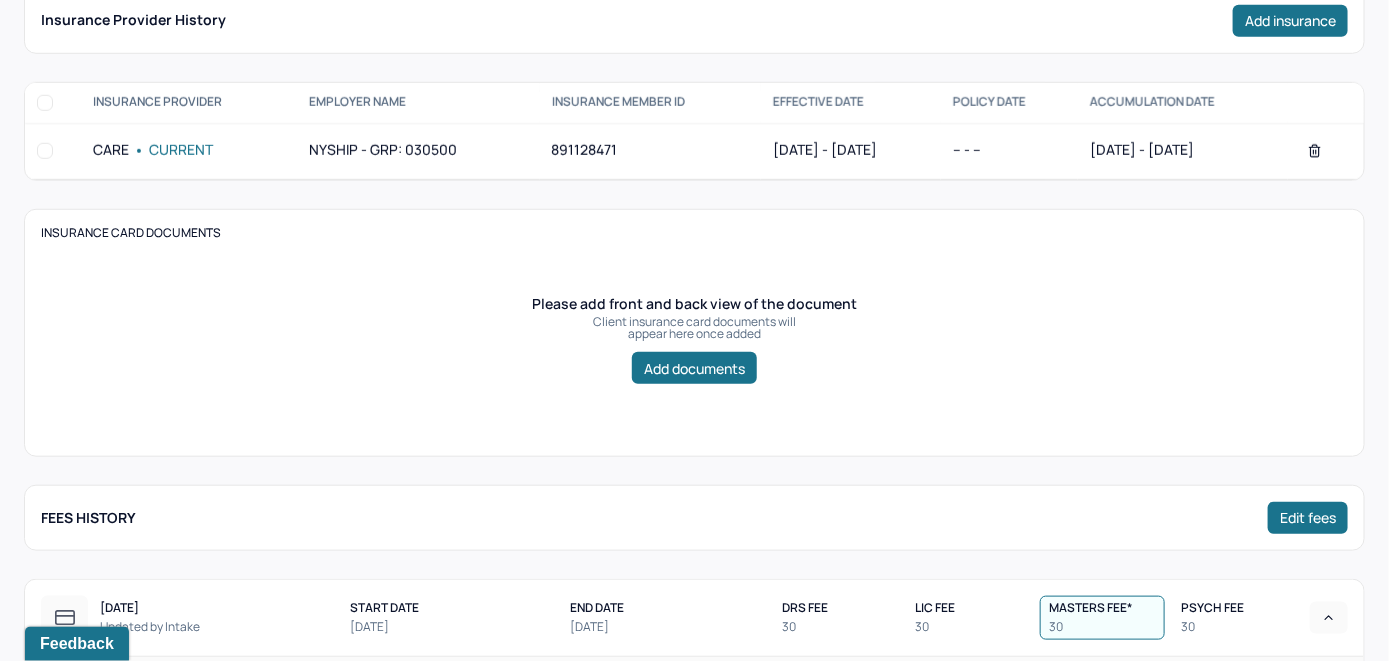 scroll, scrollTop: 371, scrollLeft: 0, axis: vertical 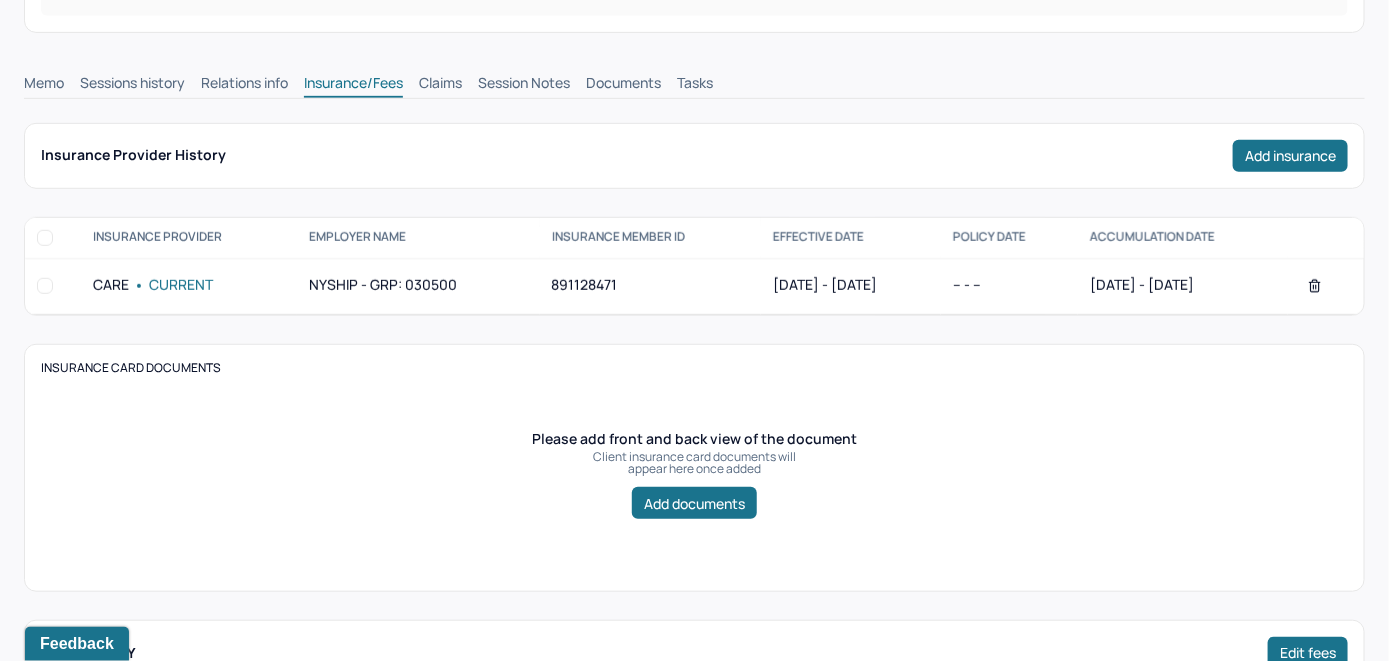 click on "Claims" at bounding box center (440, 85) 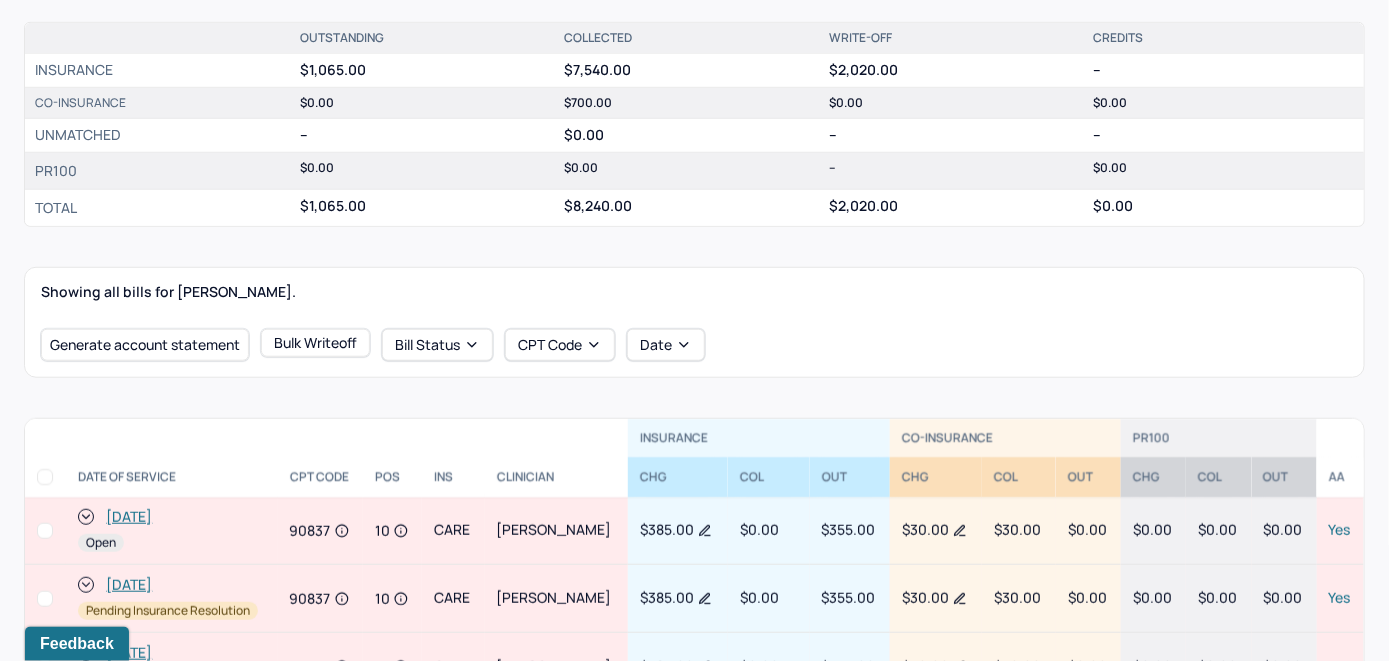 scroll, scrollTop: 571, scrollLeft: 0, axis: vertical 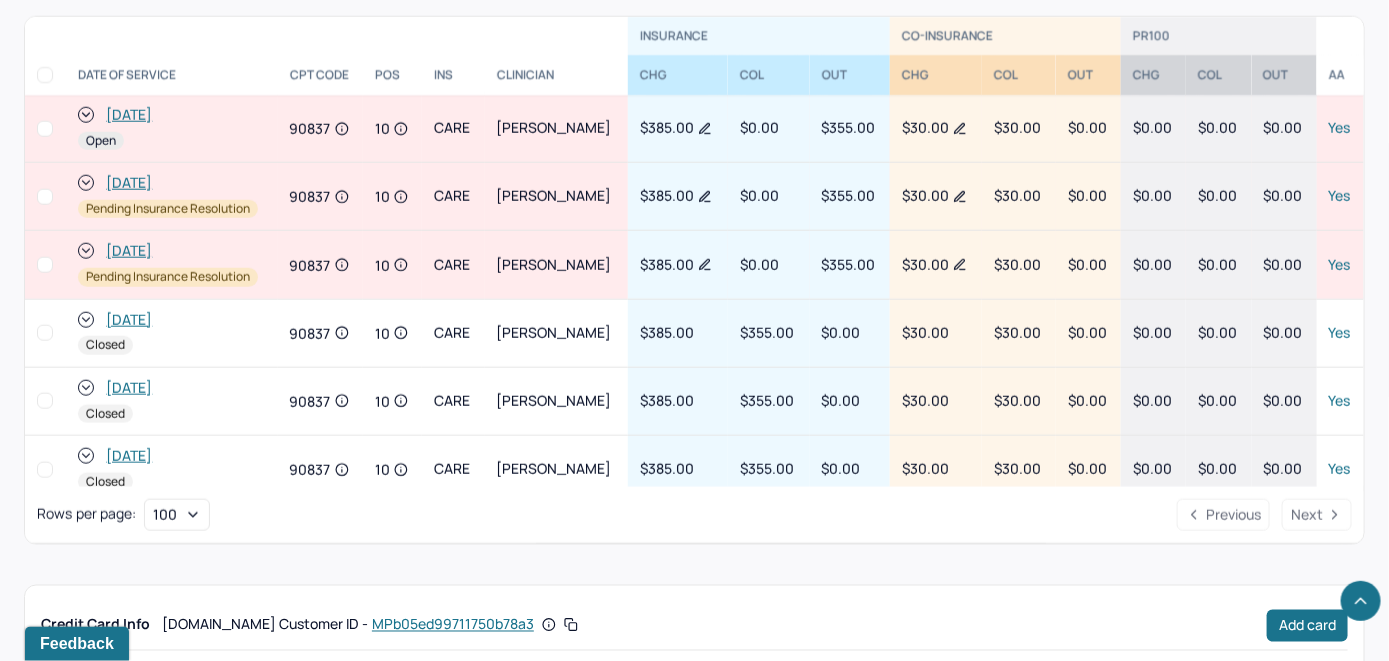 click 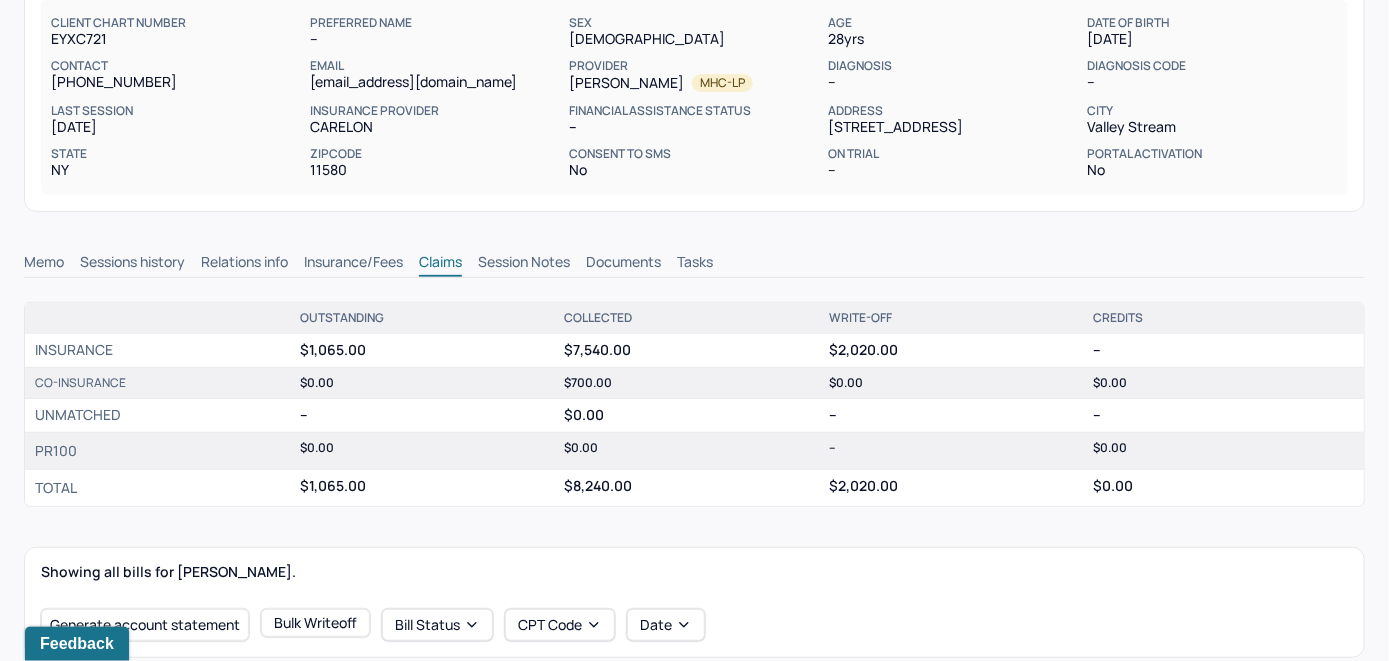 scroll, scrollTop: 174, scrollLeft: 0, axis: vertical 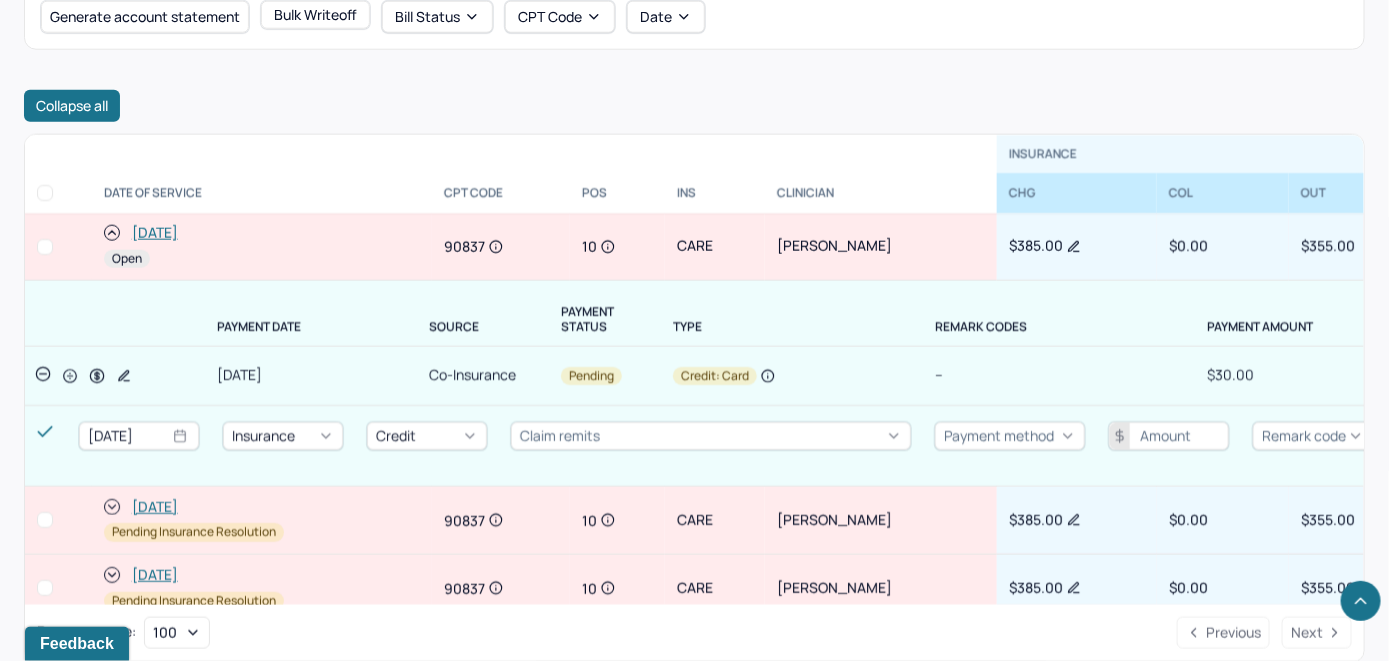click on "[DATE]" at bounding box center [155, 233] 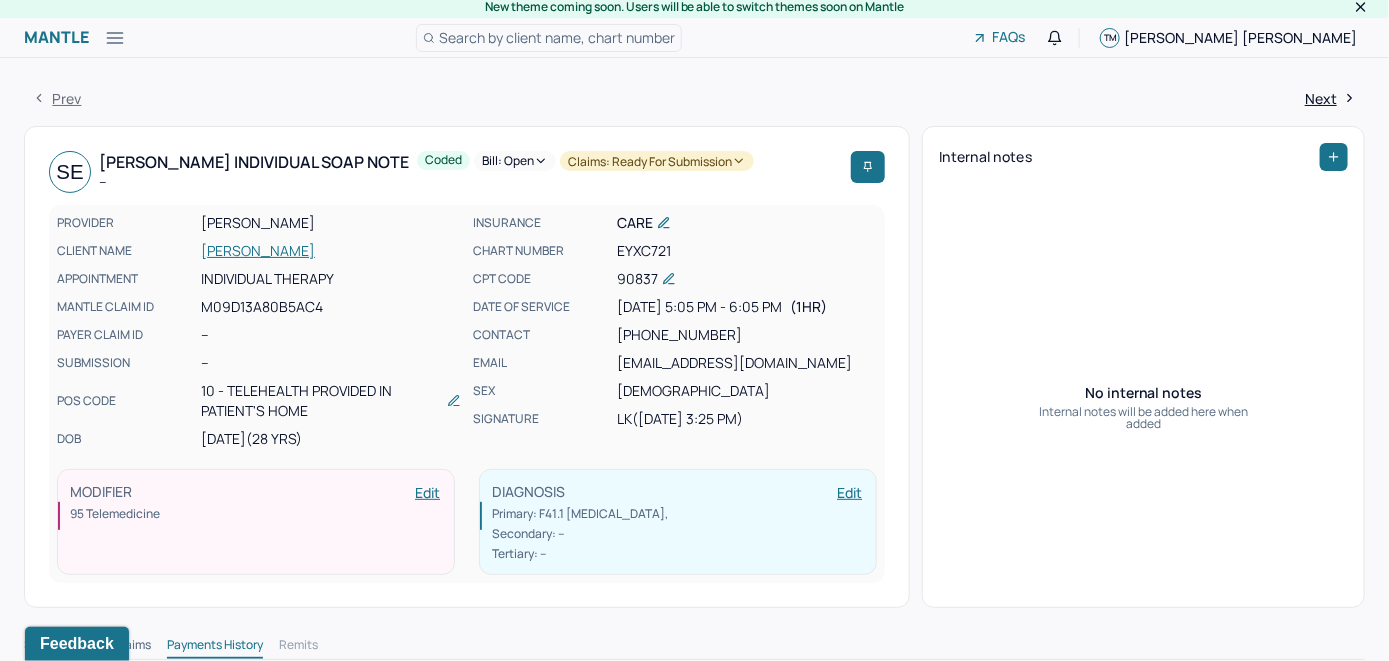 scroll, scrollTop: 0, scrollLeft: 0, axis: both 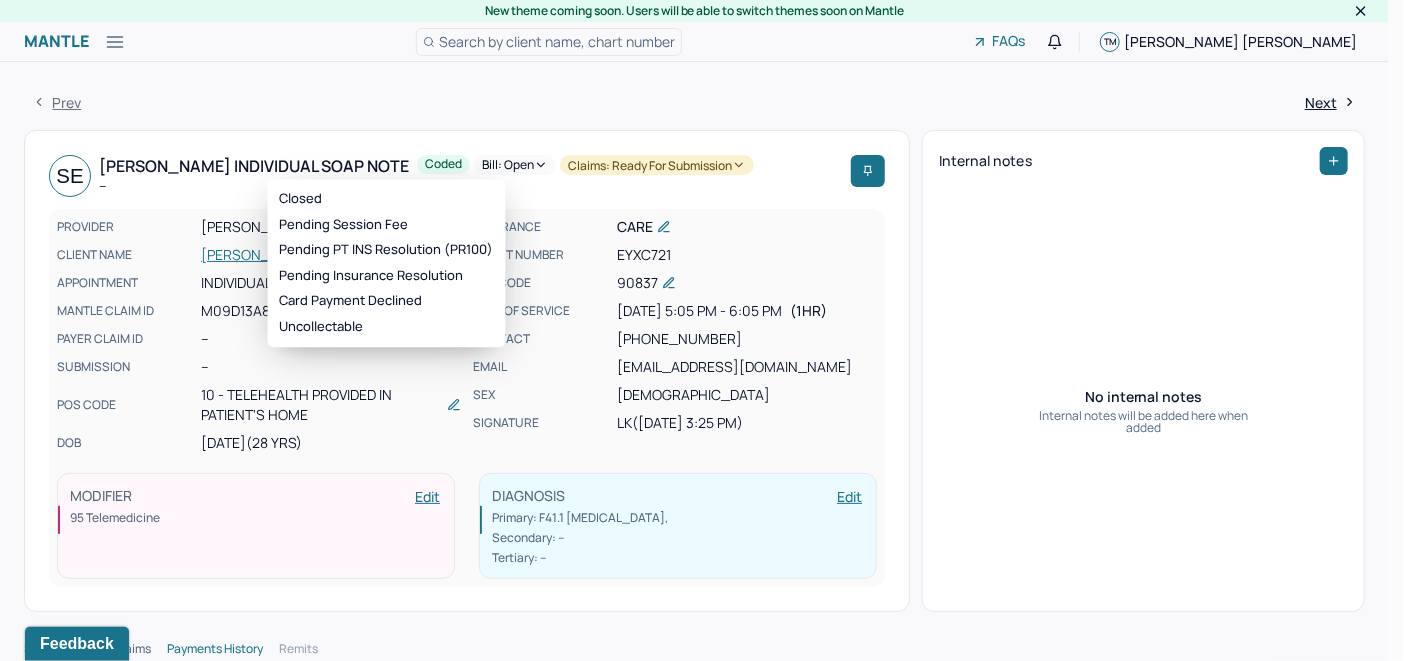 click on "Bill: Open" at bounding box center (515, 165) 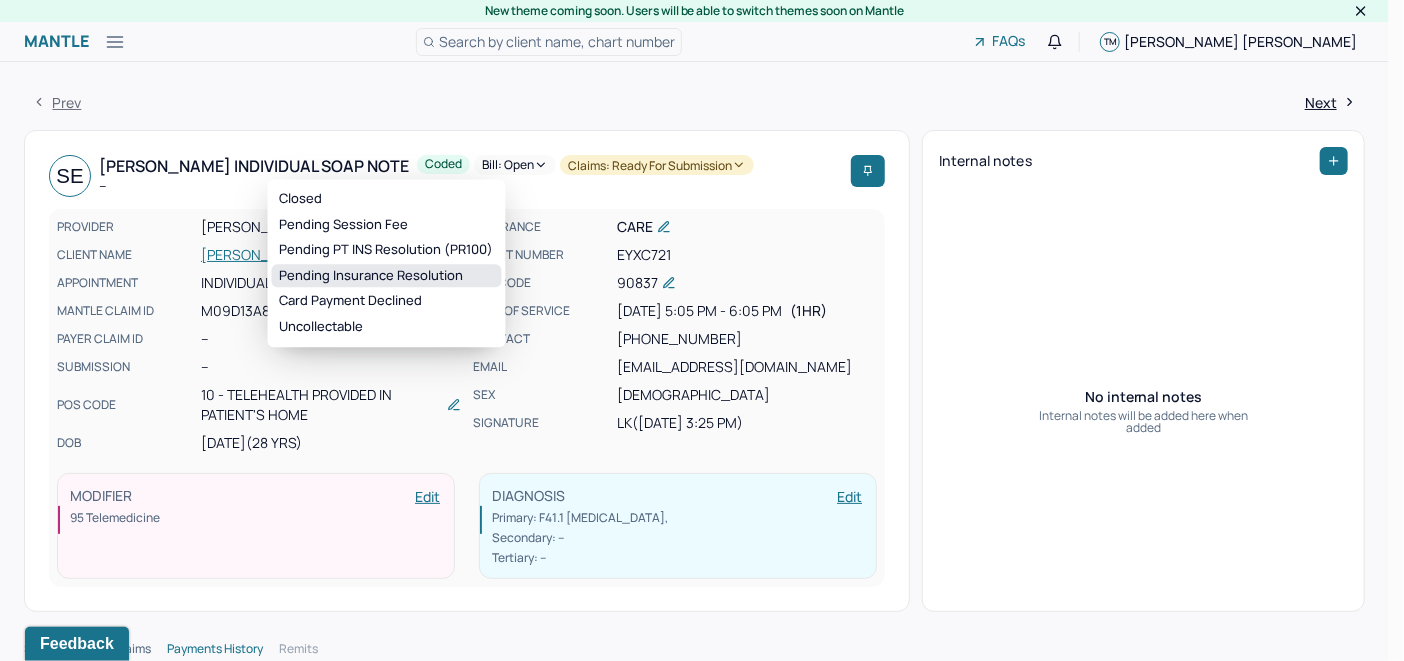 click on "Pending Insurance Resolution" at bounding box center (387, 276) 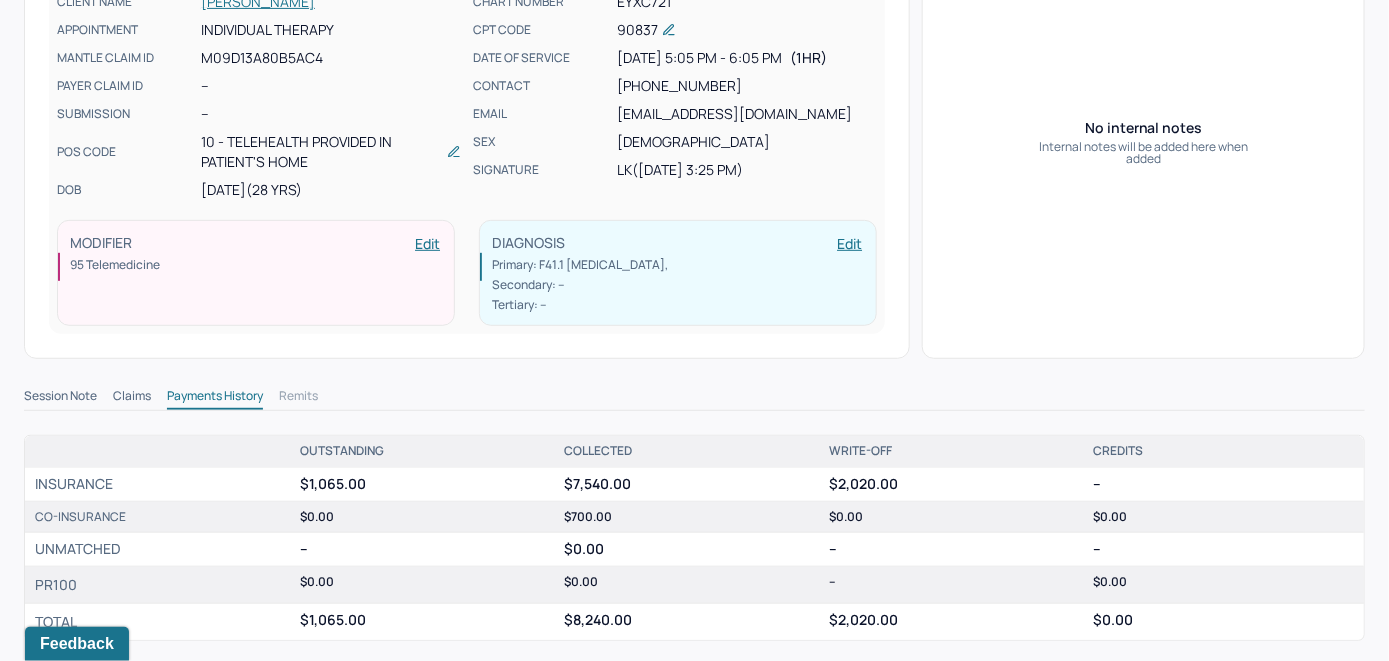 scroll, scrollTop: 0, scrollLeft: 0, axis: both 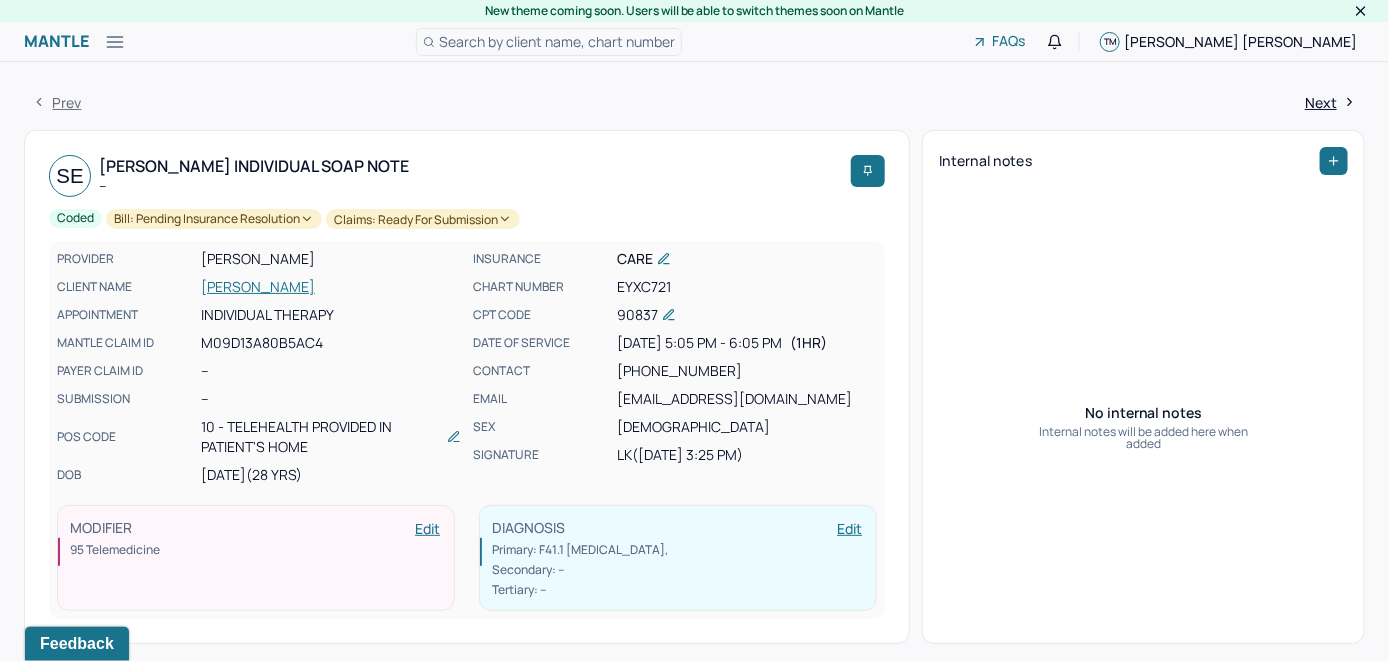 click on "Search by client name, chart number" at bounding box center (557, 41) 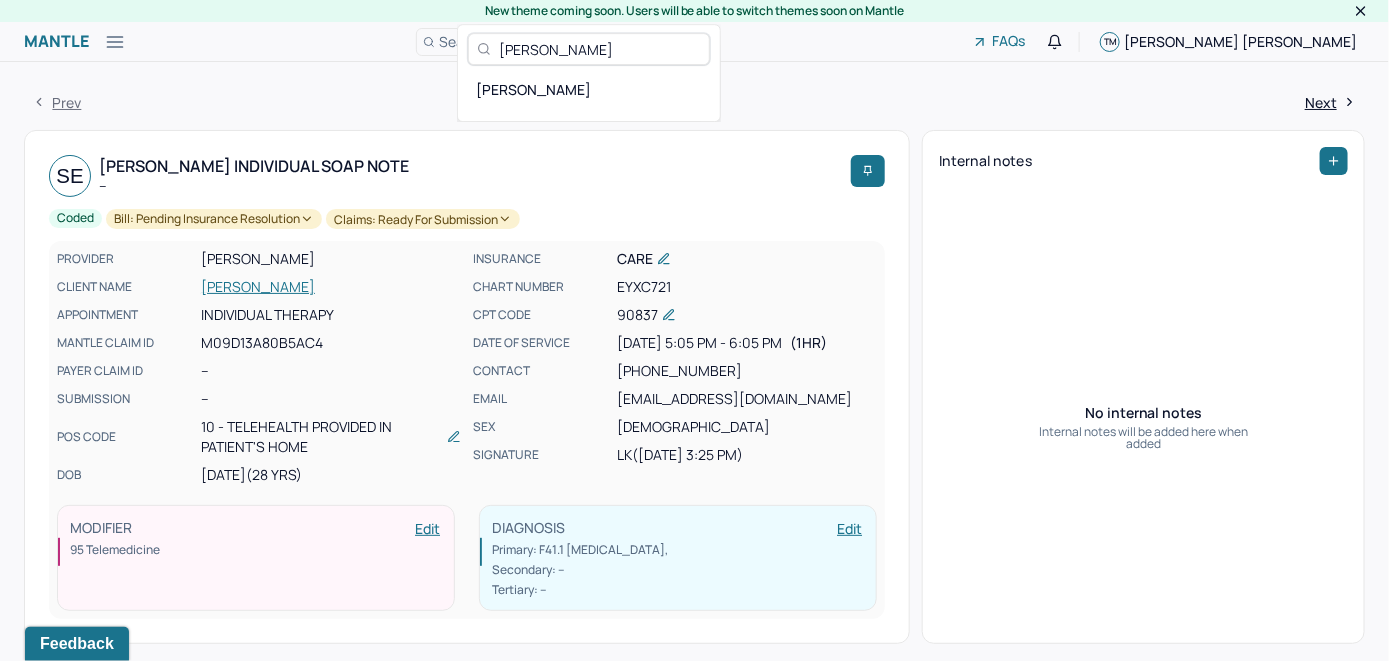 type on "Timothy OBrien" 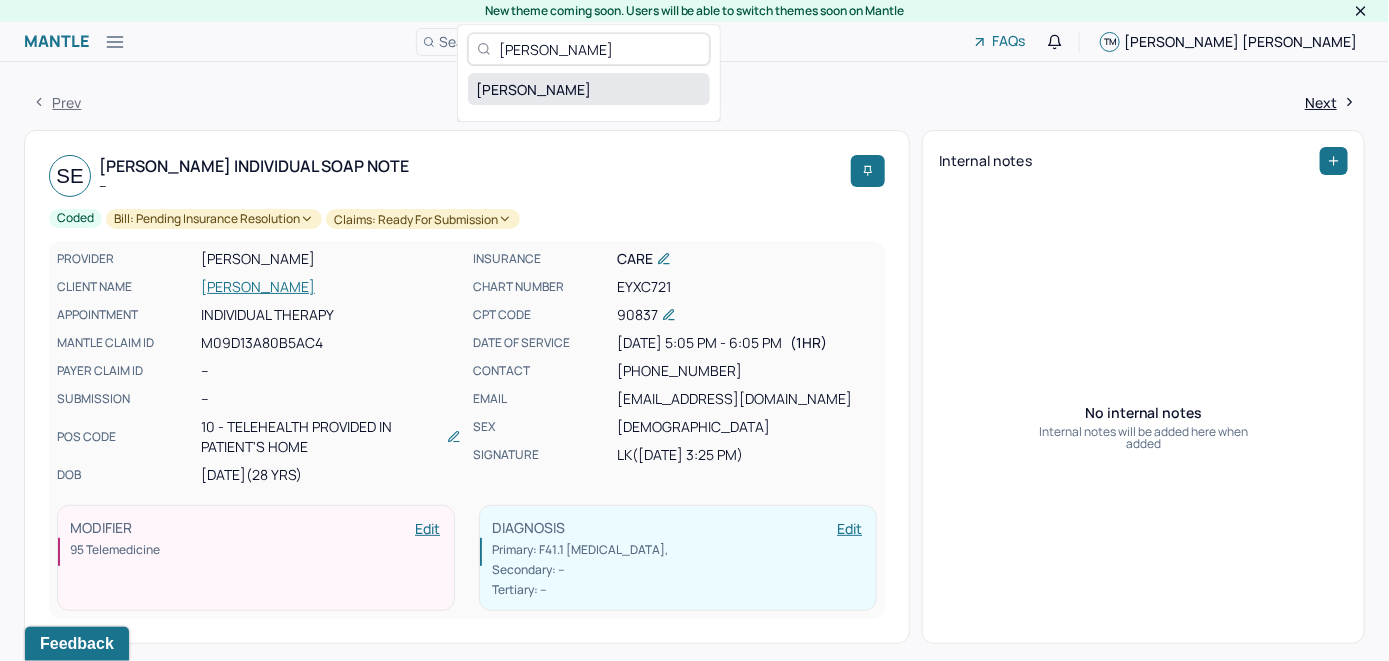 click on "OBRIEN, TIMOTHY" at bounding box center (589, 89) 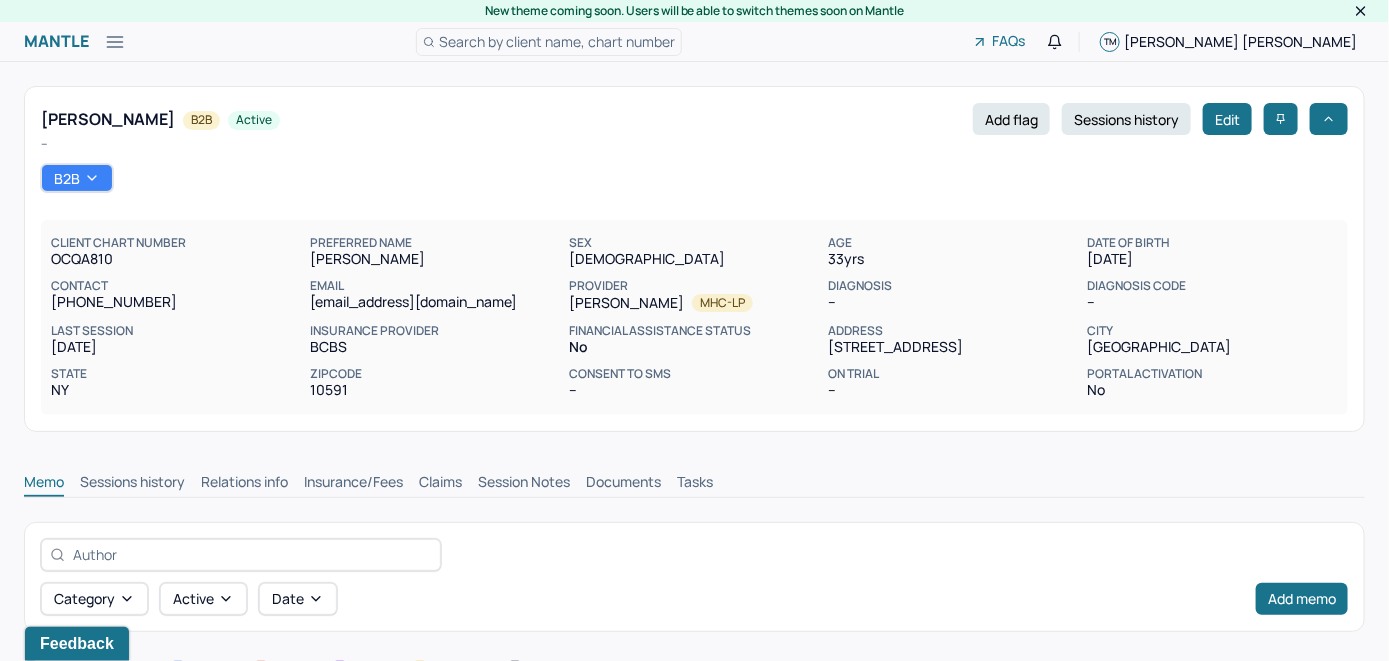 scroll, scrollTop: 0, scrollLeft: 0, axis: both 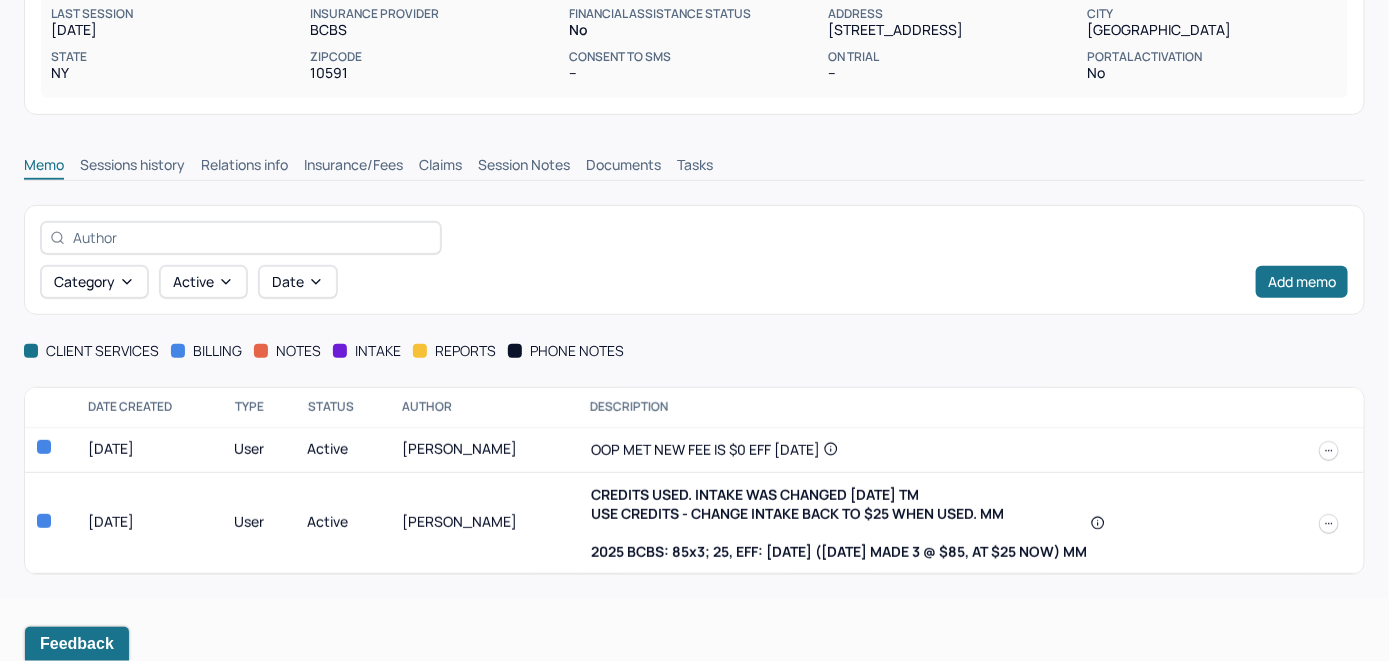 click on "Insurance/Fees" at bounding box center [353, 167] 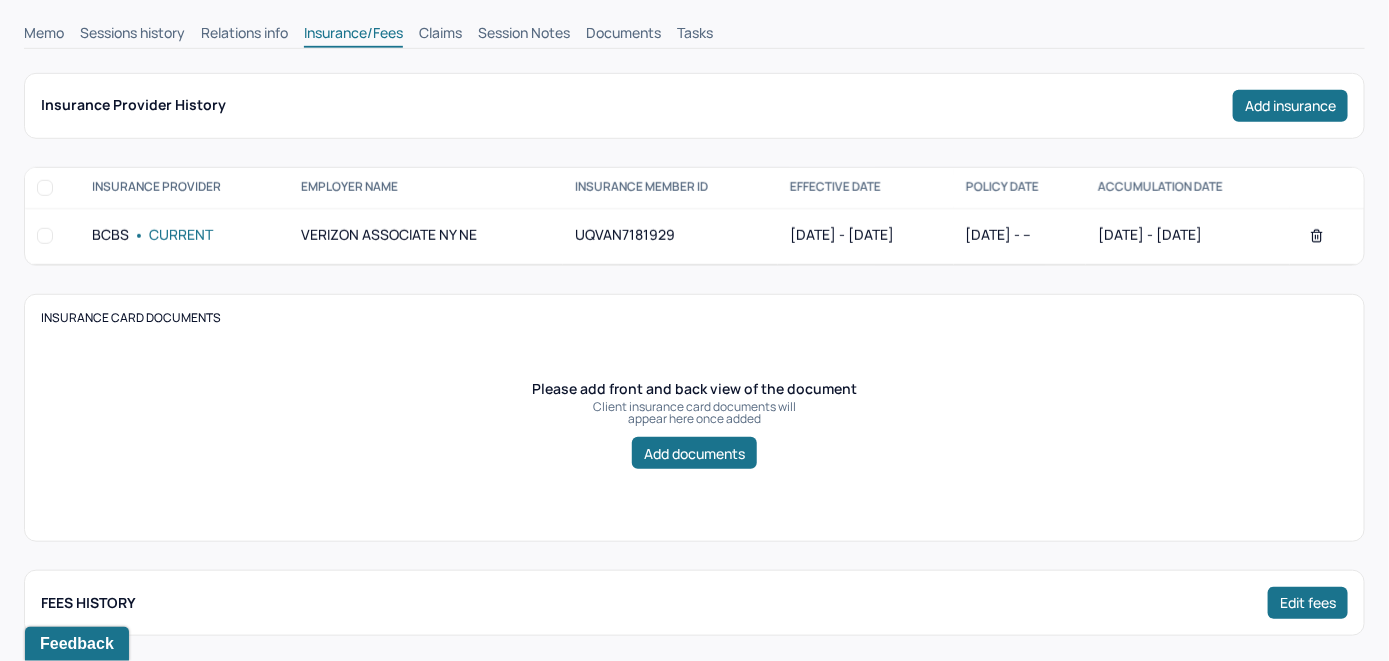 scroll, scrollTop: 317, scrollLeft: 0, axis: vertical 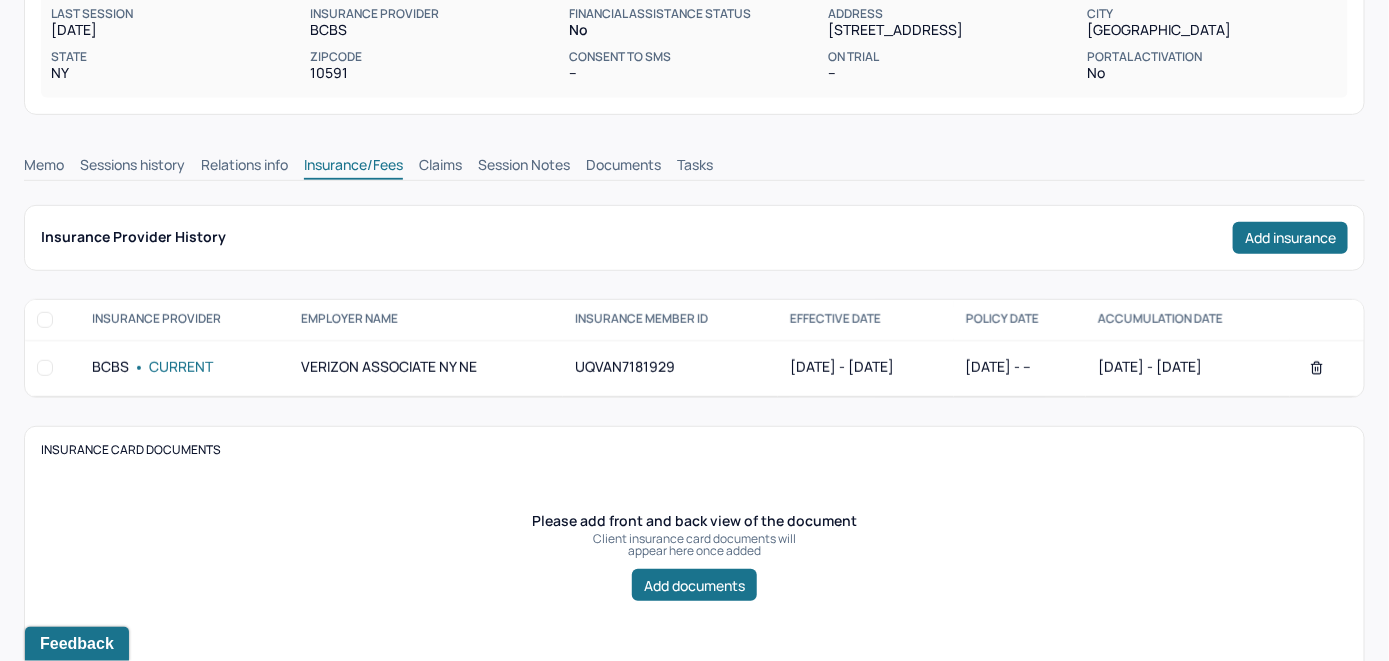 click on "Claims" at bounding box center [440, 167] 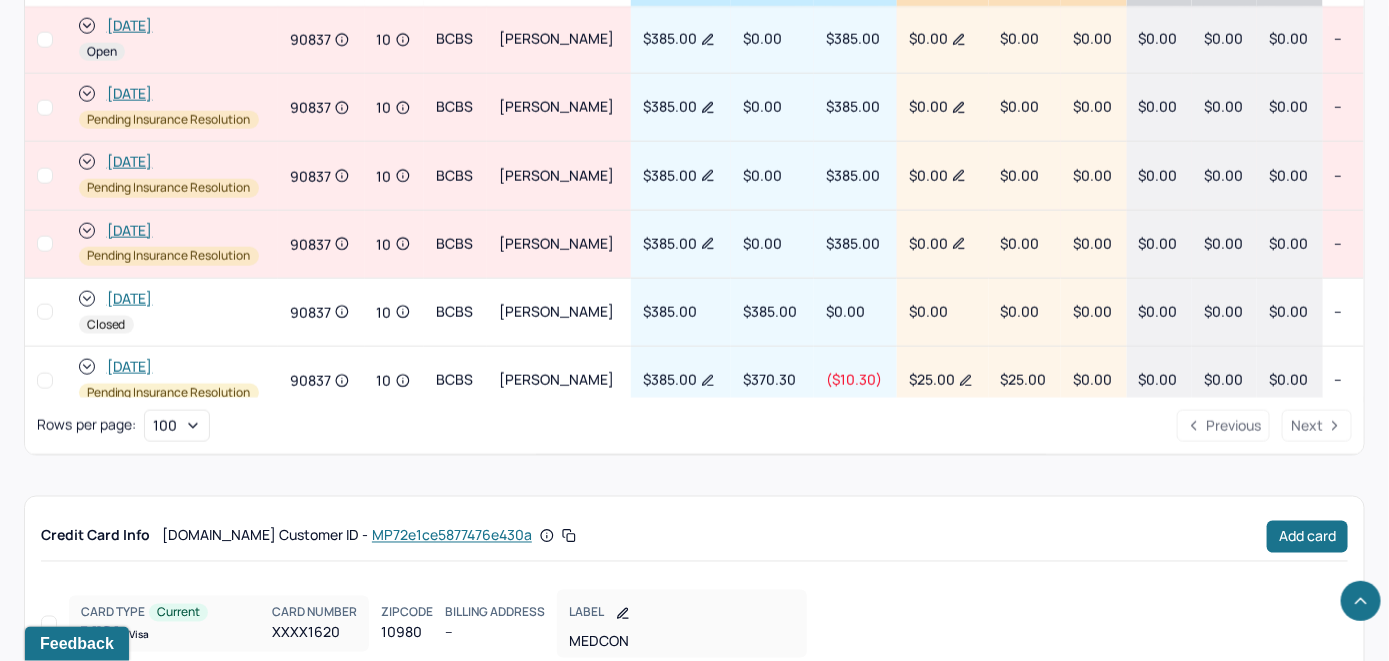 scroll, scrollTop: 791, scrollLeft: 0, axis: vertical 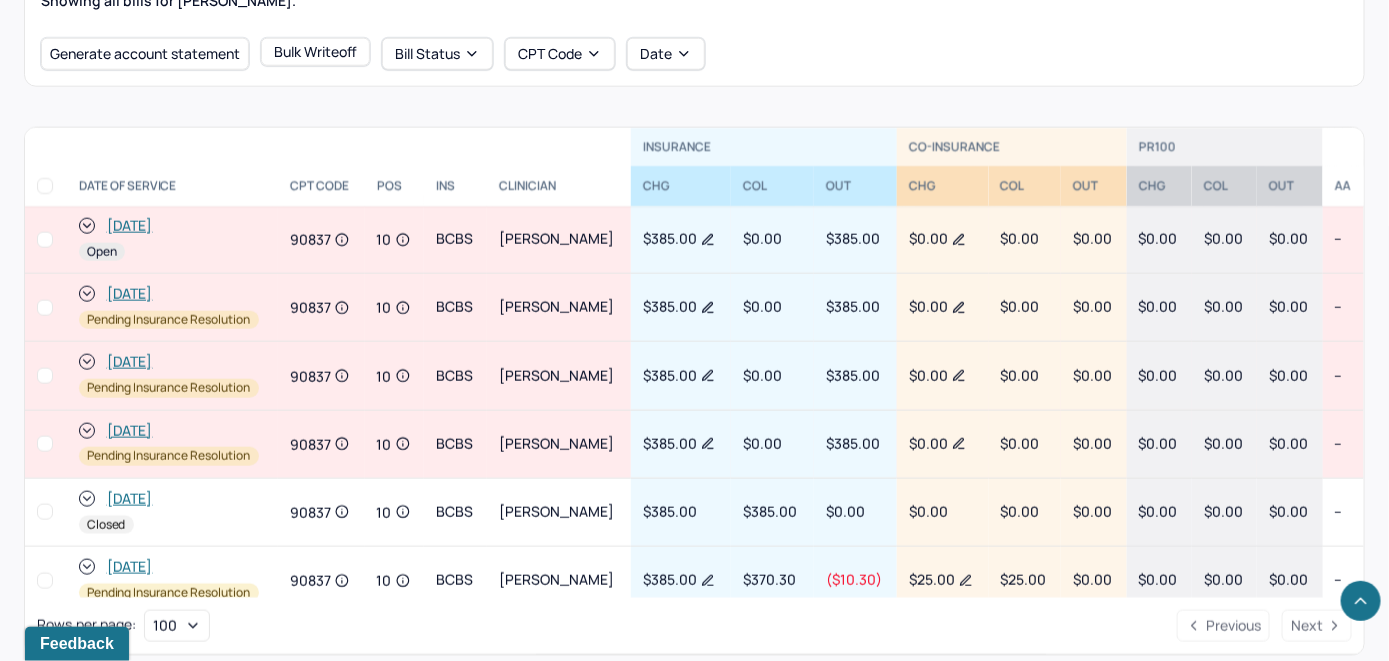 click on "[DATE]" at bounding box center (130, 226) 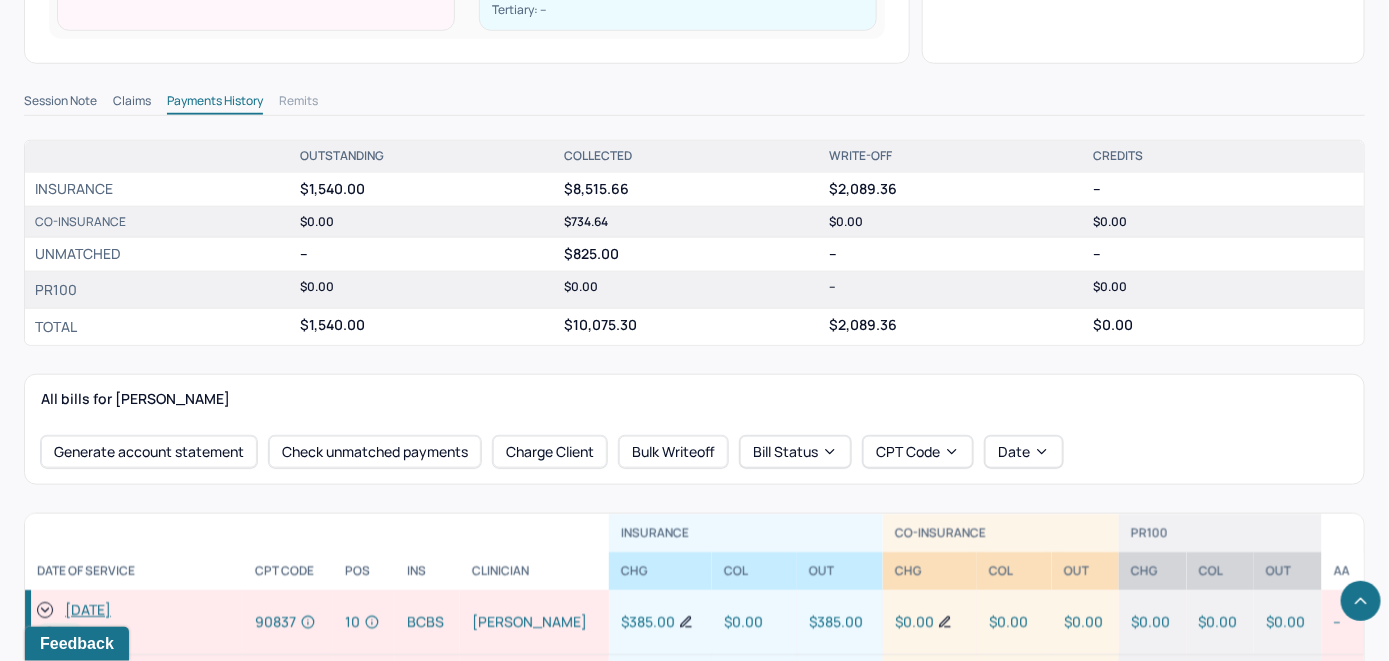 scroll, scrollTop: 800, scrollLeft: 0, axis: vertical 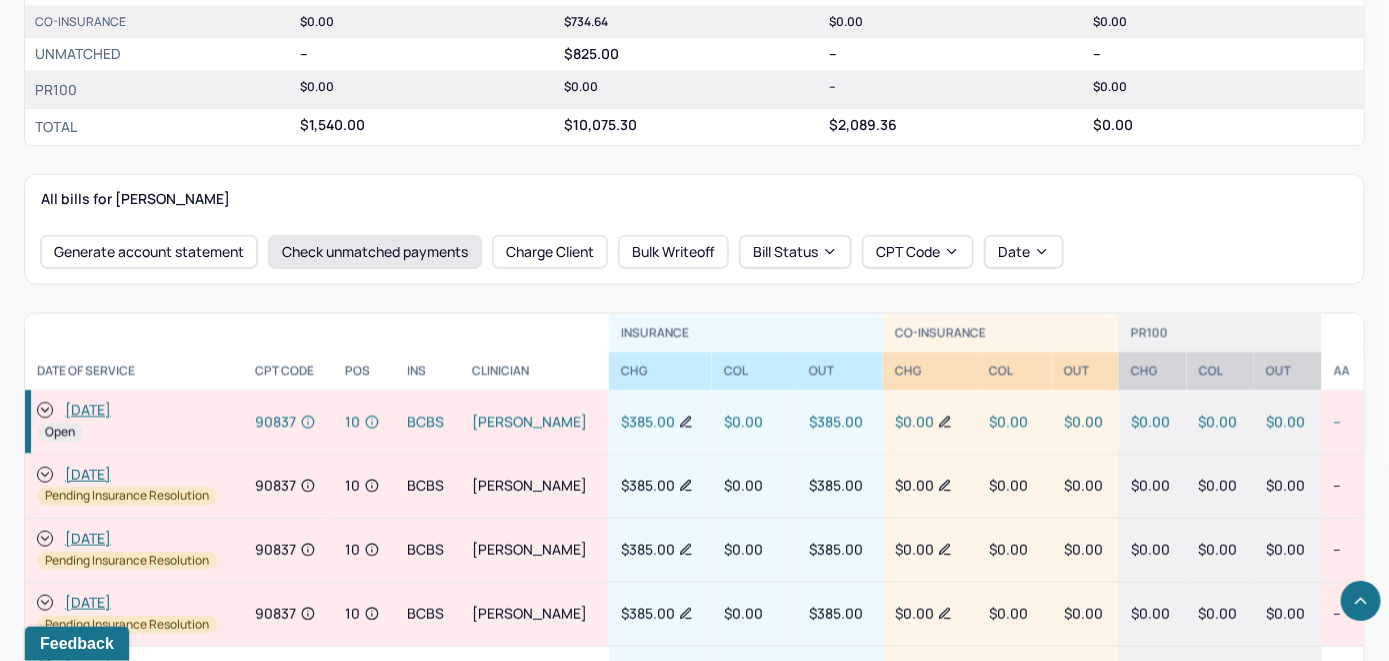 click on "Check unmatched payments" at bounding box center (375, 252) 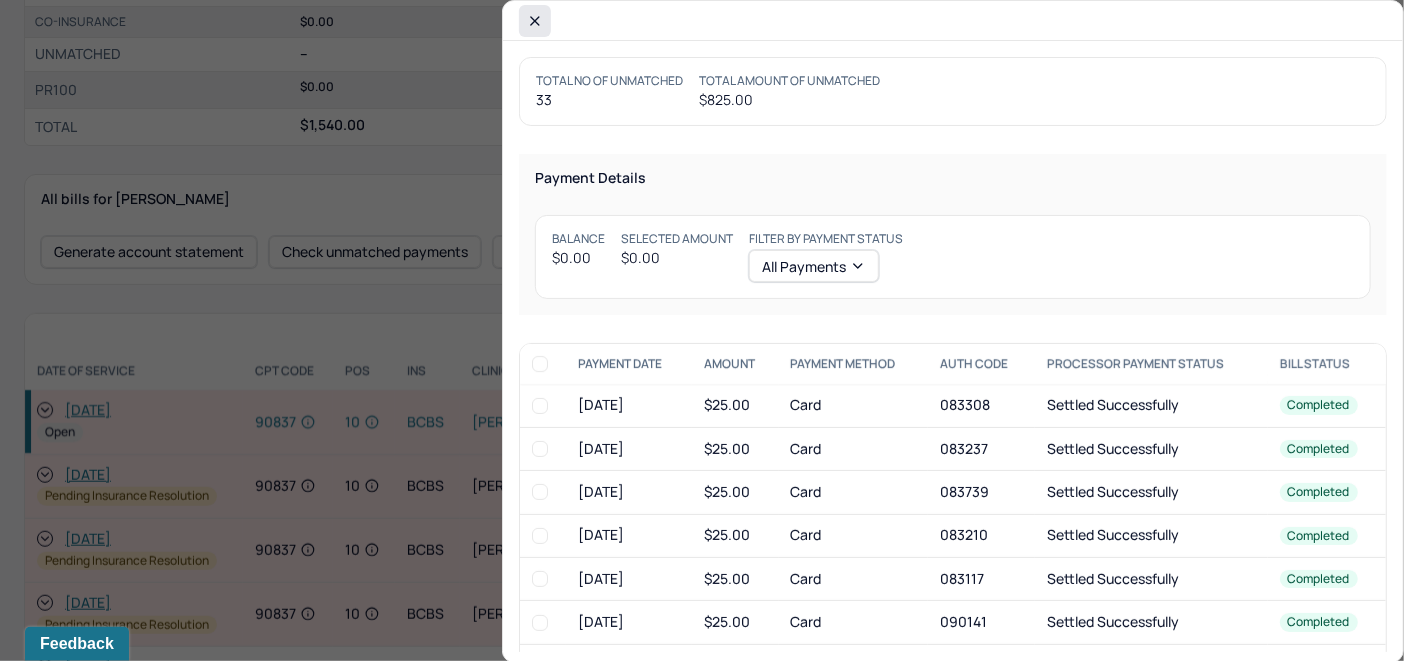 click 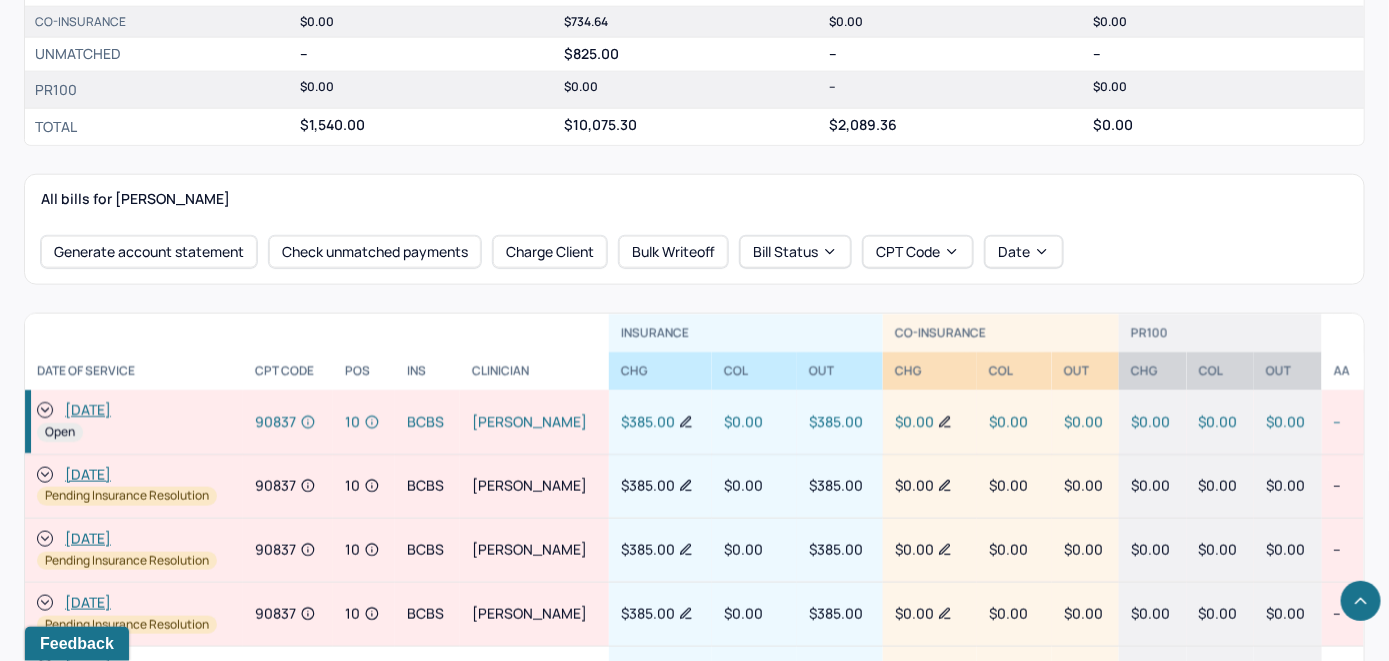 click on "[DATE]" at bounding box center (88, 411) 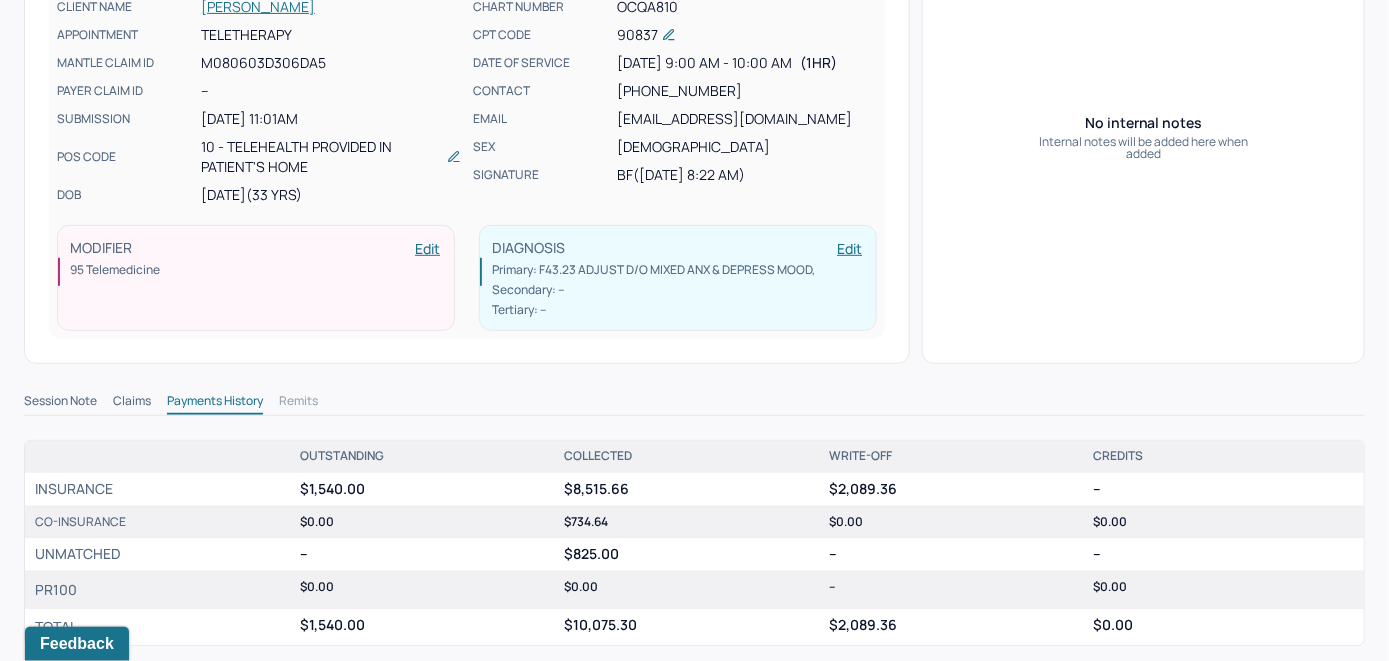 scroll, scrollTop: 0, scrollLeft: 0, axis: both 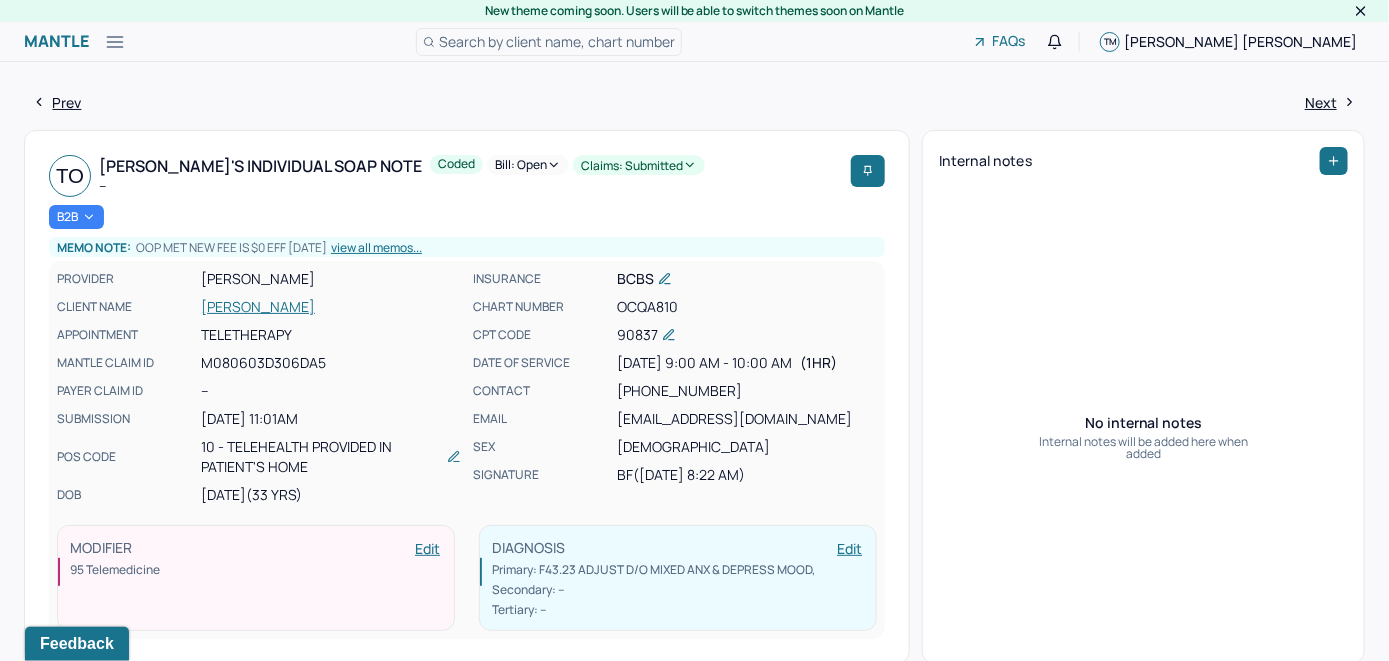 click on "Bill: Open" at bounding box center (528, 165) 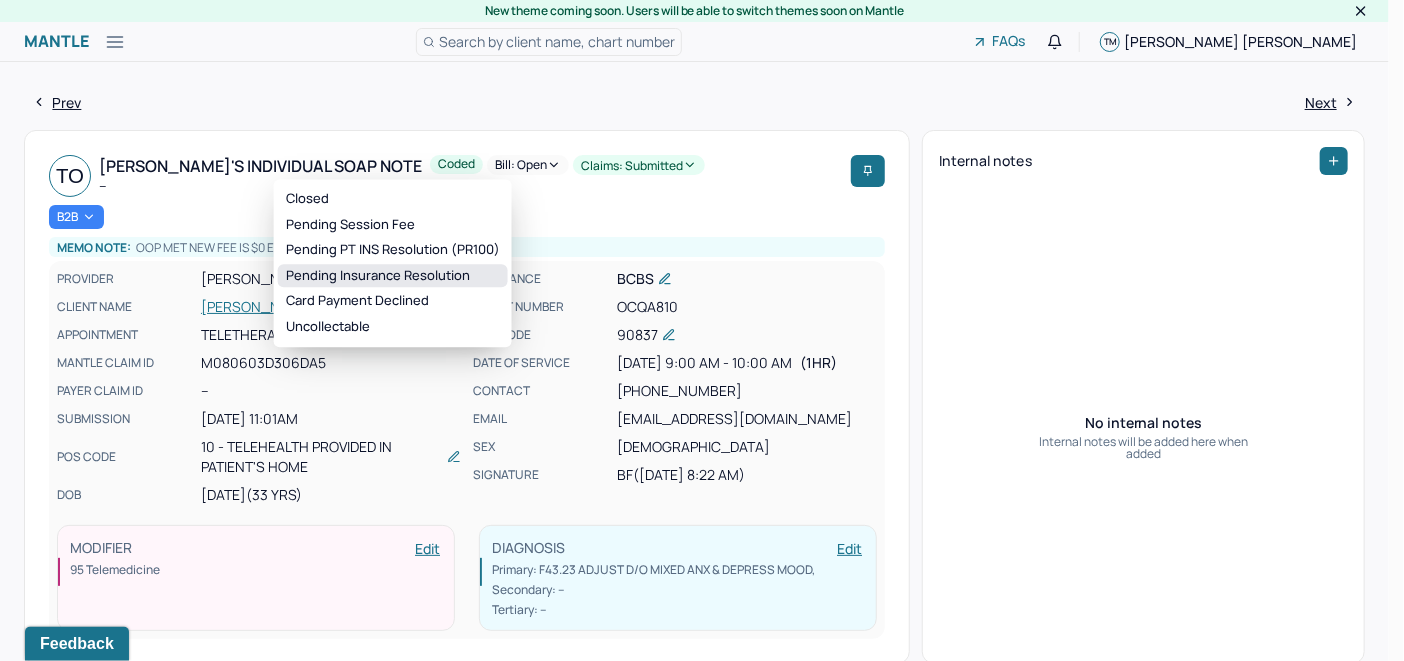 click on "Pending Insurance Resolution" at bounding box center (393, 276) 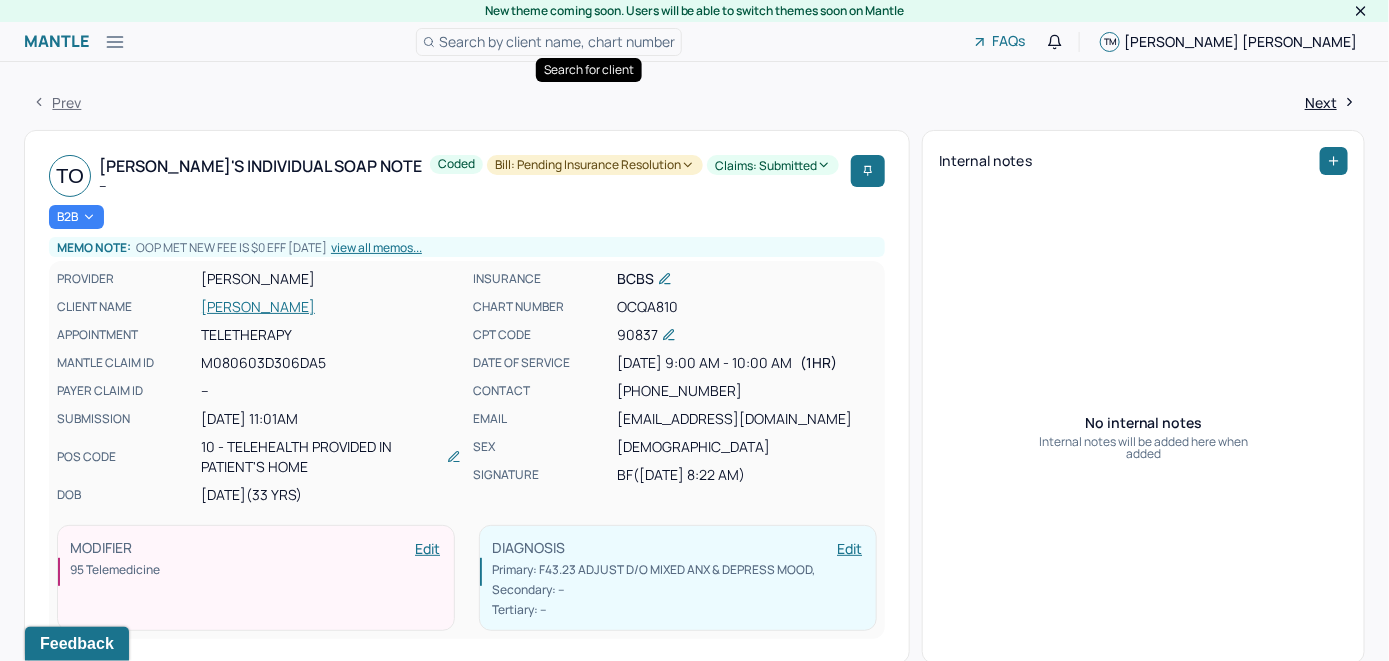 click on "Search by client name, chart number" at bounding box center [557, 41] 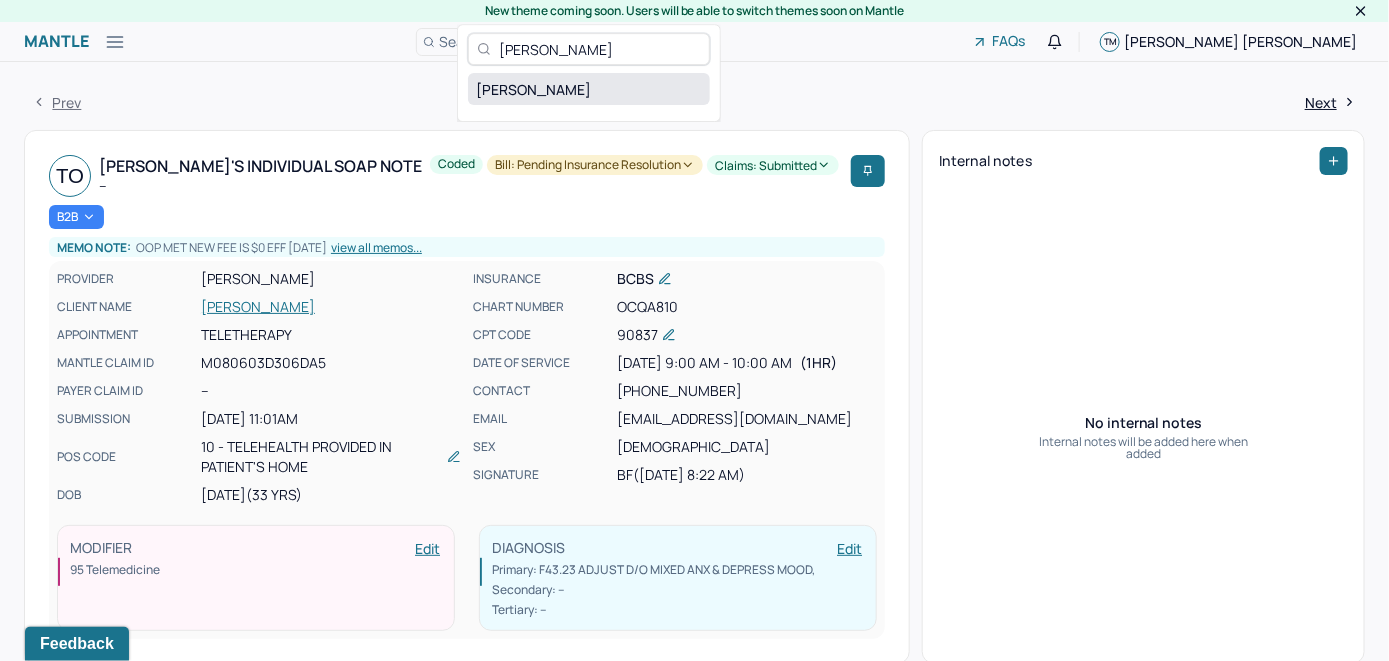 type on "Trenace Lee" 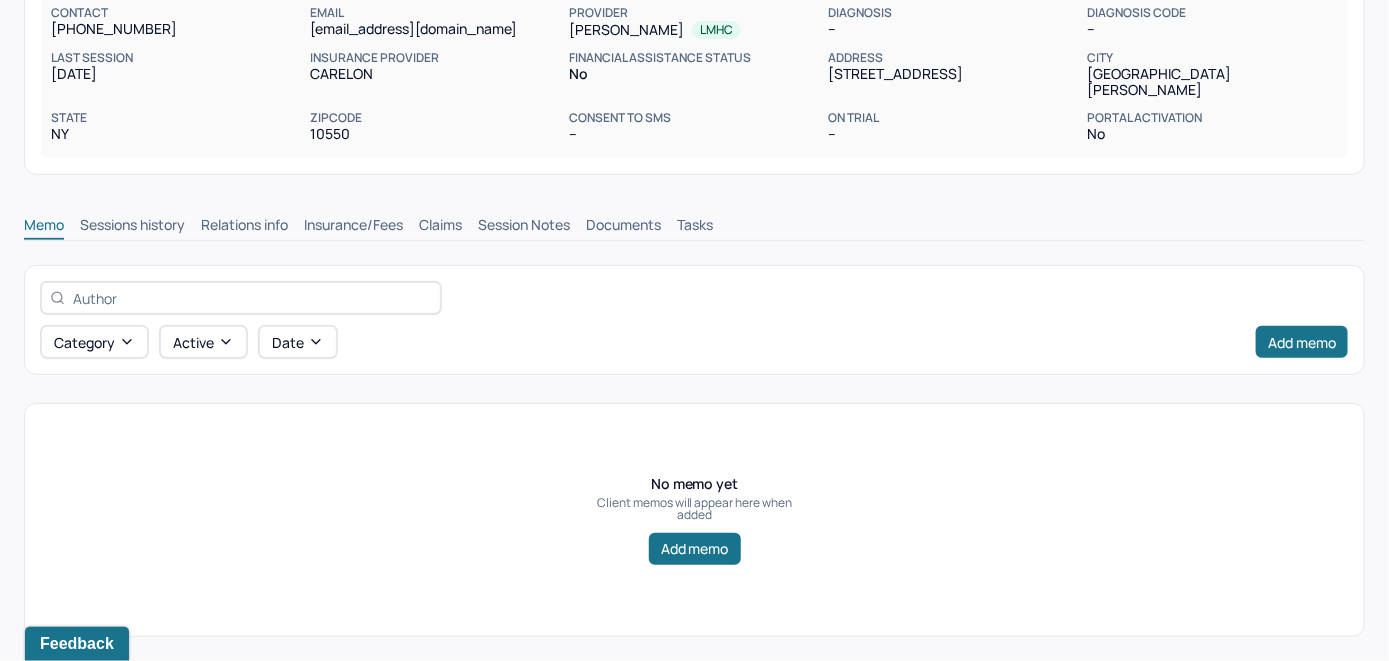 scroll, scrollTop: 271, scrollLeft: 0, axis: vertical 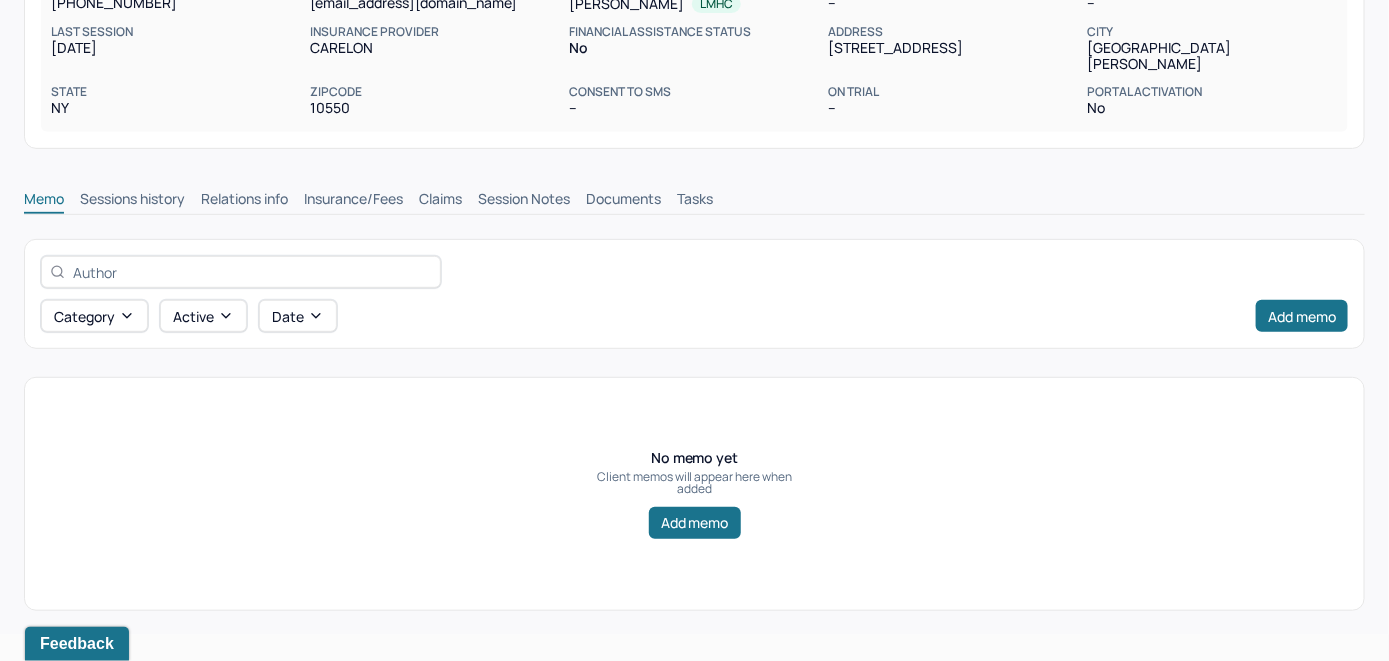 click on "Insurance/Fees" at bounding box center (353, 201) 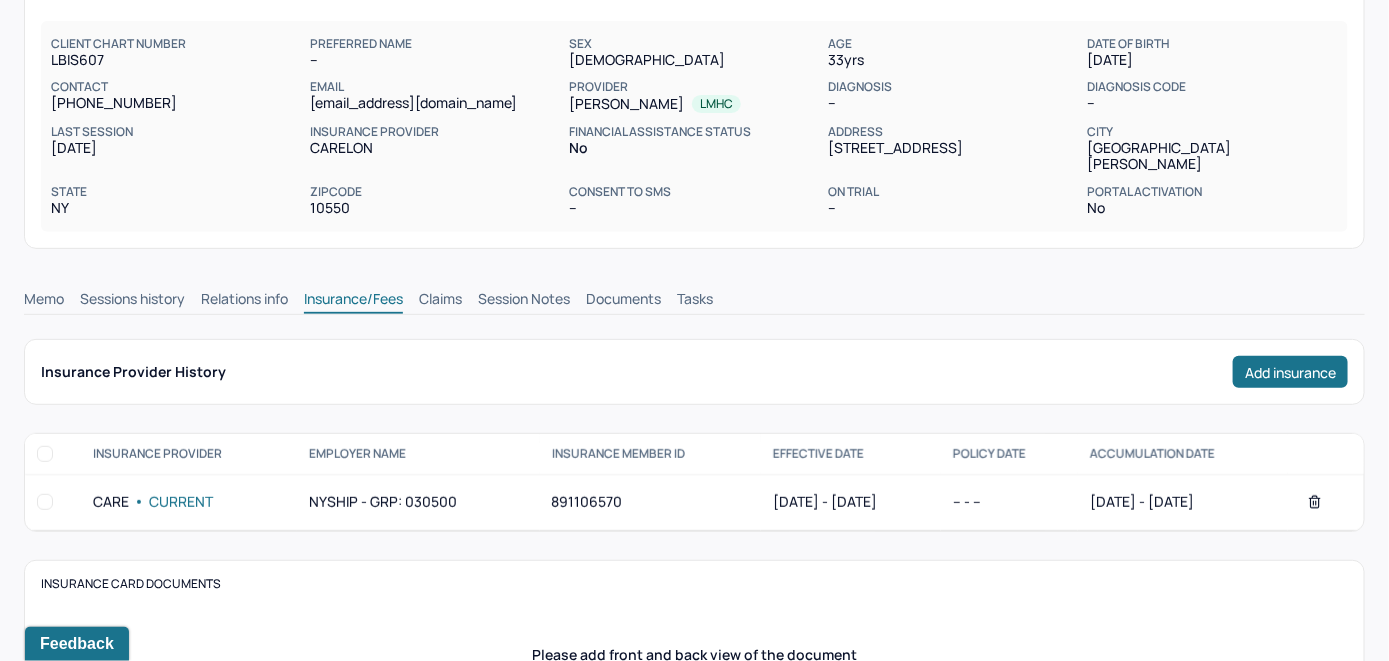 click on "Claims" at bounding box center (440, 301) 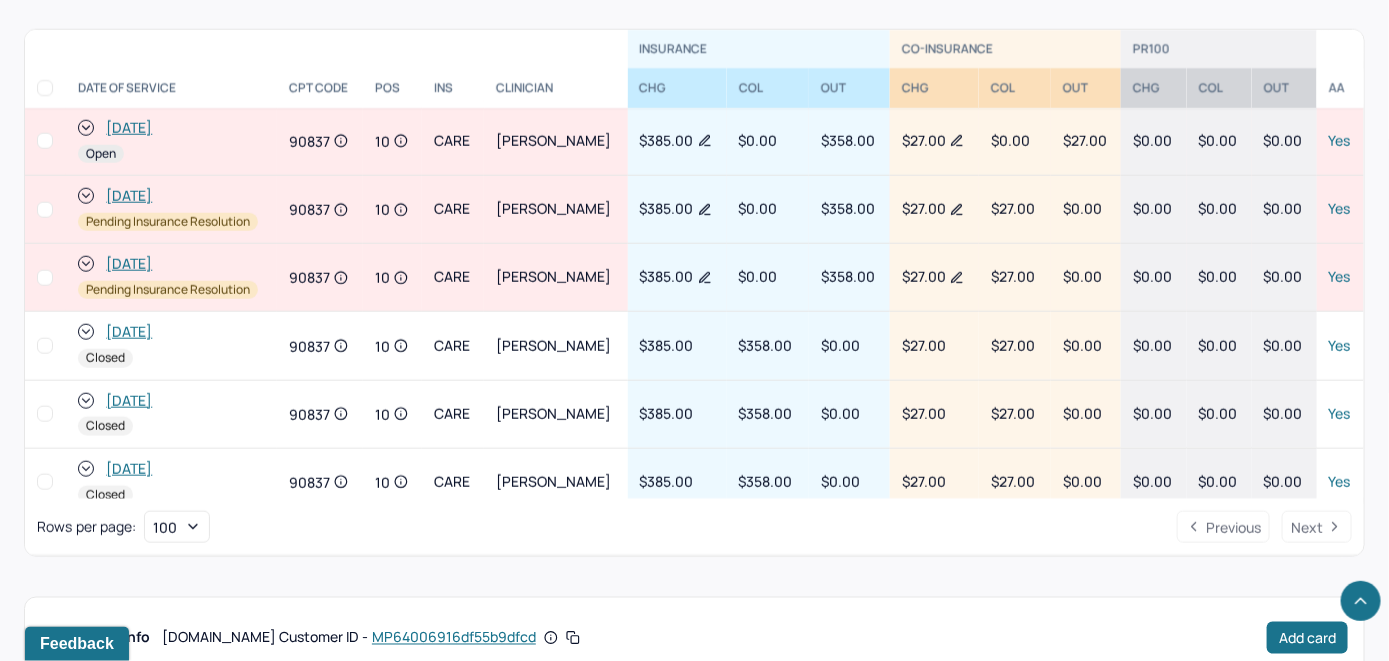 scroll, scrollTop: 807, scrollLeft: 0, axis: vertical 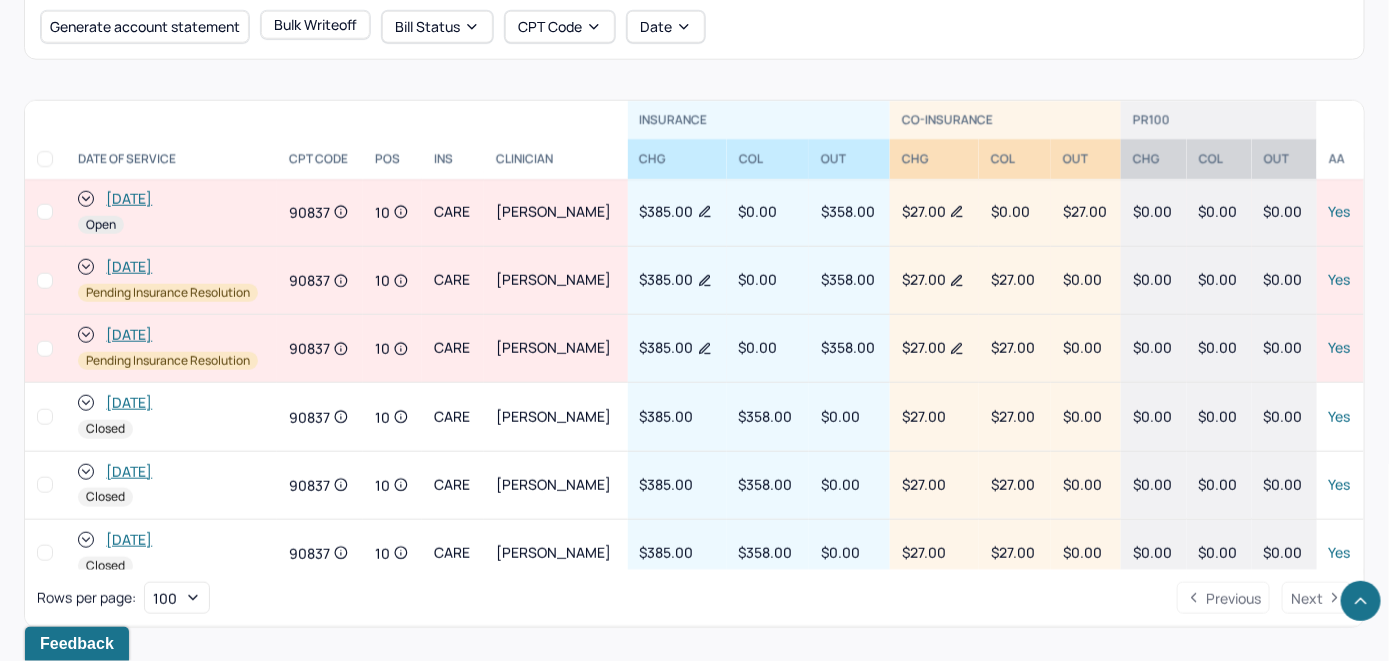 click on "[DATE]" at bounding box center (129, 199) 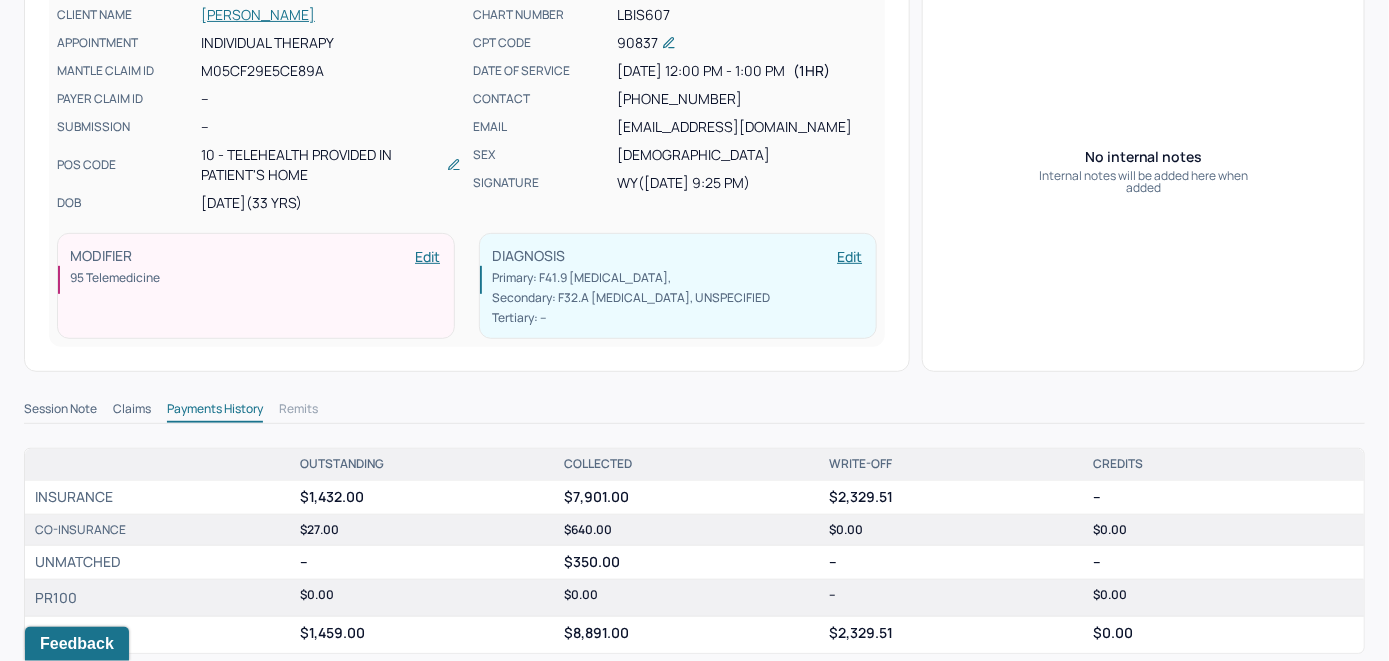 scroll, scrollTop: 200, scrollLeft: 0, axis: vertical 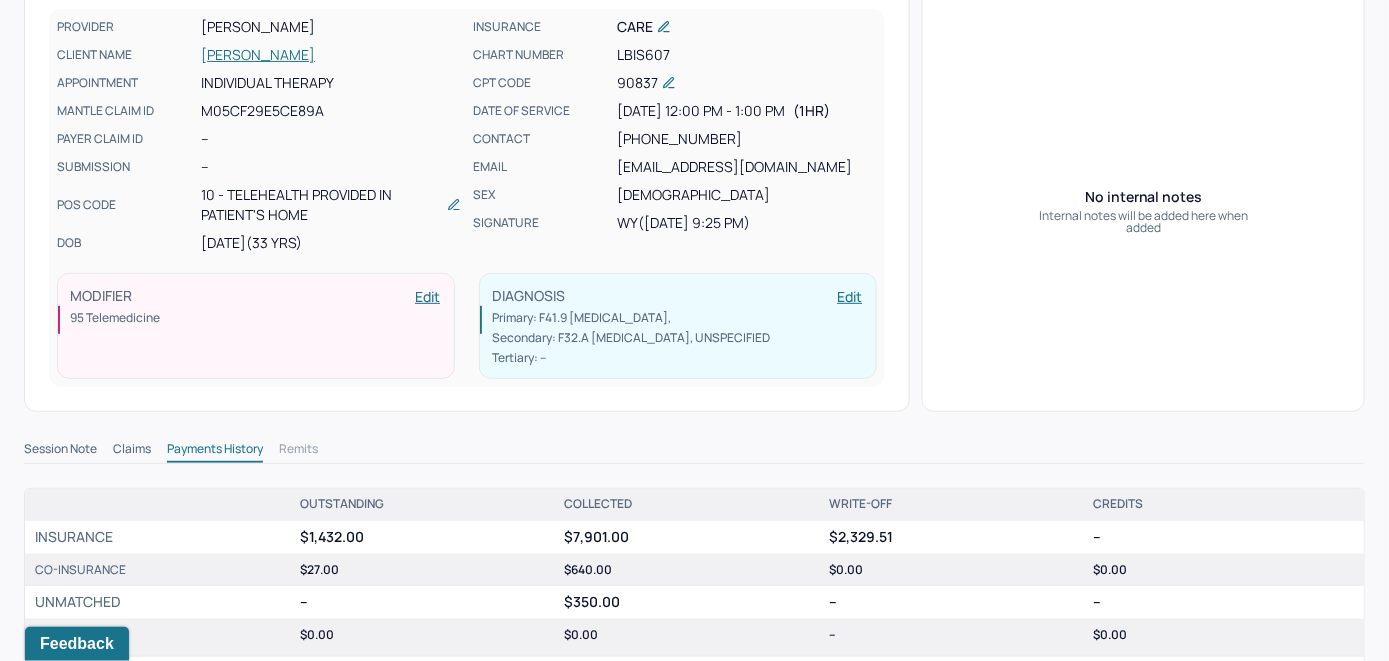 click on "LEE, TRENACE" at bounding box center [331, 55] 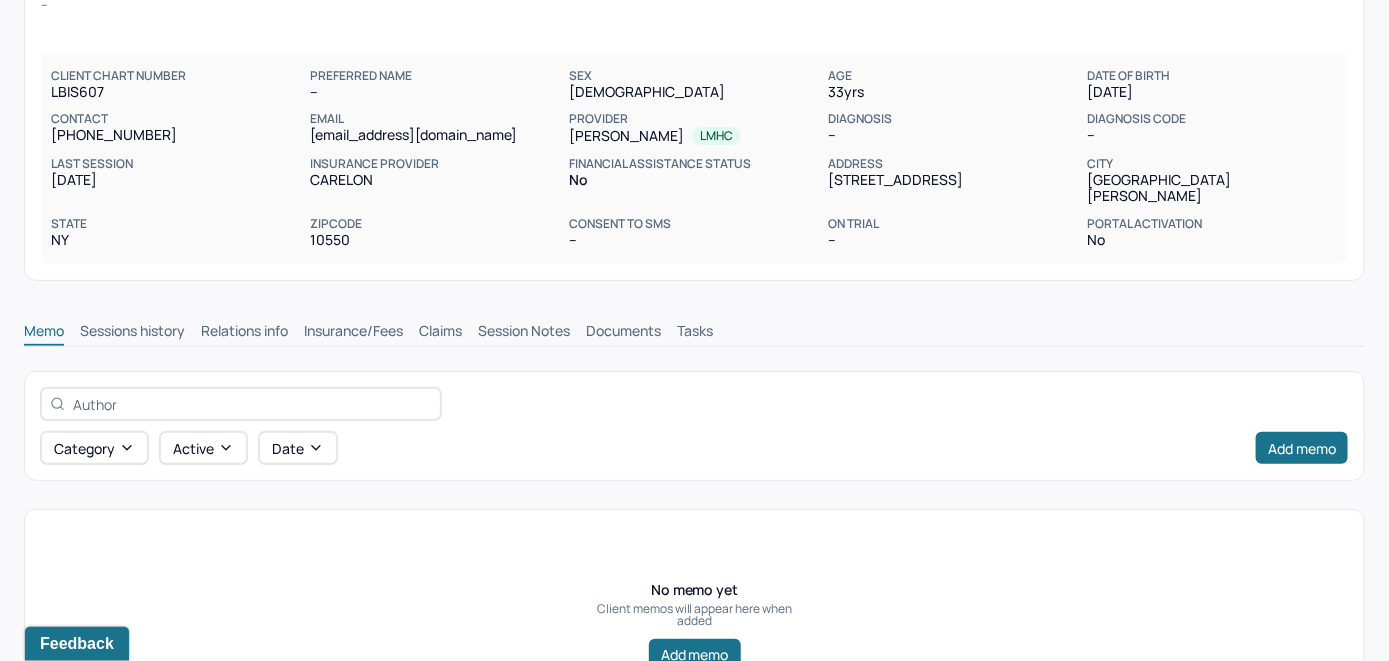 scroll, scrollTop: 271, scrollLeft: 0, axis: vertical 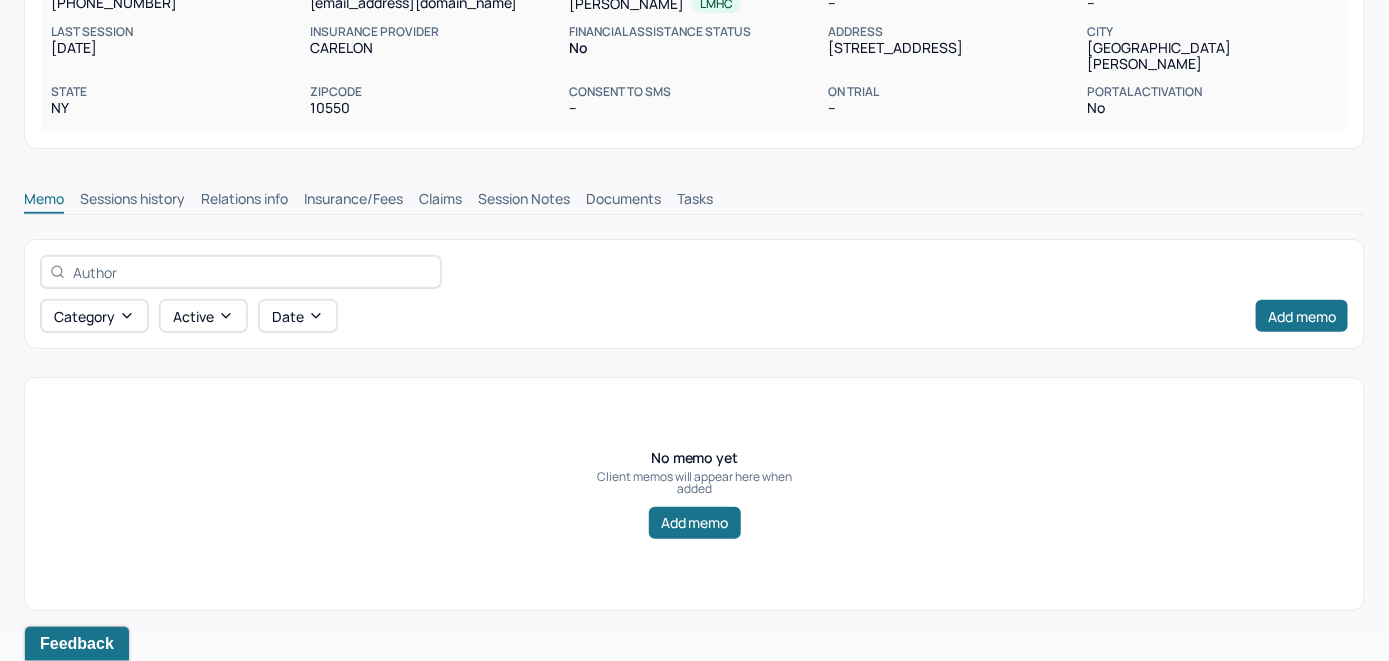 click on "Insurance/Fees" at bounding box center [353, 201] 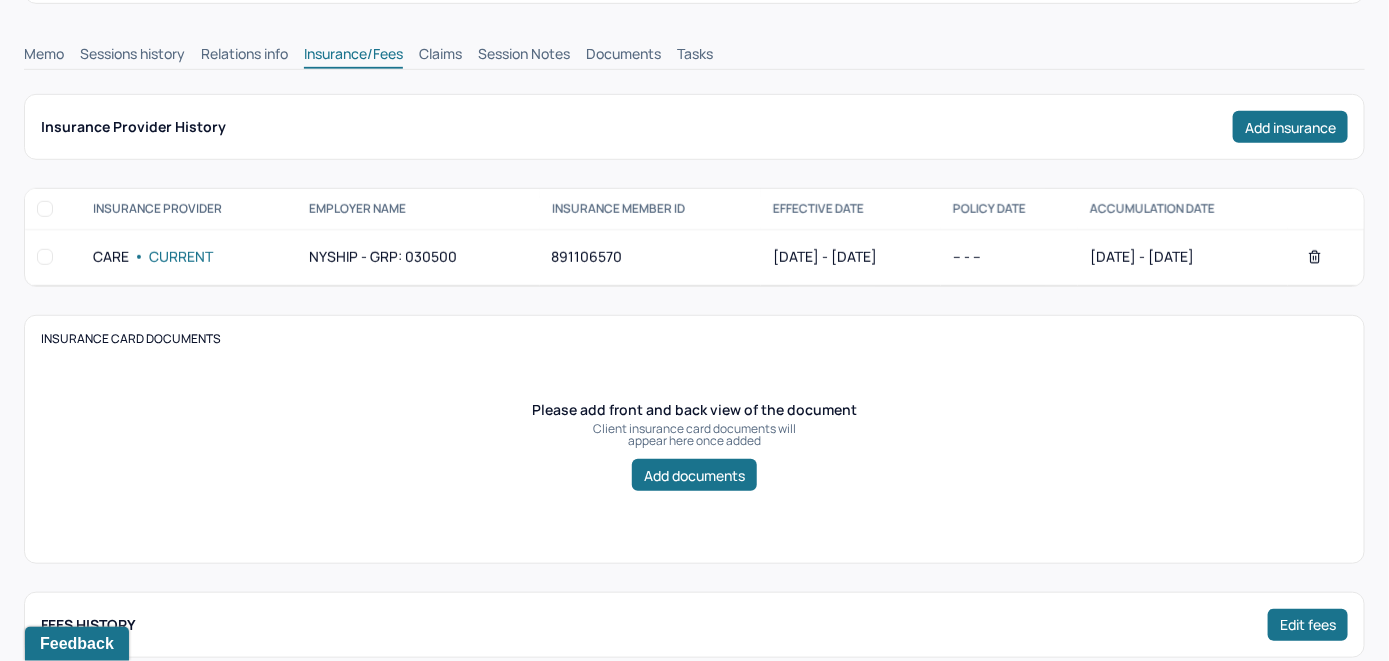scroll, scrollTop: 371, scrollLeft: 0, axis: vertical 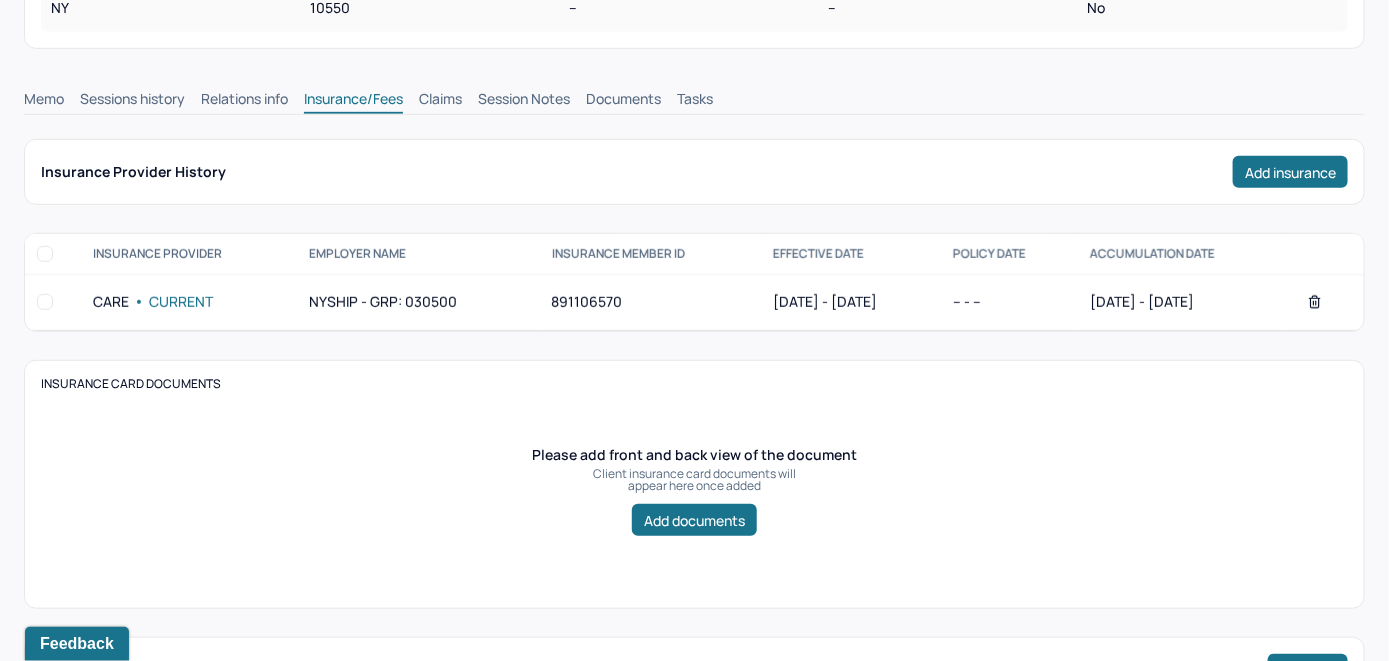 click on "Claims" at bounding box center [440, 101] 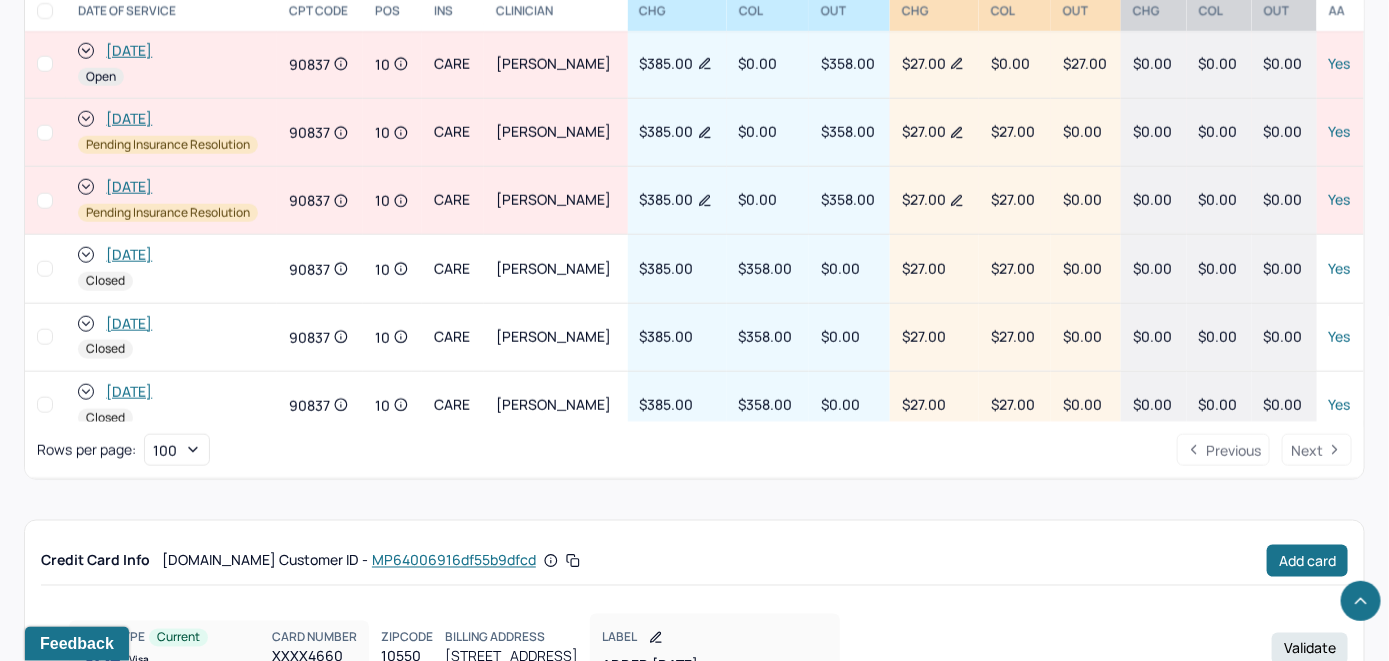 scroll, scrollTop: 671, scrollLeft: 0, axis: vertical 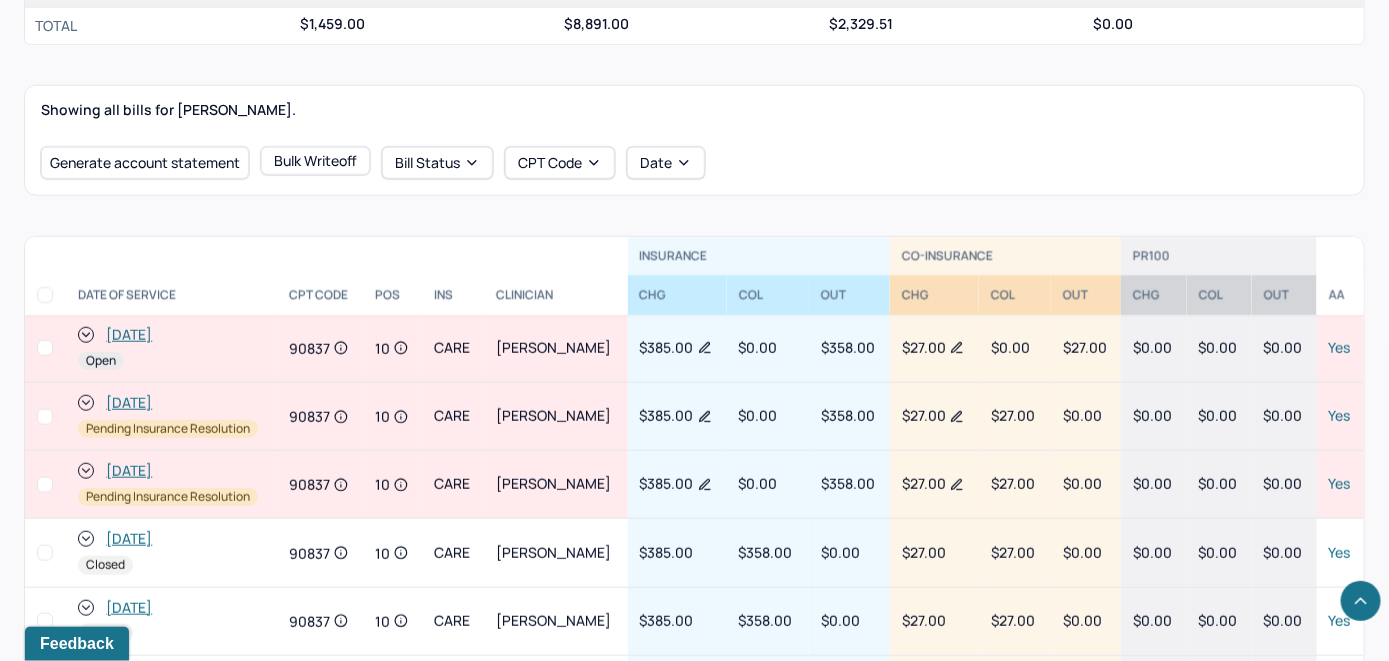 click on "[DATE]" at bounding box center [129, 335] 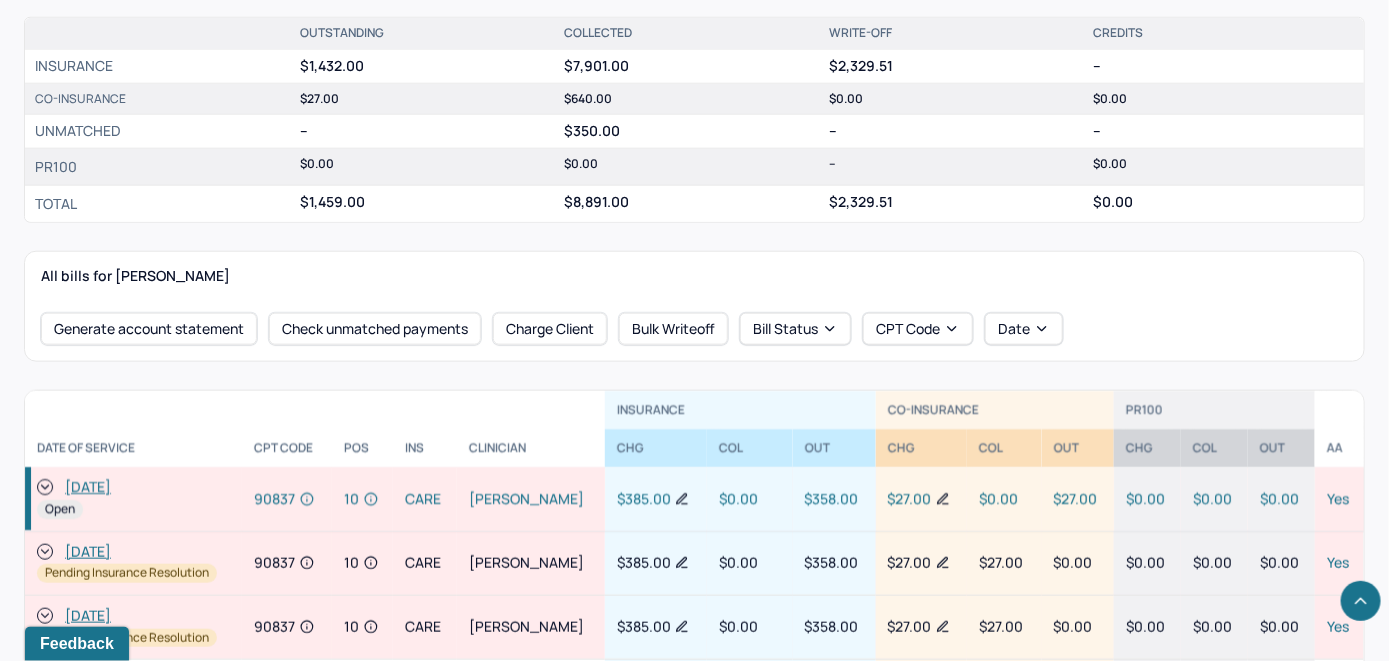 scroll, scrollTop: 608, scrollLeft: 0, axis: vertical 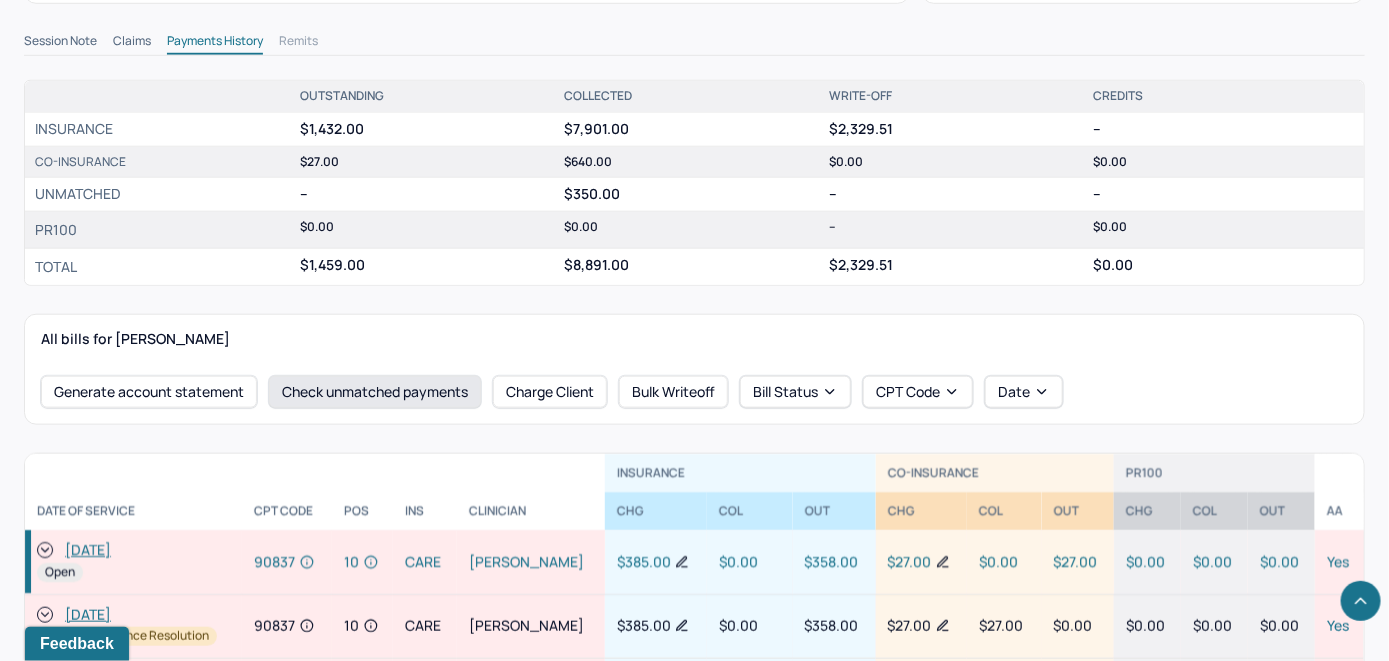 click on "Check unmatched payments" at bounding box center (375, 392) 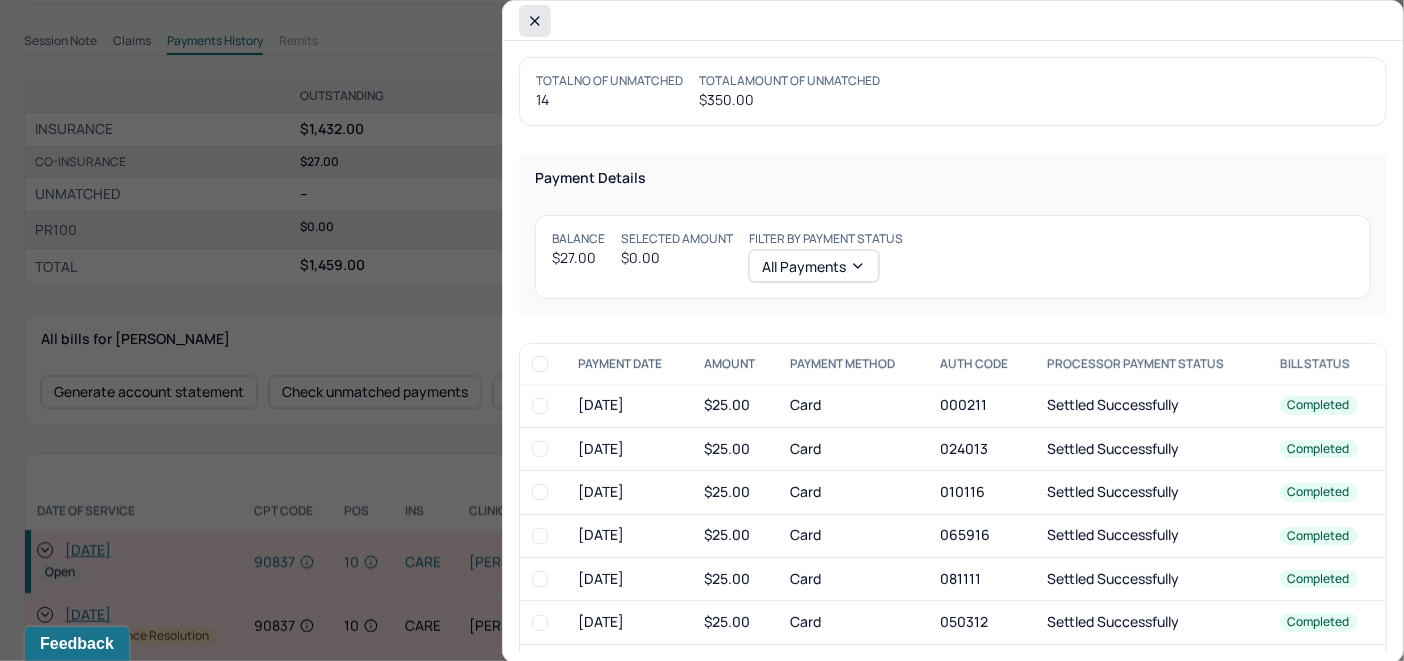 click at bounding box center [535, 21] 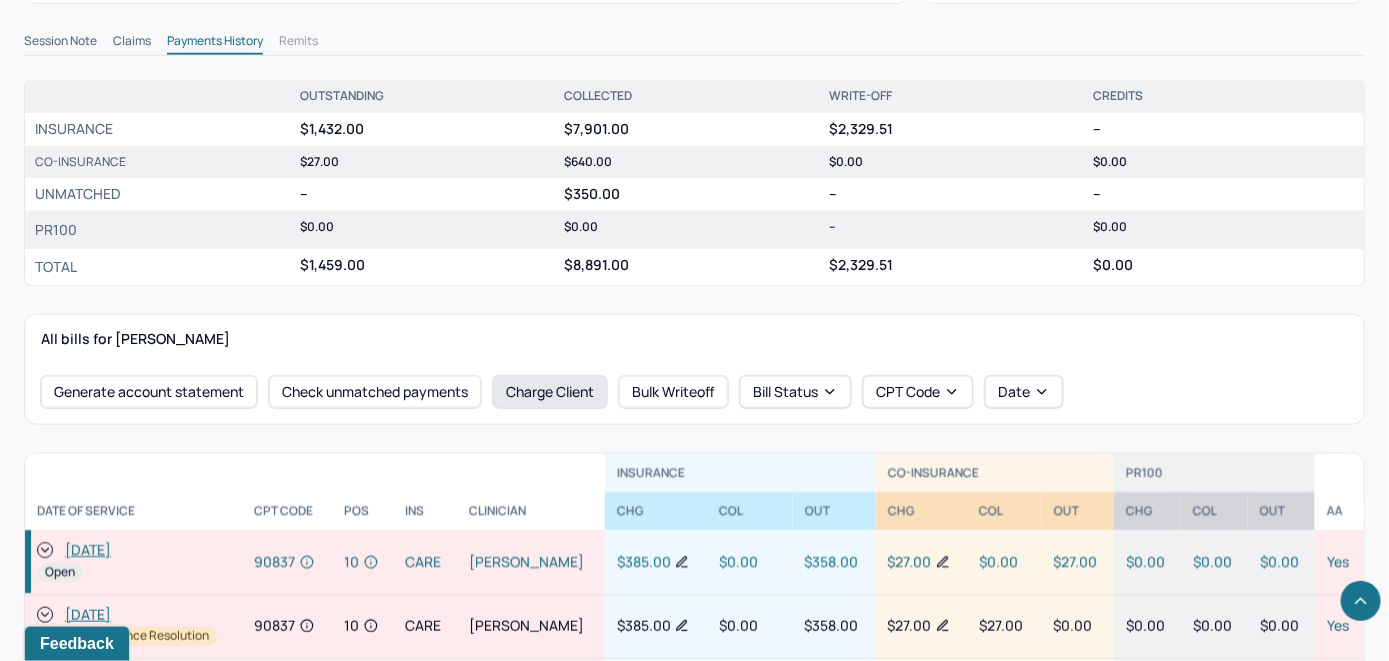 click on "Charge Client" at bounding box center [550, 392] 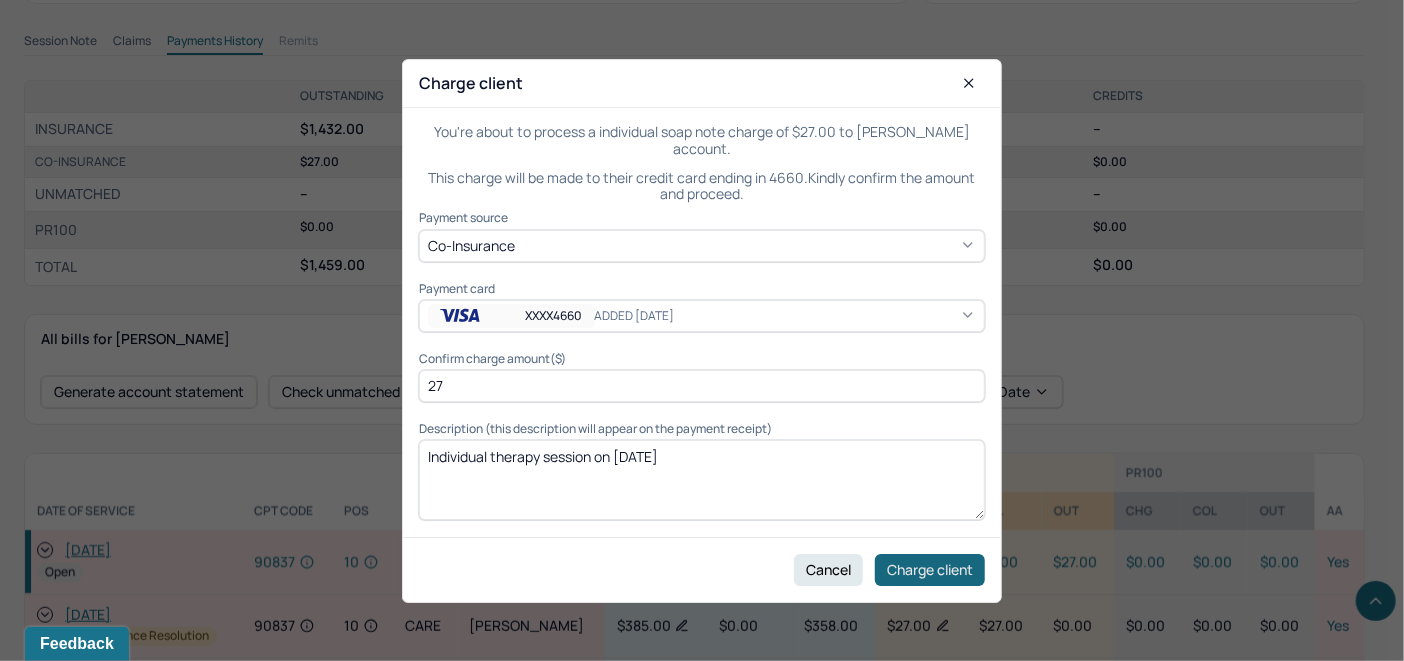 click on "Charge client" at bounding box center [930, 569] 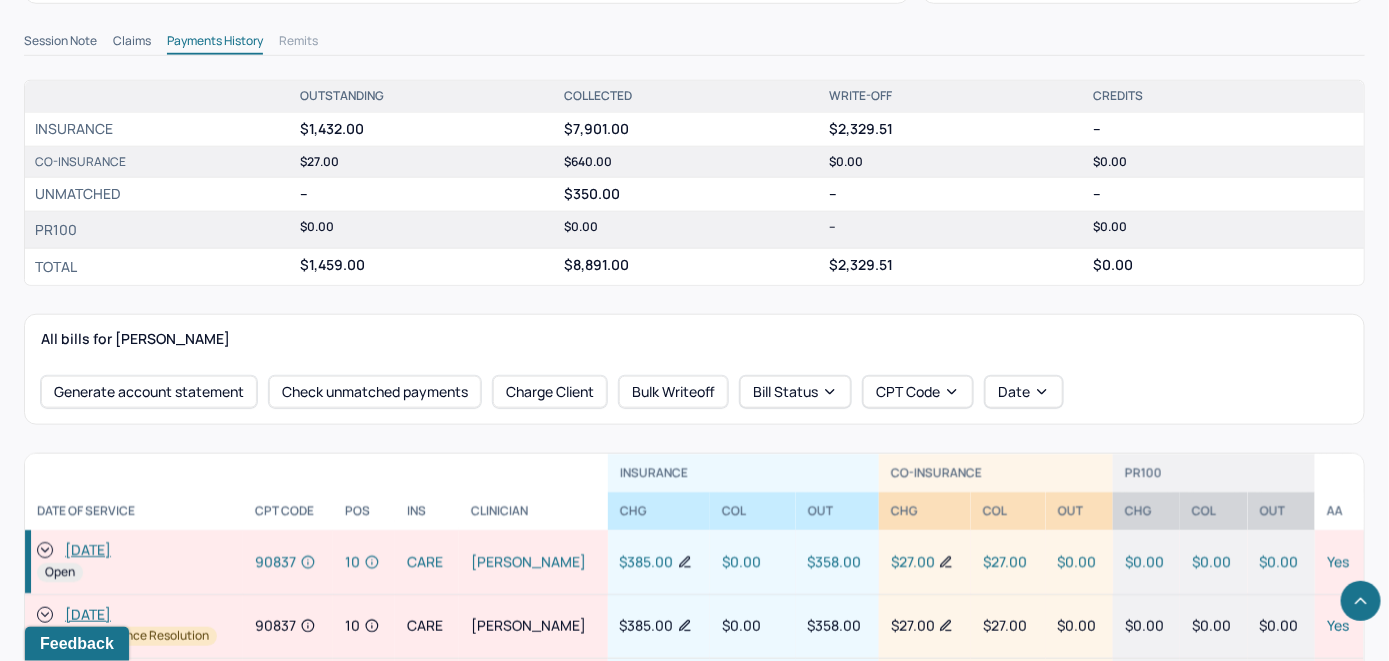 click 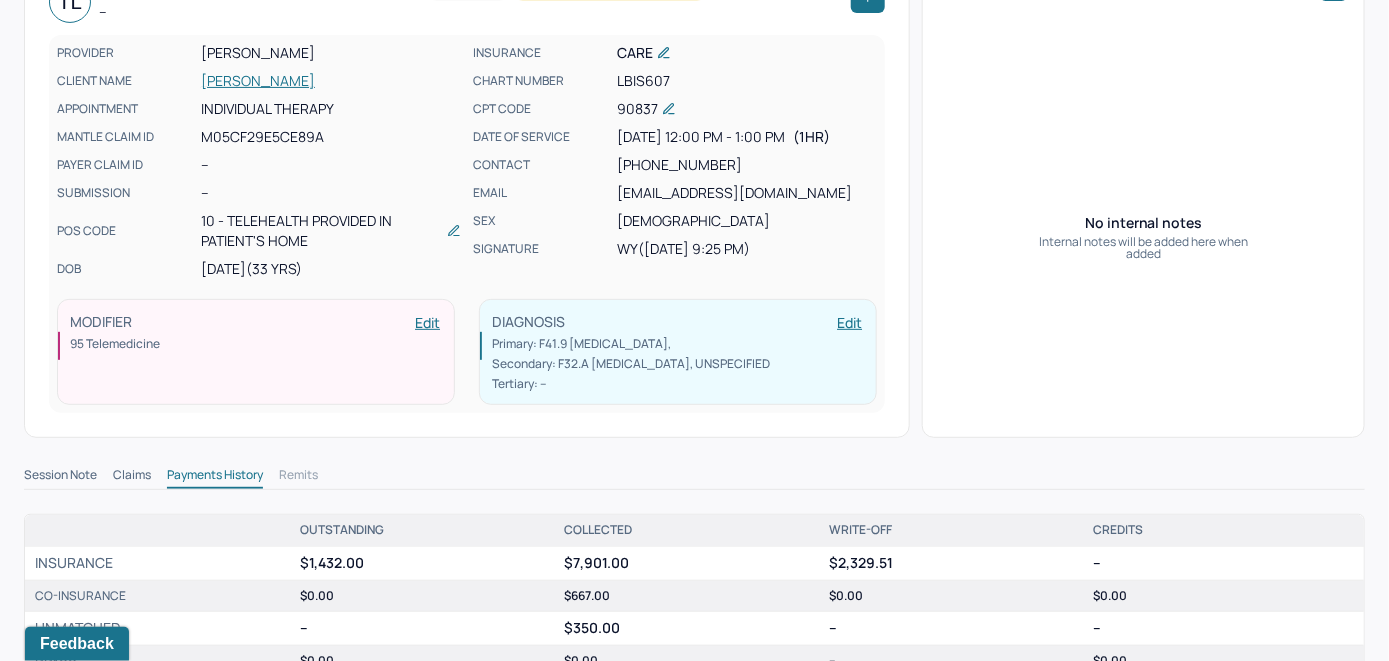 scroll, scrollTop: 108, scrollLeft: 0, axis: vertical 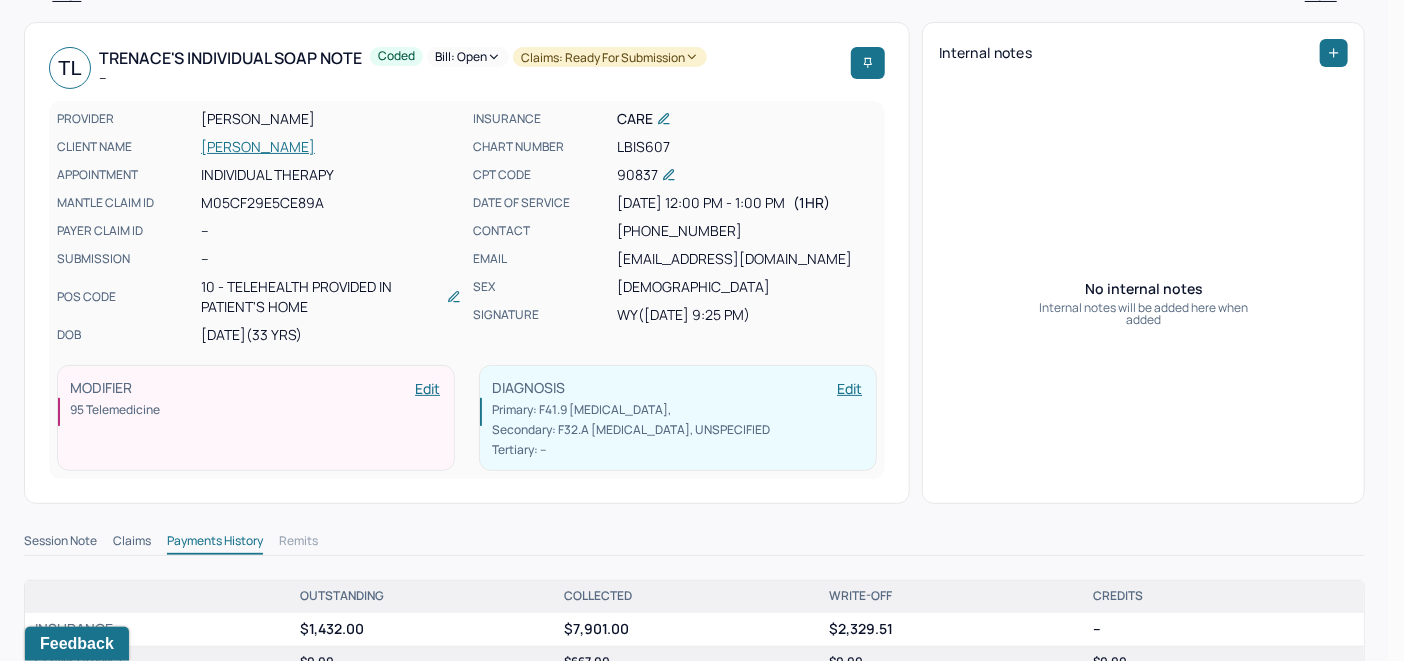 click on "Bill: Open" at bounding box center [468, 57] 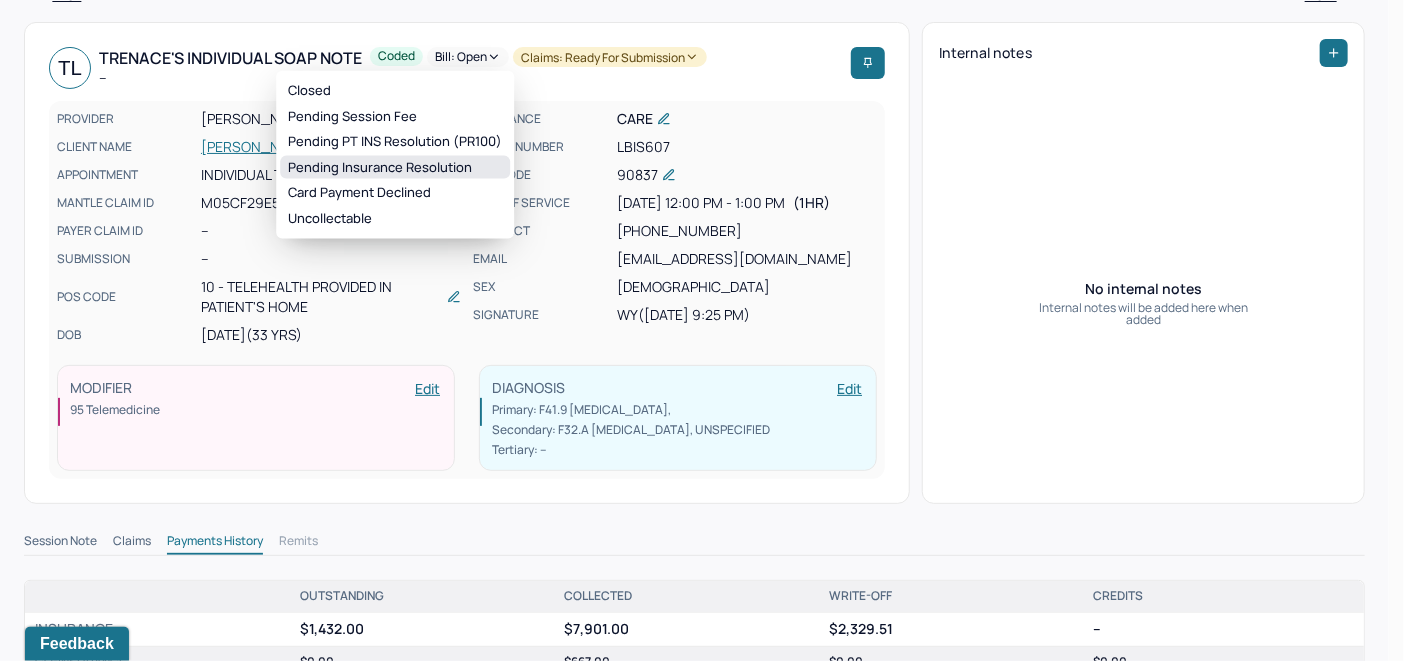 click on "Pending Insurance Resolution" at bounding box center [395, 167] 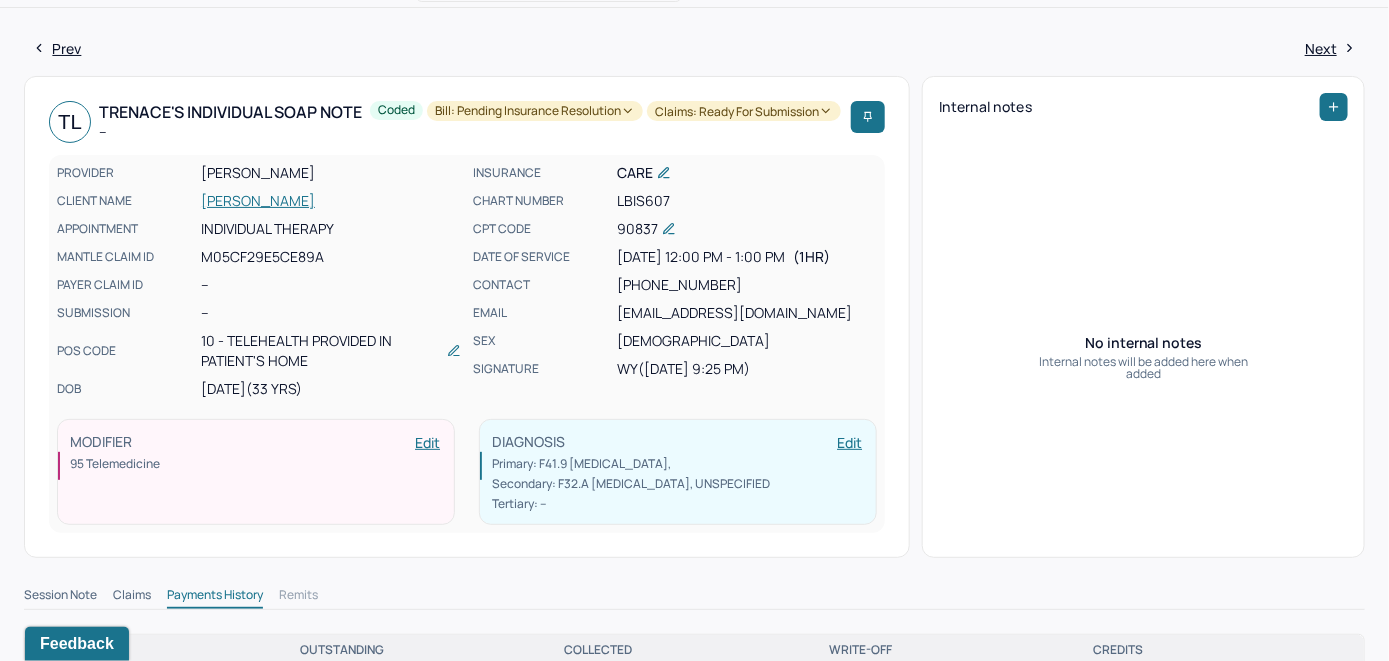 scroll, scrollTop: 0, scrollLeft: 0, axis: both 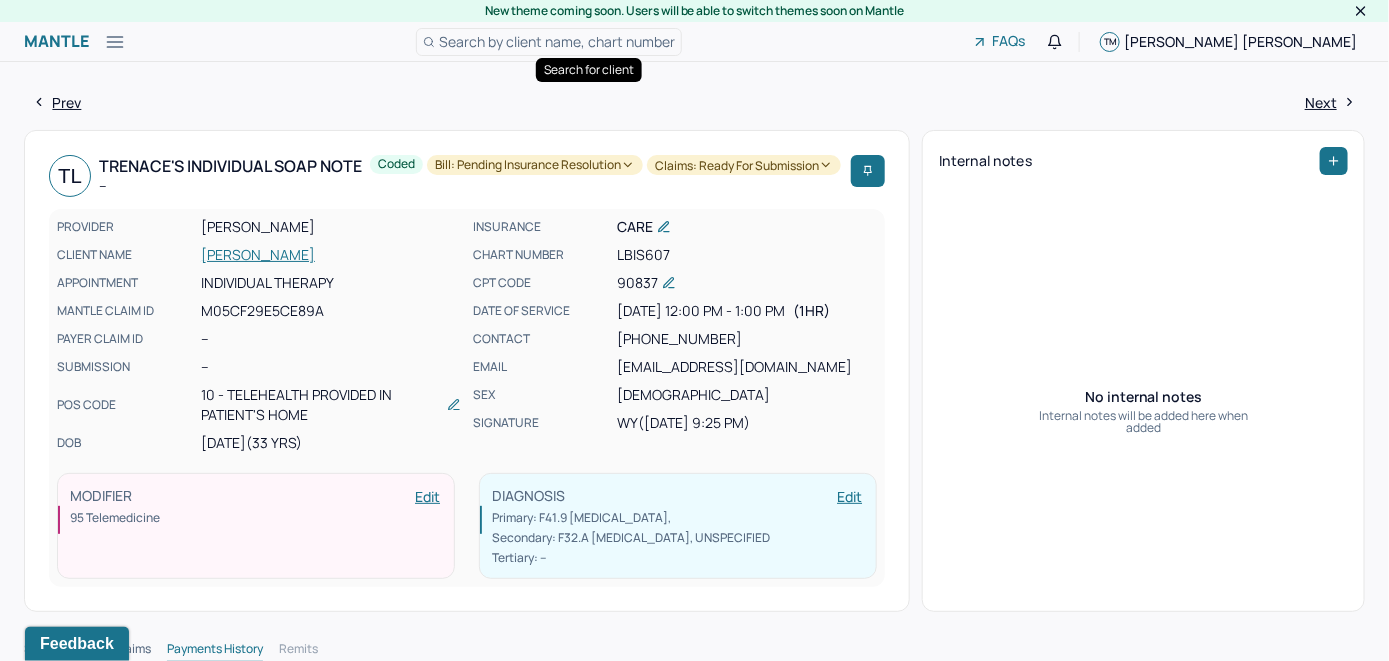click on "Search by client name, chart number" at bounding box center (557, 41) 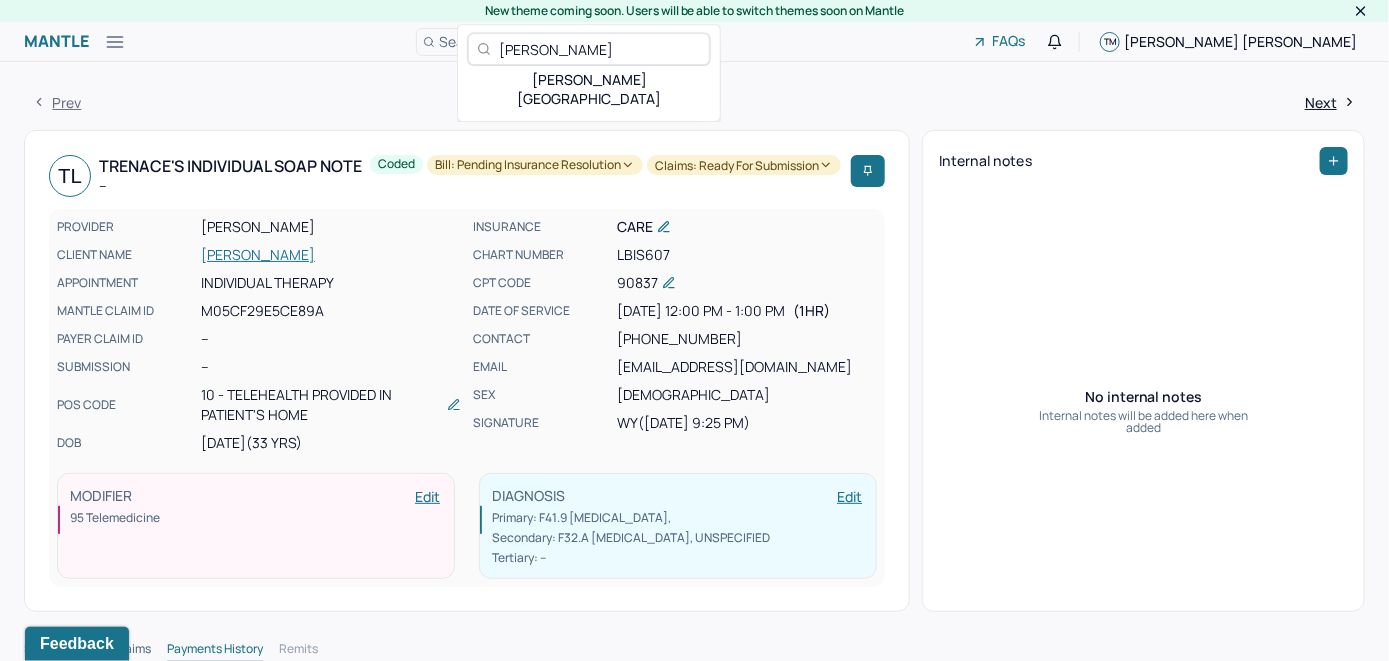 type on "Vartika Singh" 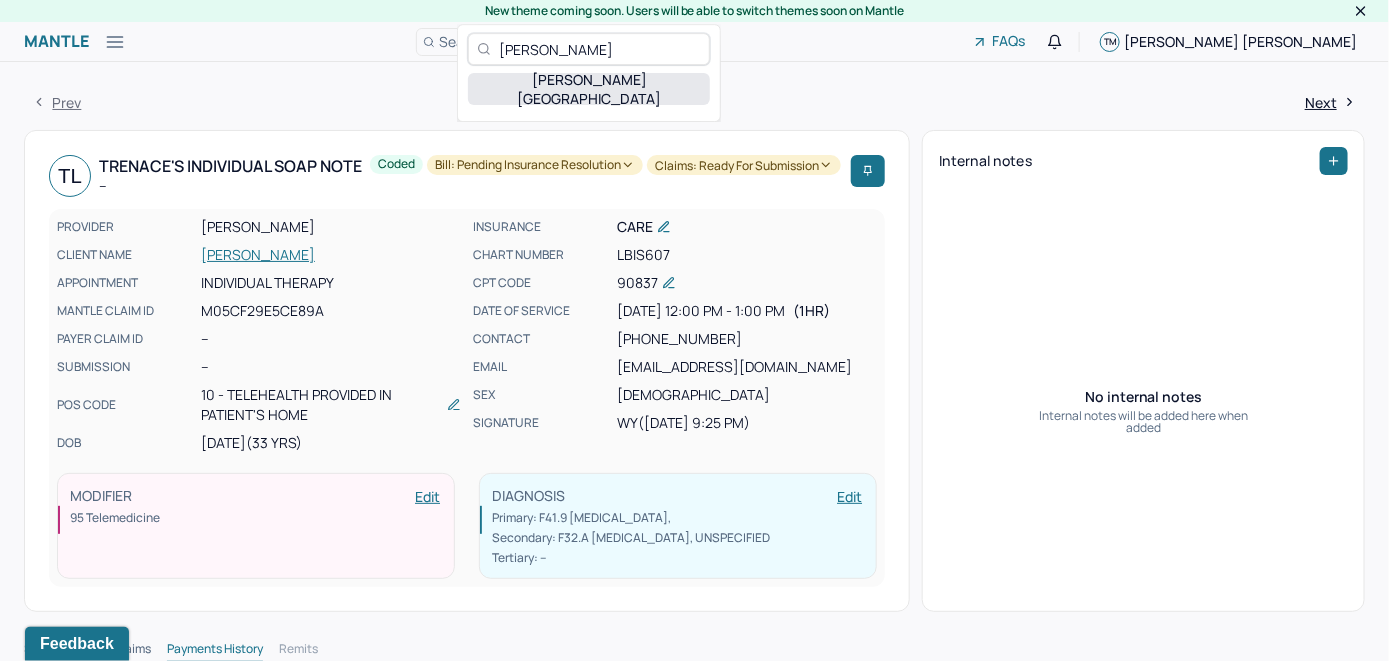 click on "SINGH, VARTIKA" at bounding box center [589, 89] 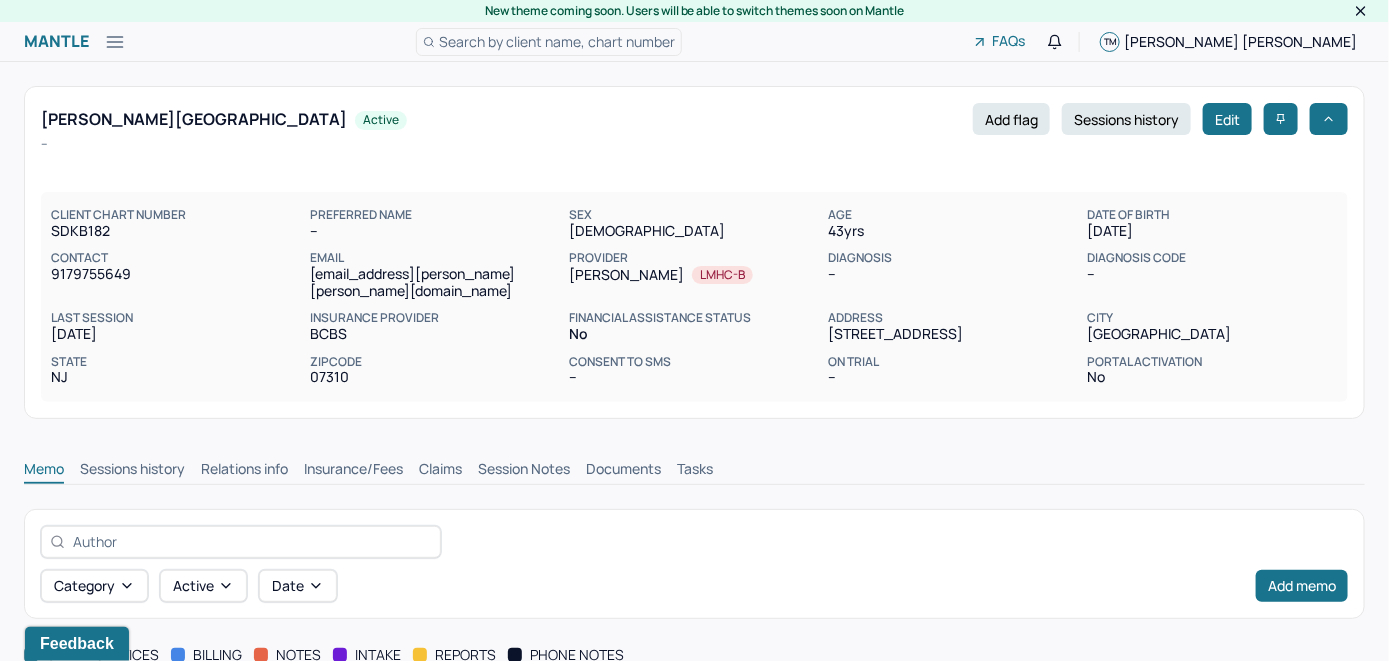 scroll, scrollTop: 0, scrollLeft: 0, axis: both 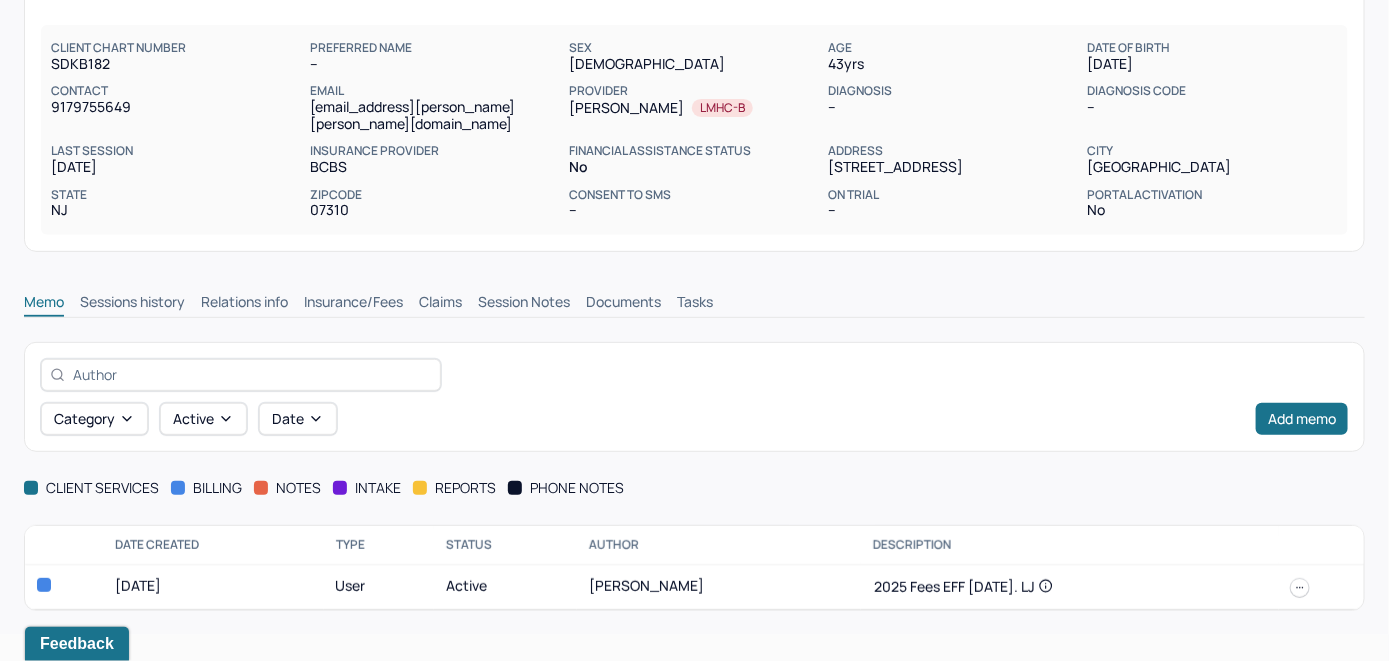click on "Insurance/Fees" at bounding box center [353, 304] 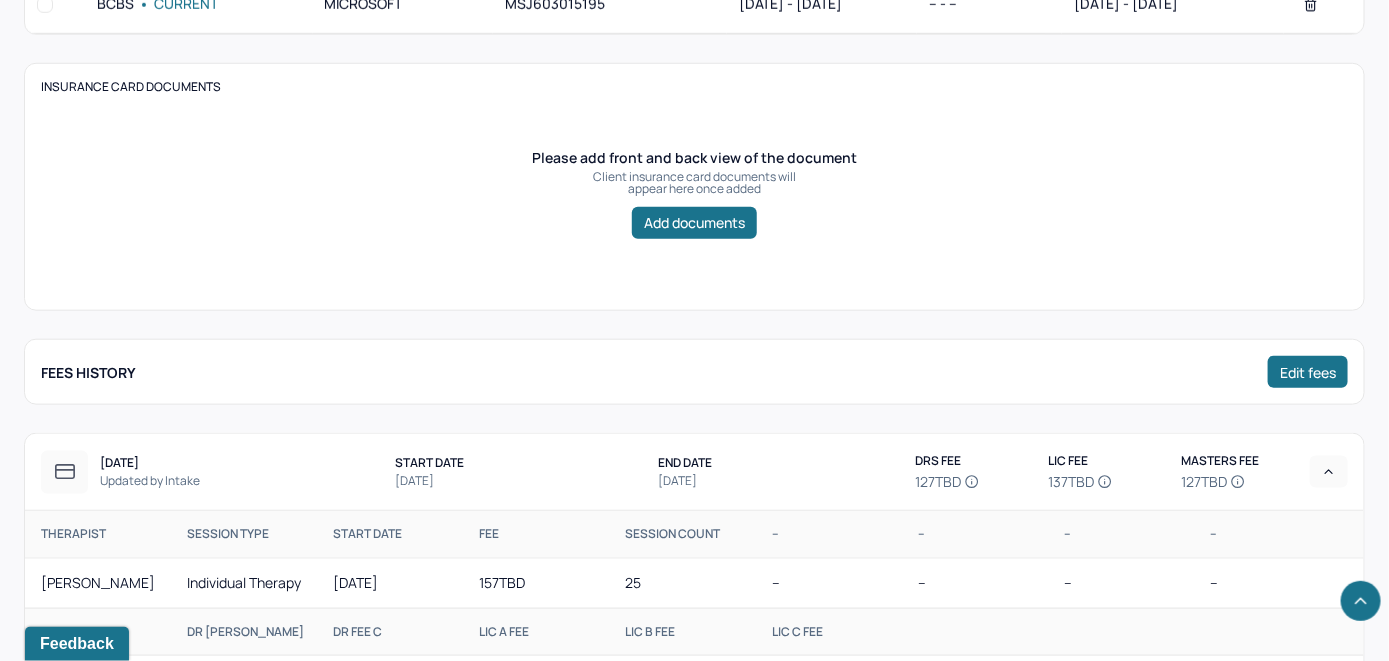 scroll, scrollTop: 367, scrollLeft: 0, axis: vertical 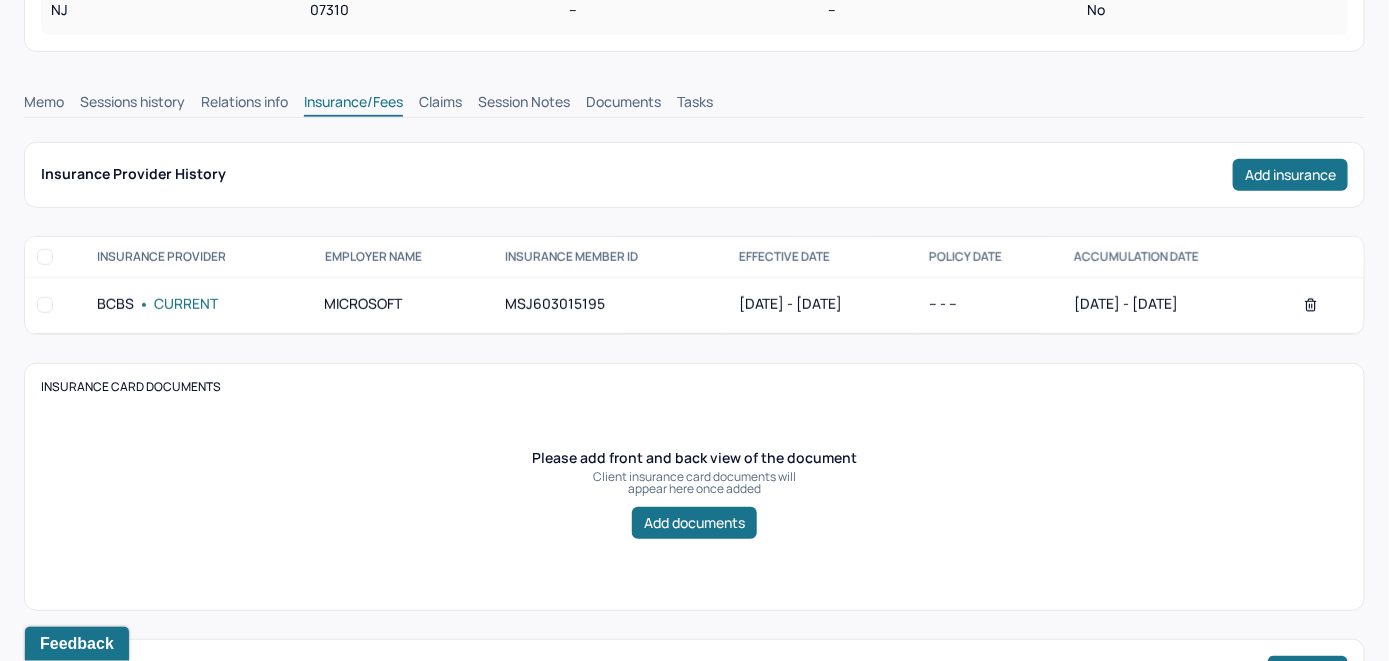 click on "Claims" at bounding box center (440, 104) 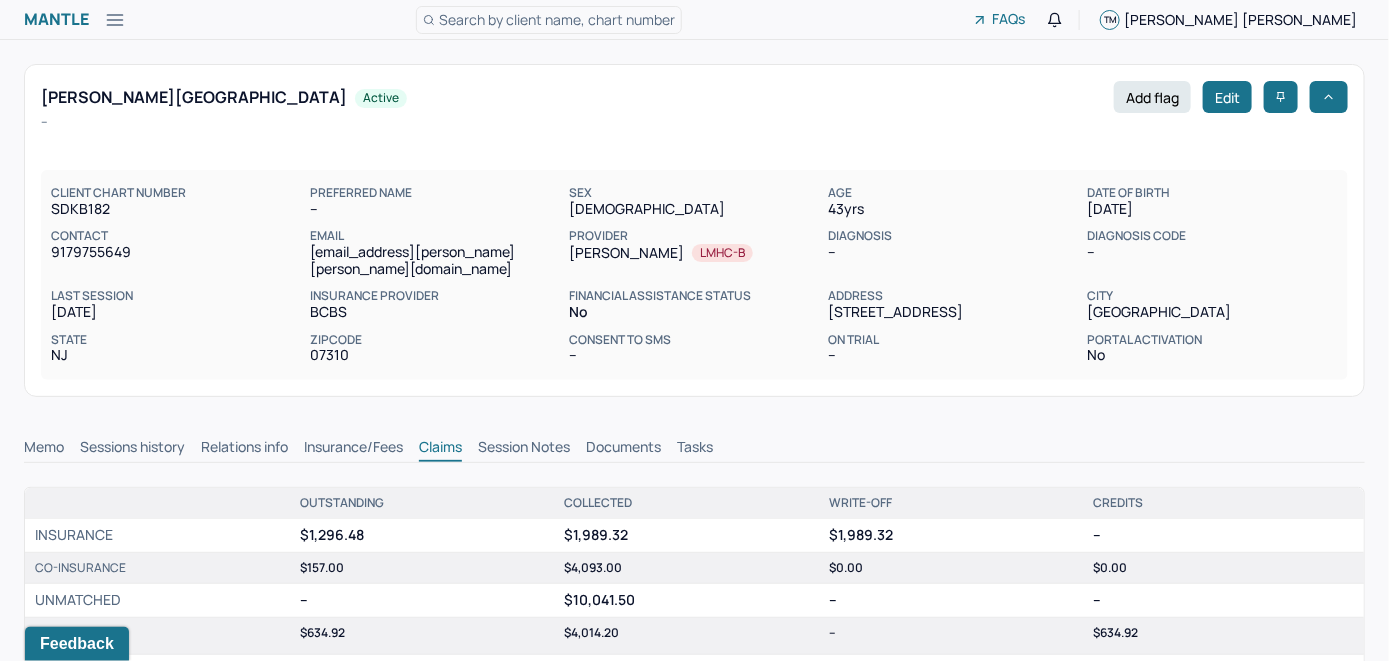 scroll, scrollTop: 0, scrollLeft: 0, axis: both 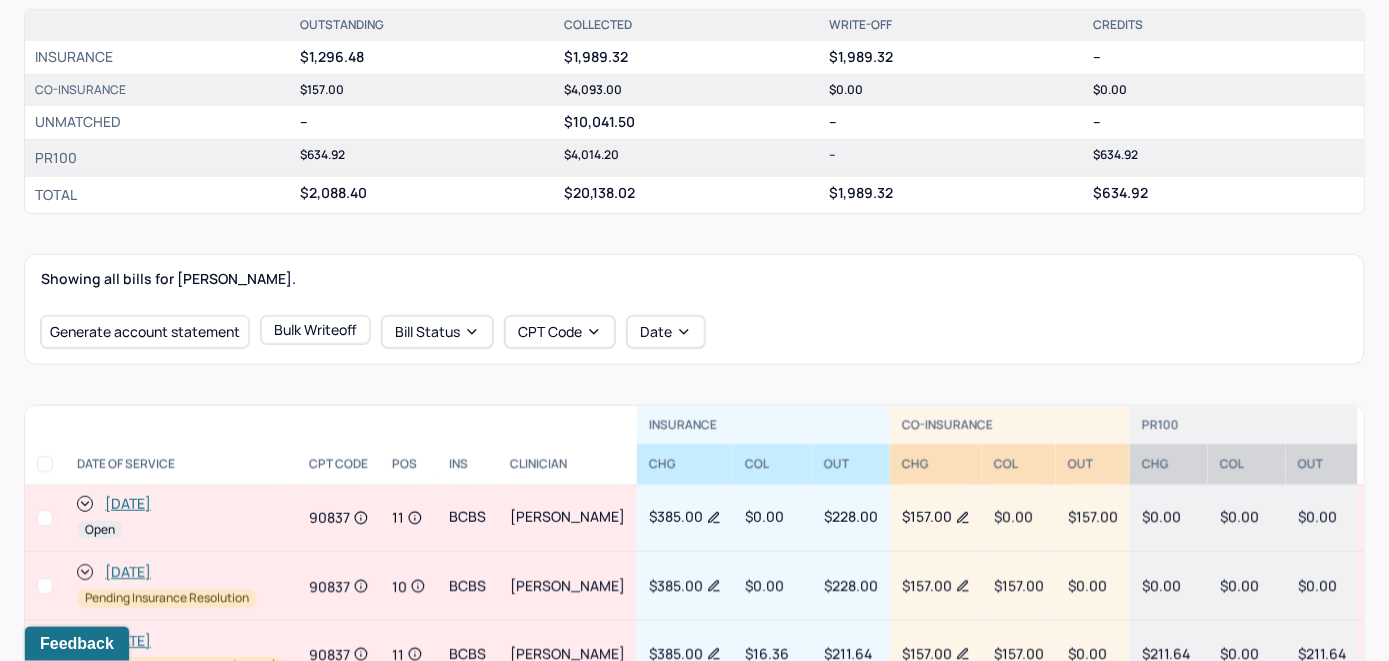 click on "[DATE]" at bounding box center (128, 504) 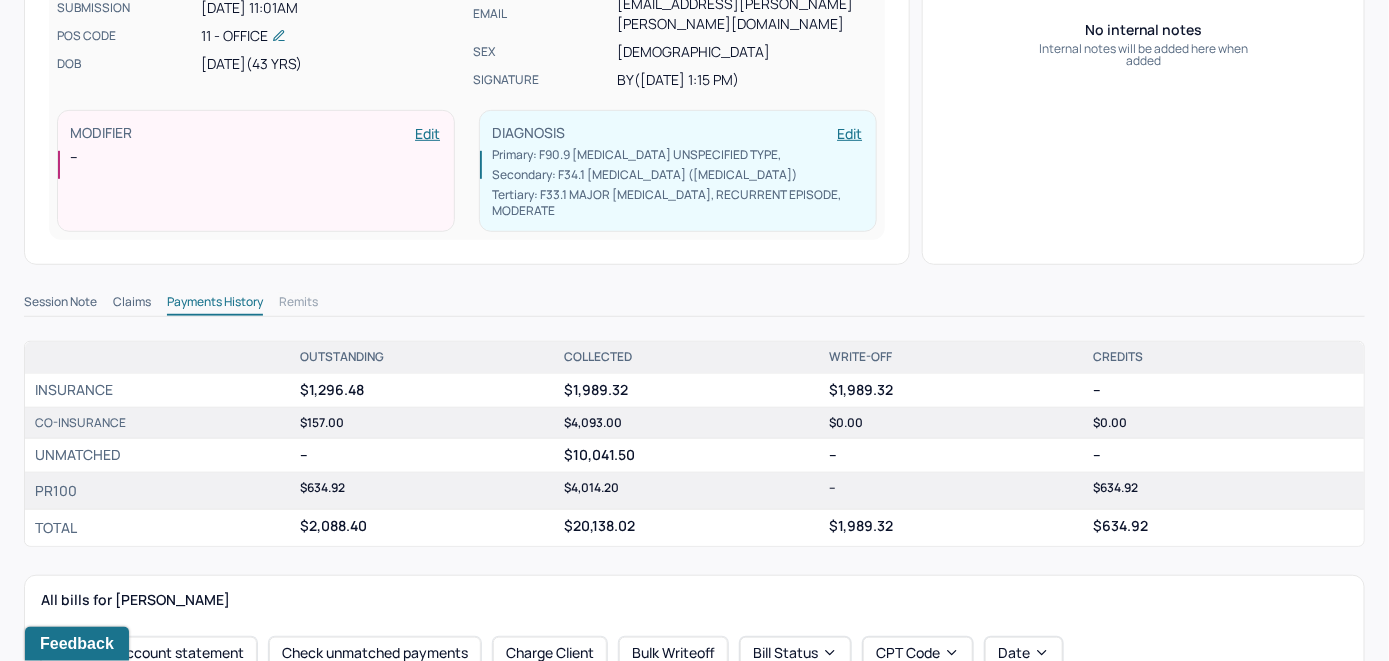 scroll, scrollTop: 500, scrollLeft: 0, axis: vertical 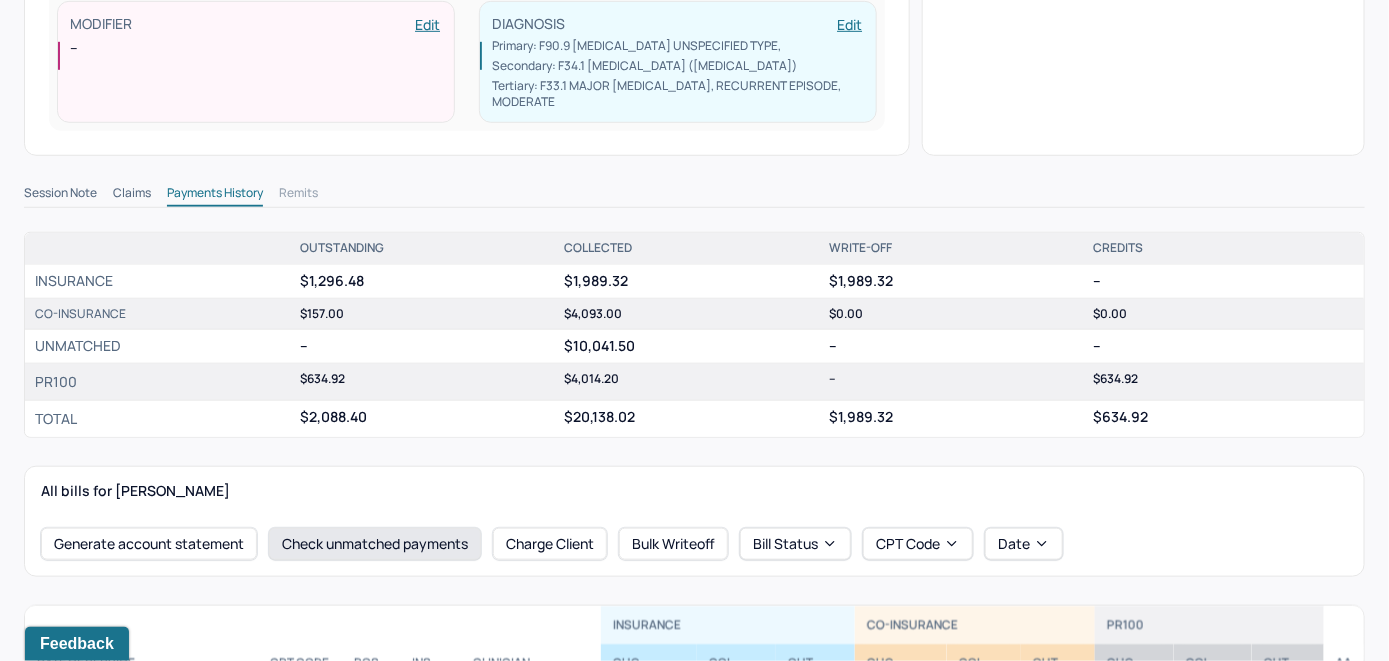 click on "Check unmatched payments" at bounding box center (375, 544) 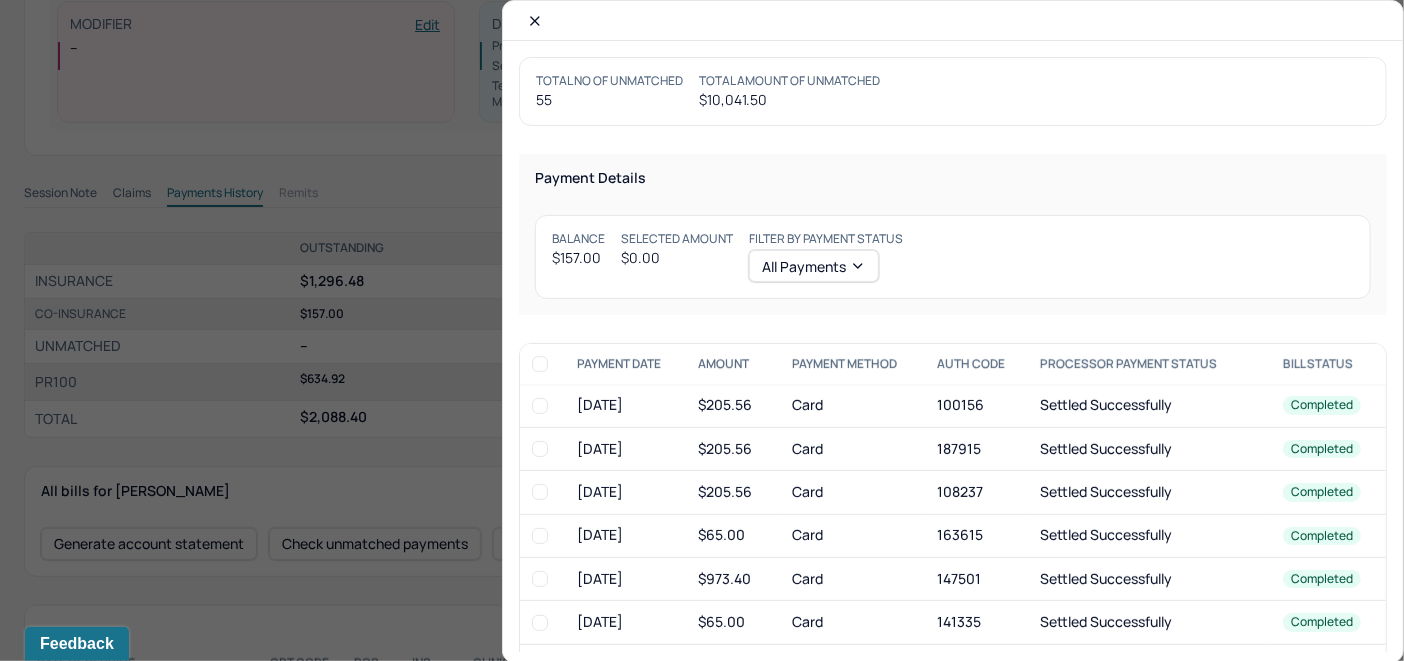 click at bounding box center (535, 21) 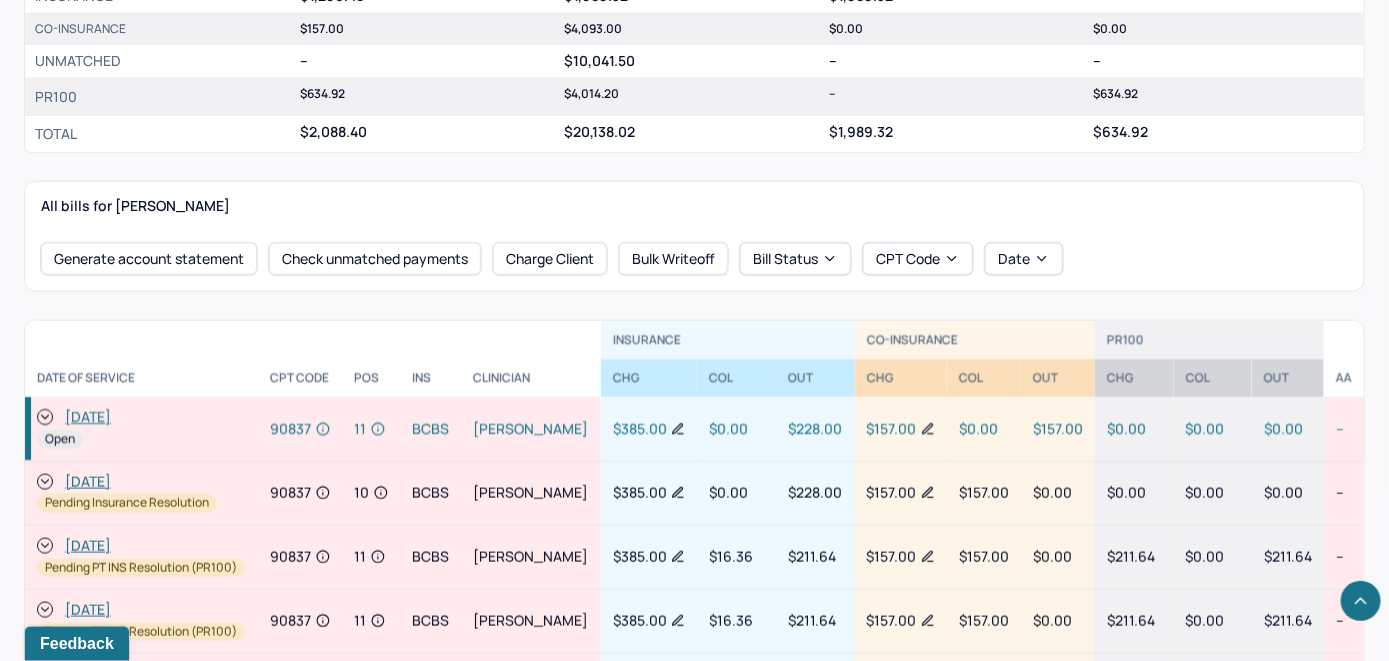 scroll, scrollTop: 800, scrollLeft: 0, axis: vertical 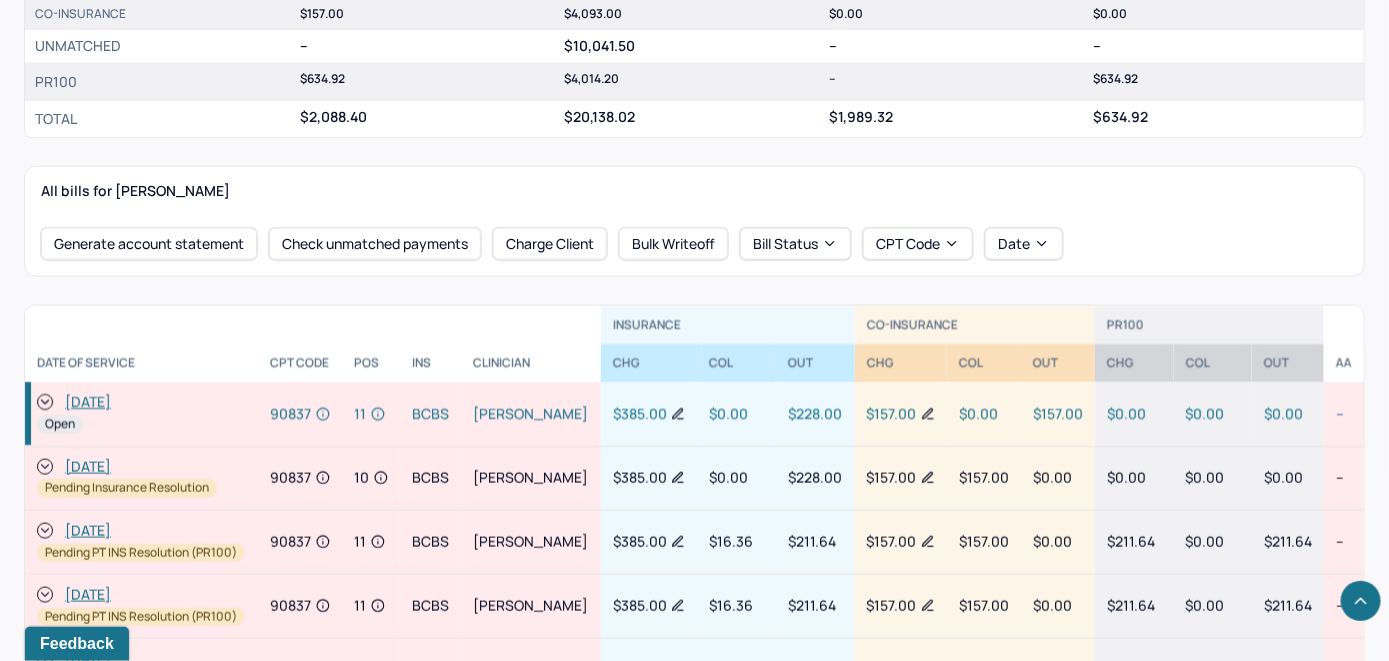 click 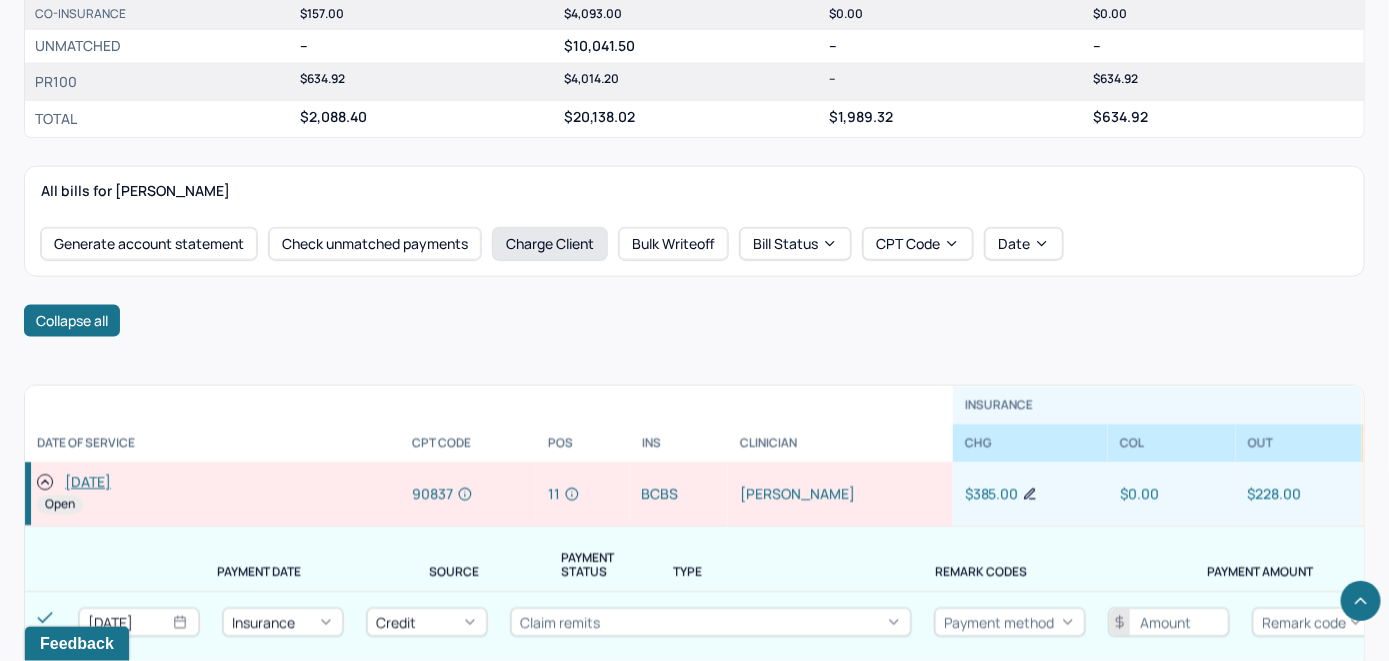 click on "Charge Client" at bounding box center (550, 244) 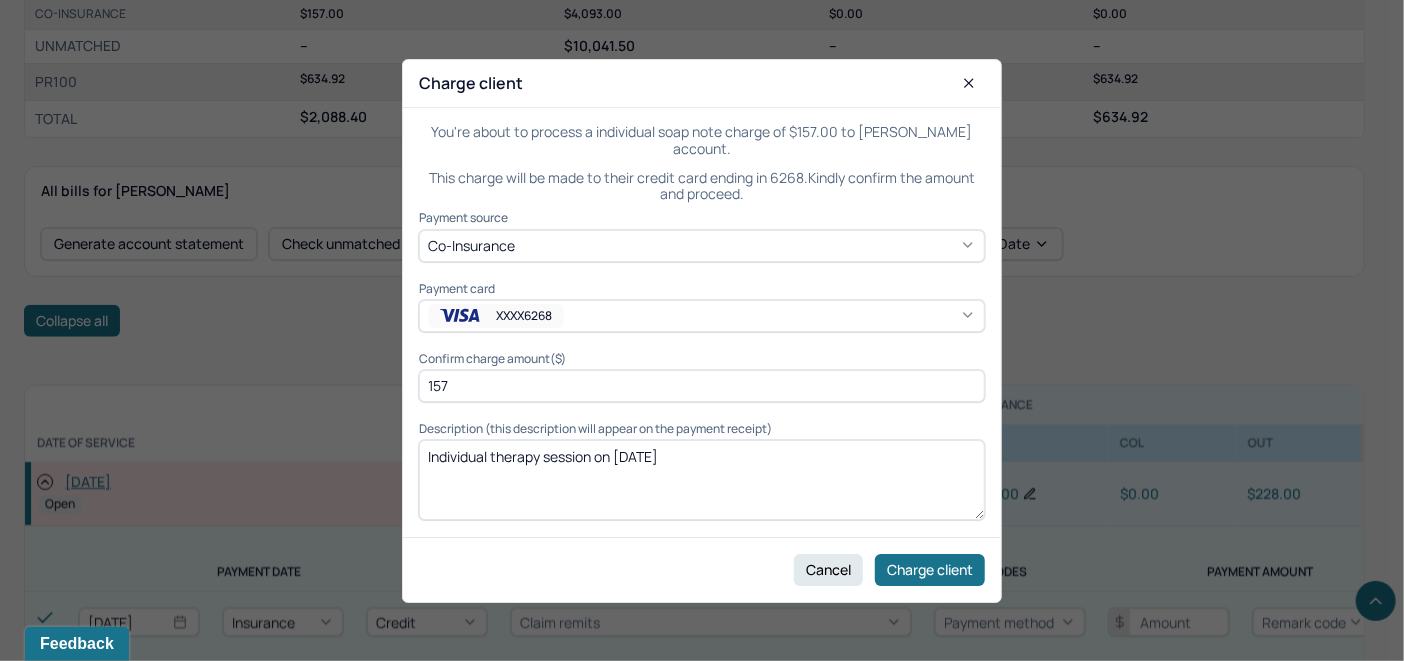 click on "XXXX6268" at bounding box center [702, 316] 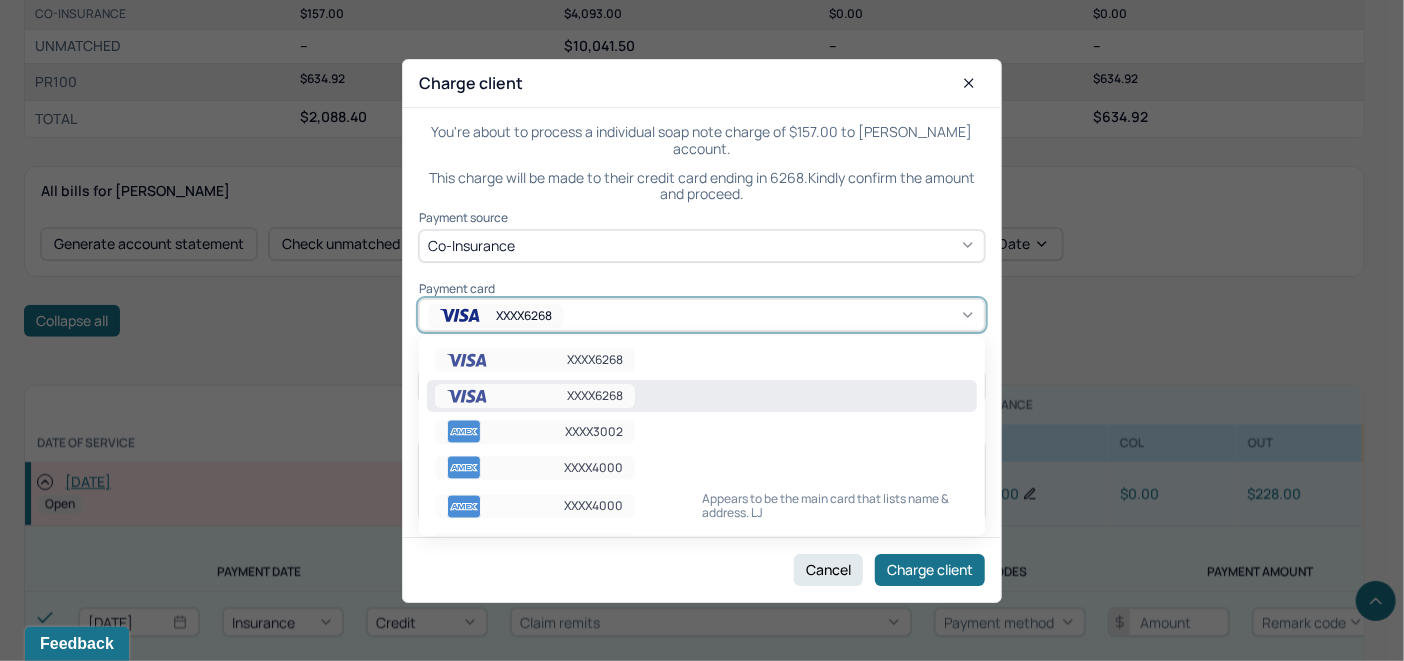 drag, startPoint x: 868, startPoint y: 508, endPoint x: 865, endPoint y: 489, distance: 19.235384 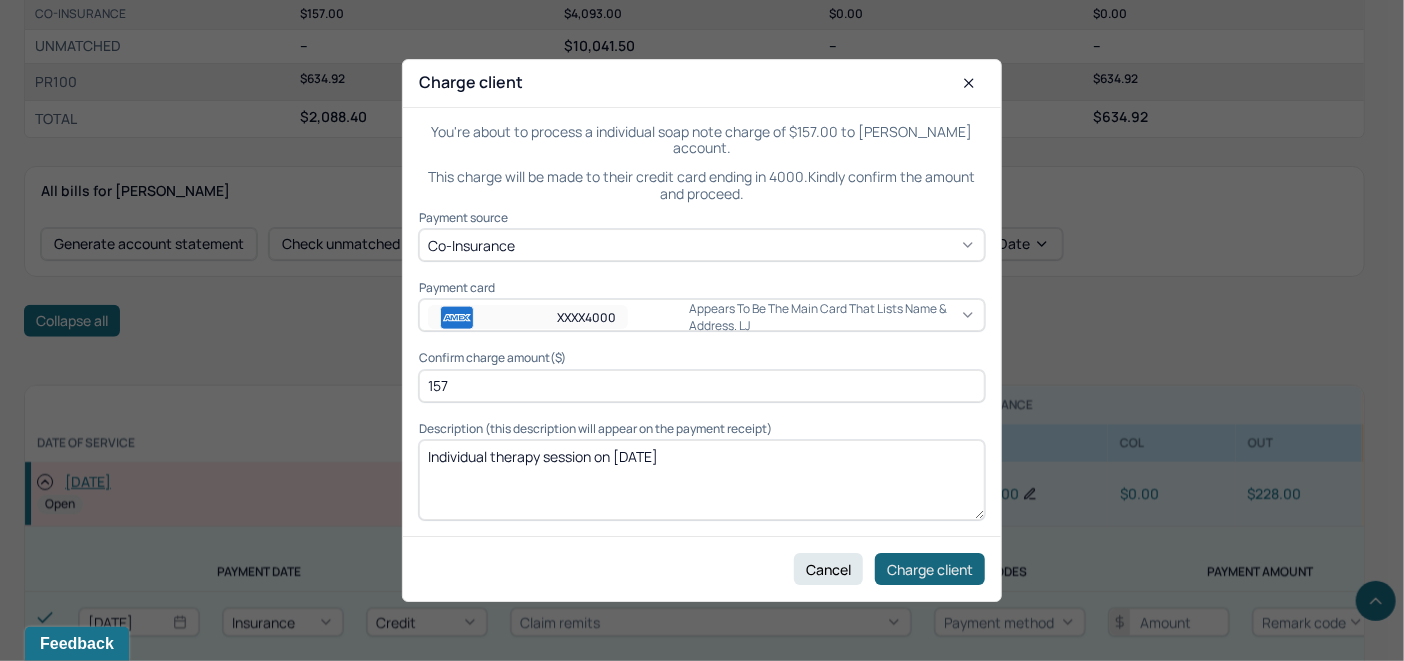 click on "Charge client" at bounding box center [930, 569] 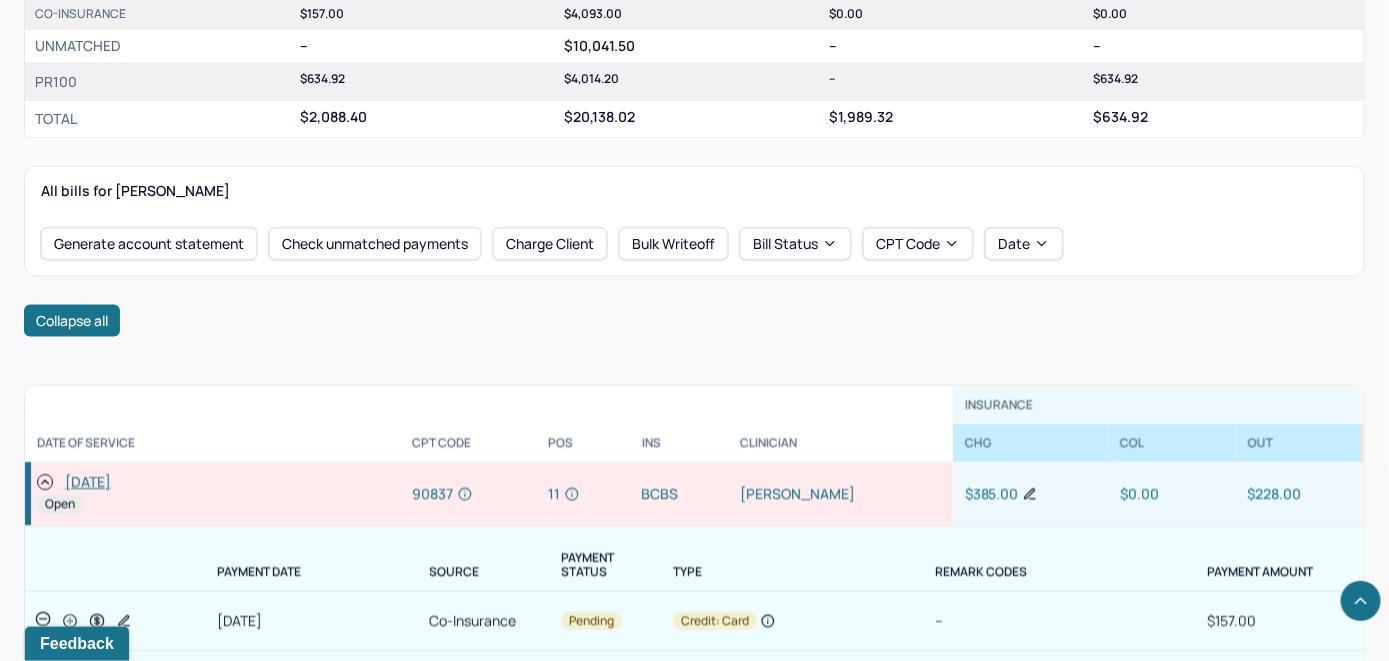 click 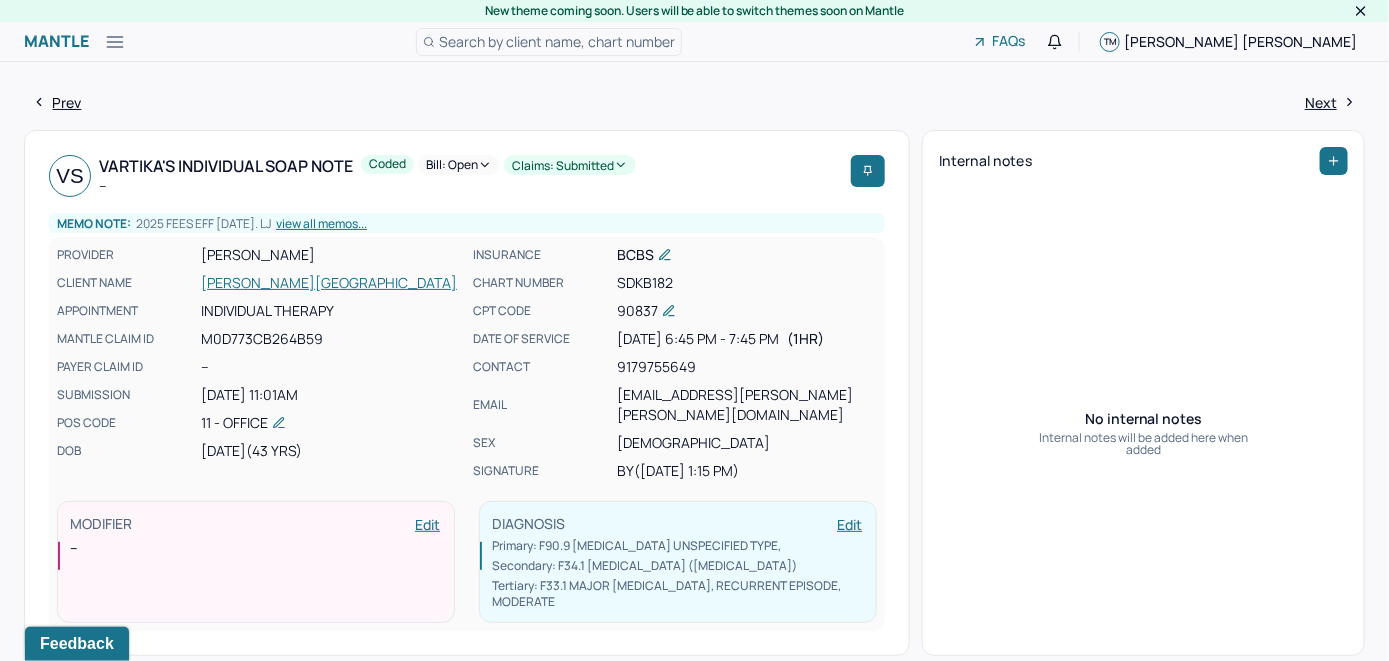 scroll, scrollTop: 0, scrollLeft: 0, axis: both 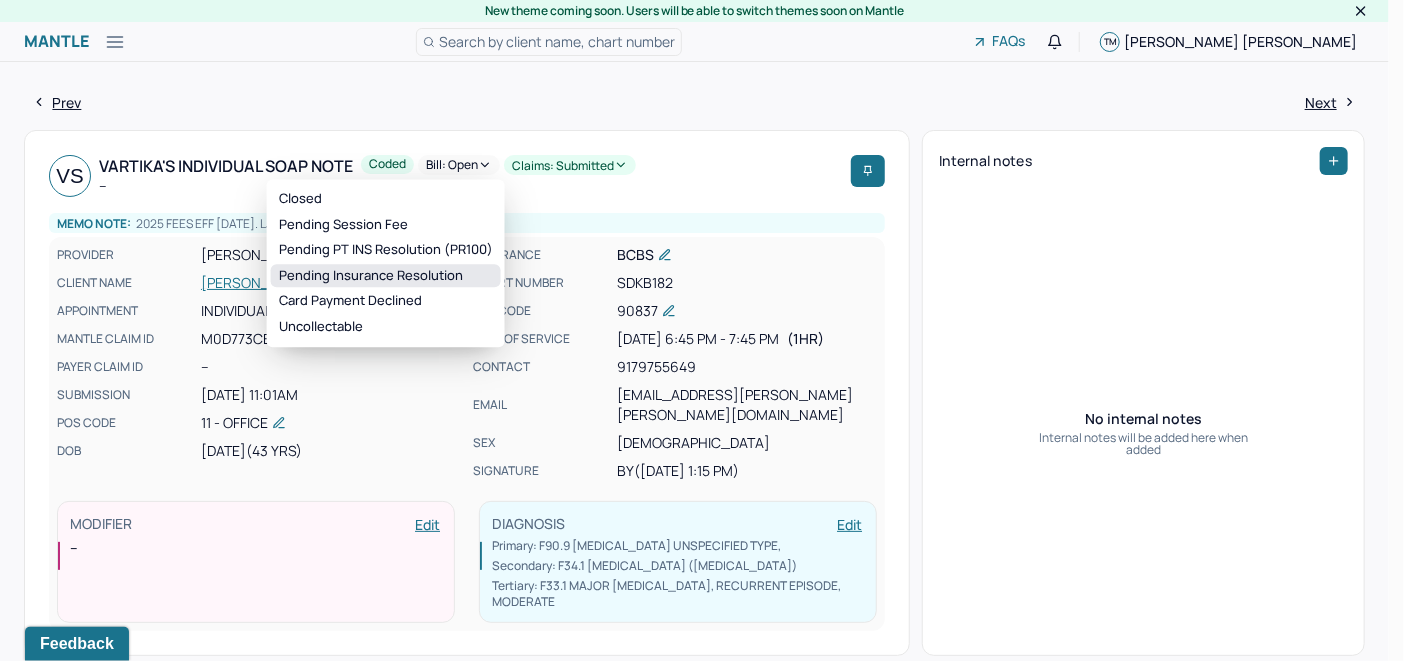 click on "Pending Insurance Resolution" at bounding box center [386, 276] 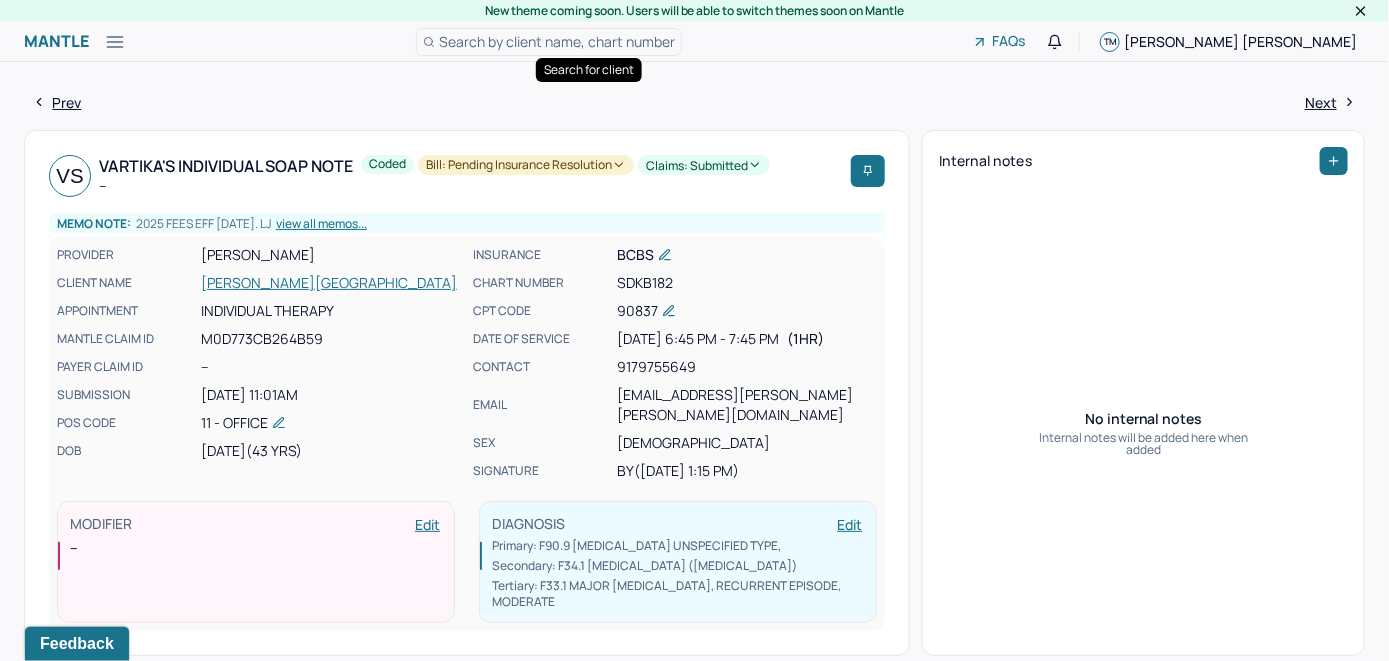 click on "Search by client name, chart number" at bounding box center (557, 41) 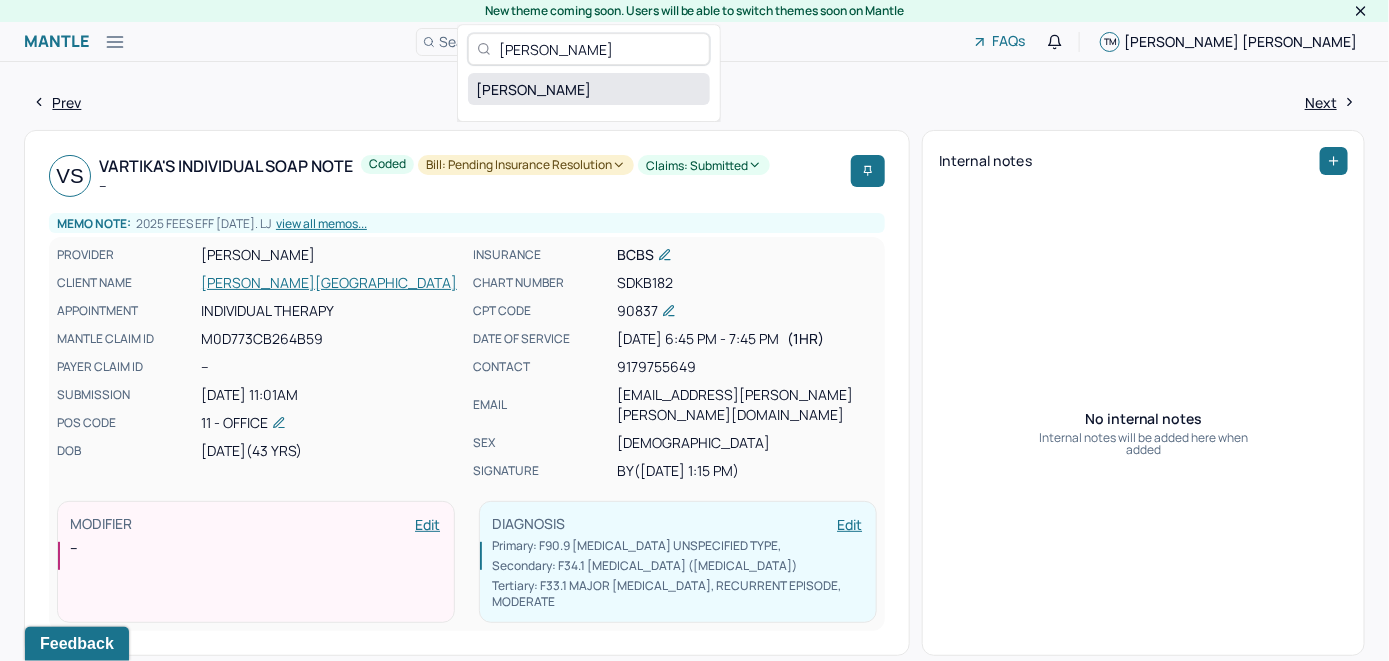 type on "William Fong-Frederick" 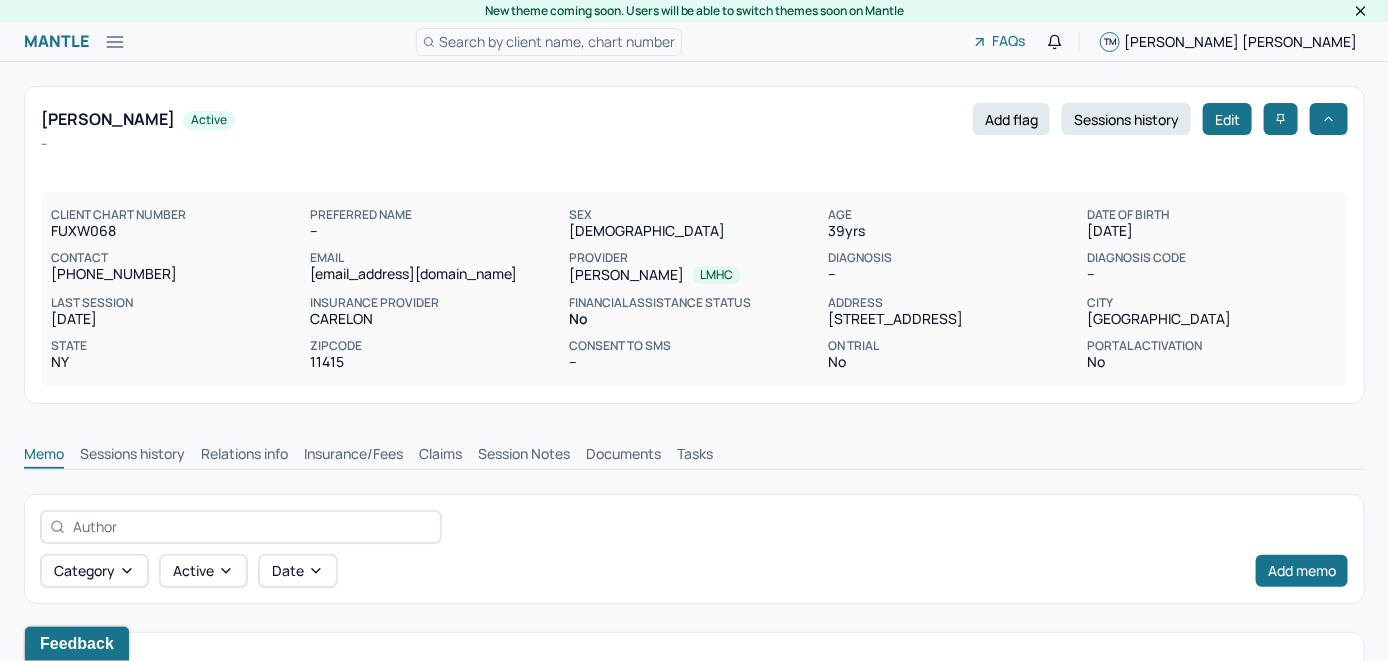 click on "Insurance/Fees" at bounding box center (353, 456) 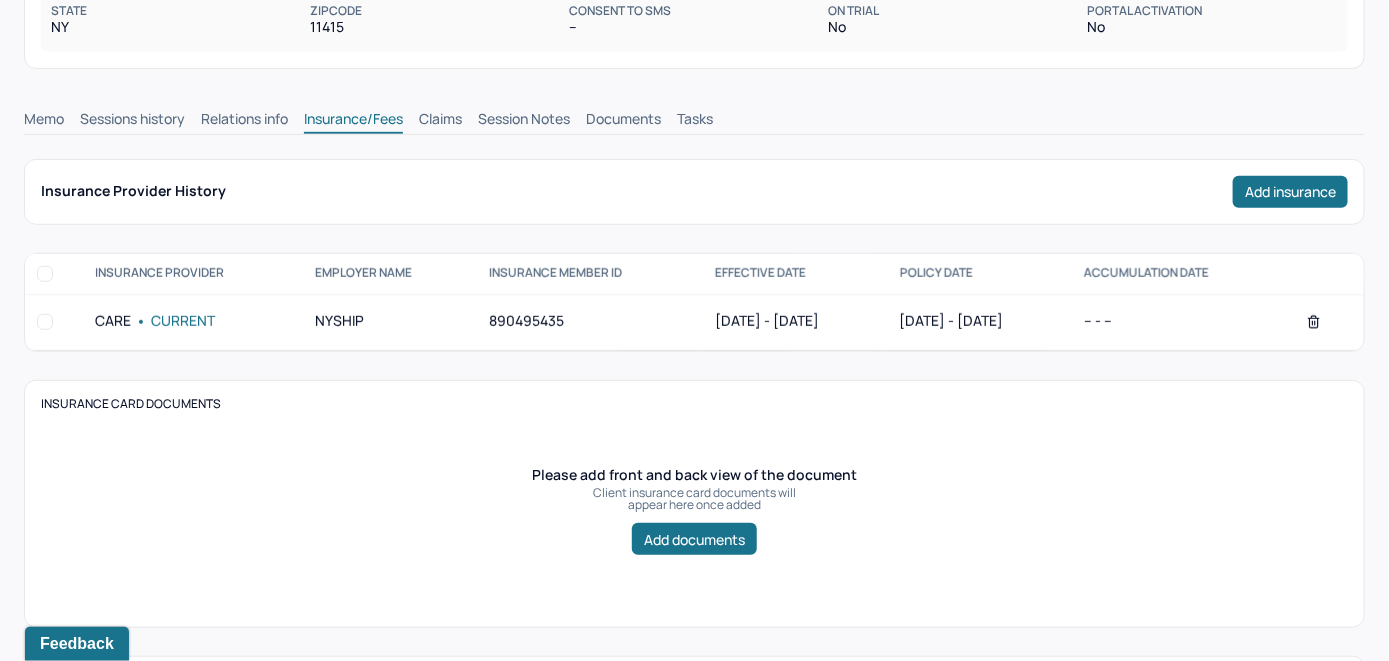 scroll, scrollTop: 300, scrollLeft: 0, axis: vertical 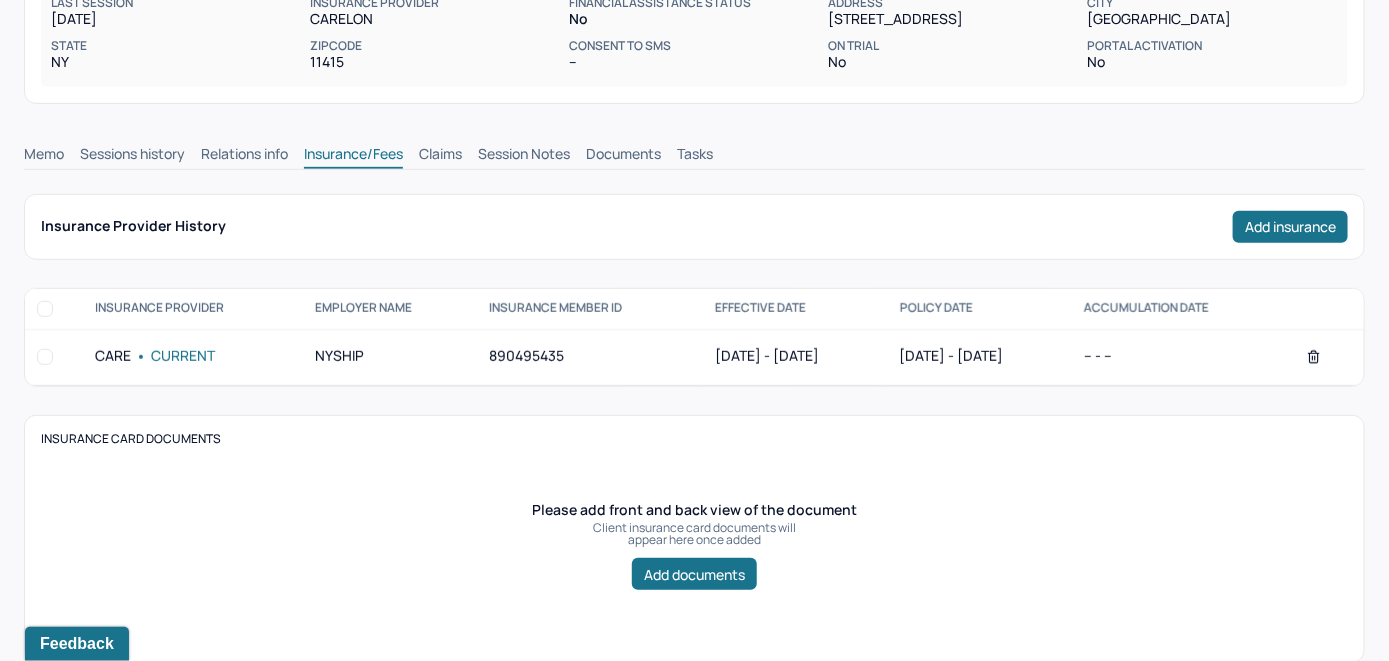 click on "Claims" at bounding box center (440, 156) 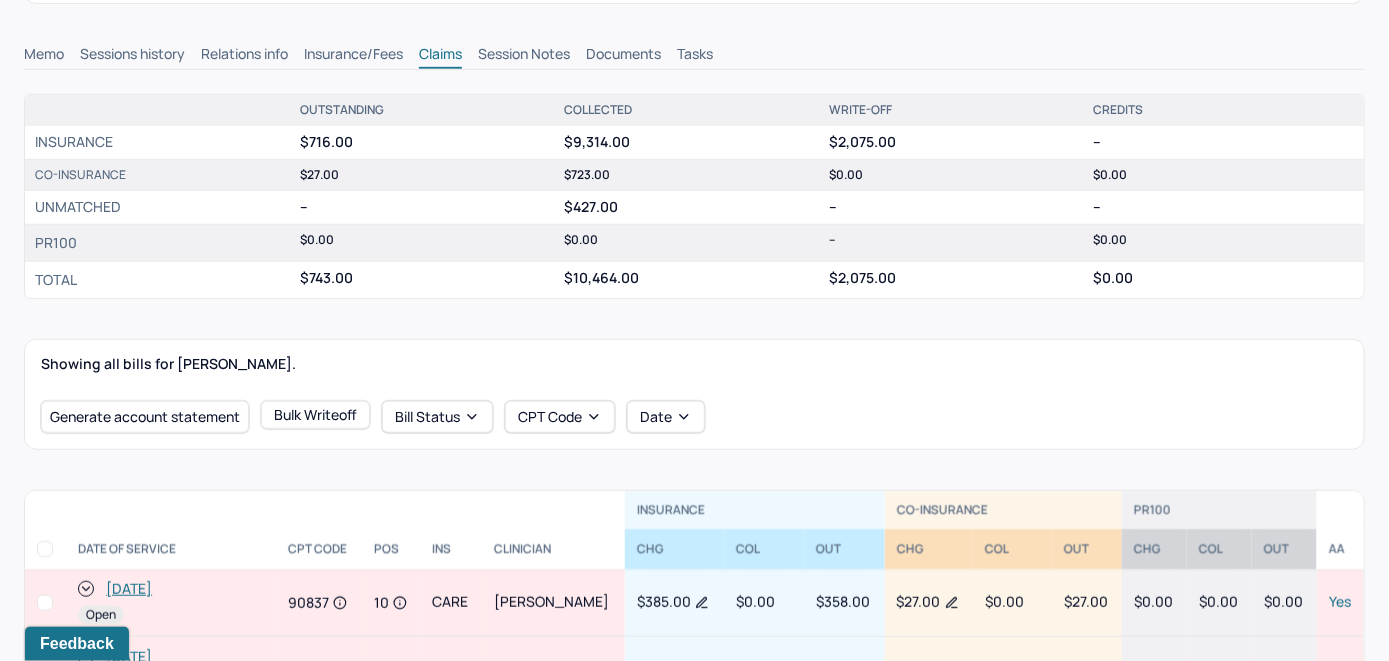 scroll, scrollTop: 600, scrollLeft: 0, axis: vertical 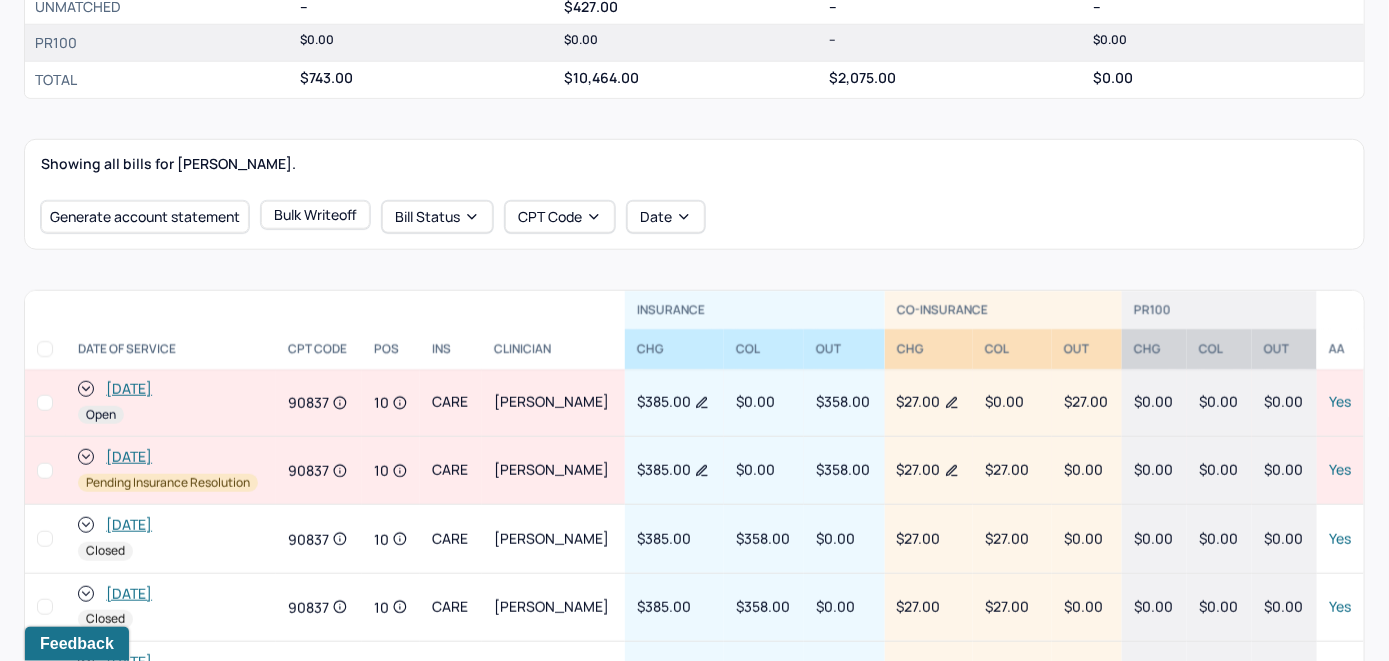 click on "[DATE]" at bounding box center (129, 389) 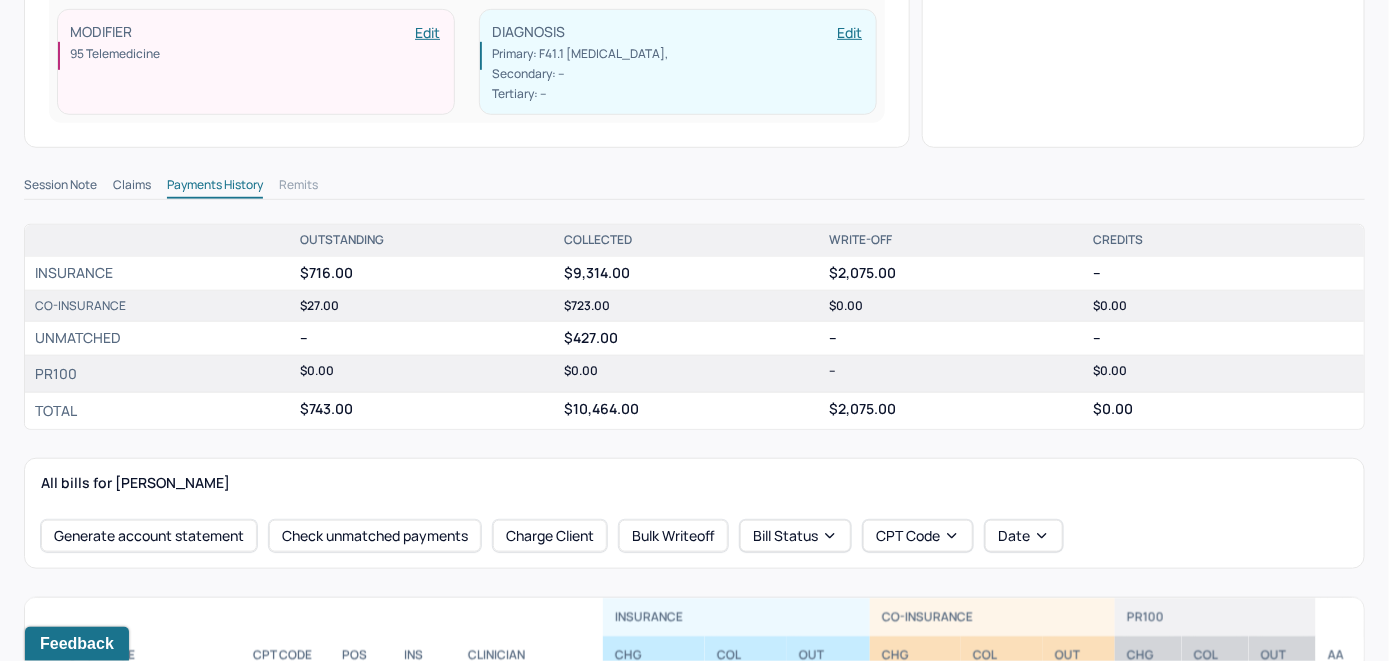 scroll, scrollTop: 500, scrollLeft: 0, axis: vertical 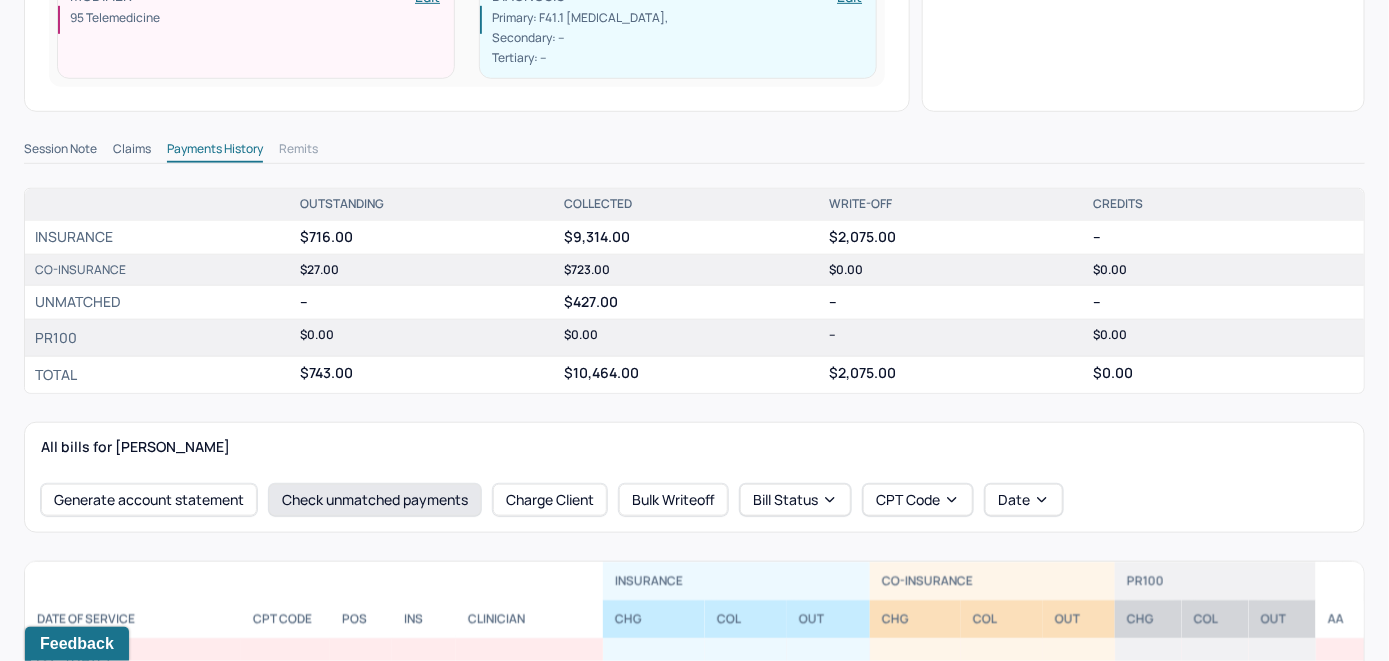 click on "Check unmatched payments" at bounding box center [375, 500] 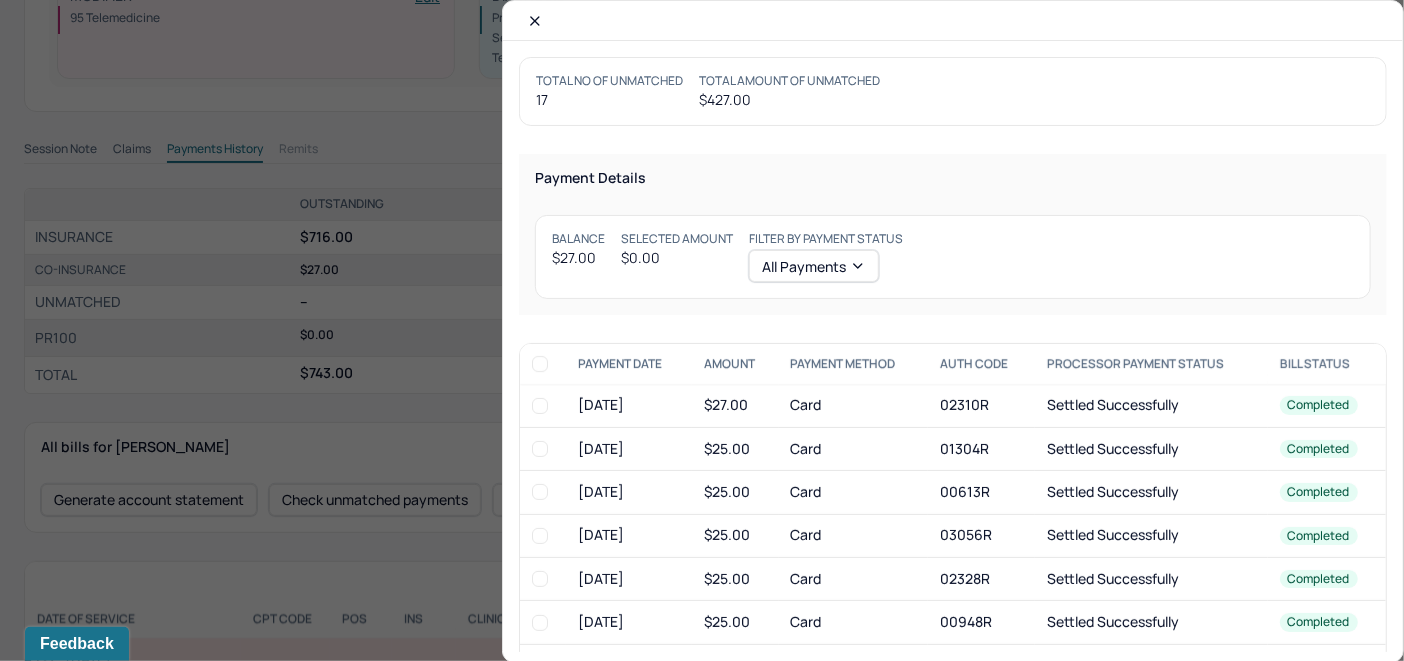 click at bounding box center (540, 406) 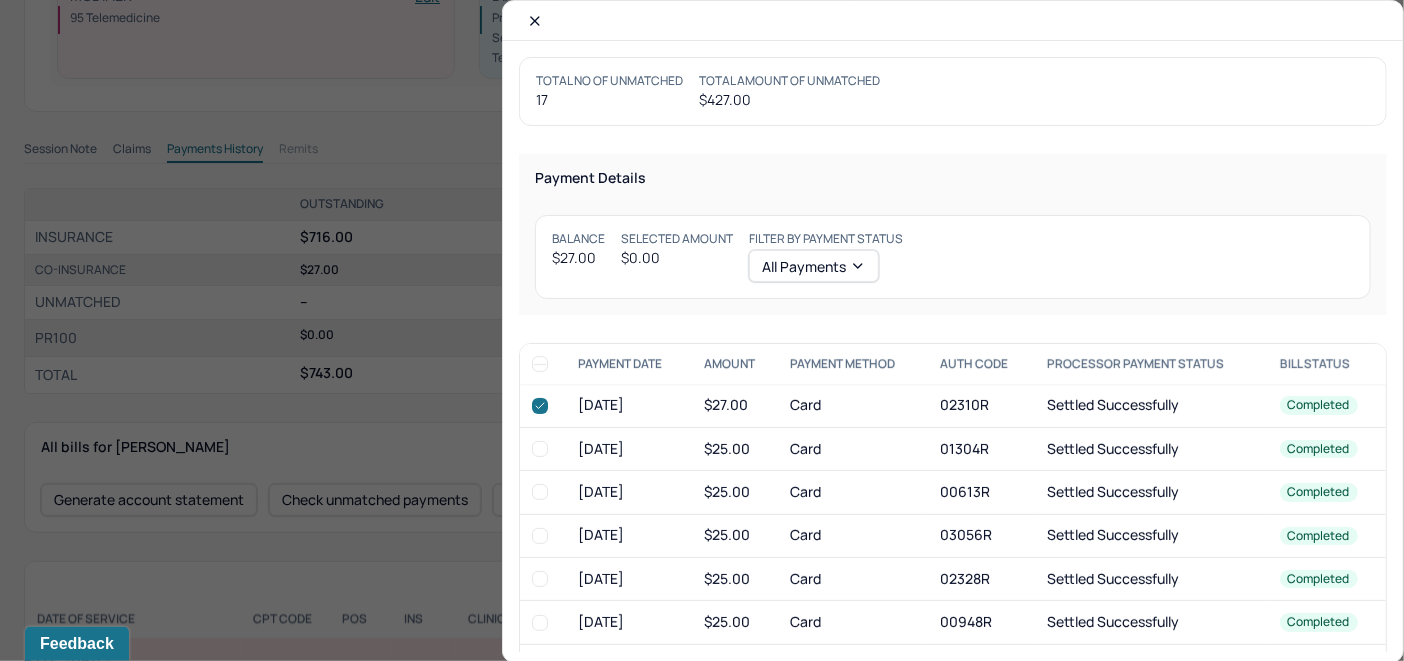 checkbox on "true" 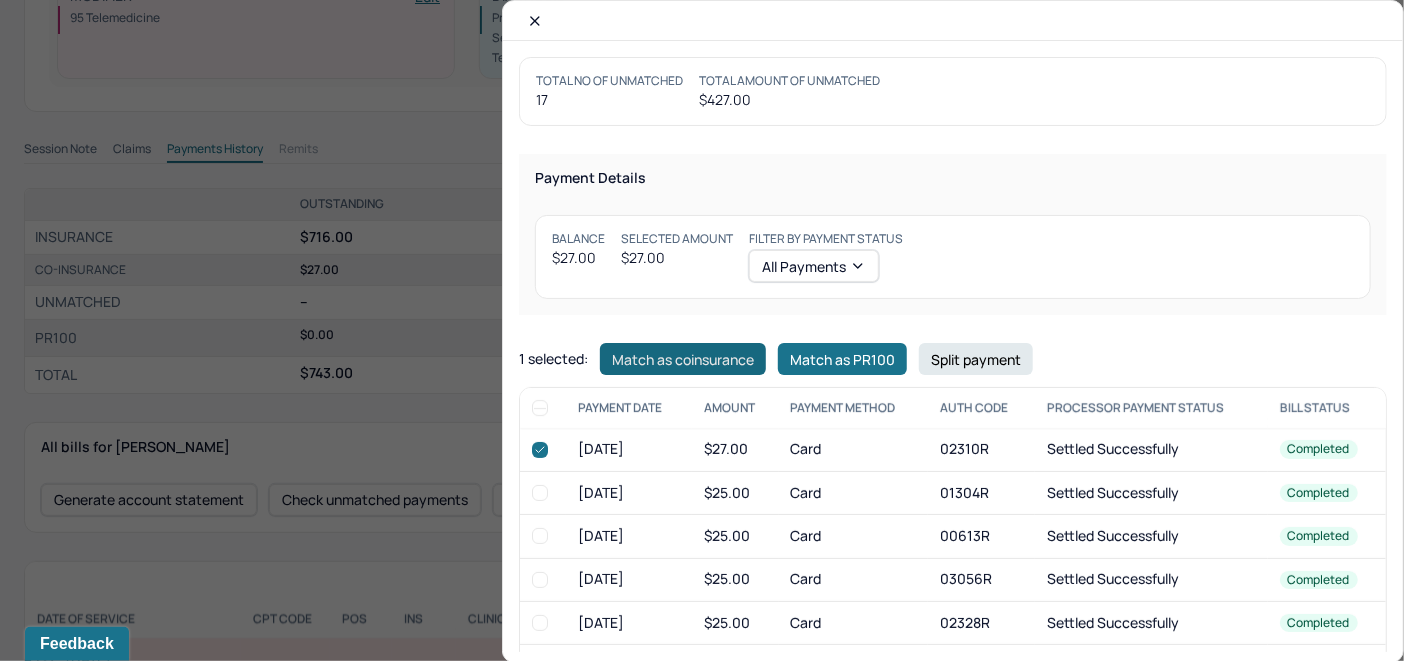 click on "Match as coinsurance" at bounding box center (683, 359) 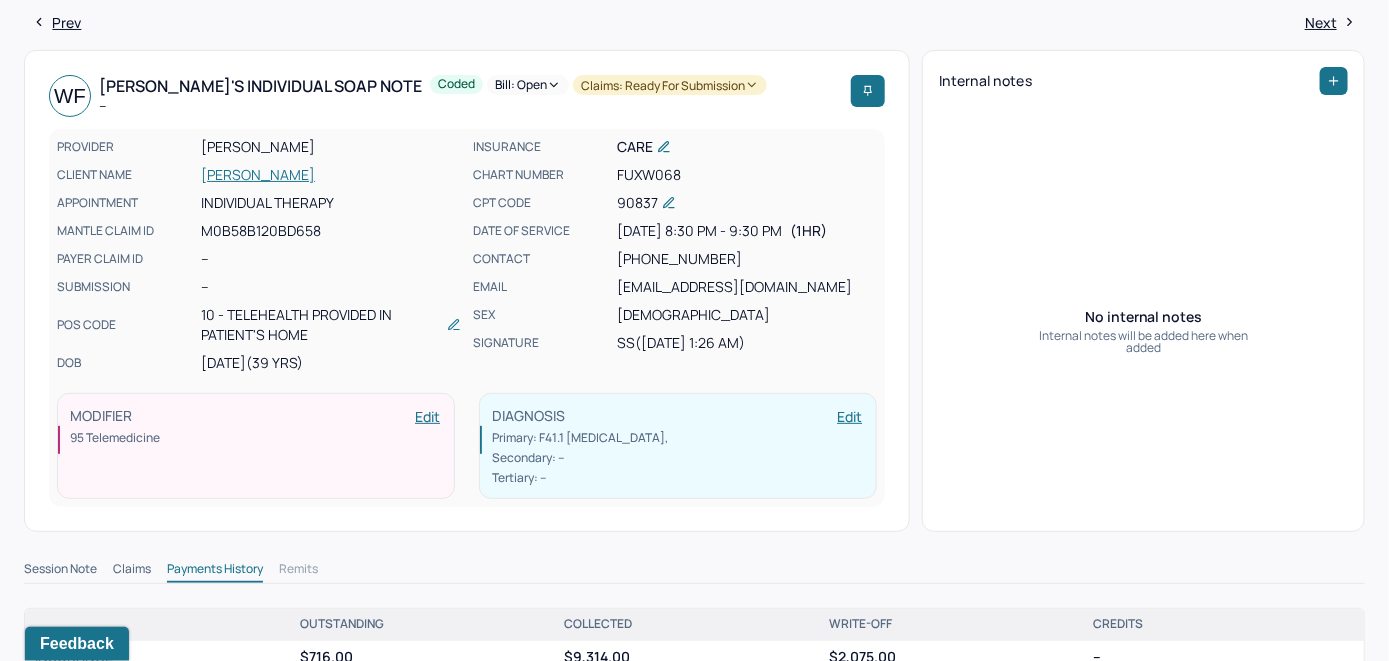scroll, scrollTop: 0, scrollLeft: 0, axis: both 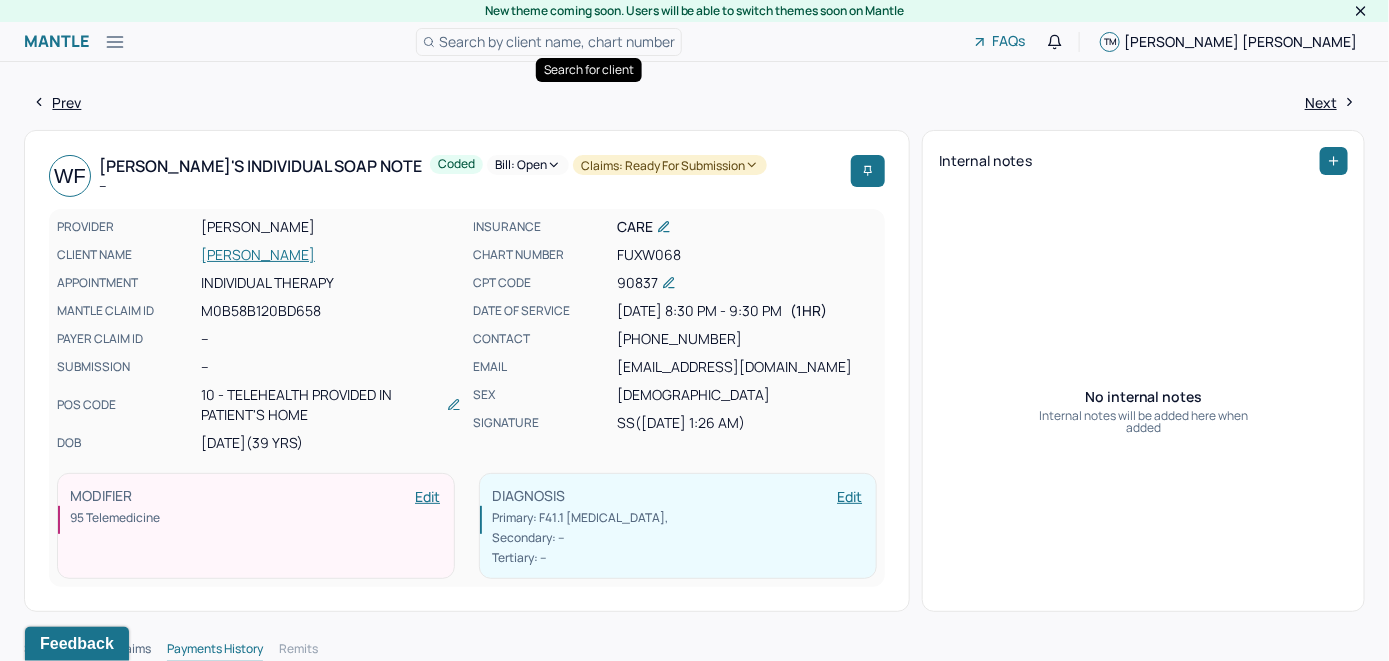 click on "Search by client name, chart number" at bounding box center (557, 41) 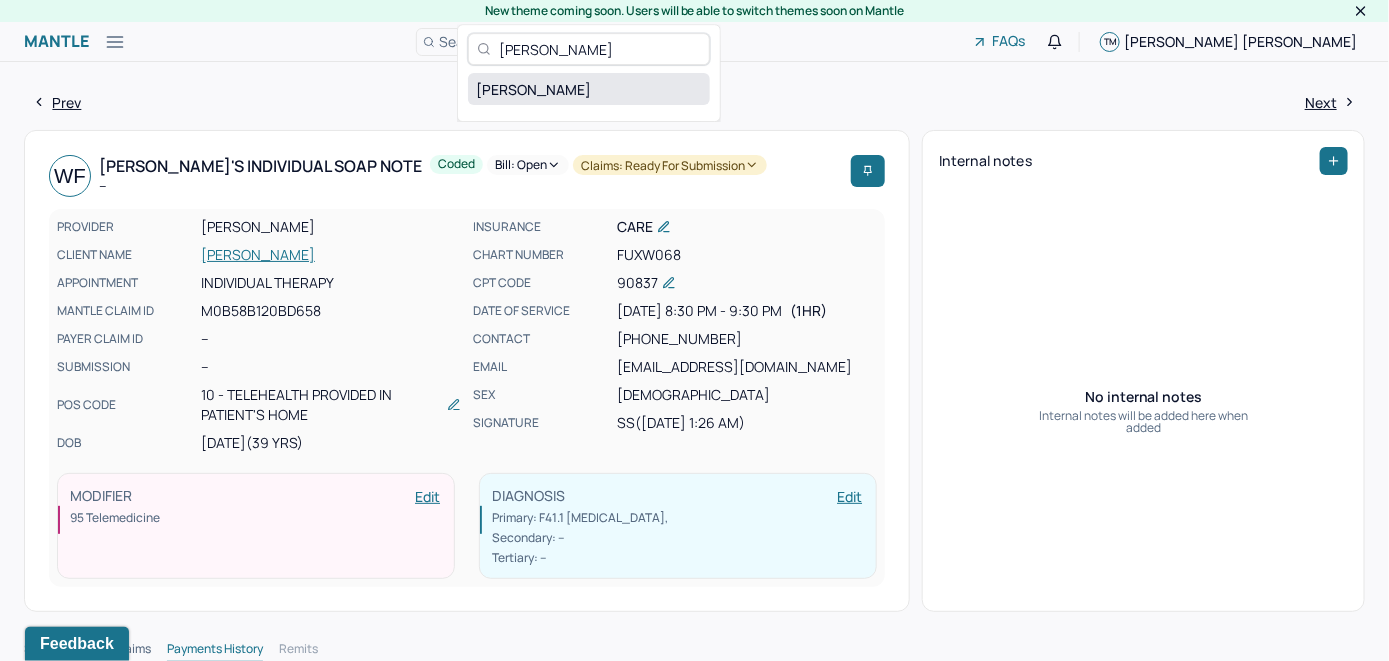 type on "William Fong-Frederick" 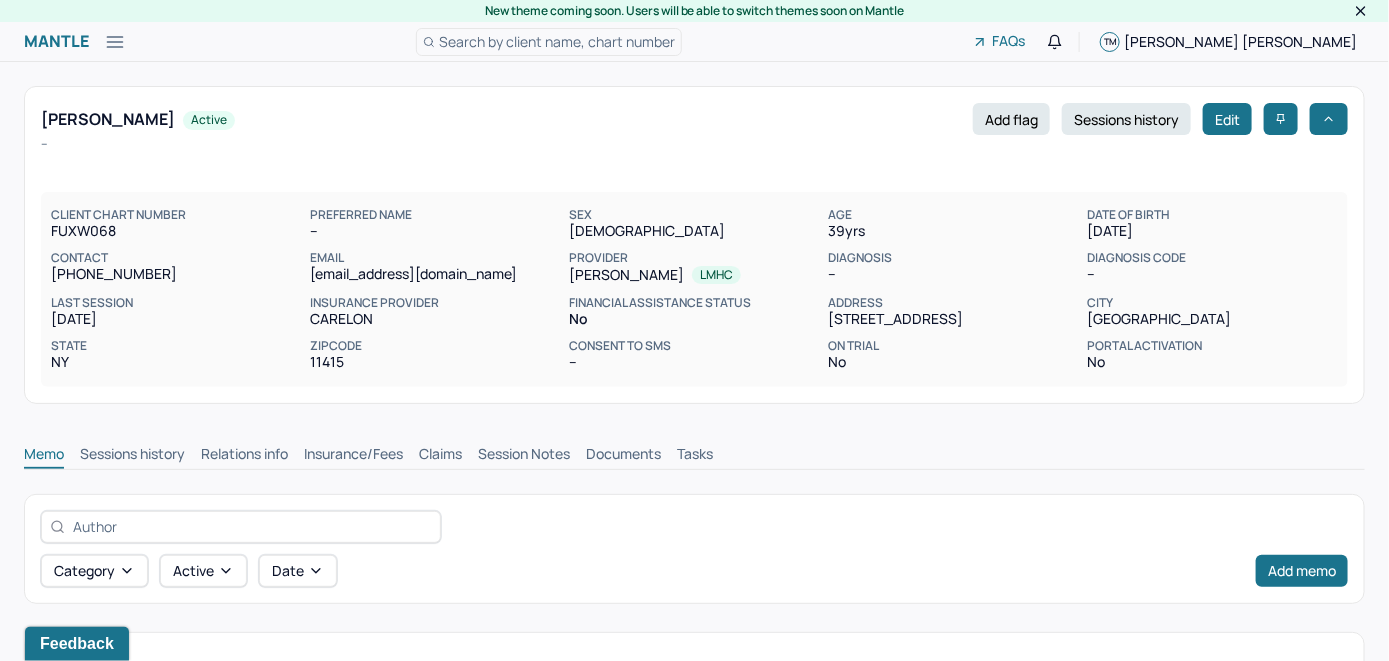 scroll, scrollTop: 0, scrollLeft: 0, axis: both 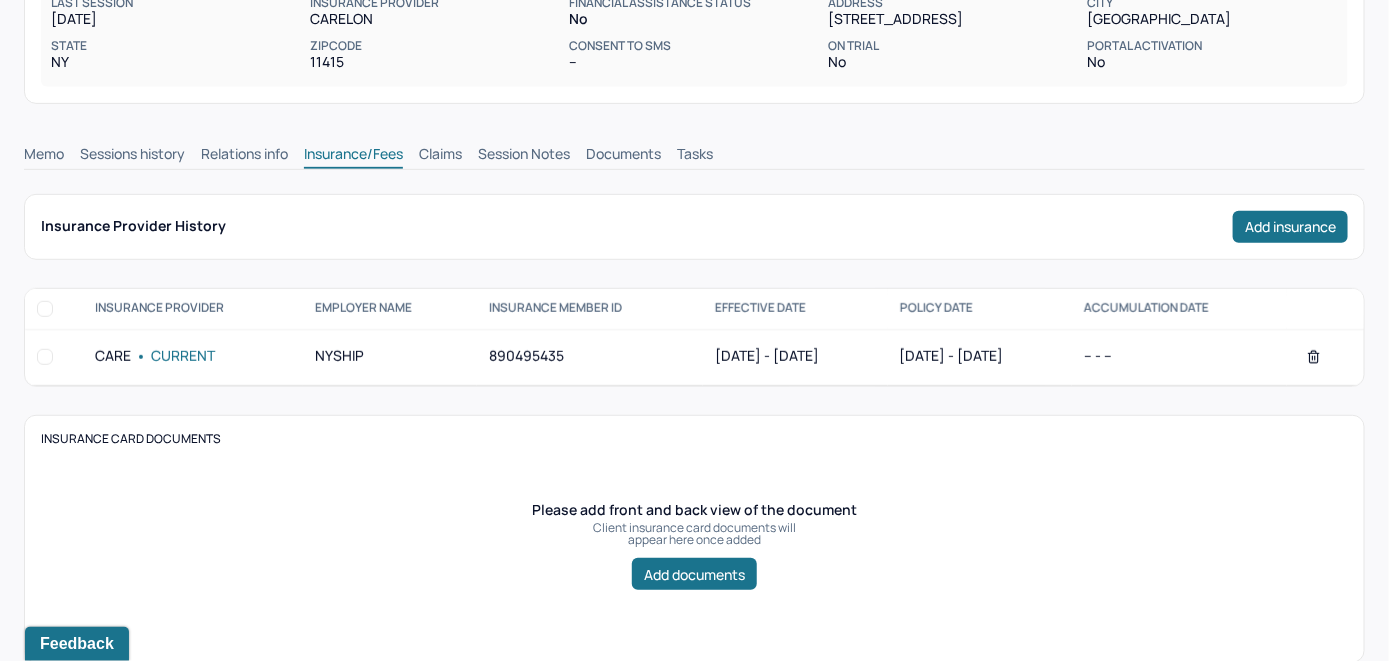 click on "Claims" at bounding box center (440, 156) 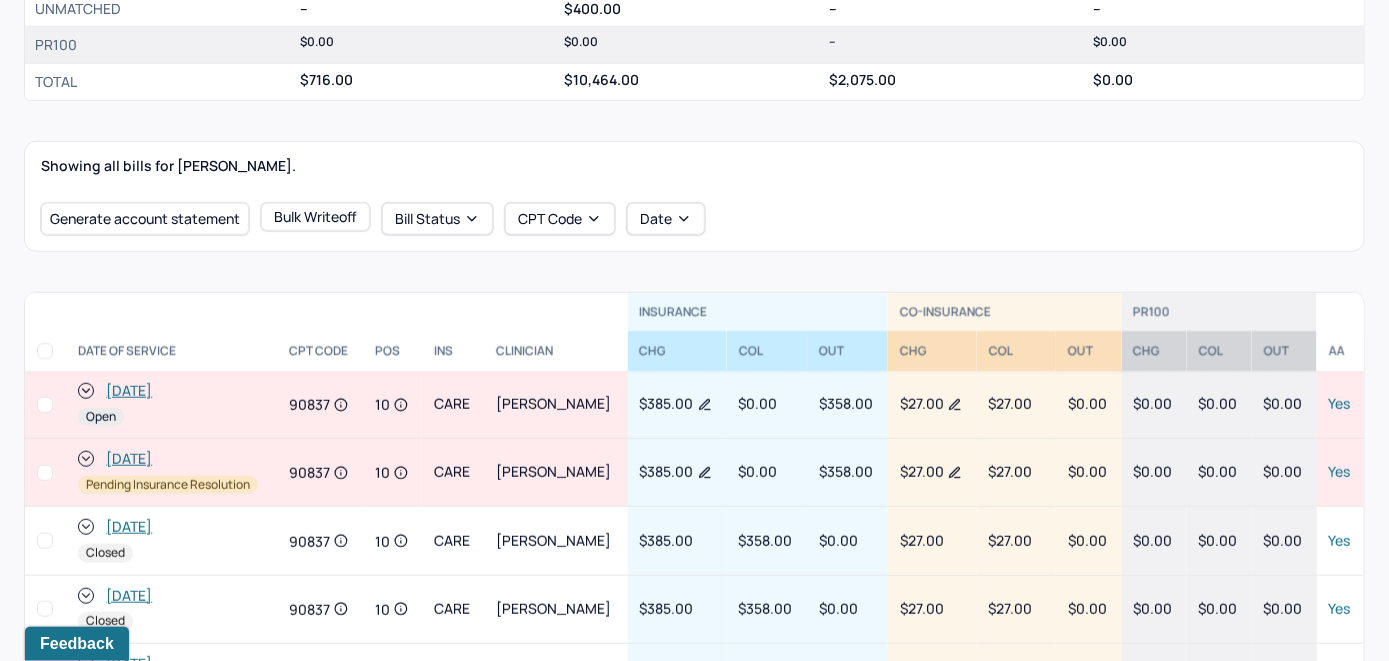 scroll, scrollTop: 600, scrollLeft: 0, axis: vertical 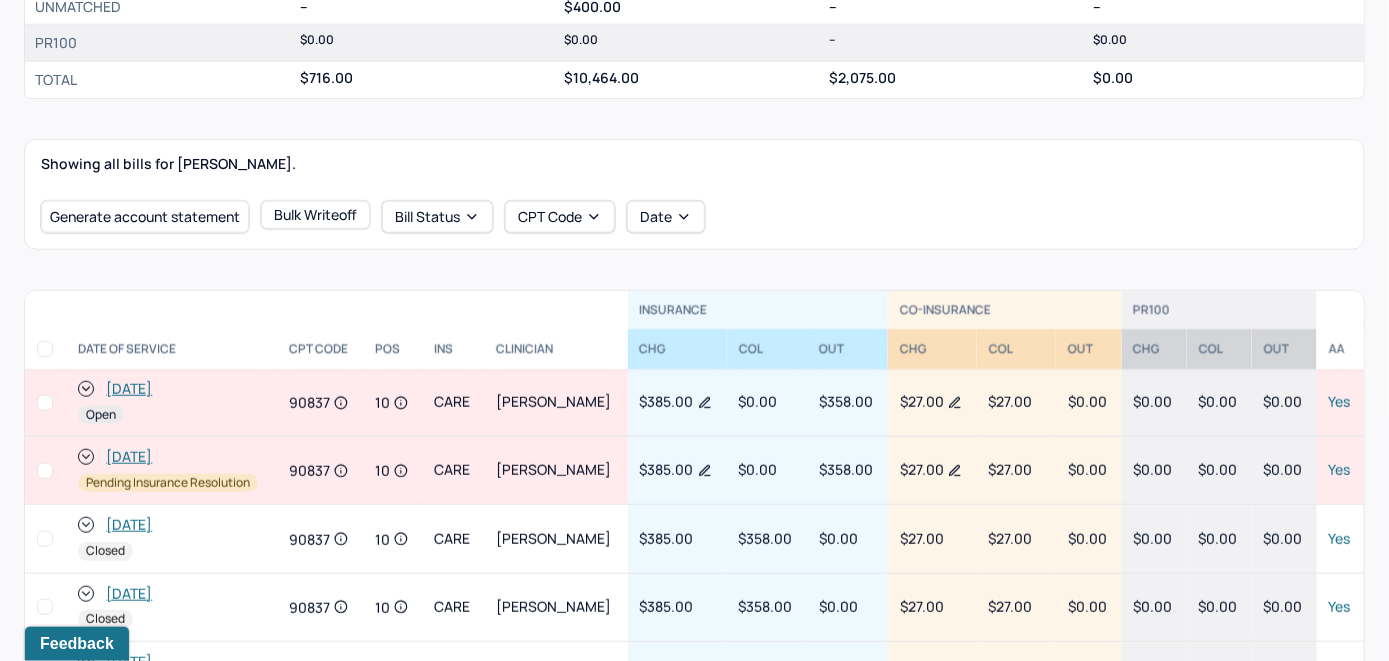 click on "[DATE]" at bounding box center (129, 389) 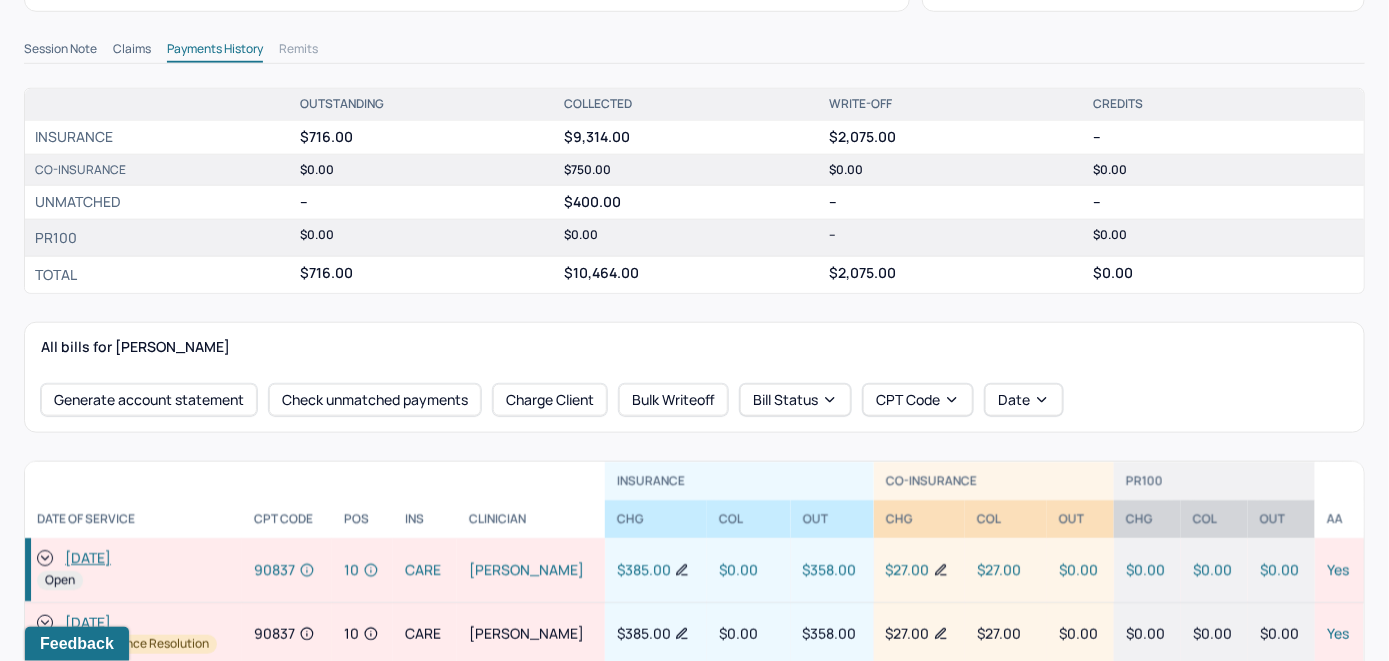 scroll, scrollTop: 537, scrollLeft: 0, axis: vertical 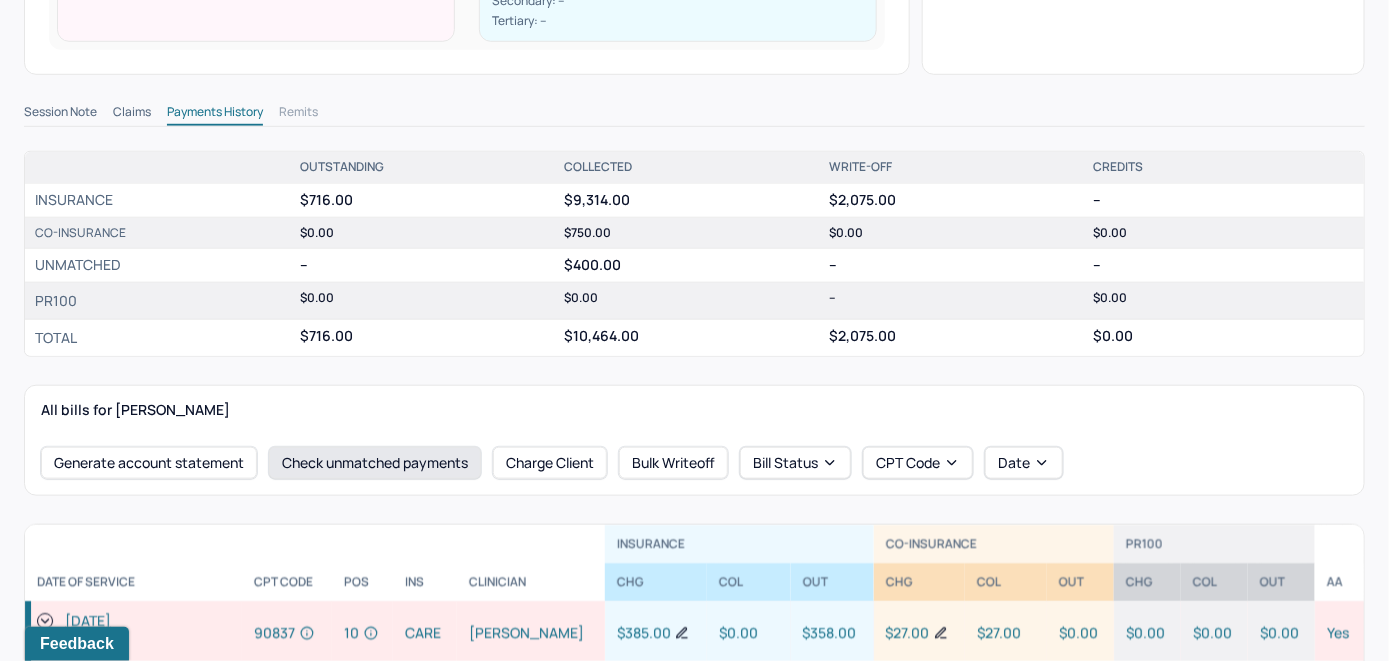 click on "Check unmatched payments" at bounding box center [375, 463] 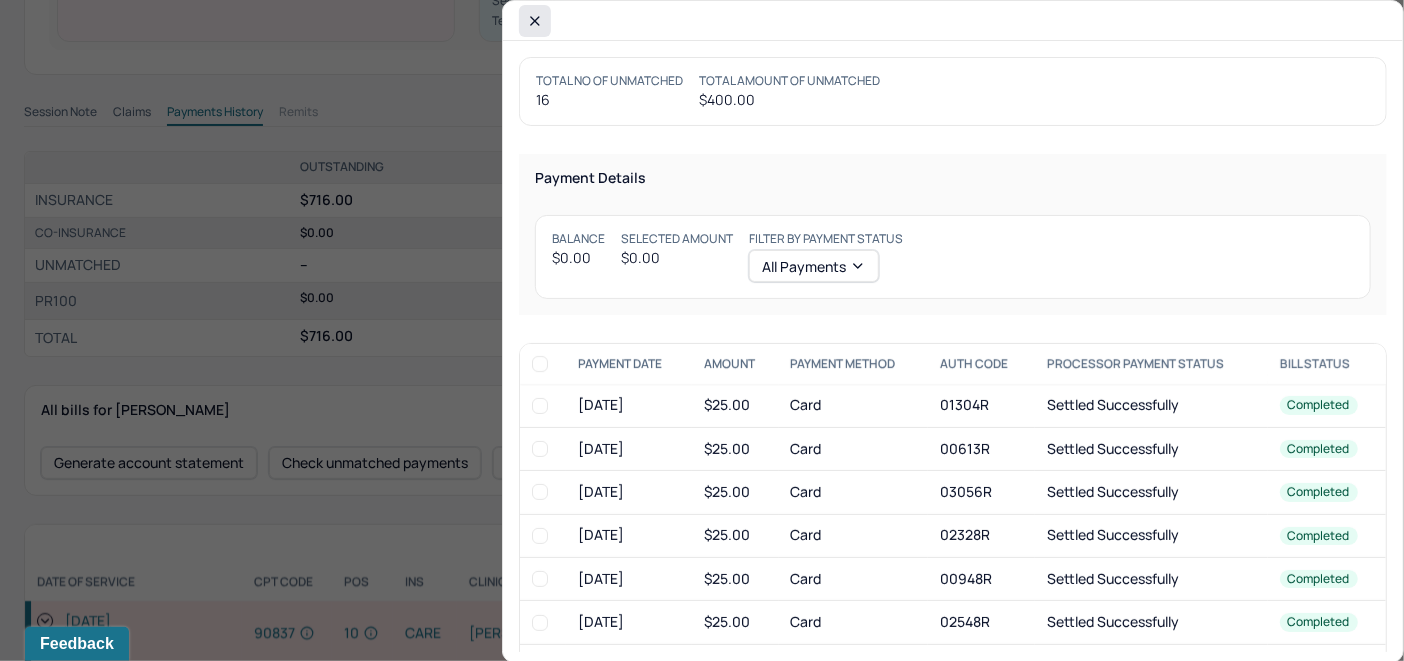 click at bounding box center [535, 21] 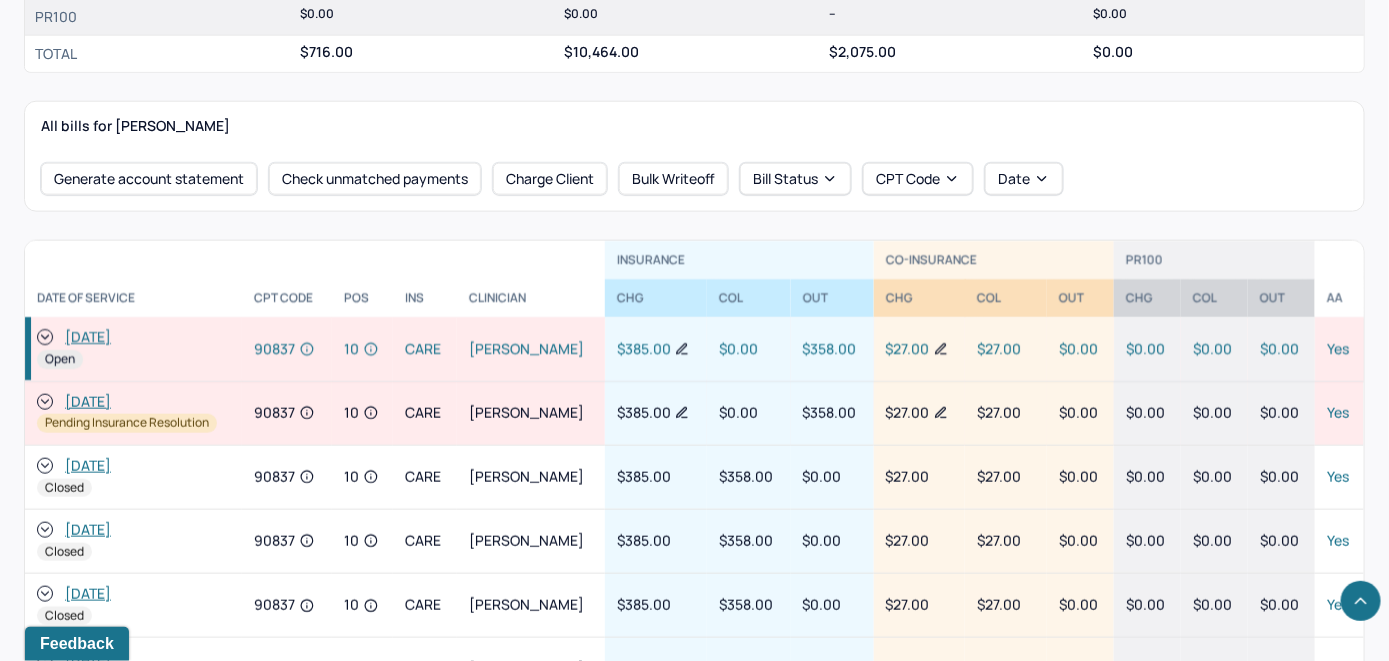 scroll, scrollTop: 837, scrollLeft: 0, axis: vertical 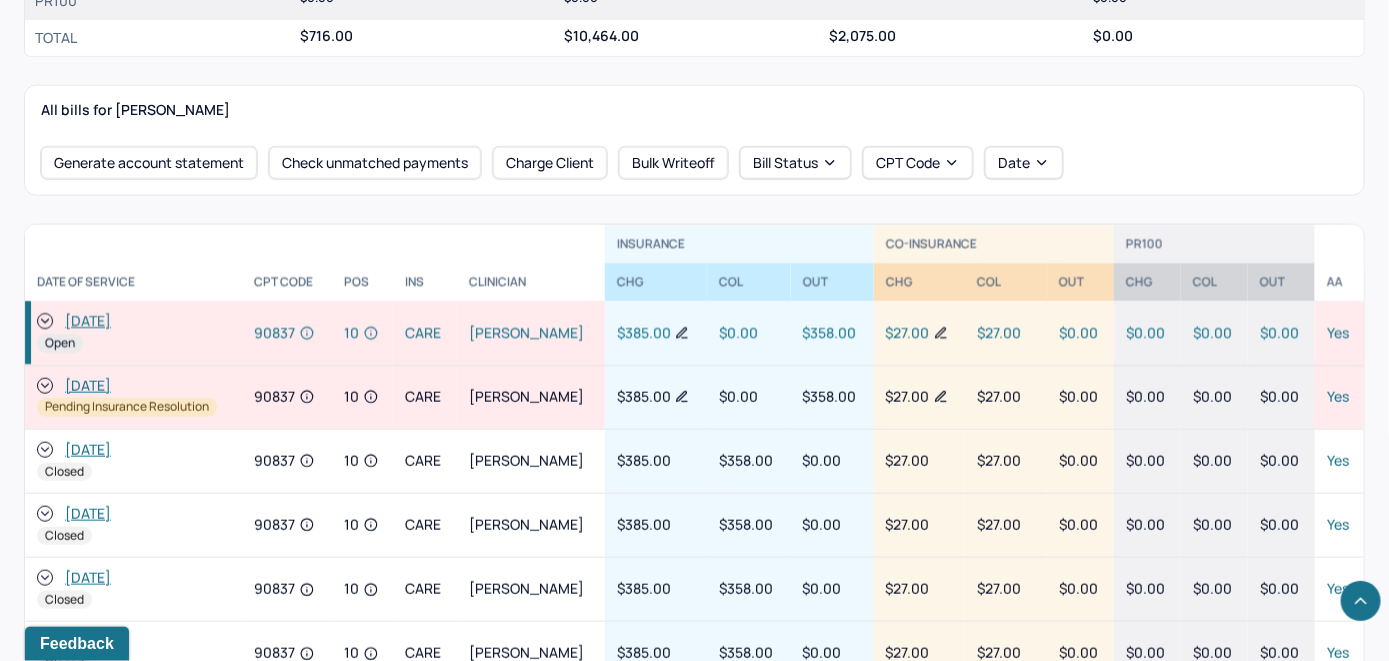 click 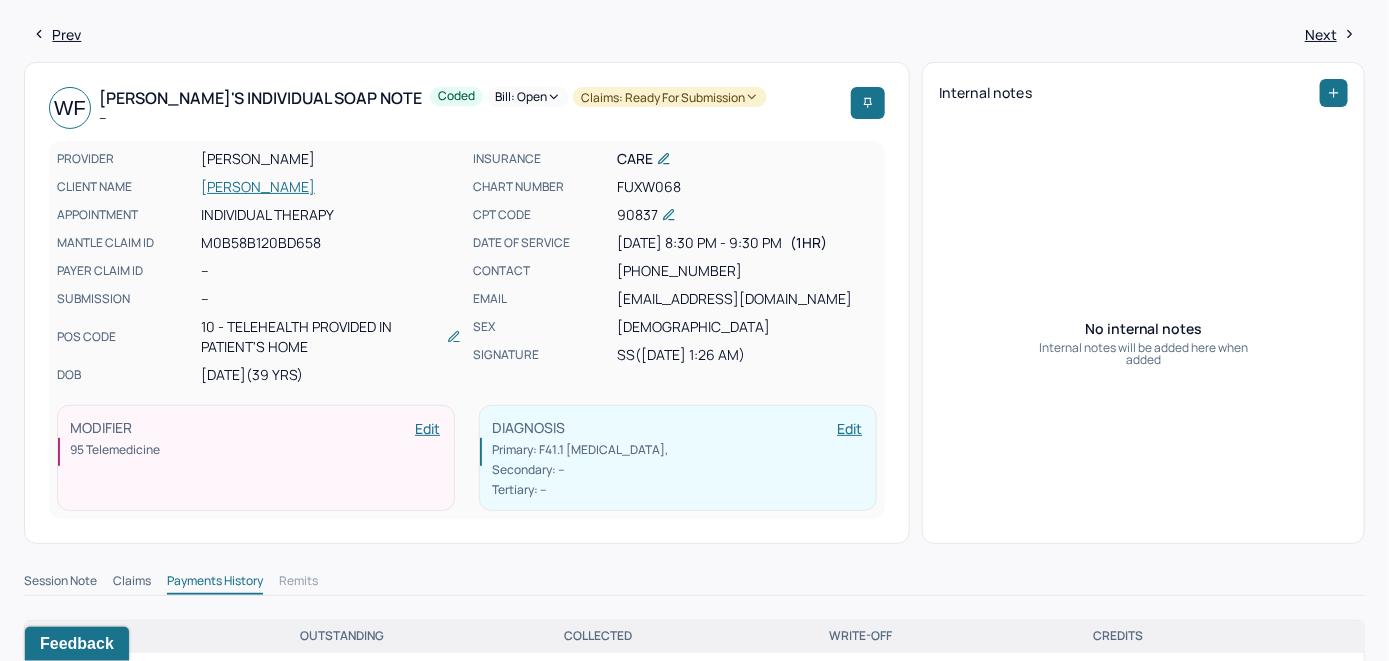 scroll, scrollTop: 0, scrollLeft: 0, axis: both 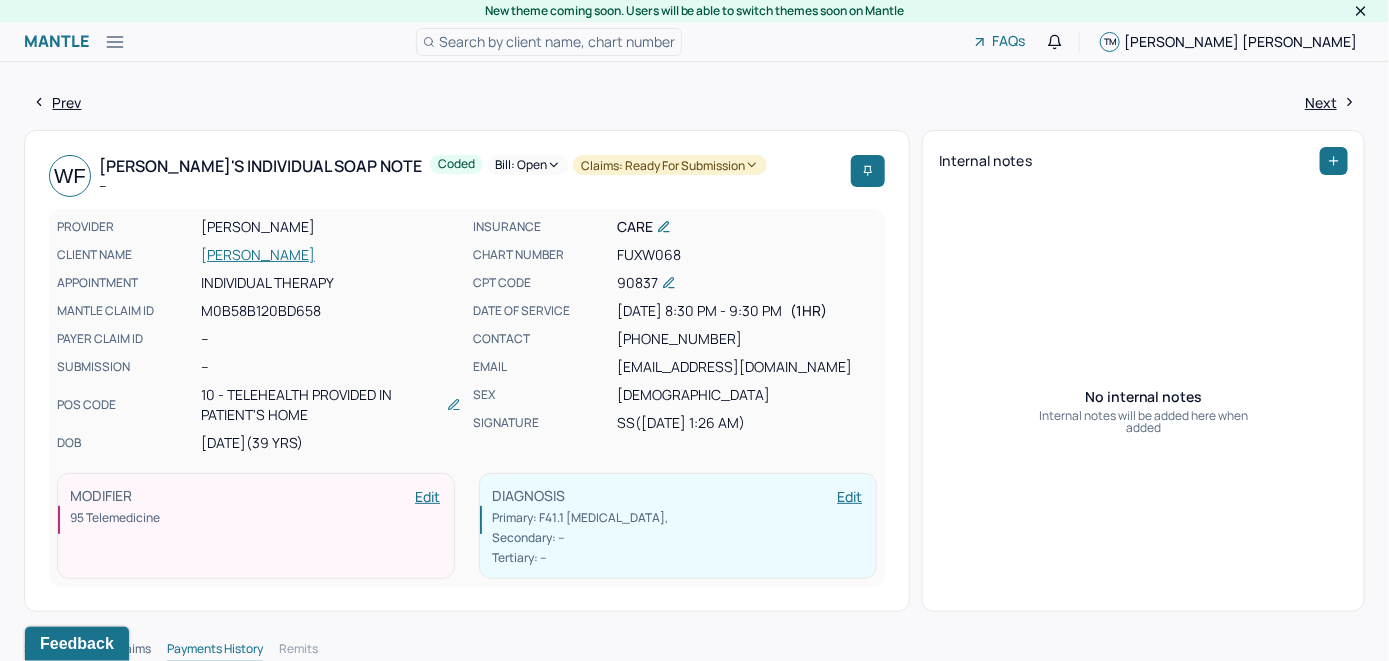 click on "Bill: Open" at bounding box center (528, 165) 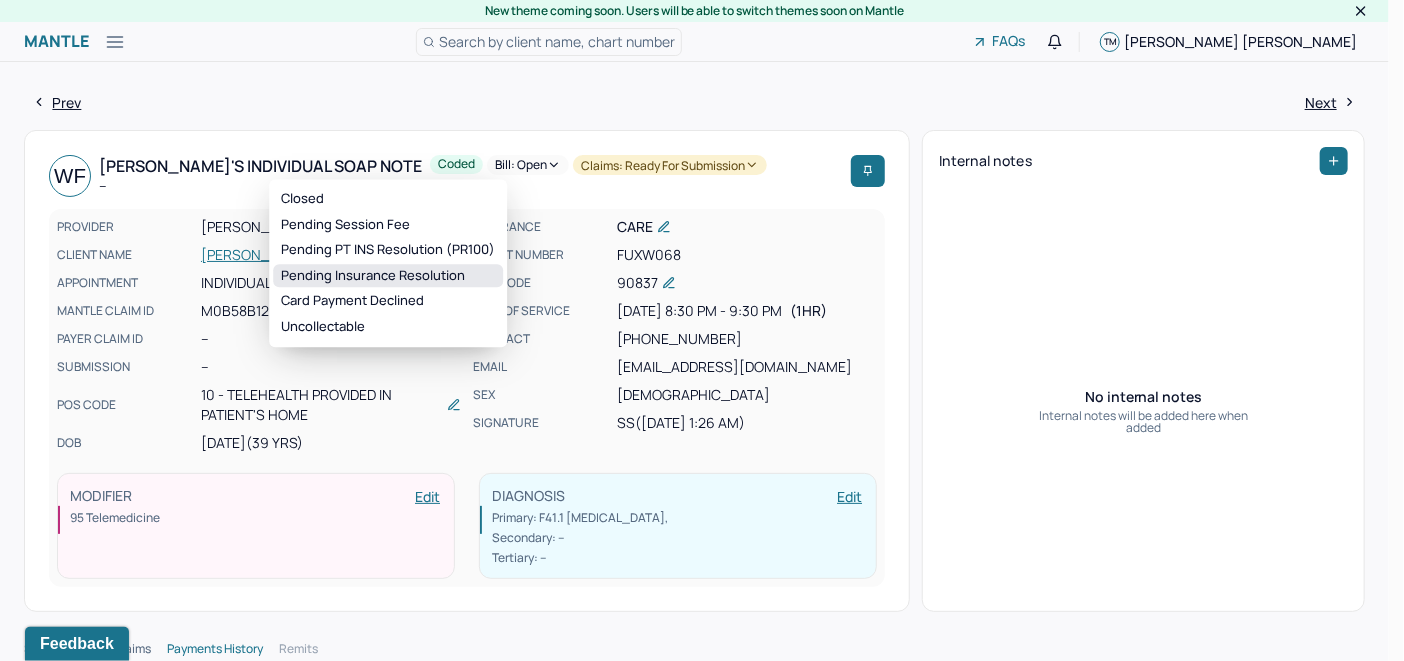 click on "Pending Insurance Resolution" at bounding box center (388, 276) 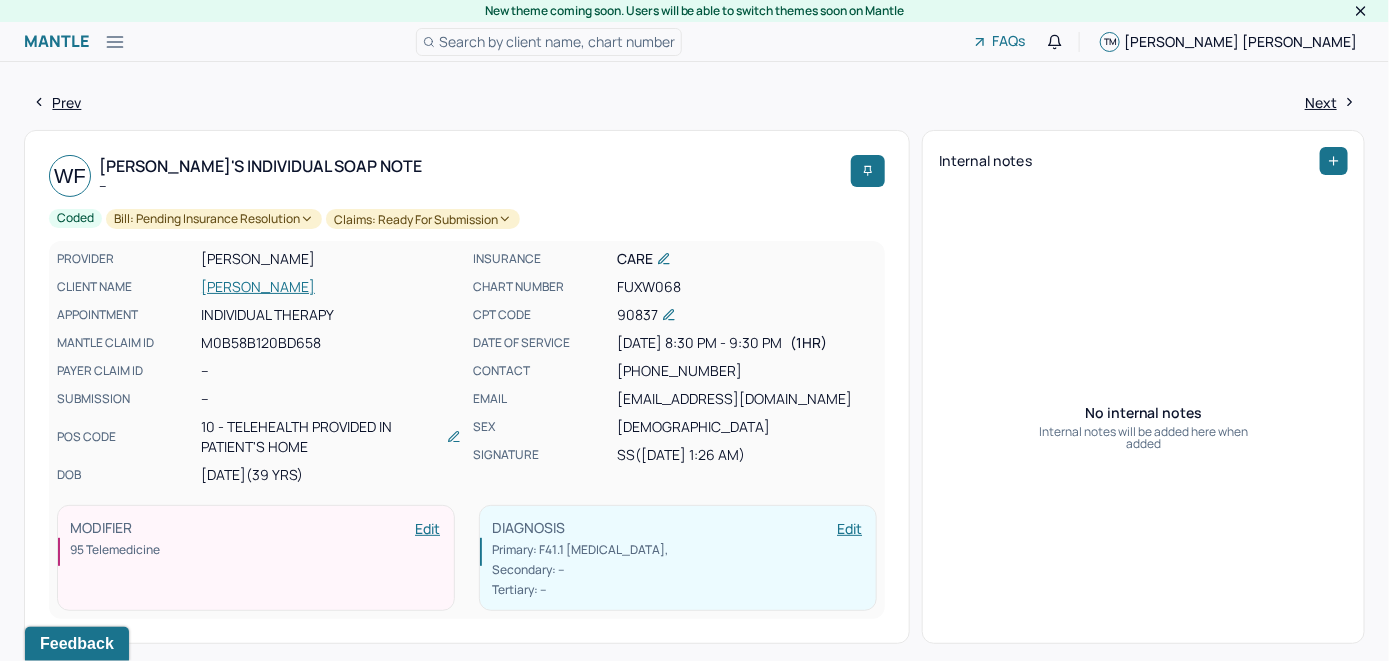 click on "Search by client name, chart number" at bounding box center [557, 41] 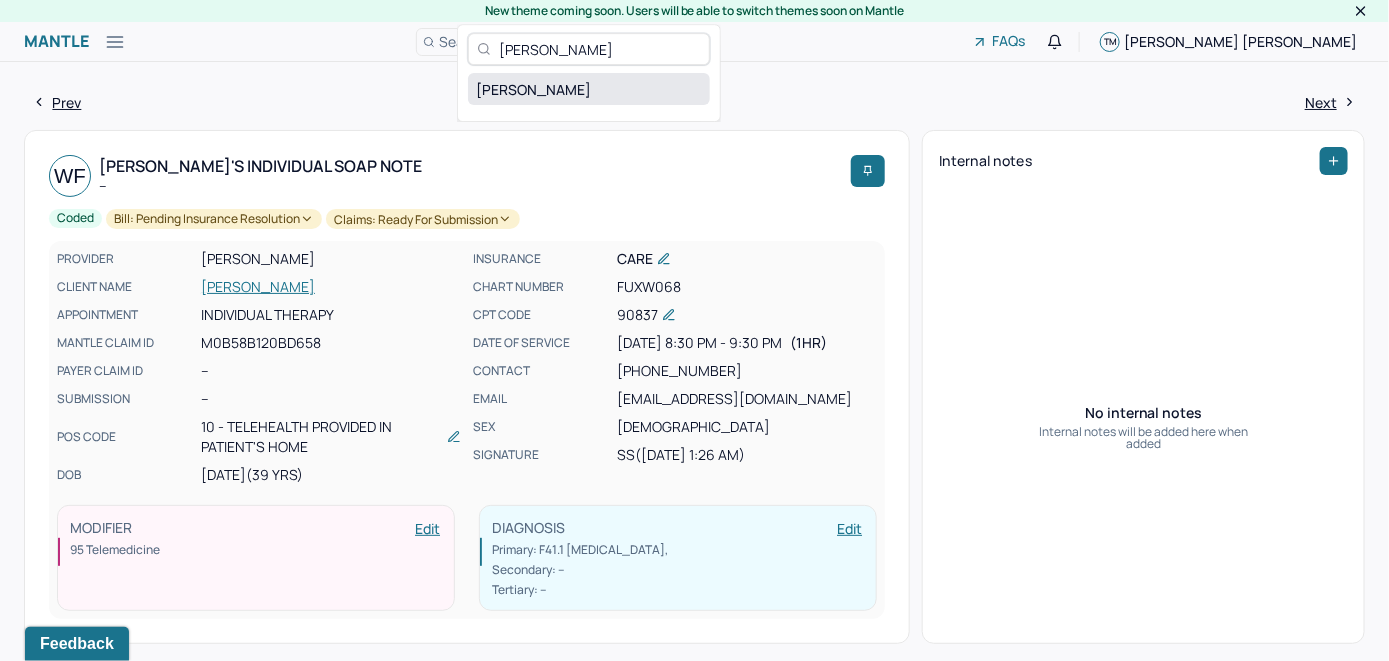 type on "Yunlei Zhang" 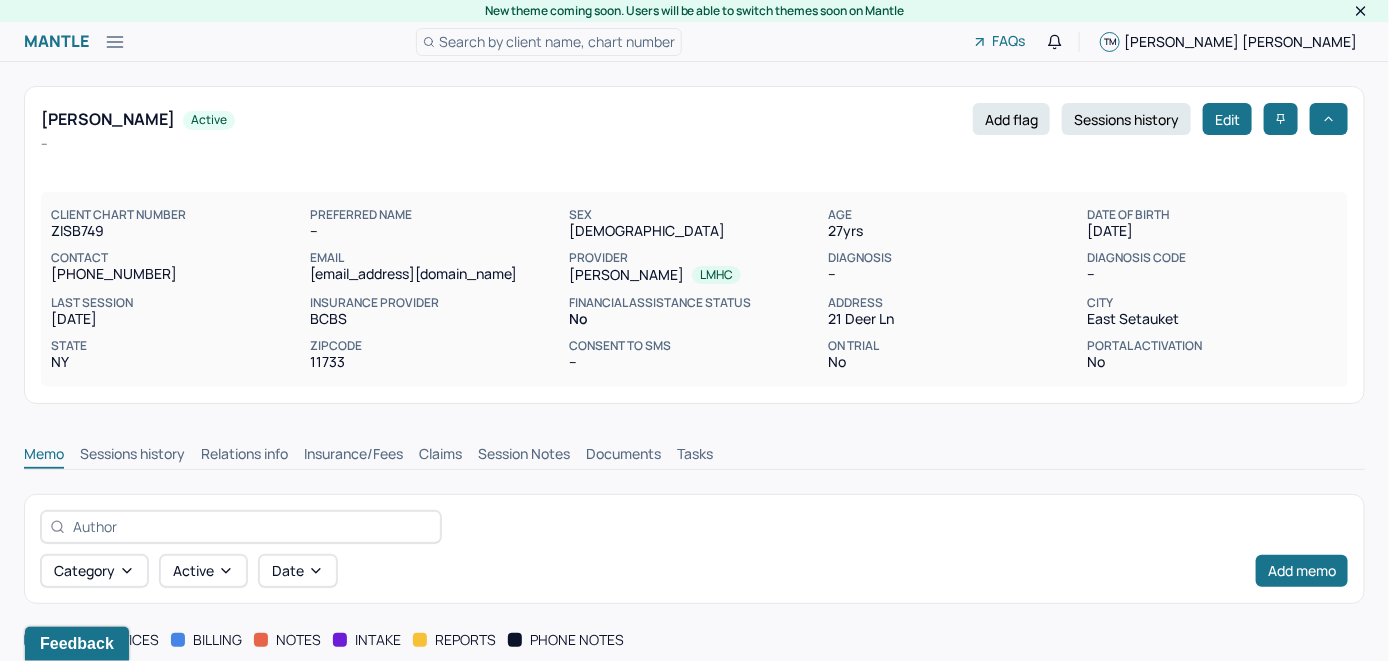 click on "Insurance/Fees" at bounding box center [353, 456] 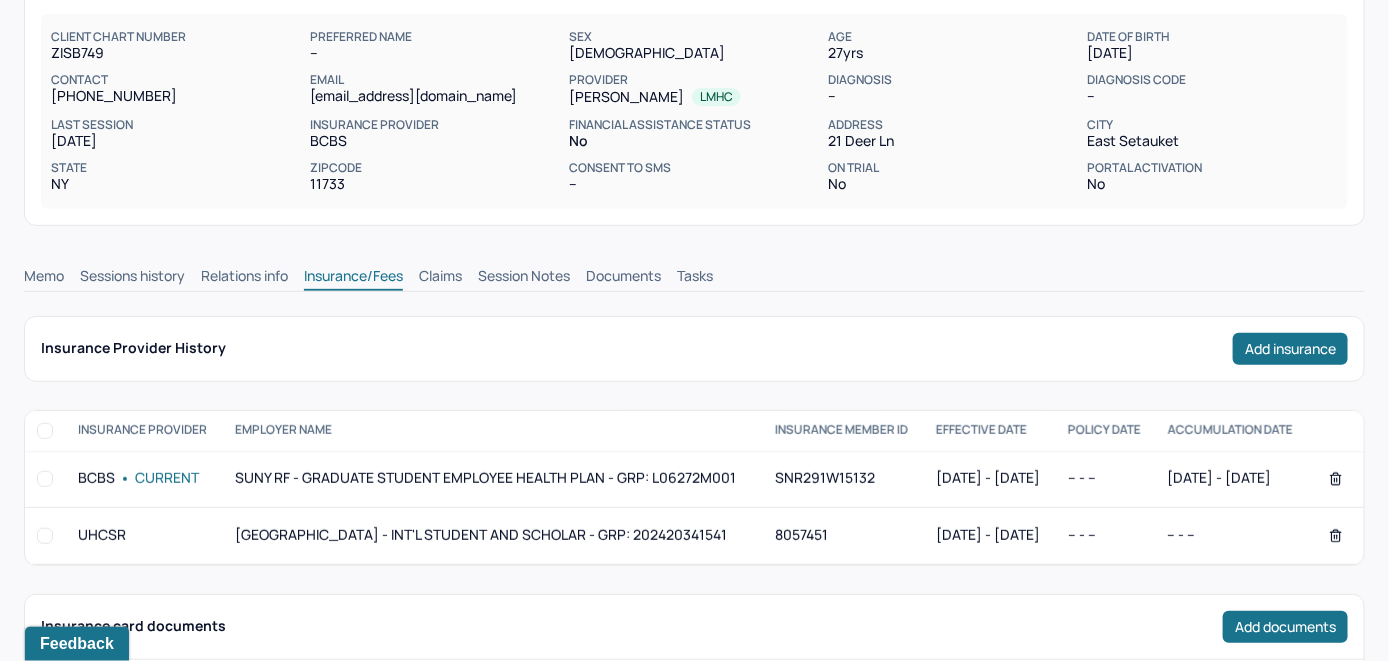 scroll, scrollTop: 300, scrollLeft: 0, axis: vertical 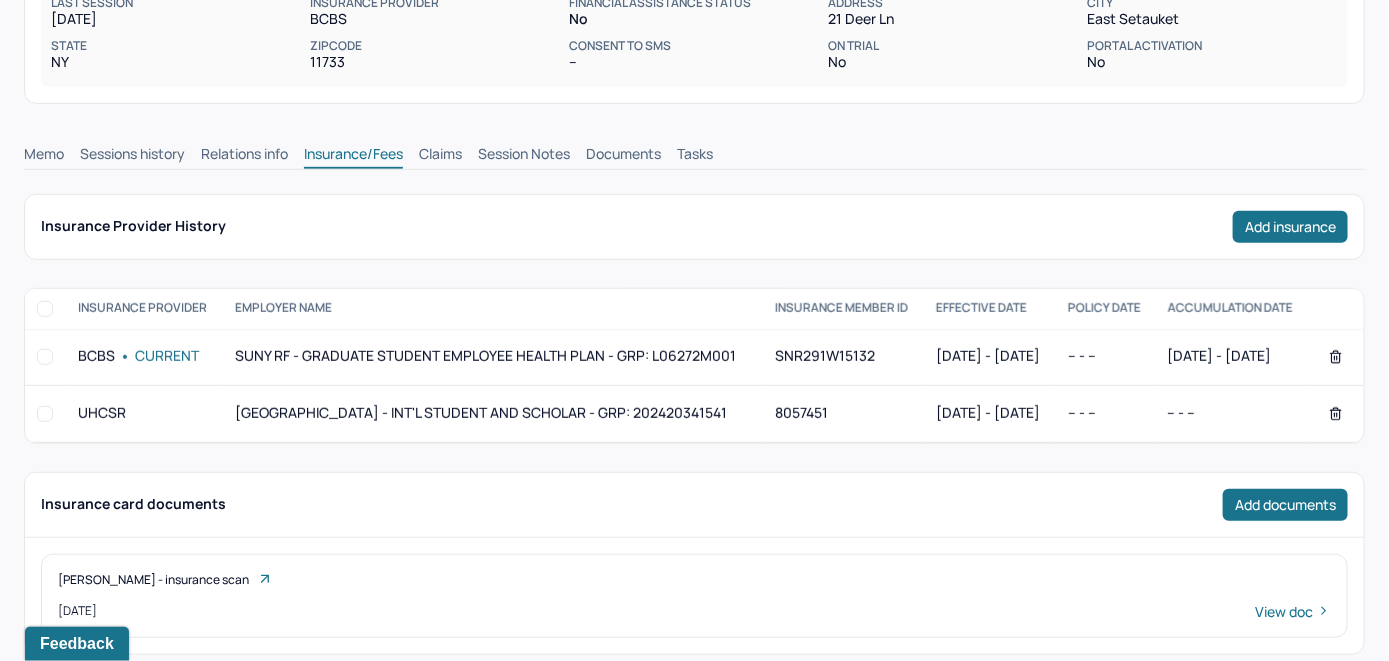 click on "Claims" at bounding box center (440, 156) 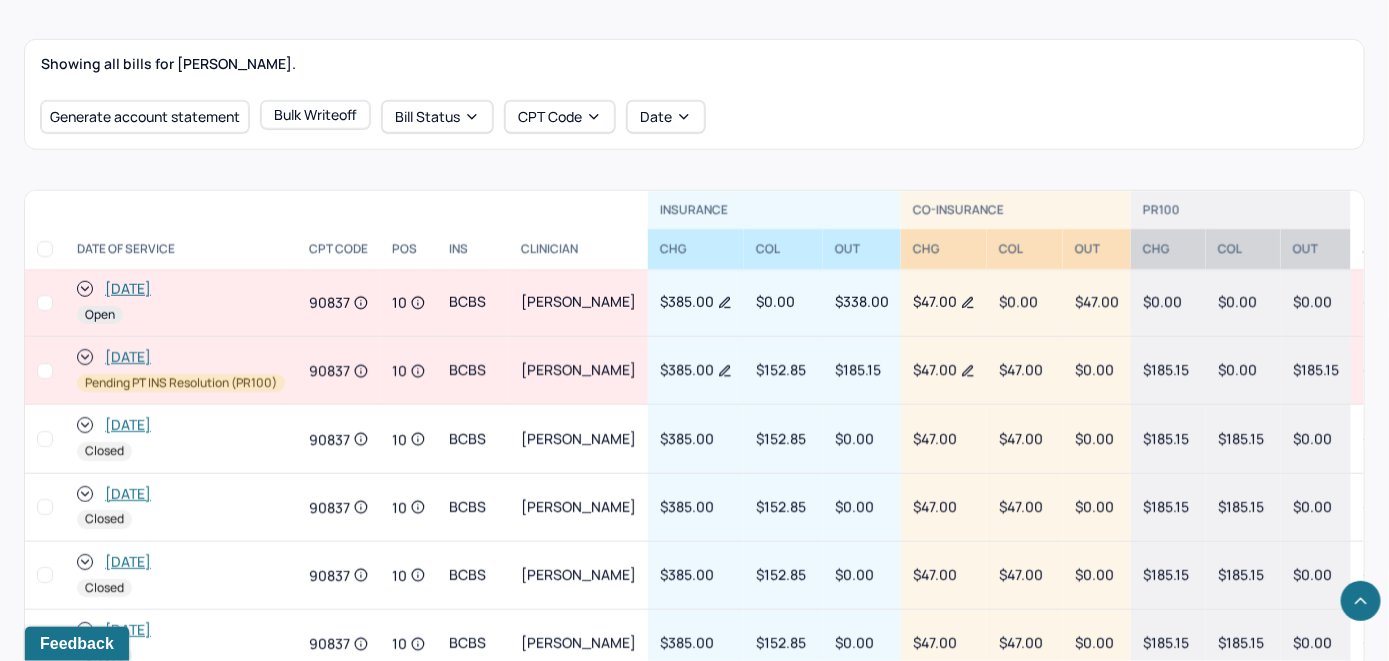 scroll, scrollTop: 704, scrollLeft: 0, axis: vertical 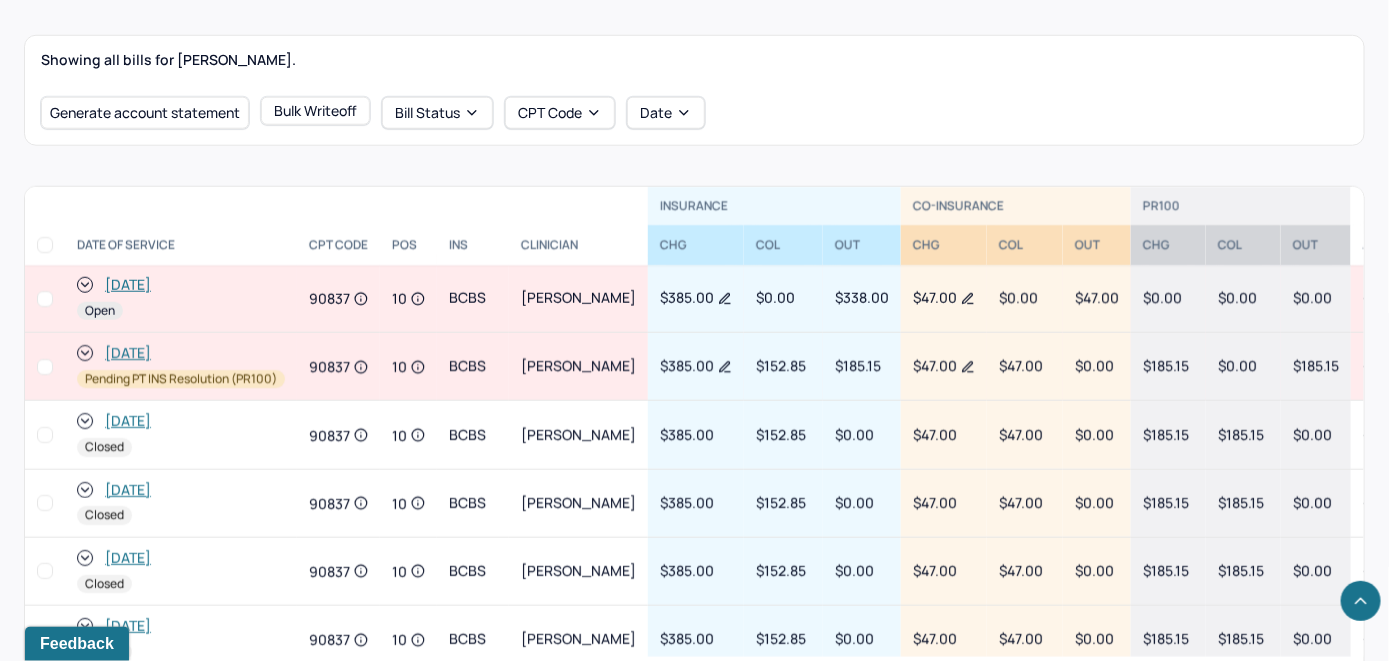 click on "[DATE]" at bounding box center [128, 285] 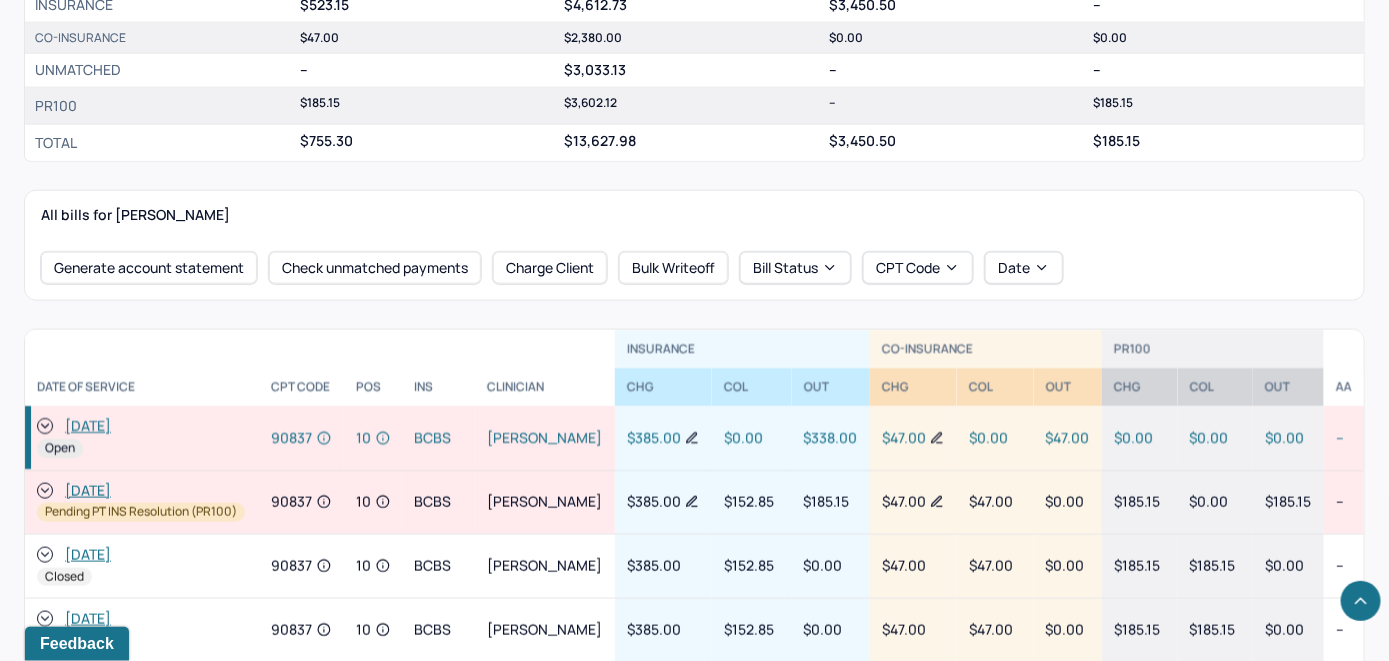 scroll, scrollTop: 800, scrollLeft: 0, axis: vertical 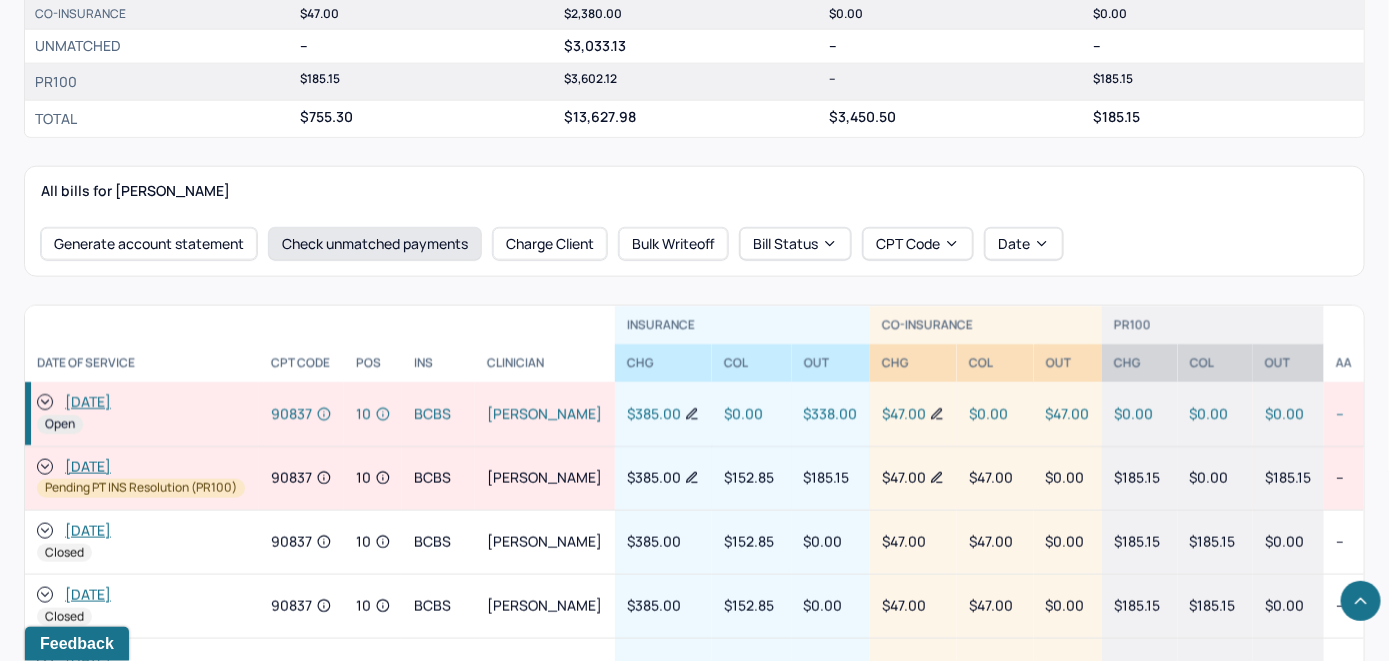 click on "Check unmatched payments" at bounding box center (375, 244) 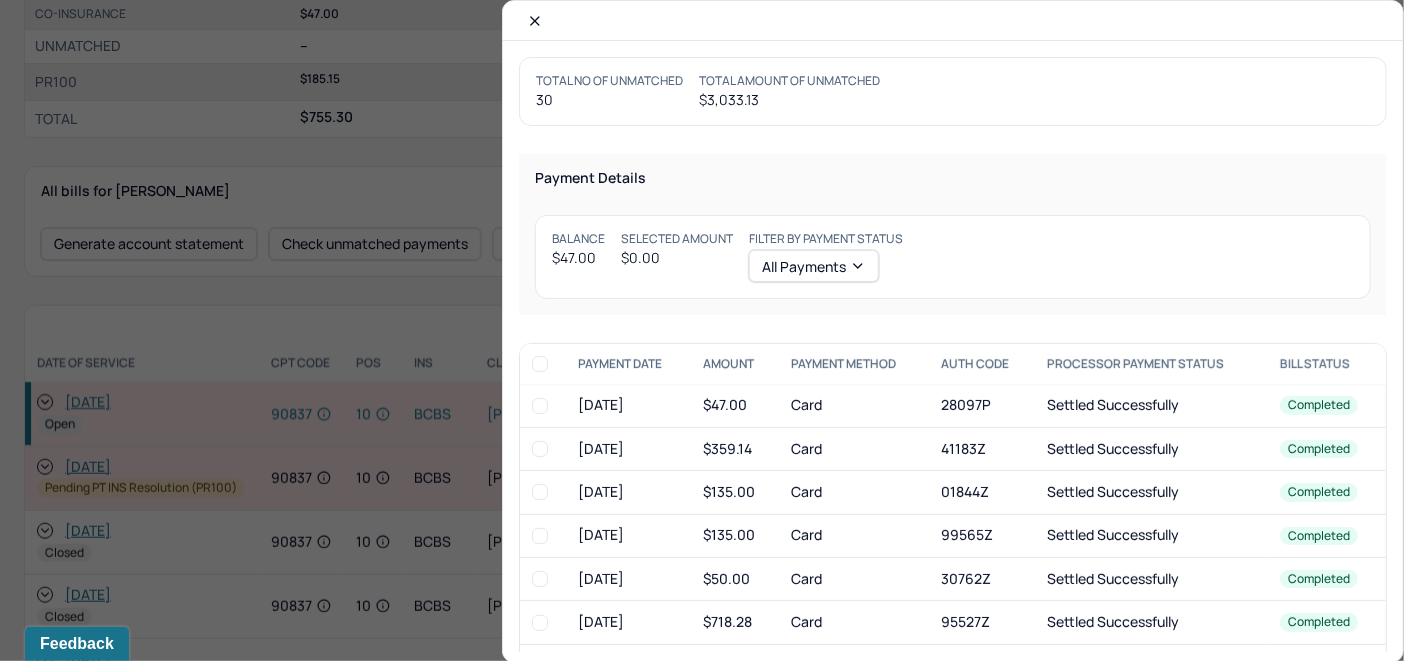 click at bounding box center (540, 406) 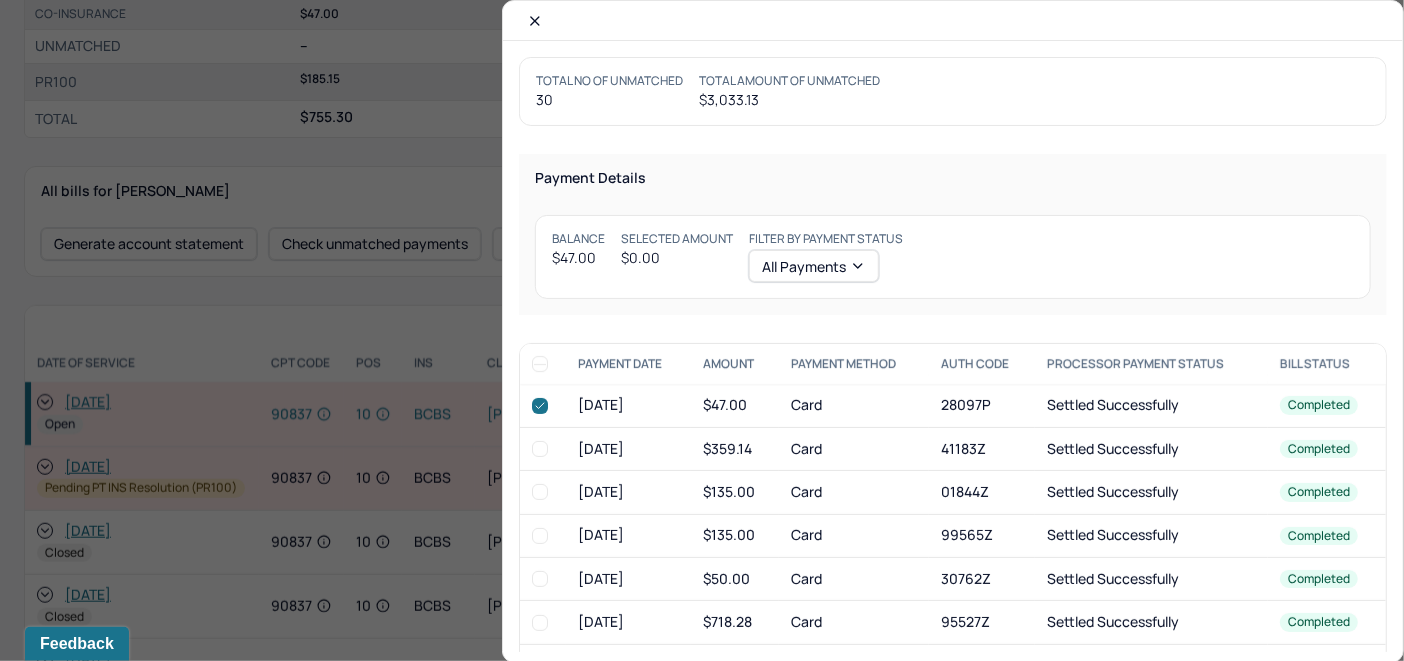 checkbox on "true" 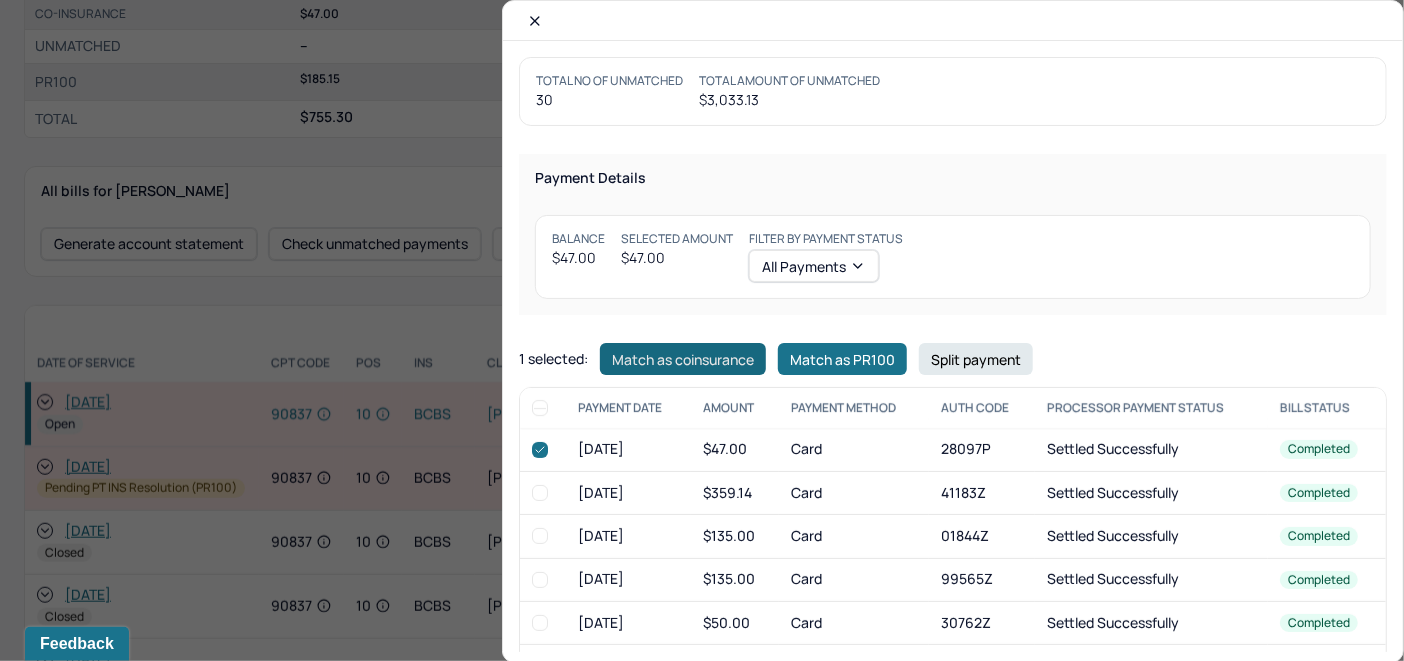 click on "Match as coinsurance" at bounding box center (683, 359) 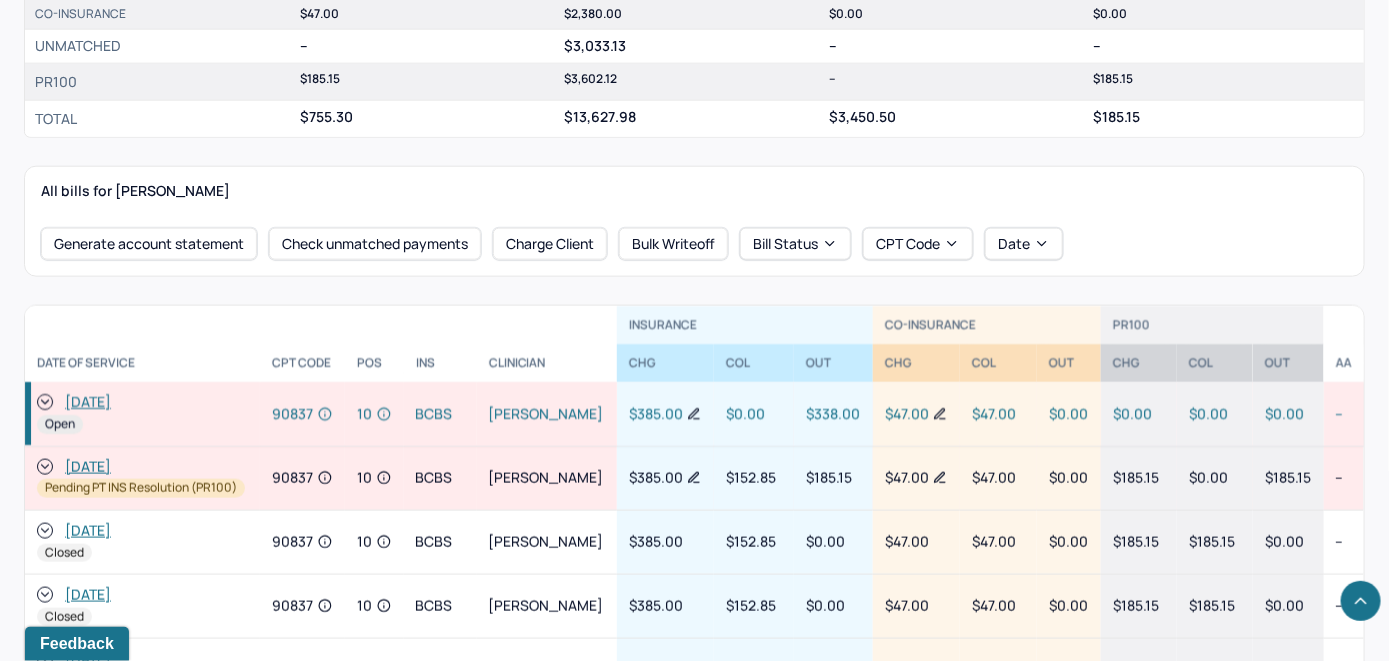 click 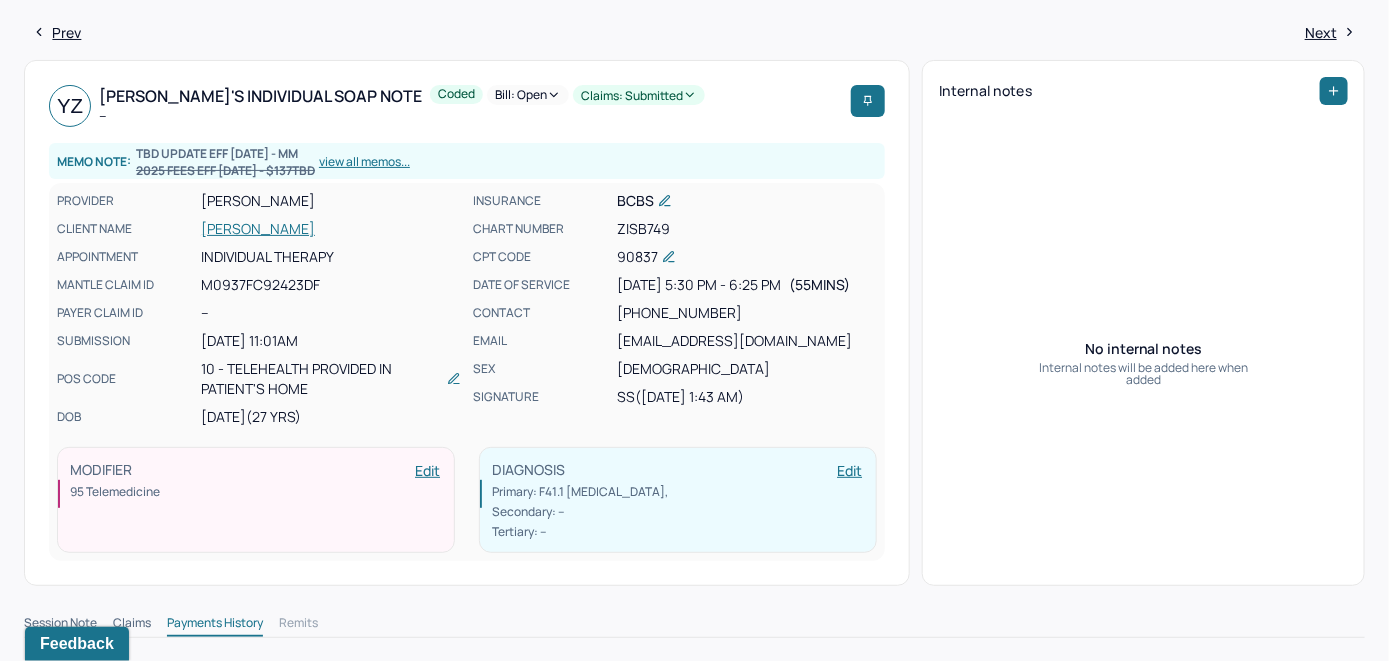 scroll, scrollTop: 0, scrollLeft: 0, axis: both 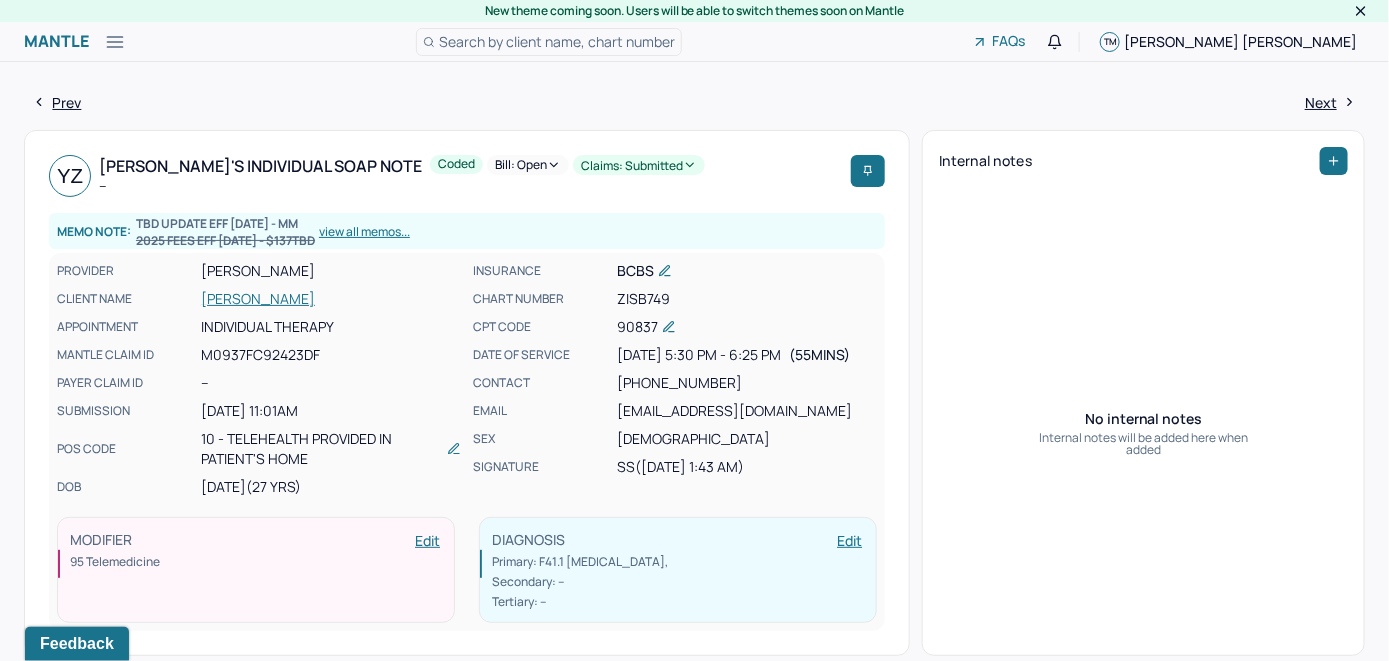 click on "Bill: Open" at bounding box center (528, 165) 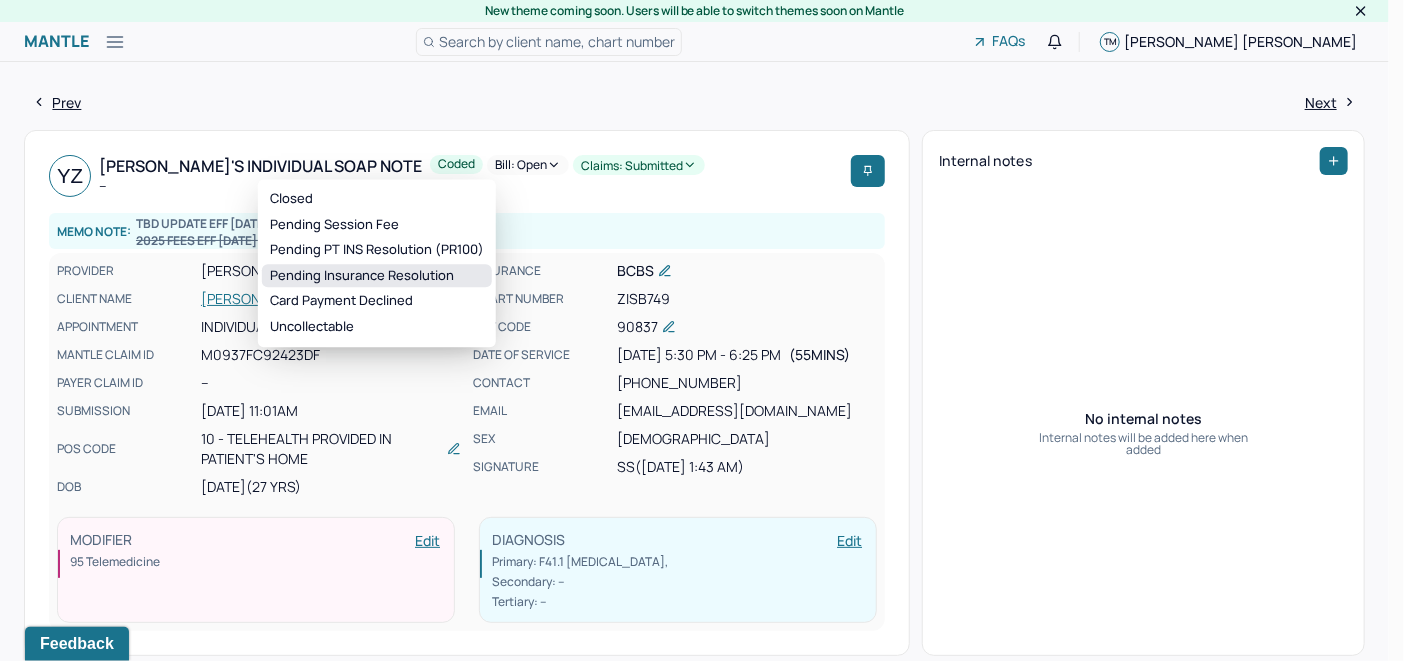 click on "Pending Insurance Resolution" at bounding box center (377, 276) 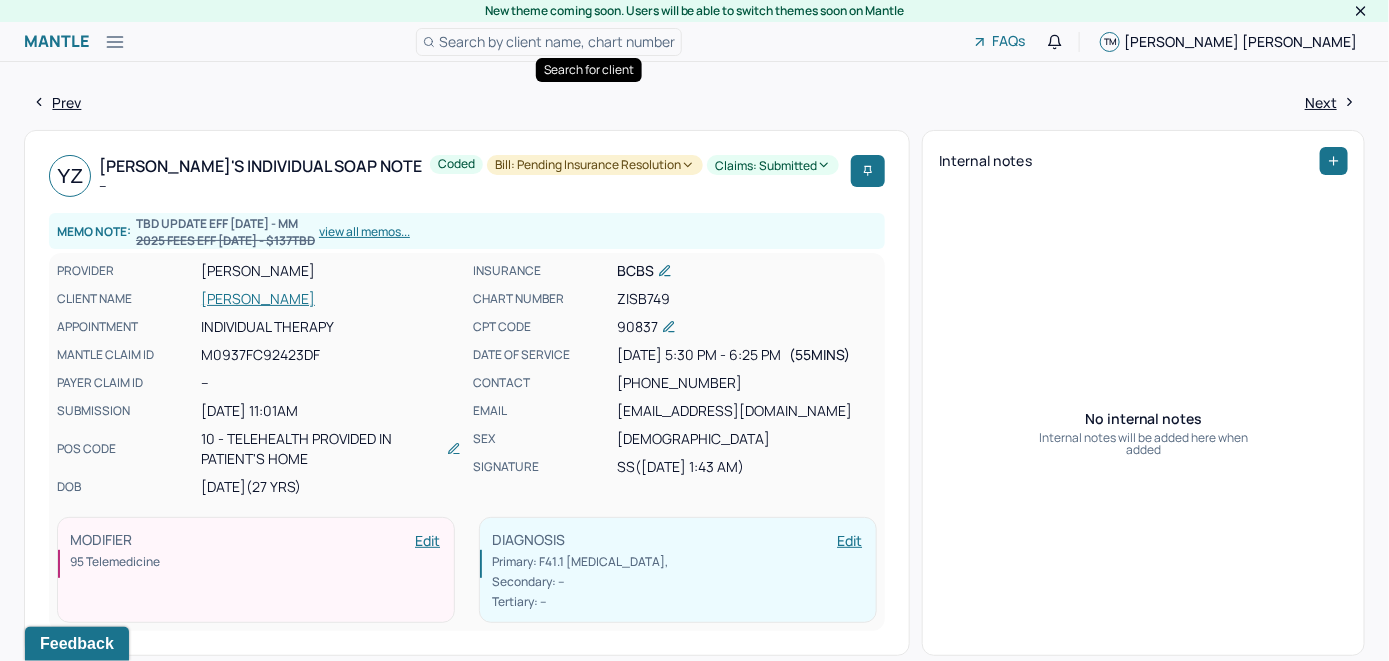 click on "Search by client name, chart number" at bounding box center [557, 41] 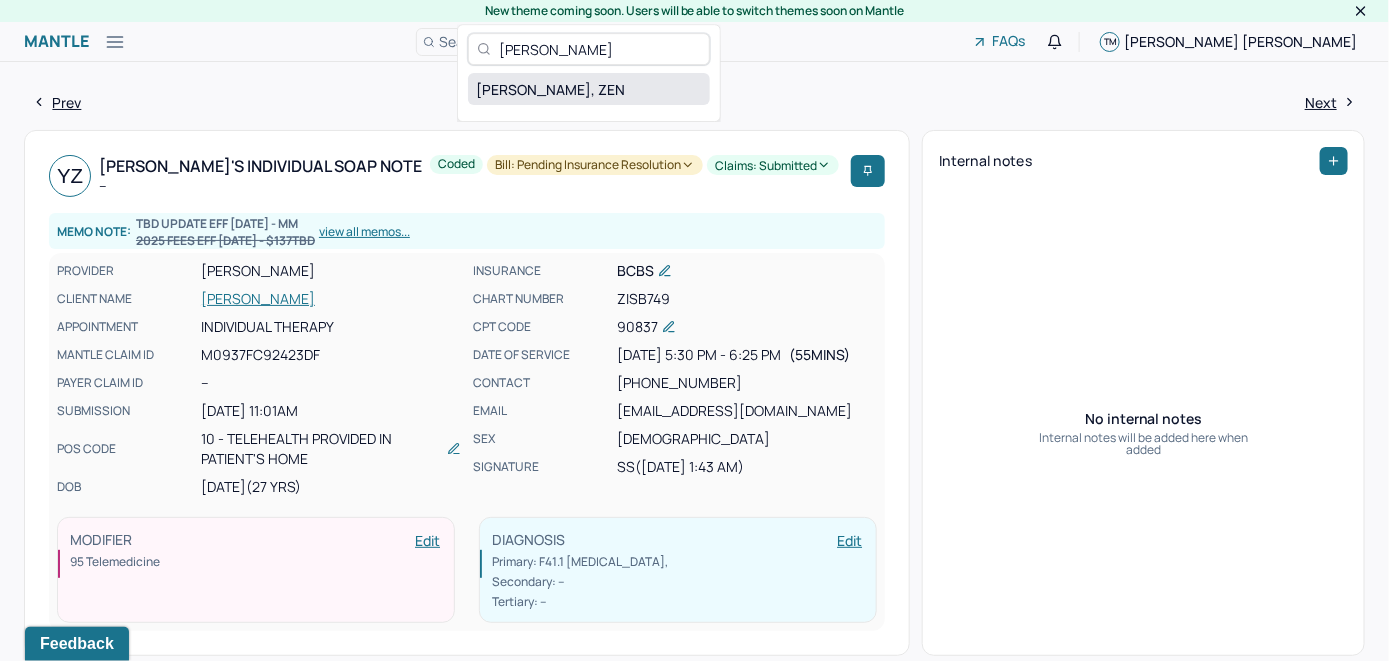 type on "Zen Parker" 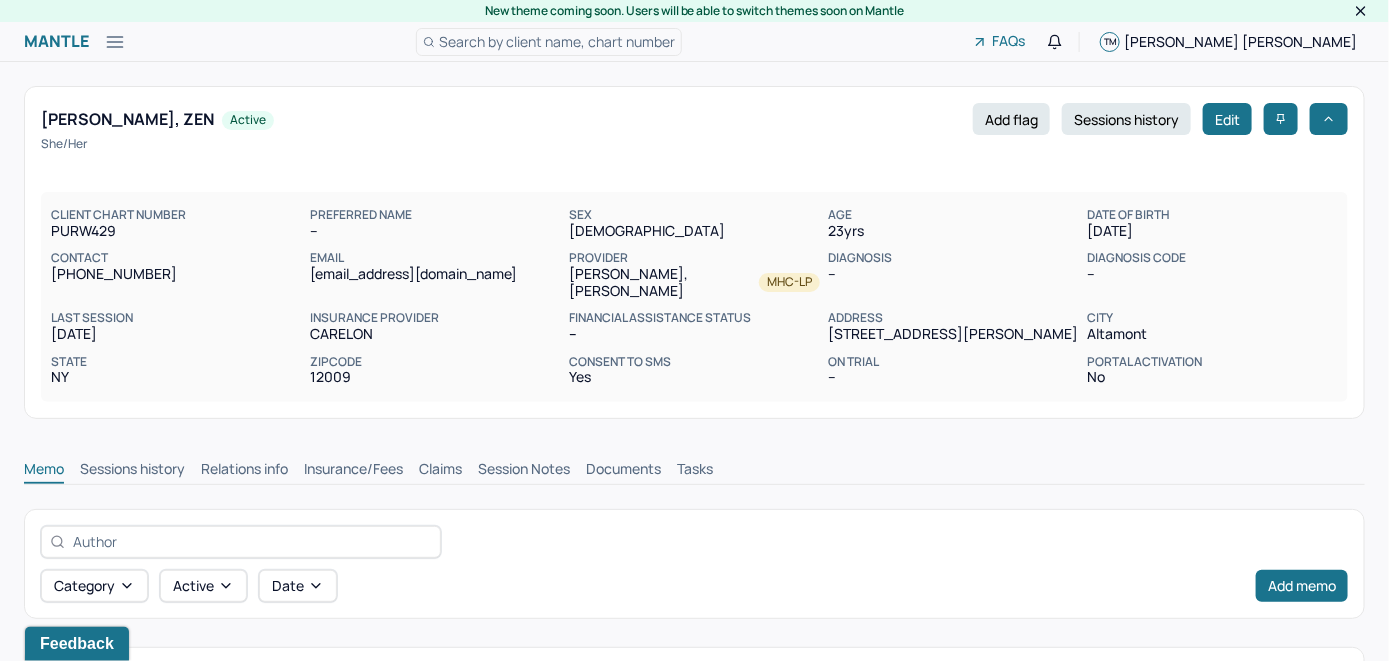 scroll, scrollTop: 0, scrollLeft: 0, axis: both 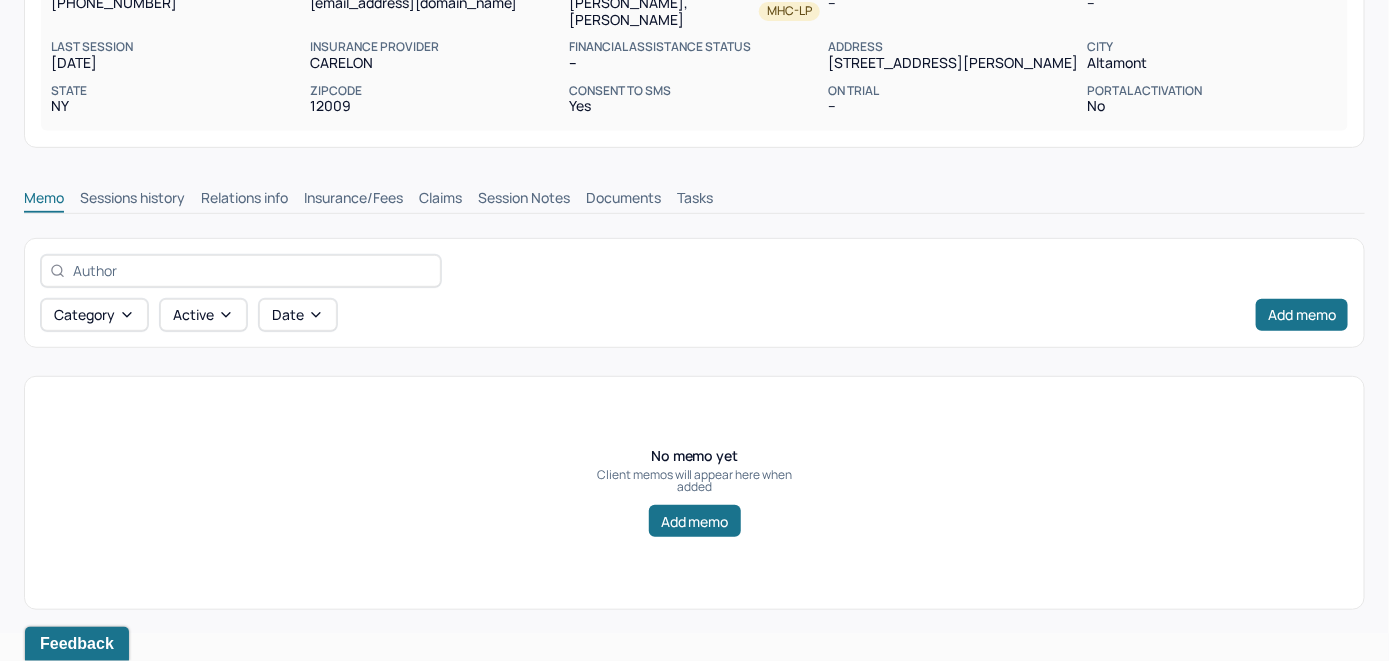 click on "Insurance/Fees" at bounding box center (353, 200) 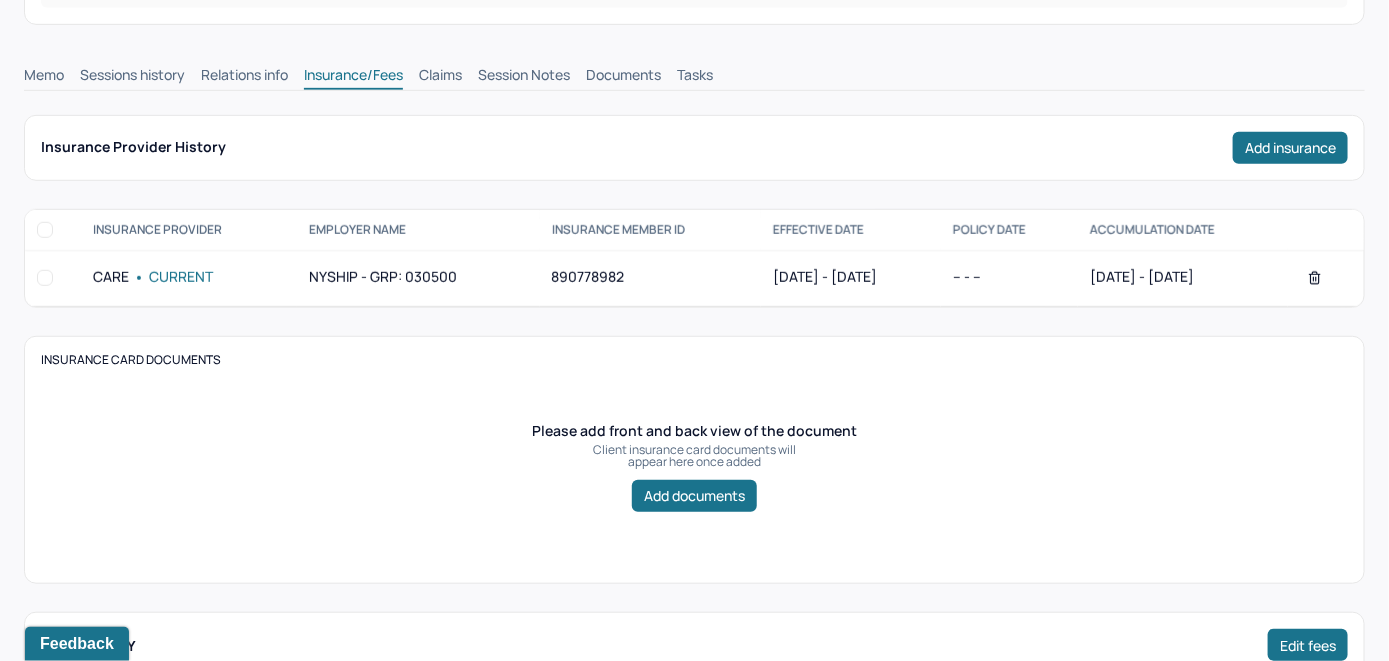 scroll, scrollTop: 371, scrollLeft: 0, axis: vertical 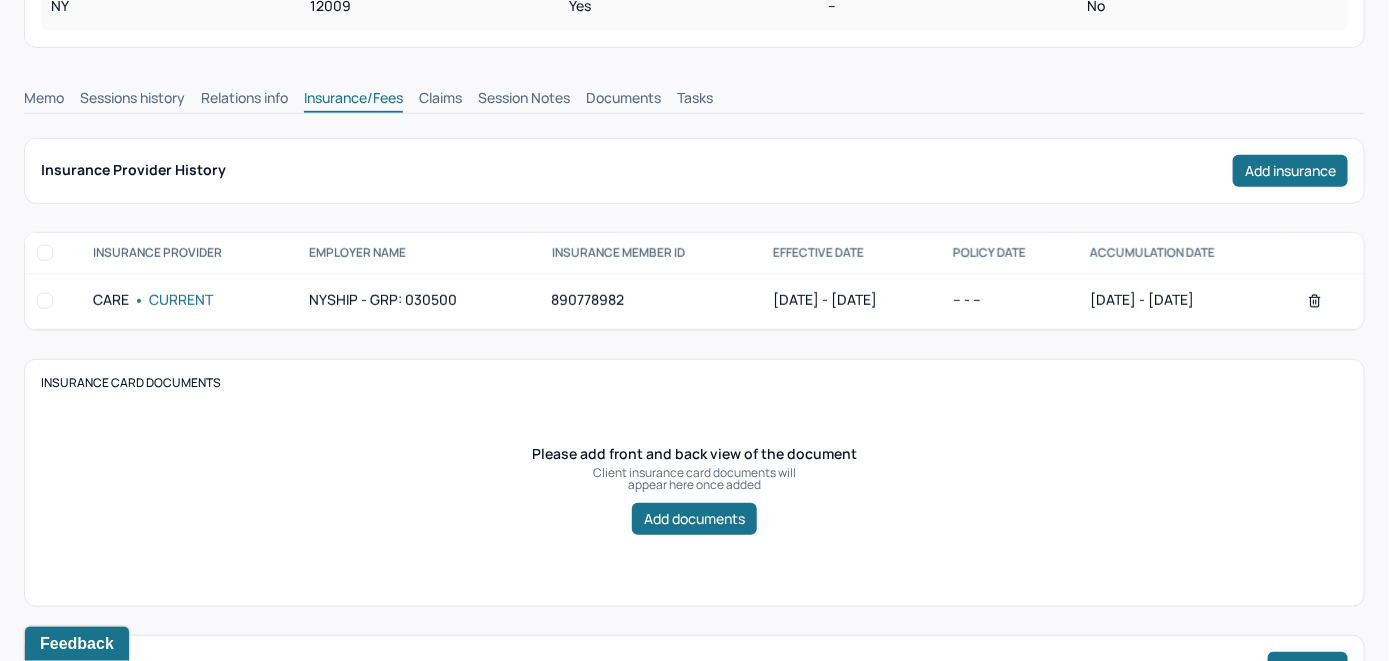 click on "Claims" at bounding box center [440, 100] 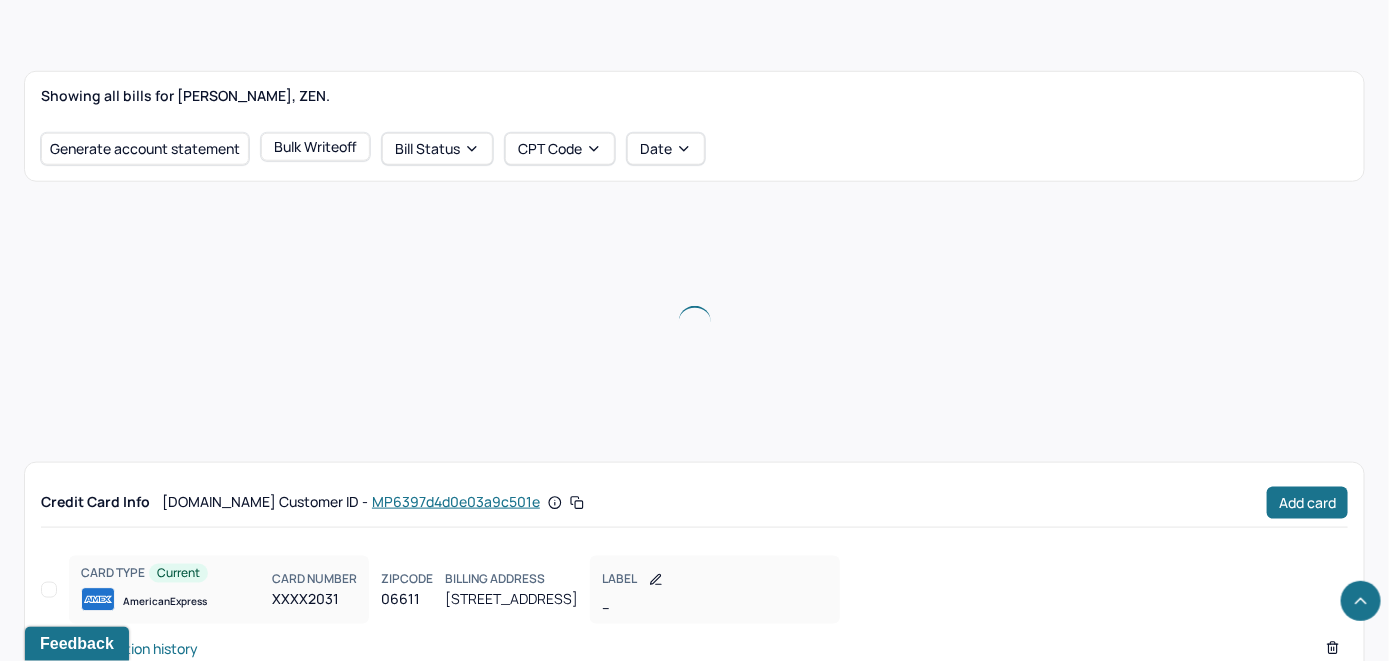 scroll, scrollTop: 773, scrollLeft: 0, axis: vertical 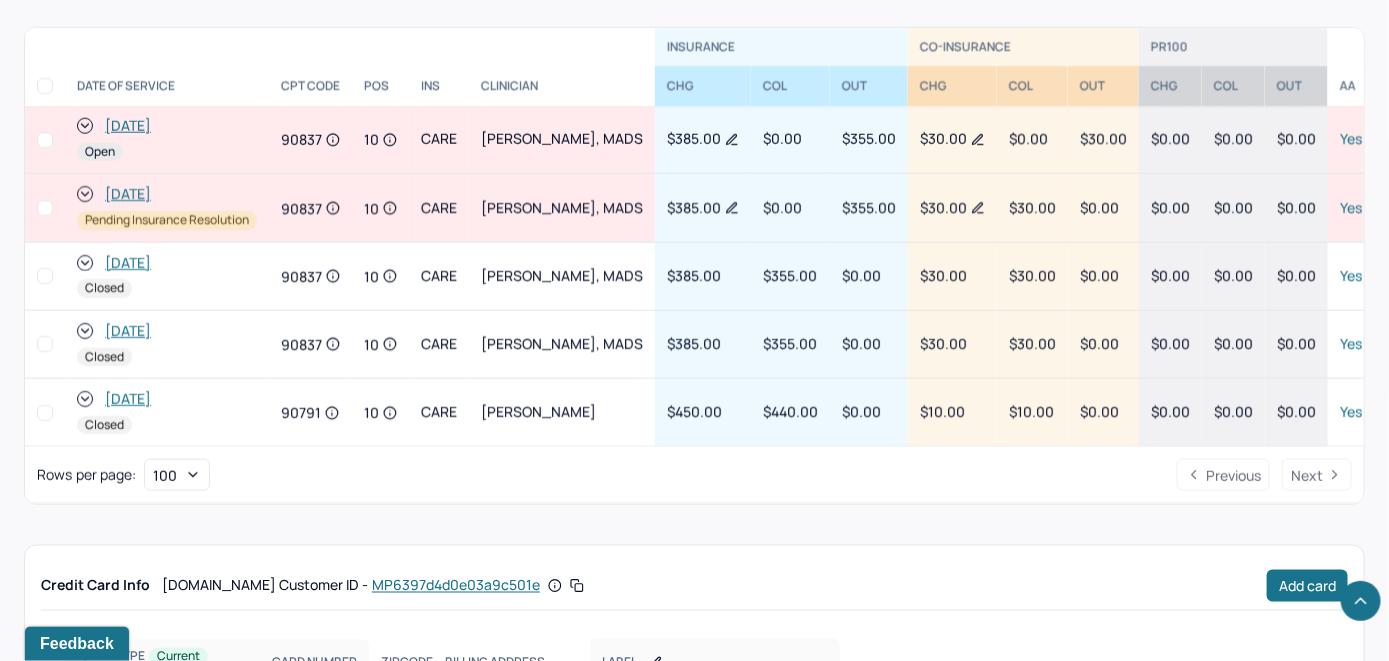 click on "OUTSTANDING COLLECTED WRITE-OFF CREDITS INSURANCE $710.00 $1,150.00 $1,150.00 -- CO-INSURANCE $30.00 $100.00 $0.00 $0.00 UNMATCHED -- $0.00 -- -- PR100 $0.00 $0.00 -- $0.00 Total $740.00 $1,250.00 $1,150.00 $0.00 Showing all bills for PARKER, ZEN.  Generate account statement Bulk Writeoff Bill Status CPT Code Date INSURANCE CO-INSURANCE PR100 DATE OF SERVICE CPT CODE pos Ins CLINICIAN CHG COL OUT CHG COL OUT CHg COL OUT AA 07/23/2025 Open 90837 10 CARE MADELAINE BUKIET, MADS $385.00 $0.00 $355.00 $30.00 $0.00 $30.00 $0.00 $0.00 $0.00 Yes 07/16/2025 Pending Insurance Resolution 90837 10 CARE MADELAINE BUKIET, MADS $385.00 $0.00 $355.00 $30.00 $30.00 $0.00 $0.00 $0.00 $0.00 Yes 07/09/2025 Closed 90837 10 CARE MADELAINE BUKIET, MADS $385.00 $355.00 $0.00 $30.00 $30.00 $0.00 $0.00 $0.00 $0.00 Yes 07/02/2025 Closed 90837 10 CARE MADELAINE BUKIET, MADS $385.00 $355.00 $0.00 $30.00 $30.00 $0.00 $0.00 $0.00 $0.00 Yes 06/23/2025 Closed 90791 10 CARE ALIPERTI, RITA $450.00 $440.00 $0.00 $10.00 $10.00 $0.00 $0.00 $0.00" at bounding box center [694, 210] 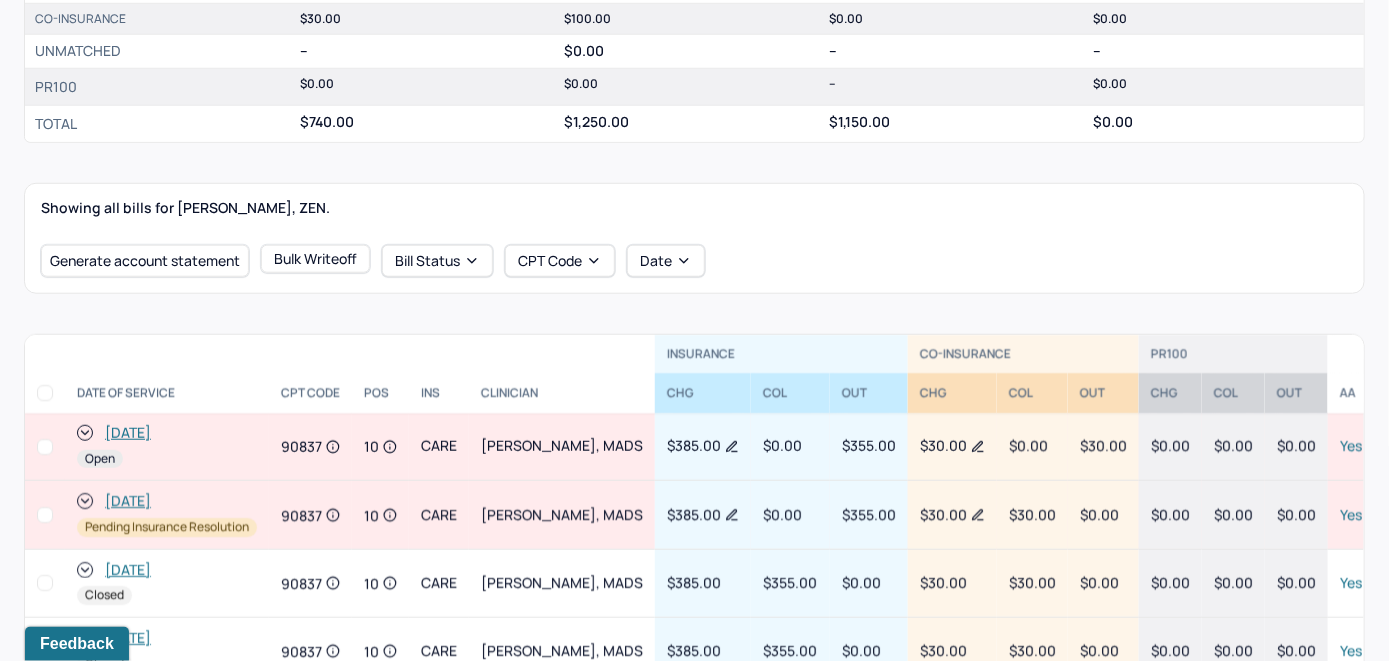 scroll, scrollTop: 570, scrollLeft: 0, axis: vertical 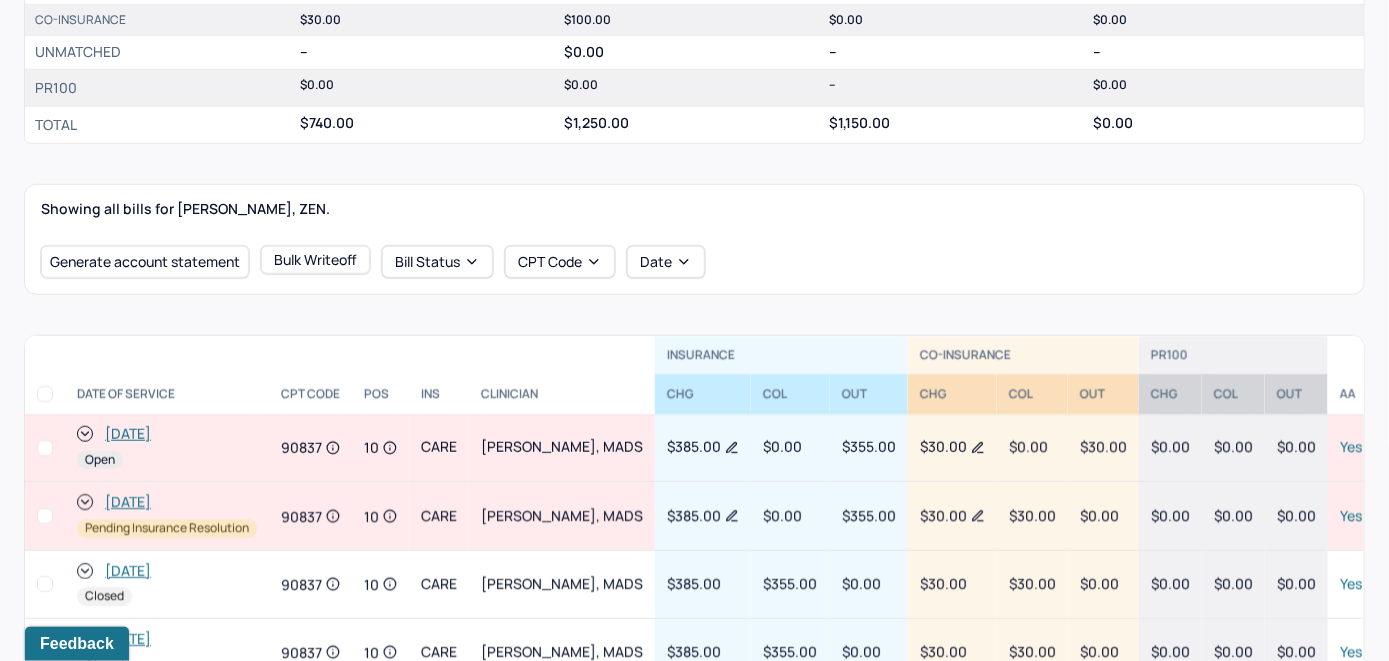 click on "[DATE]" at bounding box center (128, 434) 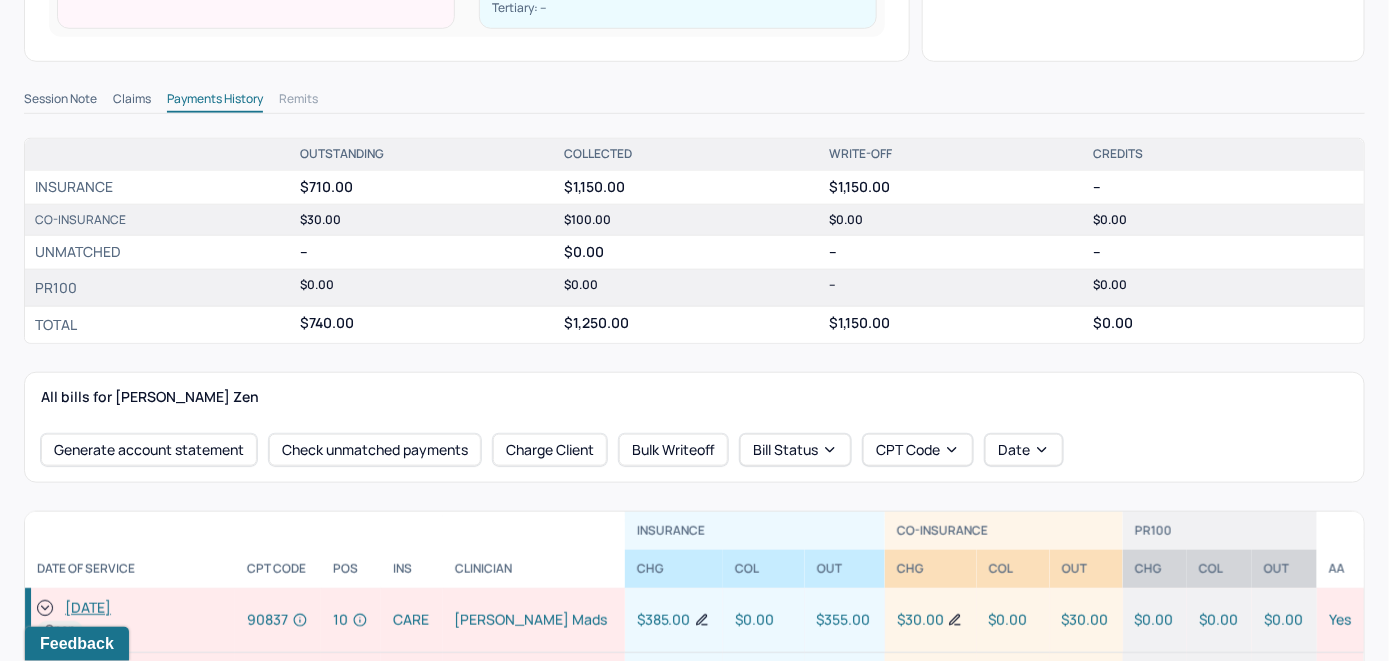 scroll, scrollTop: 600, scrollLeft: 0, axis: vertical 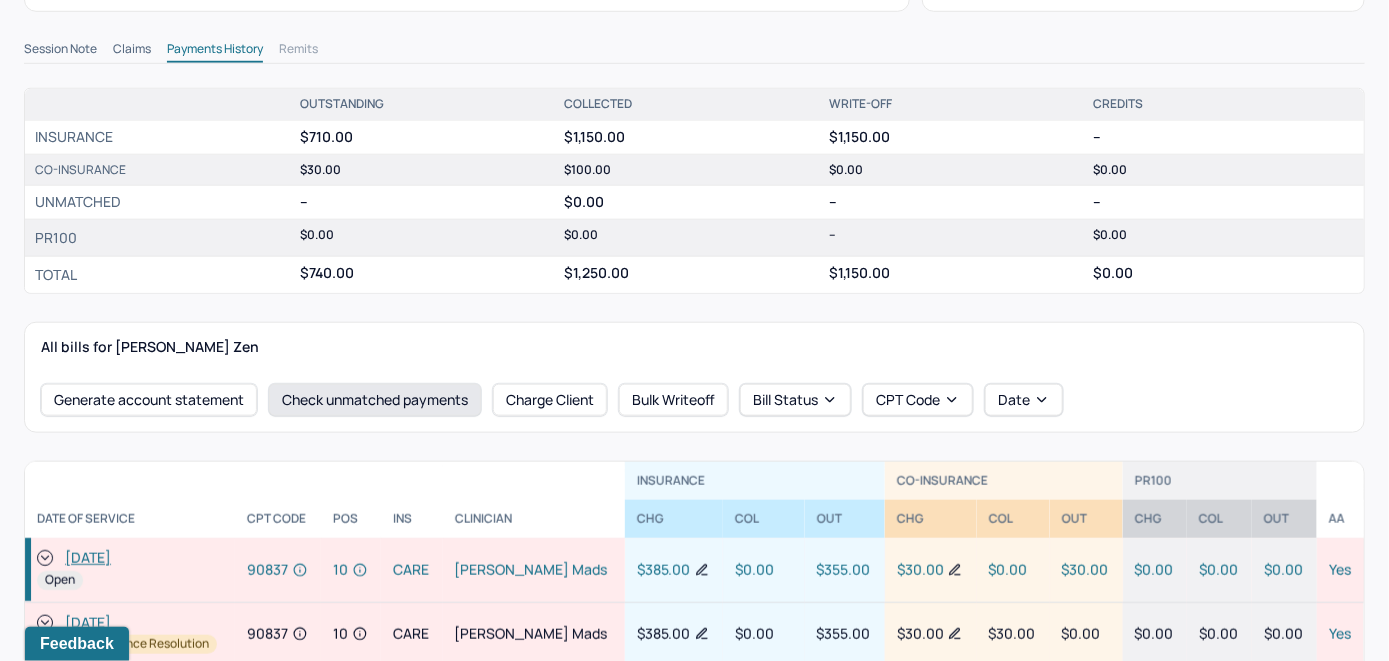 click on "Check unmatched payments" at bounding box center [375, 400] 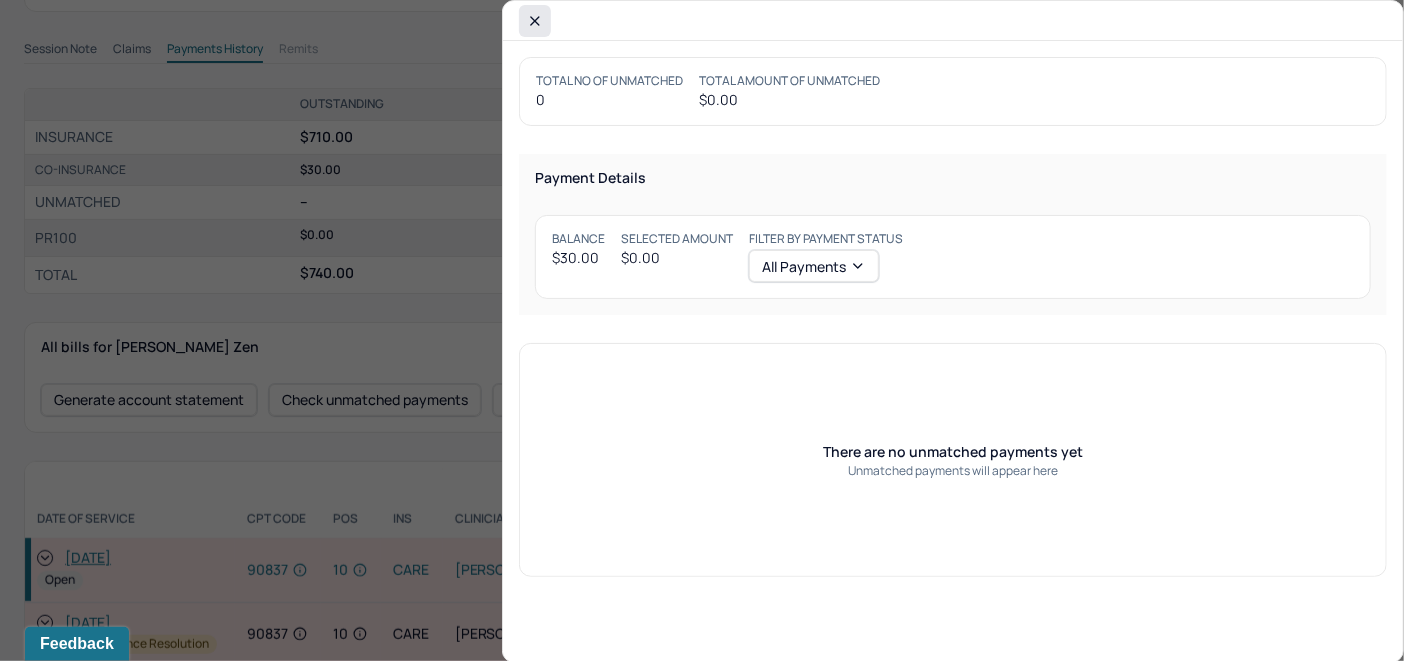 click 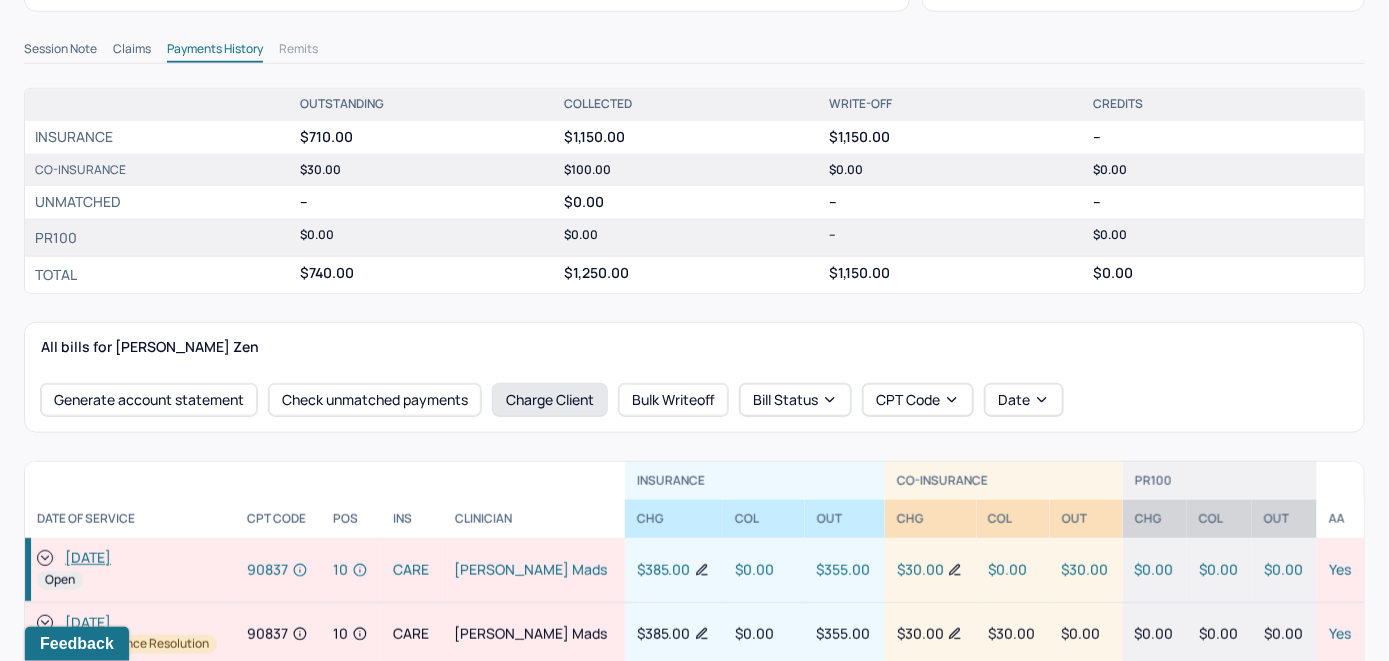 click on "Charge Client" at bounding box center (550, 400) 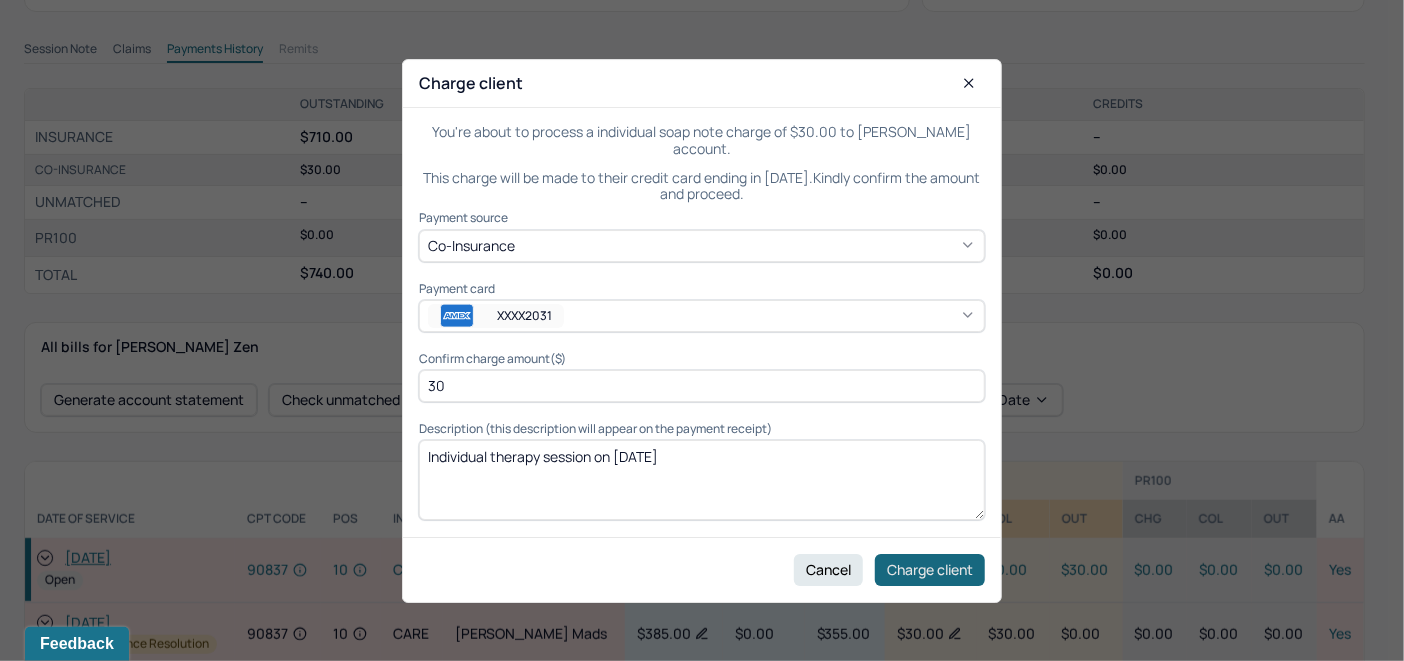 click on "Charge client" at bounding box center [930, 569] 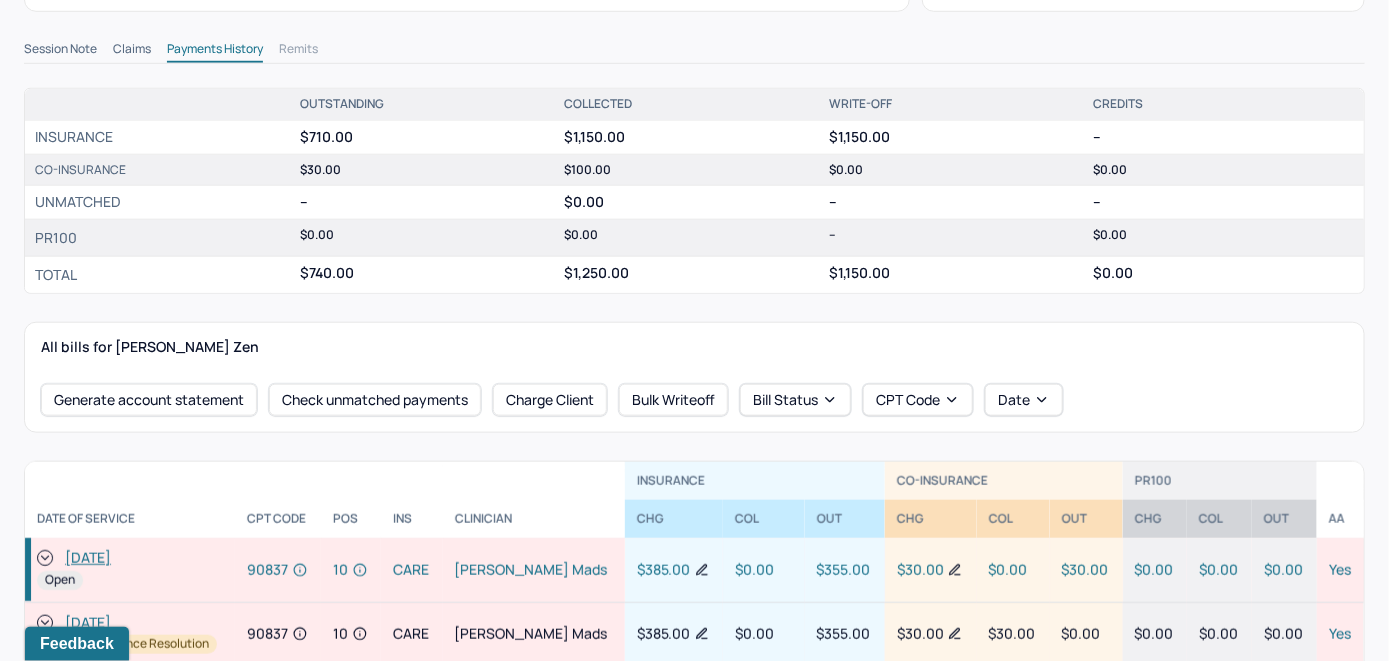 click 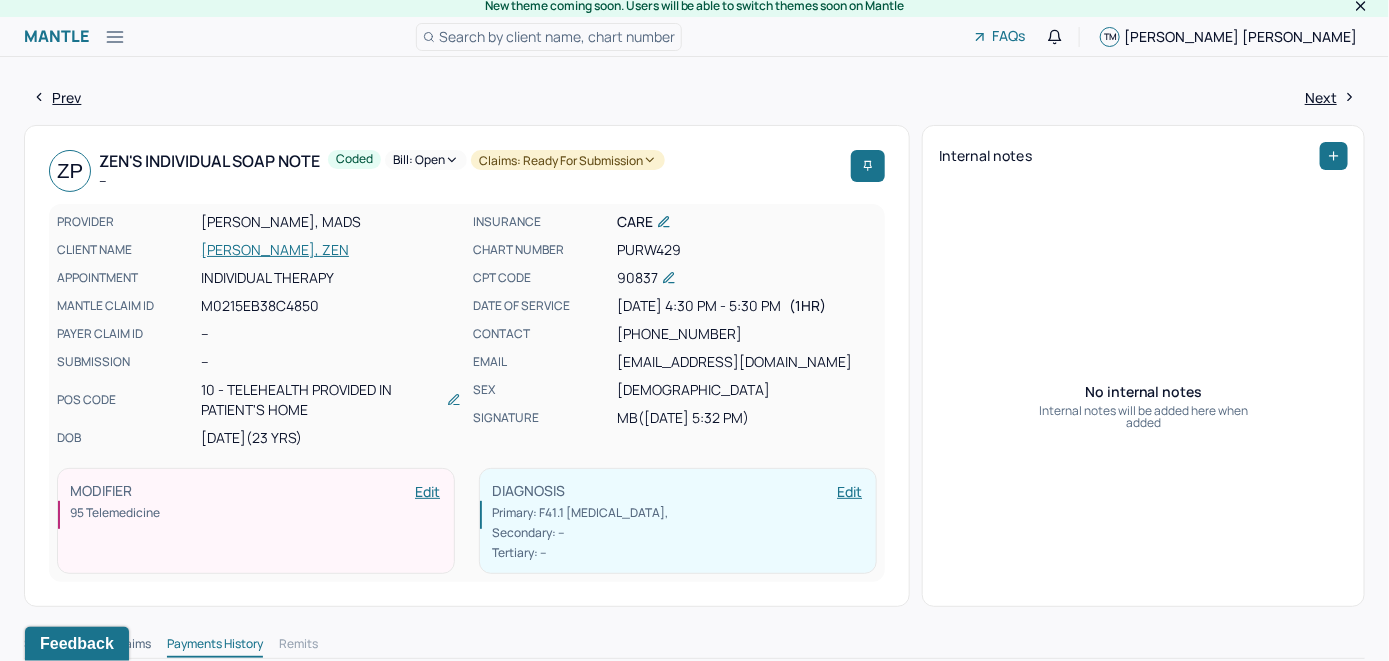 scroll, scrollTop: 0, scrollLeft: 0, axis: both 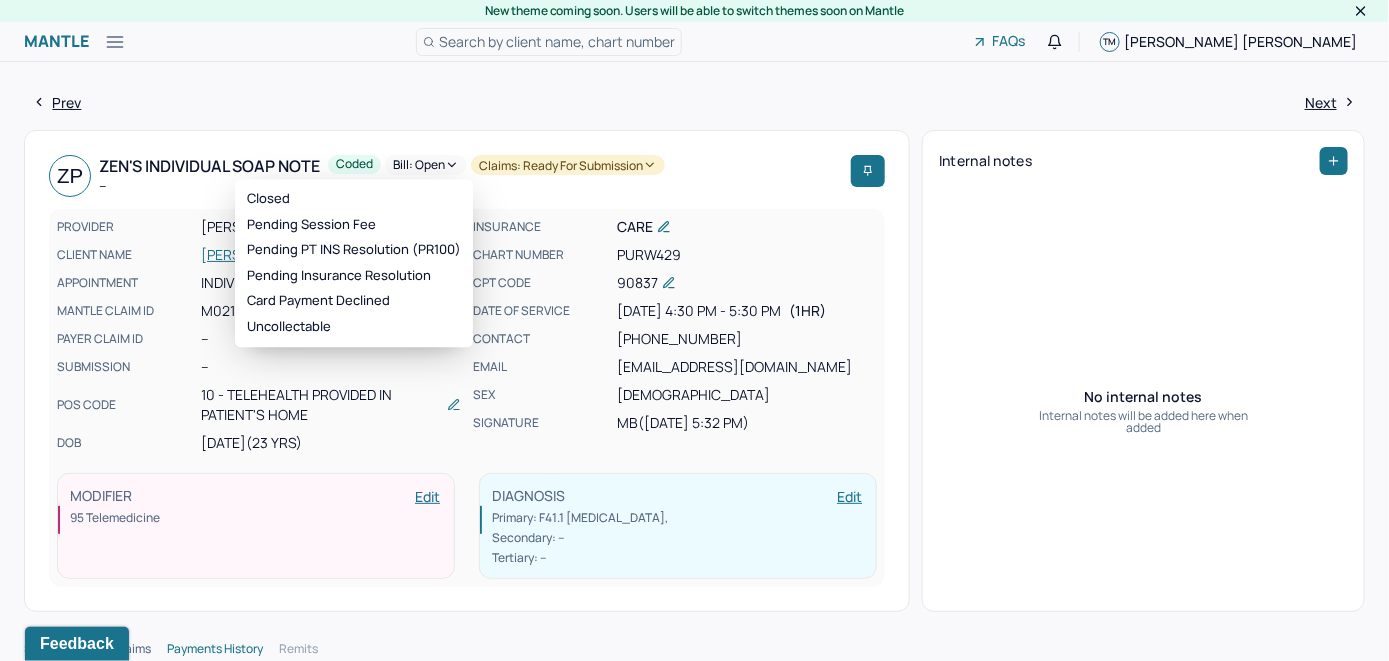 click on "Bill: Open" at bounding box center (426, 165) 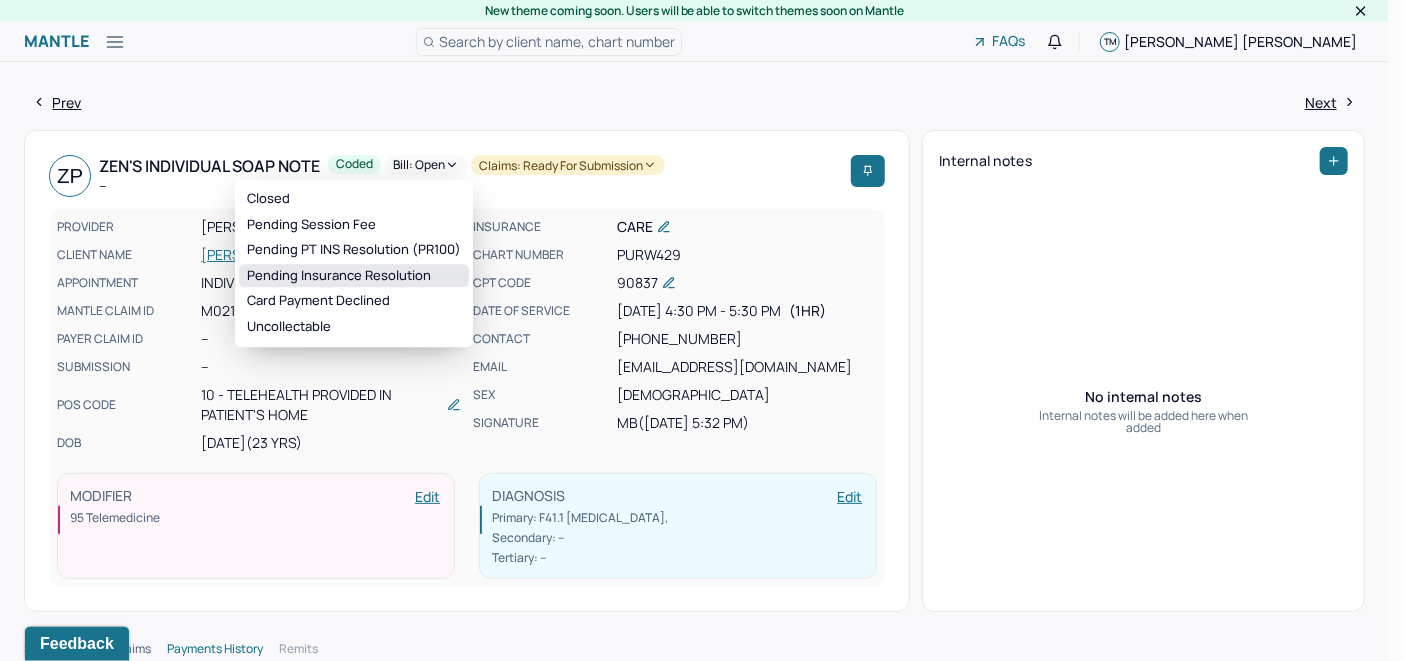 click on "Pending Insurance Resolution" at bounding box center [354, 276] 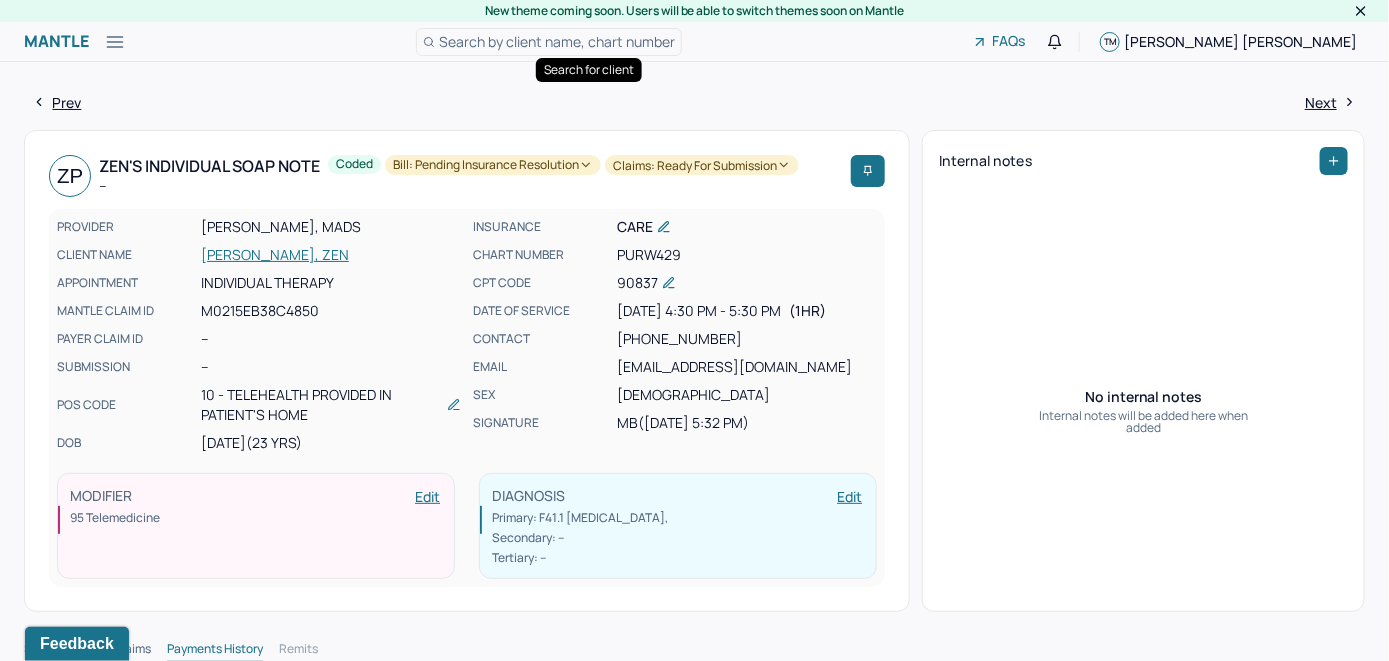 click on "Search by client name, chart number" at bounding box center (557, 41) 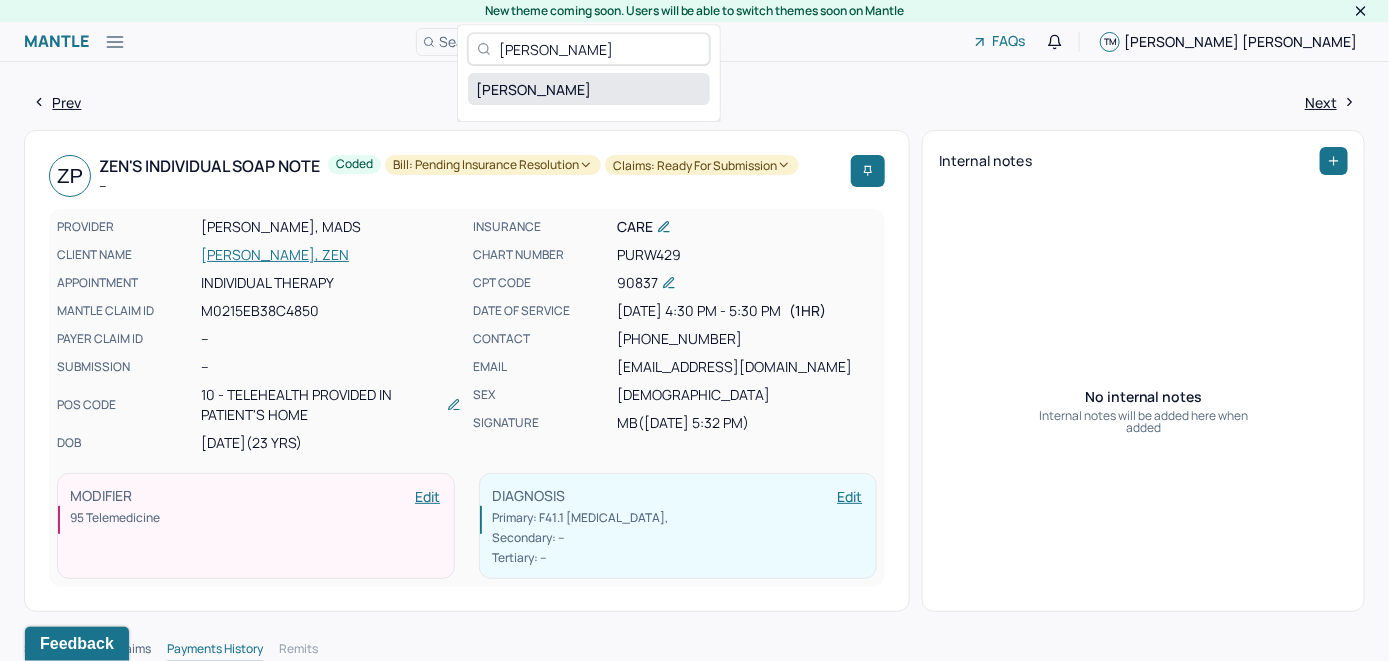 type on "Zhenglin Chen" 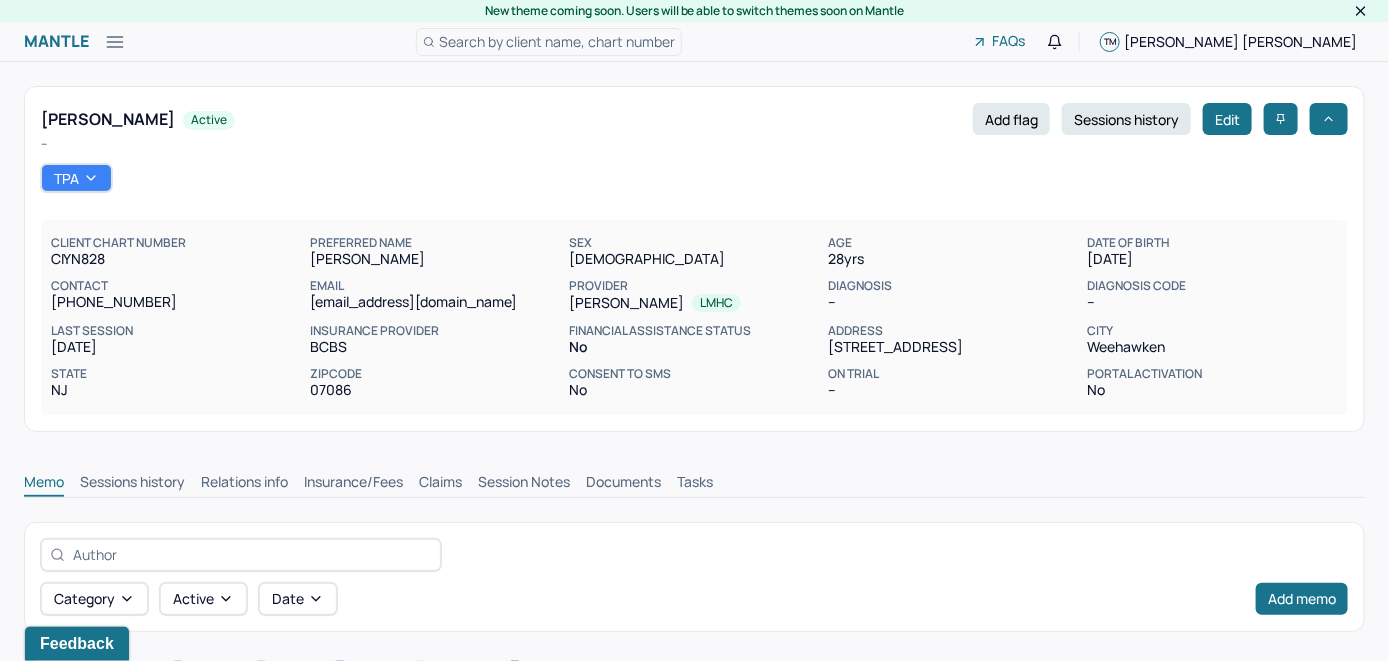 scroll, scrollTop: 0, scrollLeft: 0, axis: both 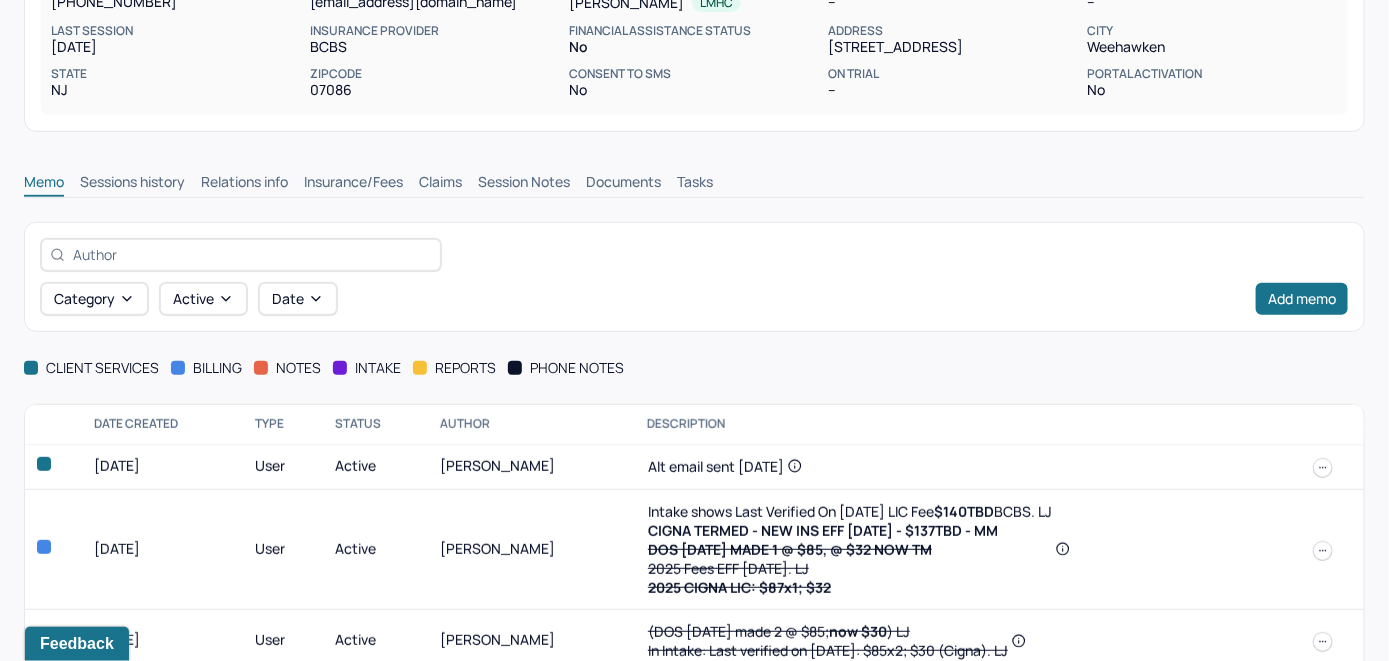 click on "Insurance/Fees" at bounding box center (353, 184) 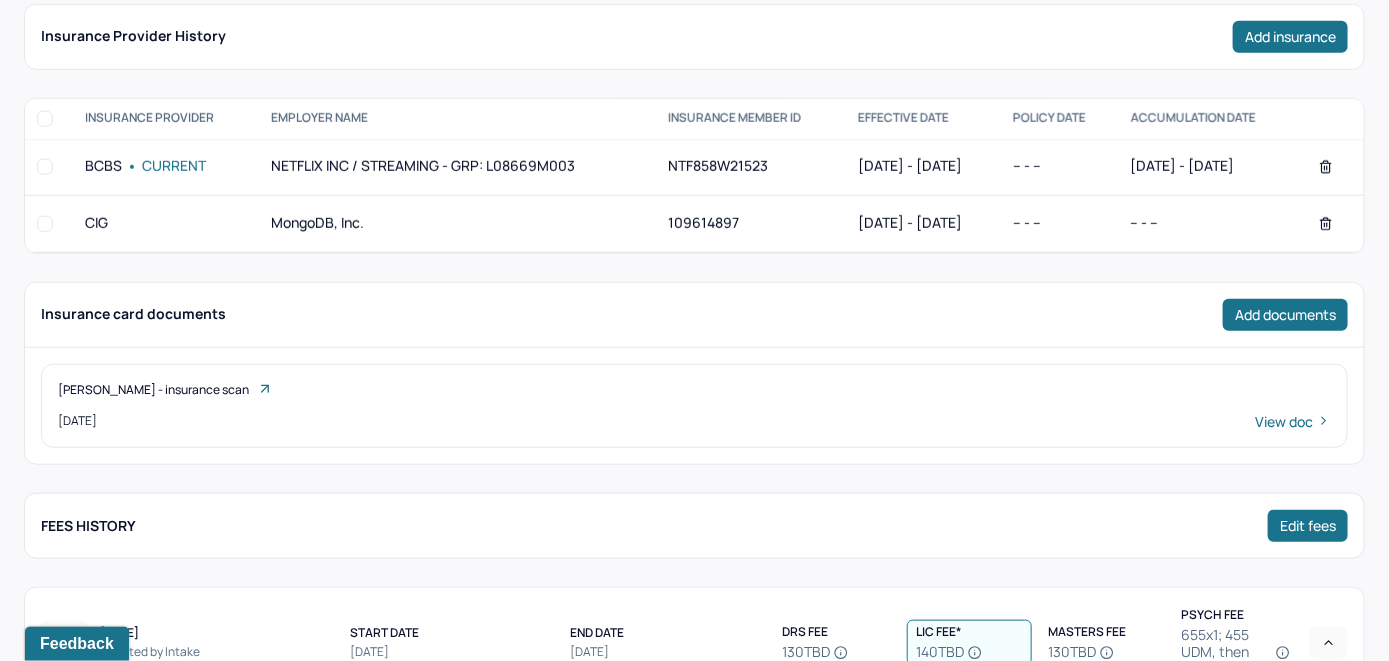 scroll, scrollTop: 400, scrollLeft: 0, axis: vertical 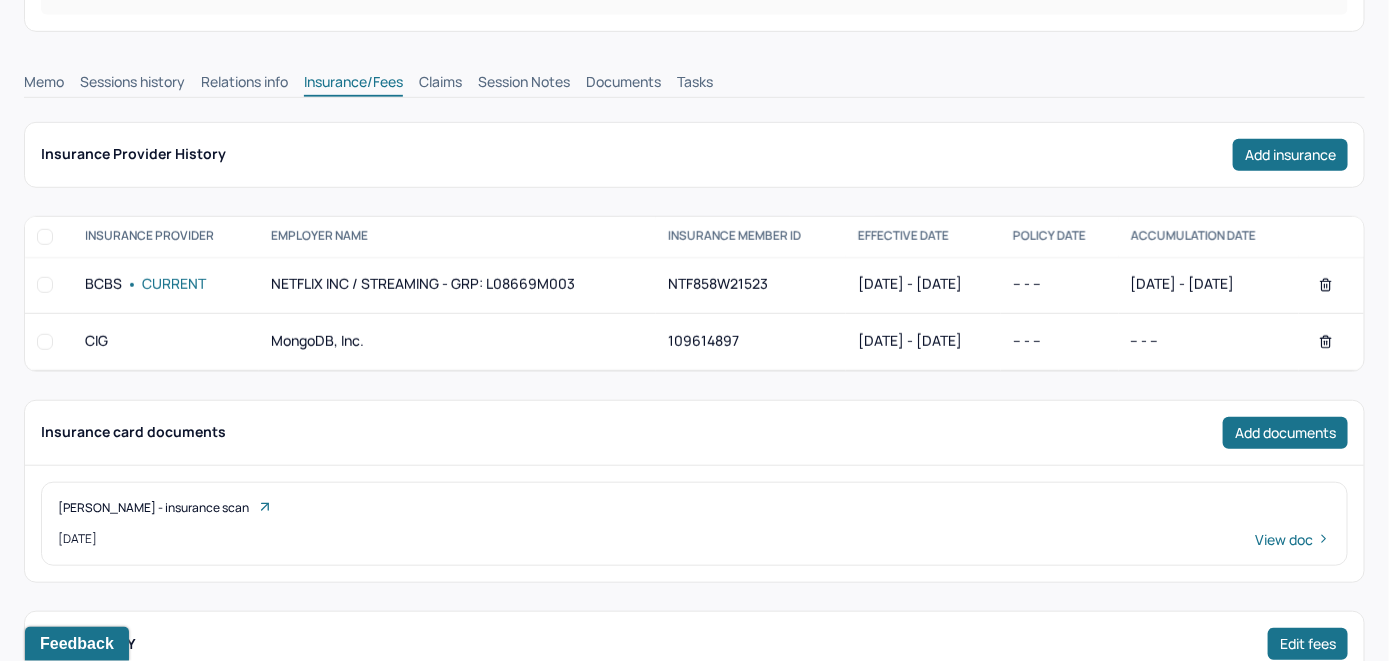 click on "Claims" at bounding box center (440, 84) 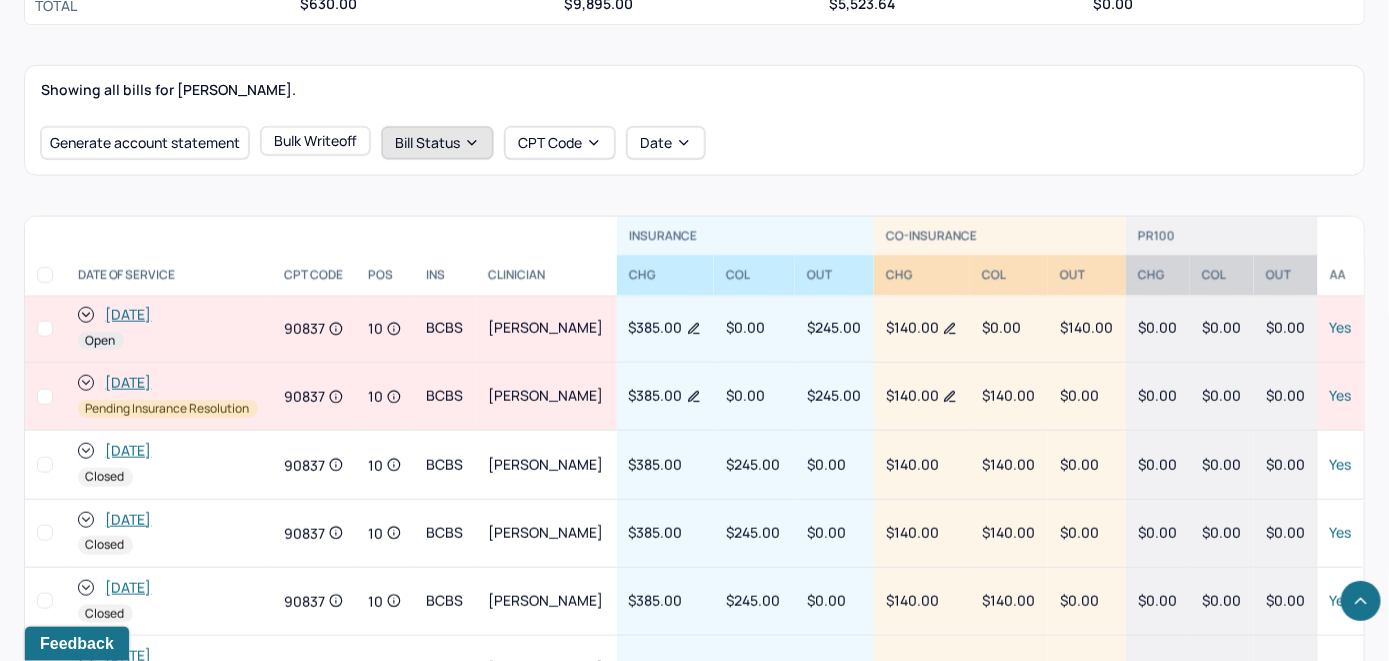 scroll, scrollTop: 707, scrollLeft: 0, axis: vertical 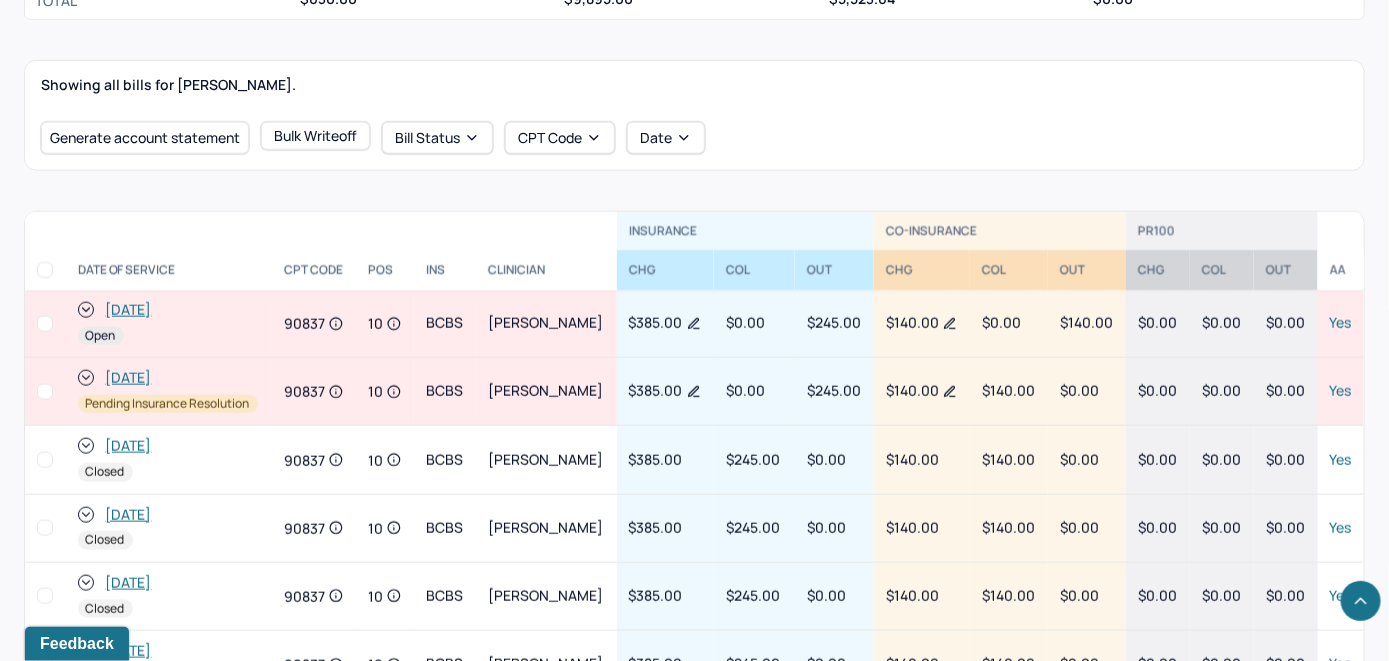 click on "[DATE]" at bounding box center [129, 310] 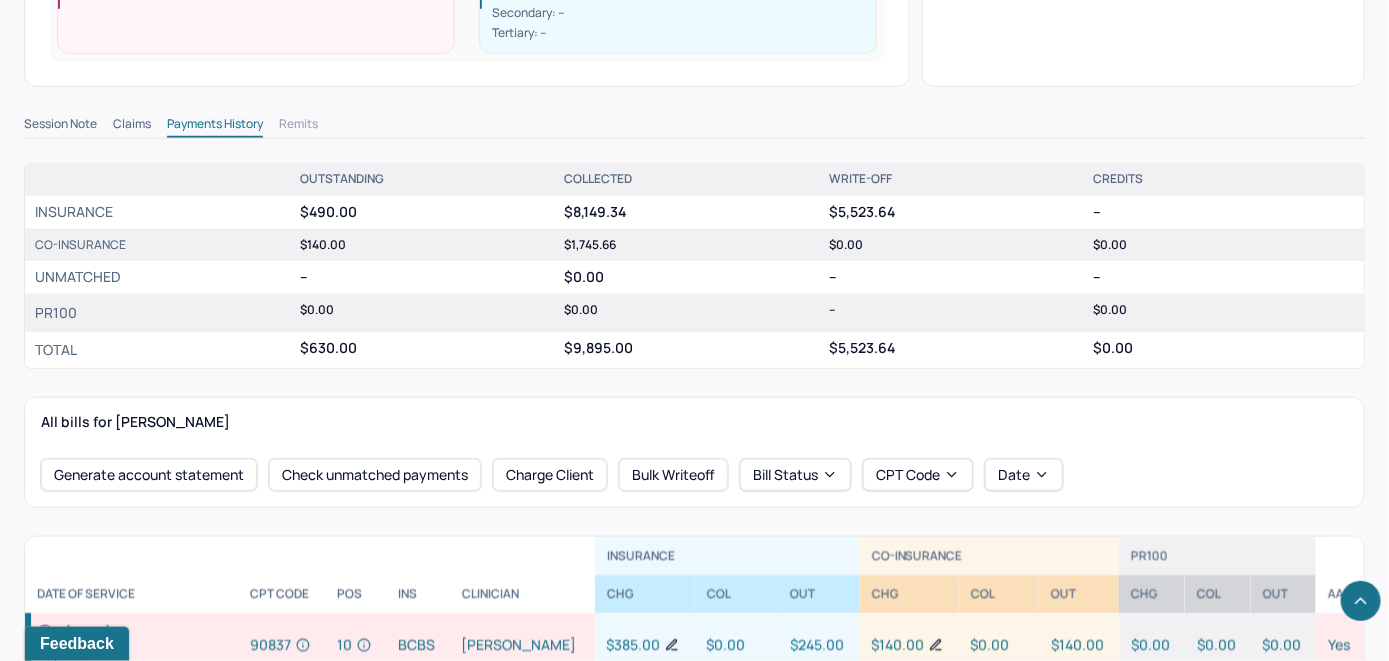 scroll, scrollTop: 700, scrollLeft: 0, axis: vertical 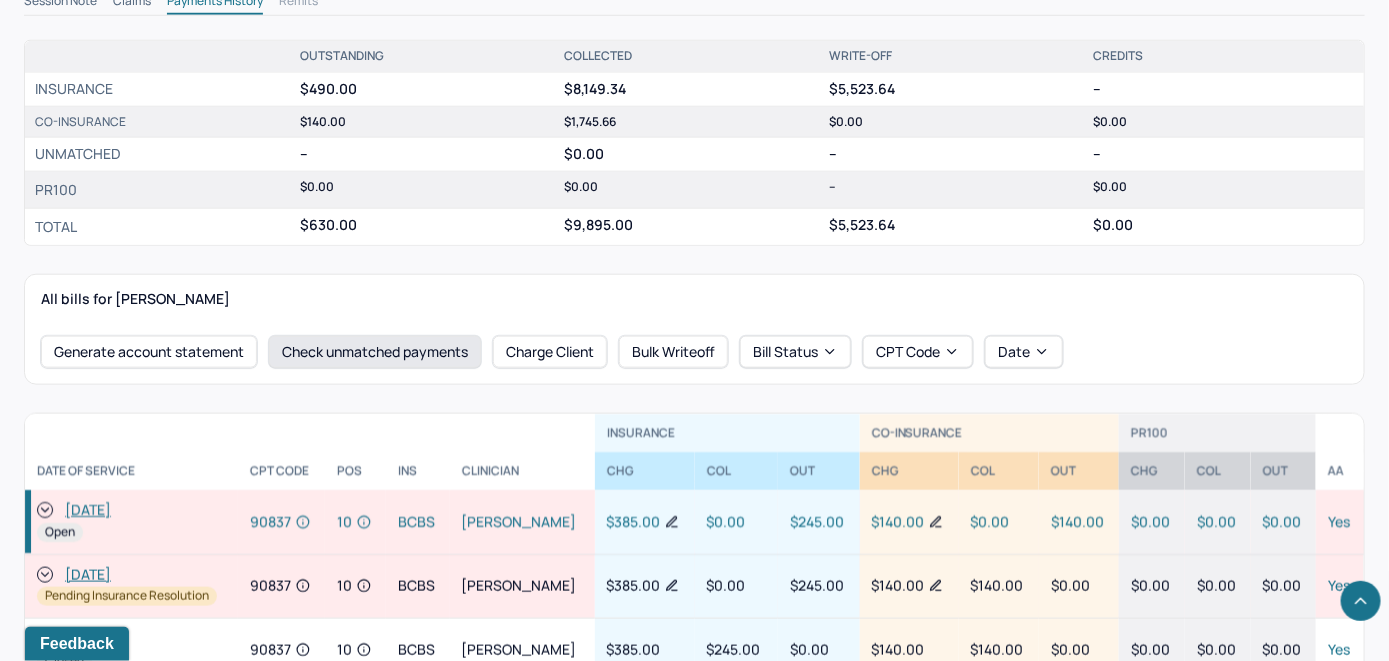 click on "Check unmatched payments" at bounding box center (375, 352) 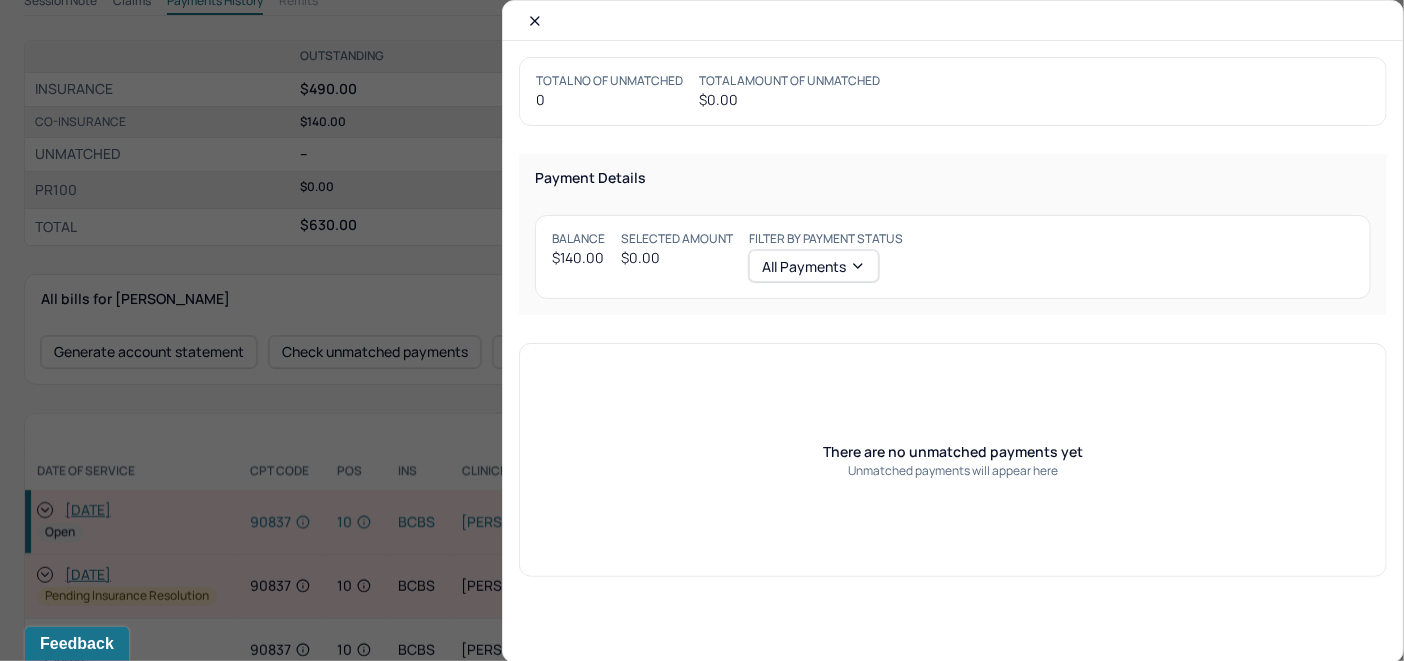 click 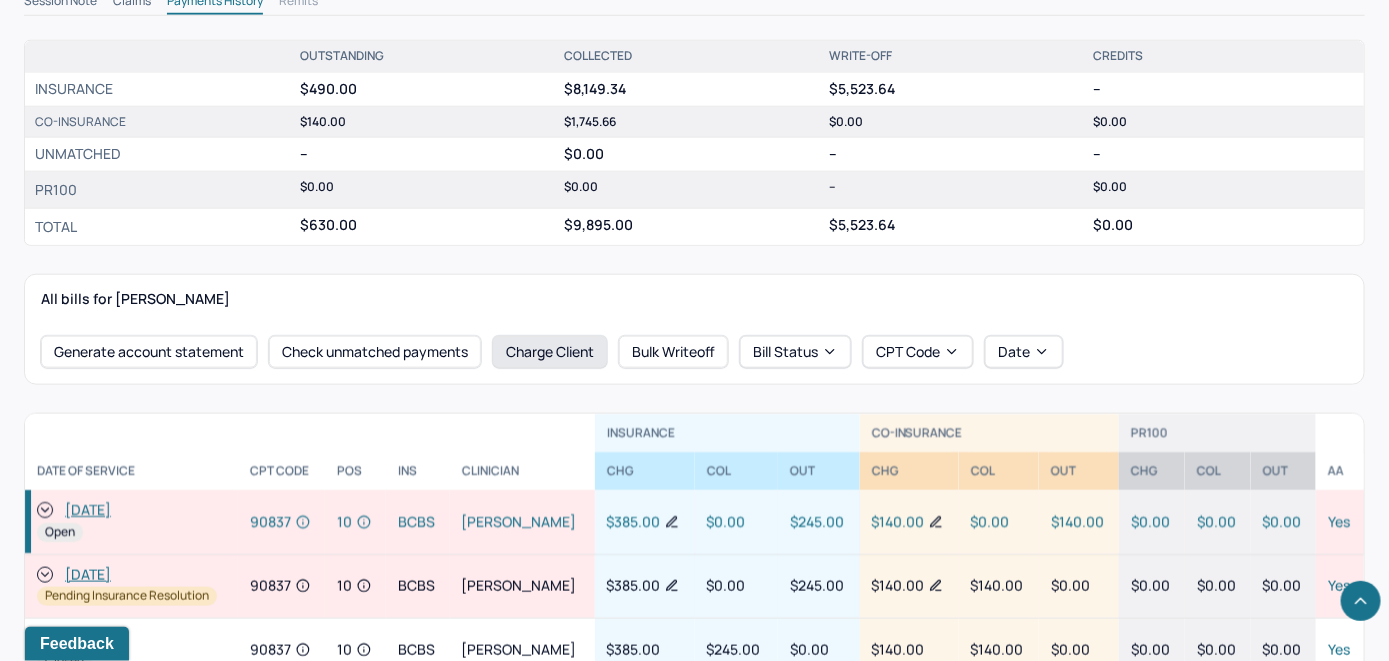 click on "Charge Client" at bounding box center (550, 352) 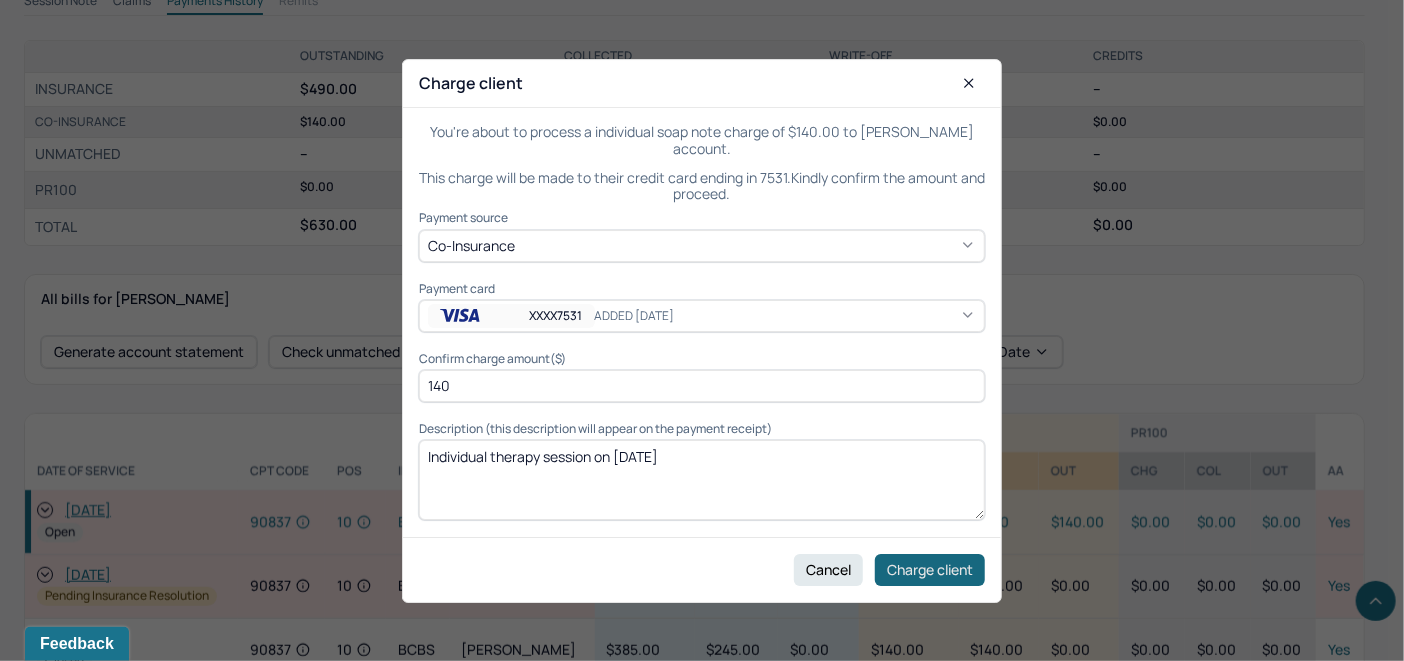 click on "Charge client" at bounding box center [930, 569] 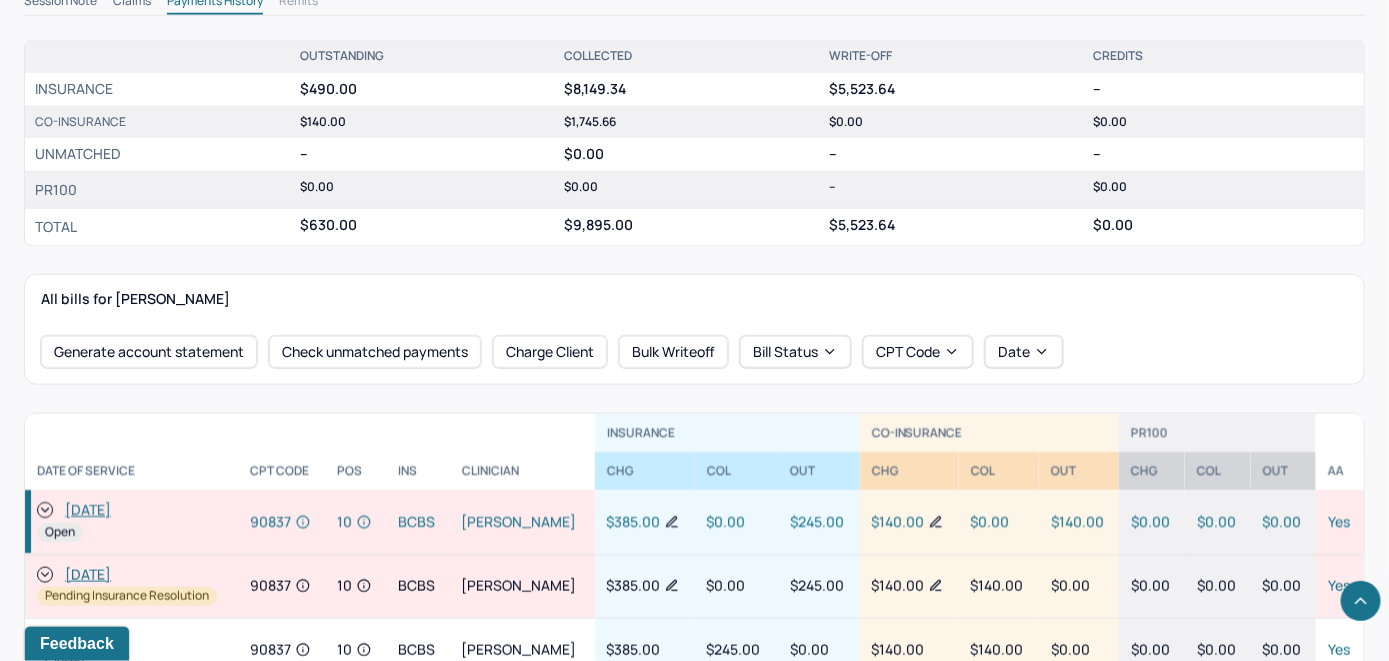 click 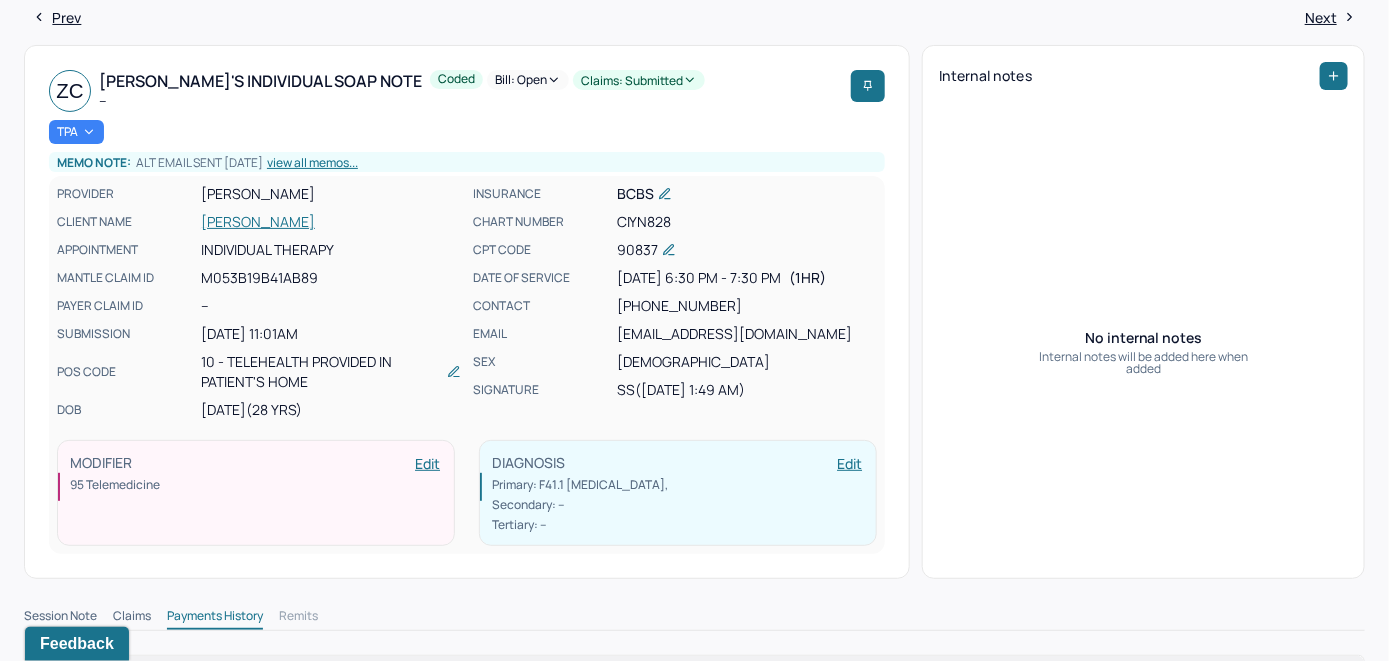 scroll, scrollTop: 0, scrollLeft: 0, axis: both 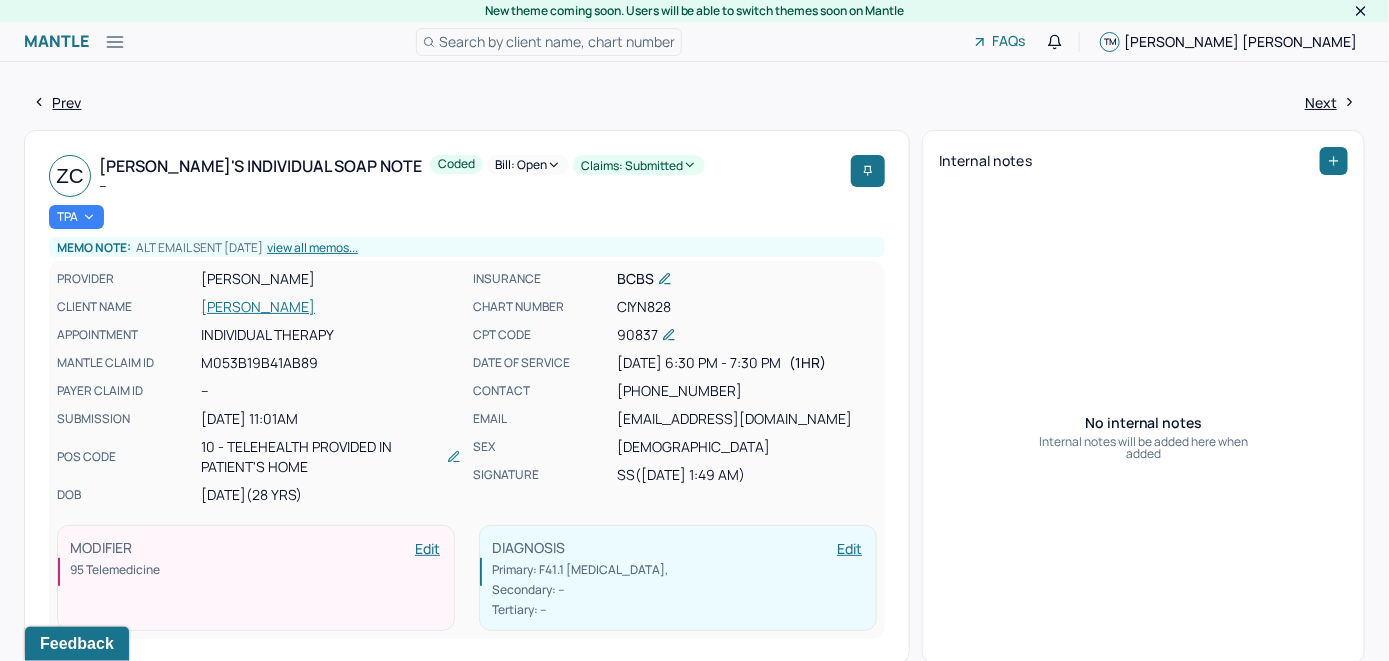 click on "Bill: Open" at bounding box center (528, 165) 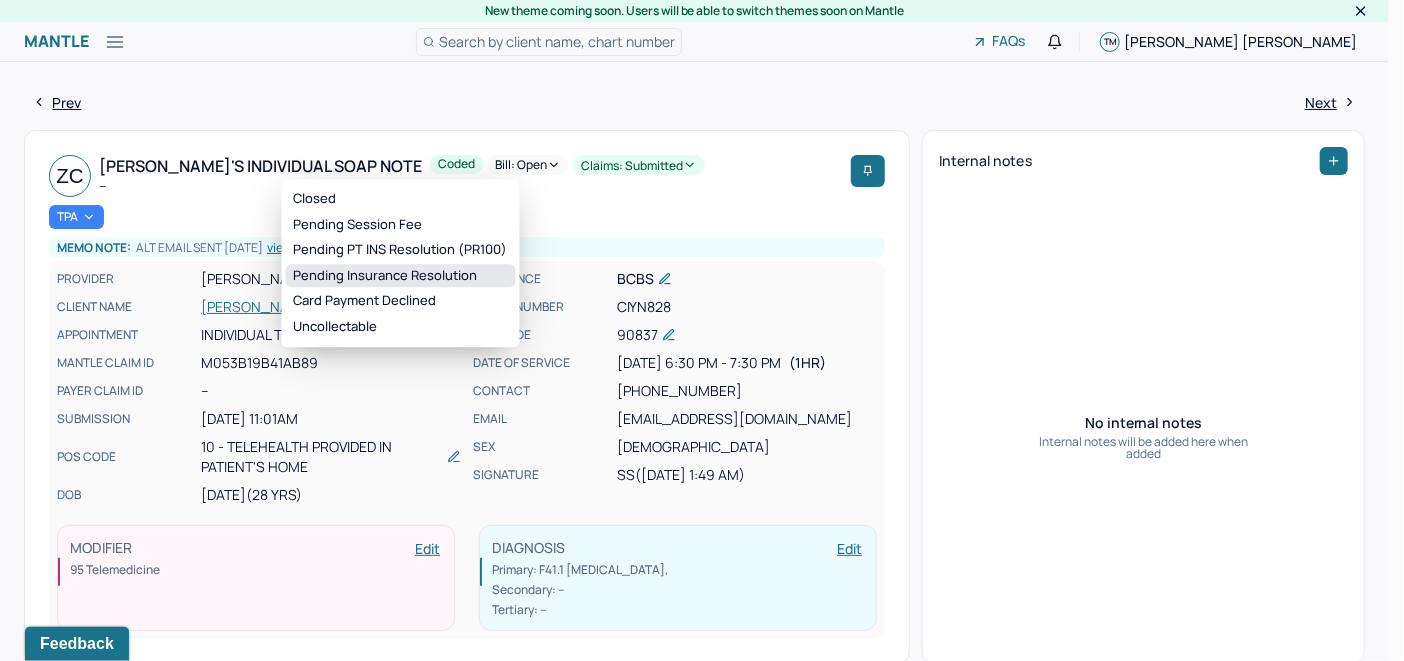 click on "Pending Insurance Resolution" at bounding box center [401, 276] 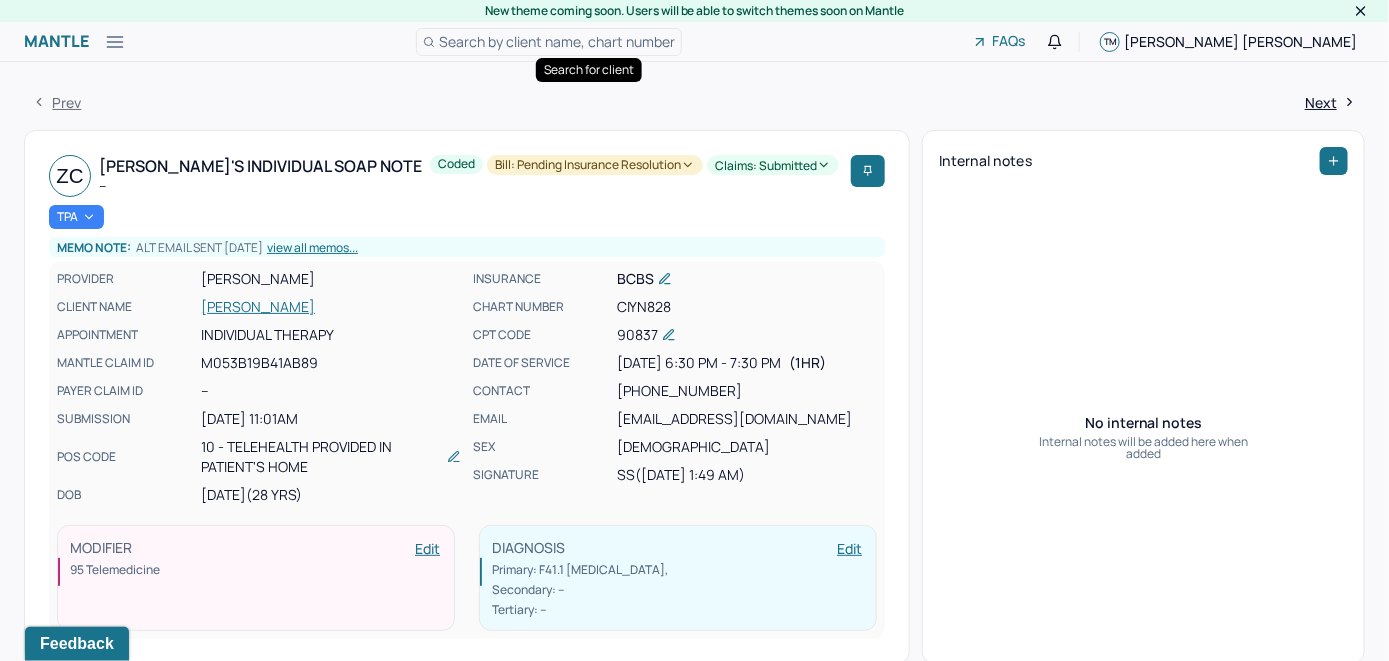 click on "Search by client name, chart number" at bounding box center (557, 41) 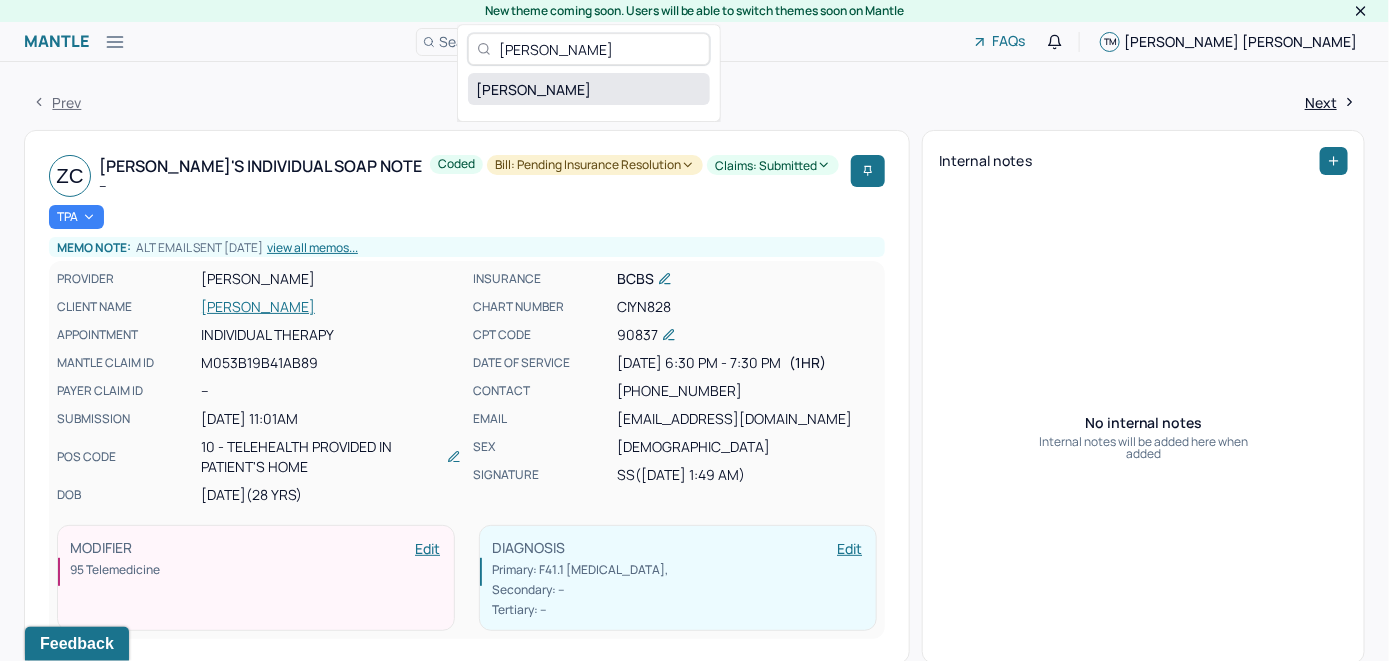 type on "Maria Montelione" 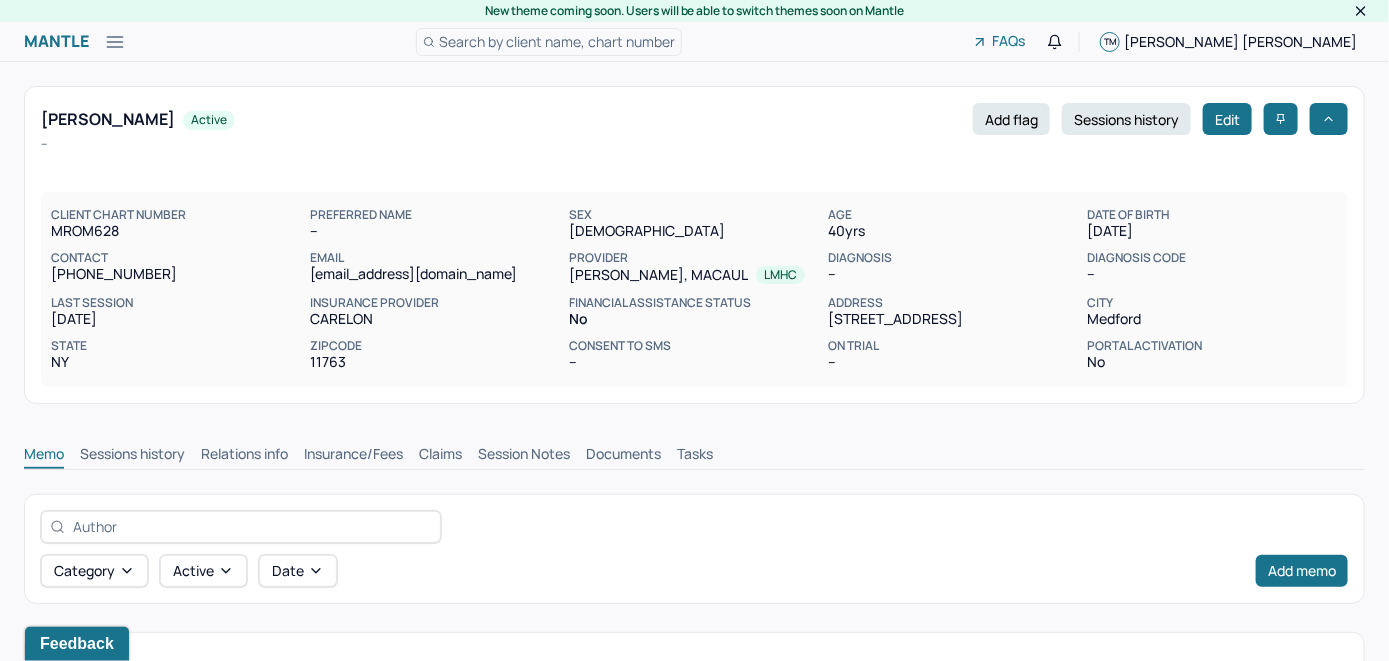 scroll, scrollTop: 0, scrollLeft: 0, axis: both 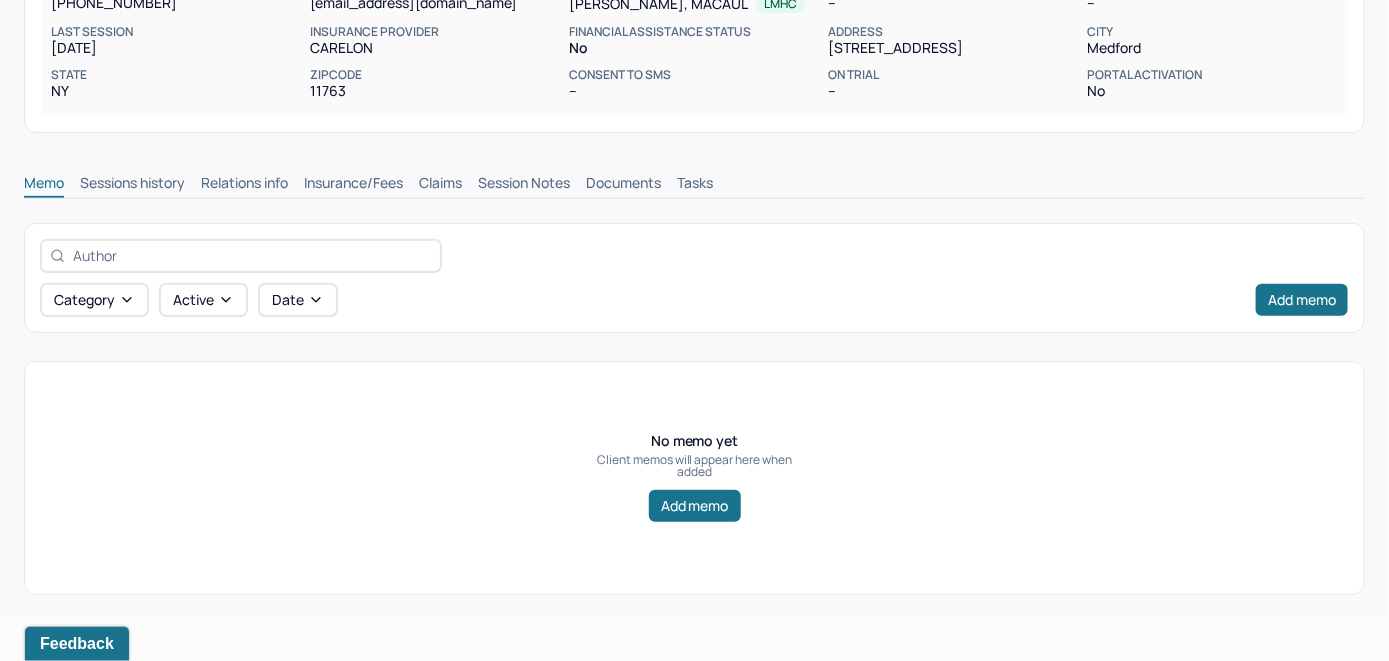 click on "Insurance/Fees" at bounding box center [353, 185] 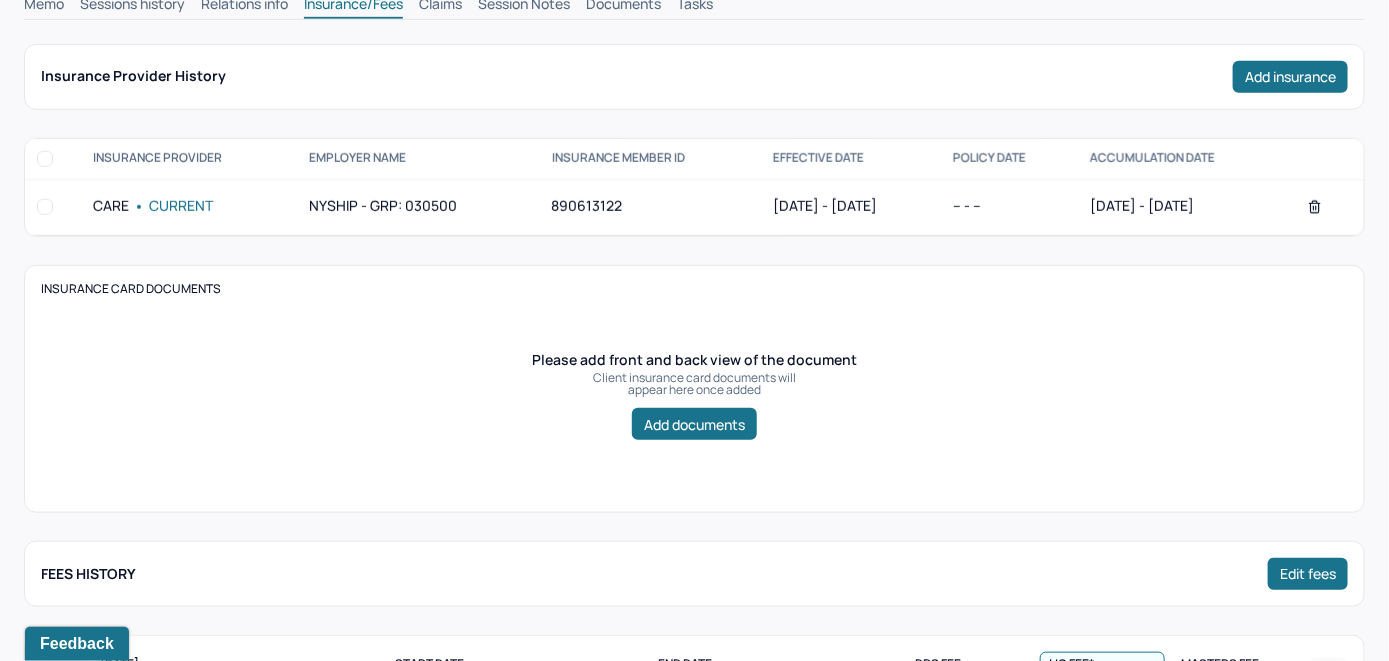 scroll, scrollTop: 271, scrollLeft: 0, axis: vertical 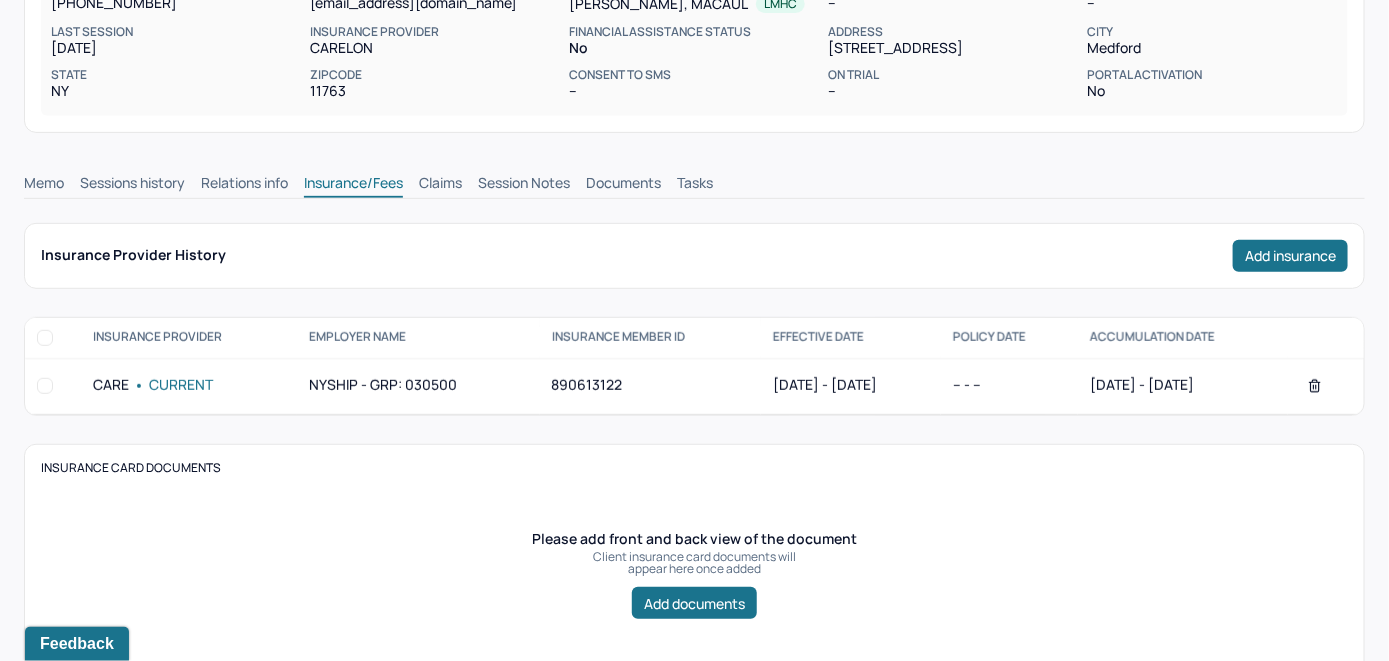 click on "Claims" at bounding box center [440, 185] 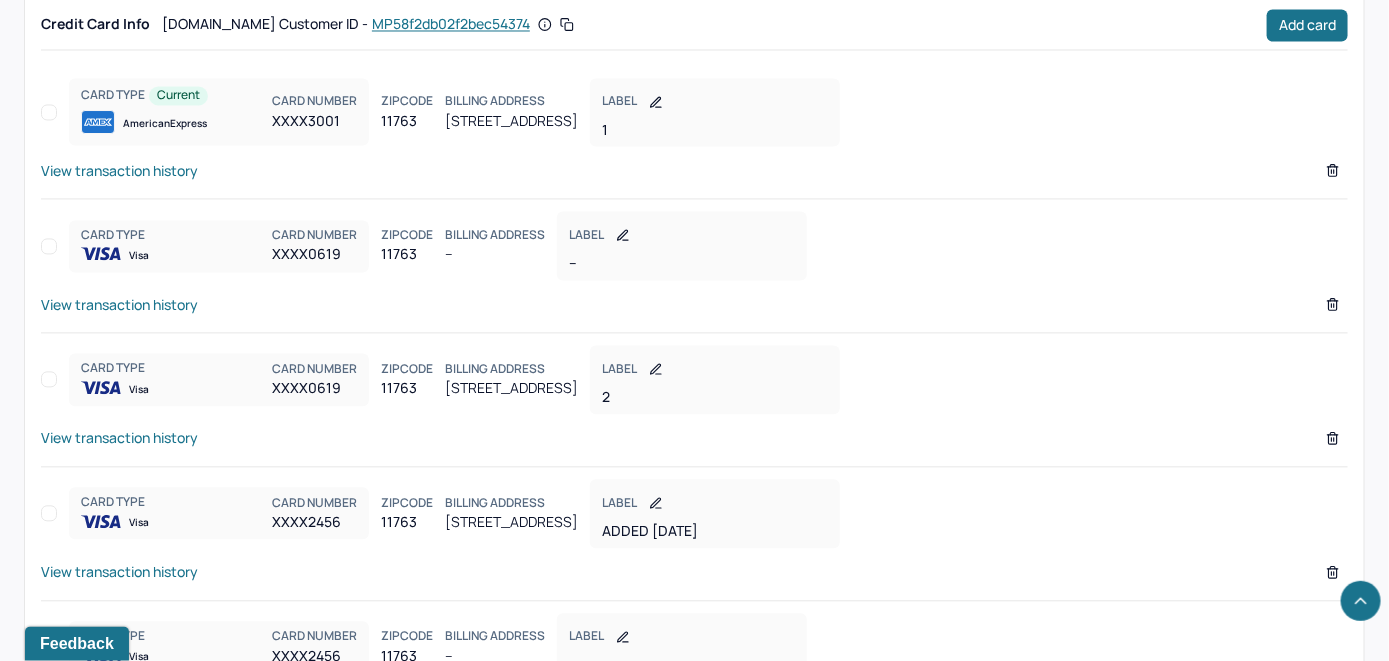 scroll, scrollTop: 1375, scrollLeft: 0, axis: vertical 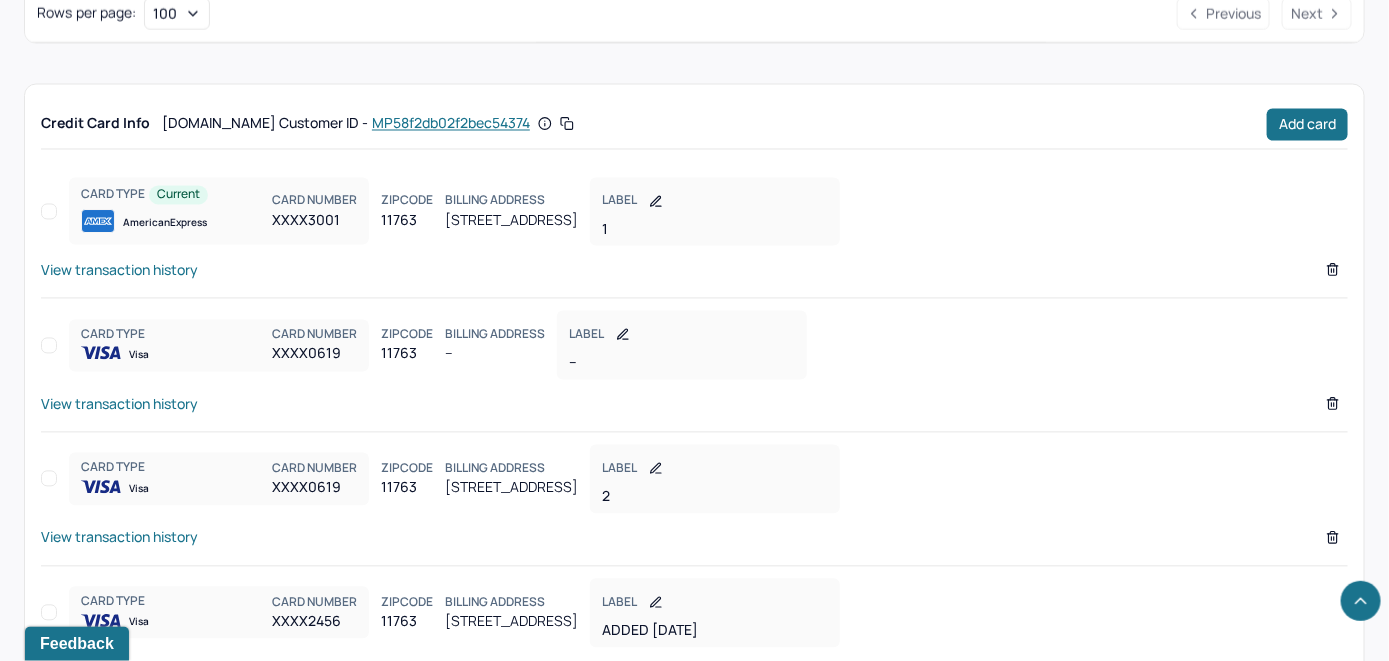 click on "View transaction history" at bounding box center (119, 270) 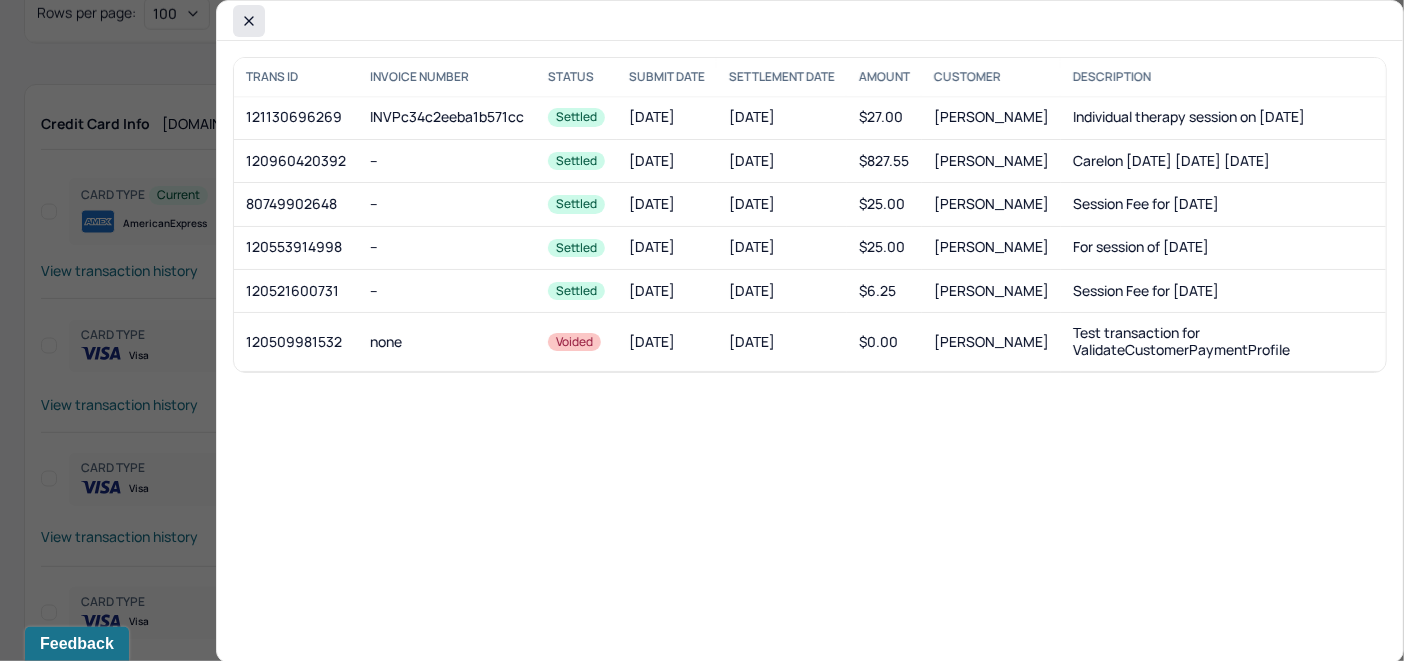 click 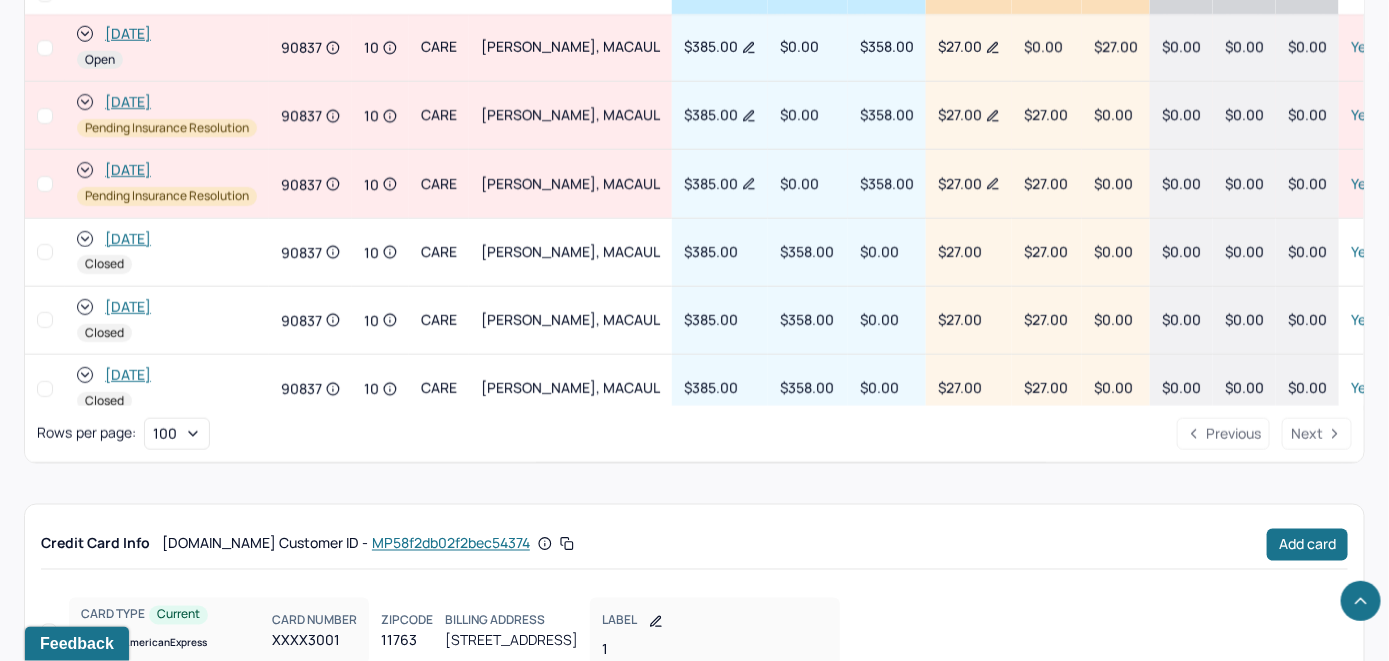 scroll, scrollTop: 875, scrollLeft: 0, axis: vertical 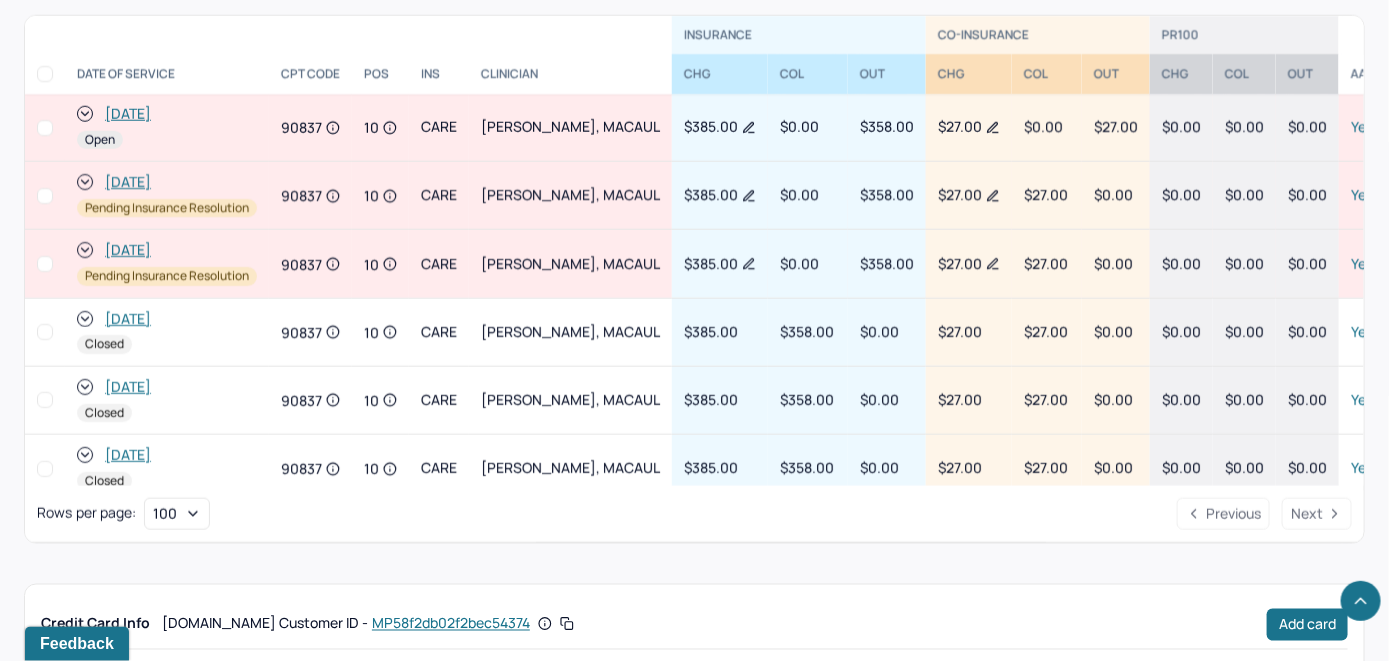 click on "[DATE]" at bounding box center [128, 114] 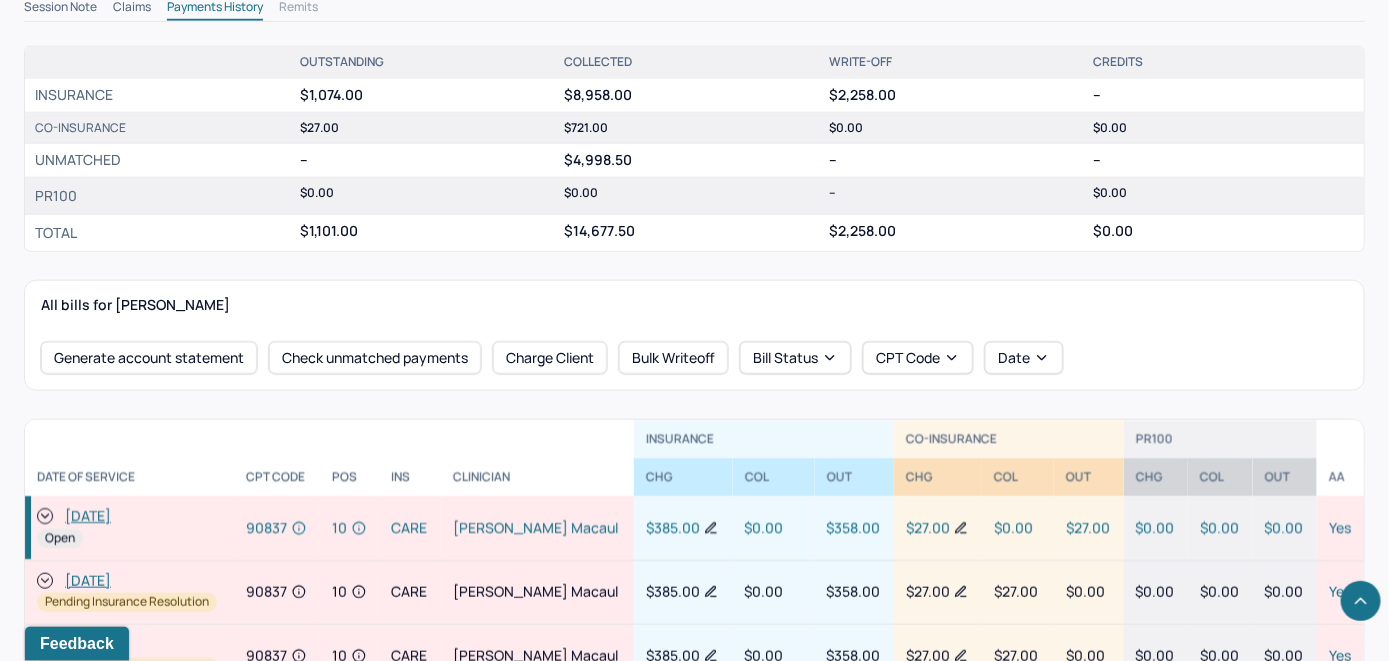 scroll, scrollTop: 800, scrollLeft: 0, axis: vertical 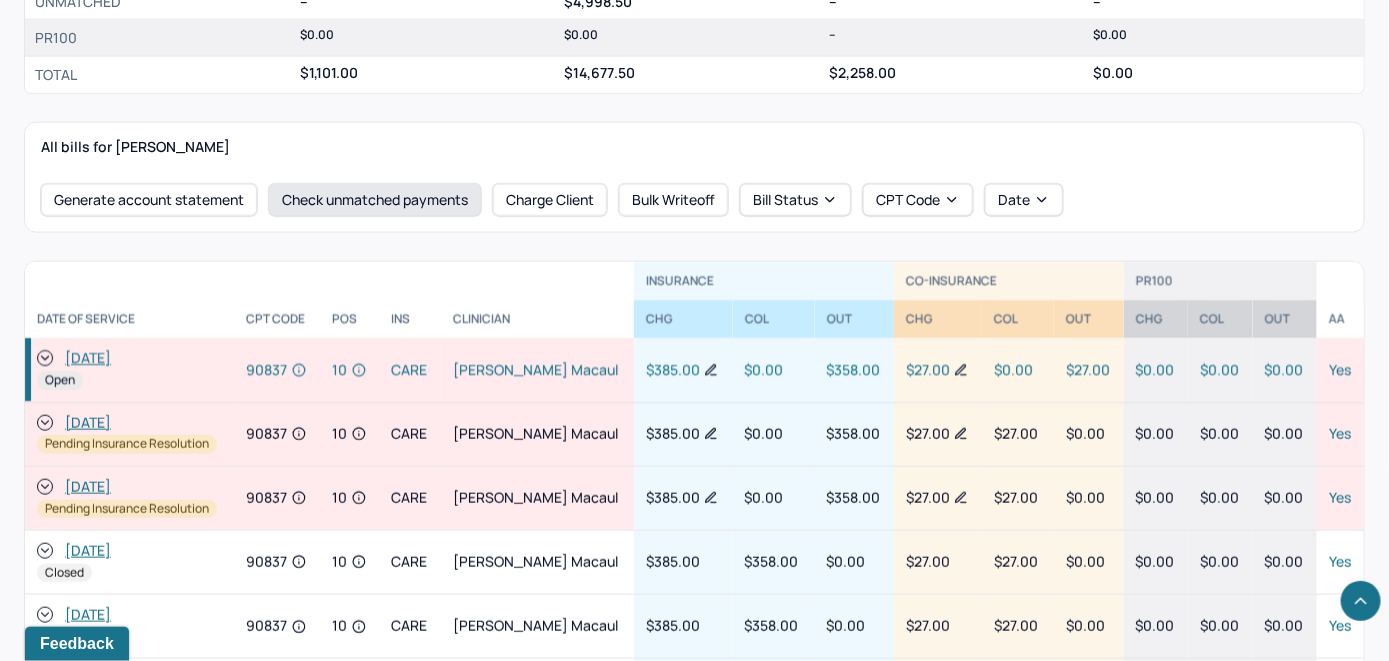 click on "Check unmatched payments" at bounding box center (375, 200) 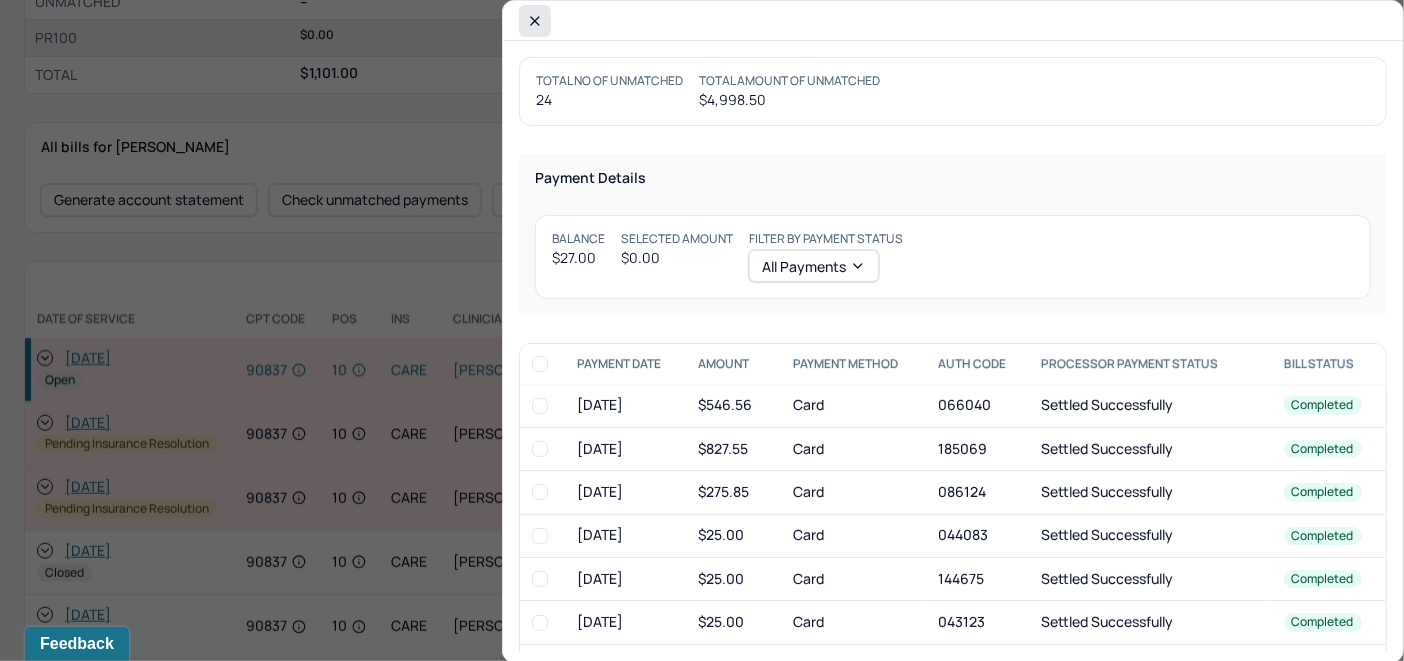 click 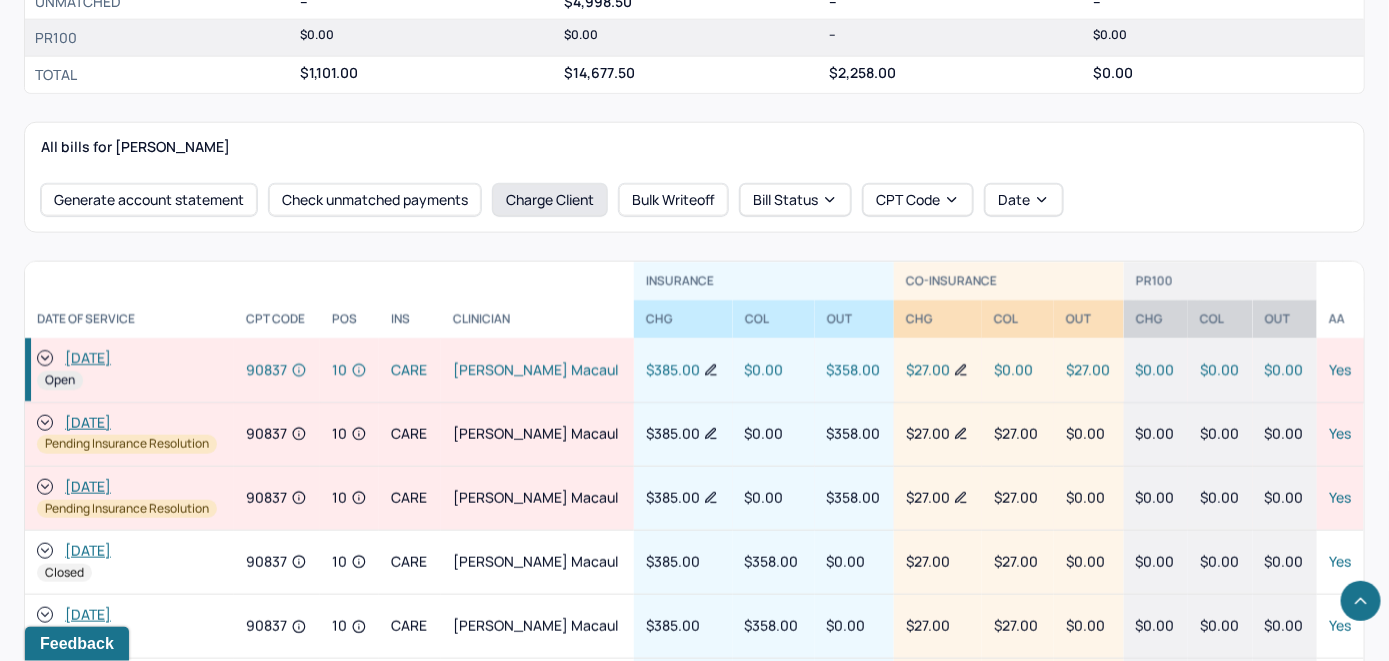 click on "Charge Client" at bounding box center [550, 200] 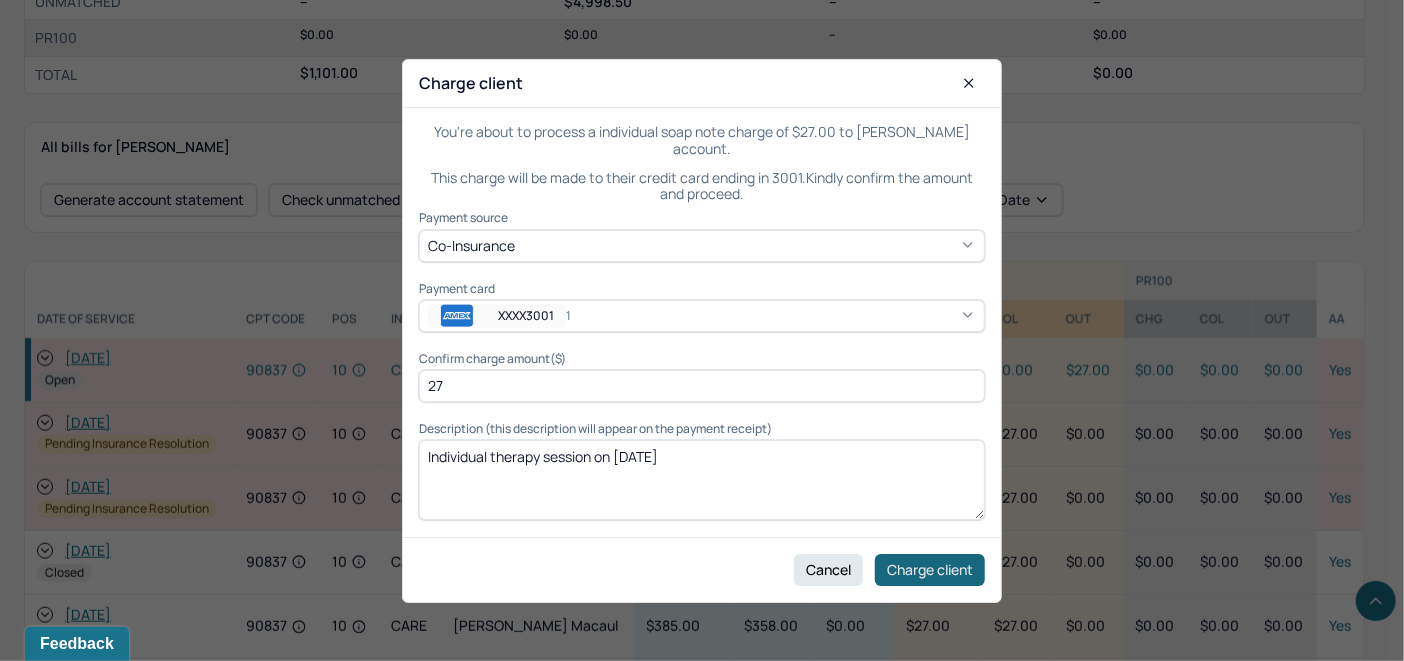 click on "Charge client" at bounding box center (930, 569) 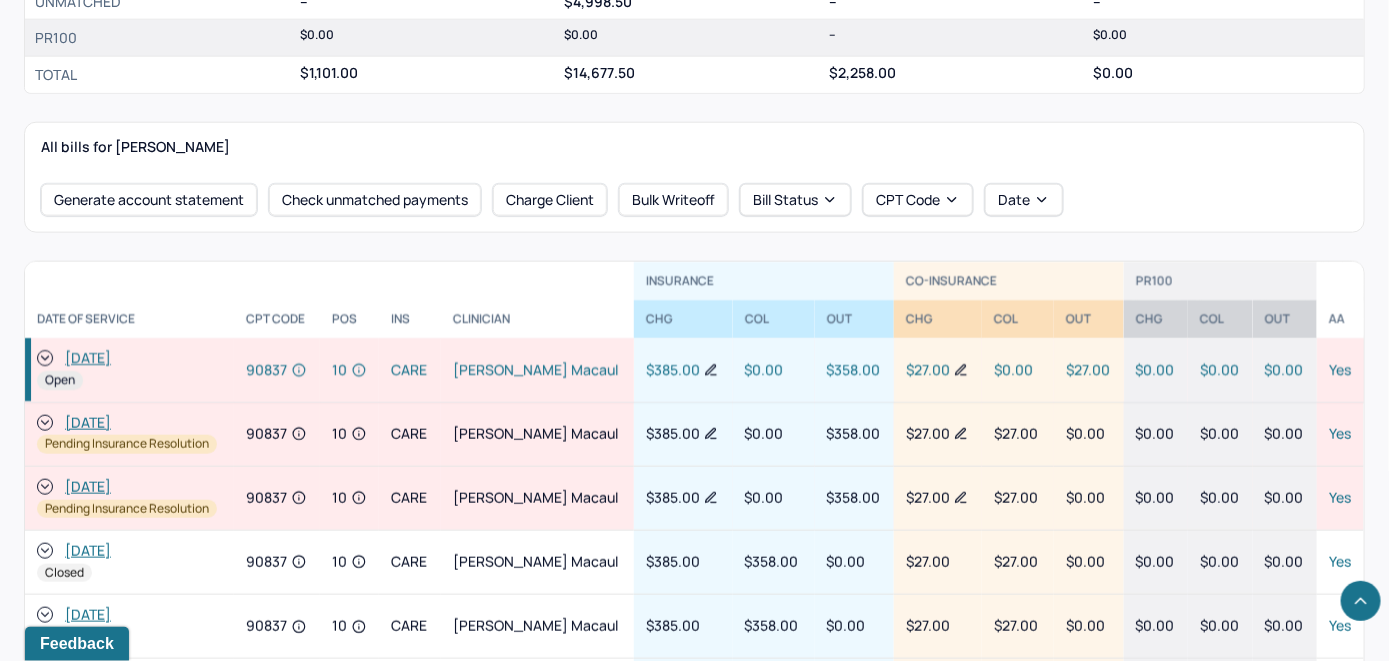 click 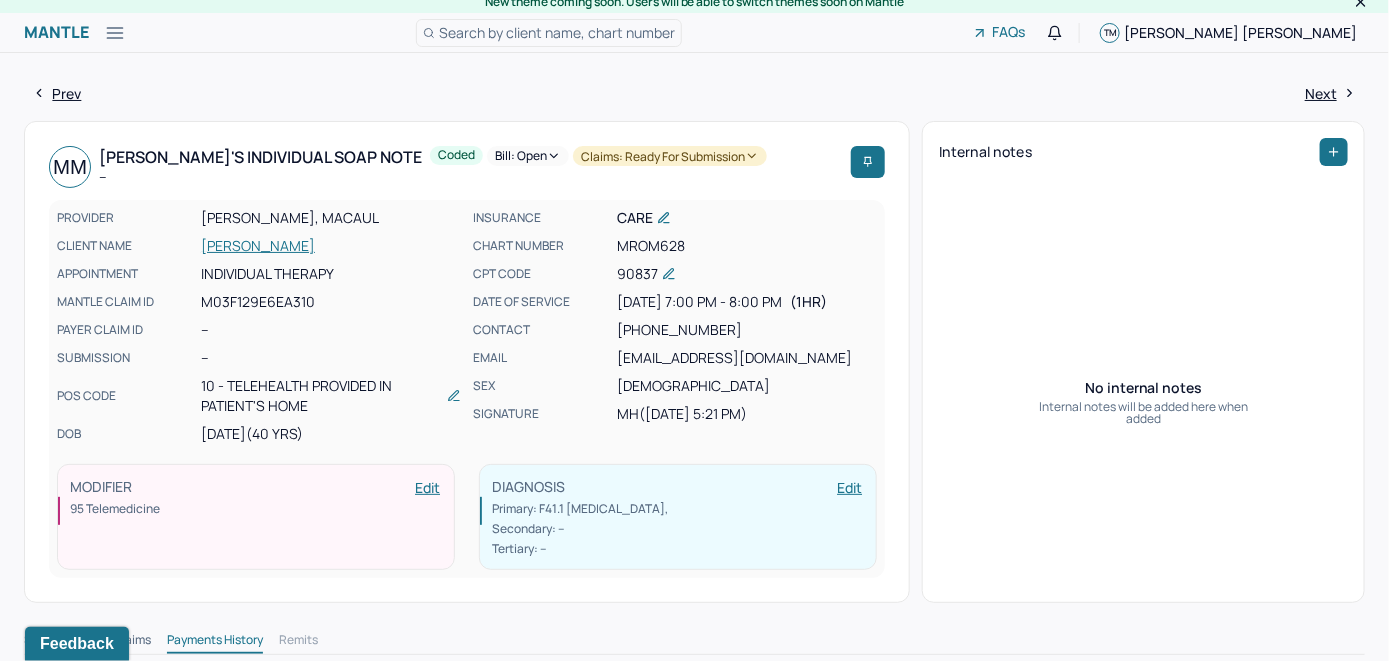scroll, scrollTop: 0, scrollLeft: 0, axis: both 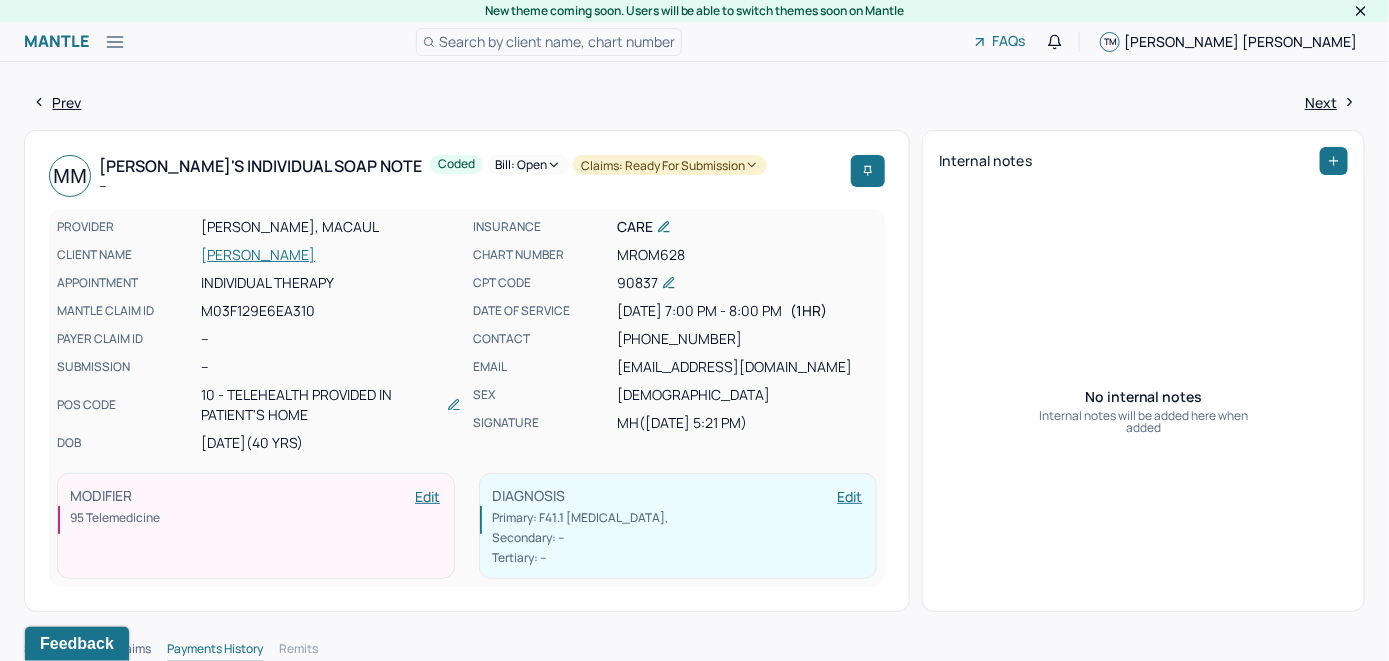 click on "Bill: Open" at bounding box center [528, 165] 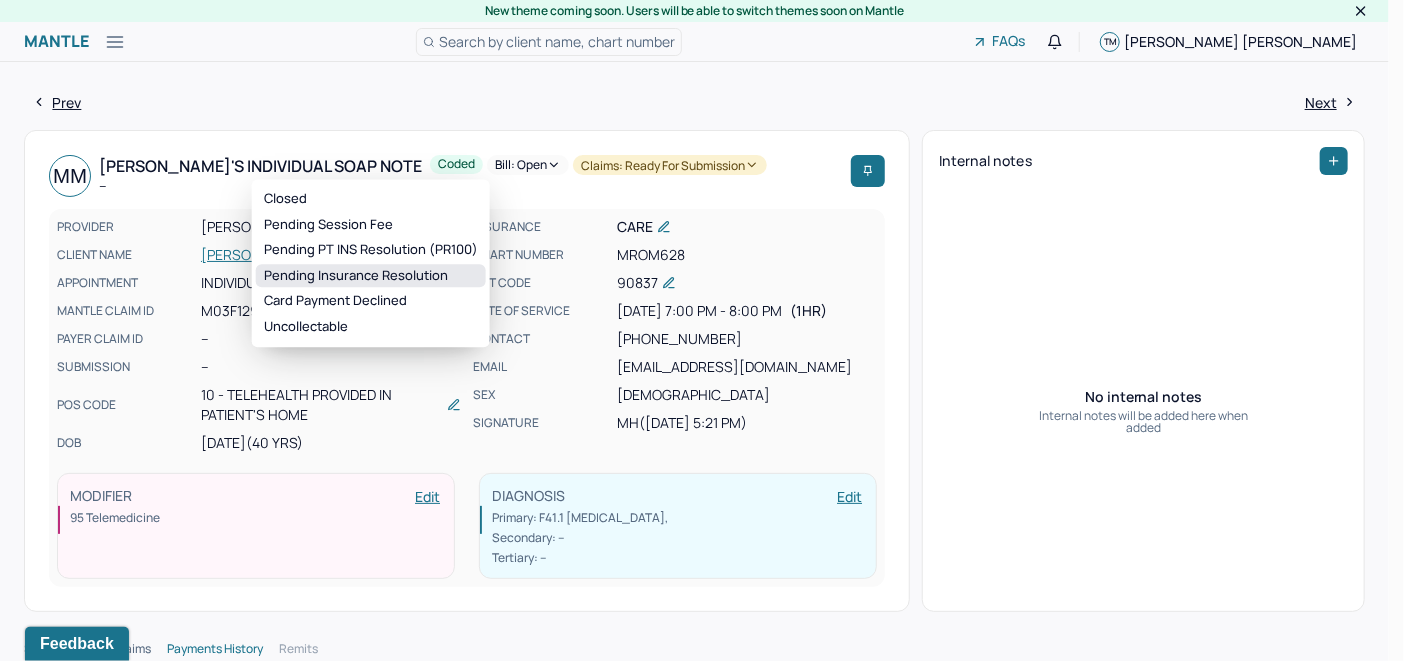 click on "Pending Insurance Resolution" at bounding box center (371, 276) 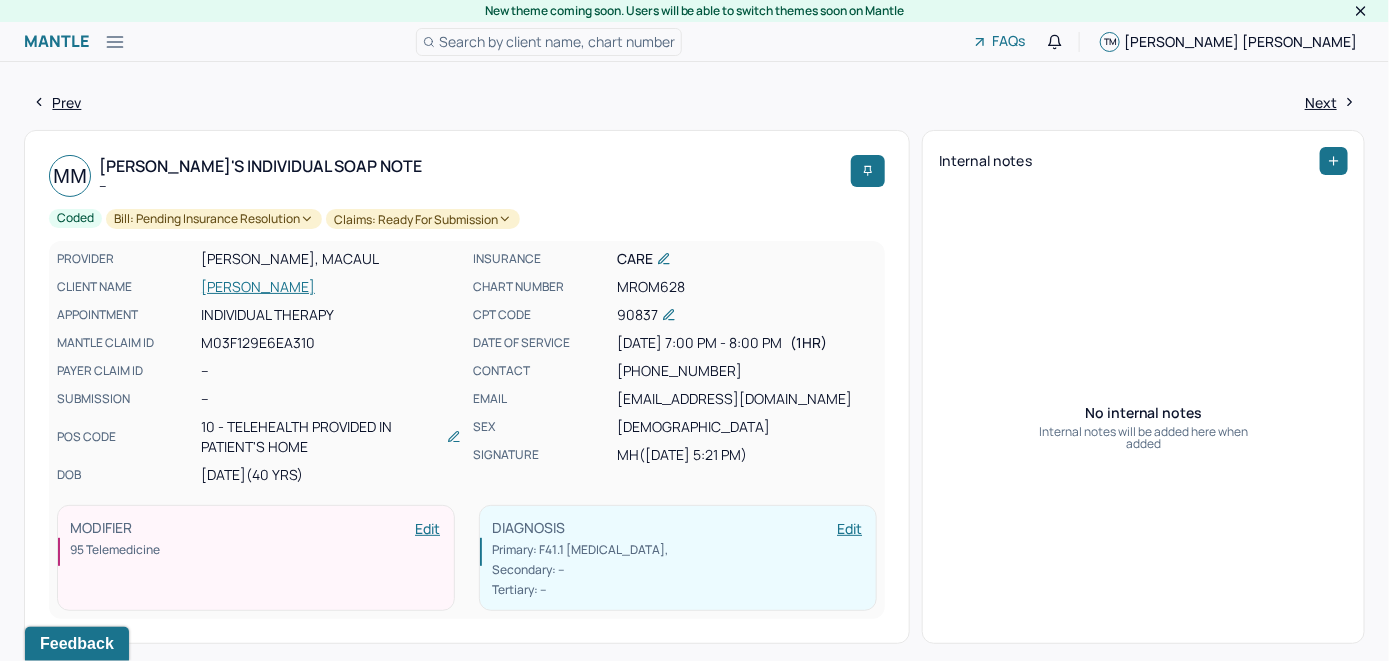 click on "Search by client name, chart number" at bounding box center [557, 41] 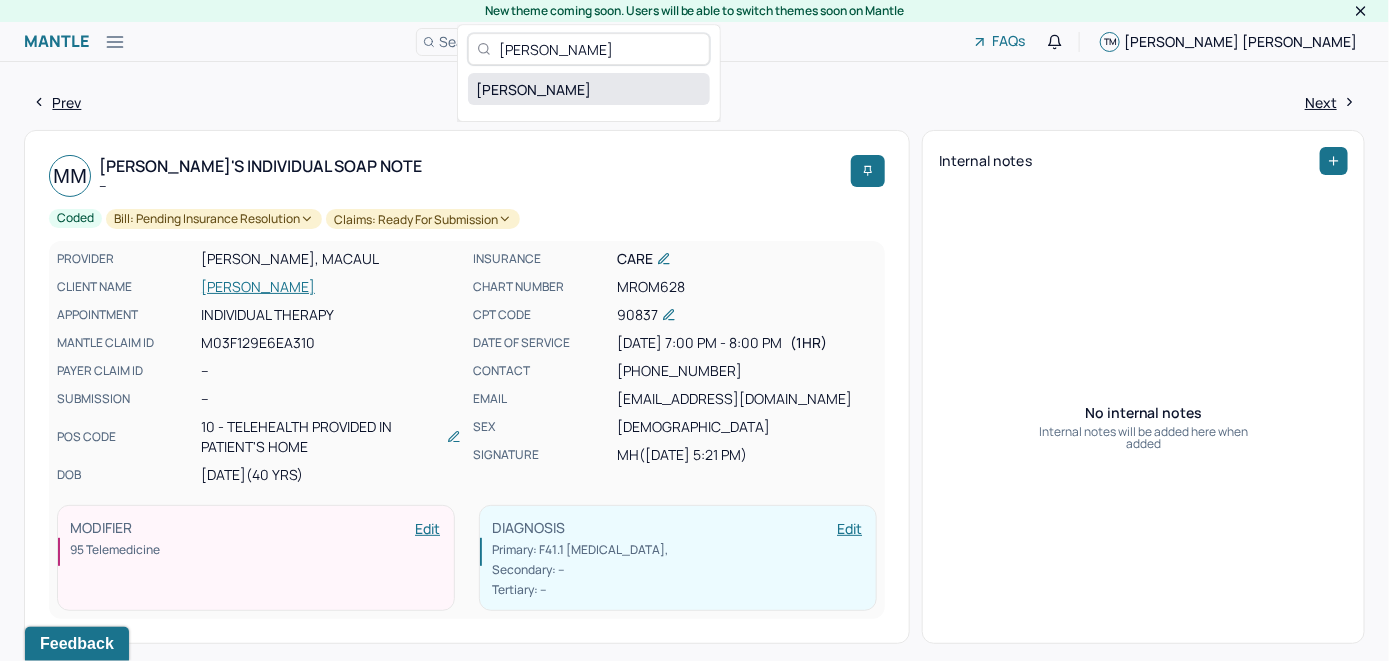 type on "Marisa Rozzi" 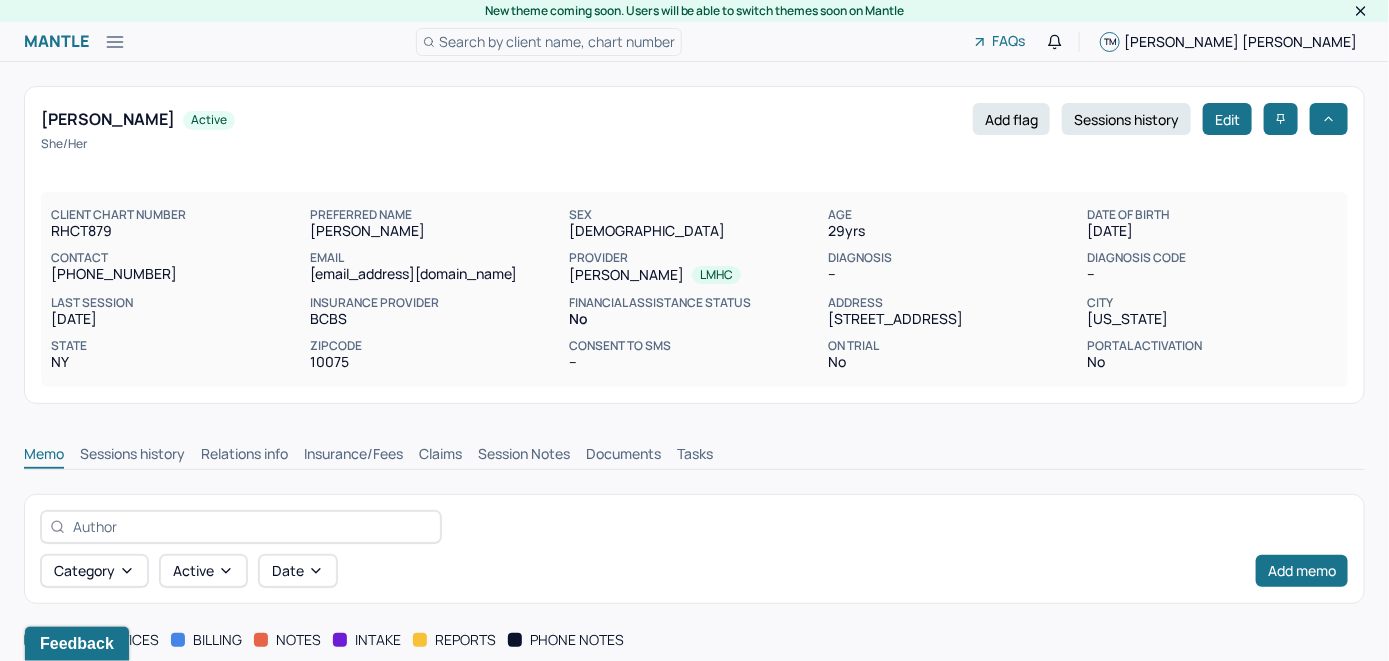 scroll, scrollTop: 0, scrollLeft: 0, axis: both 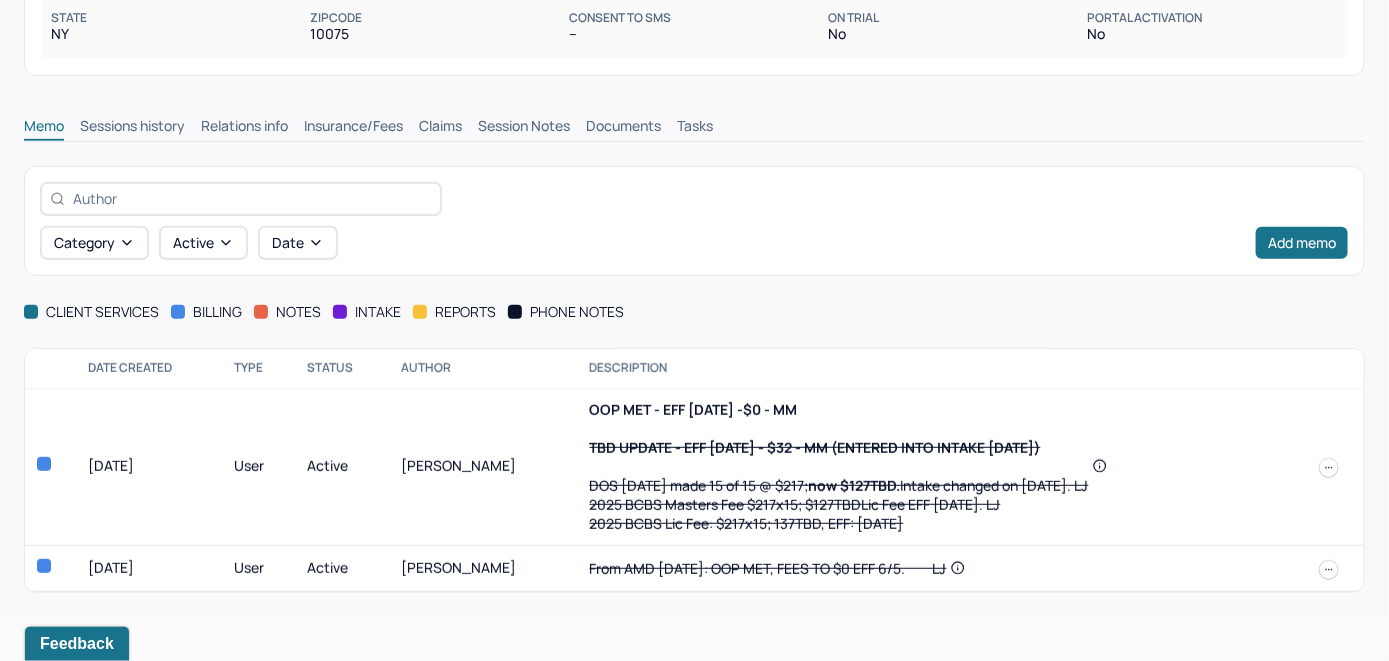 click on "Insurance/Fees" at bounding box center (353, 128) 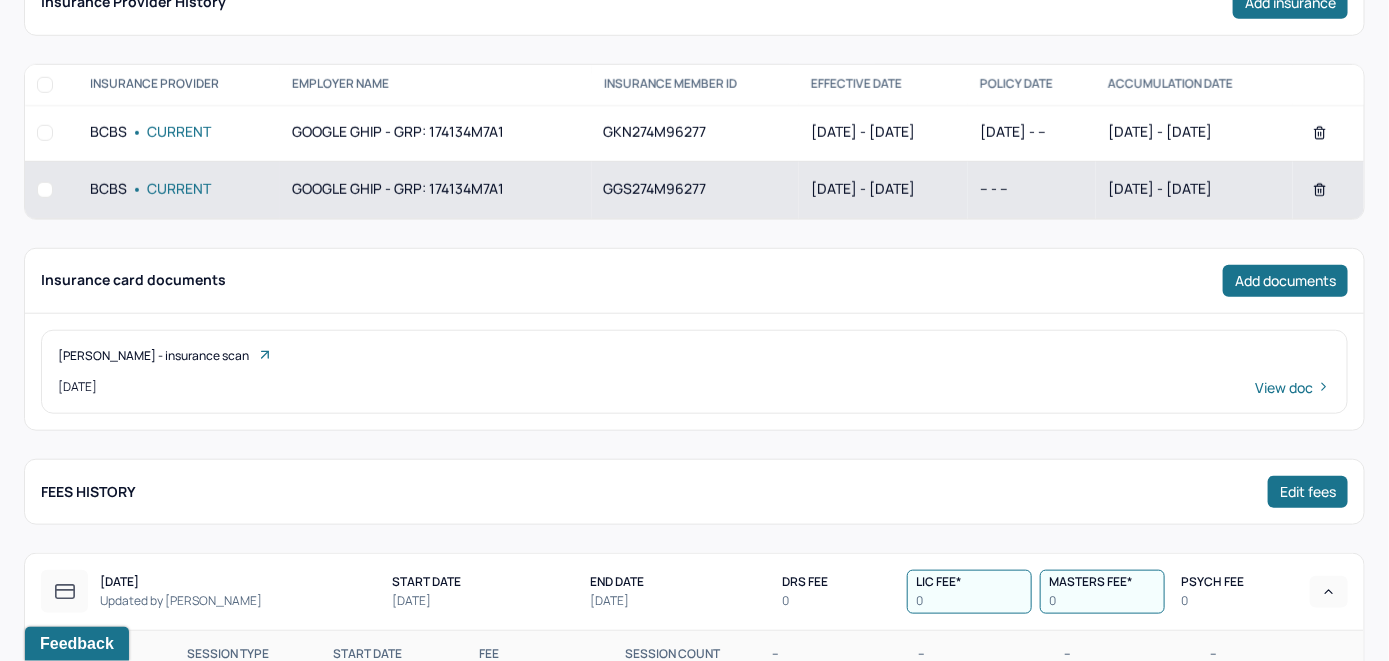 scroll, scrollTop: 428, scrollLeft: 0, axis: vertical 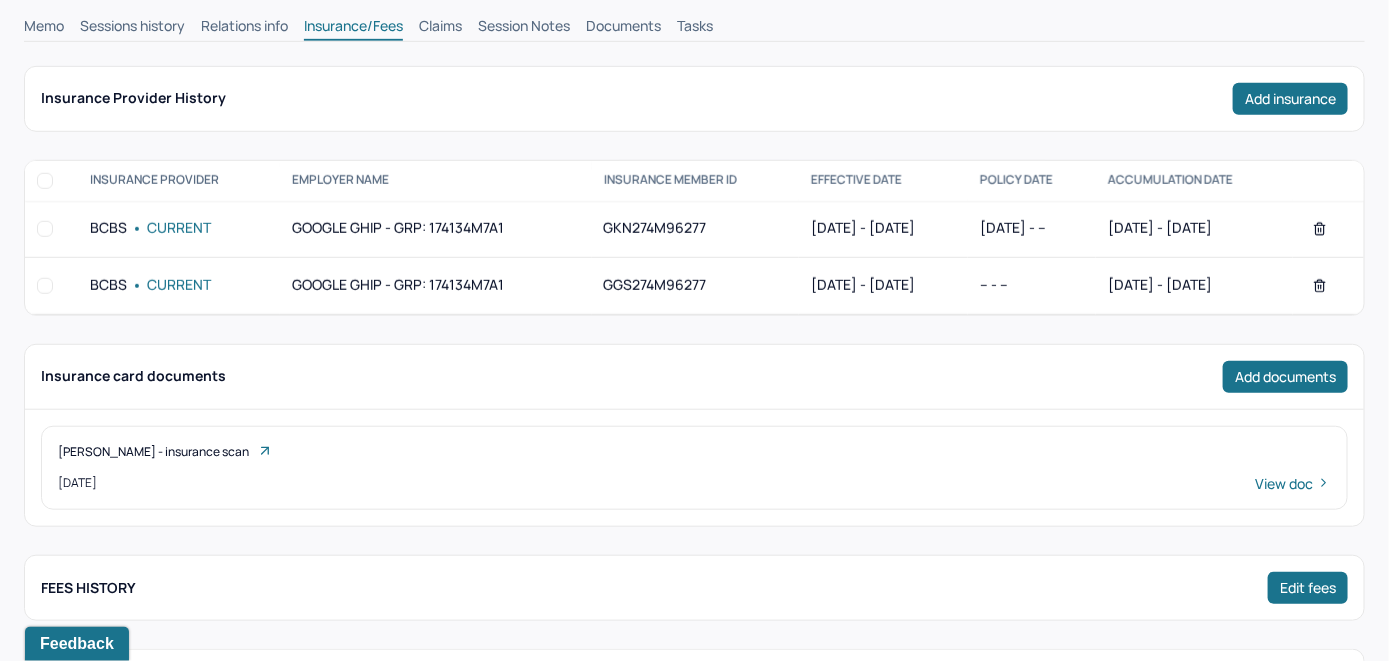 click on "Memo" at bounding box center [44, 28] 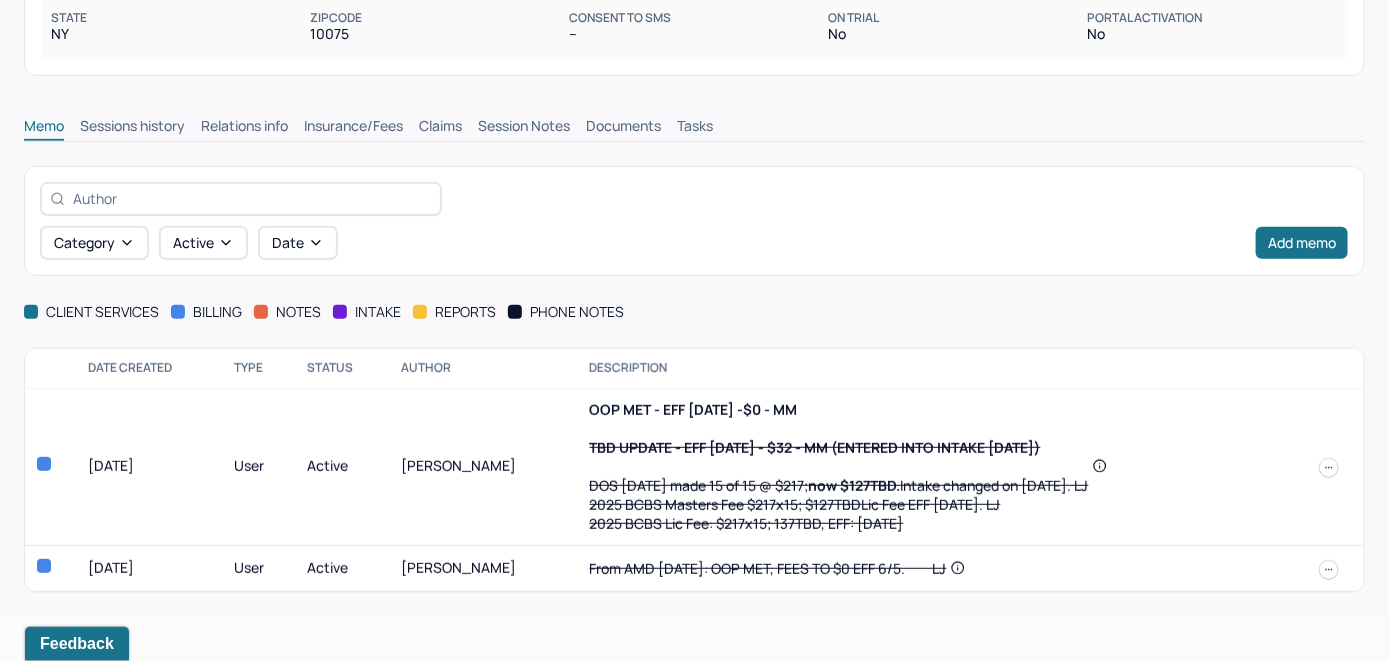 click on "Claims" at bounding box center (440, 128) 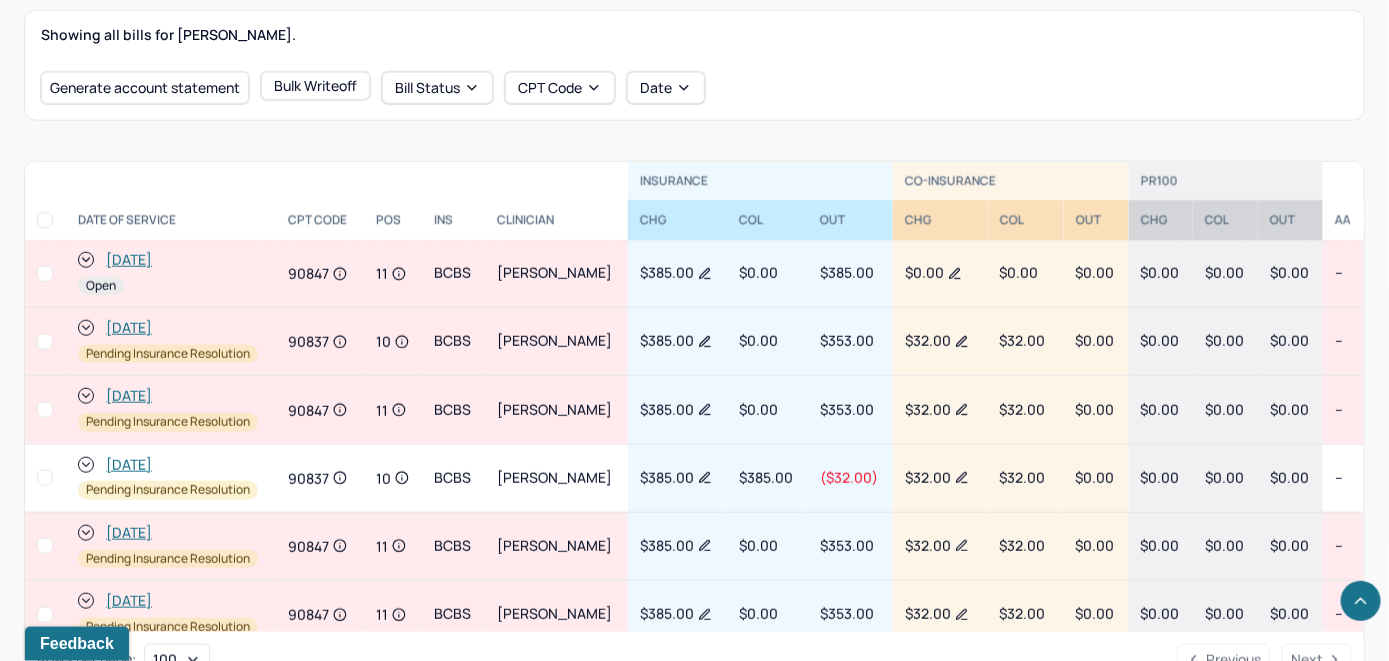 scroll, scrollTop: 734, scrollLeft: 0, axis: vertical 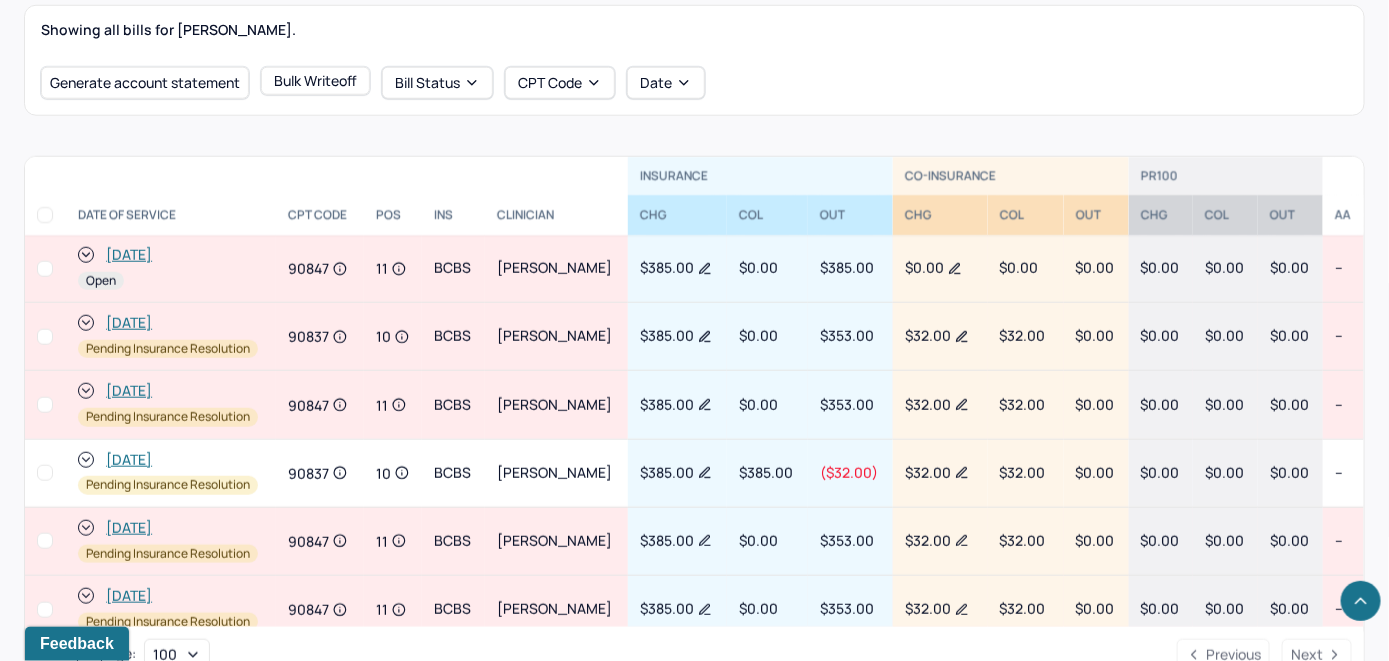 click on "[DATE]" at bounding box center [129, 255] 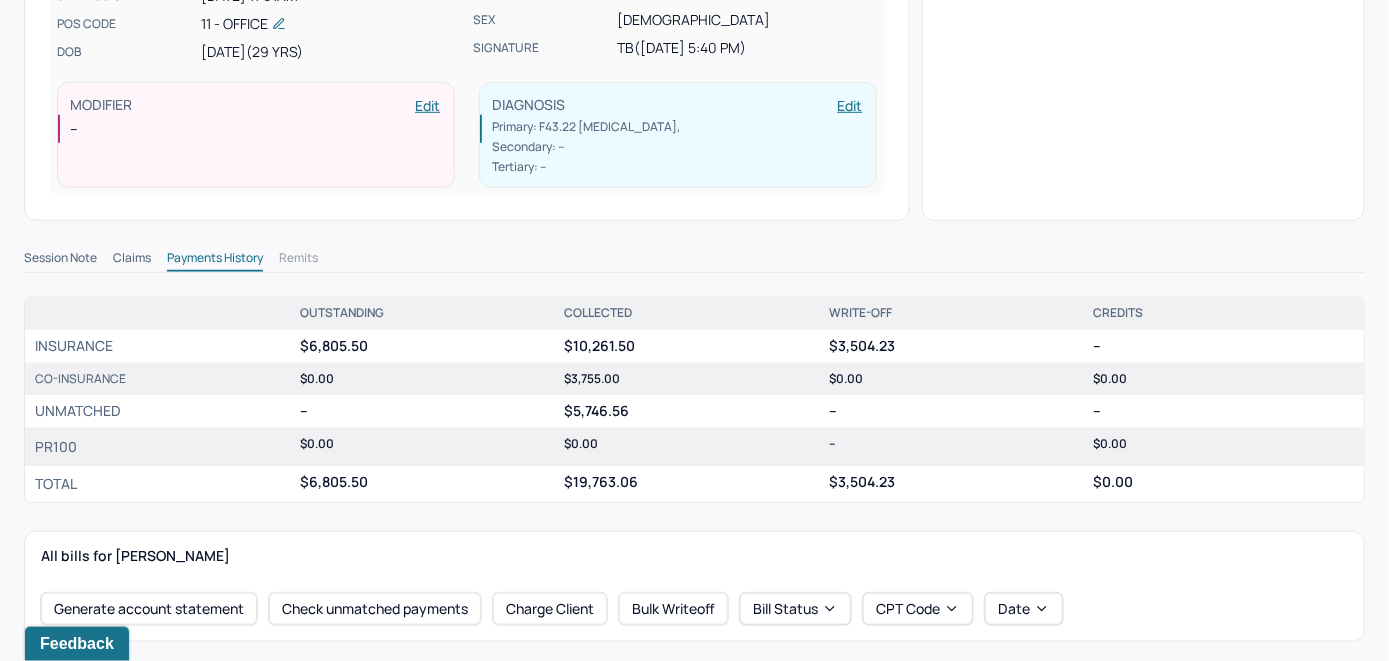 scroll, scrollTop: 700, scrollLeft: 0, axis: vertical 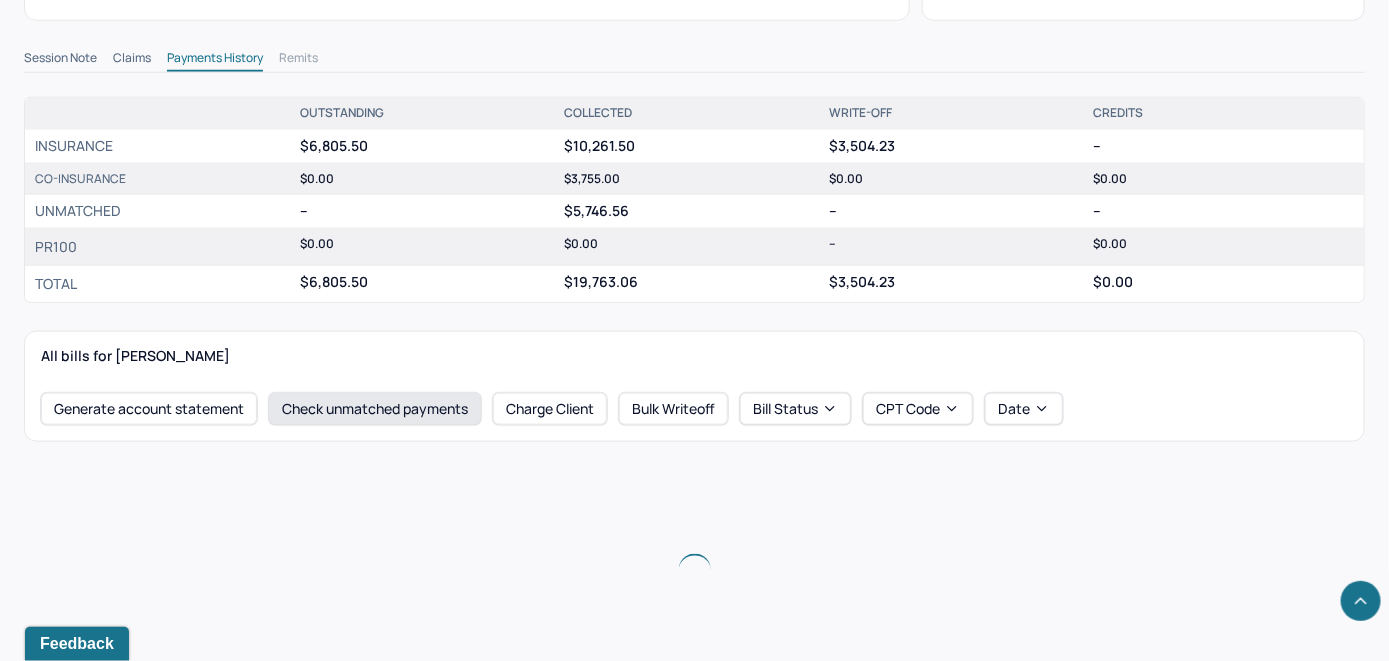 click on "Check unmatched payments" at bounding box center (375, 409) 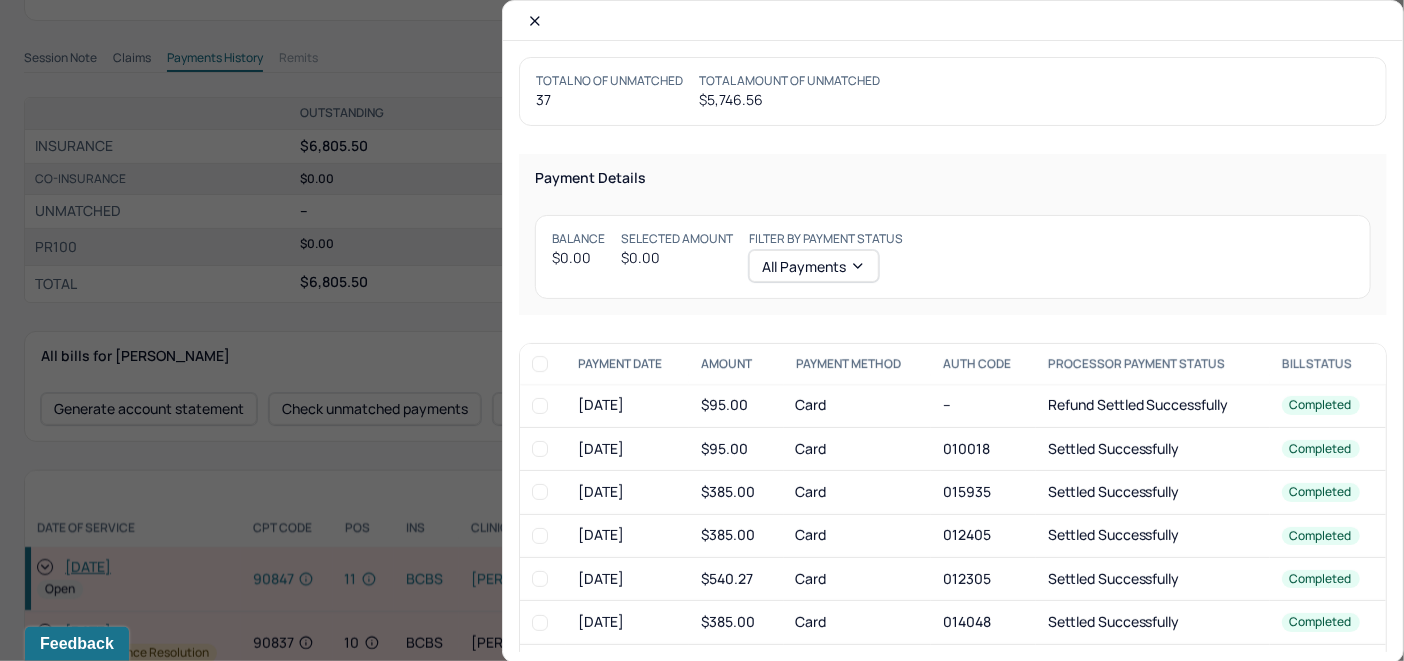 click 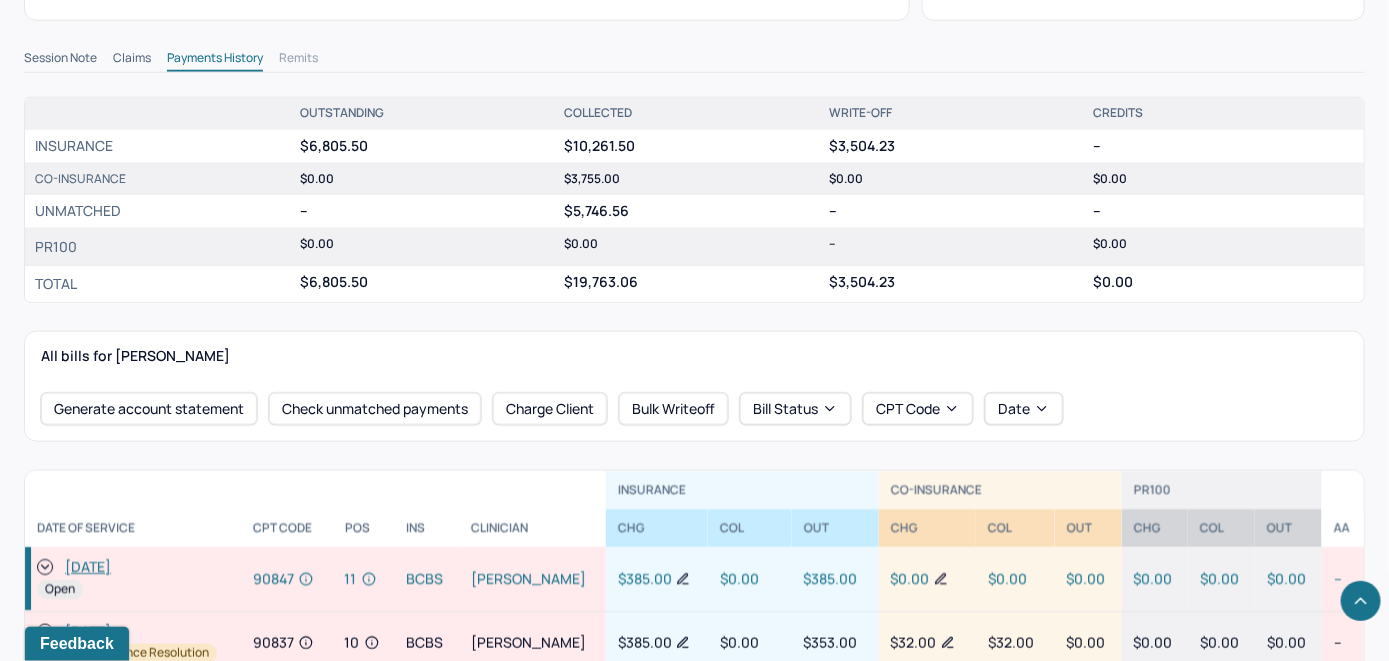 click on "[DATE]" at bounding box center [88, 568] 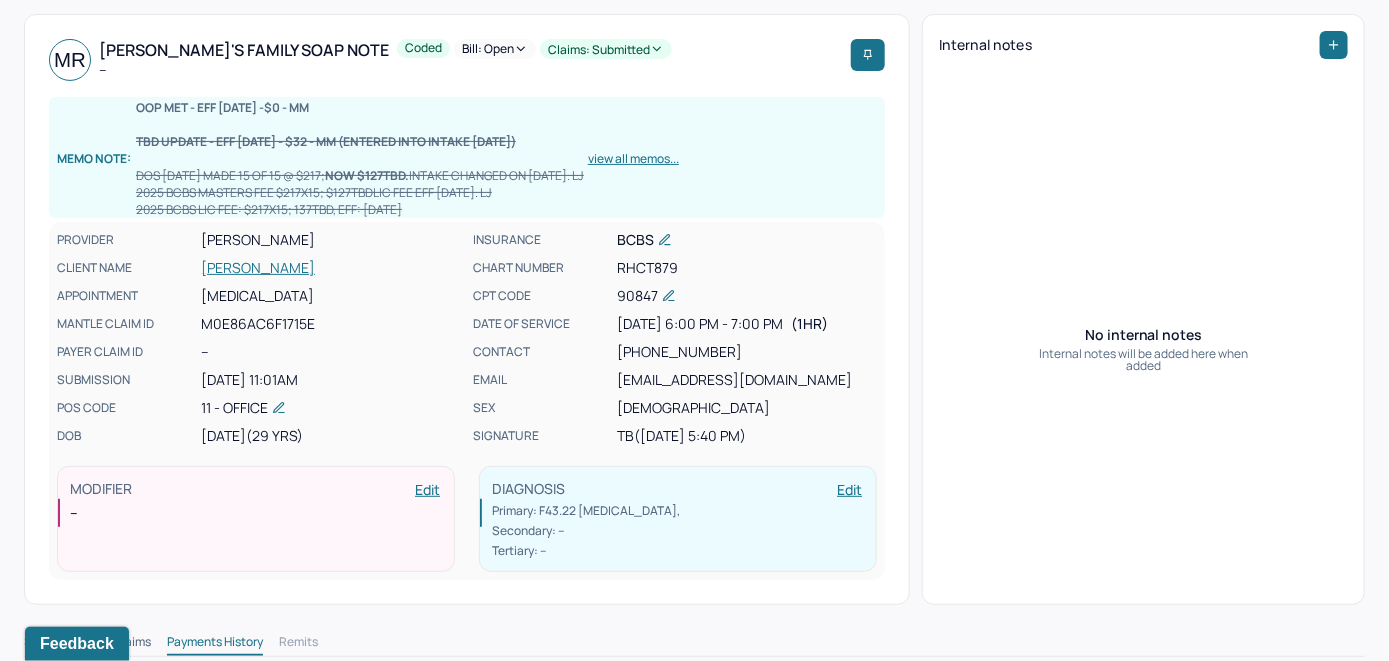 scroll, scrollTop: 100, scrollLeft: 0, axis: vertical 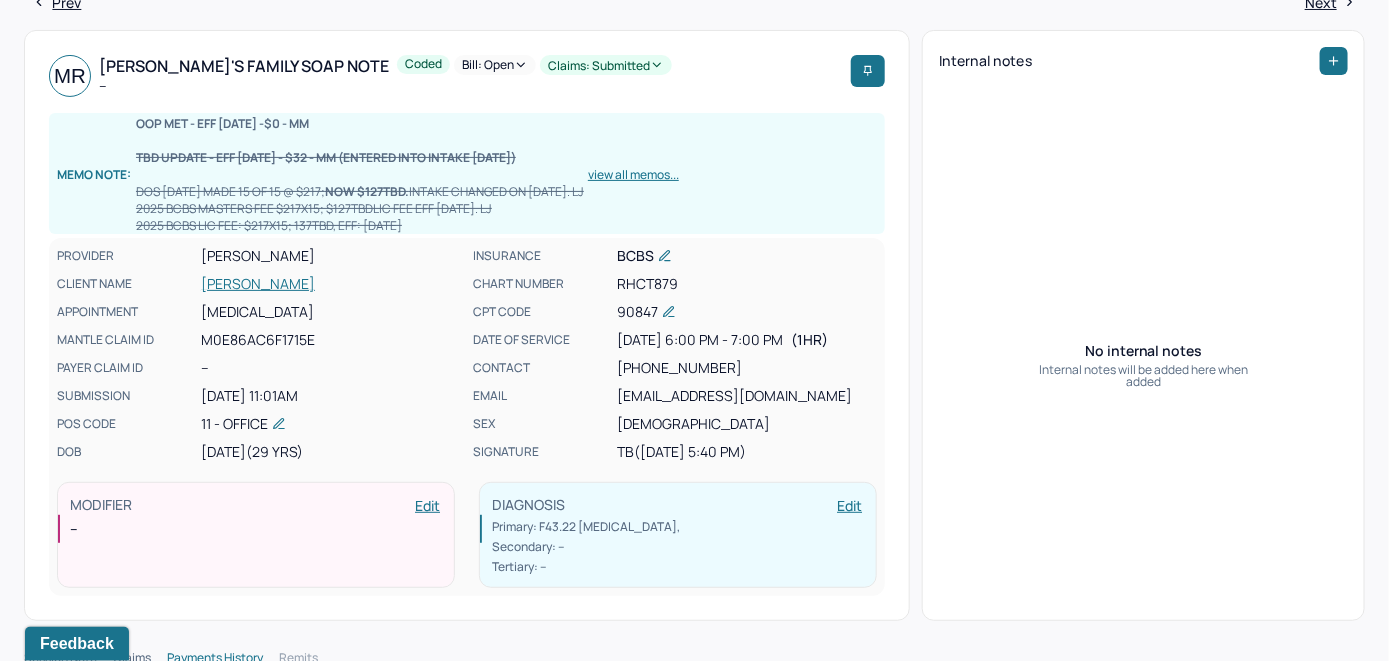 click on "Bill: Open" at bounding box center (495, 65) 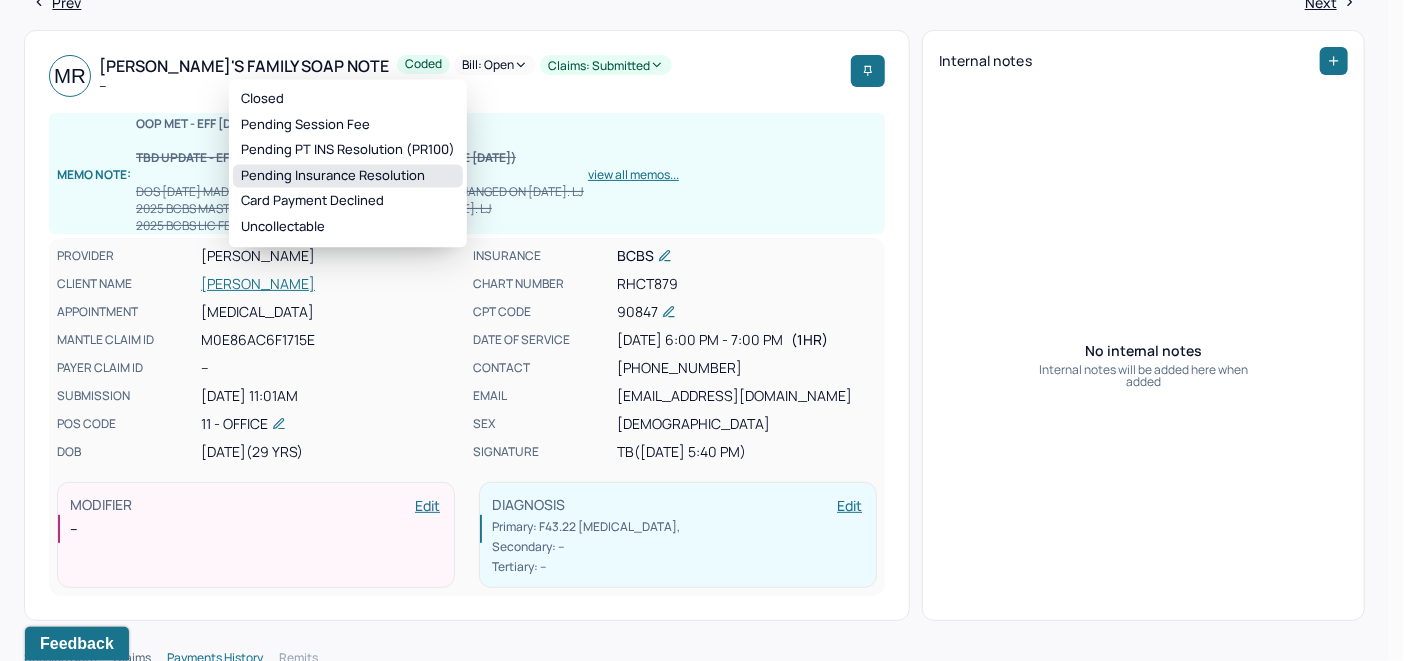 click on "Pending Insurance Resolution" at bounding box center (348, 176) 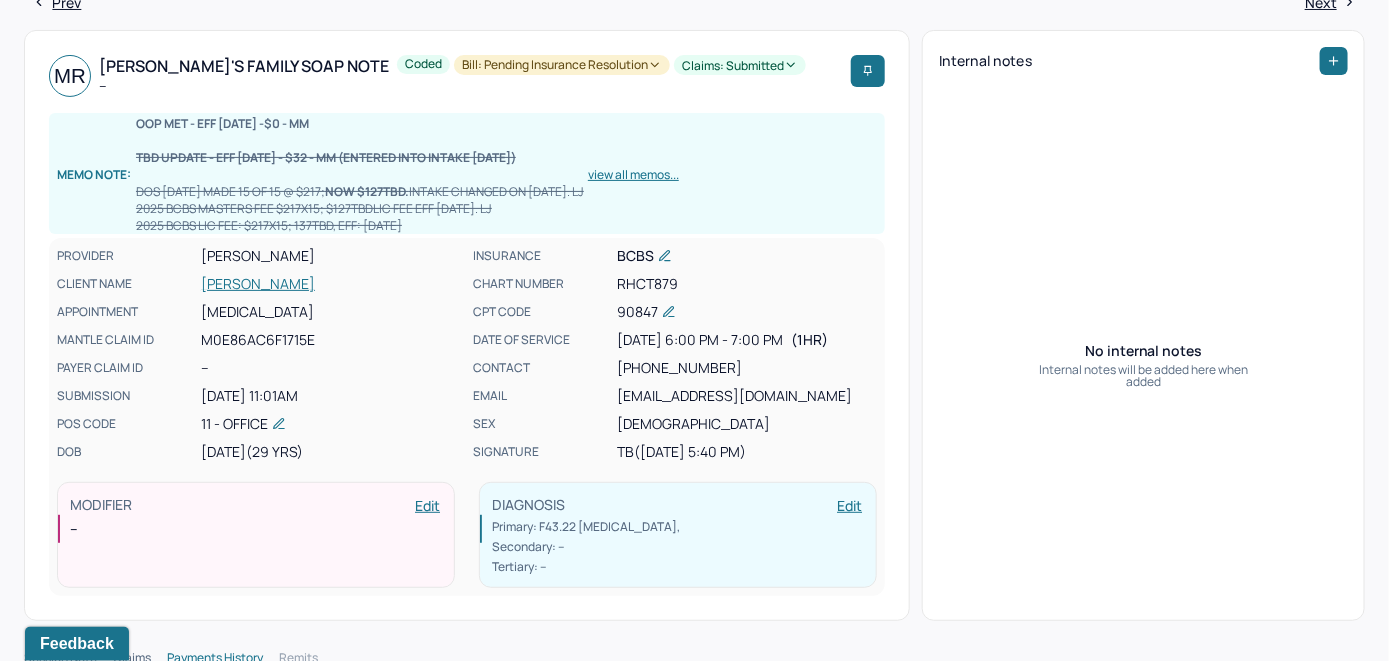 scroll, scrollTop: 0, scrollLeft: 0, axis: both 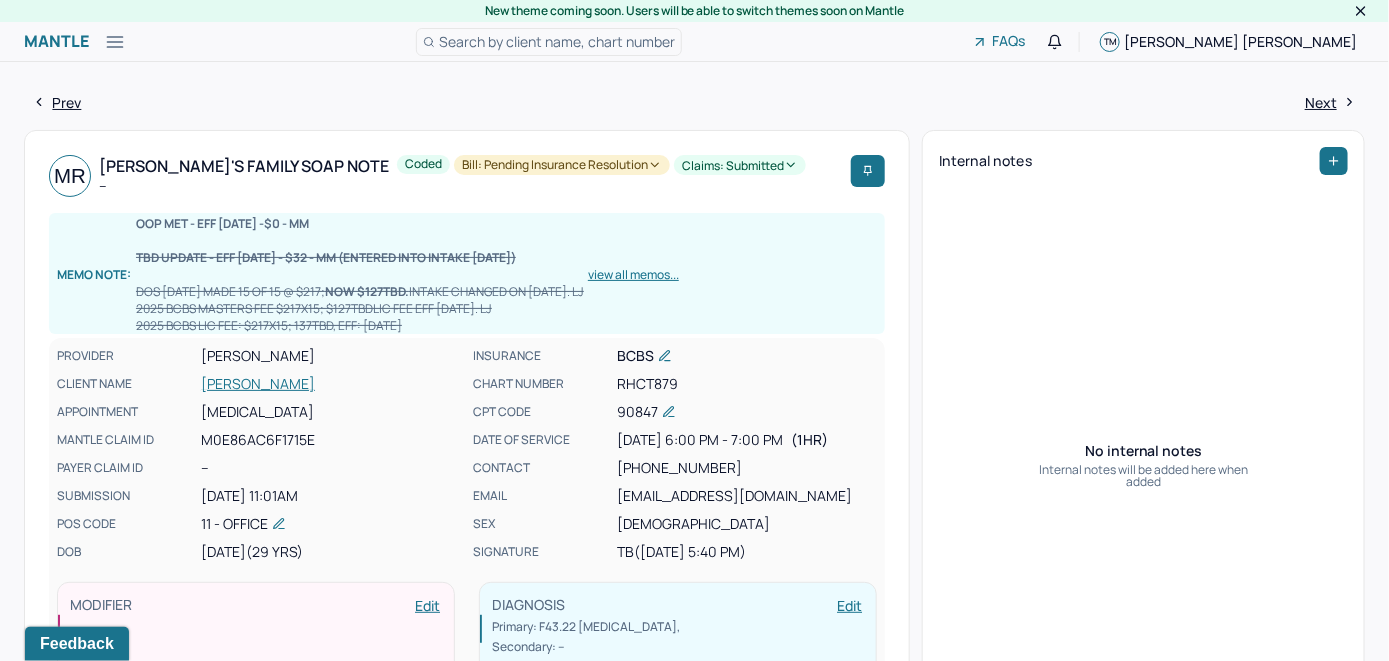 click on "Search by client name, chart number" at bounding box center (557, 41) 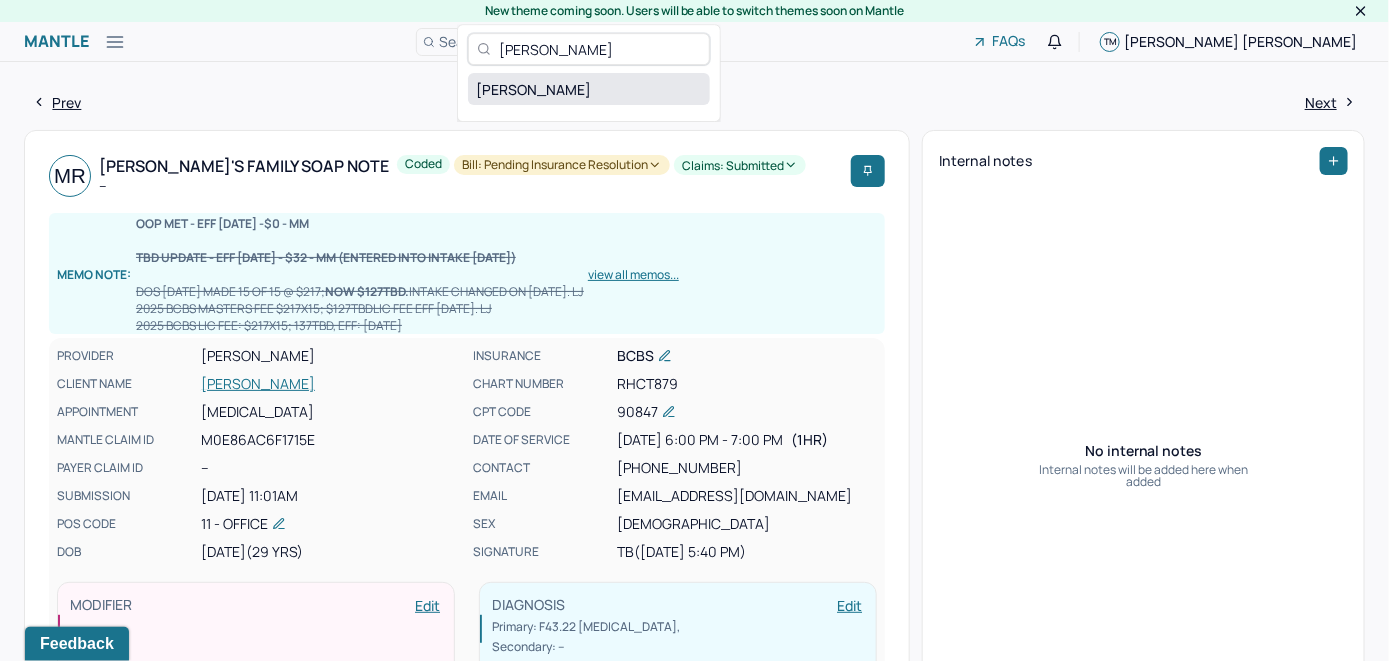 type on "Martin Kim" 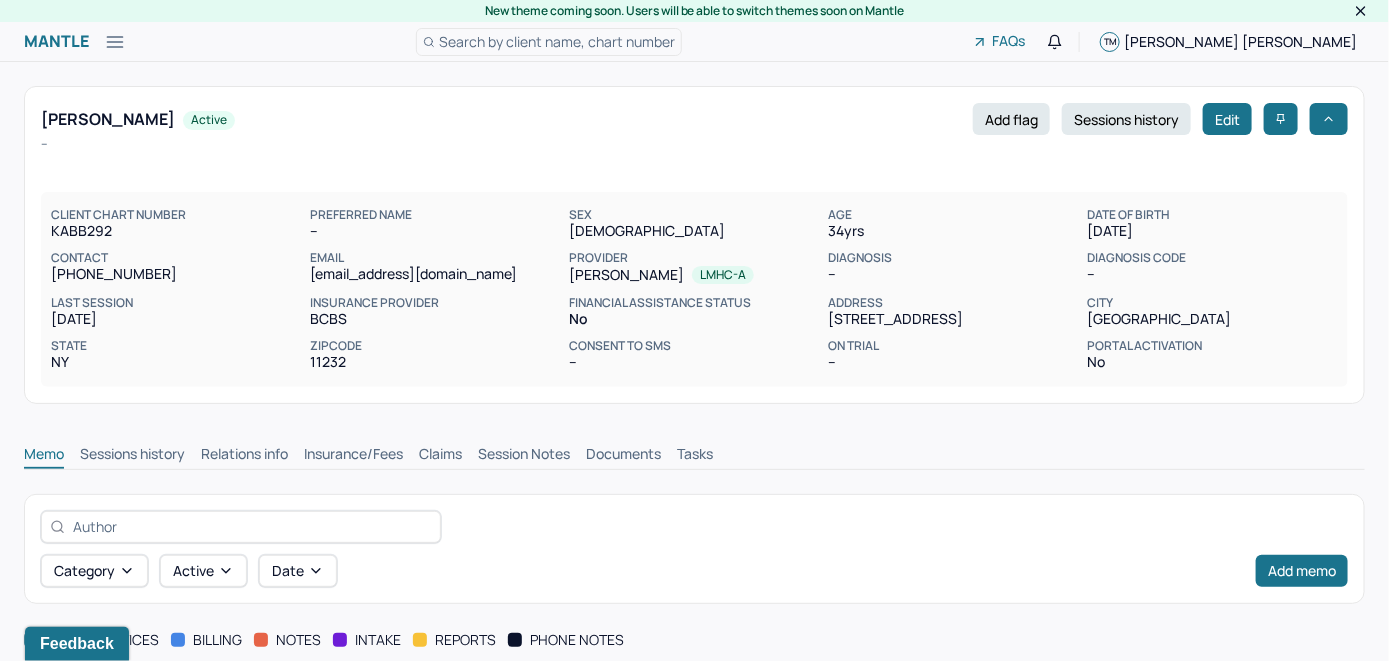 click on "Insurance/Fees" at bounding box center (353, 456) 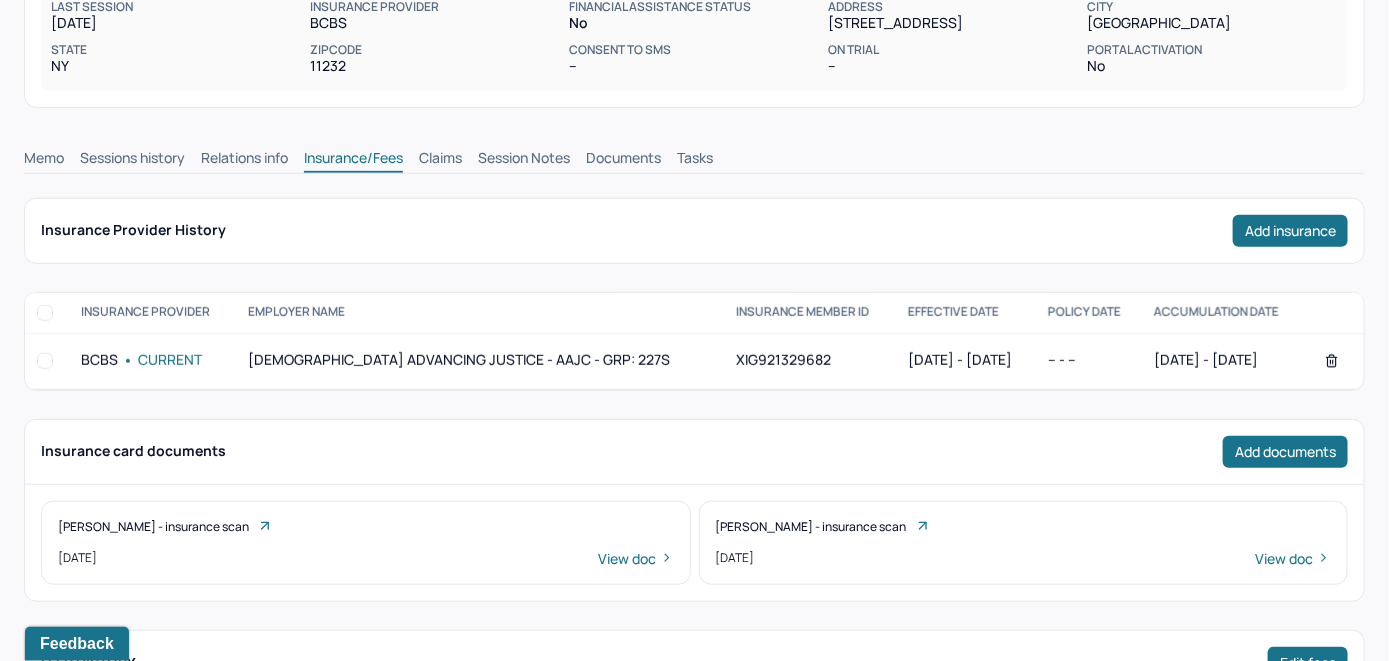 scroll, scrollTop: 200, scrollLeft: 0, axis: vertical 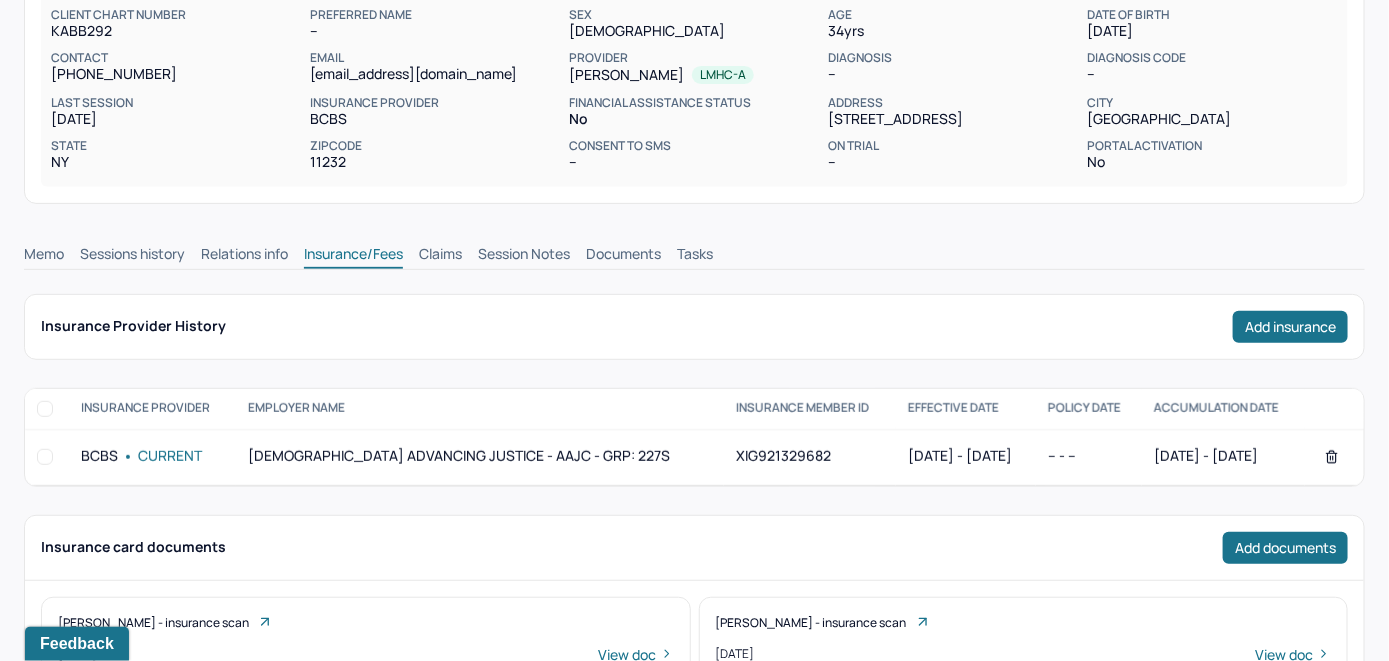 click on "Claims" at bounding box center [440, 256] 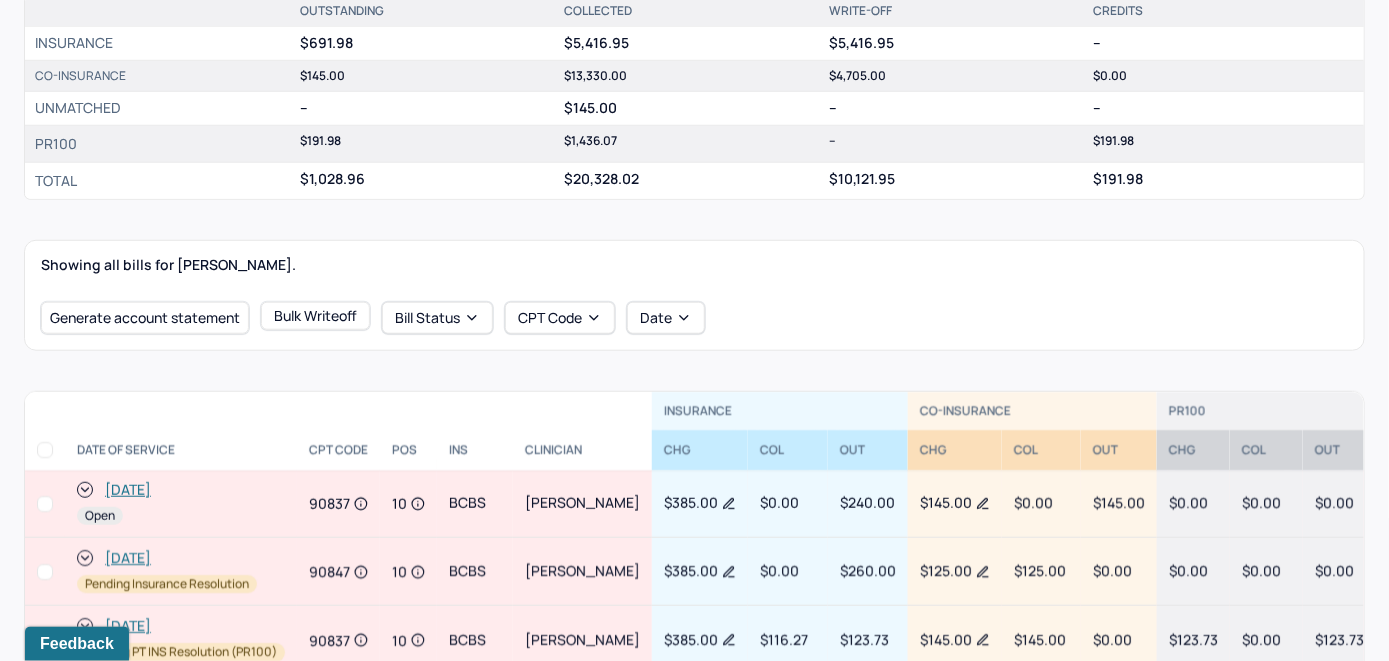 scroll, scrollTop: 700, scrollLeft: 0, axis: vertical 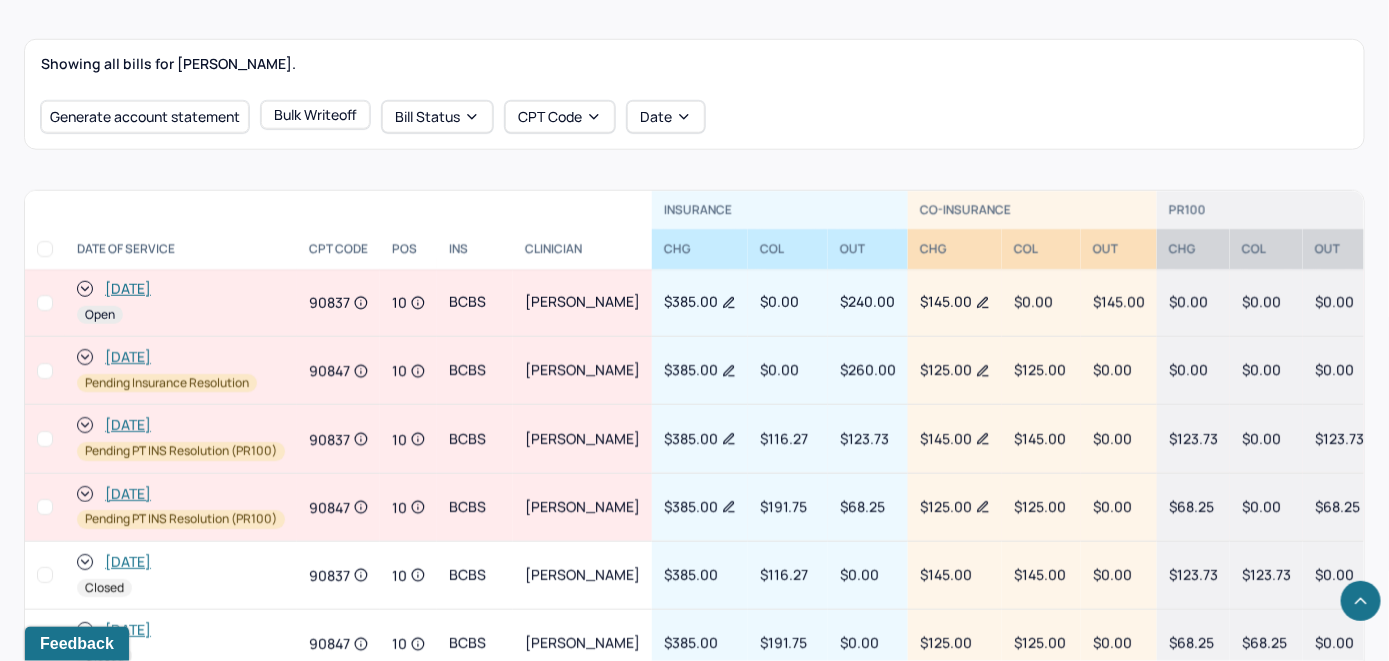 click on "[DATE]" at bounding box center [128, 289] 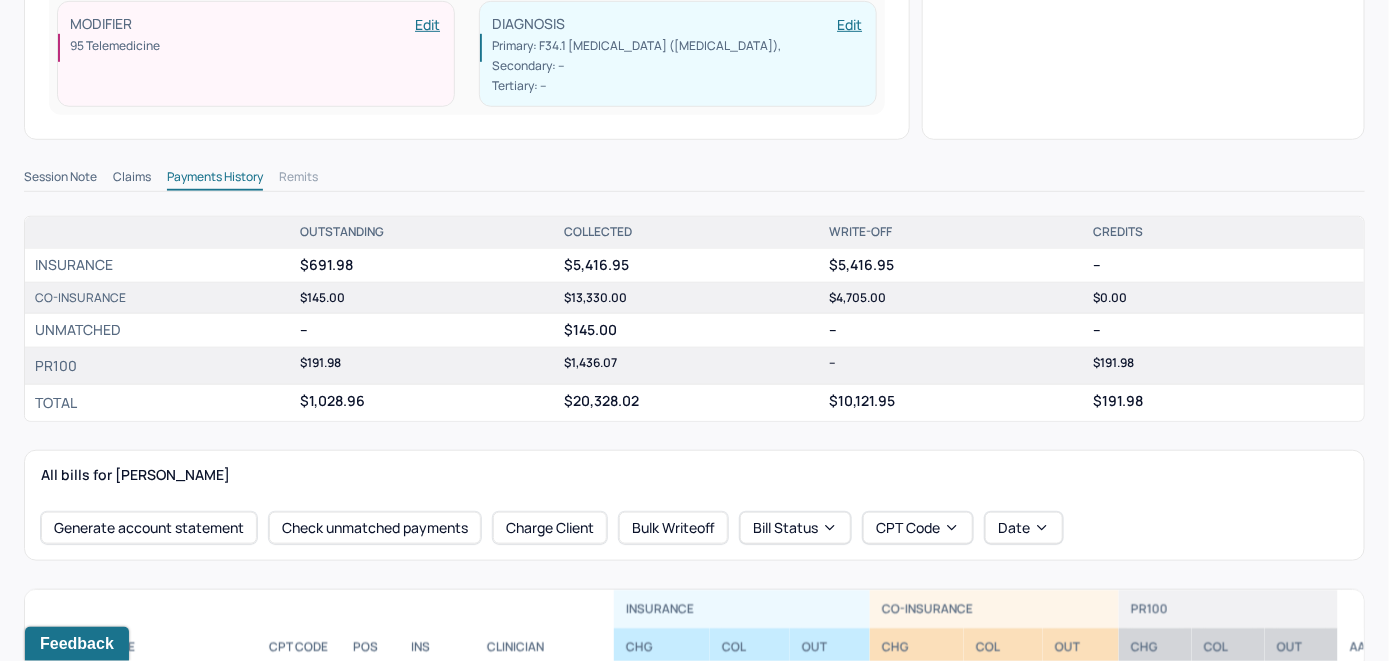 scroll, scrollTop: 700, scrollLeft: 0, axis: vertical 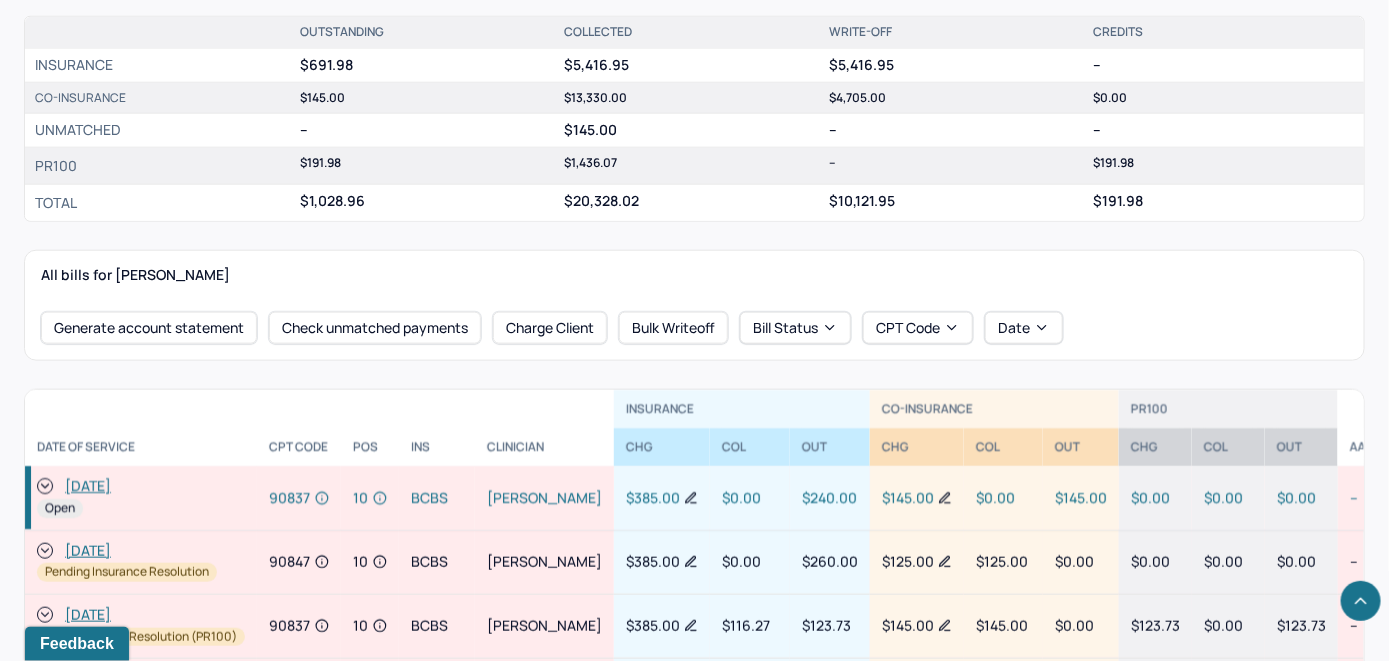 click on "[DATE]" at bounding box center (88, 487) 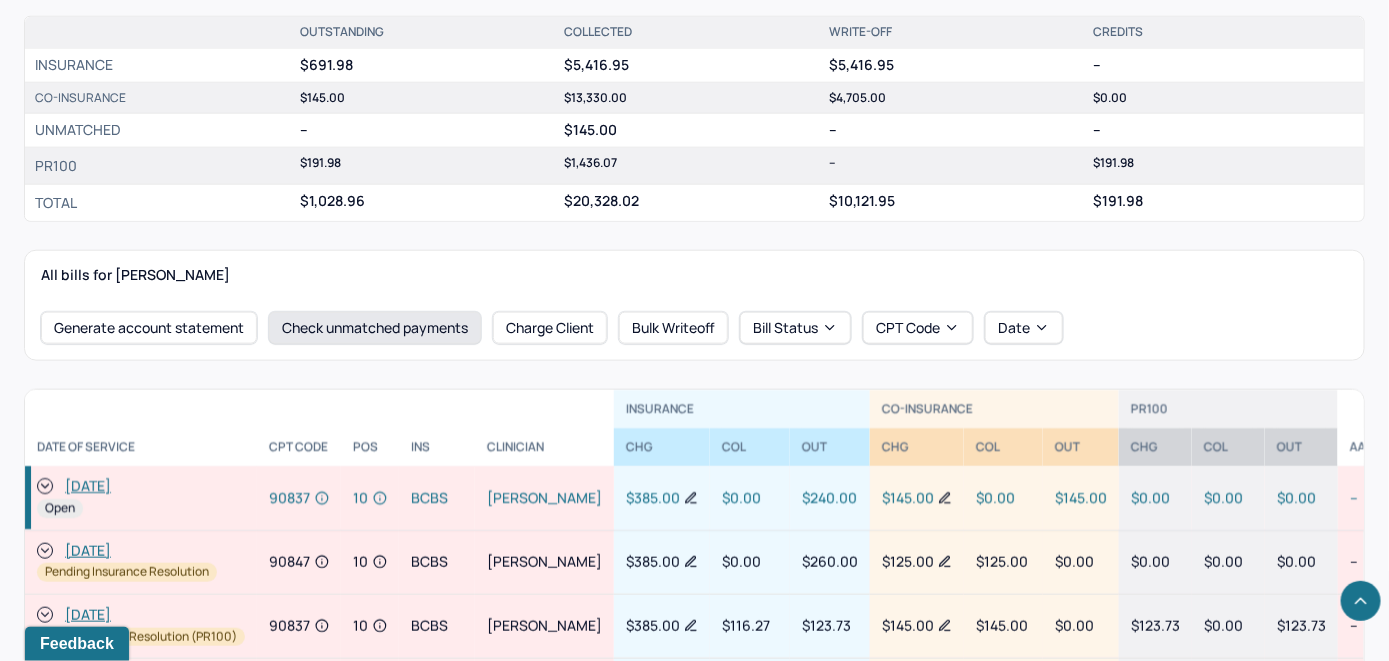 click on "Check unmatched payments" at bounding box center [375, 328] 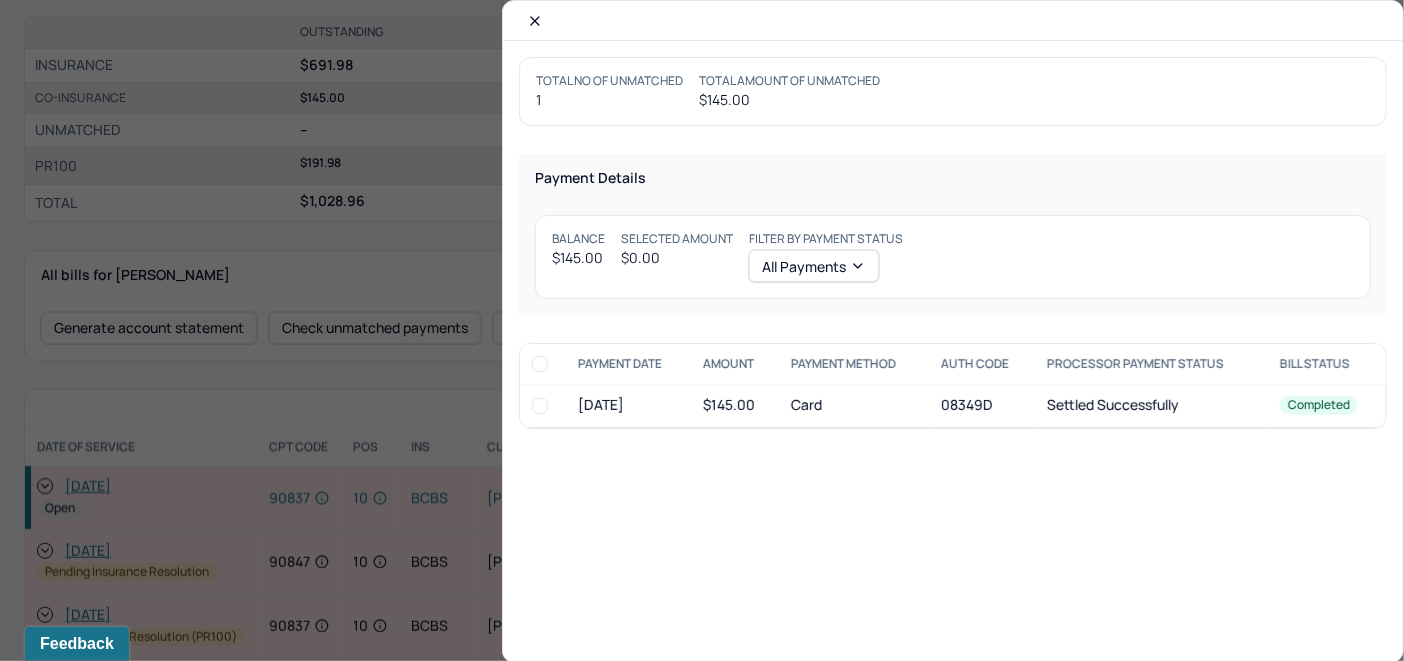click at bounding box center (540, 406) 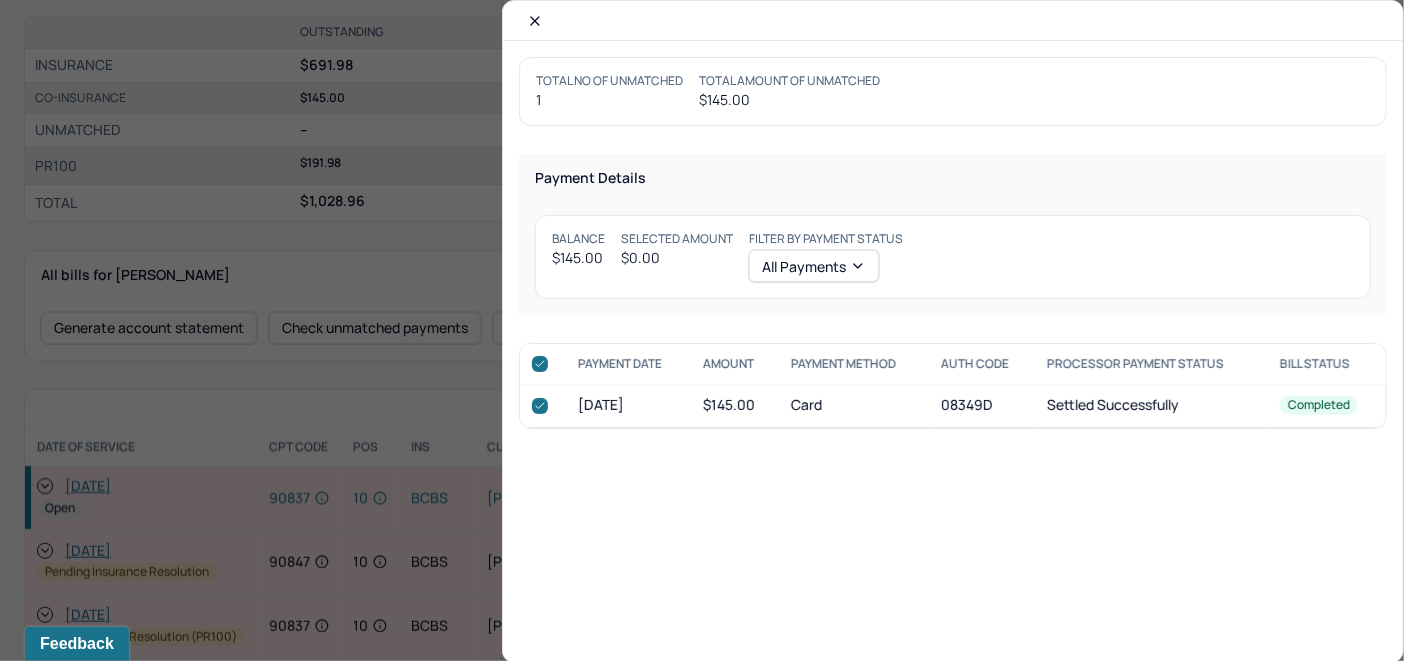 checkbox on "true" 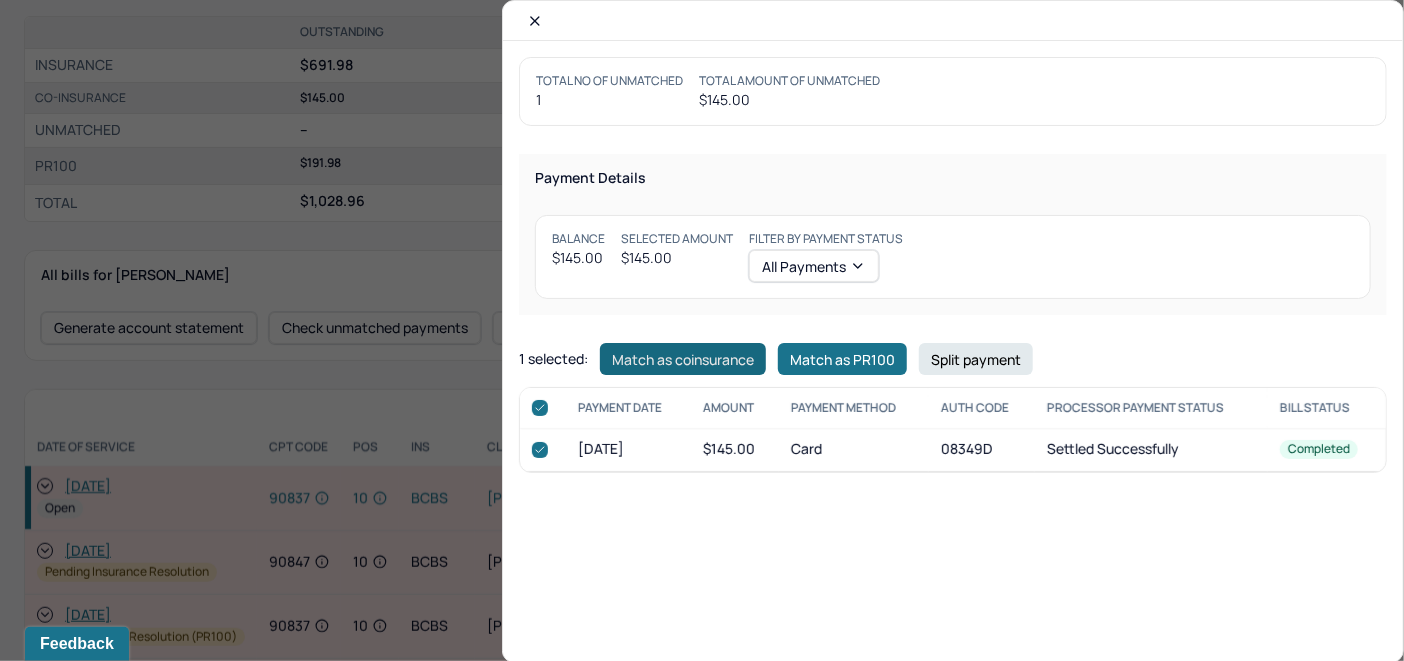 click on "Match as coinsurance" at bounding box center (683, 359) 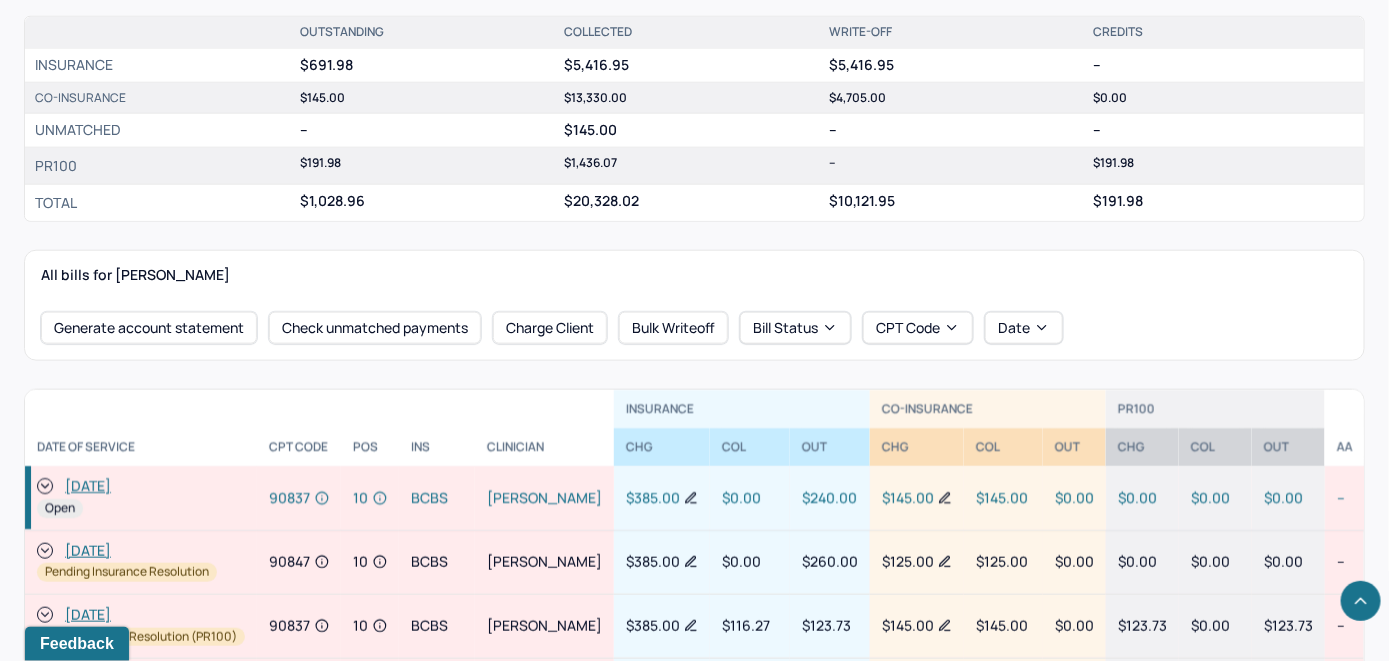 click 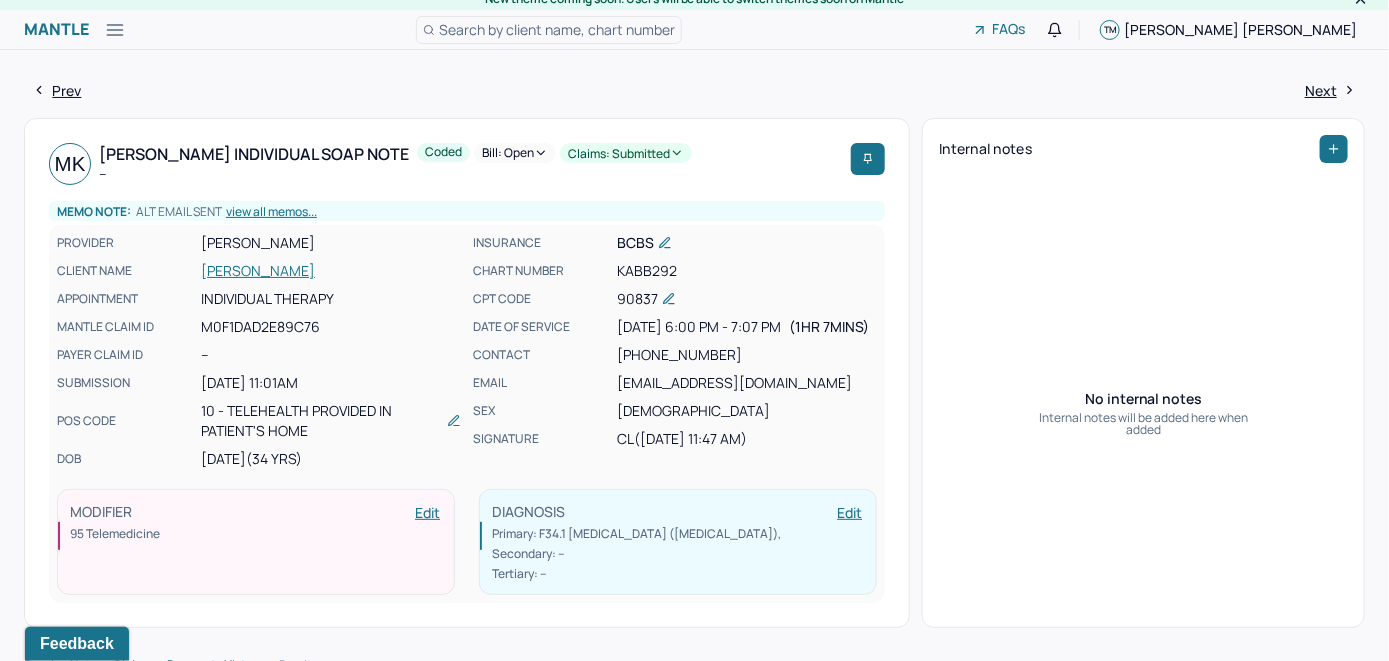 scroll, scrollTop: 0, scrollLeft: 0, axis: both 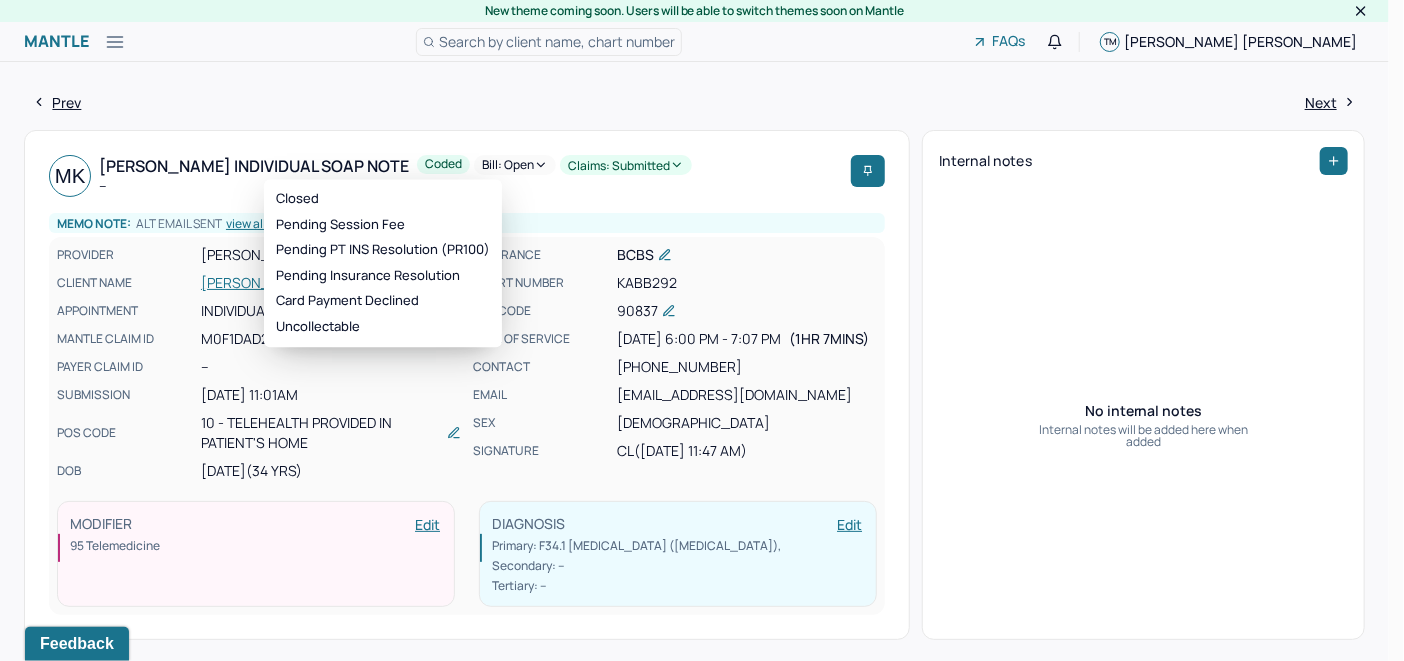 click on "Bill: Open" at bounding box center (515, 165) 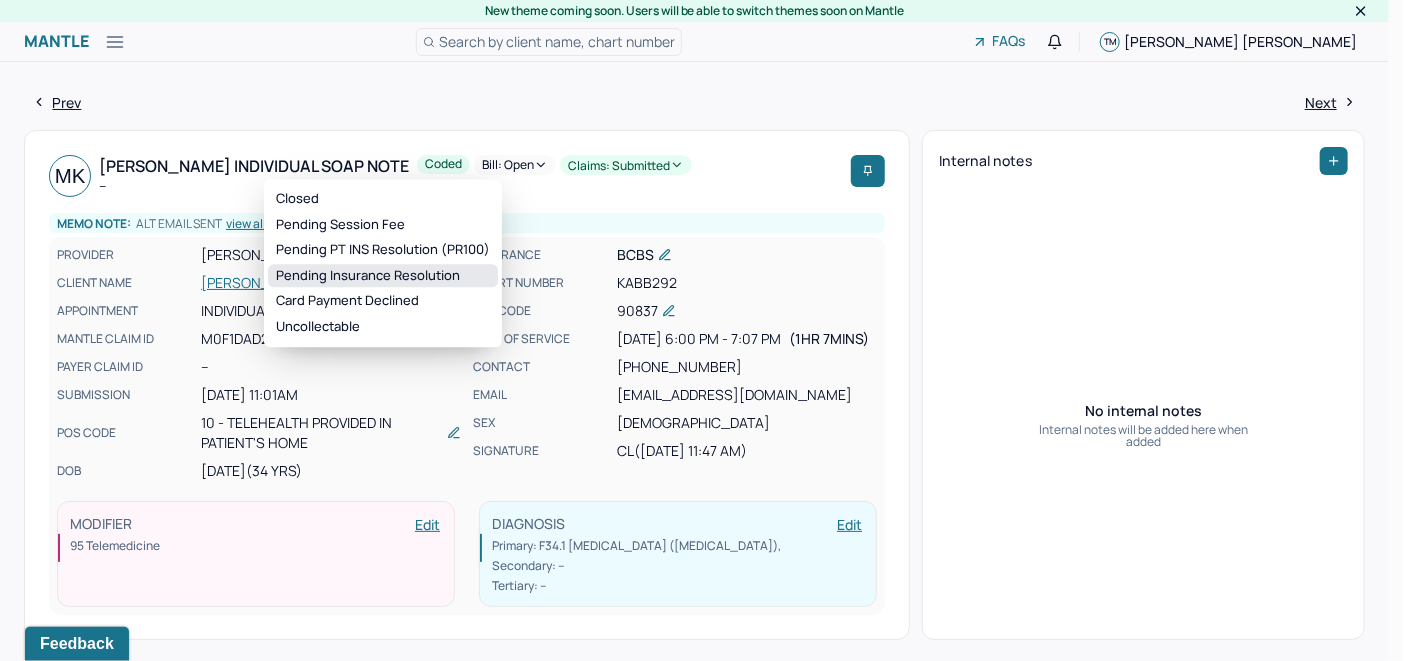 click on "Pending Insurance Resolution" at bounding box center (383, 276) 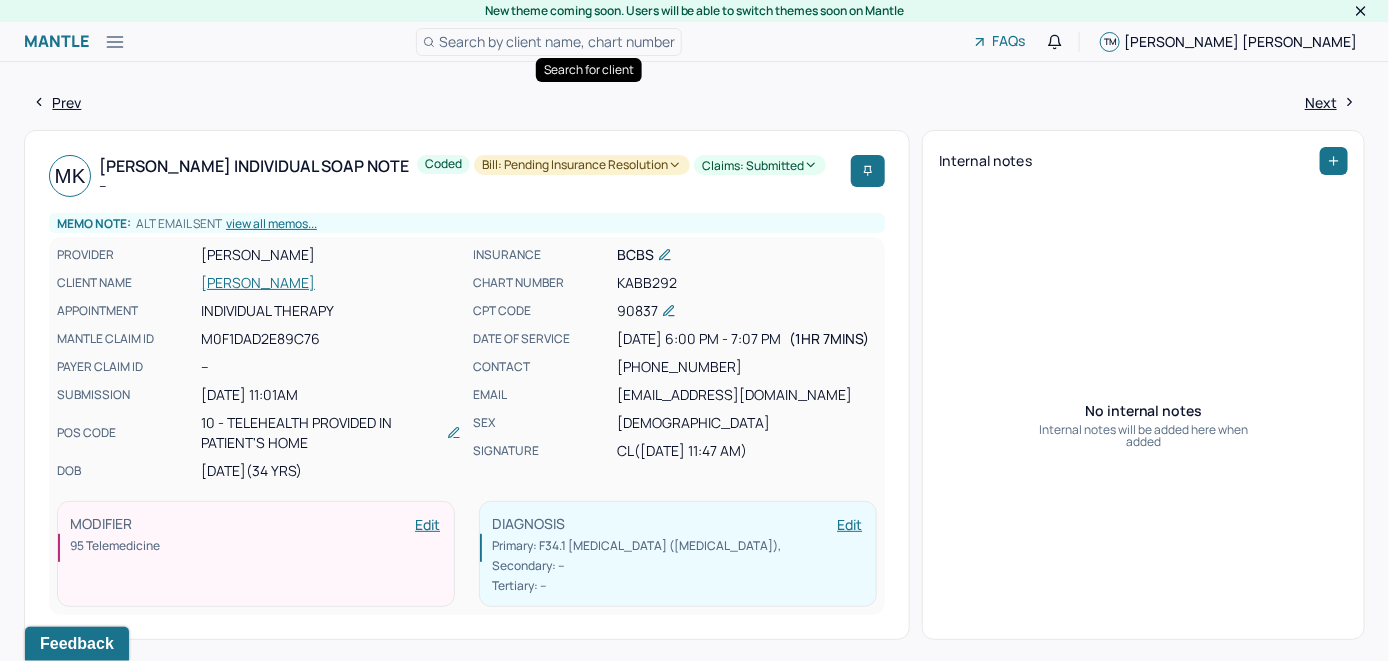 click on "Search by client name, chart number" at bounding box center (557, 41) 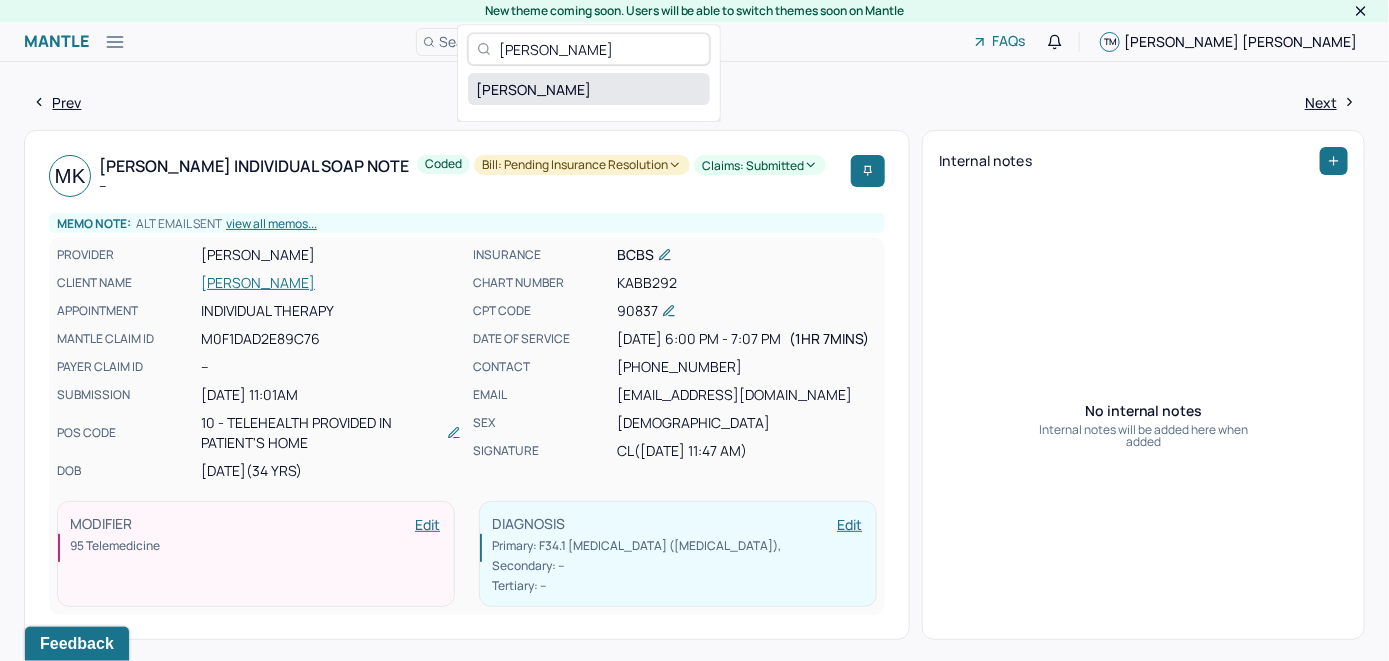 type on "Matthew Gragtmans" 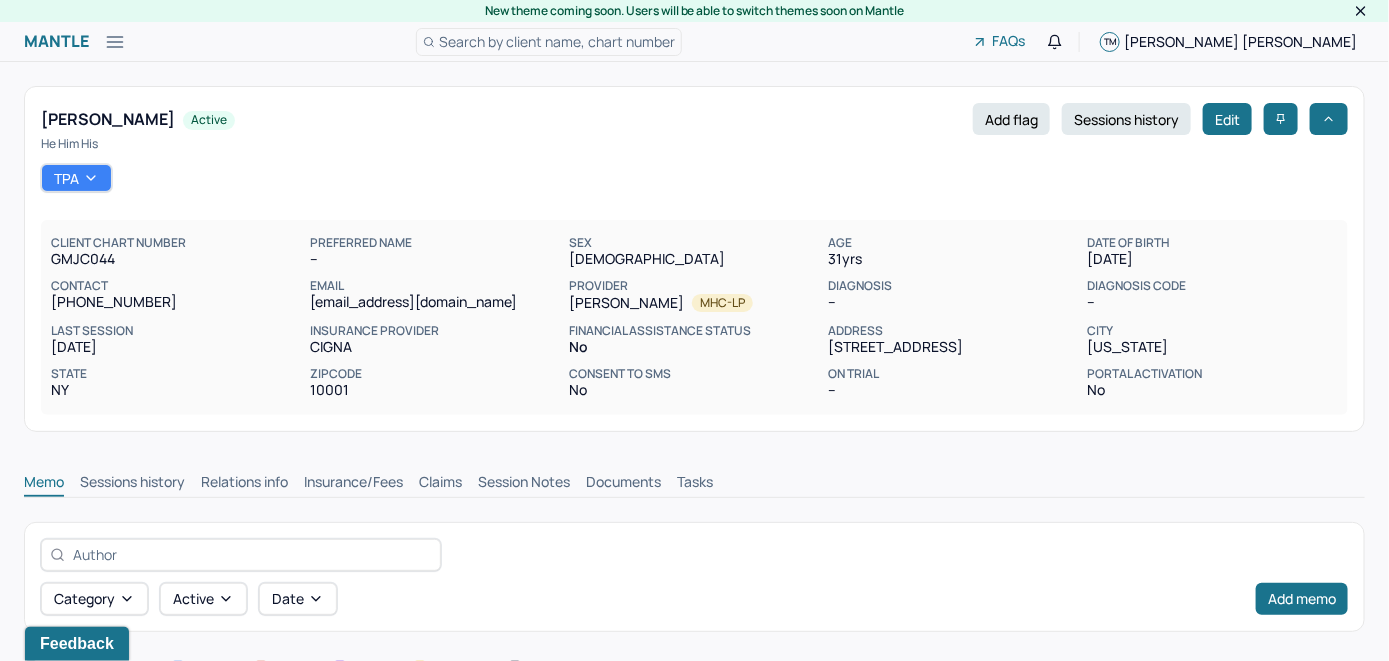 scroll, scrollTop: 0, scrollLeft: 0, axis: both 